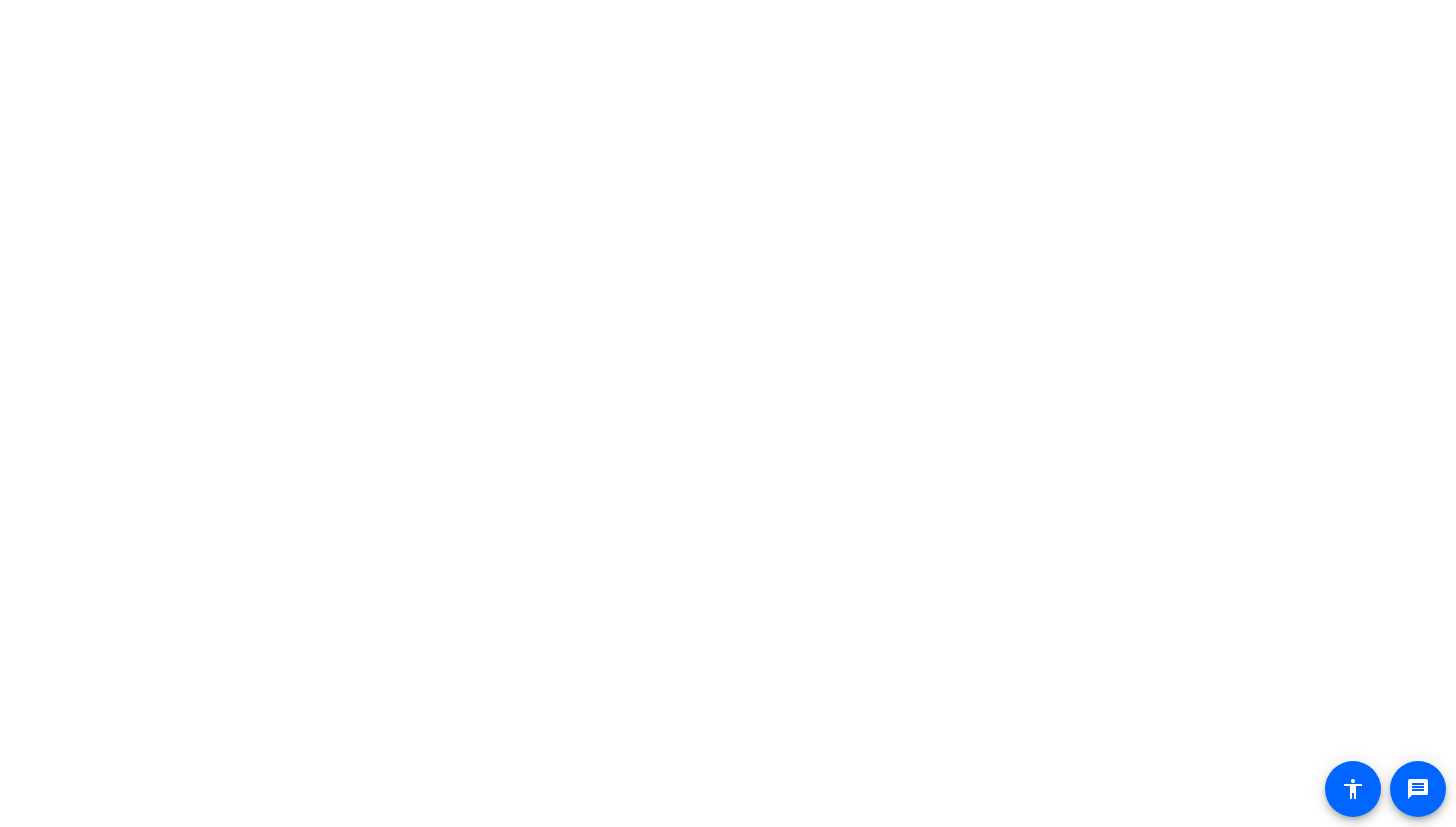 scroll, scrollTop: 0, scrollLeft: 0, axis: both 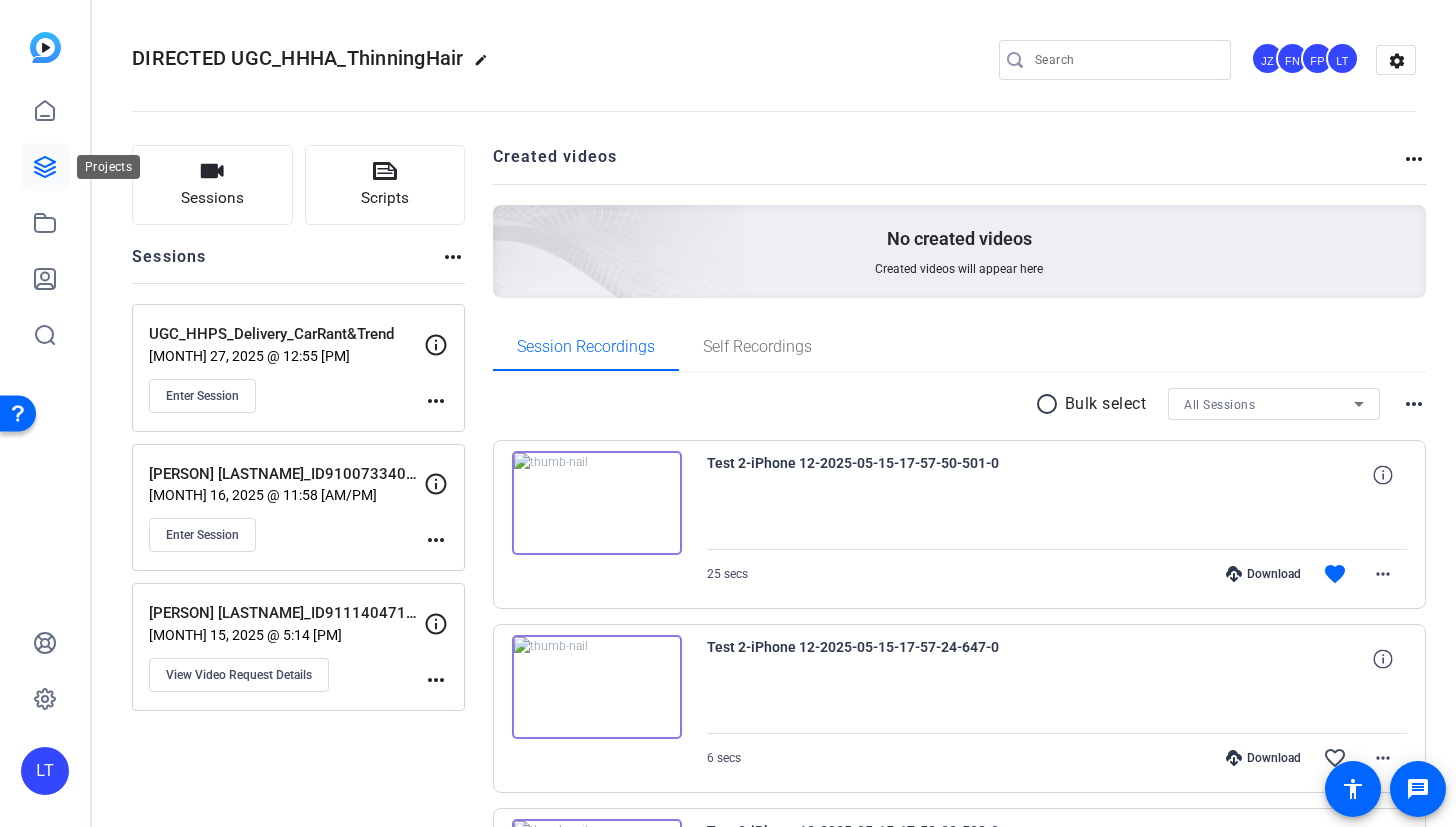 click at bounding box center [45, 167] 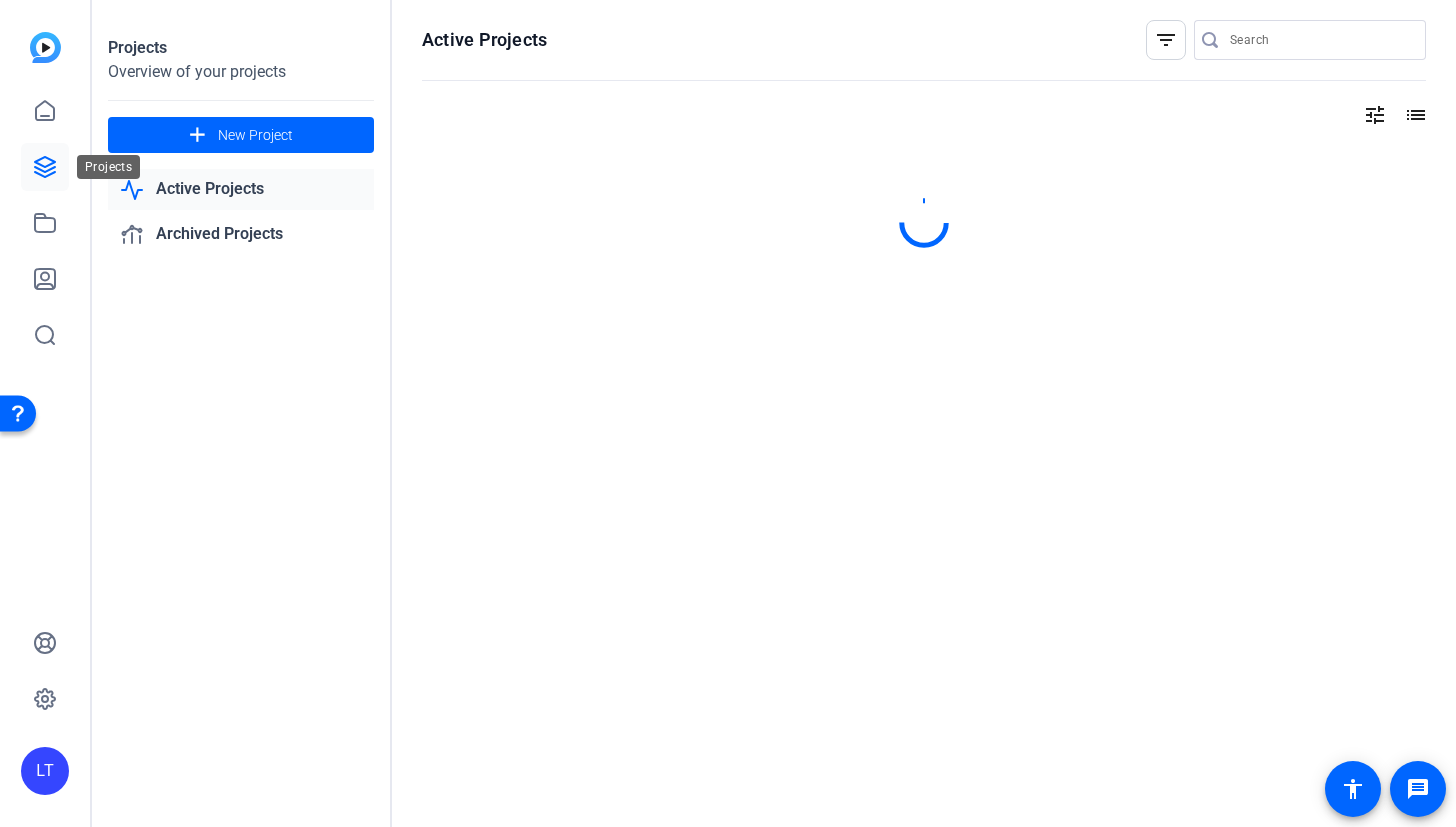 click at bounding box center (45, 167) 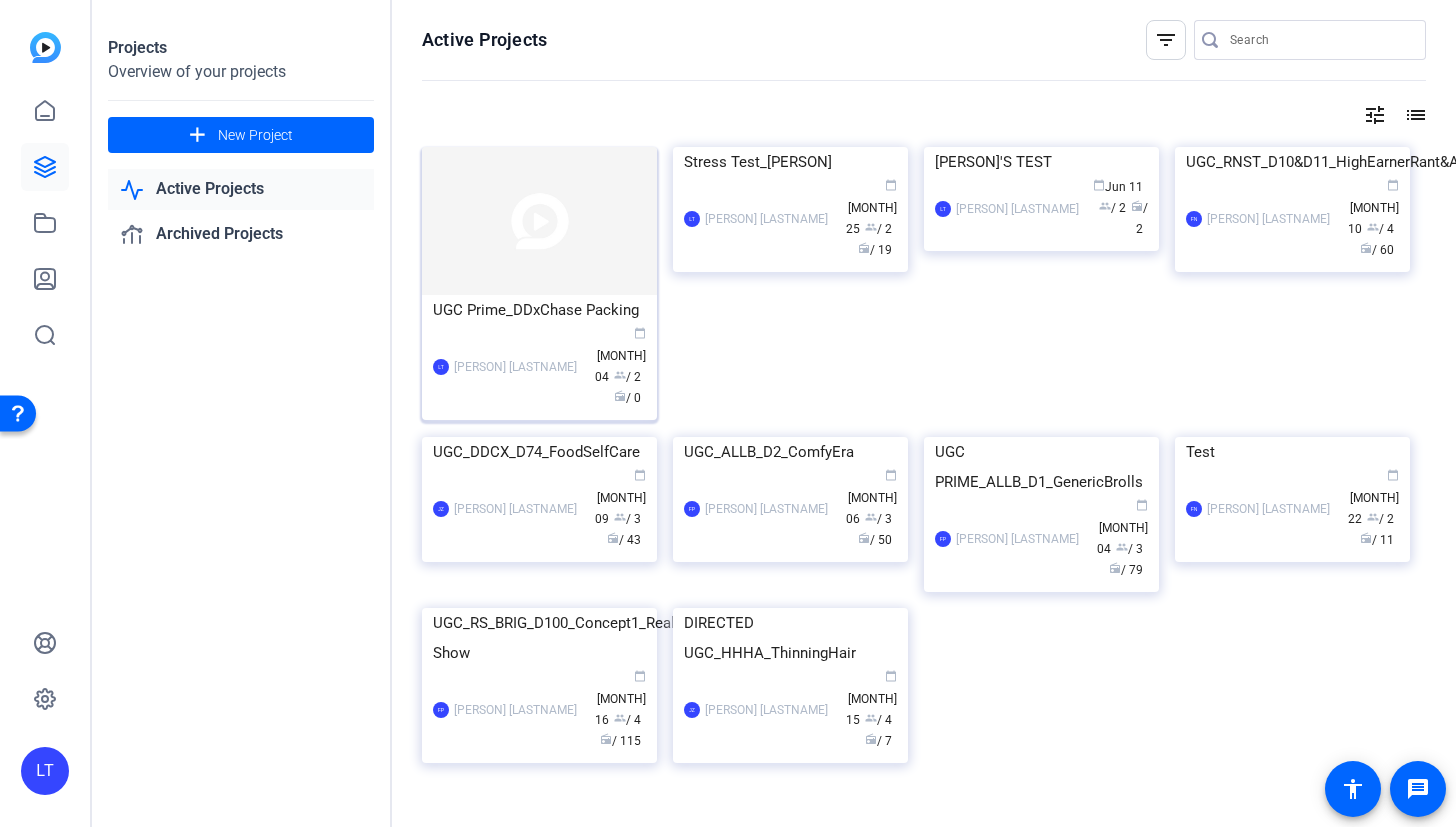 click at bounding box center [539, 221] 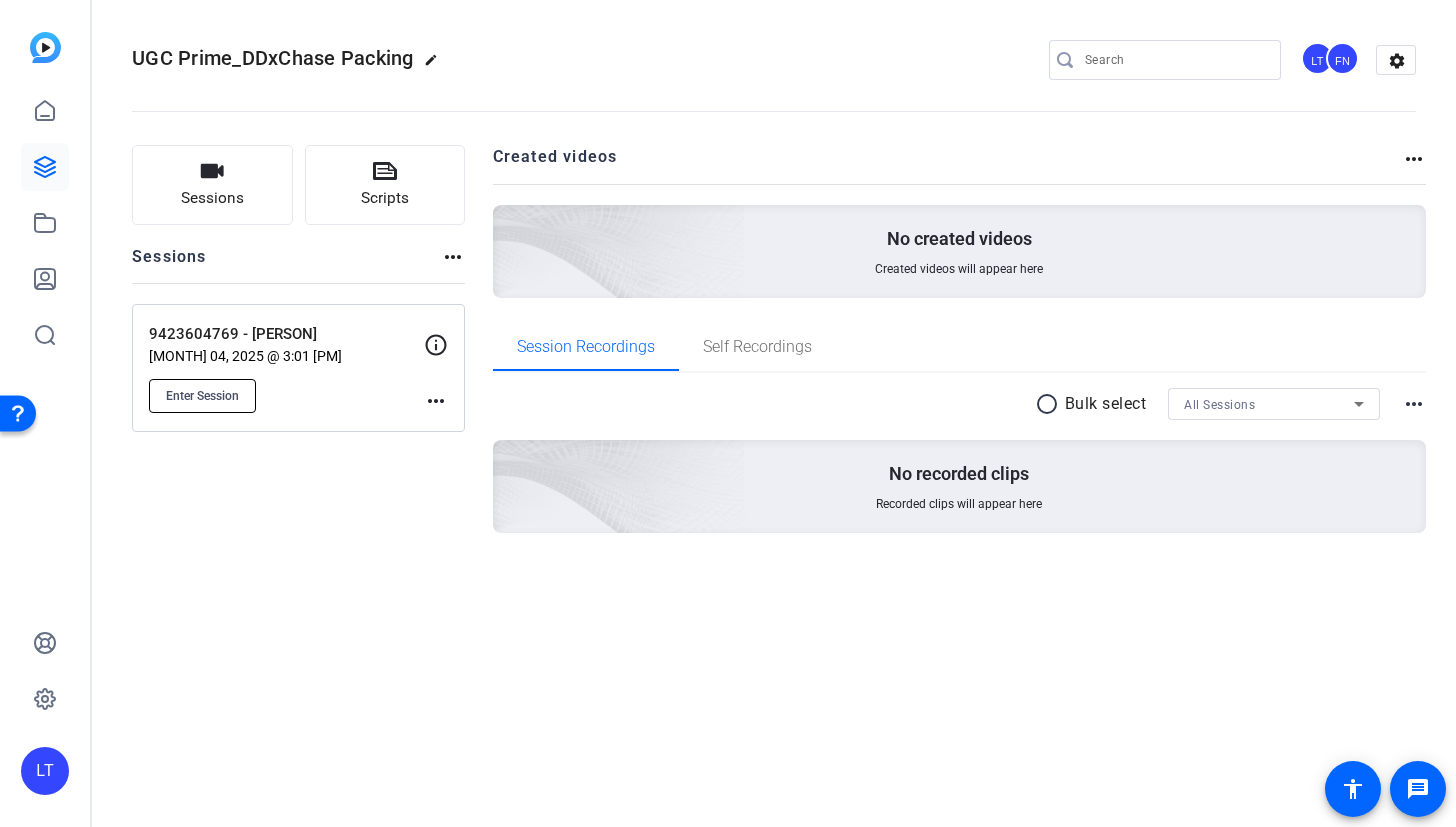 click on "Enter Session" at bounding box center (202, 396) 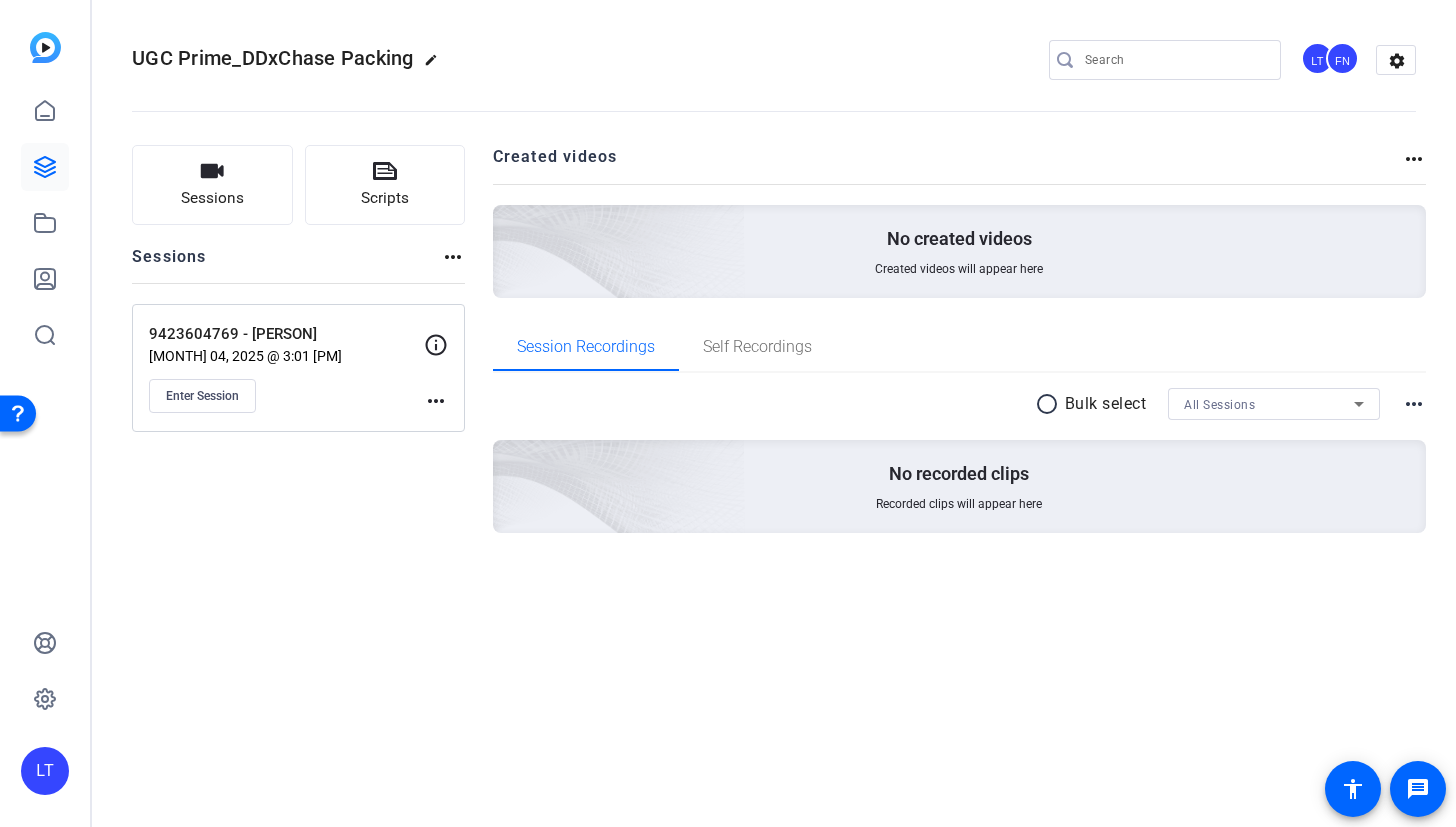 click on "more_horiz" at bounding box center (436, 401) 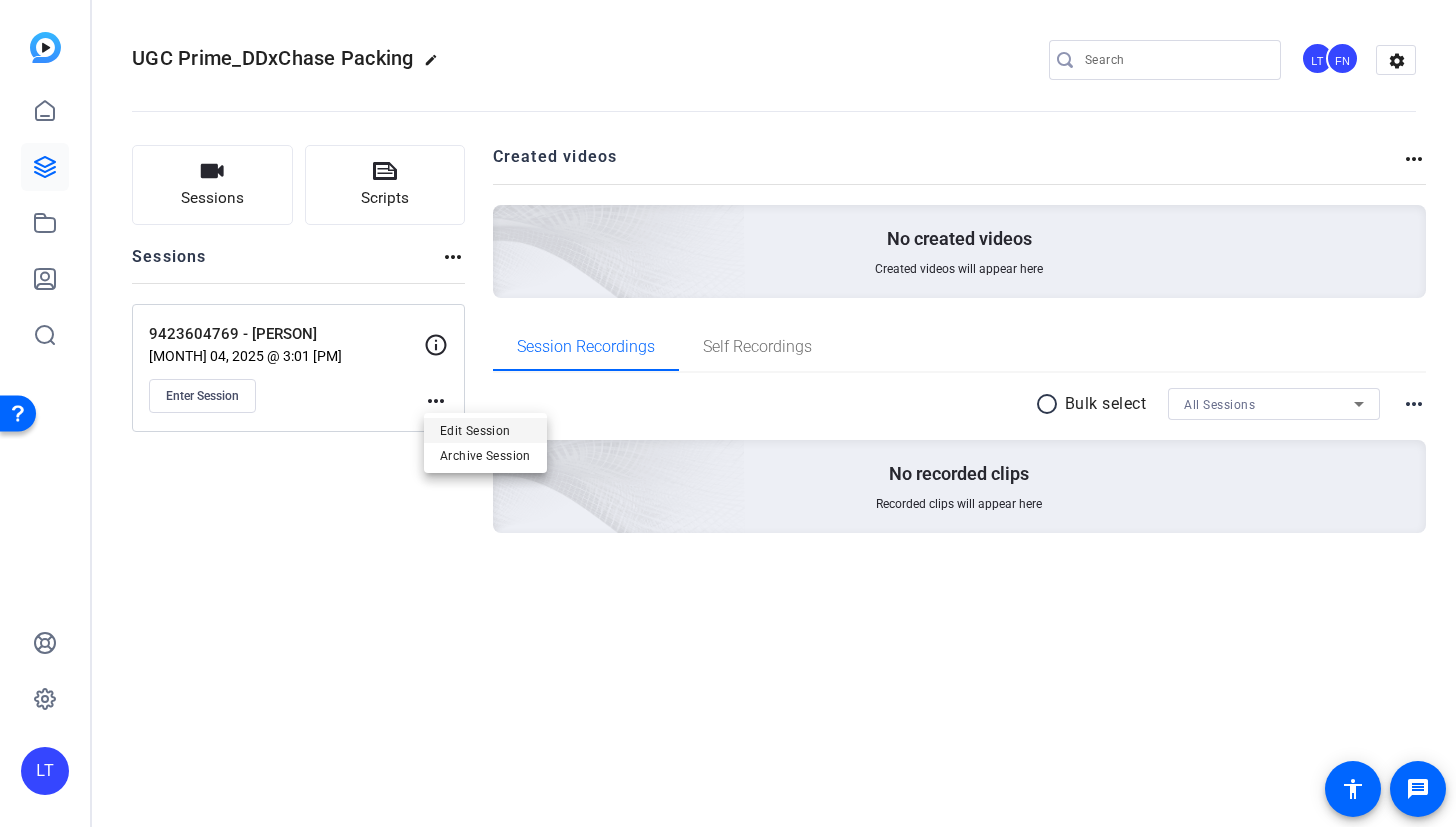click on "Edit Session" at bounding box center [485, 430] 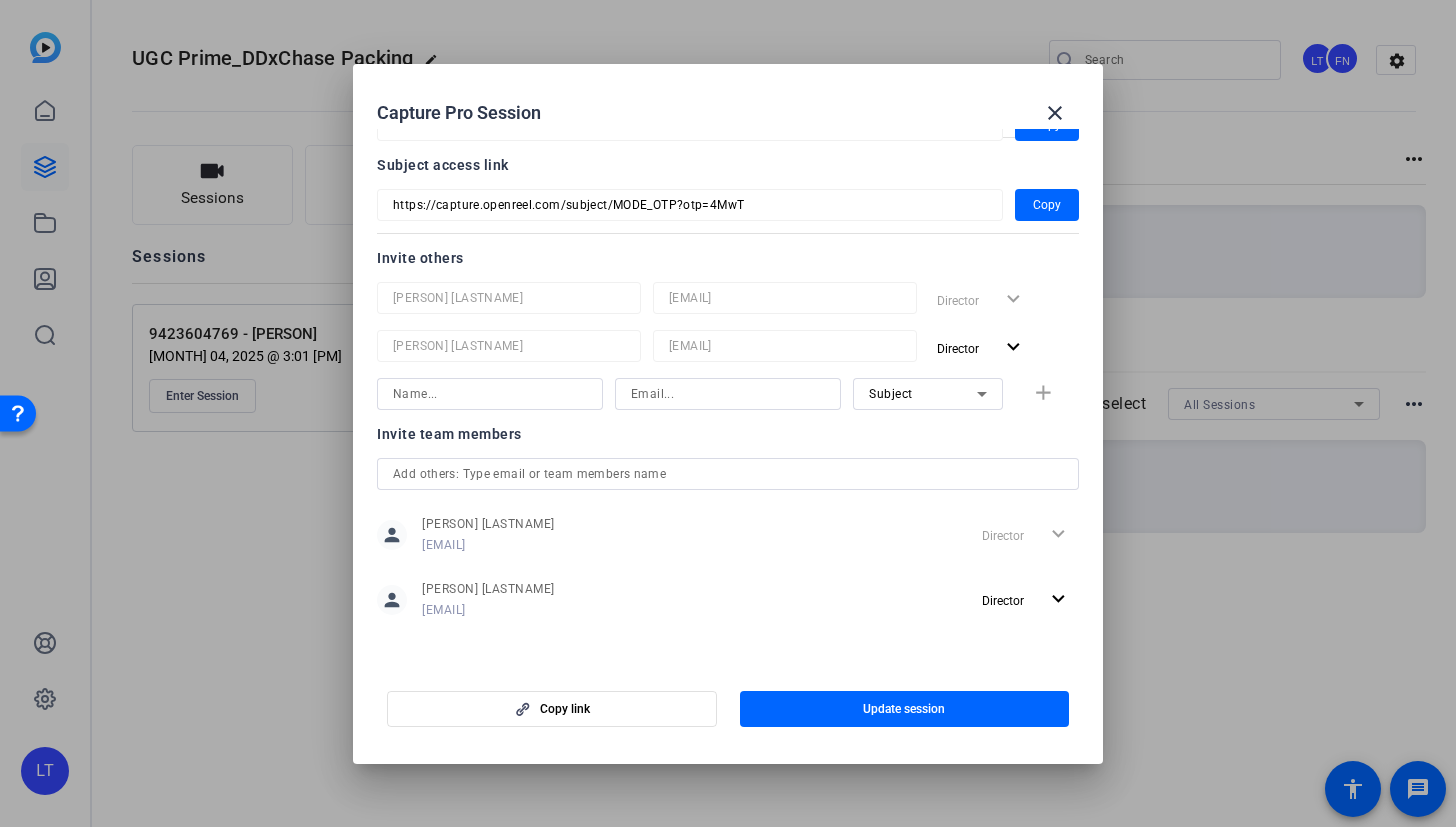 scroll, scrollTop: 0, scrollLeft: 0, axis: both 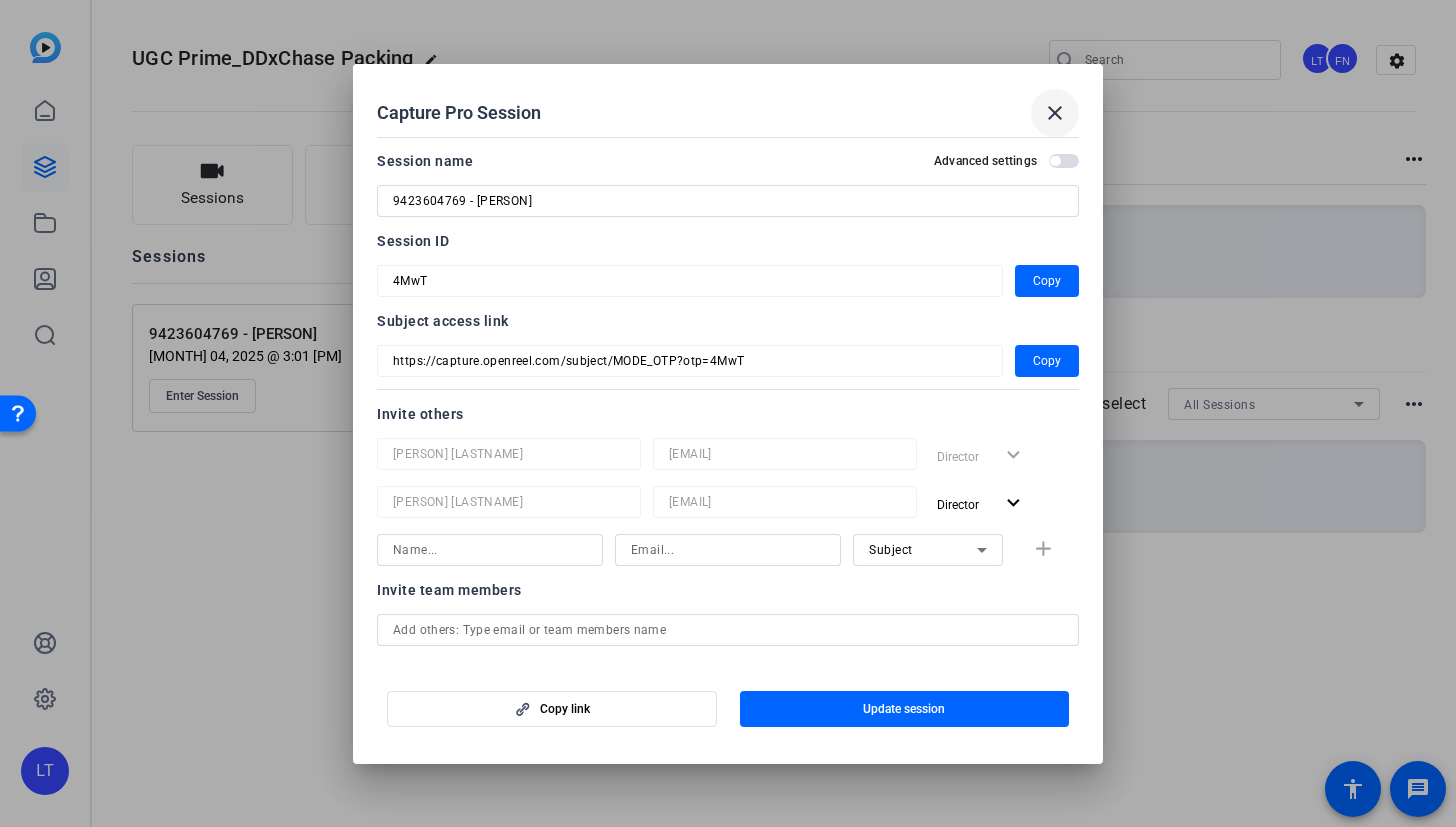 click on "close" at bounding box center (1055, 113) 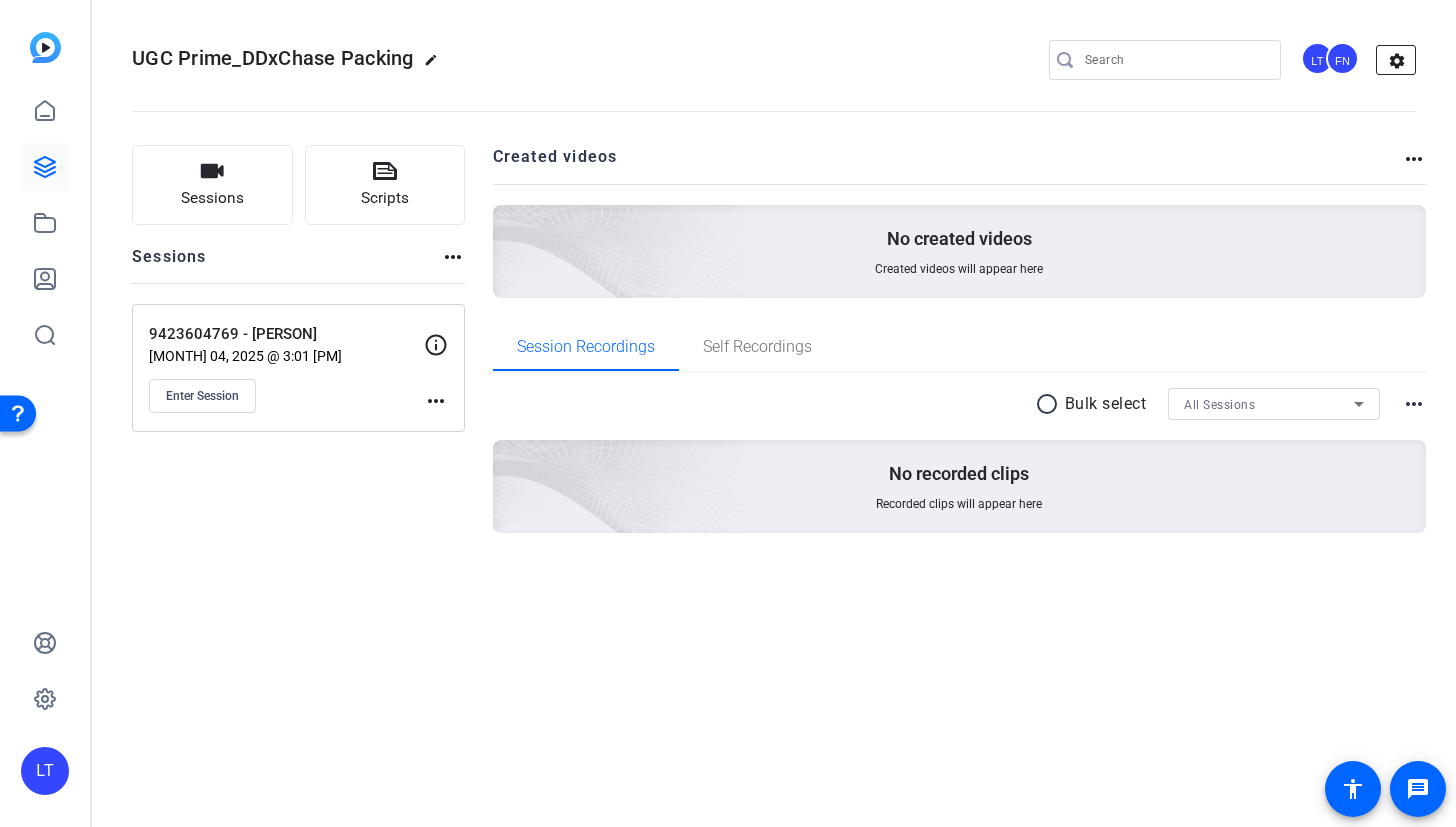 click on "settings" at bounding box center (1397, 61) 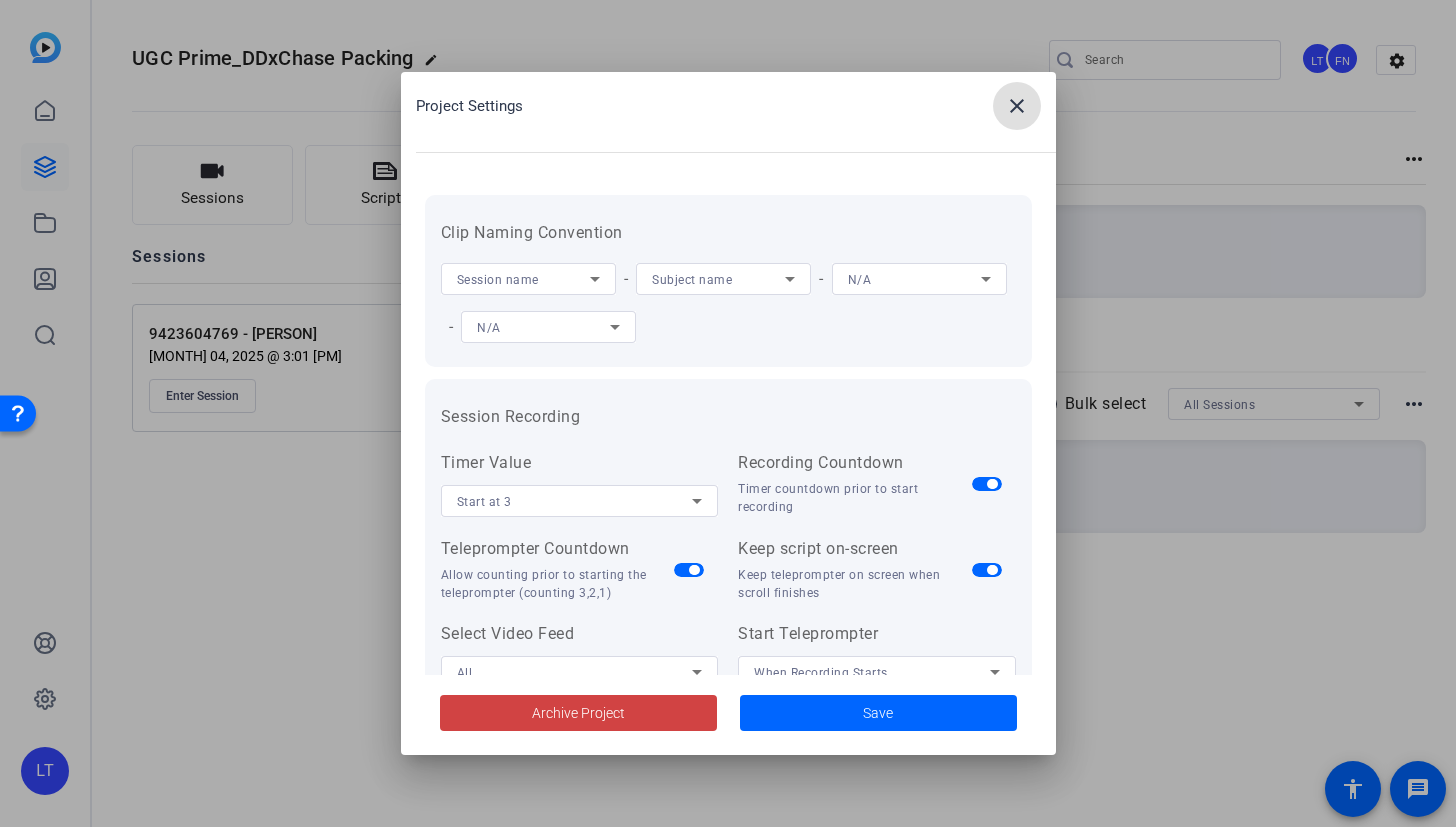 click on "Subject name" at bounding box center (692, 280) 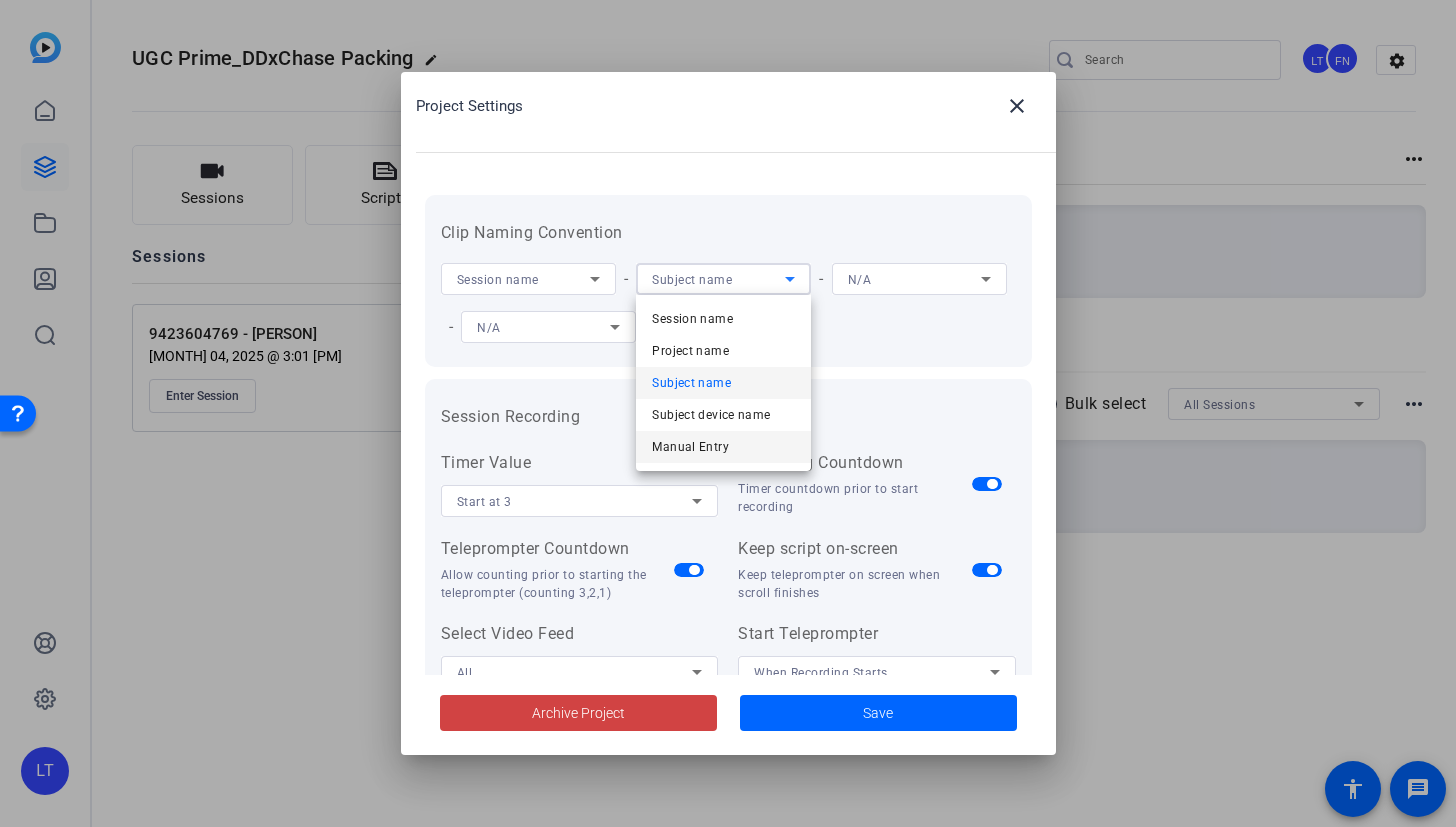 click on "Manual Entry" at bounding box center [723, 447] 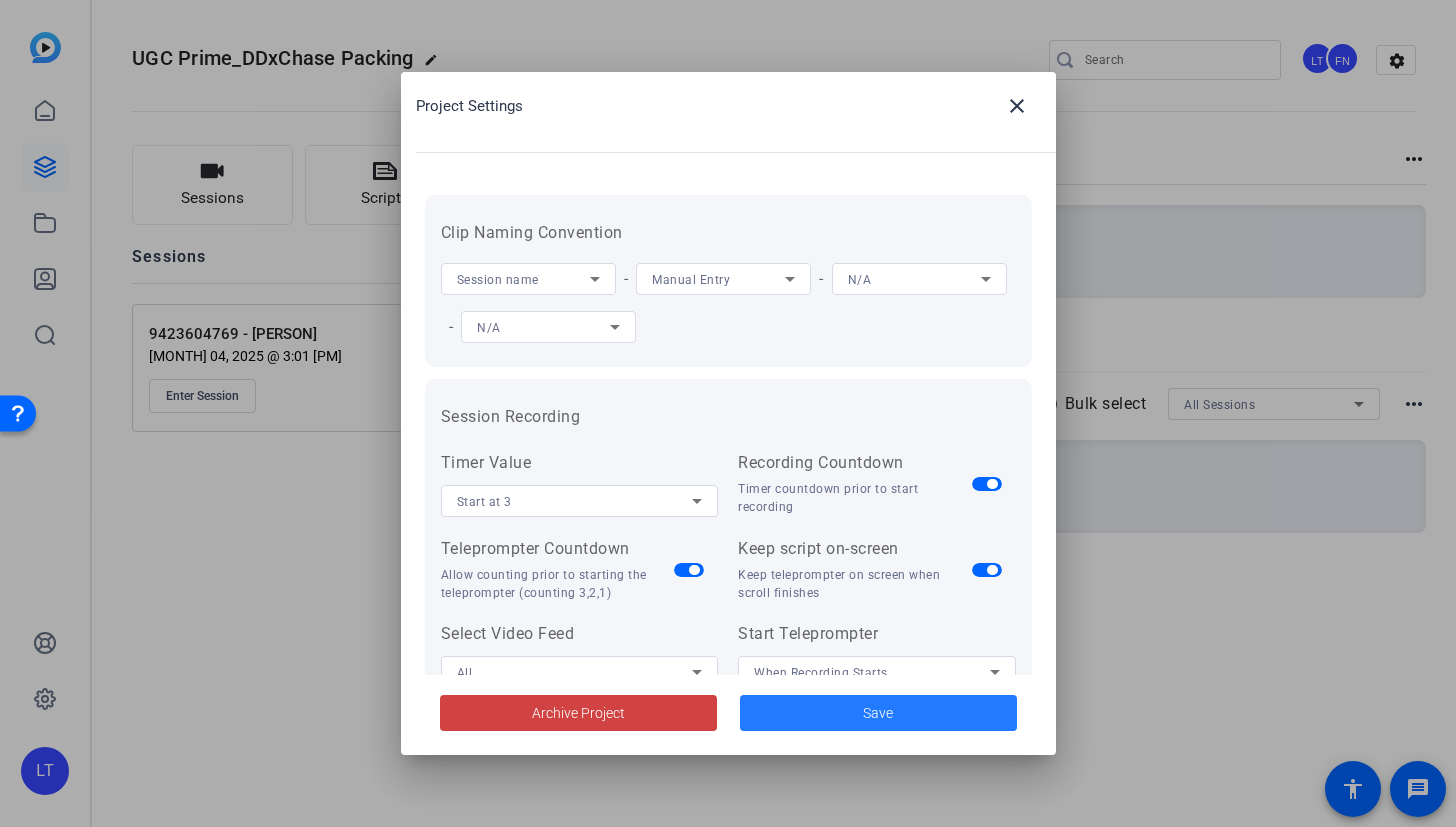 click at bounding box center (878, 713) 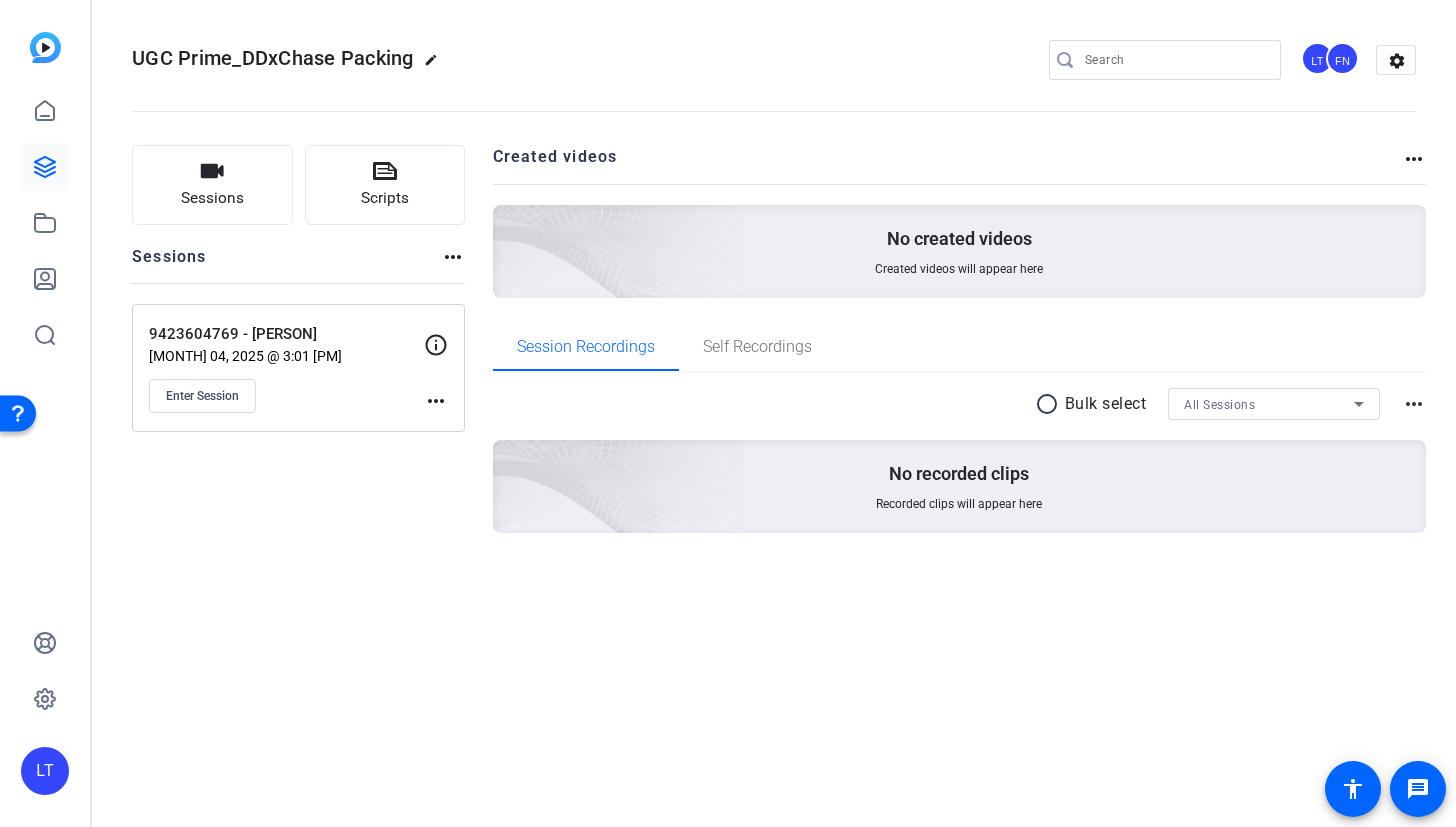 click on "more_horiz" at bounding box center [436, 401] 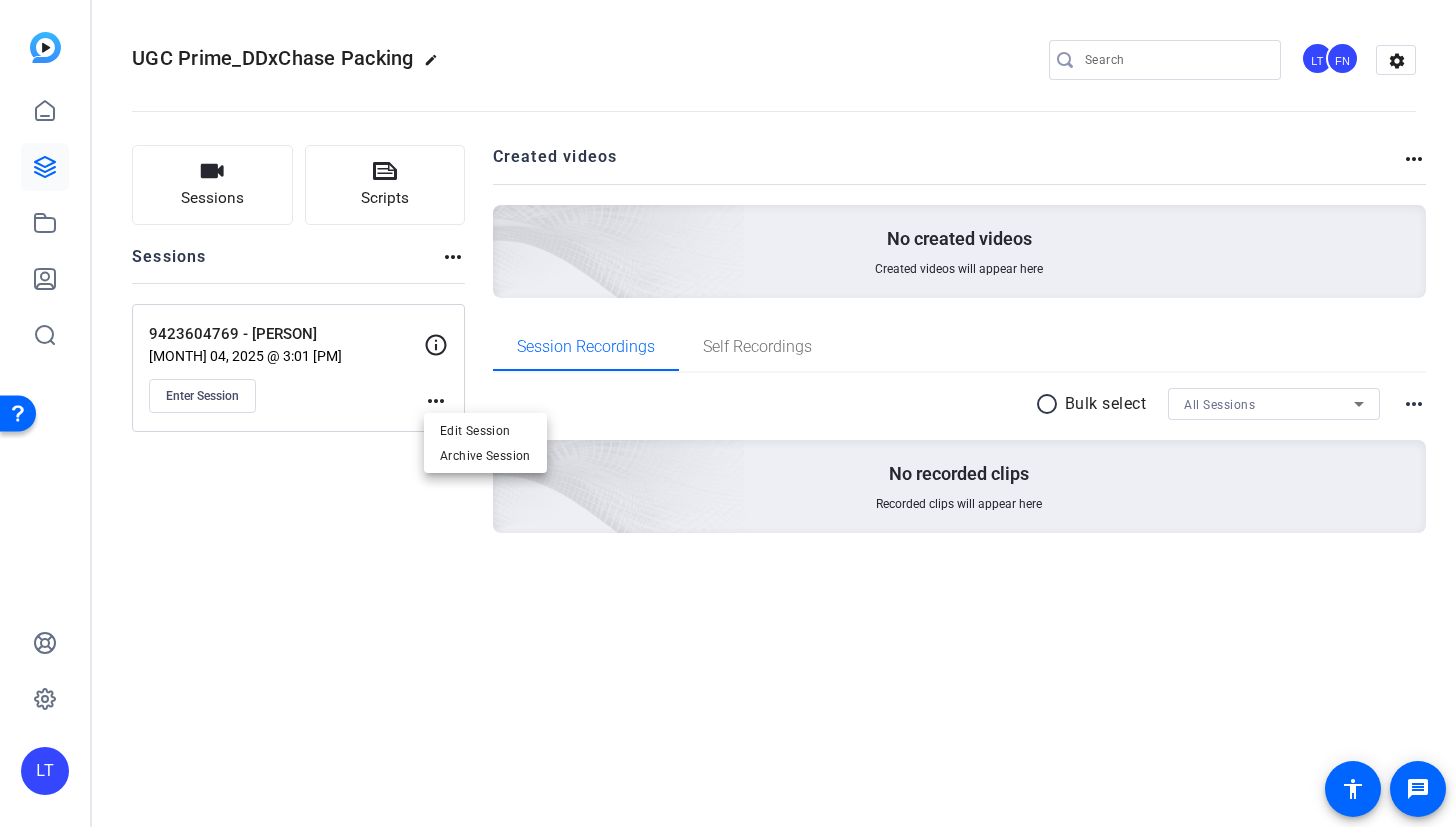 click at bounding box center [728, 413] 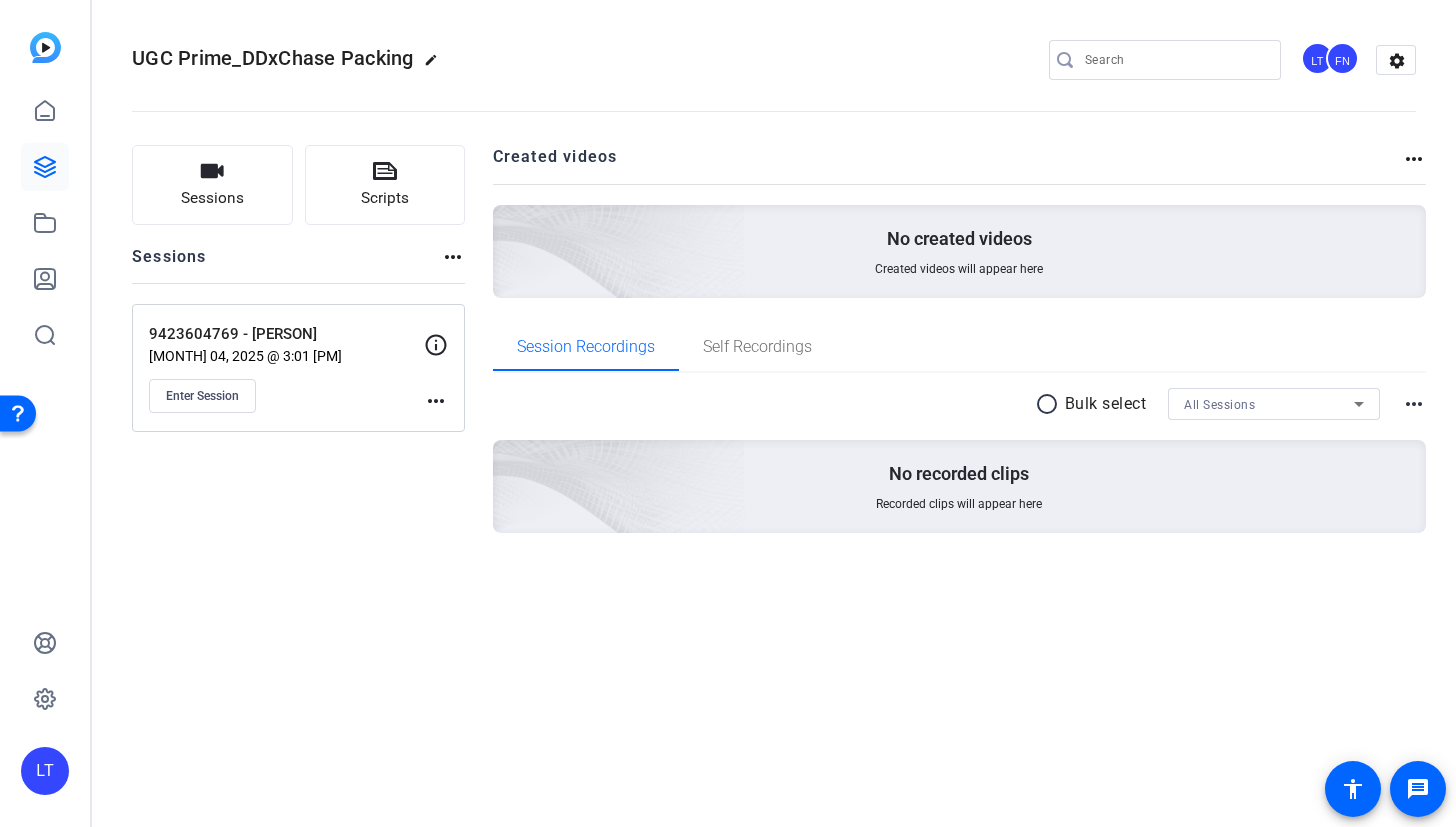 click on "more_horiz" at bounding box center (436, 401) 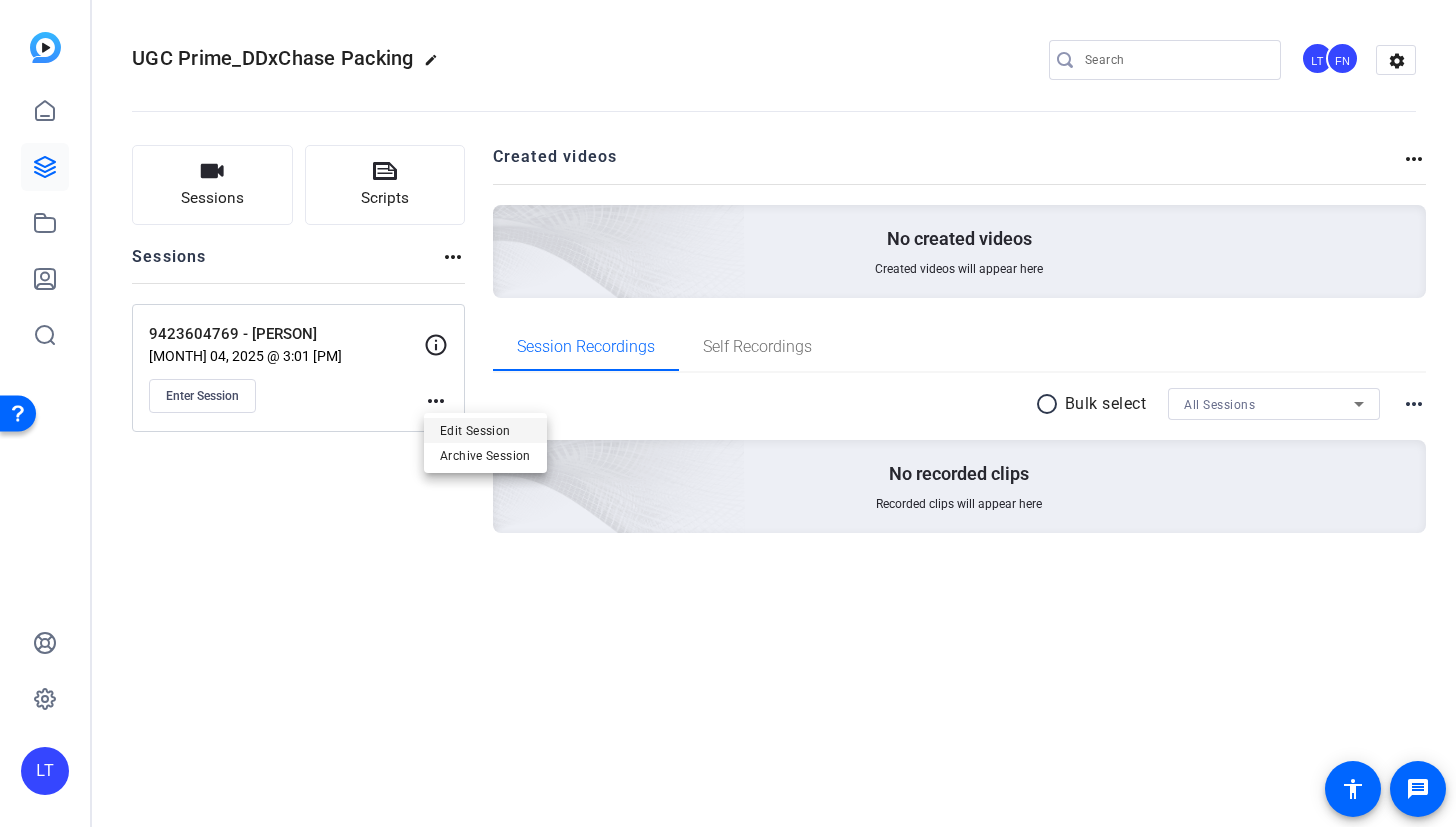 click on "Edit Session" at bounding box center (485, 430) 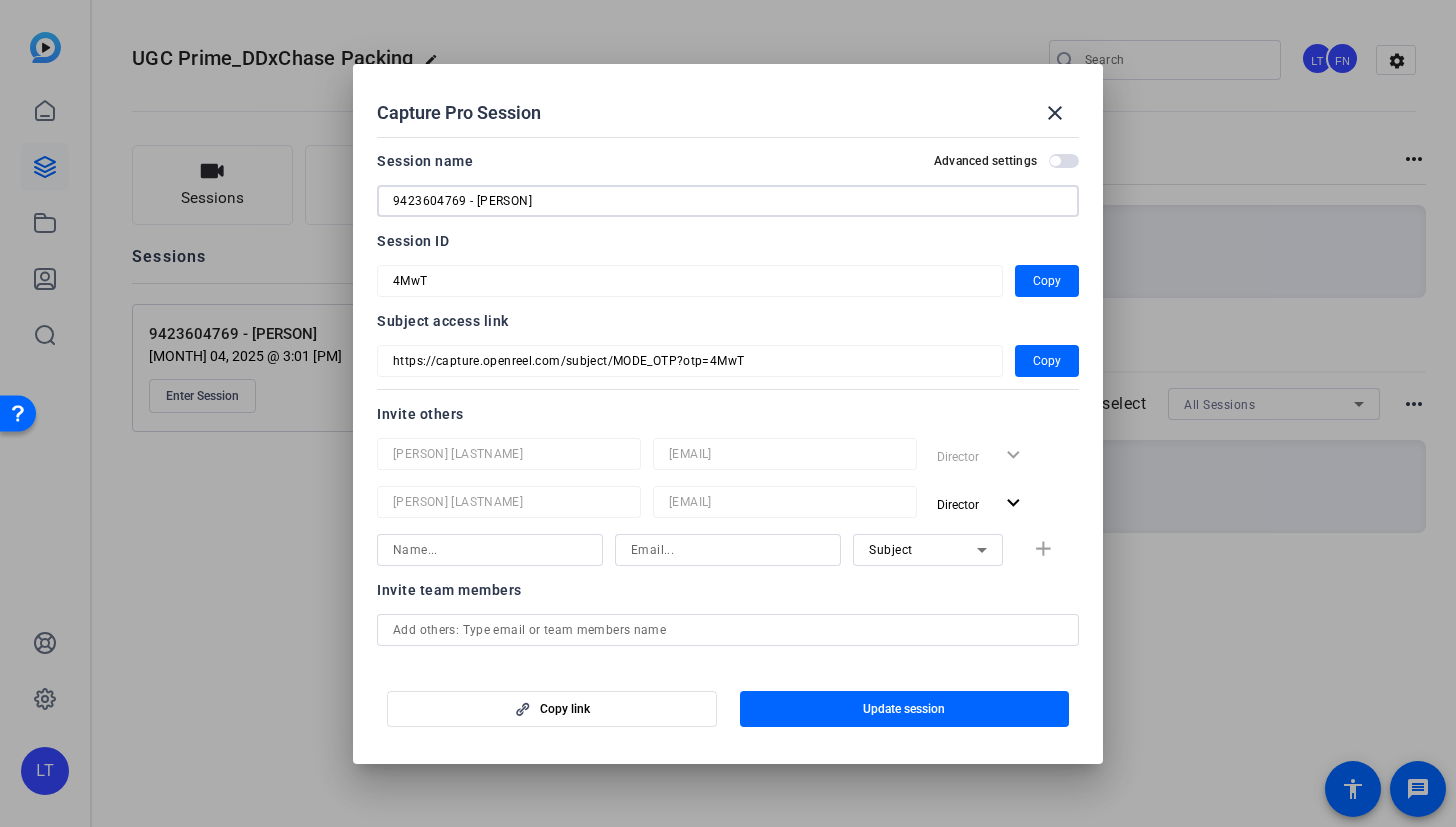 drag, startPoint x: 464, startPoint y: 203, endPoint x: 561, endPoint y: 208, distance: 97.128784 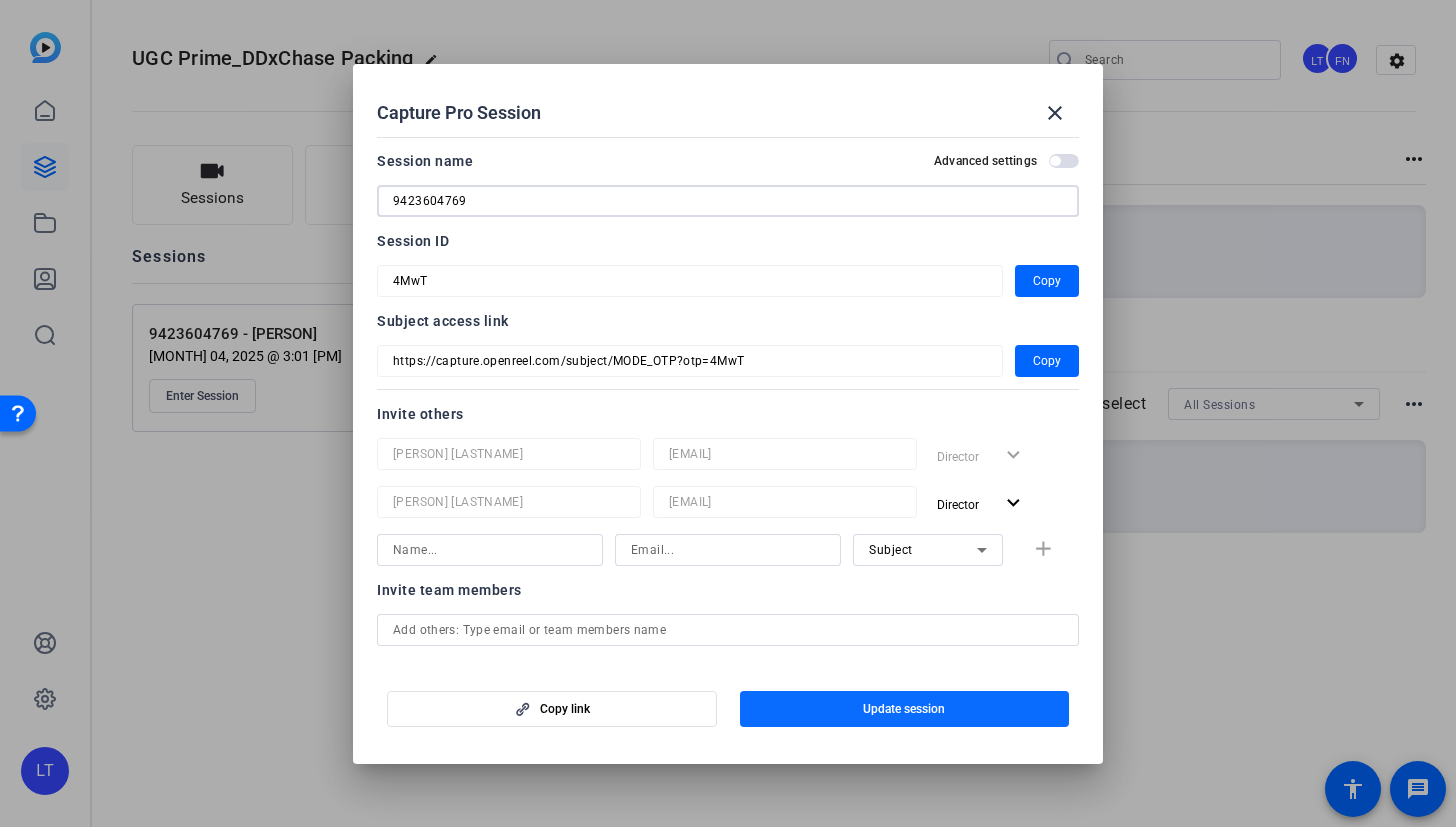 type on "[PHONE]" 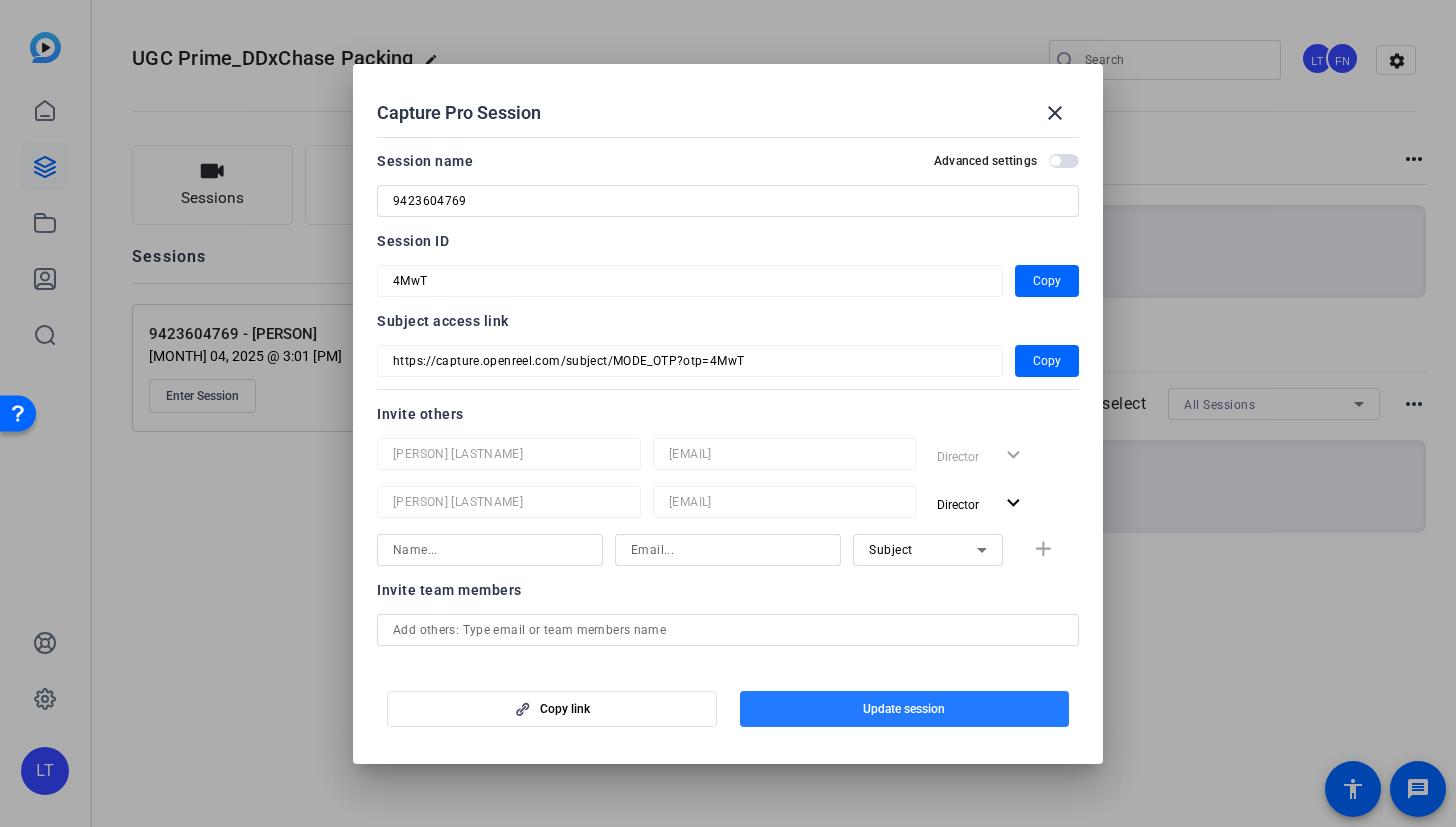 click at bounding box center (905, 709) 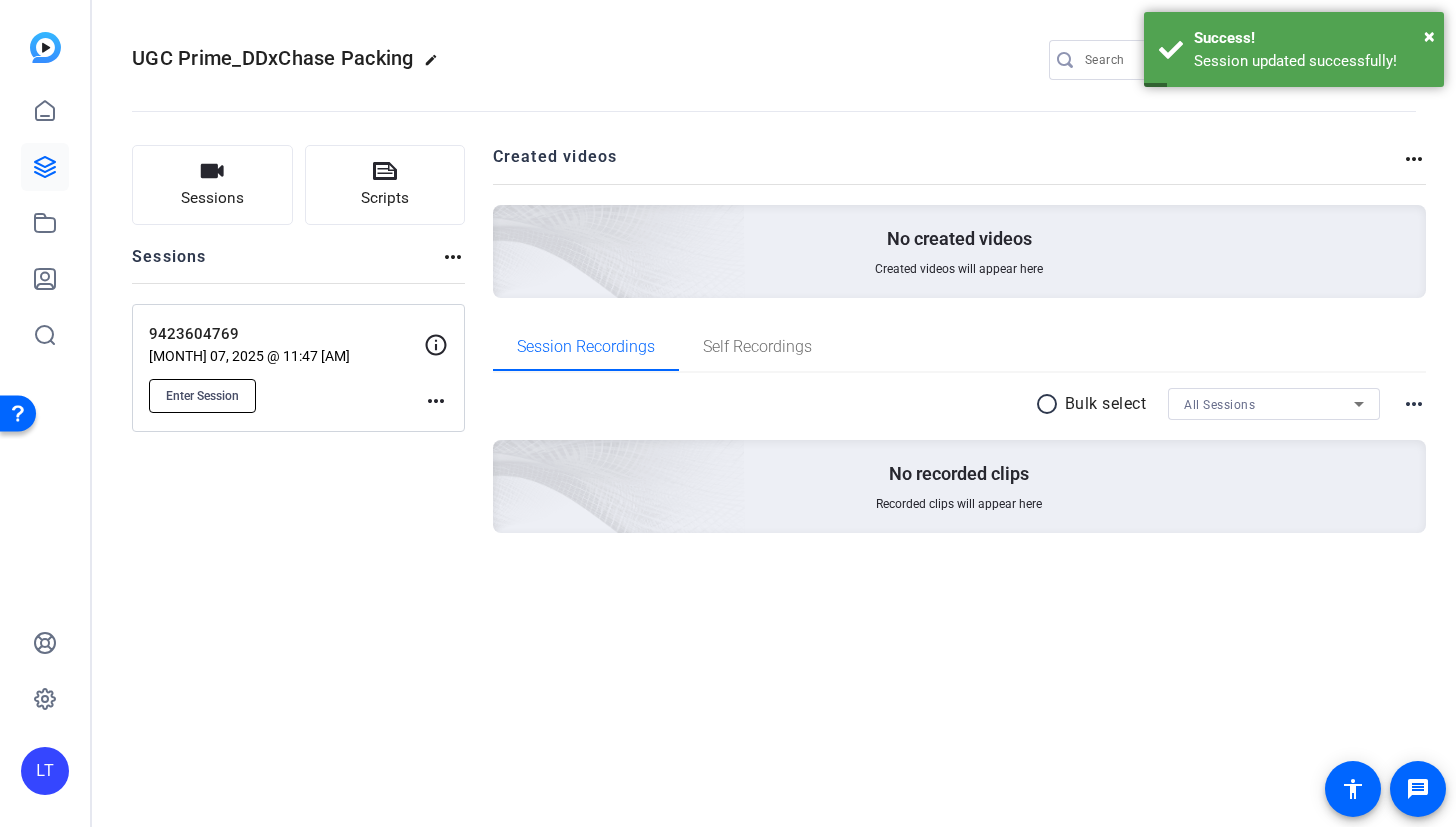 click on "Enter Session" at bounding box center (202, 396) 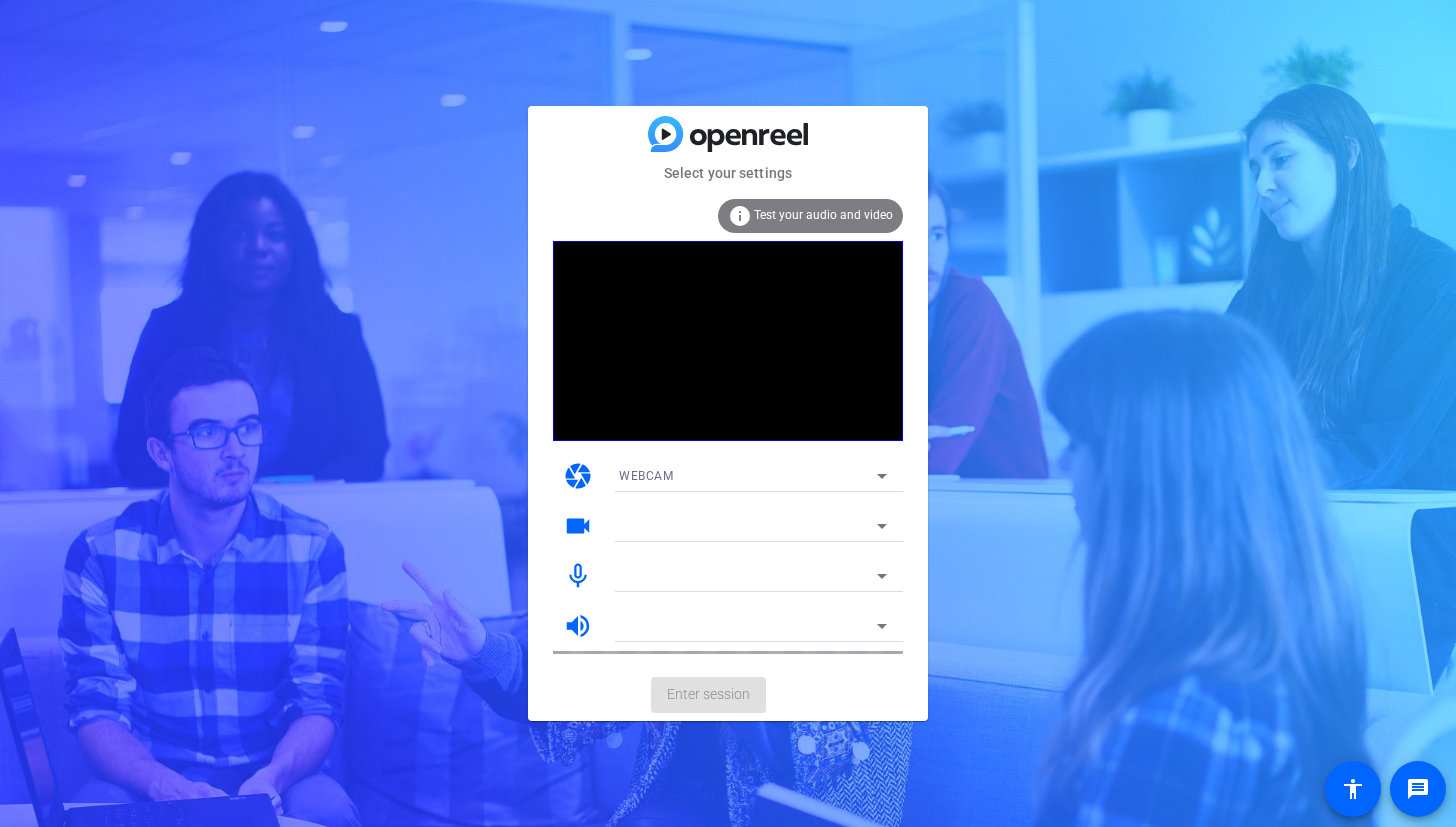 scroll, scrollTop: 0, scrollLeft: 0, axis: both 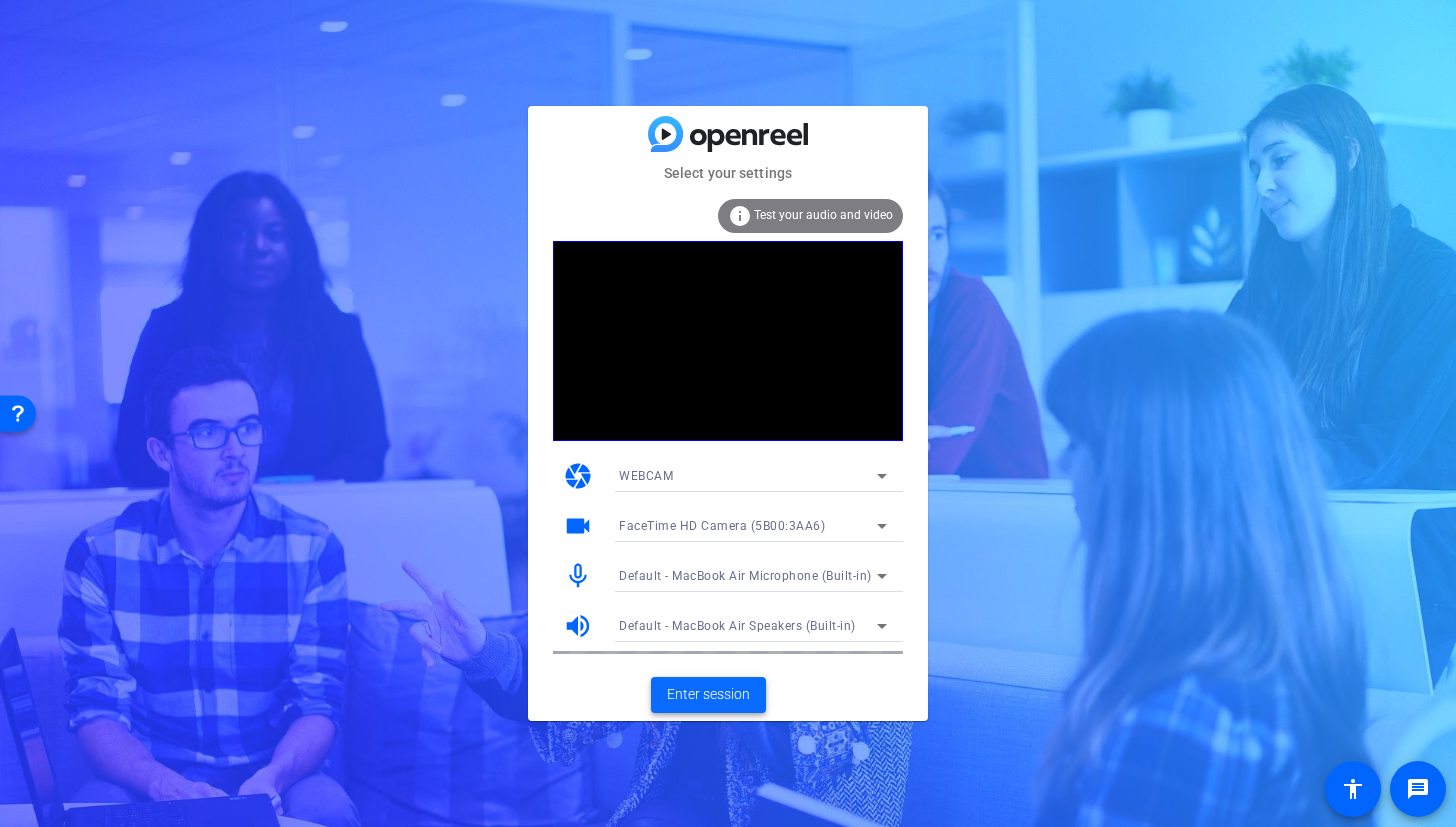 click on "Enter session" at bounding box center (708, 694) 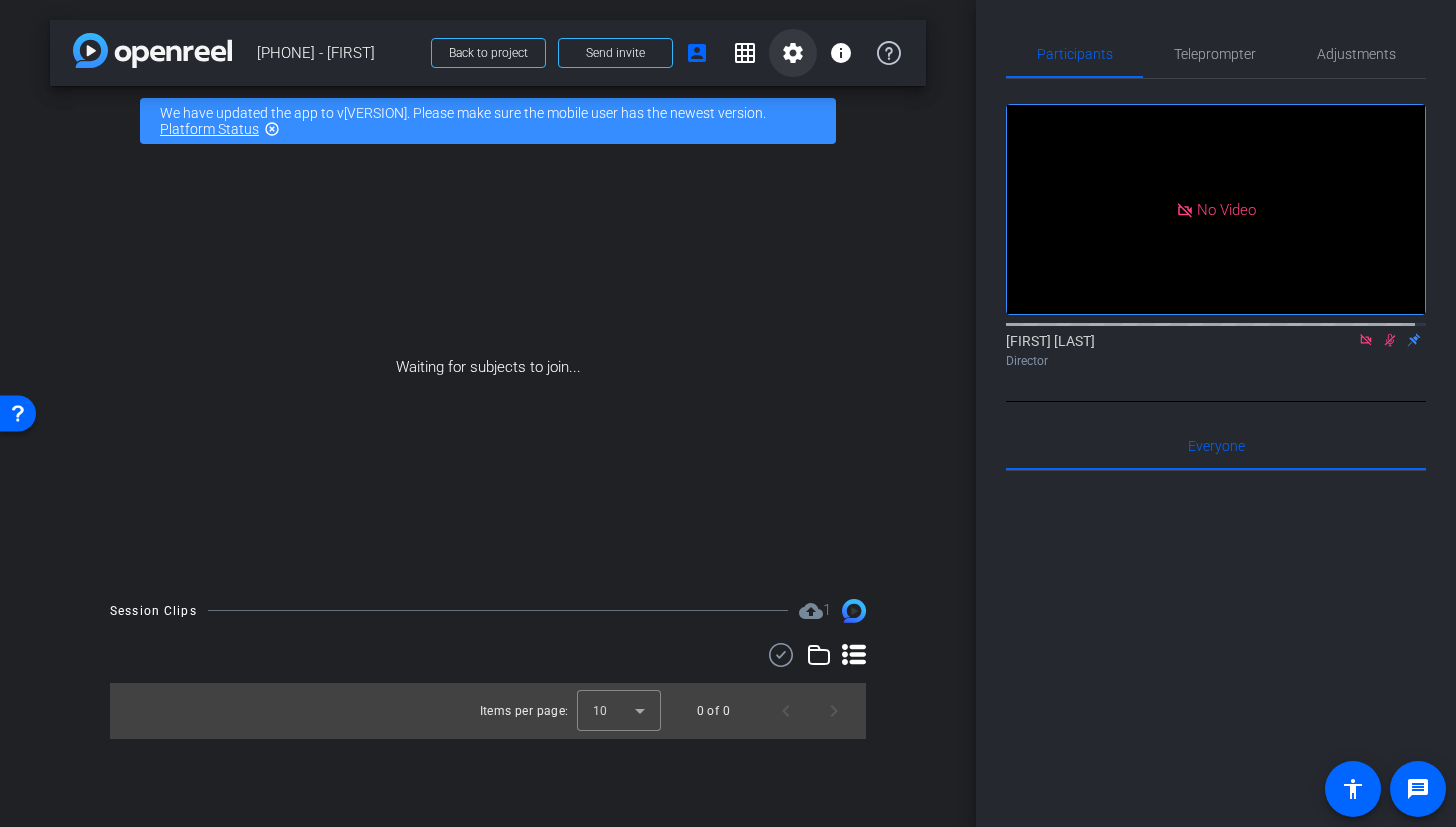 click on "settings" at bounding box center [793, 53] 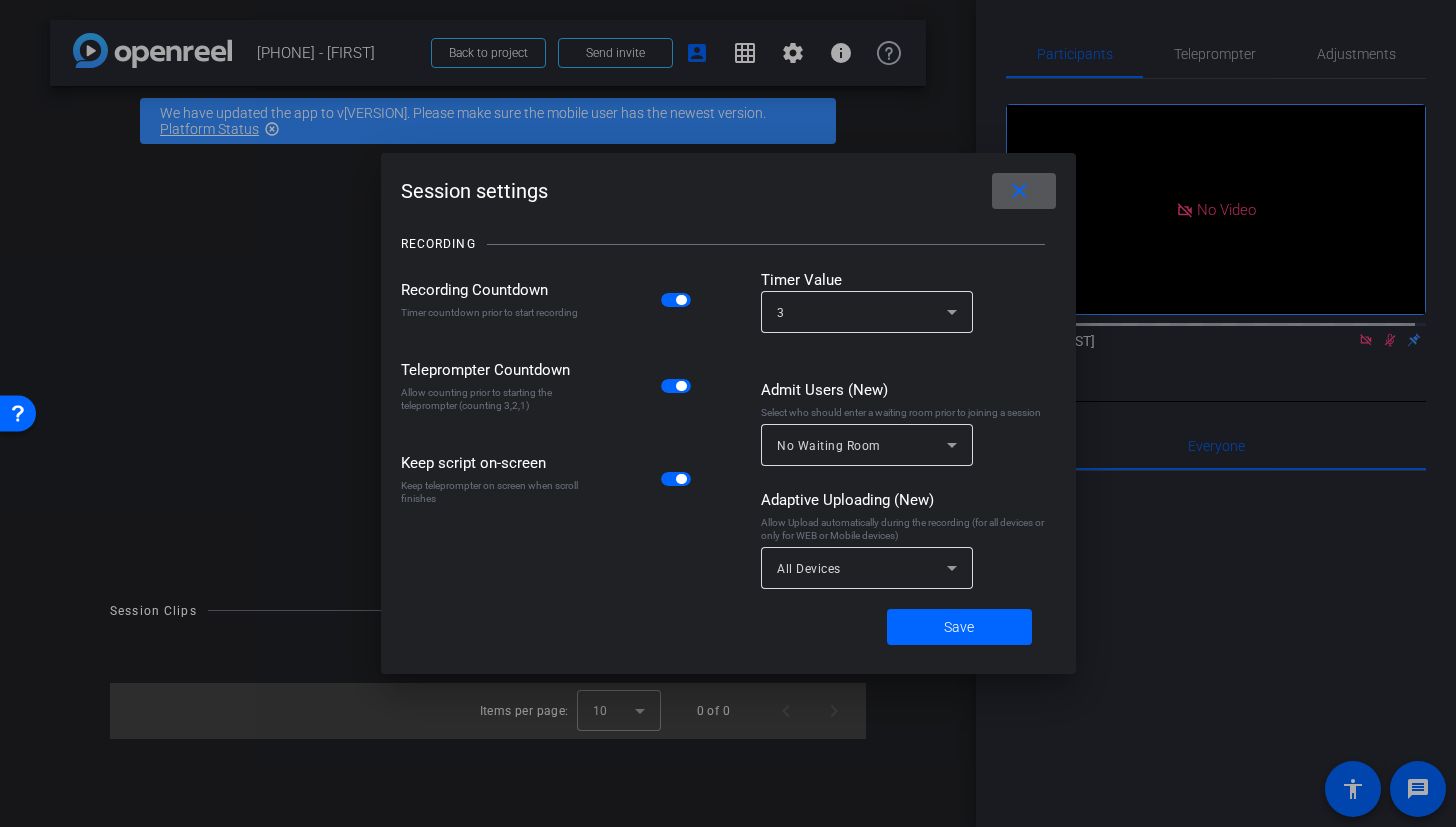 click on "close" at bounding box center (1019, 191) 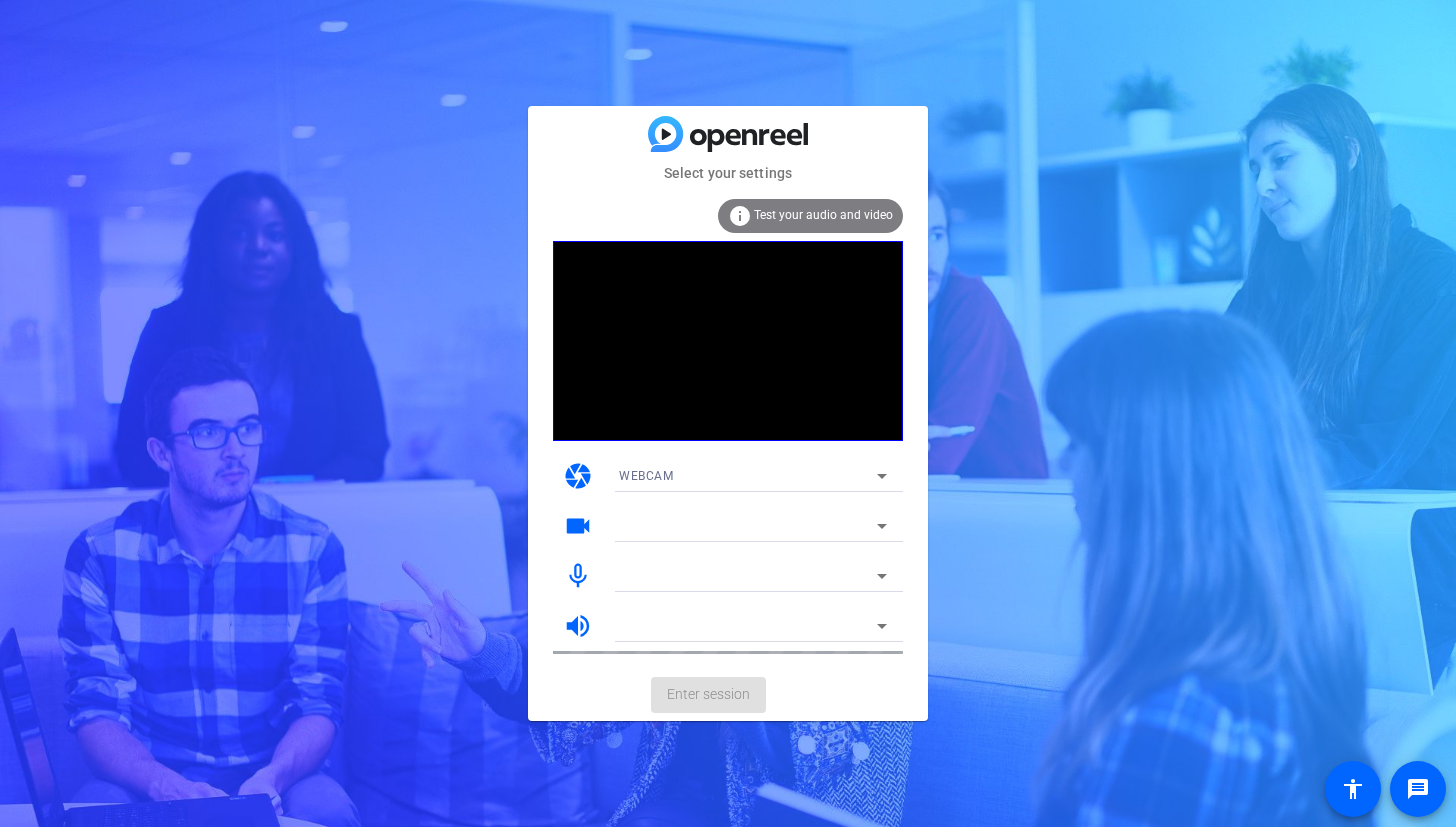 scroll, scrollTop: 0, scrollLeft: 0, axis: both 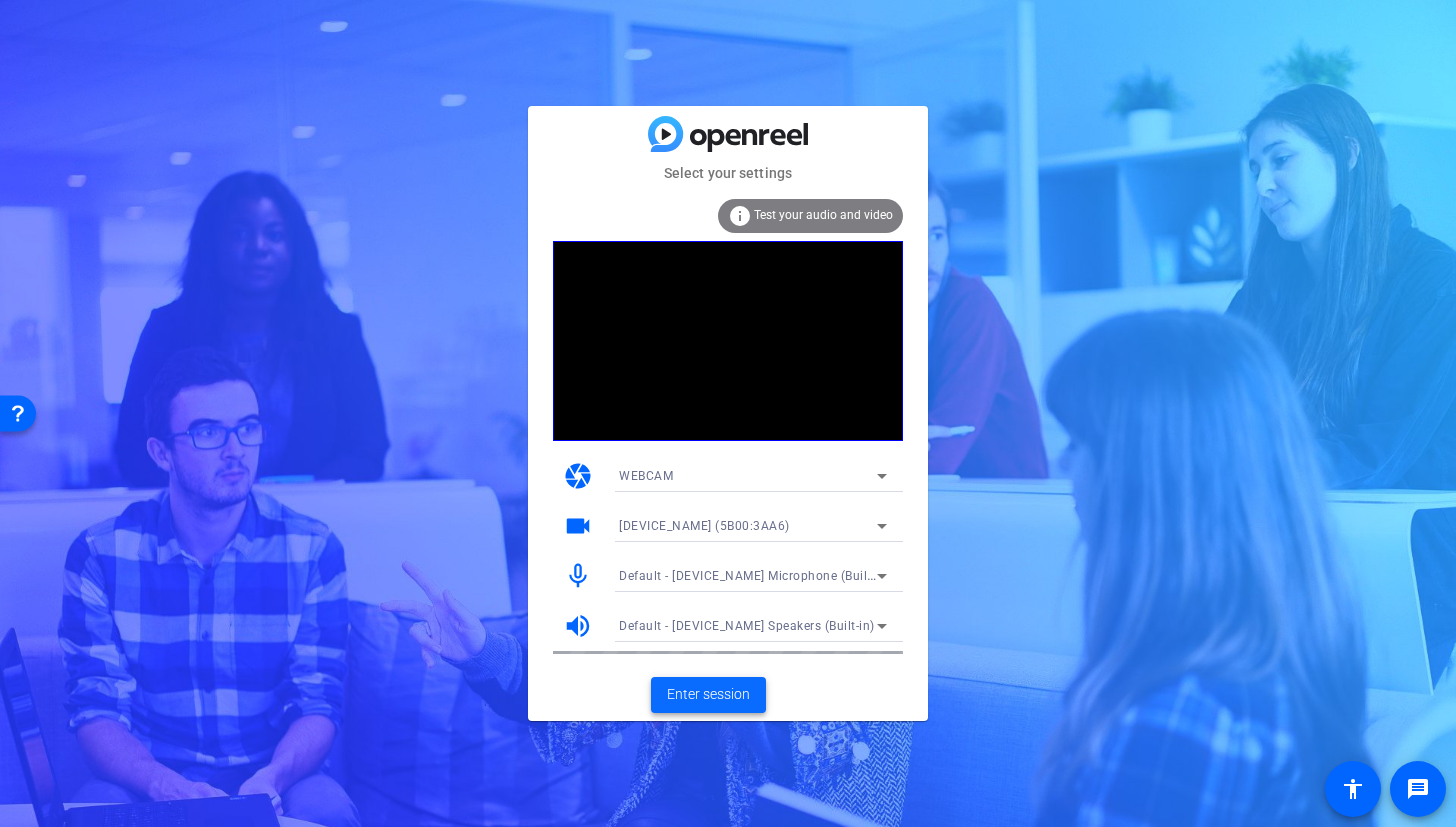 click at bounding box center (708, 695) 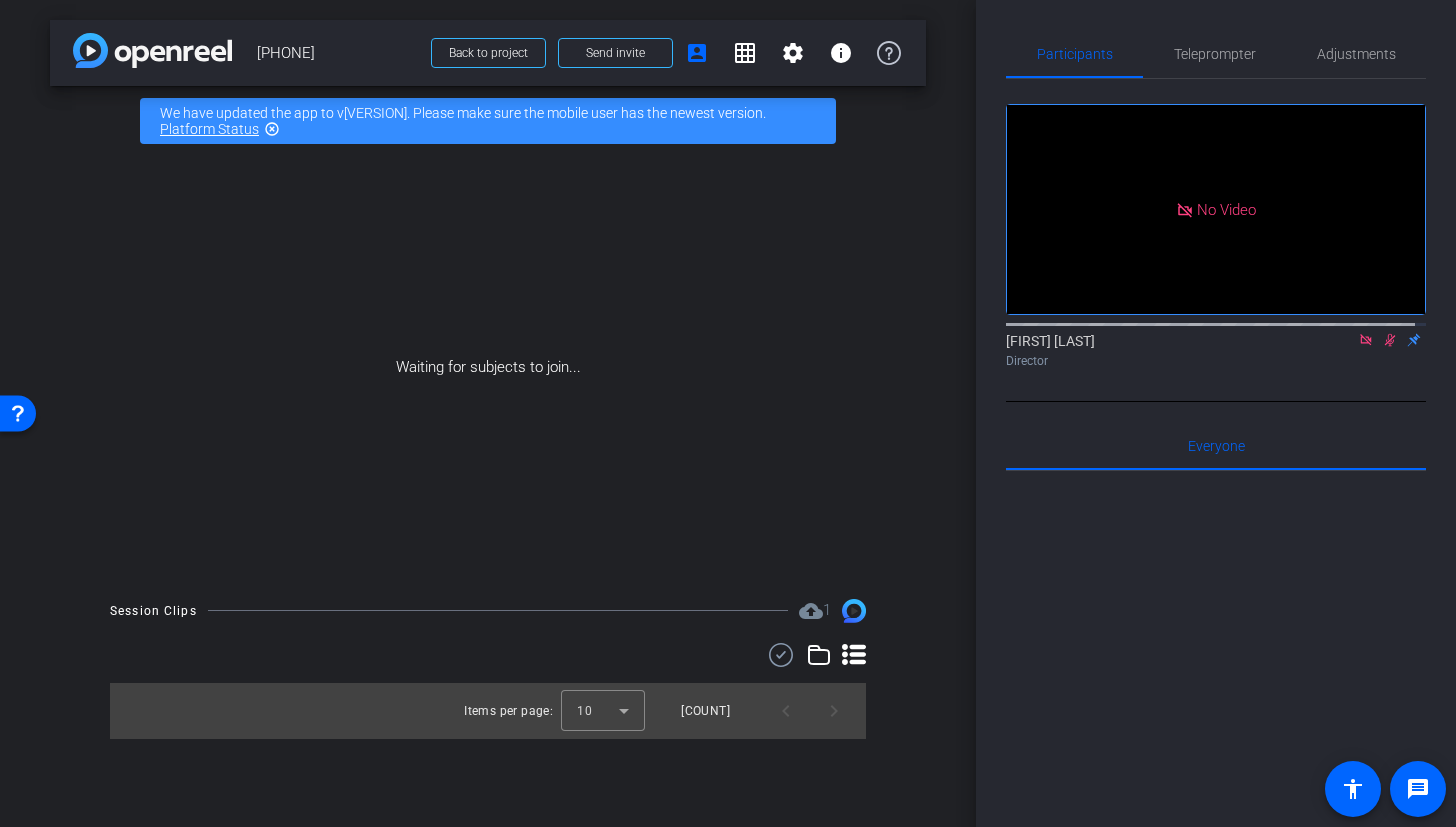 click at bounding box center (1365, 339) 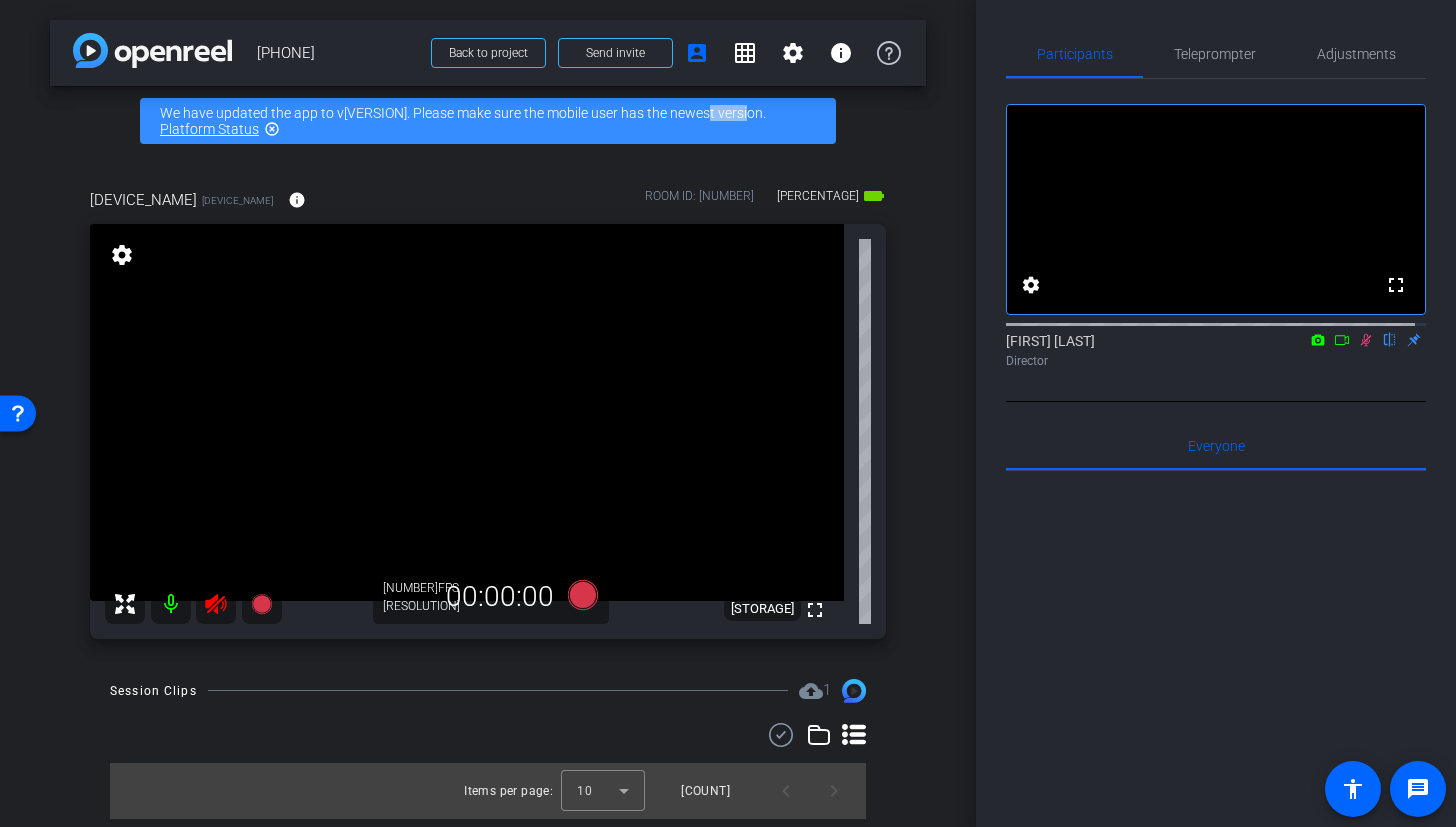 click at bounding box center [216, 604] 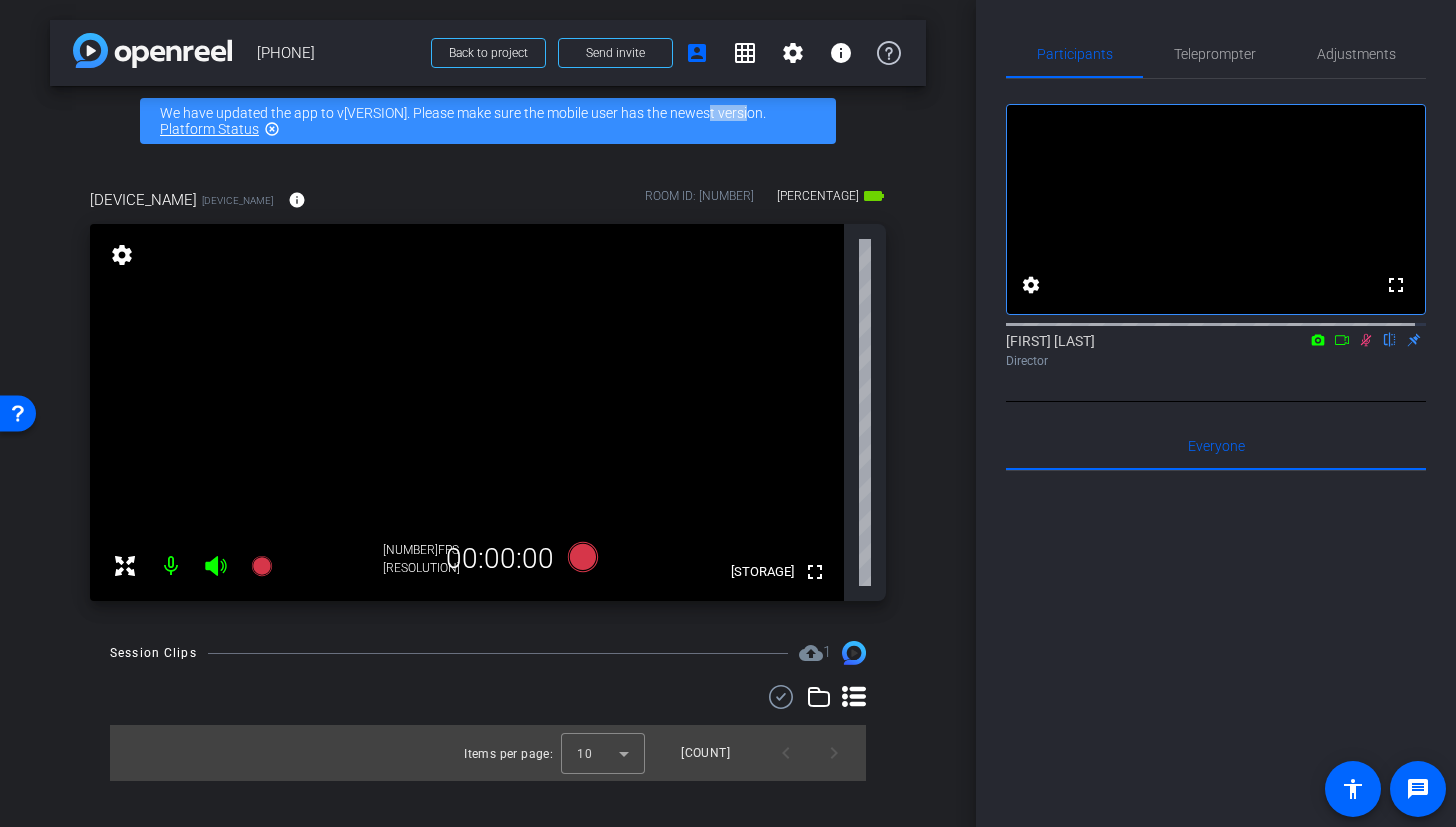 click at bounding box center (1366, 340) 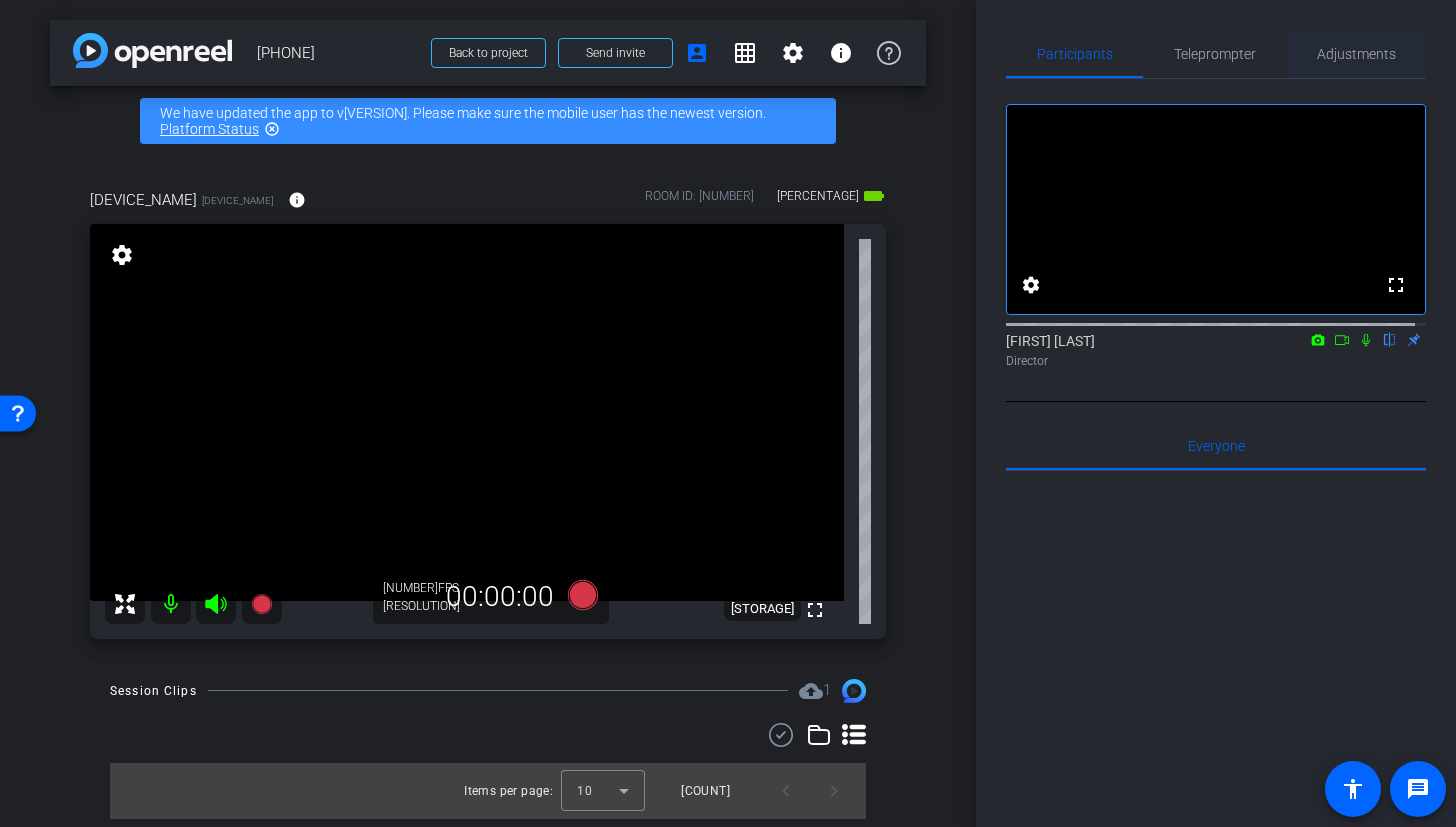 click on "Adjustments" at bounding box center [1356, 54] 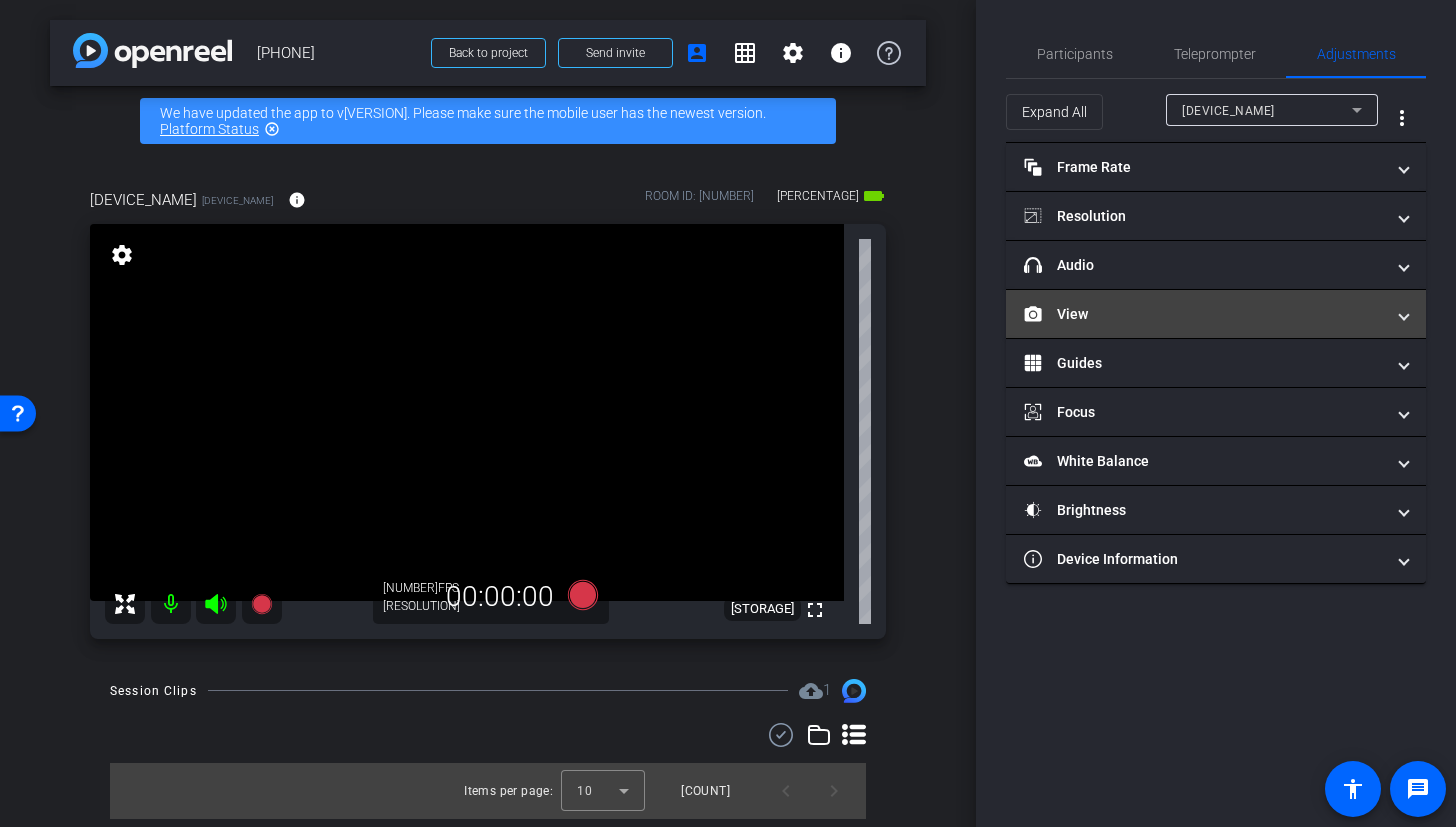 click on "View" at bounding box center [1204, 314] 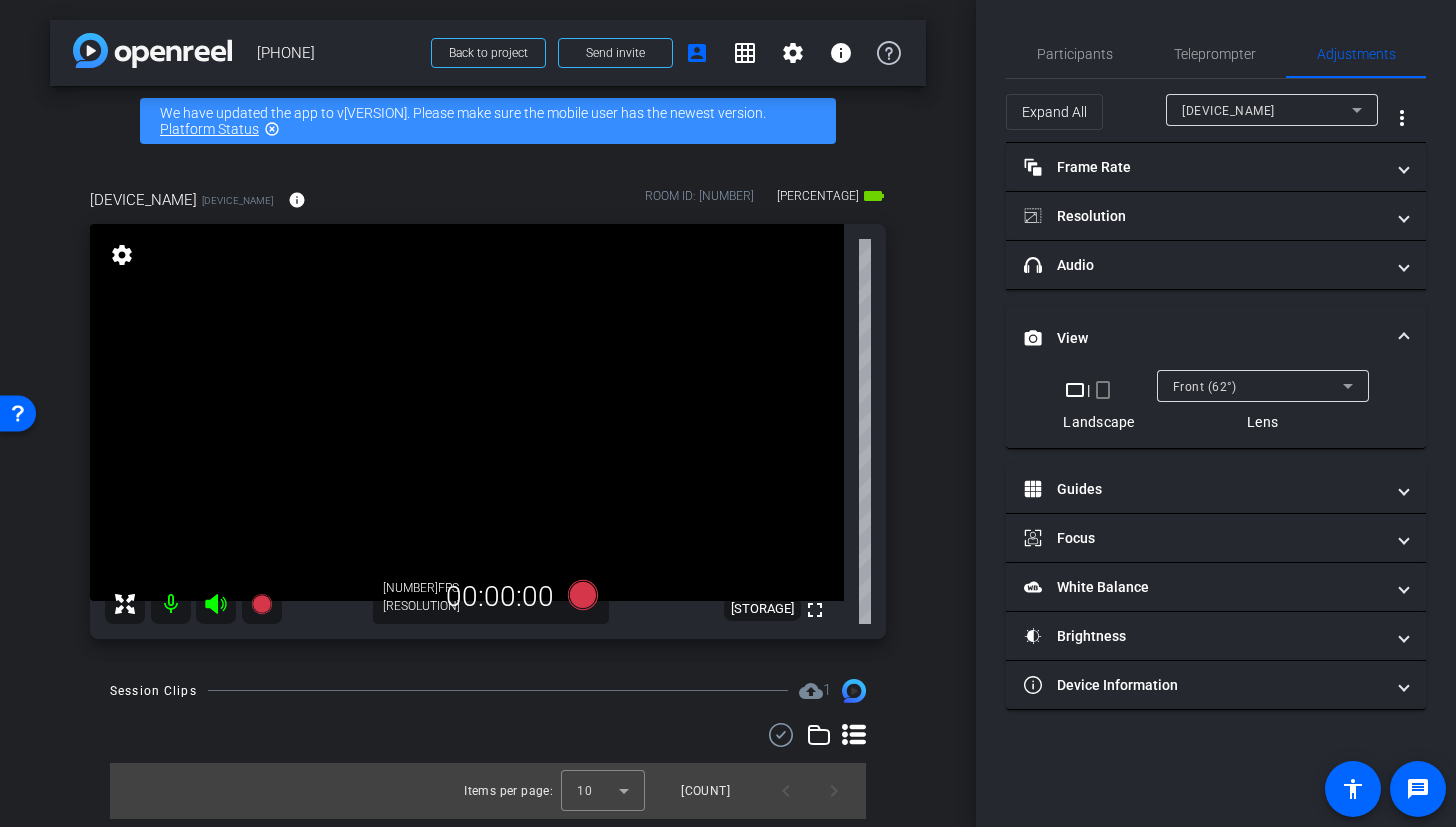 click on "crop_portrait" at bounding box center (1103, 390) 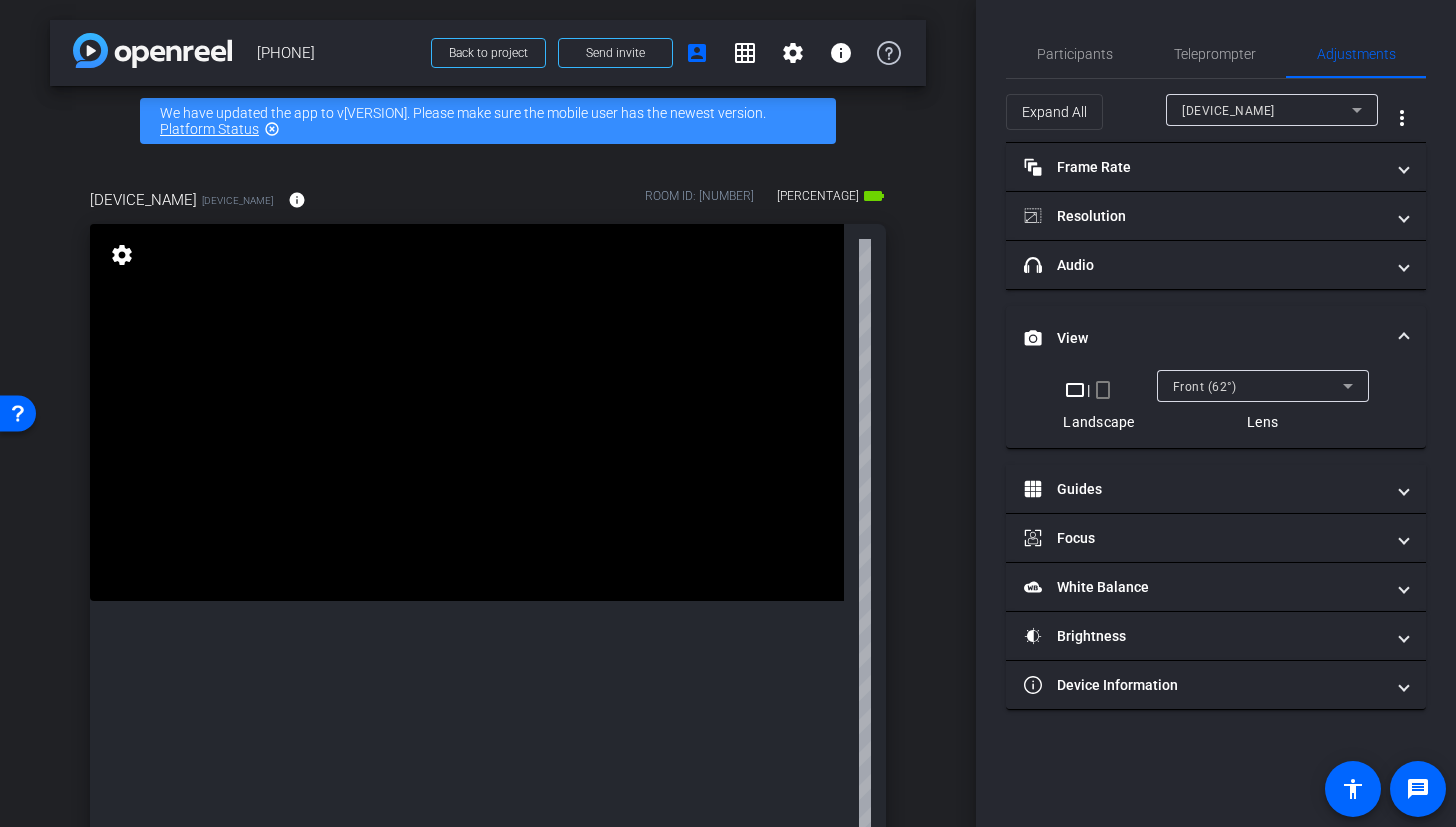 click on "crop_portrait" at bounding box center [1103, 390] 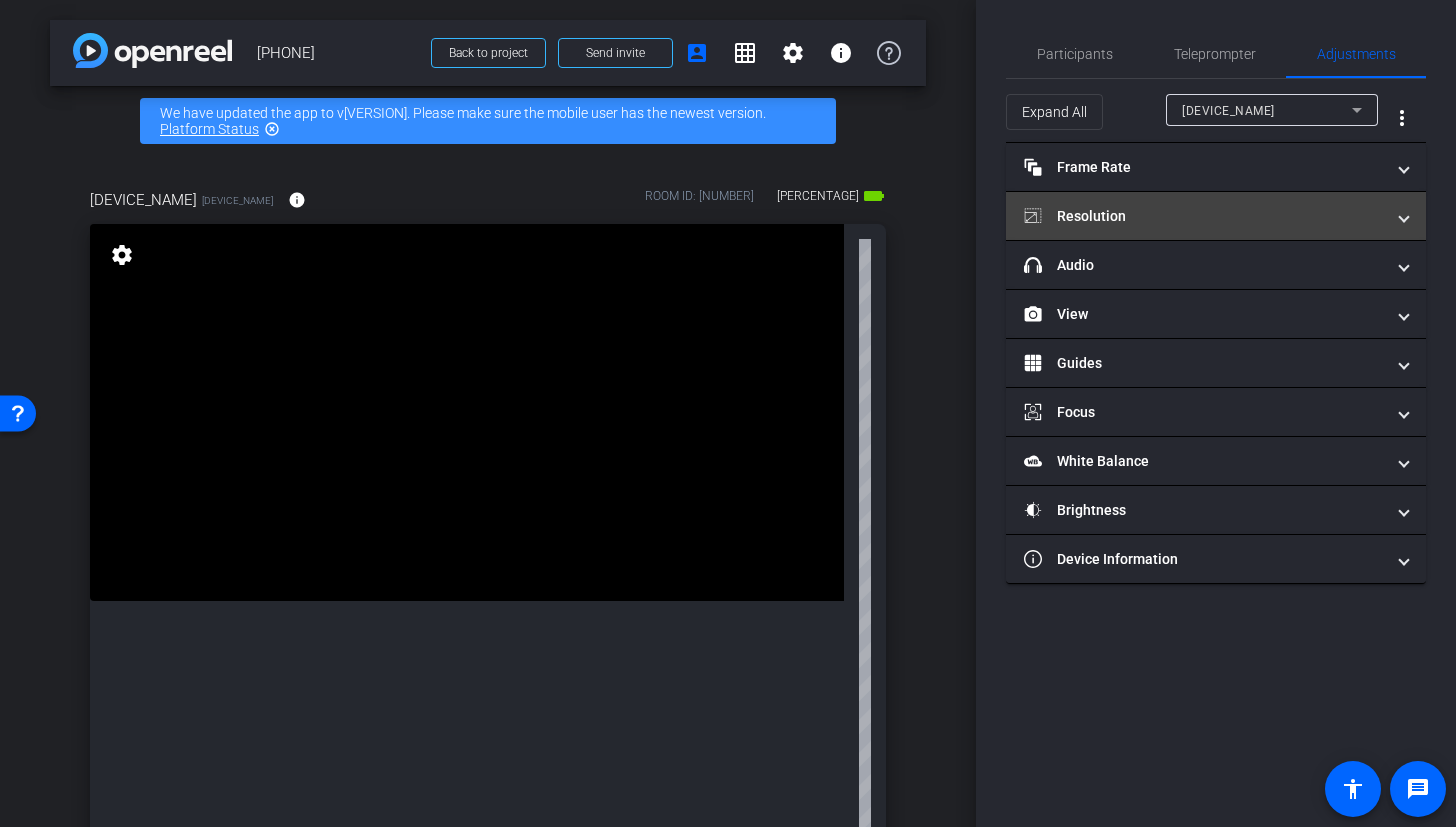 click on "Resolution" at bounding box center [1204, 216] 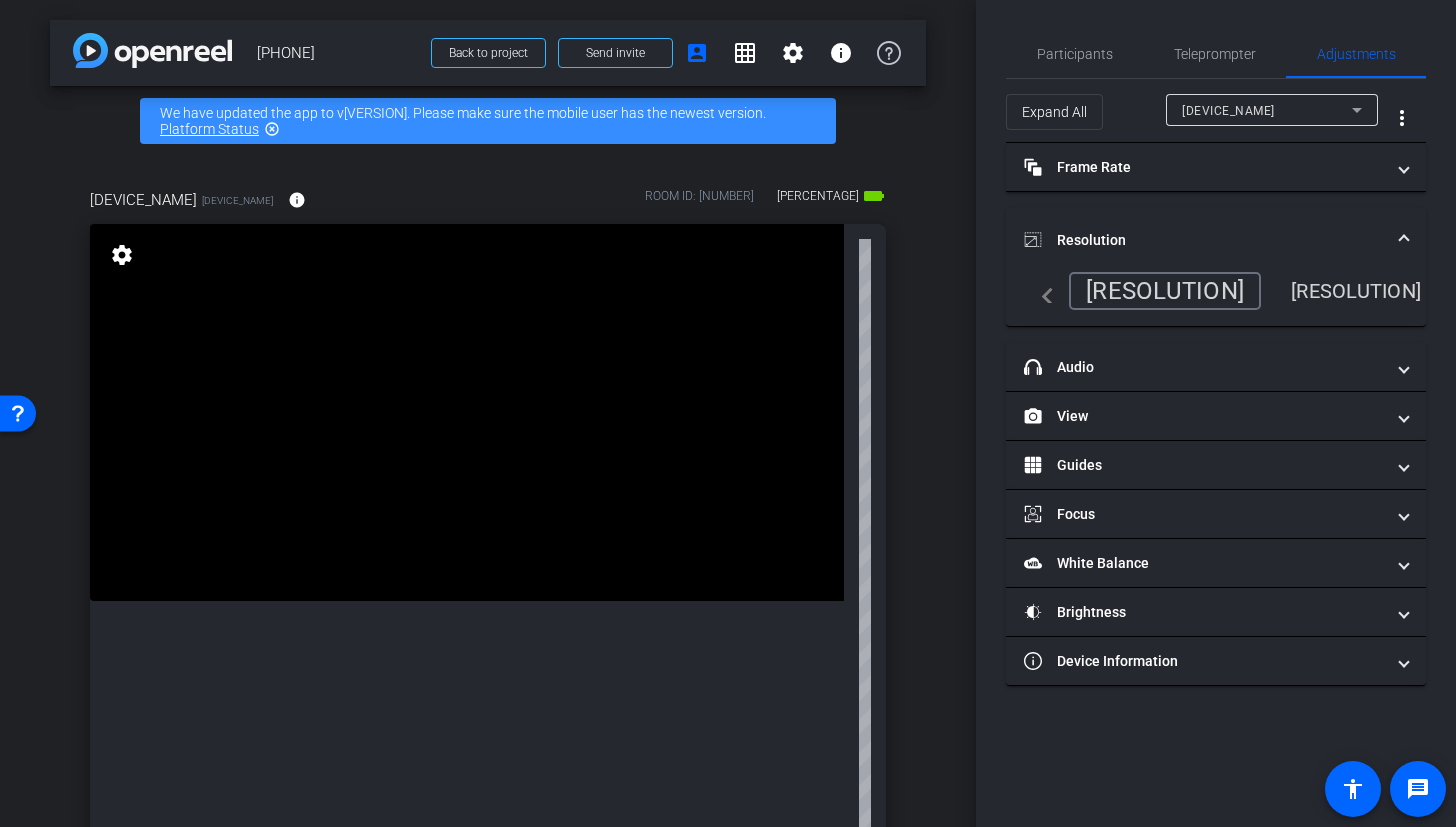 click on "[RESOLUTION]" at bounding box center (1356, 291) 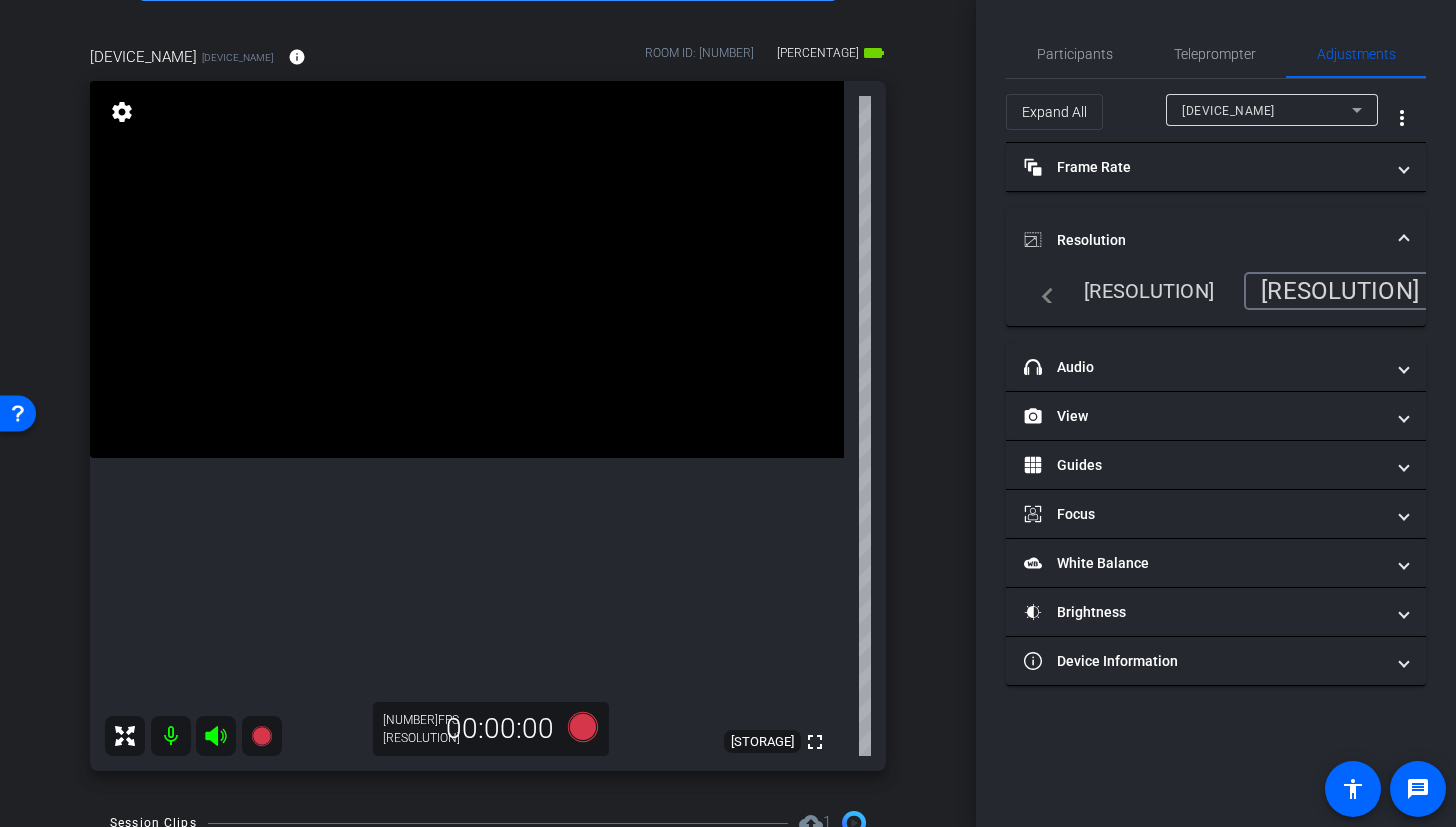 scroll, scrollTop: 145, scrollLeft: 0, axis: vertical 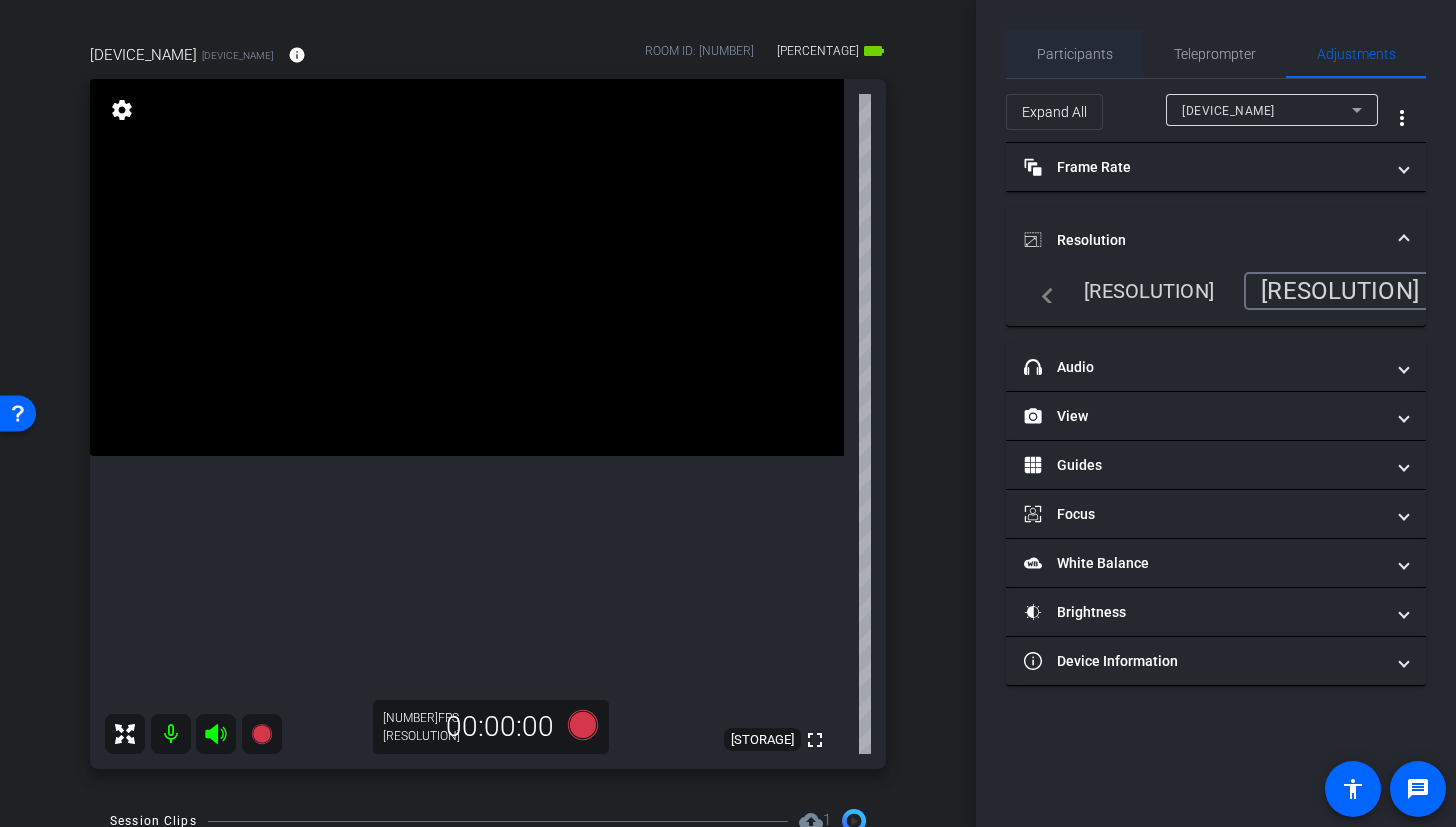 click on "Participants" at bounding box center [1075, 54] 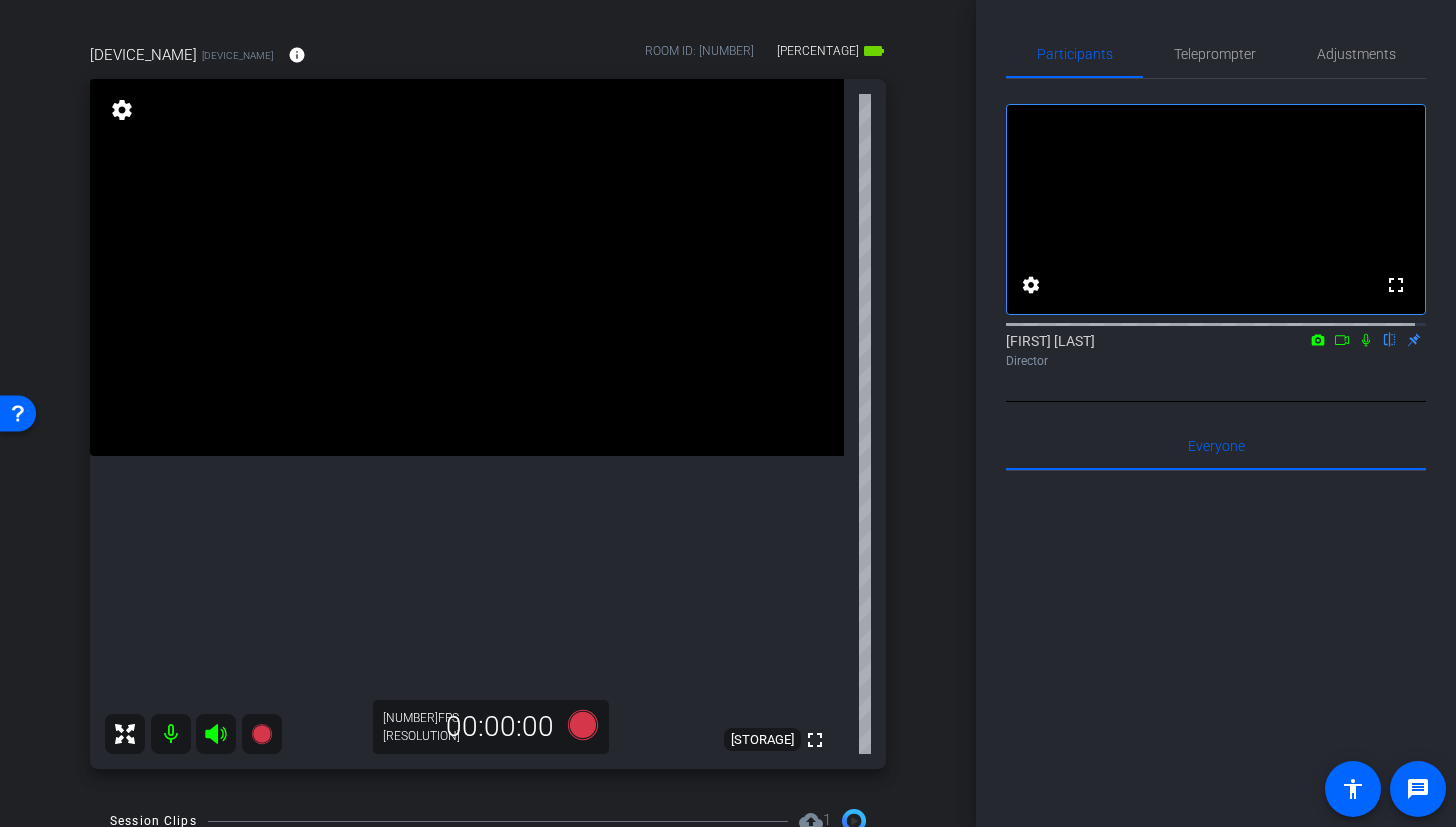 scroll, scrollTop: 0, scrollLeft: 0, axis: both 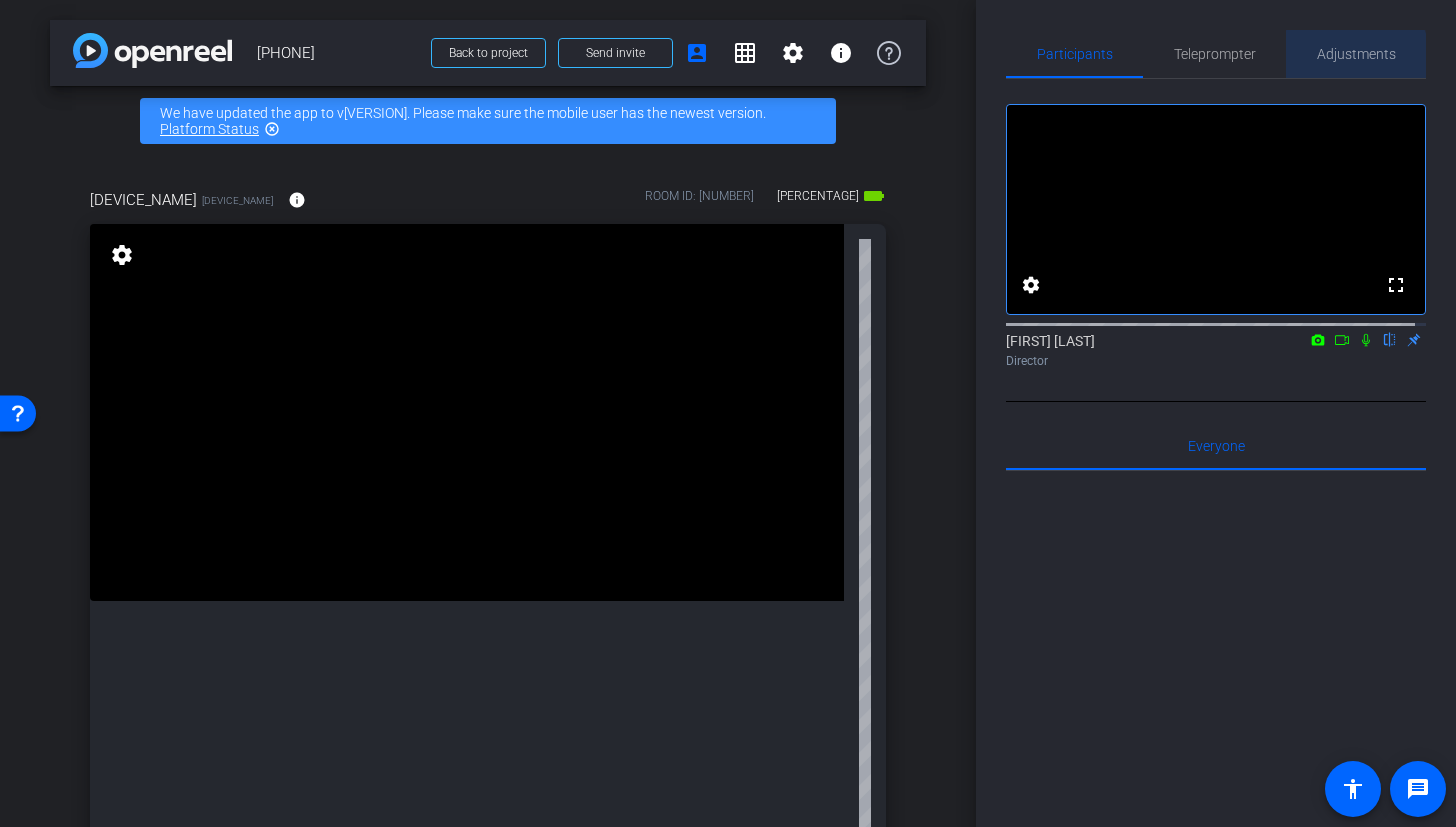 click on "Adjustments" at bounding box center (1356, 54) 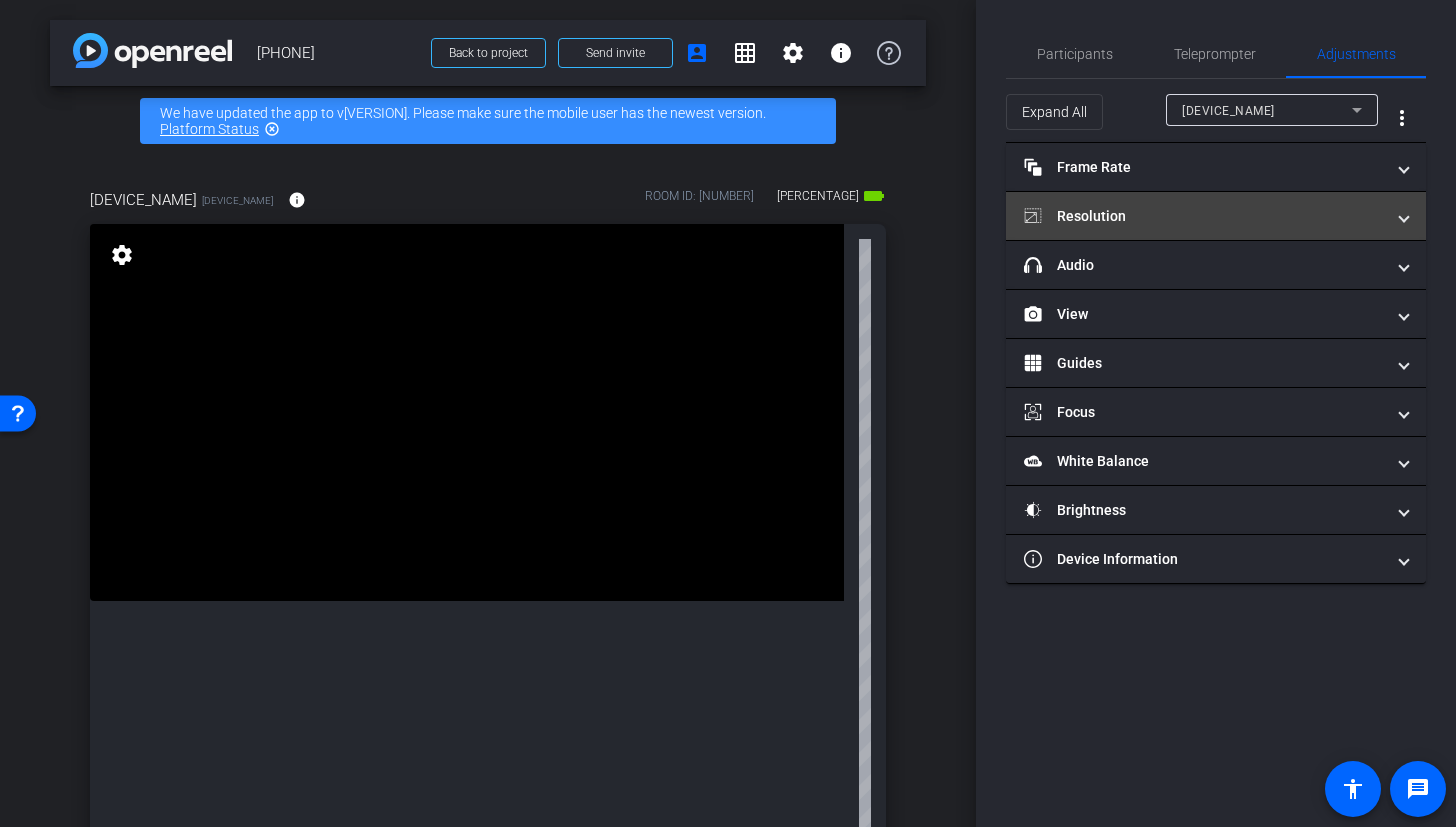 click on "Resolution" at bounding box center [1204, 216] 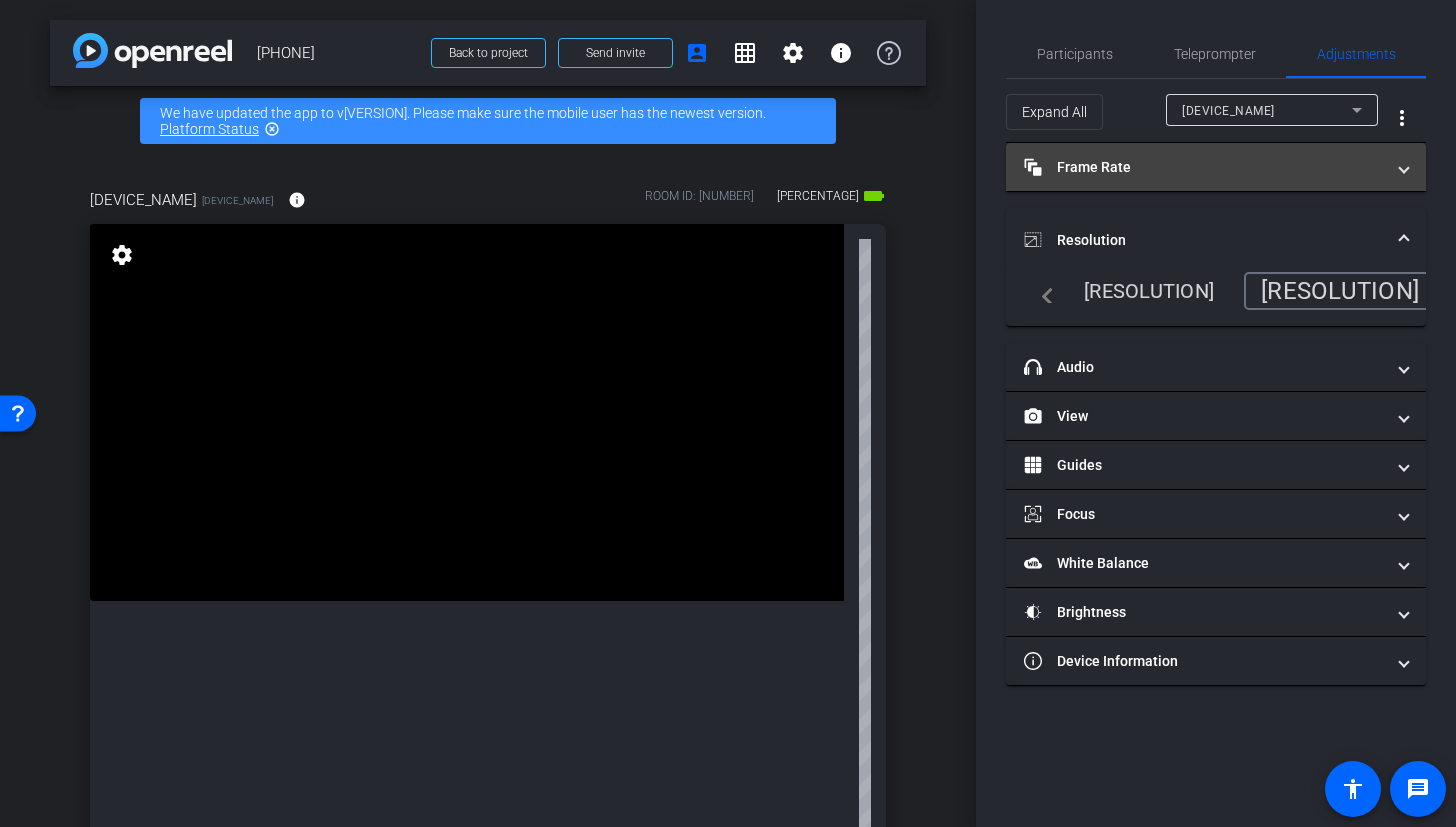 click on "Frame Rate
Frame Rate" at bounding box center (1204, 167) 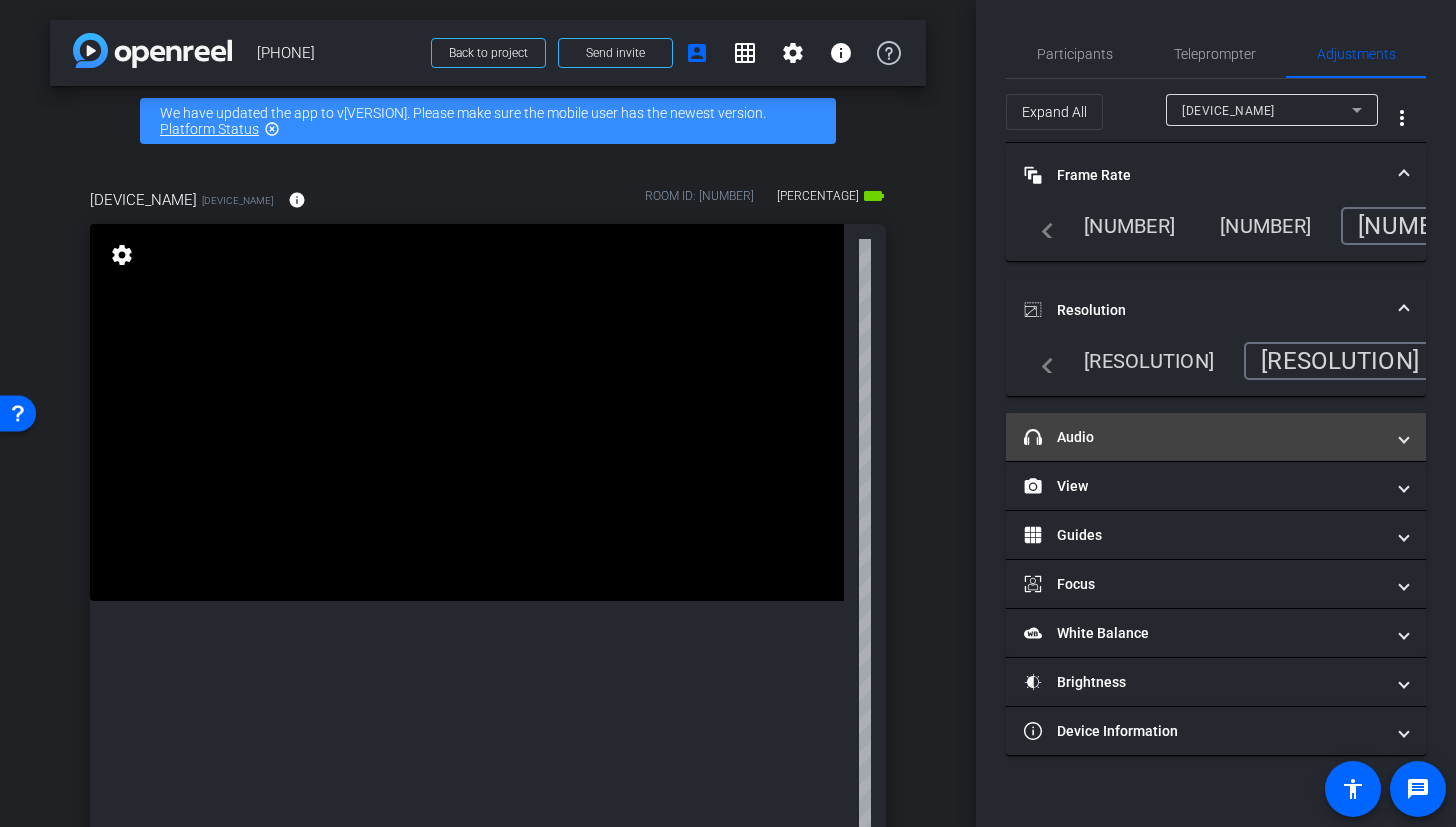 click on "headphone icon
Audio" at bounding box center (1204, 437) 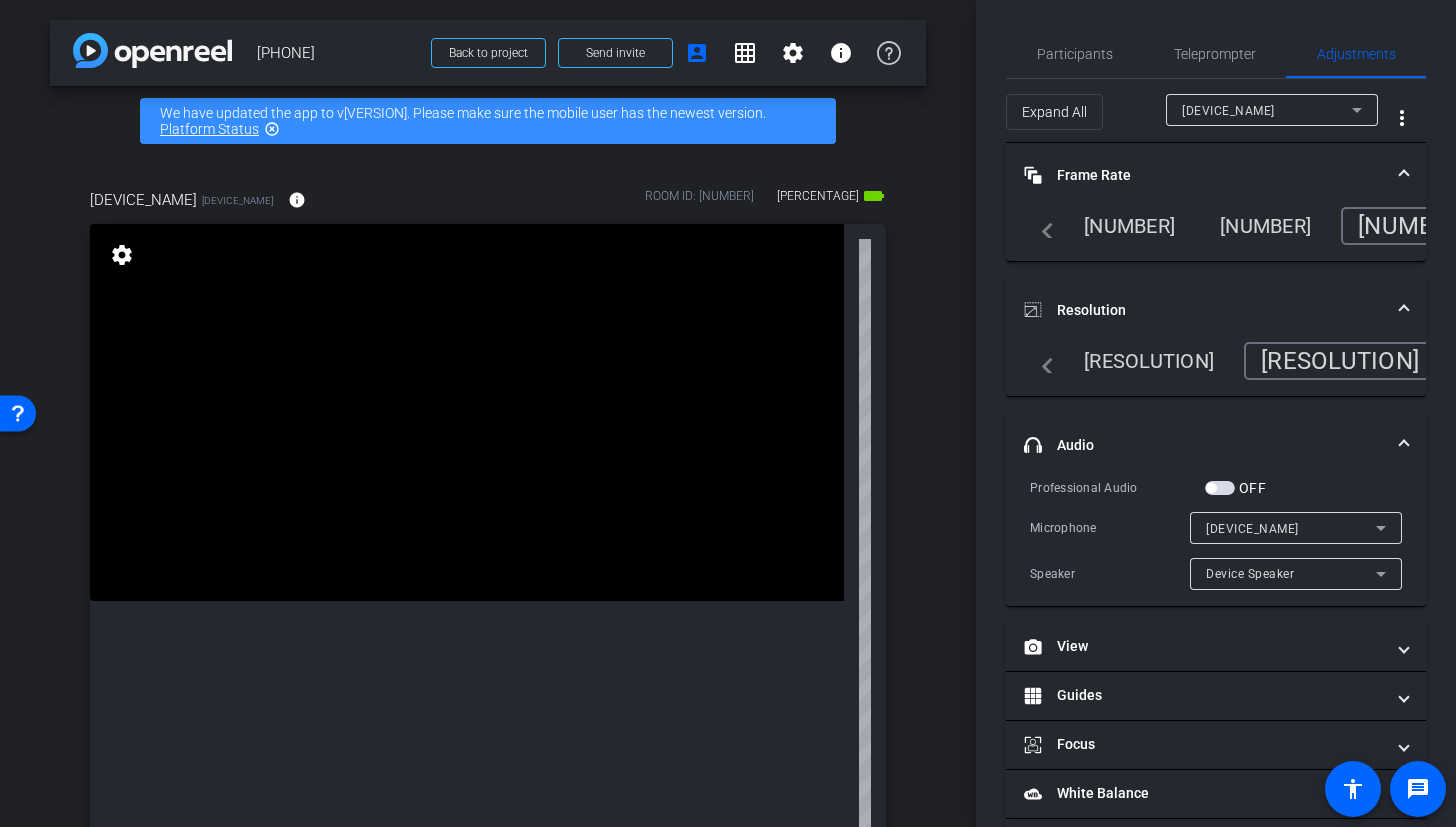 click on "headphone icon
Audio" at bounding box center (1204, 445) 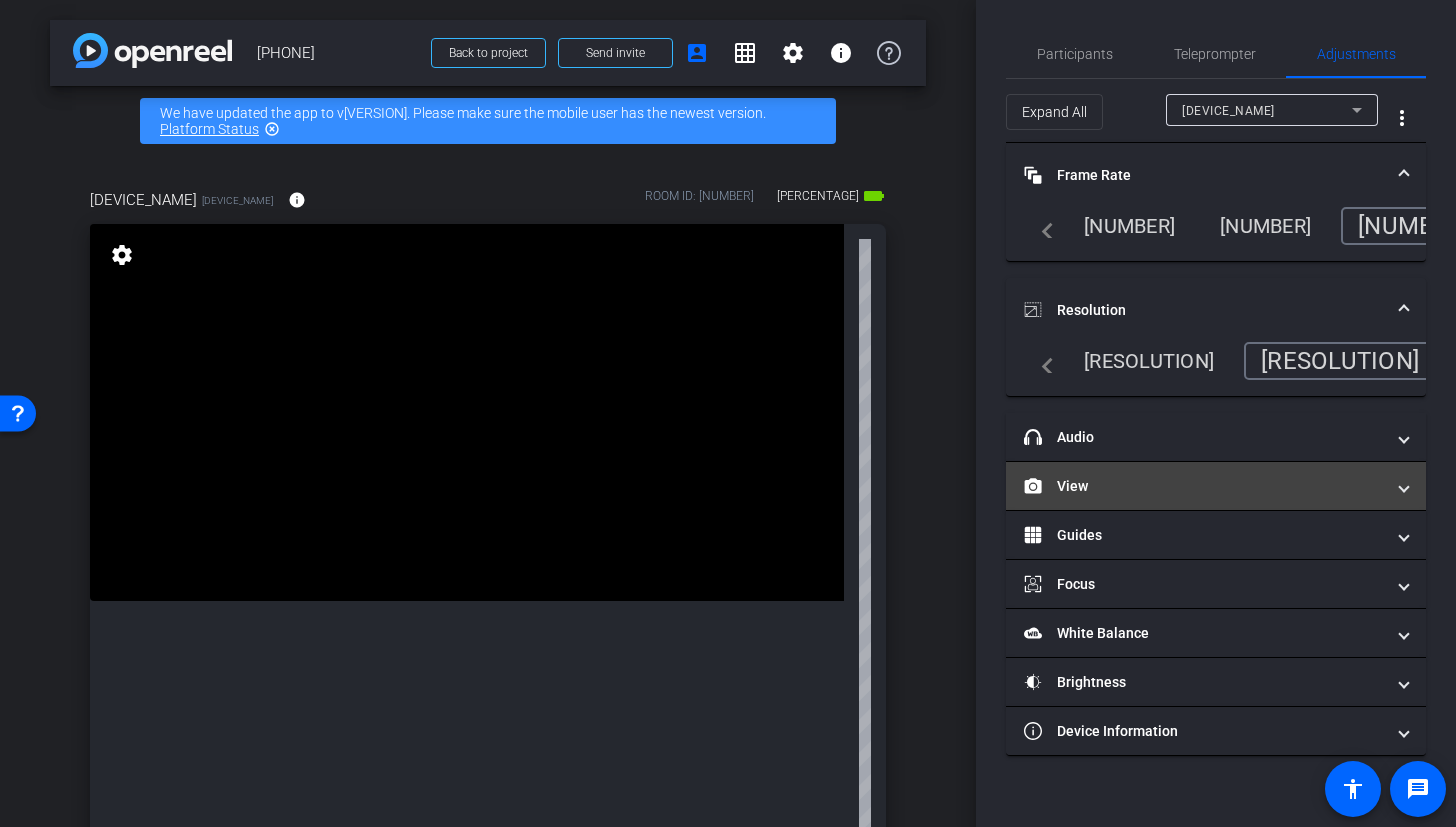 click on "View" at bounding box center [1204, 486] 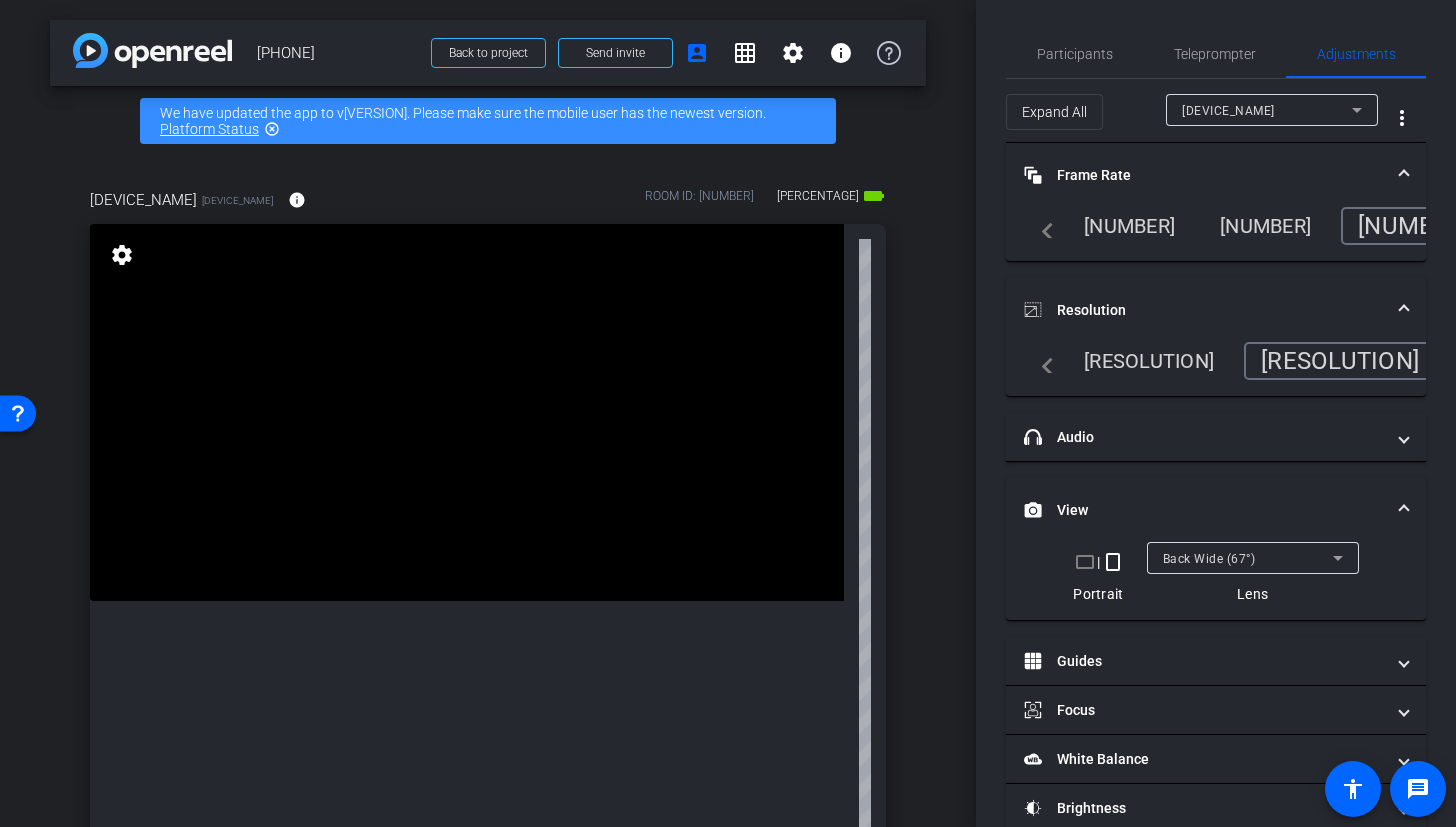 click on "View" at bounding box center [1204, 510] 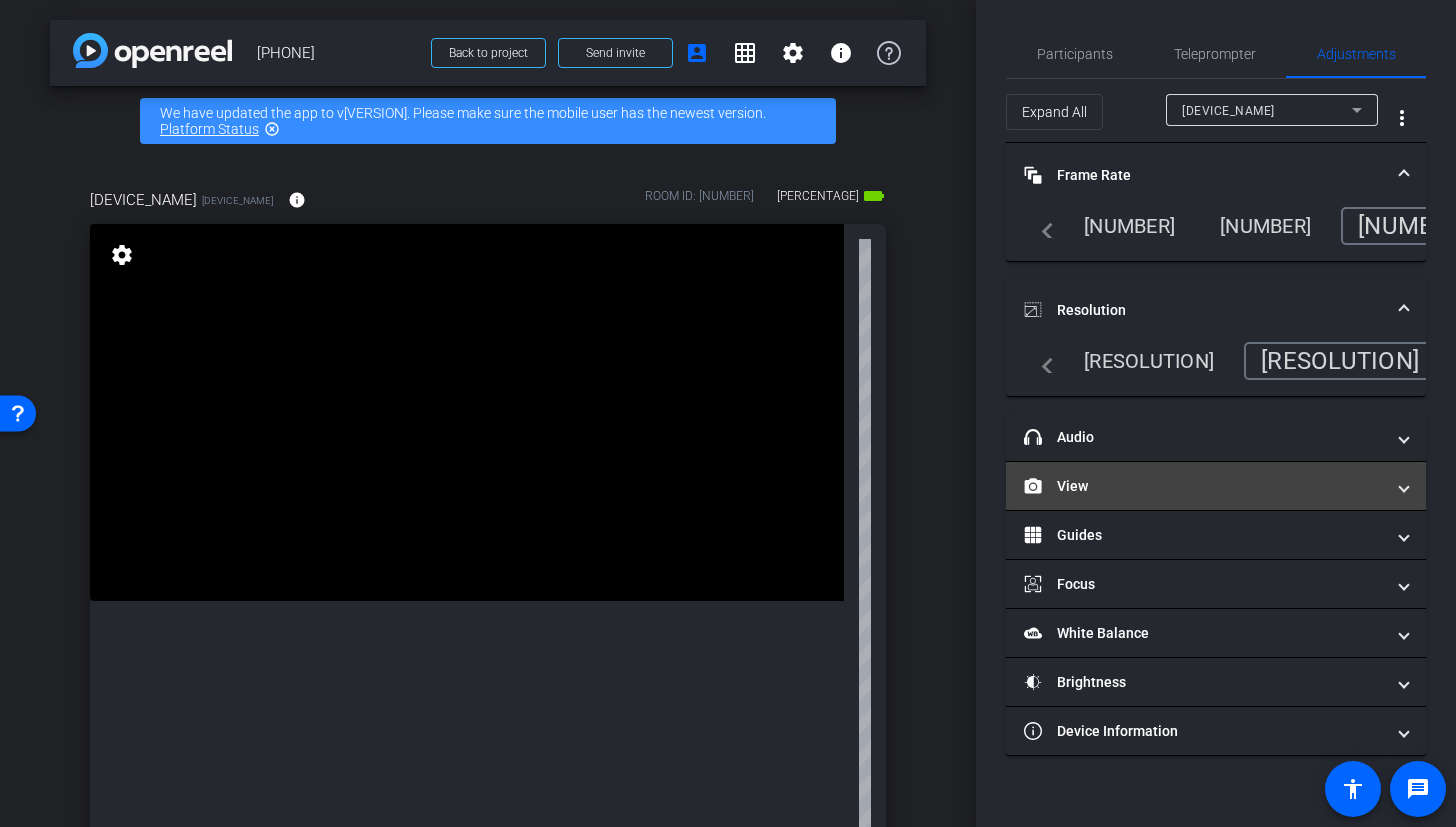 click on "View" at bounding box center [1204, 486] 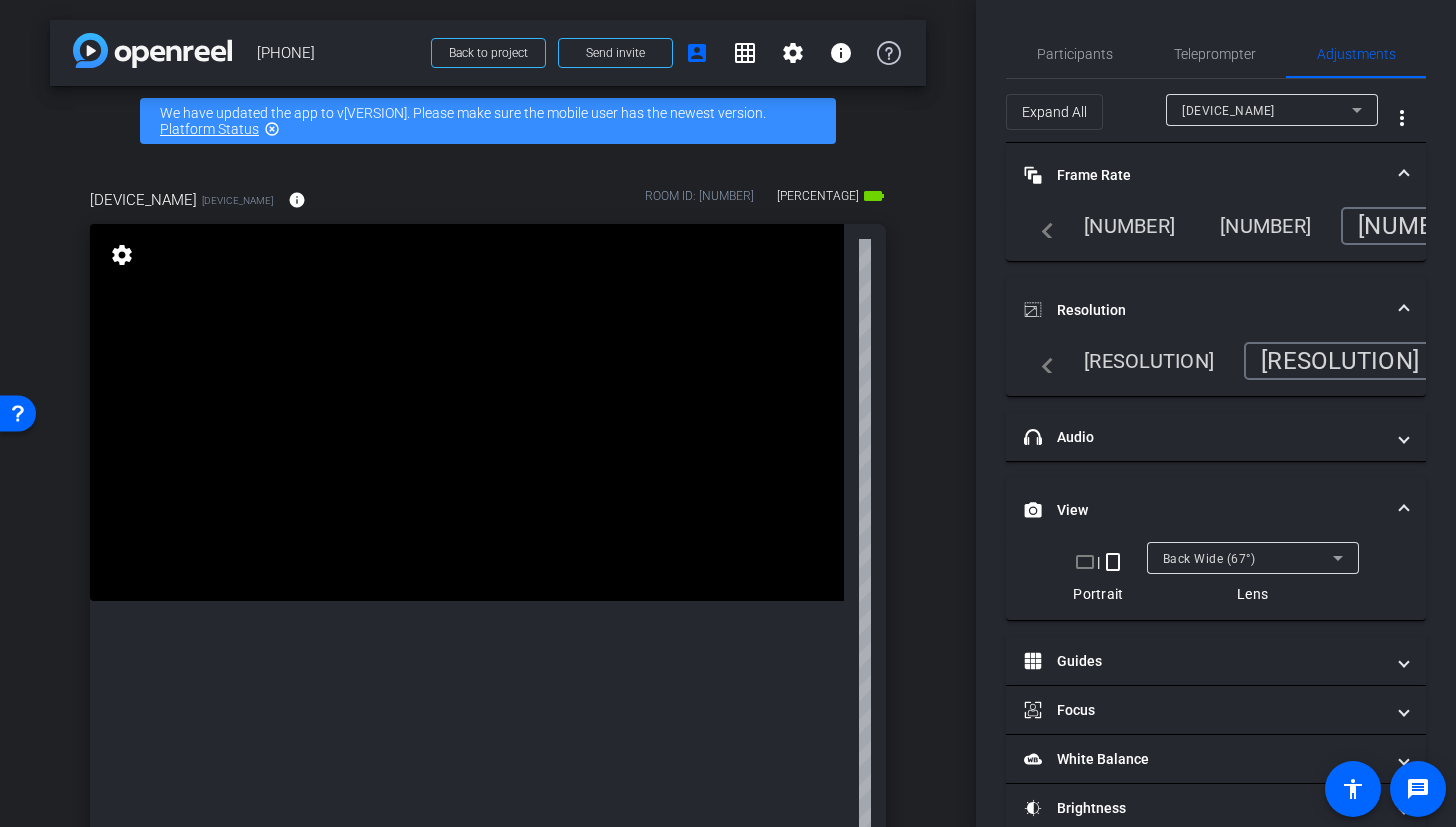 click on "Back Wide (67°)" at bounding box center (1209, 559) 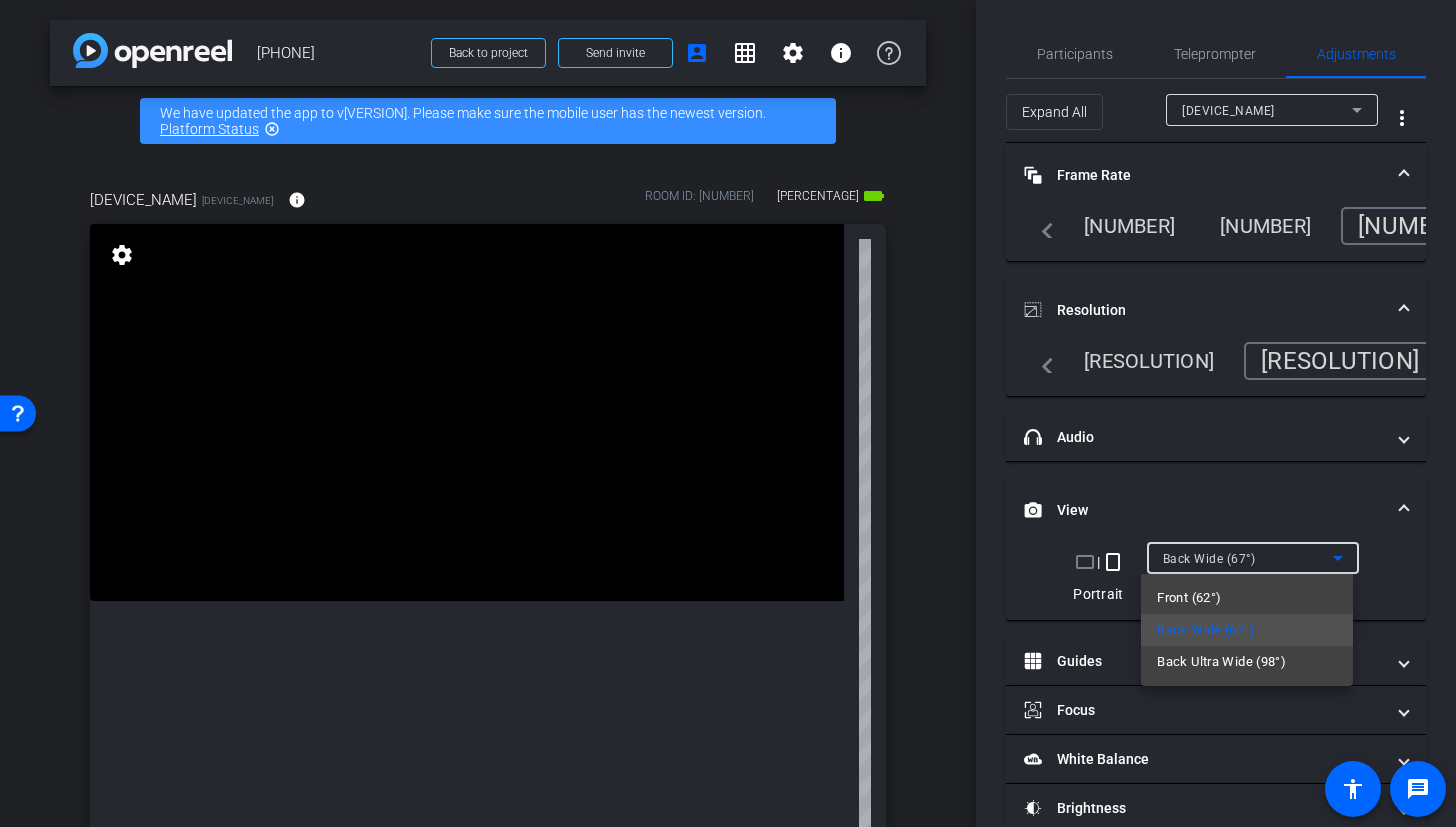 click at bounding box center (728, 413) 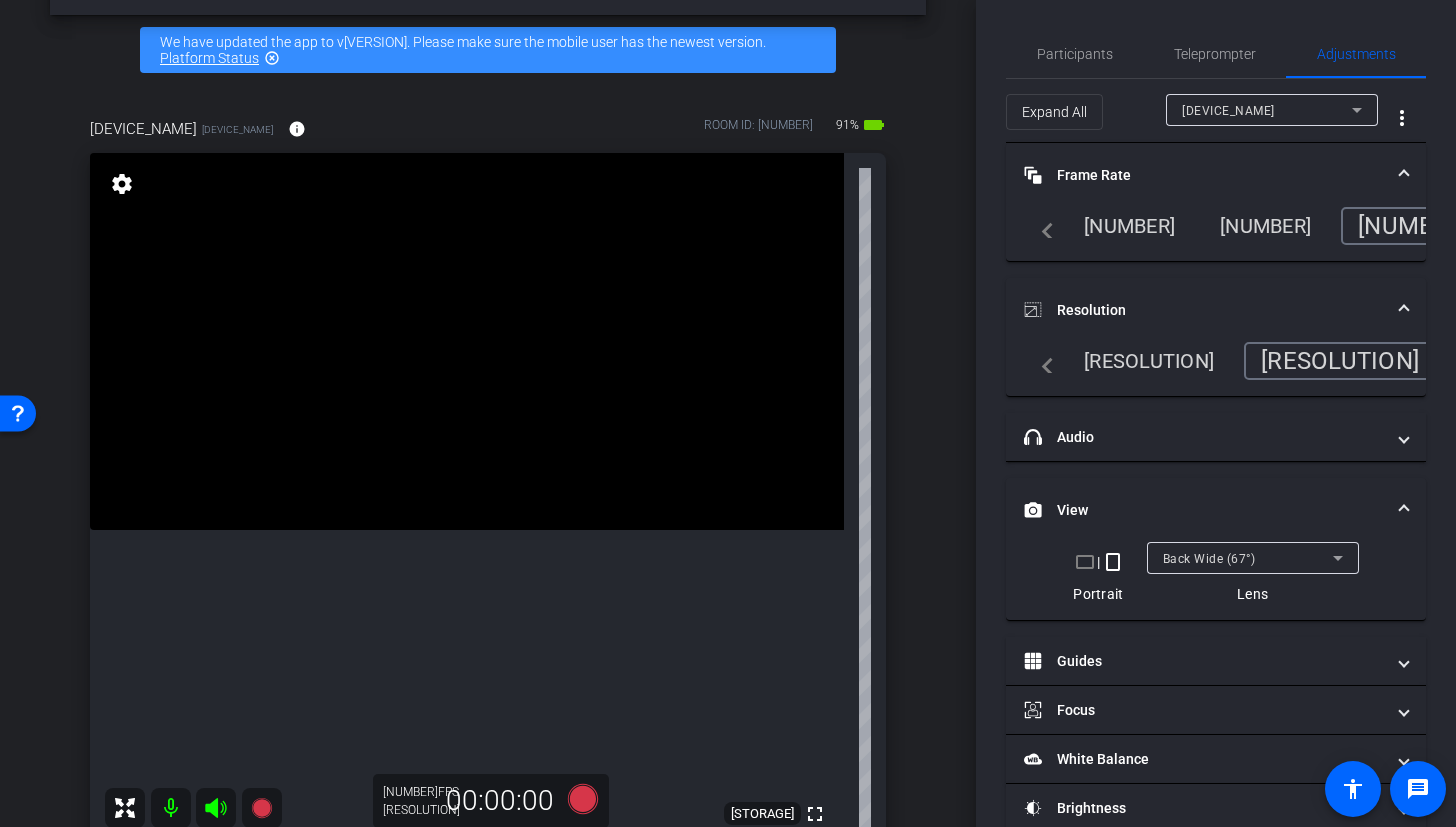 scroll, scrollTop: 69, scrollLeft: 0, axis: vertical 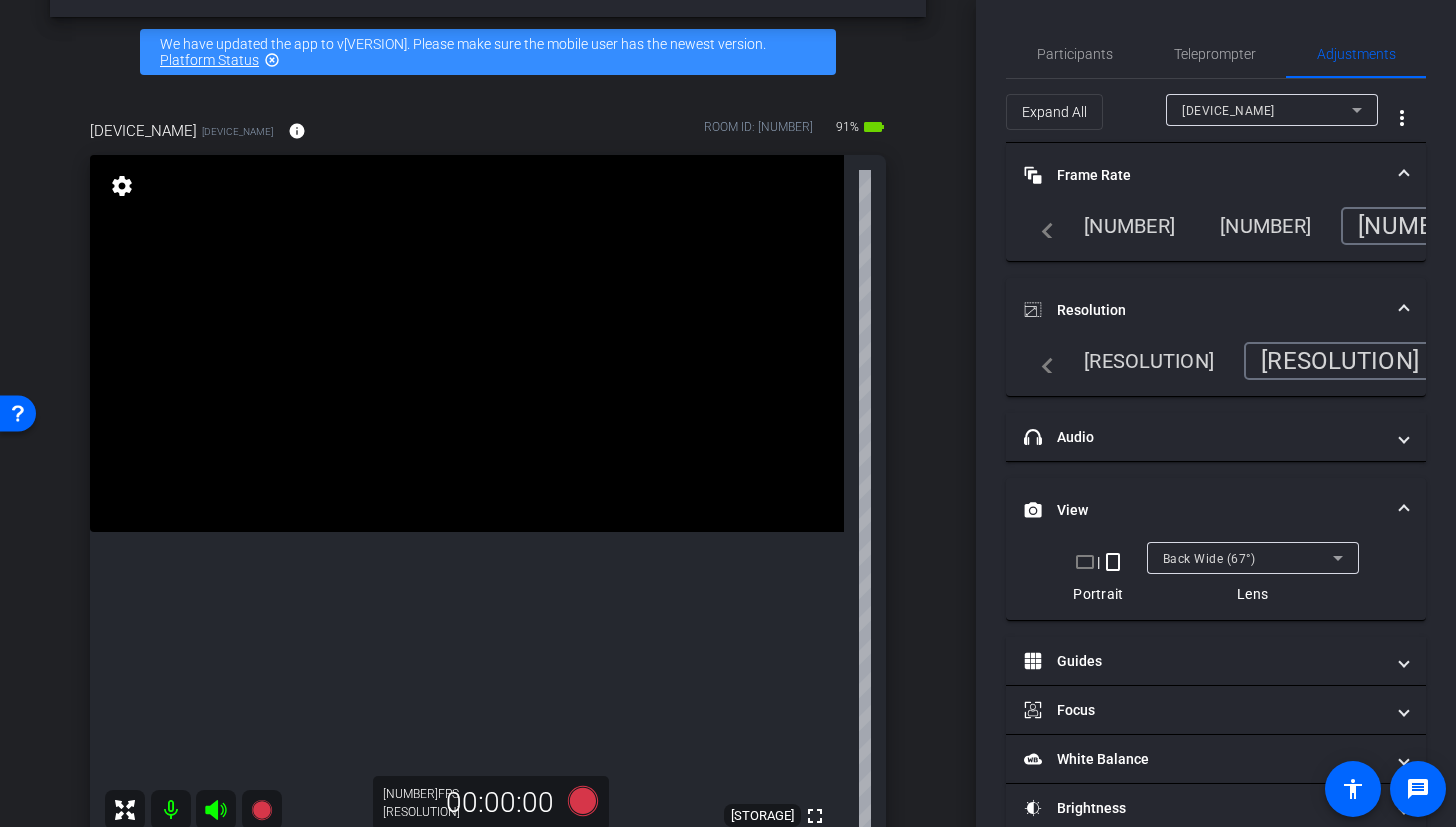 click at bounding box center (467, 343) 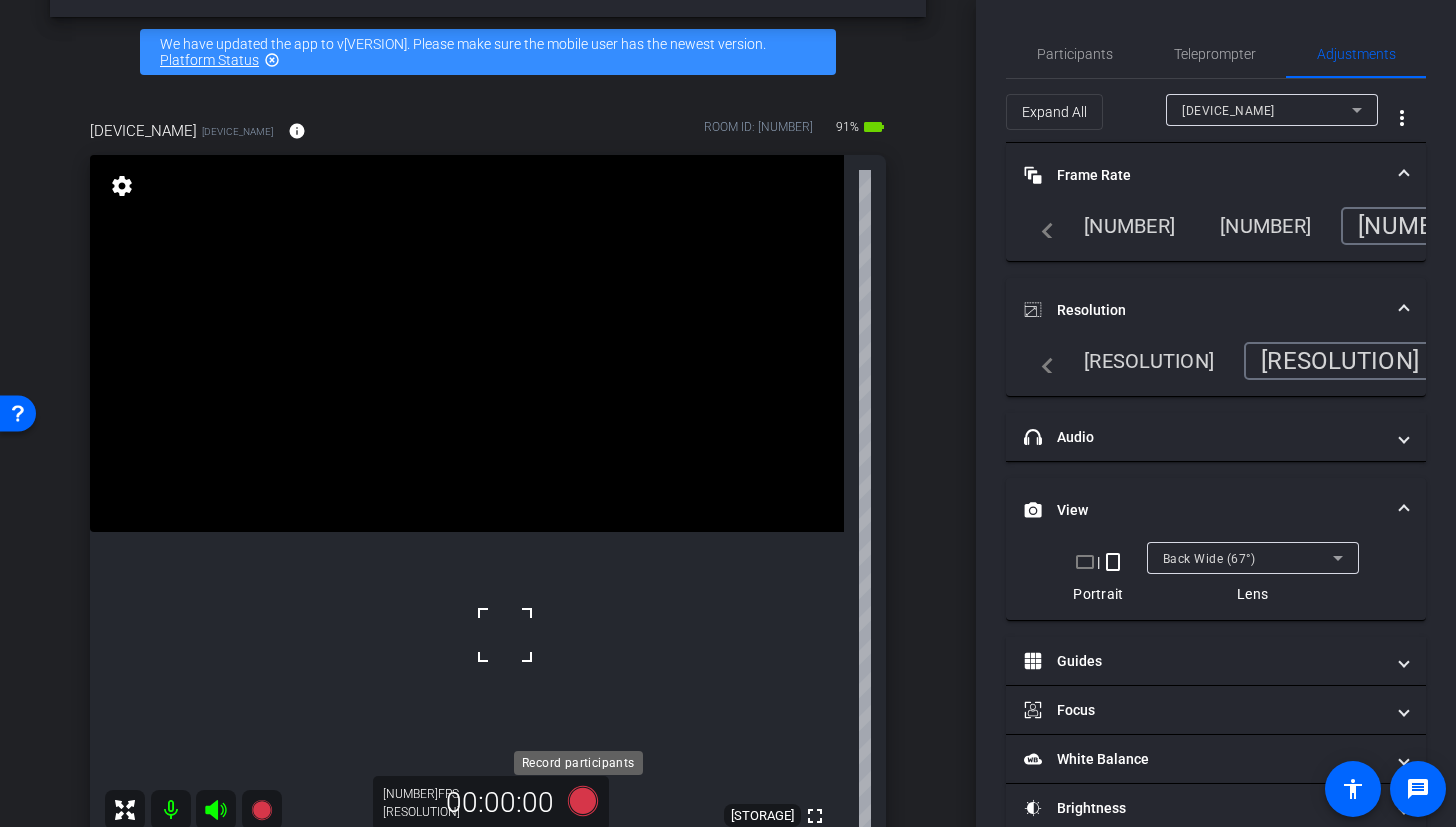 click at bounding box center (583, 801) 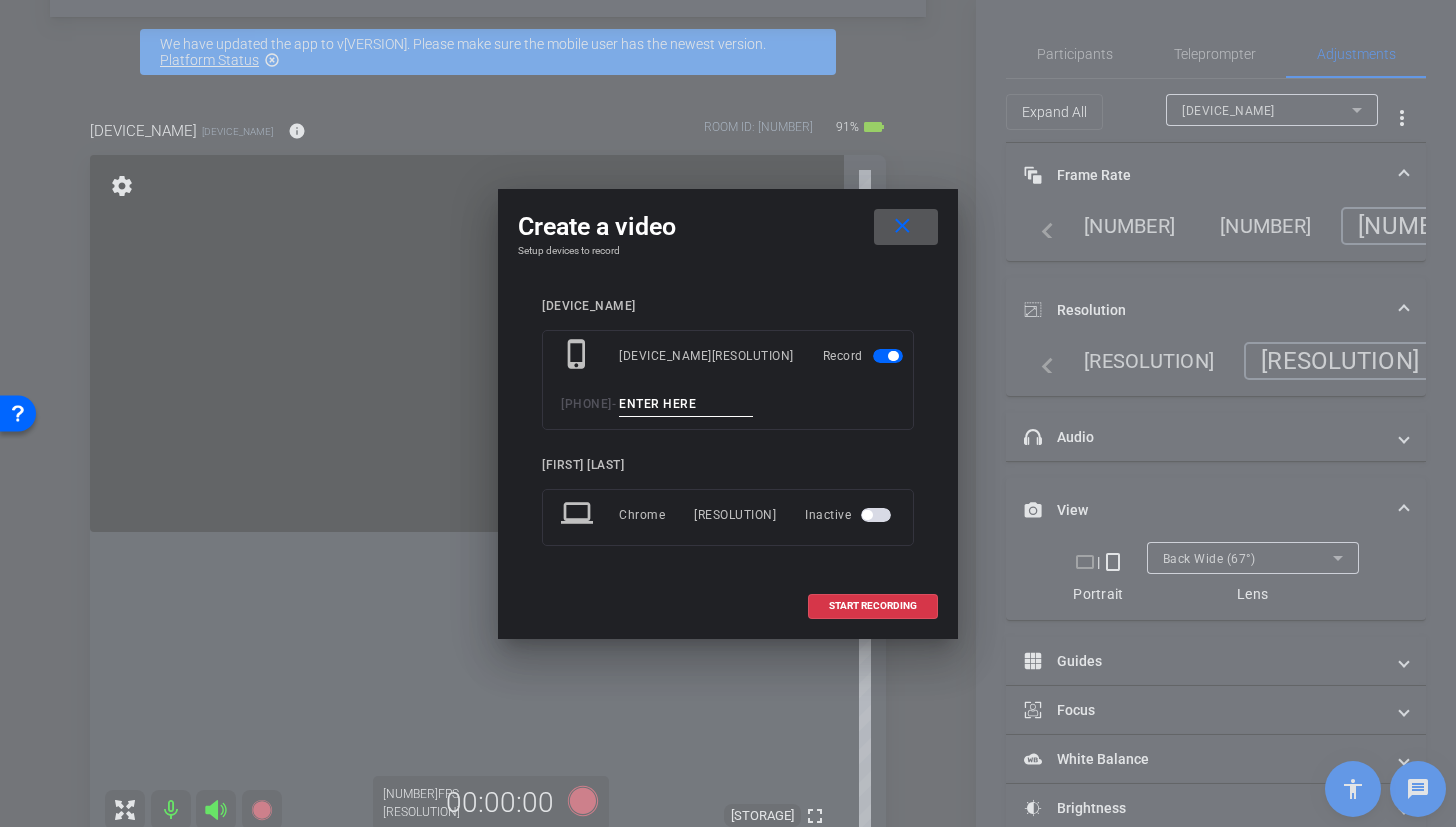 click at bounding box center [686, 404] 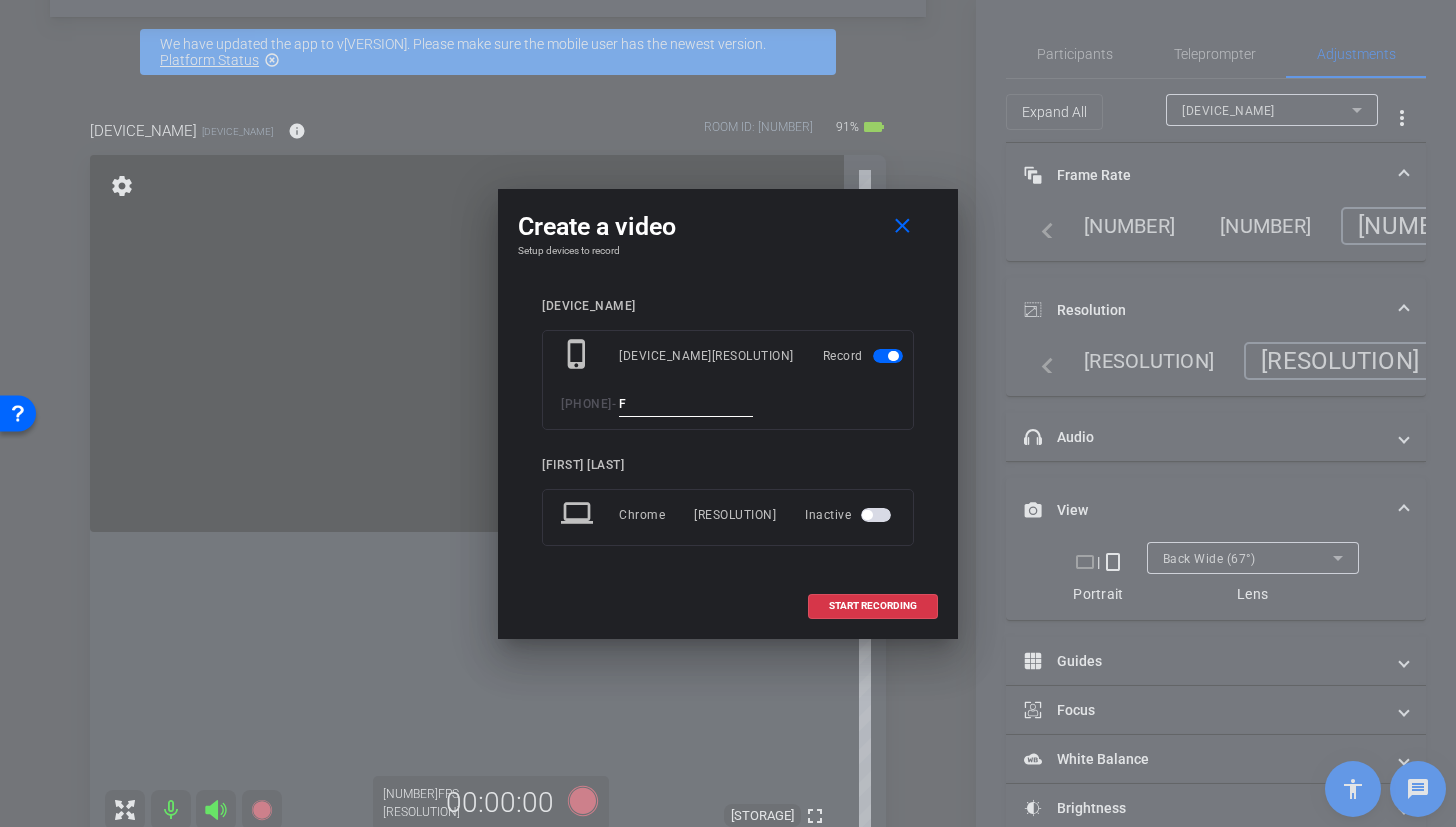 type on "F" 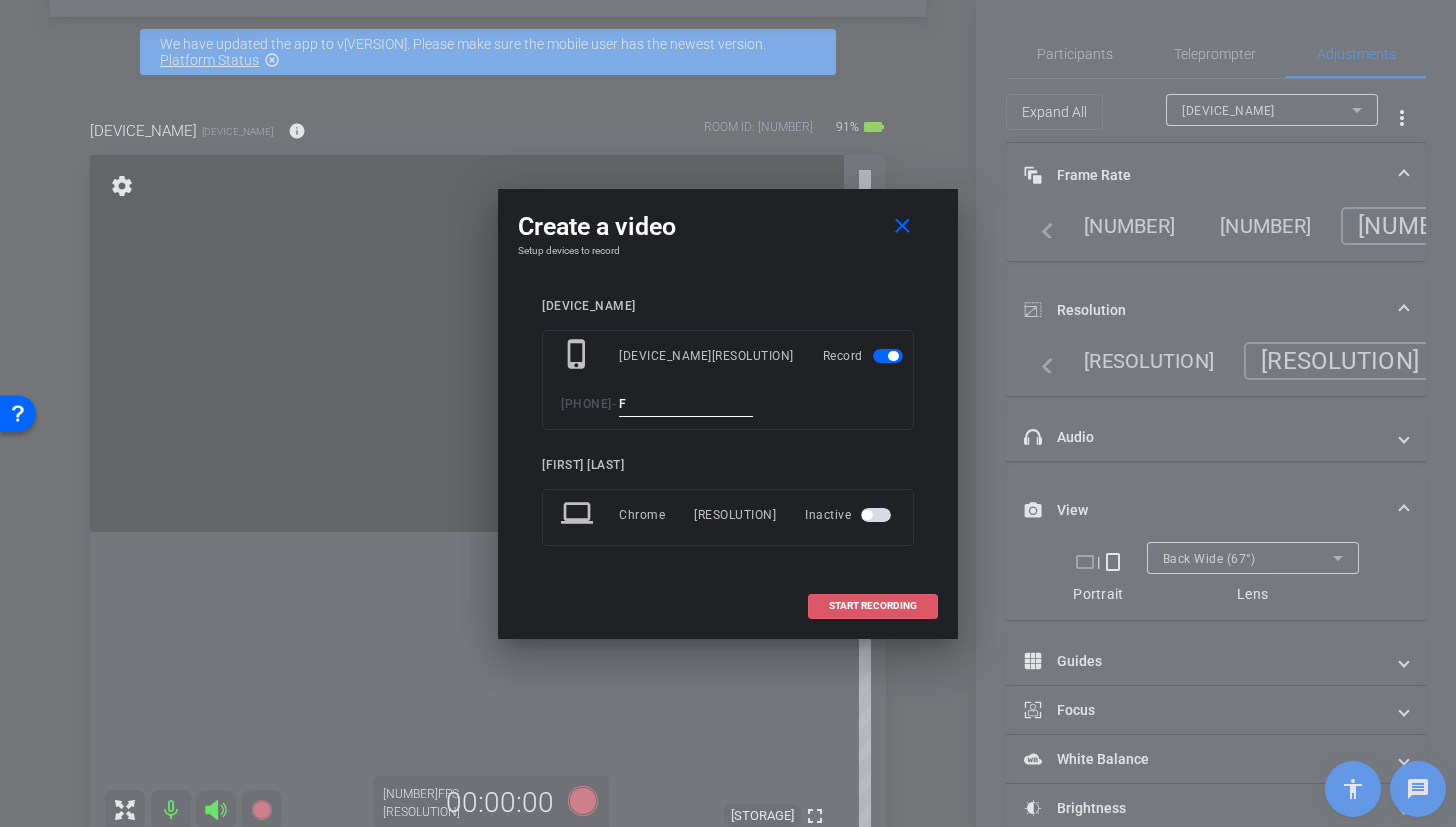 click on "START RECORDING" at bounding box center (873, 606) 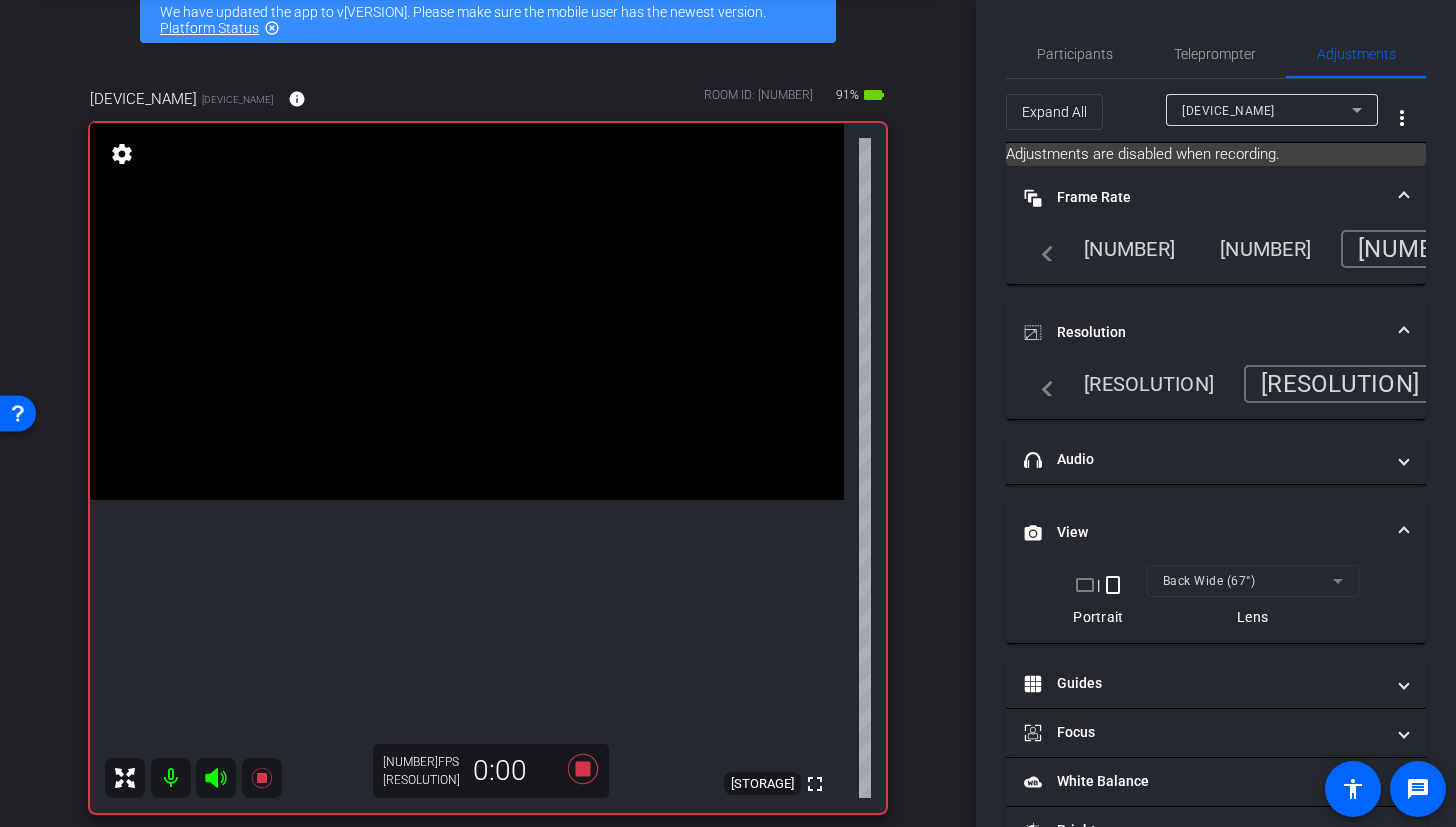 scroll, scrollTop: 102, scrollLeft: 0, axis: vertical 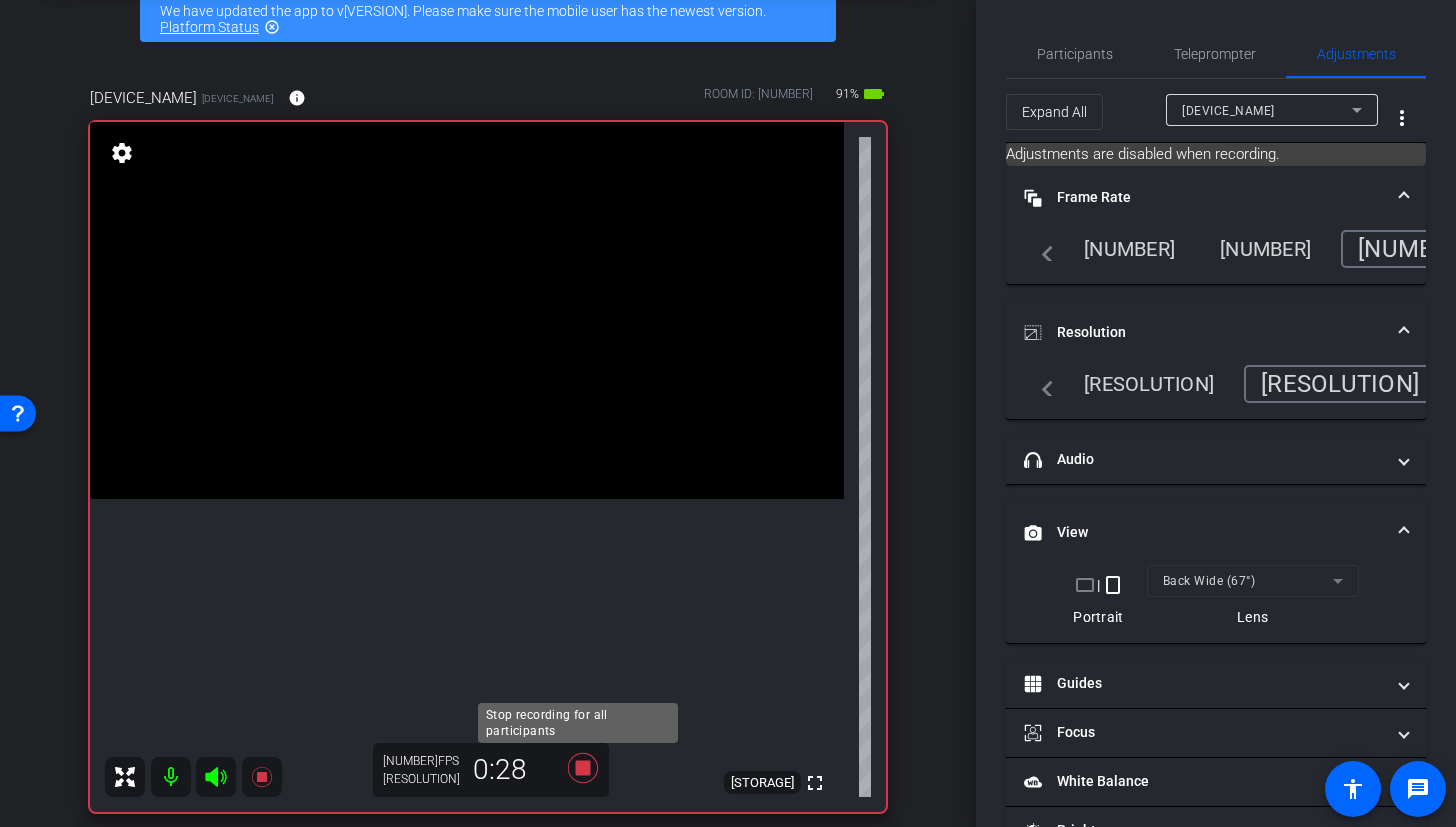 click at bounding box center (583, 768) 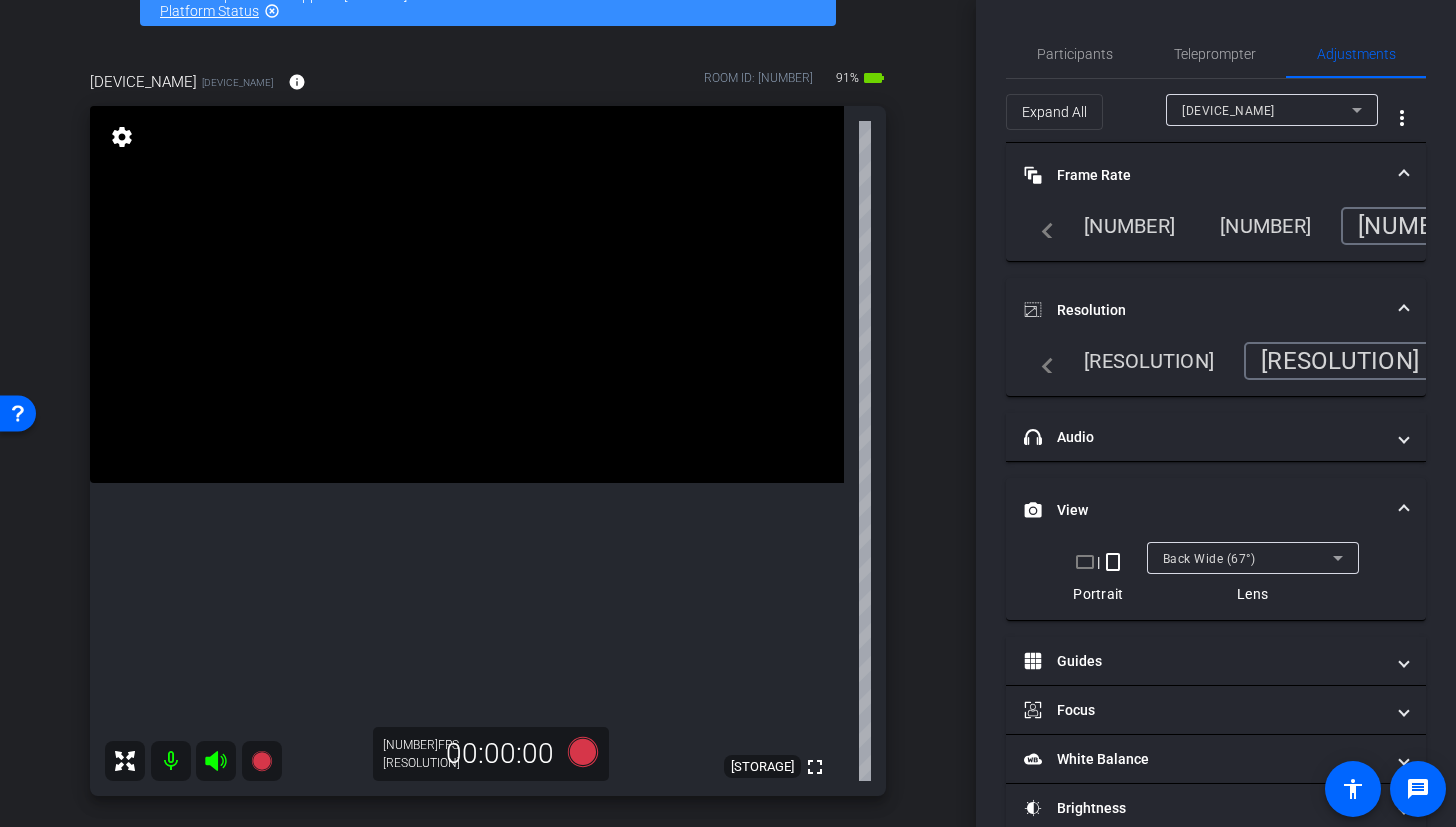 scroll, scrollTop: 121, scrollLeft: 0, axis: vertical 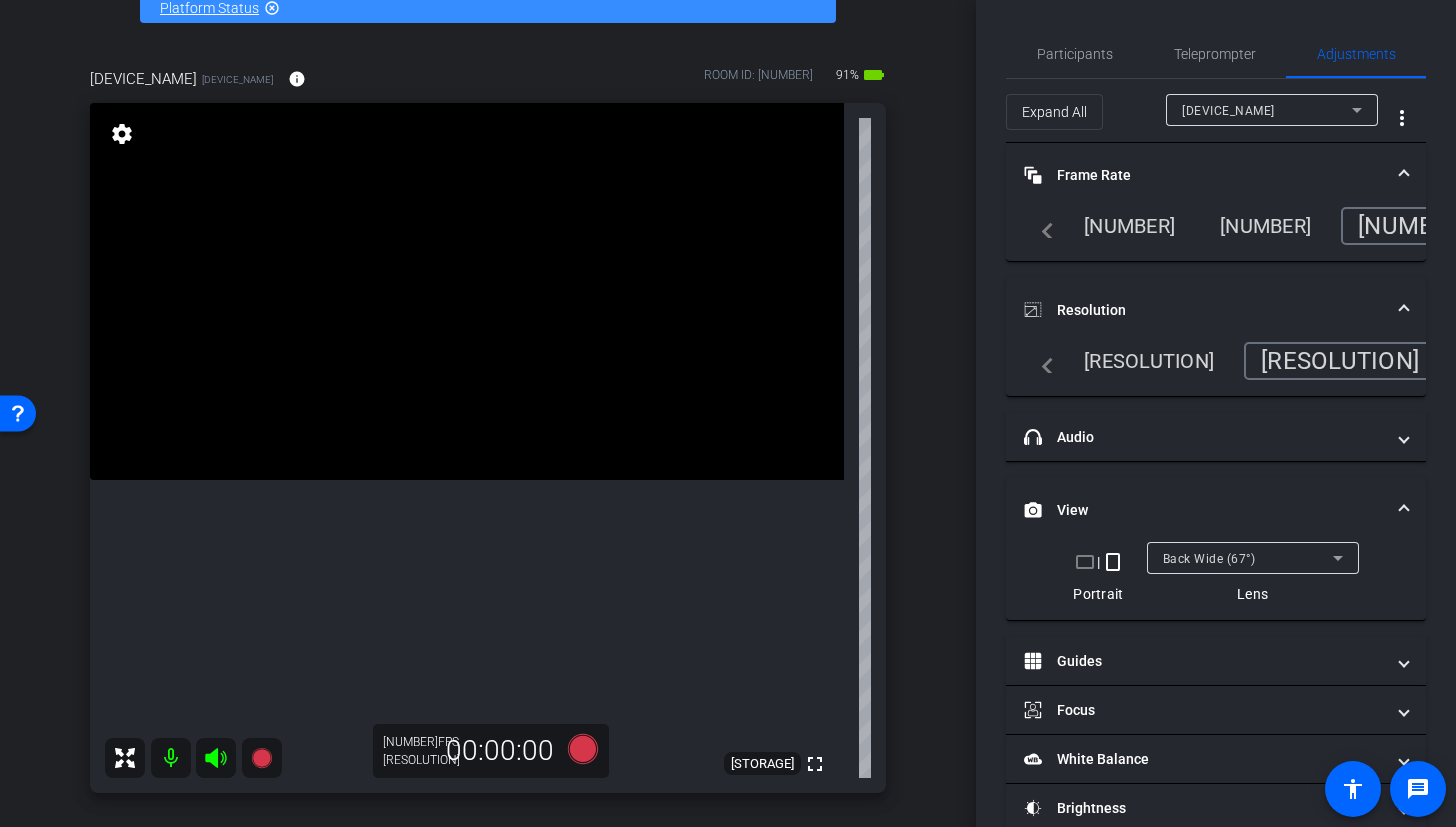 click at bounding box center [467, 291] 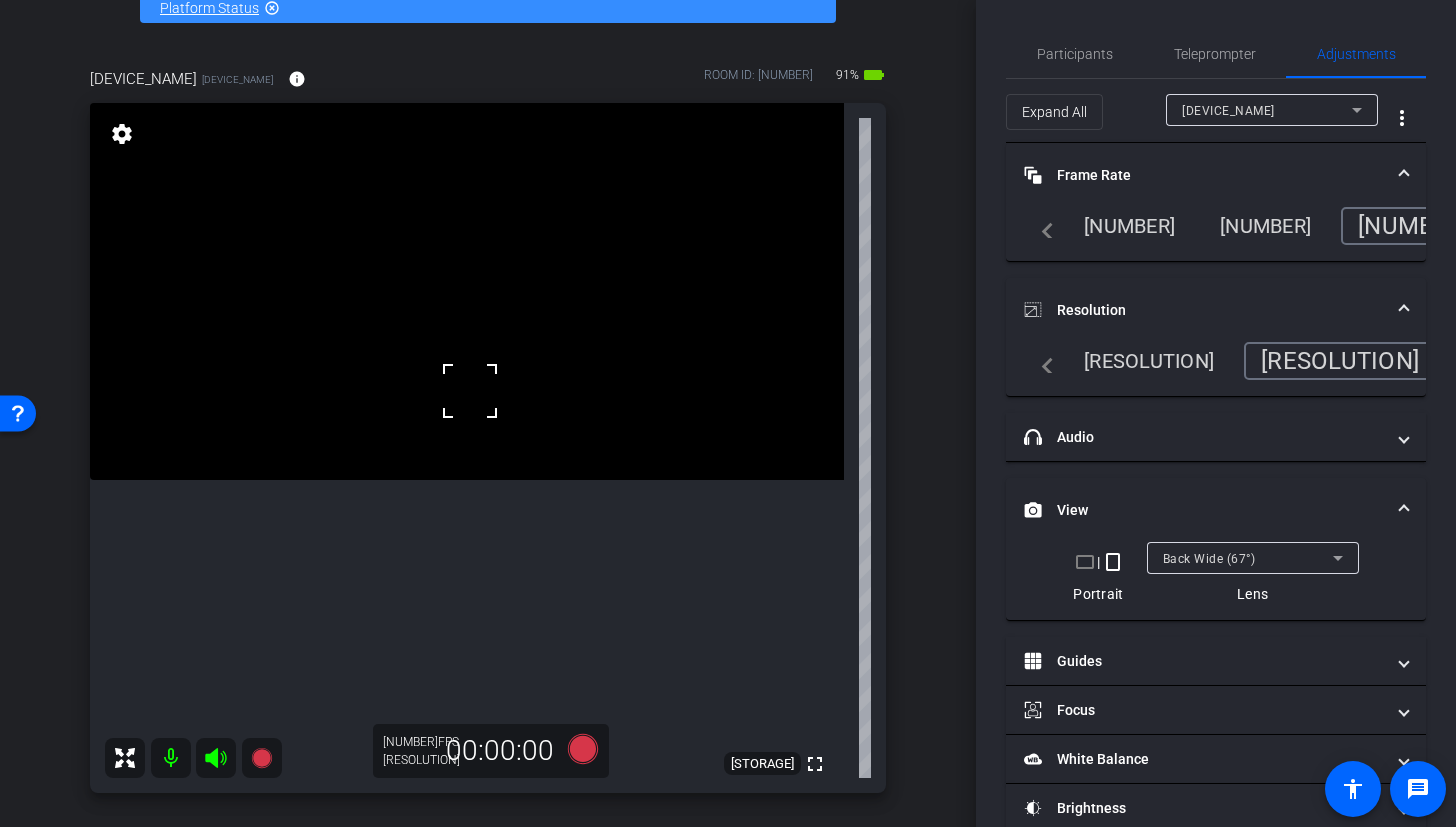 click at bounding box center [467, 291] 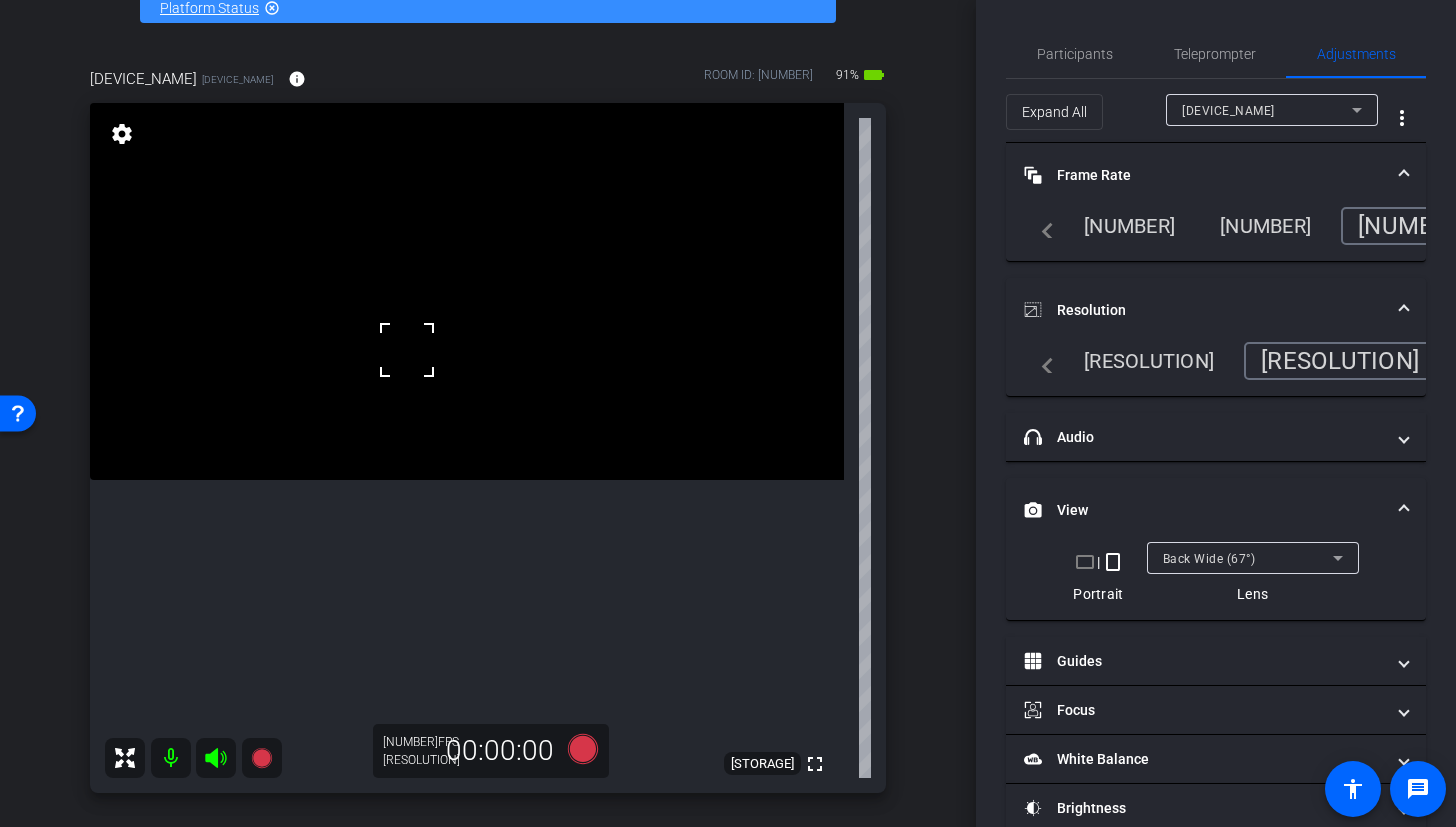 click at bounding box center [467, 291] 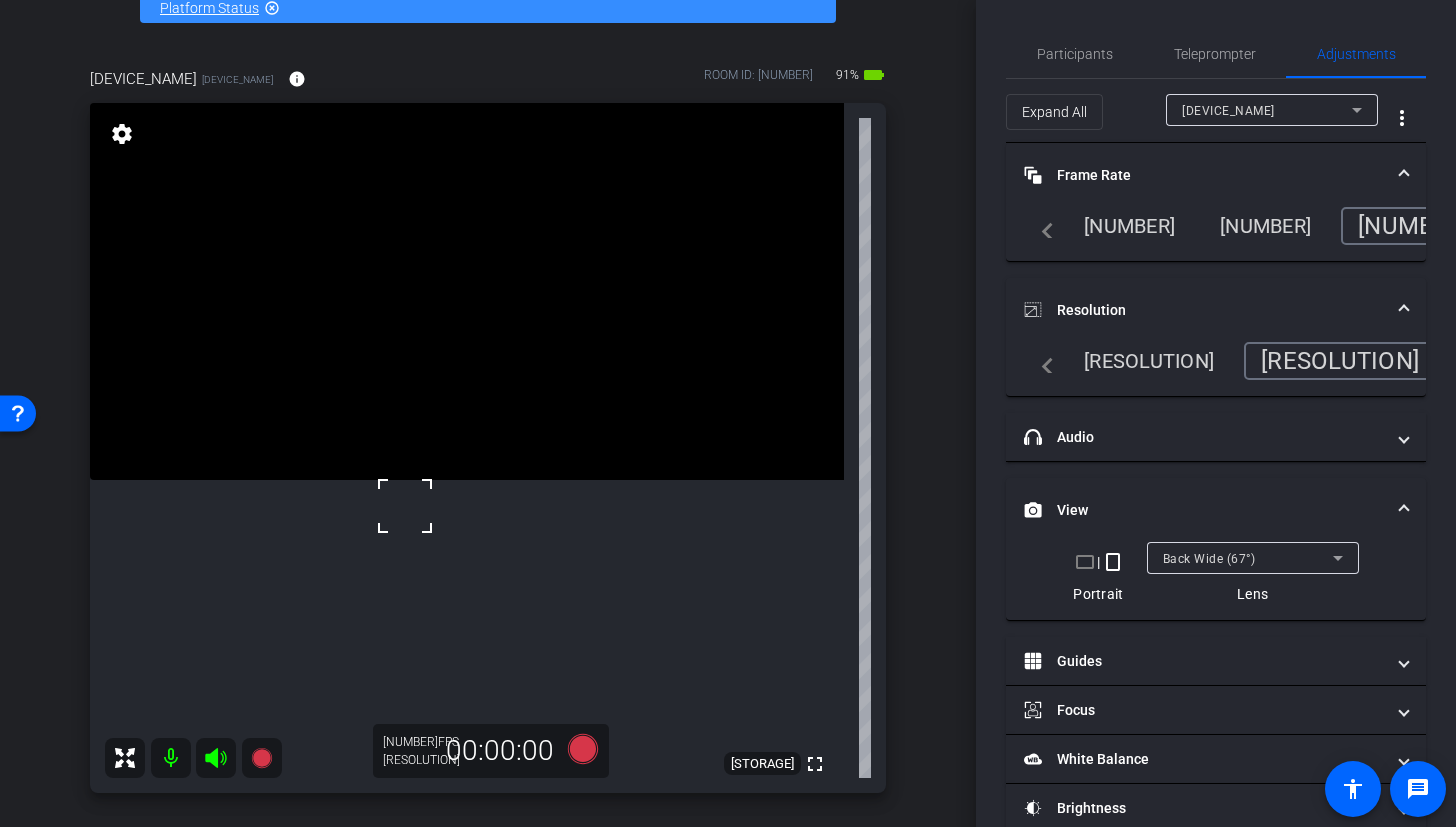 click at bounding box center [467, 291] 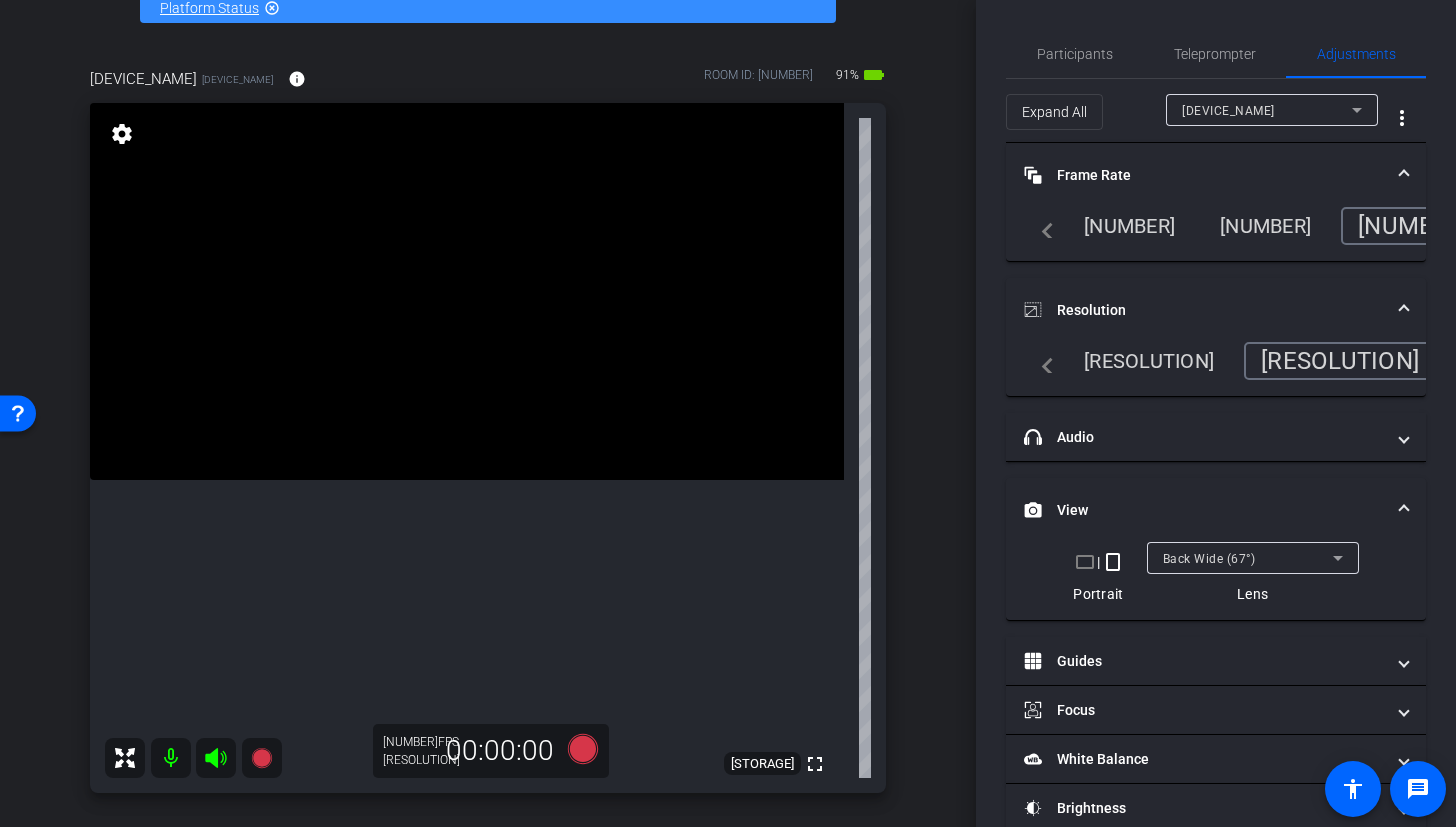 click at bounding box center (467, 291) 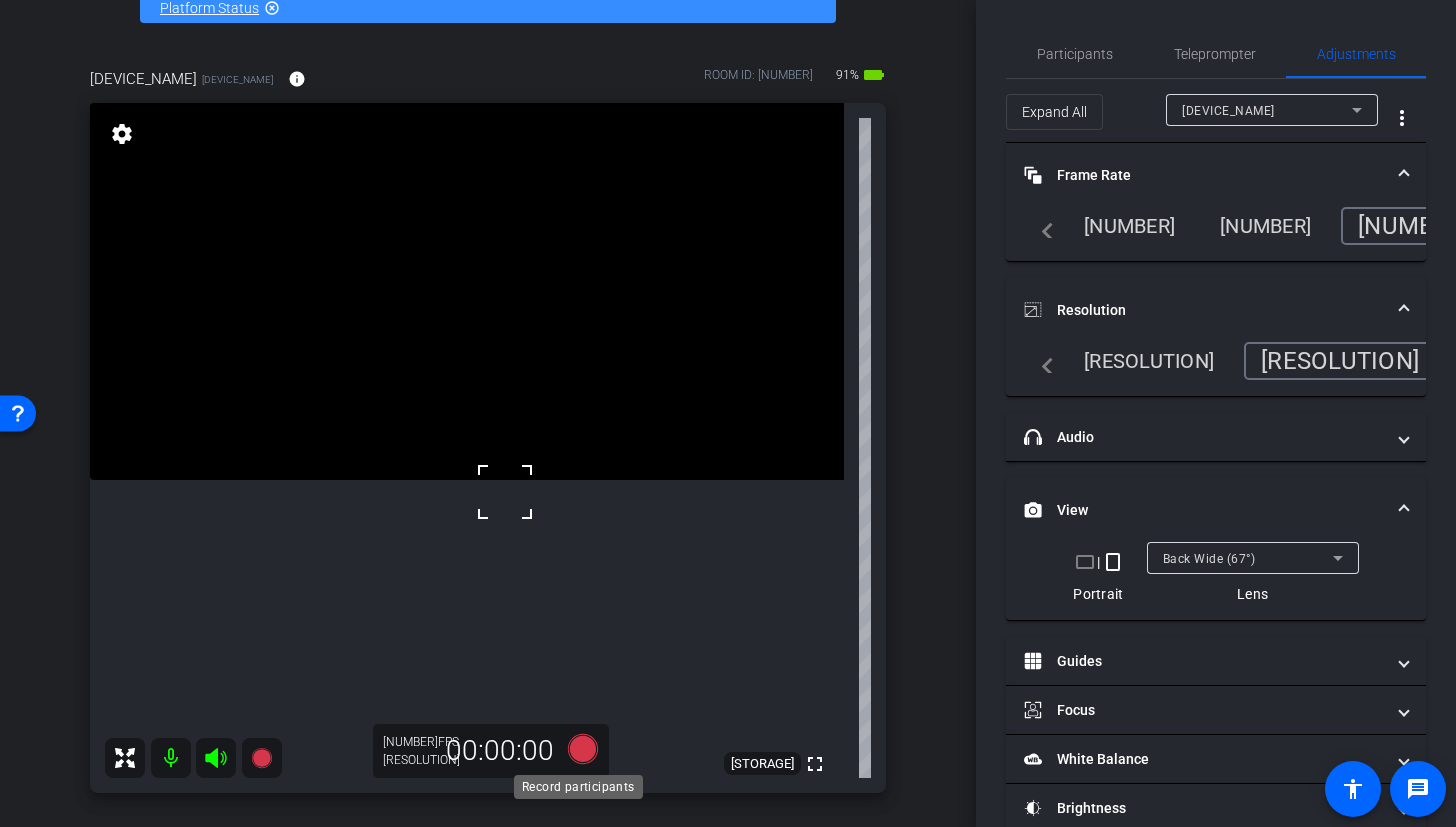 click at bounding box center [583, 749] 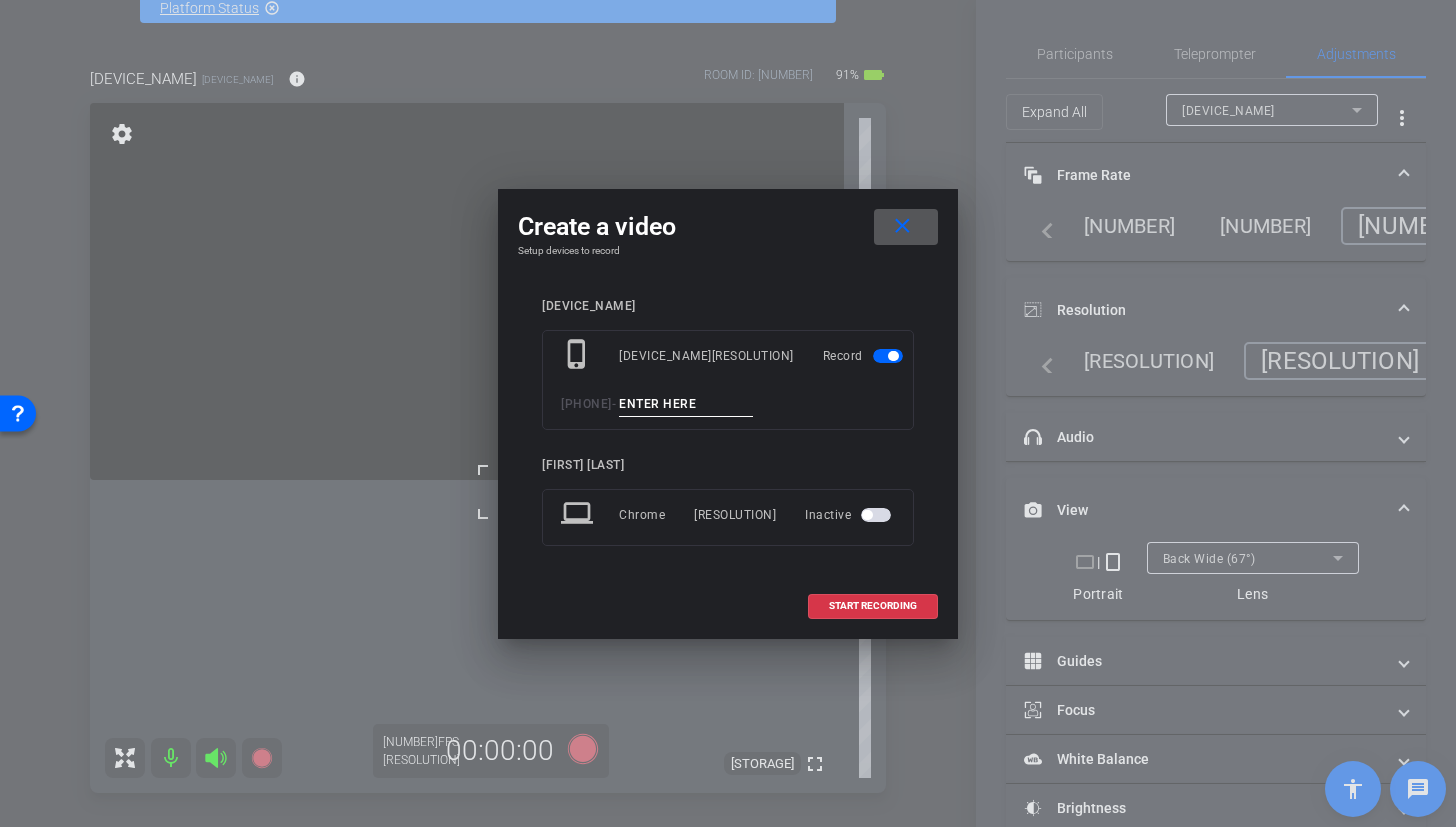 click at bounding box center [686, 404] 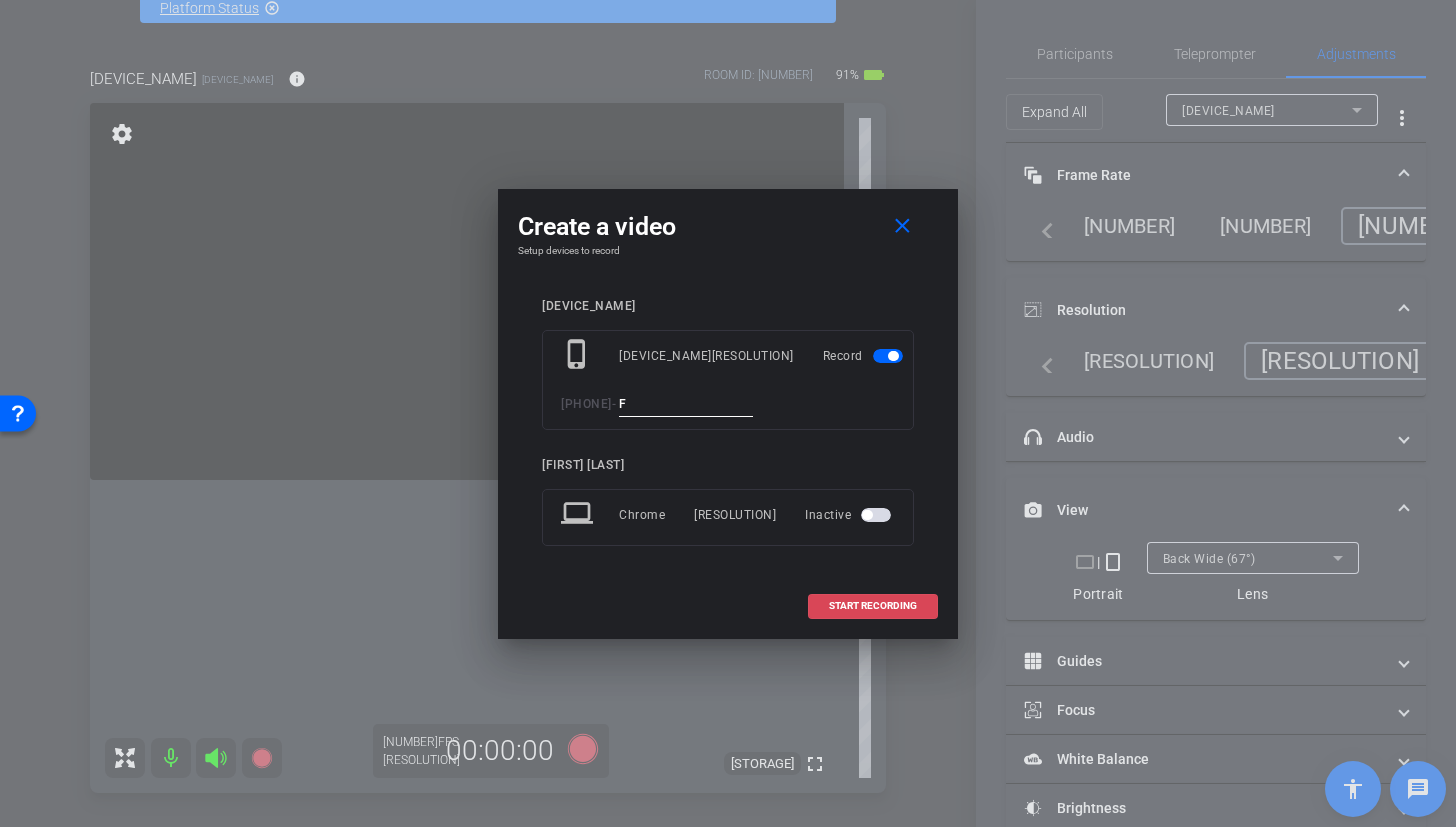 type on "F" 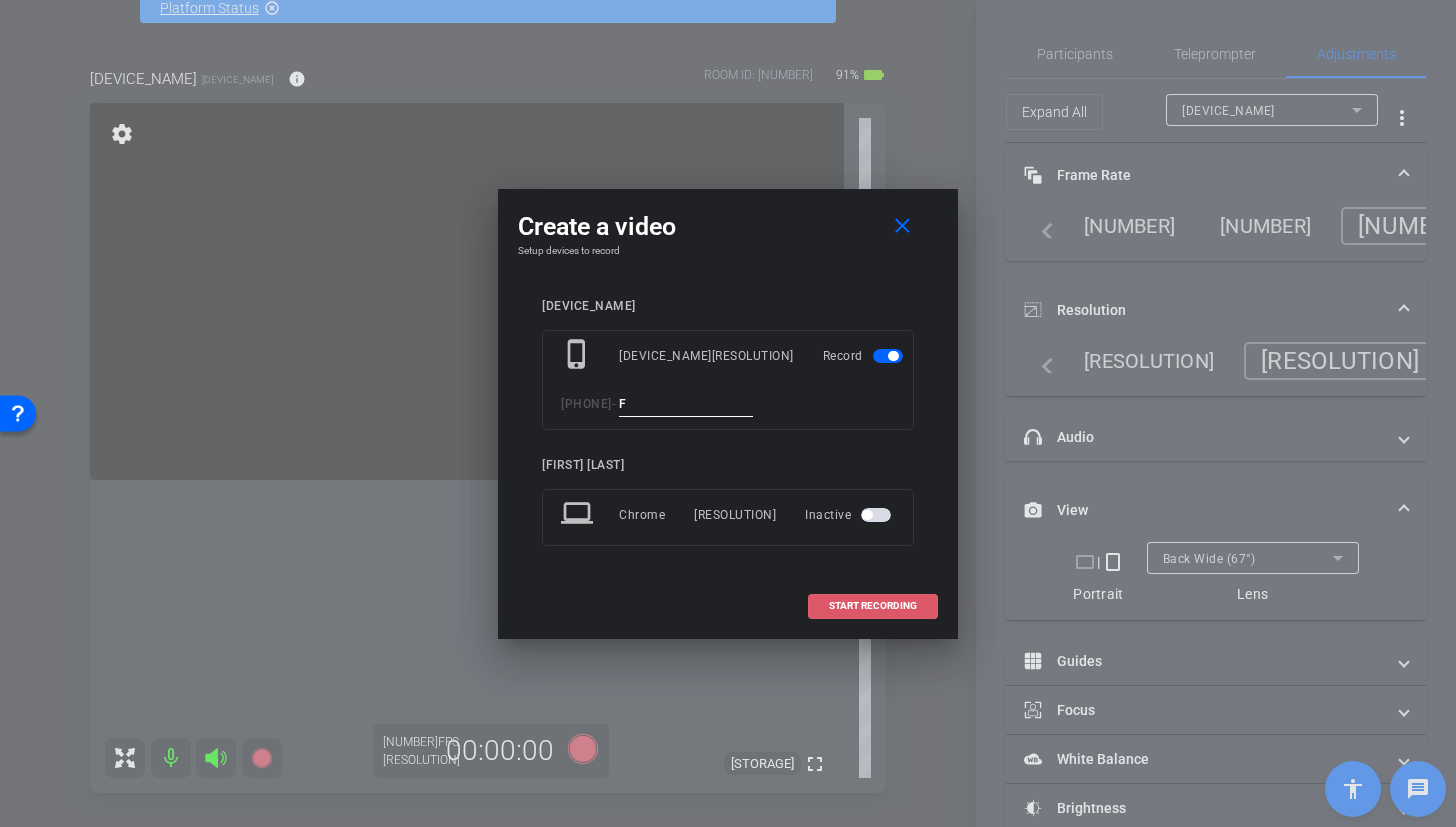 click on "START RECORDING" at bounding box center [873, 606] 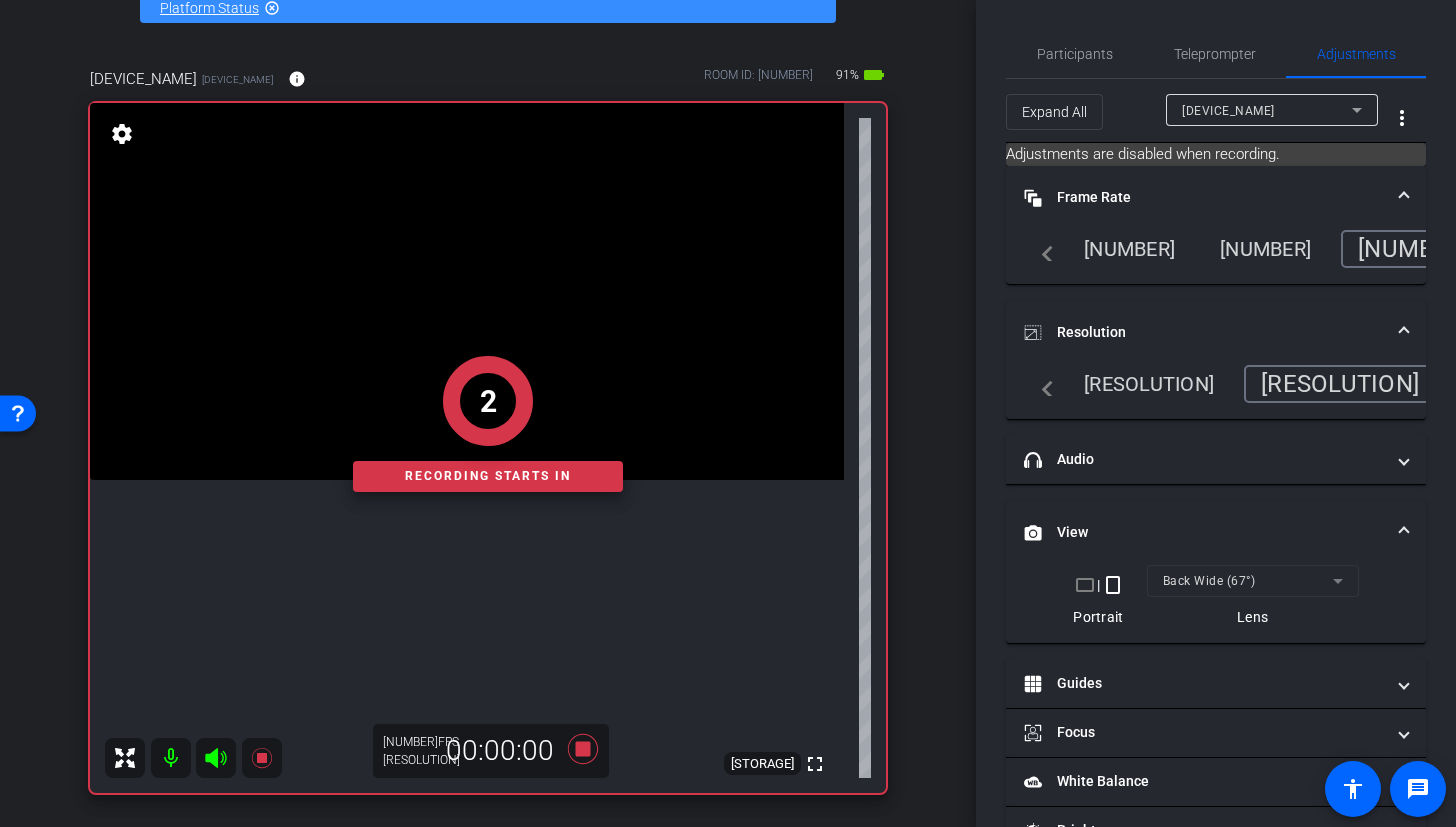 click on "2" at bounding box center [488, 401] 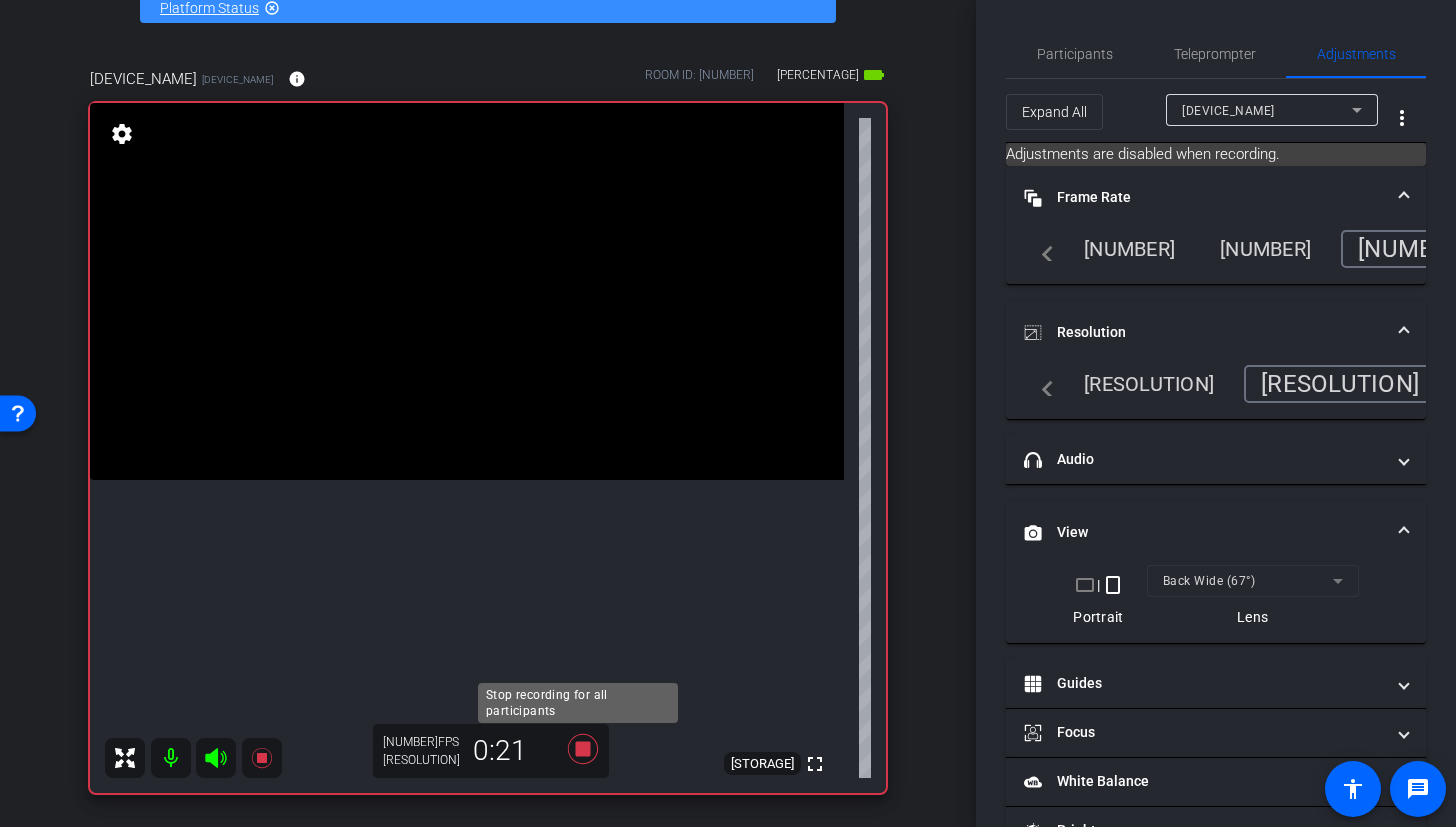 click at bounding box center (583, 749) 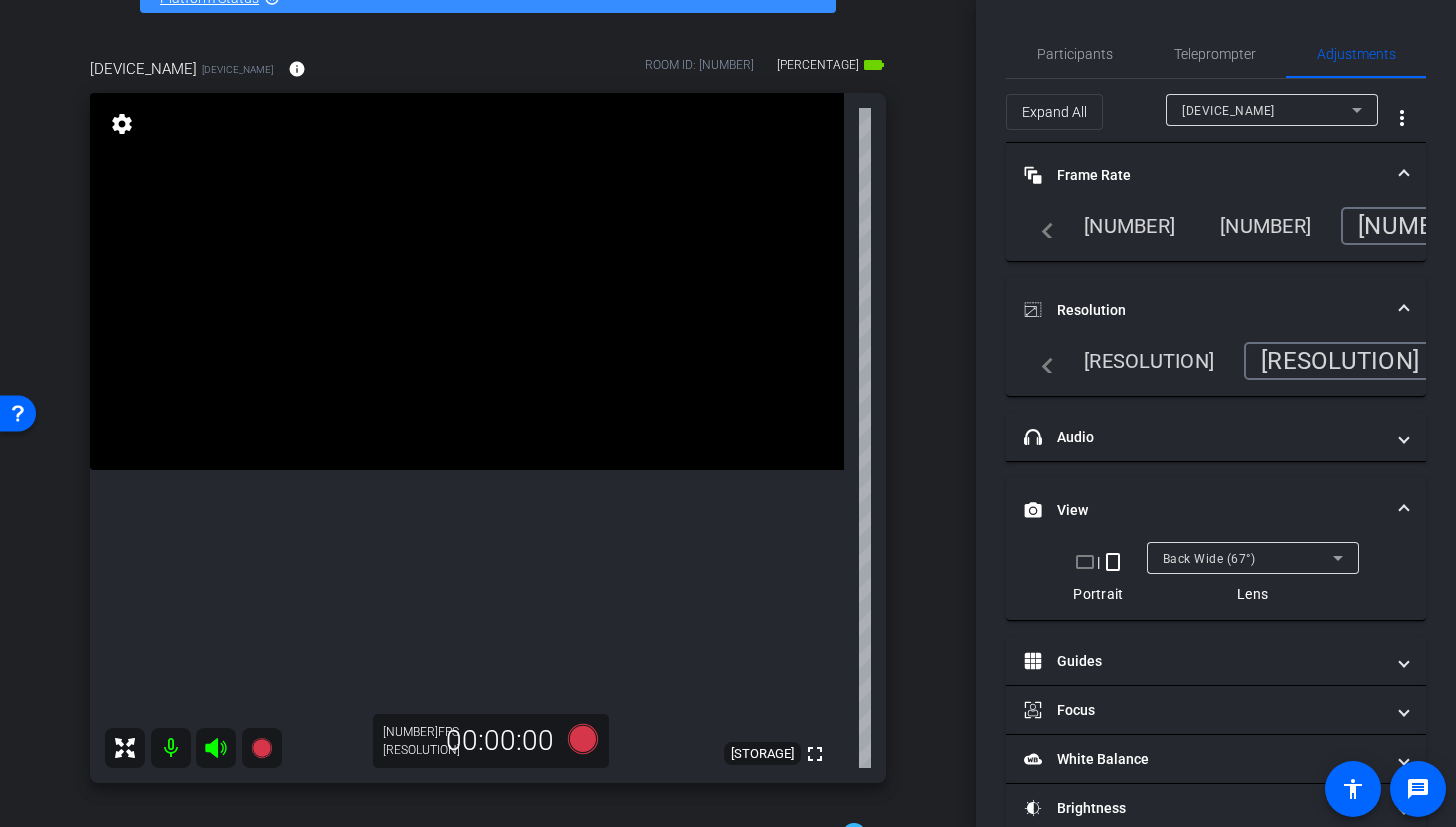 scroll, scrollTop: 137, scrollLeft: 0, axis: vertical 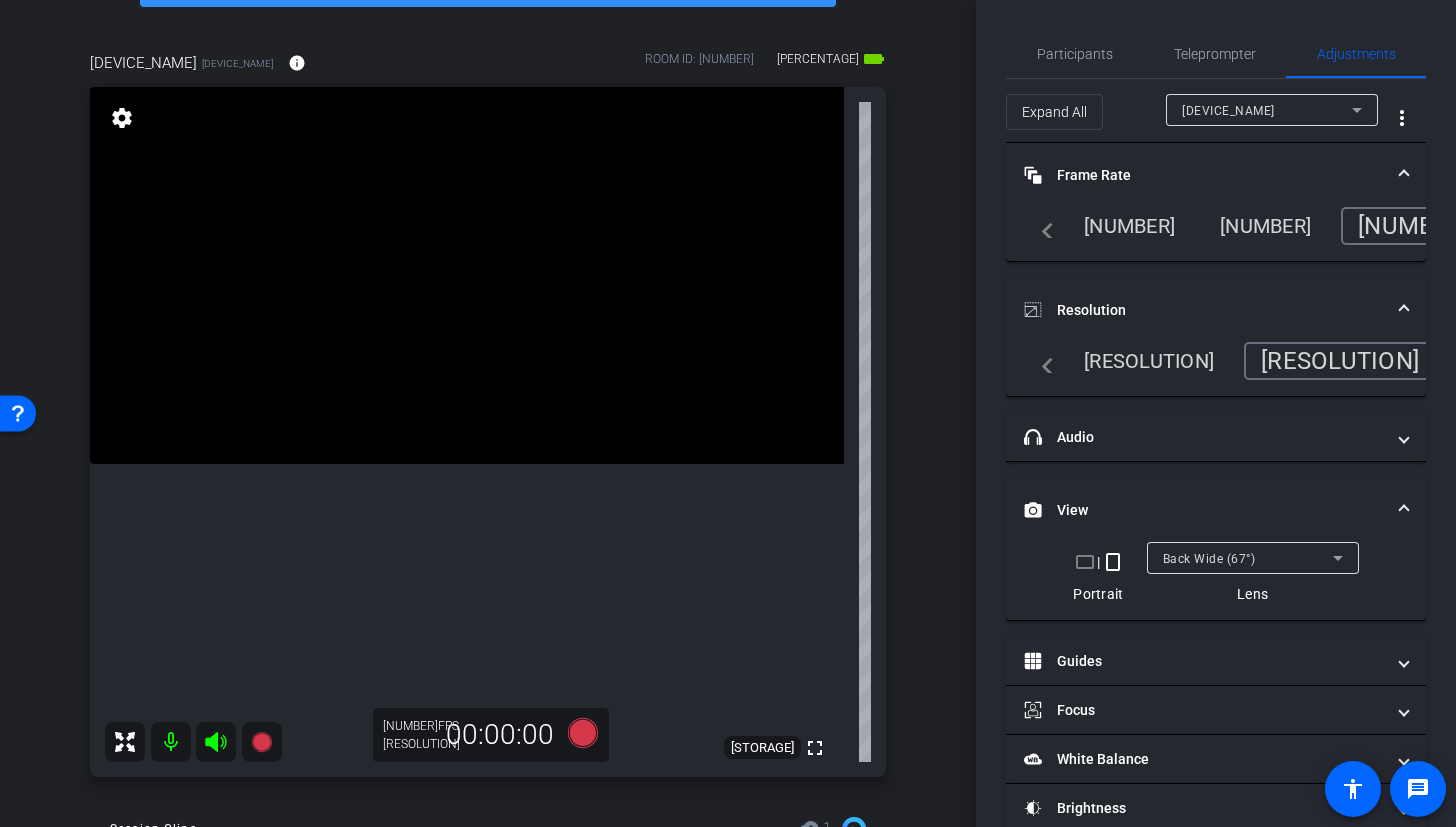 click at bounding box center [467, 275] 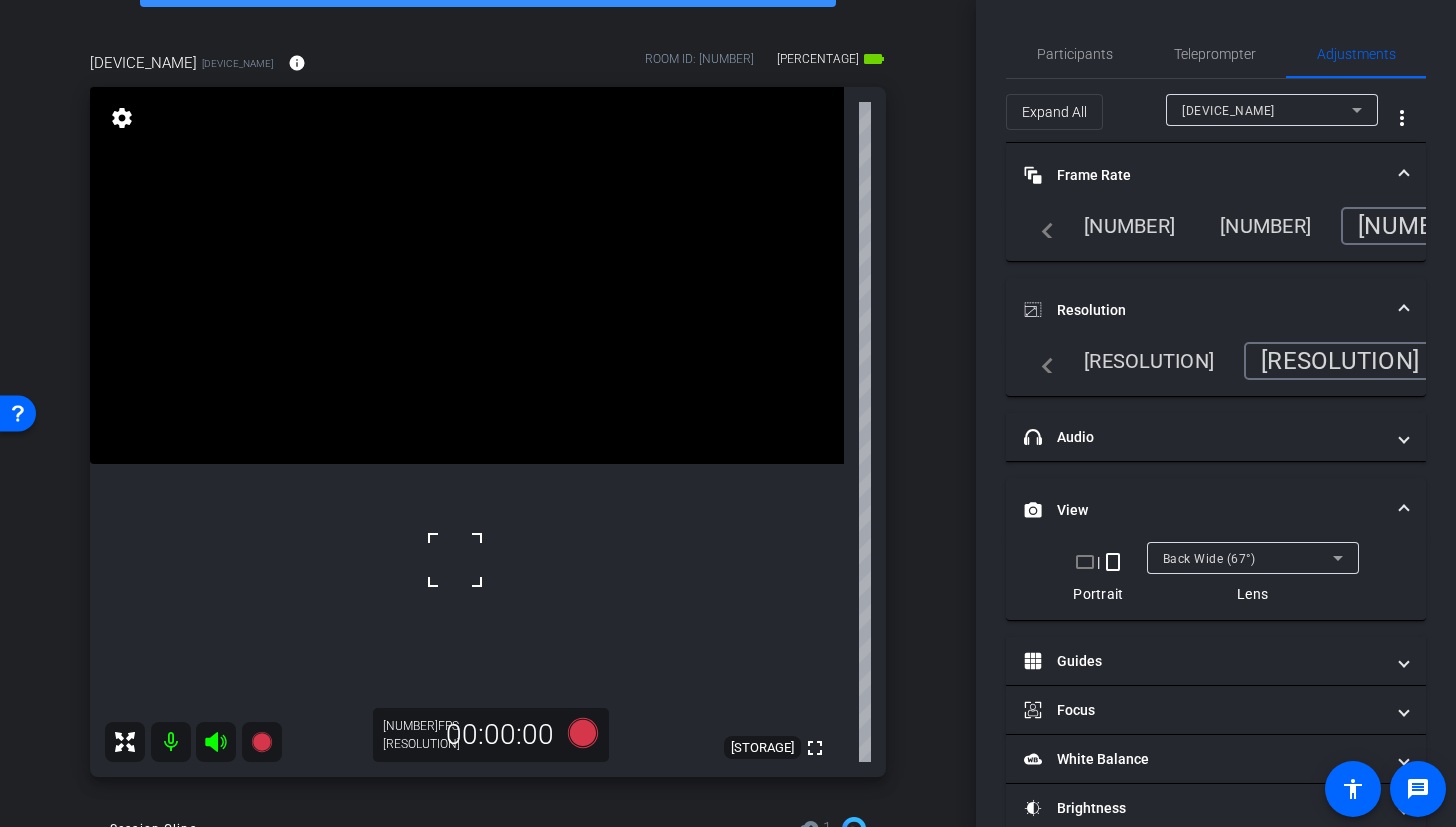 click at bounding box center (467, 275) 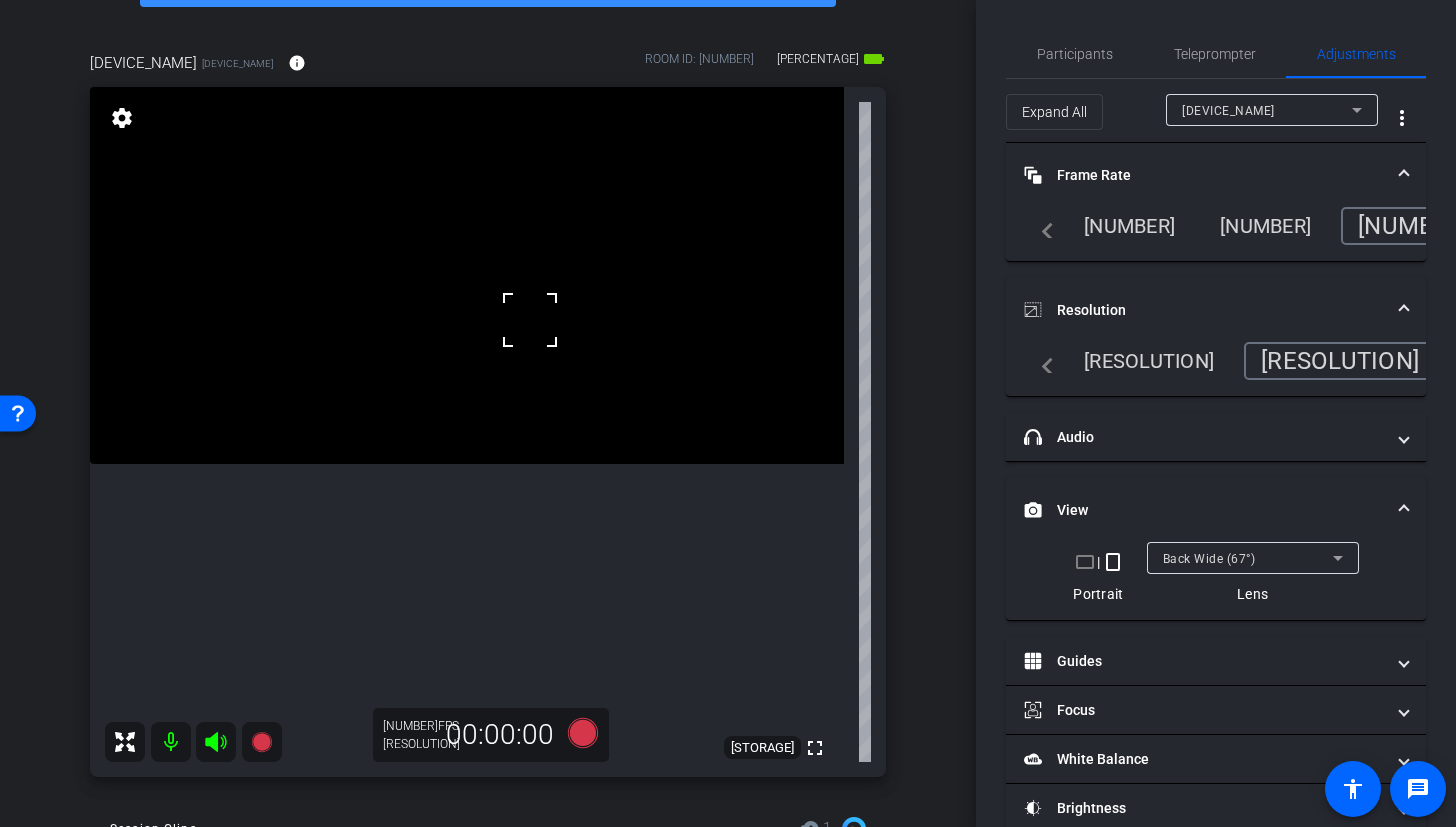 click at bounding box center [467, 275] 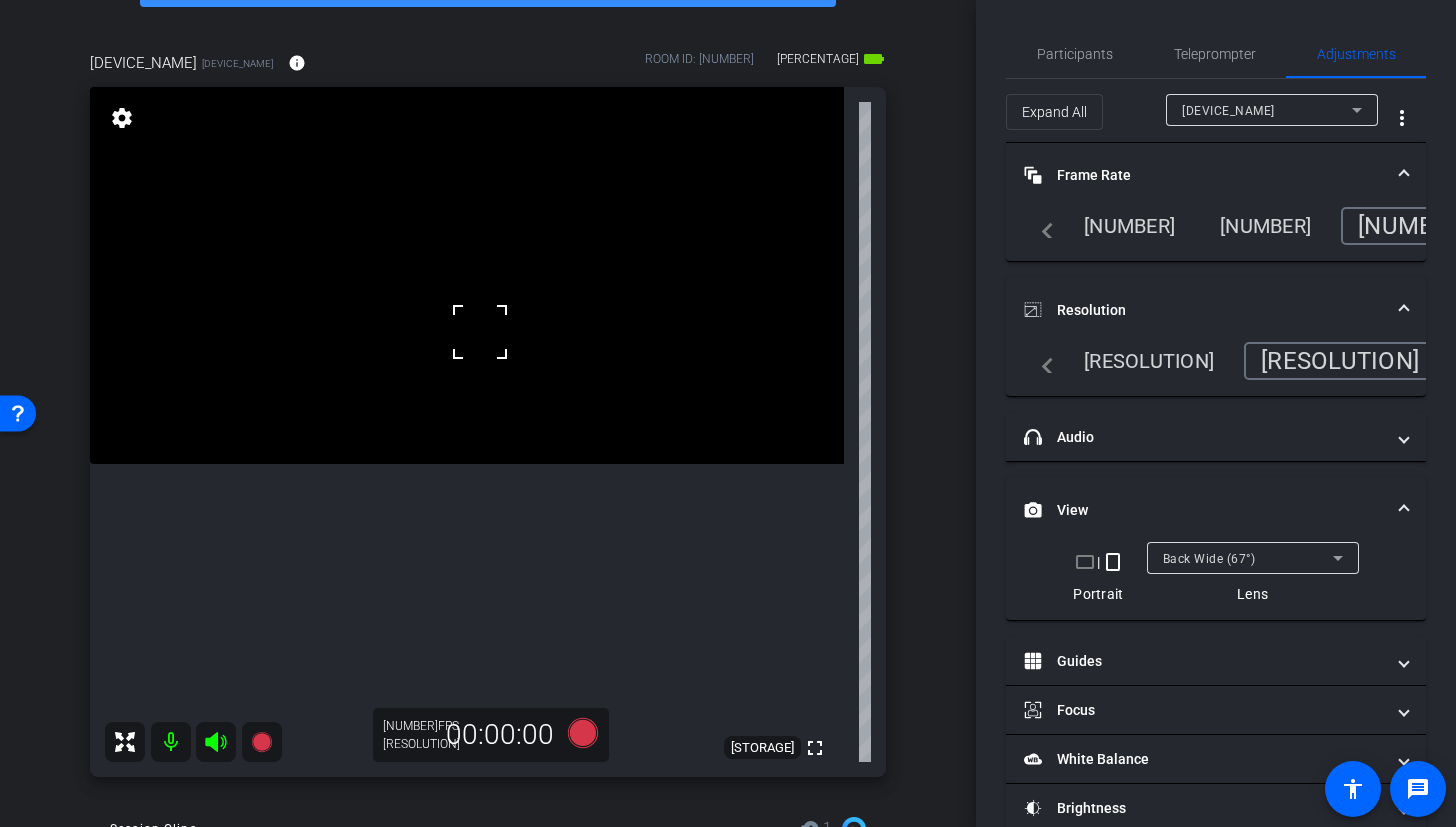 click at bounding box center [467, 275] 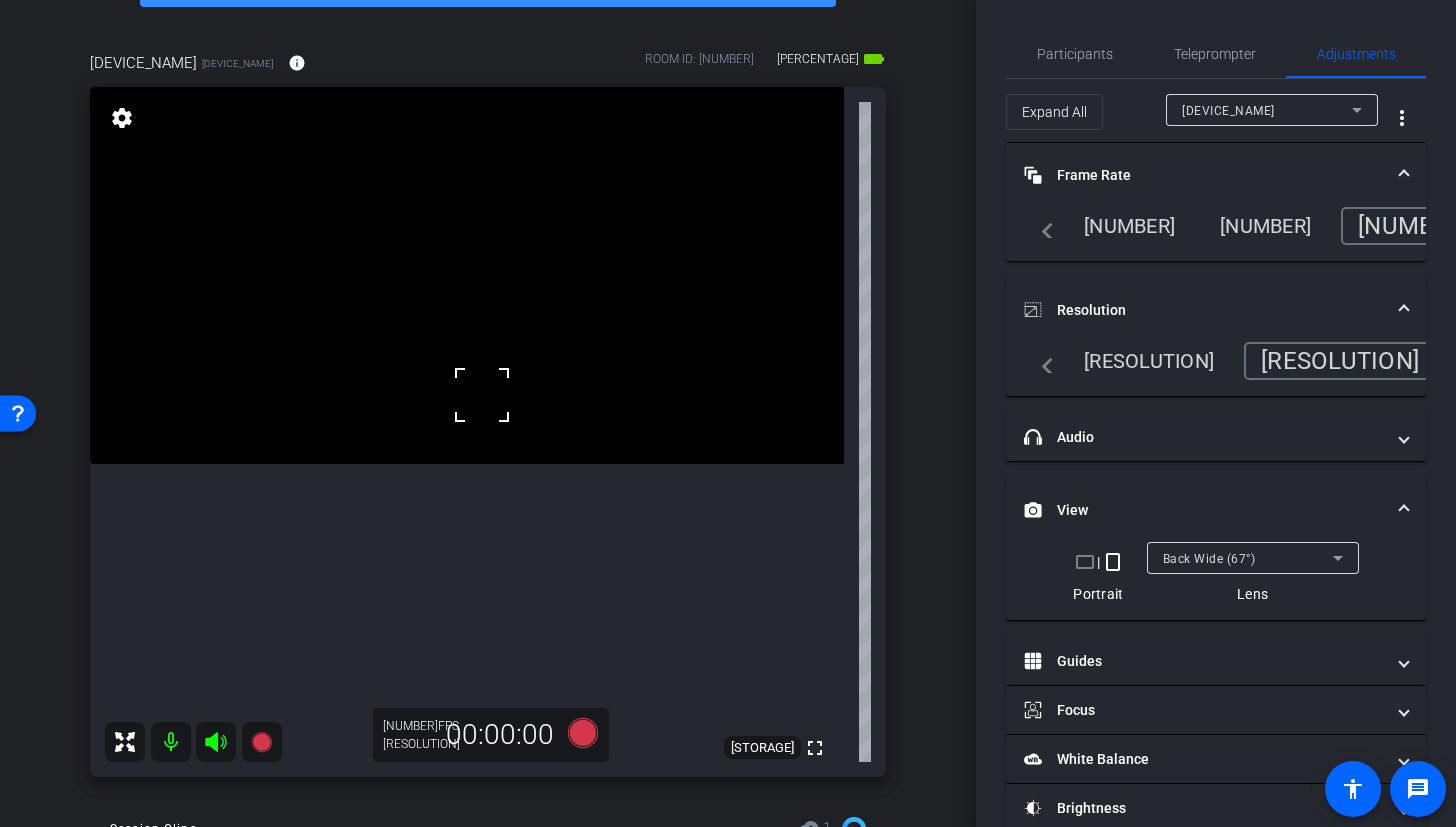 click at bounding box center [467, 275] 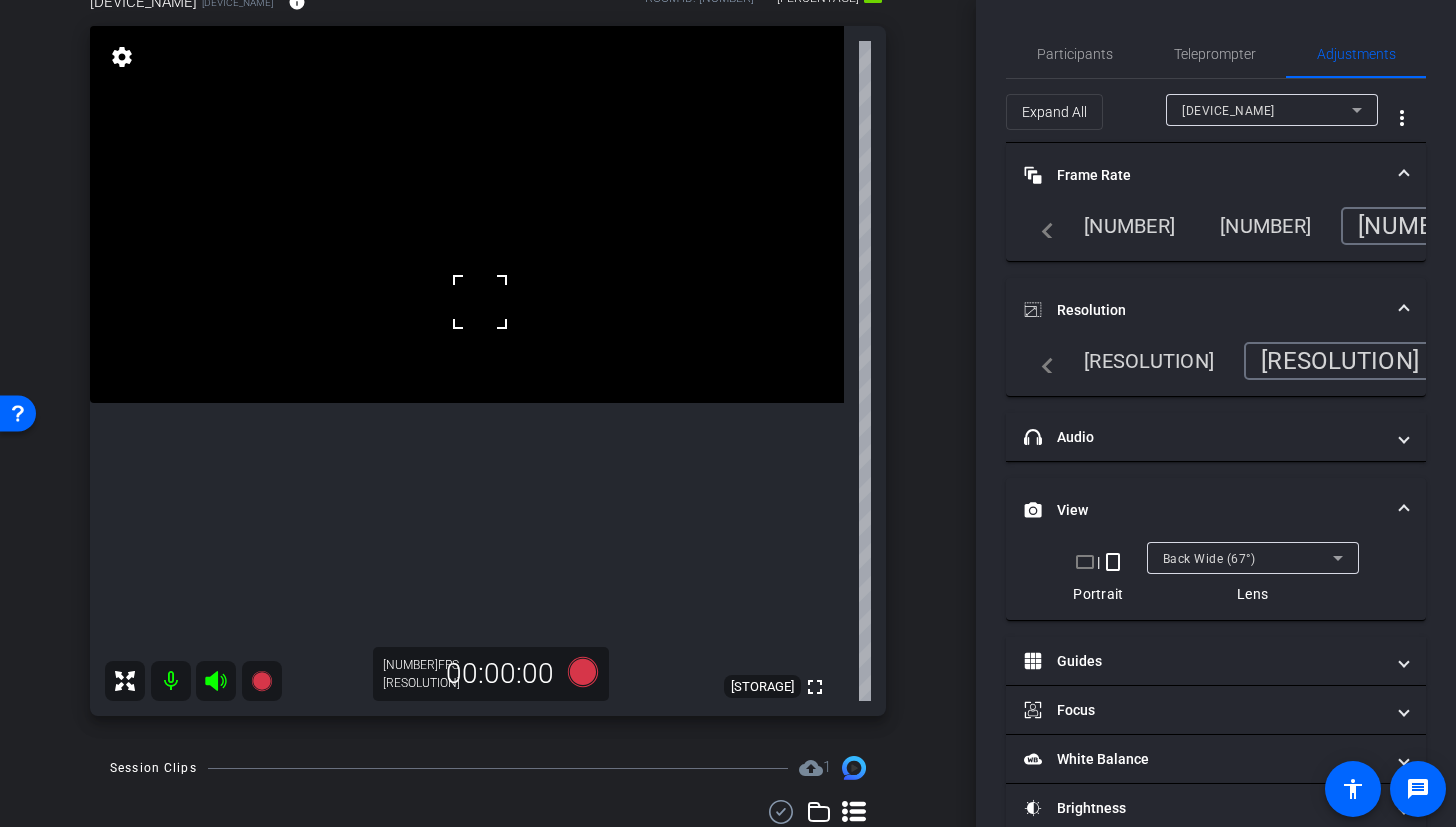 scroll, scrollTop: 208, scrollLeft: 0, axis: vertical 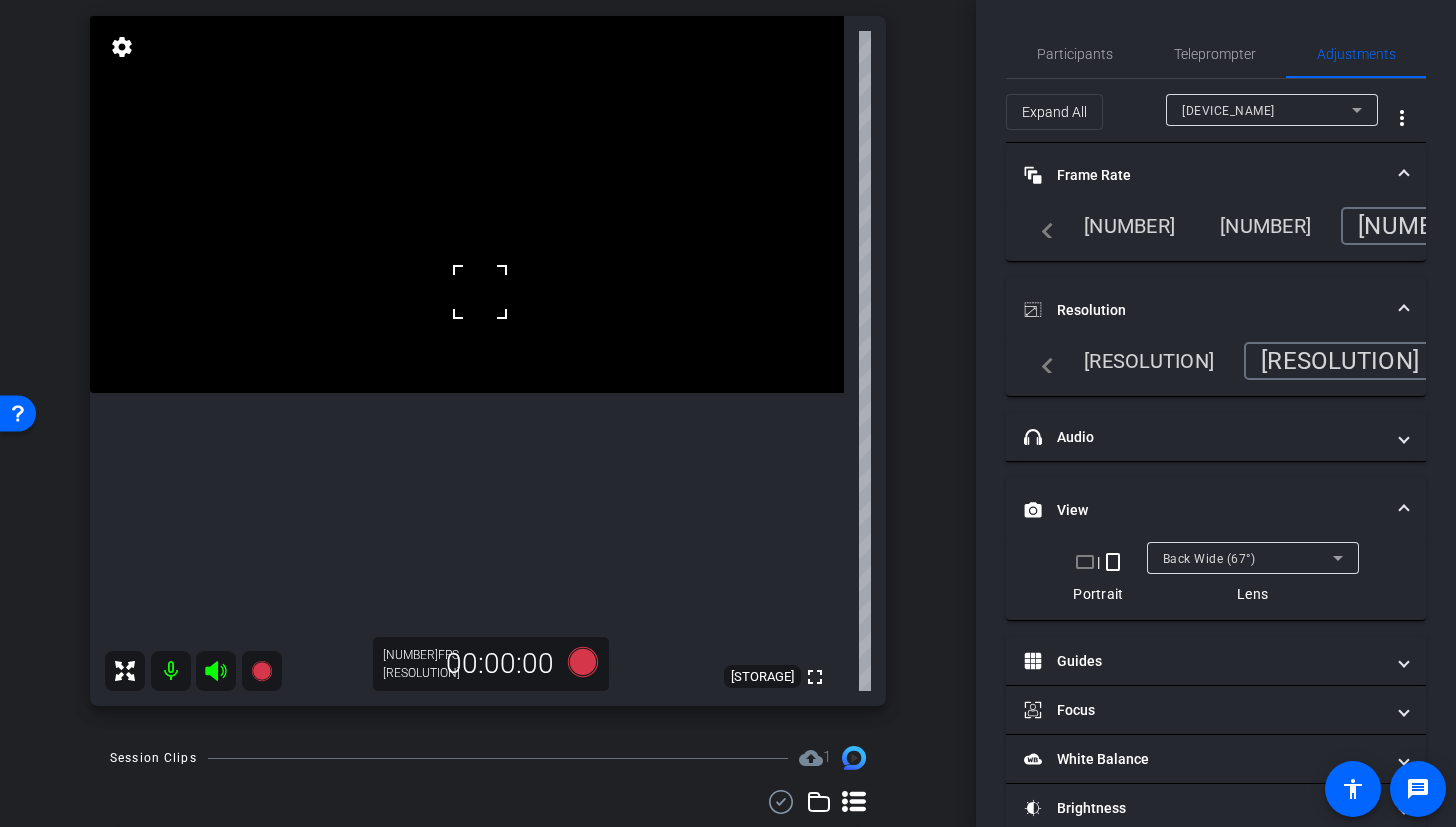 click at bounding box center [467, 204] 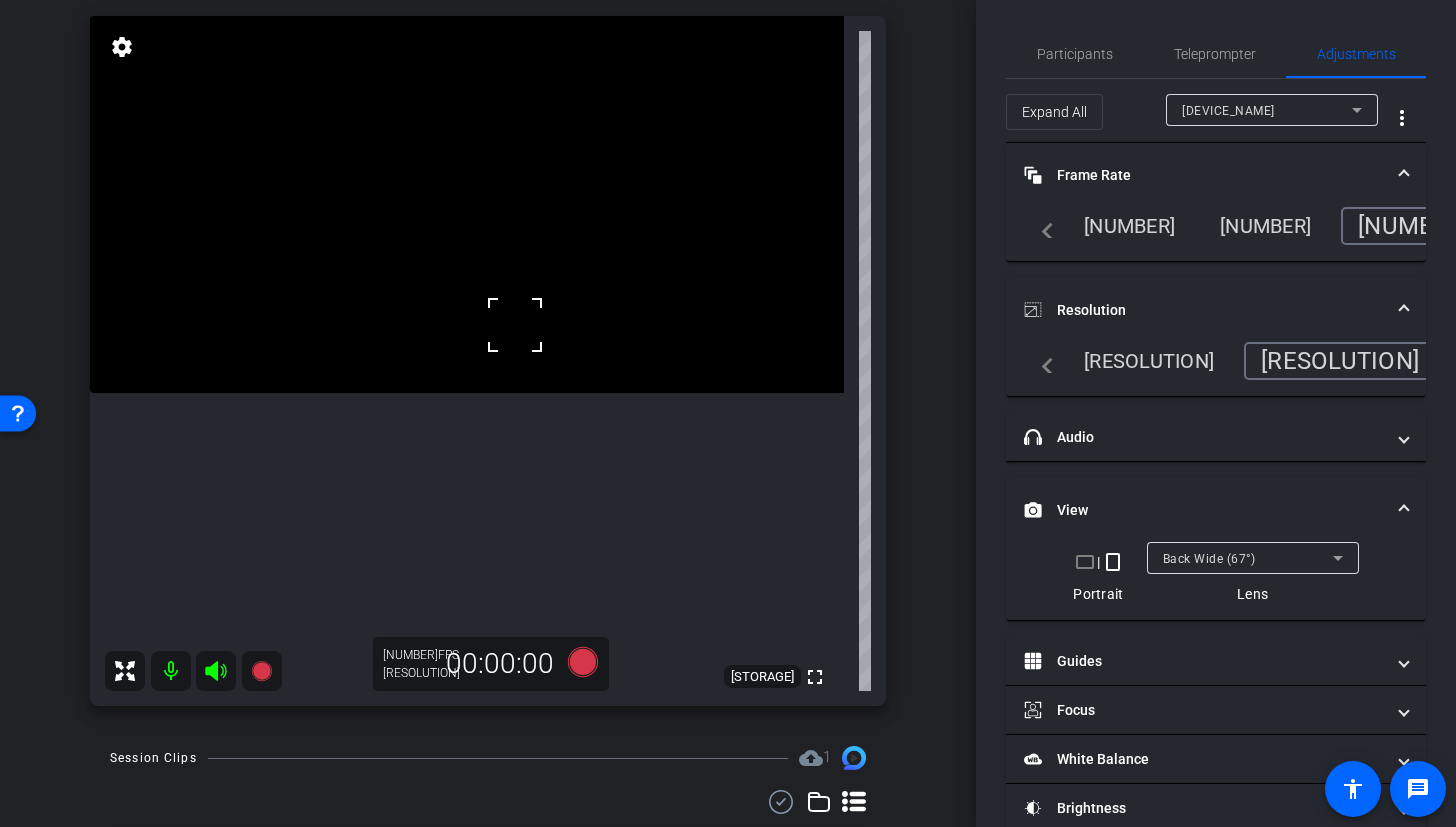 click at bounding box center (515, 325) 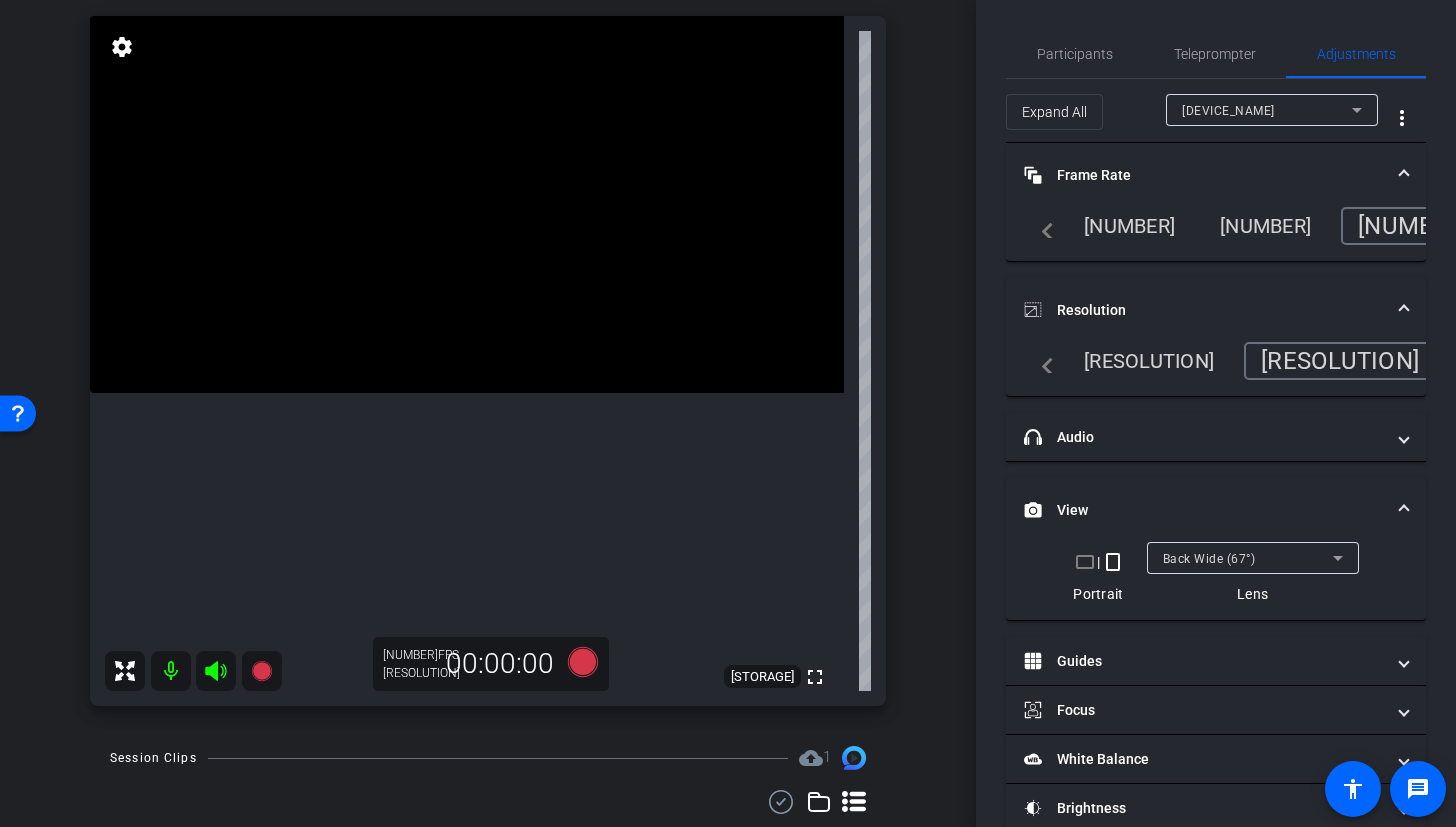 click at bounding box center [467, 204] 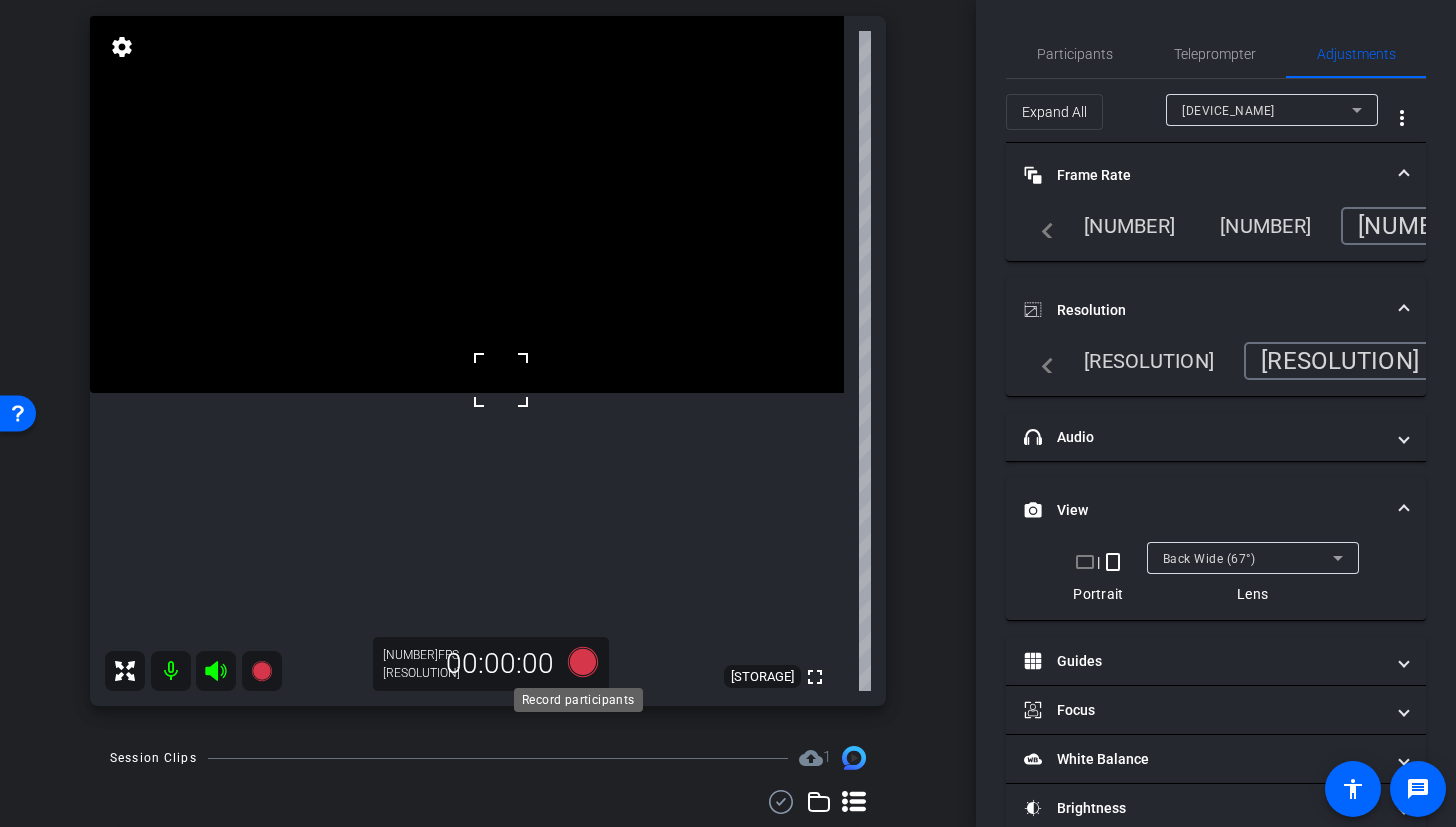 click at bounding box center [583, 662] 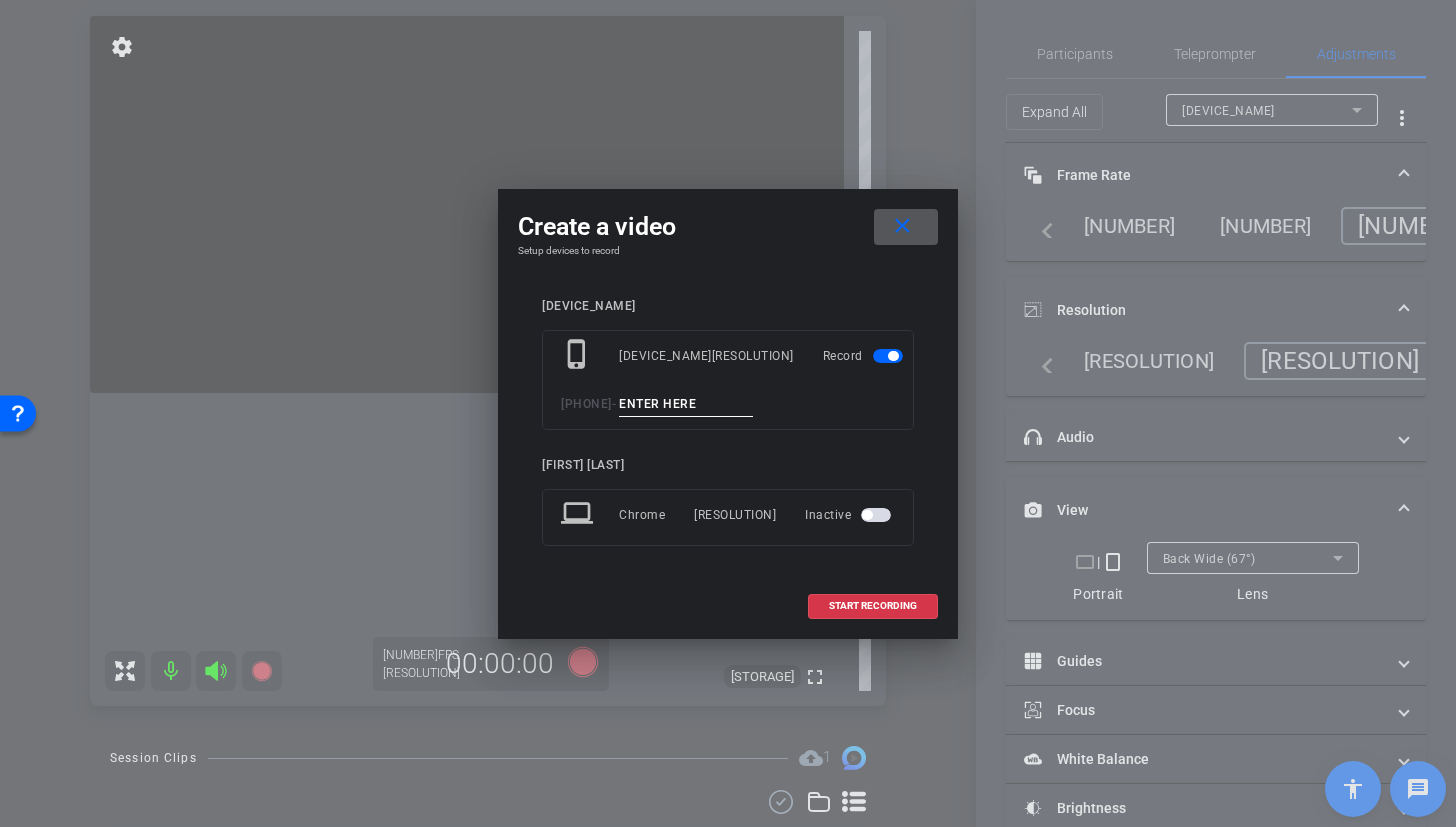 click at bounding box center (686, 404) 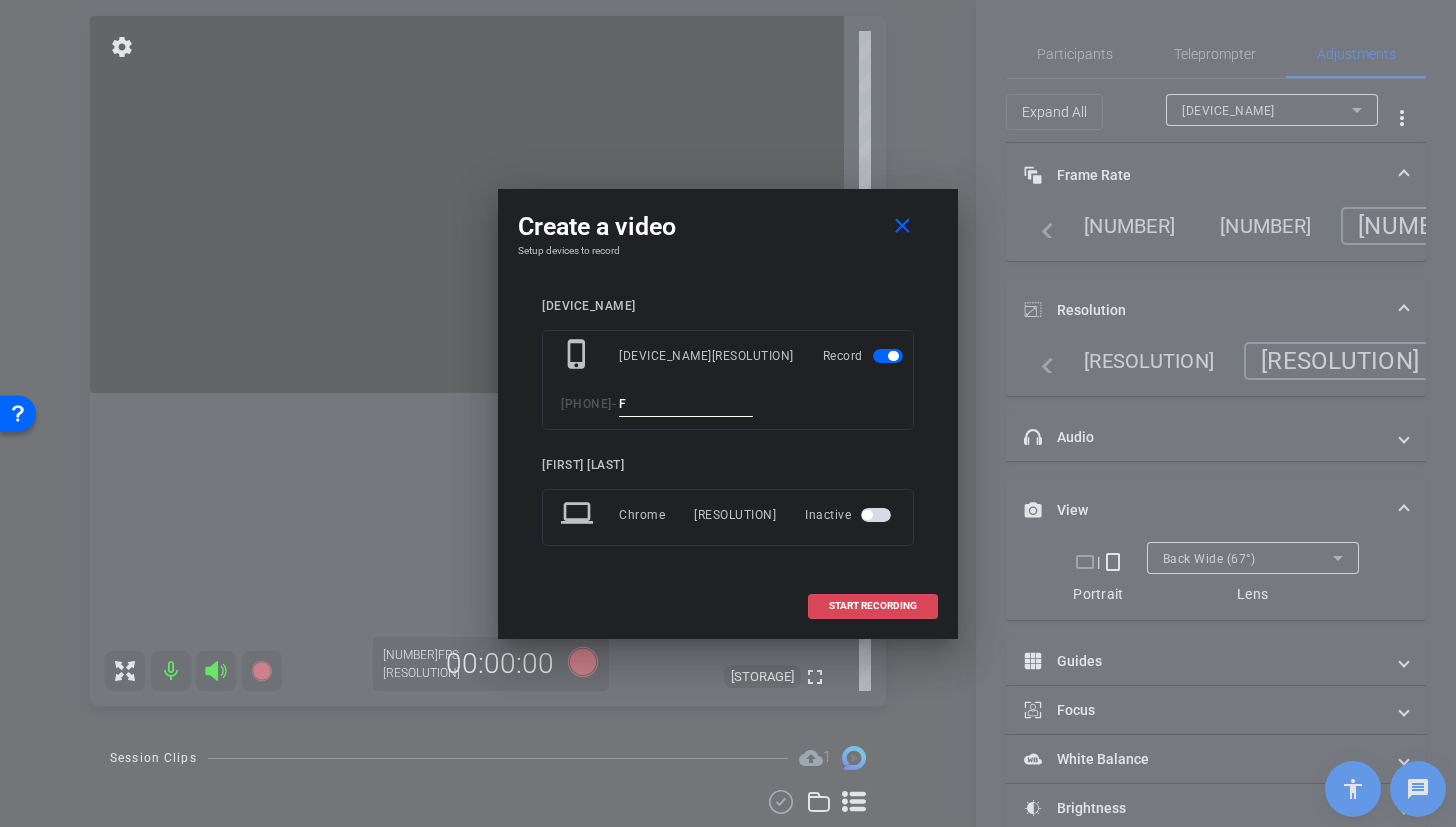 type on "F" 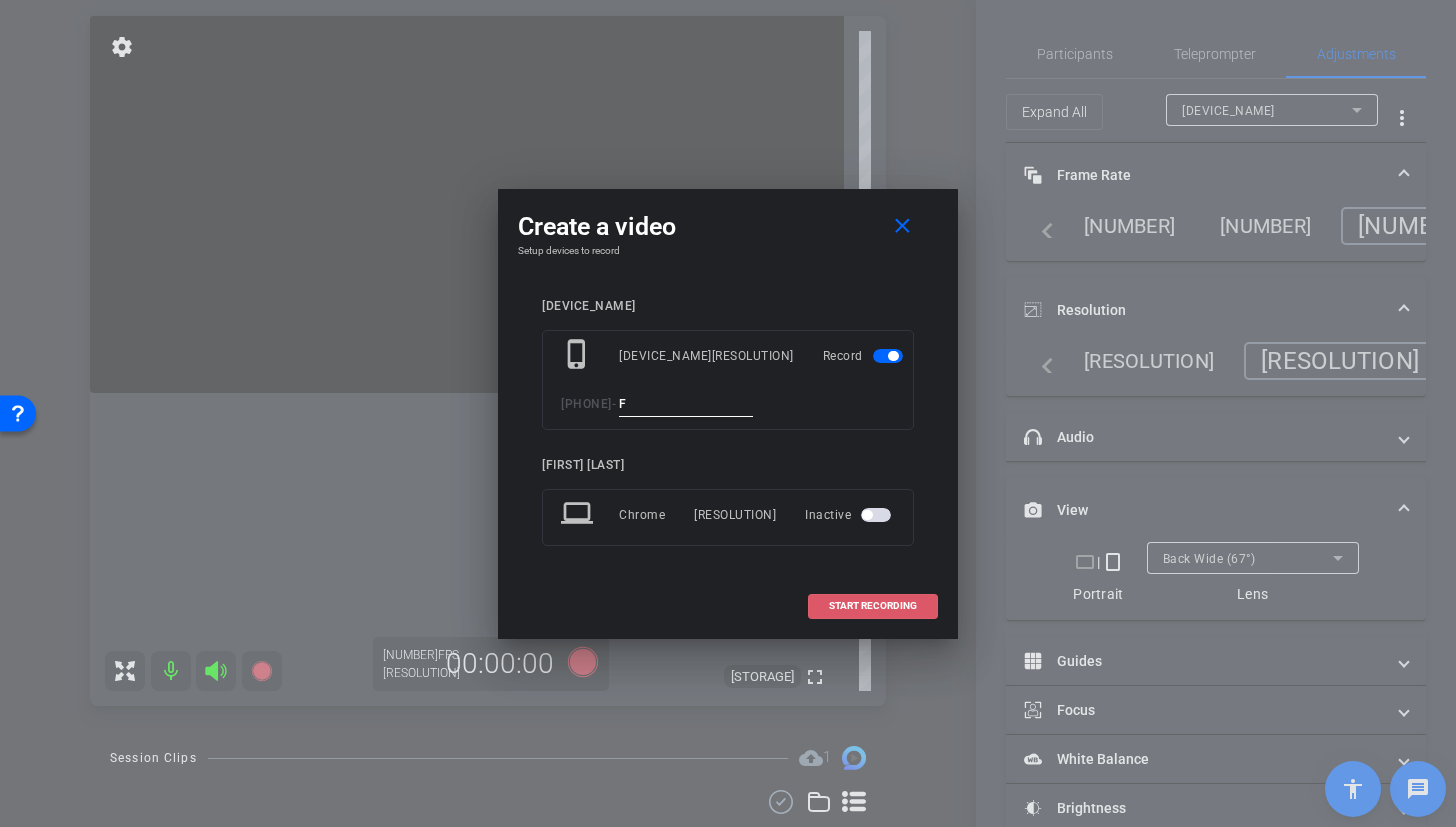 click on "START RECORDING" at bounding box center [873, 606] 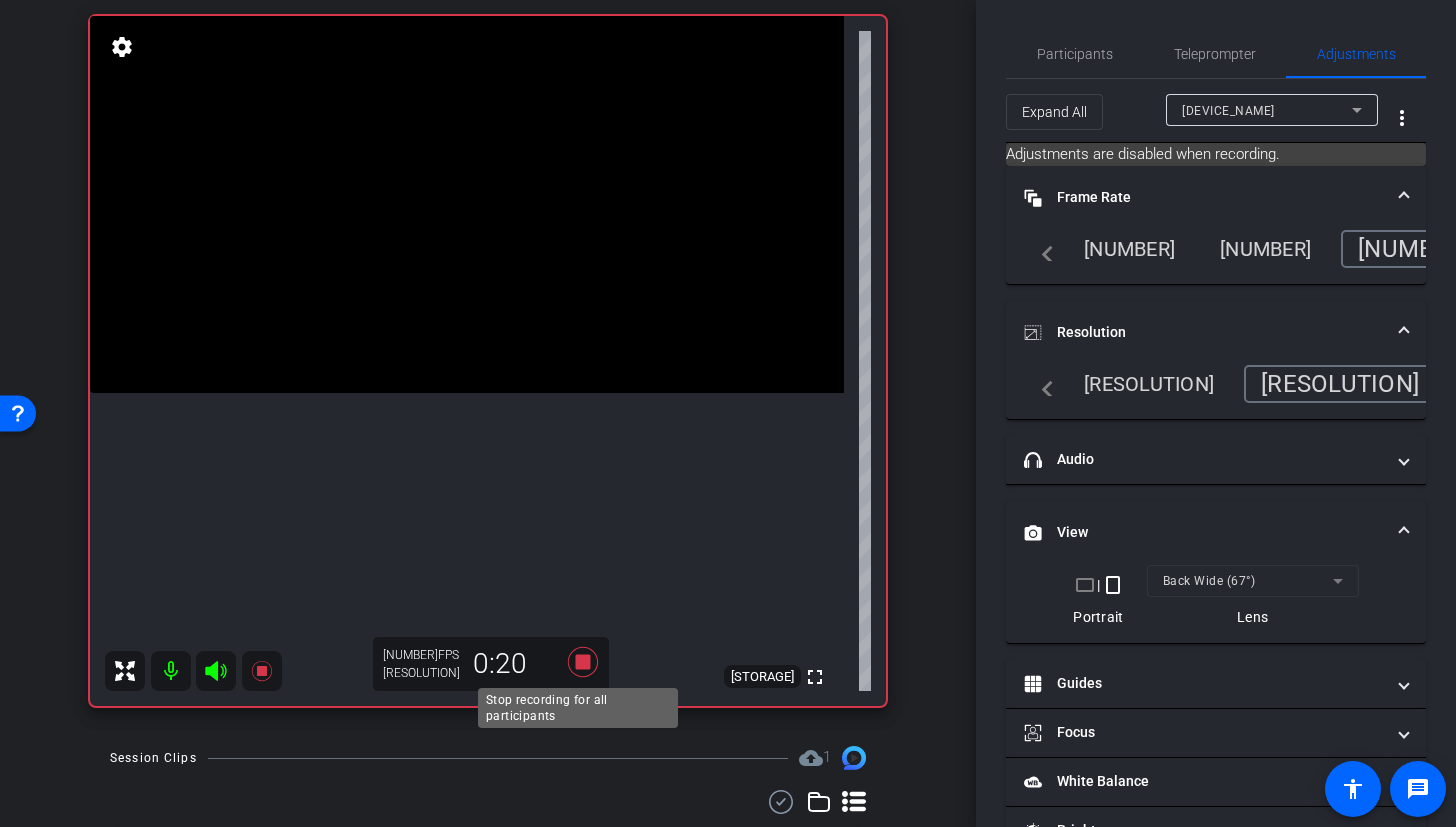 click at bounding box center (583, 662) 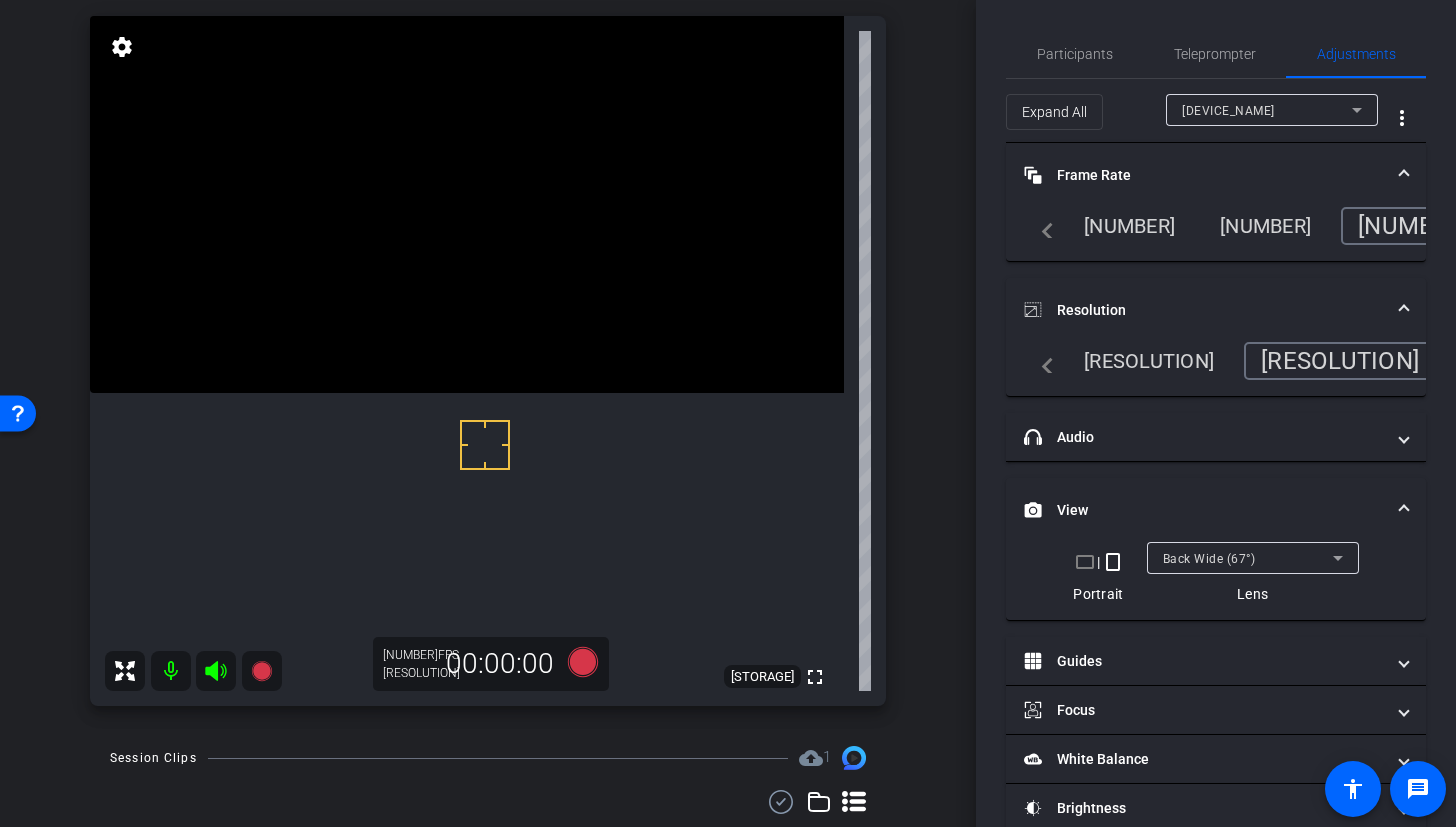 drag, startPoint x: 485, startPoint y: 444, endPoint x: 446, endPoint y: 511, distance: 77.52419 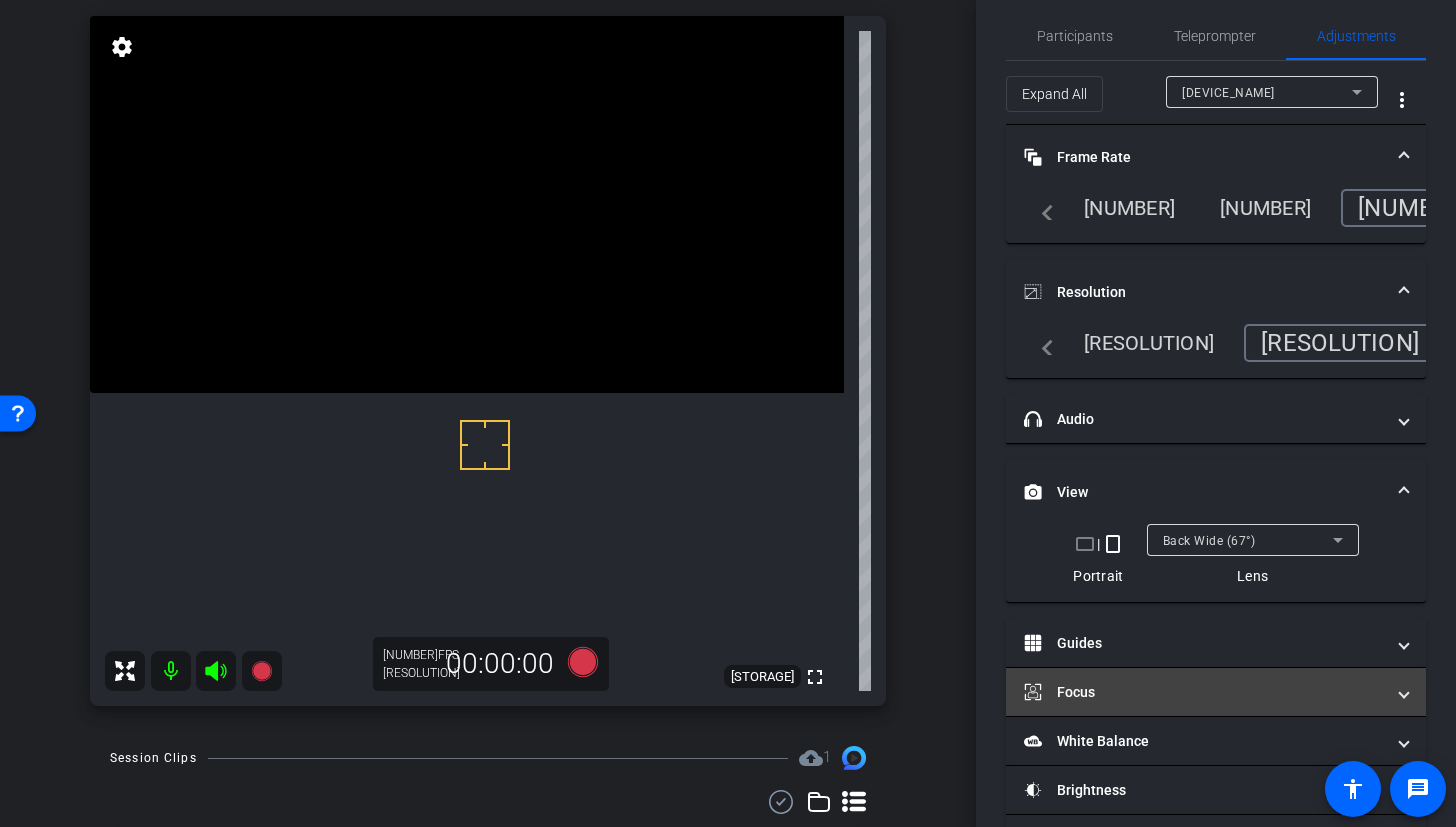 scroll, scrollTop: 0, scrollLeft: 0, axis: both 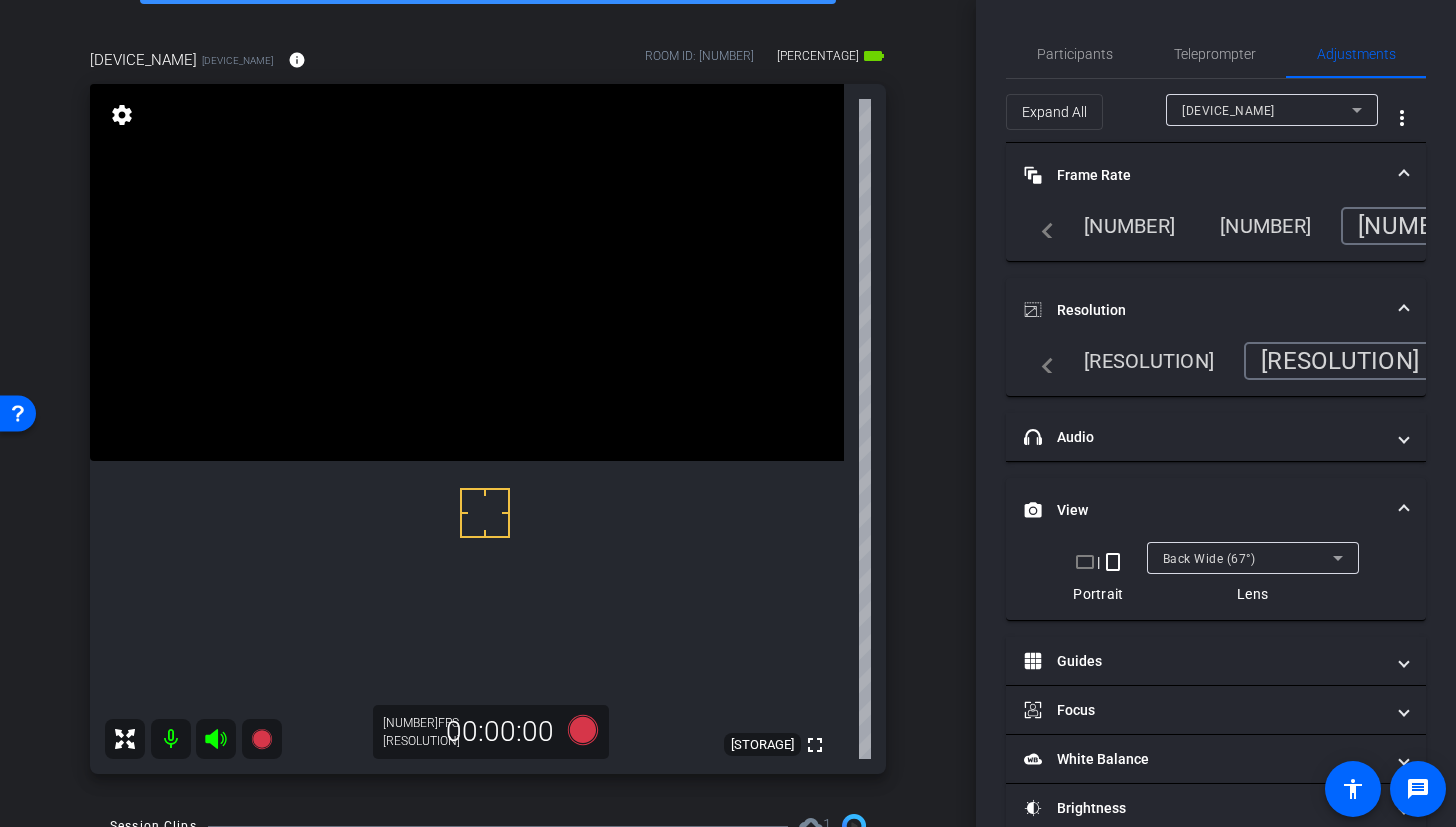 click at bounding box center [467, 272] 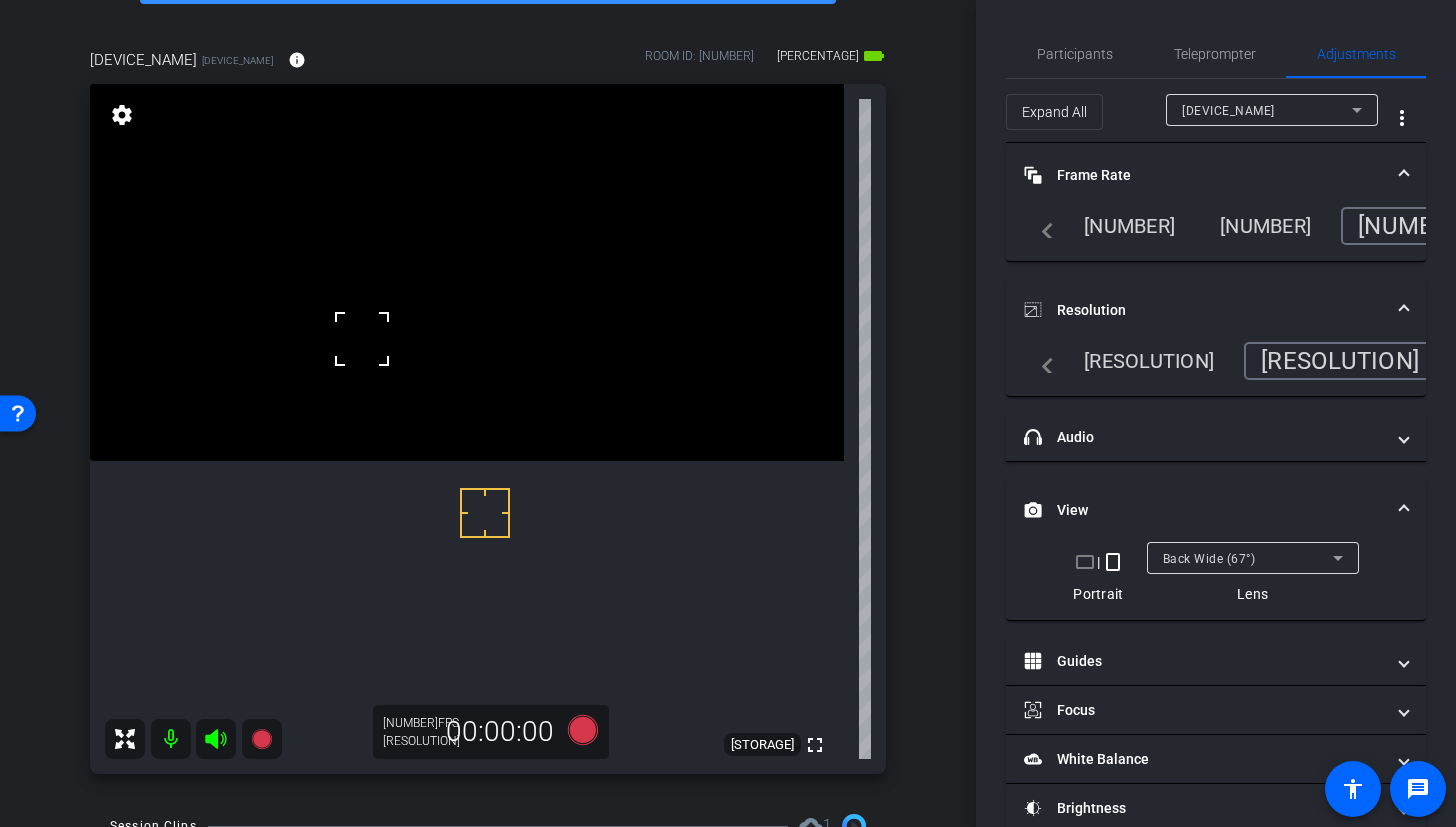 click at bounding box center (467, 272) 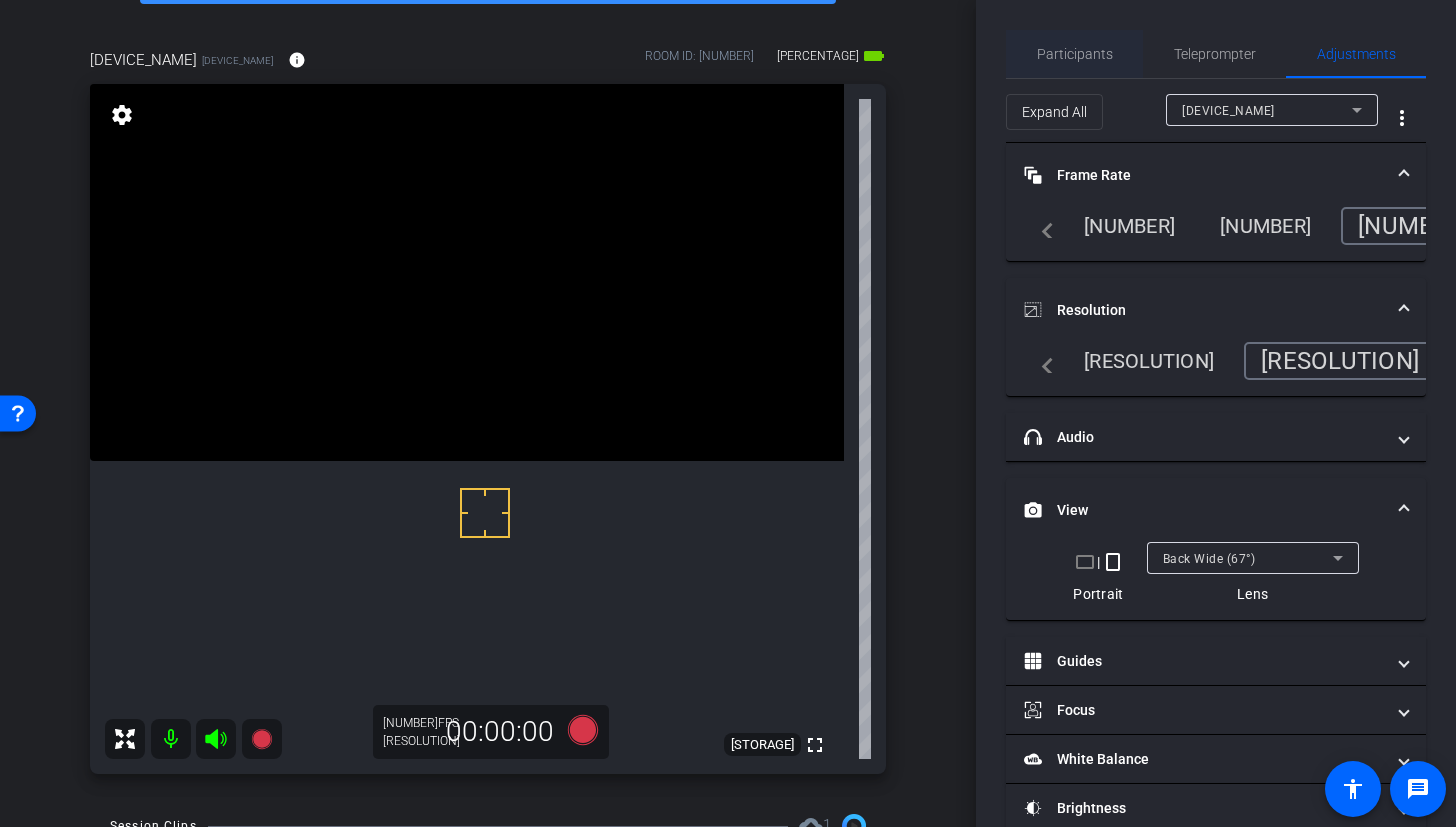 click on "Participants" at bounding box center [1075, 54] 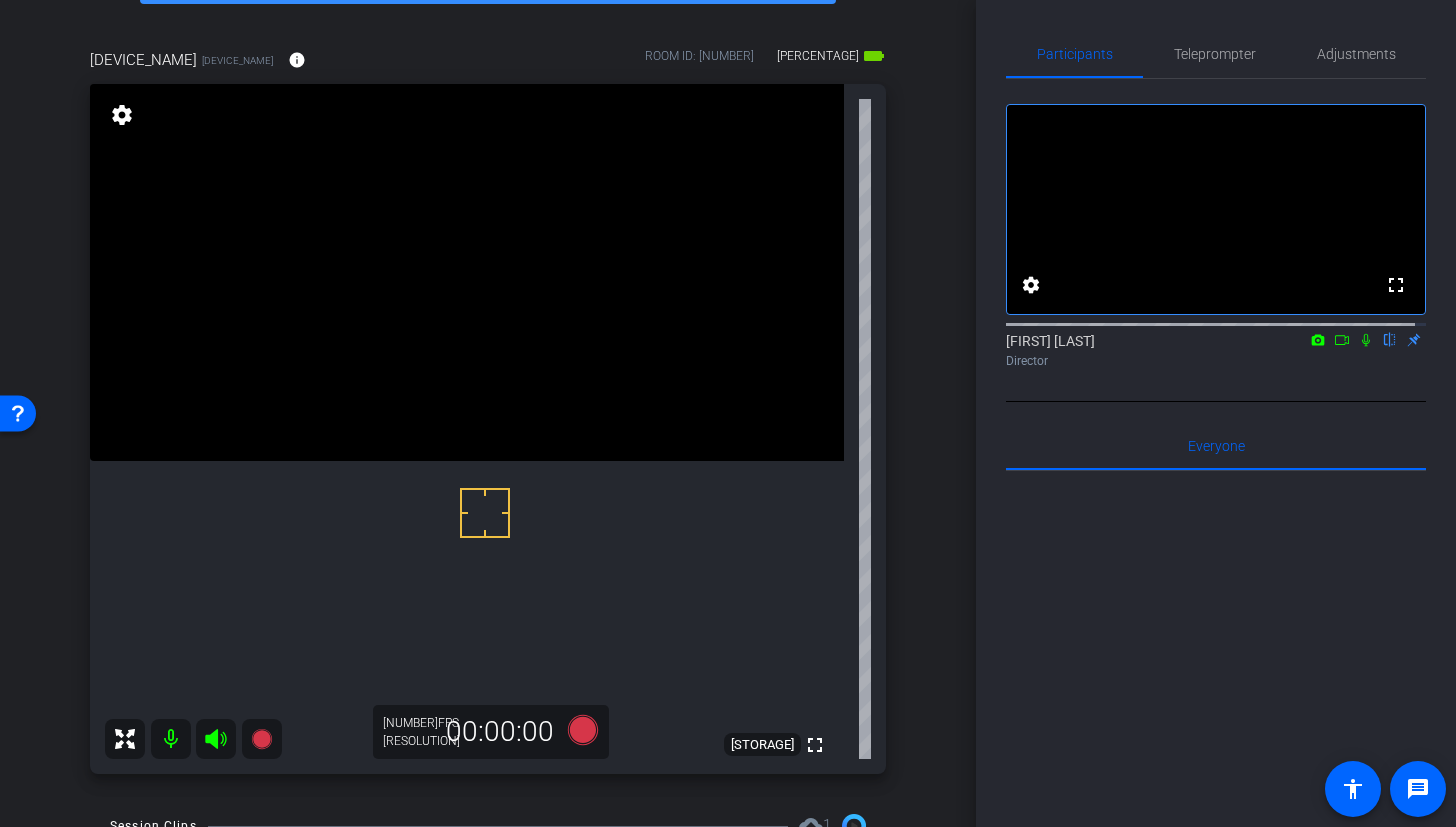 click at bounding box center [467, 272] 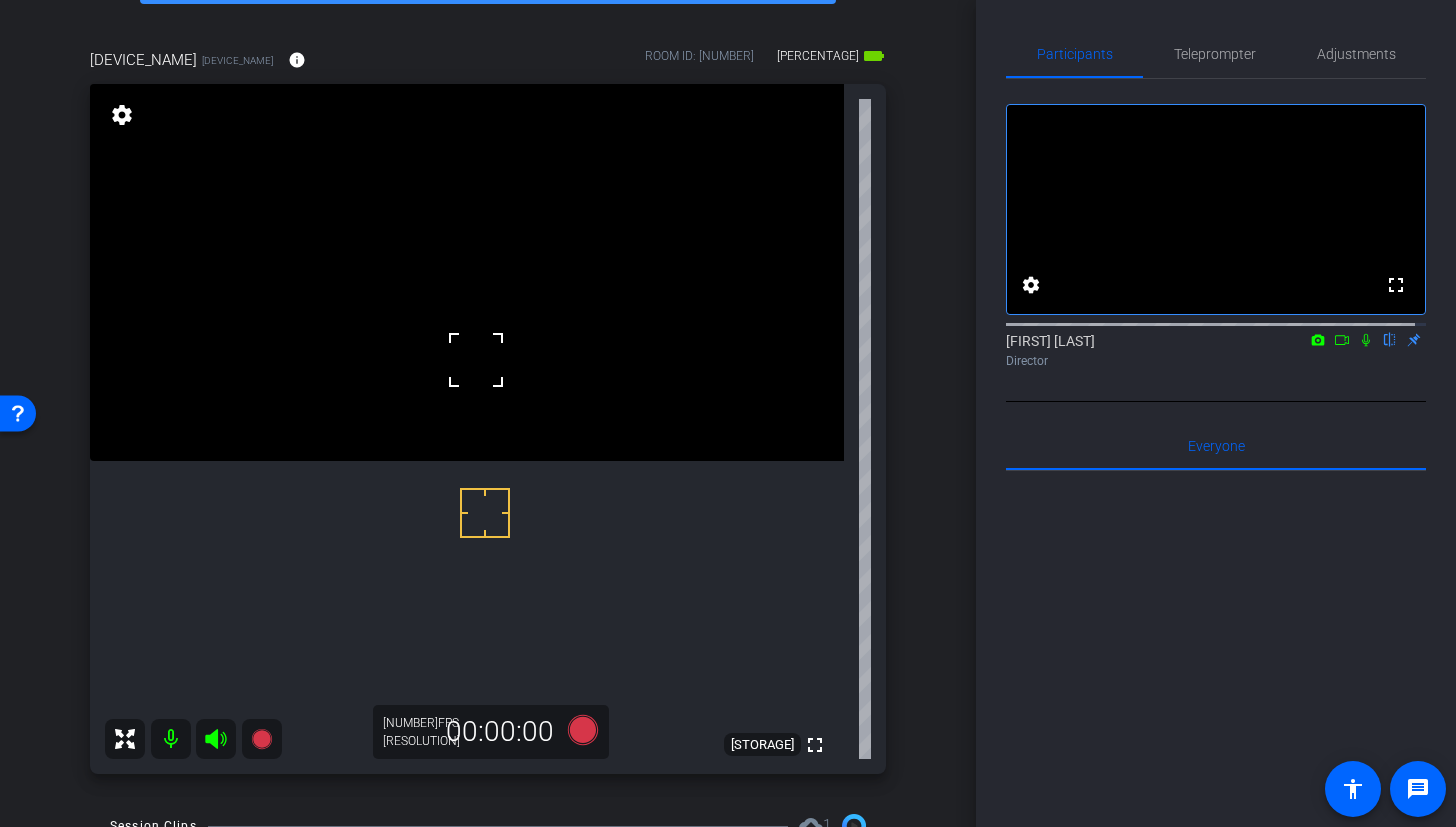 click at bounding box center (467, 272) 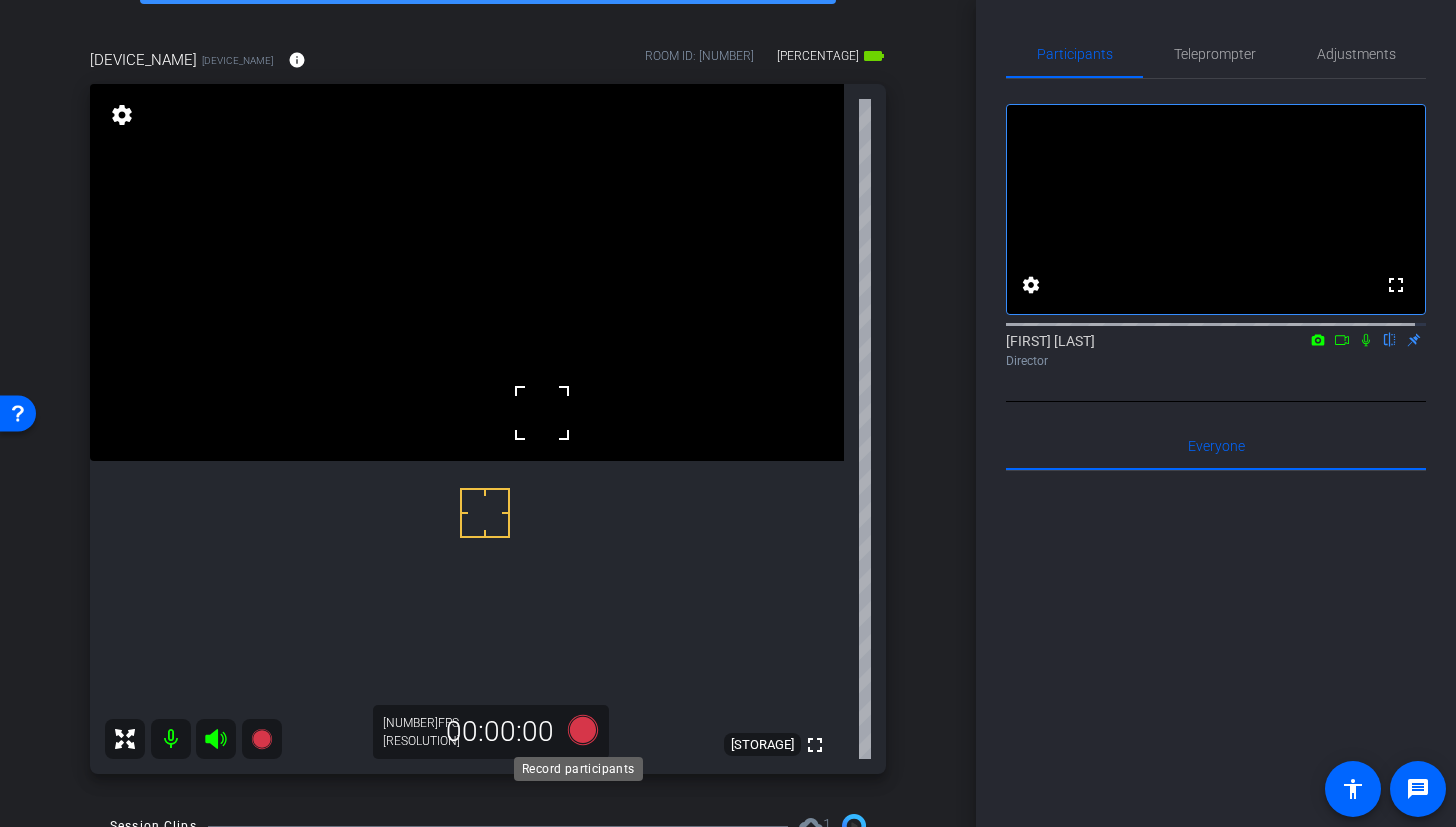click at bounding box center (583, 730) 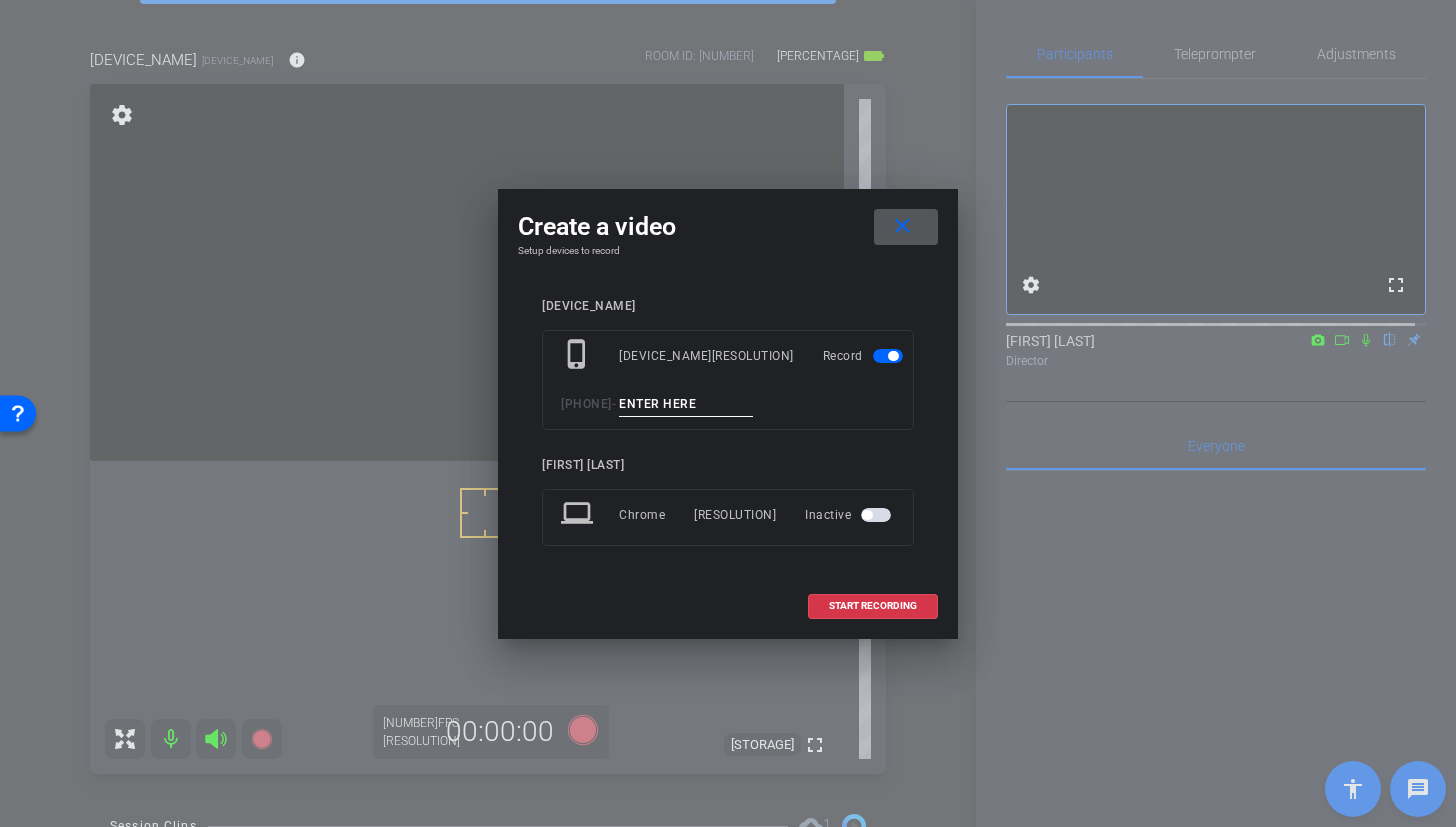 click on "phone_iphone  [DEVICE_NAME]   [RESOLUTION]   Record   [PHONE]  -" at bounding box center [728, 380] 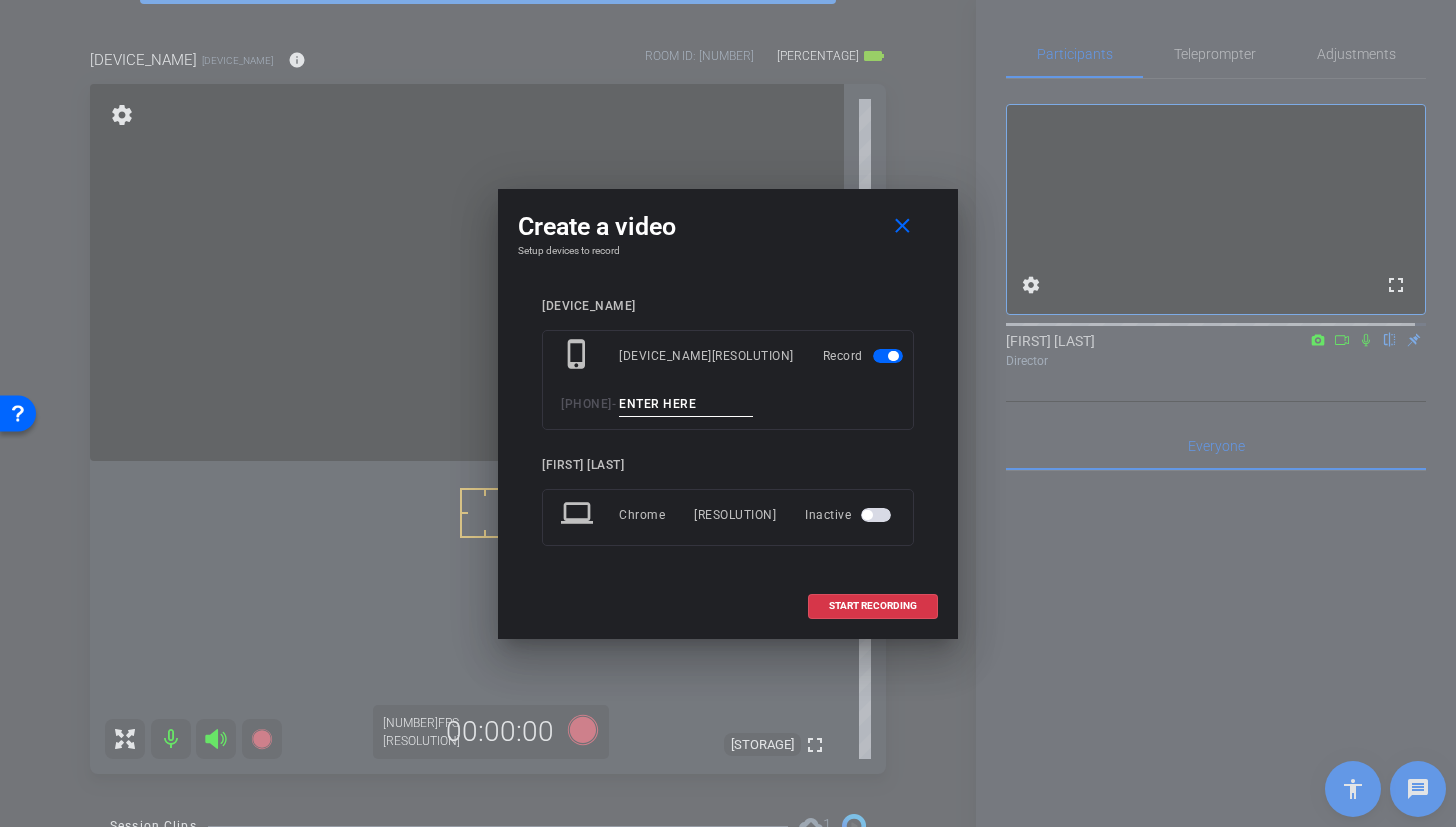 click at bounding box center [686, 404] 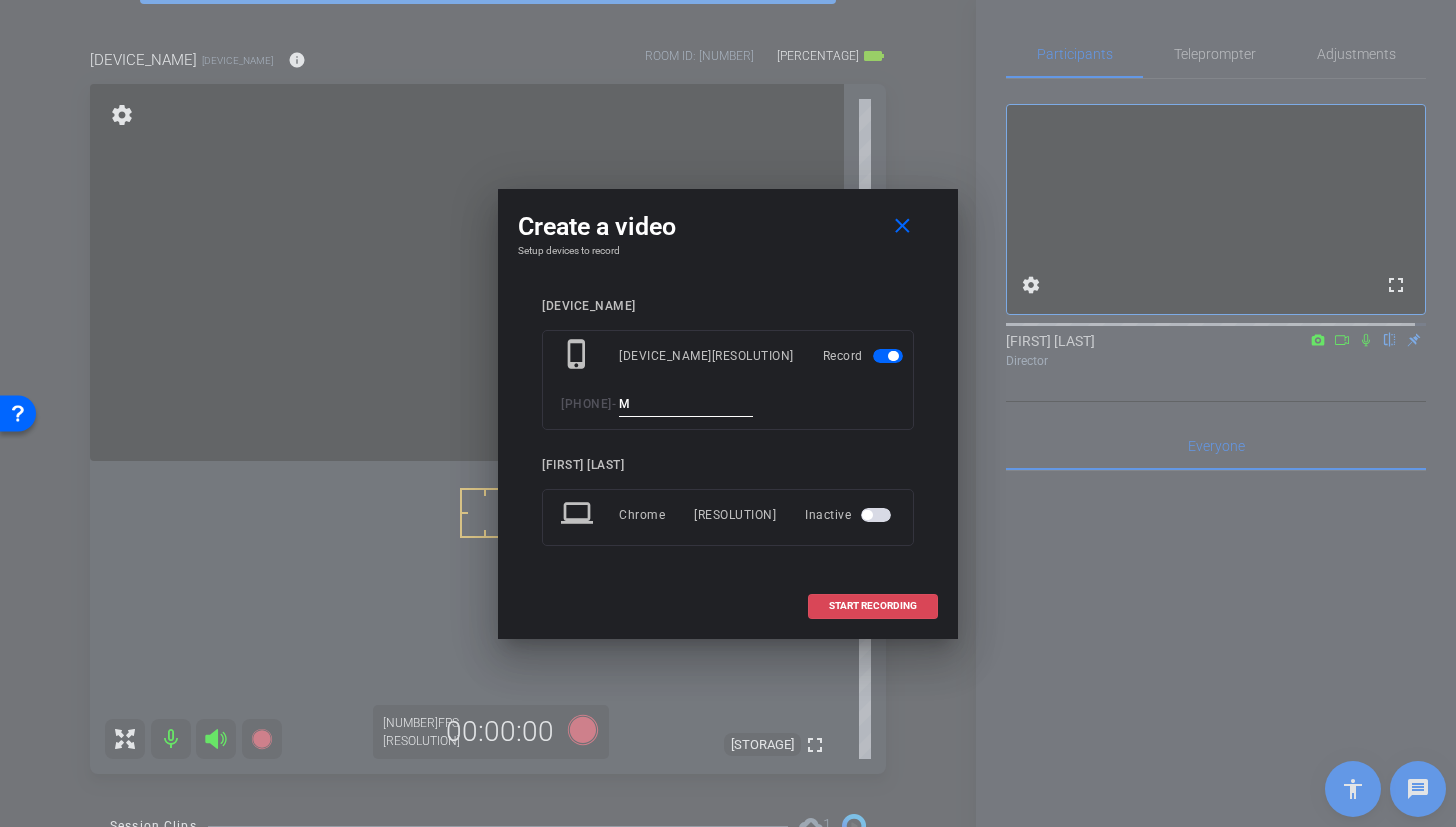 type on "M" 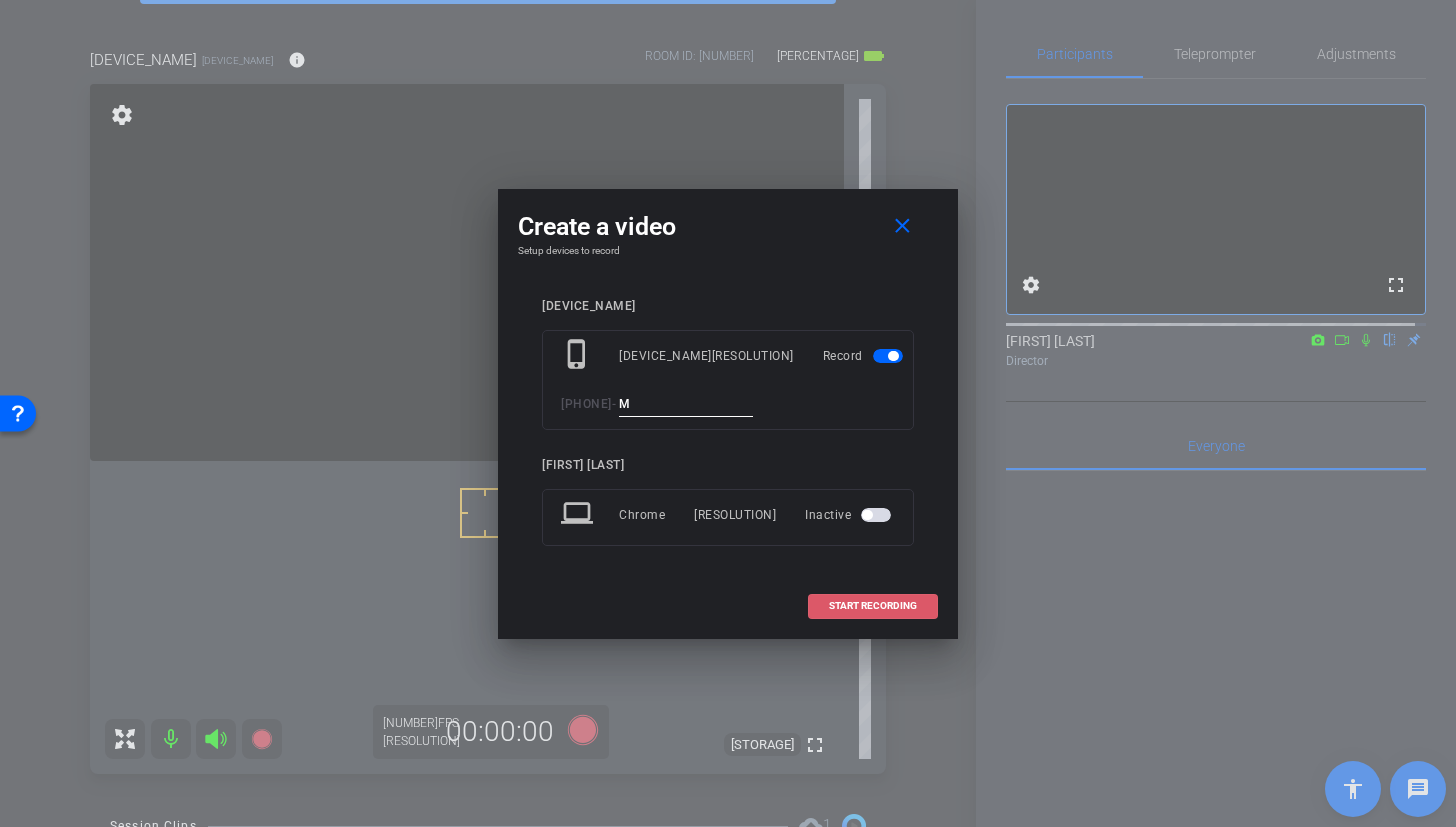 click on "START RECORDING" at bounding box center (873, 606) 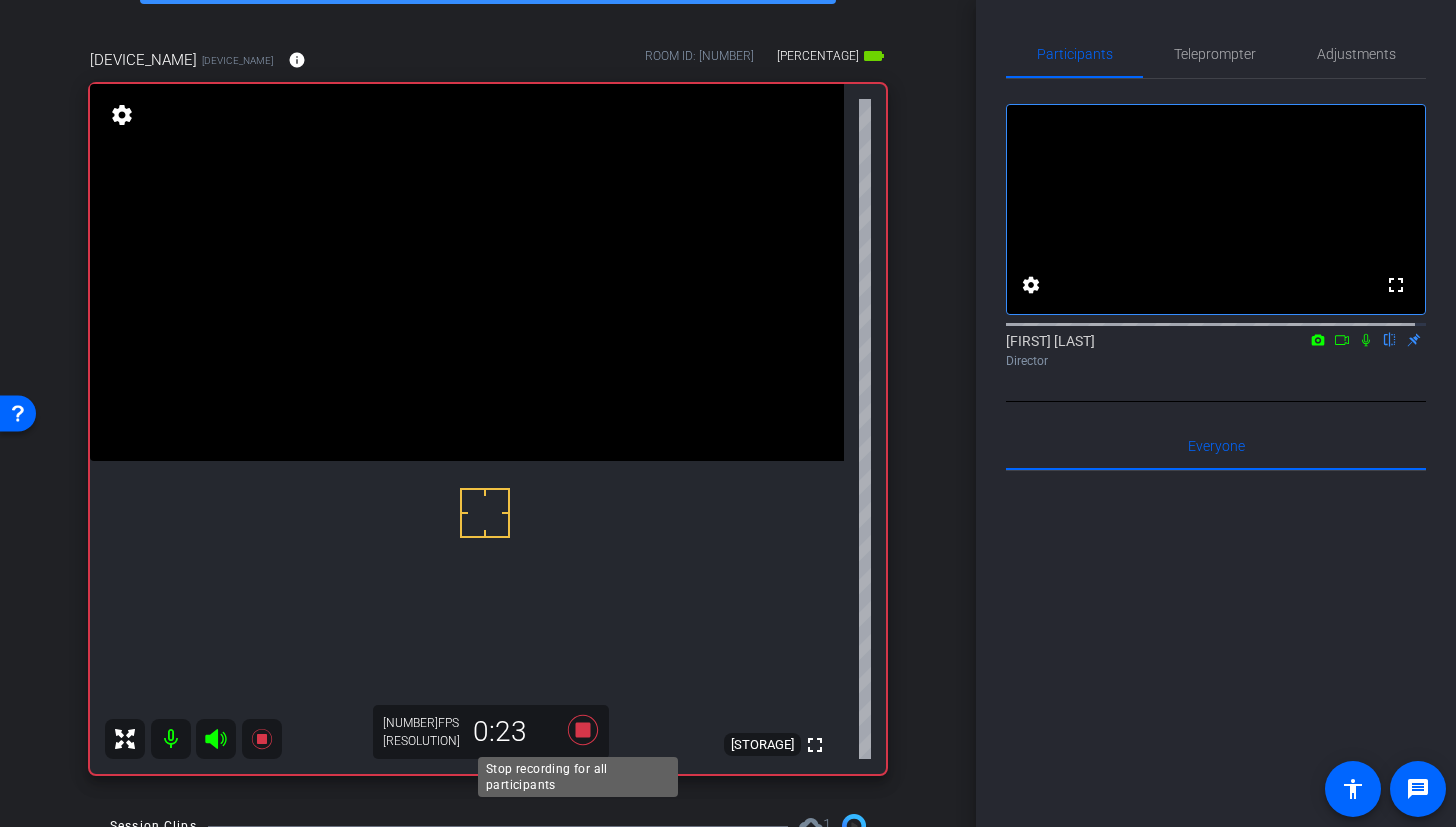 click at bounding box center (583, 730) 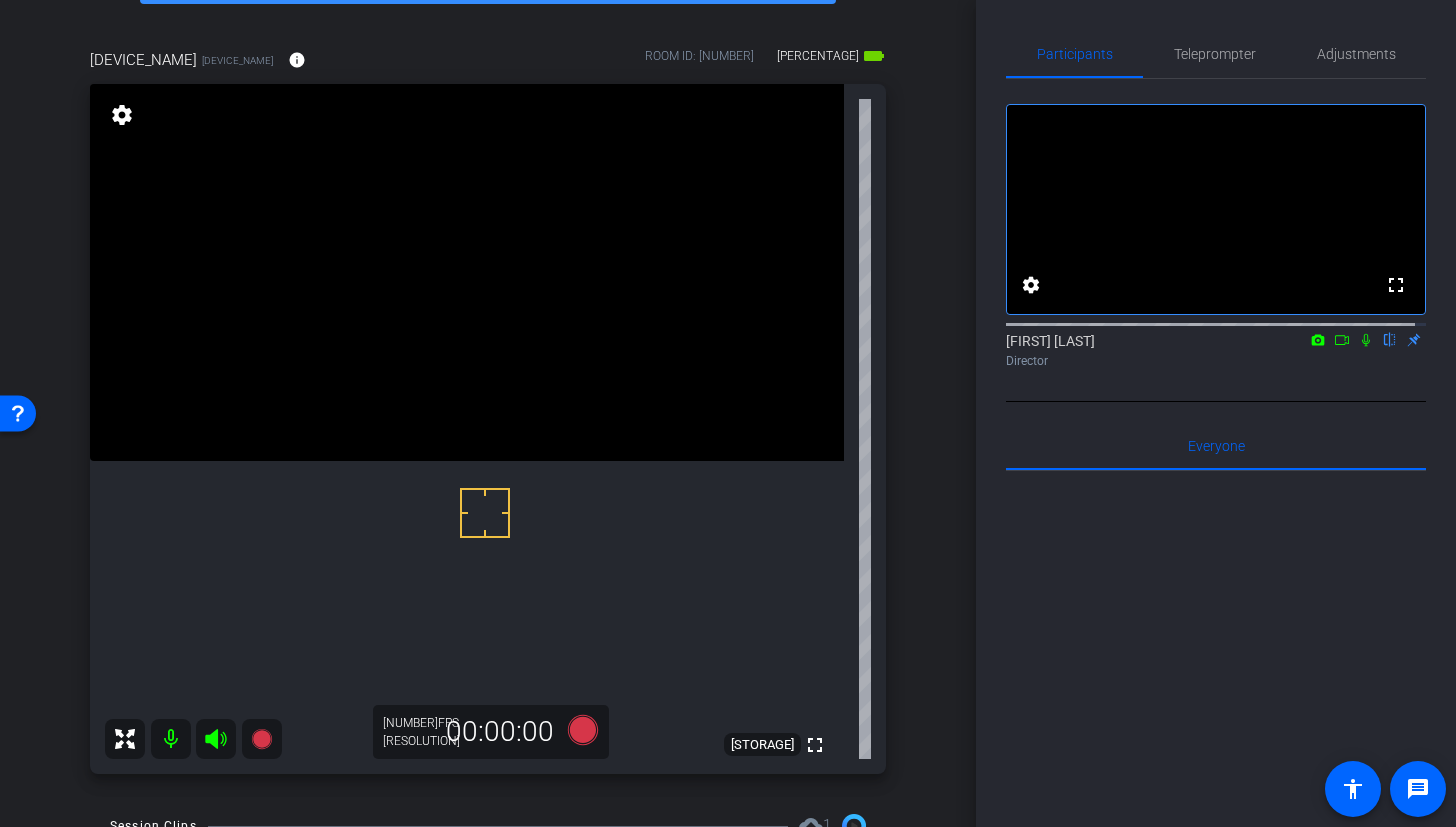 click at bounding box center (467, 272) 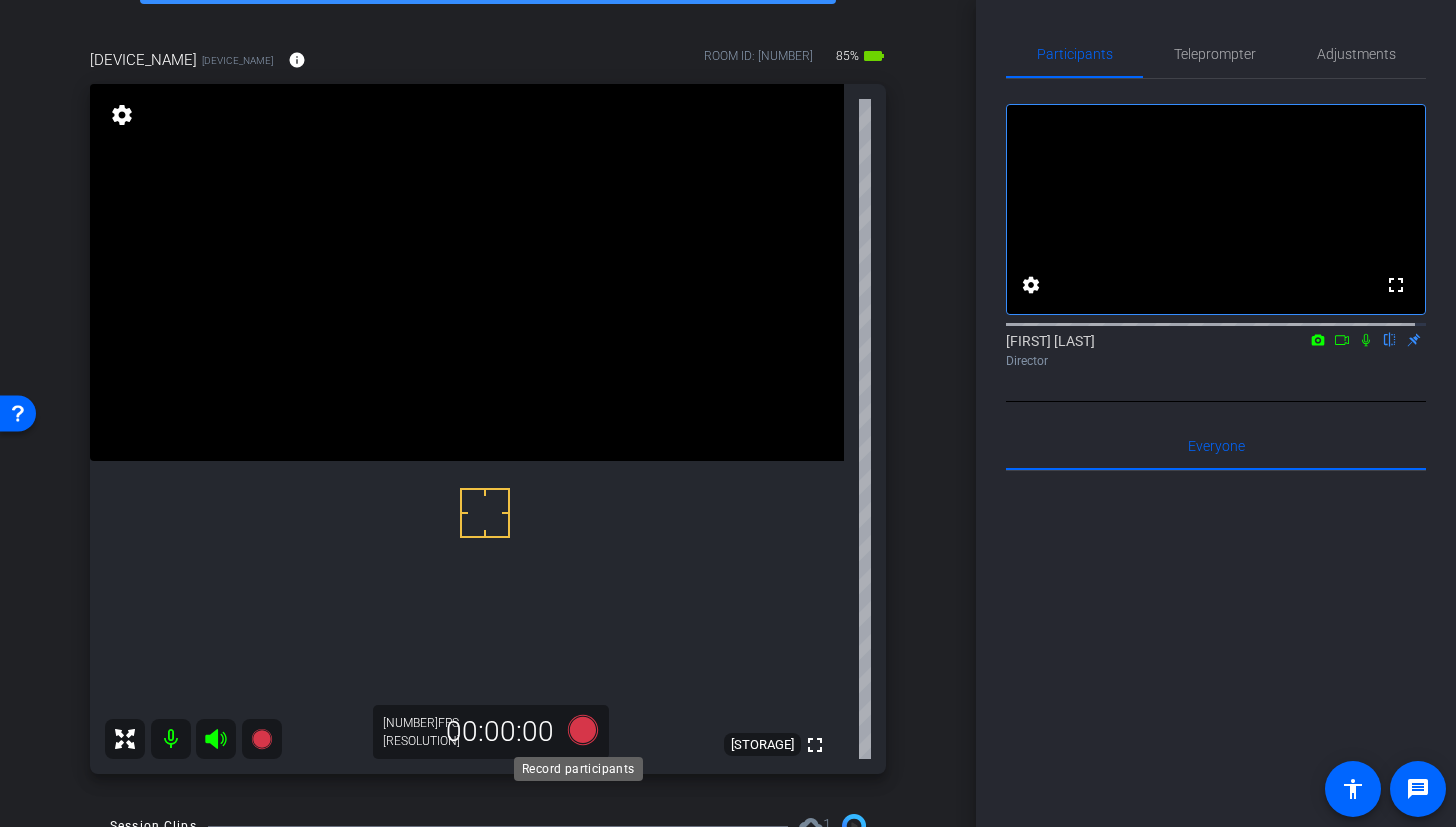 click at bounding box center [583, 730] 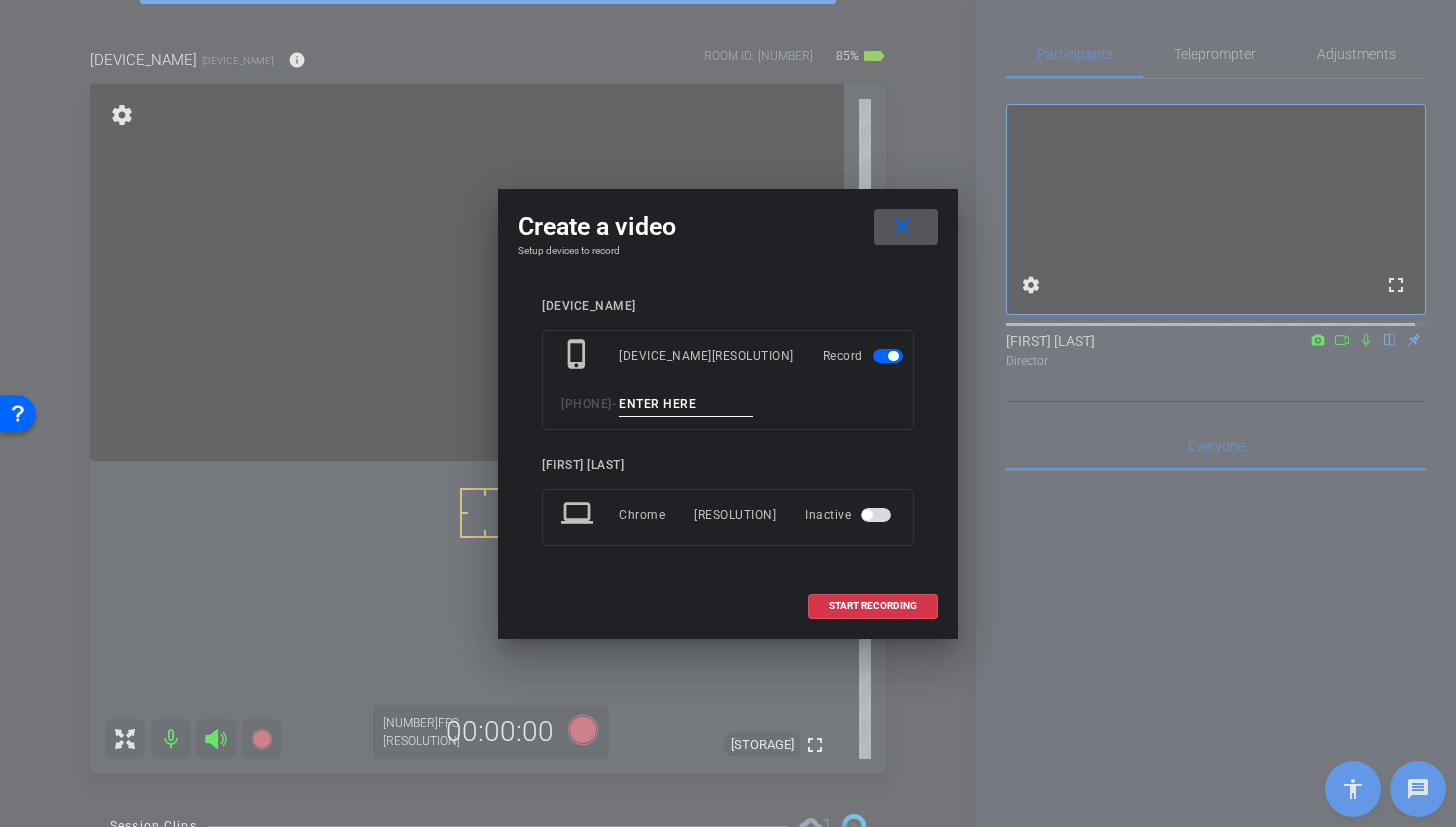 click at bounding box center [686, 404] 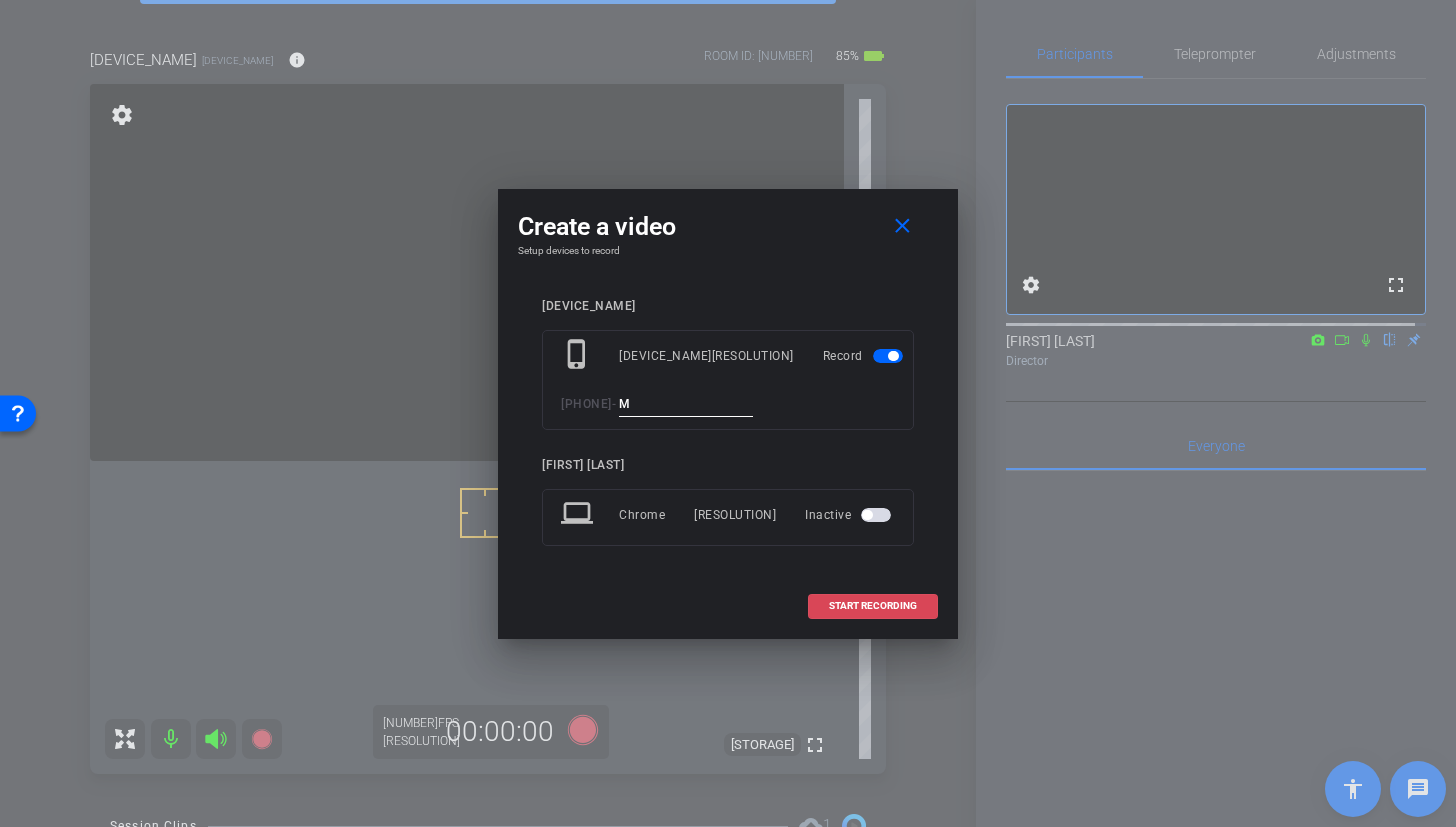 type on "M" 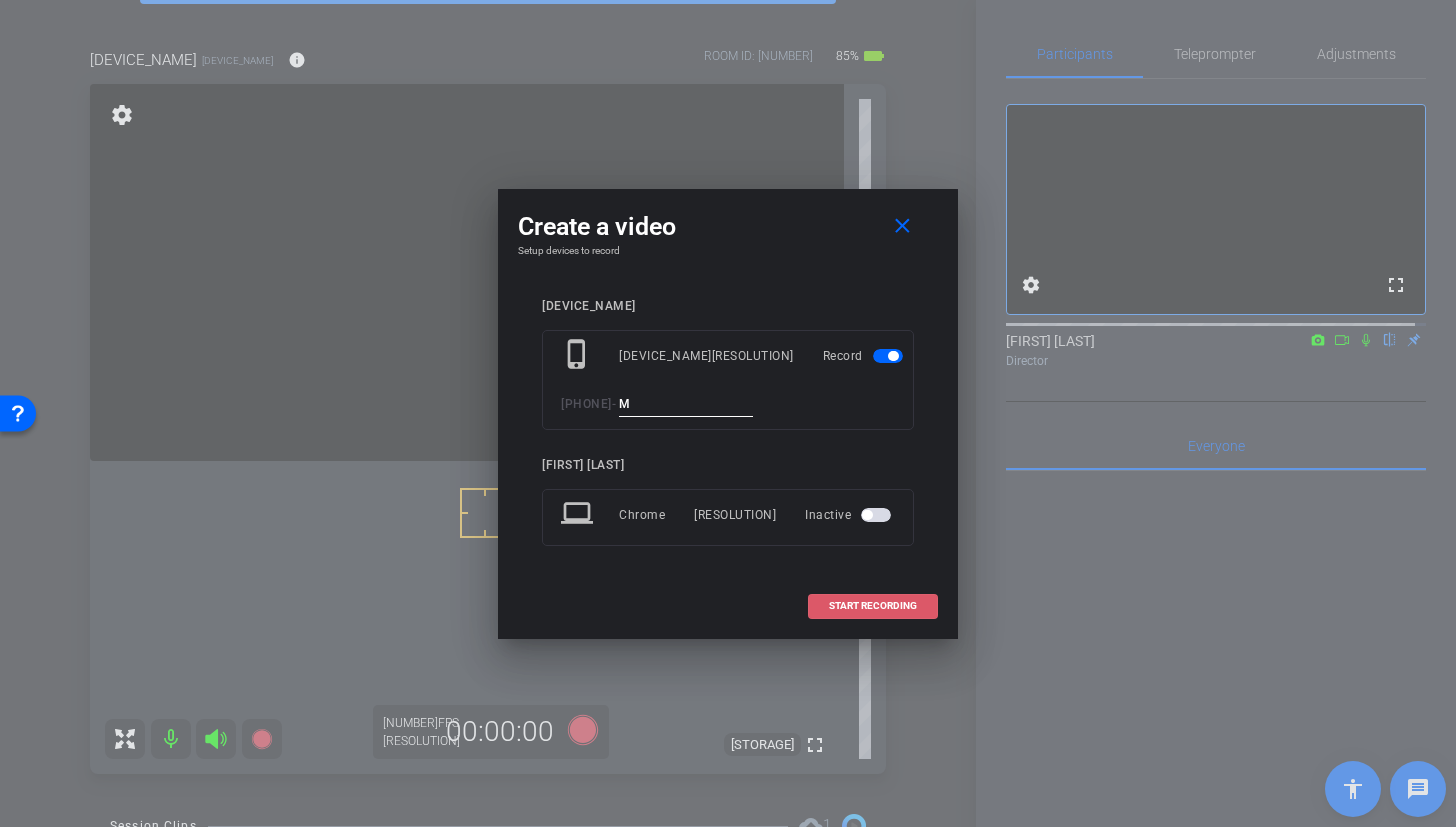 click on "START RECORDING" at bounding box center [873, 606] 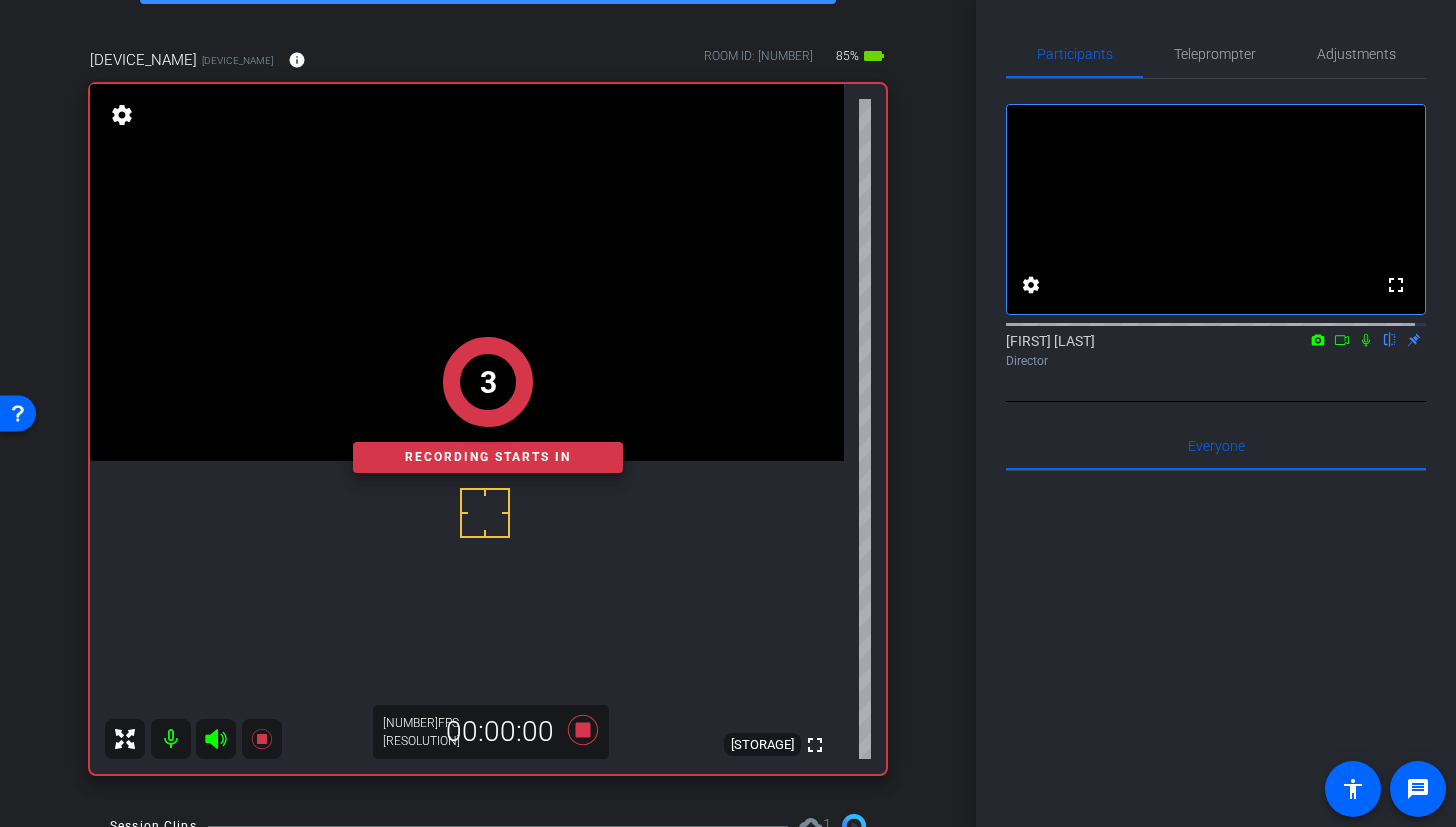 click on "3" at bounding box center (488, 382) 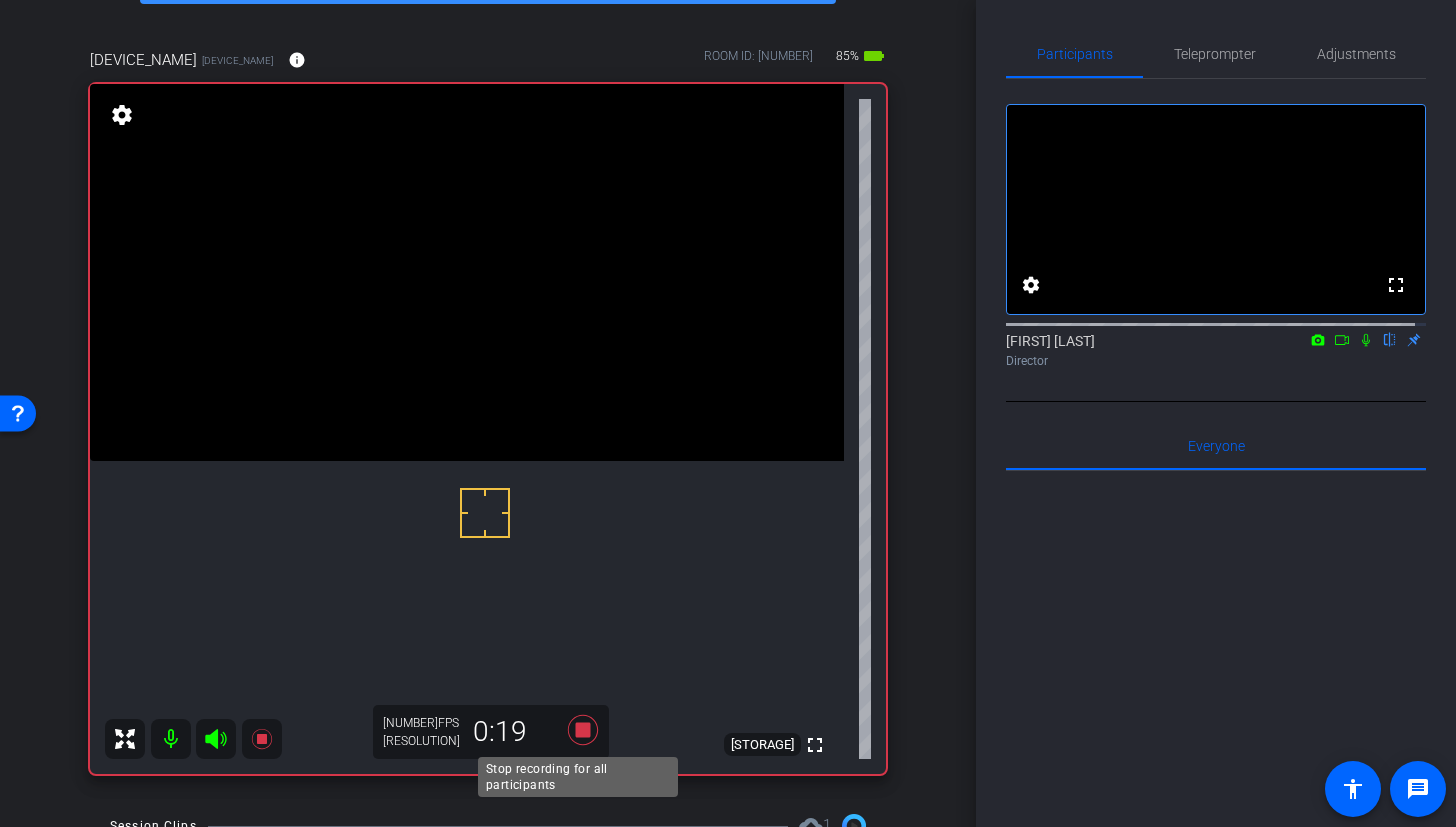 click at bounding box center (583, 730) 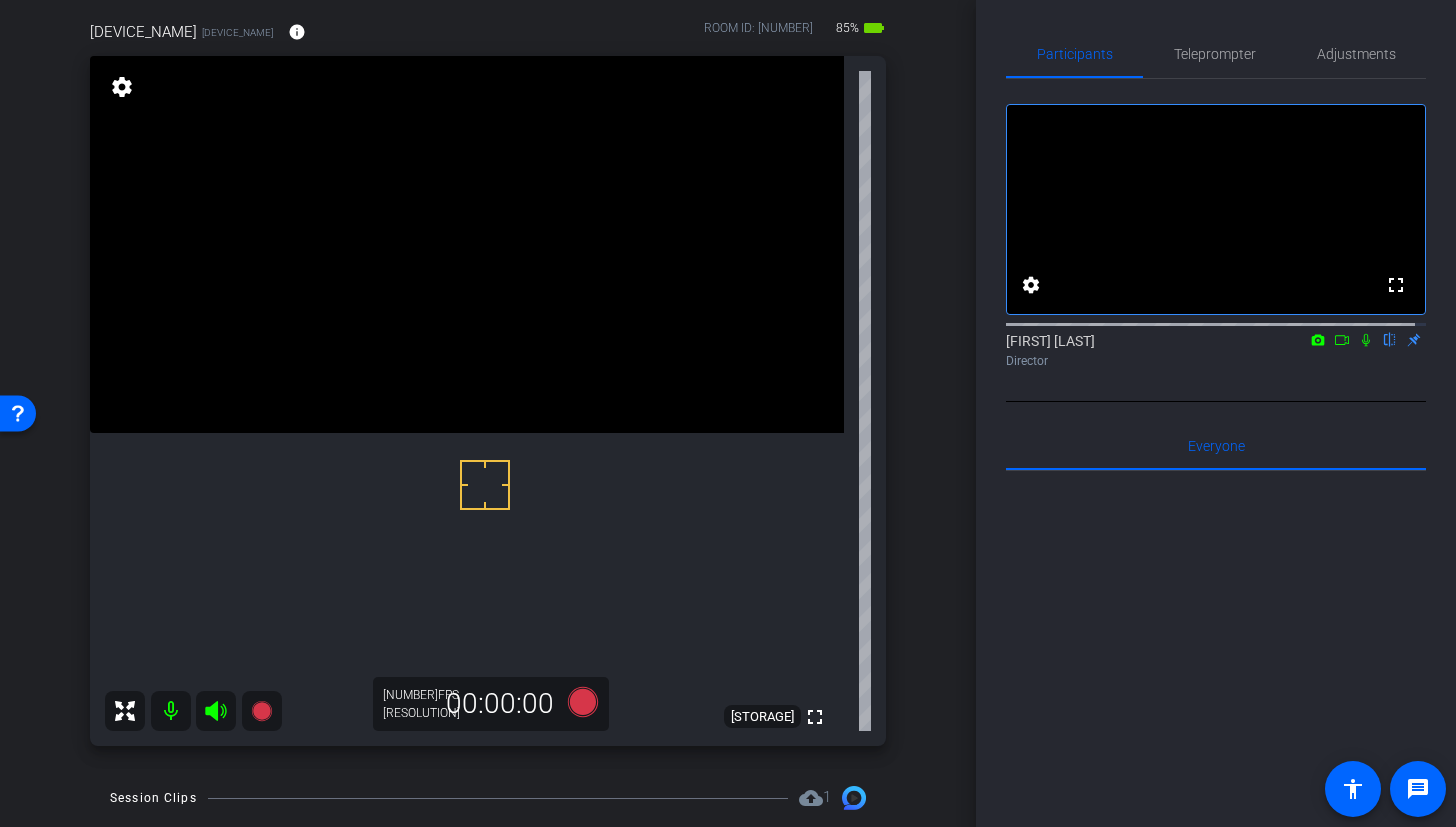 scroll, scrollTop: 165, scrollLeft: 0, axis: vertical 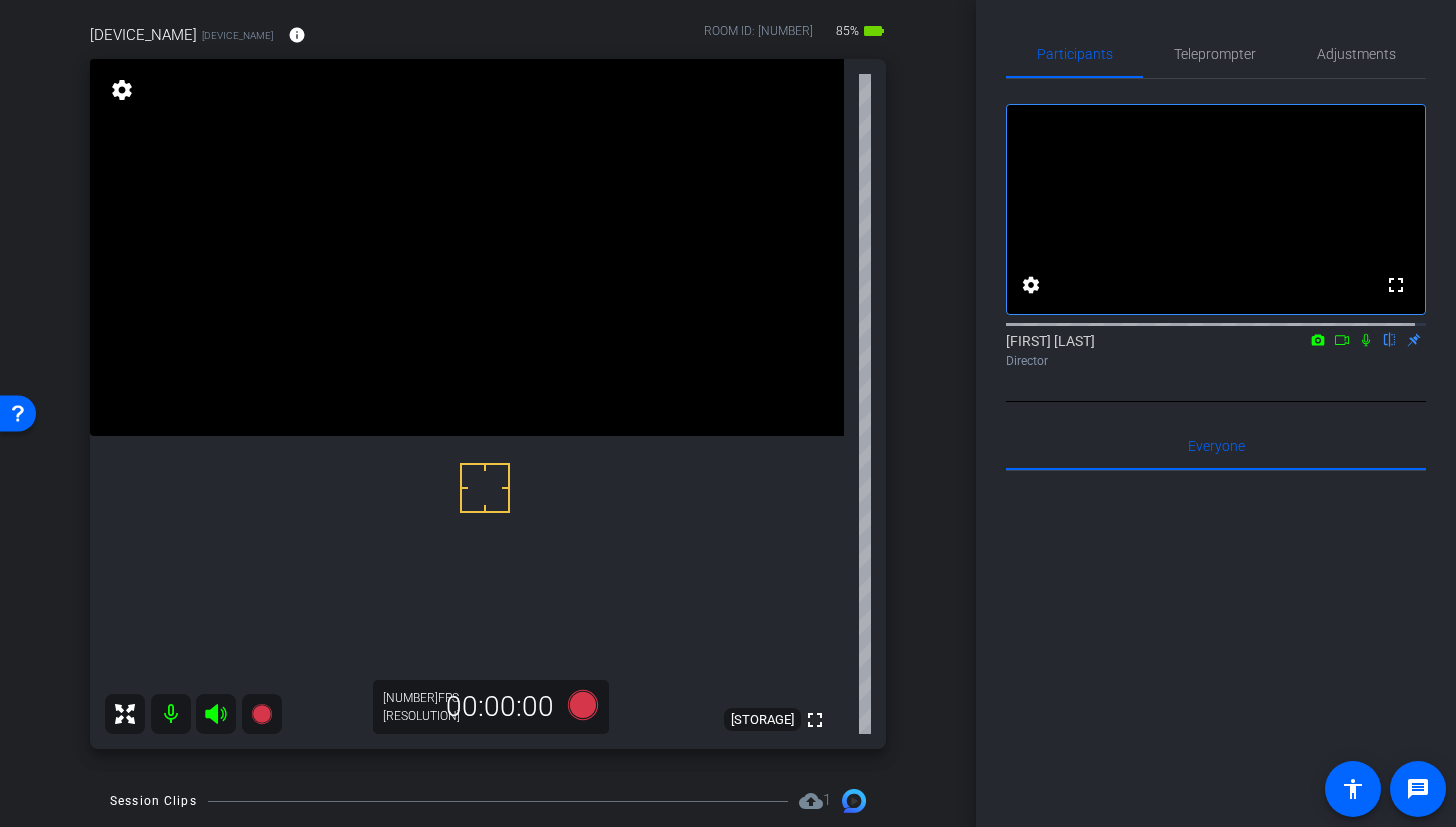 click at bounding box center [467, 247] 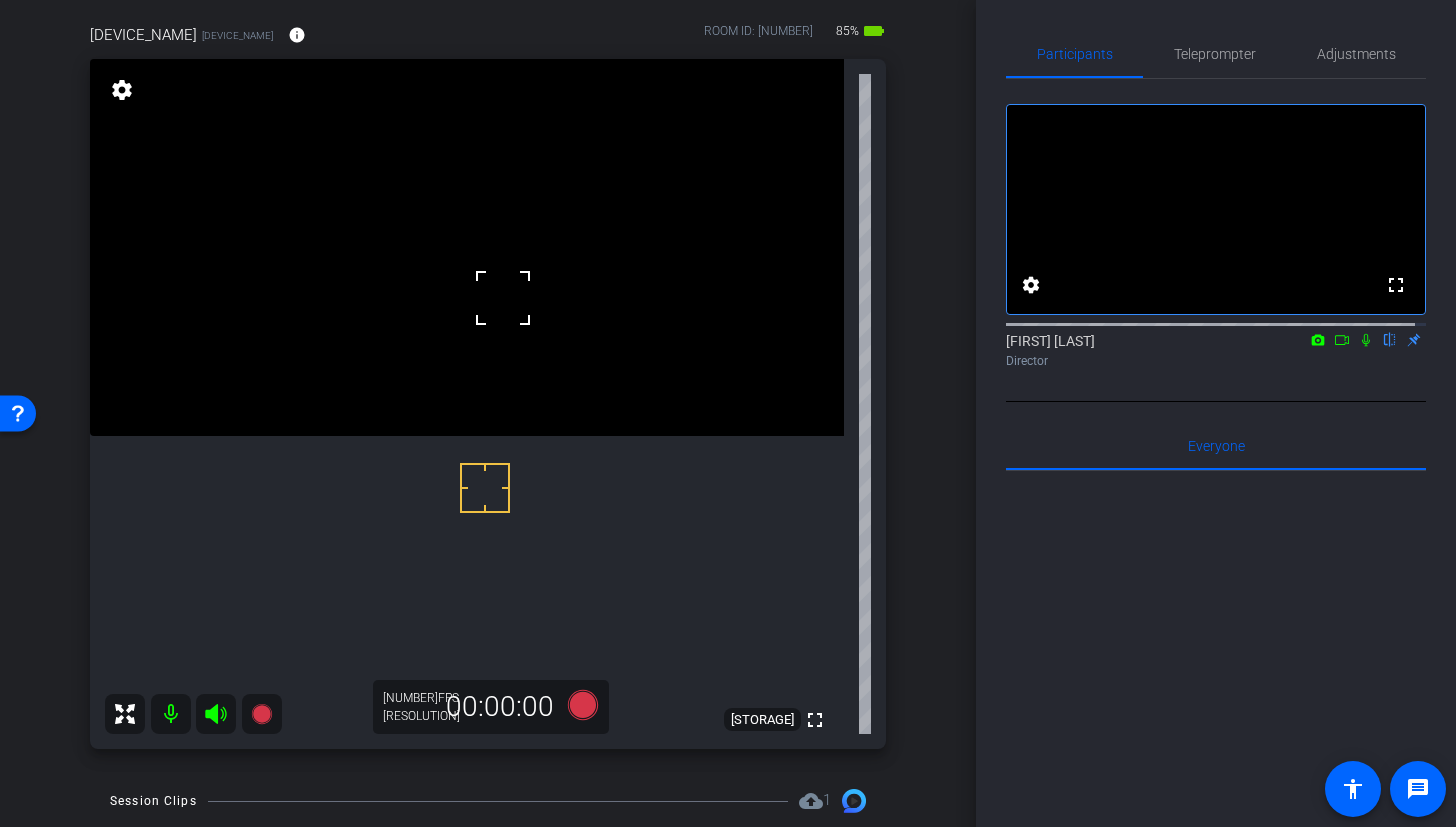 click at bounding box center [467, 247] 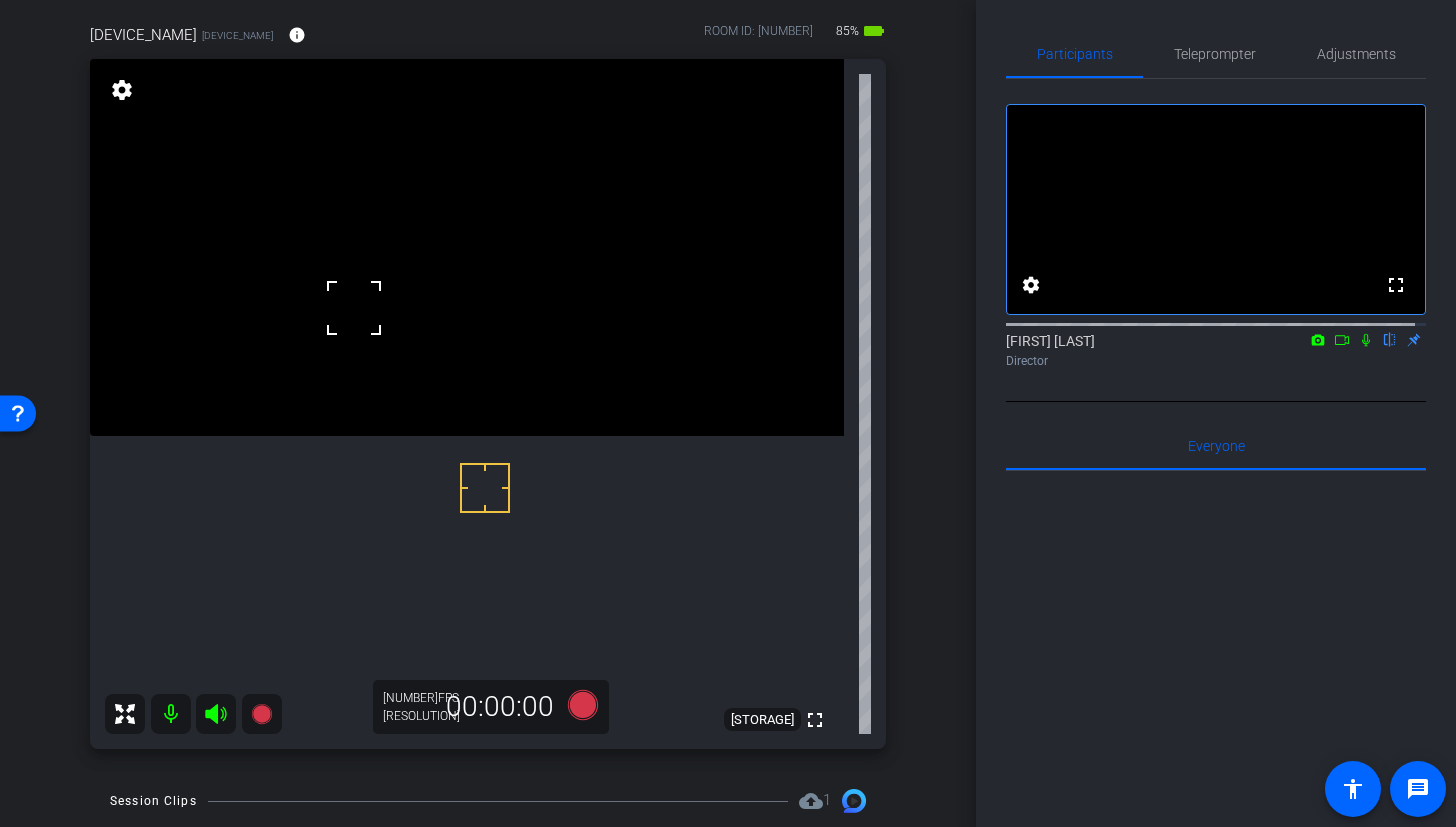 click at bounding box center [467, 247] 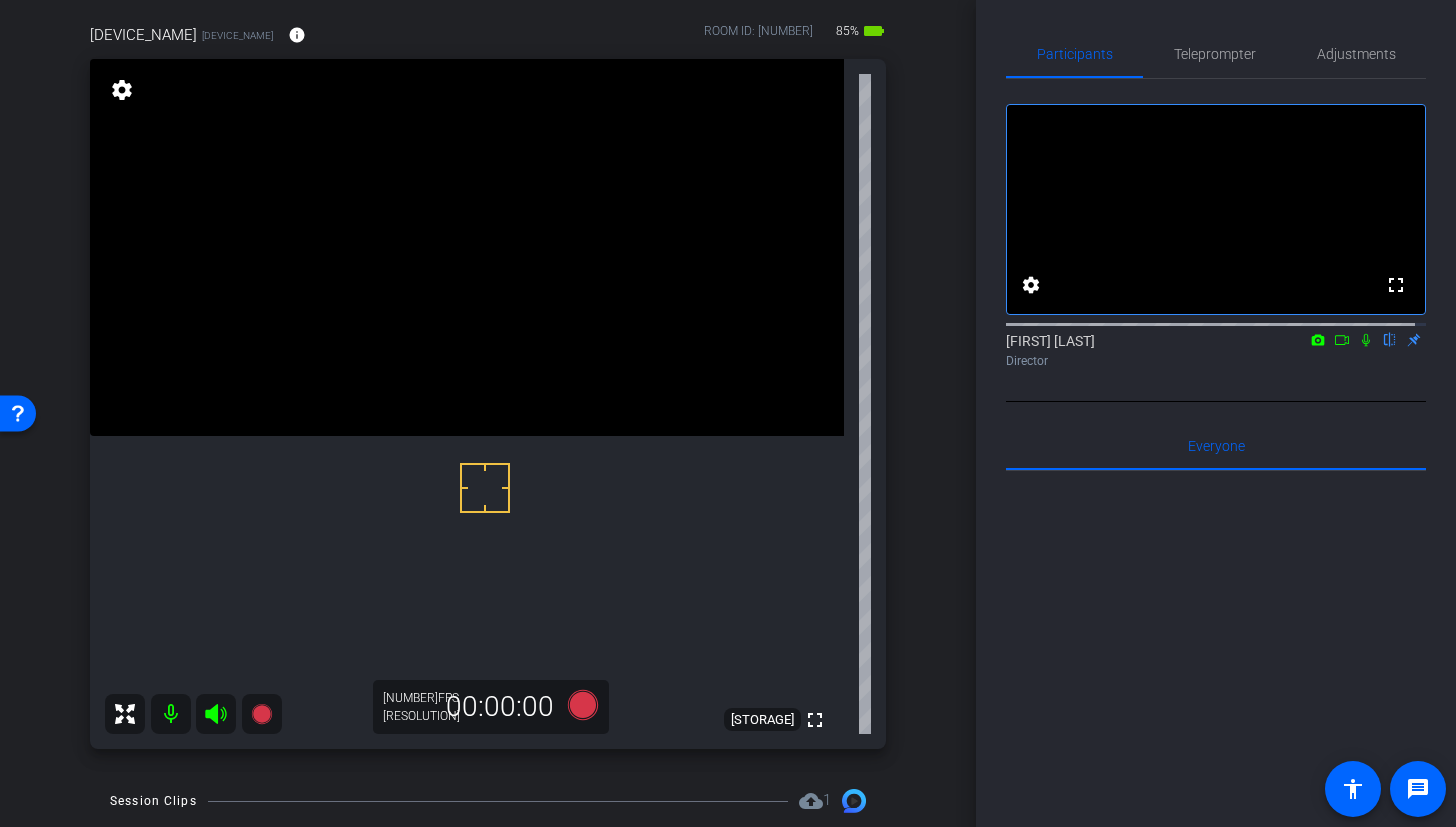click at bounding box center [467, 247] 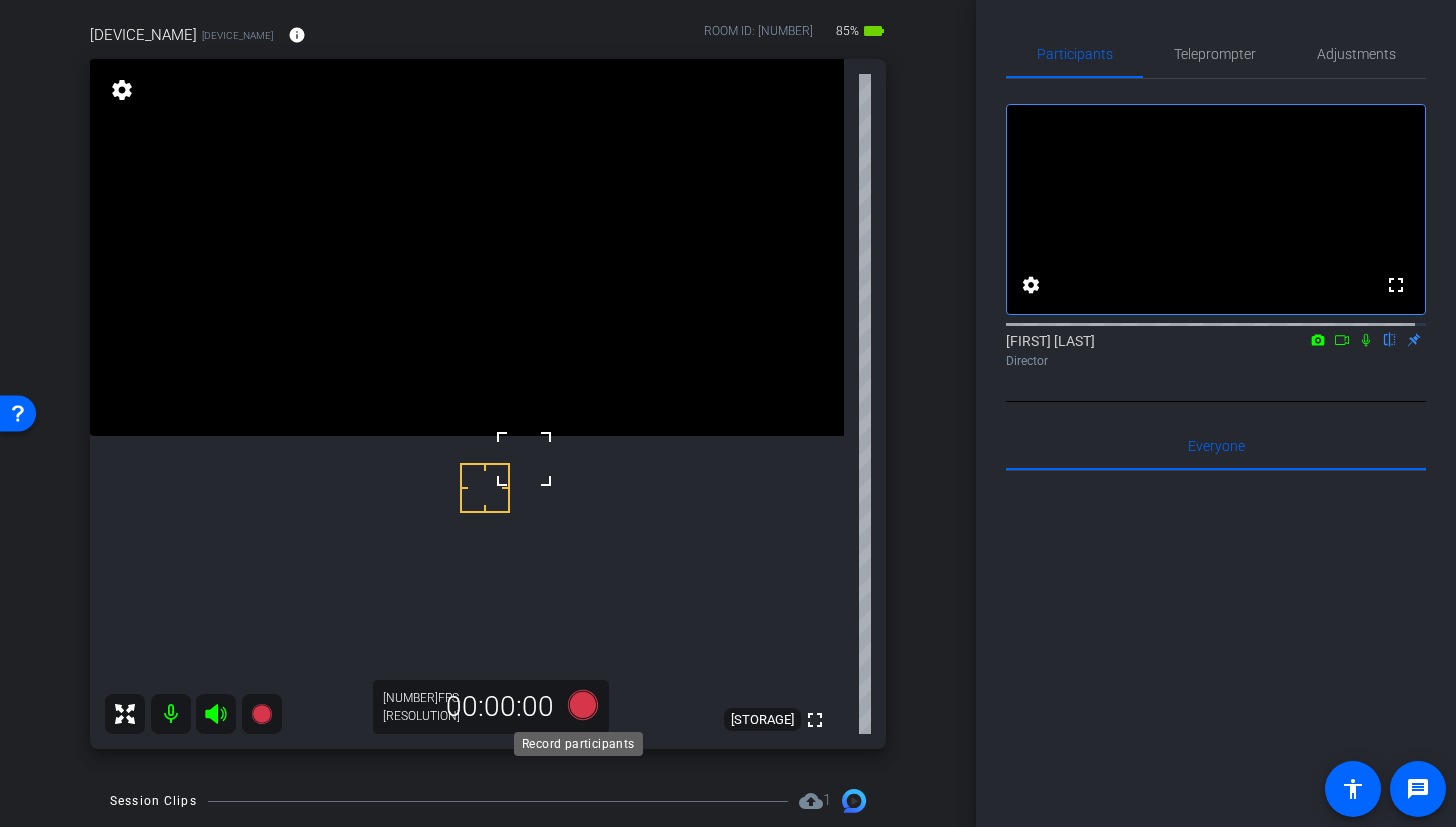 click at bounding box center [583, 705] 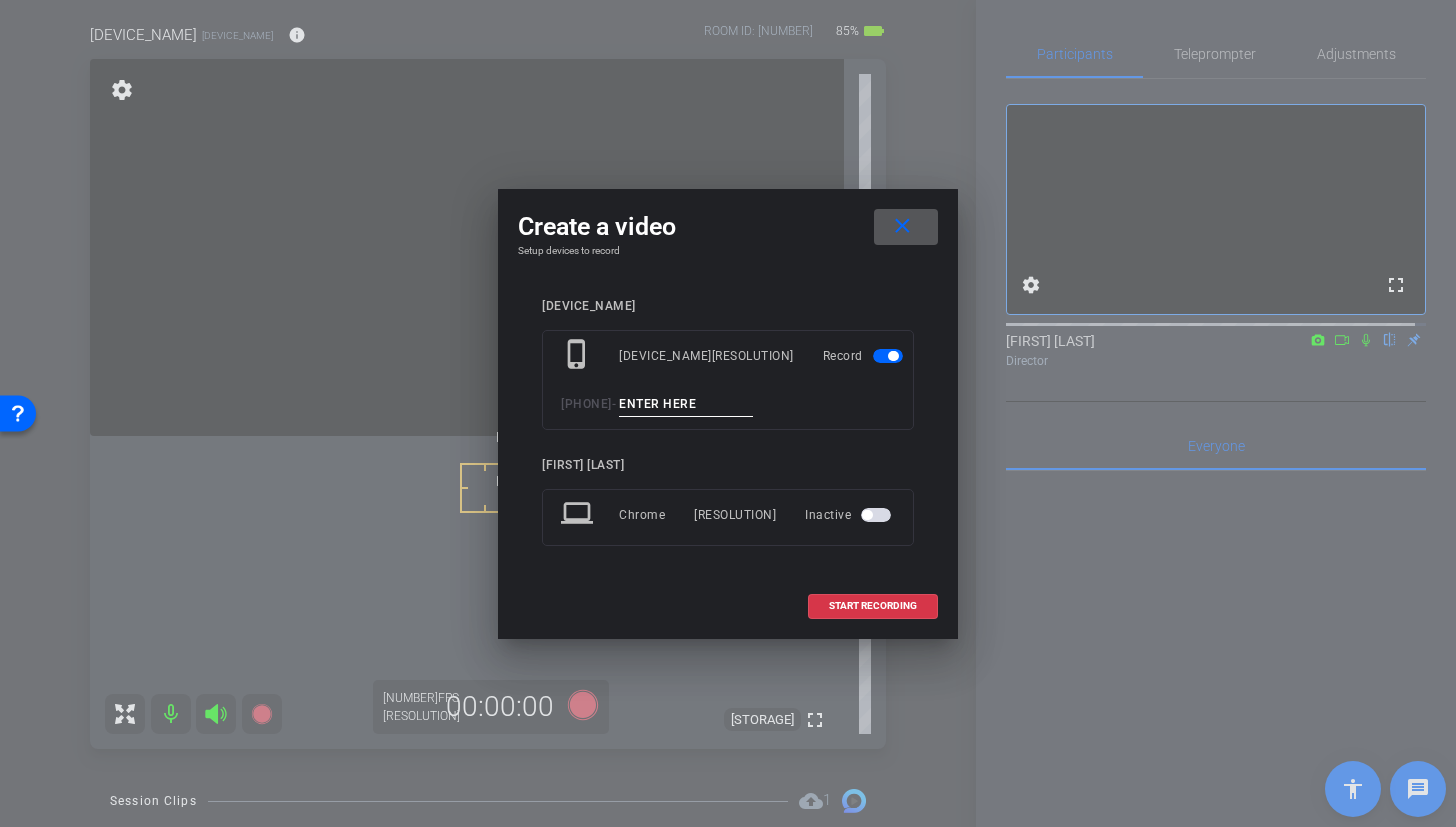 type 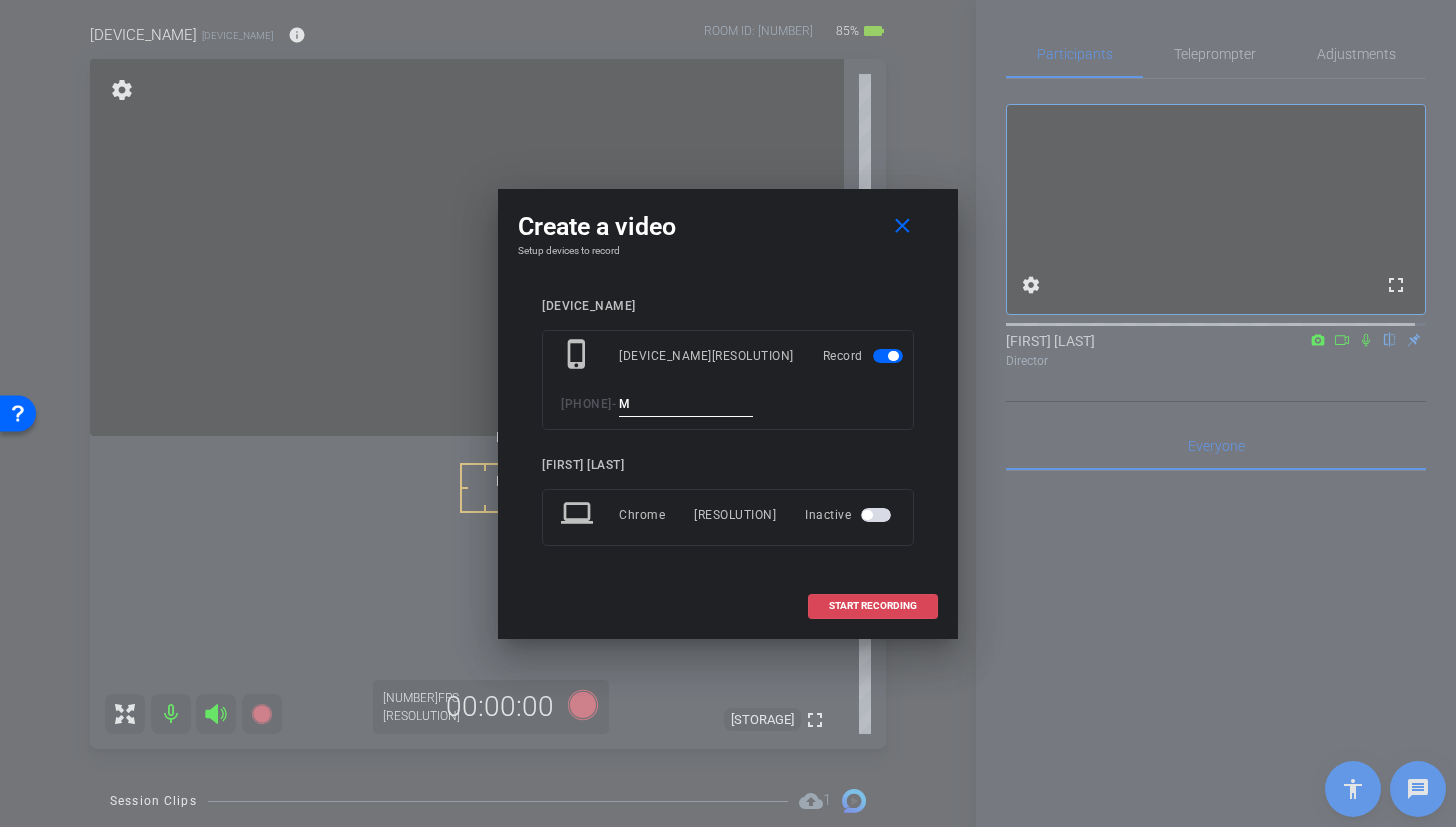type on "M" 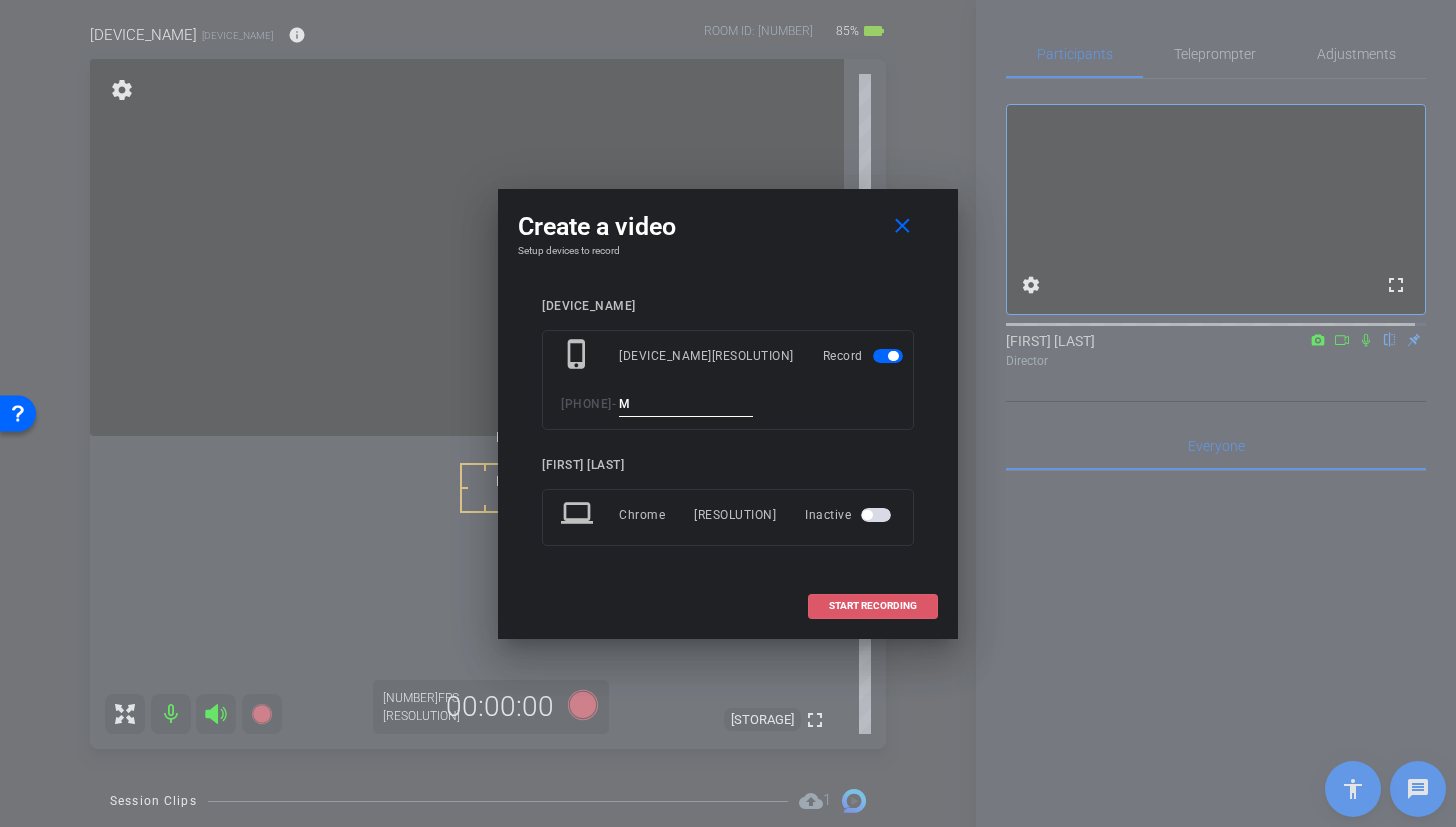 click on "START RECORDING" at bounding box center (873, 606) 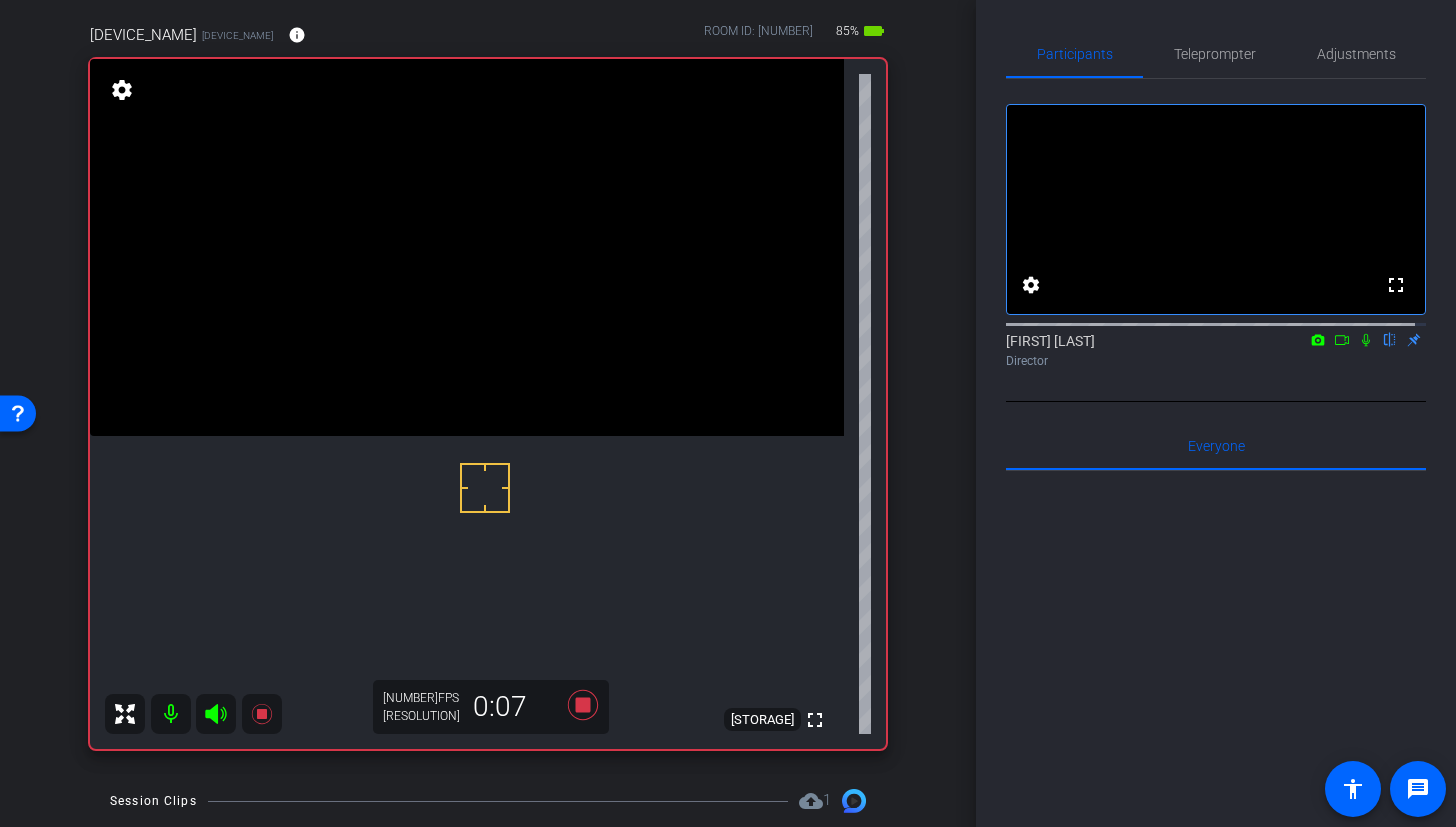click at bounding box center [467, 247] 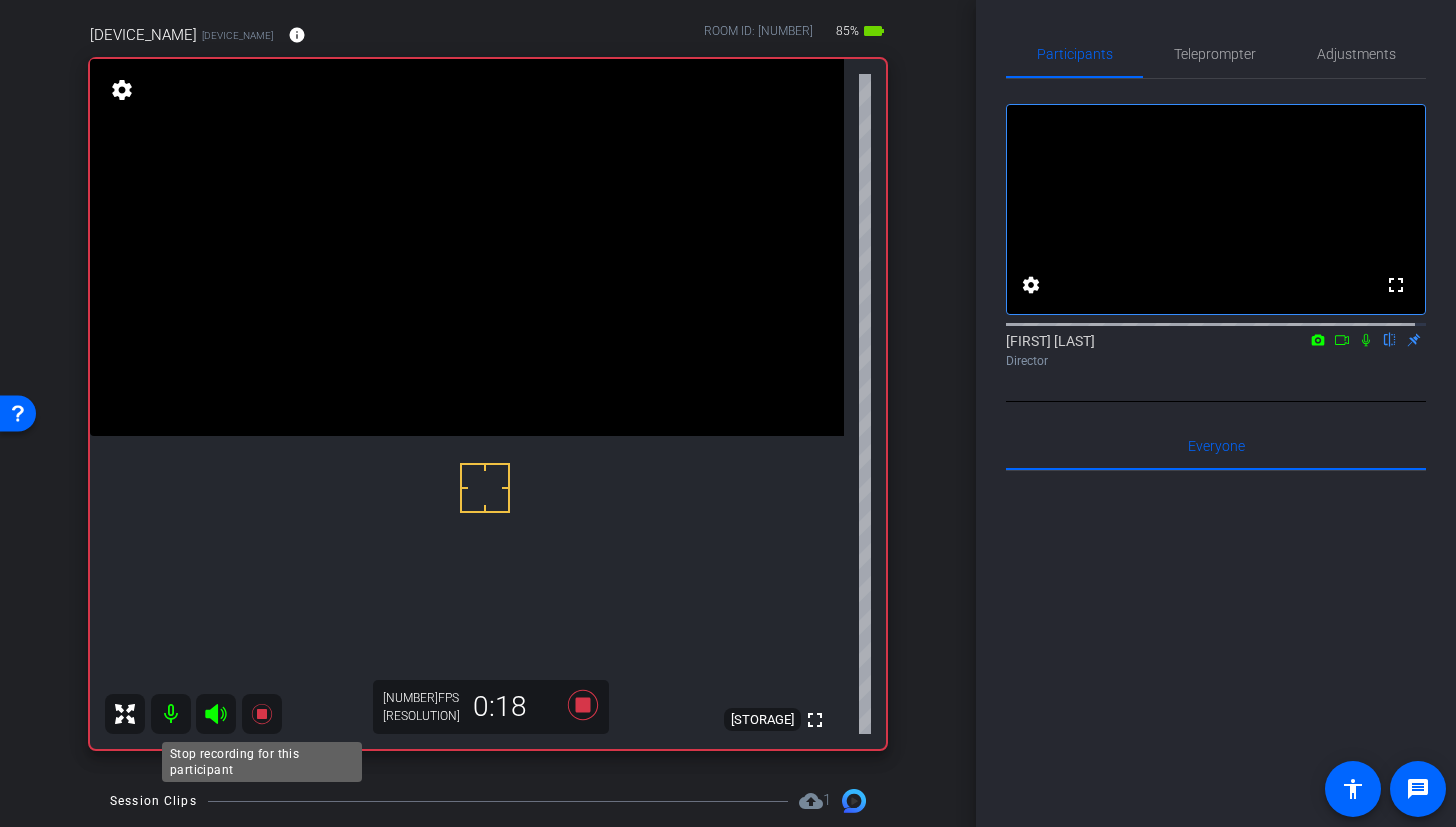 click at bounding box center [261, 714] 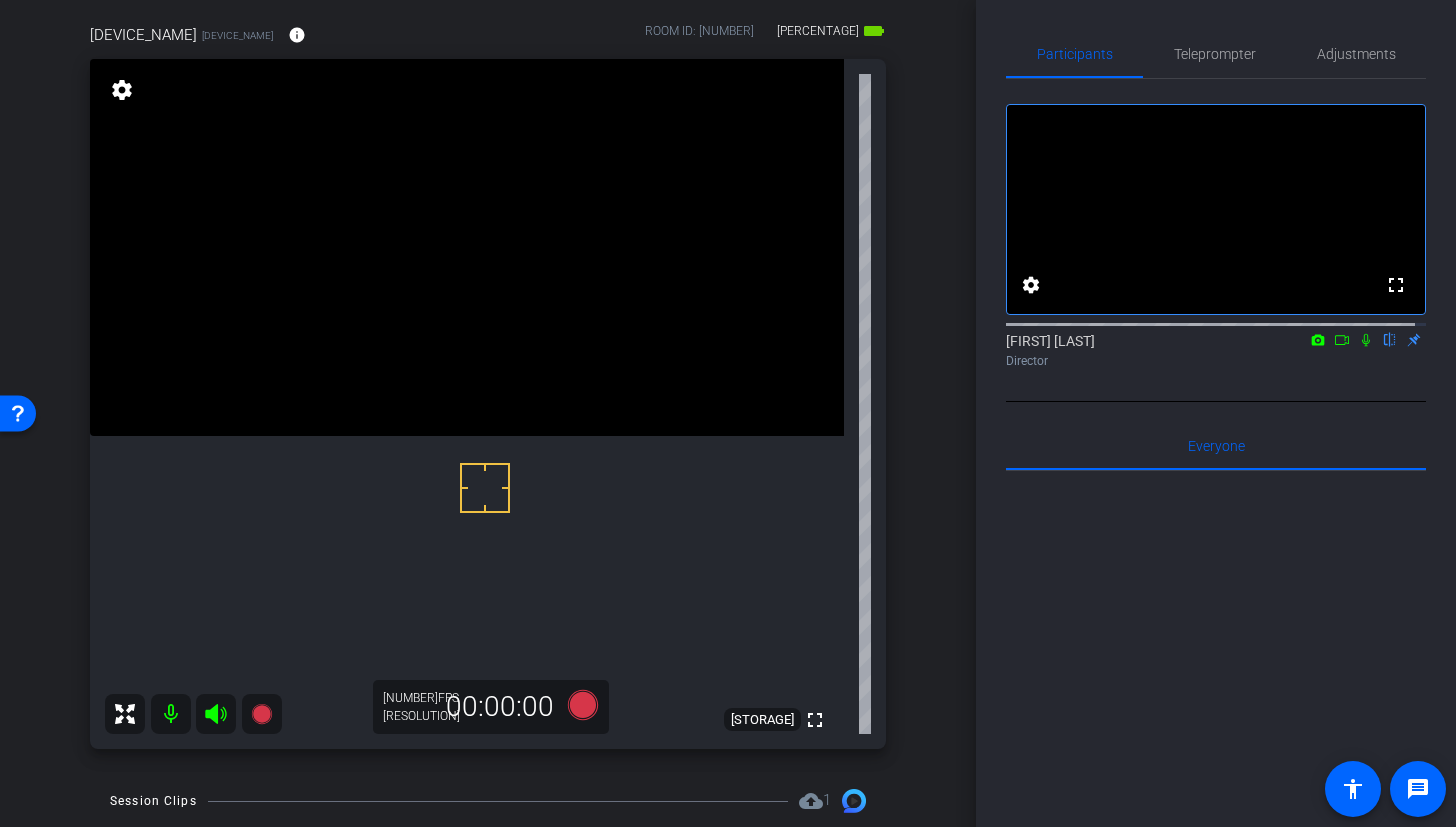 click at bounding box center [467, 247] 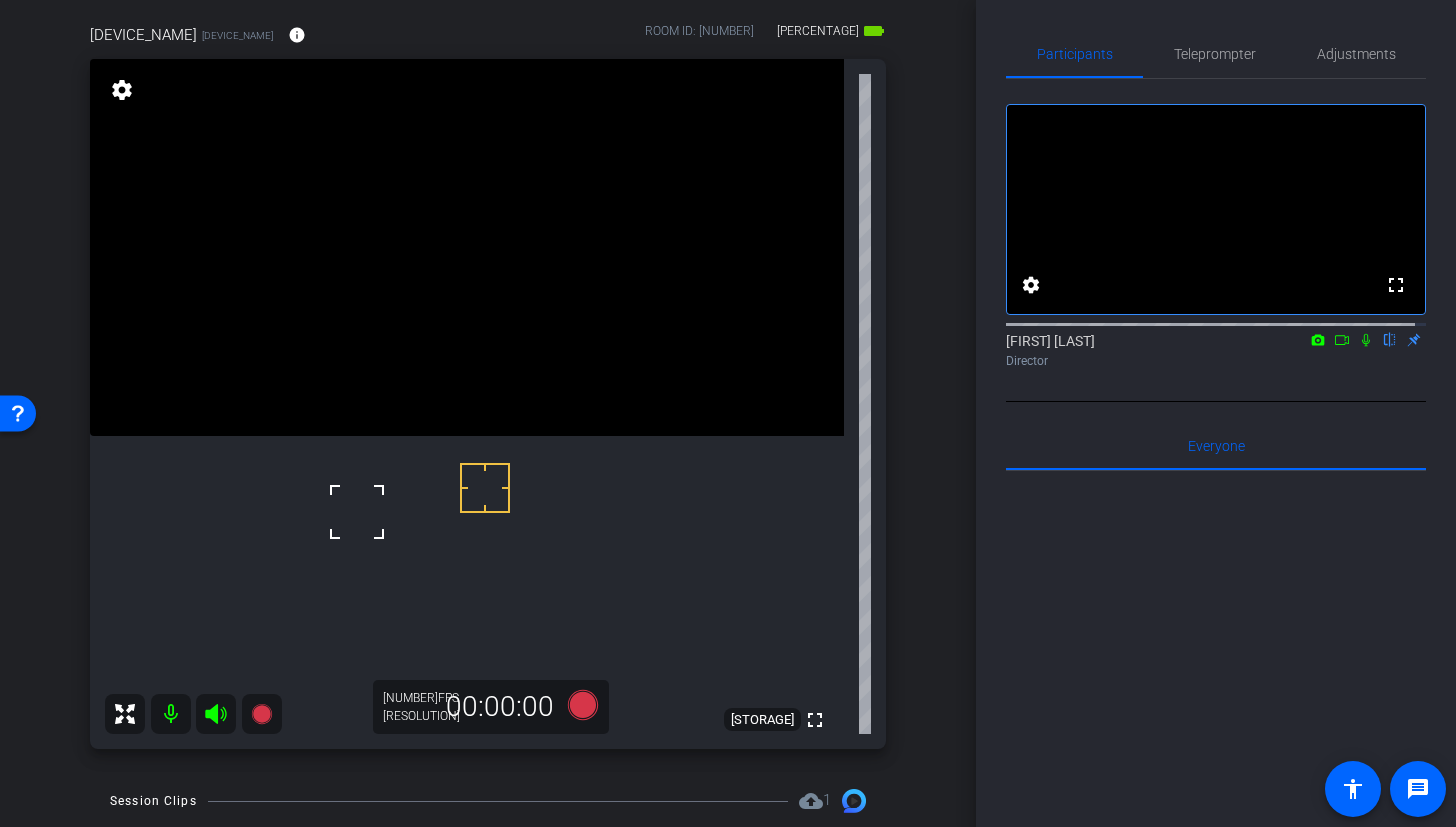 click at bounding box center (467, 247) 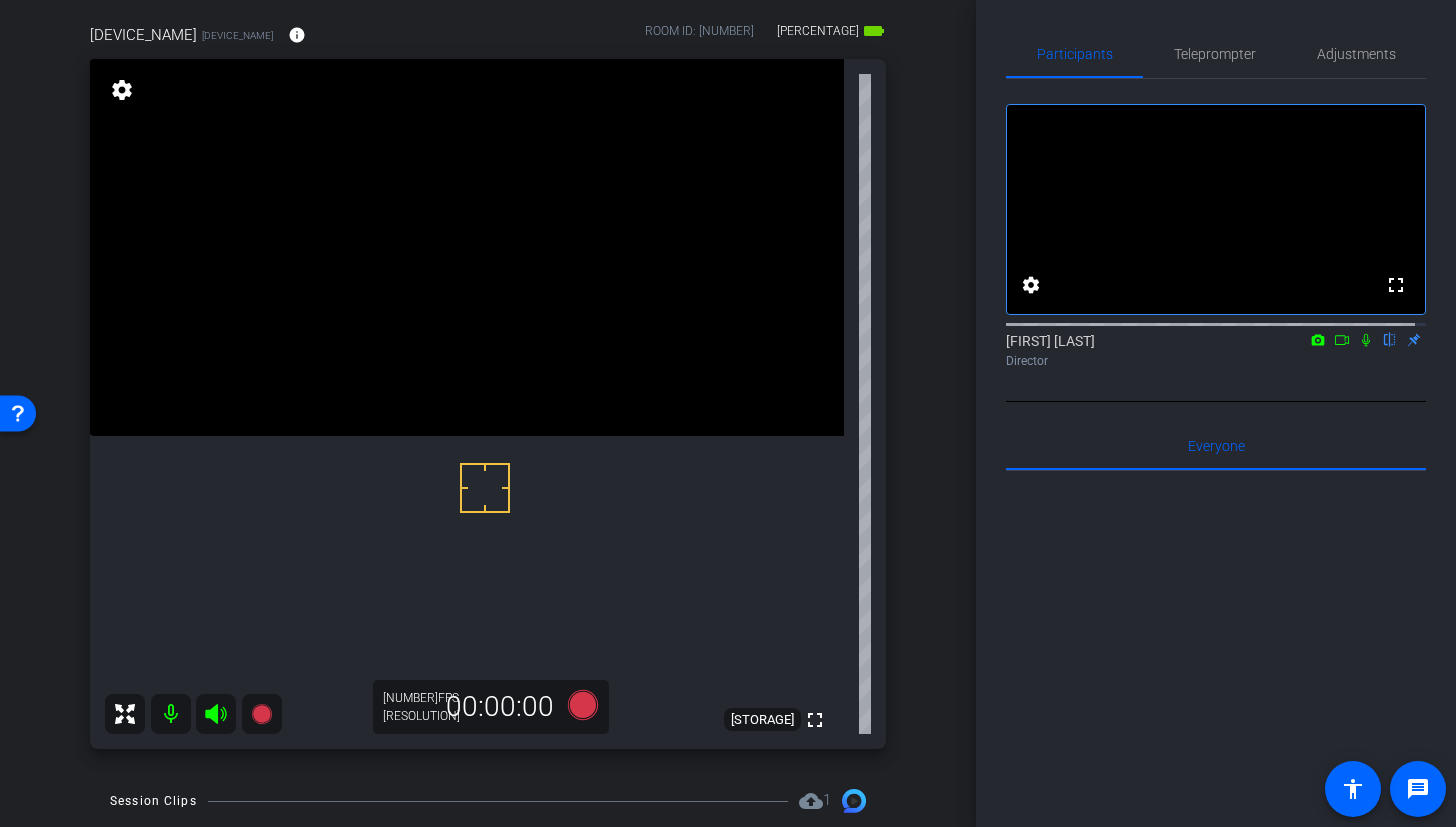 click at bounding box center (467, 247) 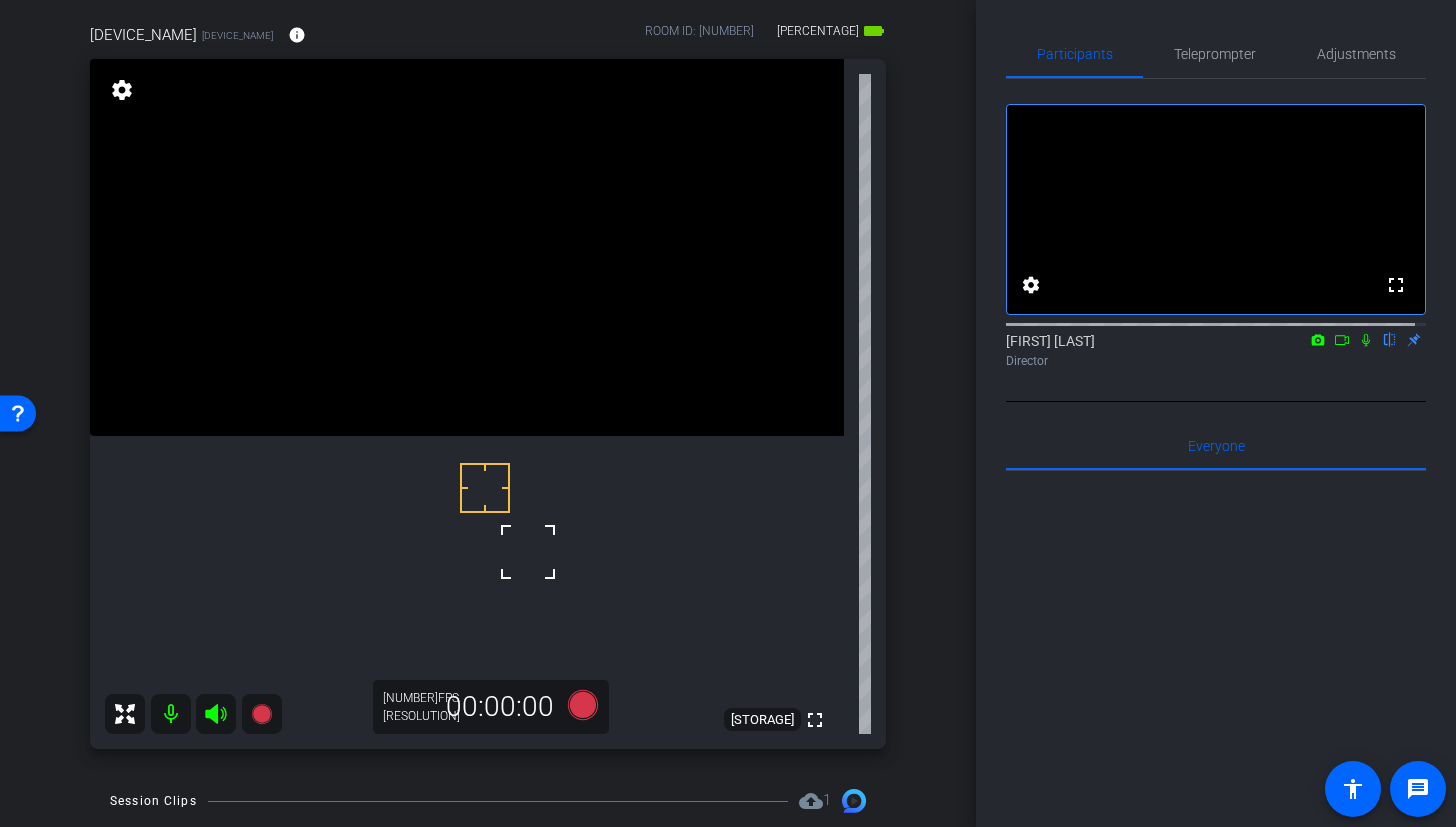 click at bounding box center [467, 247] 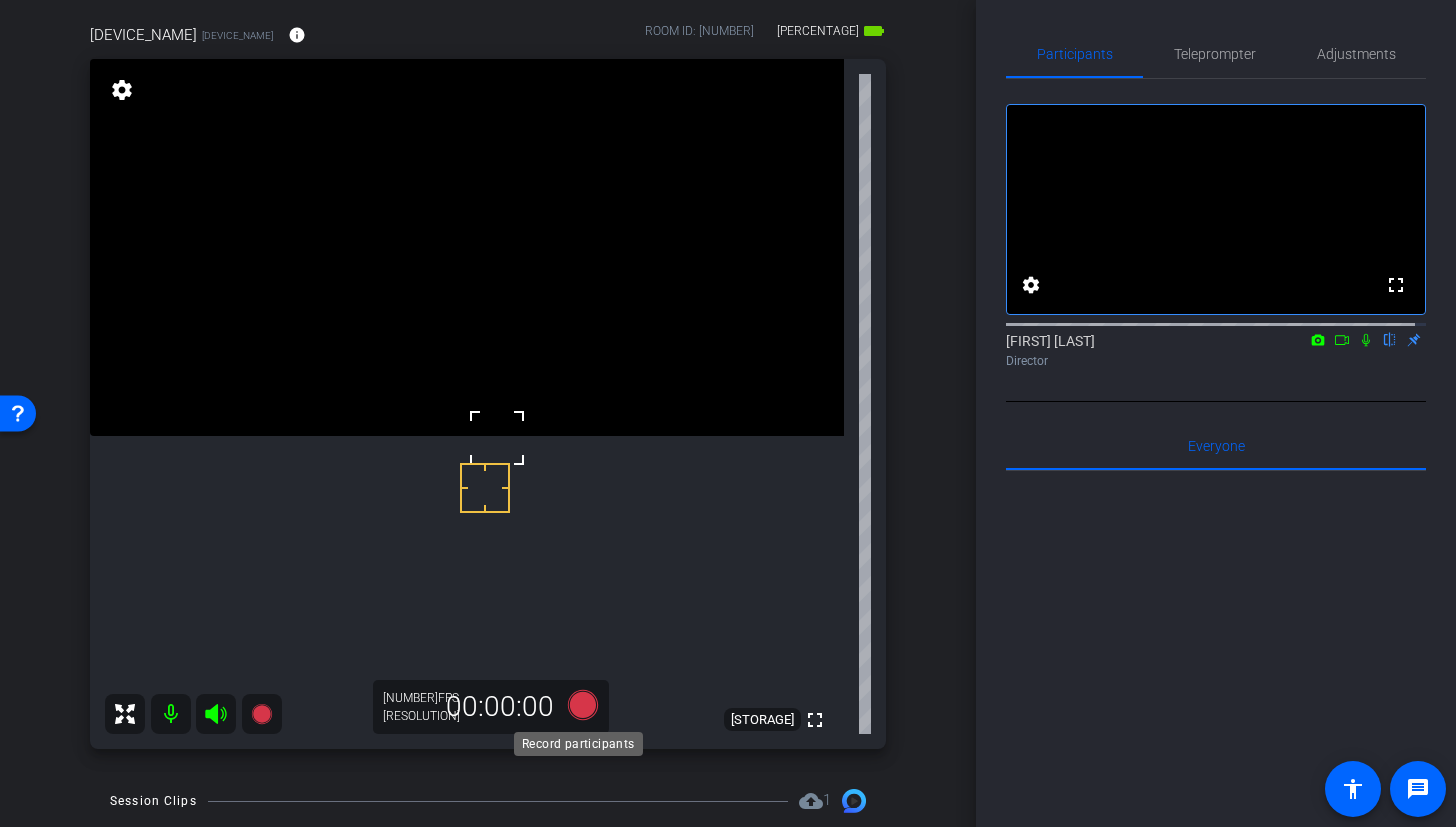 click at bounding box center [583, 705] 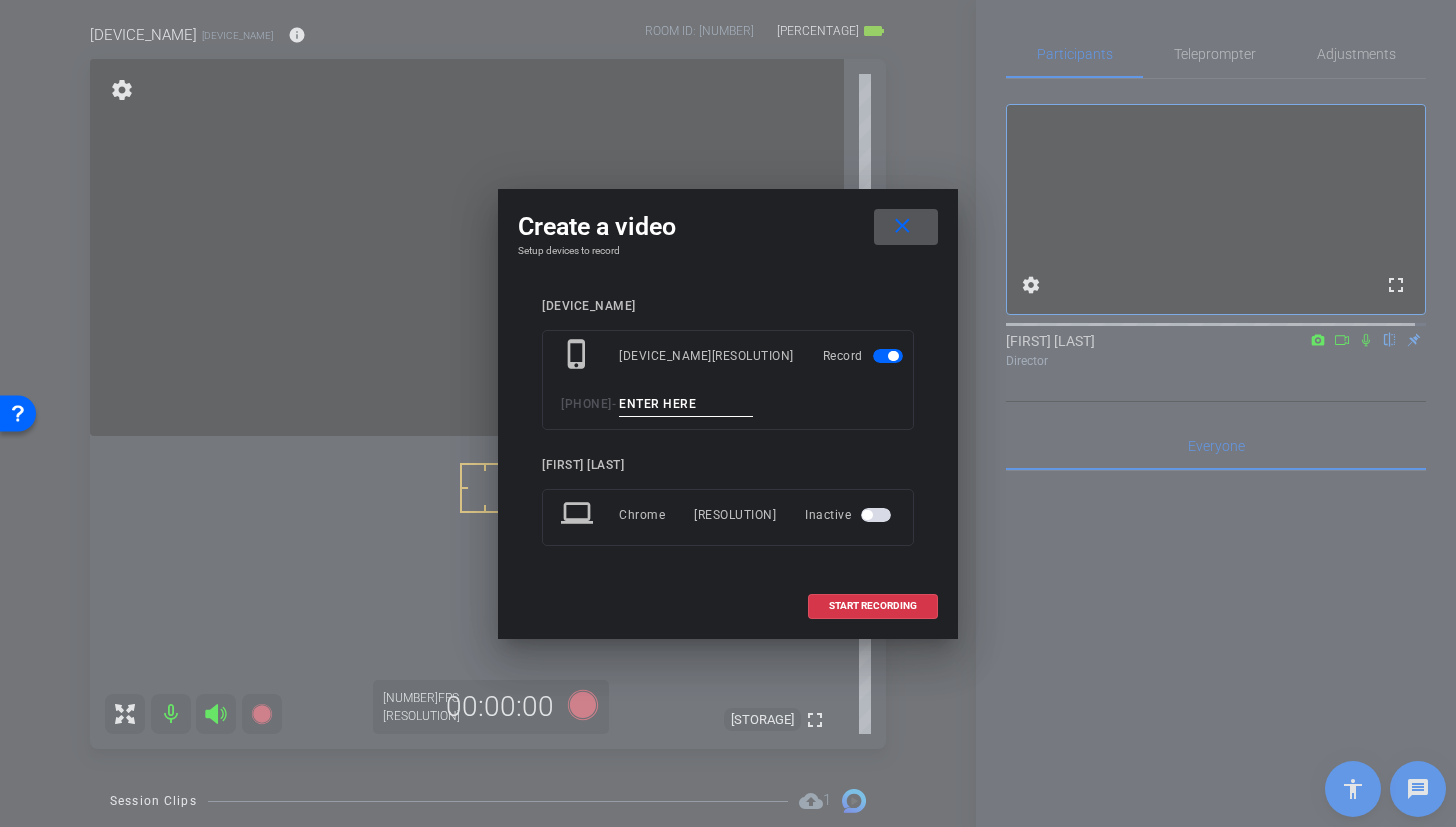 click at bounding box center (686, 404) 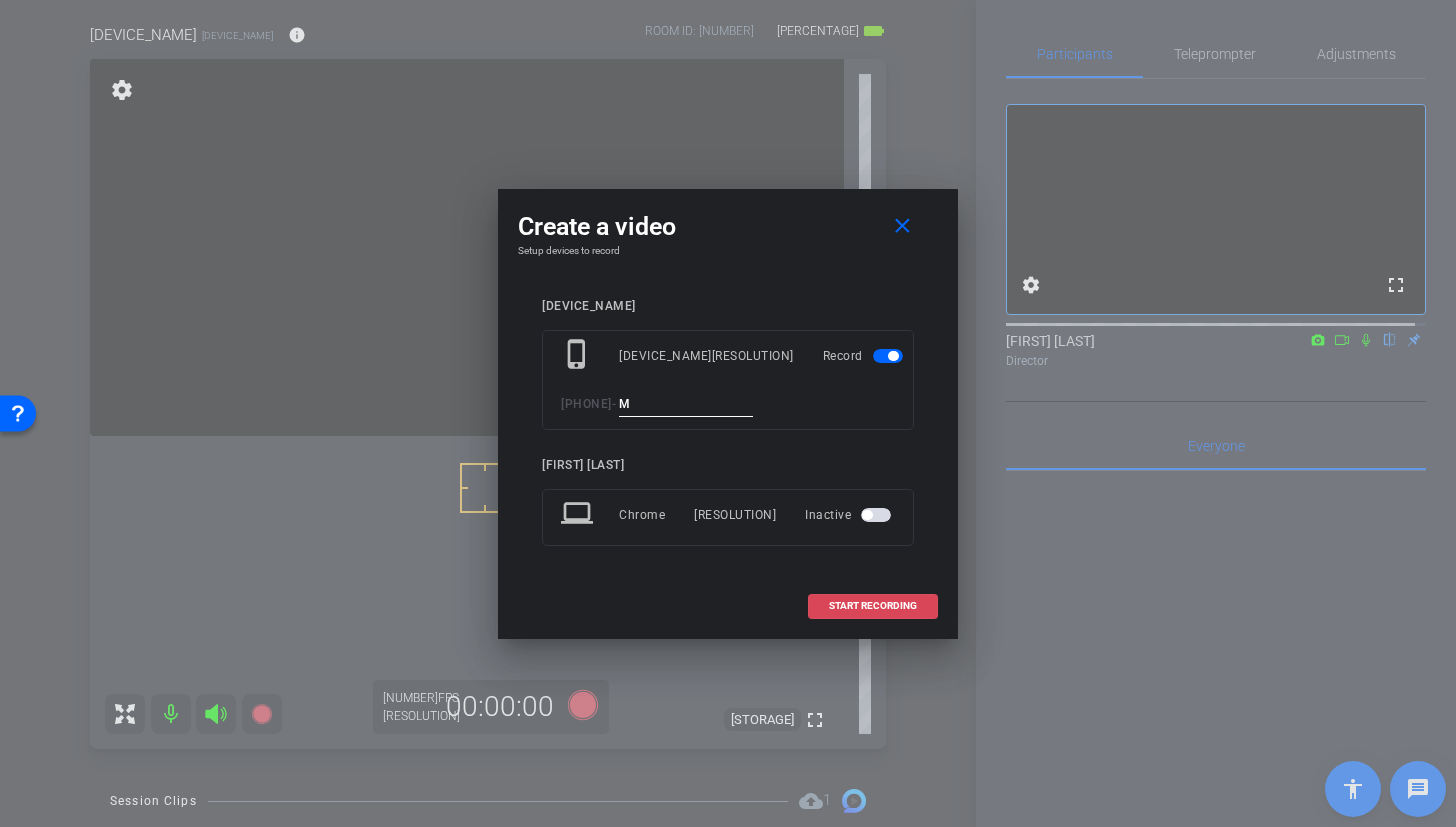 type on "M" 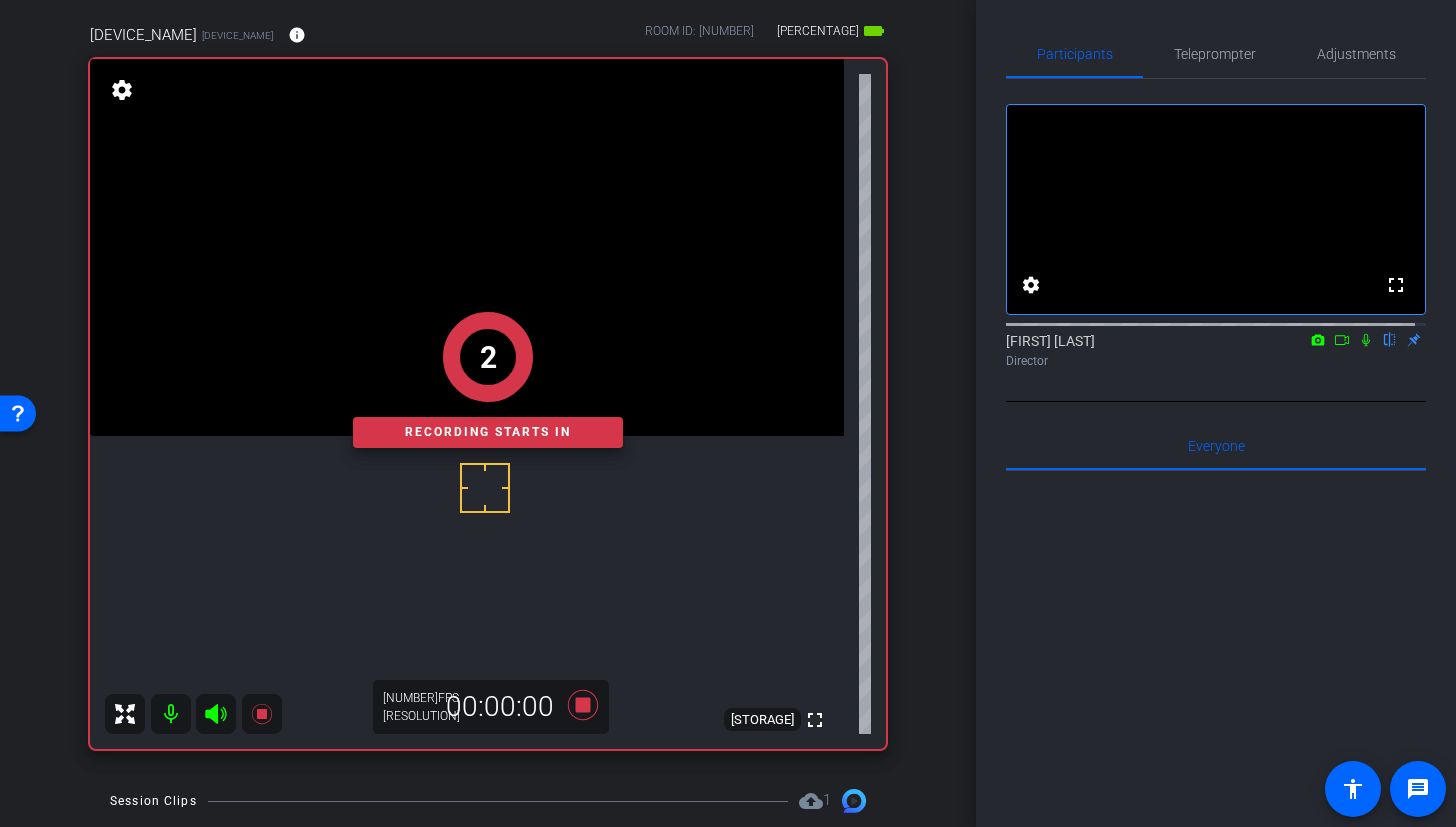click on "2" at bounding box center (488, 357) 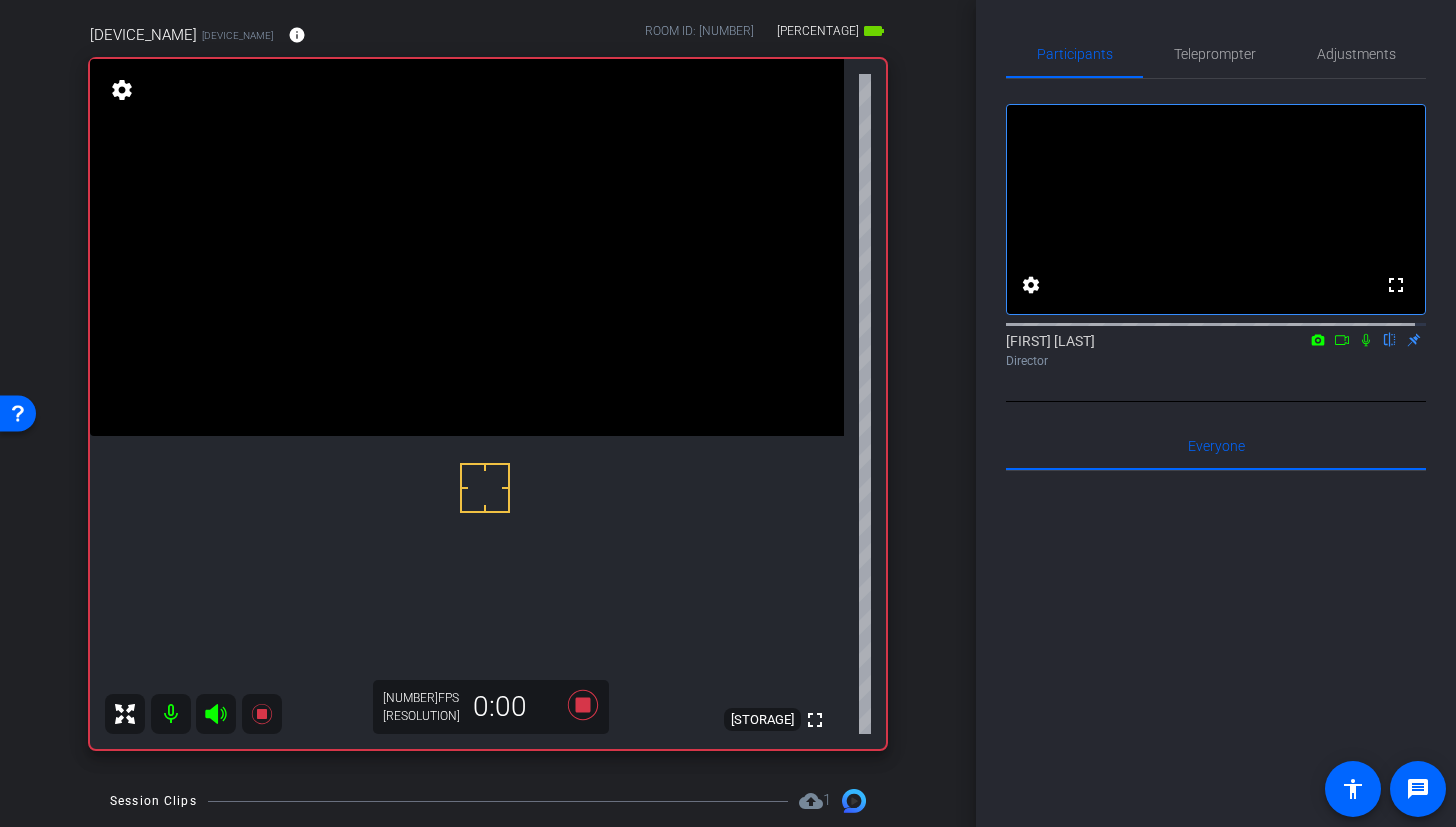 click at bounding box center (467, 247) 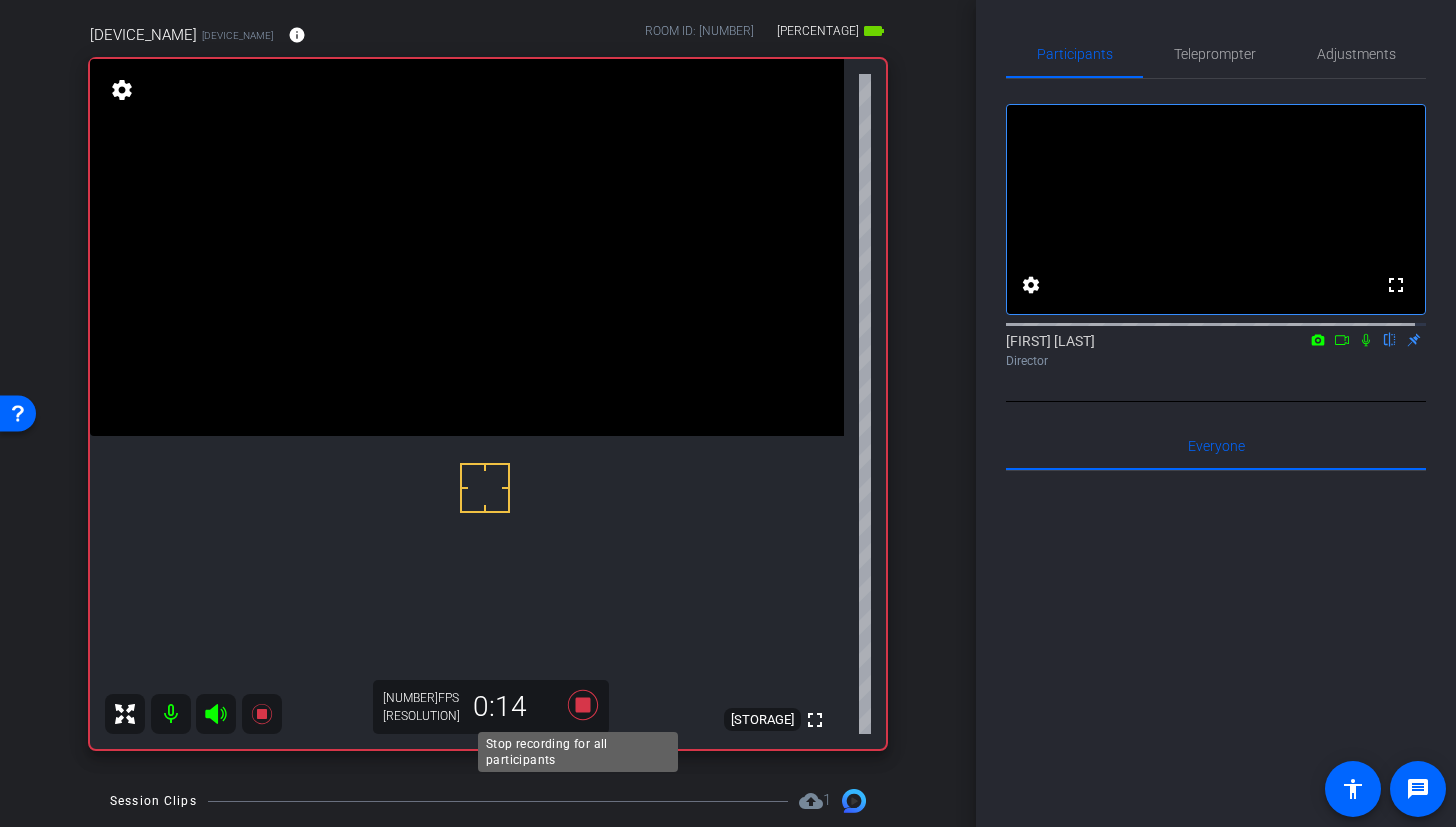 click at bounding box center (583, 705) 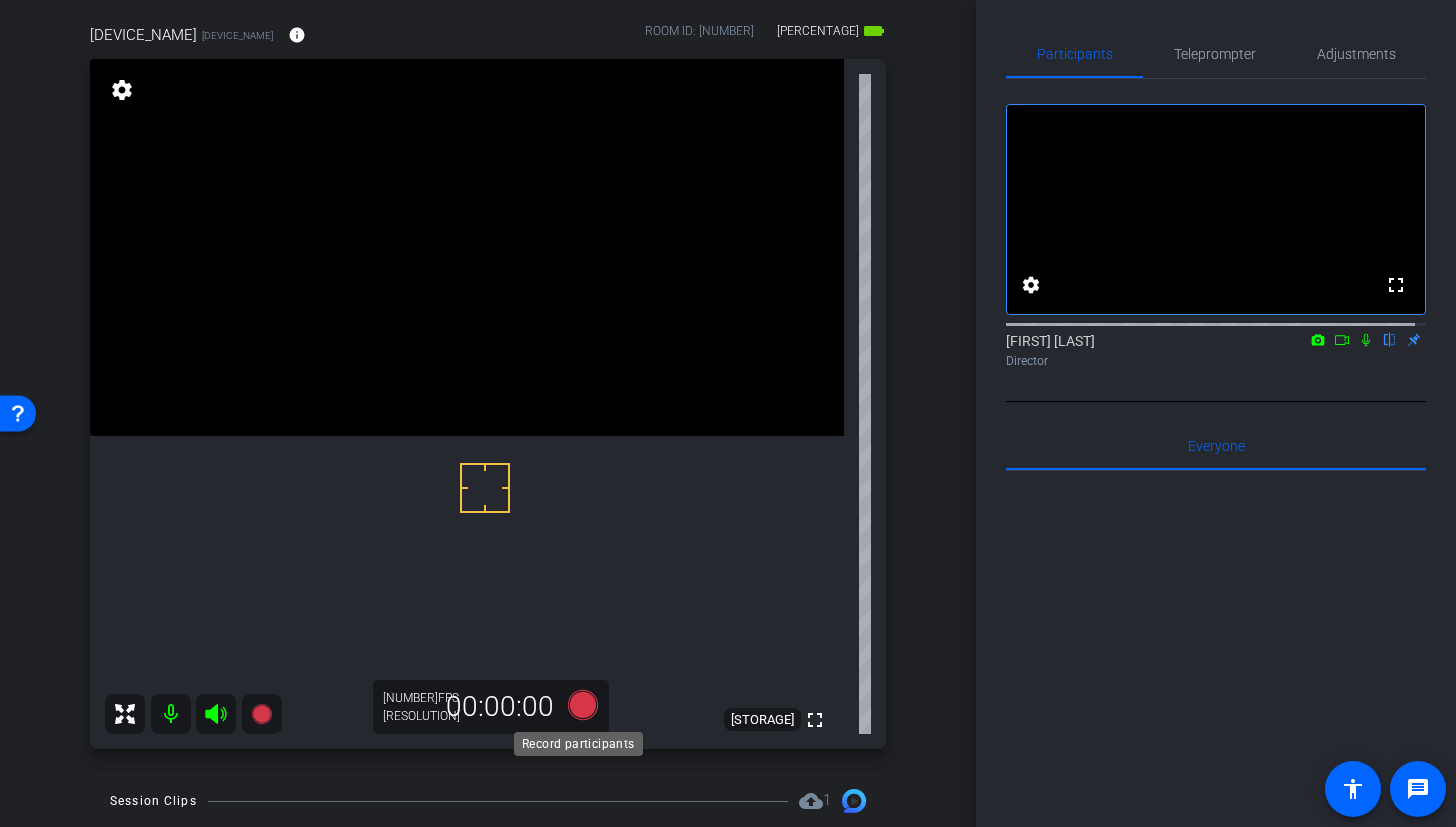 click at bounding box center (583, 705) 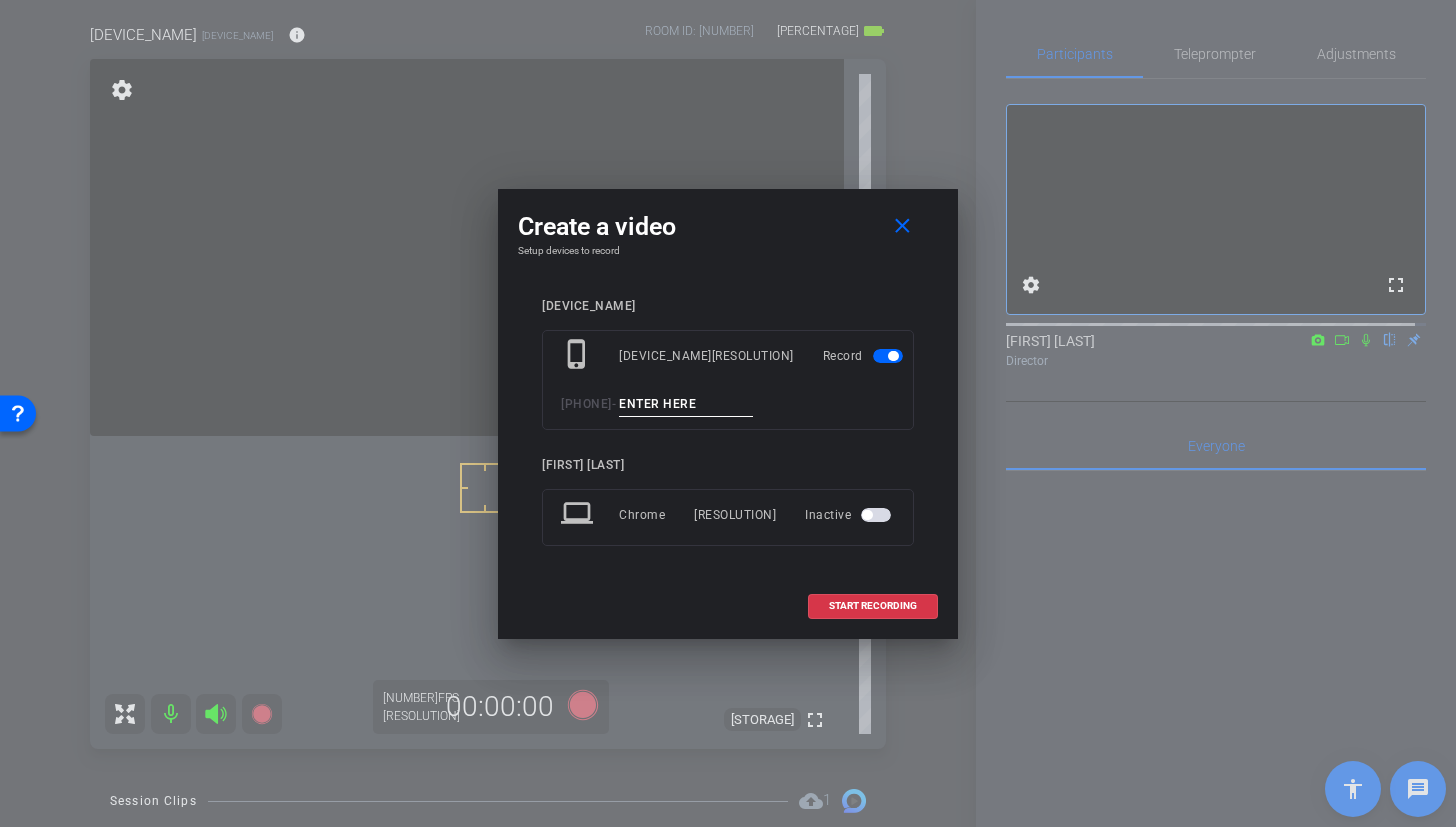 click at bounding box center (686, 404) 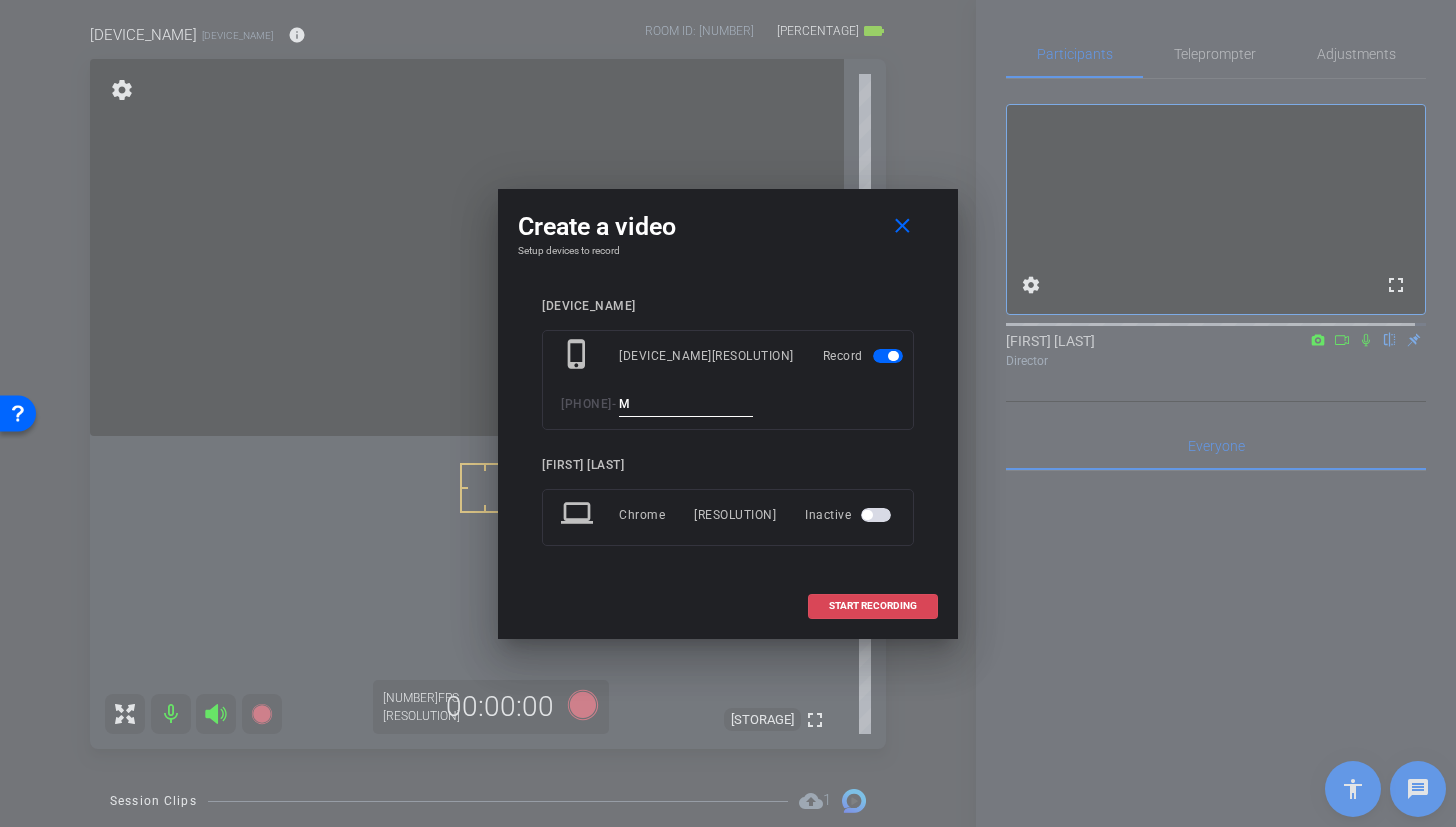 type on "M" 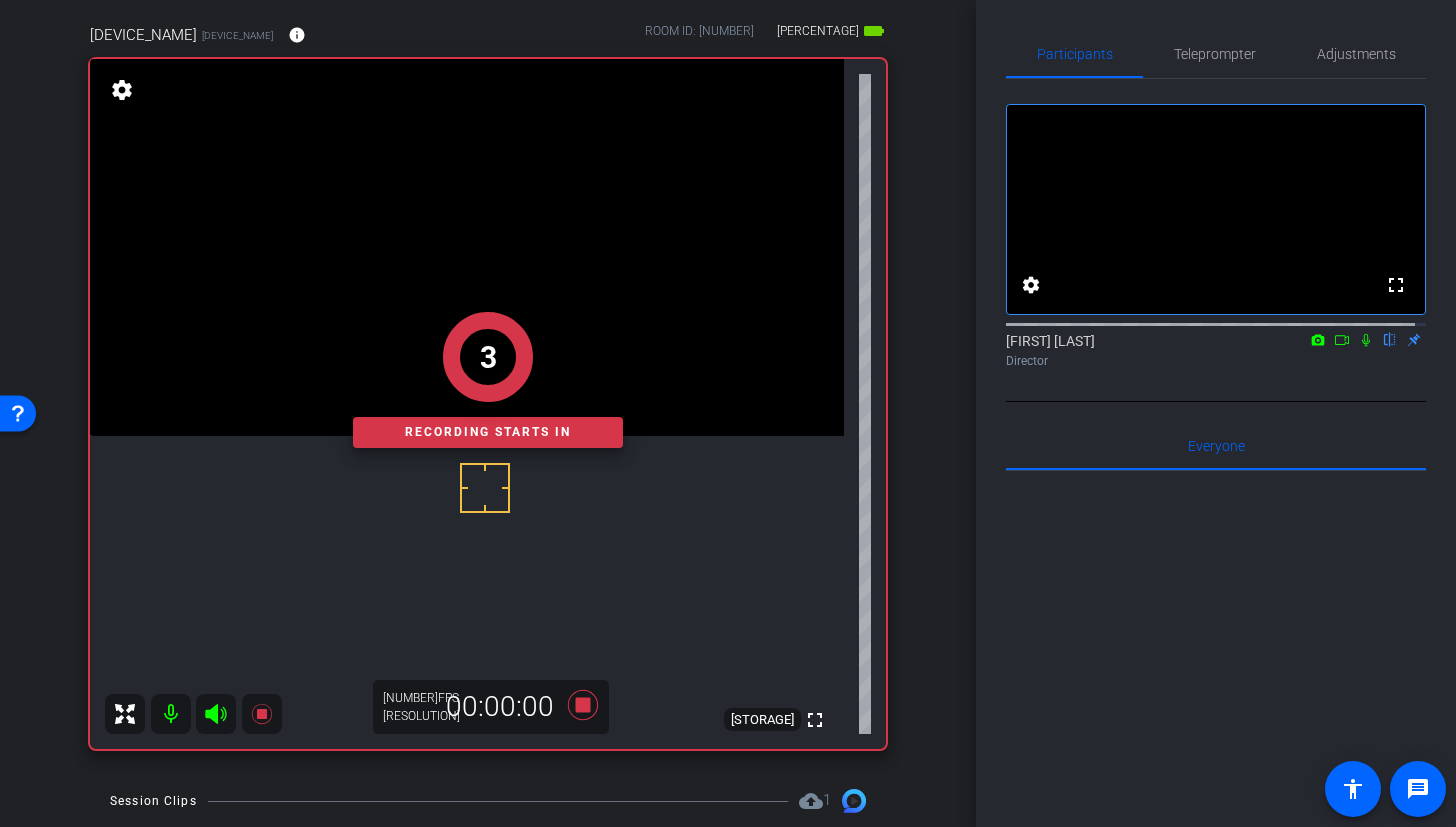 click on "3" at bounding box center (488, 357) 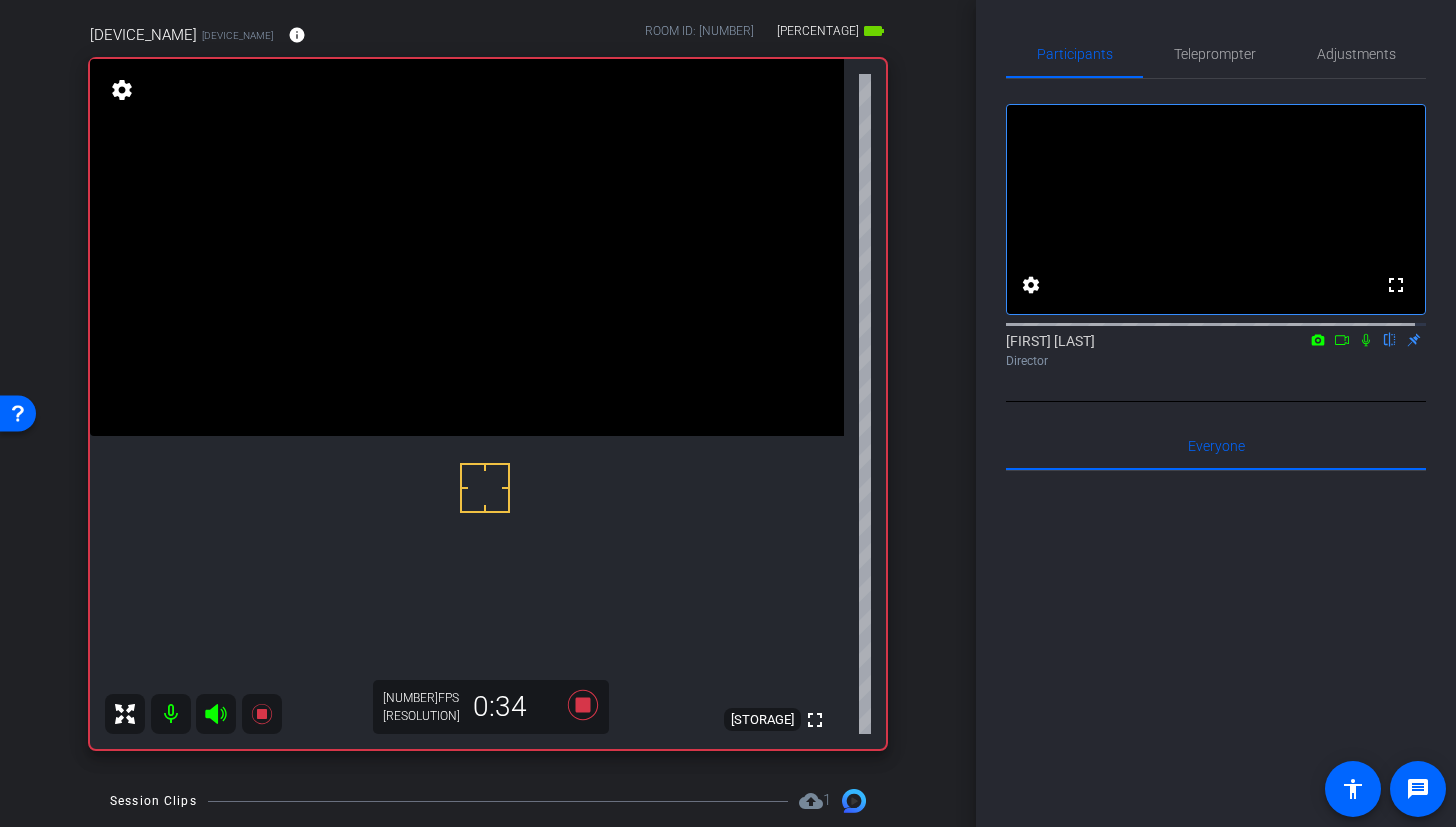 click at bounding box center [467, 247] 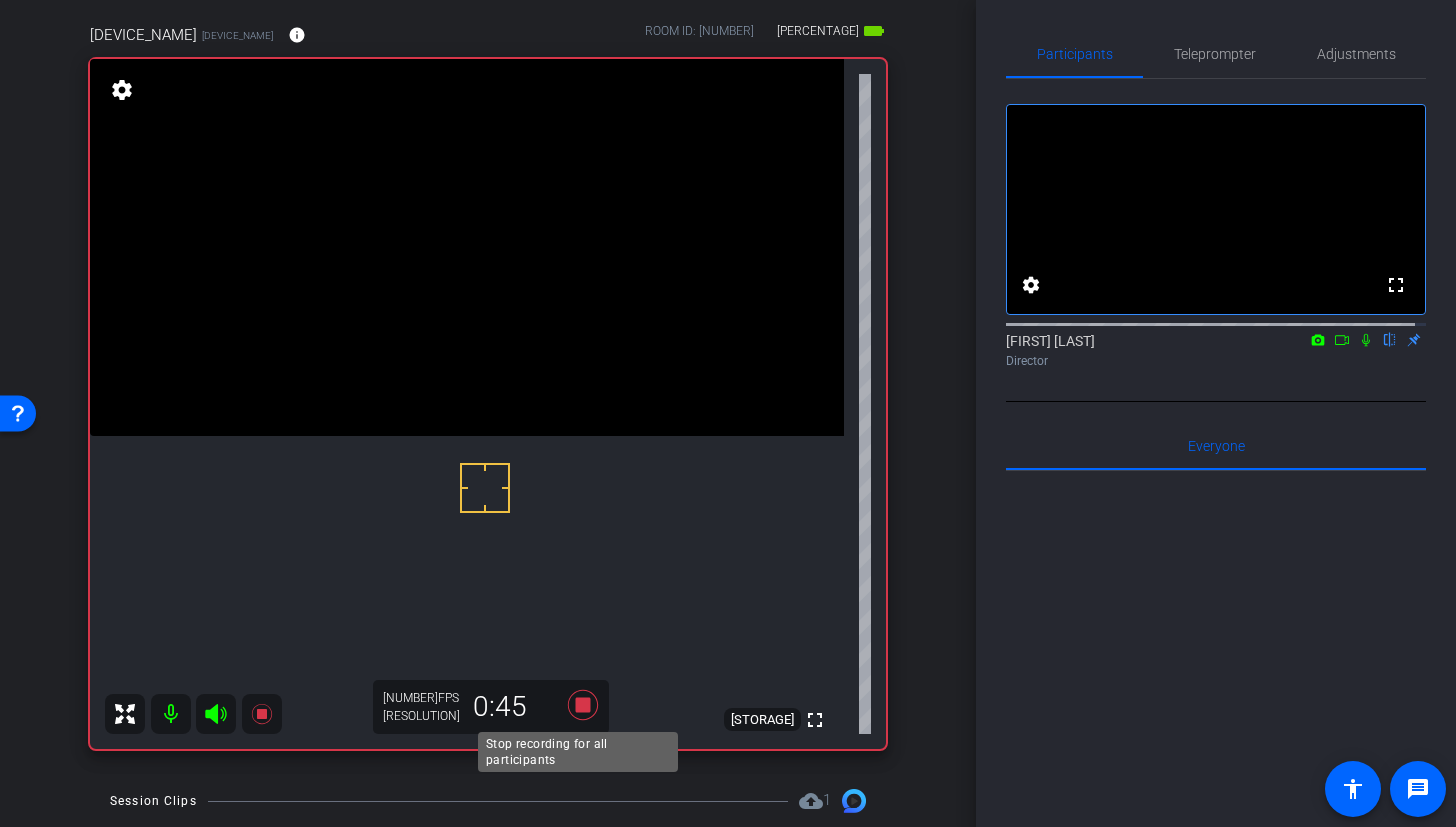 click at bounding box center [583, 705] 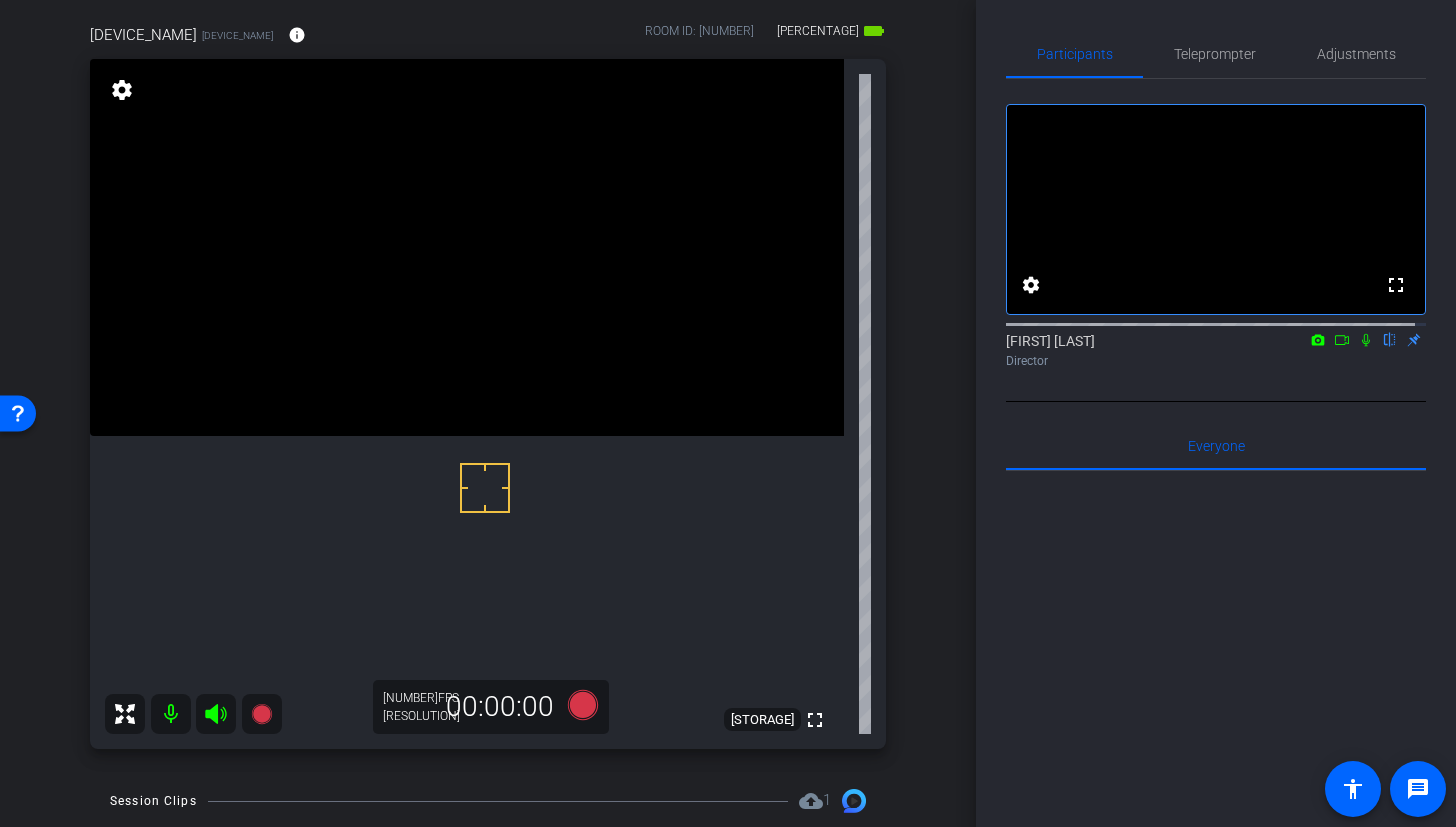 click at bounding box center [467, 247] 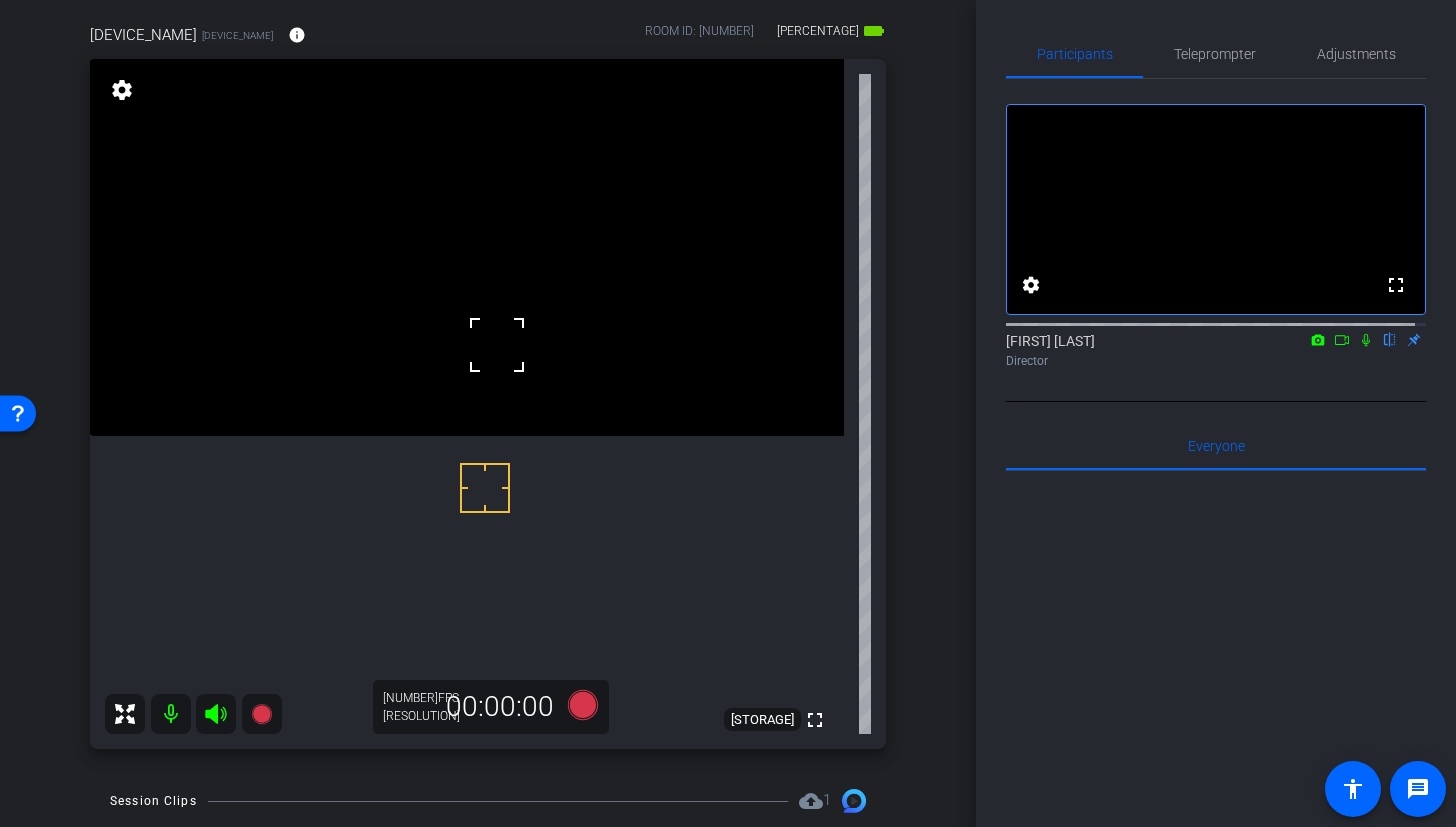 click at bounding box center (467, 247) 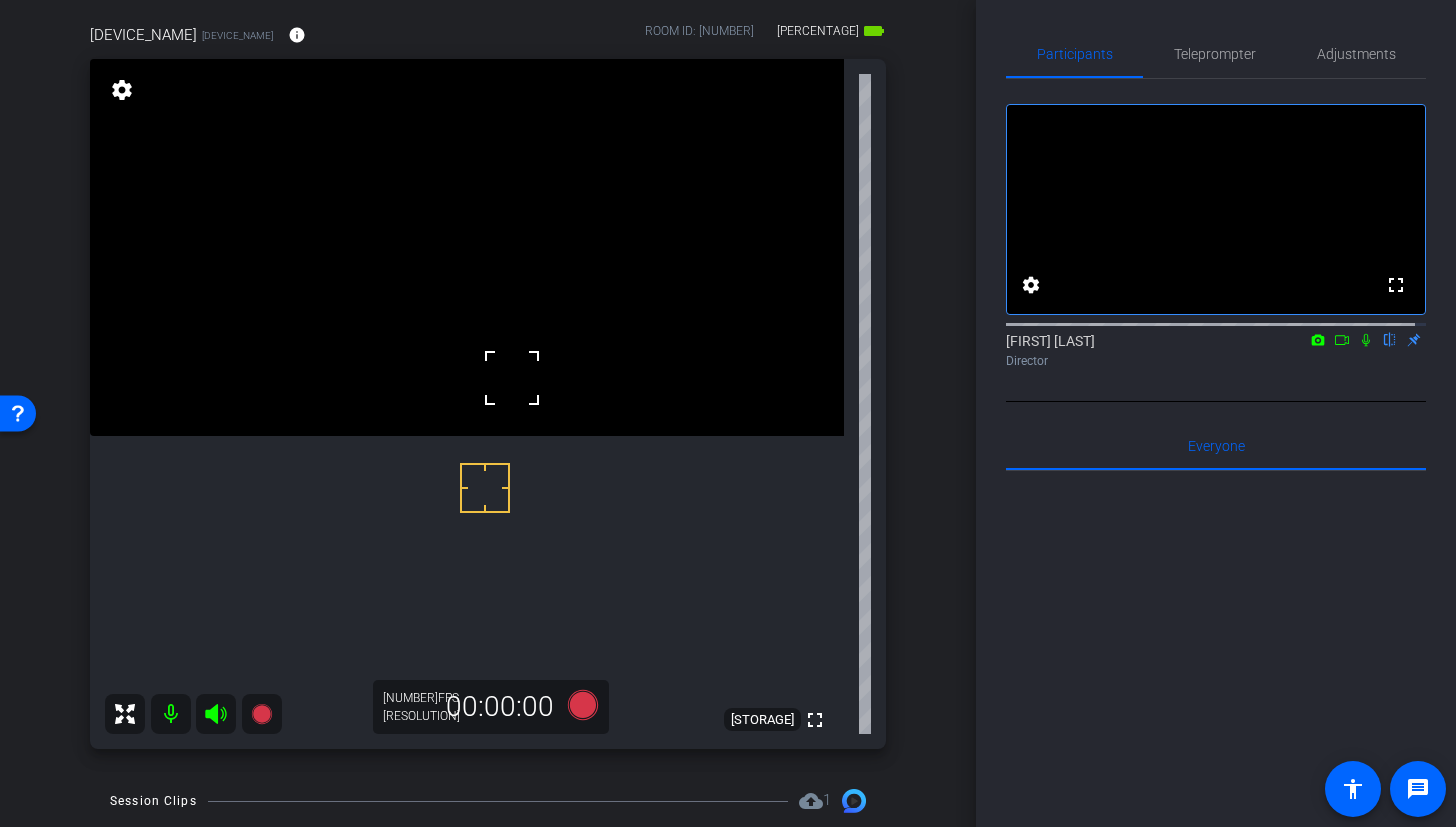 click at bounding box center (467, 247) 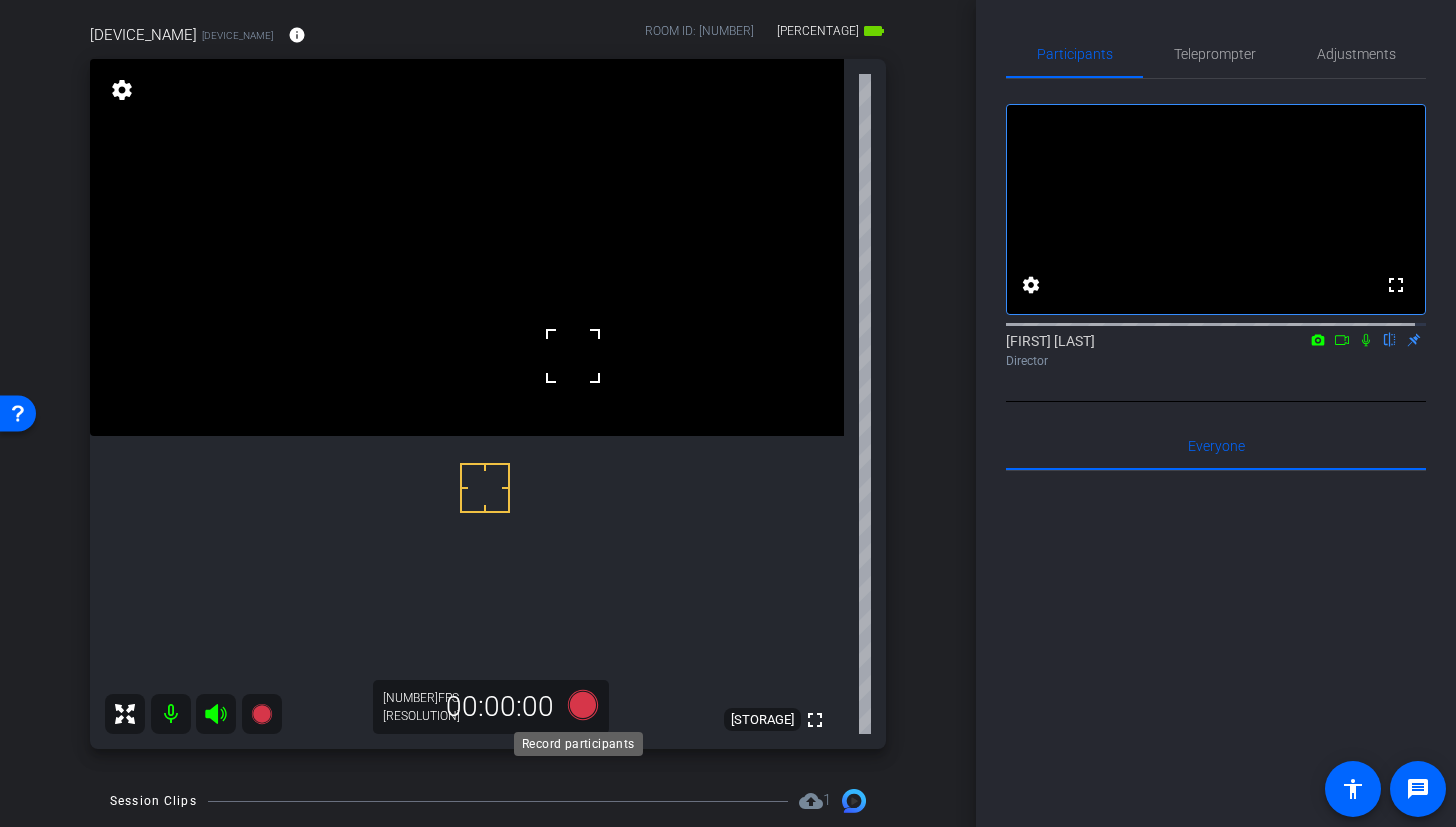 click at bounding box center (583, 705) 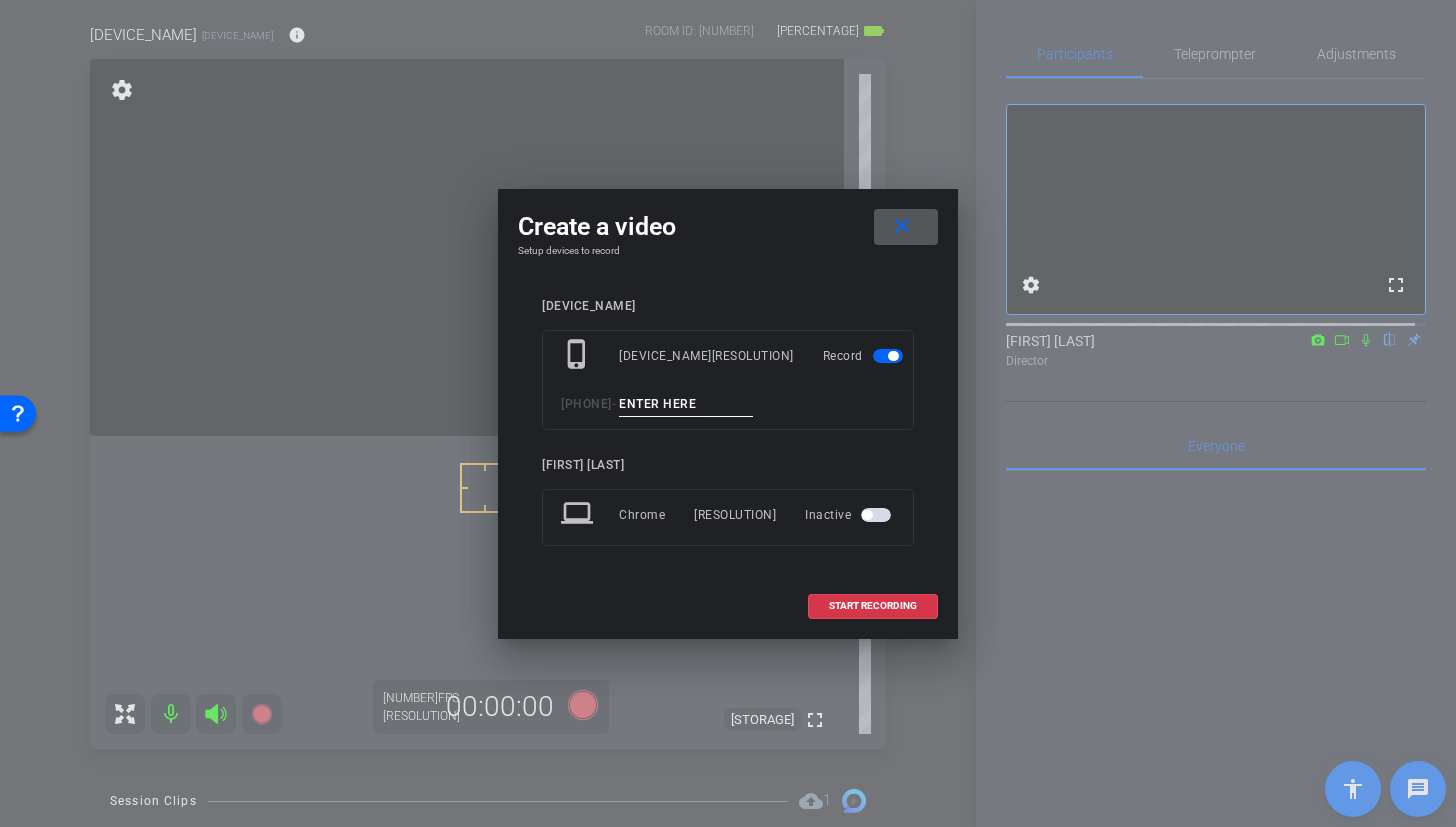 click at bounding box center [686, 404] 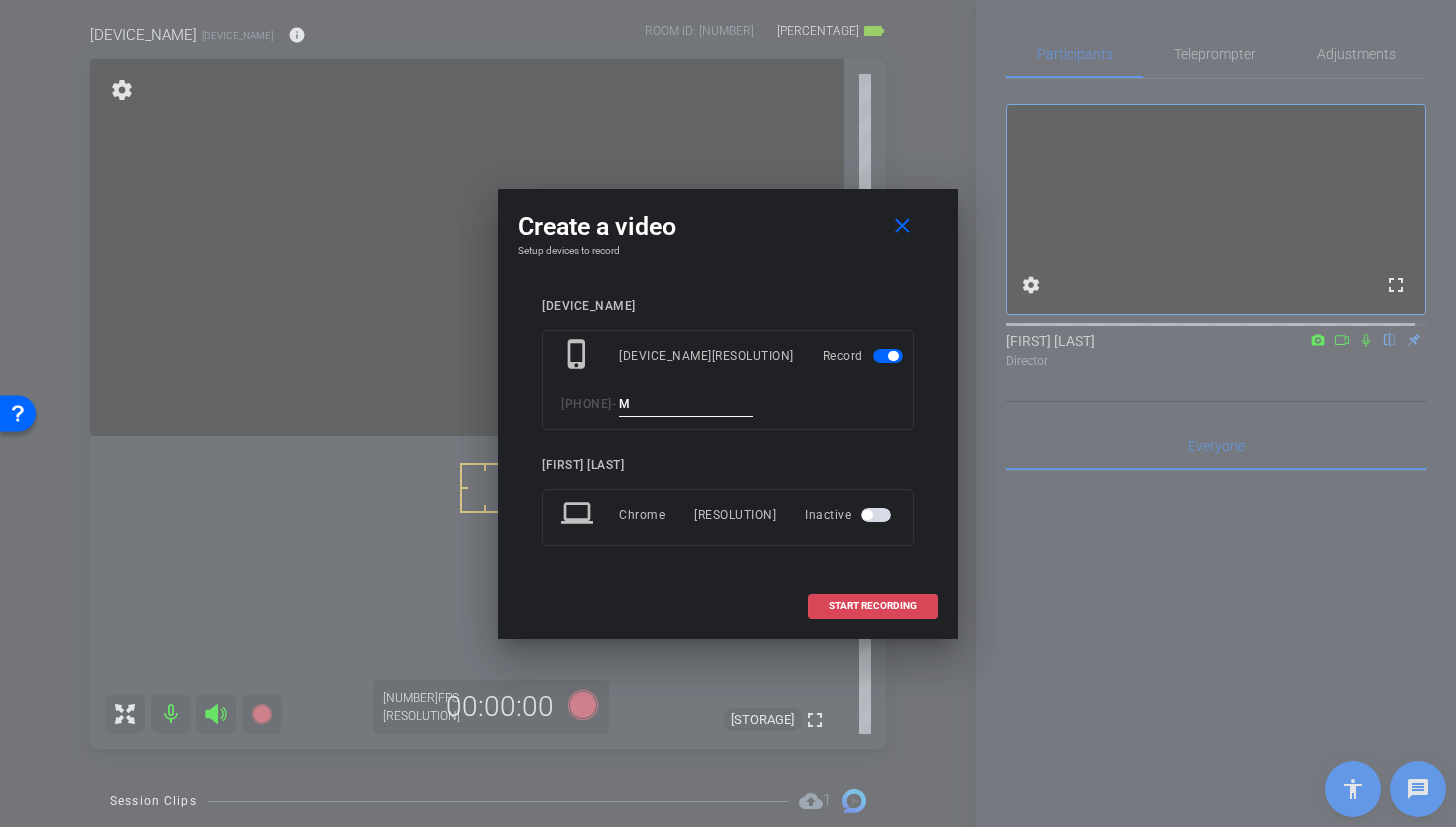 type on "M" 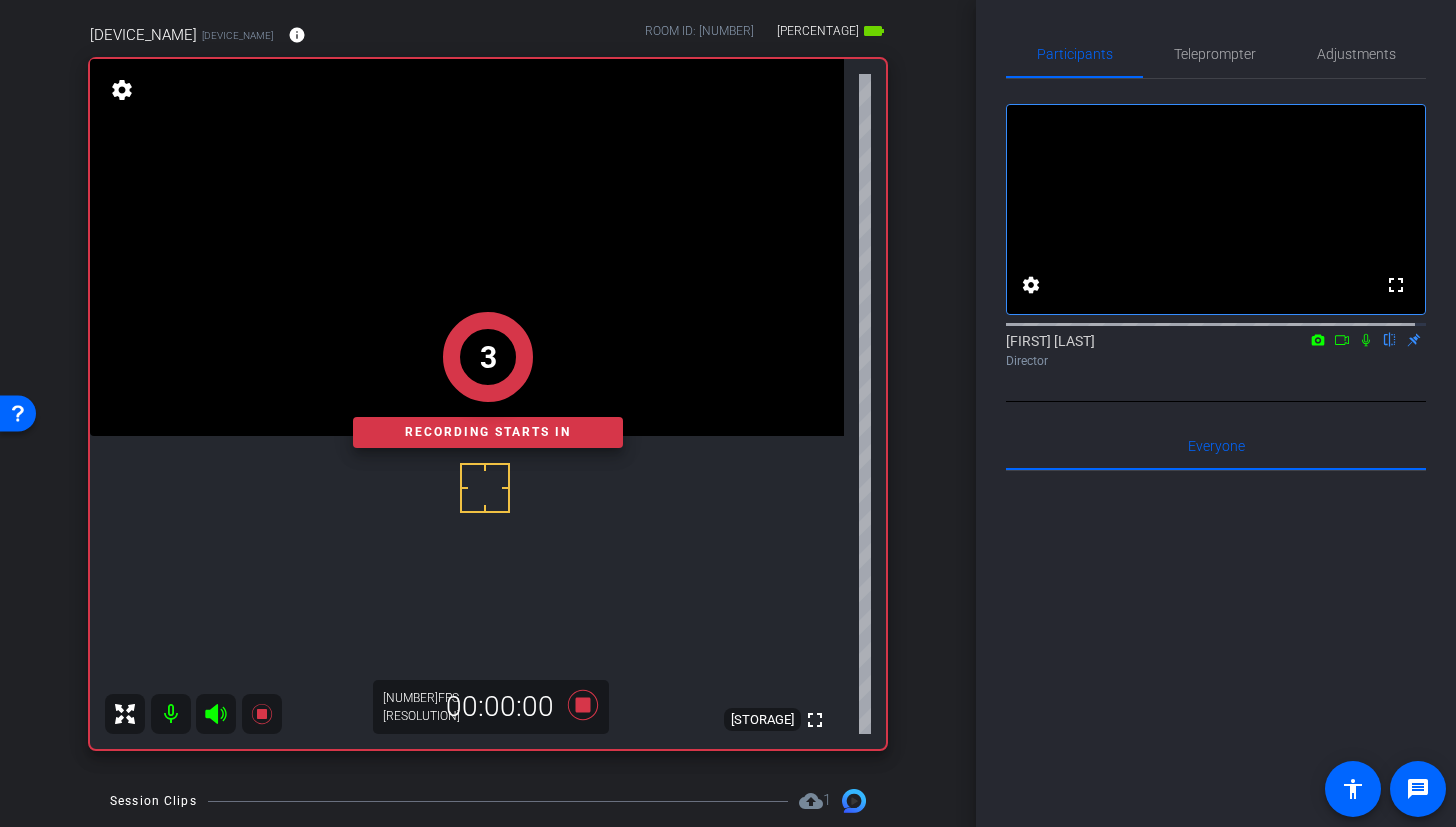 click on "3" at bounding box center (488, 357) 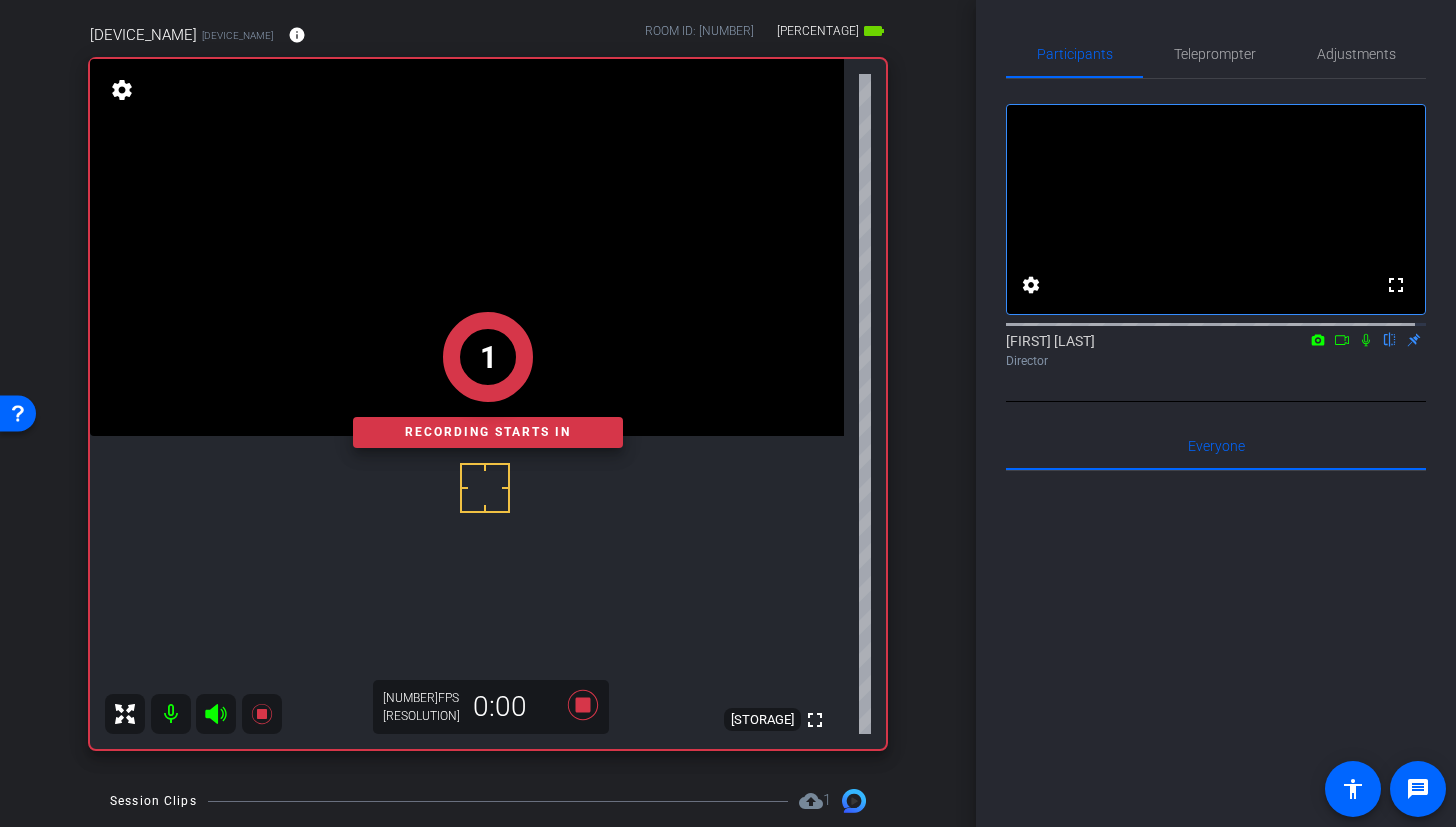 click on "1" at bounding box center (488, 357) 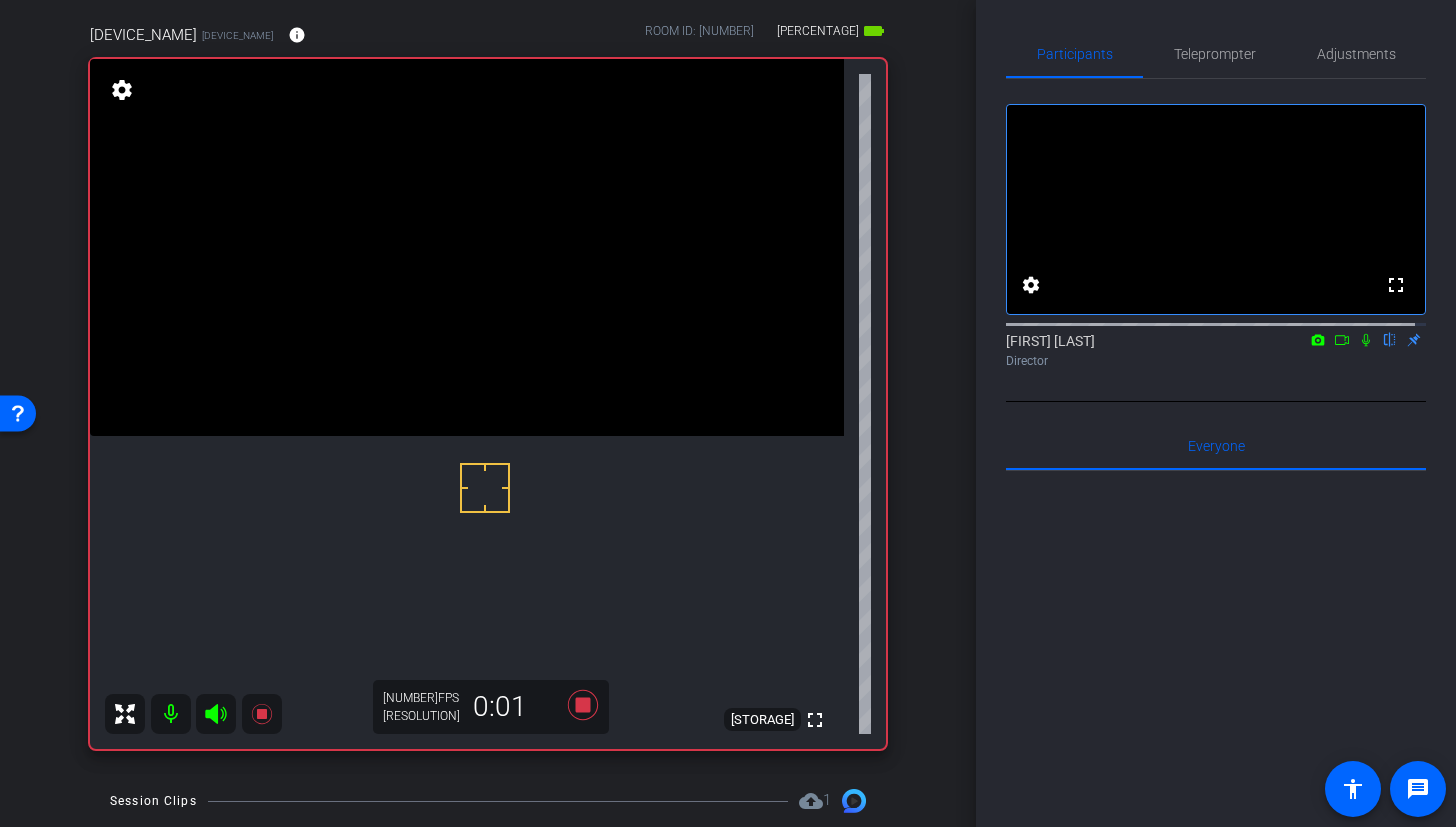 click at bounding box center (467, 247) 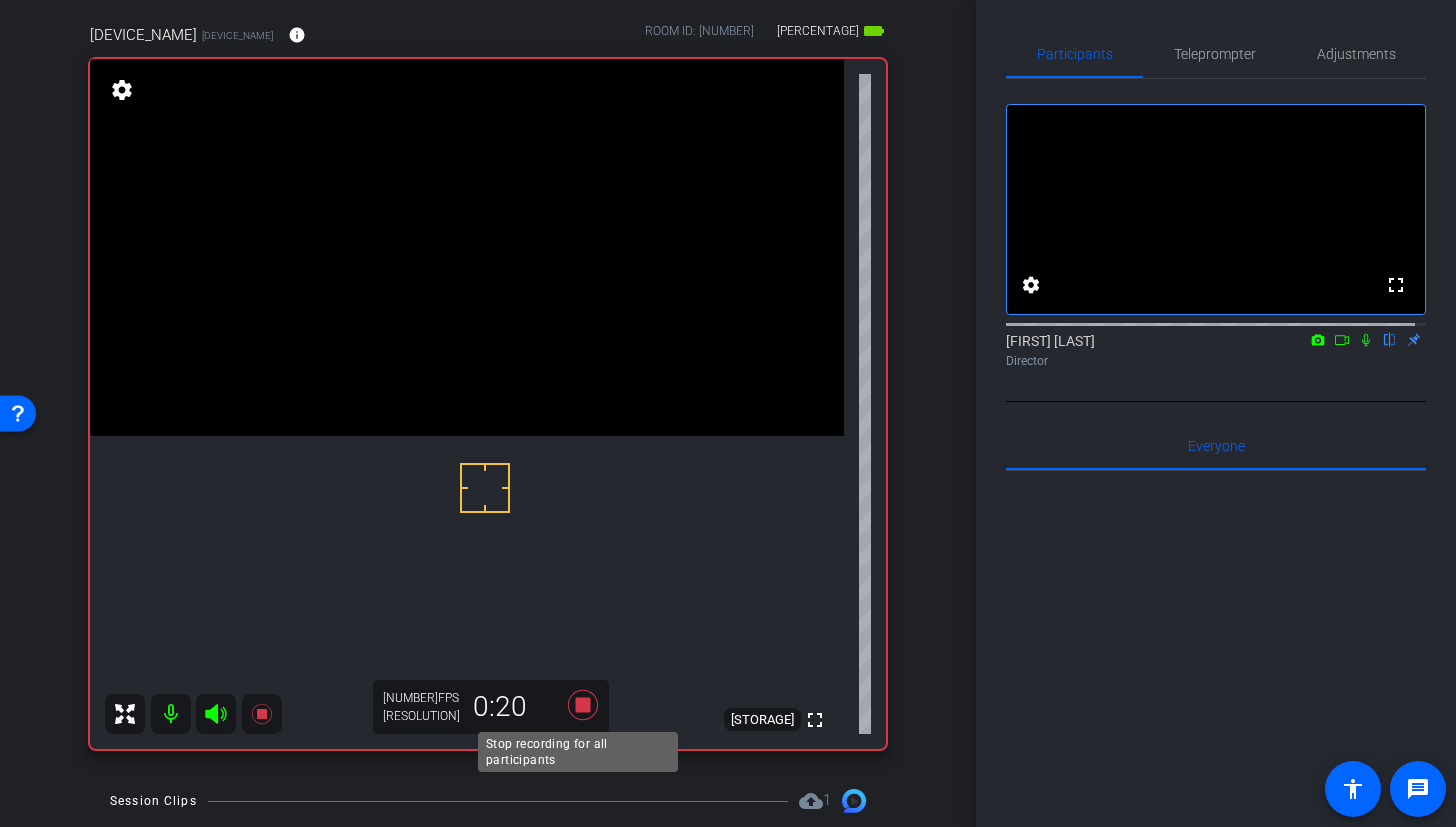 click at bounding box center (583, 705) 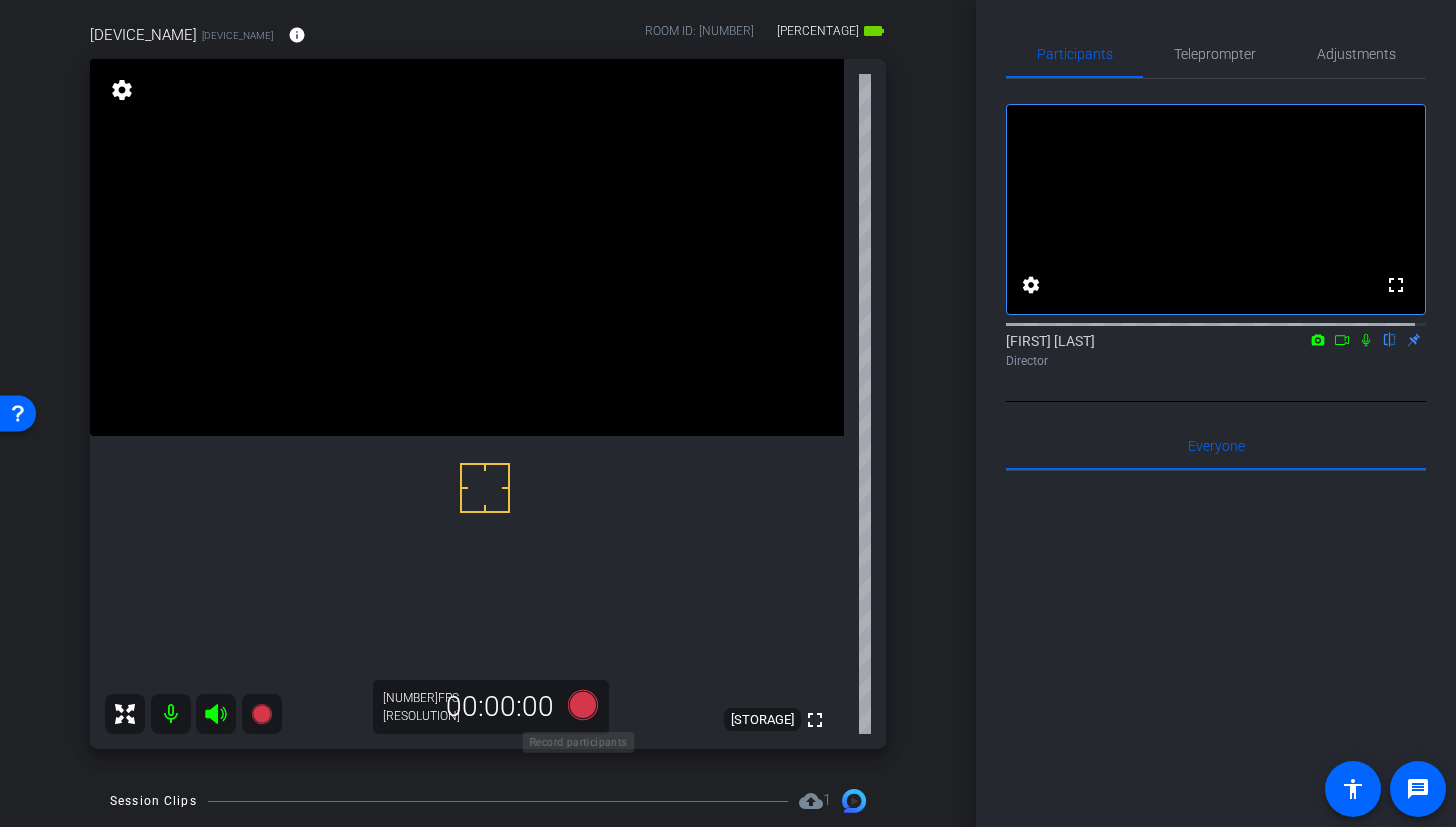 click at bounding box center (583, 705) 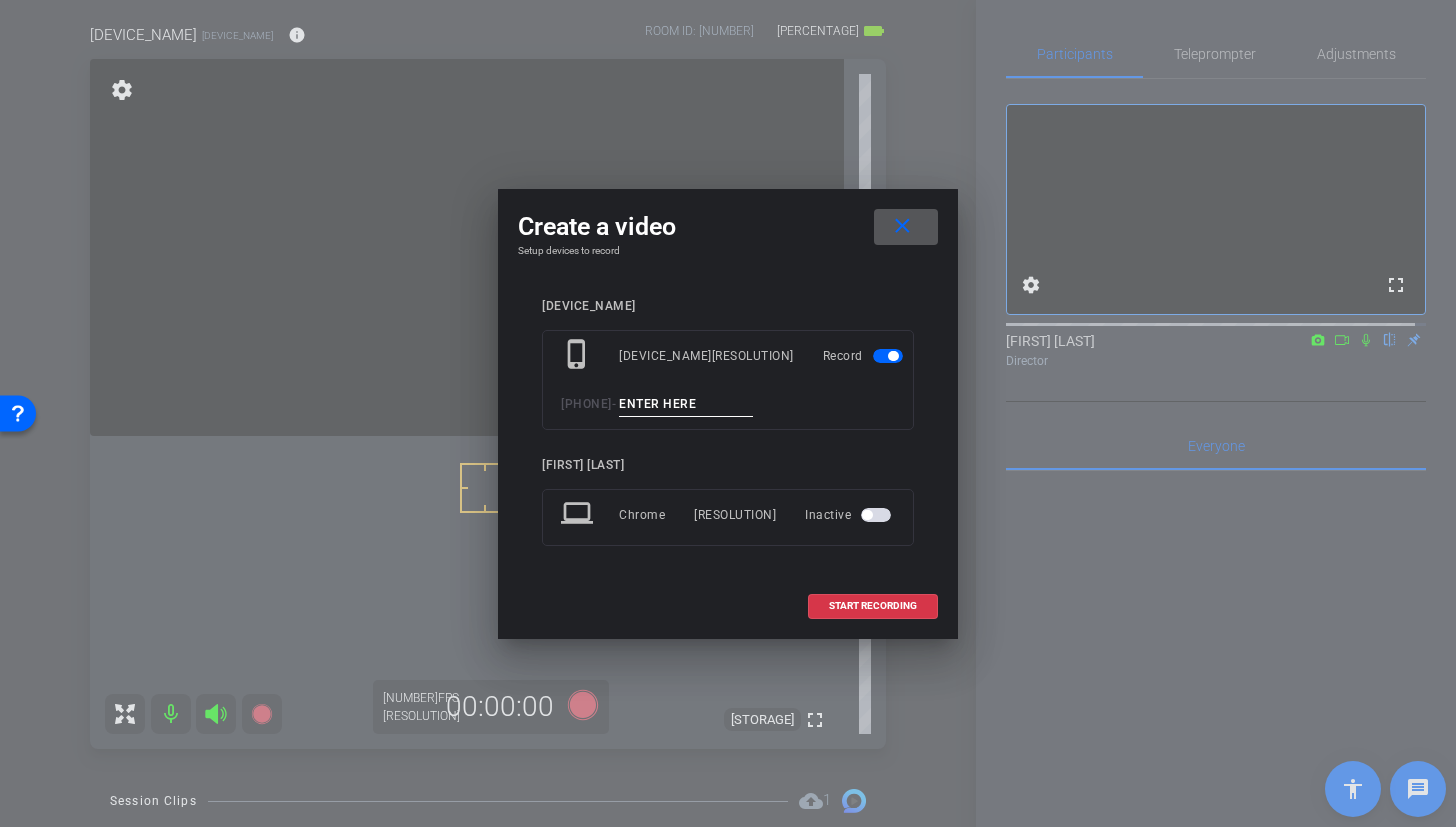 click at bounding box center (686, 404) 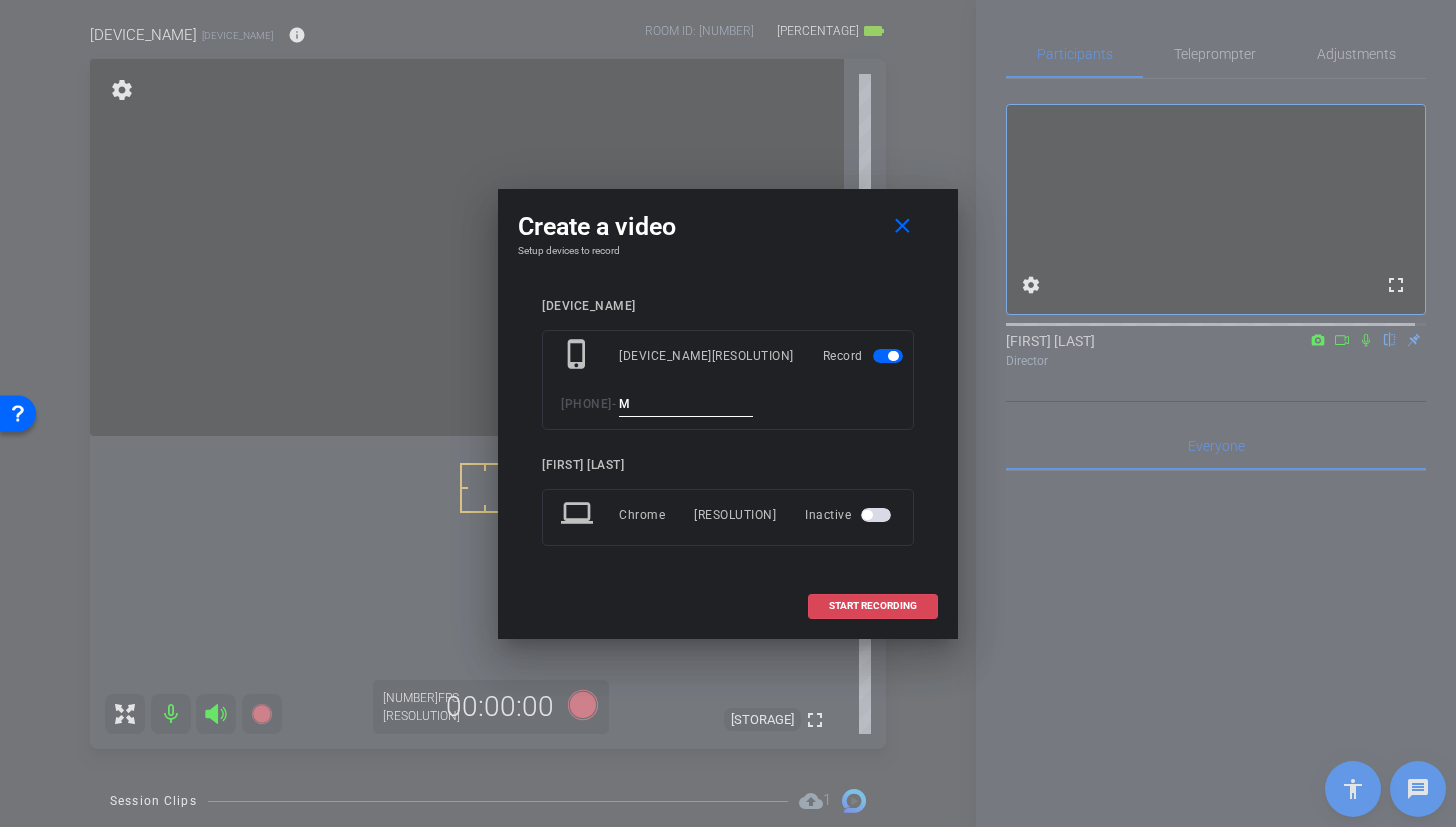 type on "M" 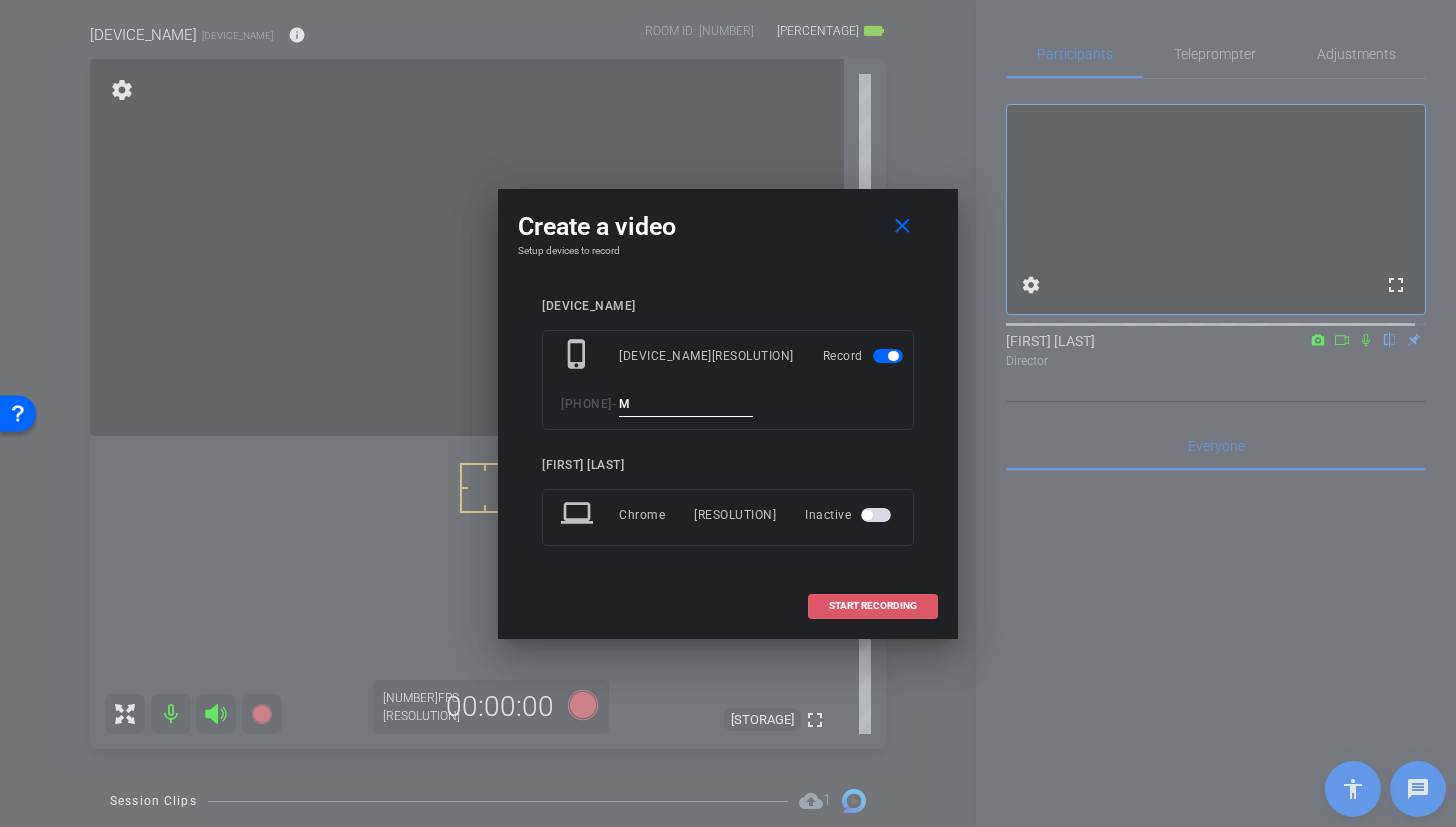 click on "START RECORDING" at bounding box center (873, 606) 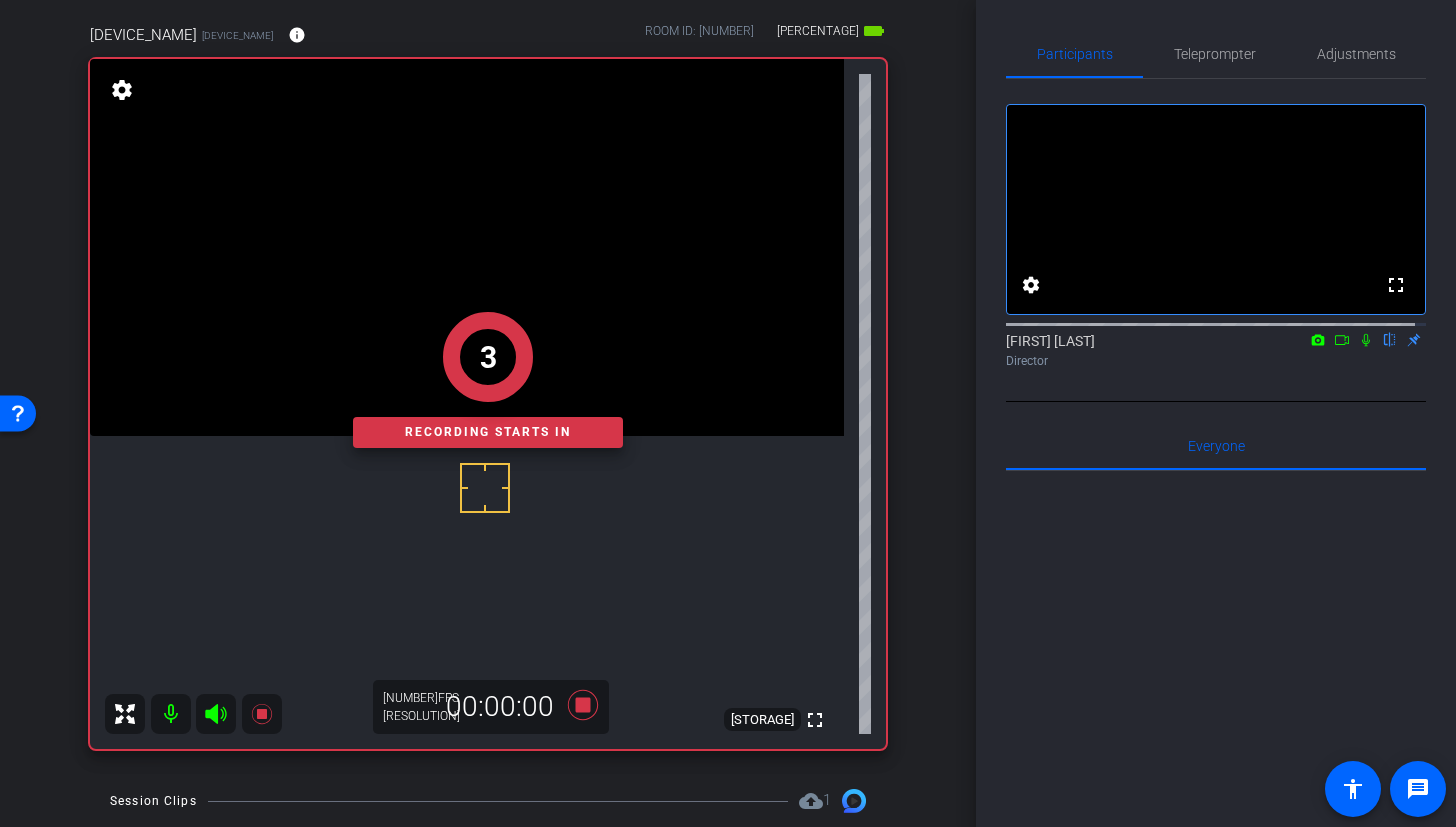click on "3" at bounding box center [488, 357] 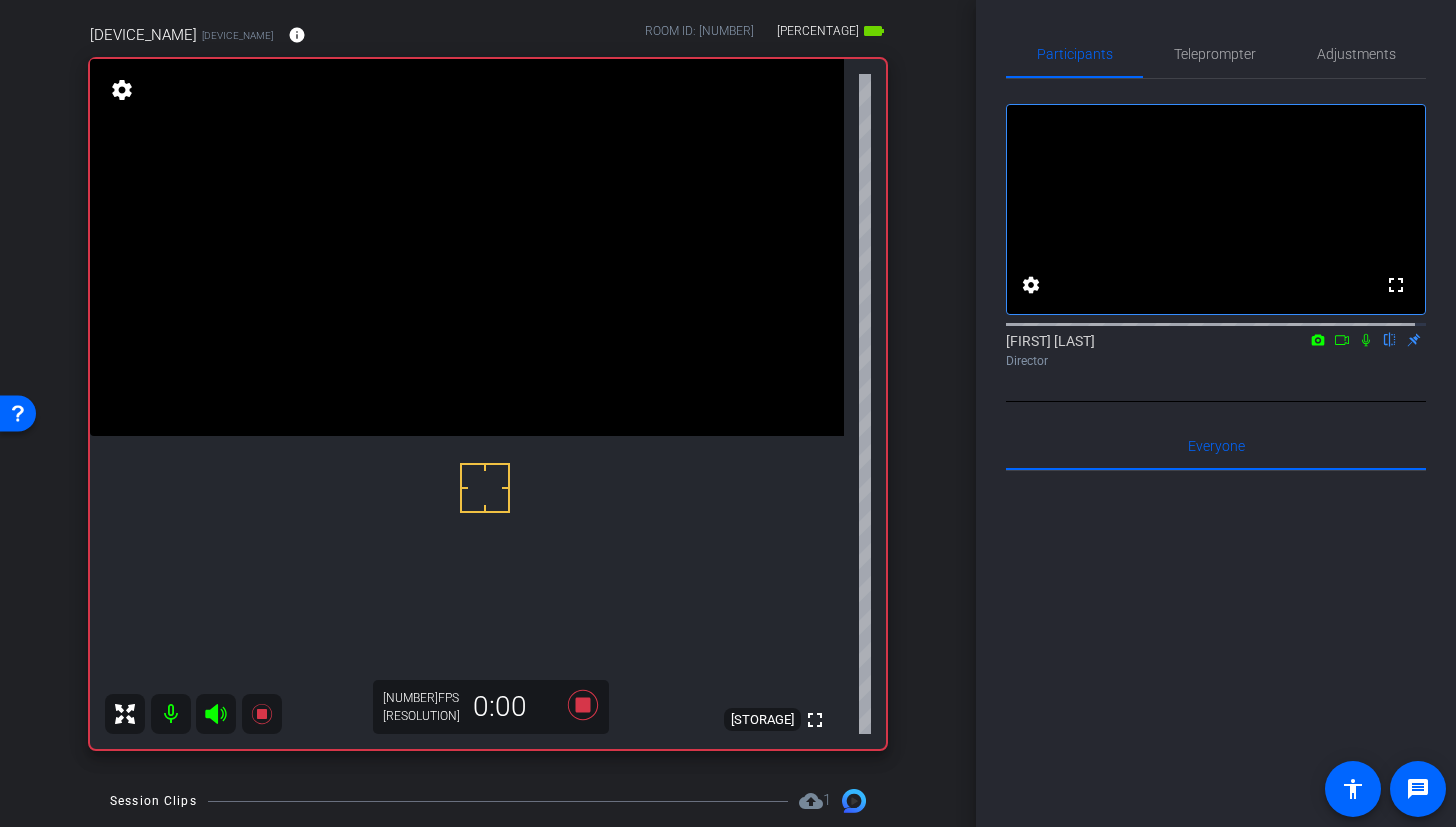 click at bounding box center (467, 247) 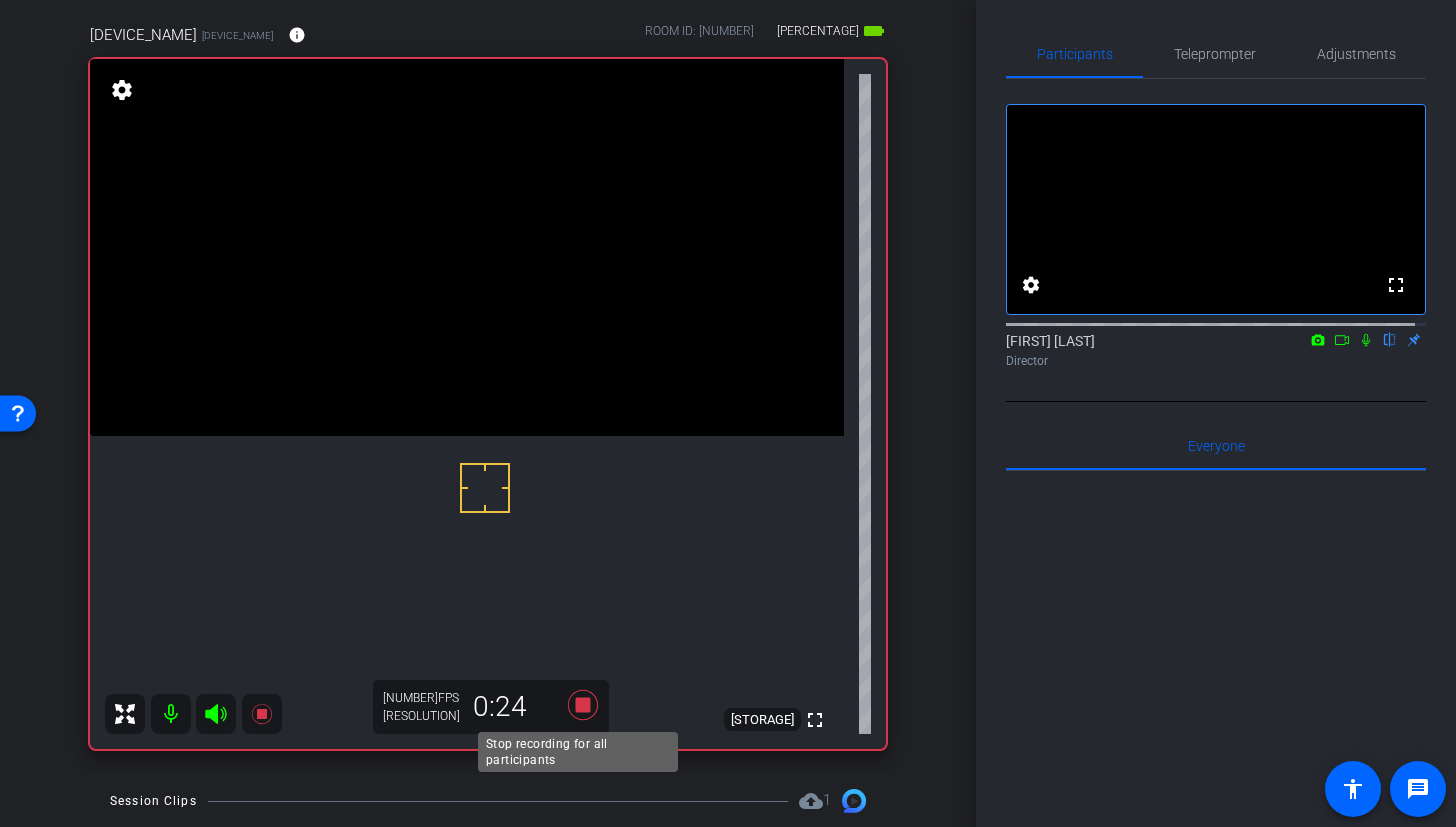 click at bounding box center (583, 705) 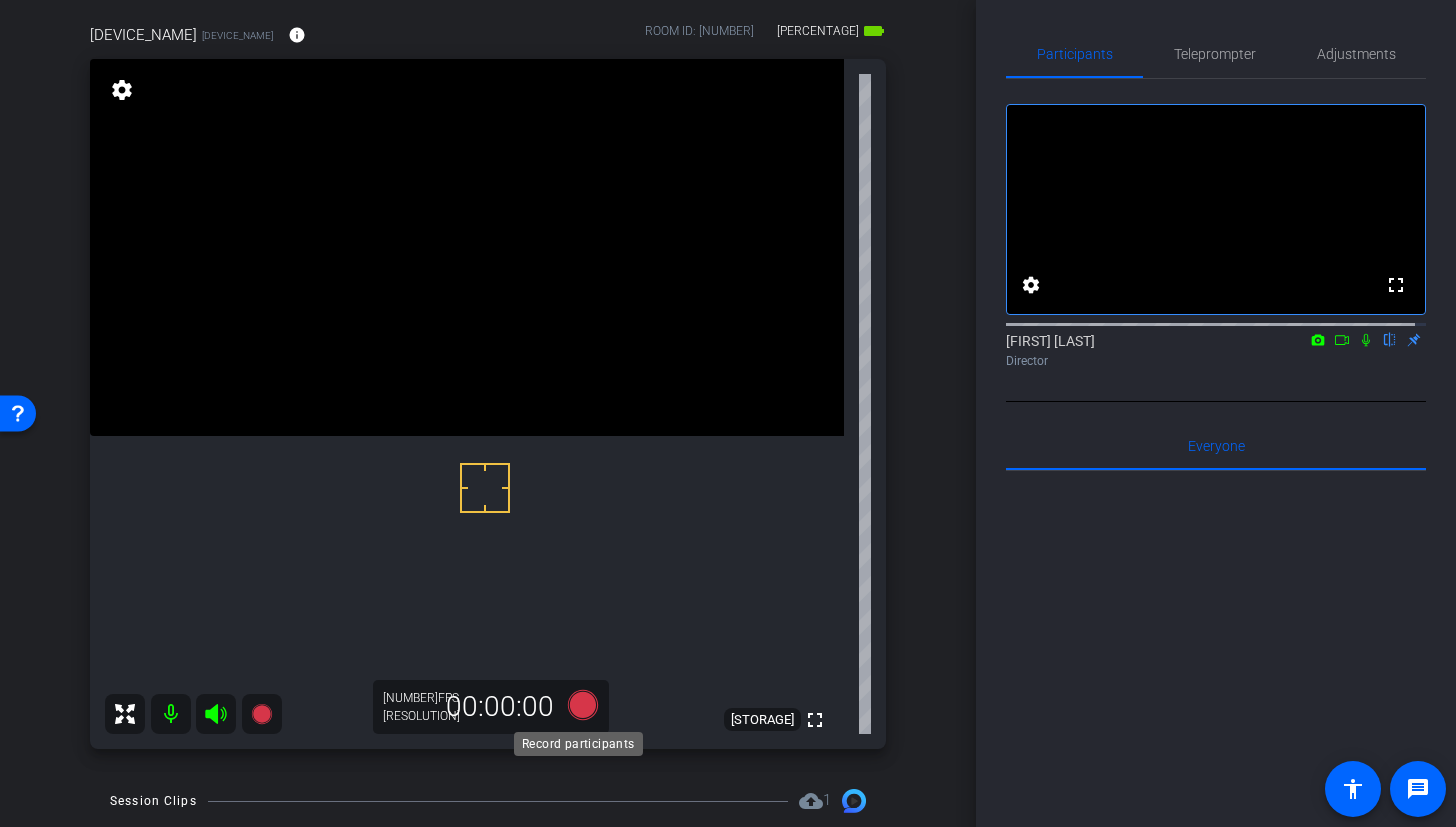 click at bounding box center [583, 705] 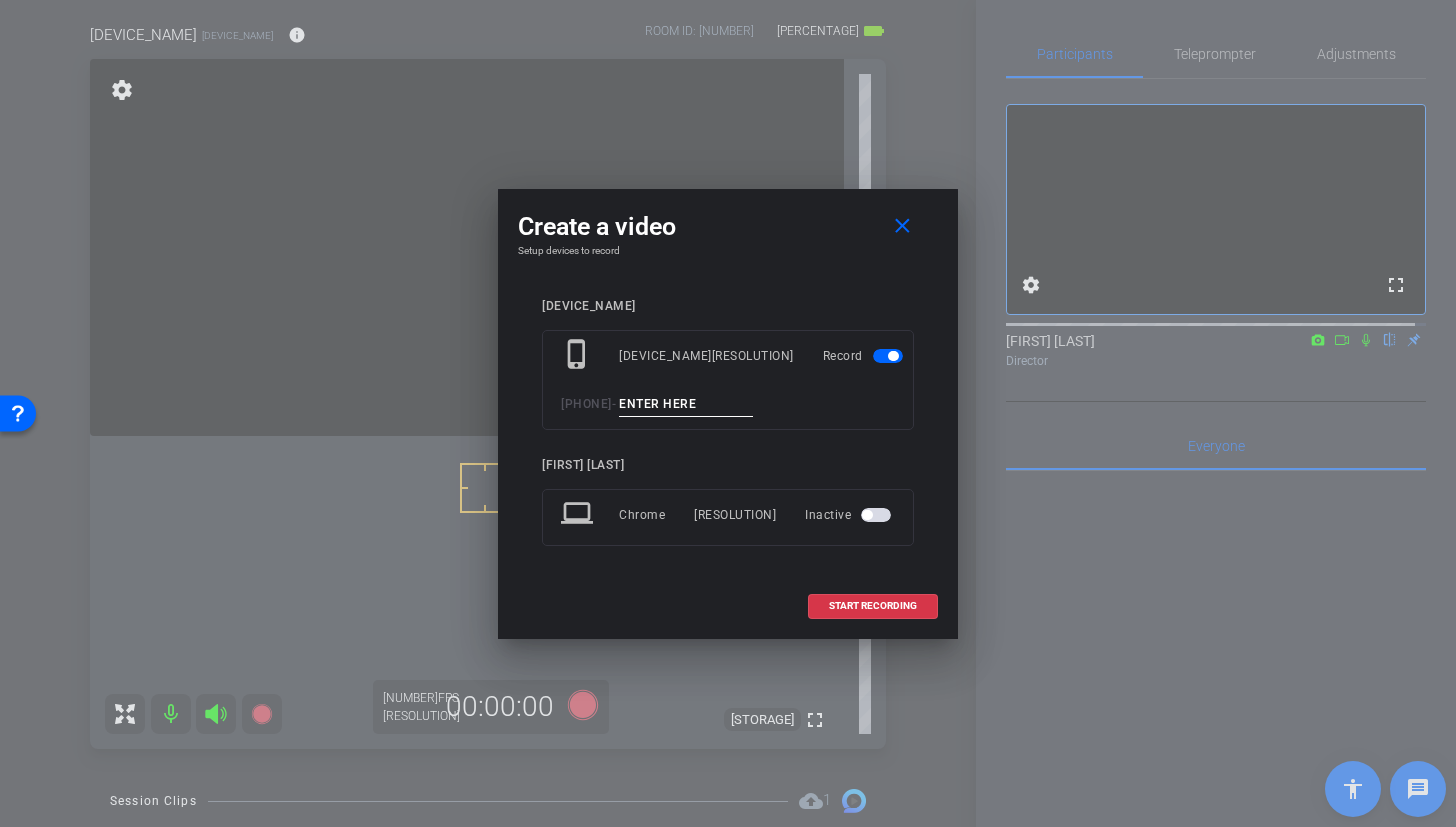 click at bounding box center [686, 404] 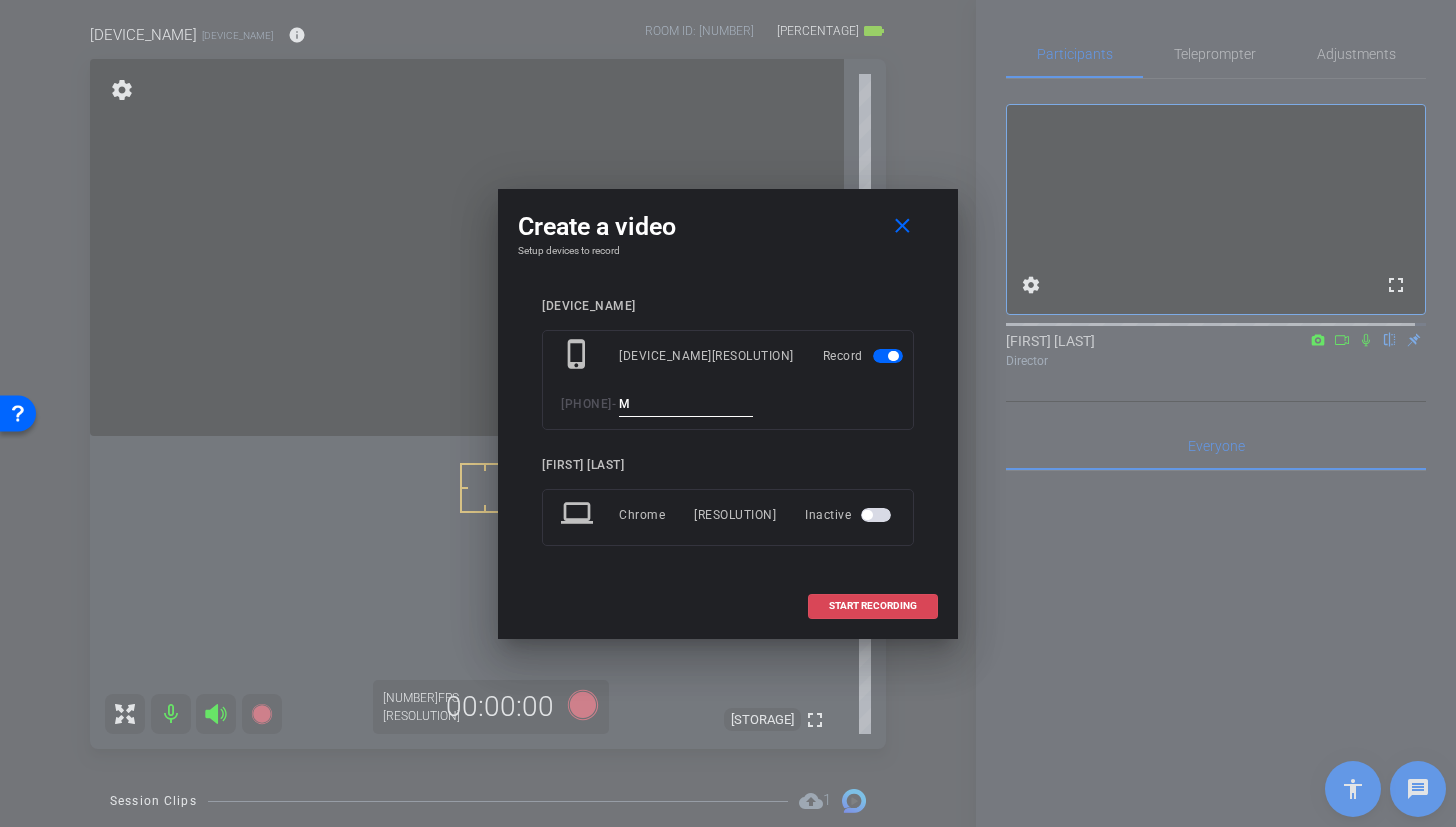 type on "M" 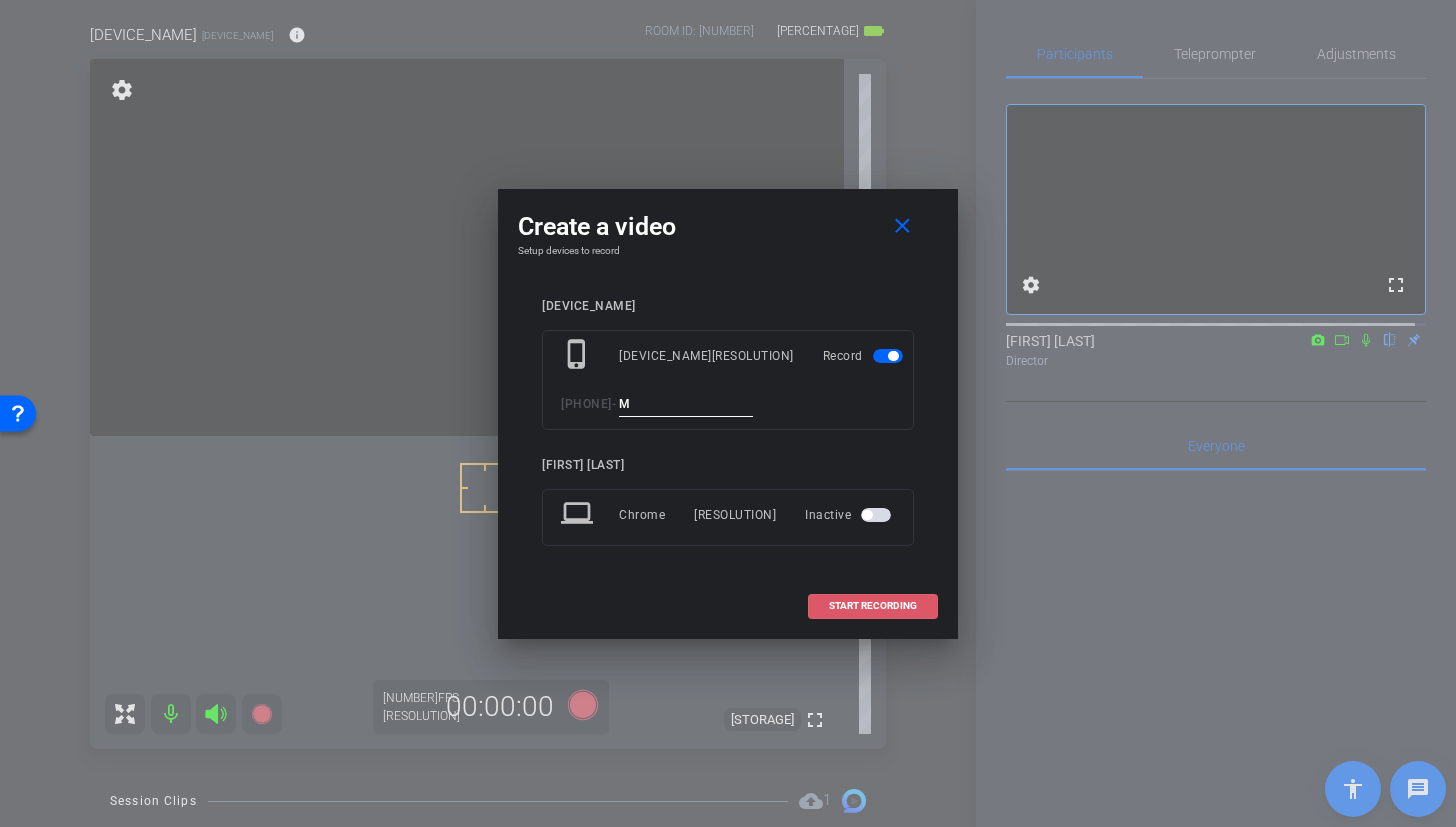 click on "START RECORDING" at bounding box center [873, 606] 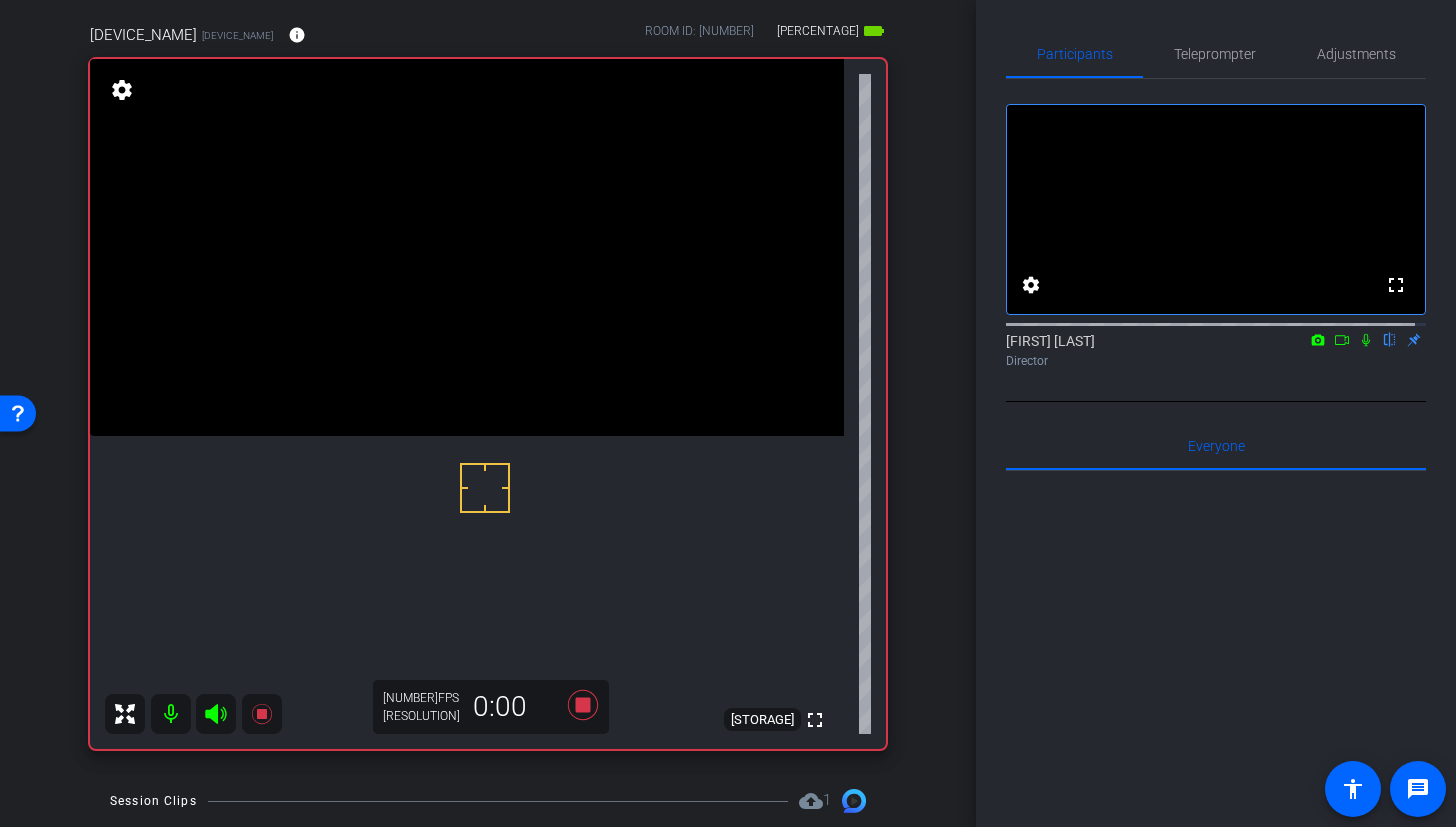 click at bounding box center (467, 247) 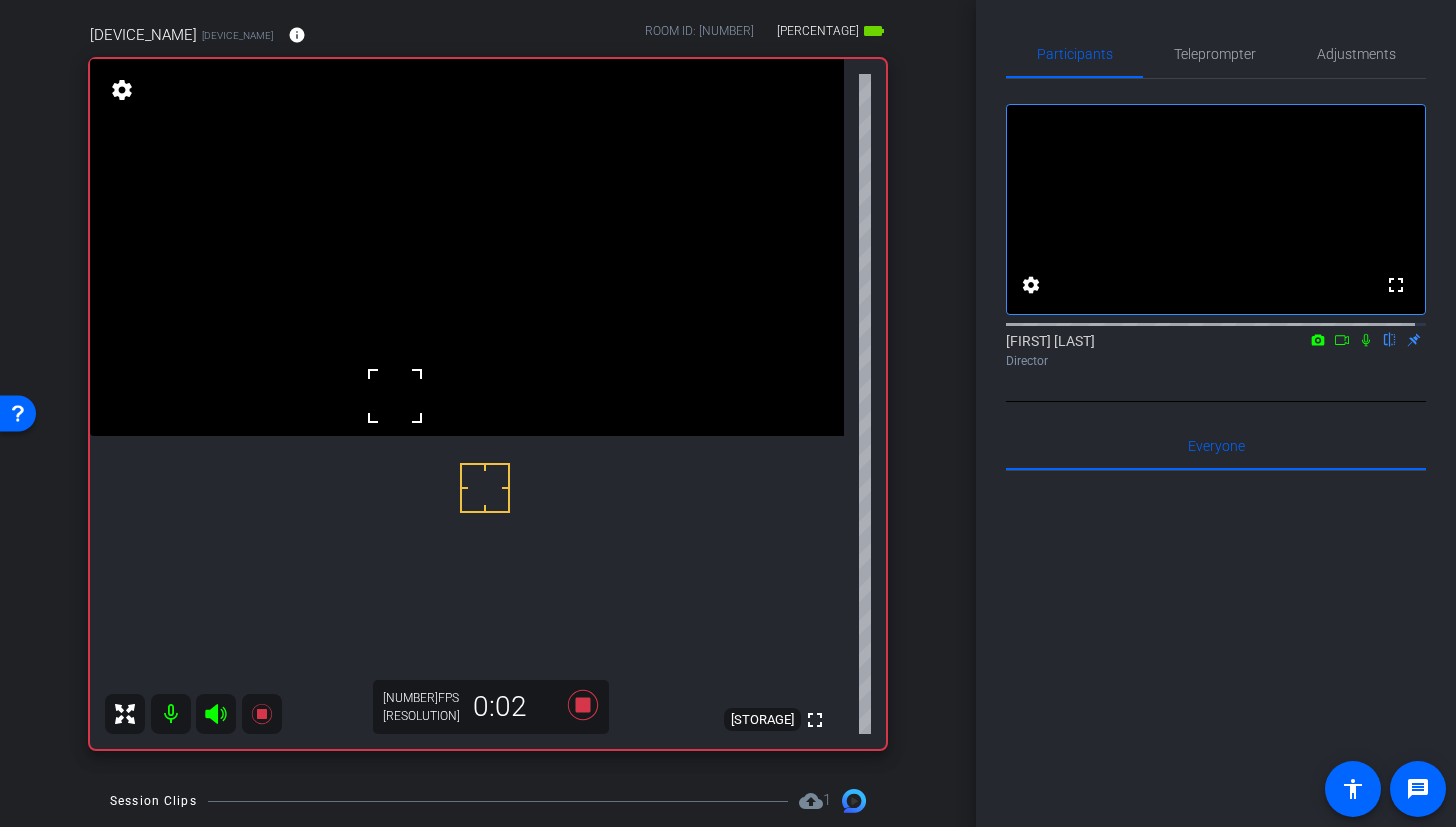 click at bounding box center (395, 396) 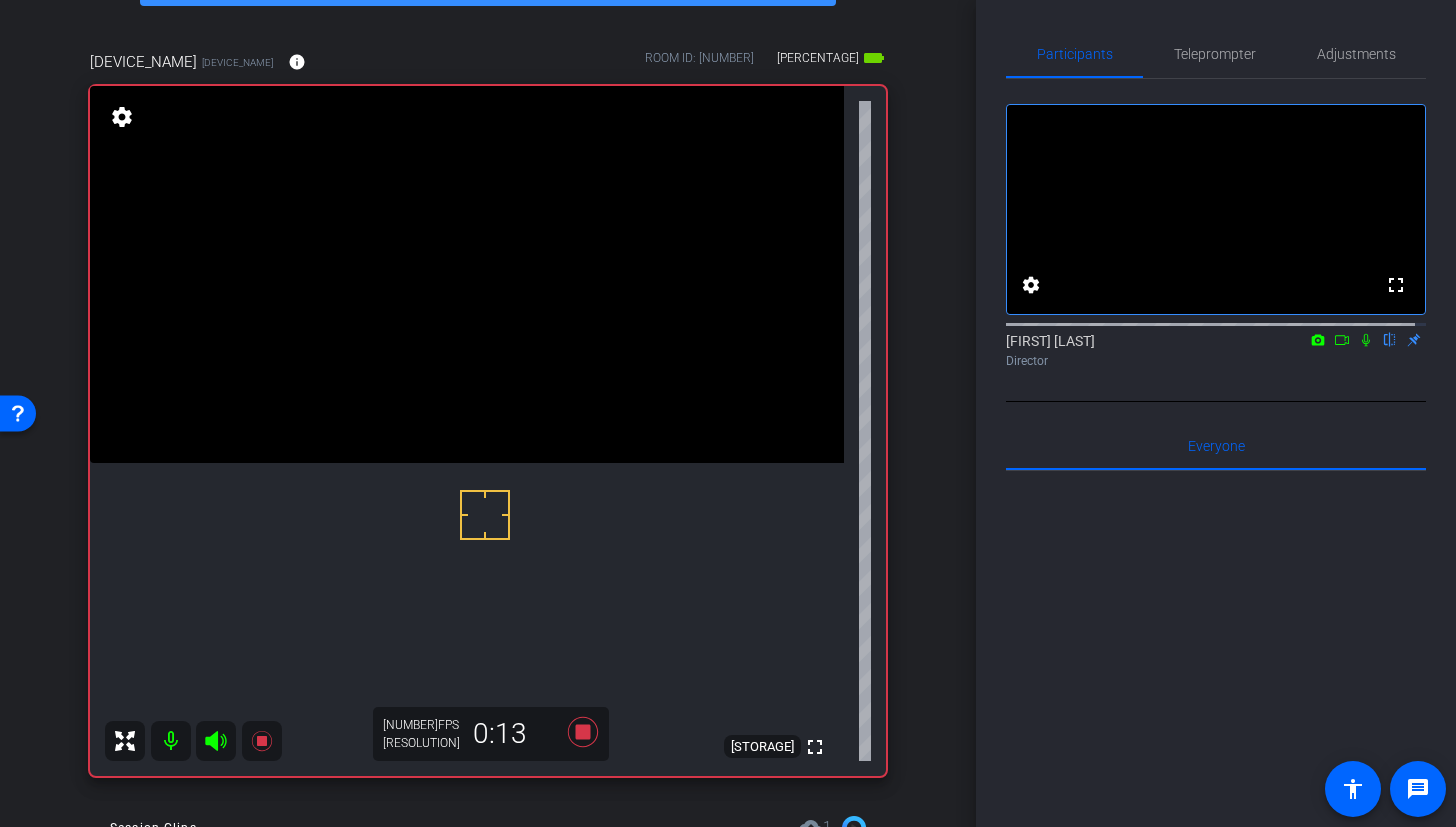 scroll, scrollTop: 208, scrollLeft: 0, axis: vertical 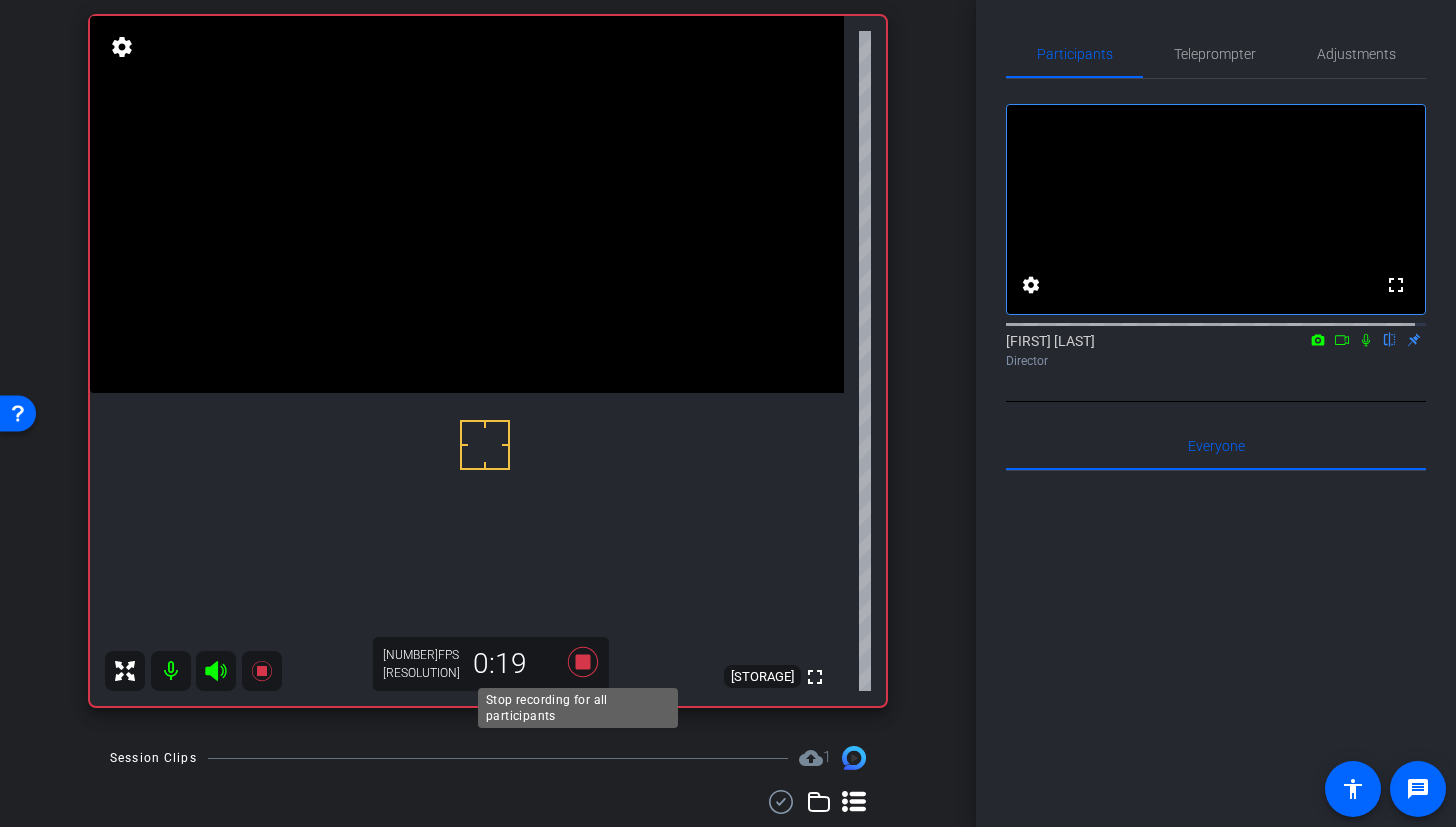 click at bounding box center (583, 662) 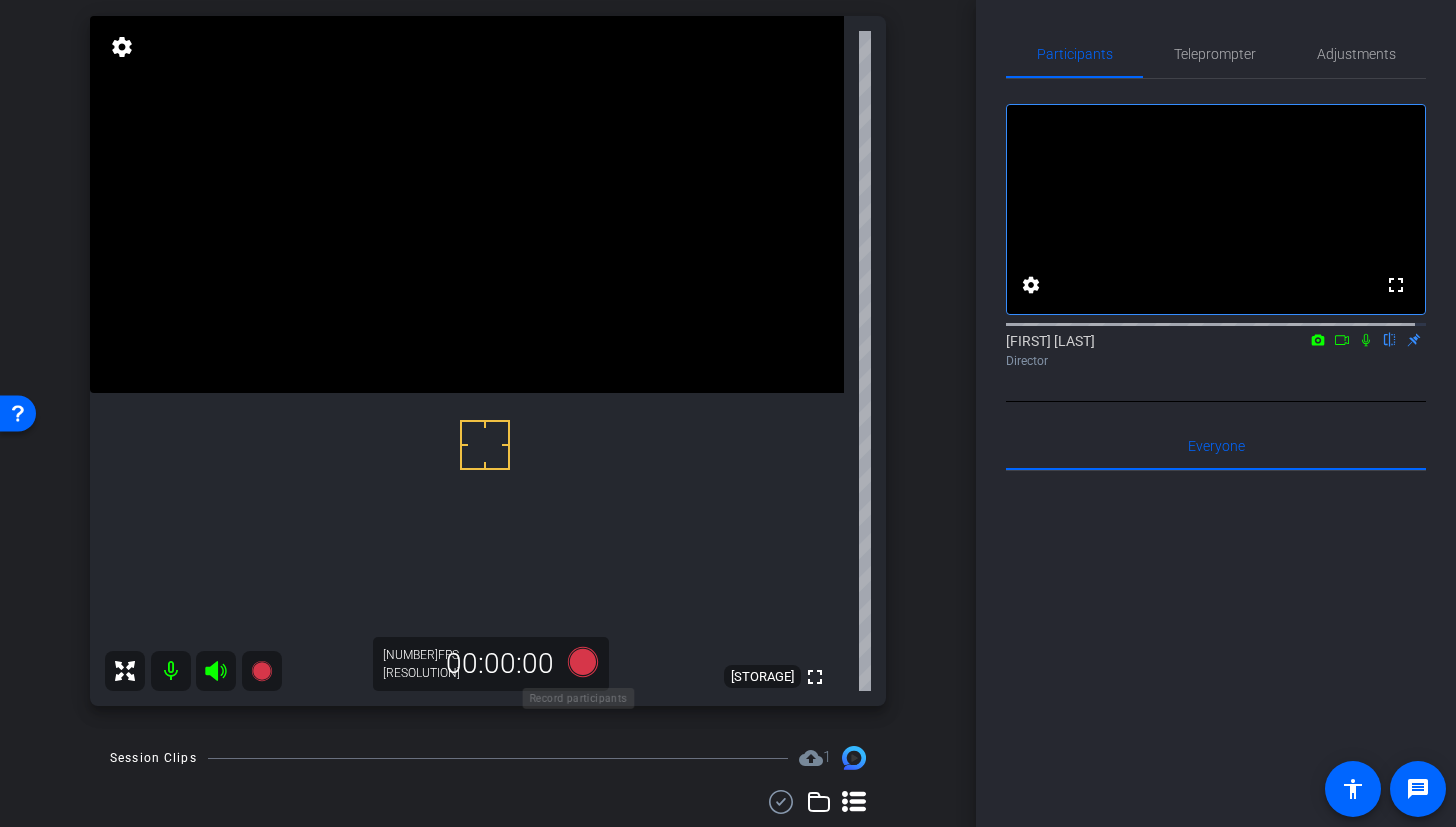 click at bounding box center [583, 662] 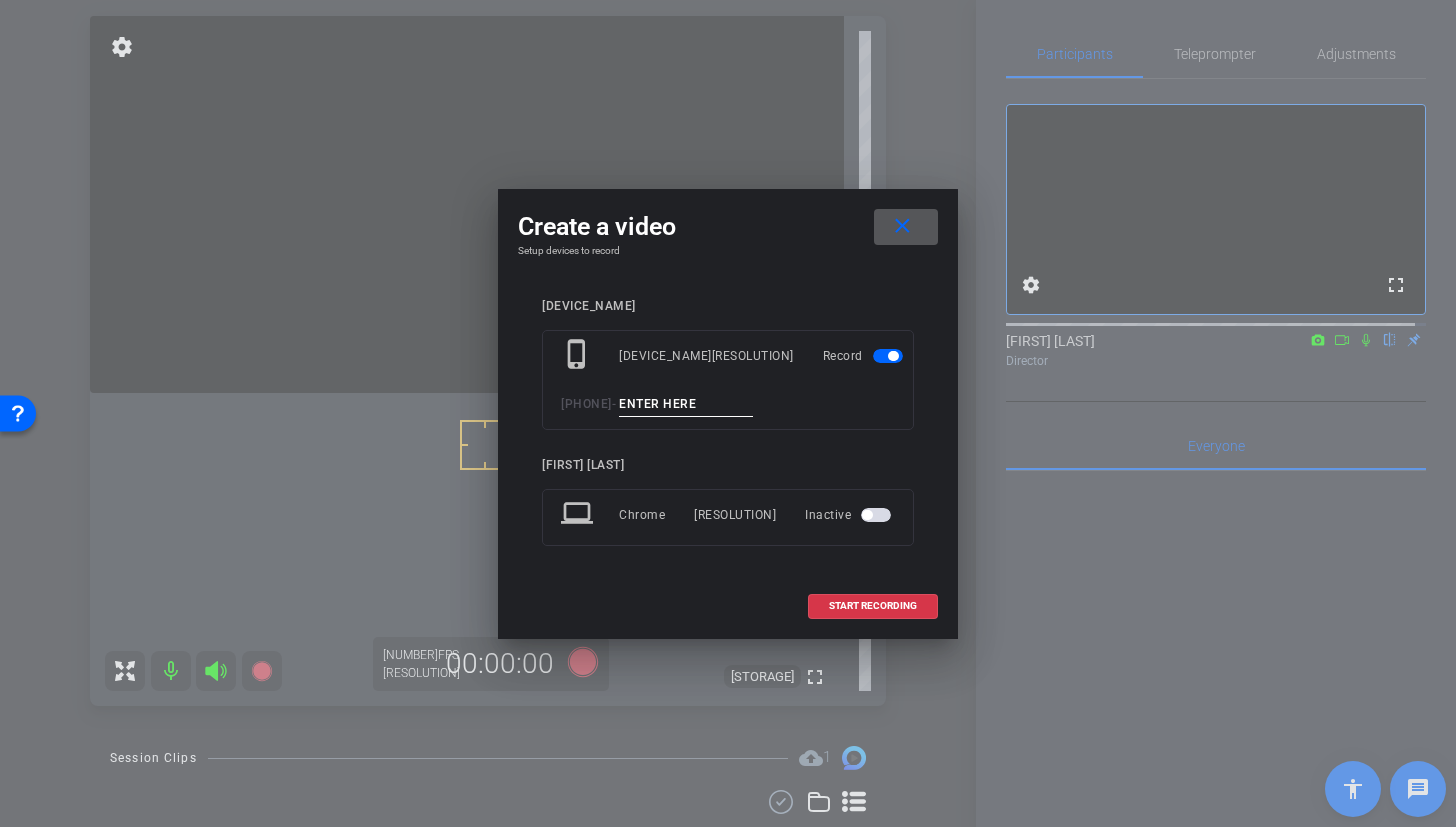 click at bounding box center (686, 404) 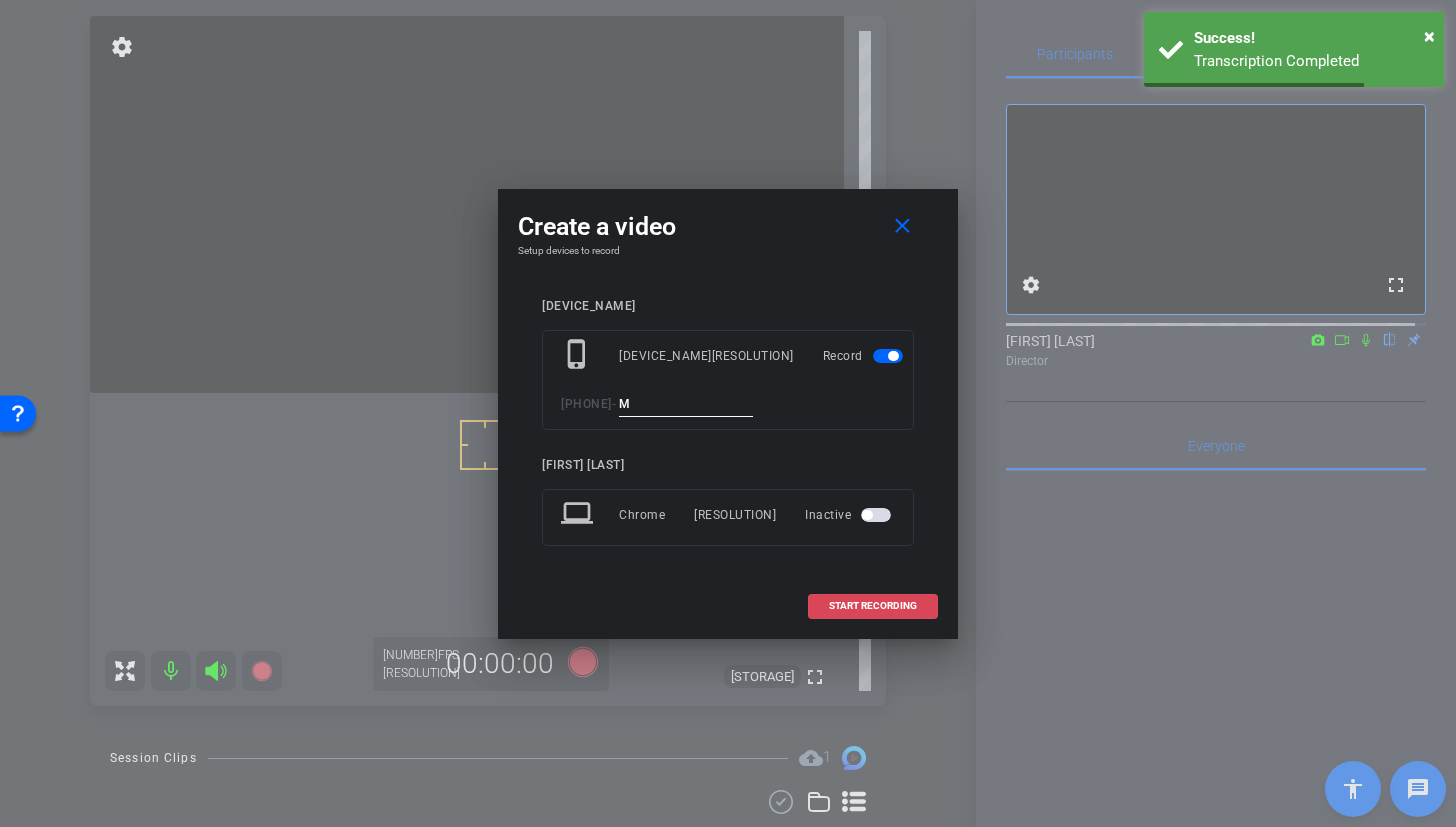 type on "M" 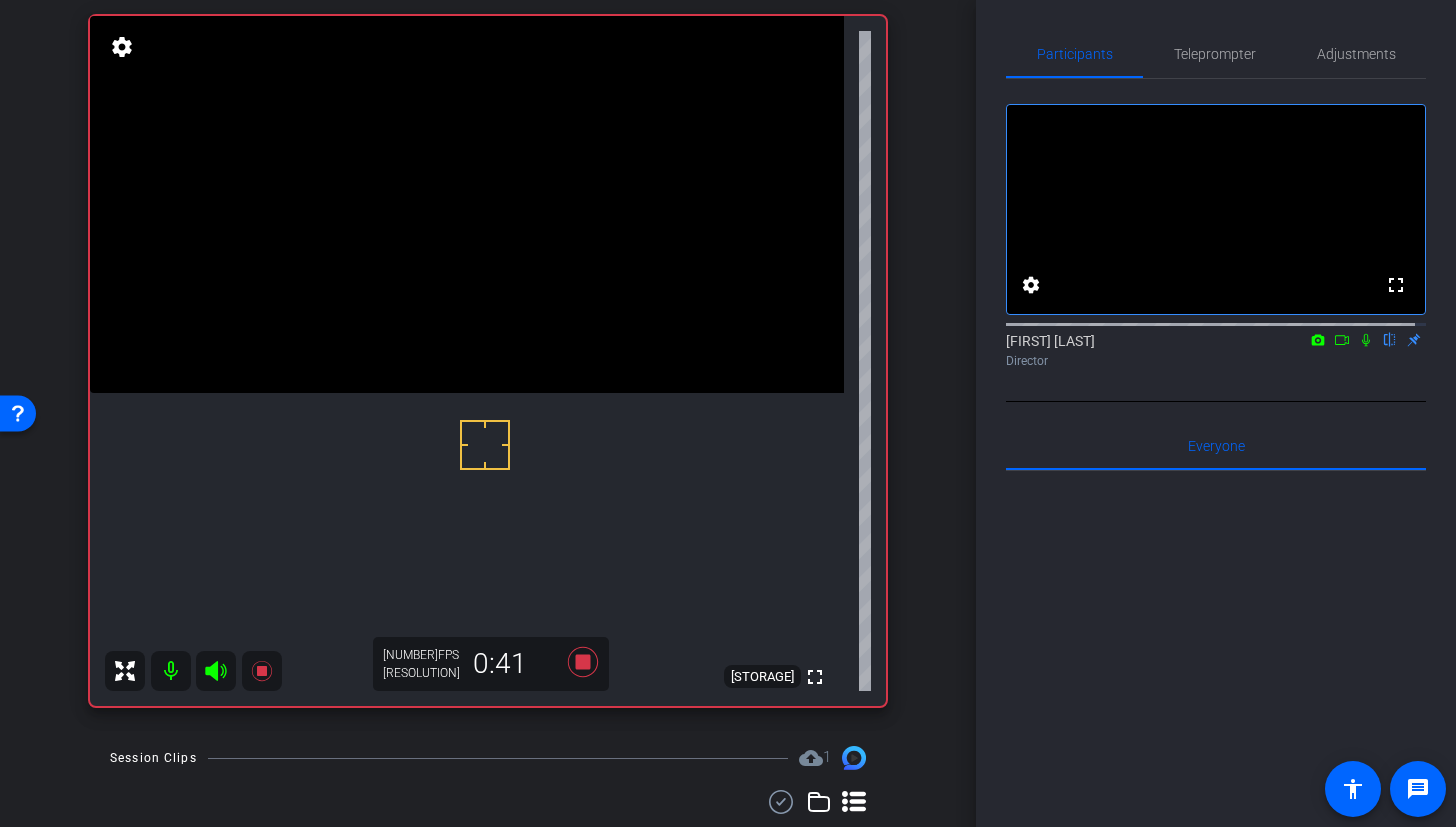 click at bounding box center [467, 204] 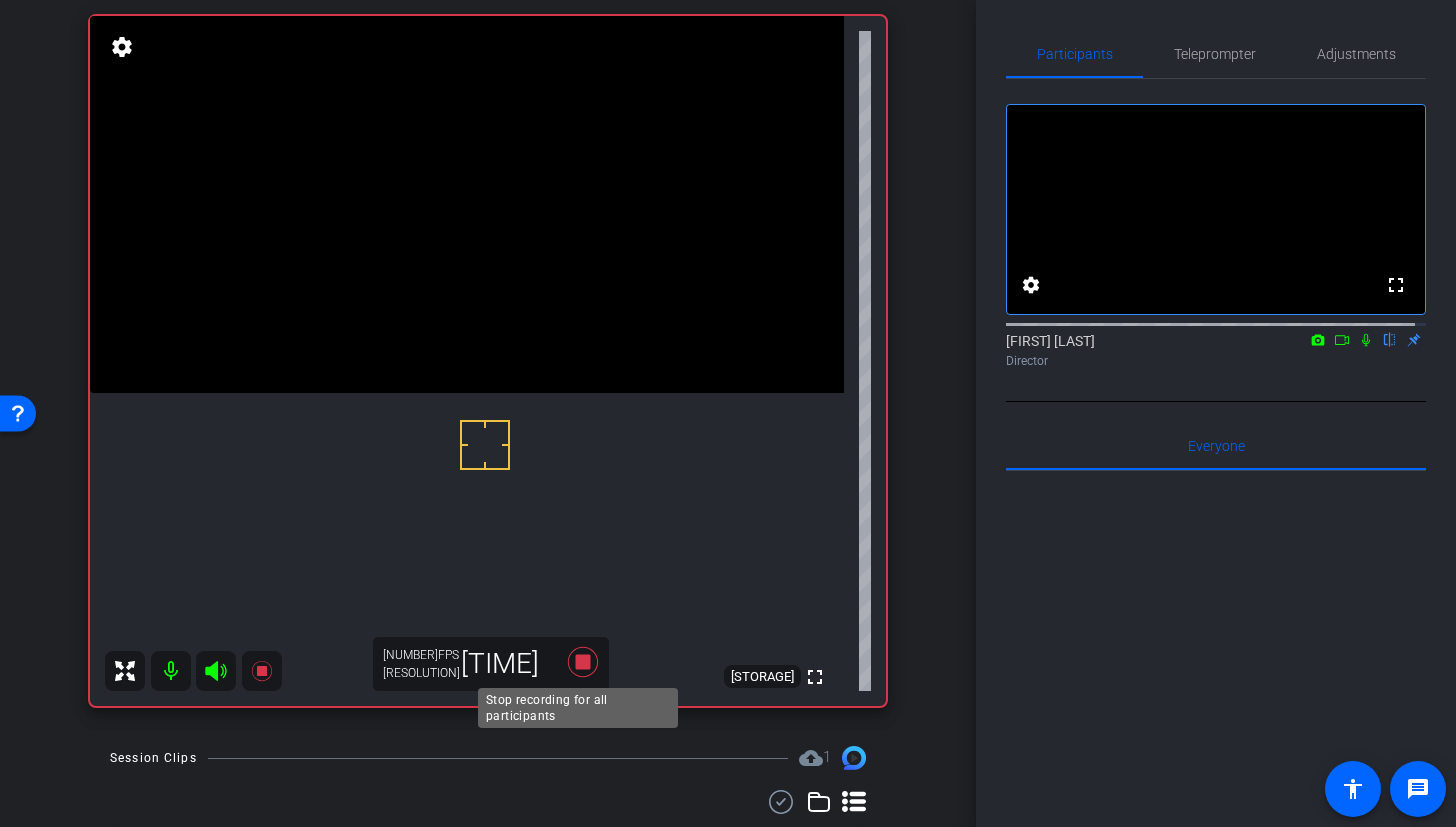 click at bounding box center (583, 662) 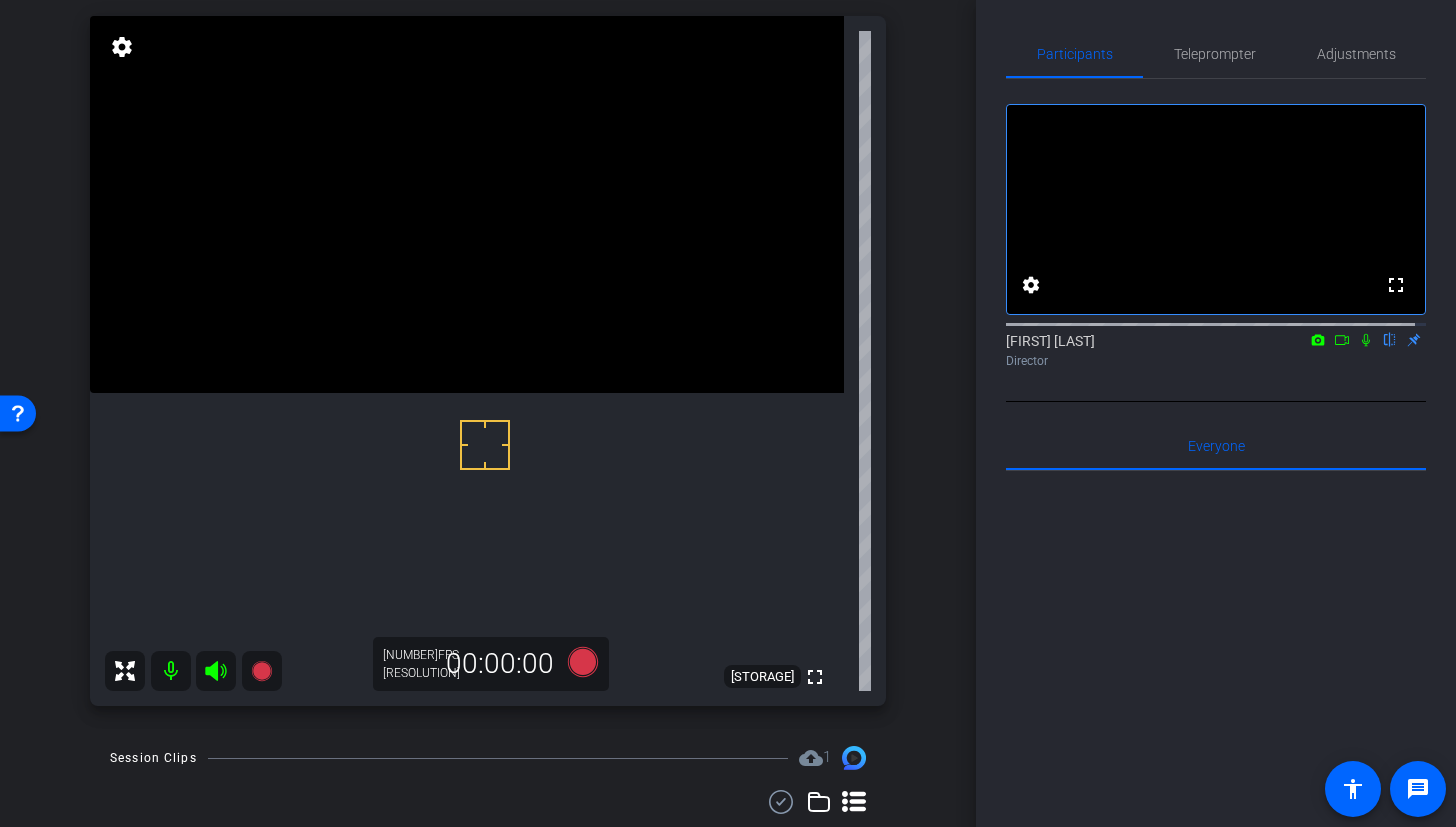 click at bounding box center (467, 204) 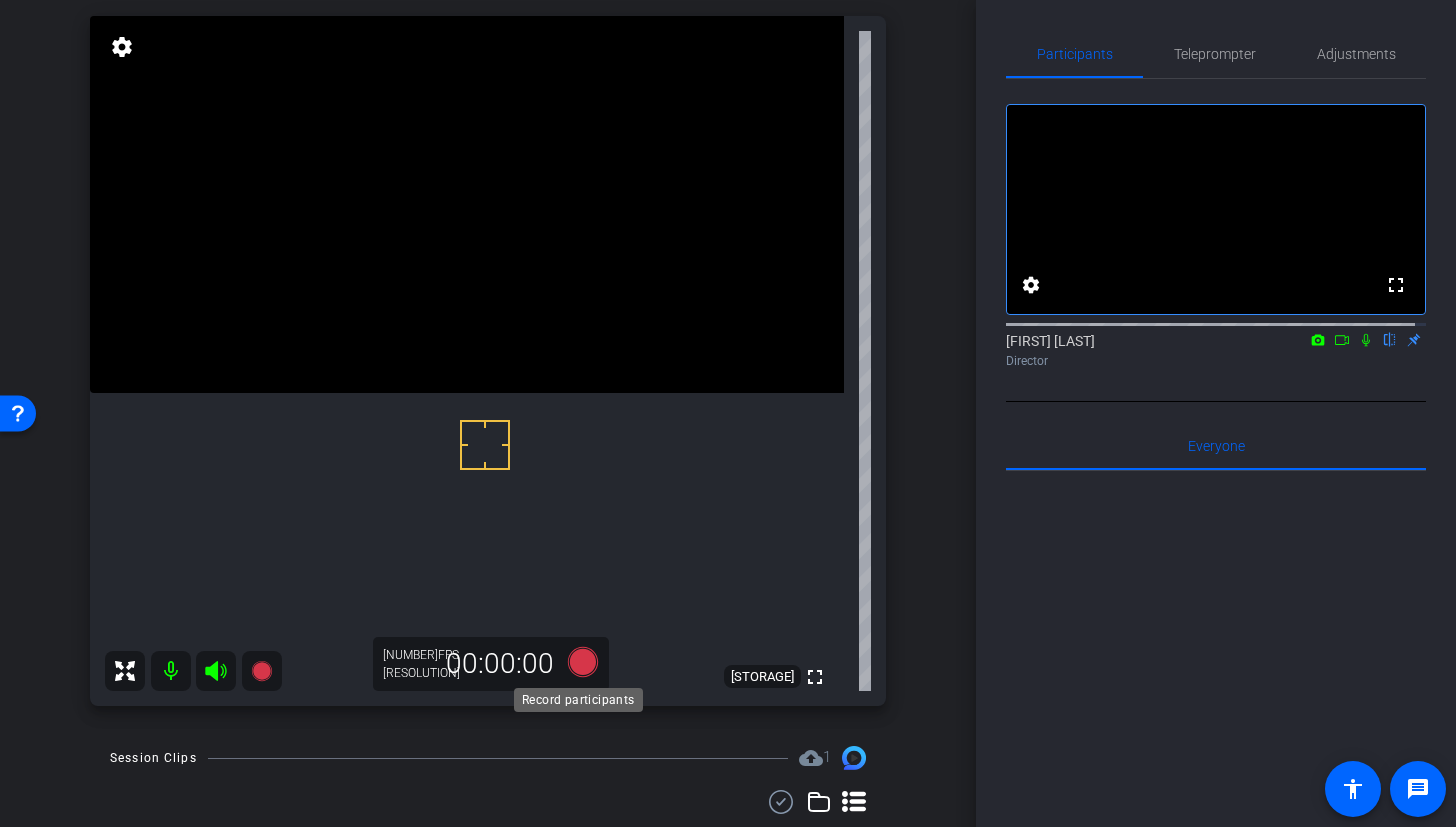 click at bounding box center (583, 662) 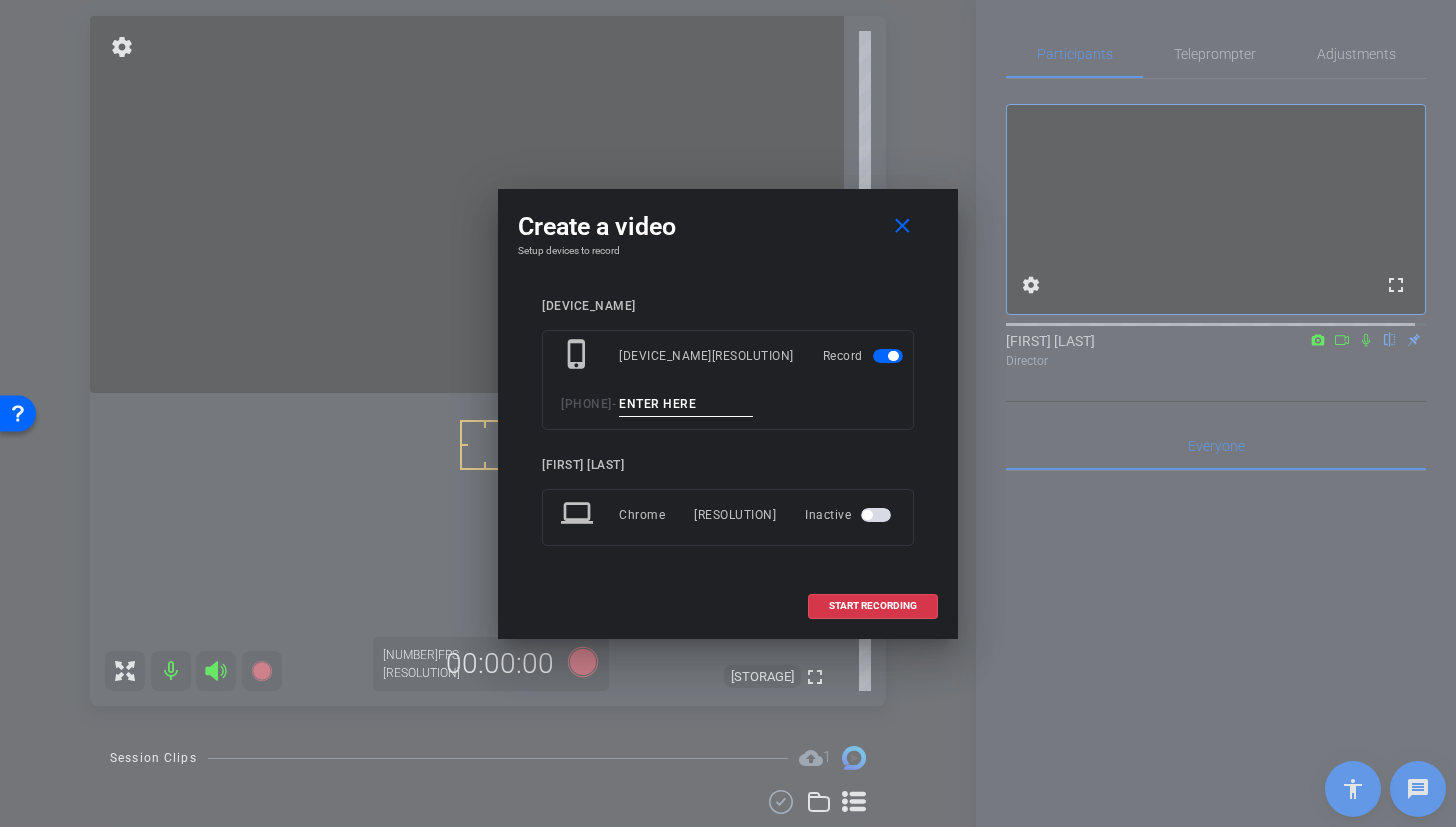 click at bounding box center [686, 404] 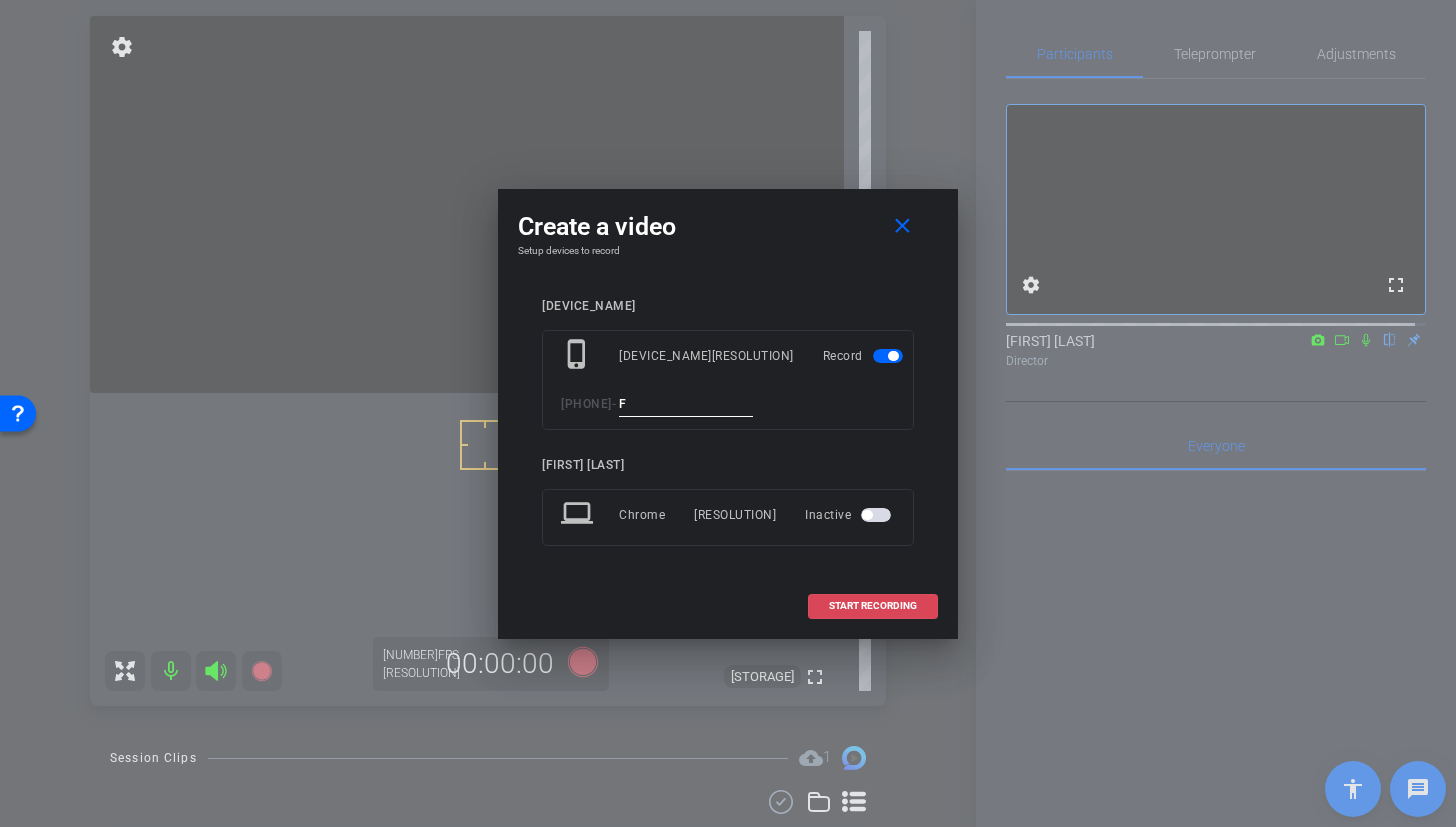 type on "F" 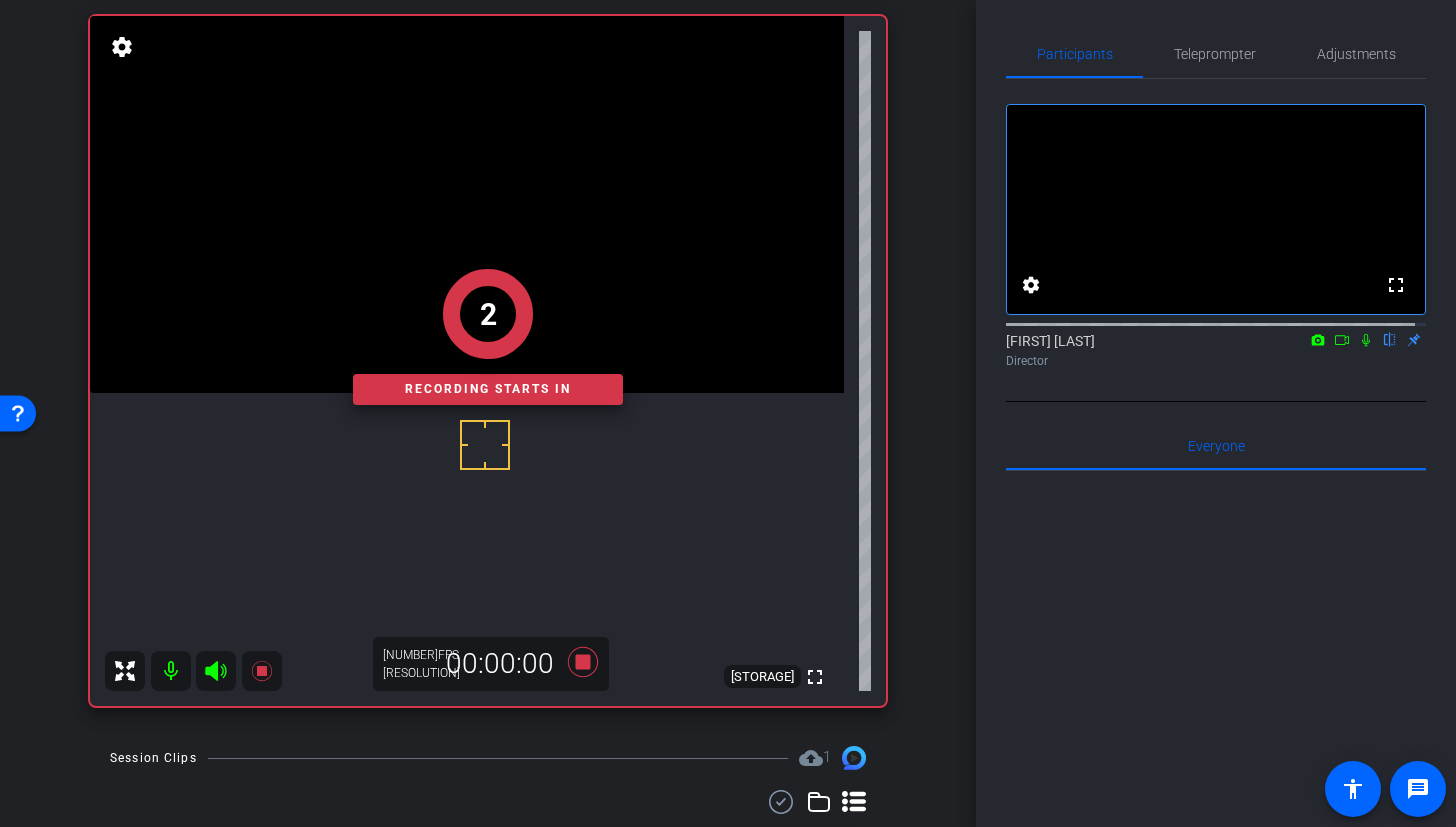 click on "[NUMBER]   Recording starts in" at bounding box center [488, 337] 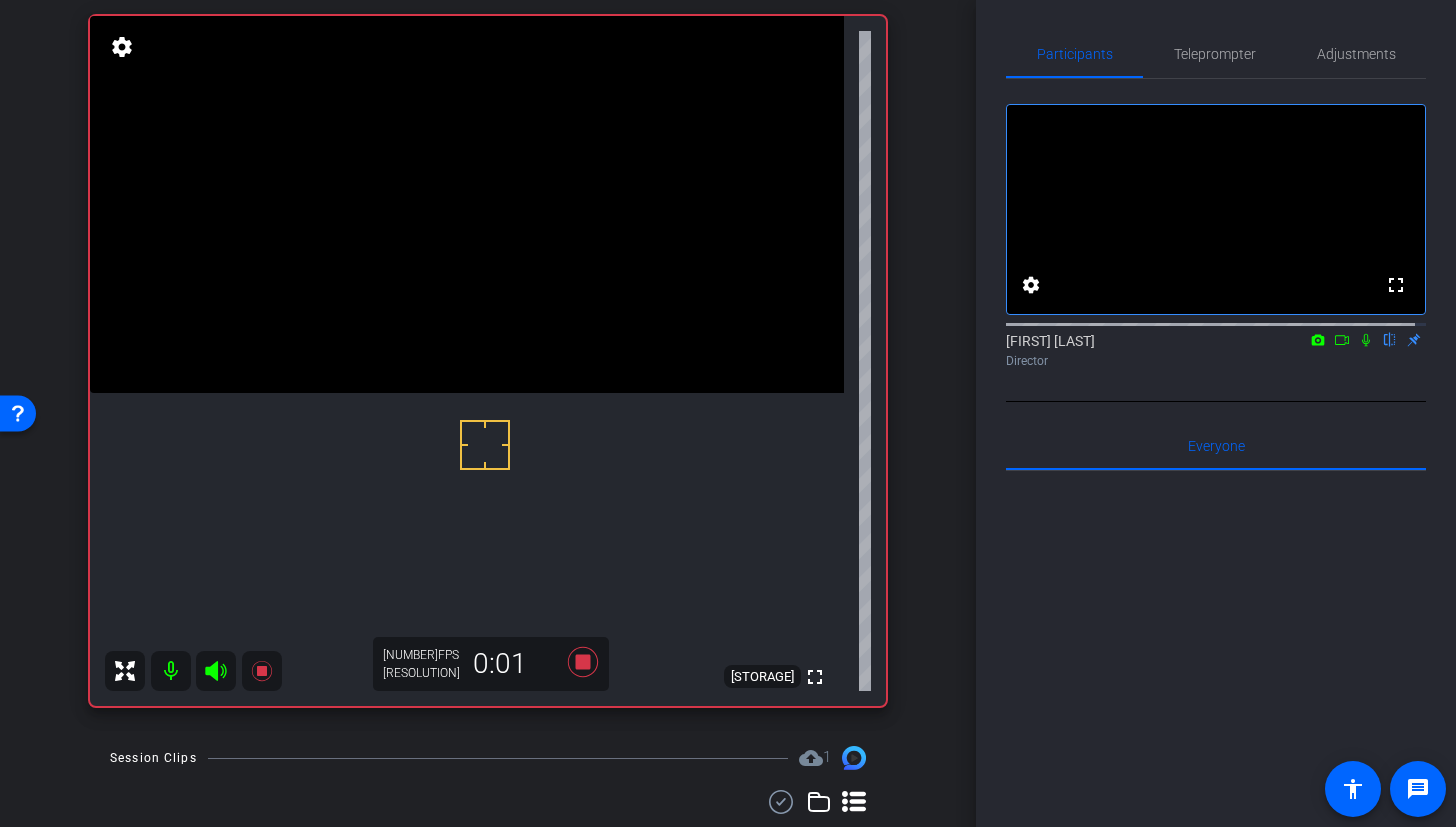 click at bounding box center (467, 204) 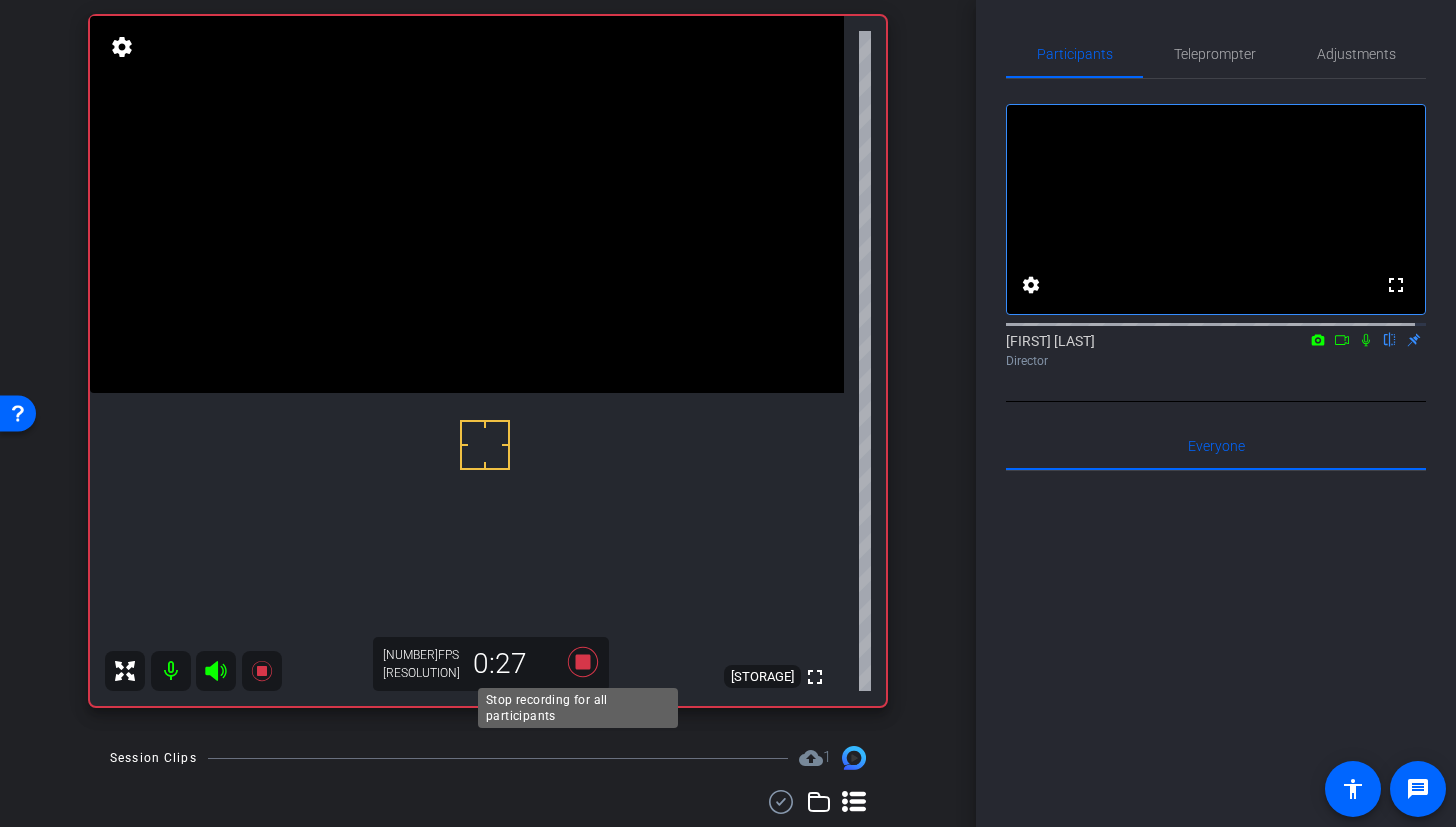 click at bounding box center [583, 662] 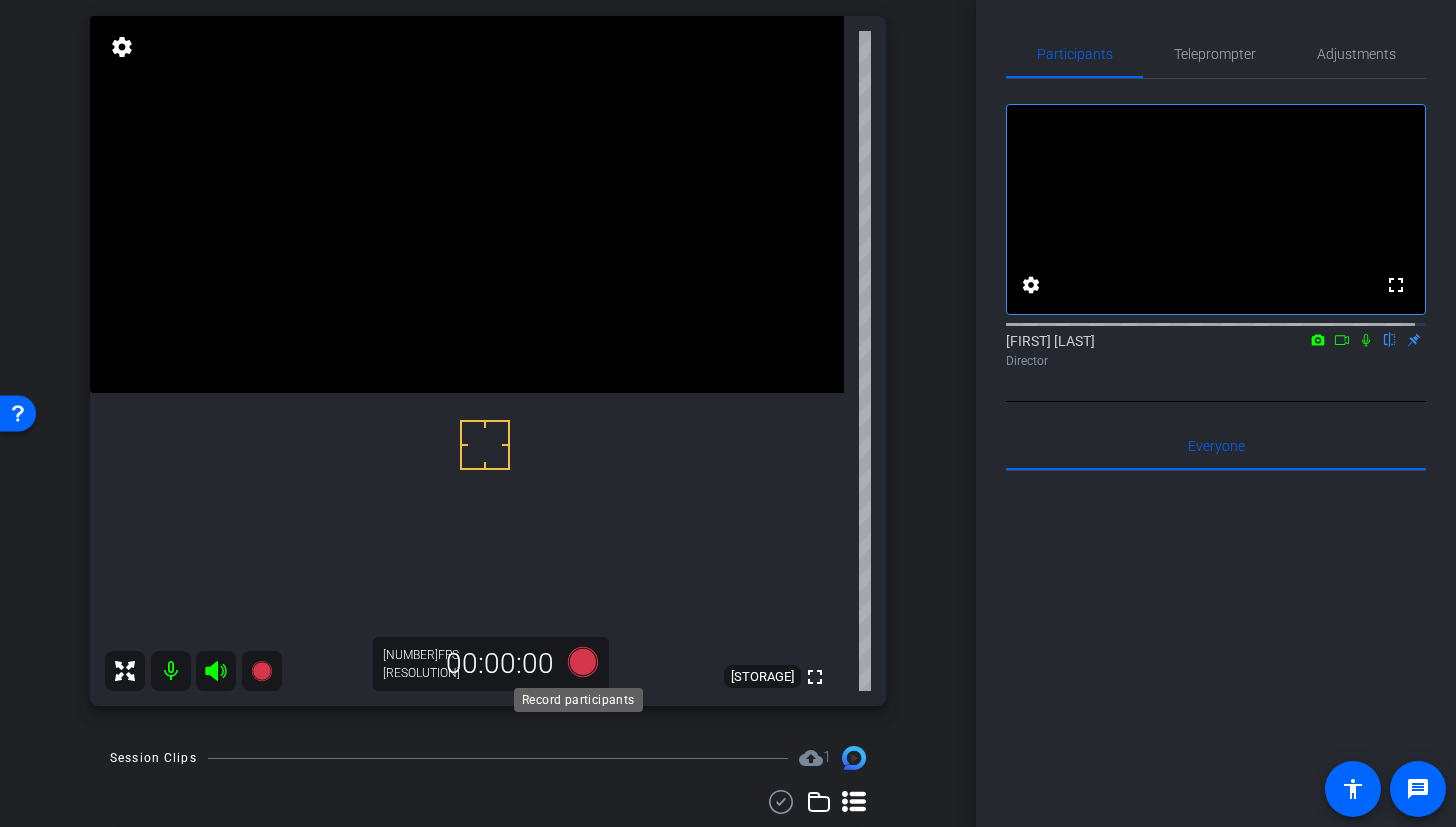 click at bounding box center (583, 662) 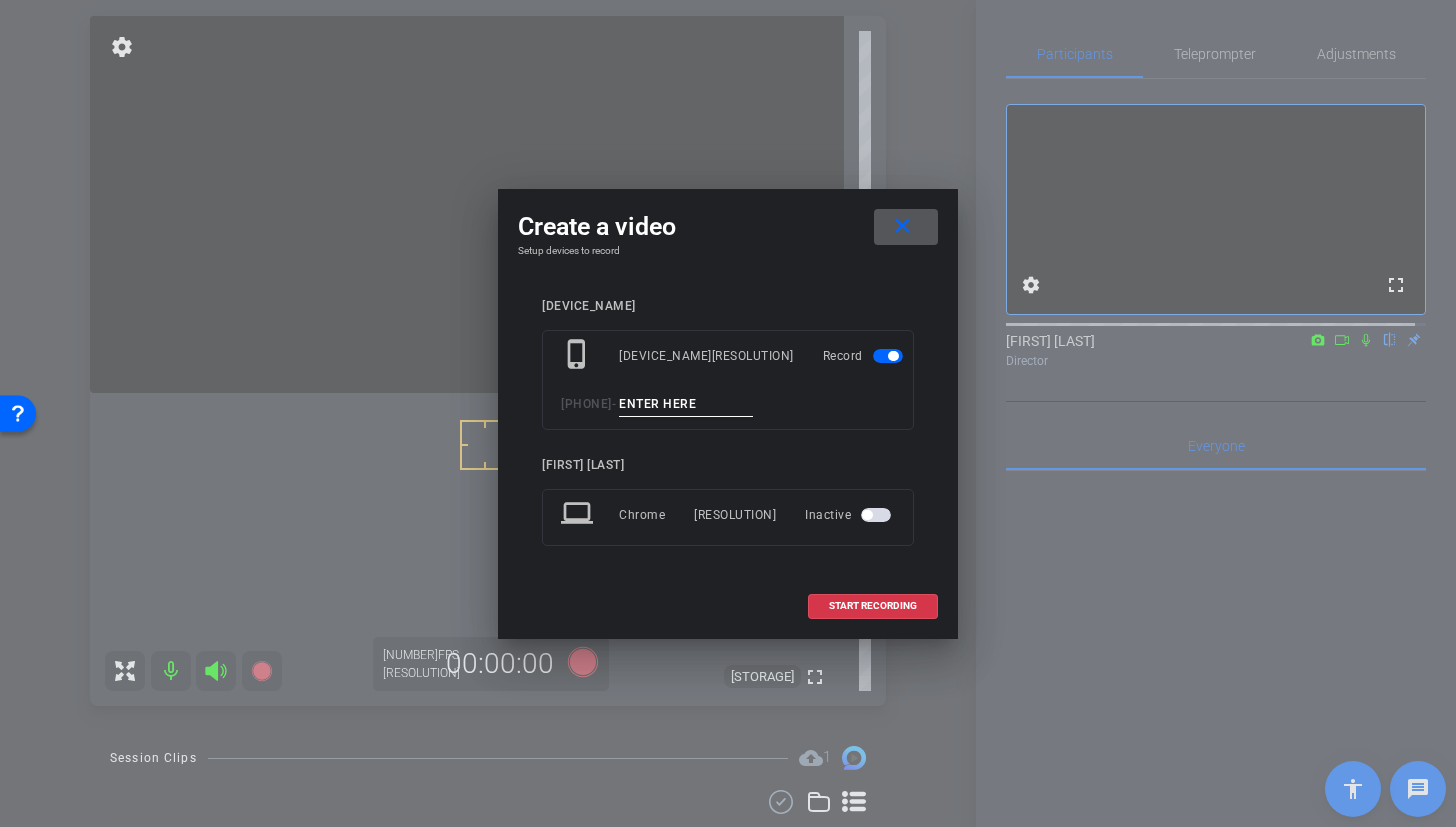 click at bounding box center [686, 404] 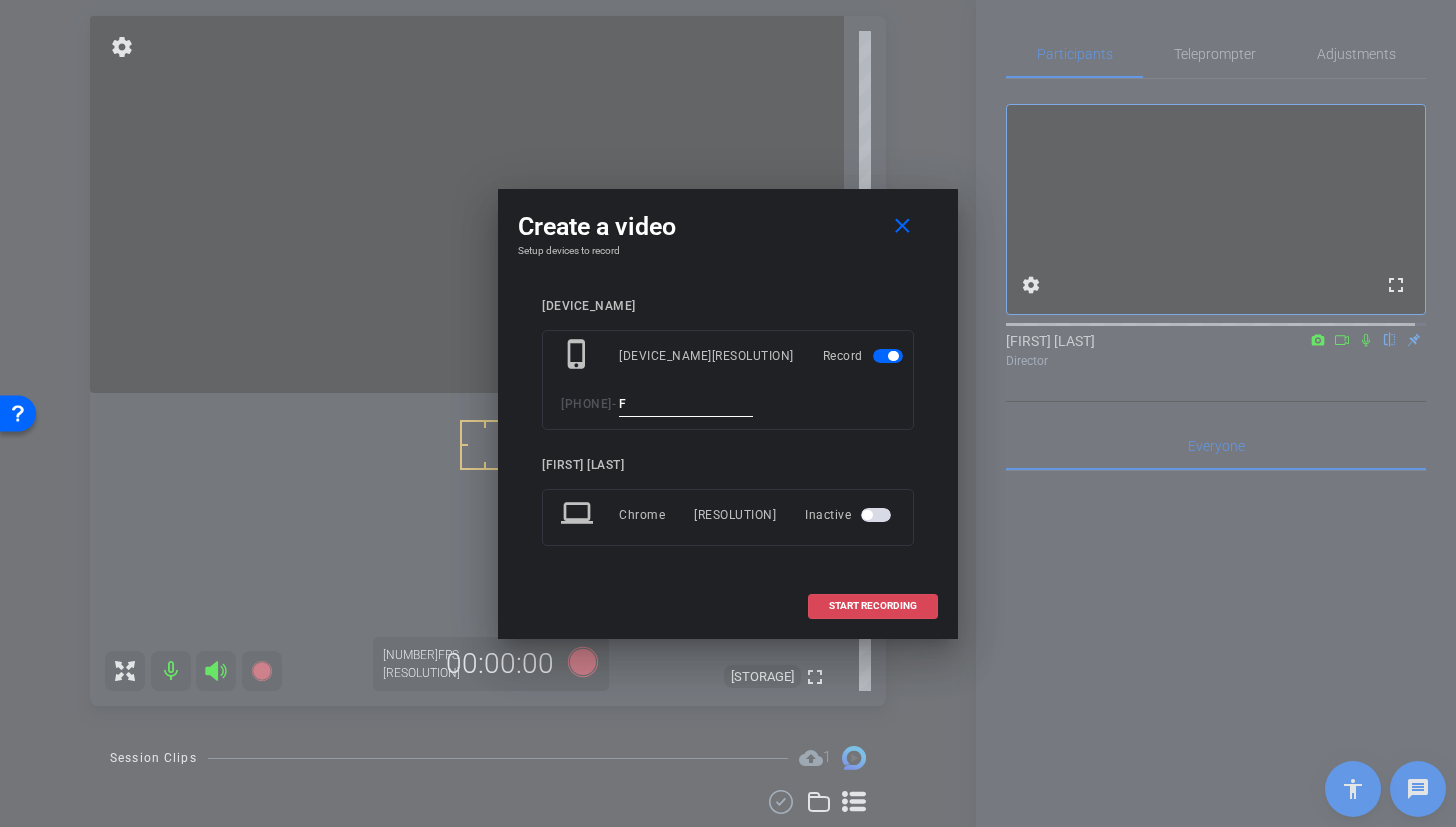 type on "F" 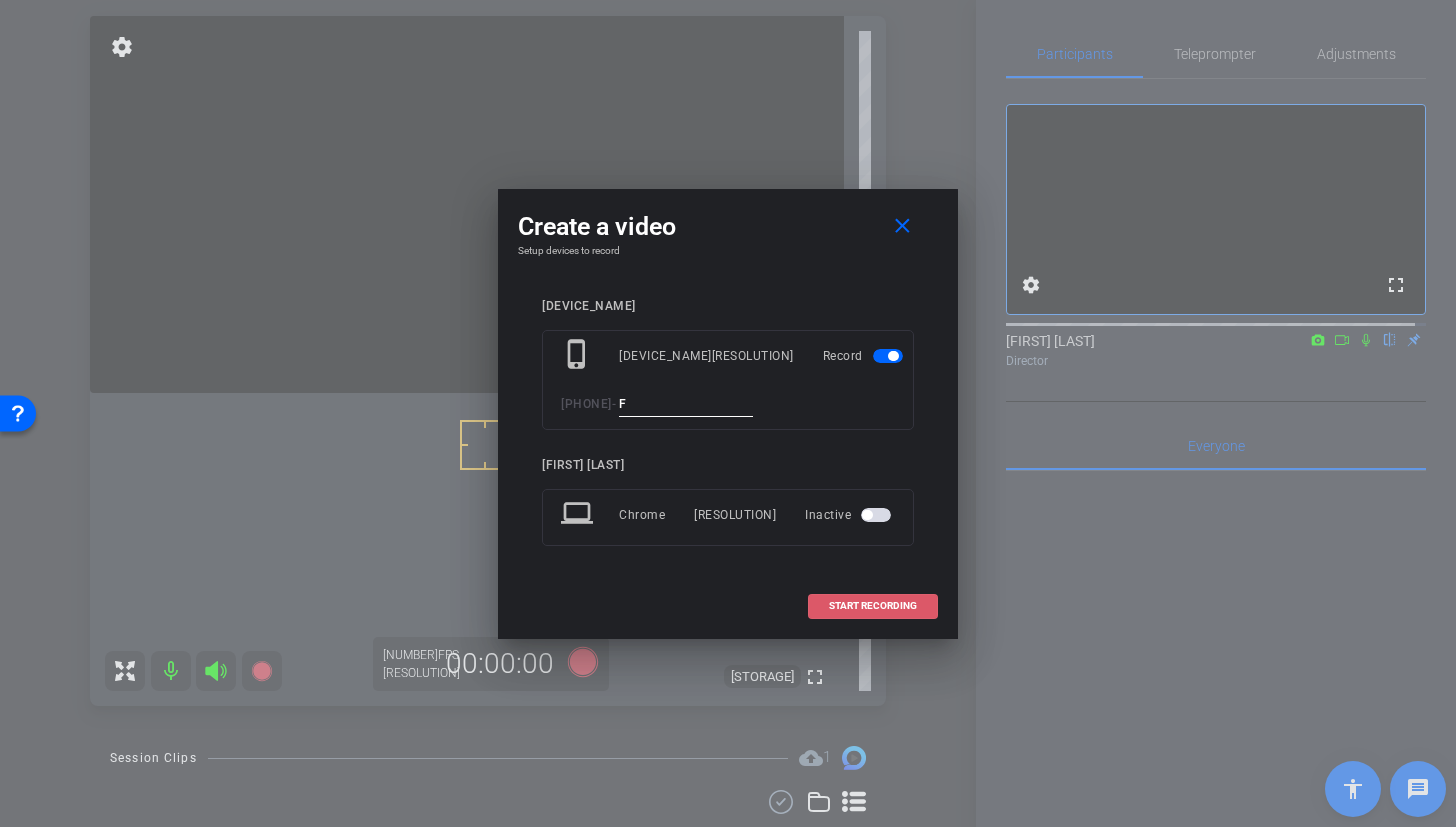 click on "START RECORDING" at bounding box center [873, 606] 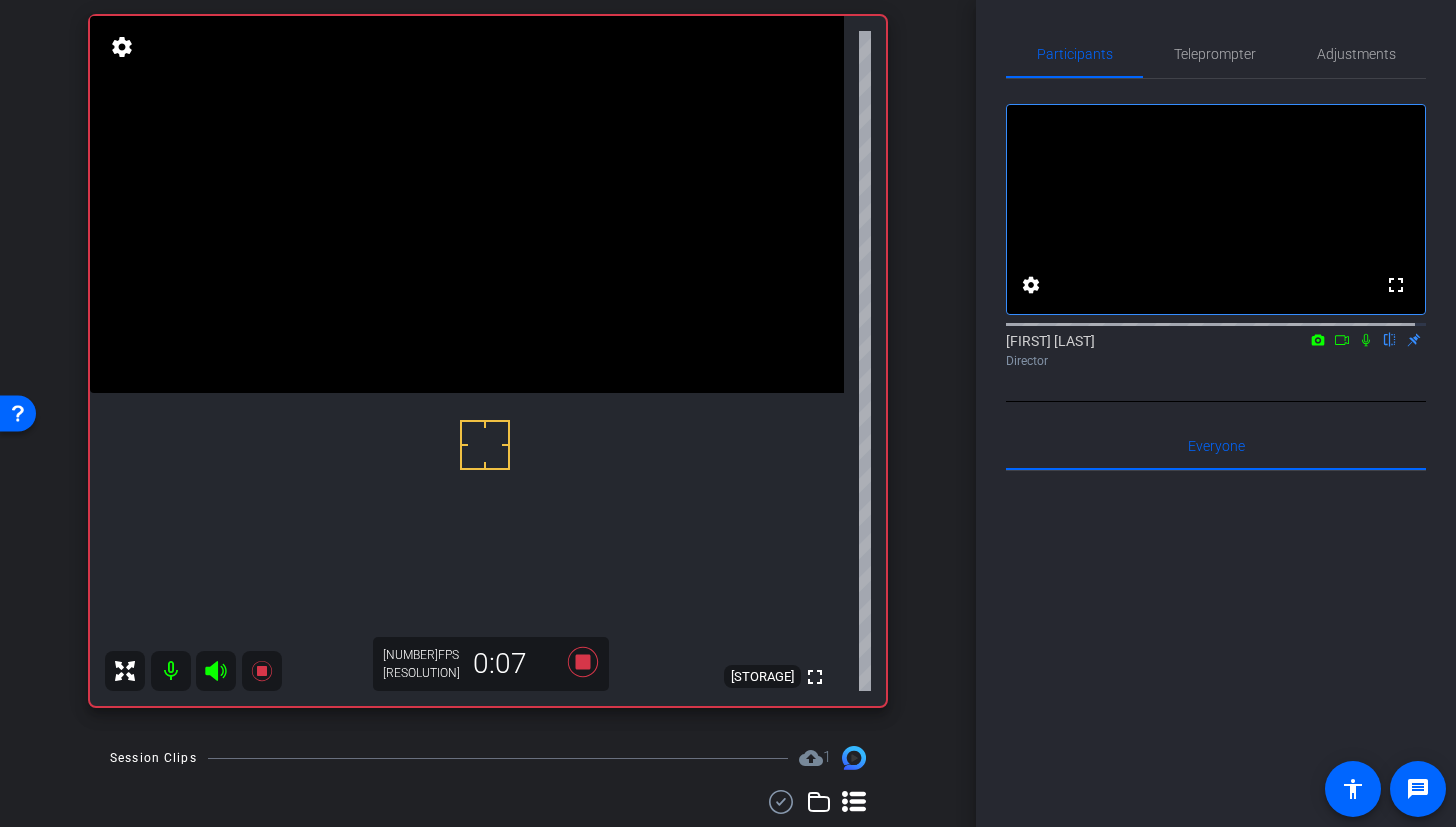 click at bounding box center (467, 204) 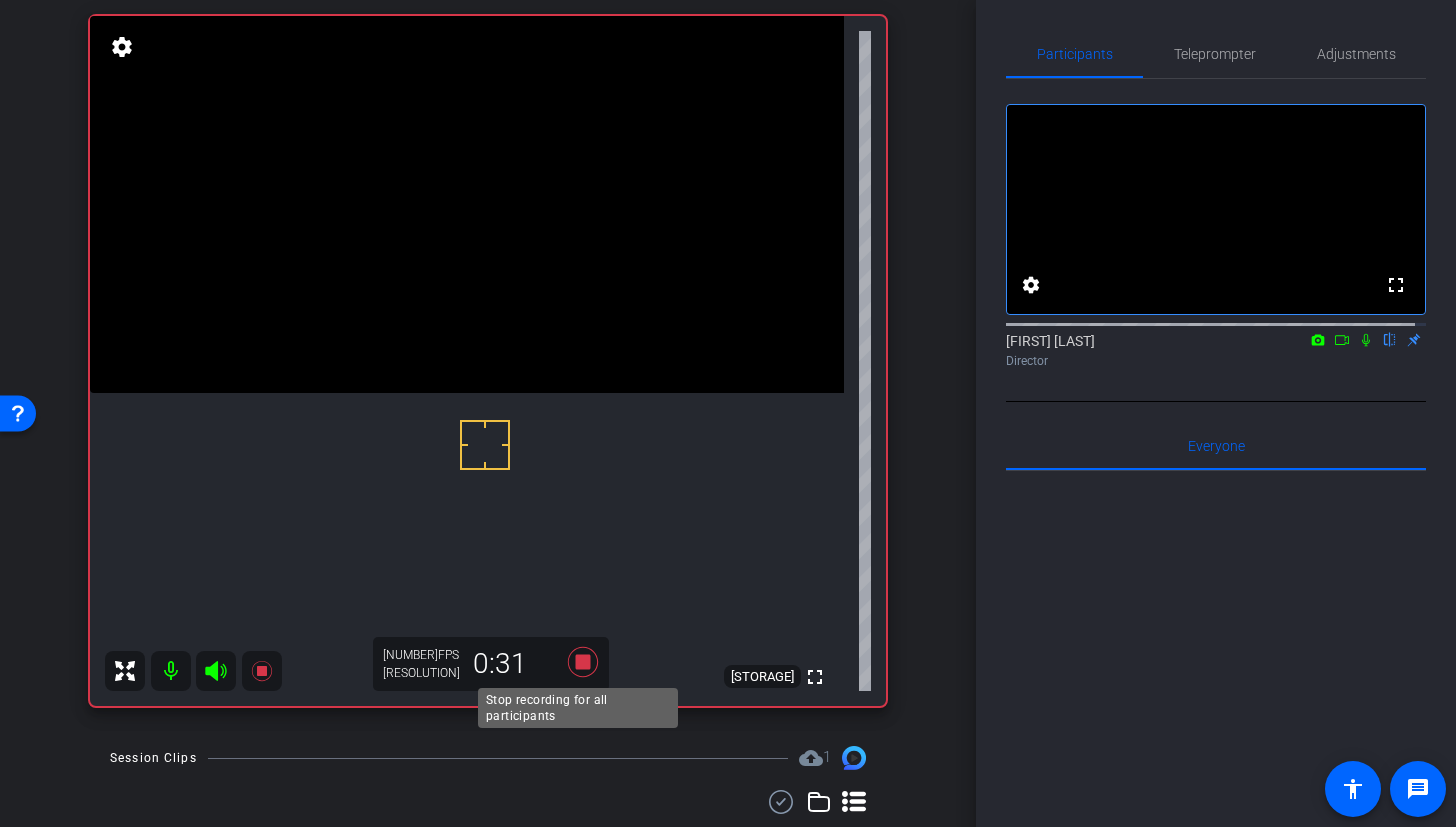 click at bounding box center (583, 662) 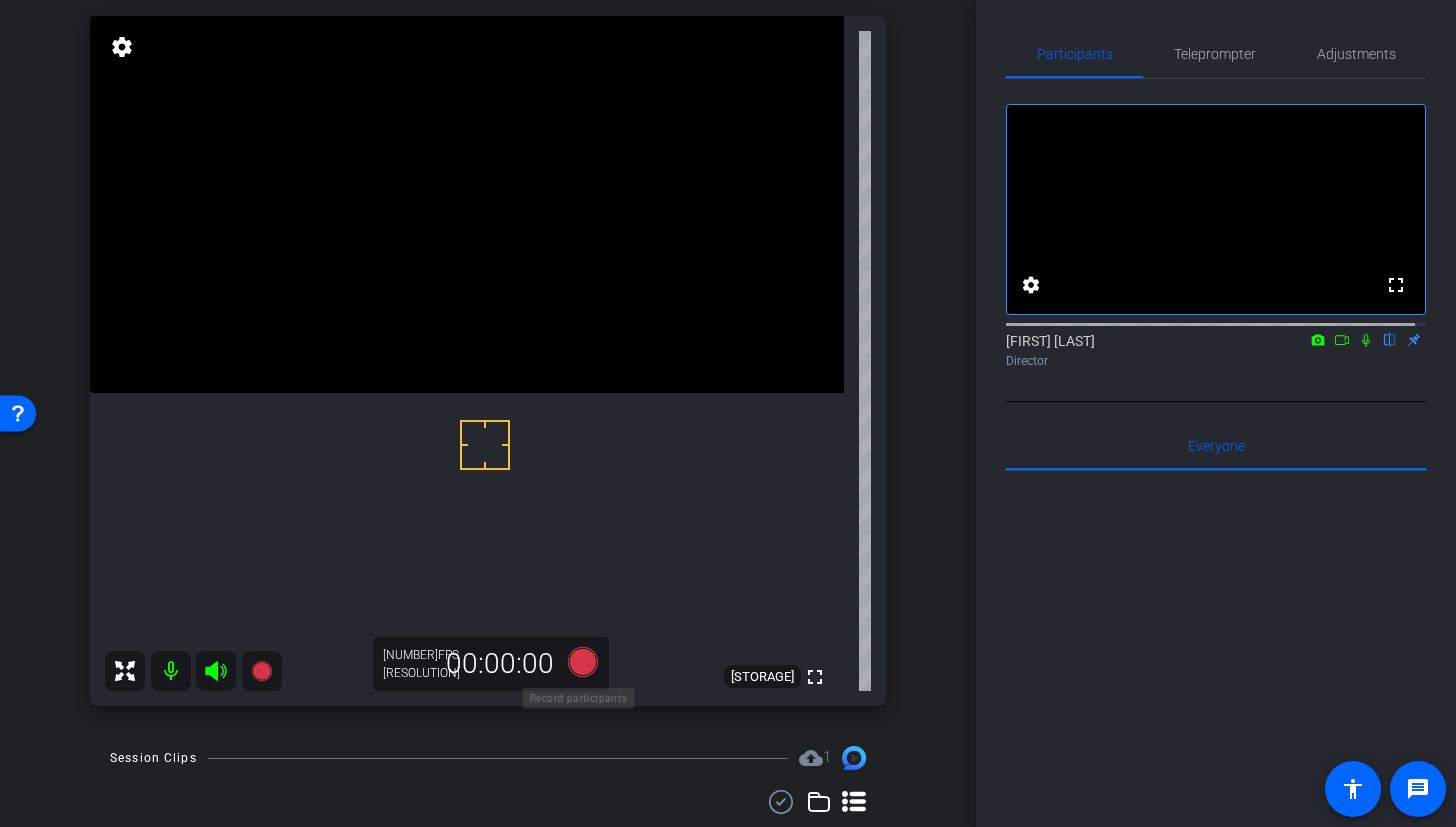 click at bounding box center (583, 662) 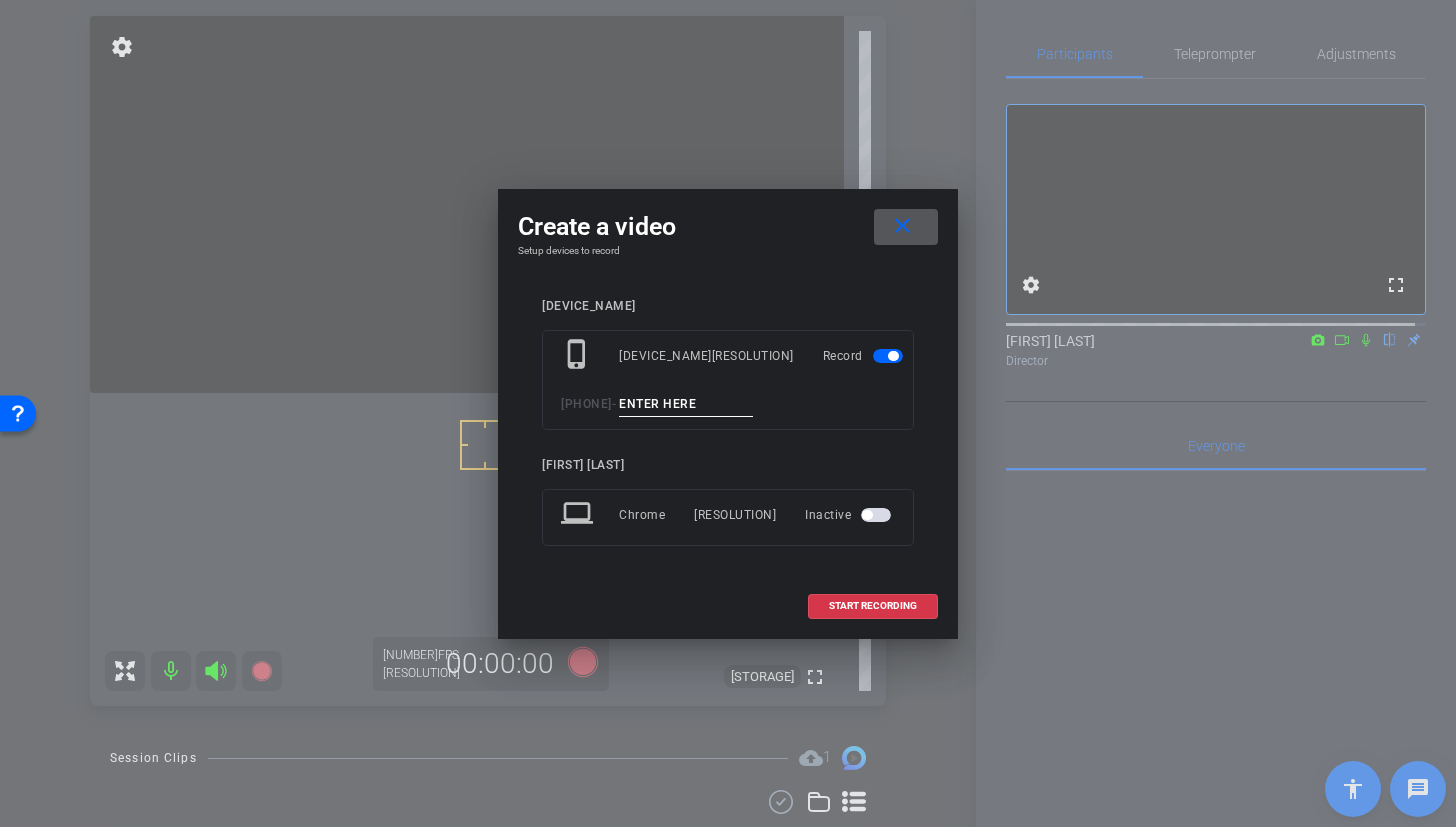 click at bounding box center (686, 404) 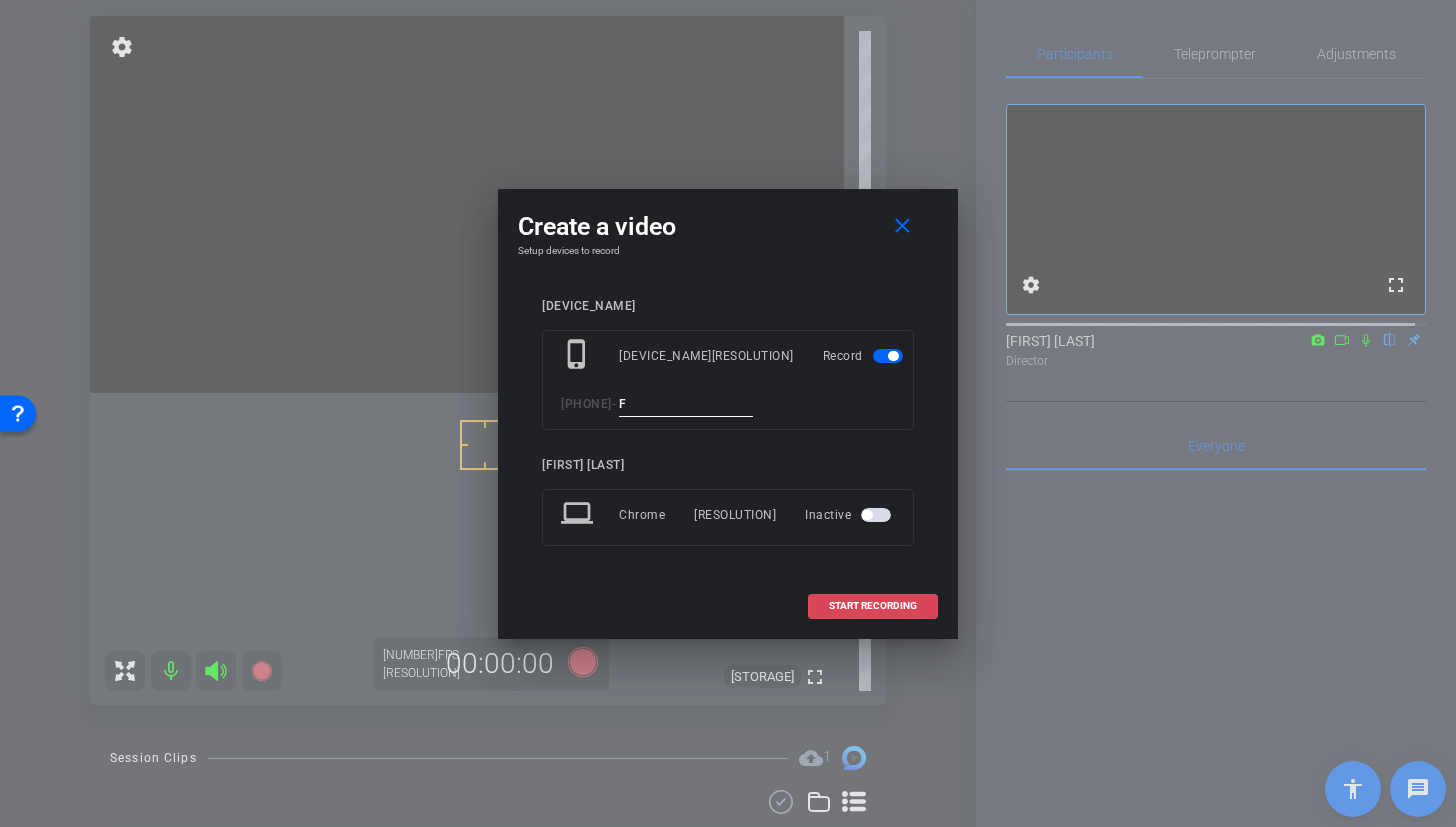 type on "F" 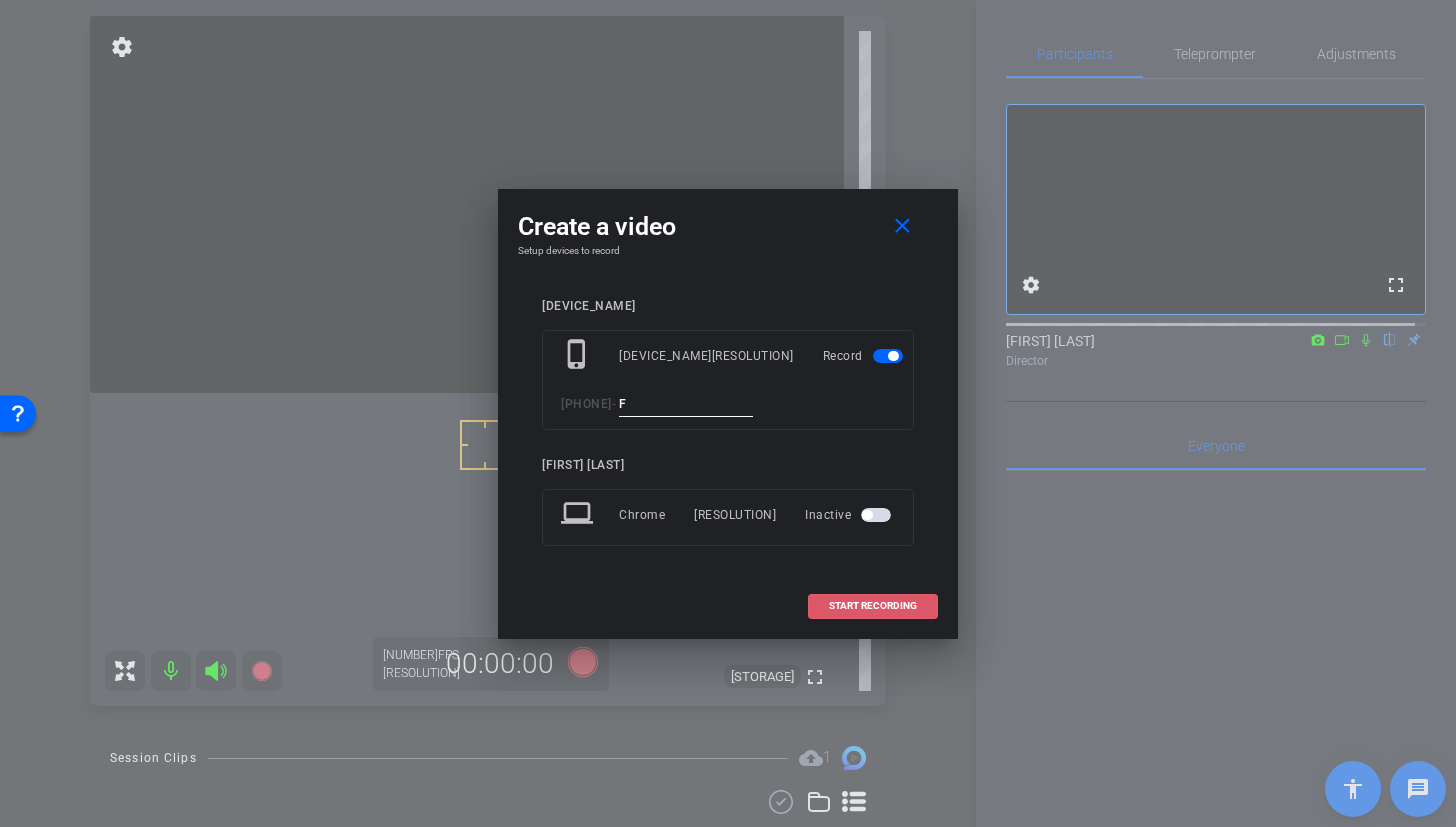 click on "START RECORDING" at bounding box center [873, 606] 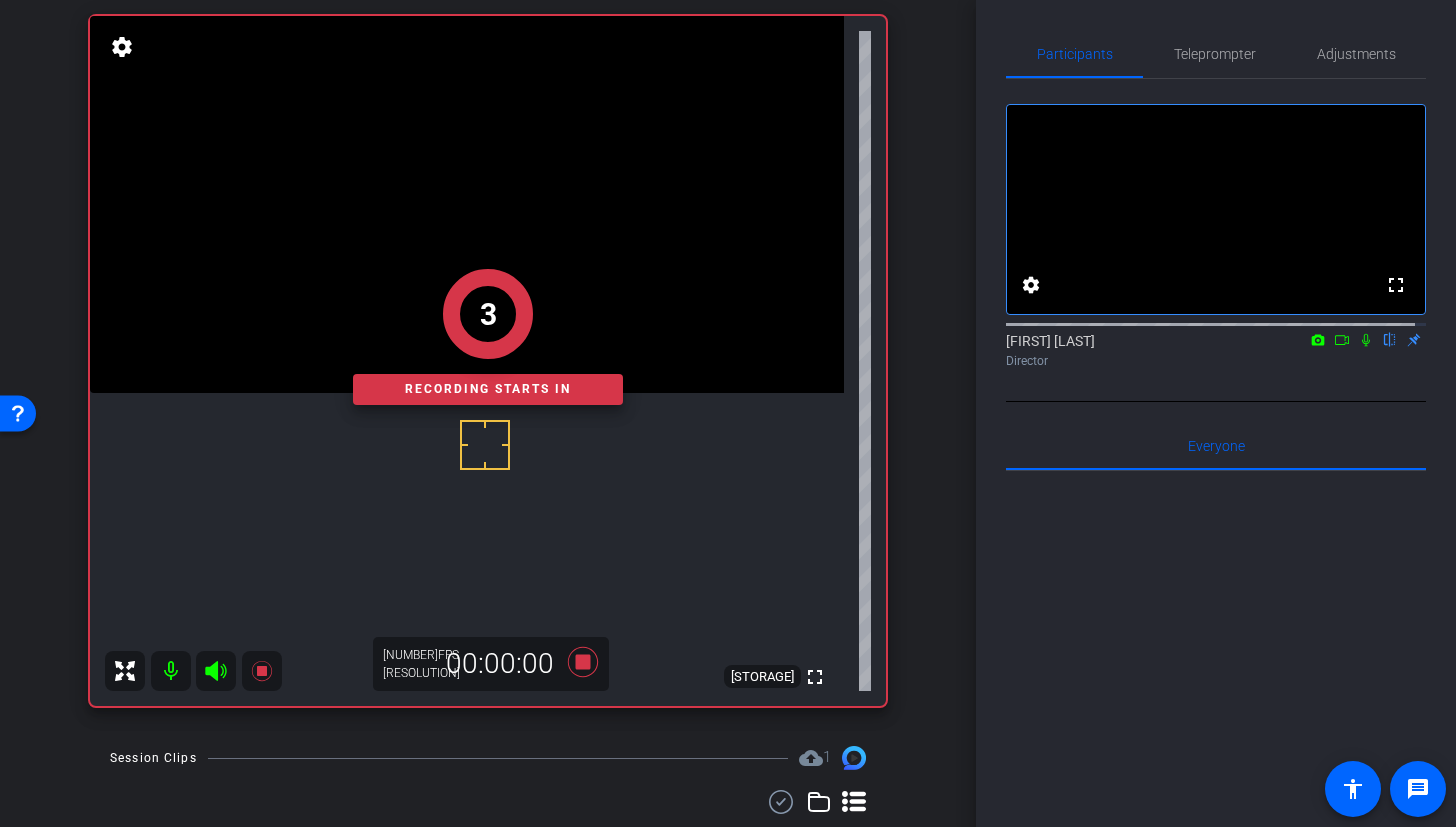 click on "3" at bounding box center [488, 314] 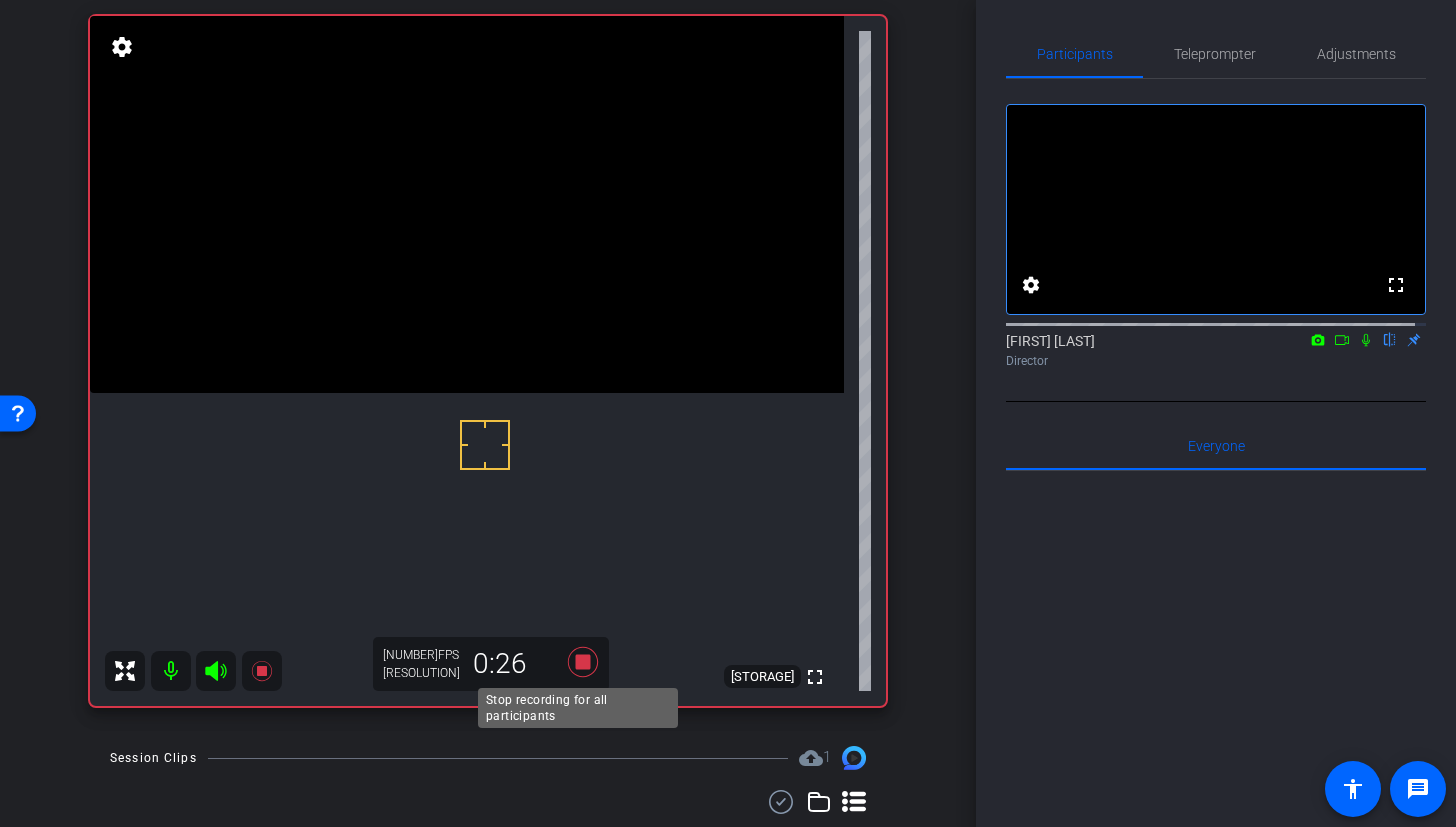 click at bounding box center [583, 662] 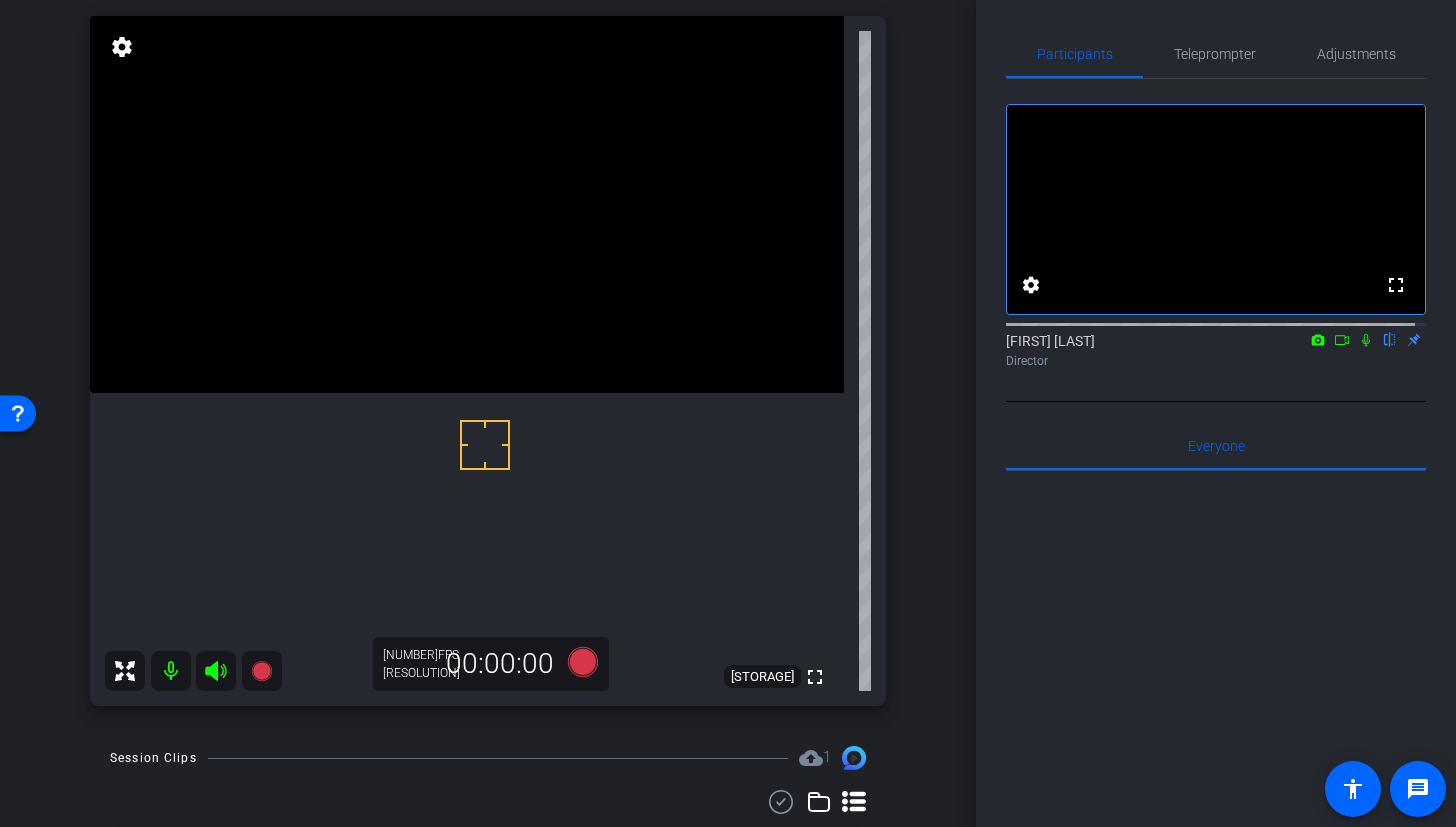 click at bounding box center [467, 204] 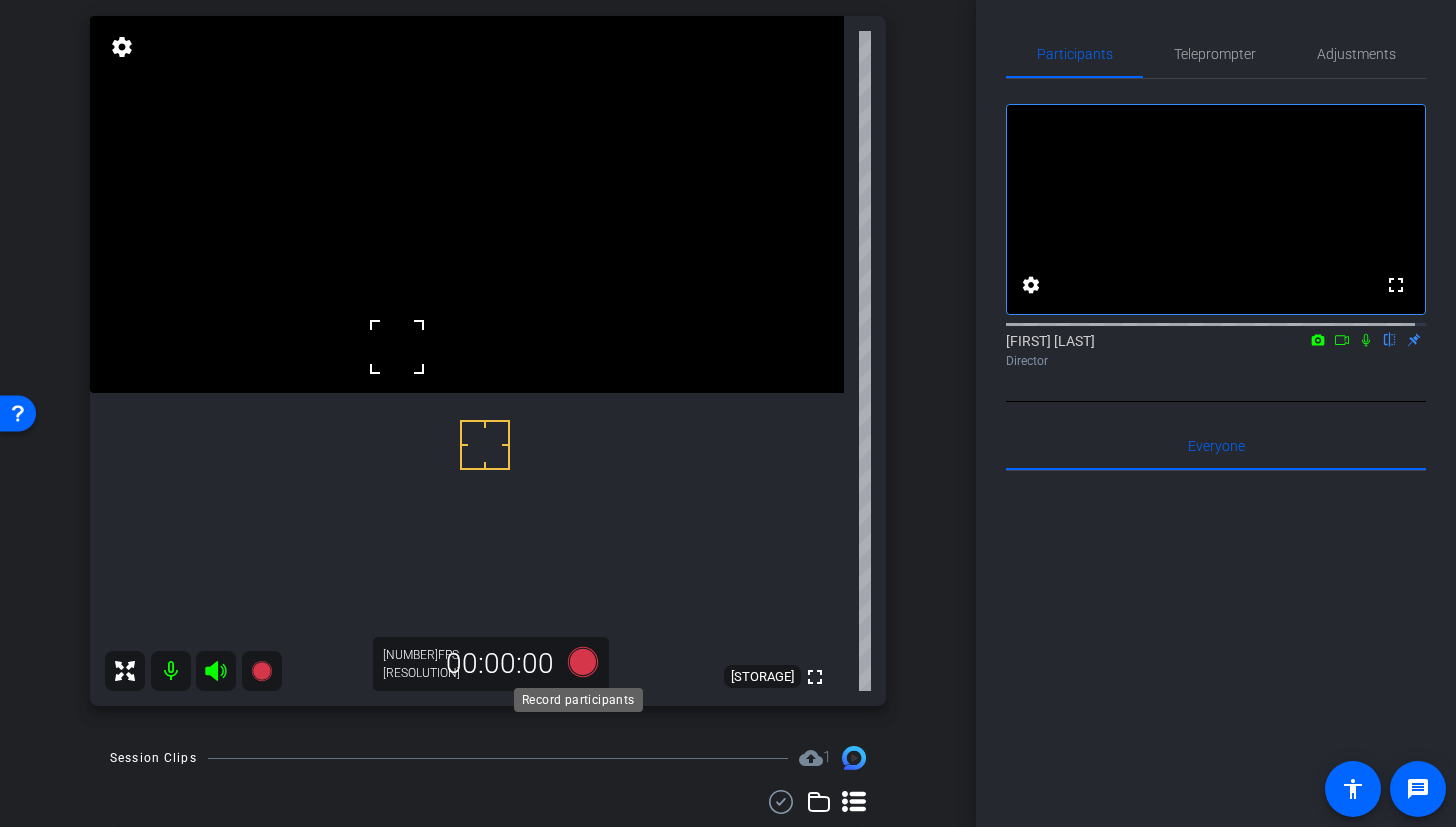 click at bounding box center (583, 662) 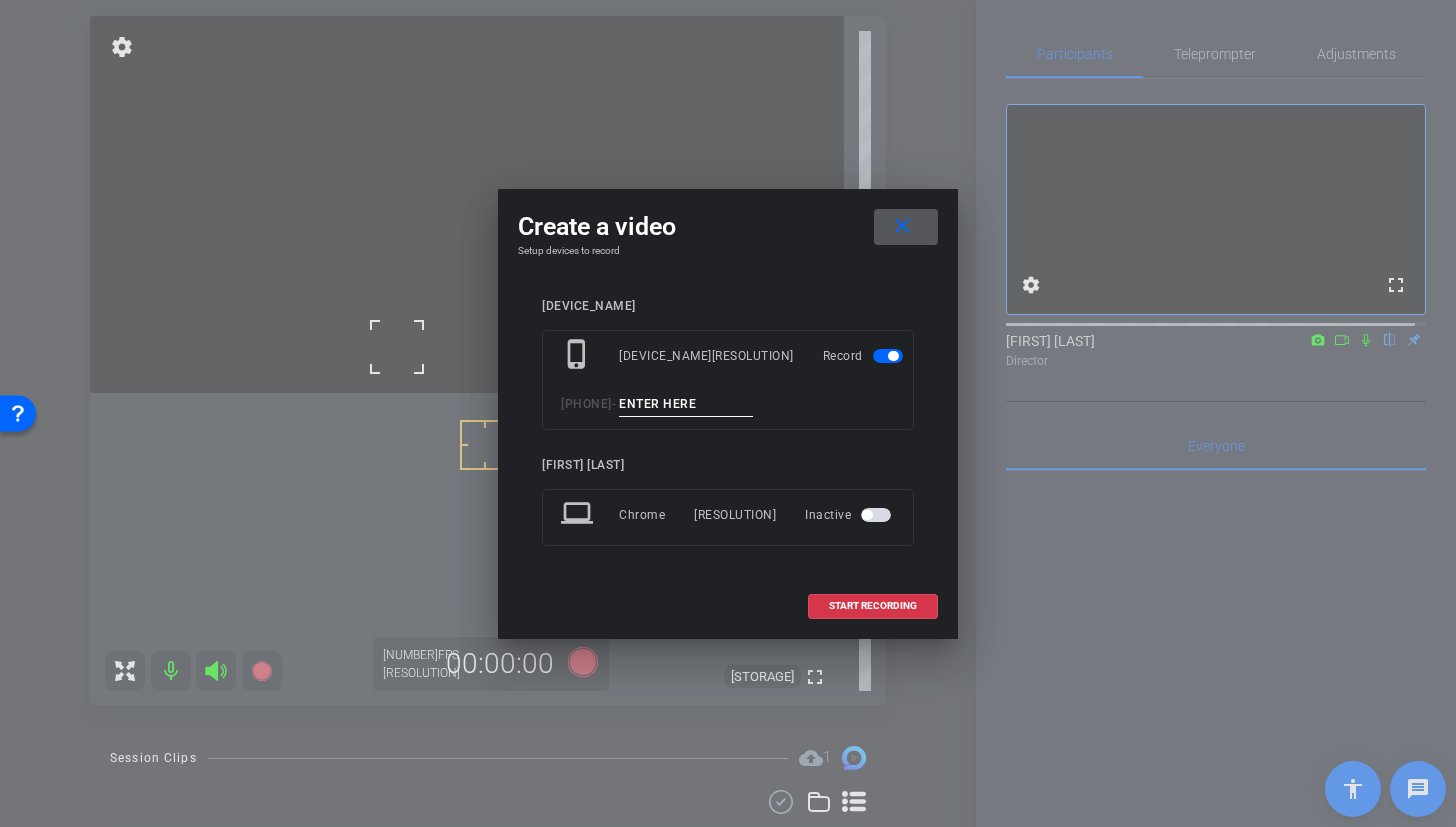 click at bounding box center (686, 404) 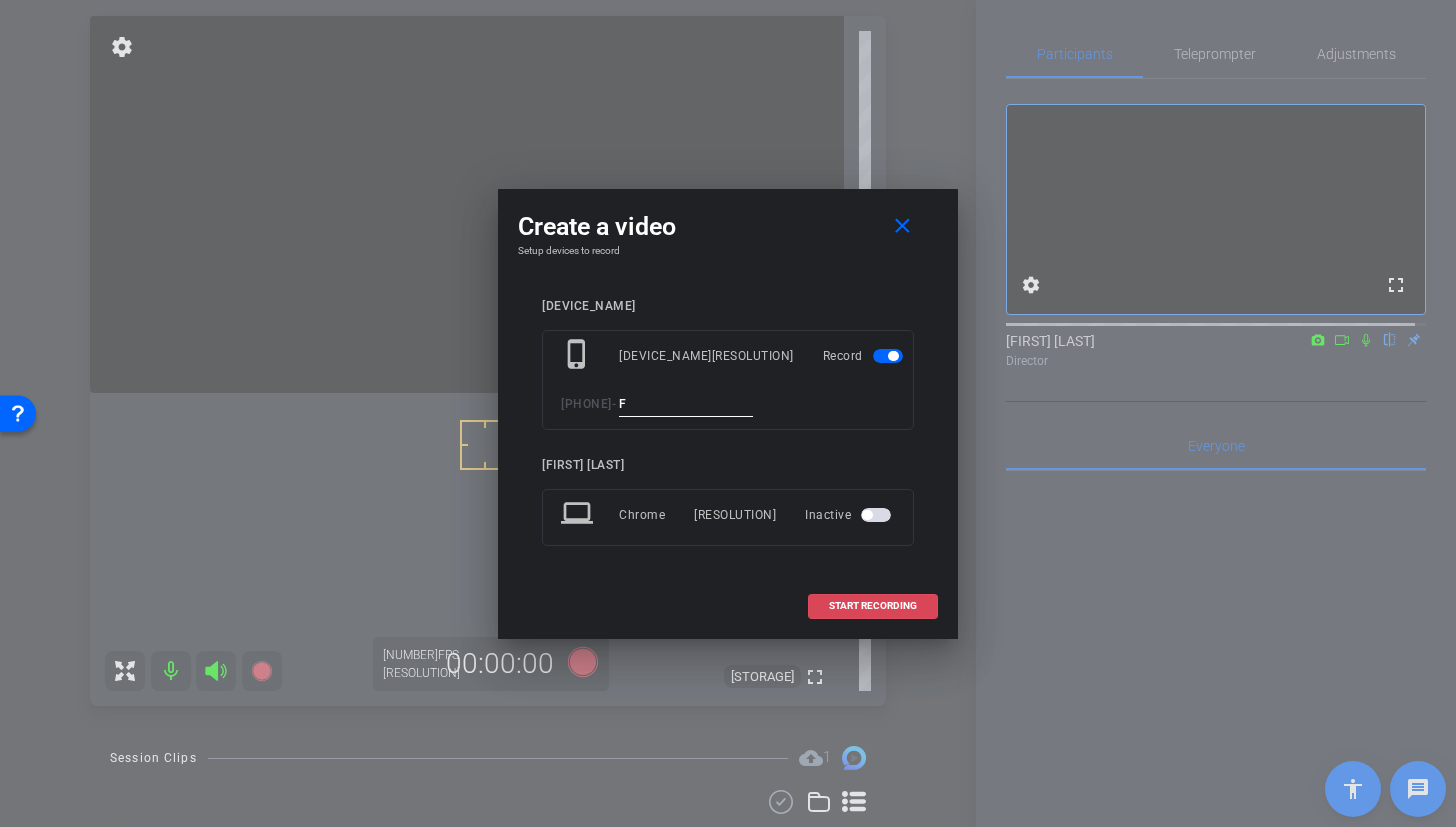 type on "F" 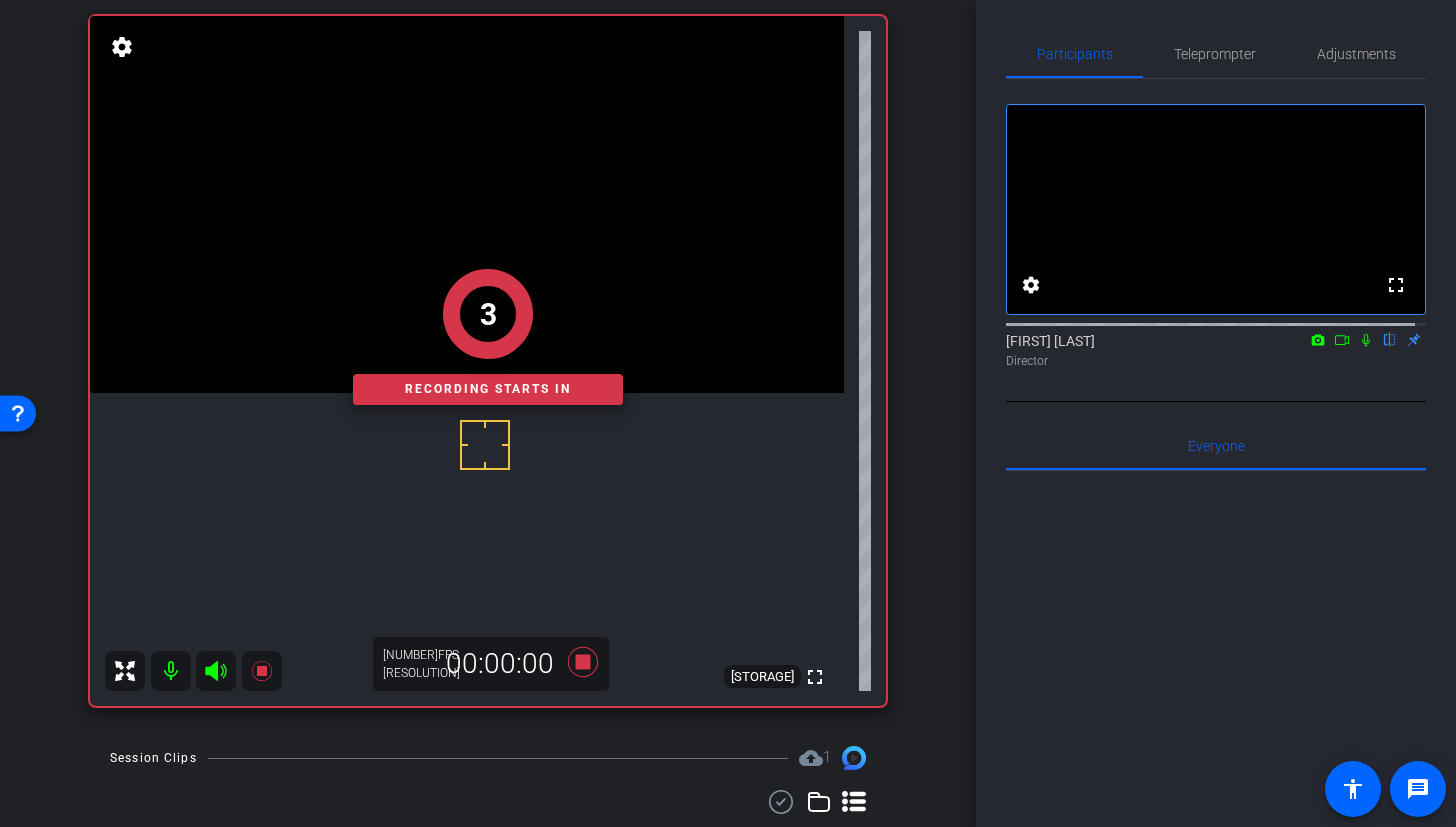 click at bounding box center [485, 445] 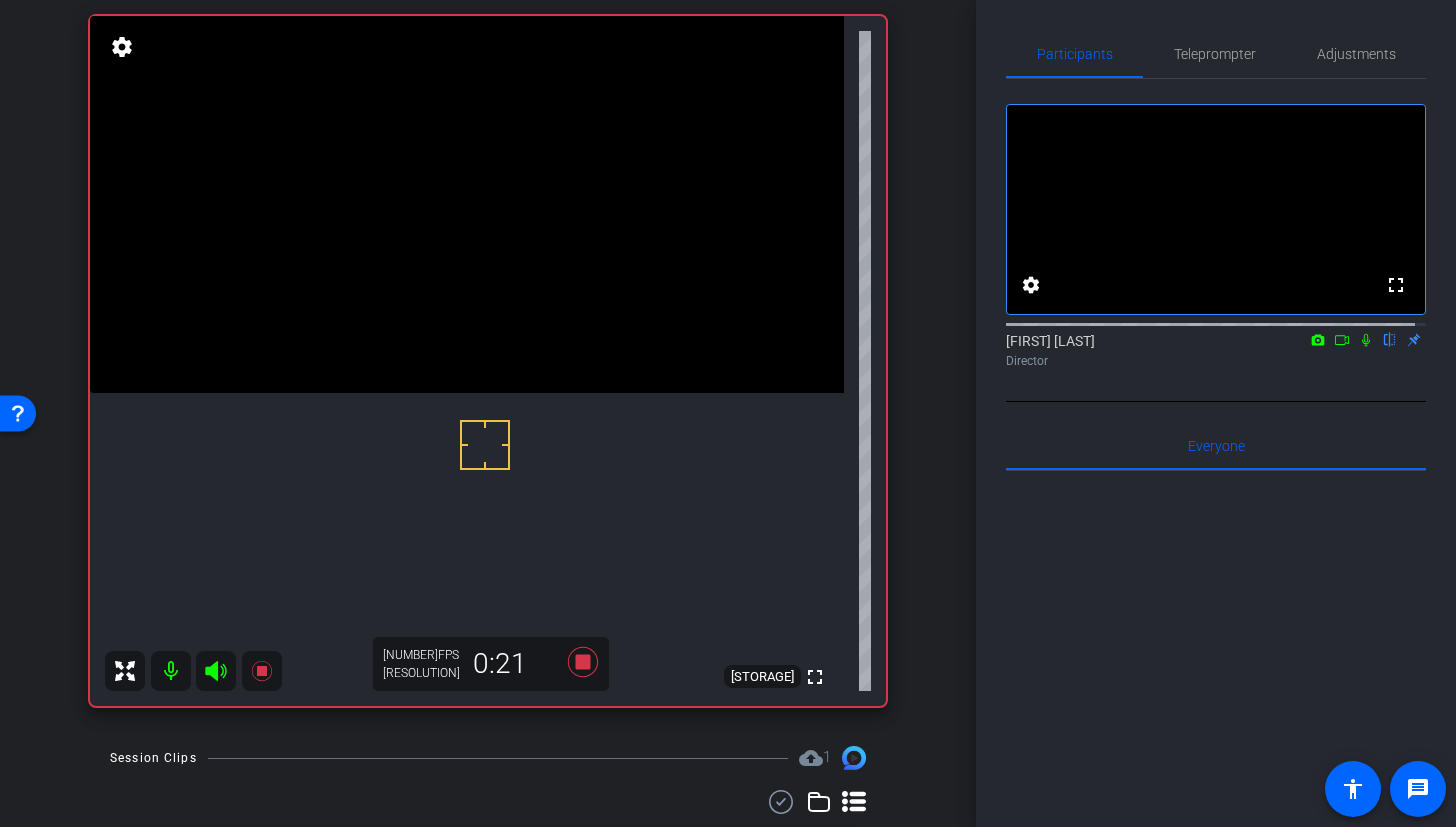 click at bounding box center [467, 204] 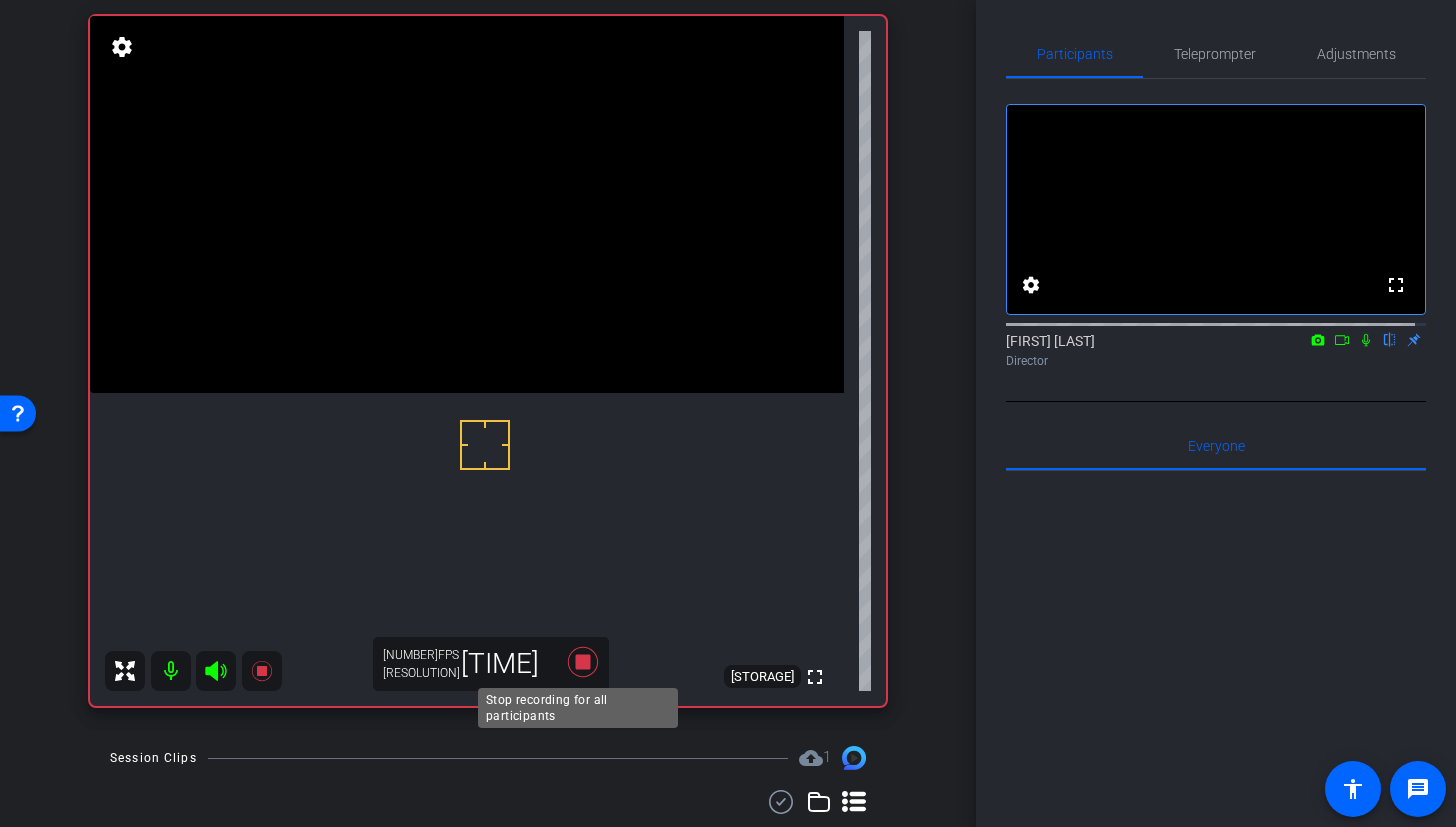 click at bounding box center [583, 662] 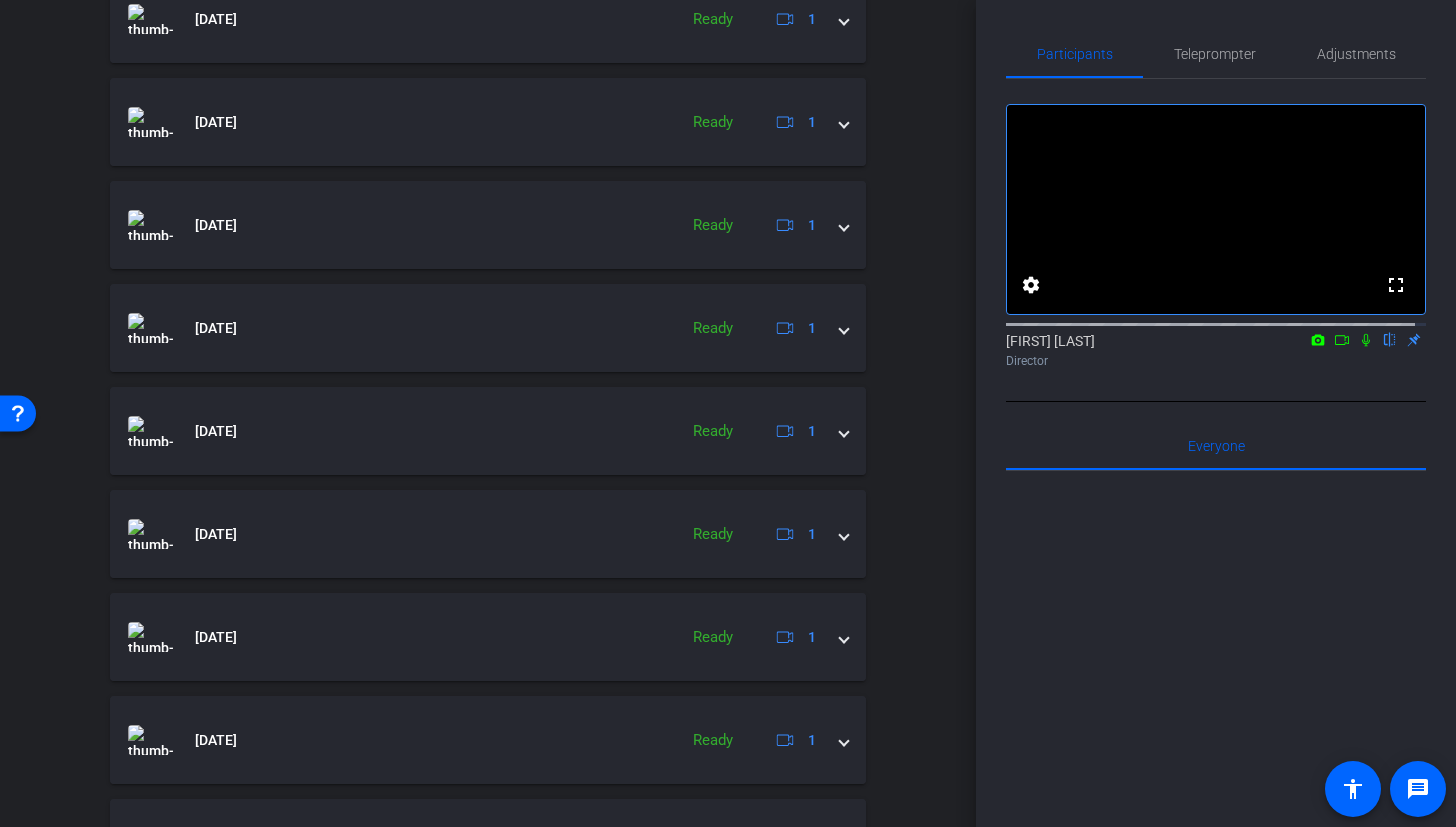 scroll, scrollTop: 1297, scrollLeft: 0, axis: vertical 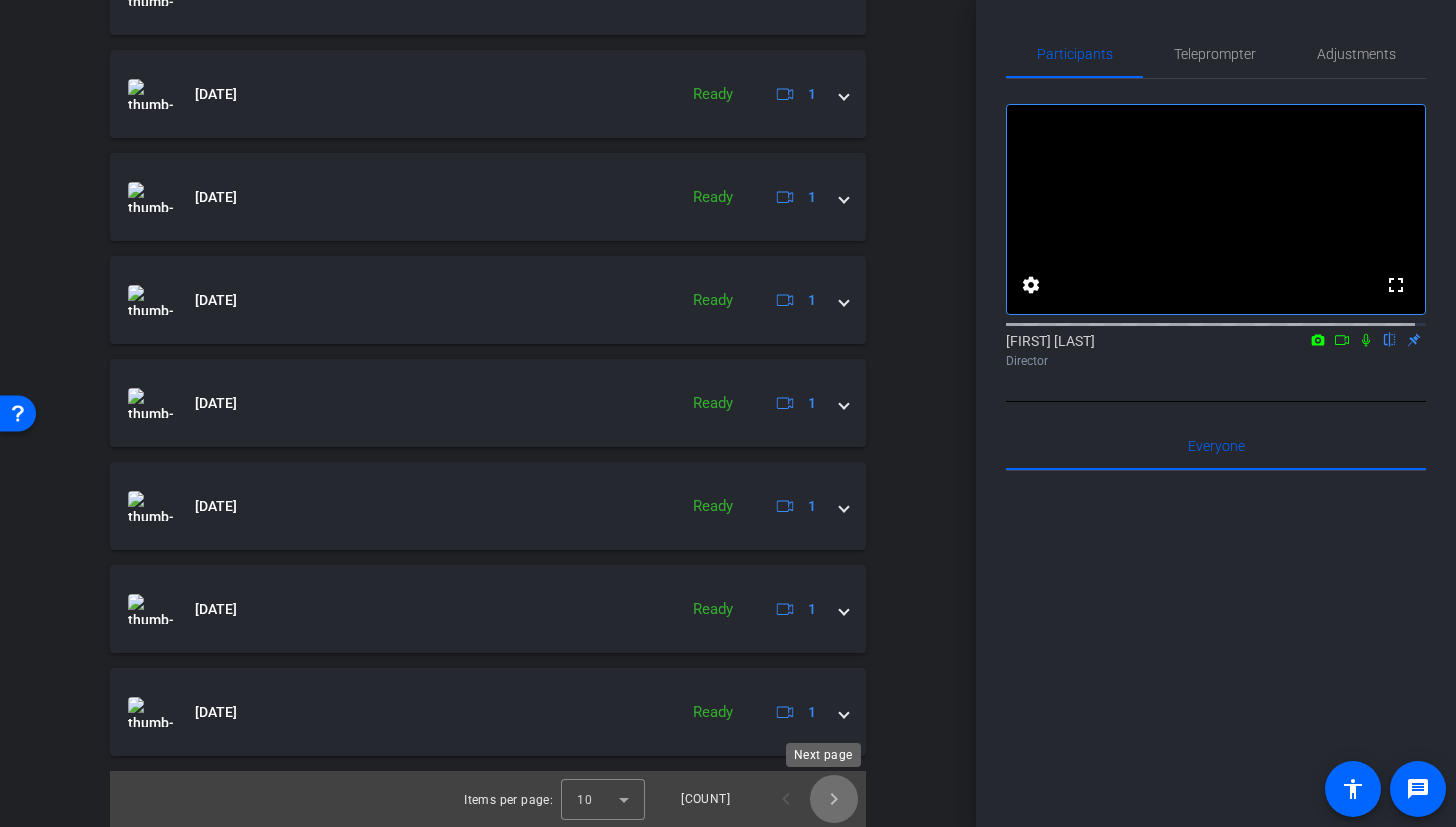 click at bounding box center (834, 799) 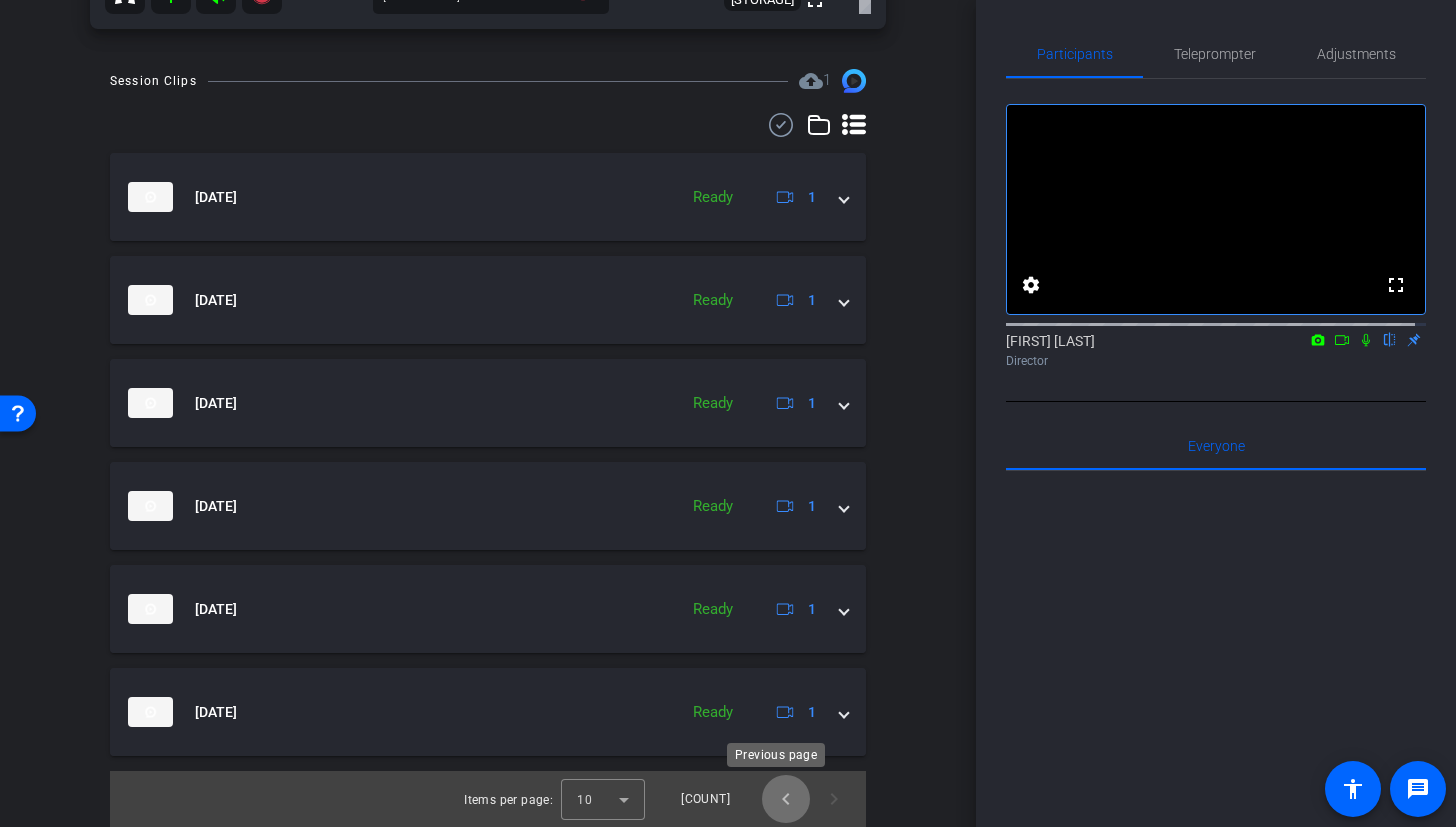 click at bounding box center [786, 799] 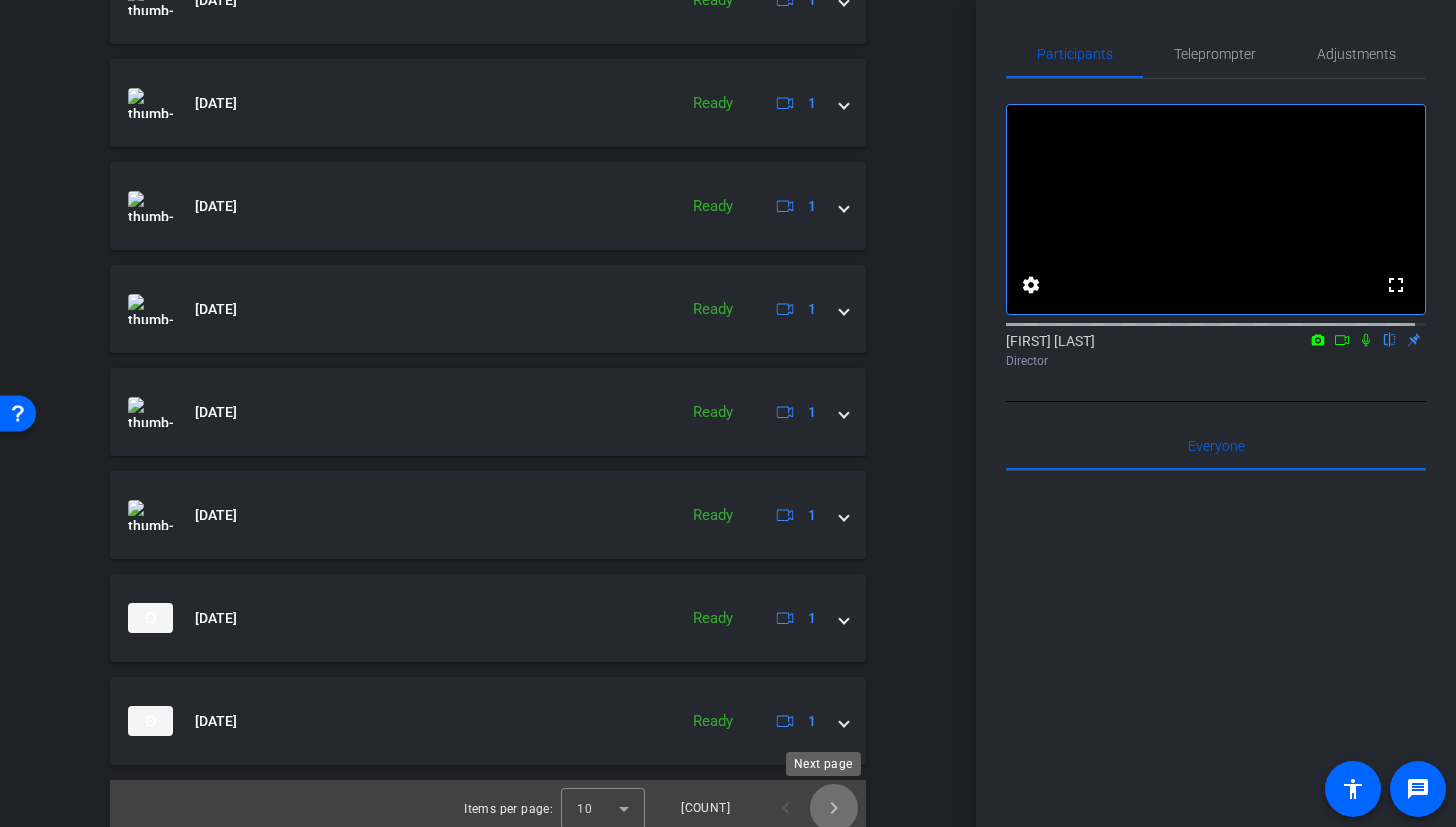 click at bounding box center (834, 808) 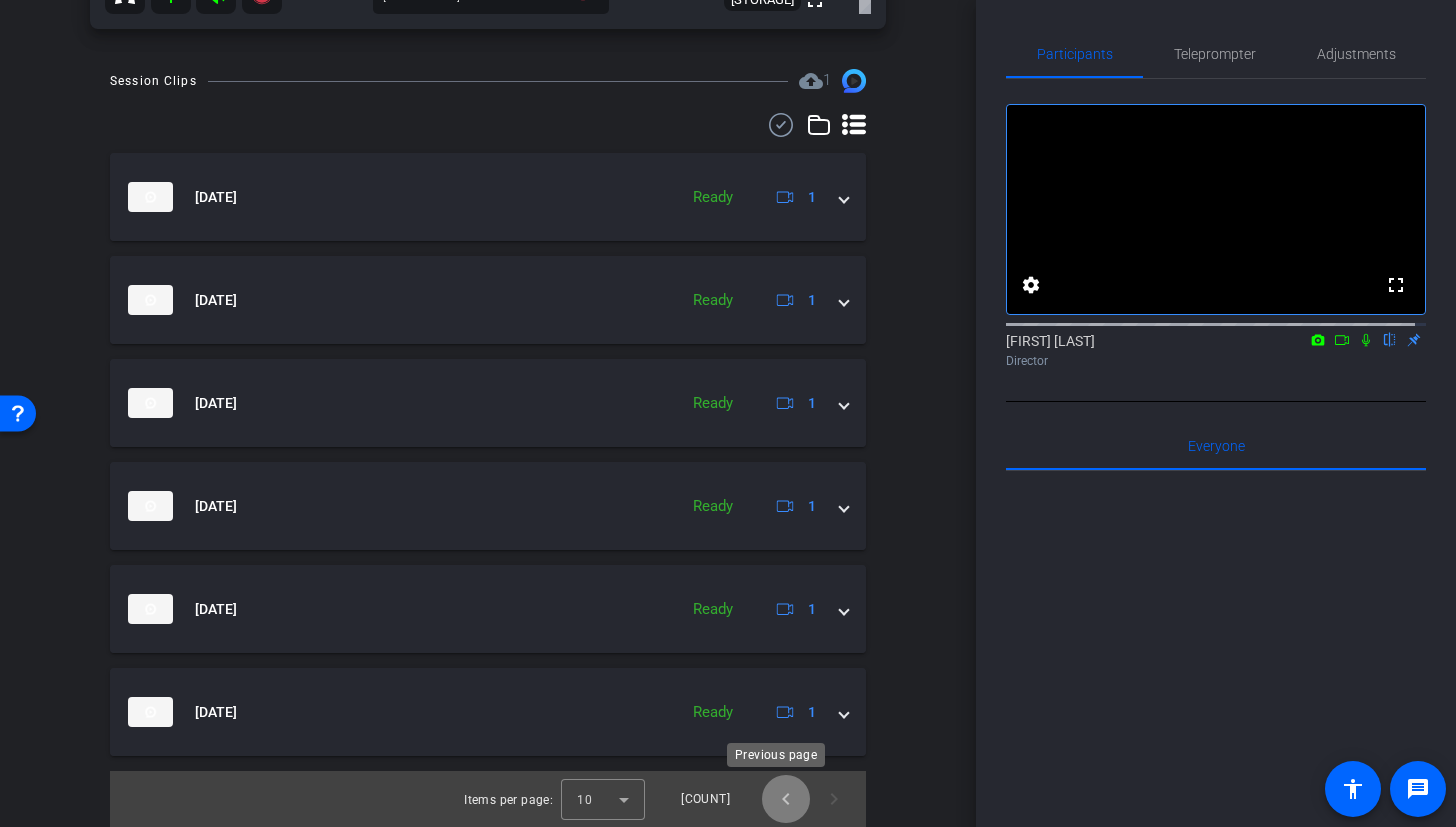 click at bounding box center (786, 799) 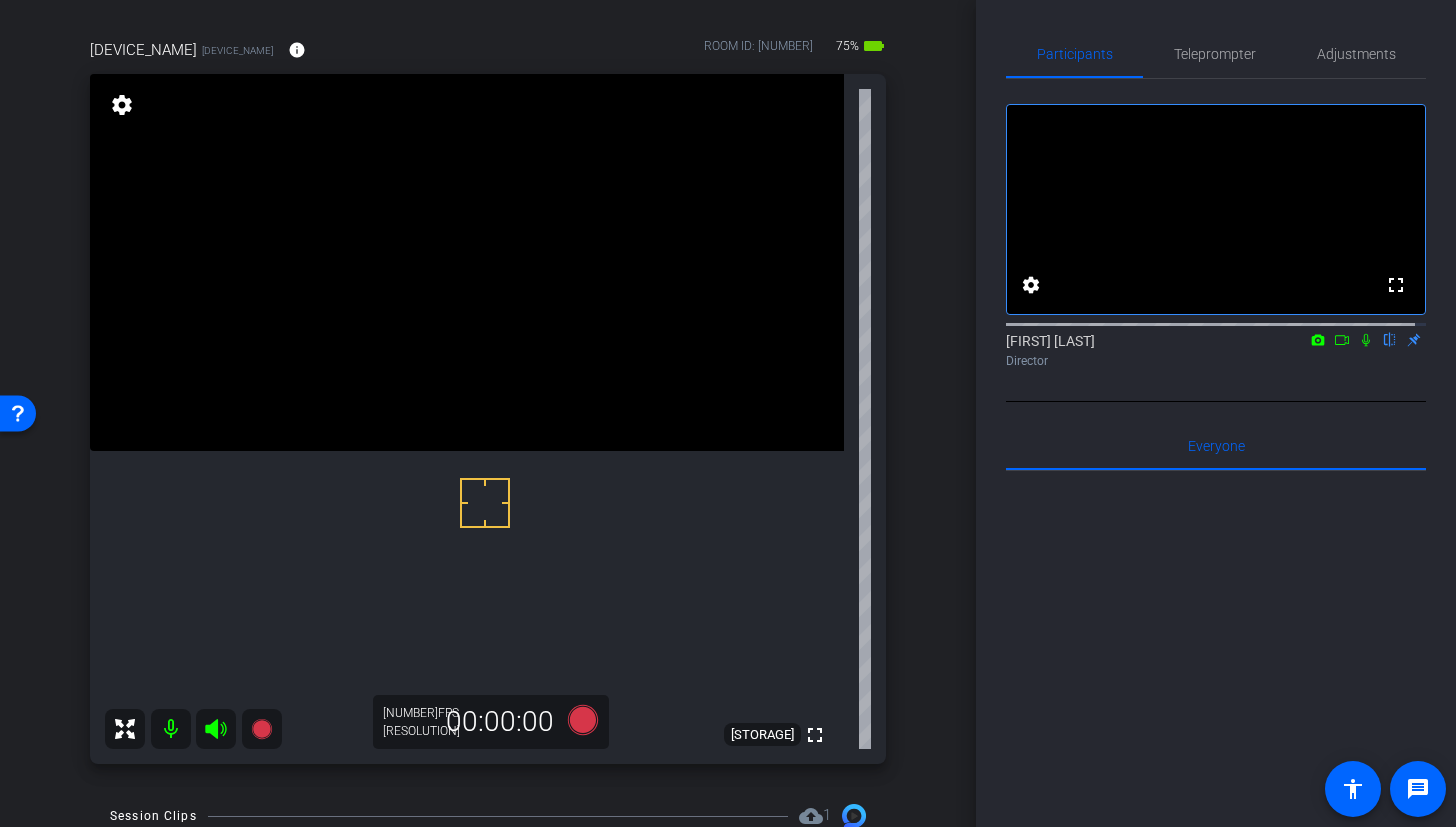 scroll, scrollTop: 151, scrollLeft: 0, axis: vertical 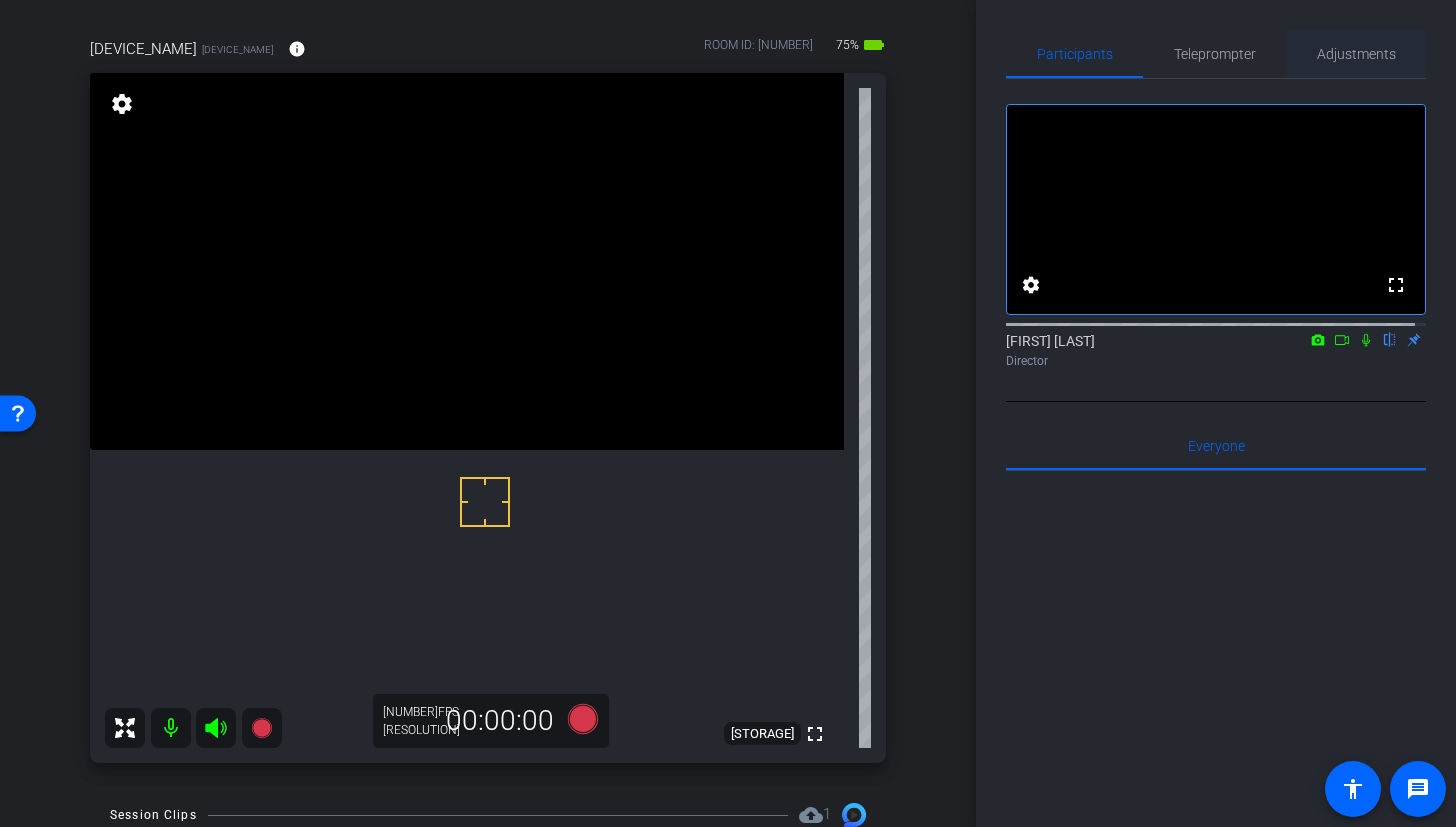 click on "Adjustments" at bounding box center (1356, 54) 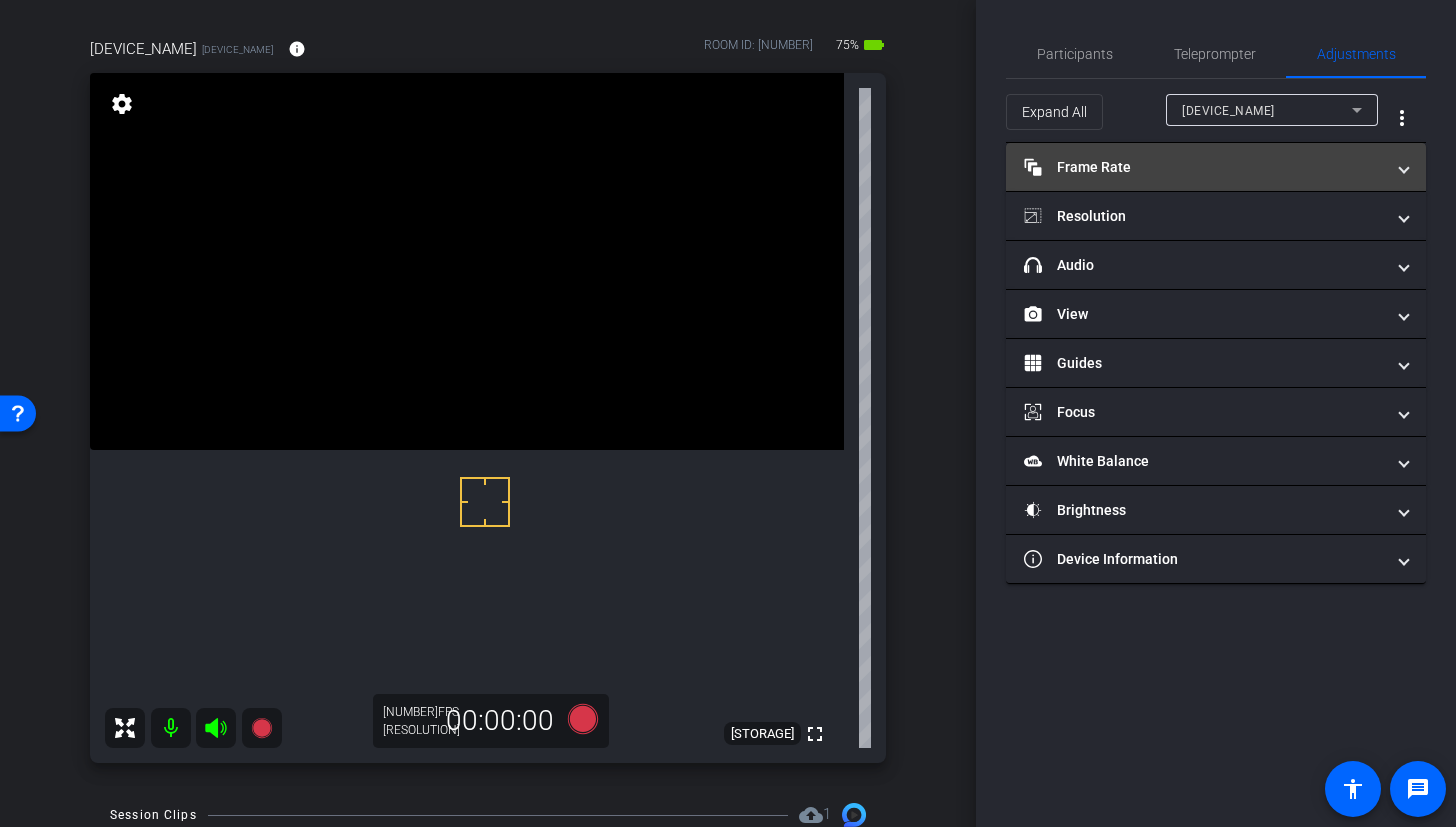 click on "Frame Rate
Frame Rate" at bounding box center [1204, 167] 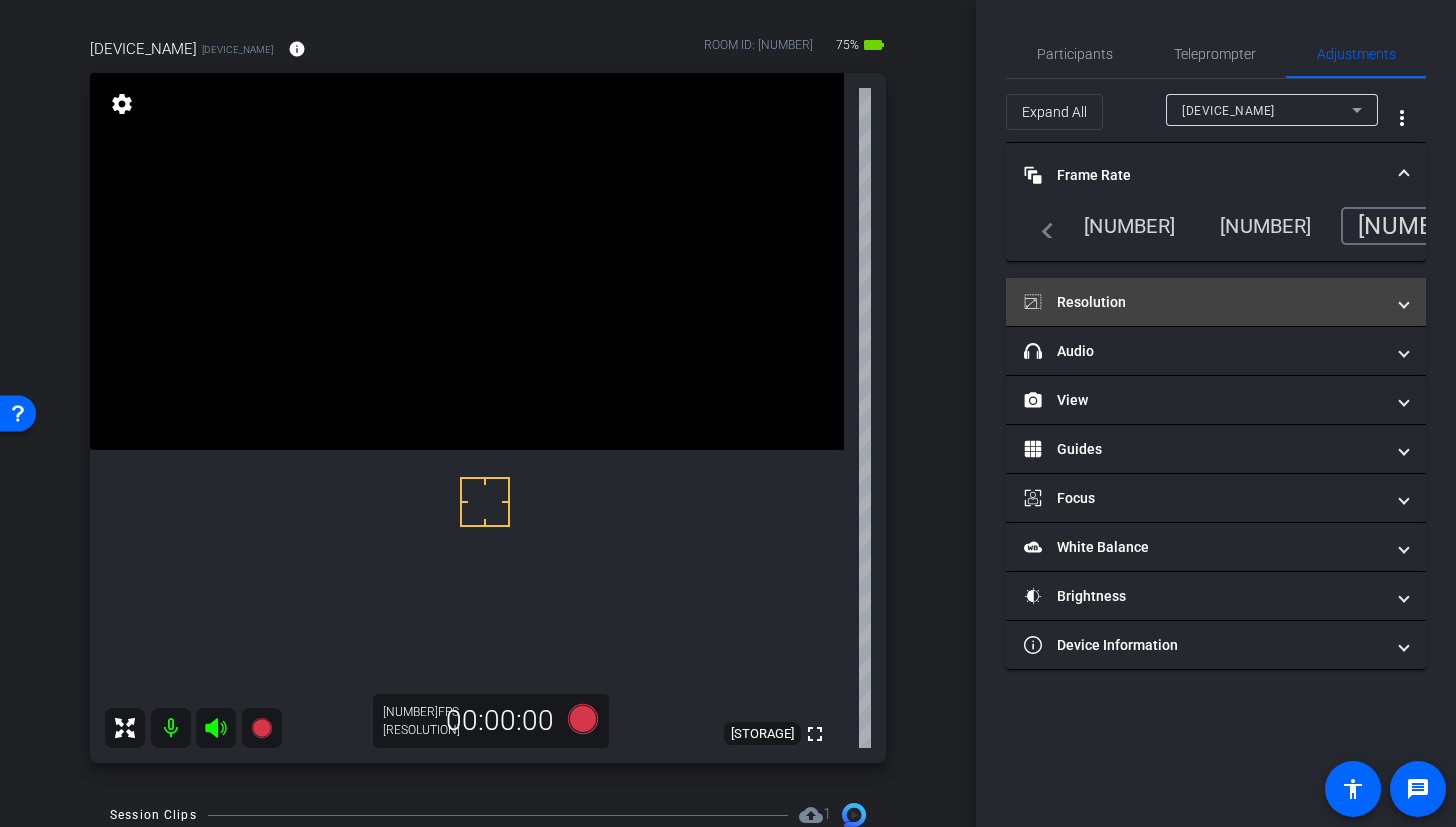 click on "Resolution" at bounding box center [1204, 302] 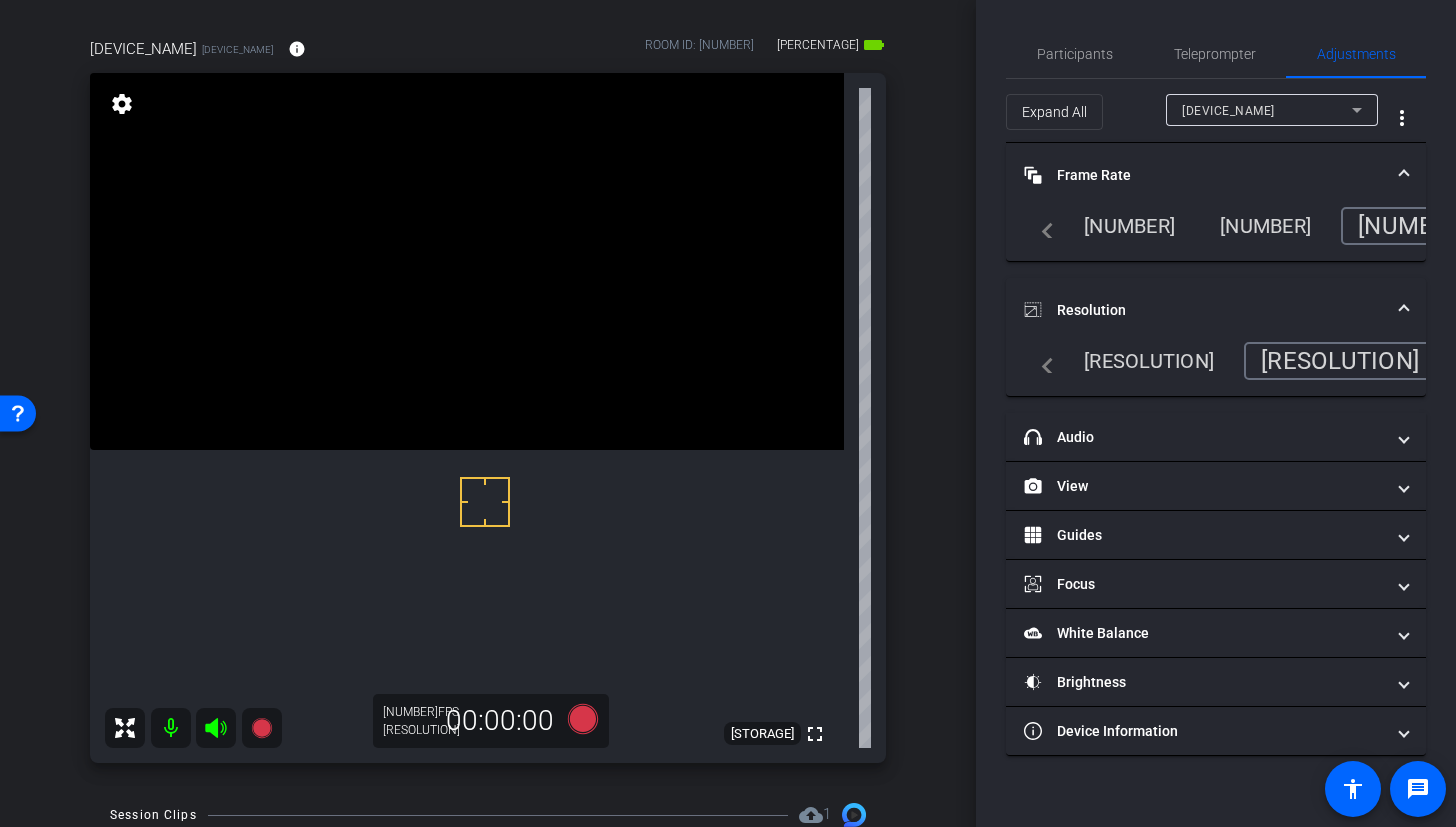 scroll, scrollTop: 141, scrollLeft: 0, axis: vertical 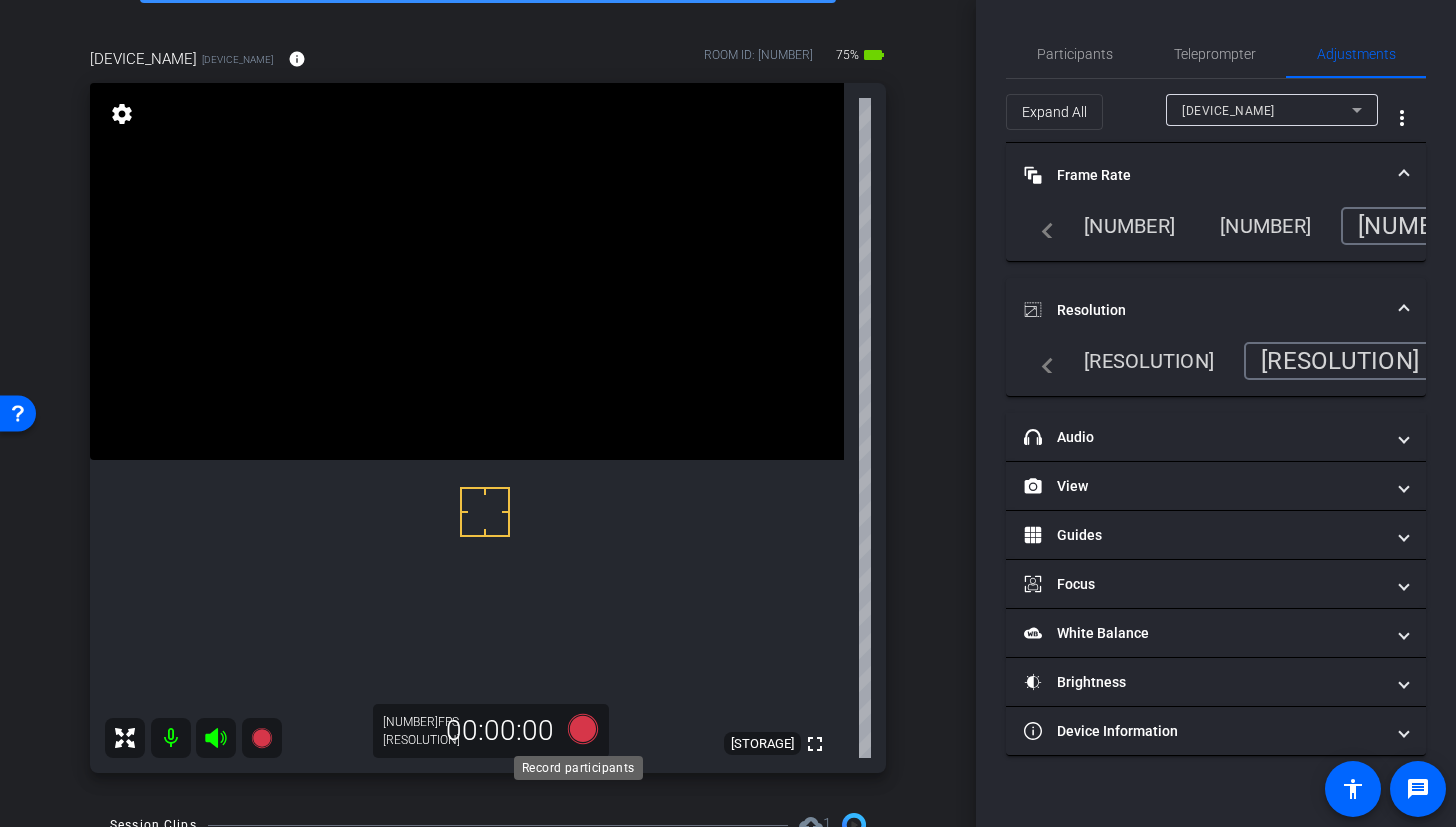 click at bounding box center [583, 729] 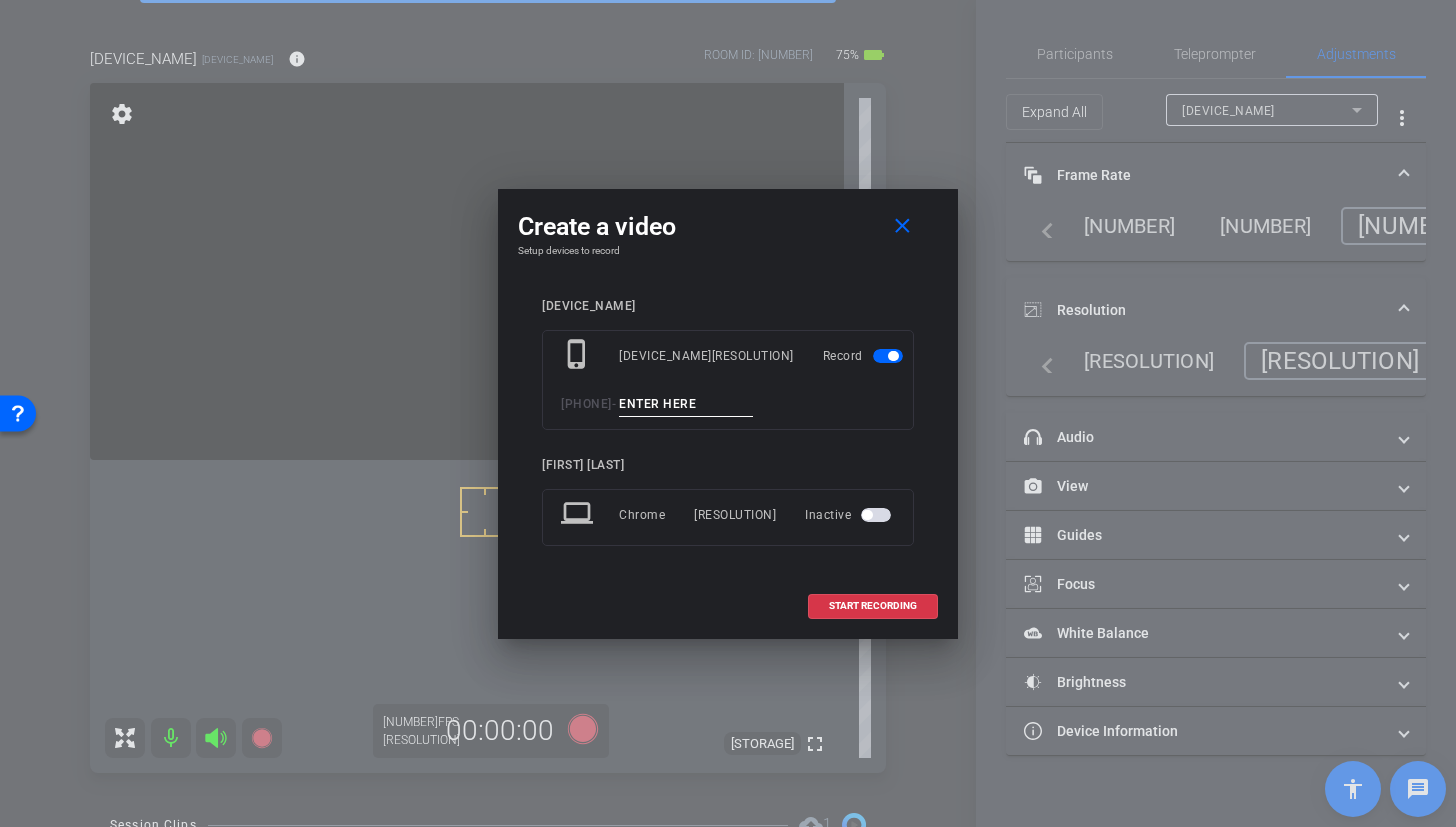 click at bounding box center [686, 404] 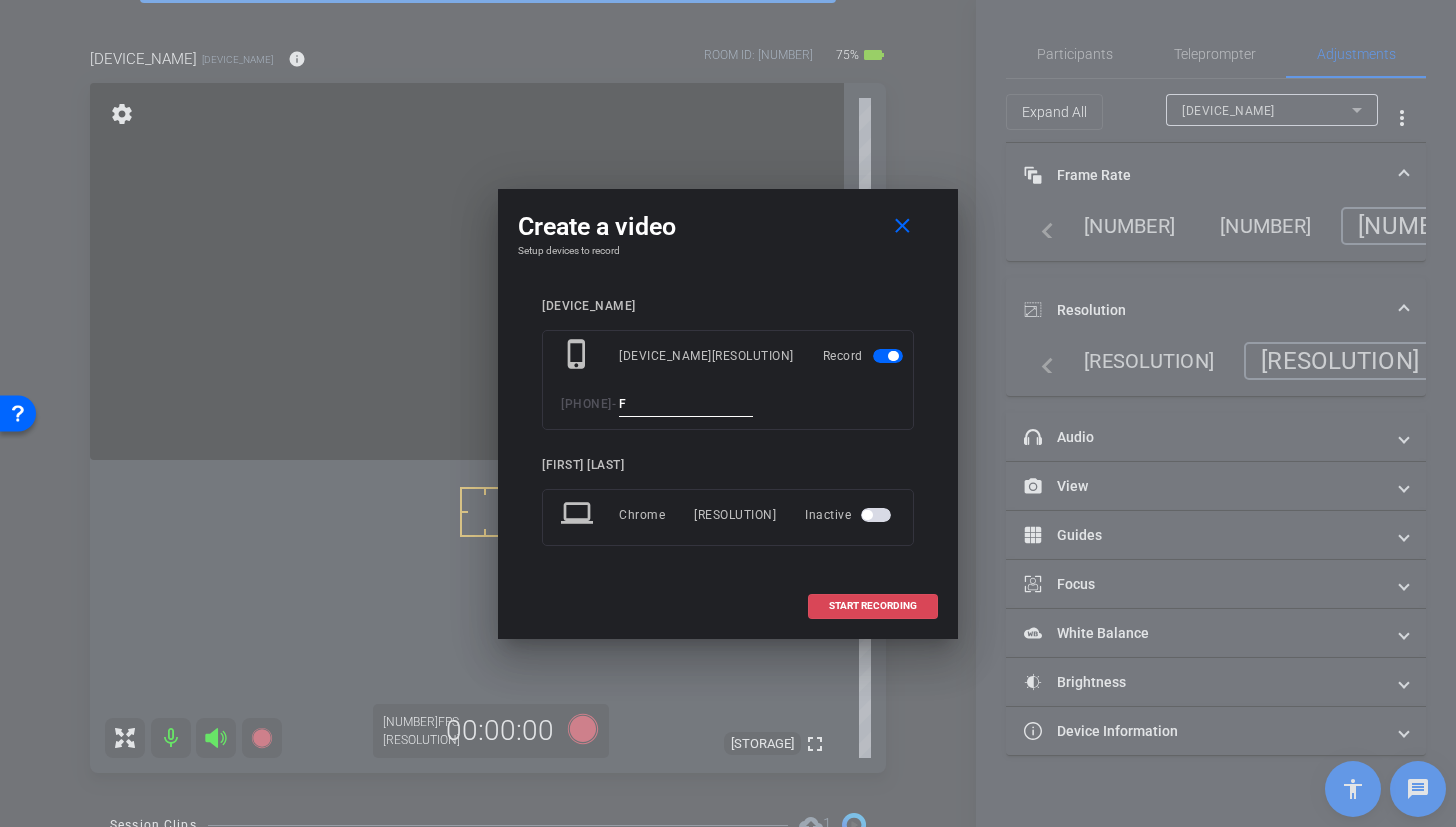 type on "F" 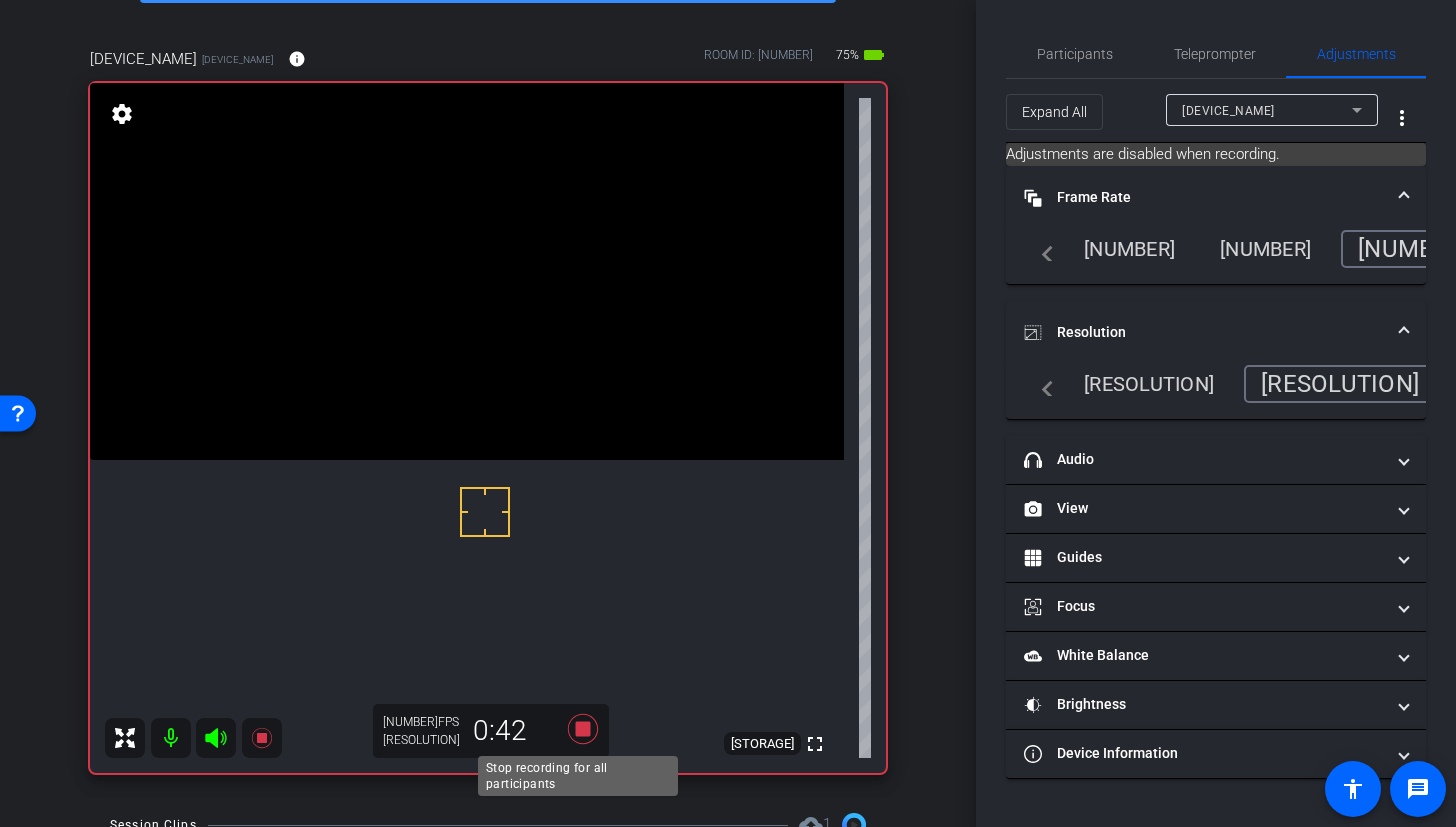 click at bounding box center [583, 729] 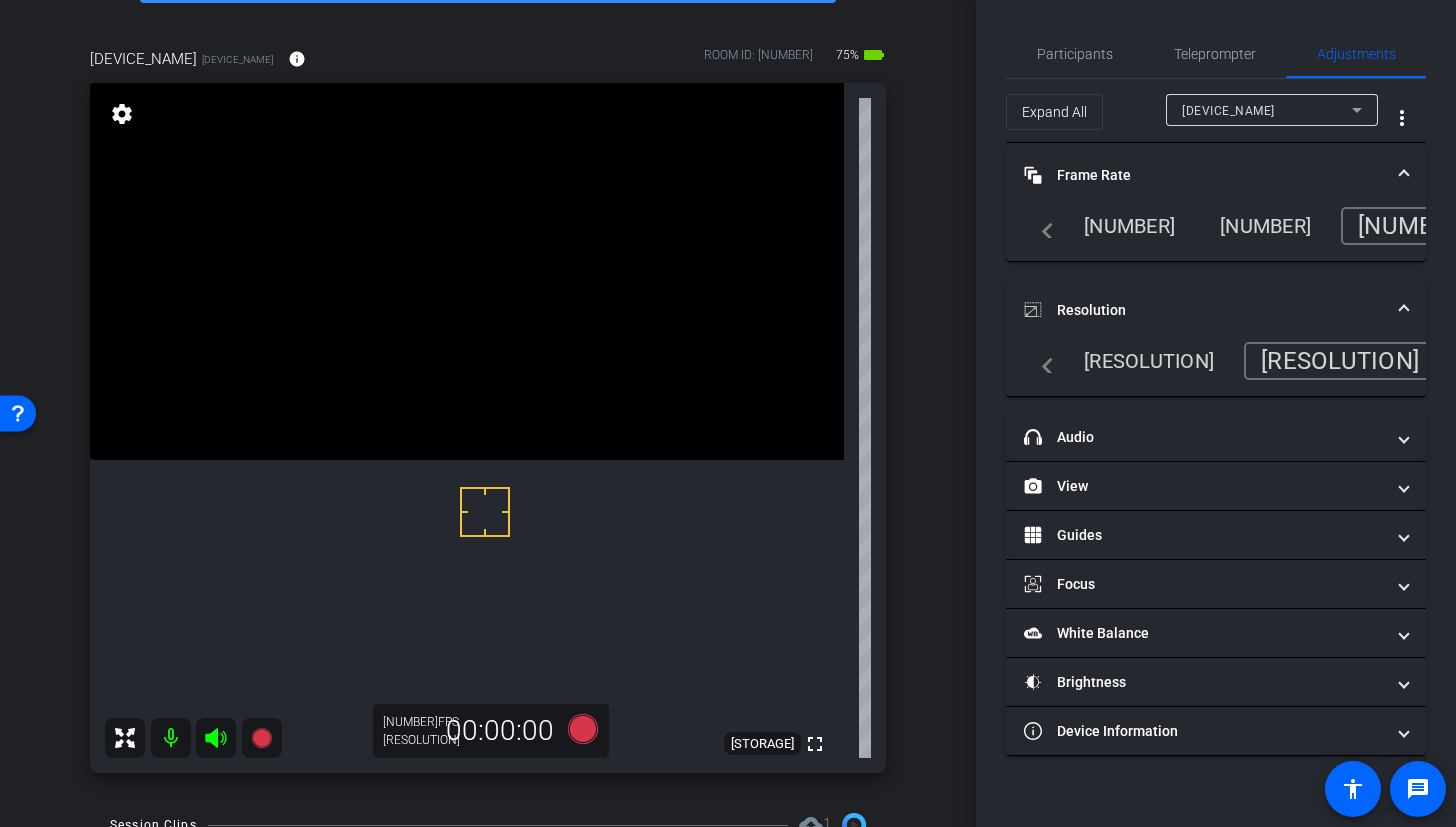 click at bounding box center [467, 271] 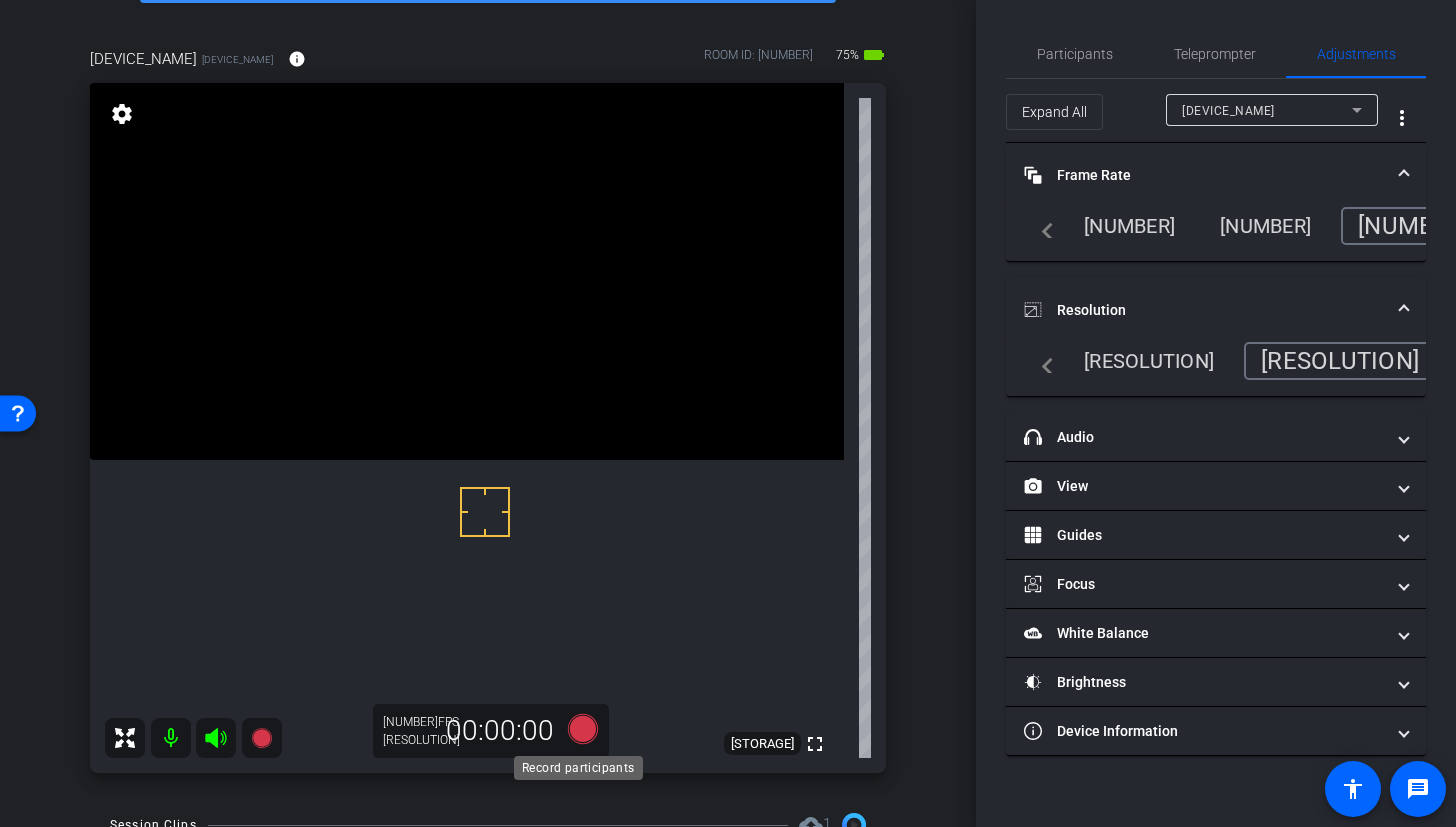 click at bounding box center [583, 729] 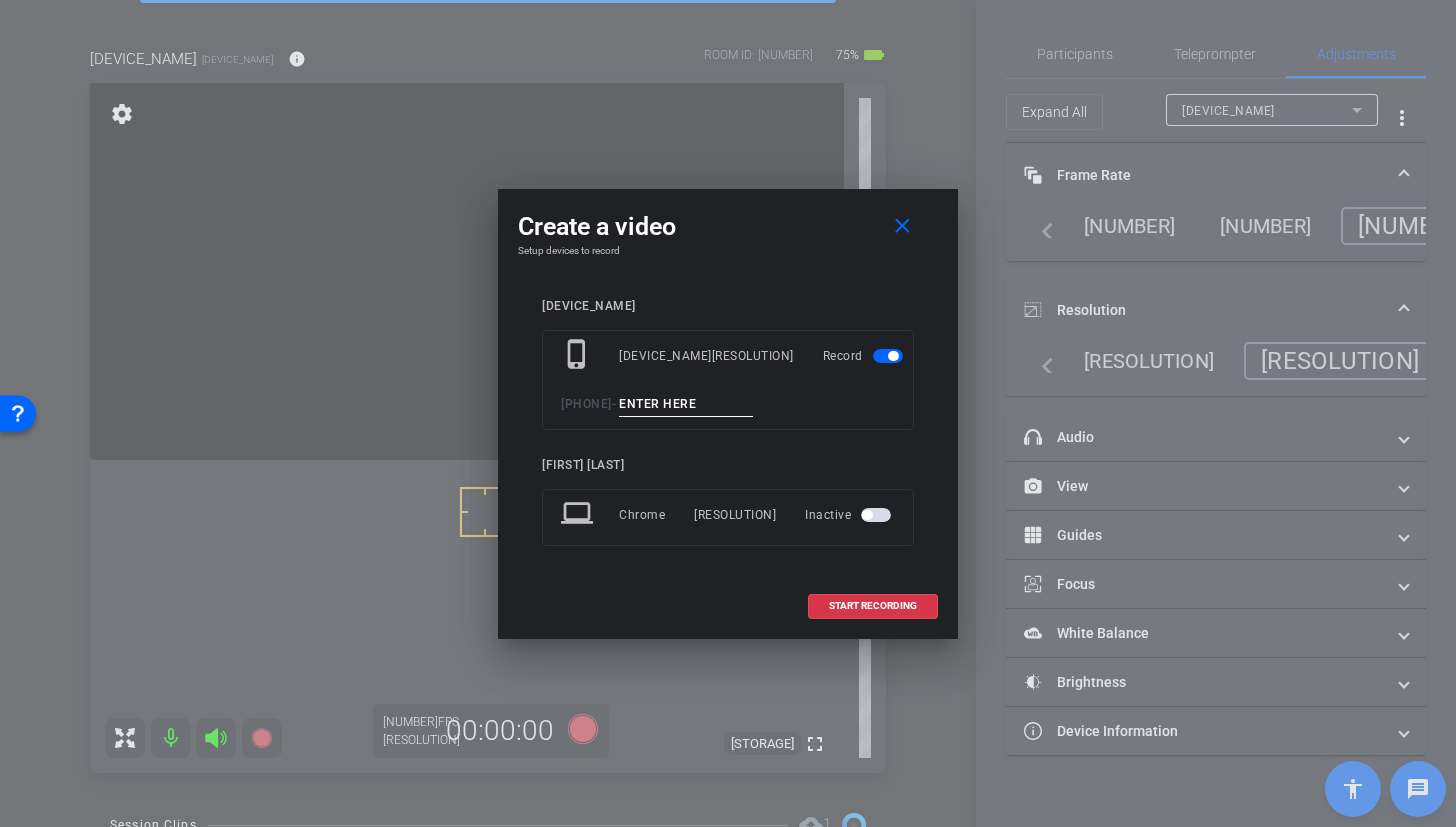 click on "phone_iphone  [DEVICE_NAME]   [RESOLUTION]   Record   [PHONE]  -" at bounding box center [728, 380] 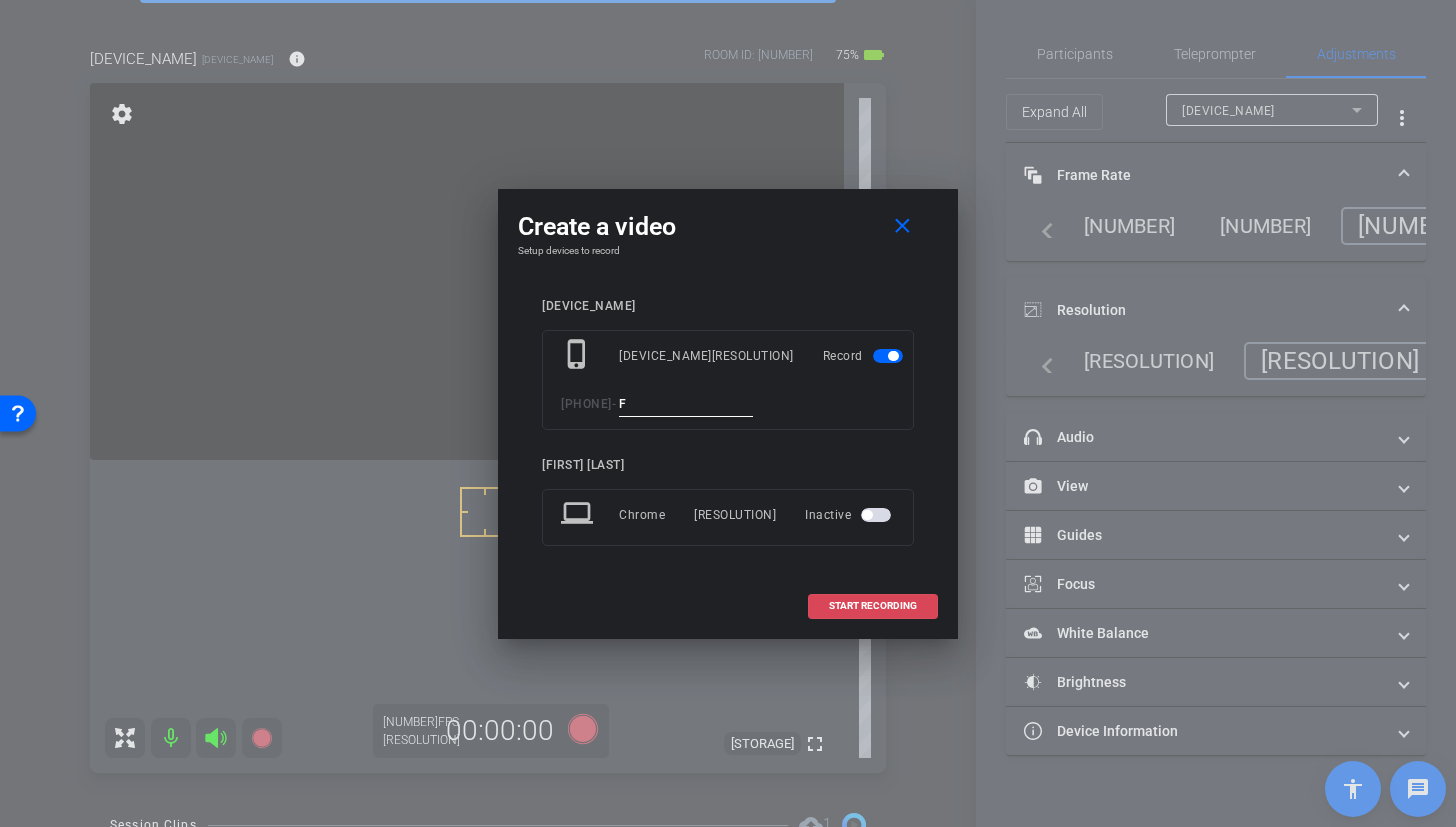 type on "F" 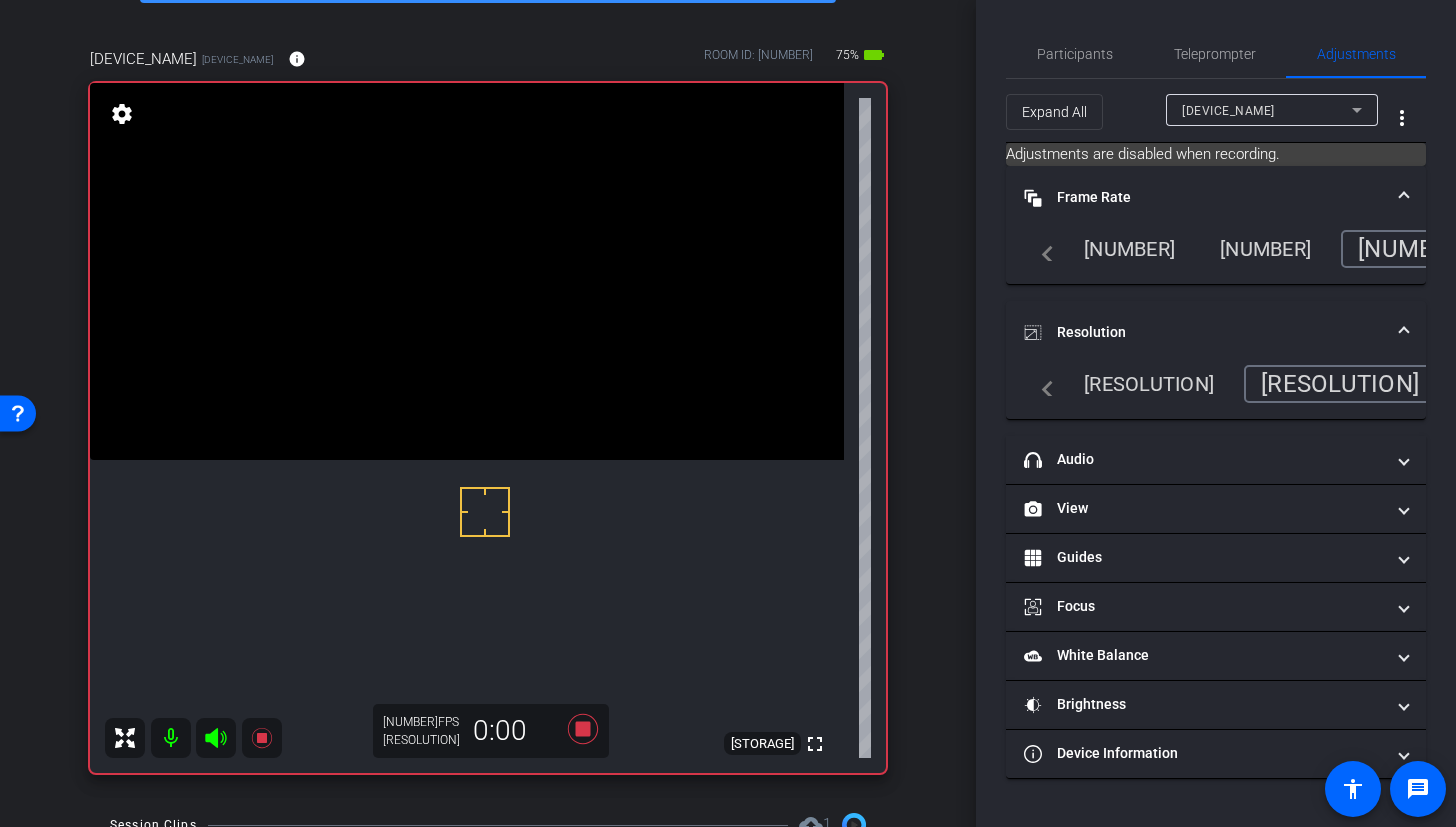 click at bounding box center [467, 271] 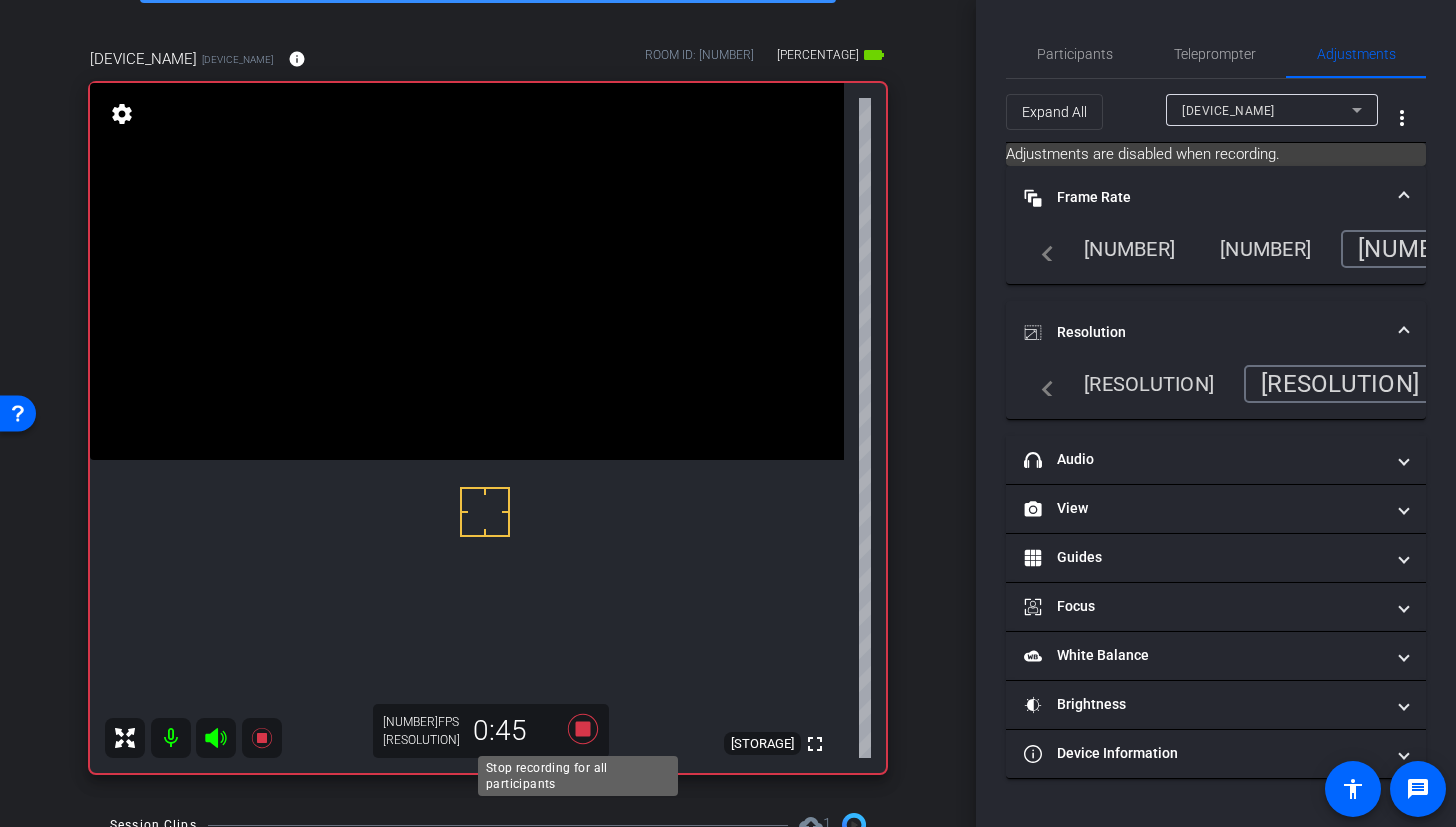 click at bounding box center (583, 729) 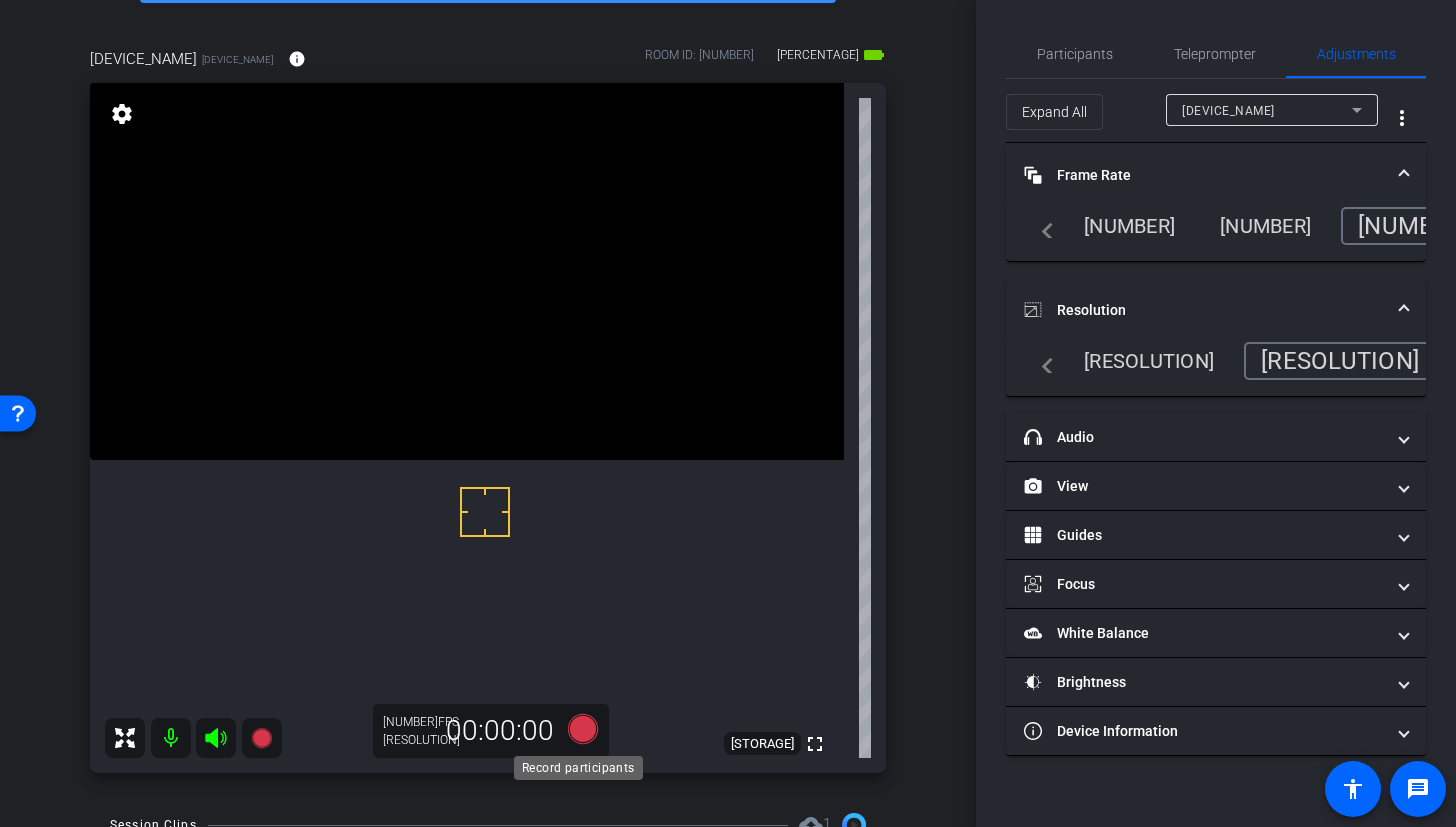 click at bounding box center (583, 729) 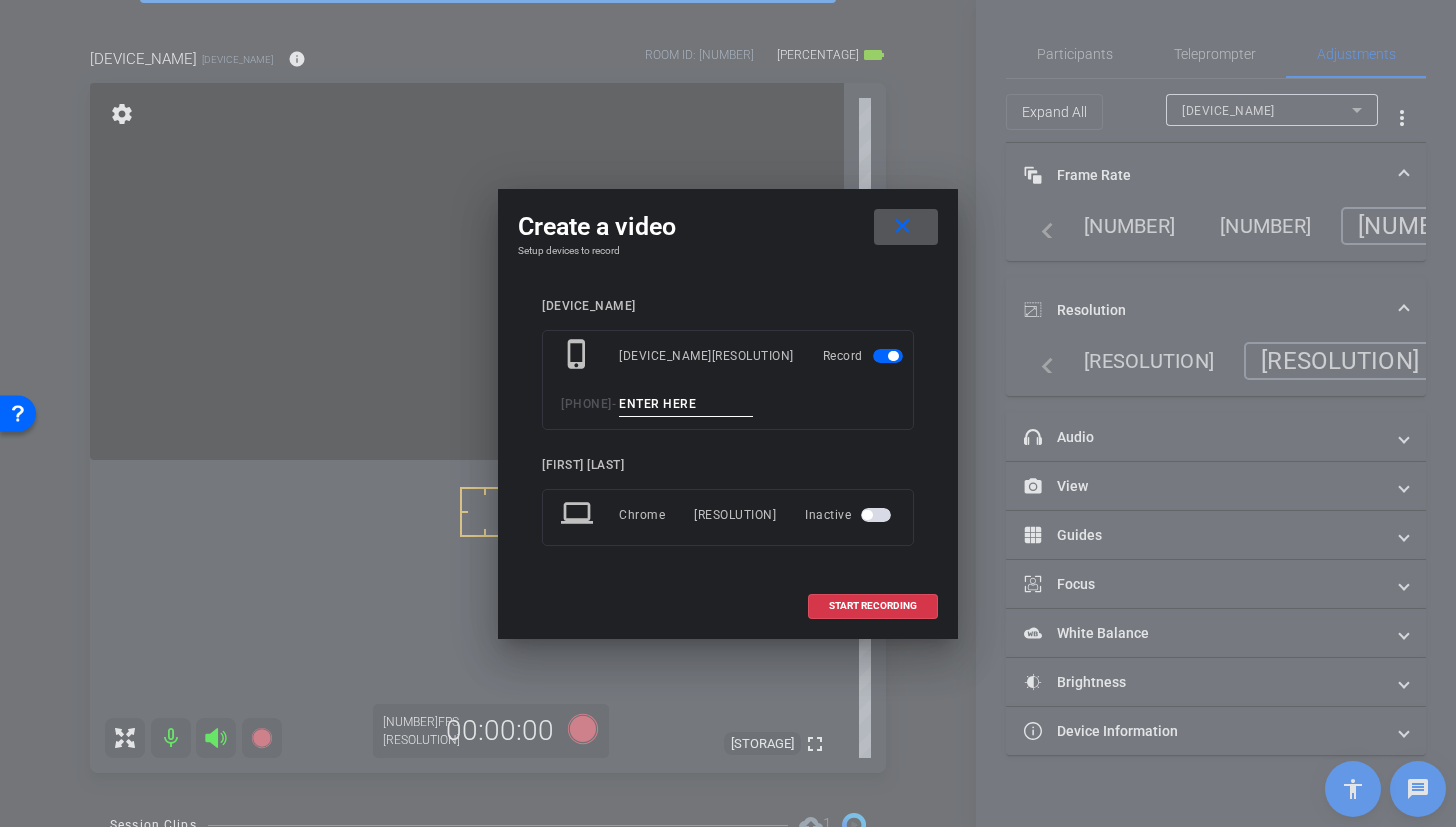 click at bounding box center (686, 404) 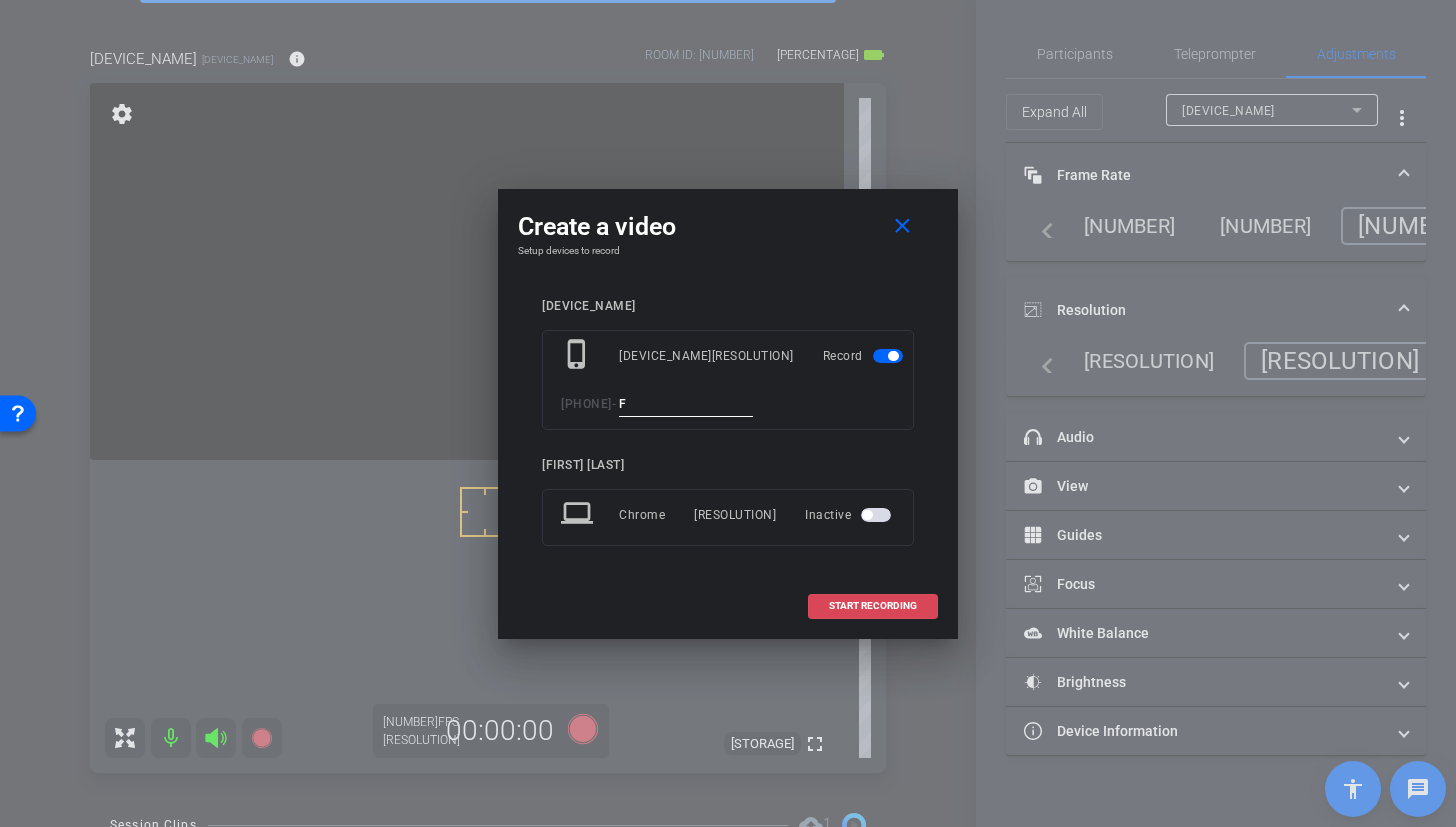 type on "F" 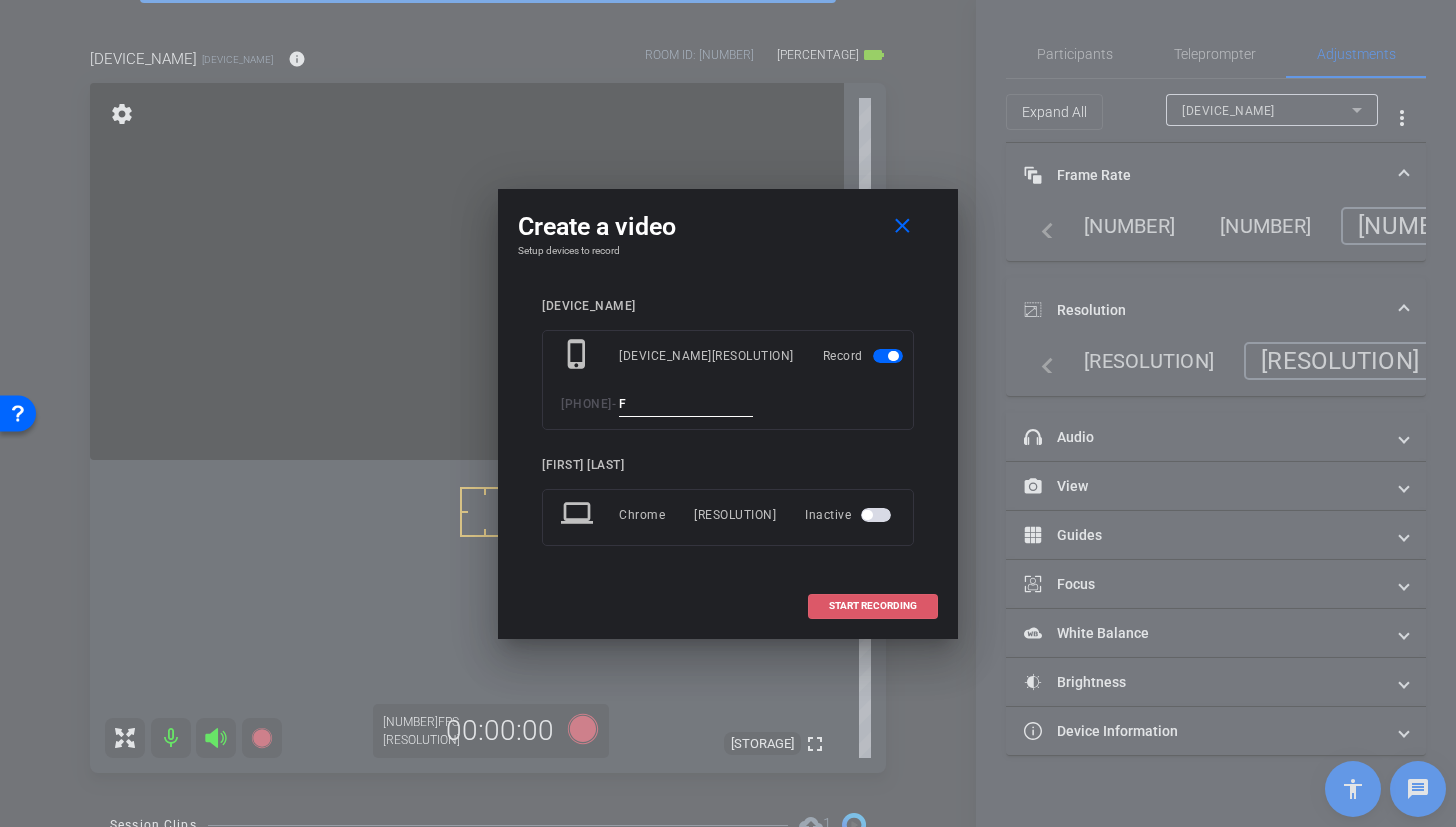 click at bounding box center [873, 606] 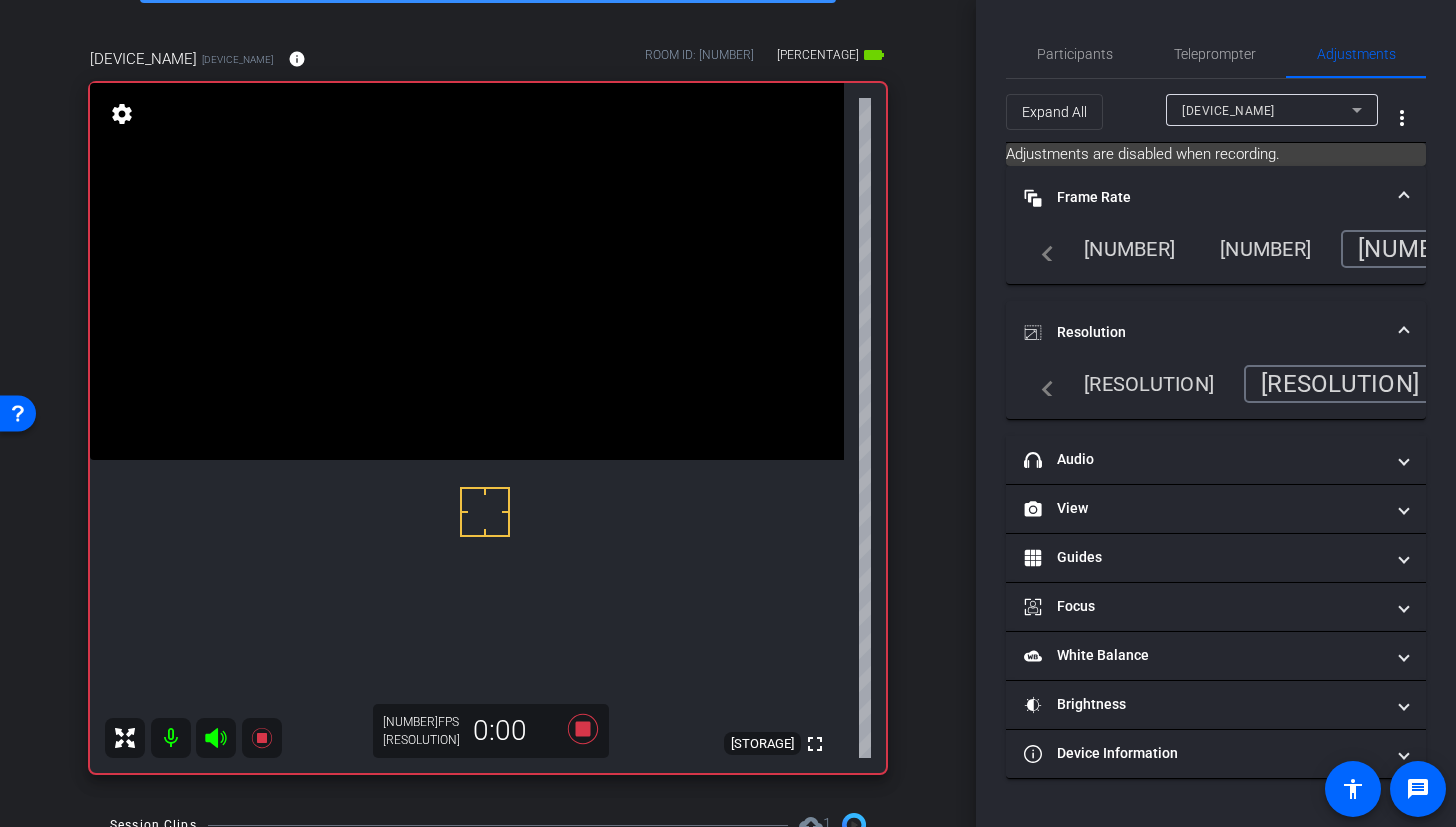 click at bounding box center (467, 271) 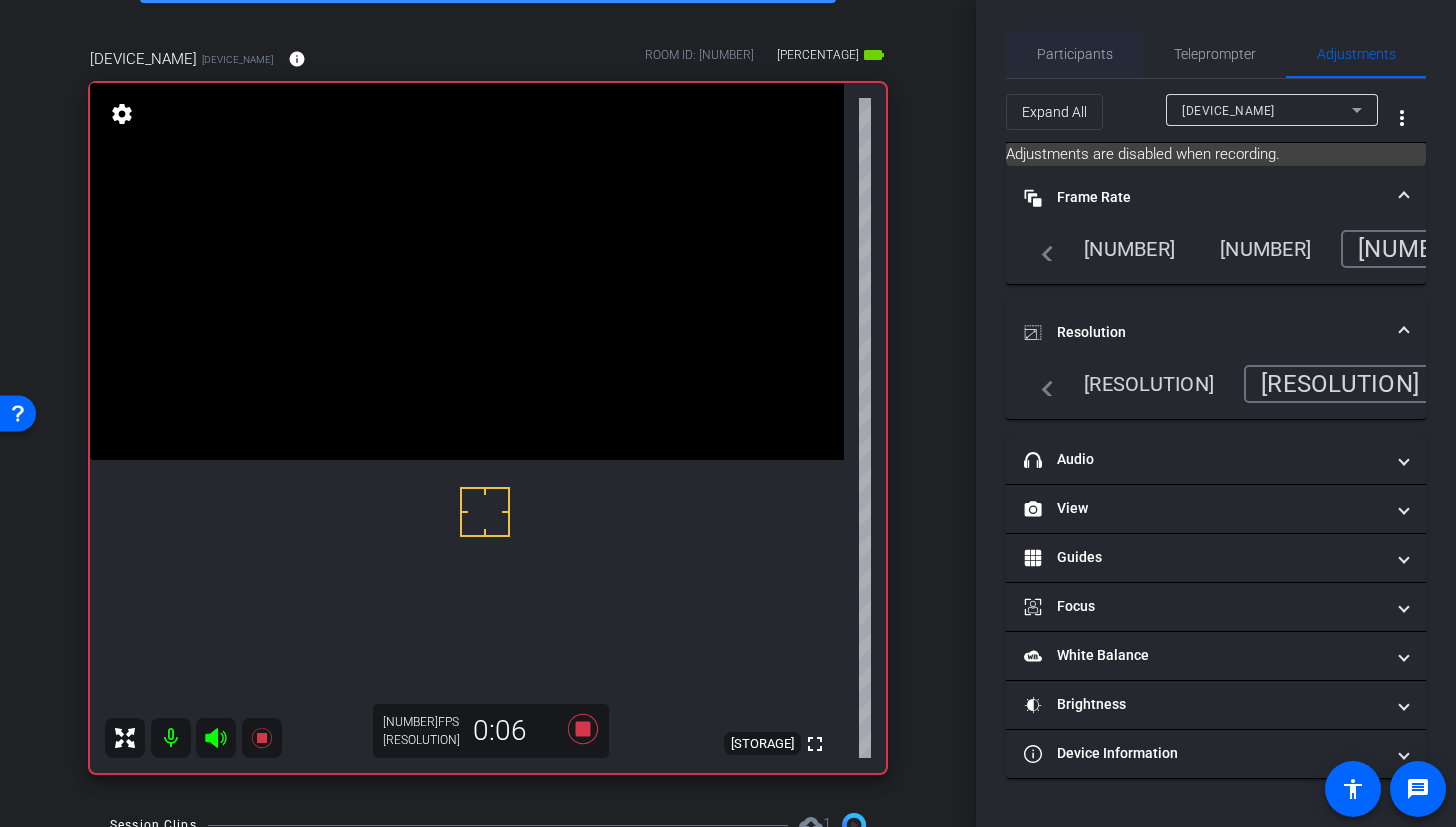 click on "Participants" at bounding box center [1075, 54] 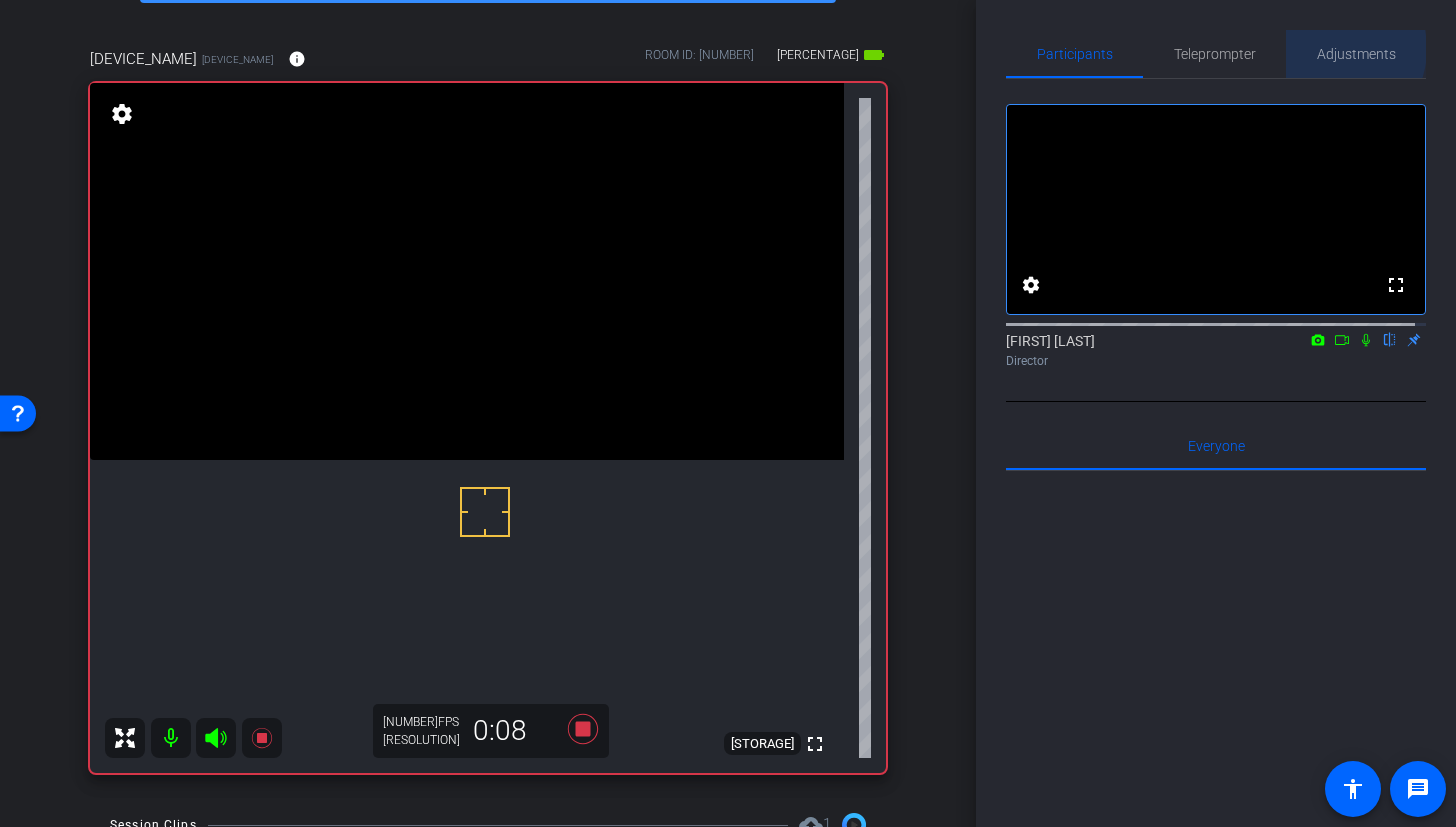 click on "Adjustments" at bounding box center (1356, 54) 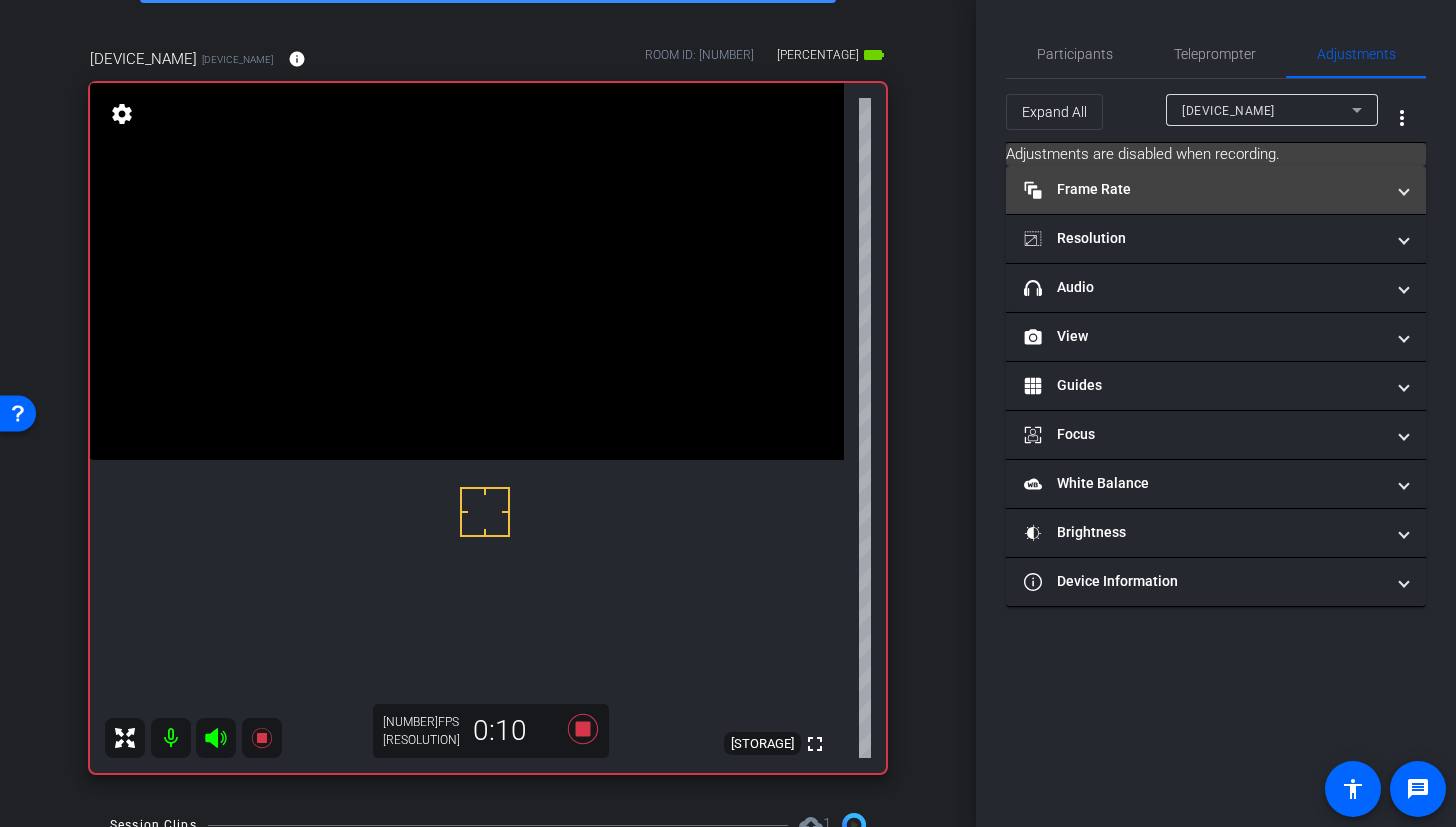 click on "Frame Rate
Frame Rate" at bounding box center (1204, 189) 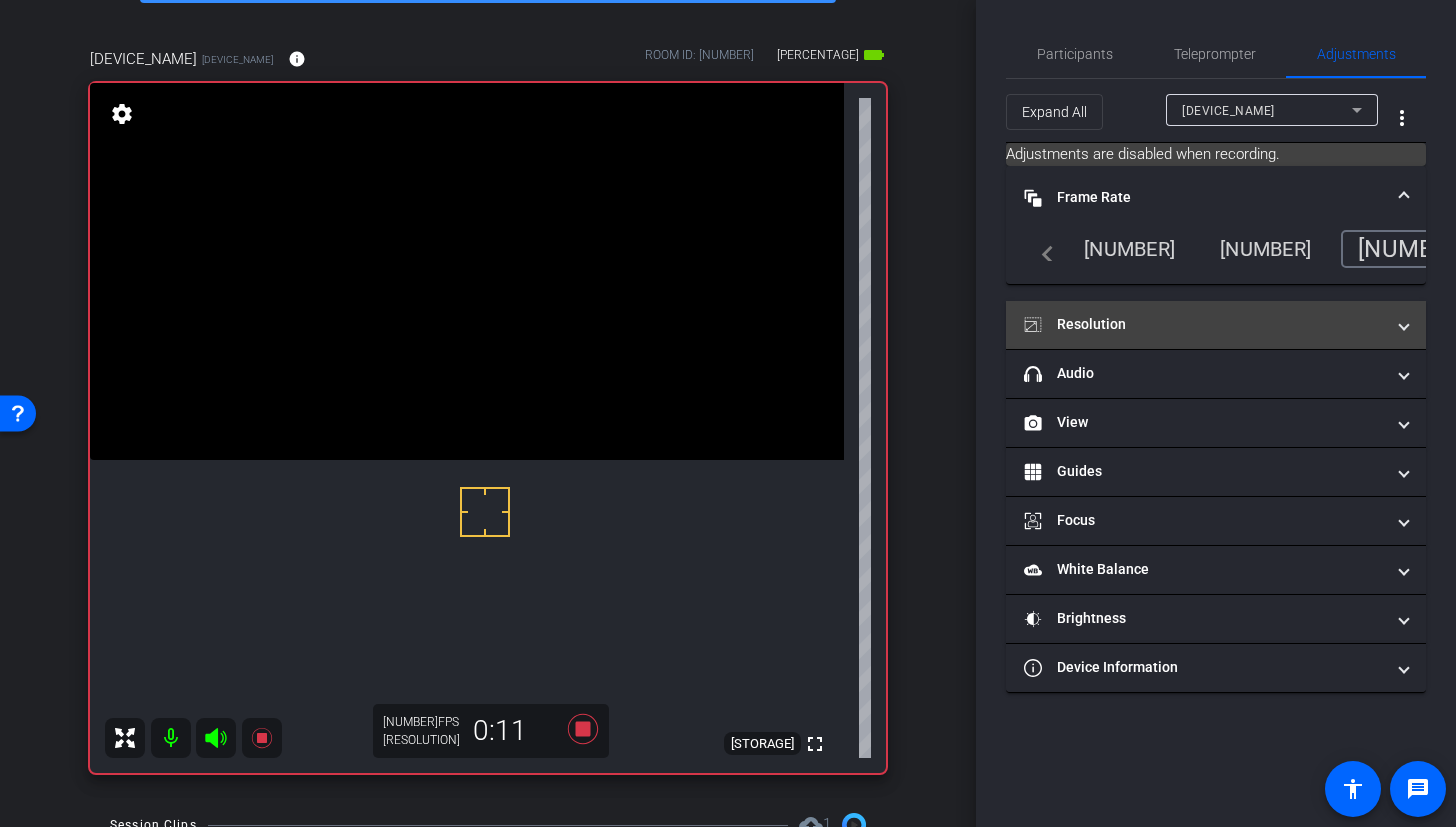 click on "Resolution" at bounding box center [1216, 325] 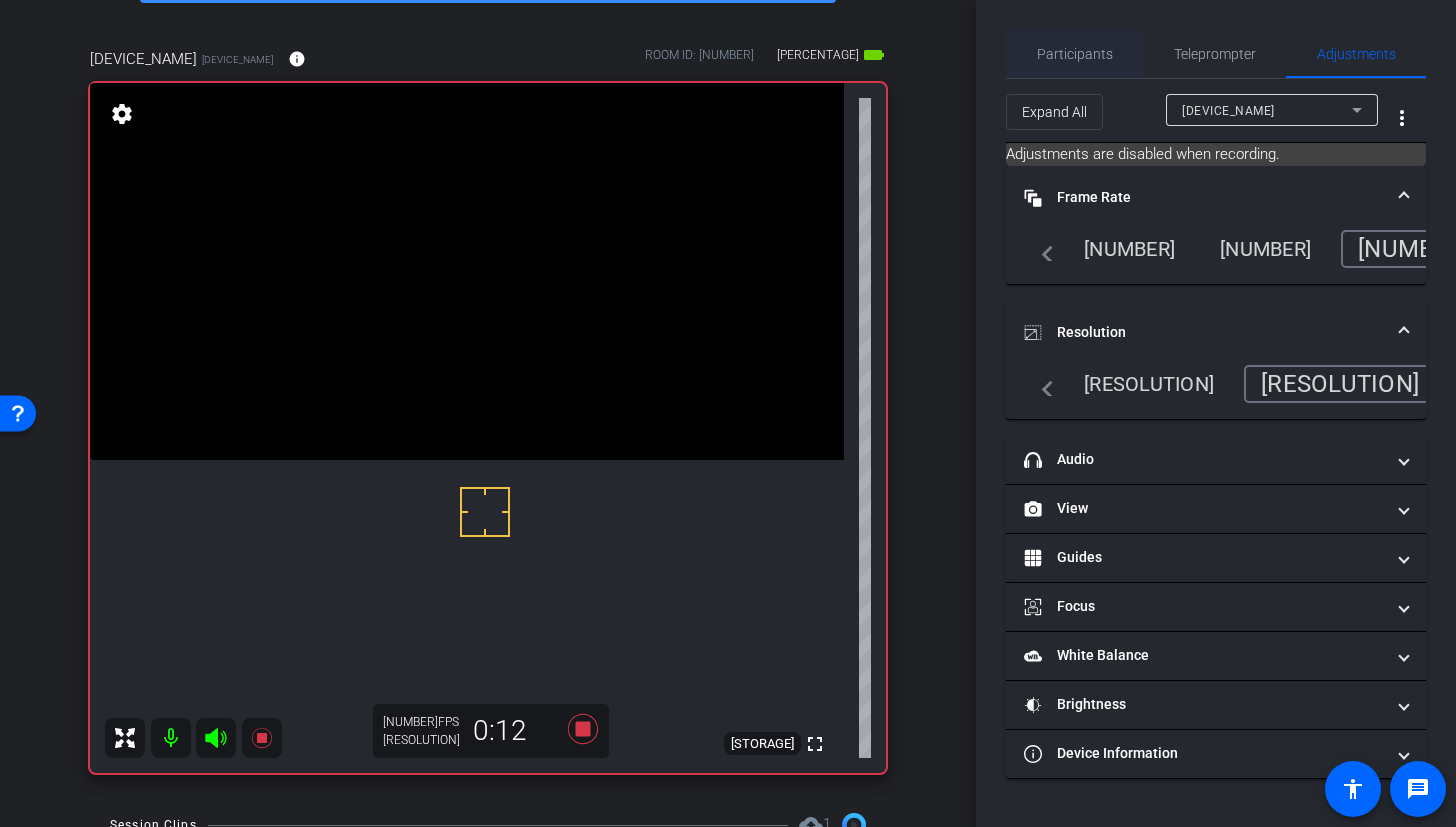 click on "Participants" at bounding box center (1075, 54) 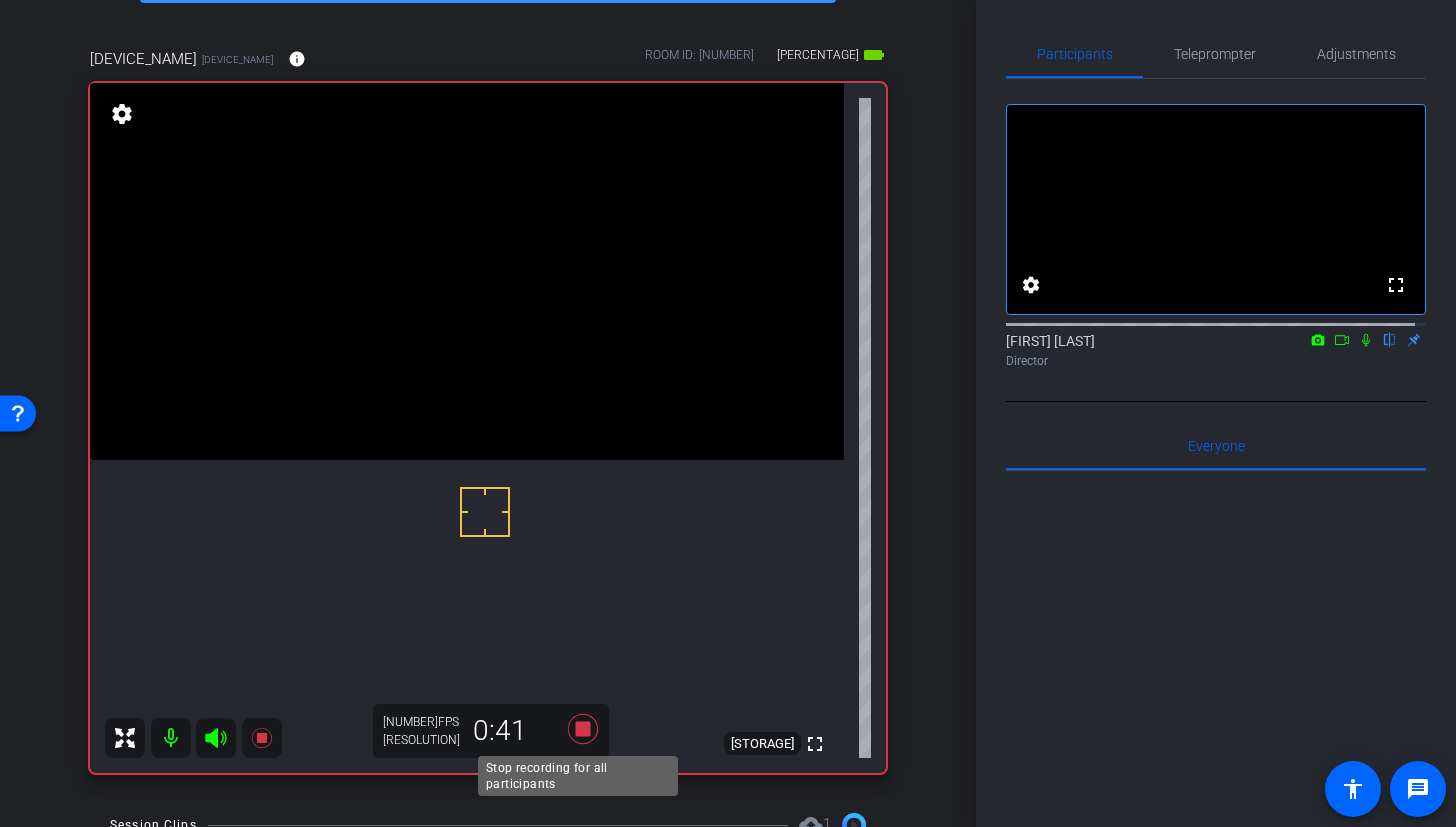 click at bounding box center (583, 729) 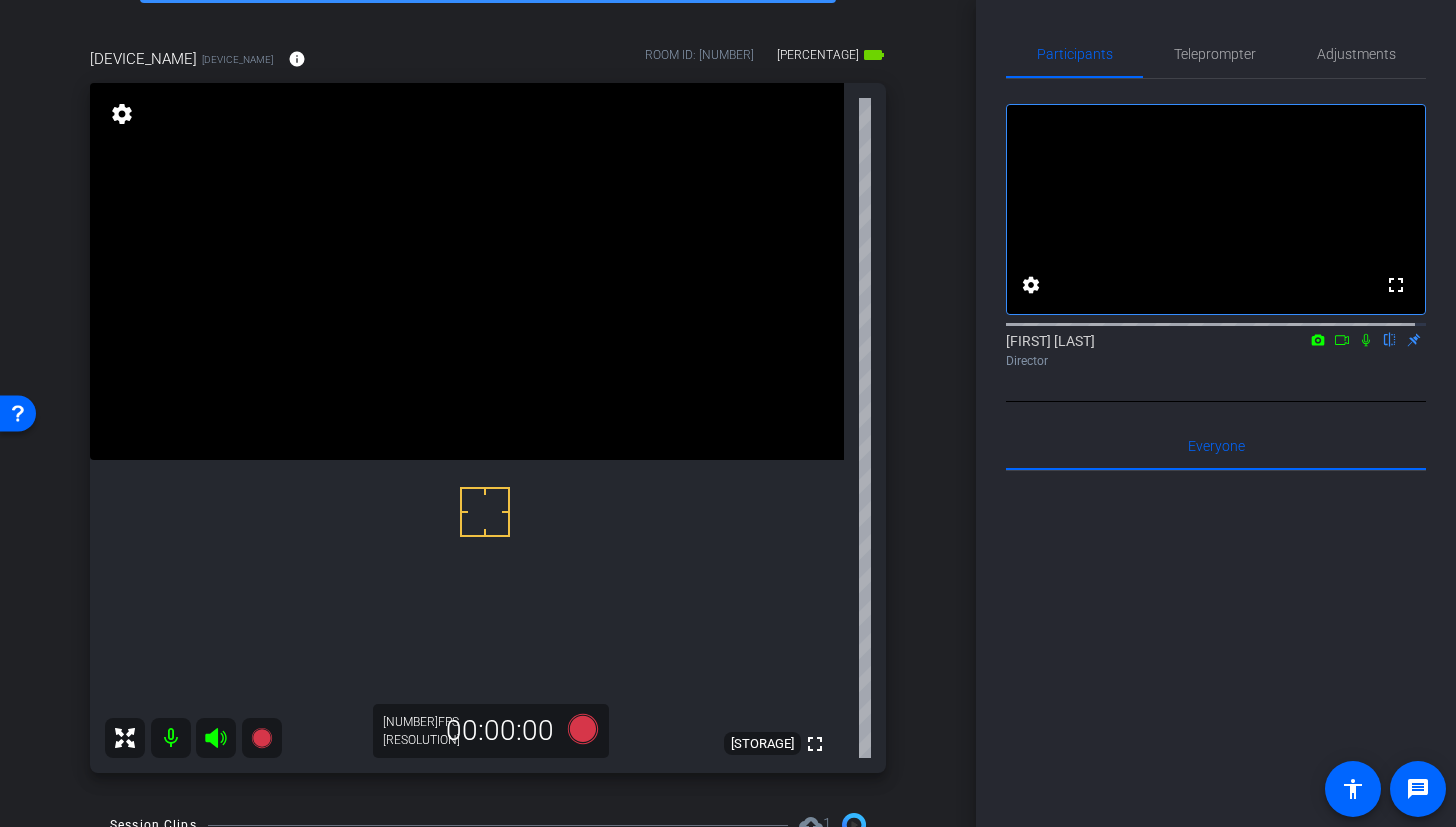 click at bounding box center [1366, 340] 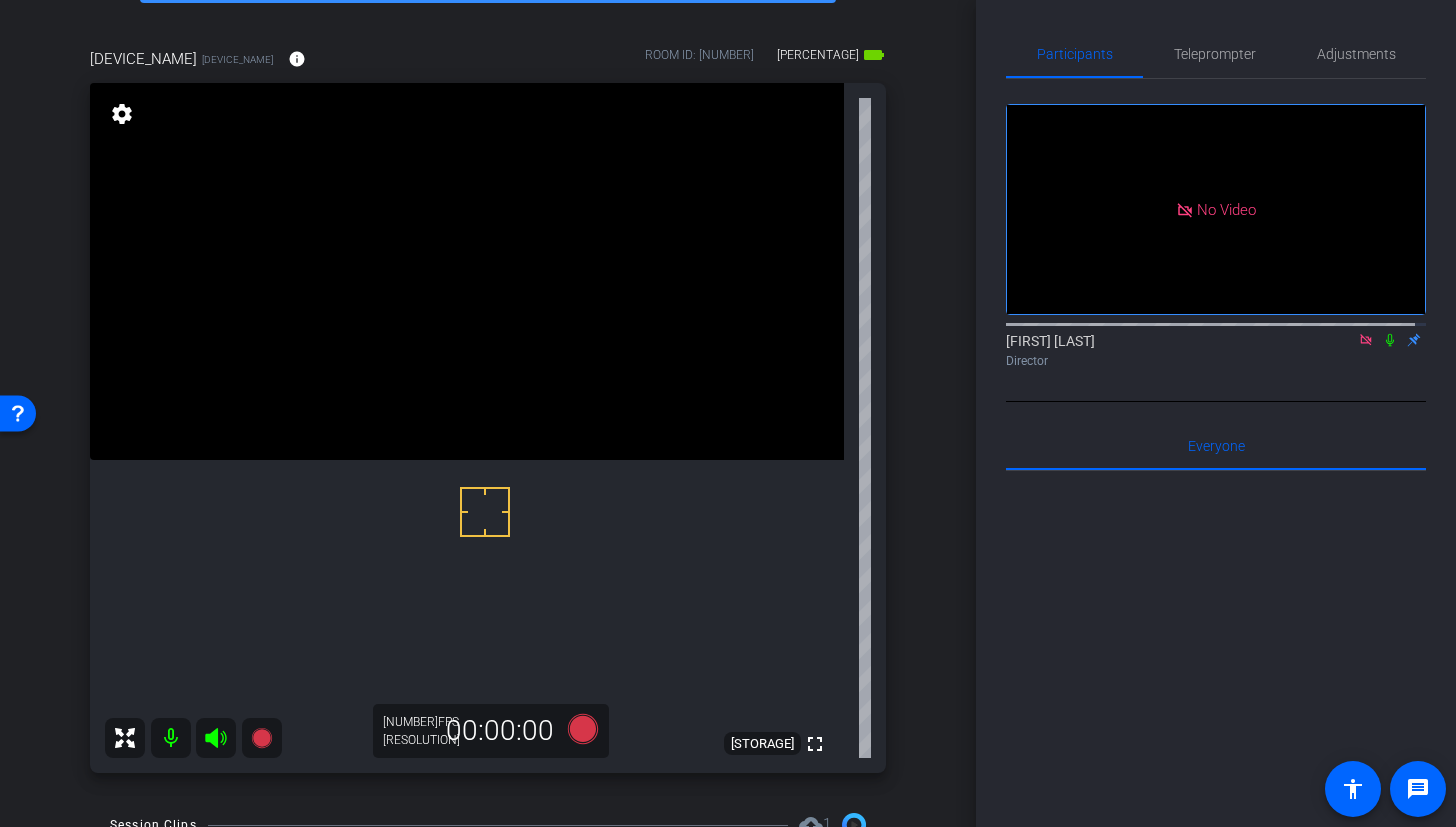click at bounding box center (1390, 340) 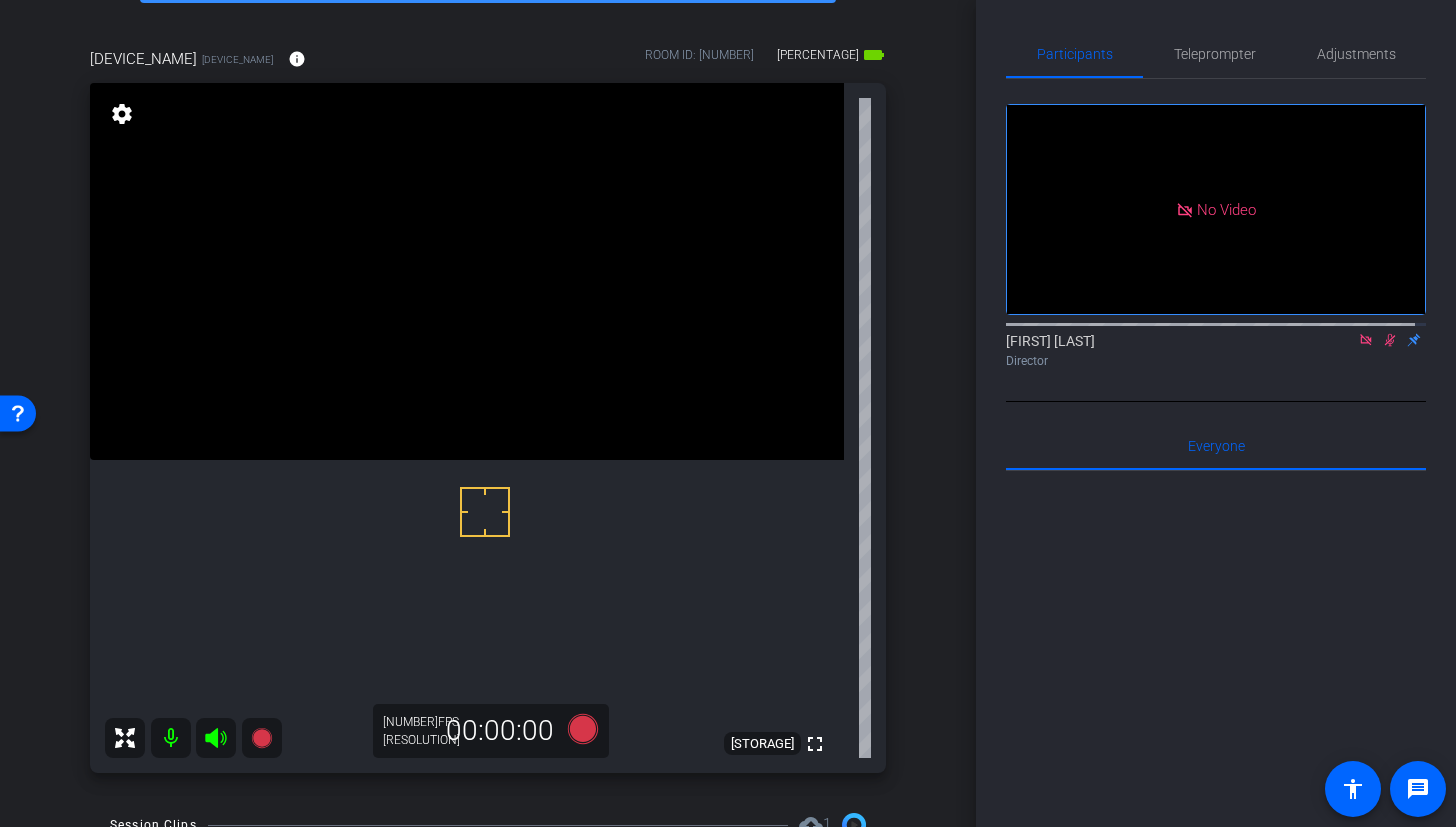 click at bounding box center [1390, 340] 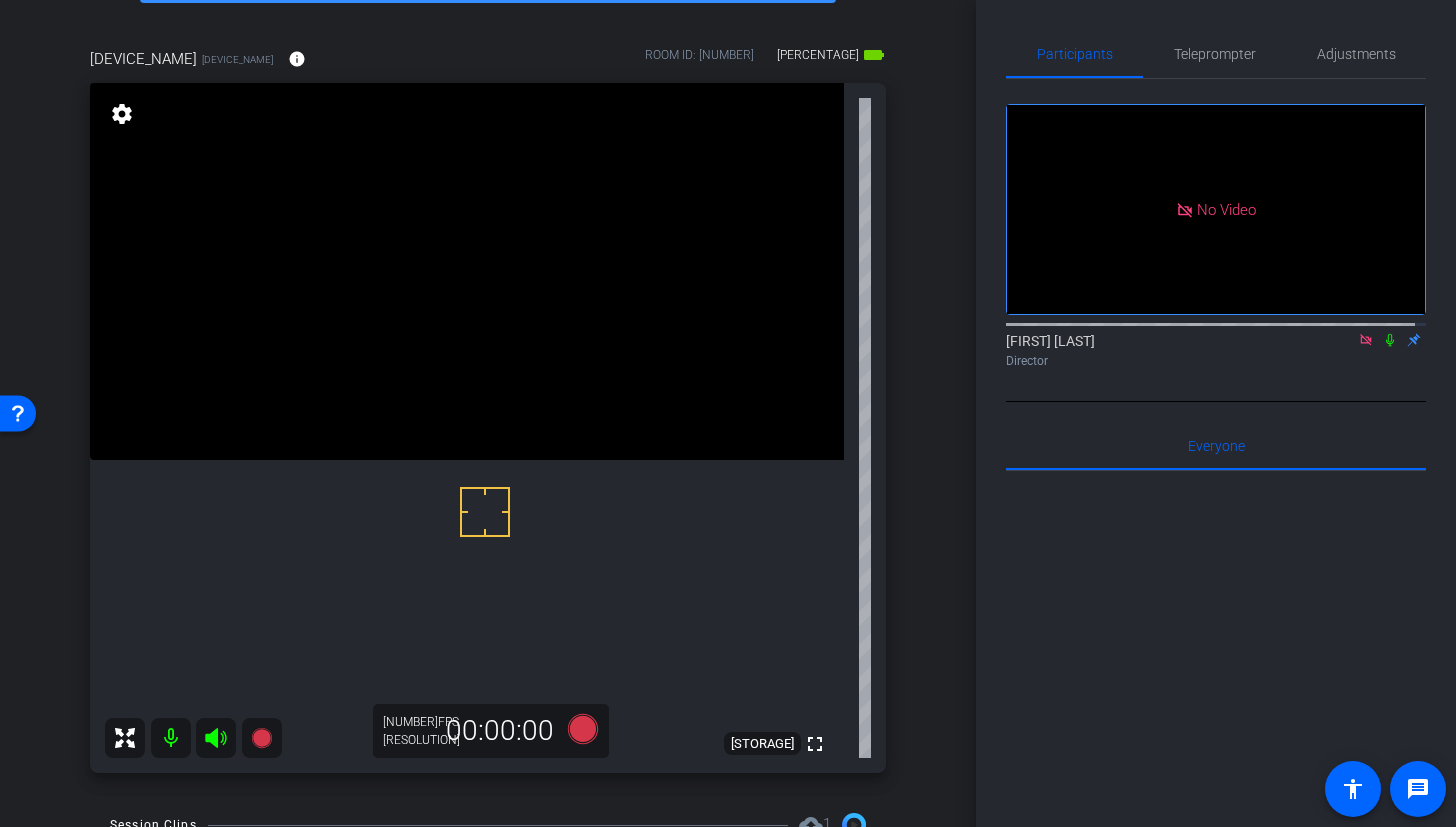 click at bounding box center [1366, 340] 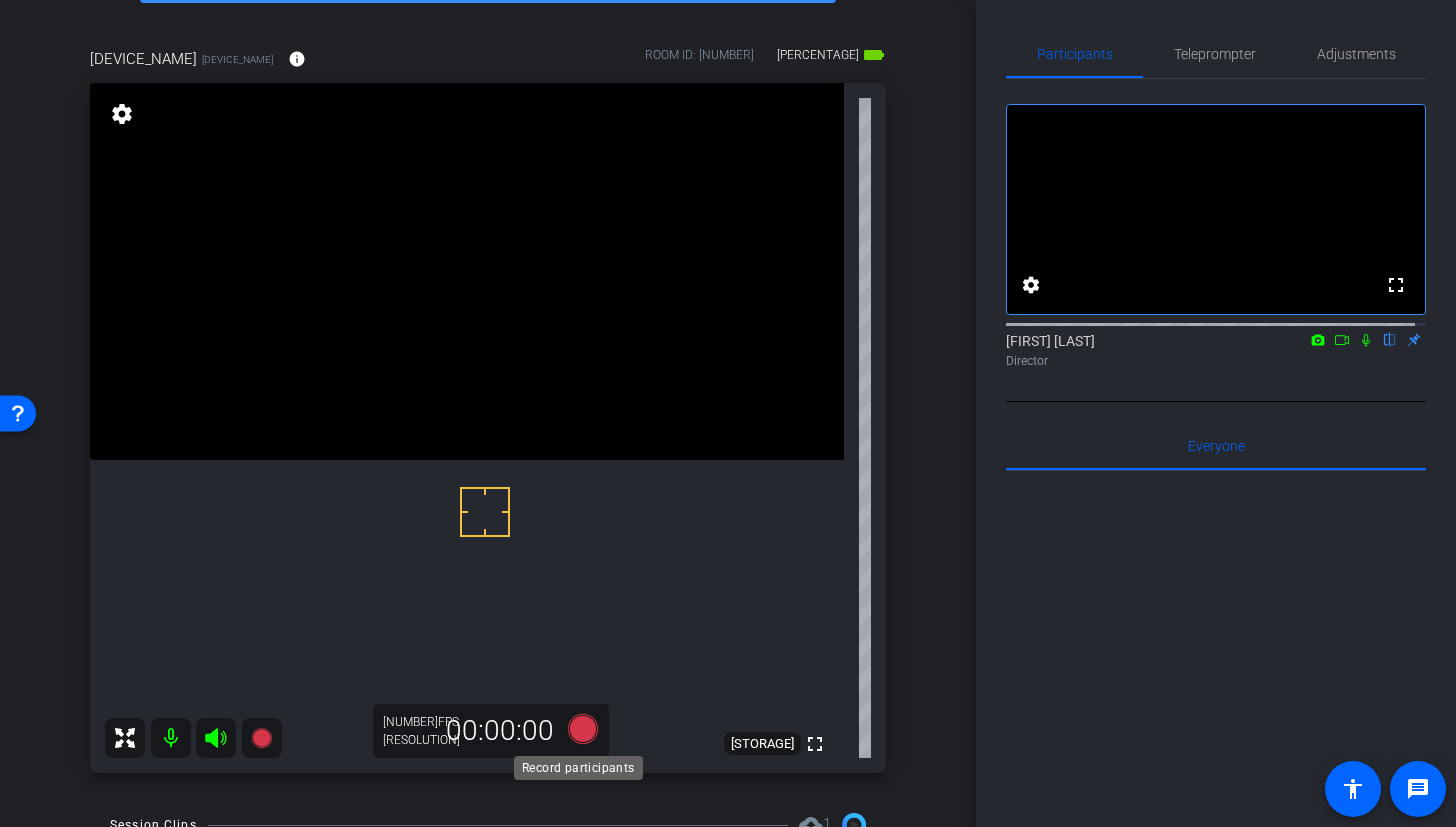 click at bounding box center (583, 729) 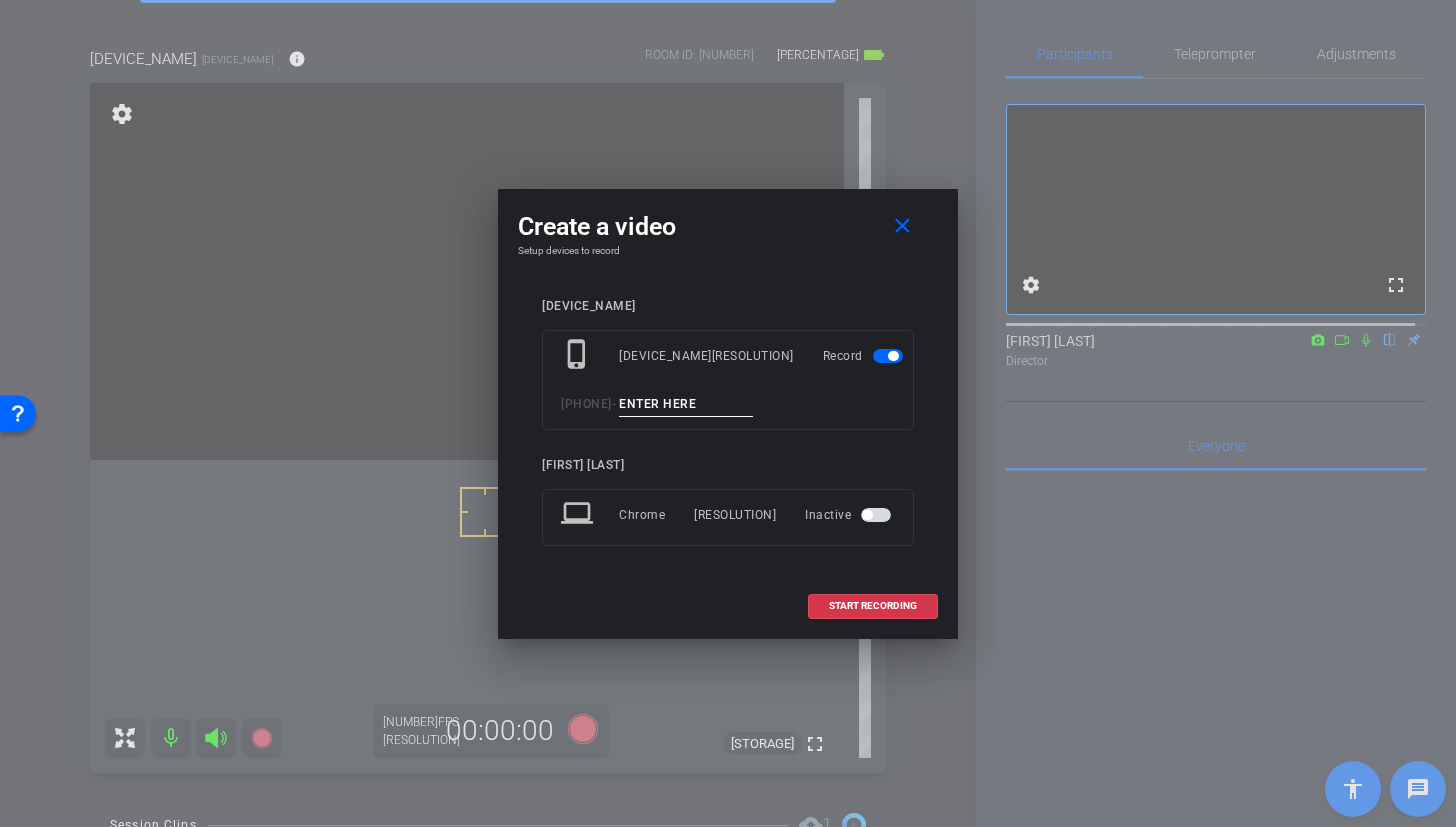 click on "phone_iphone  [DEVICE_NAME]   [RESOLUTION]   Record   [PHONE]  -" at bounding box center (728, 380) 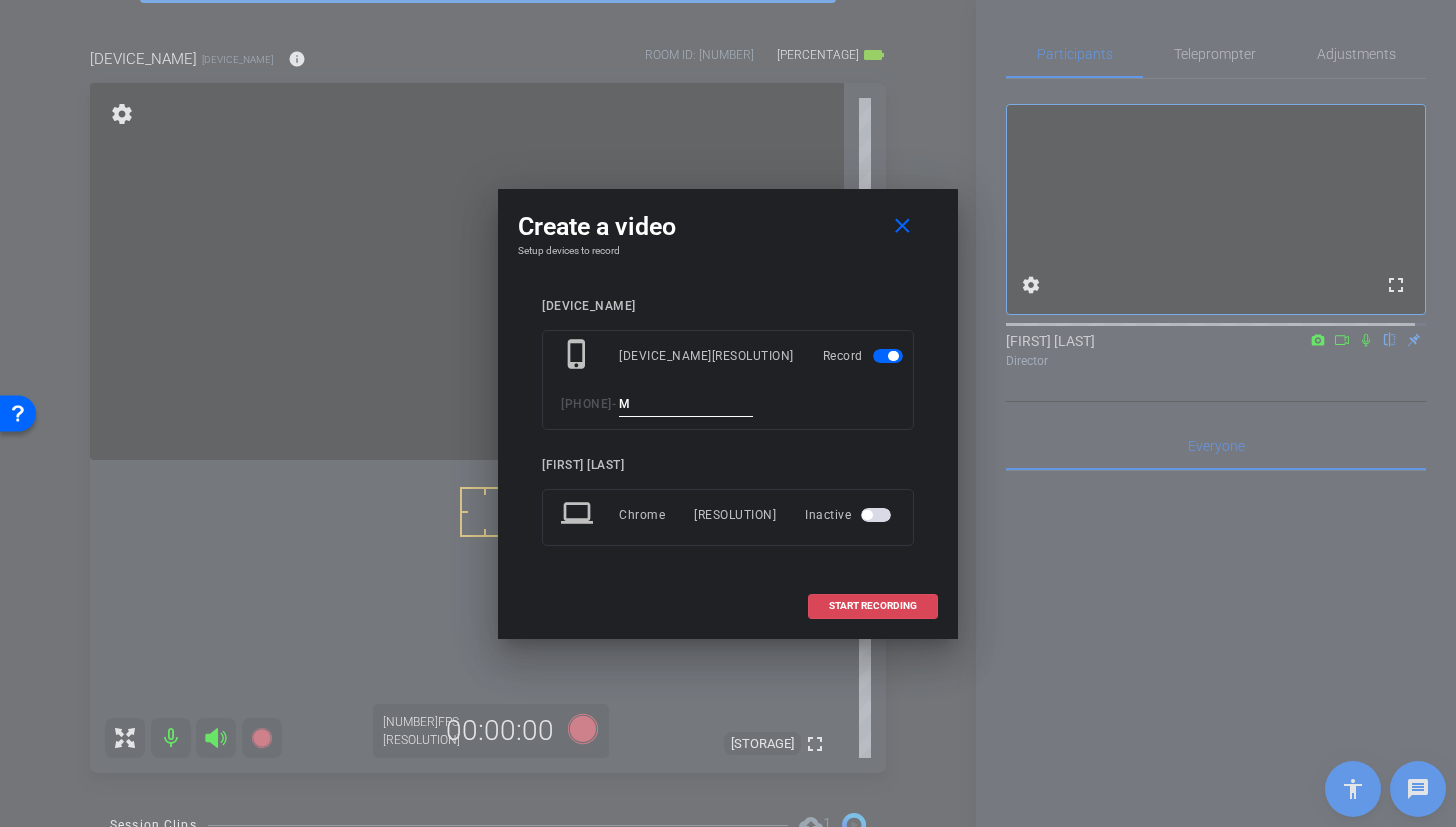 type on "M" 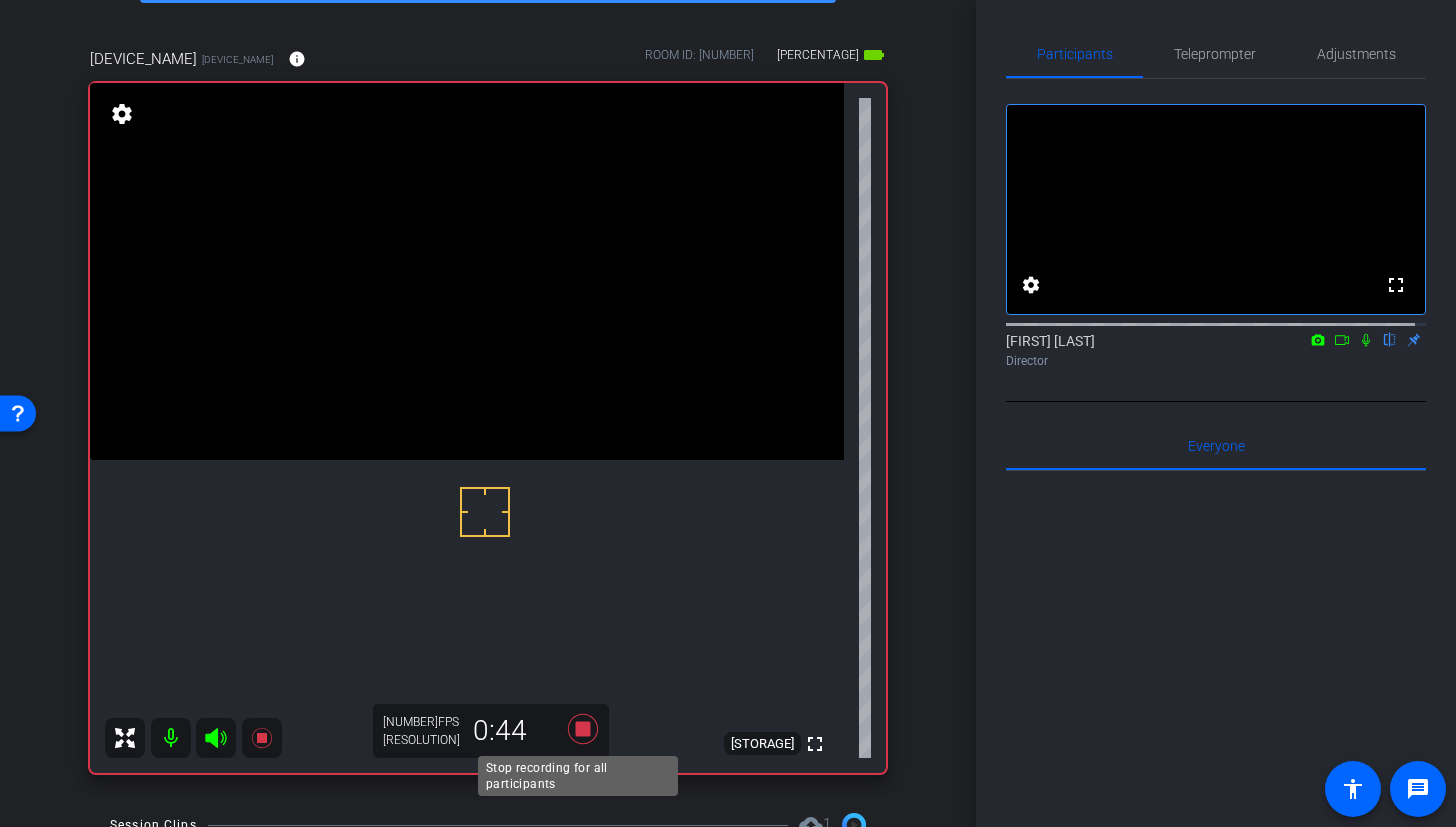 click at bounding box center [583, 729] 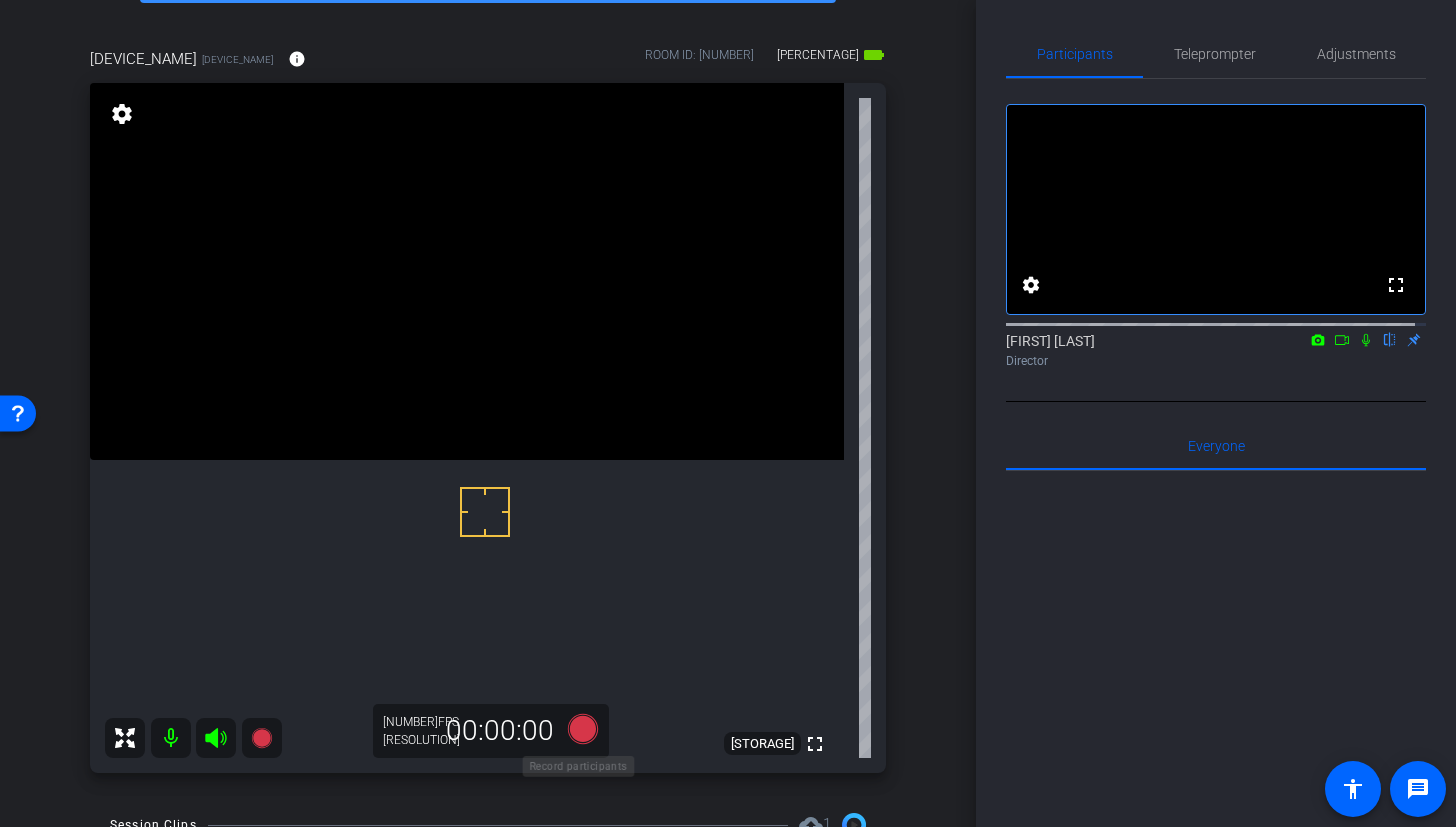 click at bounding box center (583, 729) 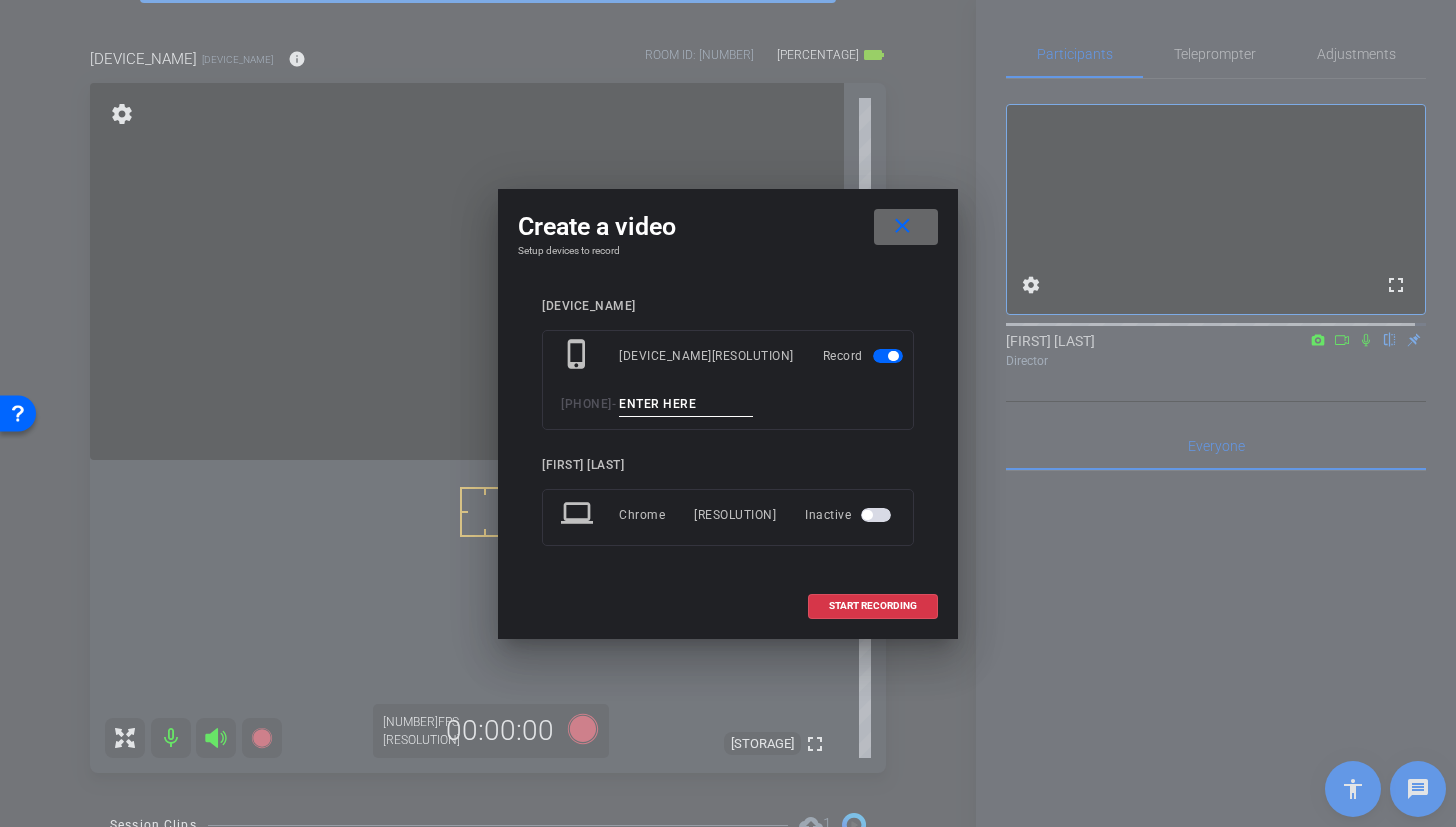 click on "close" at bounding box center (902, 226) 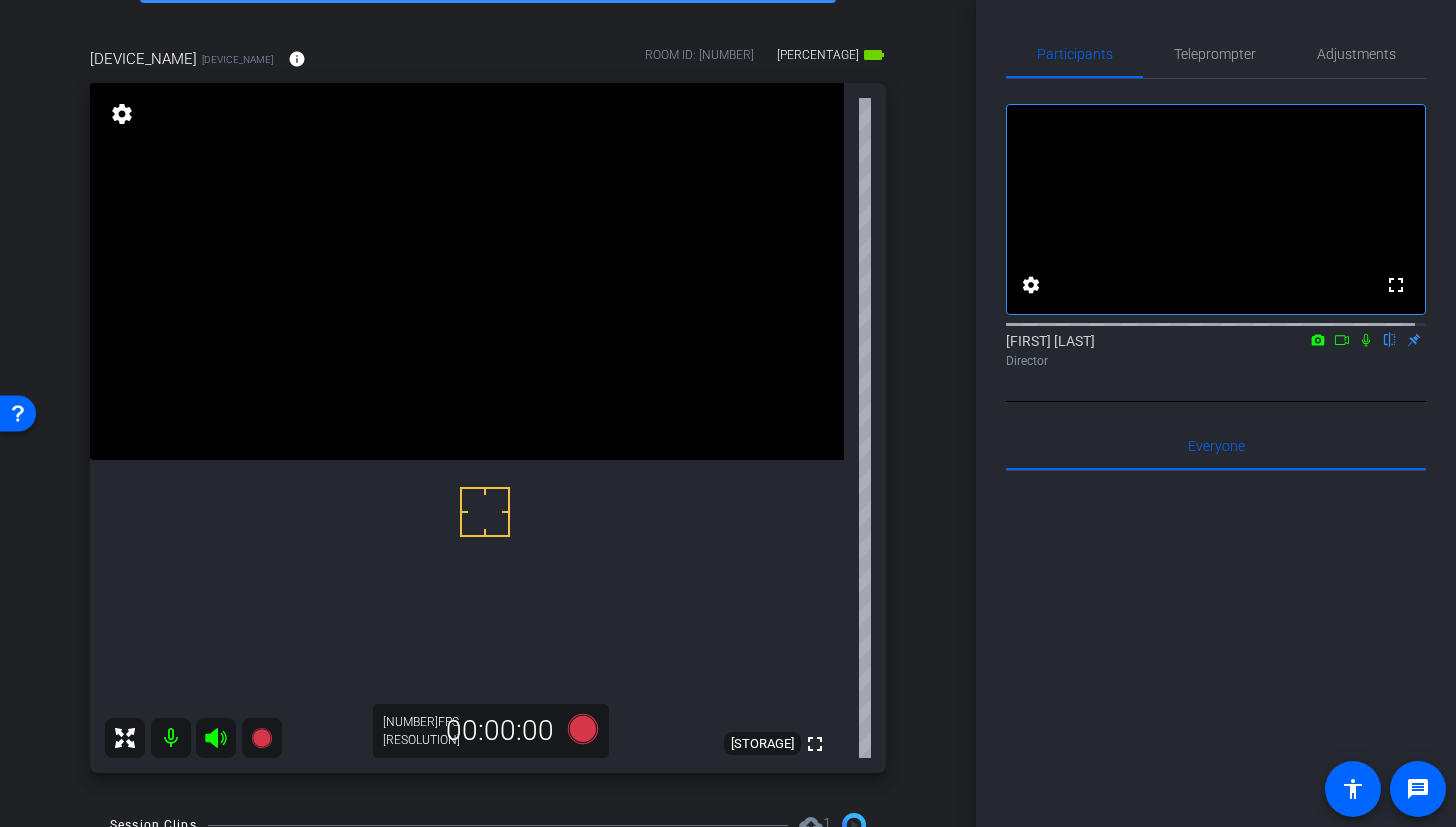 click at bounding box center (467, 271) 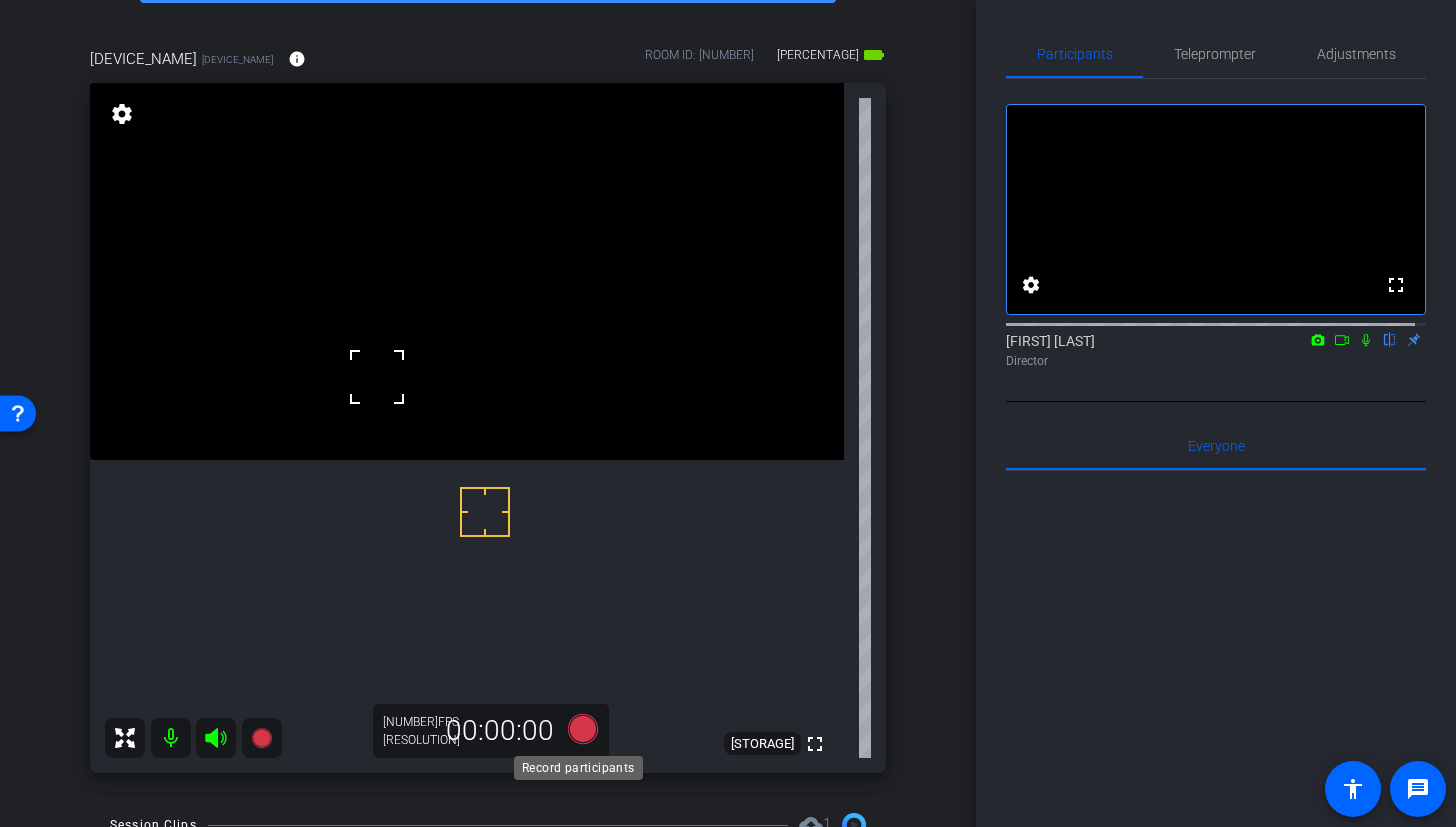 click at bounding box center (583, 729) 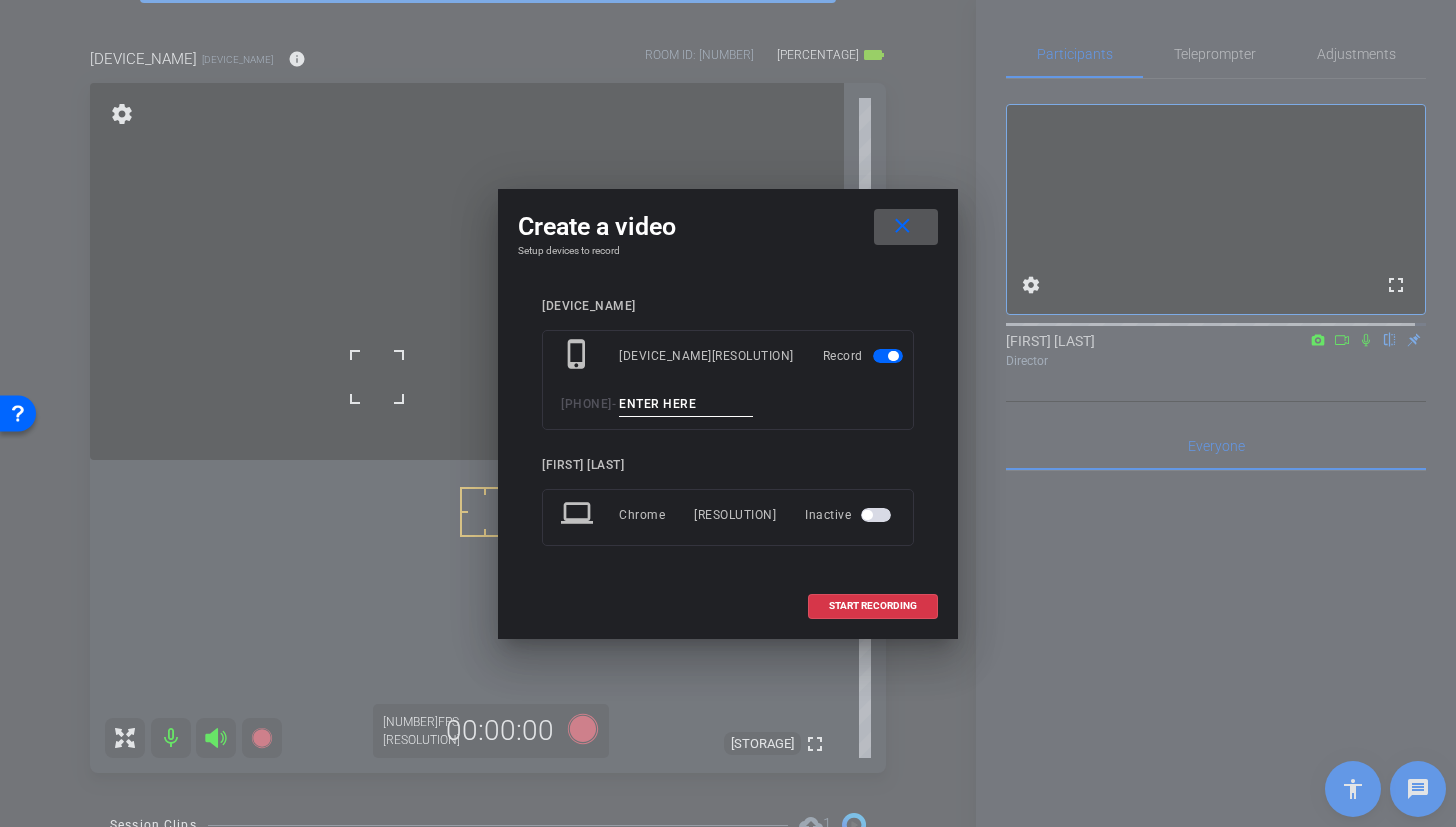 click at bounding box center (686, 404) 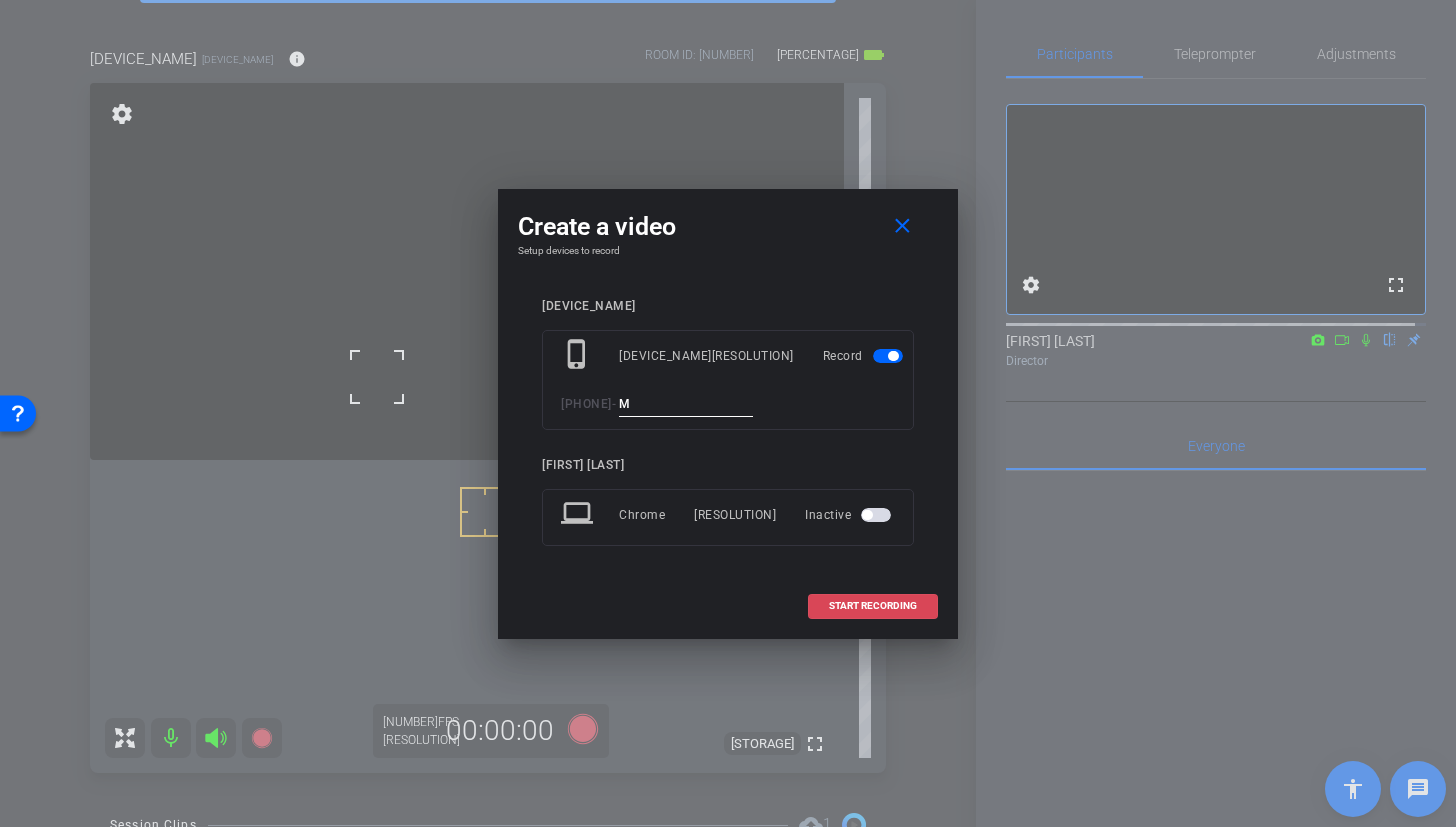 type on "M" 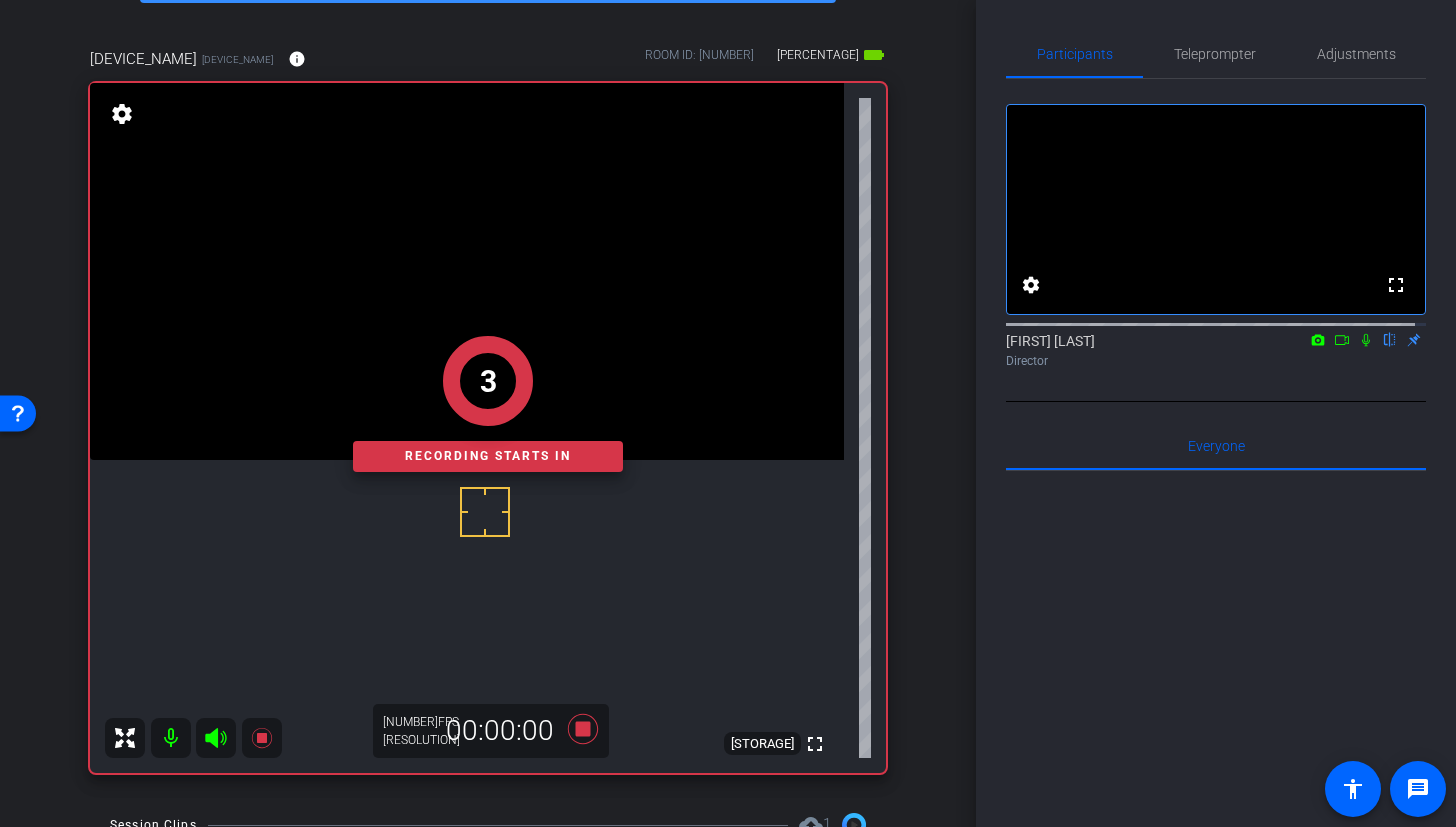 click on "[NUMBER]   Recording starts in" at bounding box center [488, 404] 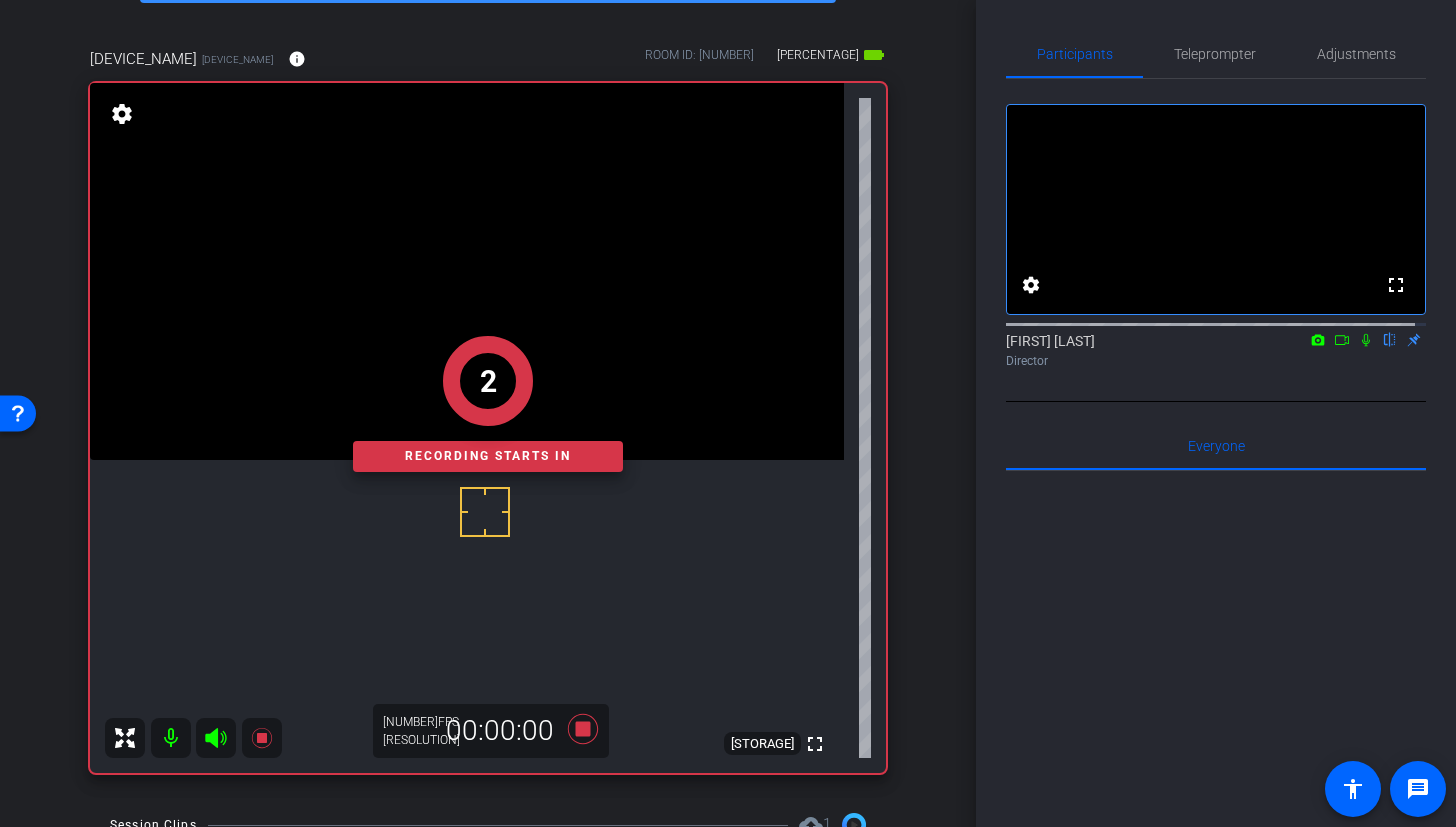 click on "2" at bounding box center (488, 381) 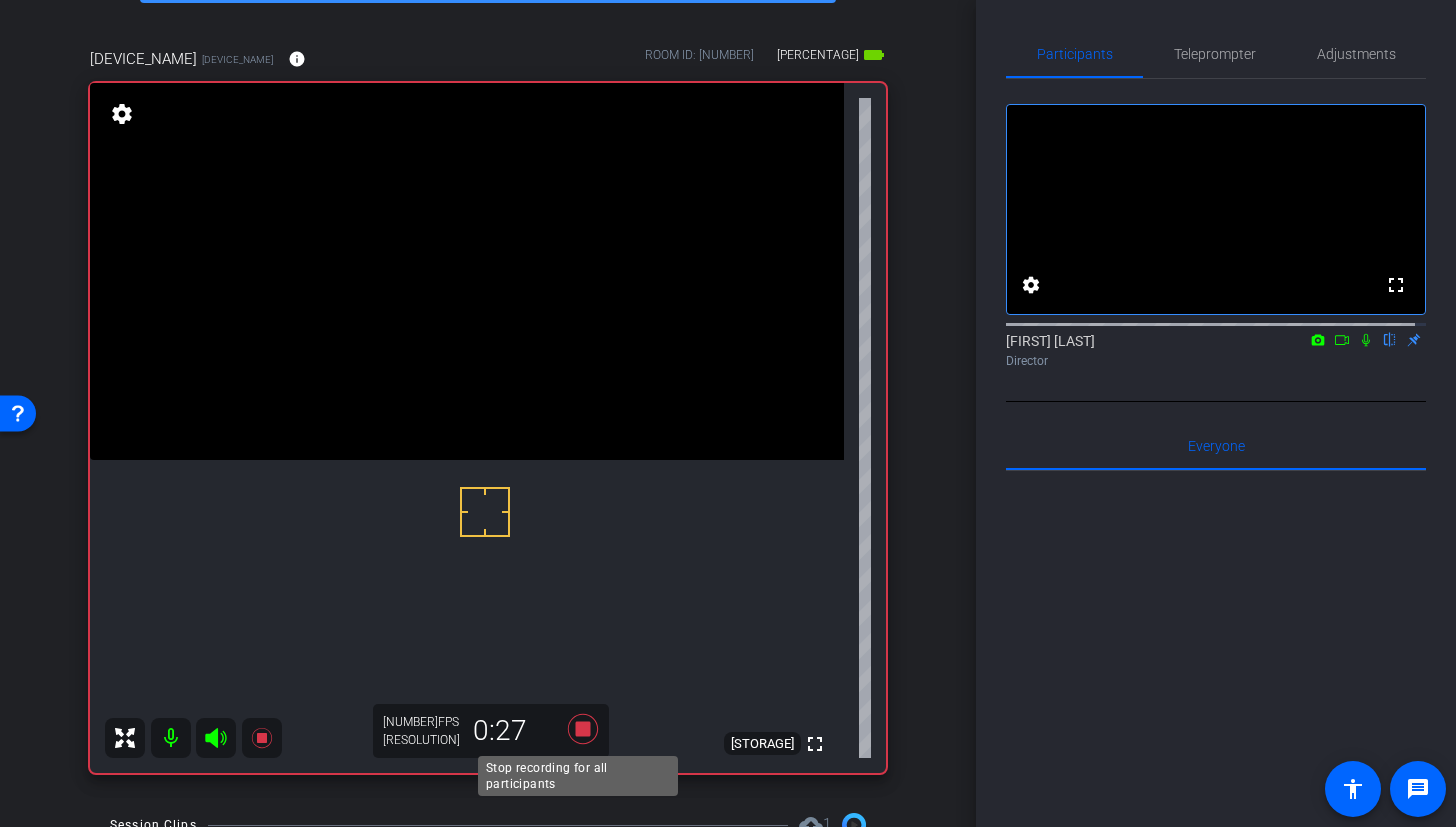 click at bounding box center (583, 729) 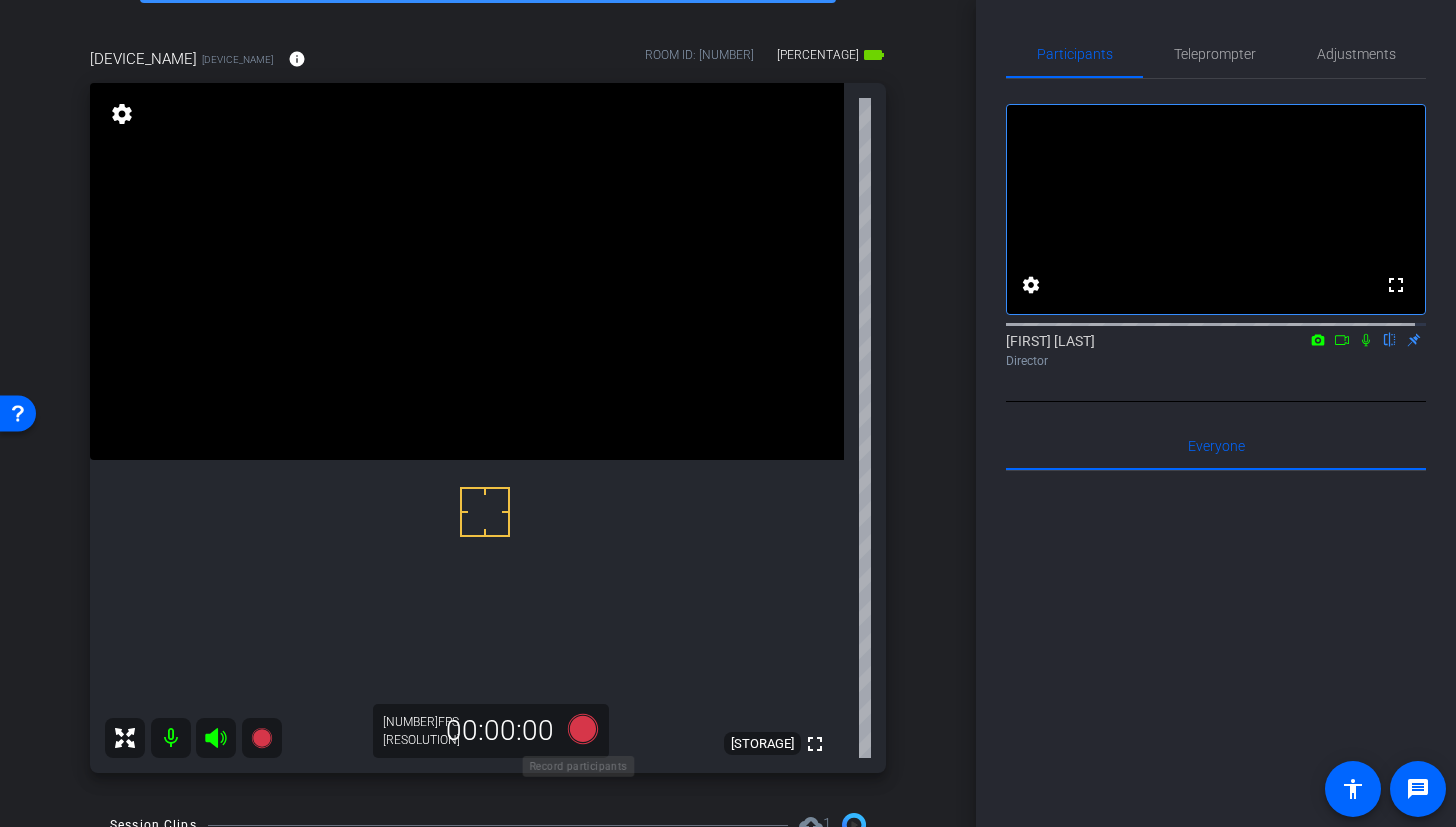 click at bounding box center (583, 729) 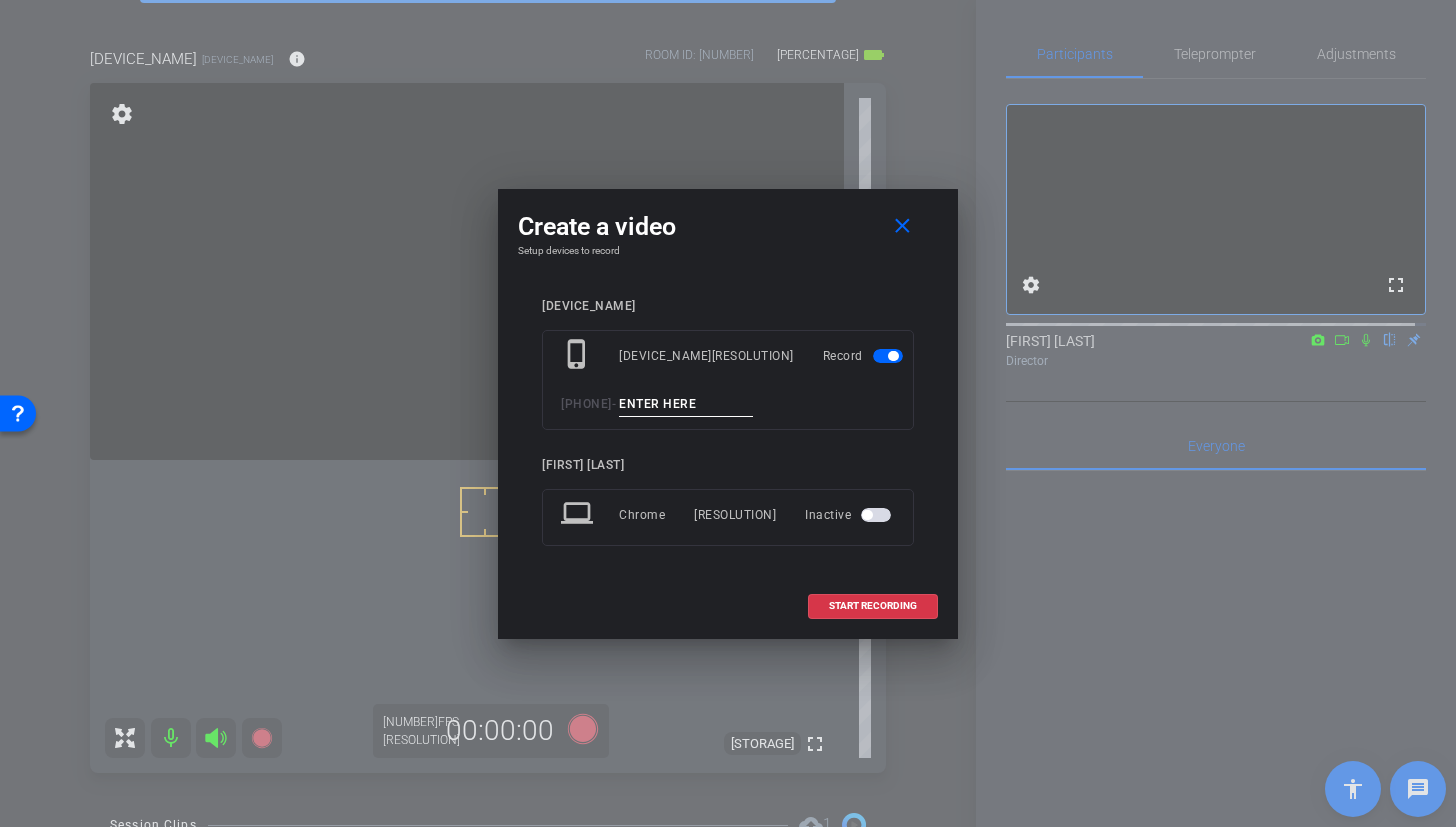 click at bounding box center (686, 404) 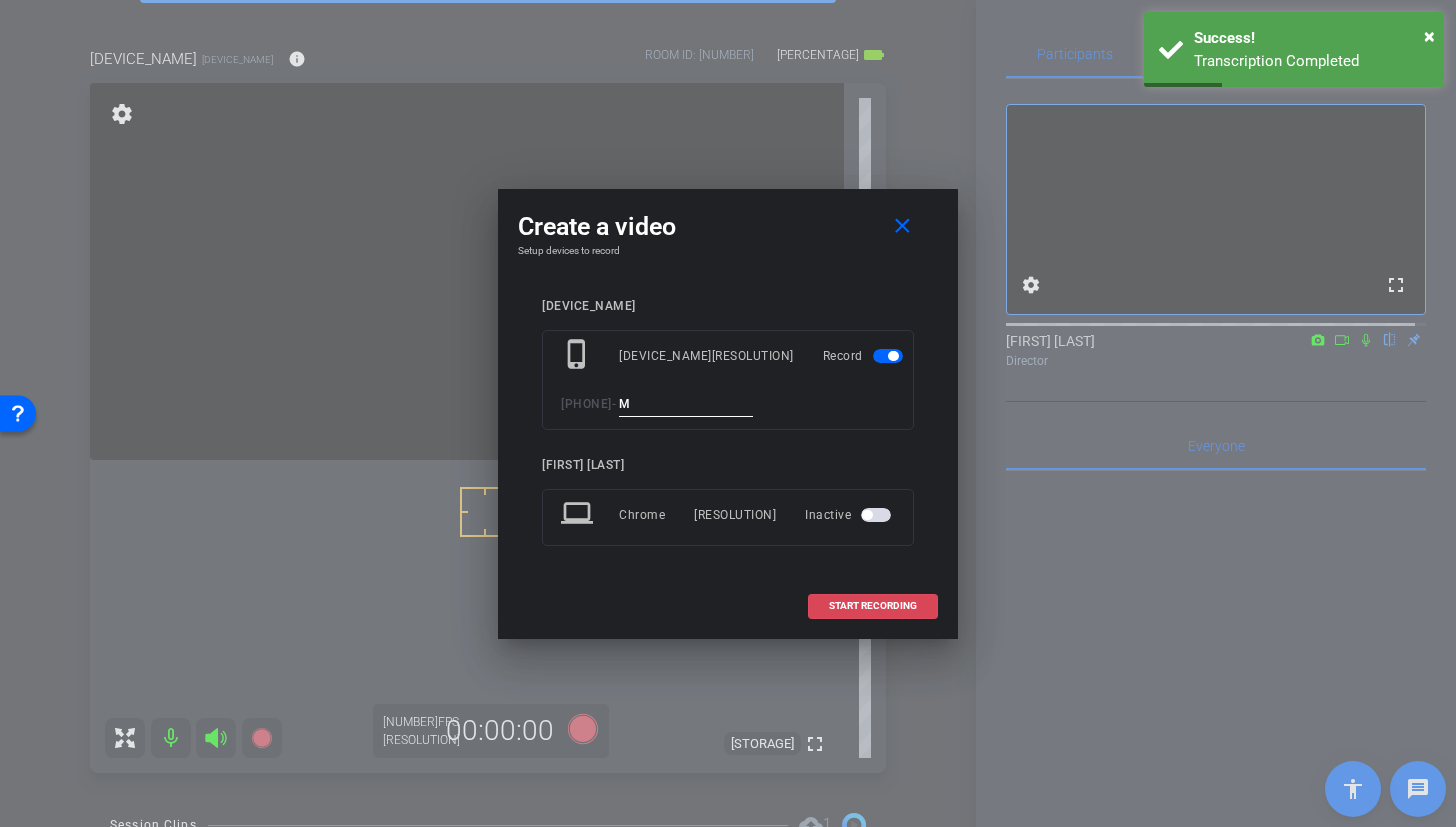 type on "M" 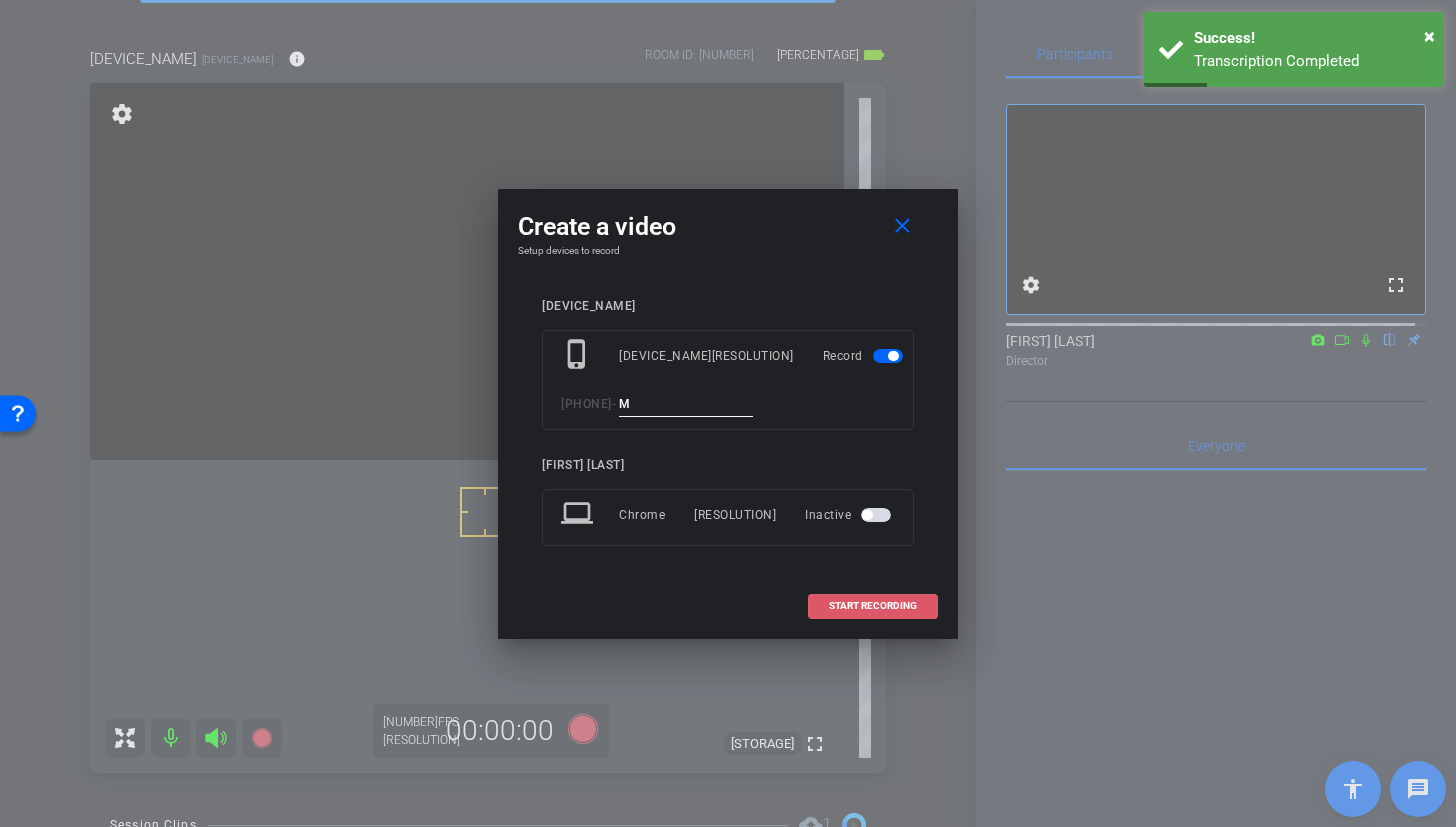 click on "START RECORDING" at bounding box center [873, 606] 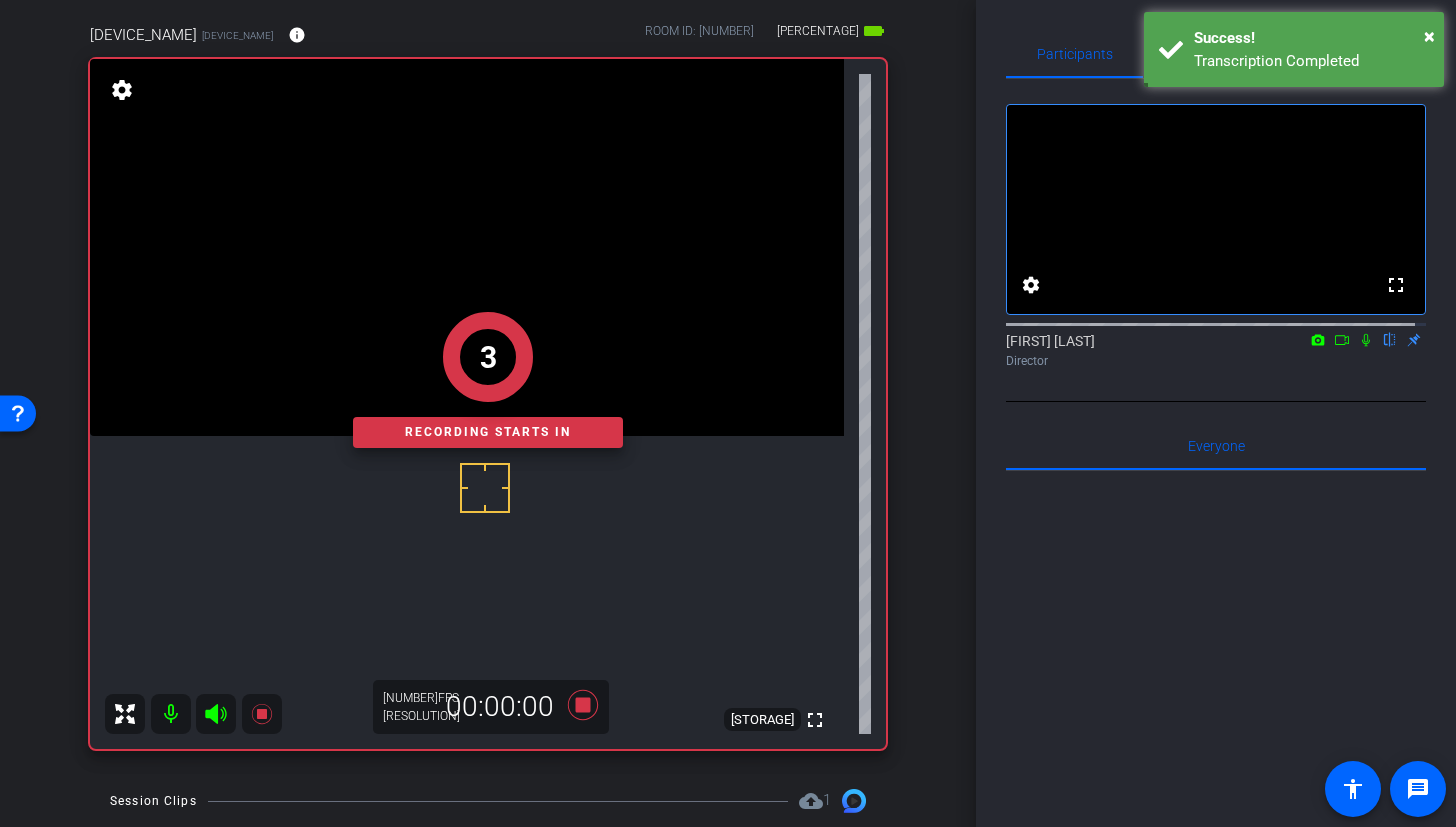 scroll, scrollTop: 174, scrollLeft: 0, axis: vertical 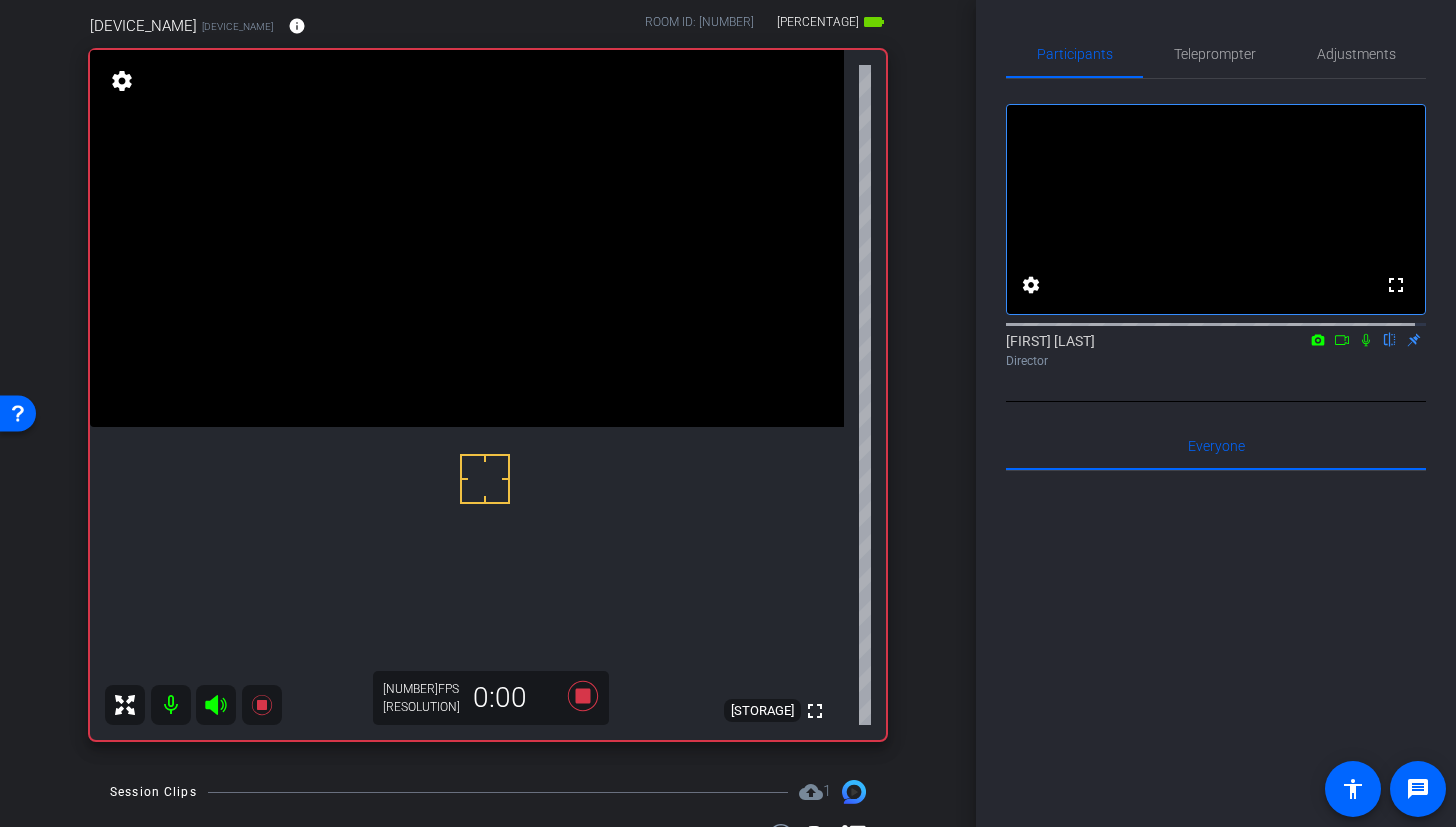 click at bounding box center (467, 238) 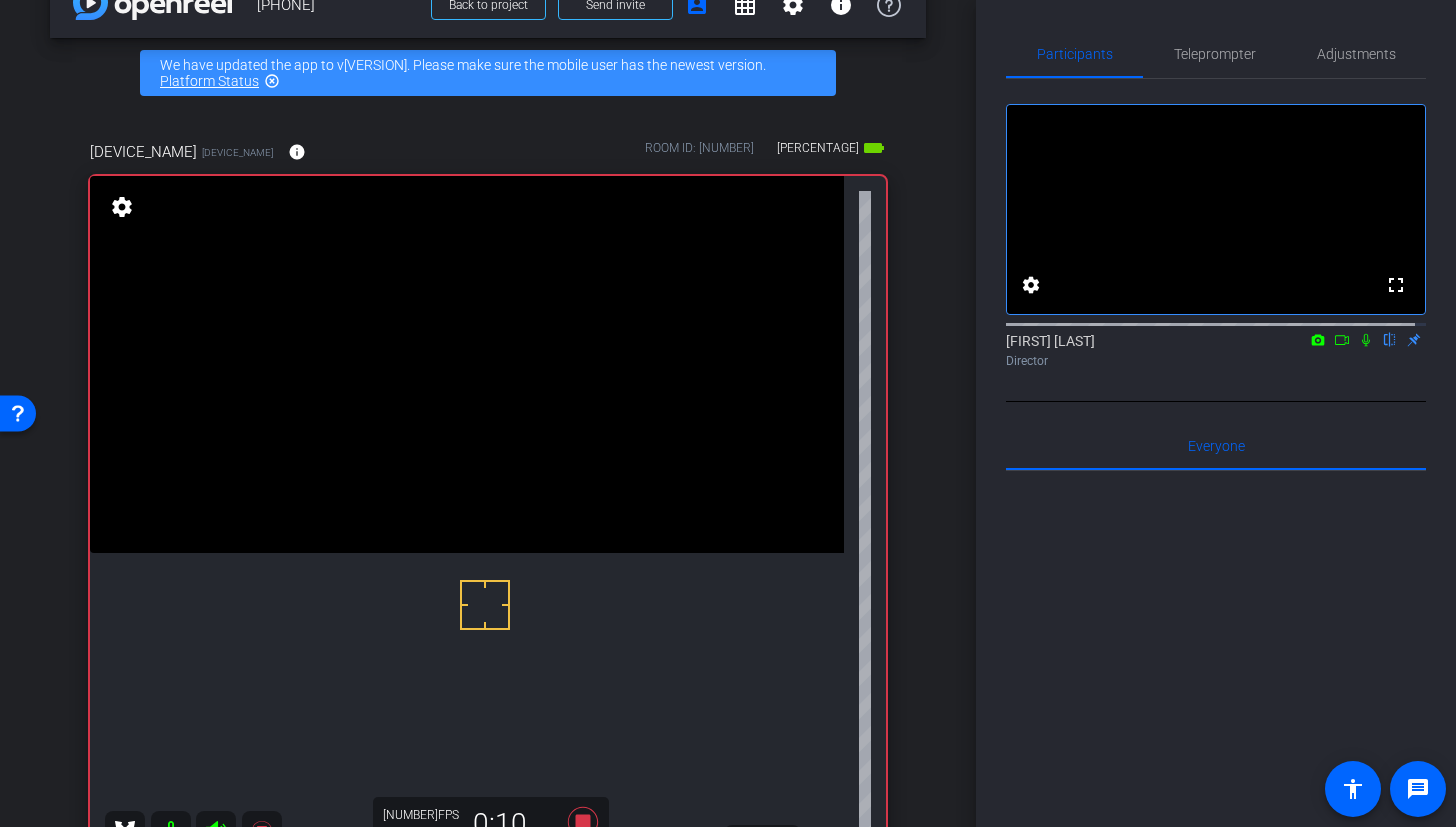 scroll, scrollTop: 159, scrollLeft: 0, axis: vertical 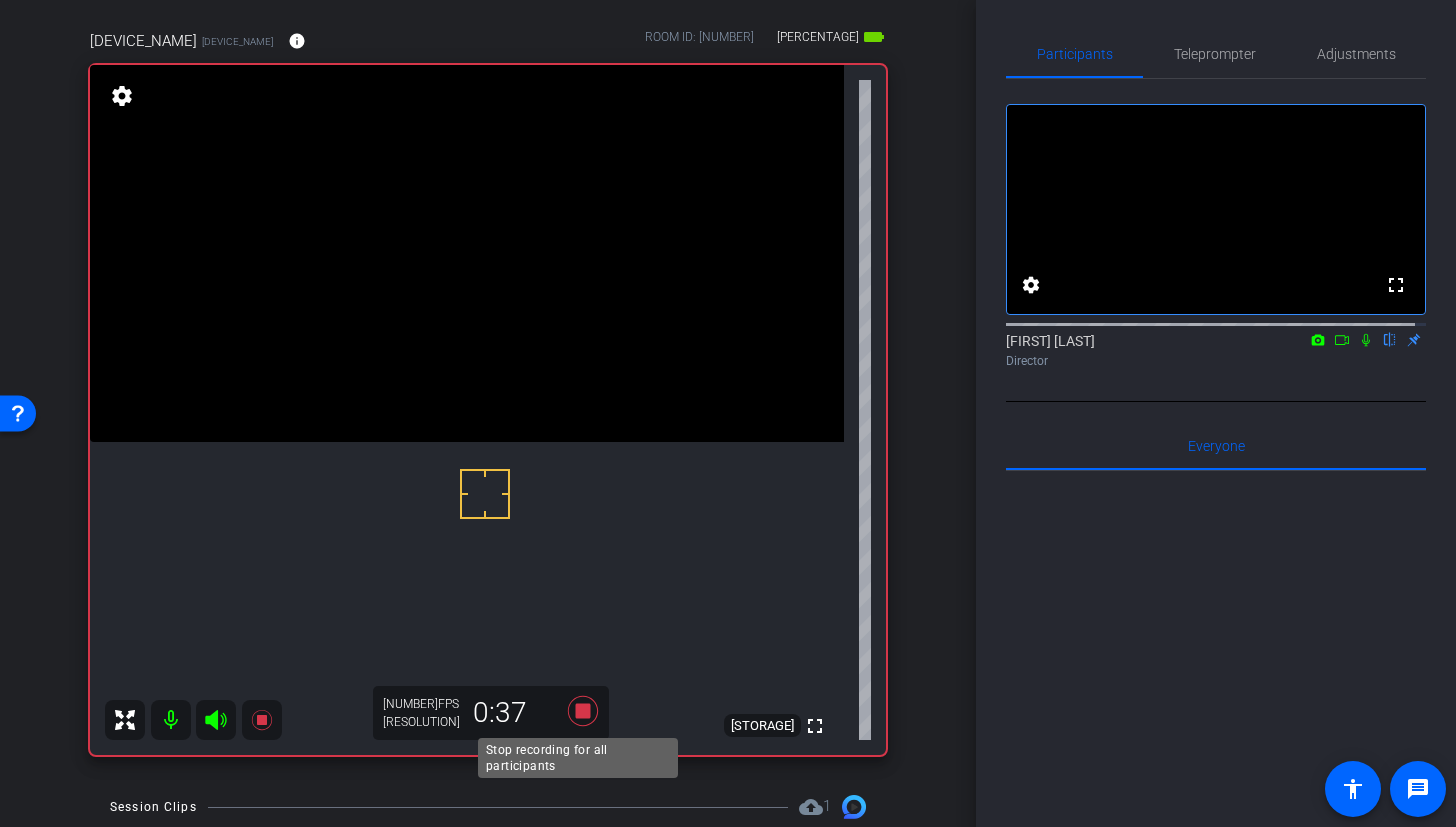 click at bounding box center (583, 711) 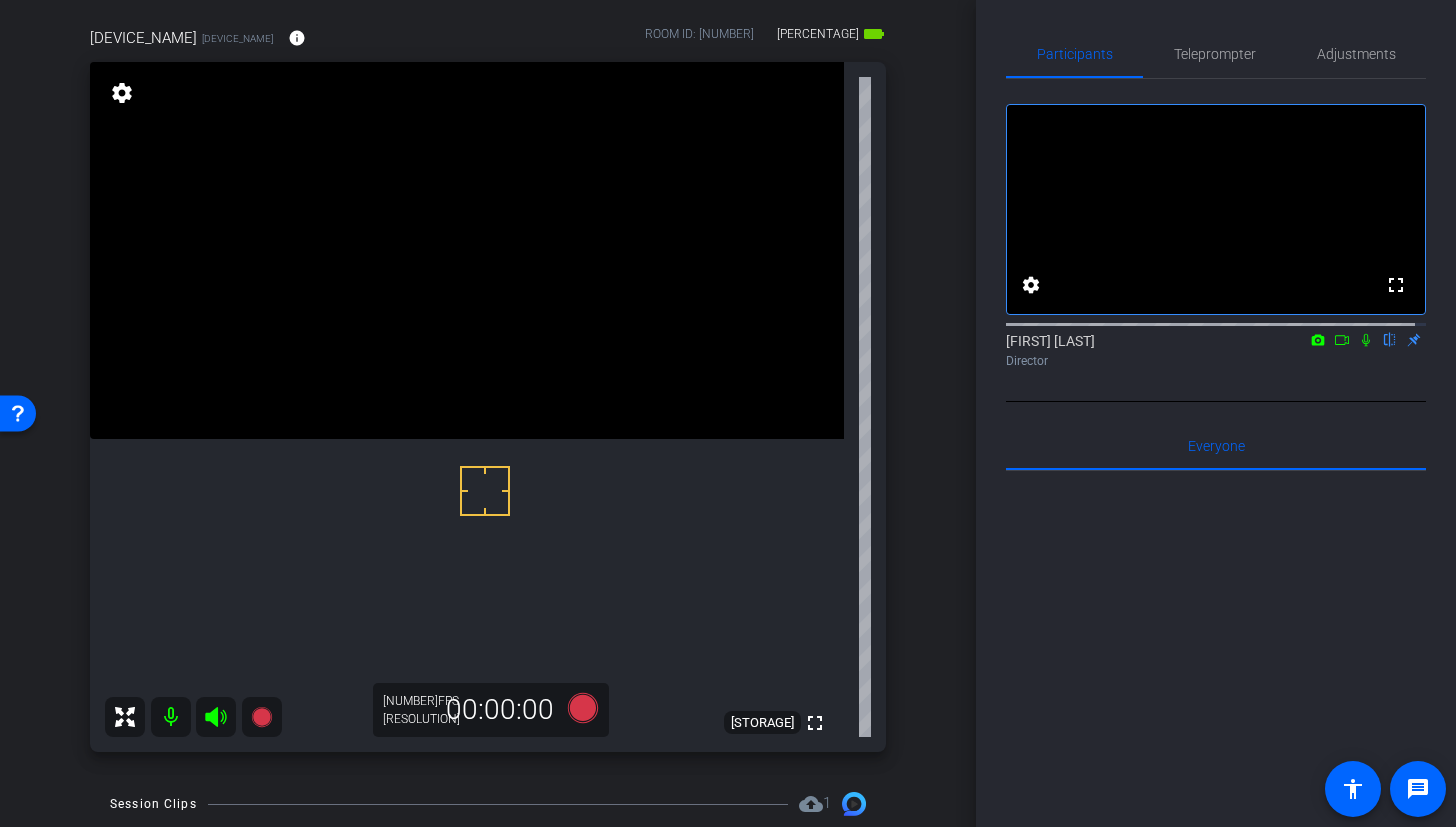 scroll, scrollTop: 163, scrollLeft: 0, axis: vertical 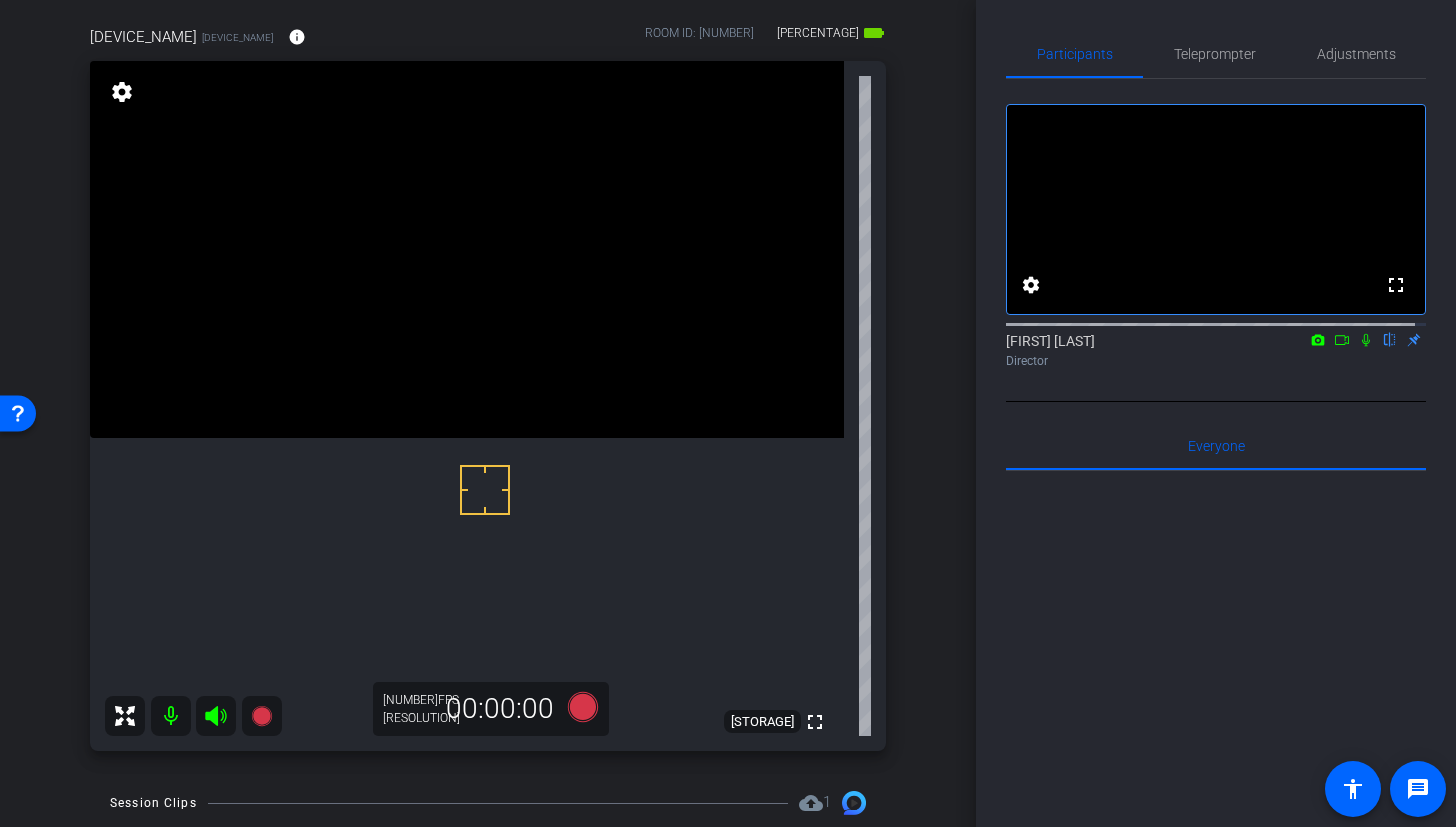 click at bounding box center (1366, 340) 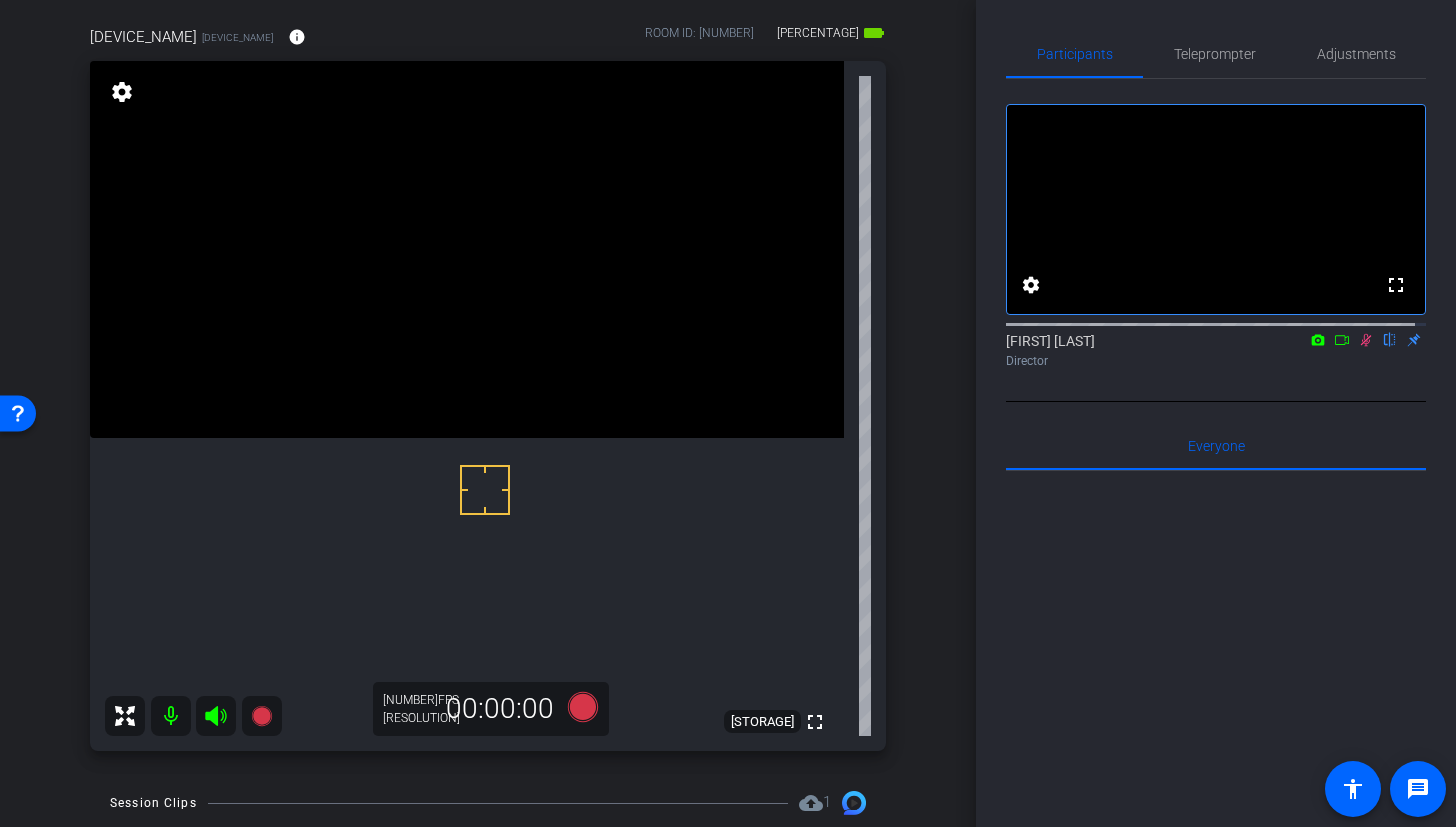 click at bounding box center [1366, 340] 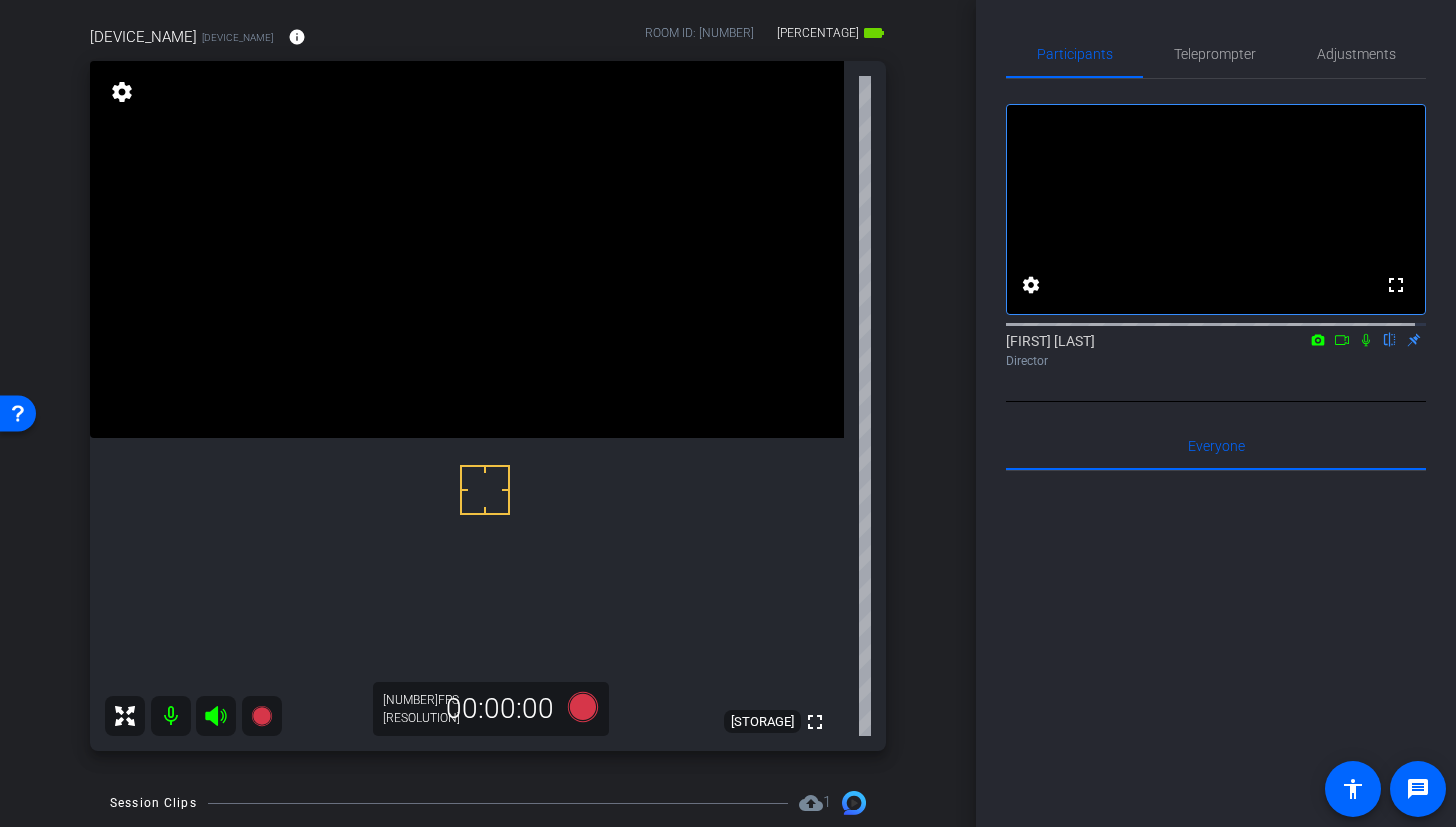 click at bounding box center (467, 249) 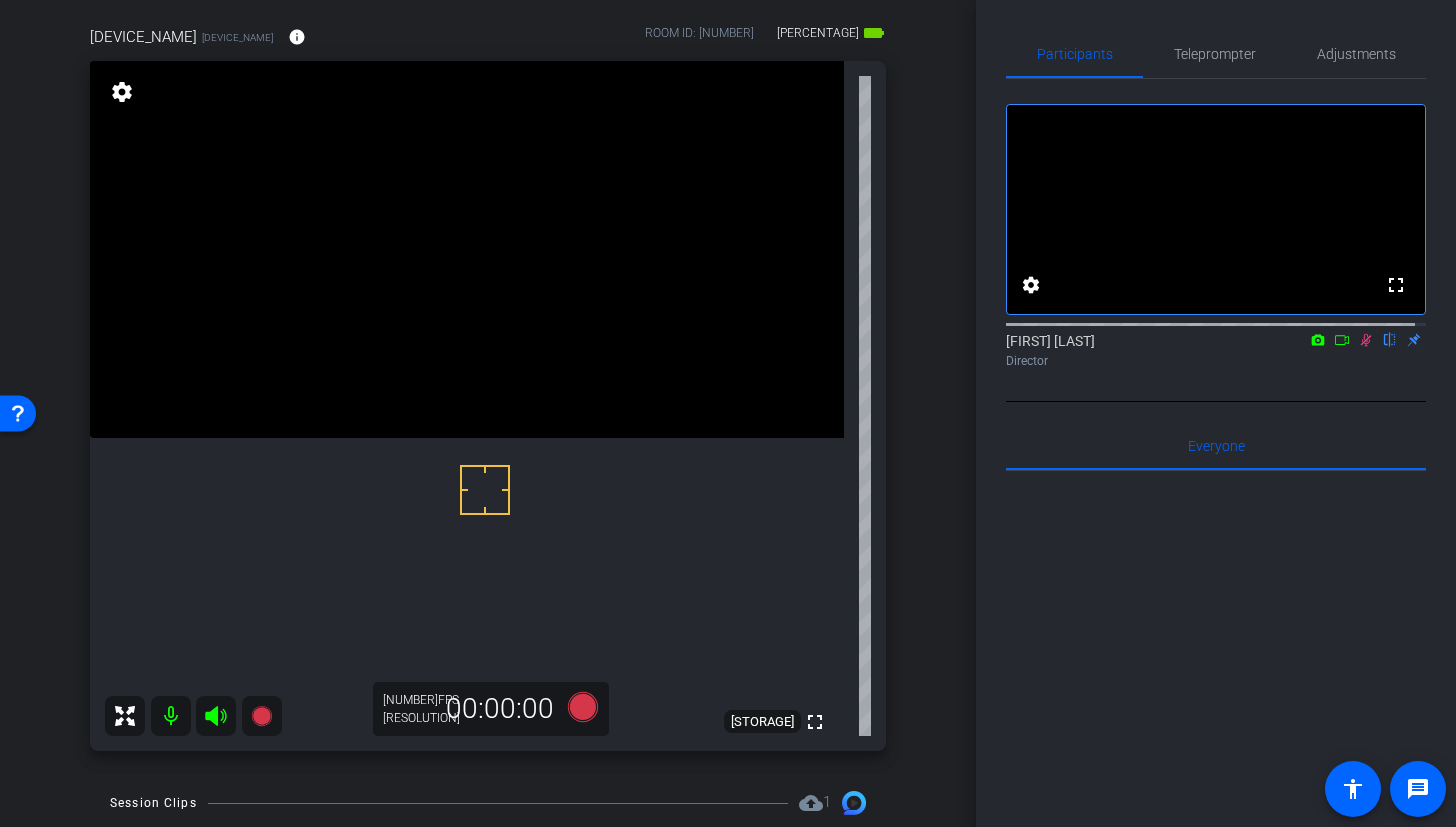 click at bounding box center [1366, 340] 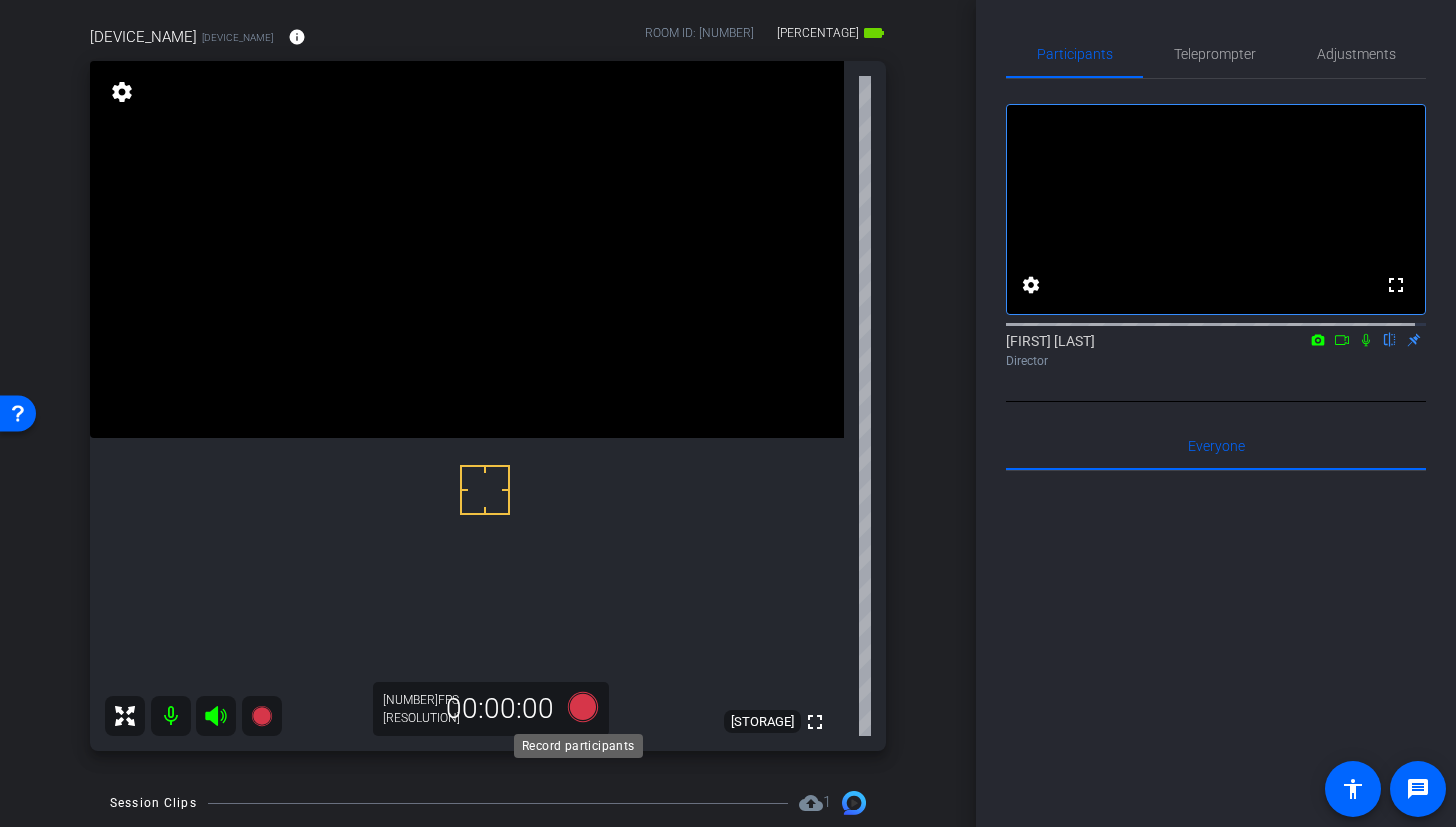 click at bounding box center [583, 707] 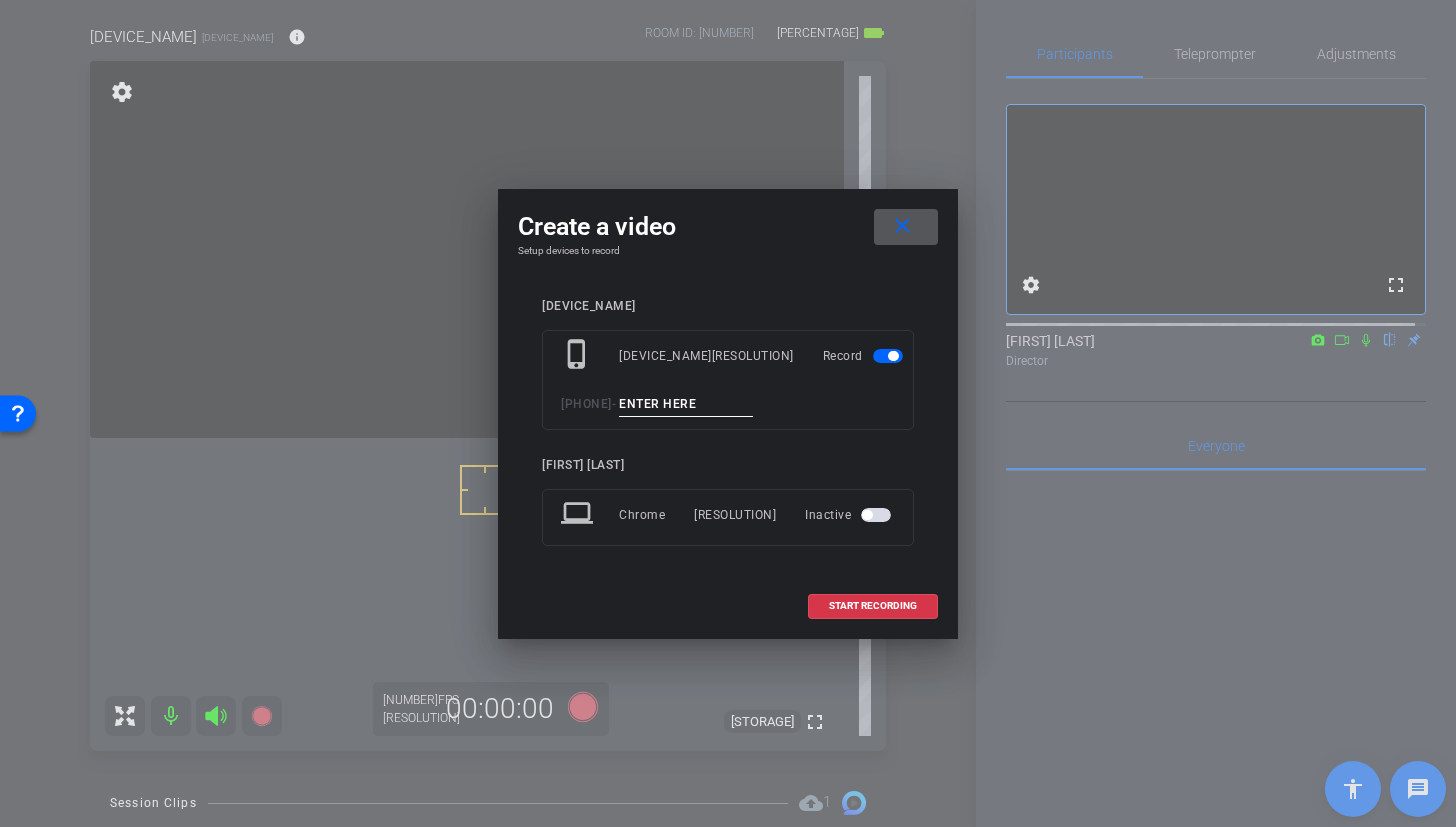 click at bounding box center (686, 404) 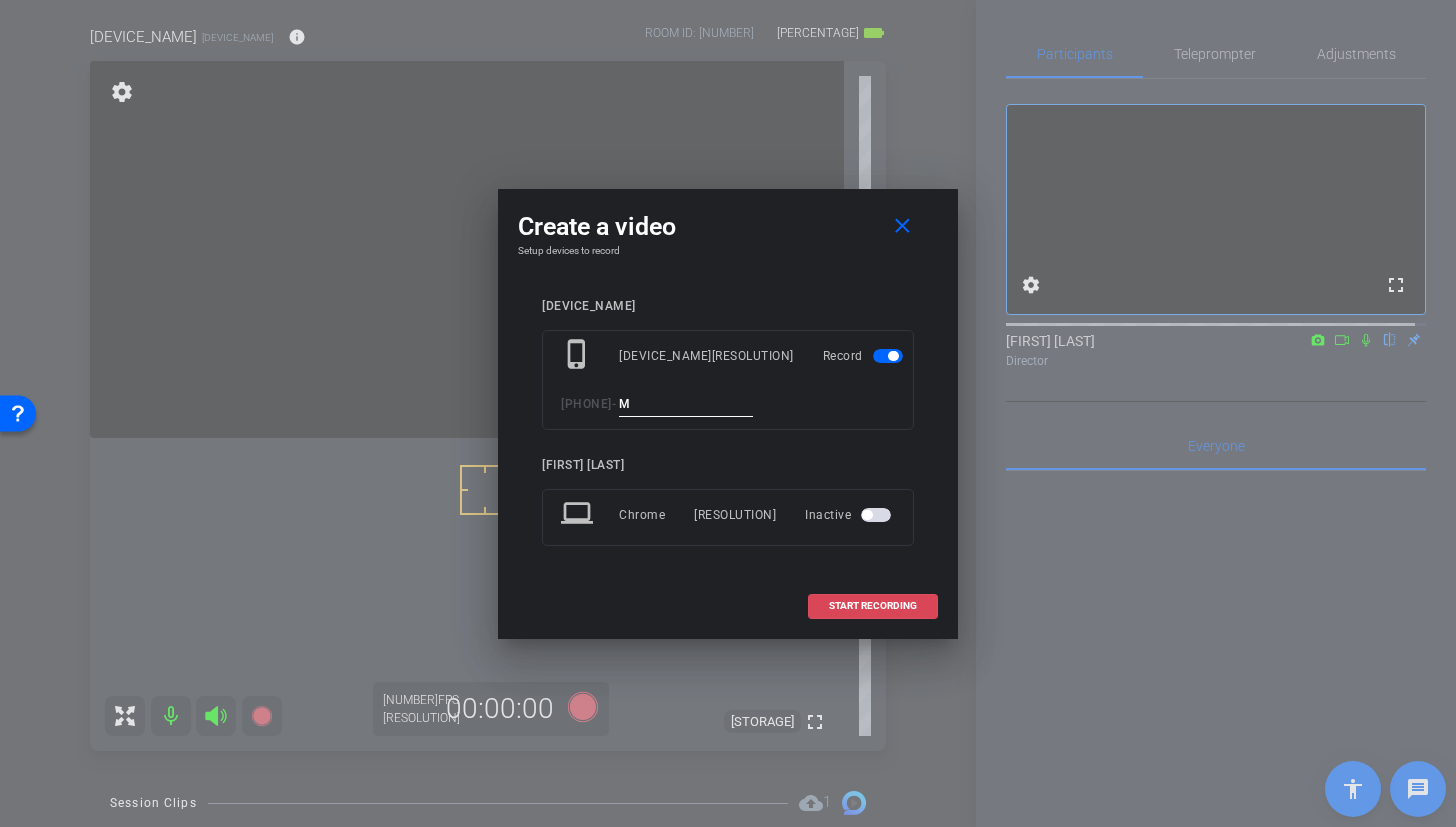 type on "M" 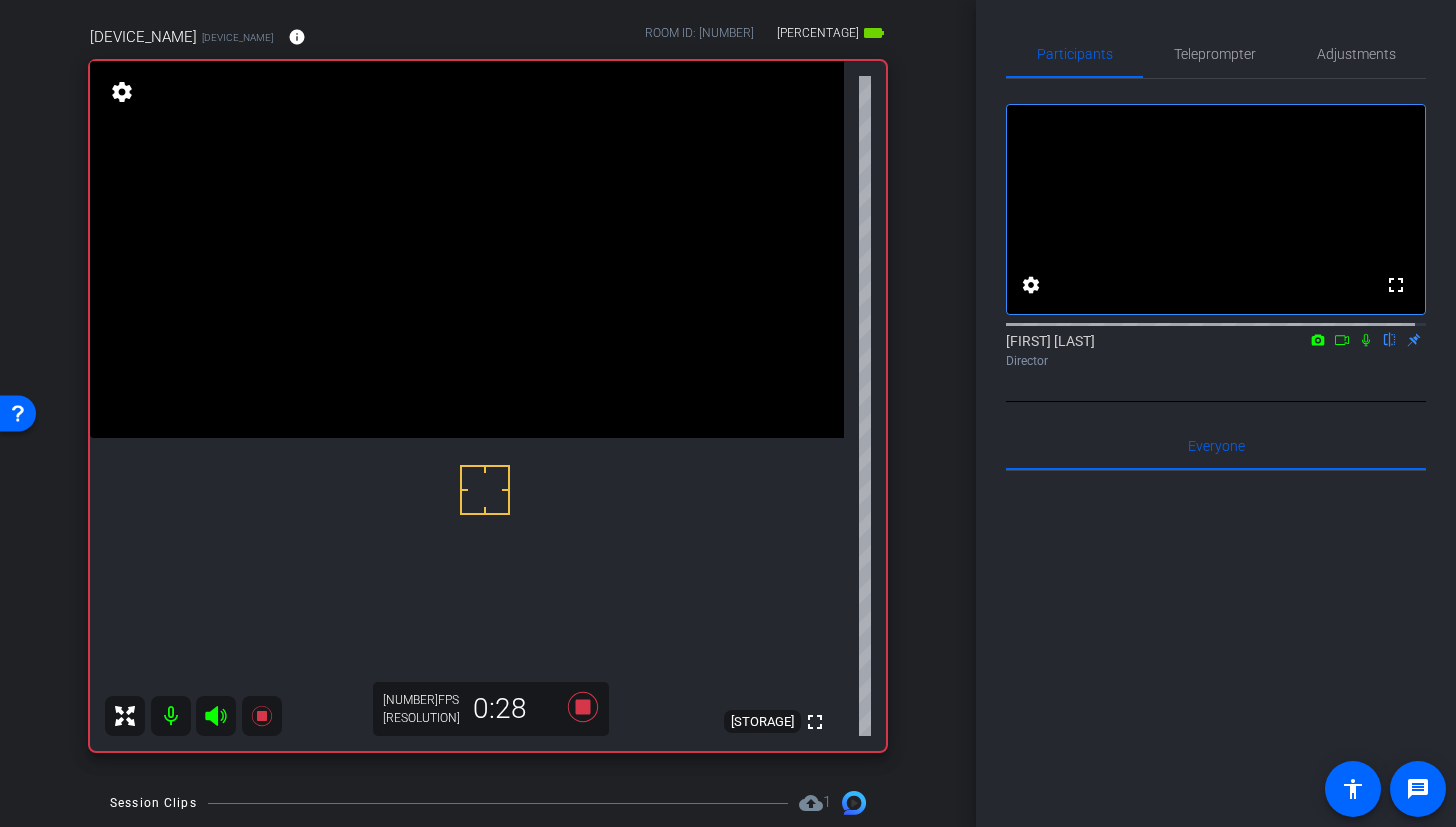 click at bounding box center [467, 249] 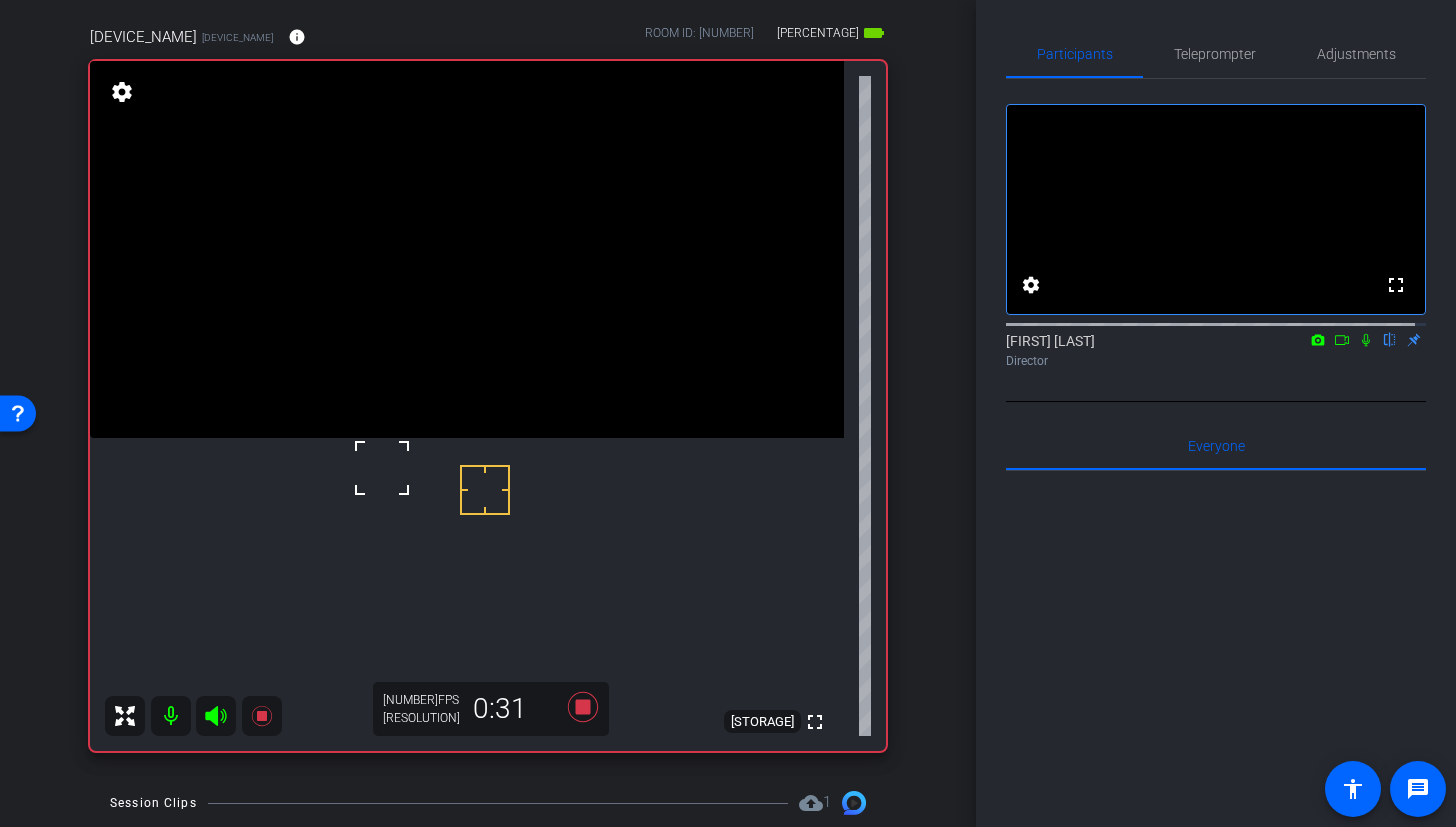 click at bounding box center [467, 249] 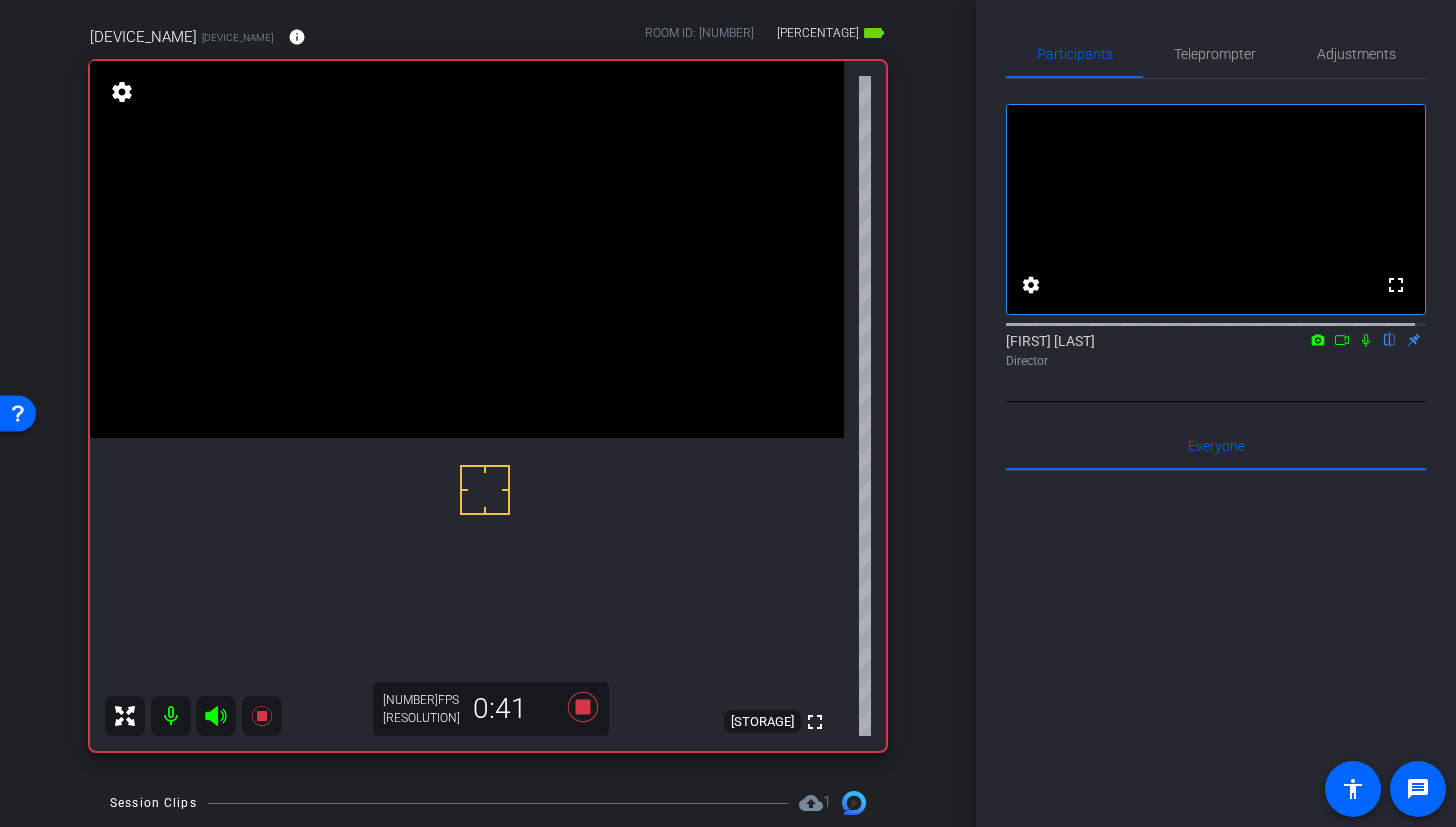 click at bounding box center (467, 249) 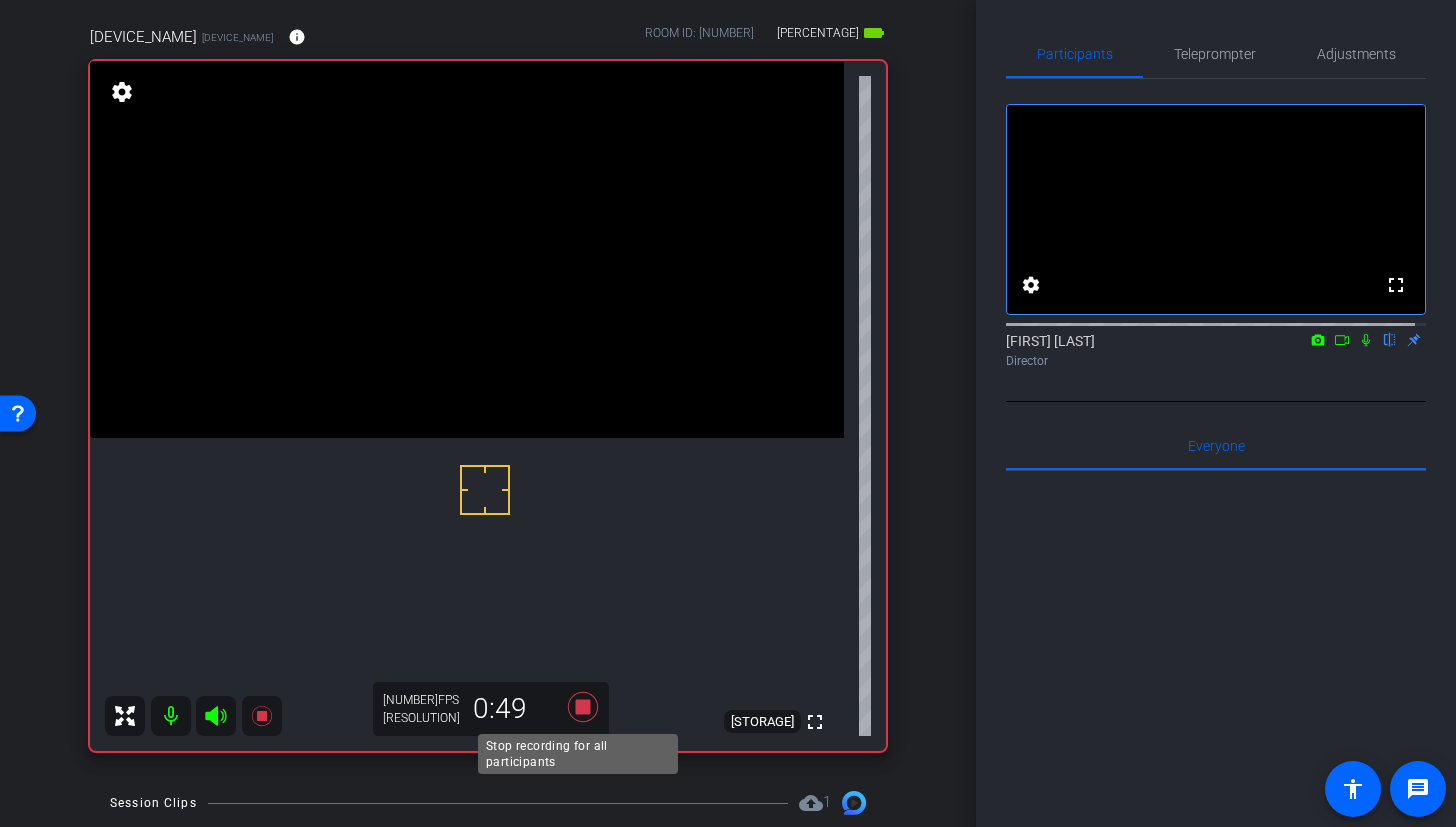click at bounding box center [583, 707] 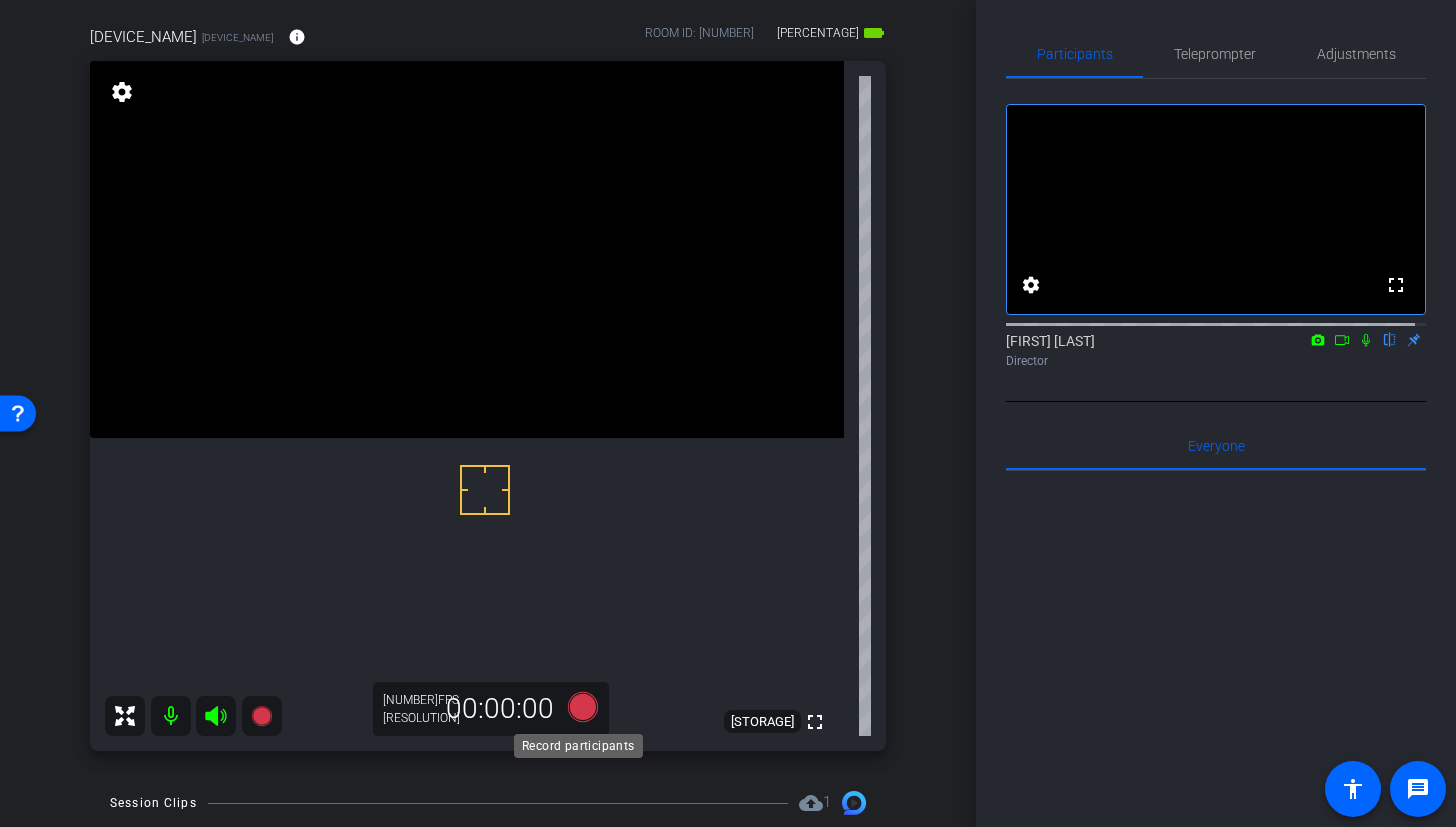 click at bounding box center (583, 707) 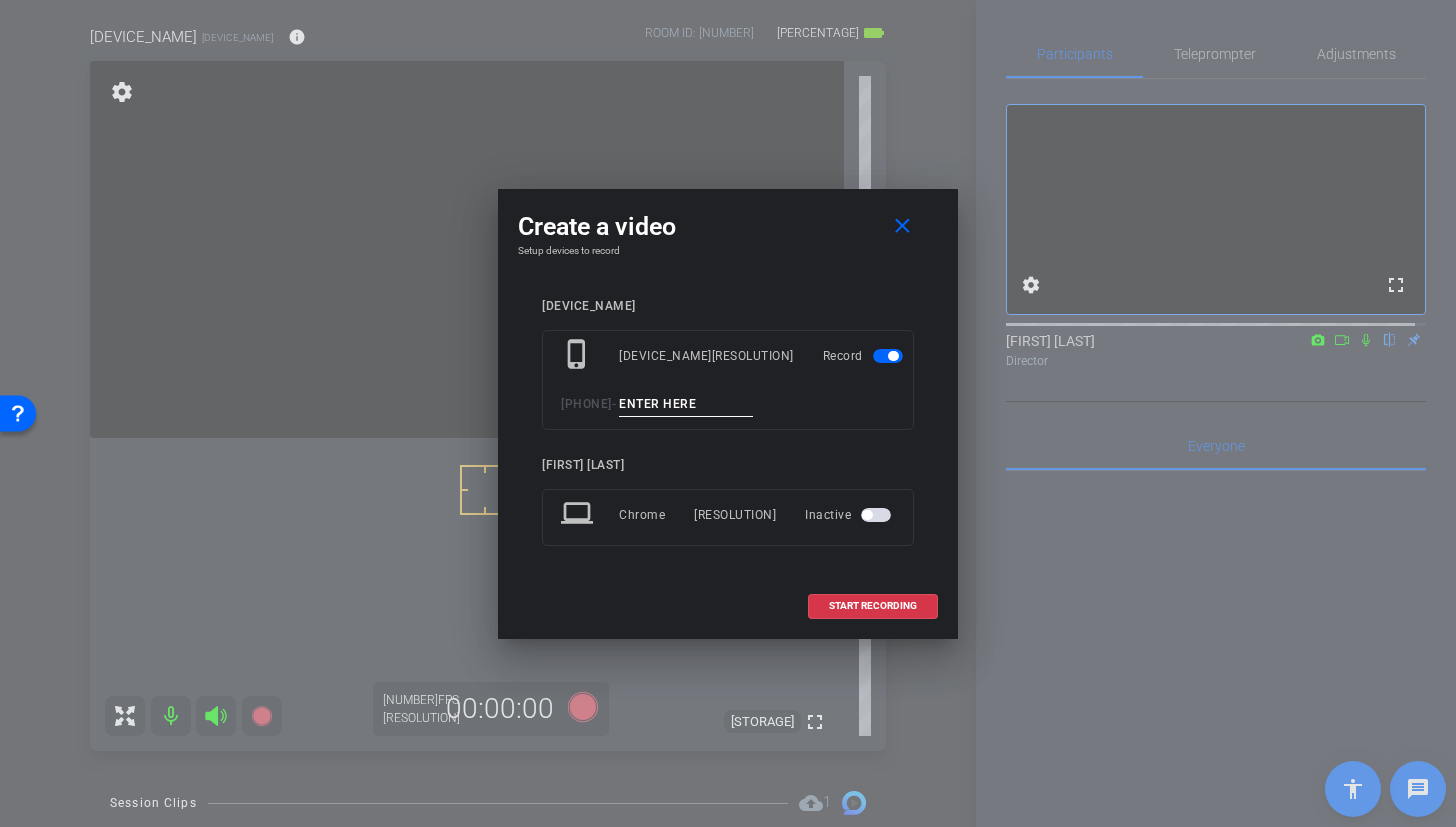 click at bounding box center (686, 404) 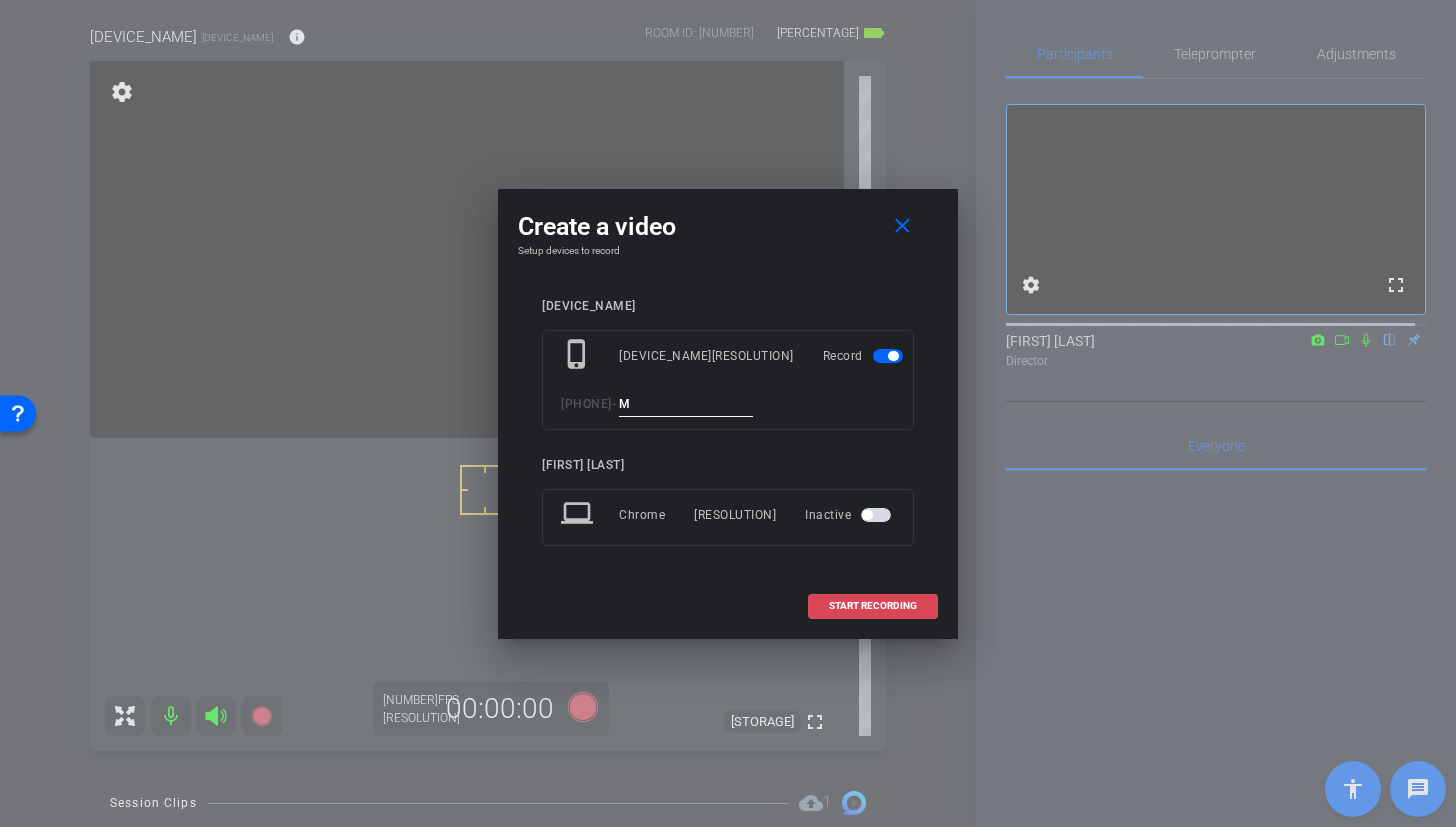 type on "M" 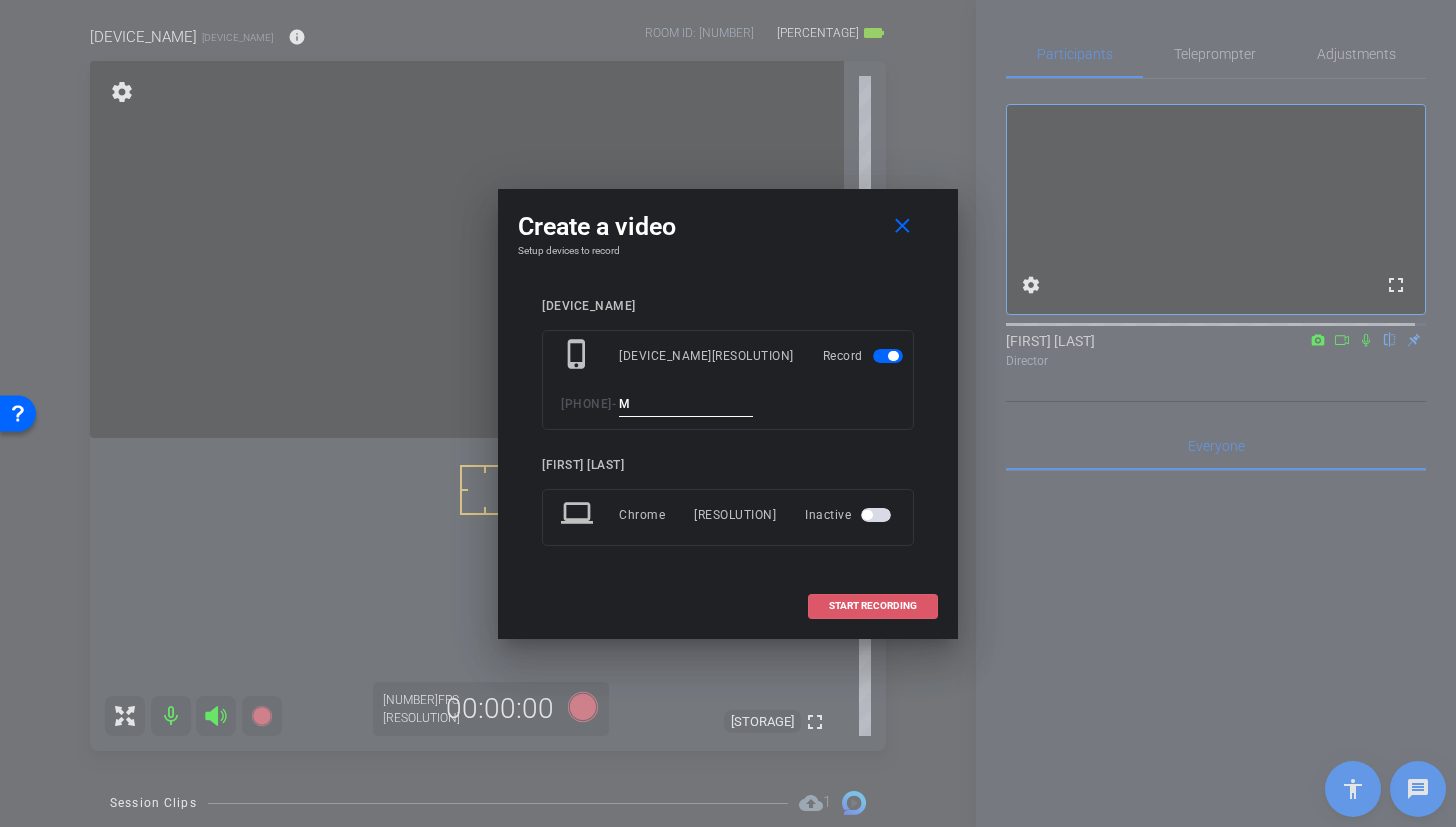 click at bounding box center (873, 606) 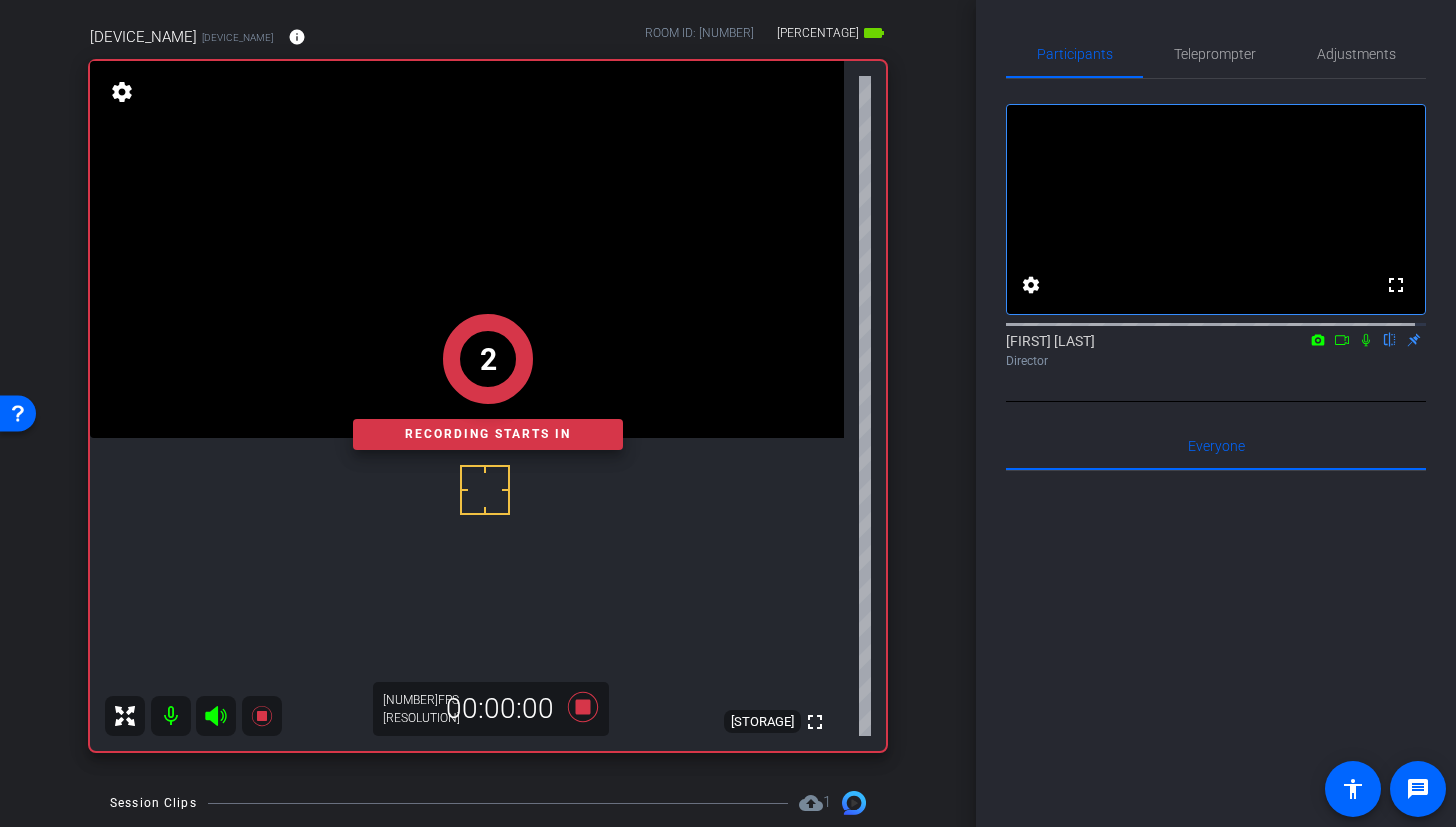 click on "[NUMBER]   Recording starts in" at bounding box center (488, 382) 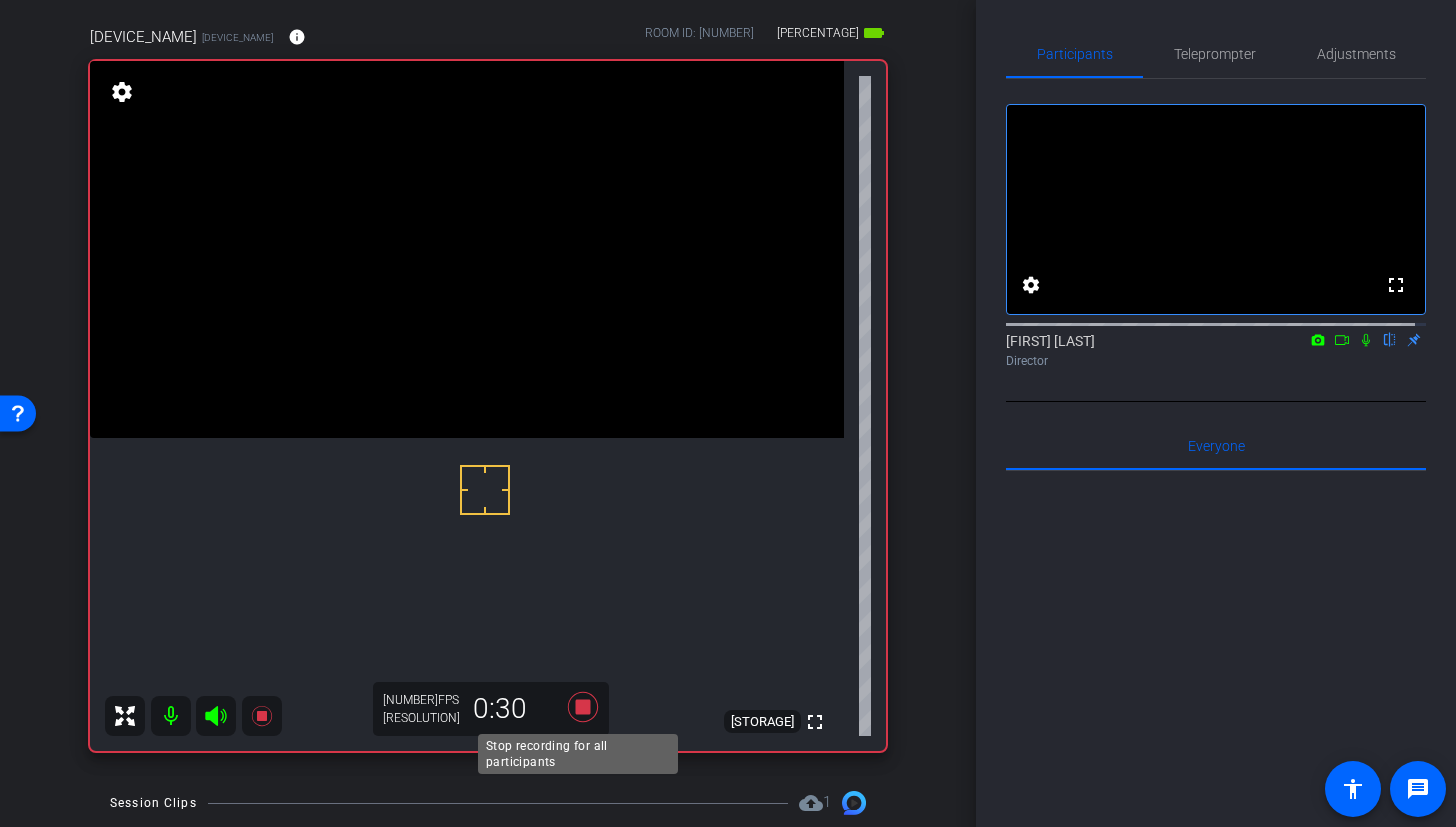 click at bounding box center (583, 707) 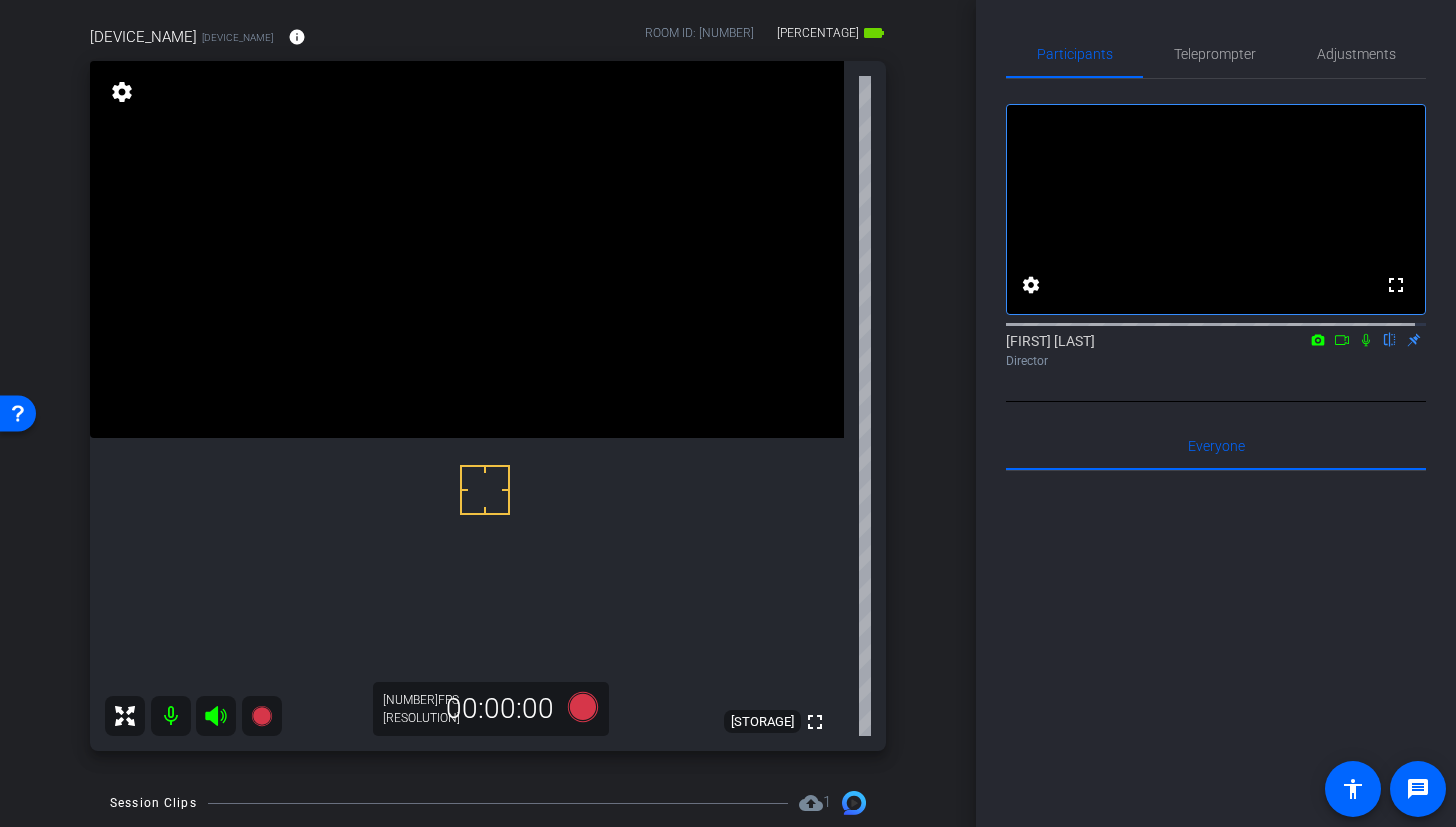 scroll, scrollTop: 275, scrollLeft: 0, axis: vertical 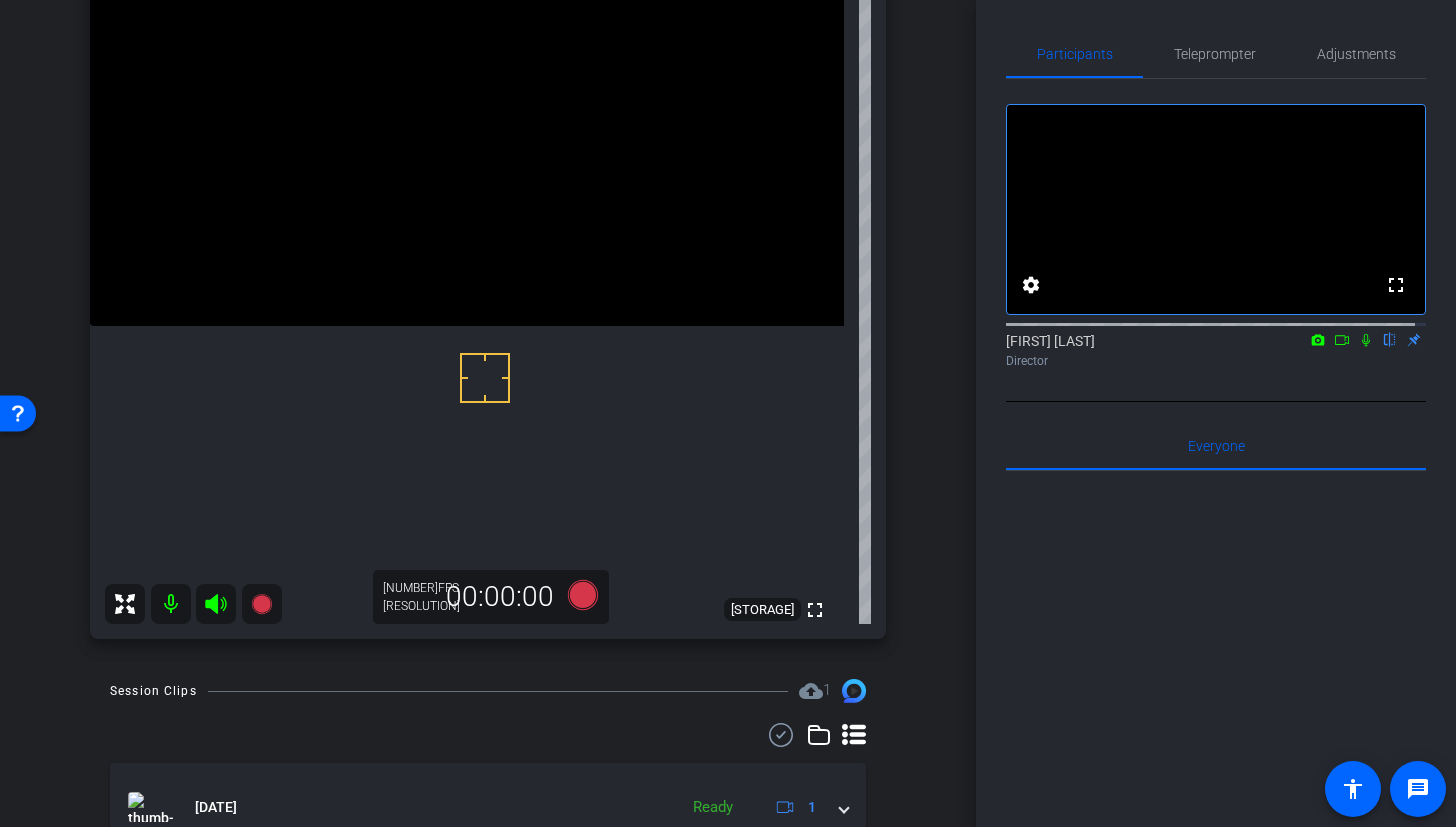 click at bounding box center [1366, 340] 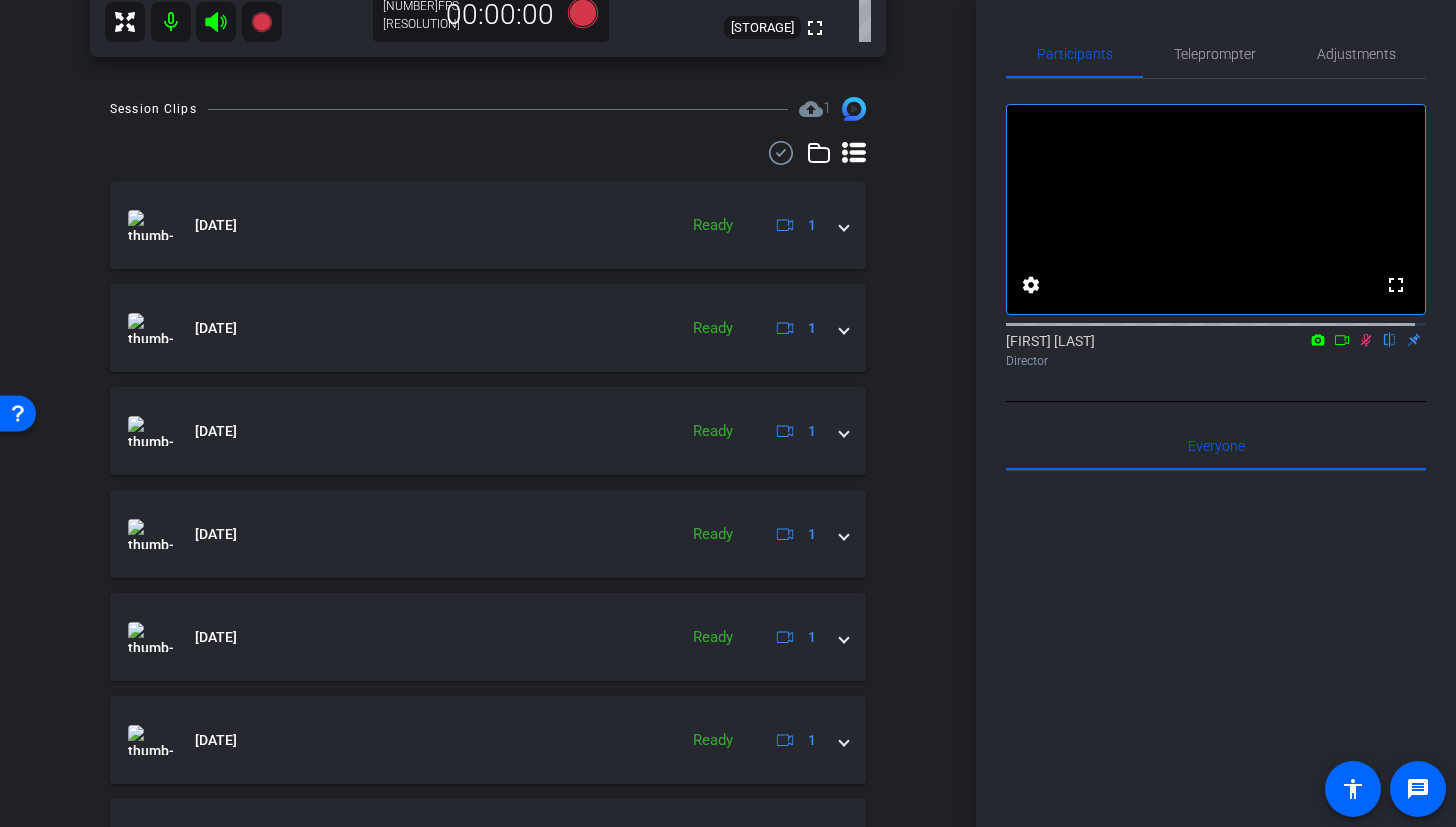 scroll, scrollTop: 247, scrollLeft: 0, axis: vertical 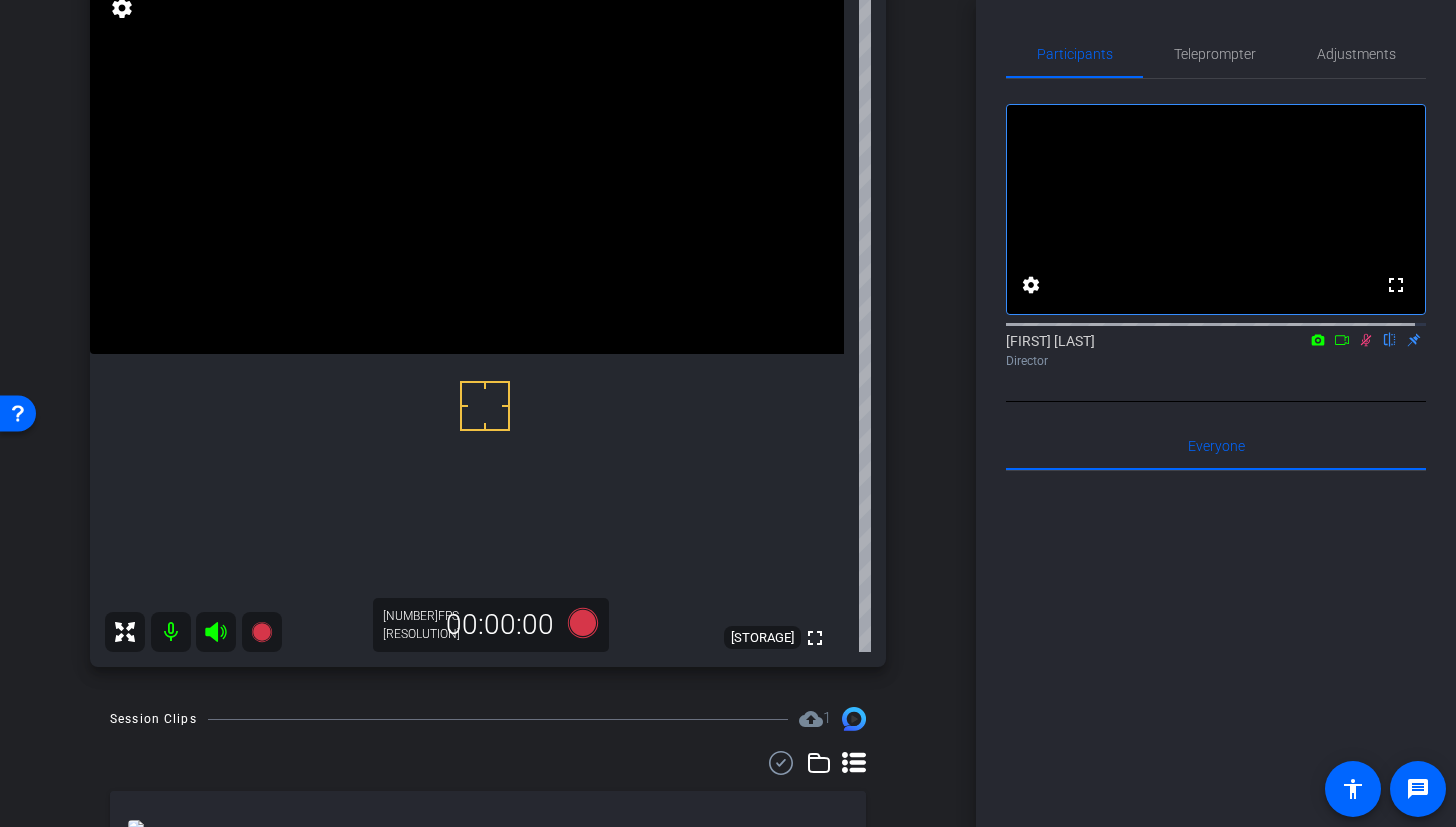 click at bounding box center (1366, 340) 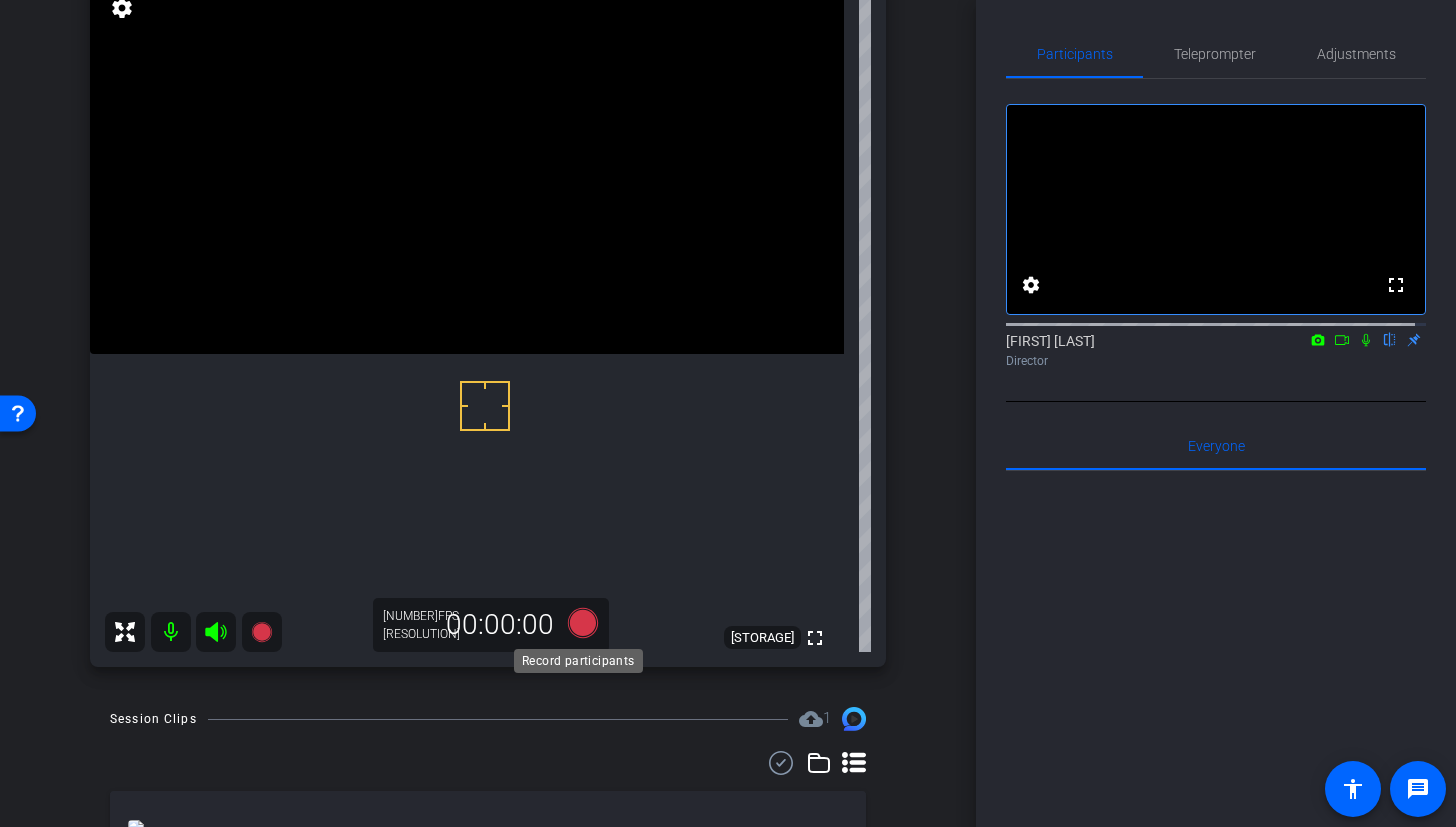 click at bounding box center [583, 623] 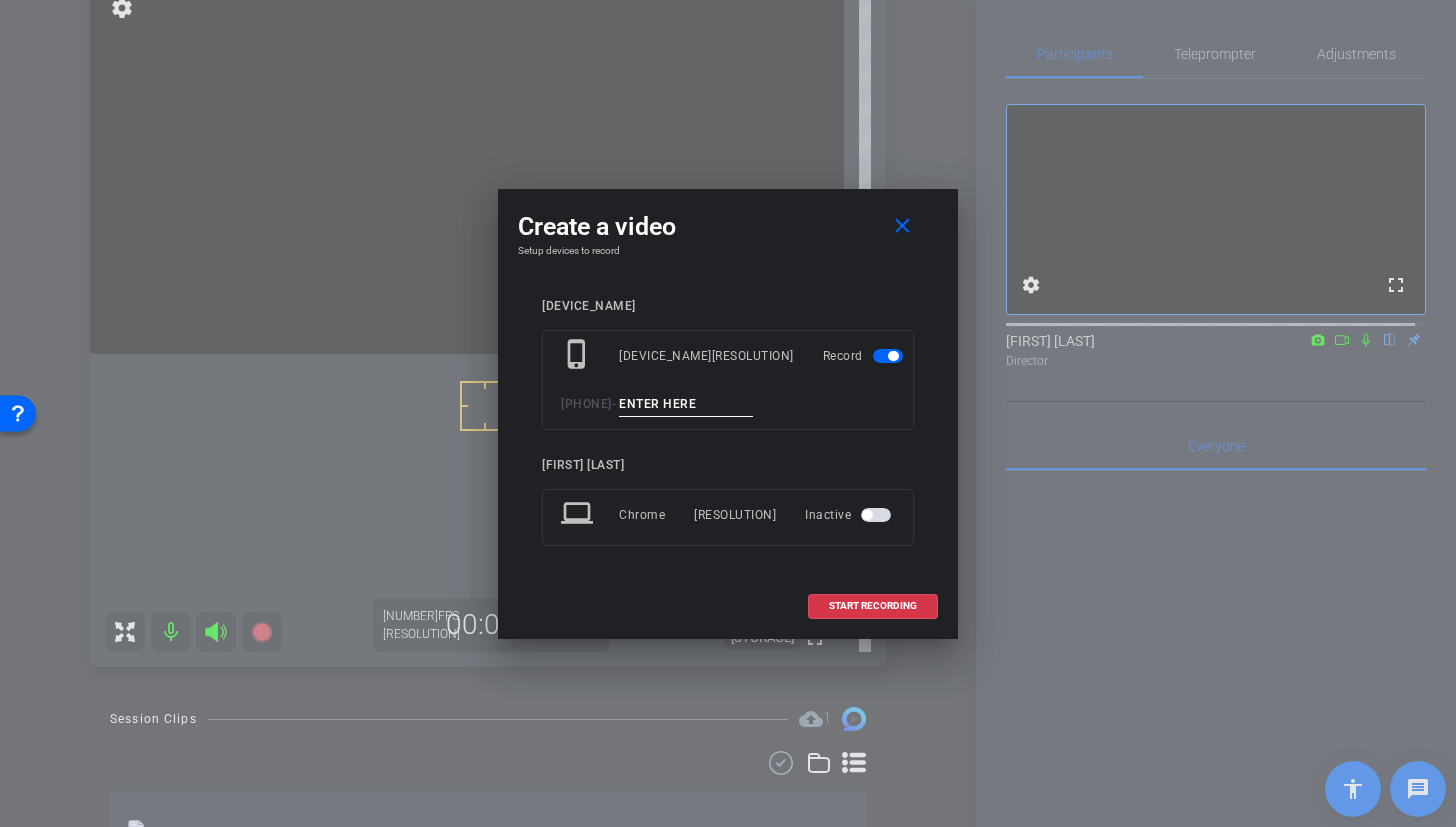 click at bounding box center [686, 404] 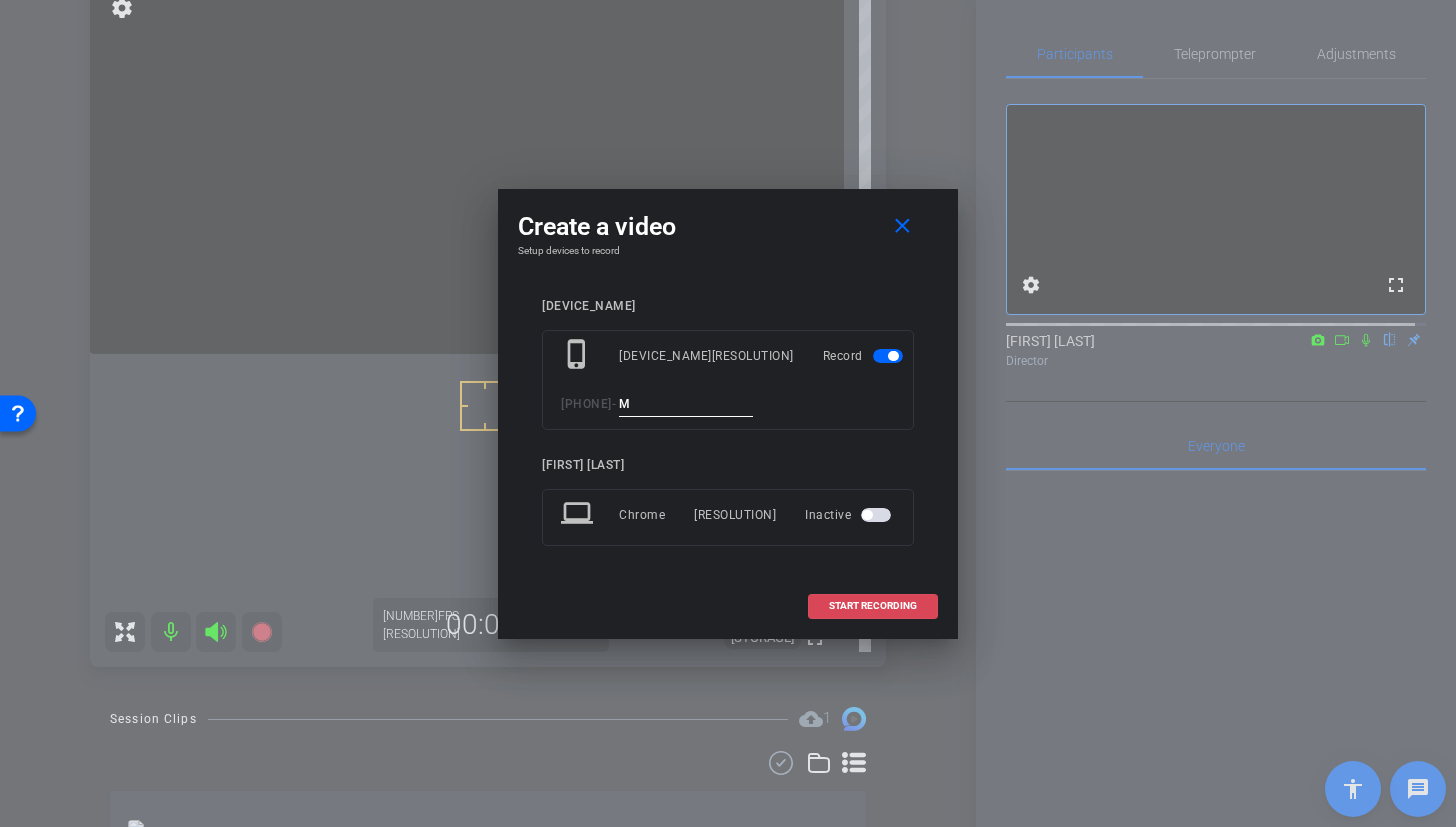 type on "M" 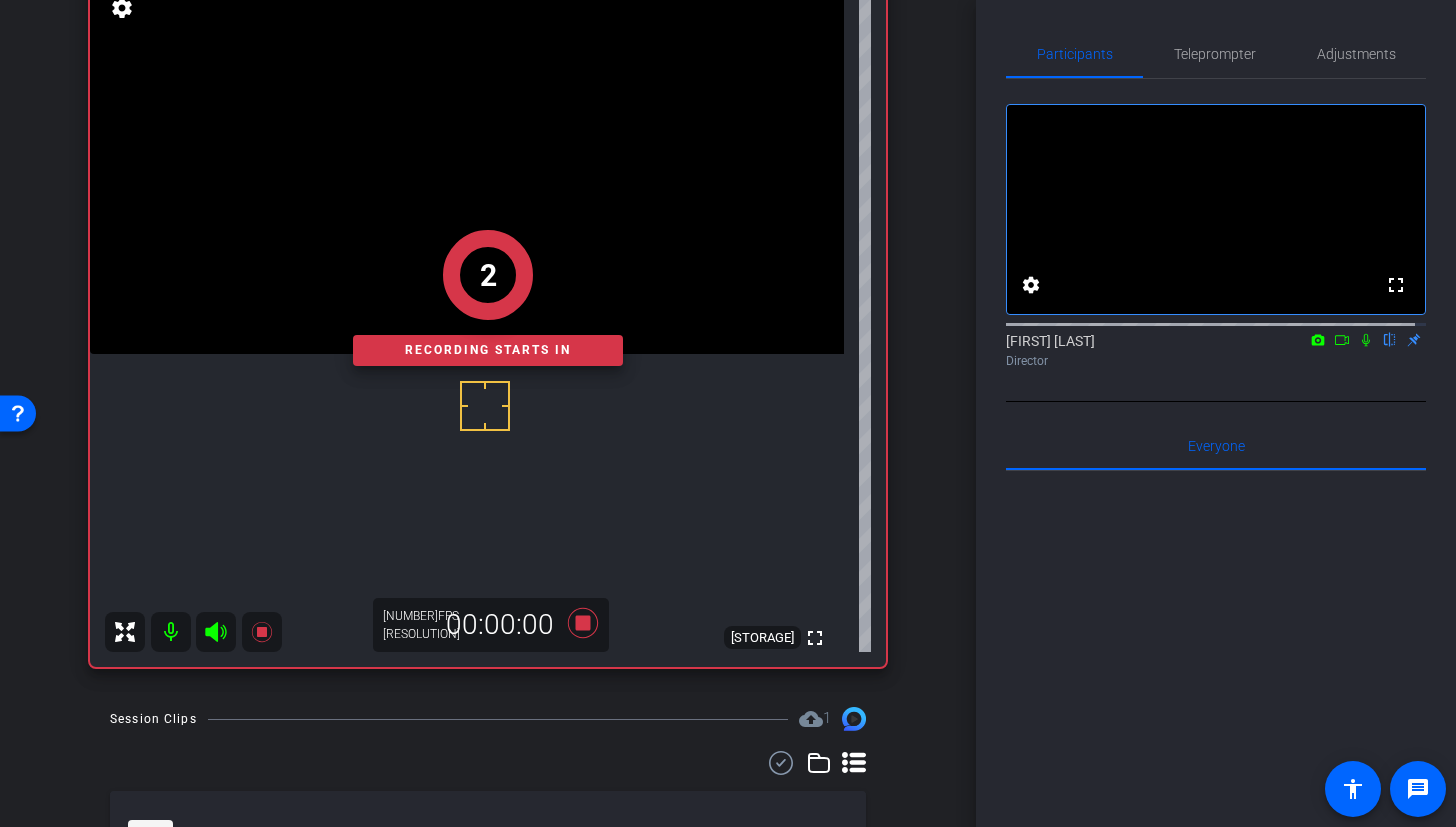 click on "2" at bounding box center (488, 275) 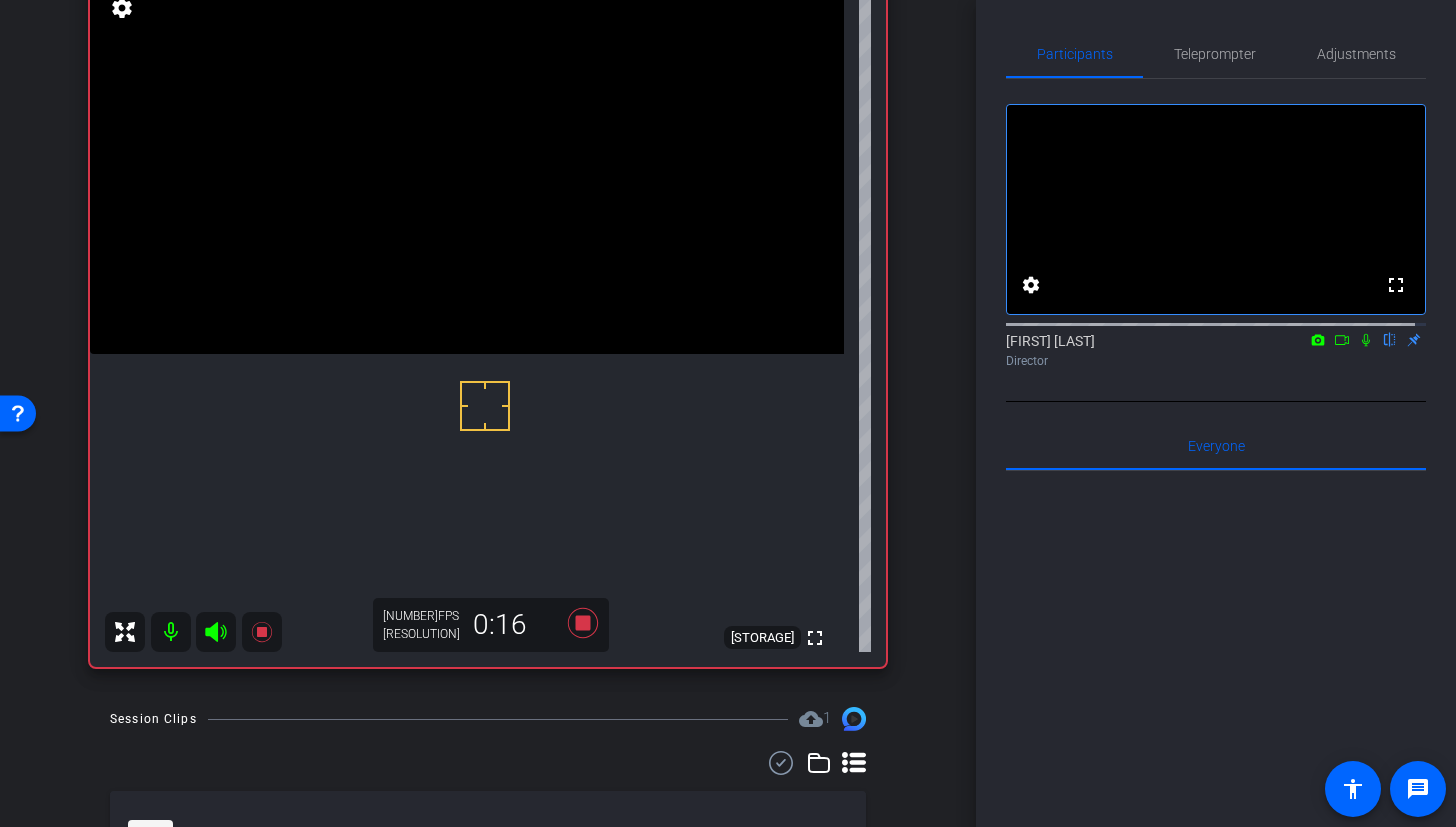click at bounding box center [467, 165] 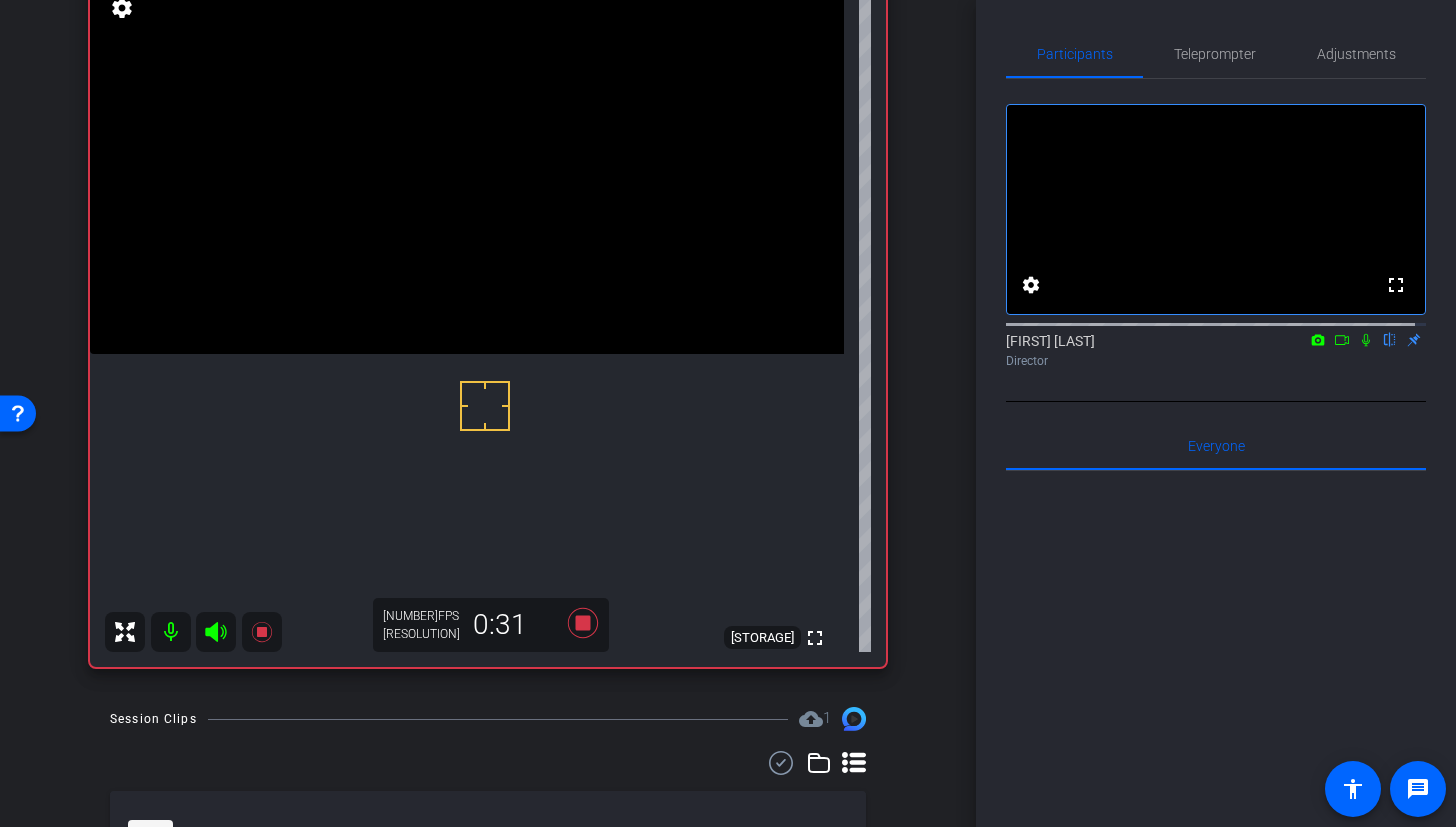 click at bounding box center [467, 165] 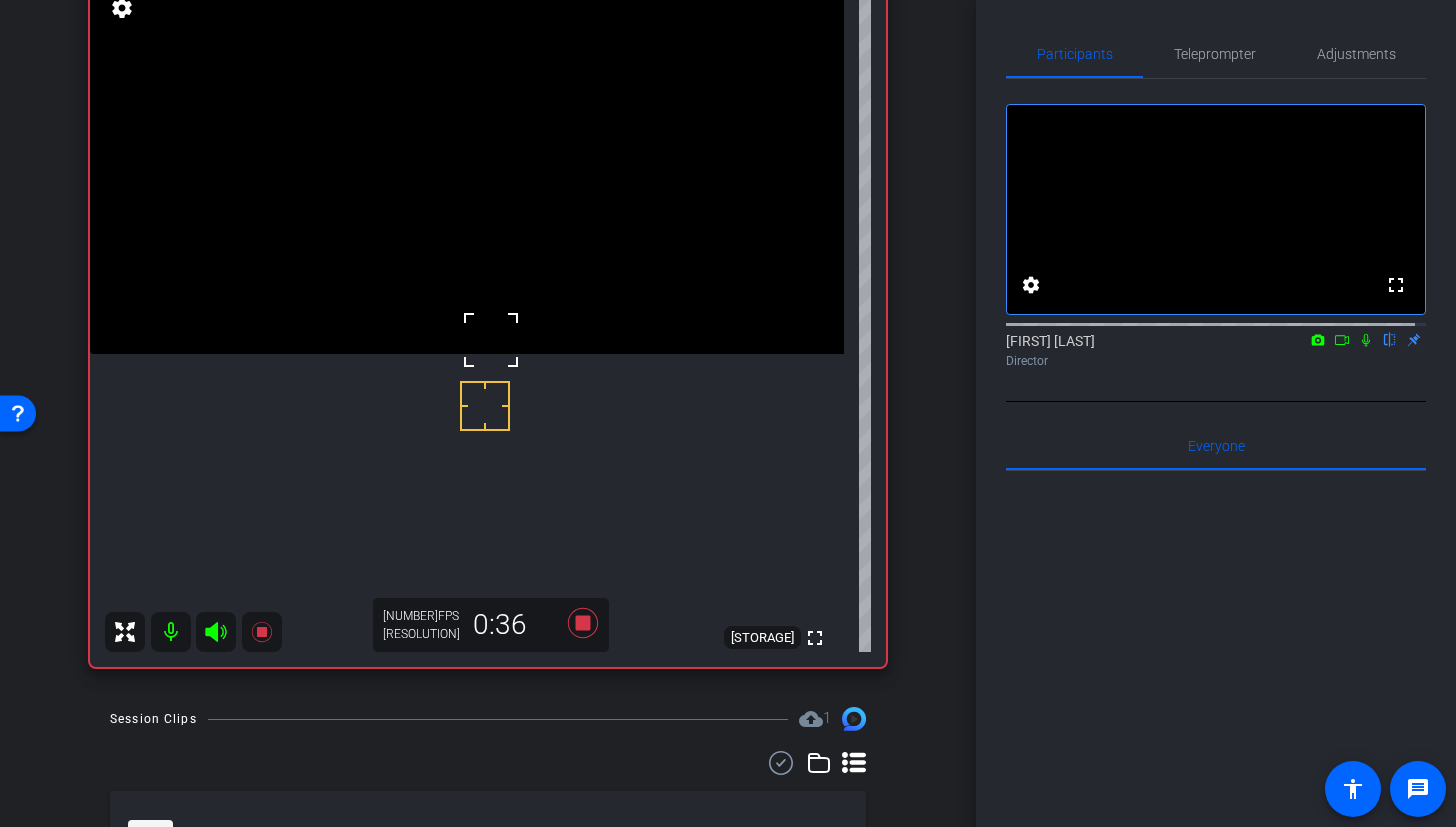 click at bounding box center (467, 165) 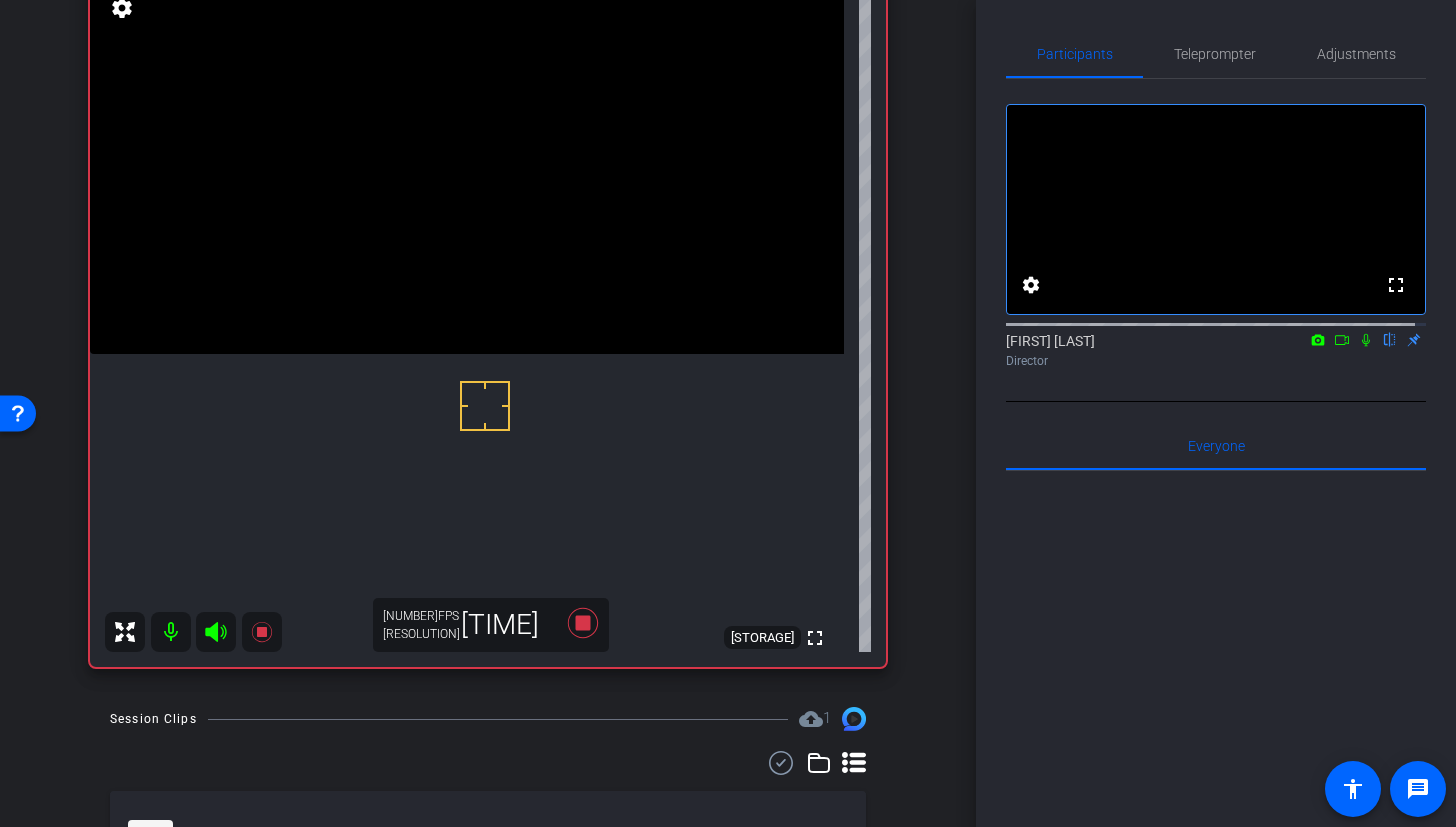 click at bounding box center [467, 165] 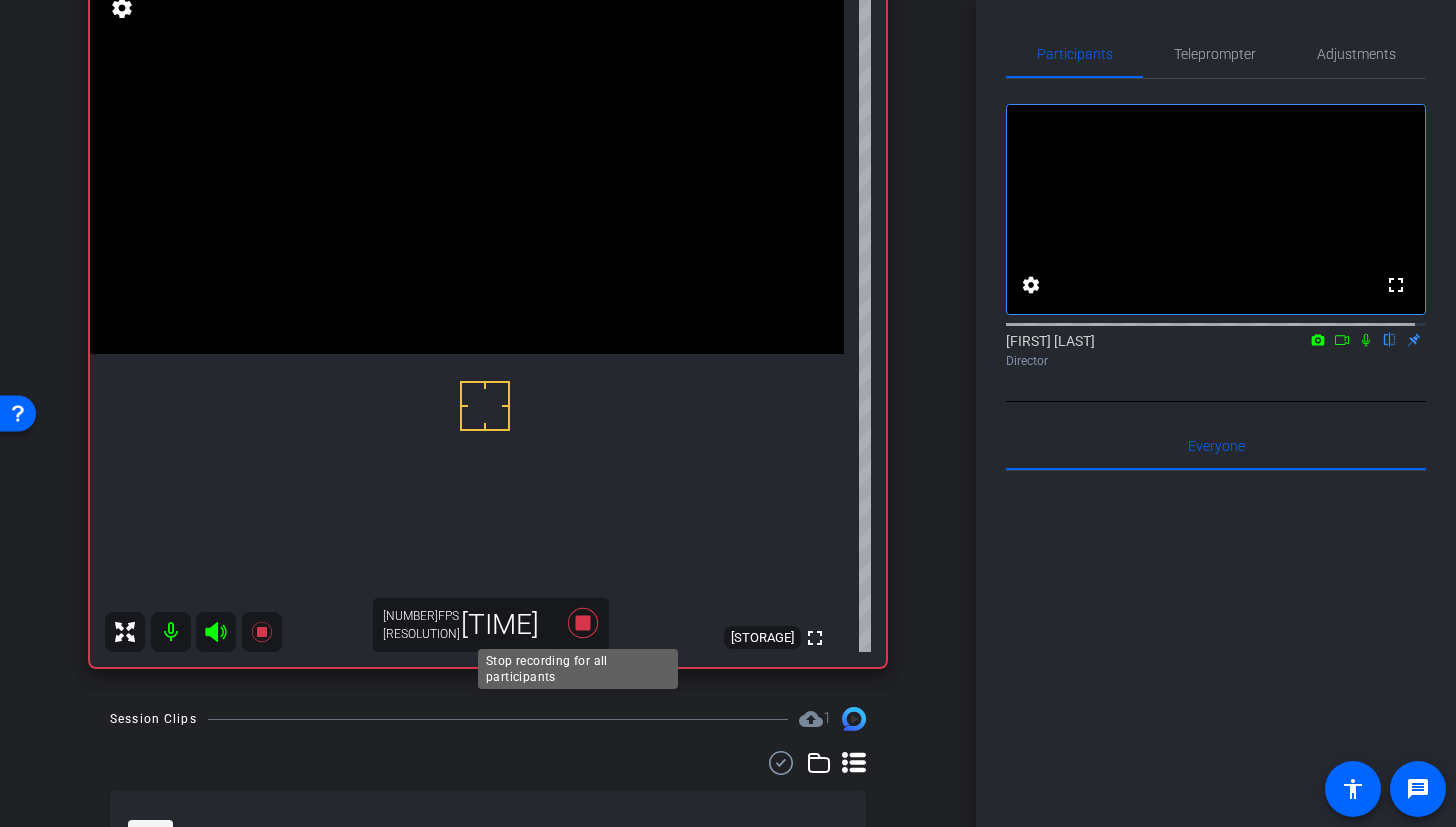 click at bounding box center [583, 623] 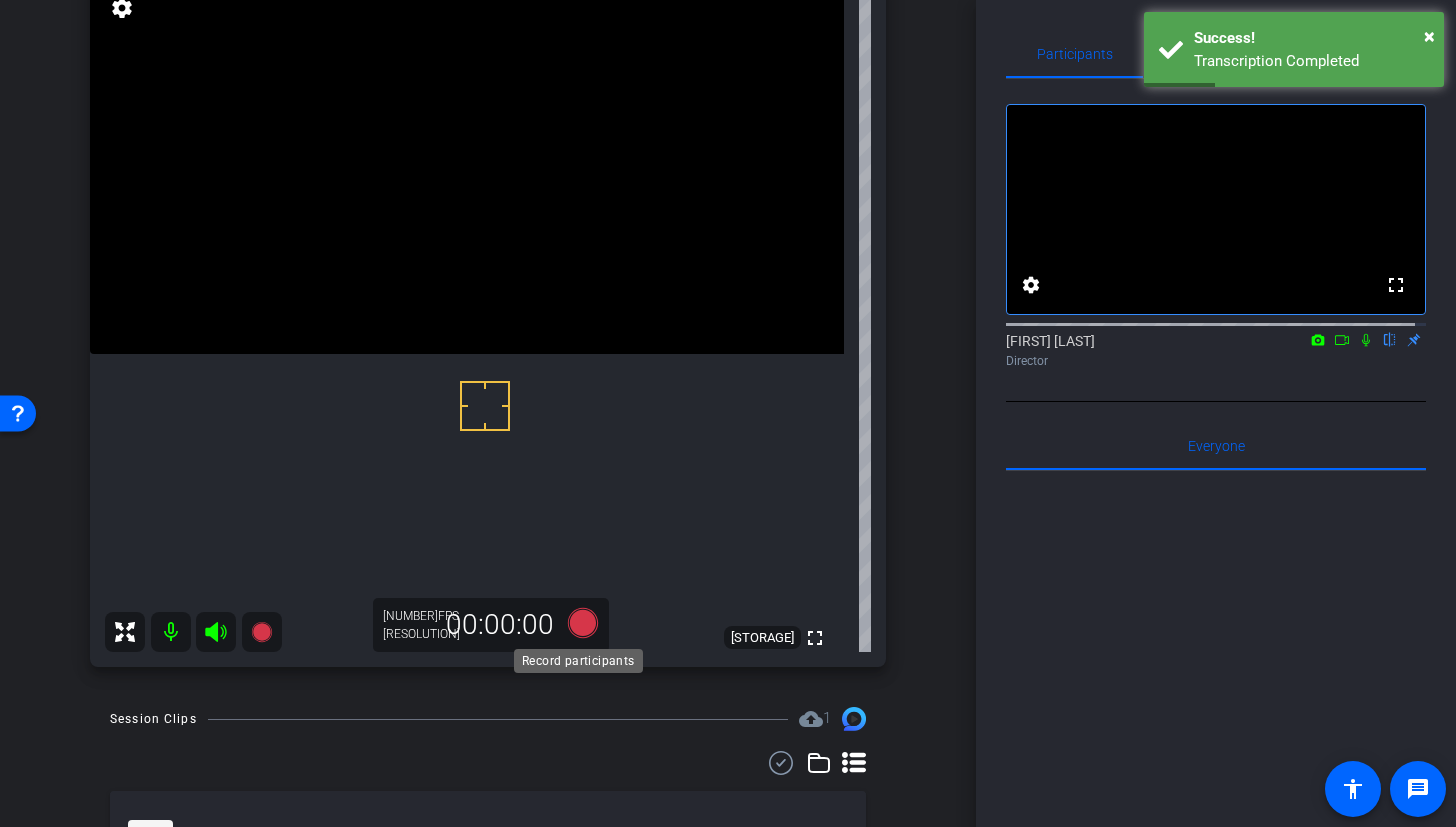click at bounding box center (583, 623) 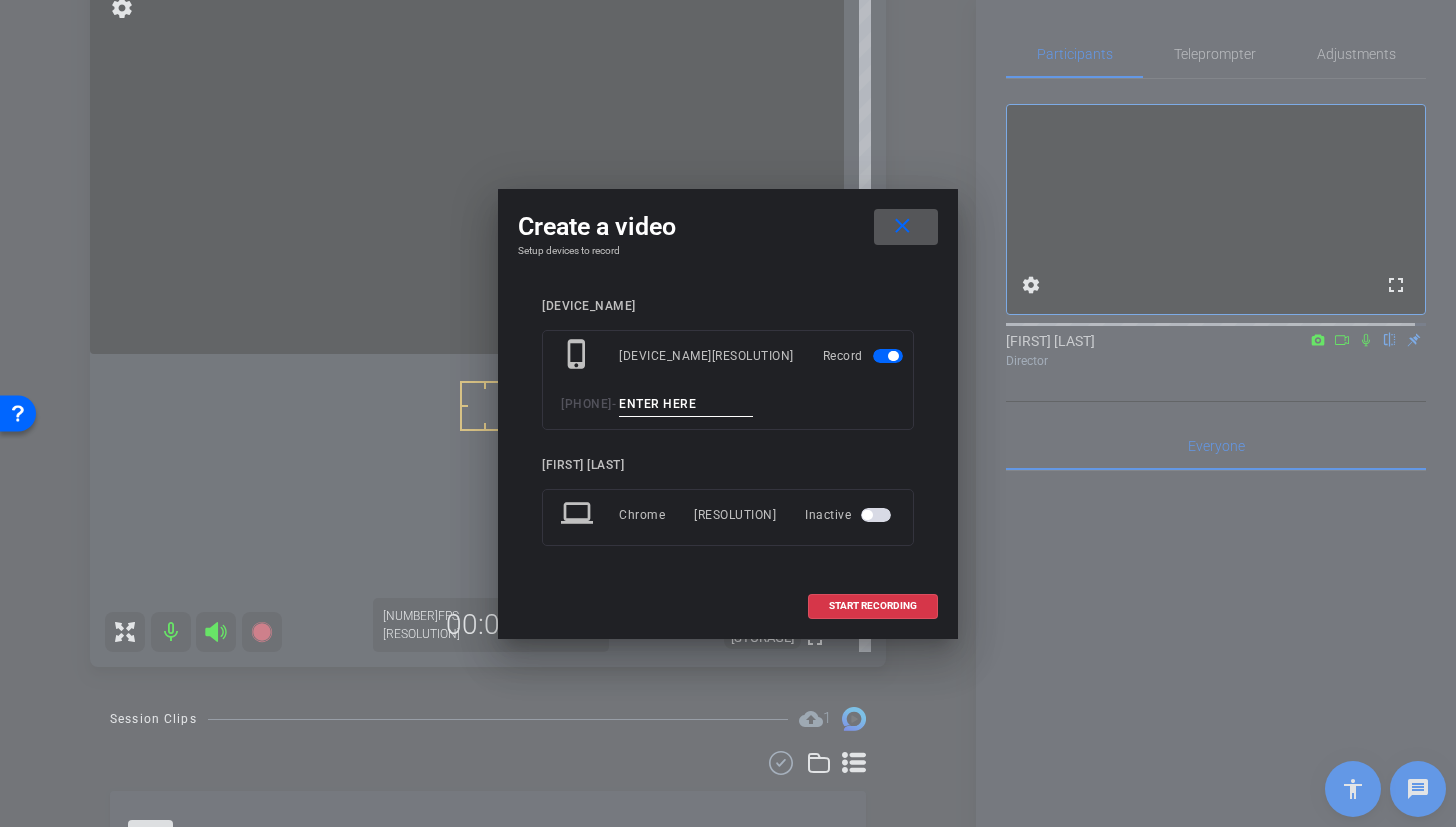 click at bounding box center [686, 404] 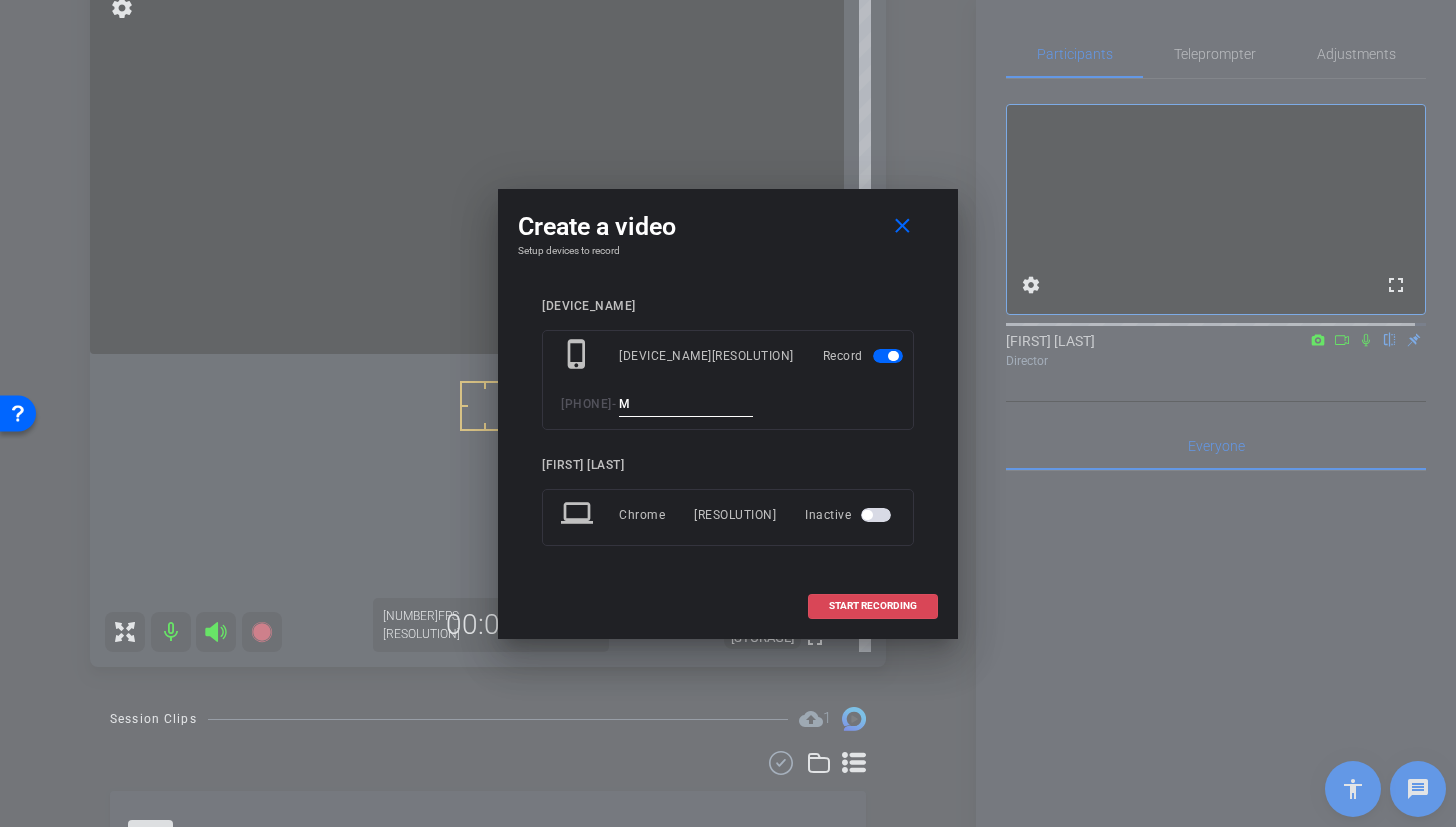 type on "M" 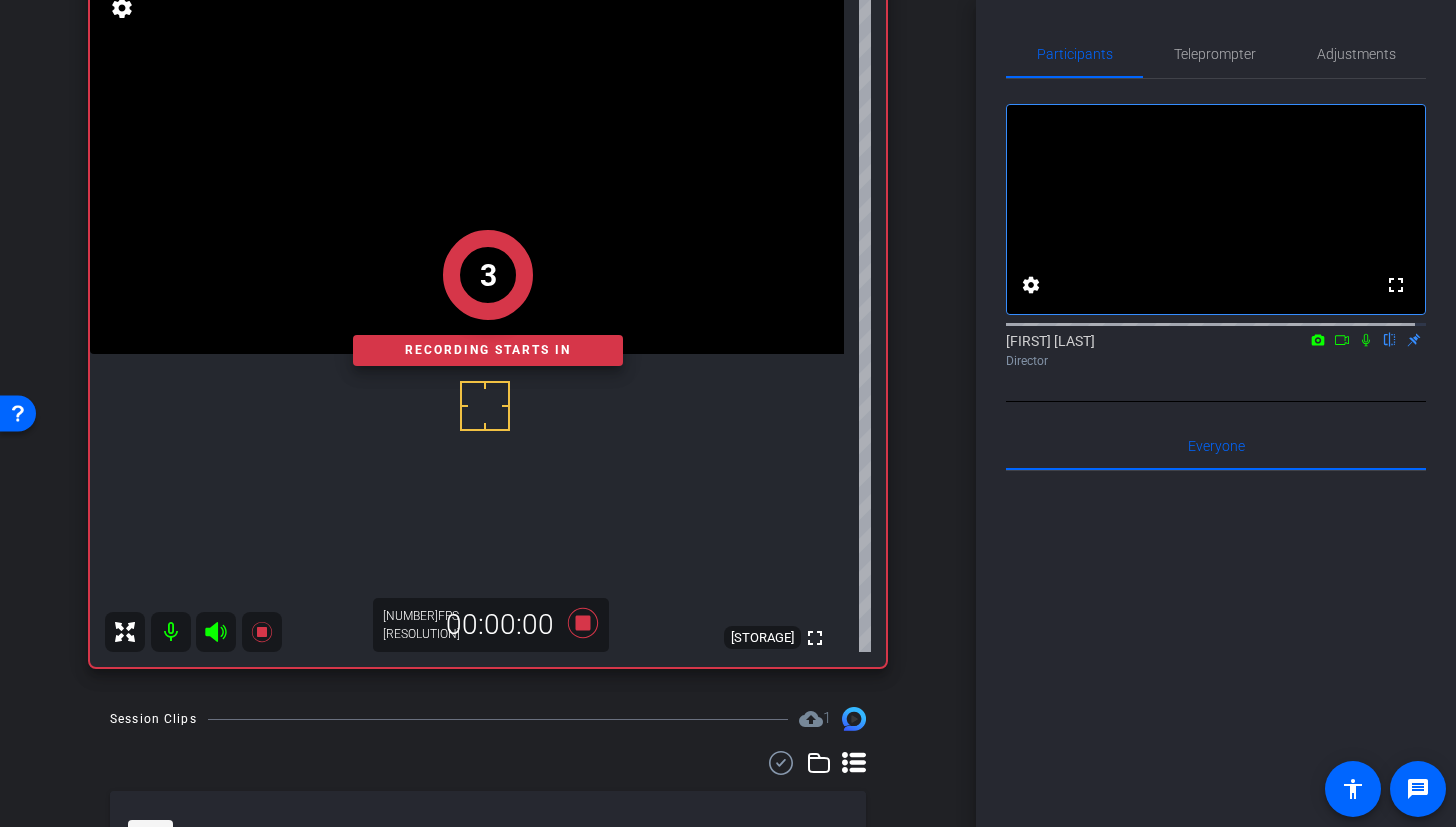 click on "3" at bounding box center (488, 275) 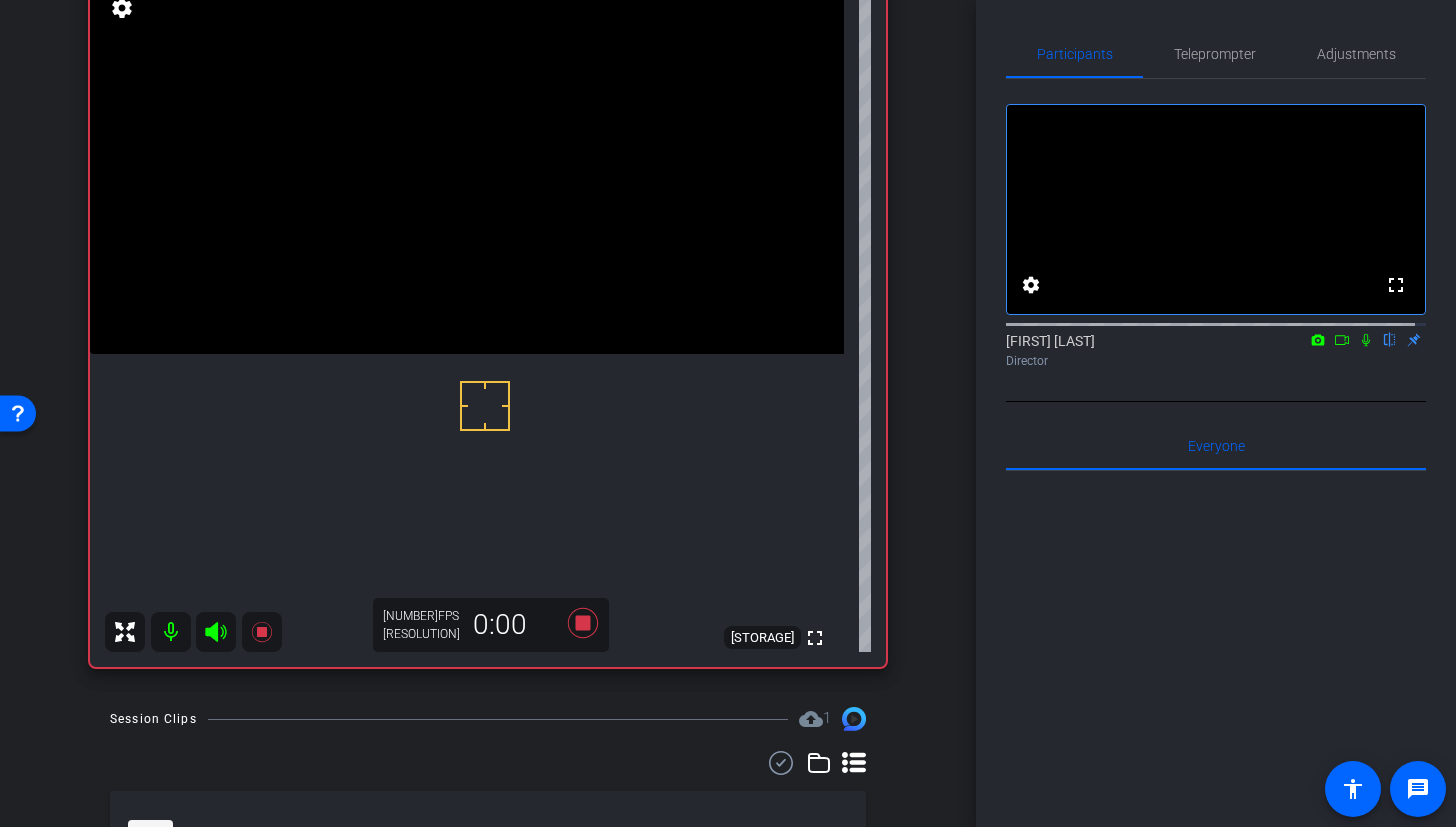 click at bounding box center [467, 165] 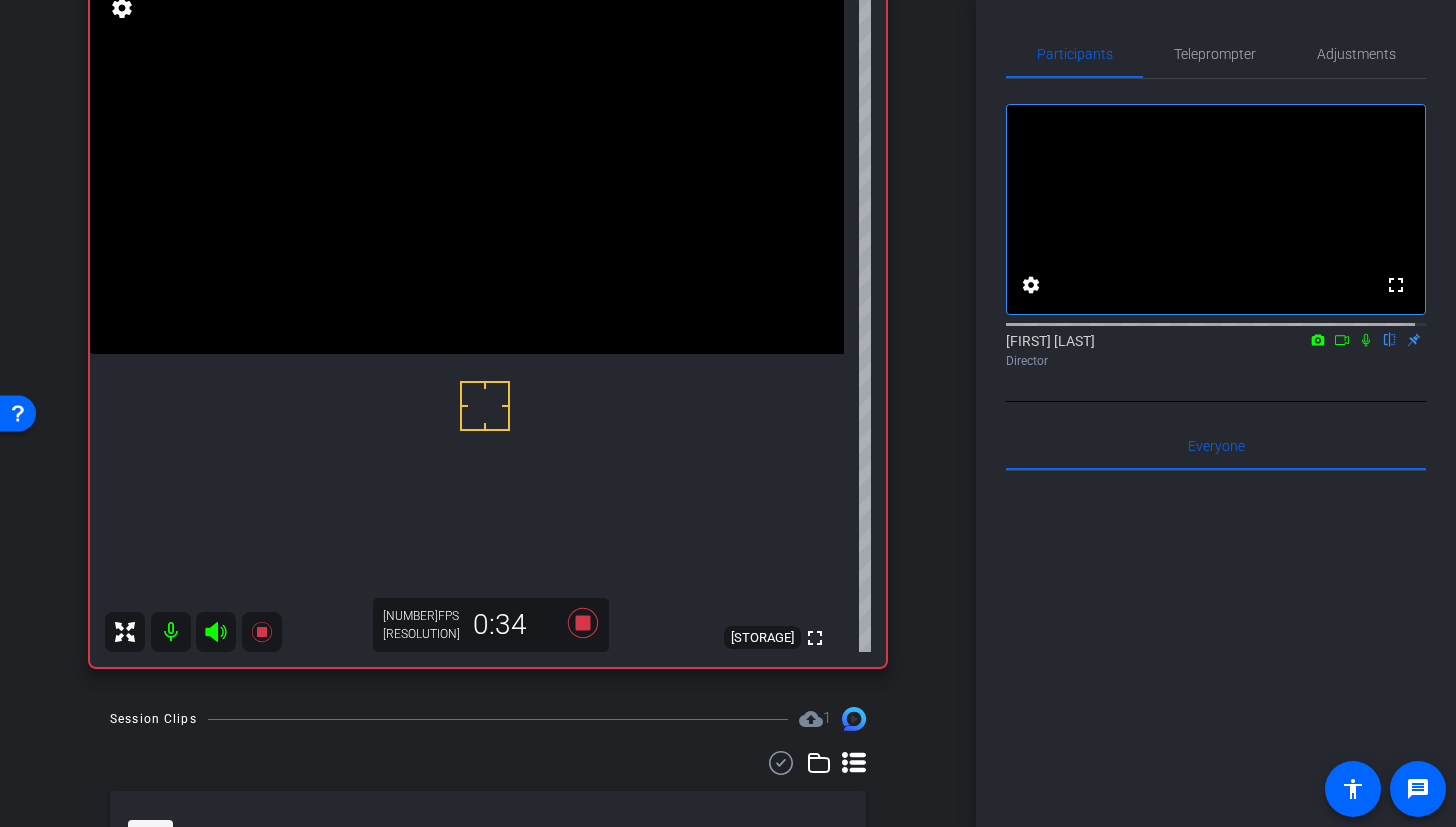 click at bounding box center (467, 165) 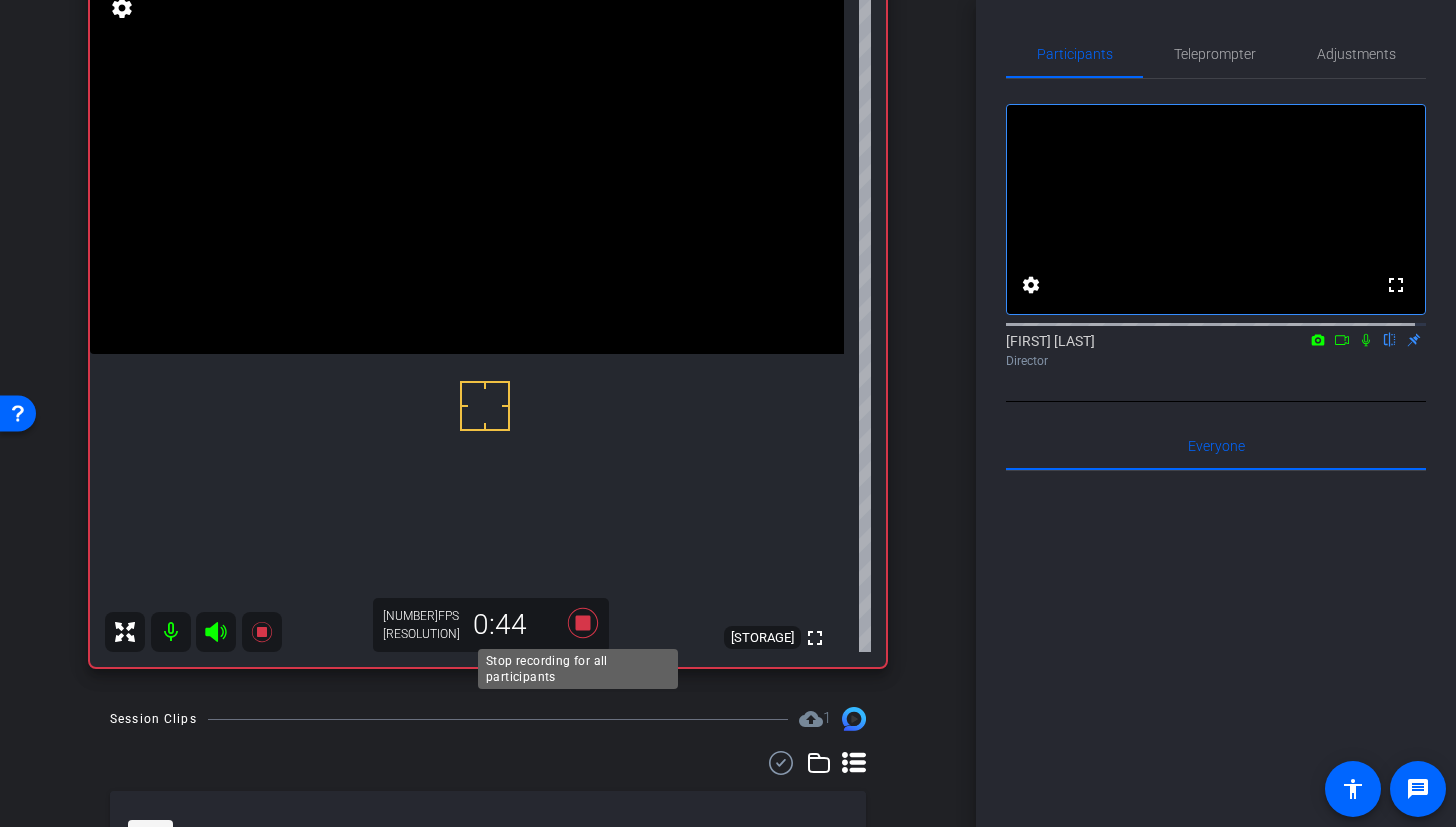 click at bounding box center [583, 623] 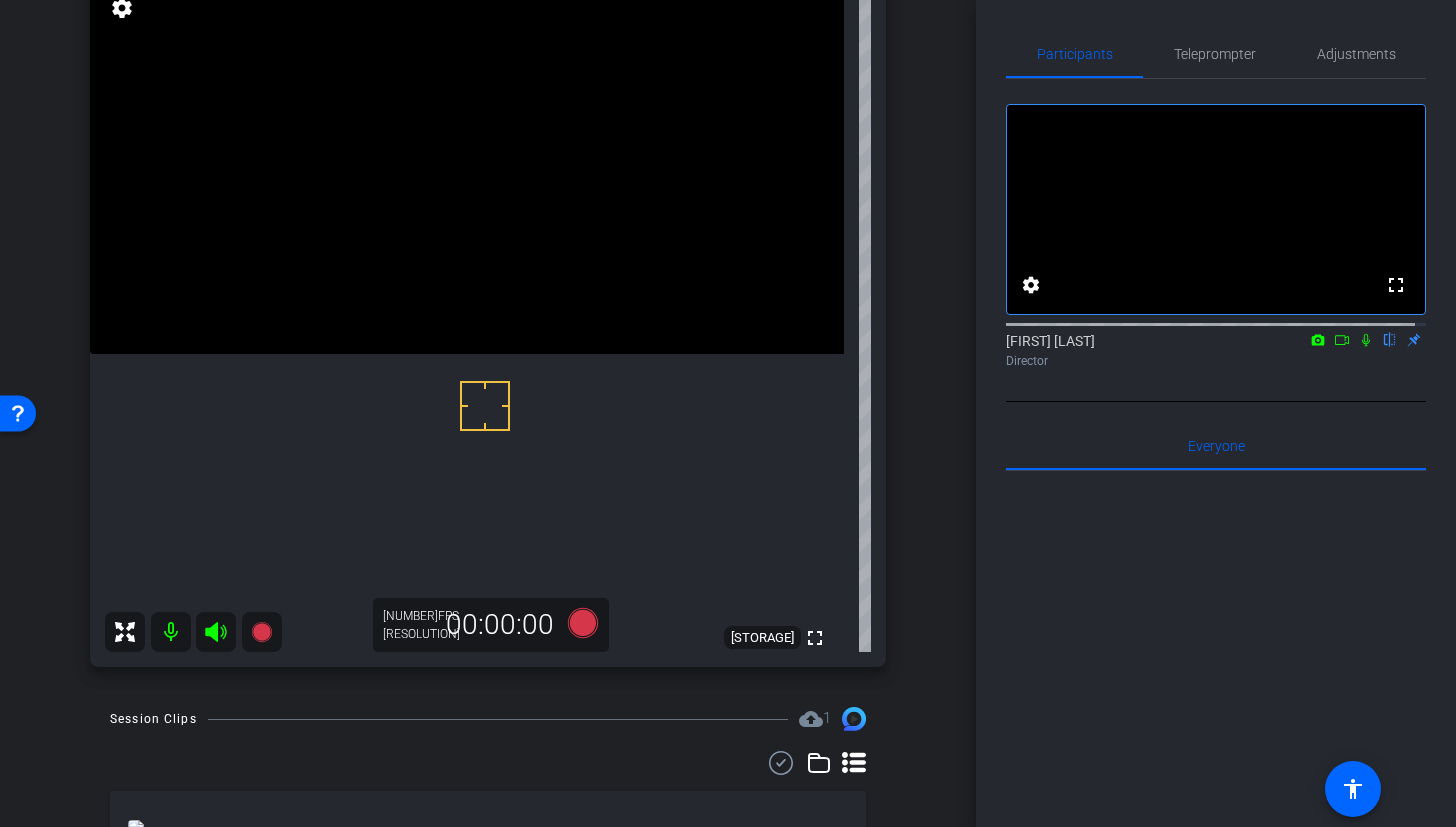 click at bounding box center [1366, 340] 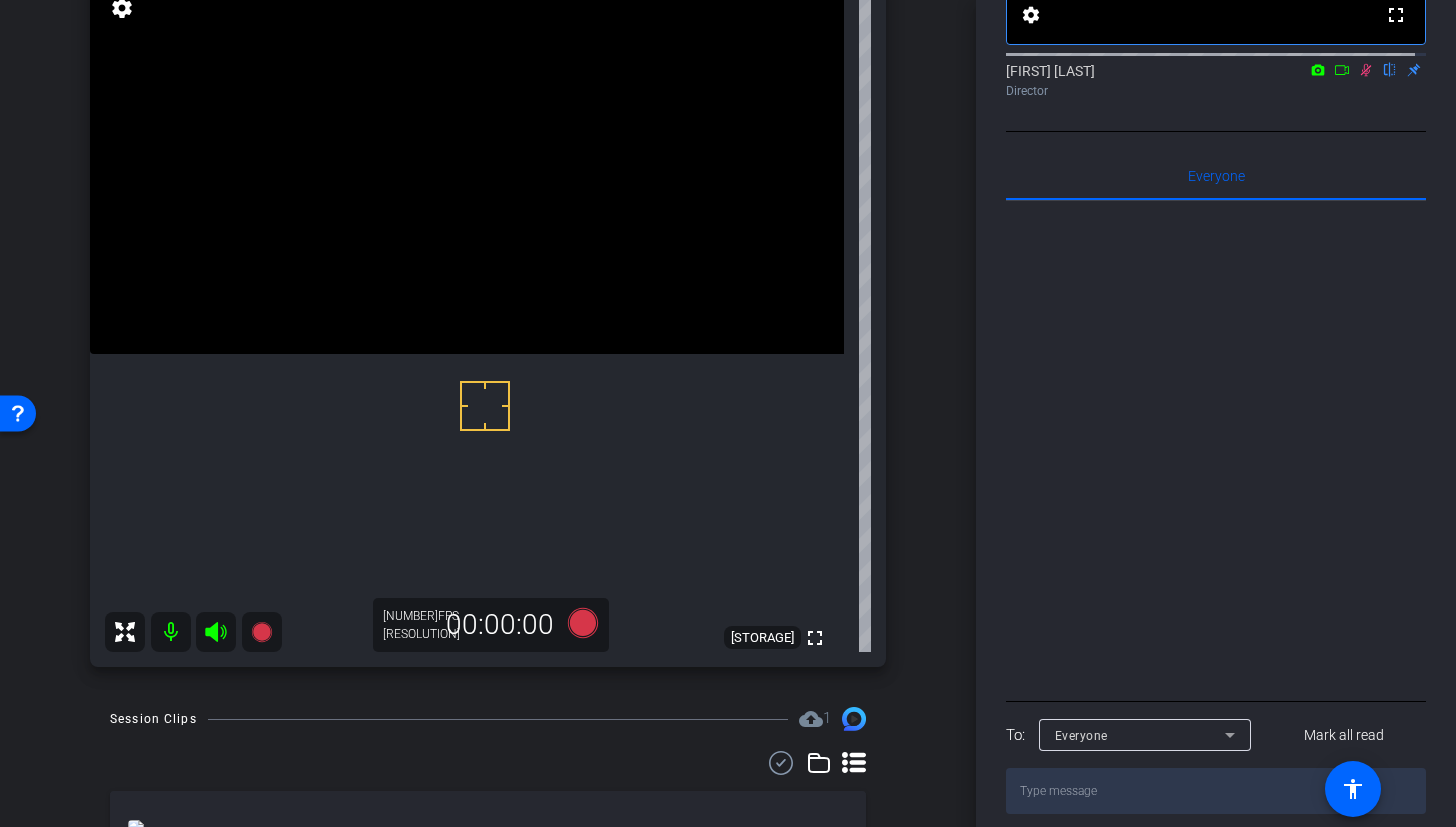 scroll, scrollTop: 307, scrollLeft: 0, axis: vertical 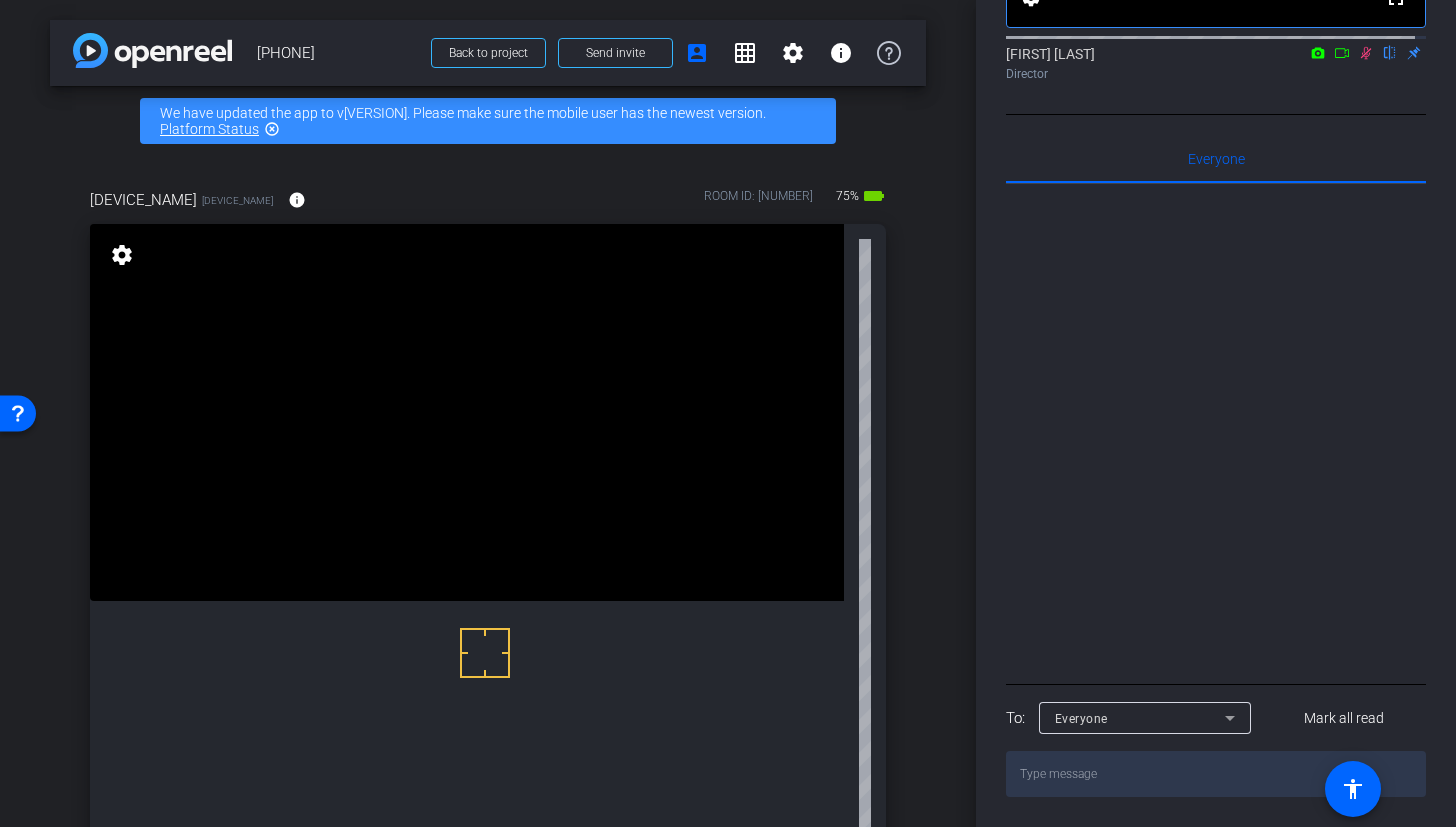 click at bounding box center (1366, 53) 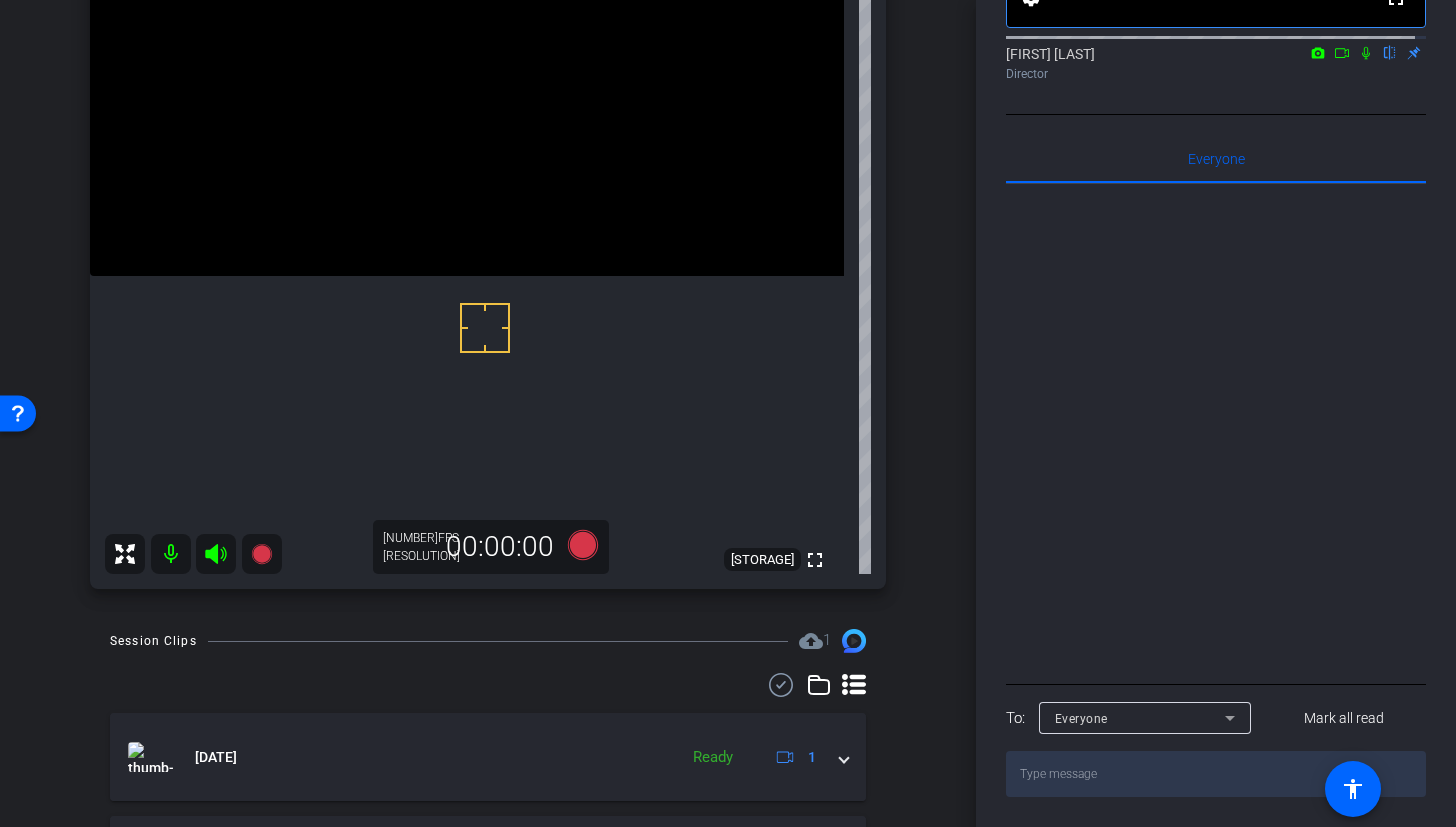 scroll, scrollTop: 141, scrollLeft: 0, axis: vertical 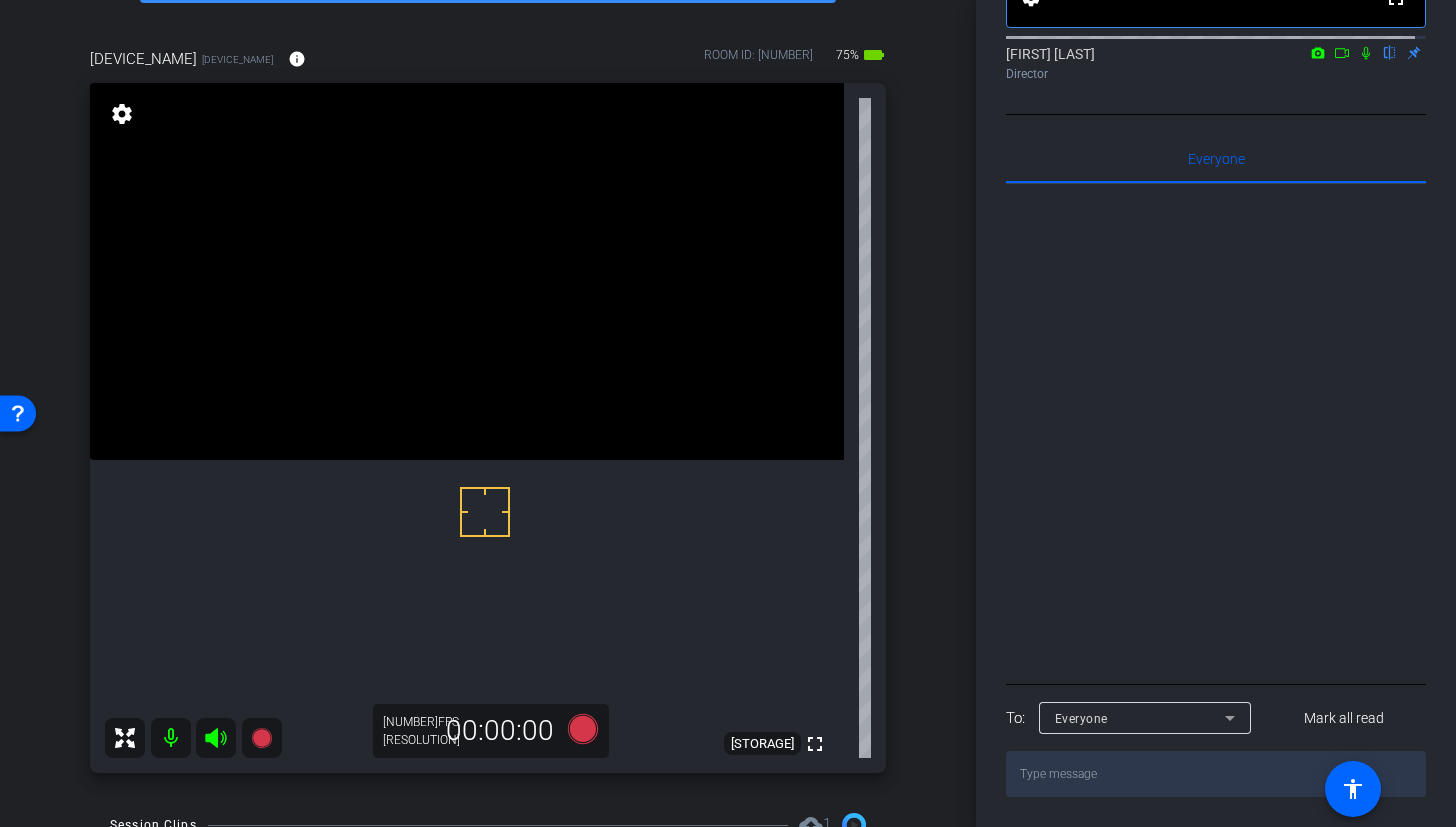 click at bounding box center [467, 271] 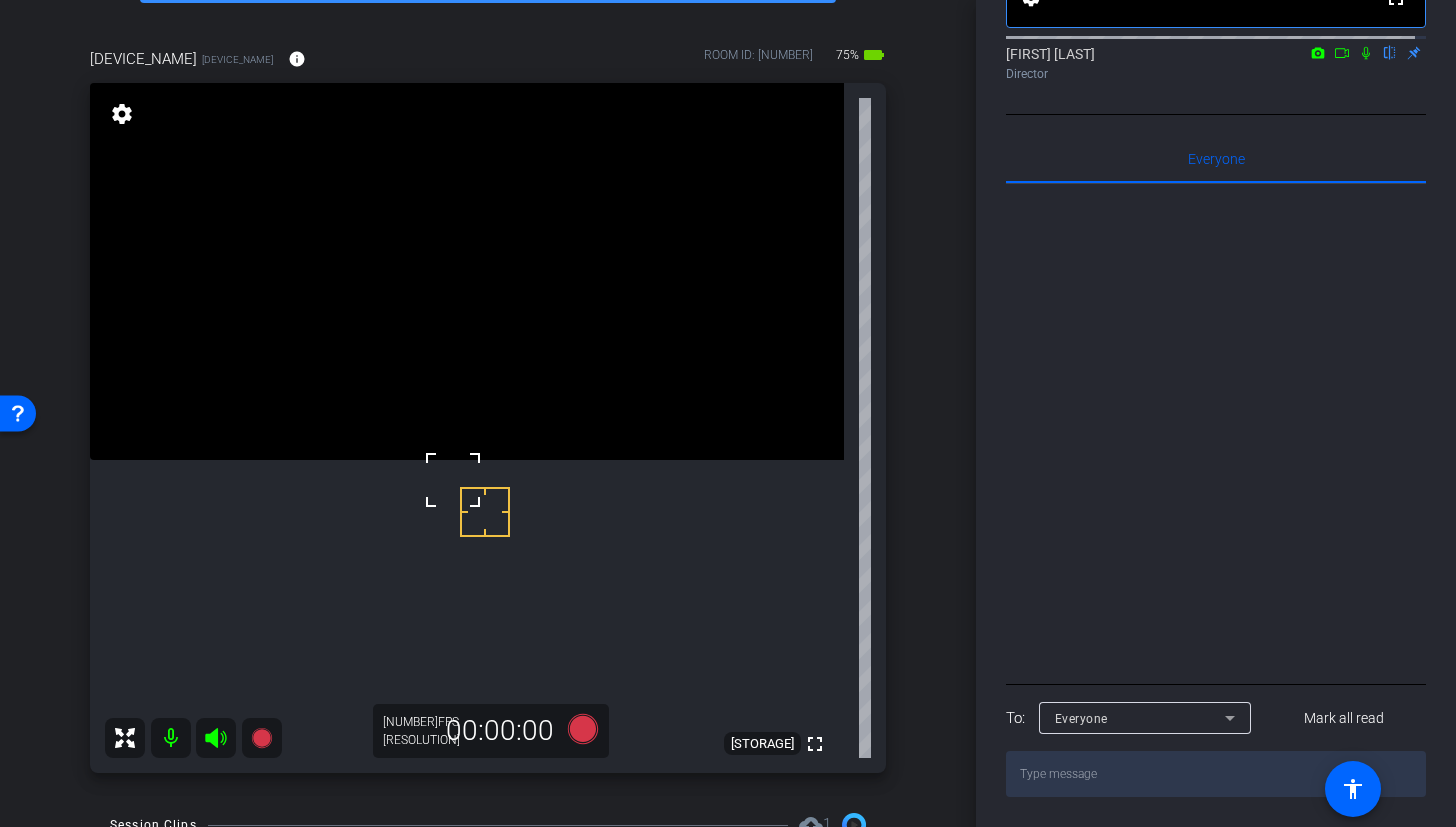 click at bounding box center [467, 271] 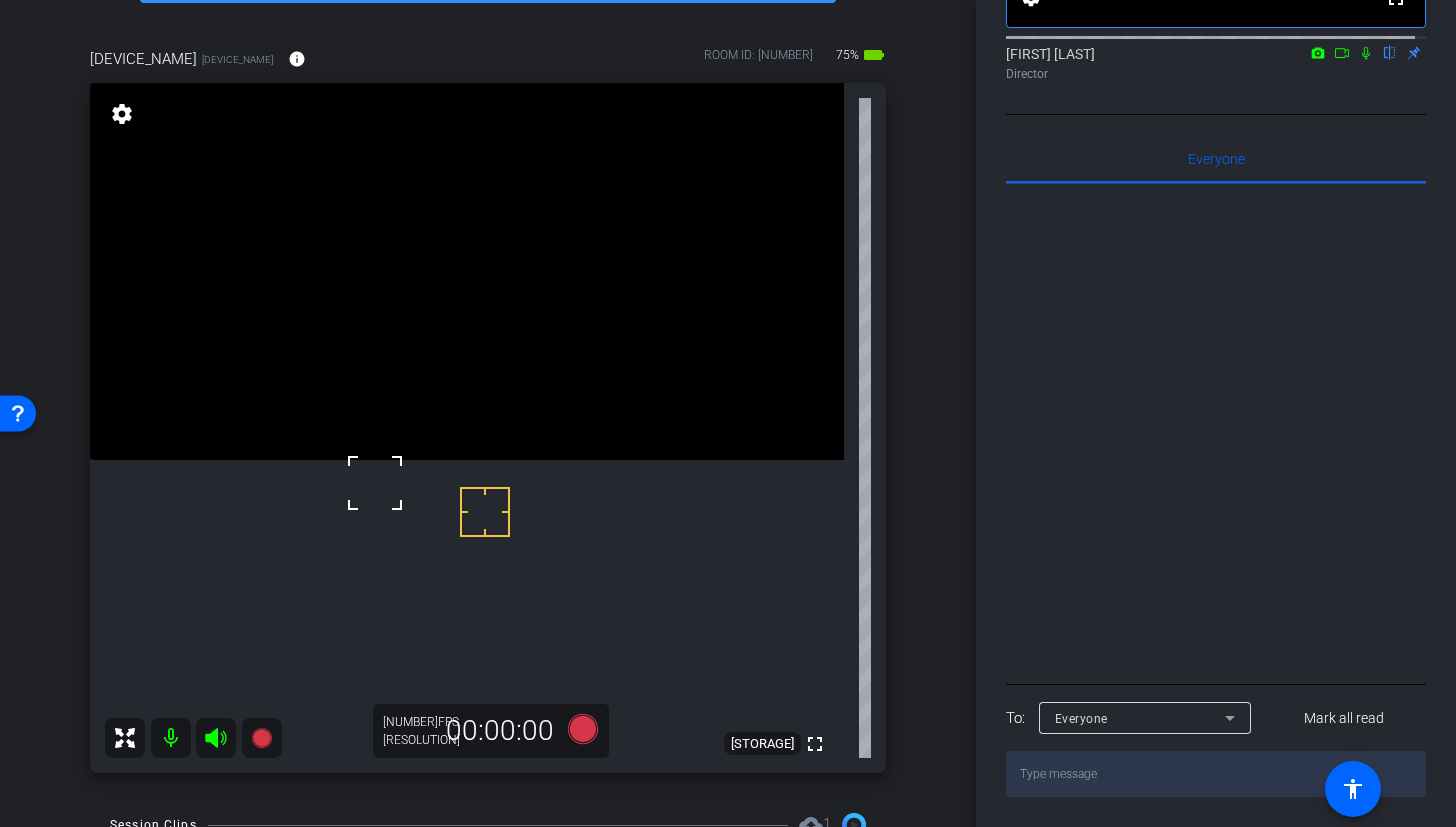 click at bounding box center (467, 271) 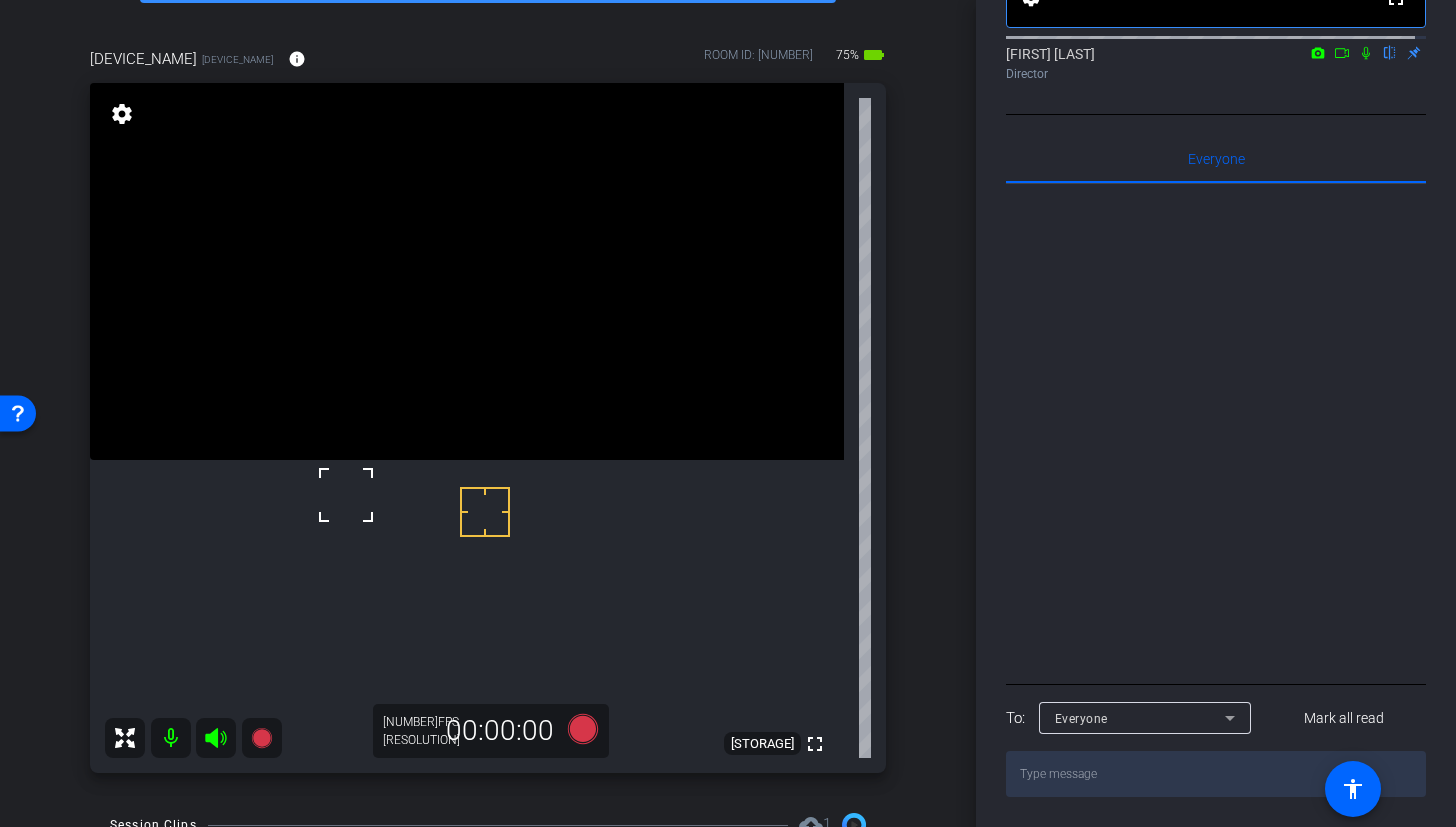 click at bounding box center [467, 271] 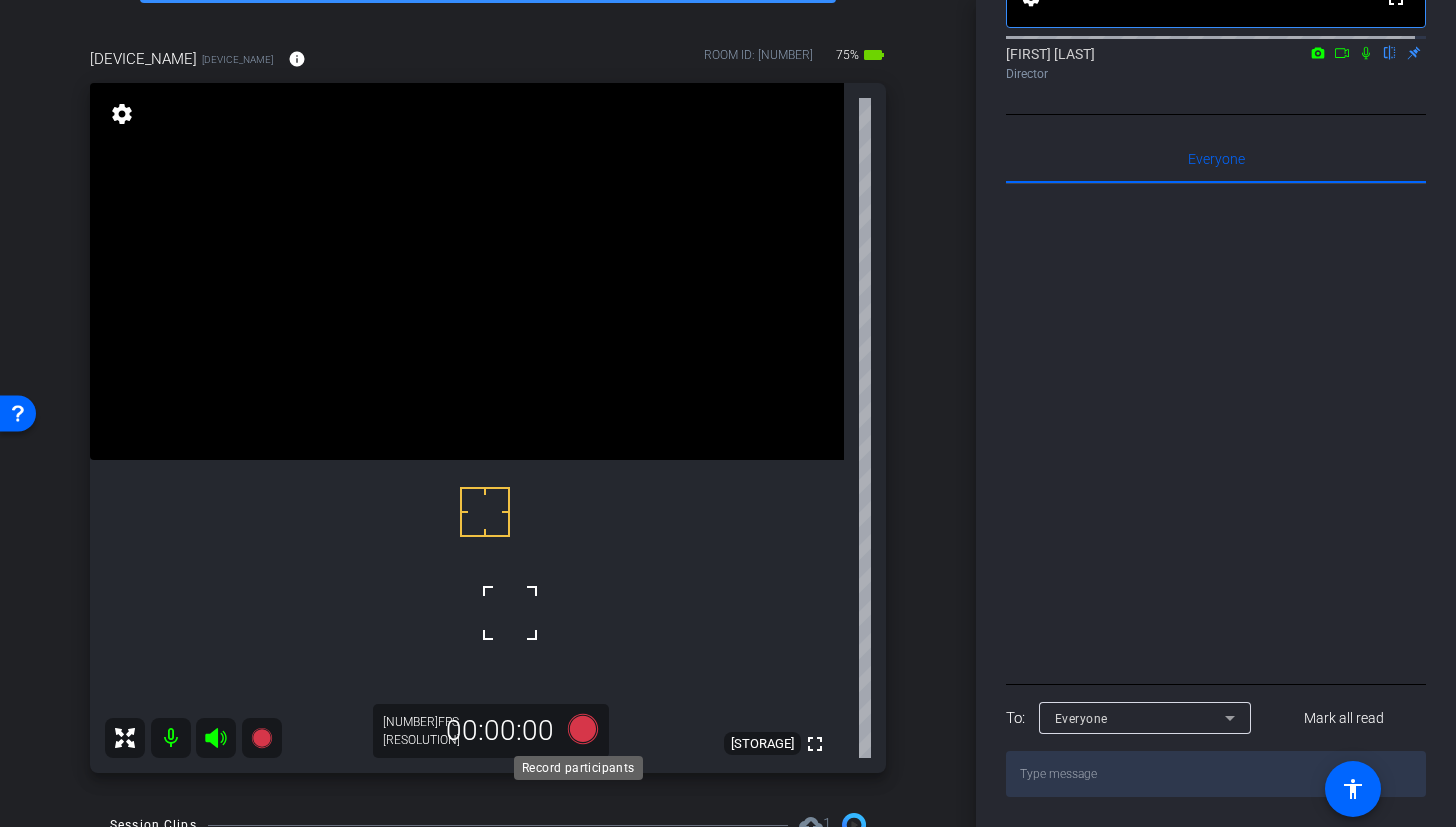 click at bounding box center [583, 729] 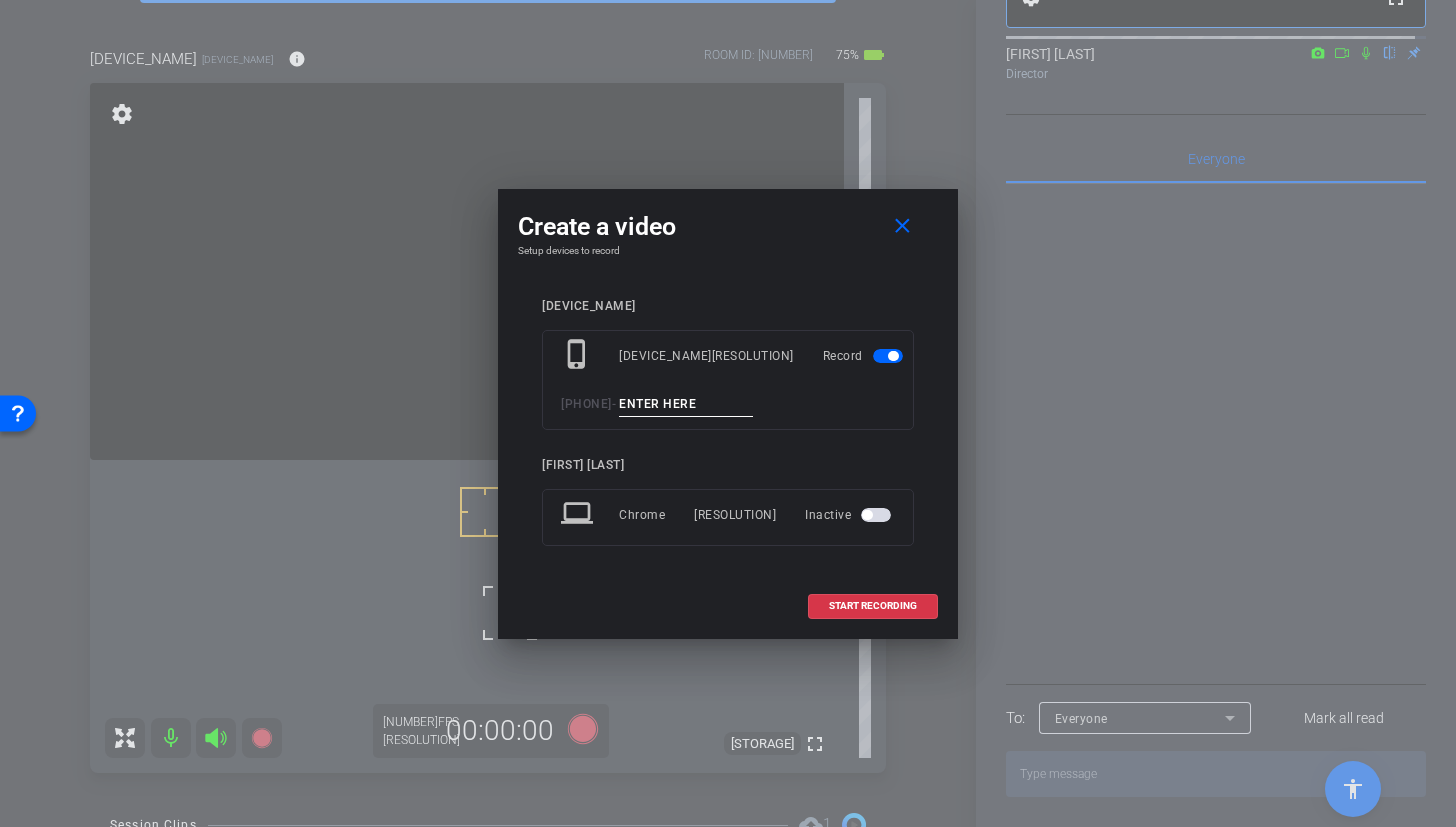 click at bounding box center [686, 404] 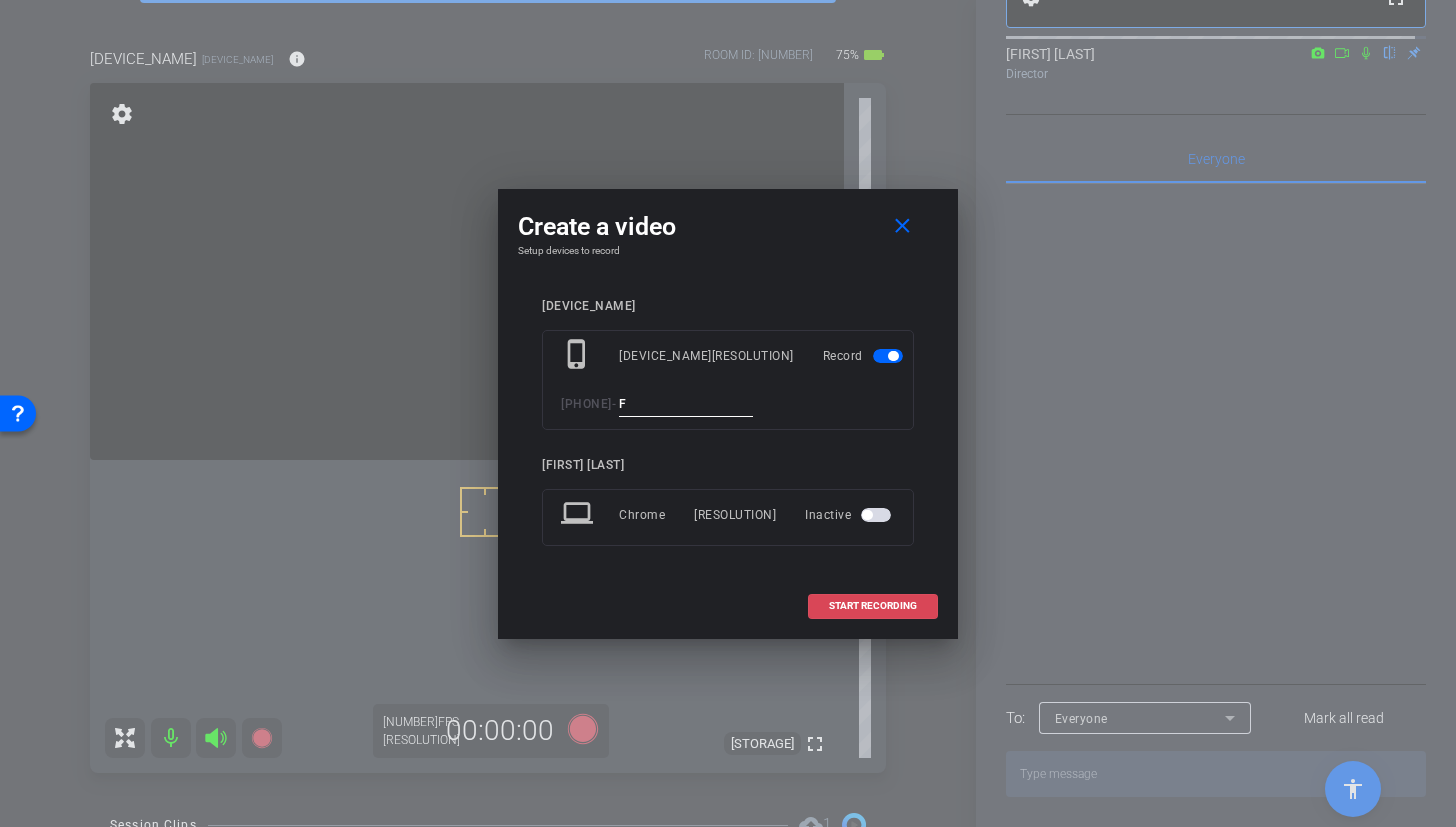 type on "F" 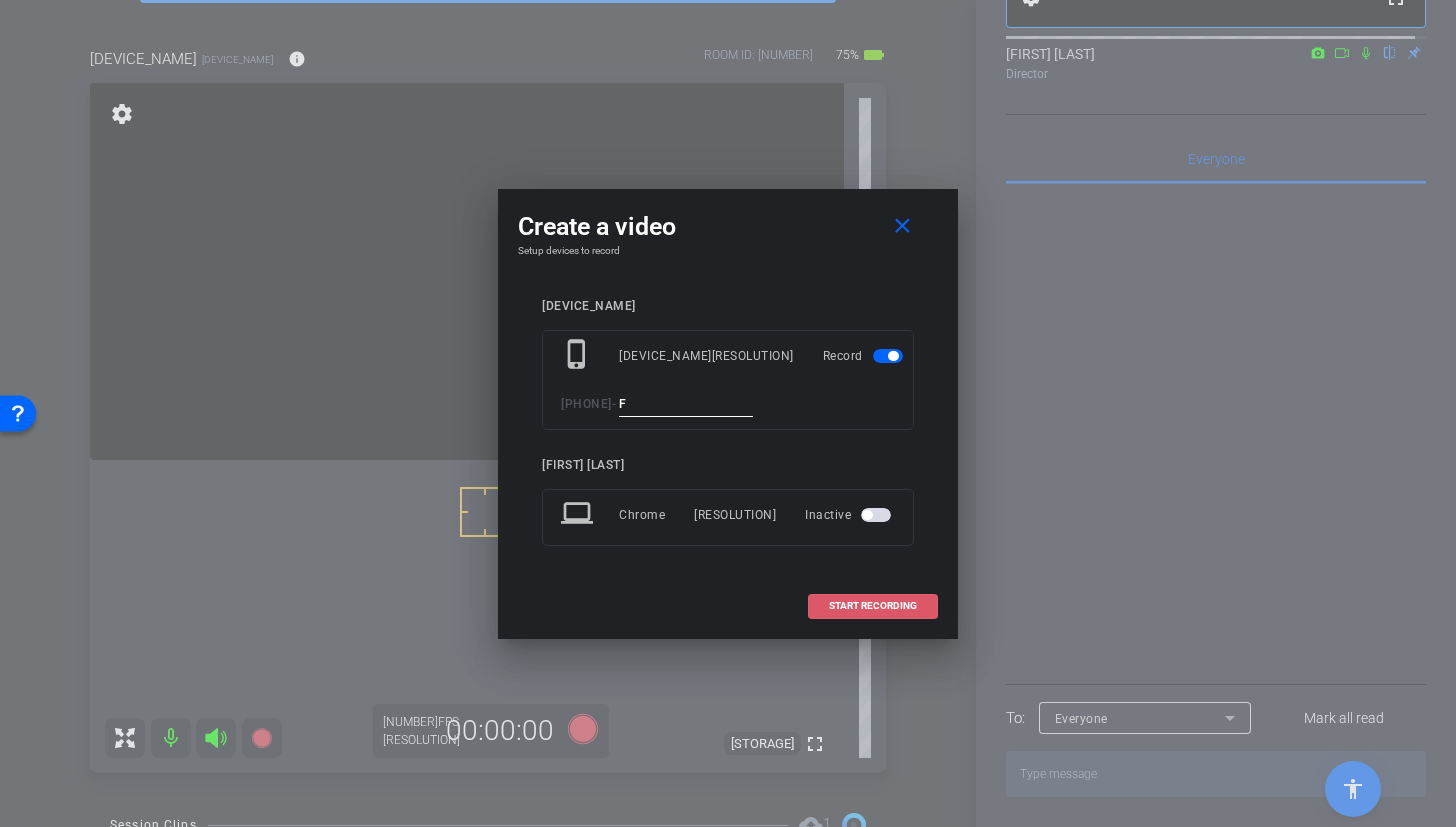 click at bounding box center [873, 606] 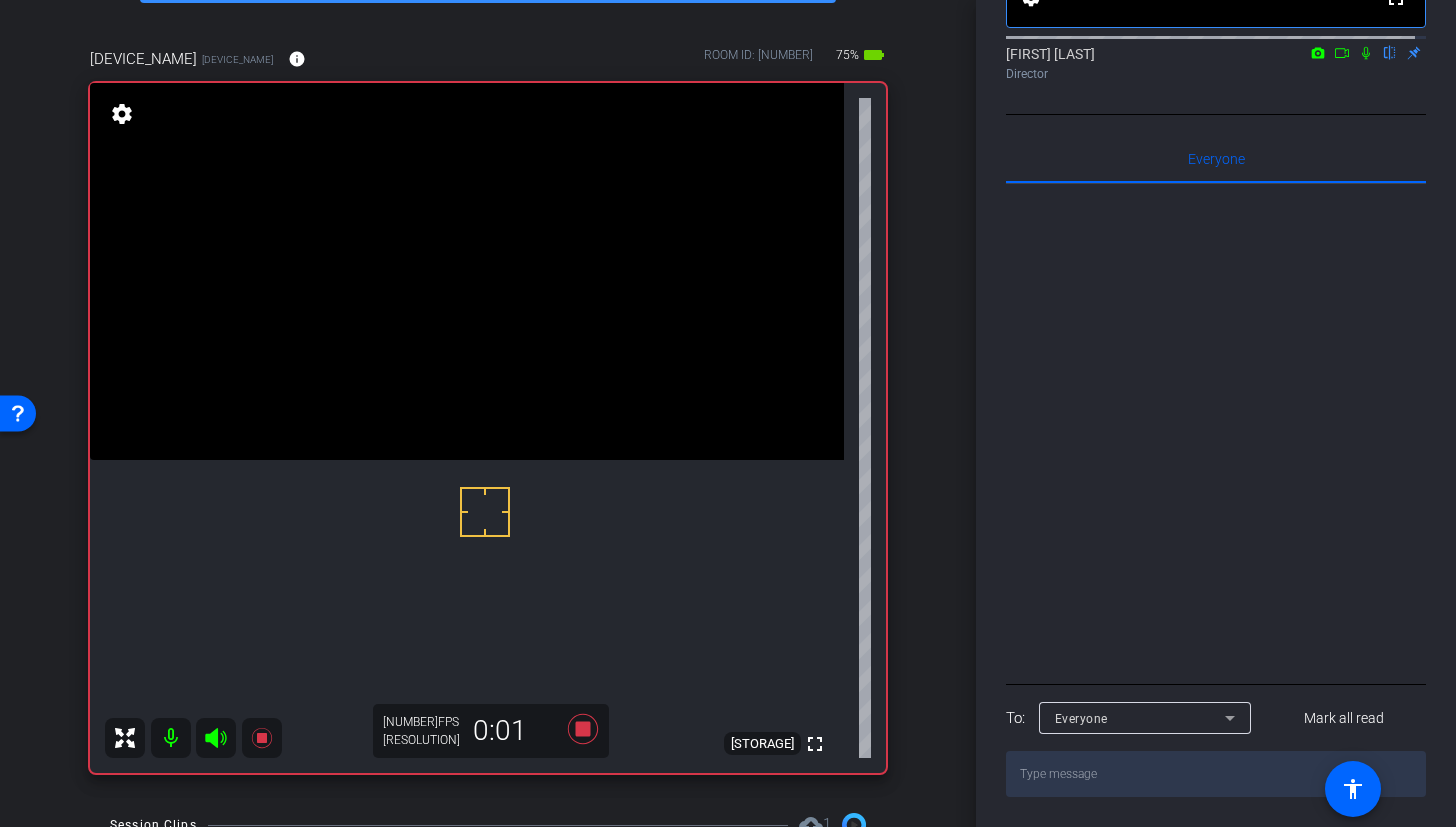 click at bounding box center [485, 512] 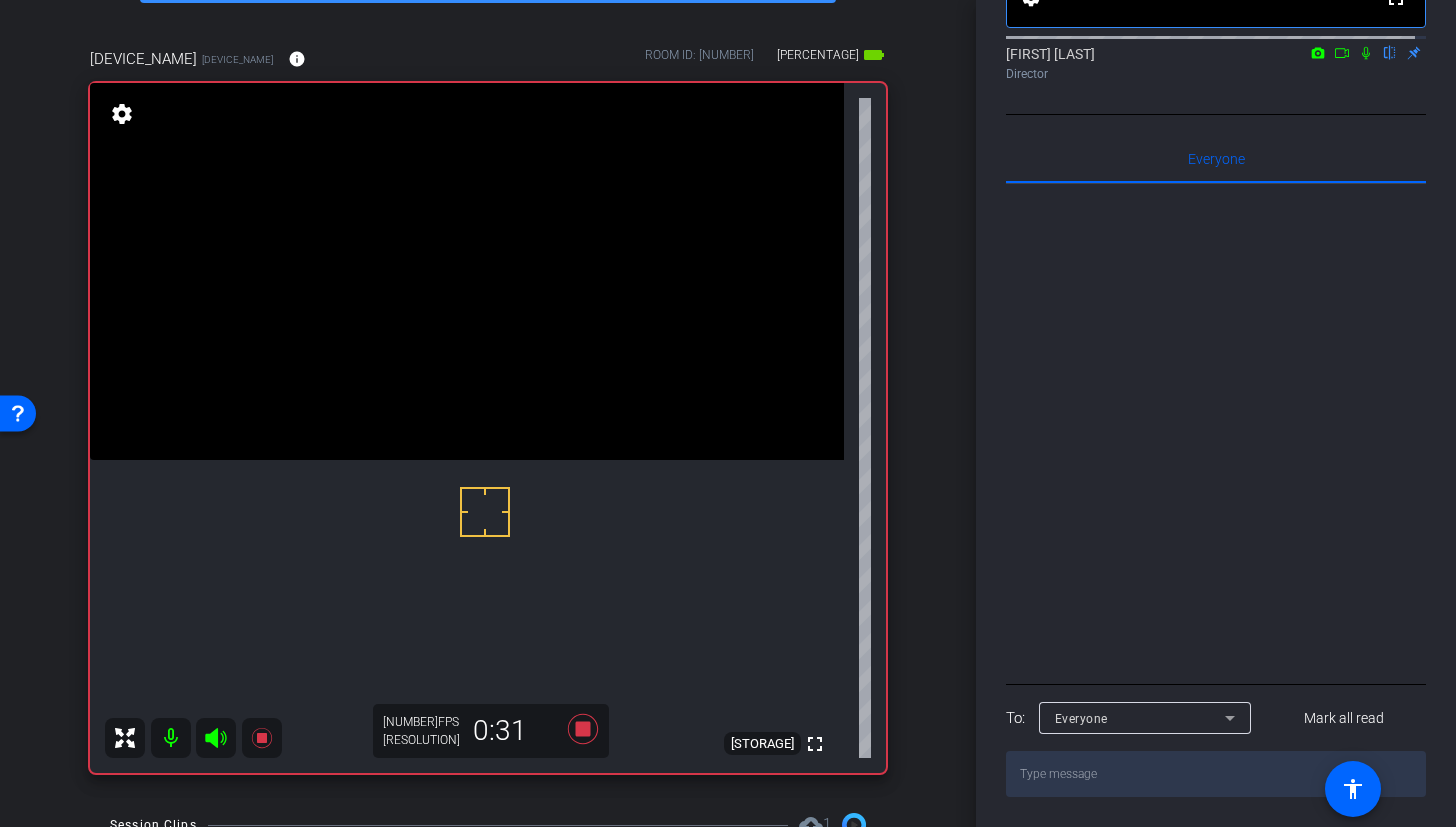click at bounding box center (467, 271) 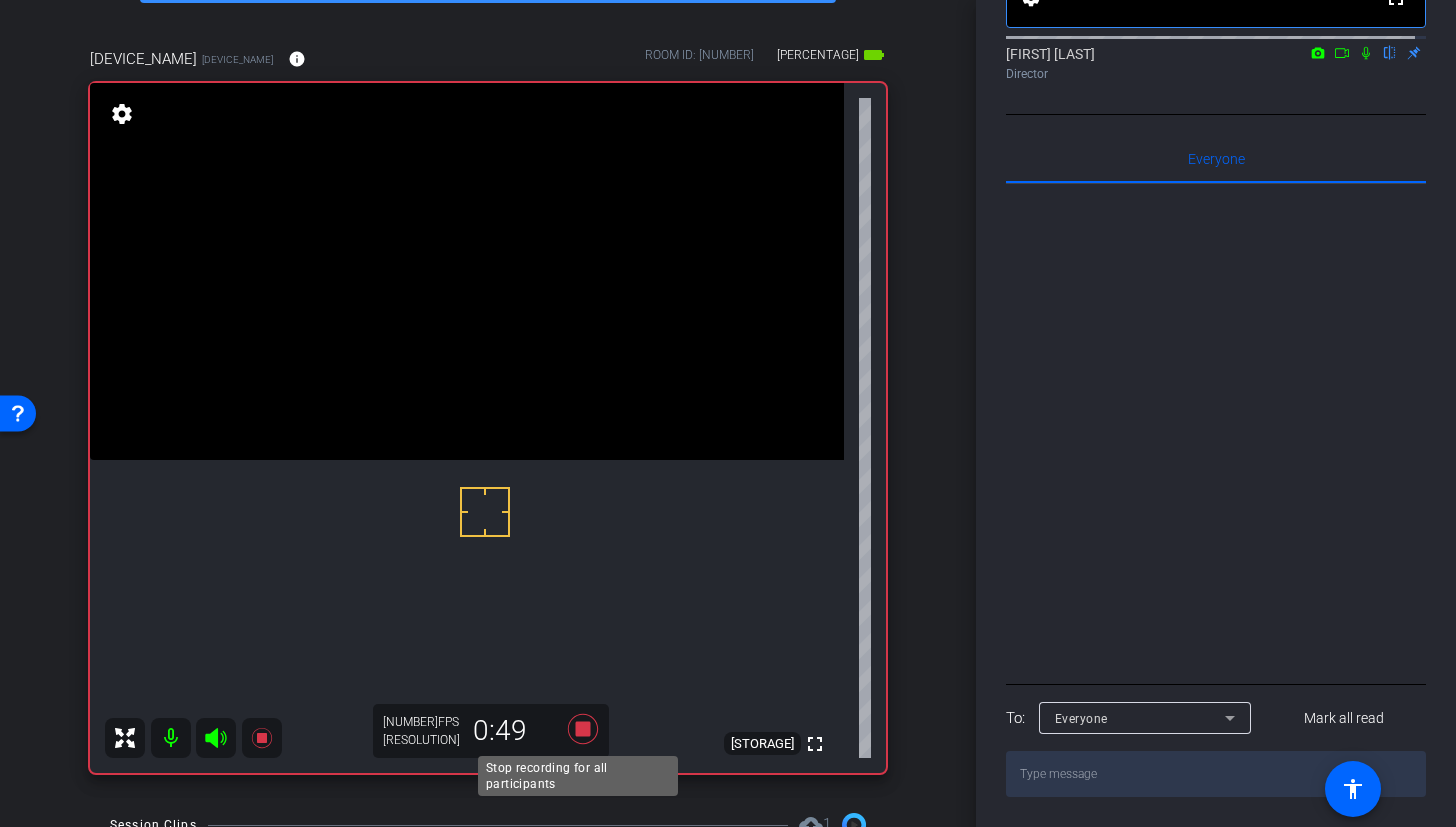 click at bounding box center (583, 729) 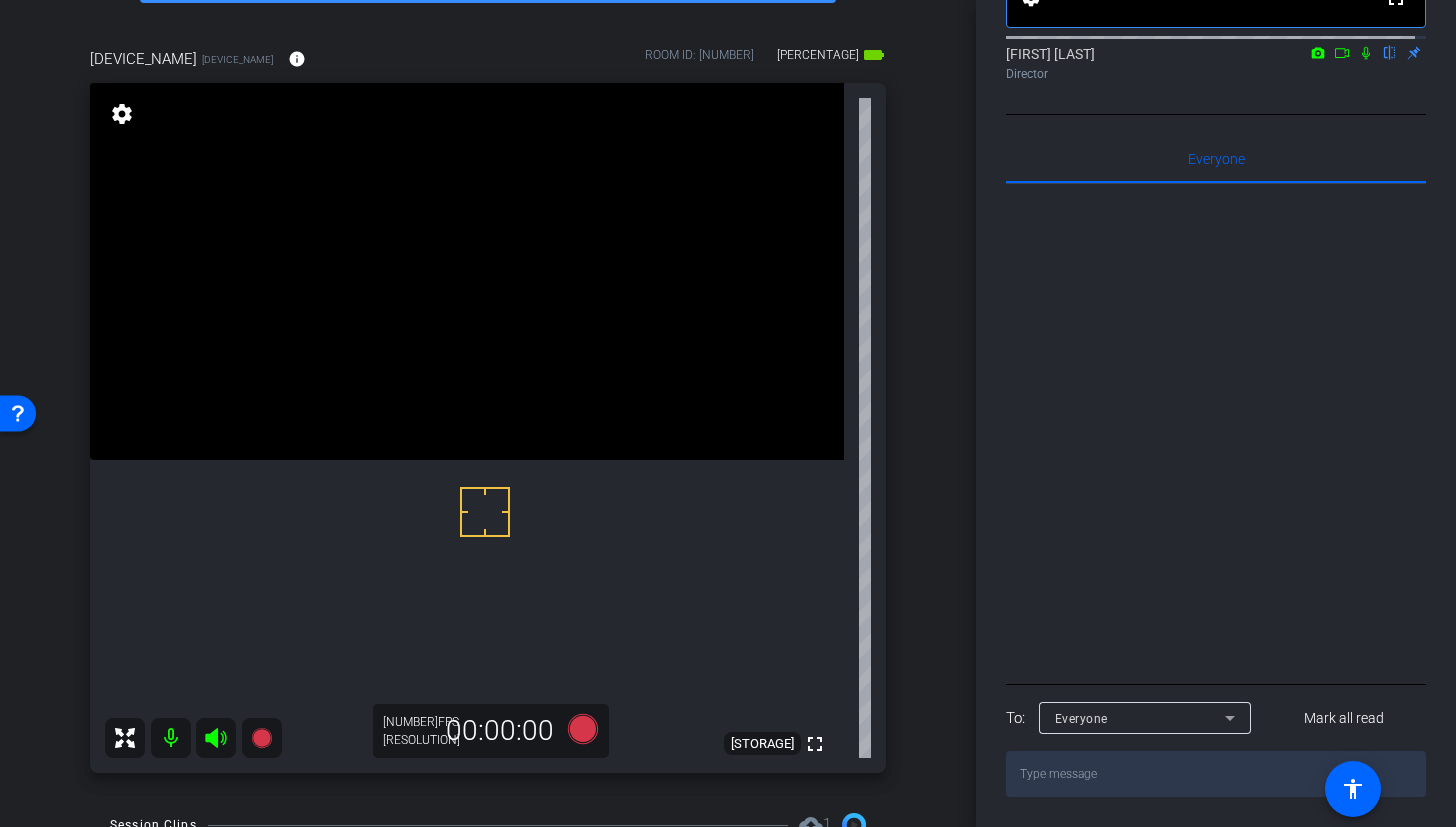 scroll, scrollTop: 235, scrollLeft: 0, axis: vertical 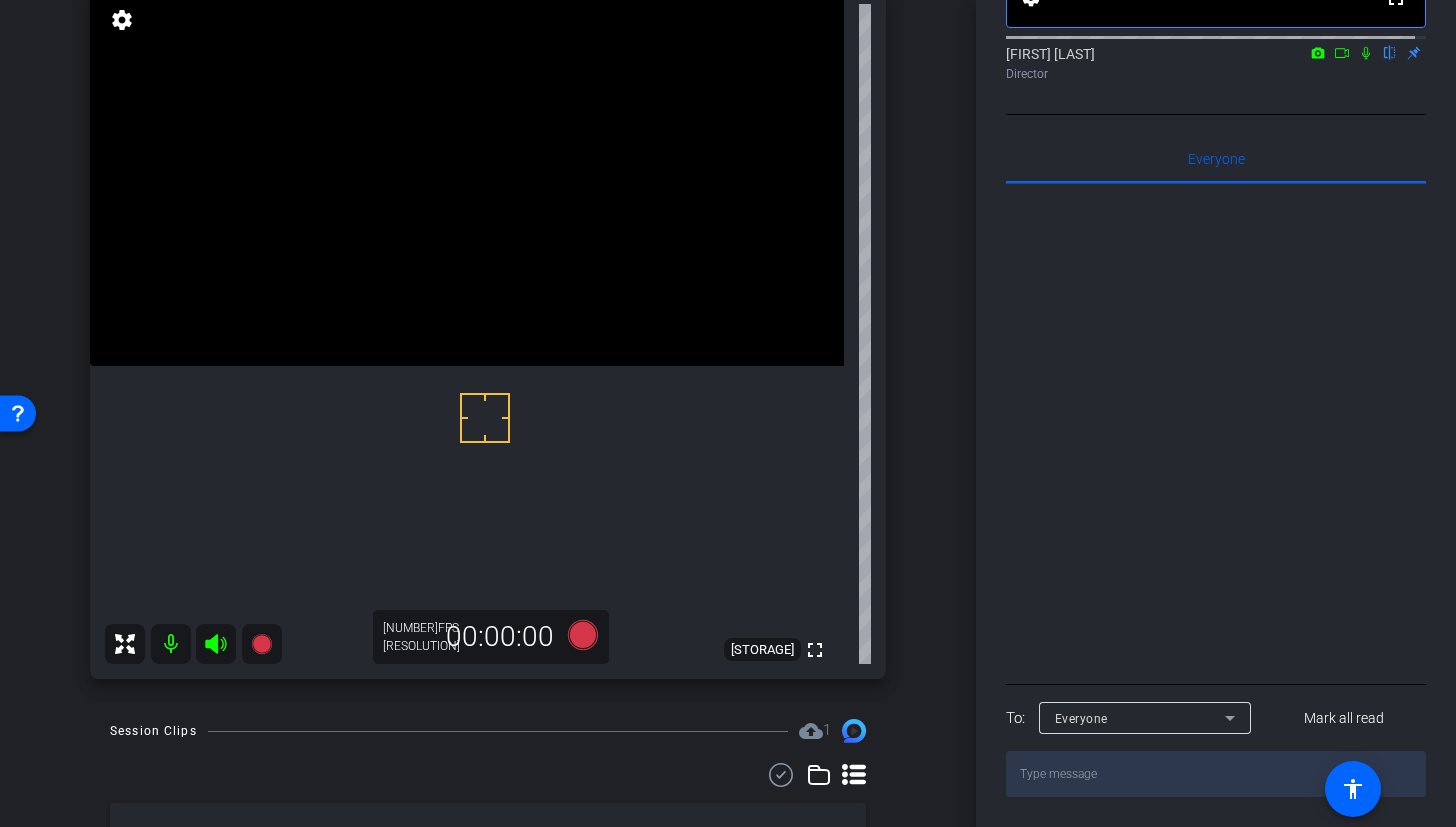 click at bounding box center [467, 177] 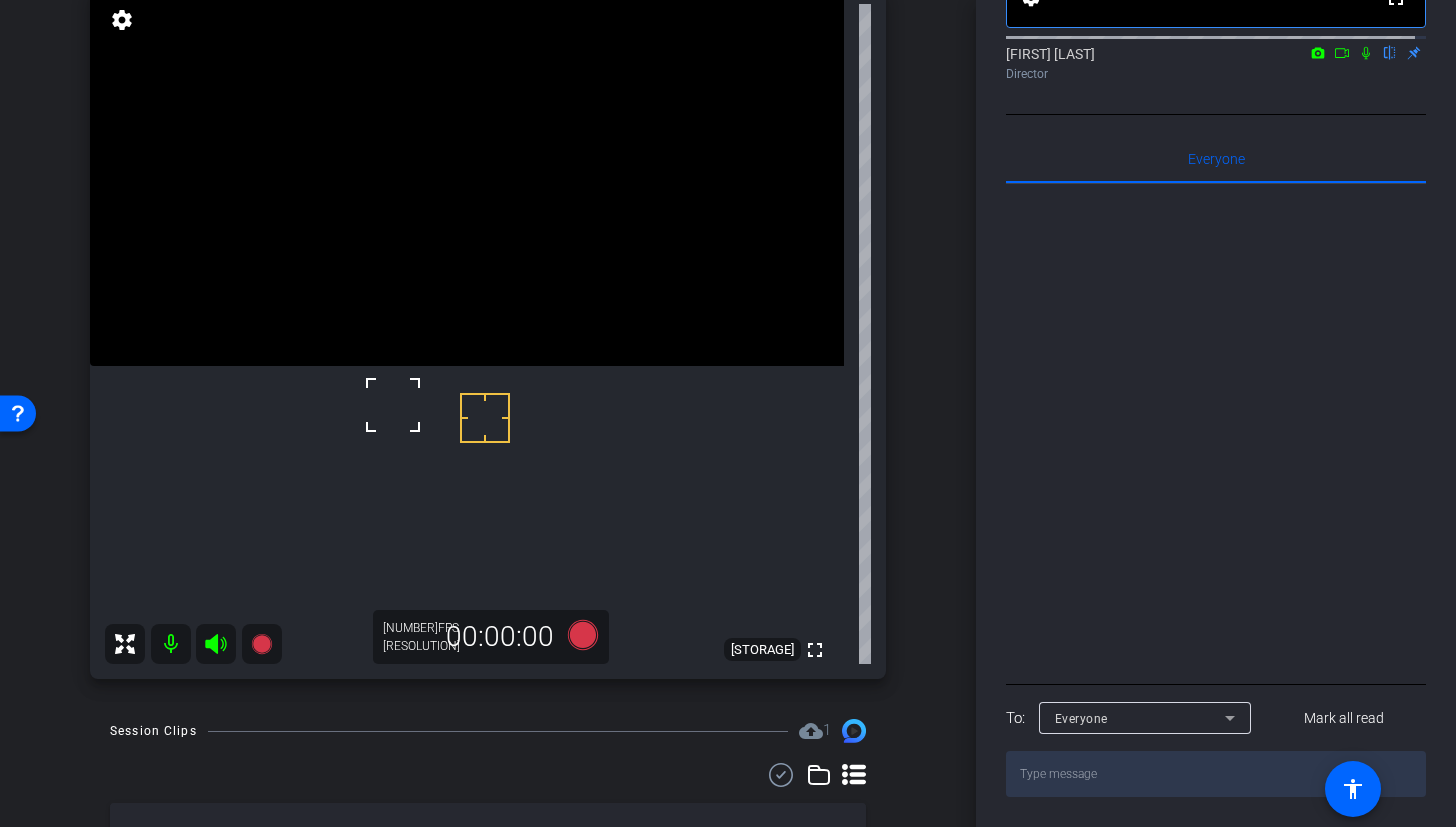 click at bounding box center [485, 418] 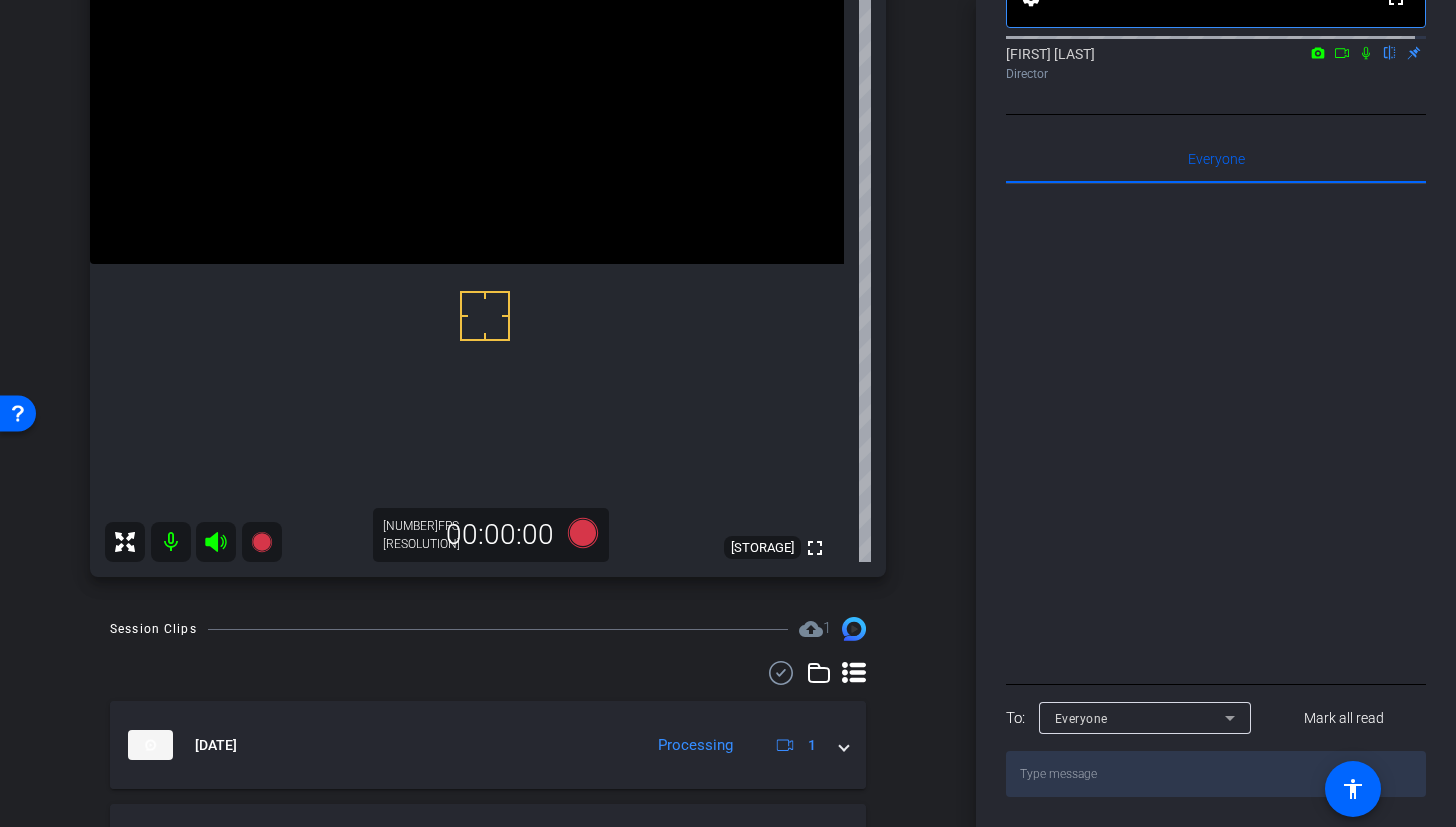 scroll, scrollTop: 308, scrollLeft: 0, axis: vertical 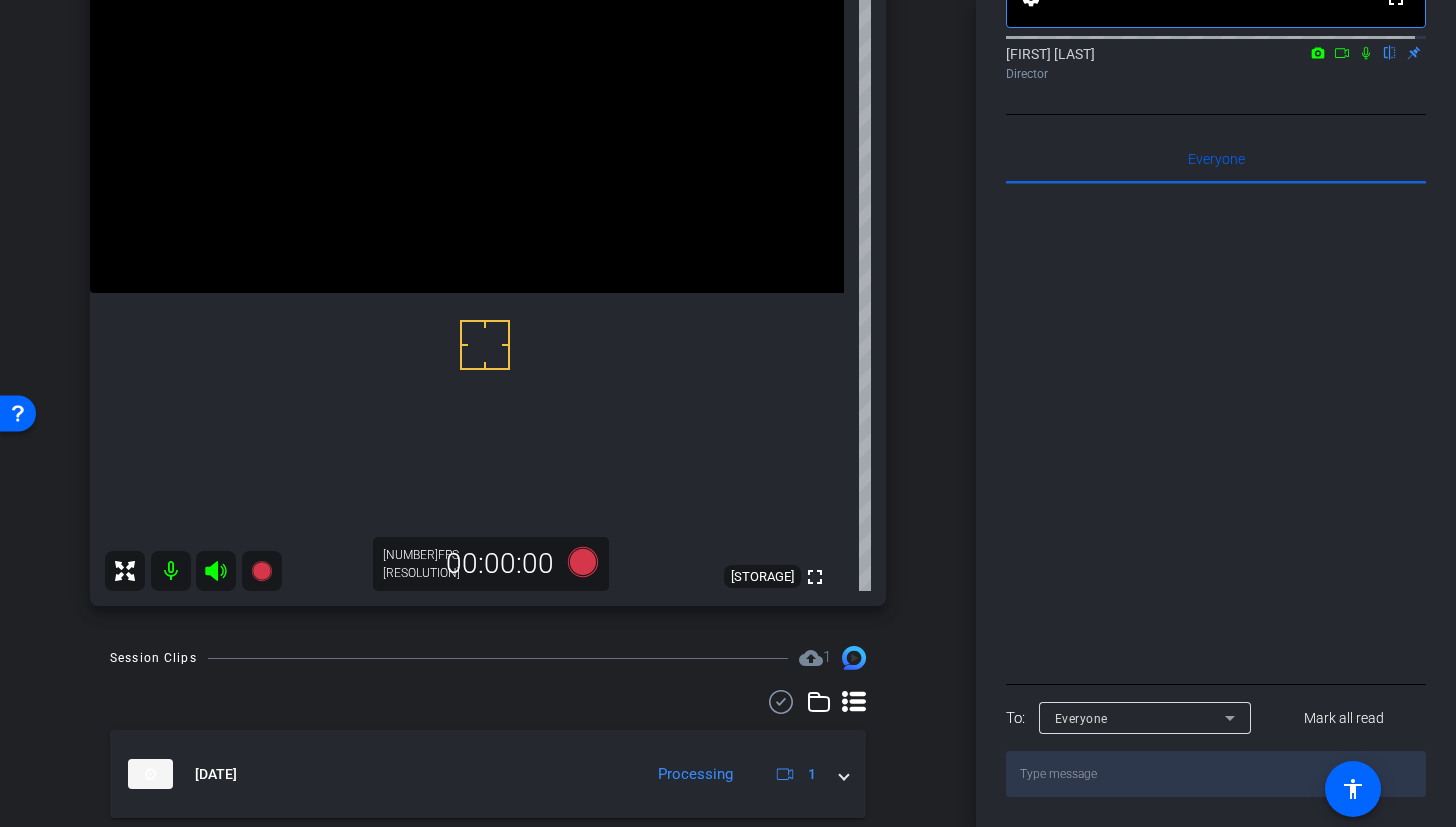 click at bounding box center (467, 104) 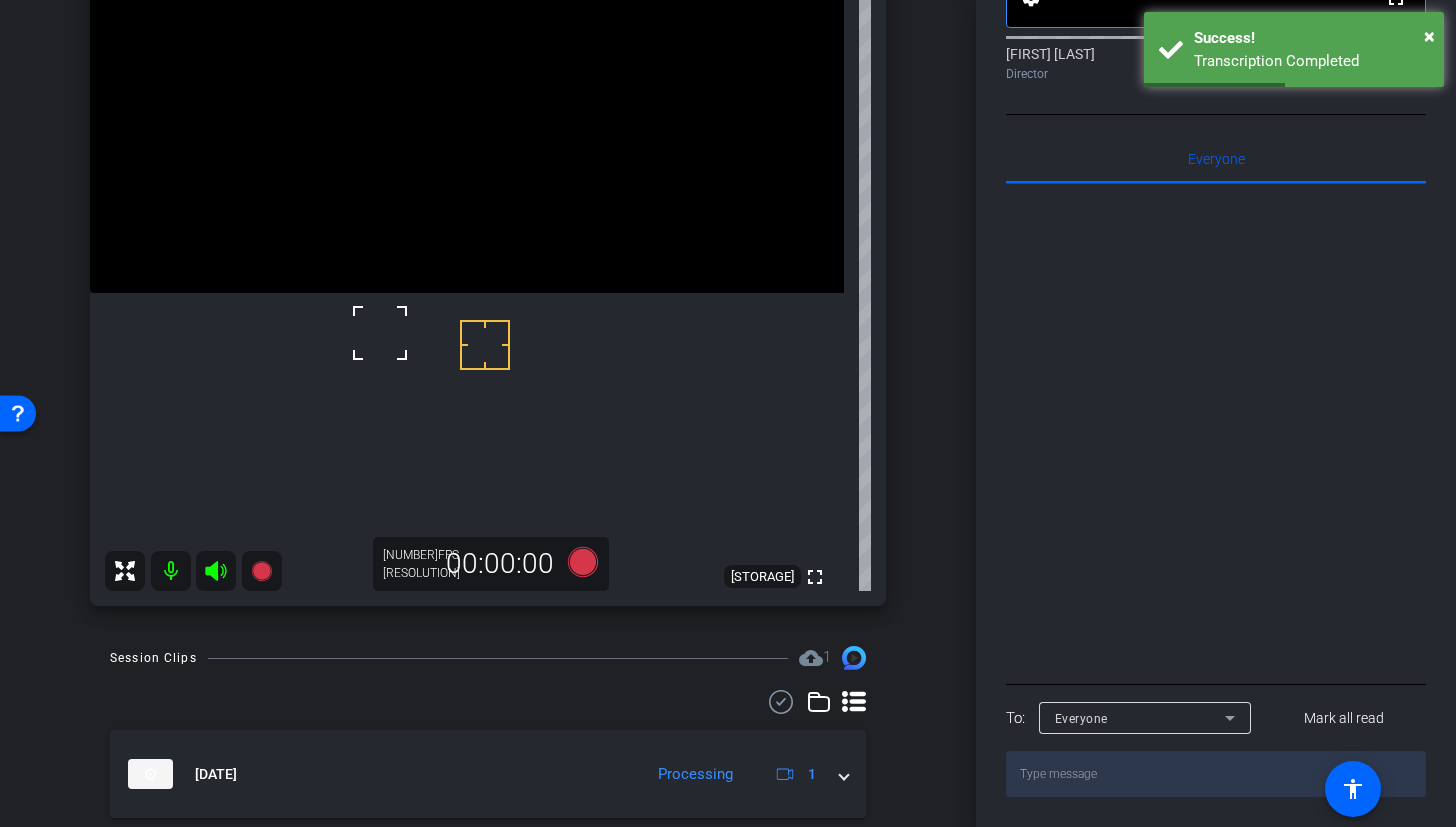 click at bounding box center (467, 104) 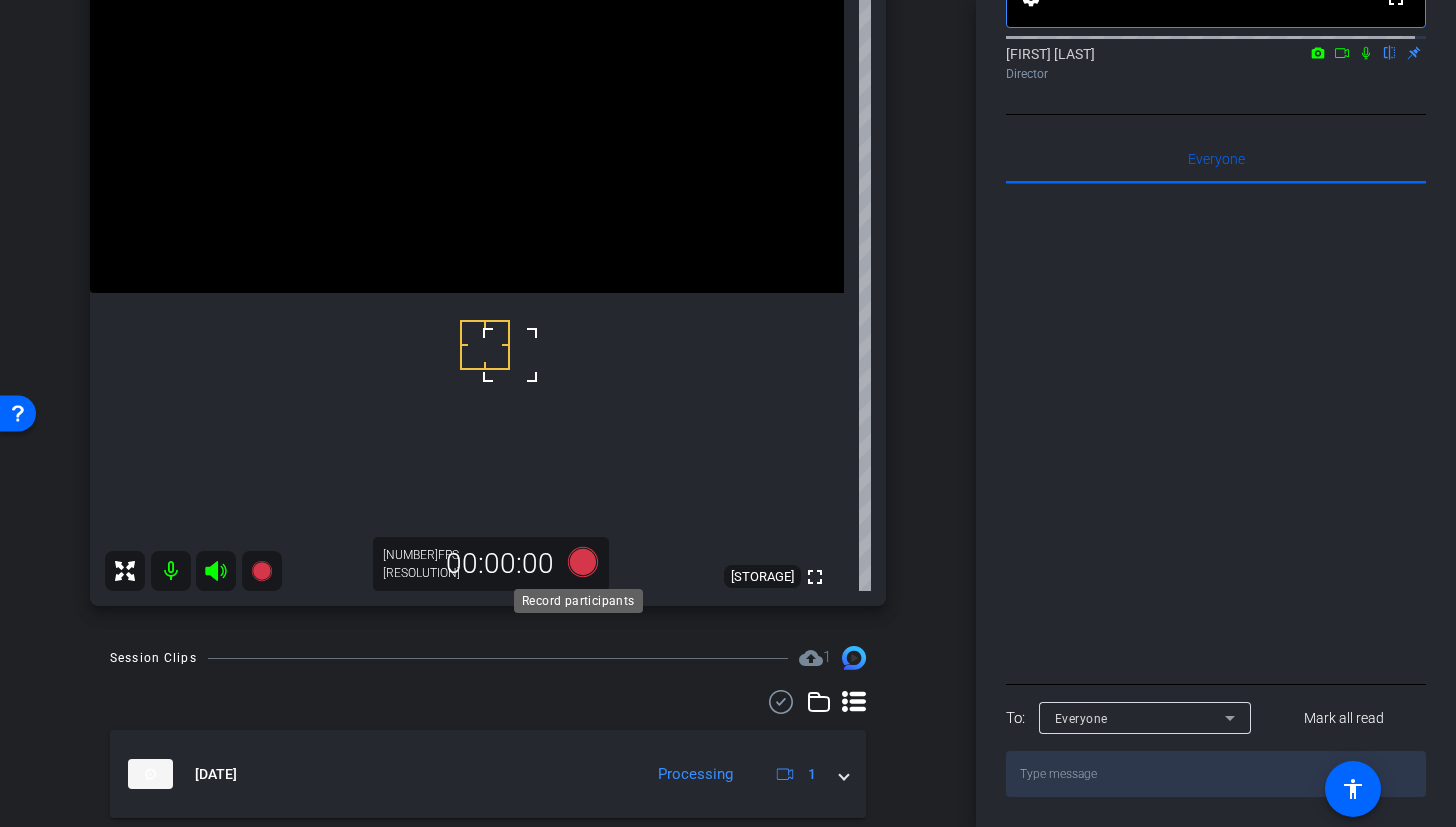 click at bounding box center [583, 562] 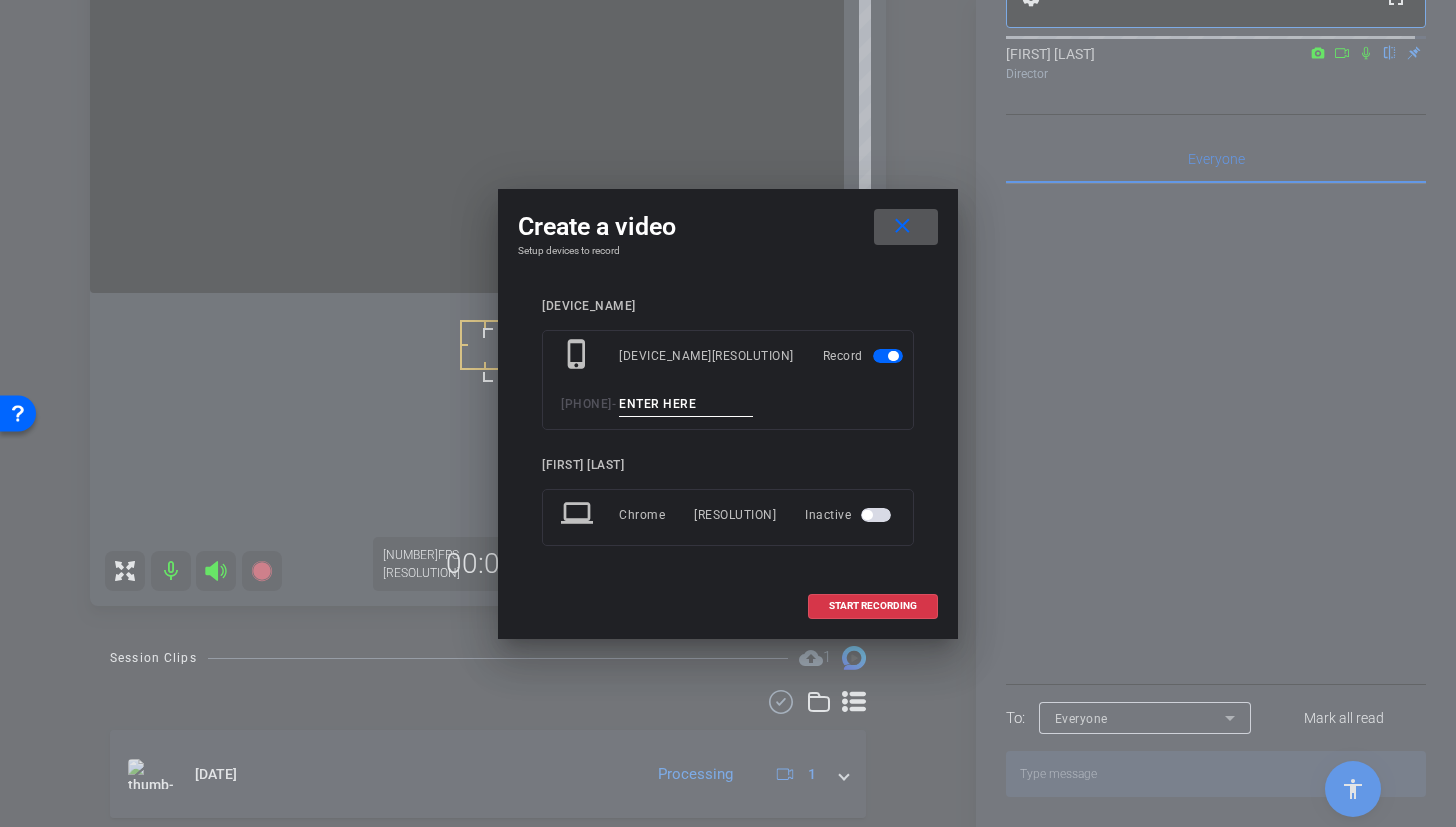 type 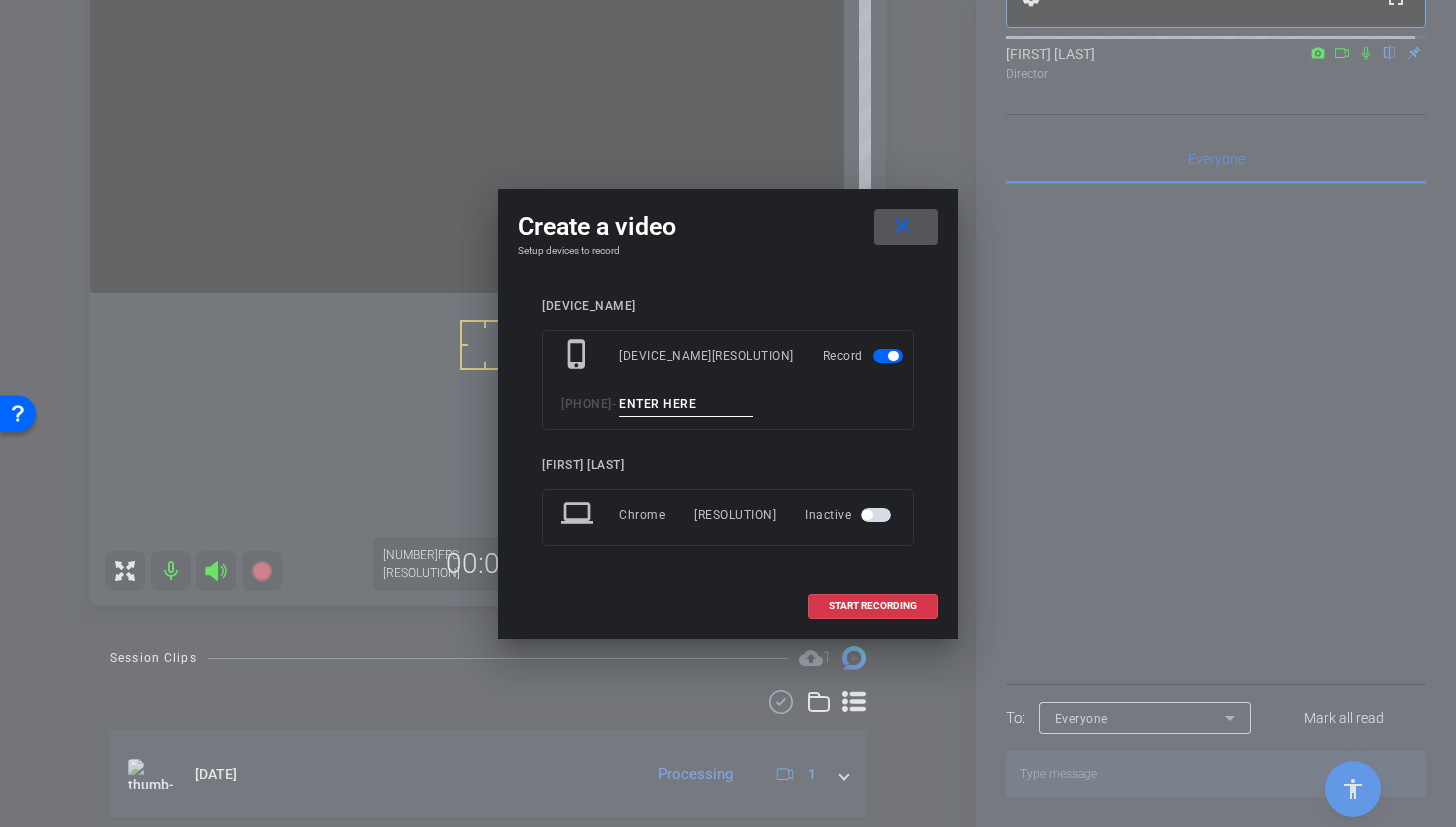 click on "phone_iphone  [DEVICE_NAME]   [RESOLUTION]   Record   [PHONE]  -" at bounding box center [728, 380] 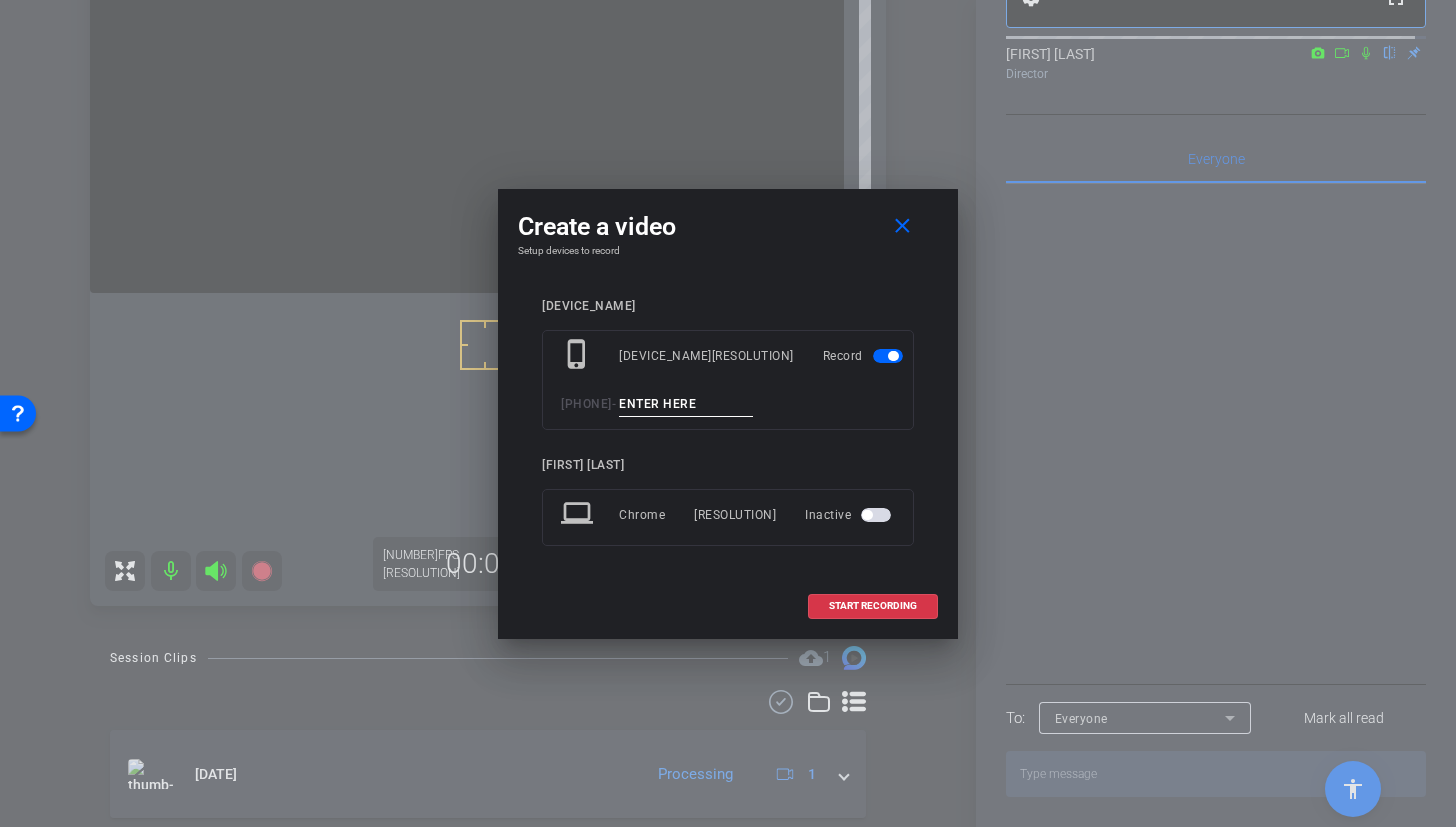 click at bounding box center [686, 404] 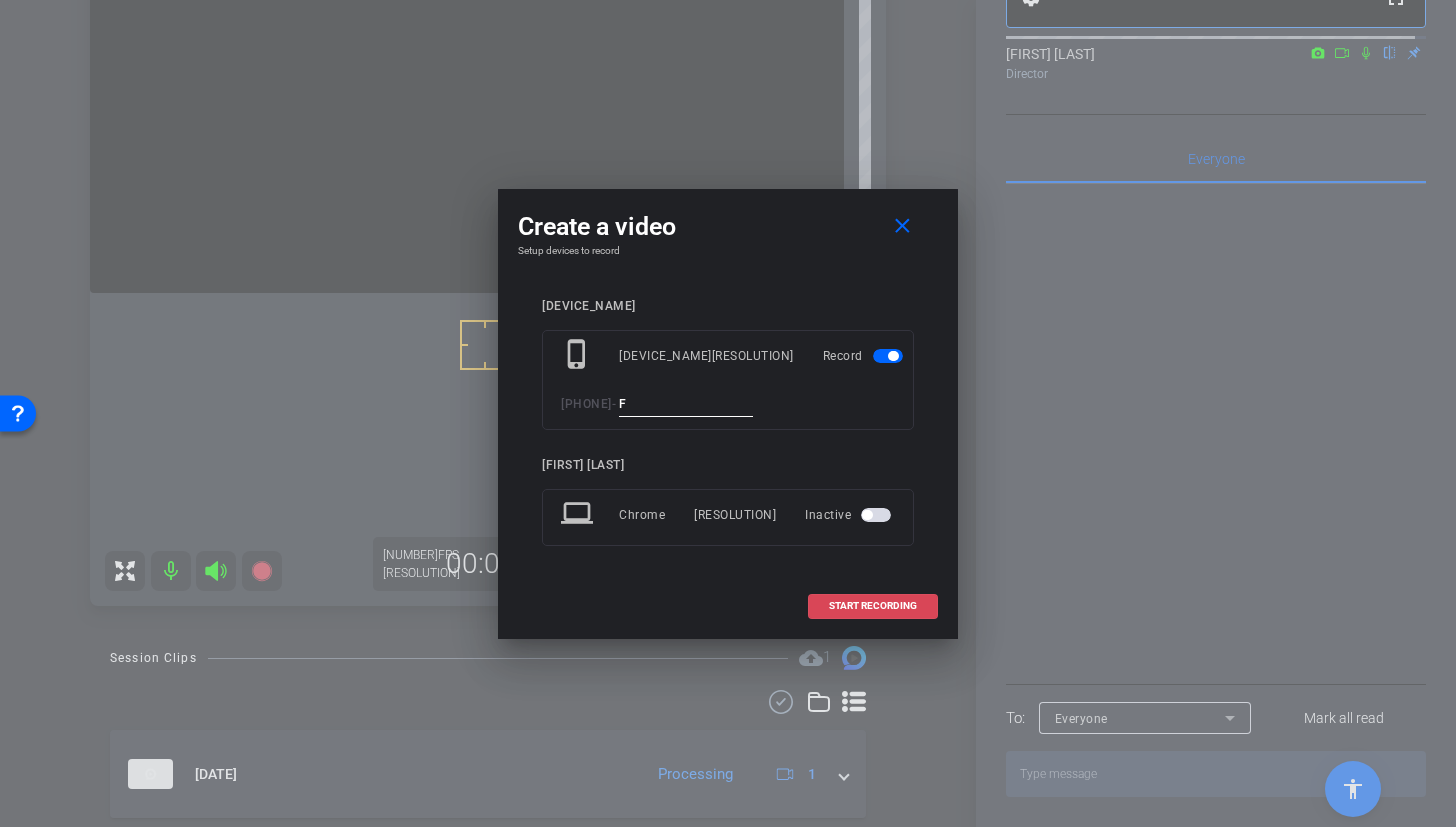 type on "F" 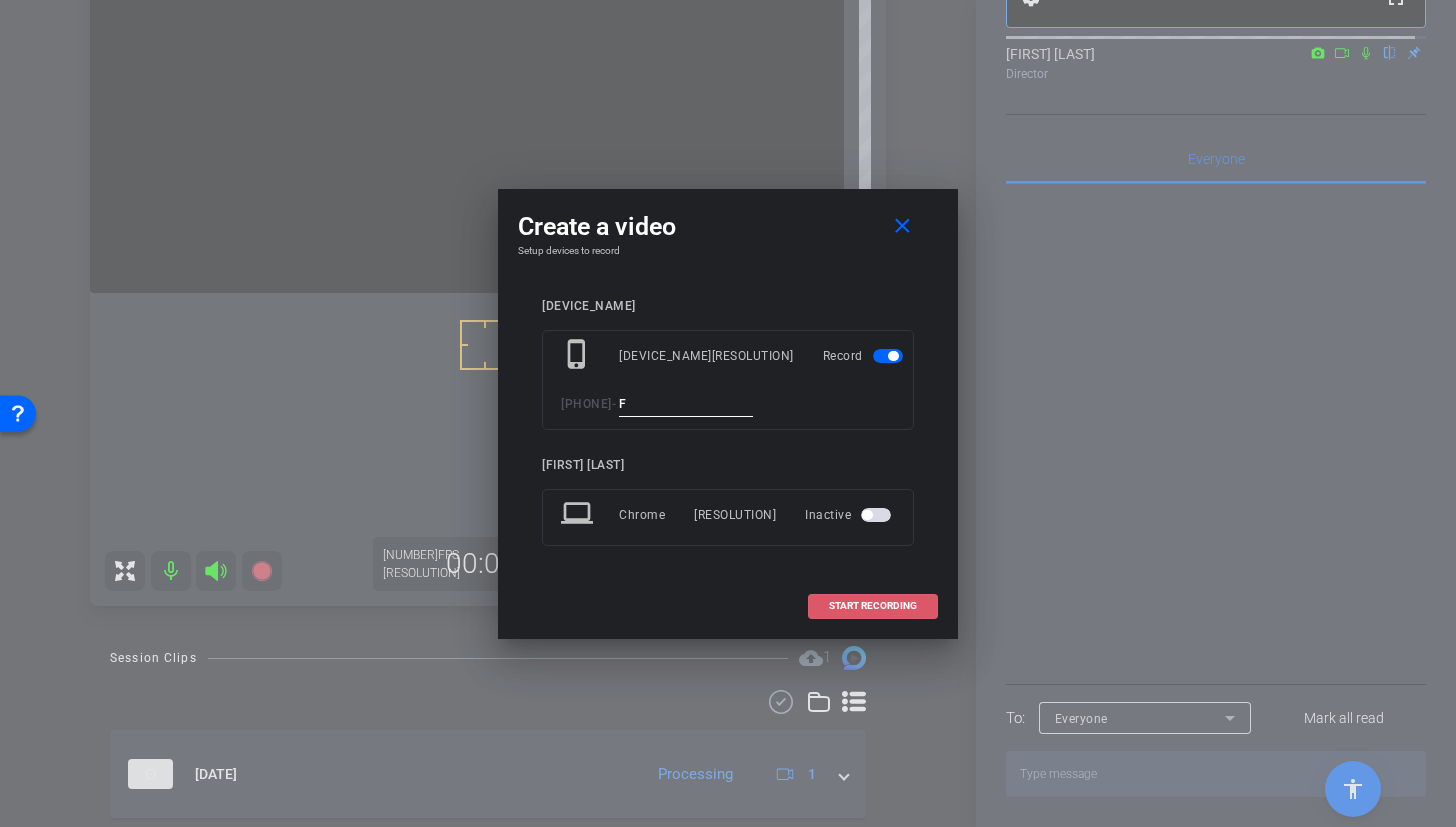 click at bounding box center [873, 606] 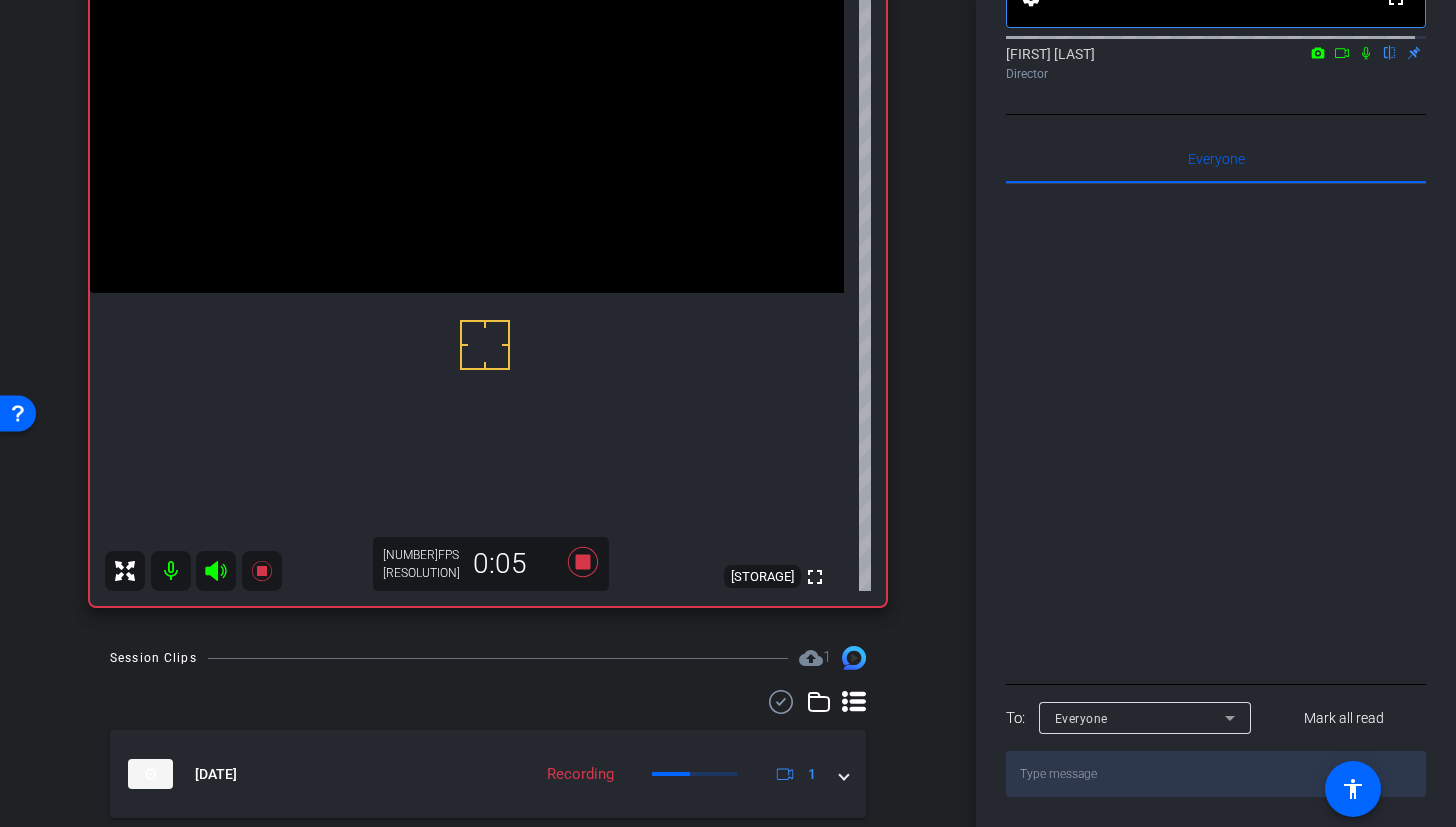 click at bounding box center (467, 104) 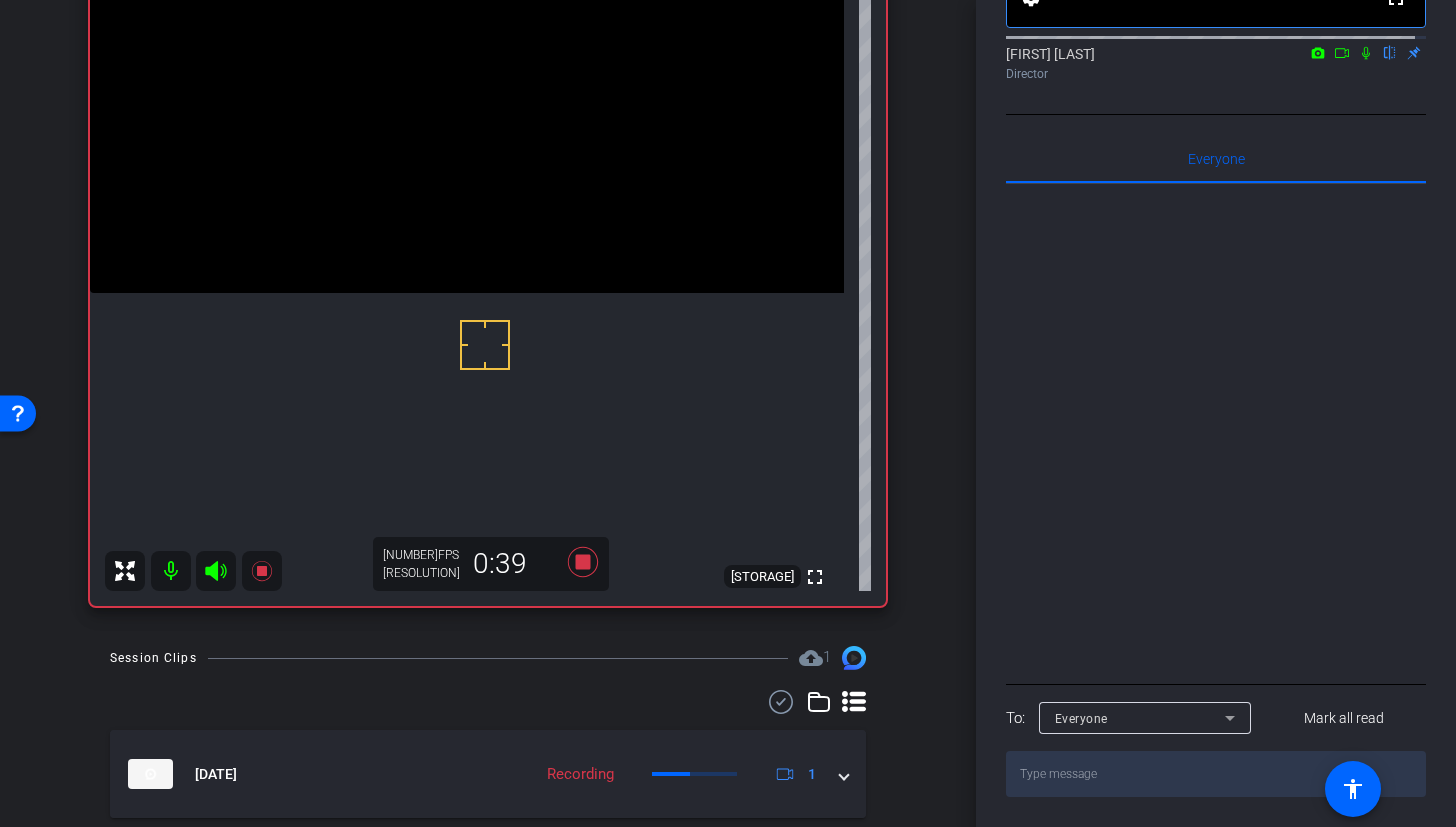 click at bounding box center (467, 104) 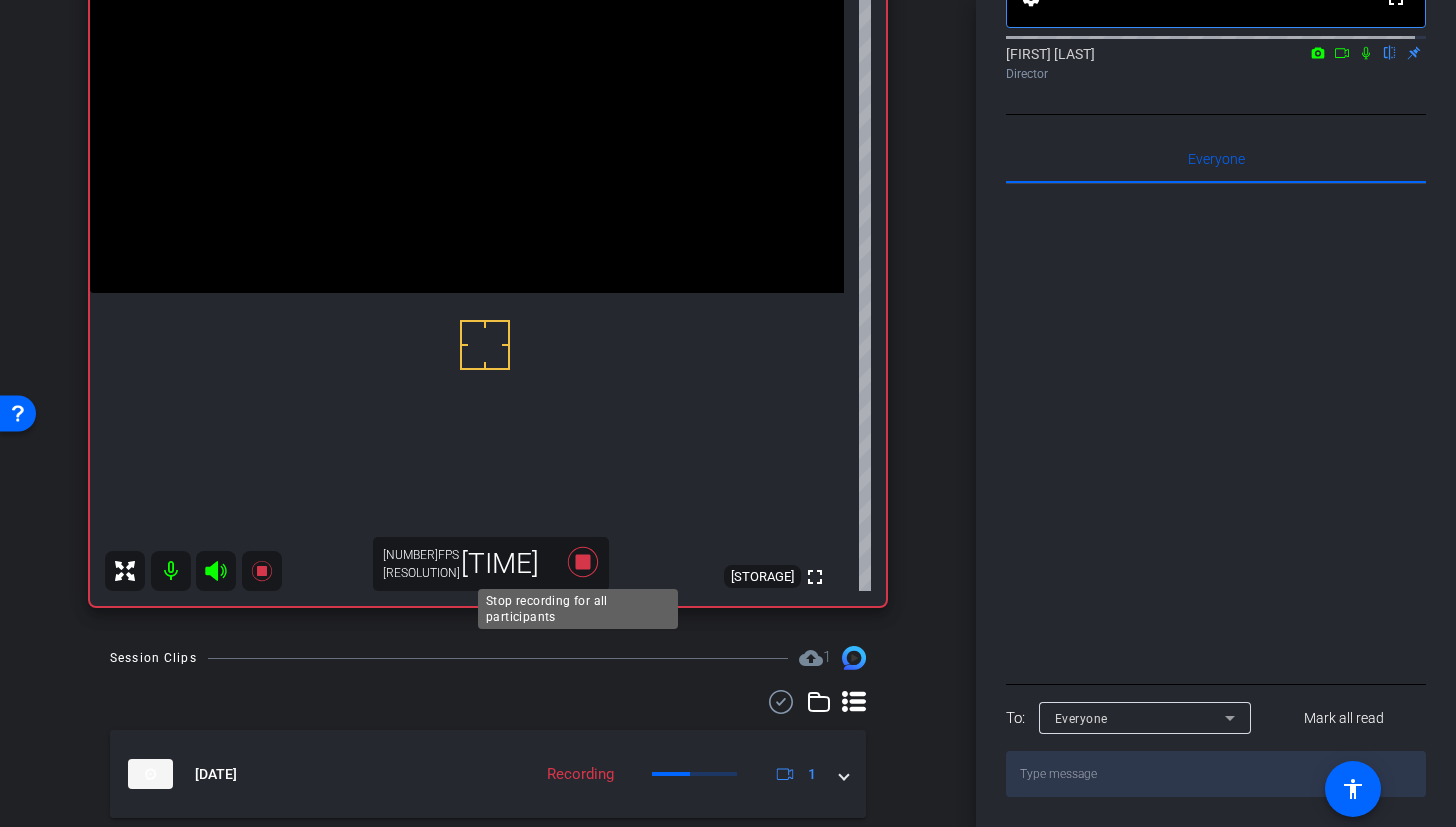 click at bounding box center [583, 562] 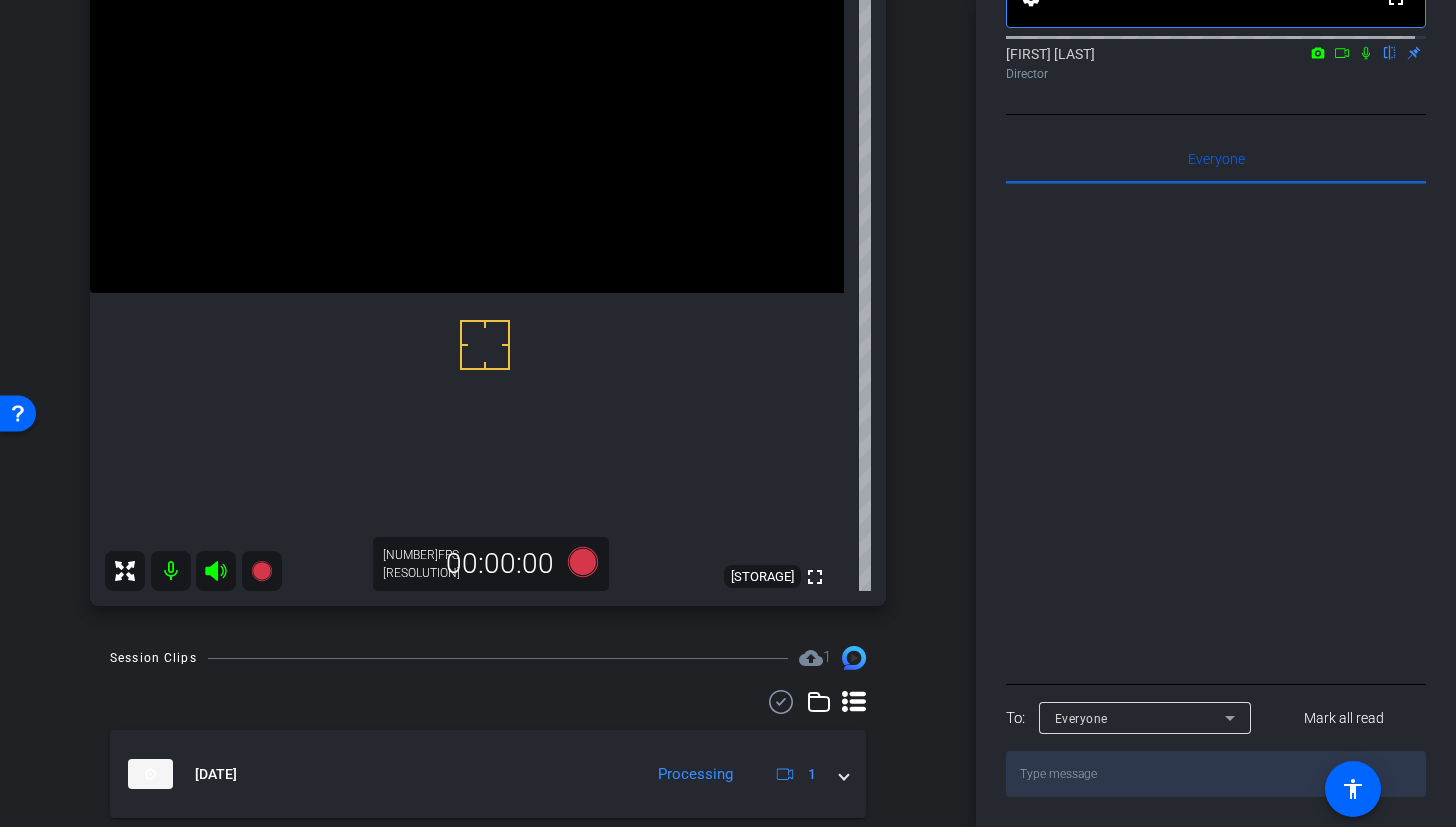 scroll, scrollTop: 0, scrollLeft: 0, axis: both 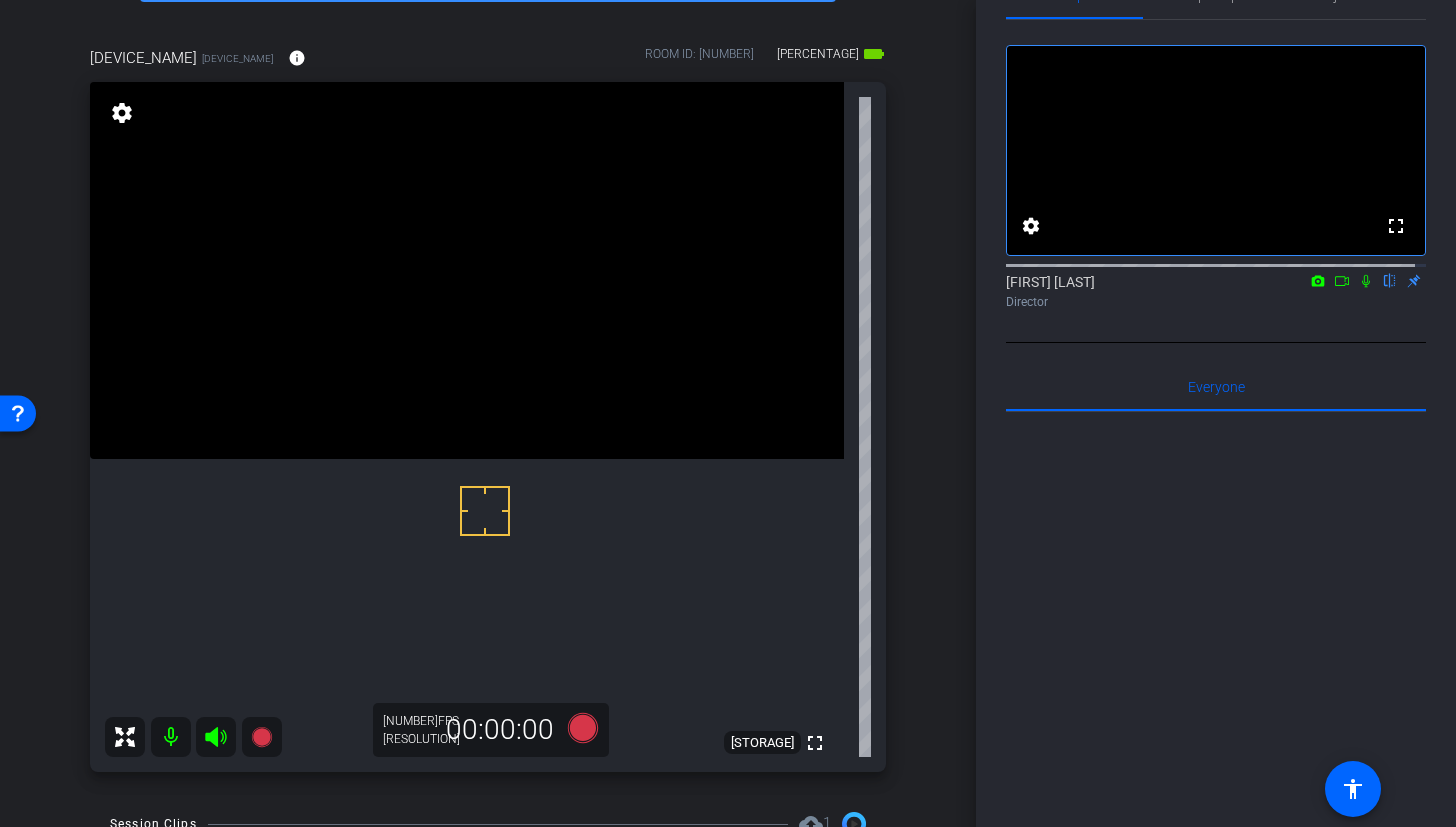 click at bounding box center (467, 270) 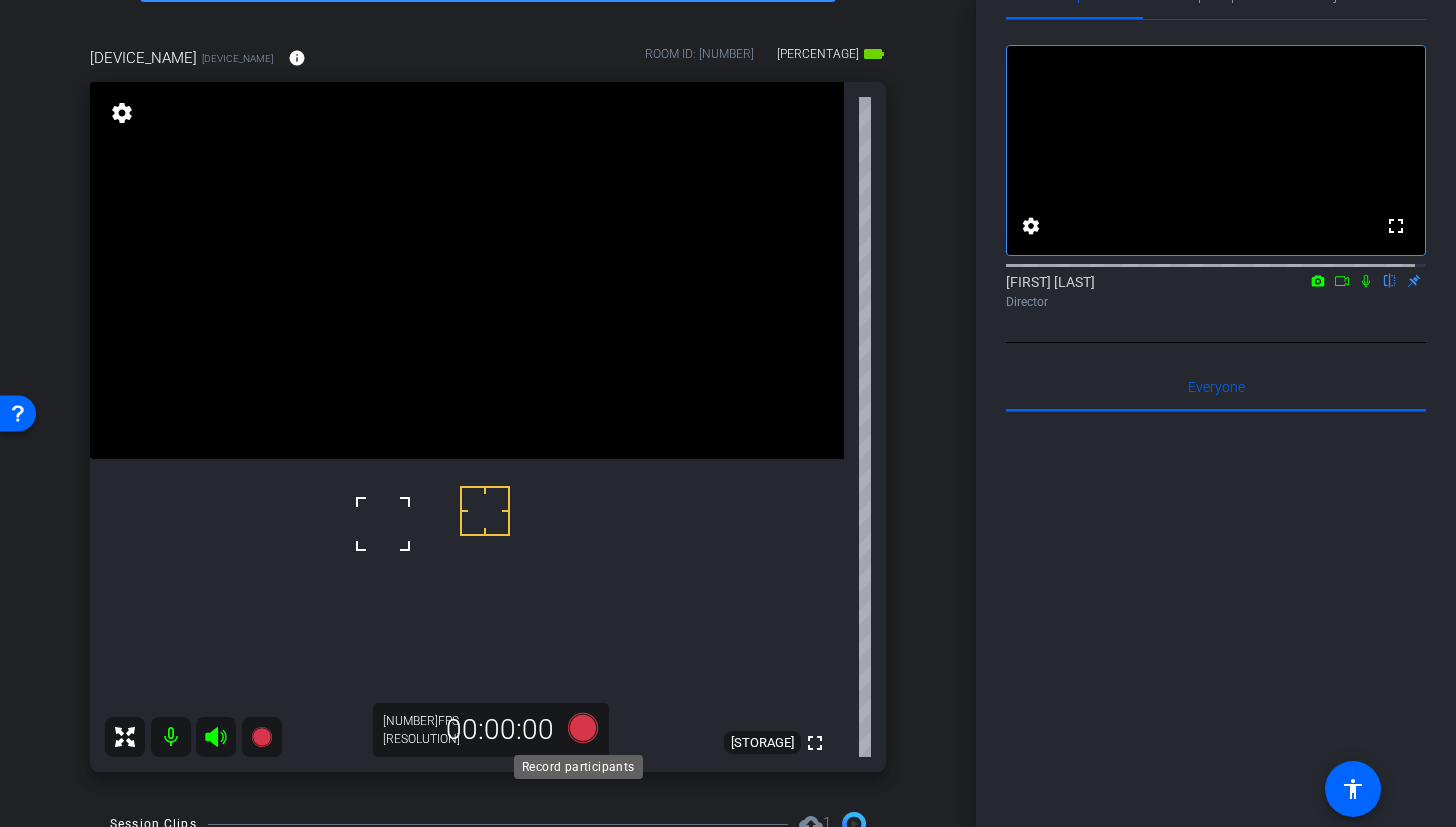 click at bounding box center [583, 728] 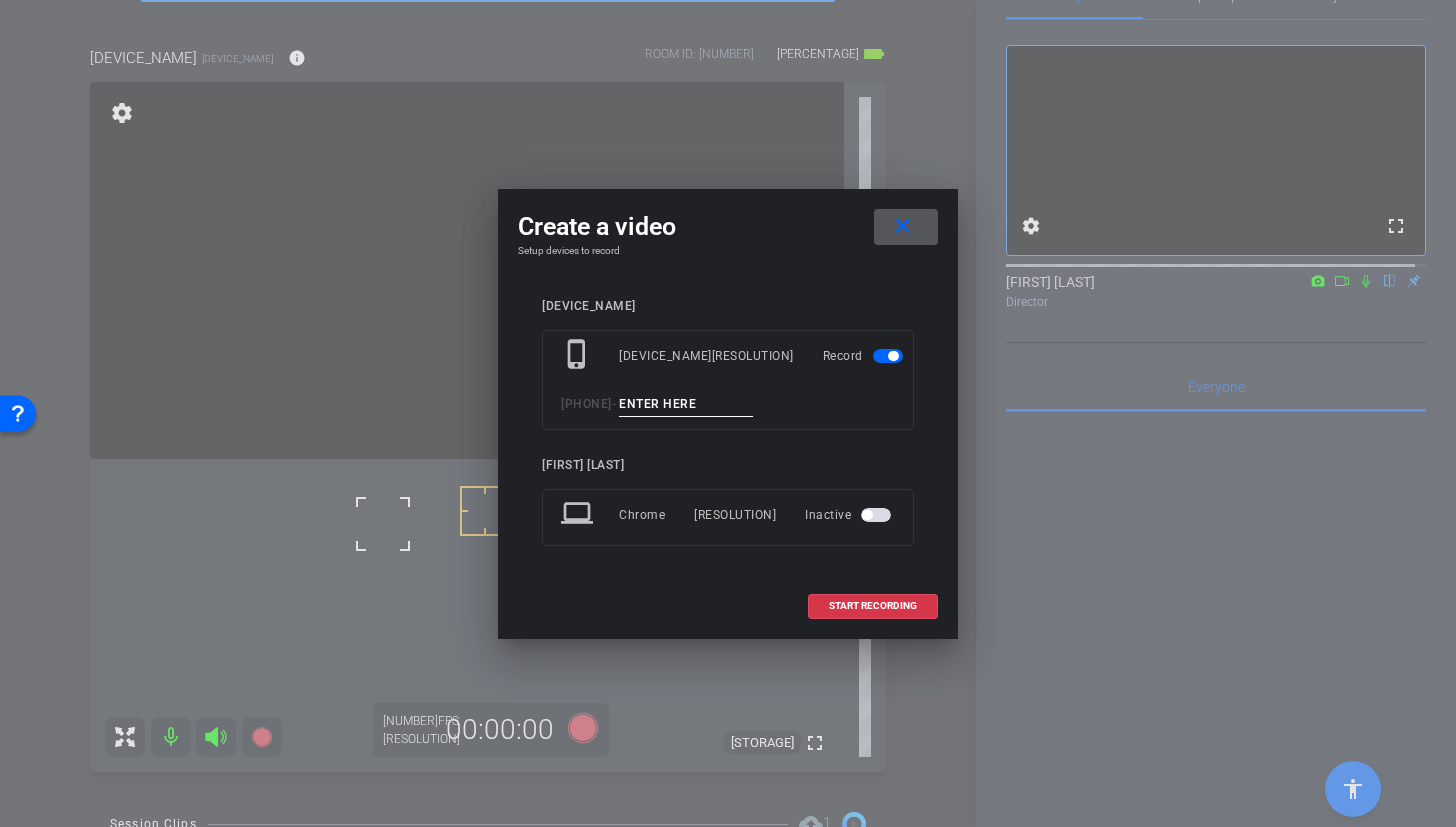 type 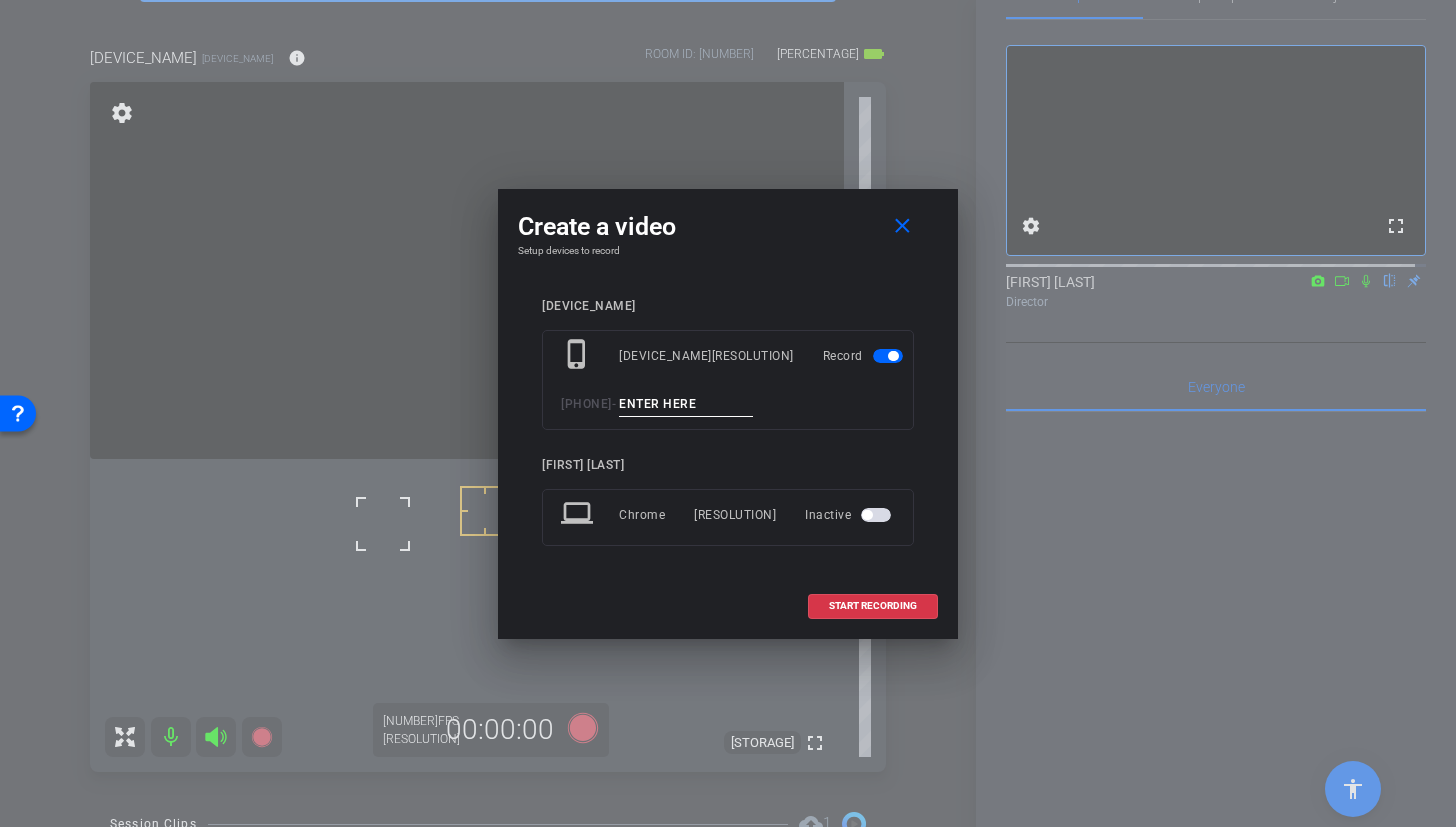 click at bounding box center (686, 404) 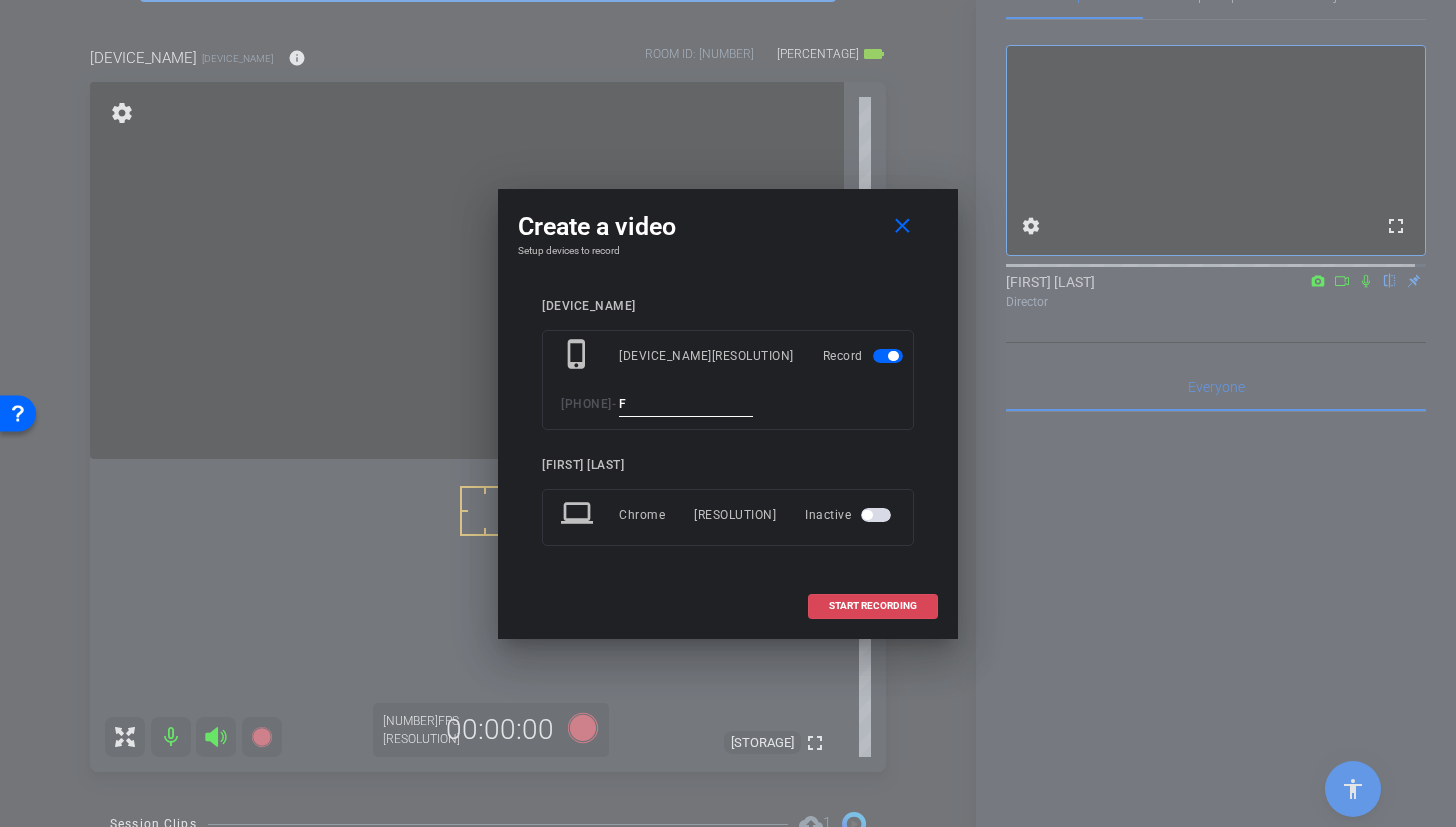 type on "F" 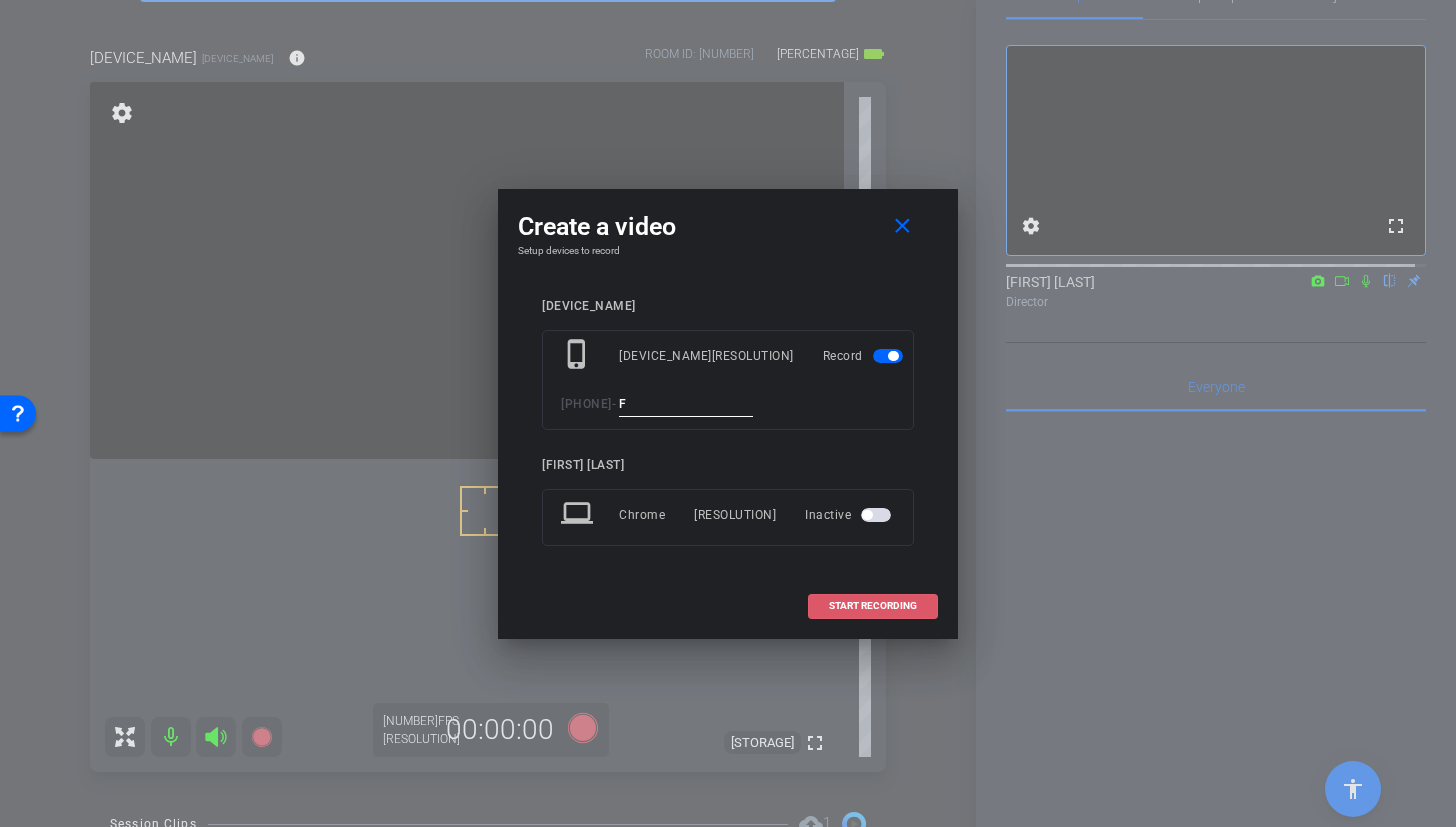 click on "START RECORDING" at bounding box center [873, 606] 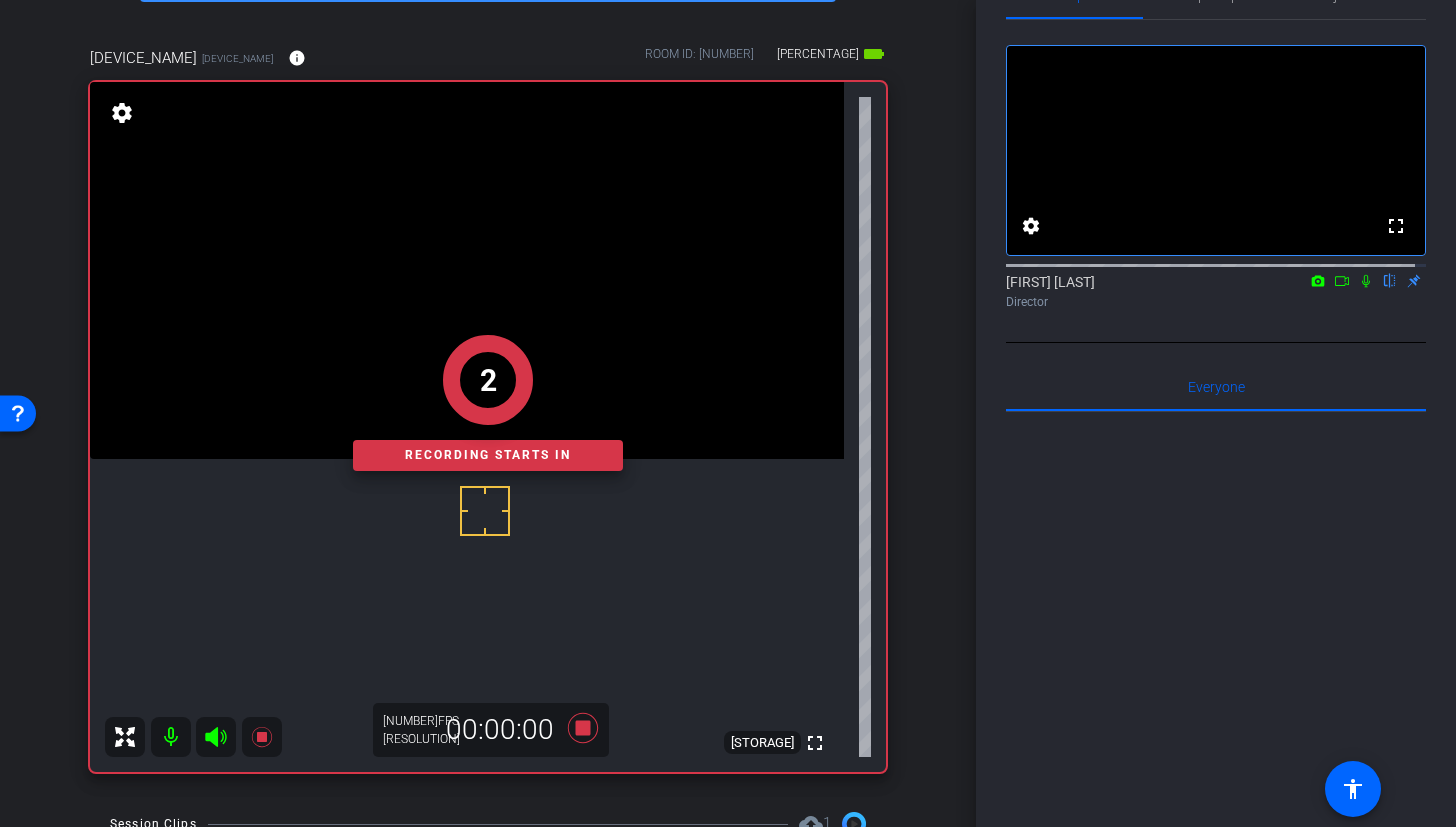 click at bounding box center (485, 511) 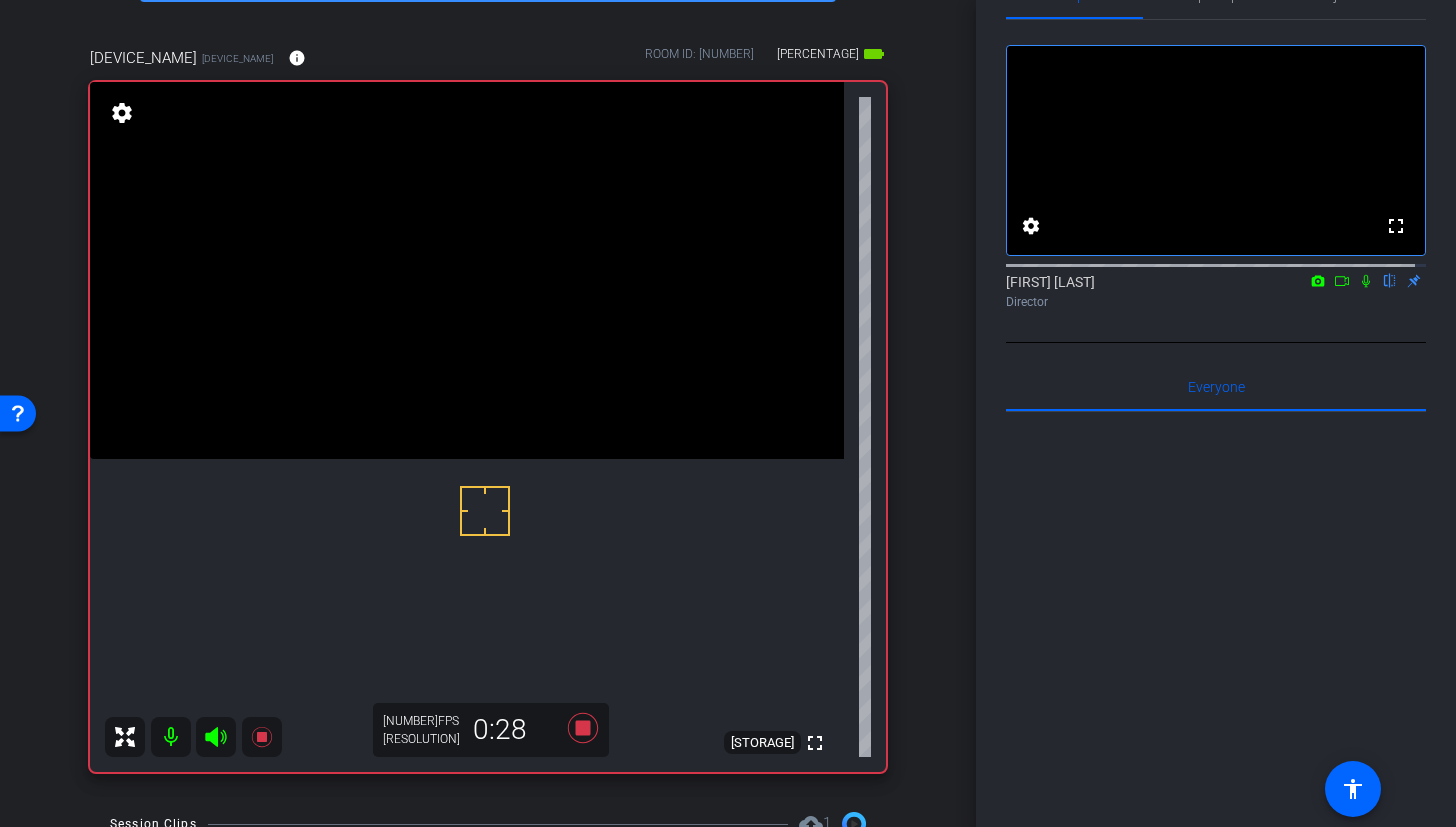 click at bounding box center [467, 270] 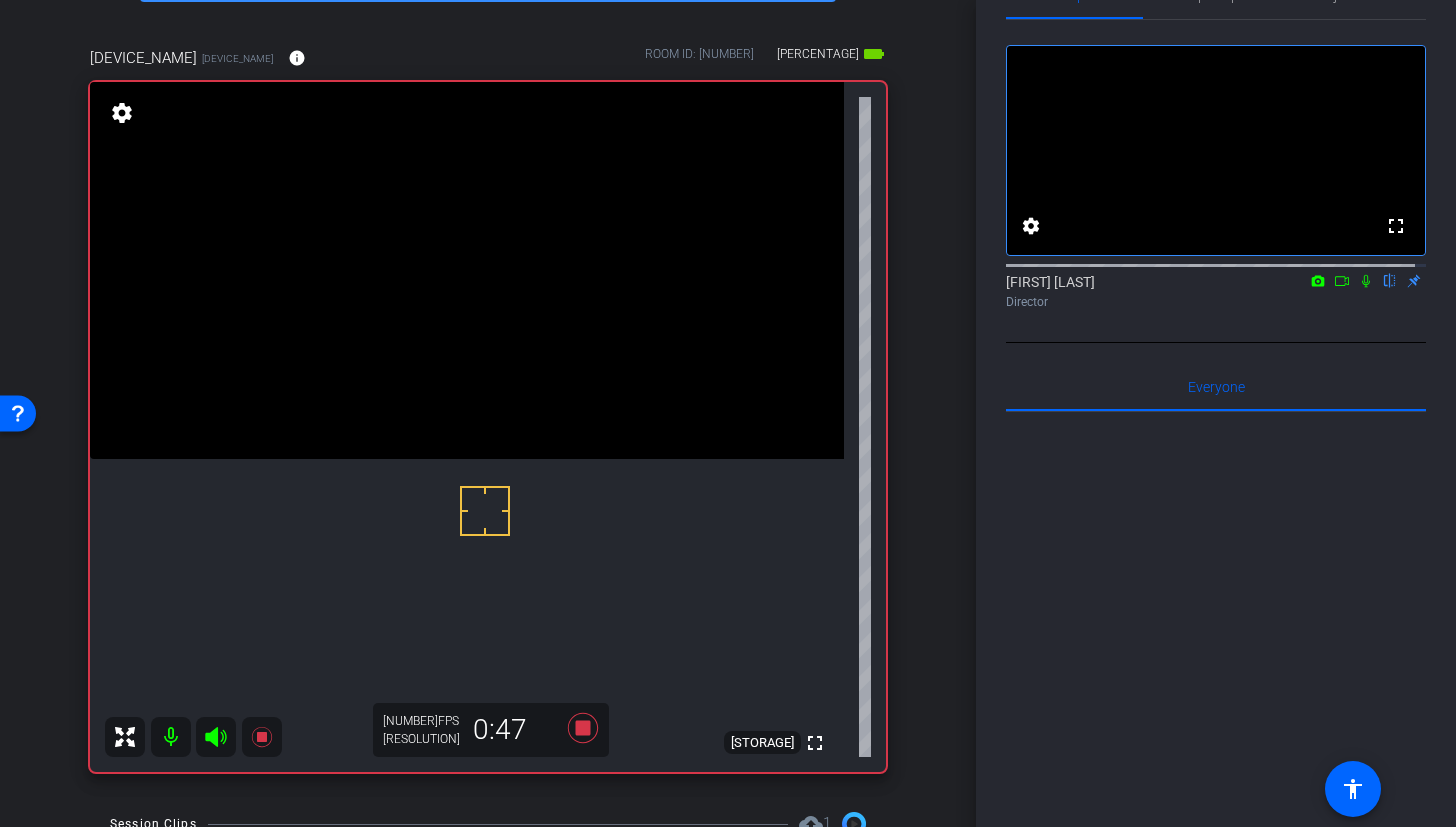 click at bounding box center [467, 270] 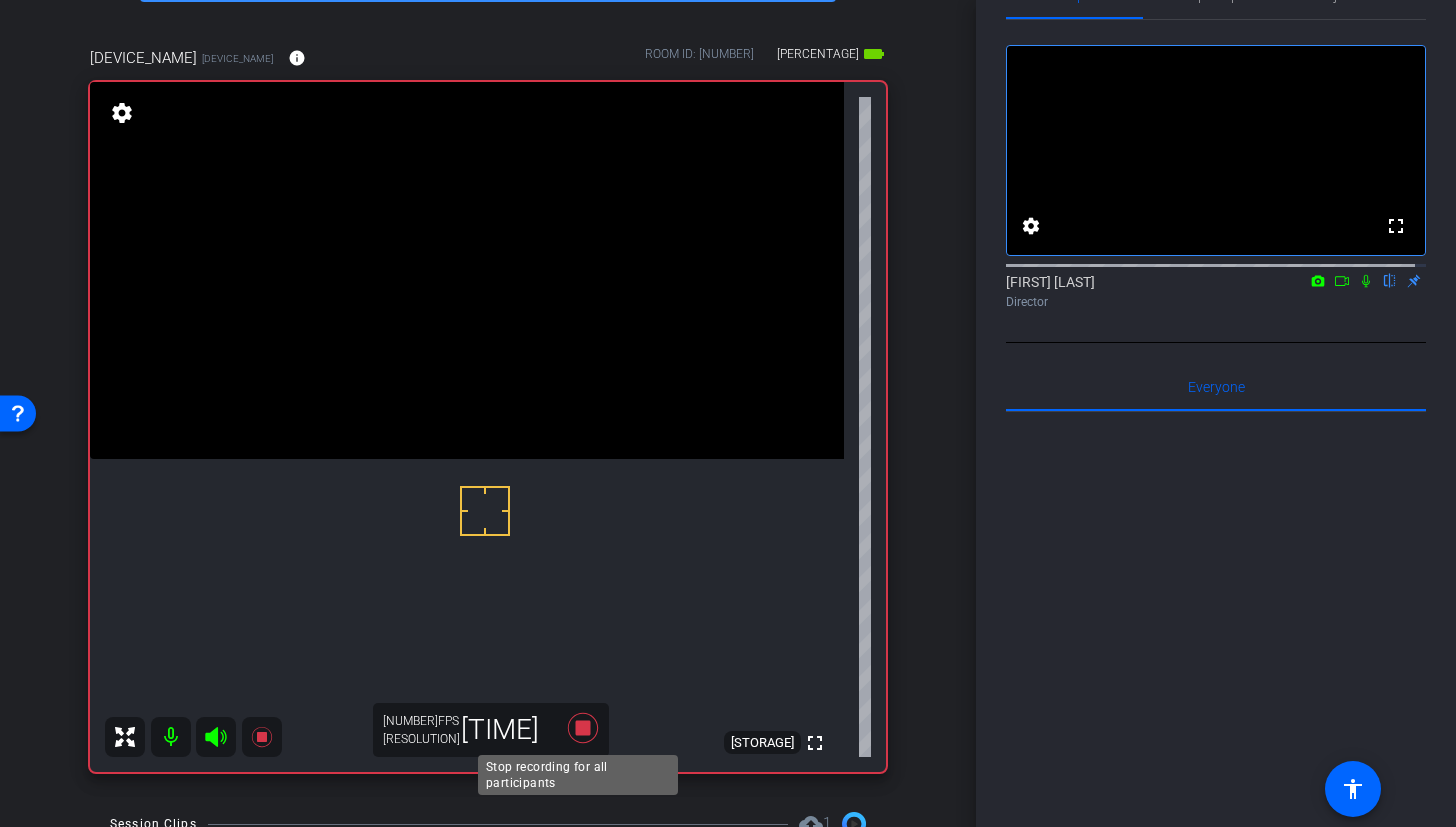 click at bounding box center [583, 728] 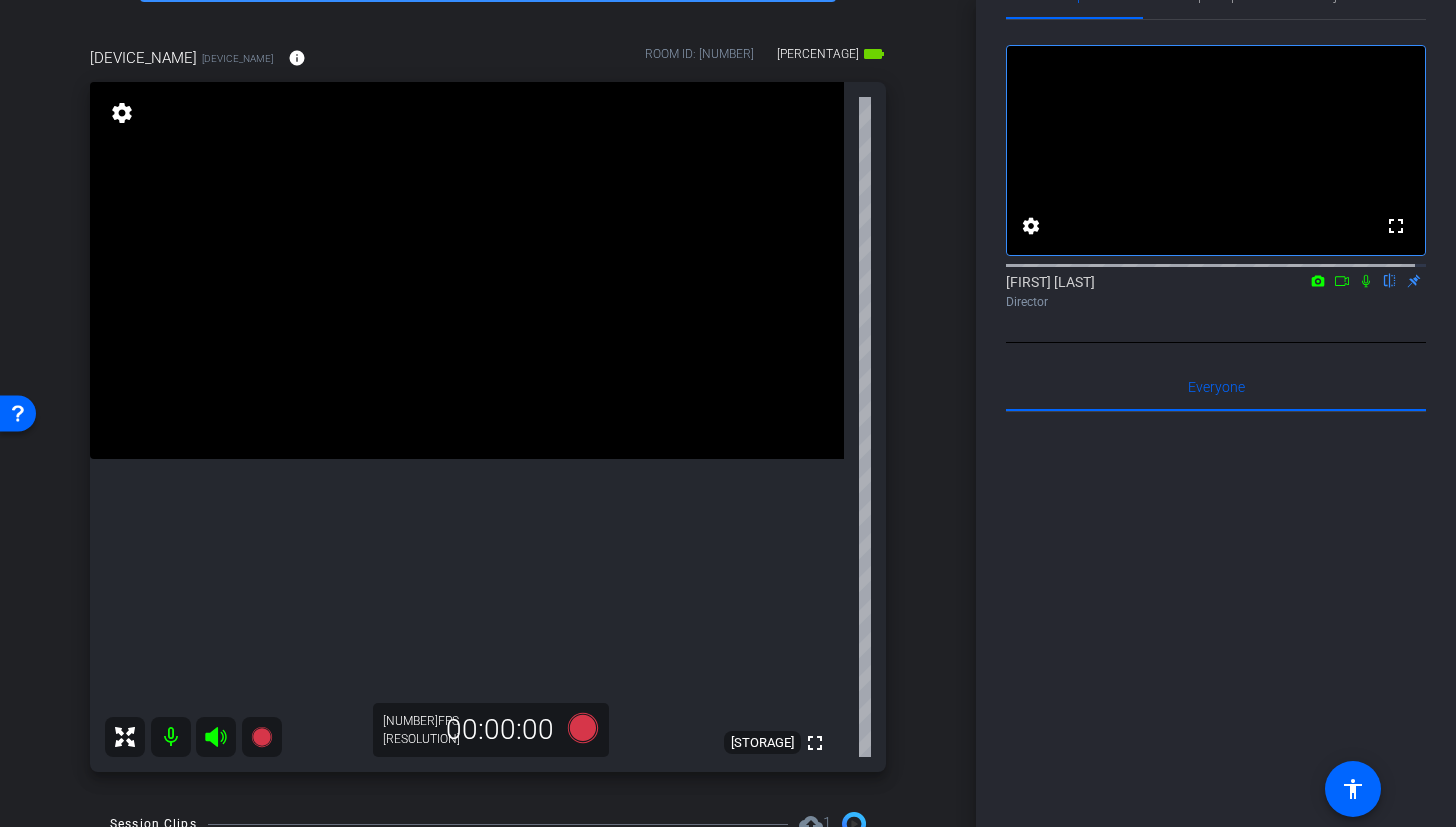 click at bounding box center (467, 270) 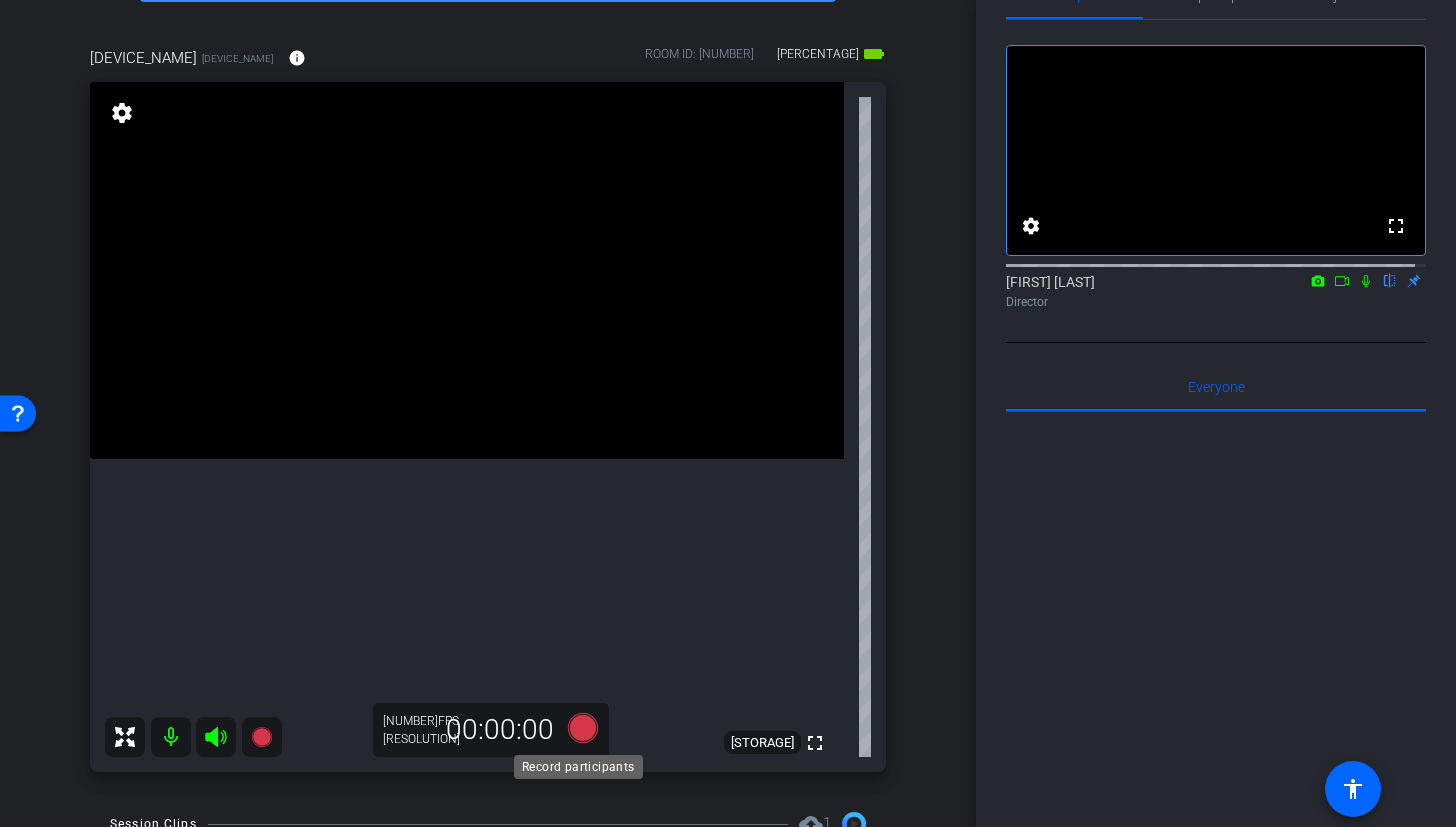 click at bounding box center (583, 728) 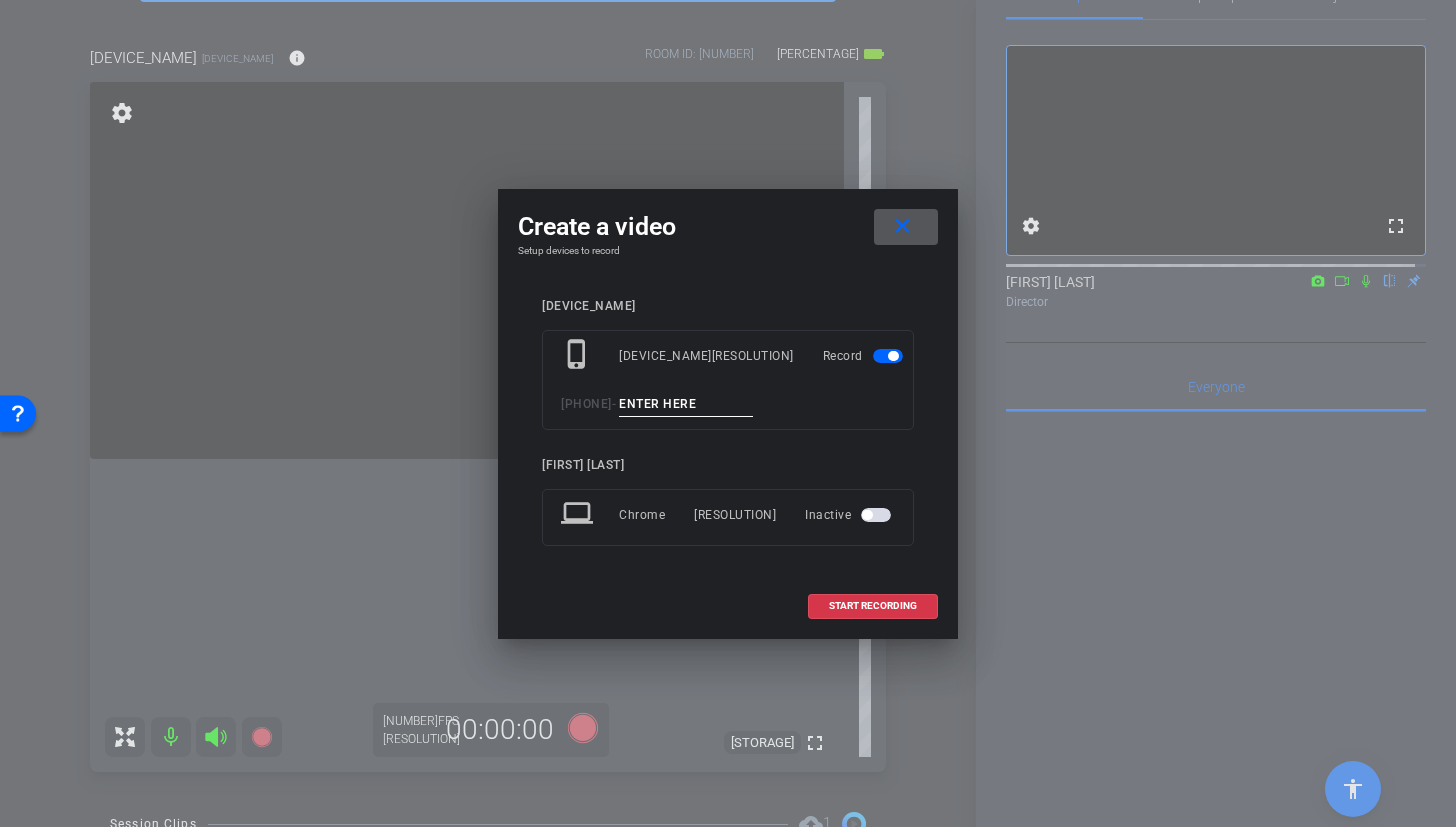 click at bounding box center [686, 404] 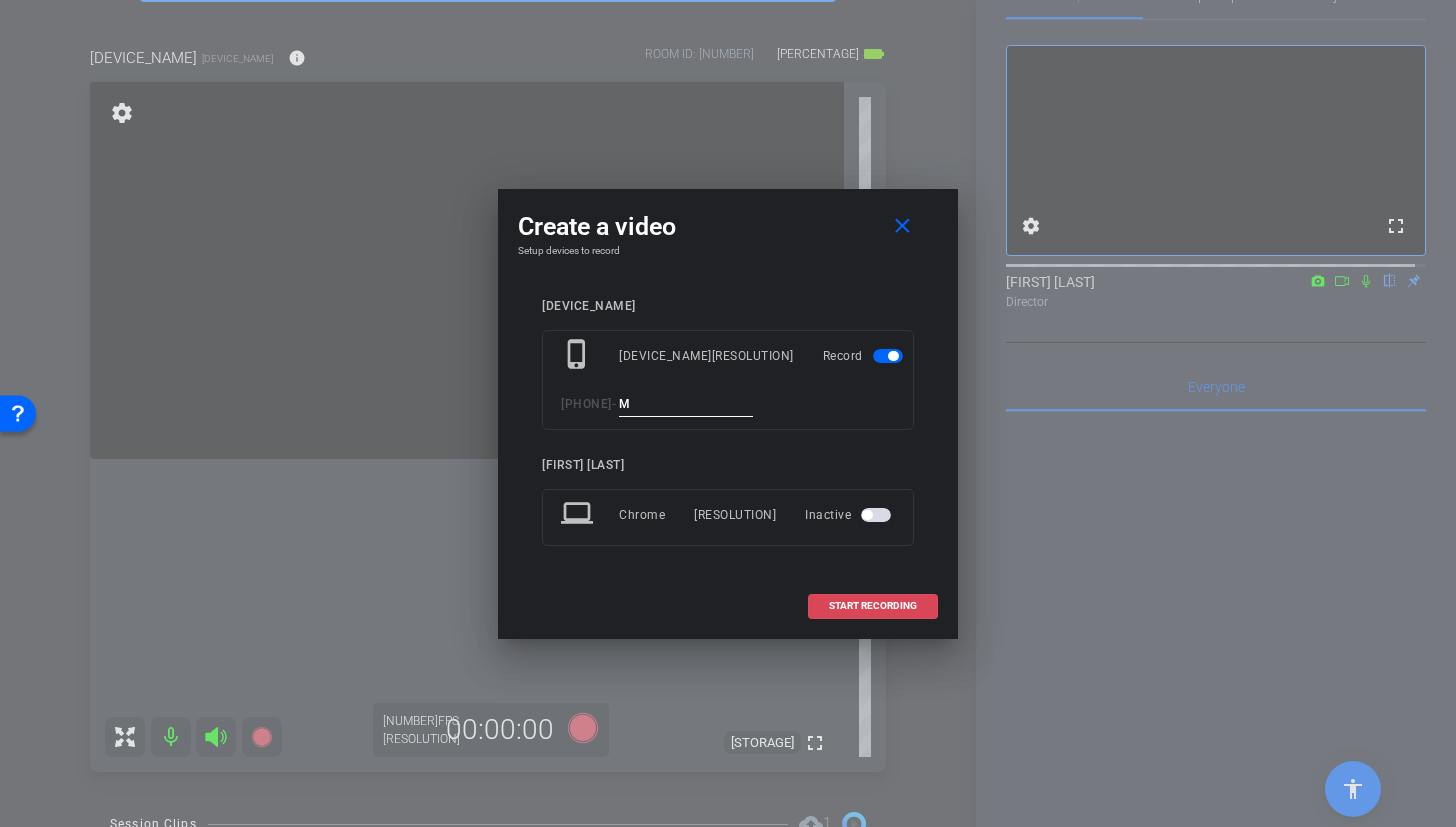 type on "M" 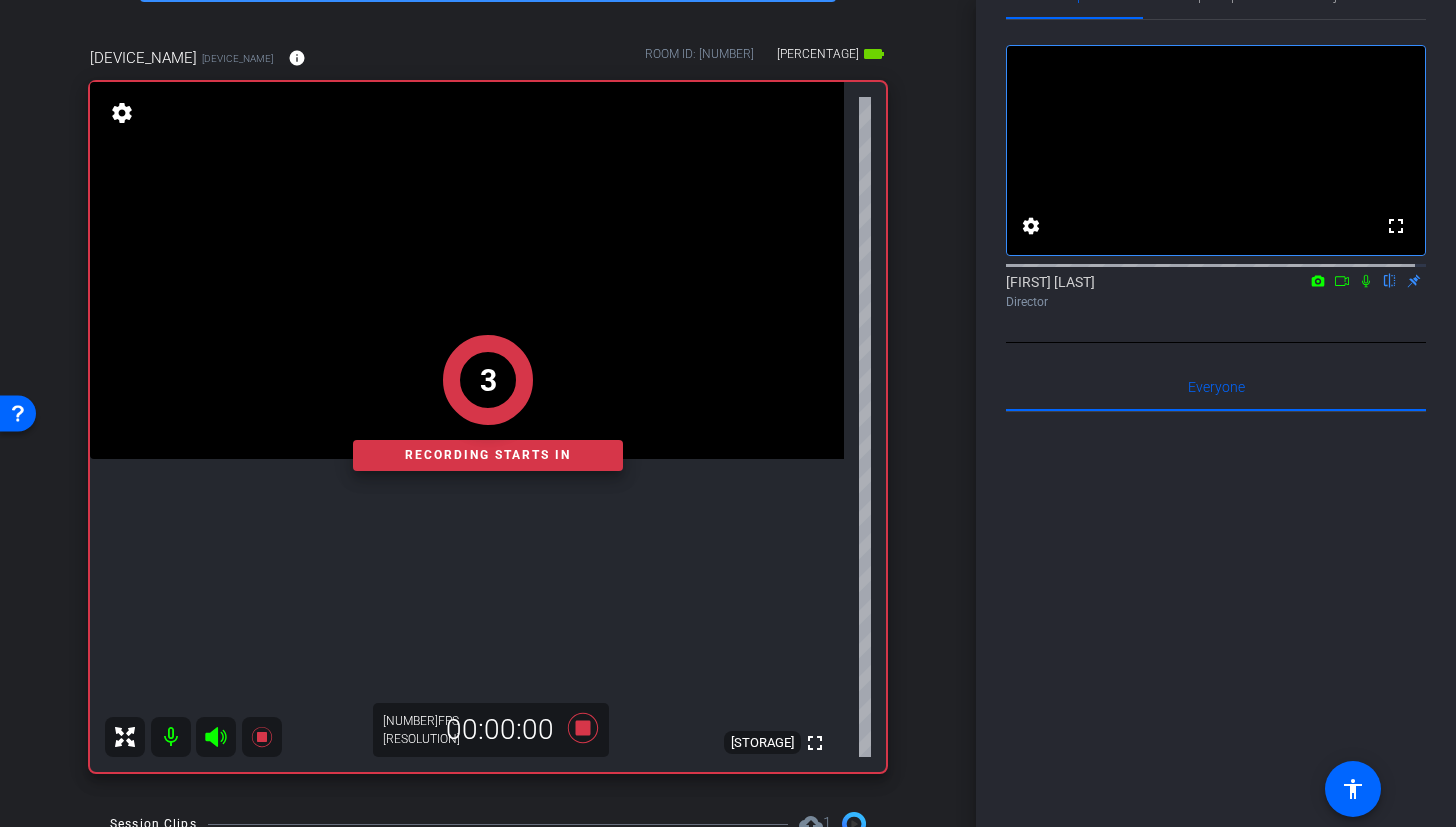 click on "[NUMBER]   Recording starts in" at bounding box center (488, 403) 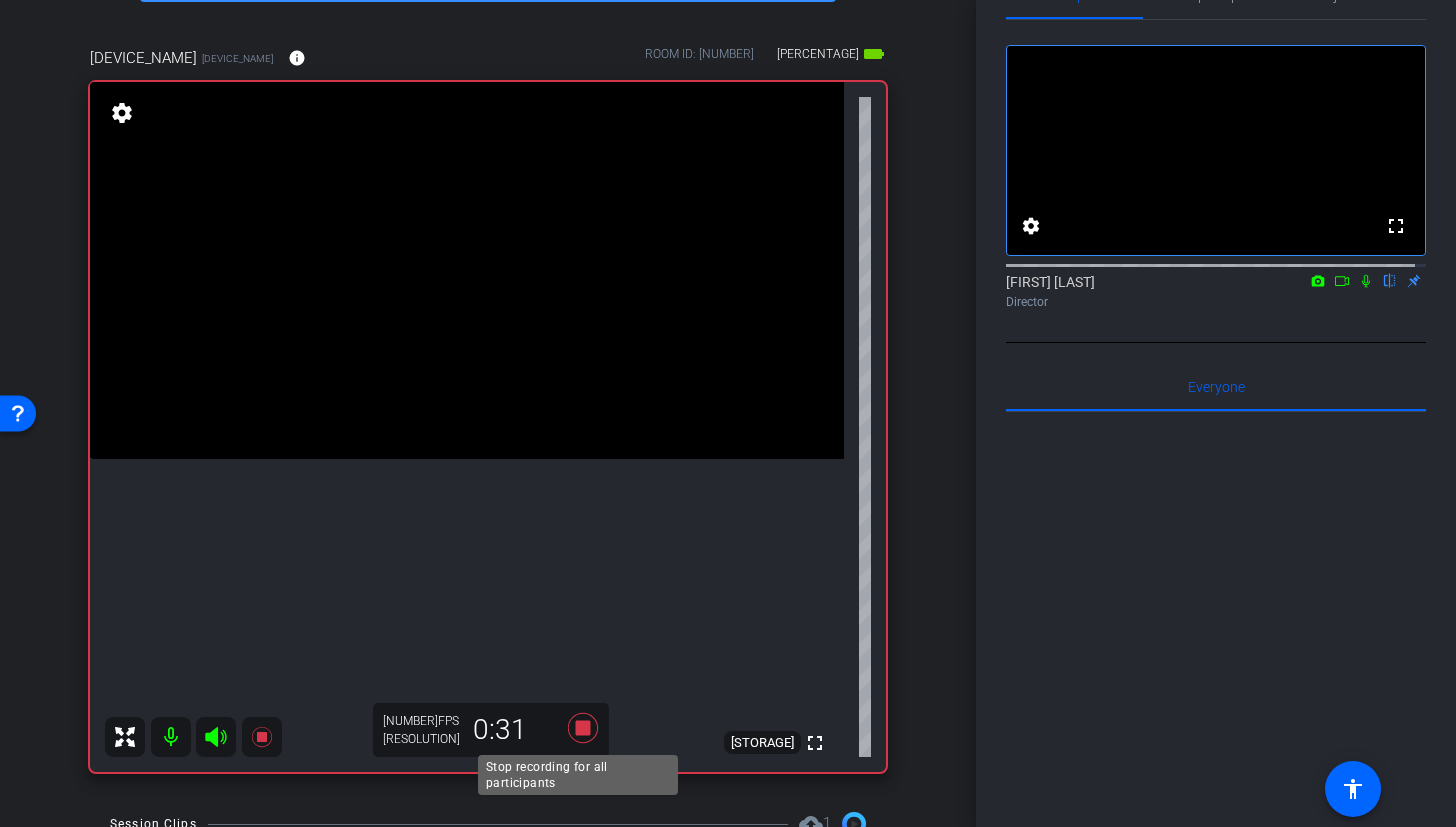 click at bounding box center [583, 728] 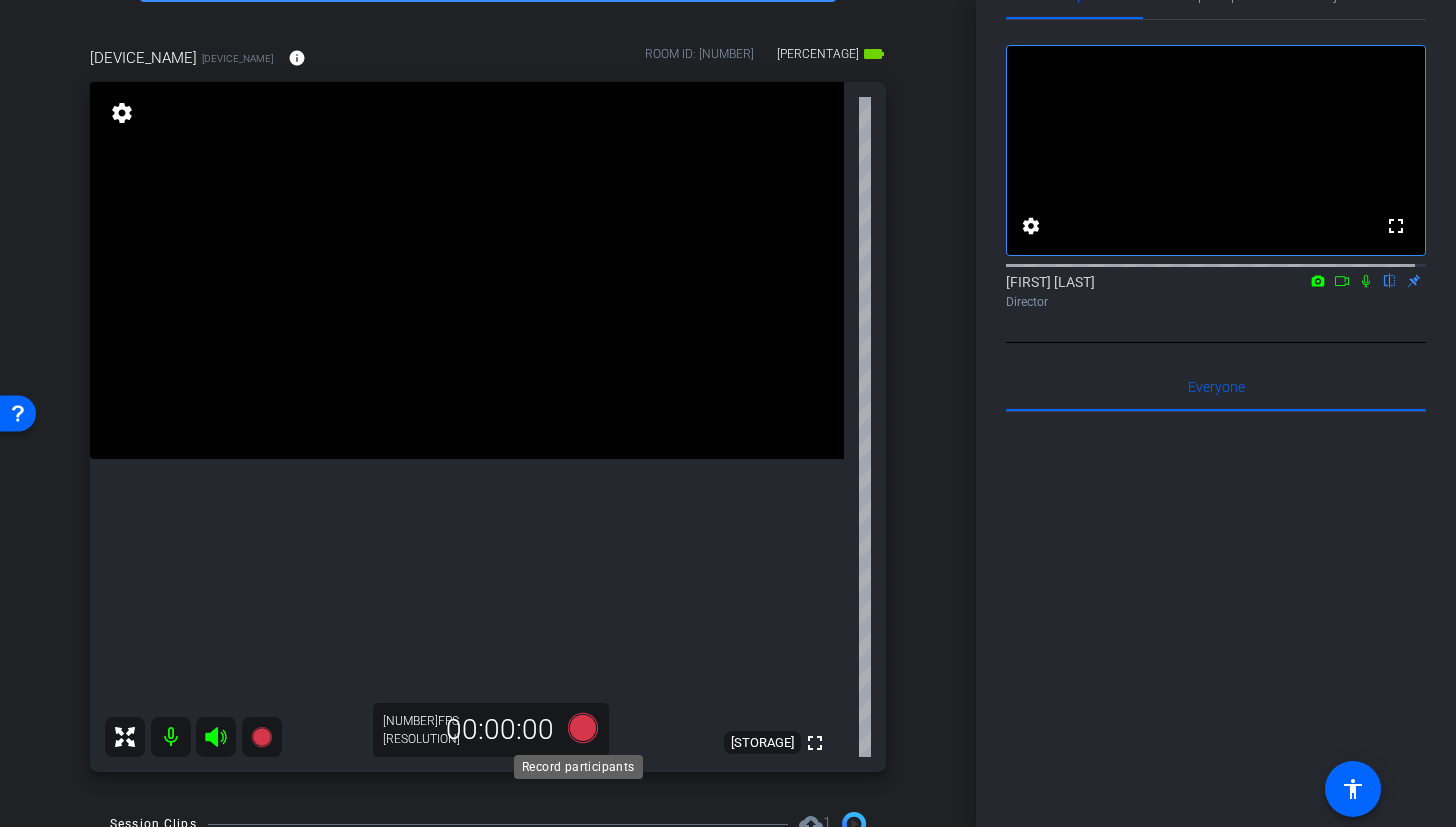 click at bounding box center [583, 728] 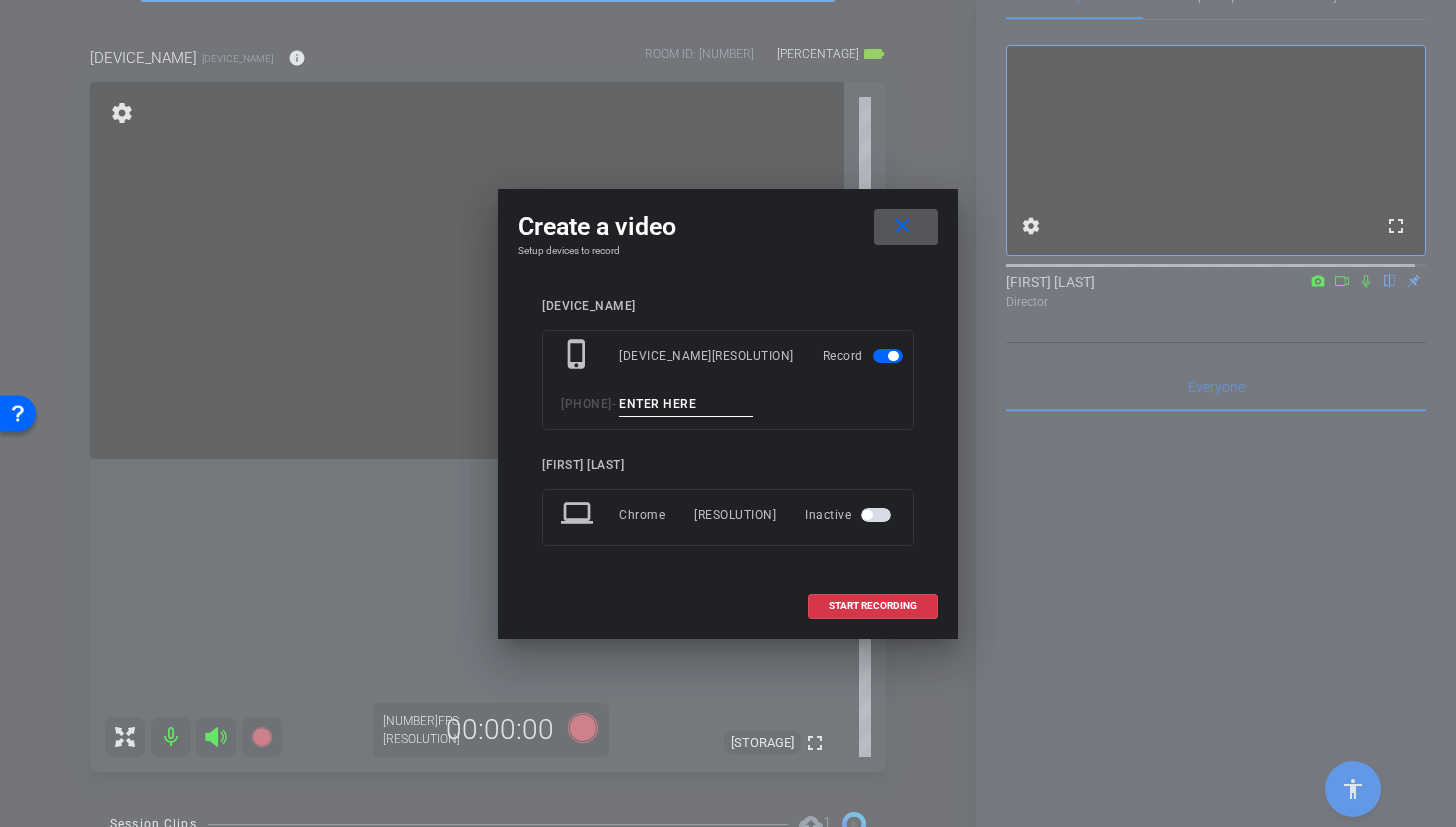 click at bounding box center (686, 404) 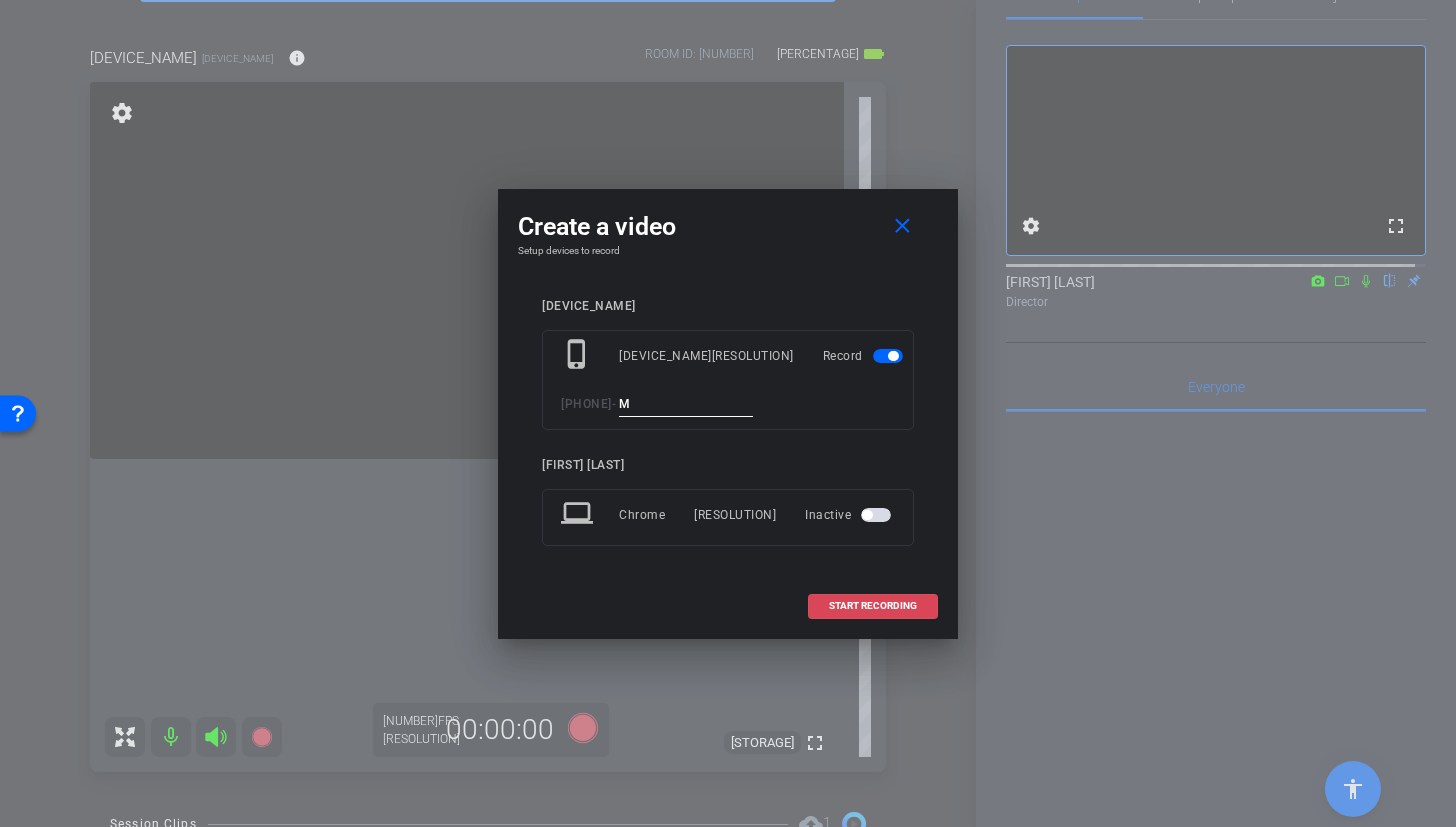 type on "M" 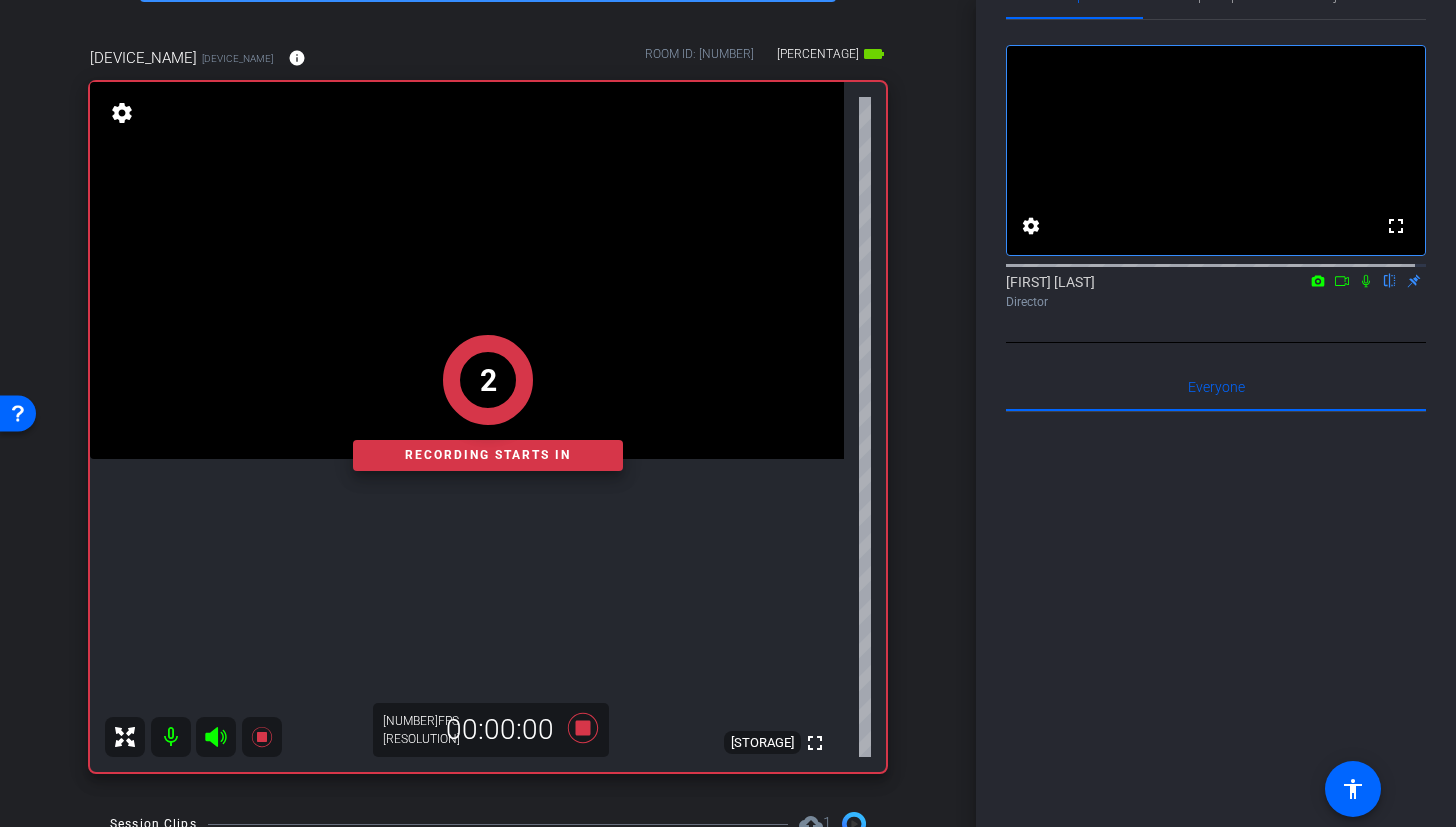 click on "2" at bounding box center [488, 380] 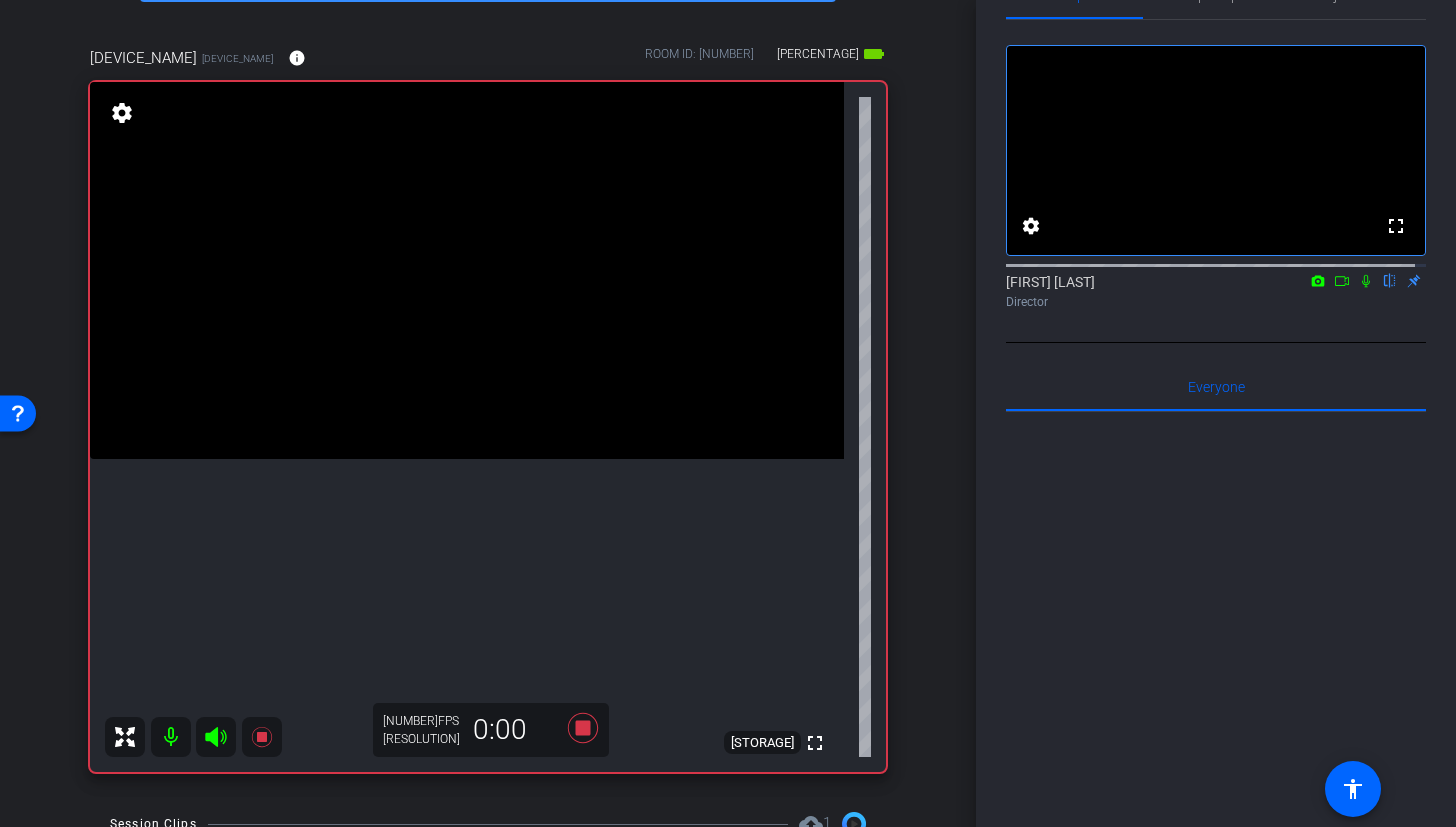 click at bounding box center [467, 270] 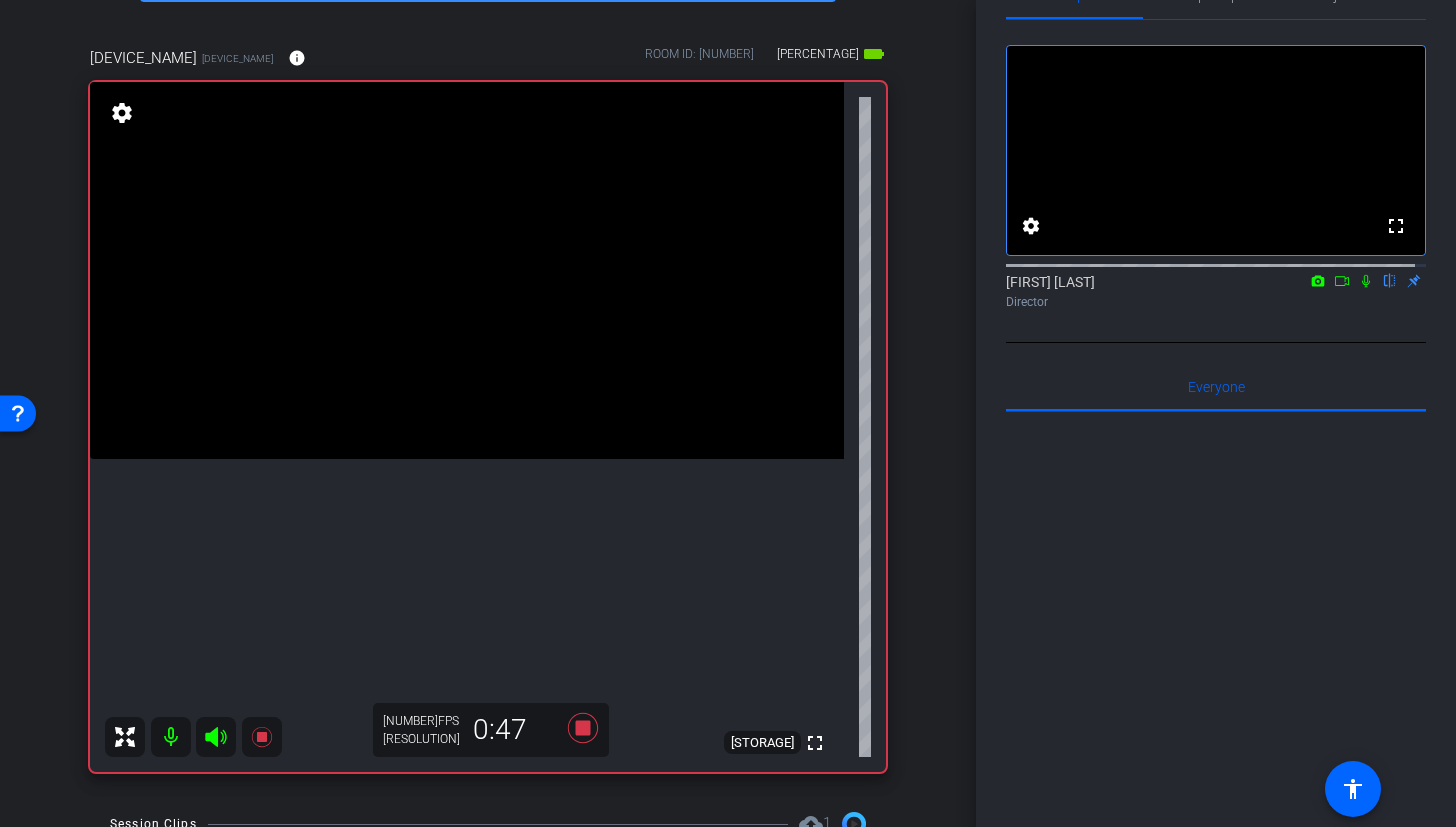 click at bounding box center (467, 270) 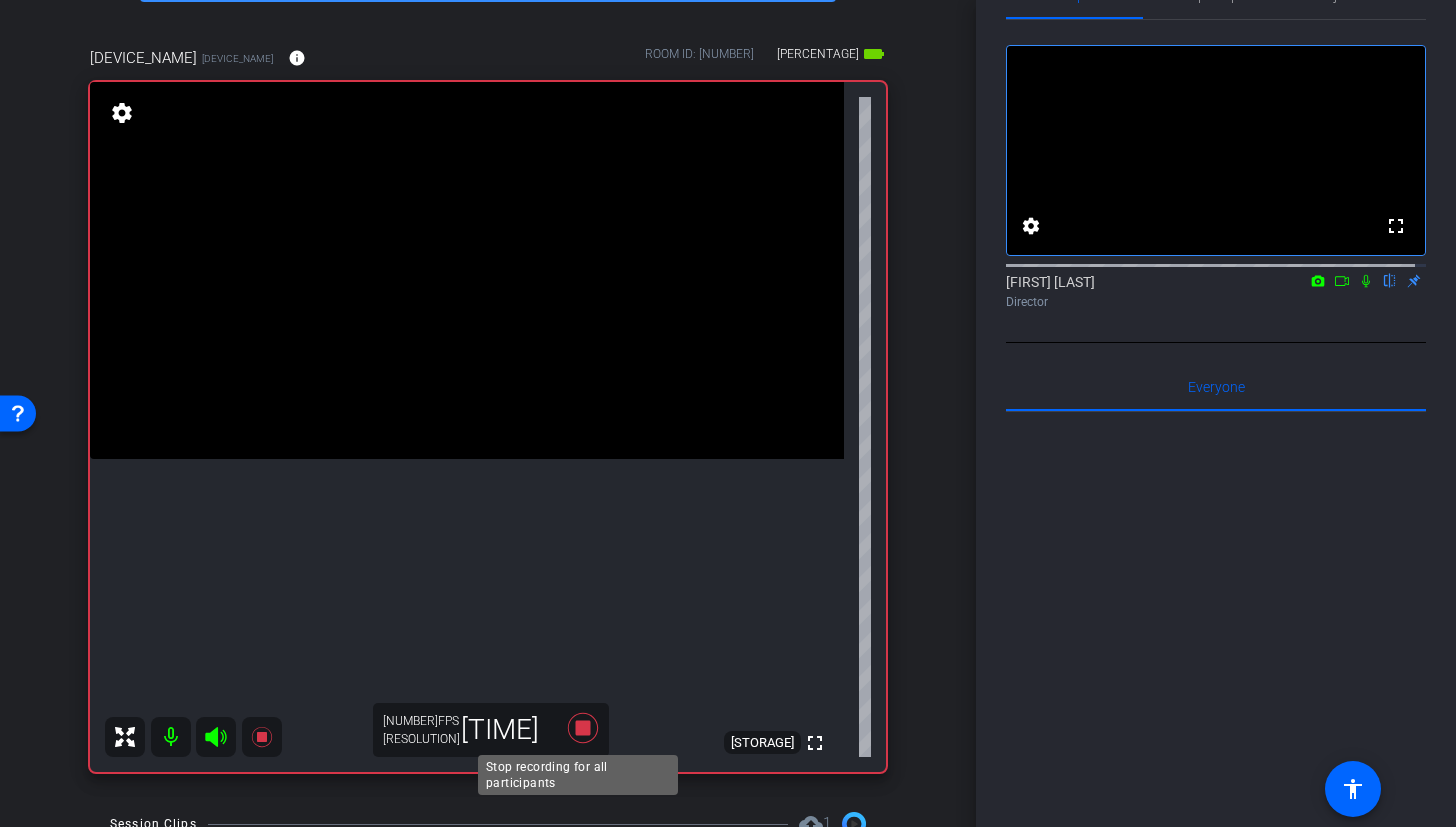 click at bounding box center [583, 728] 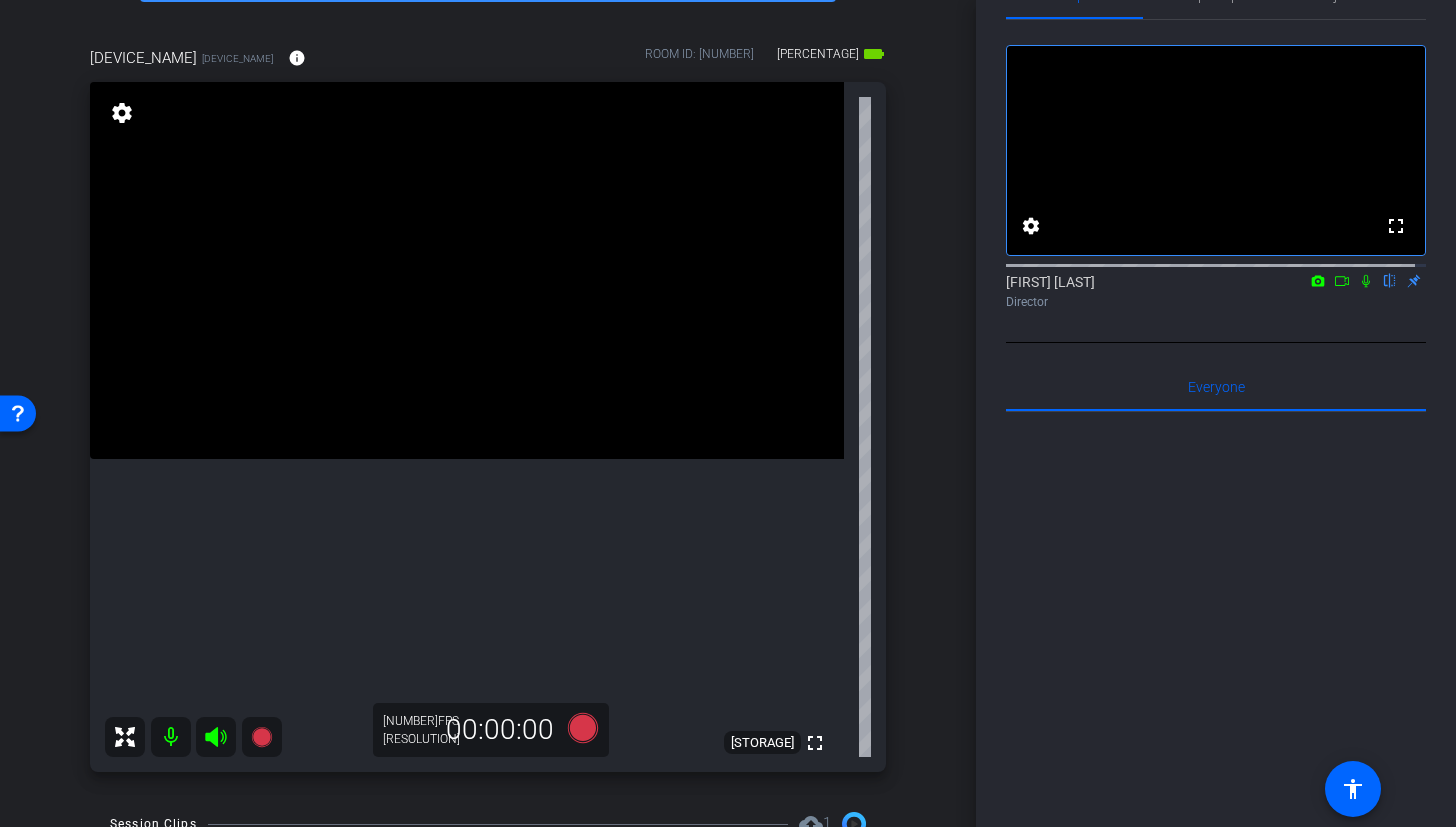 click at bounding box center (467, 270) 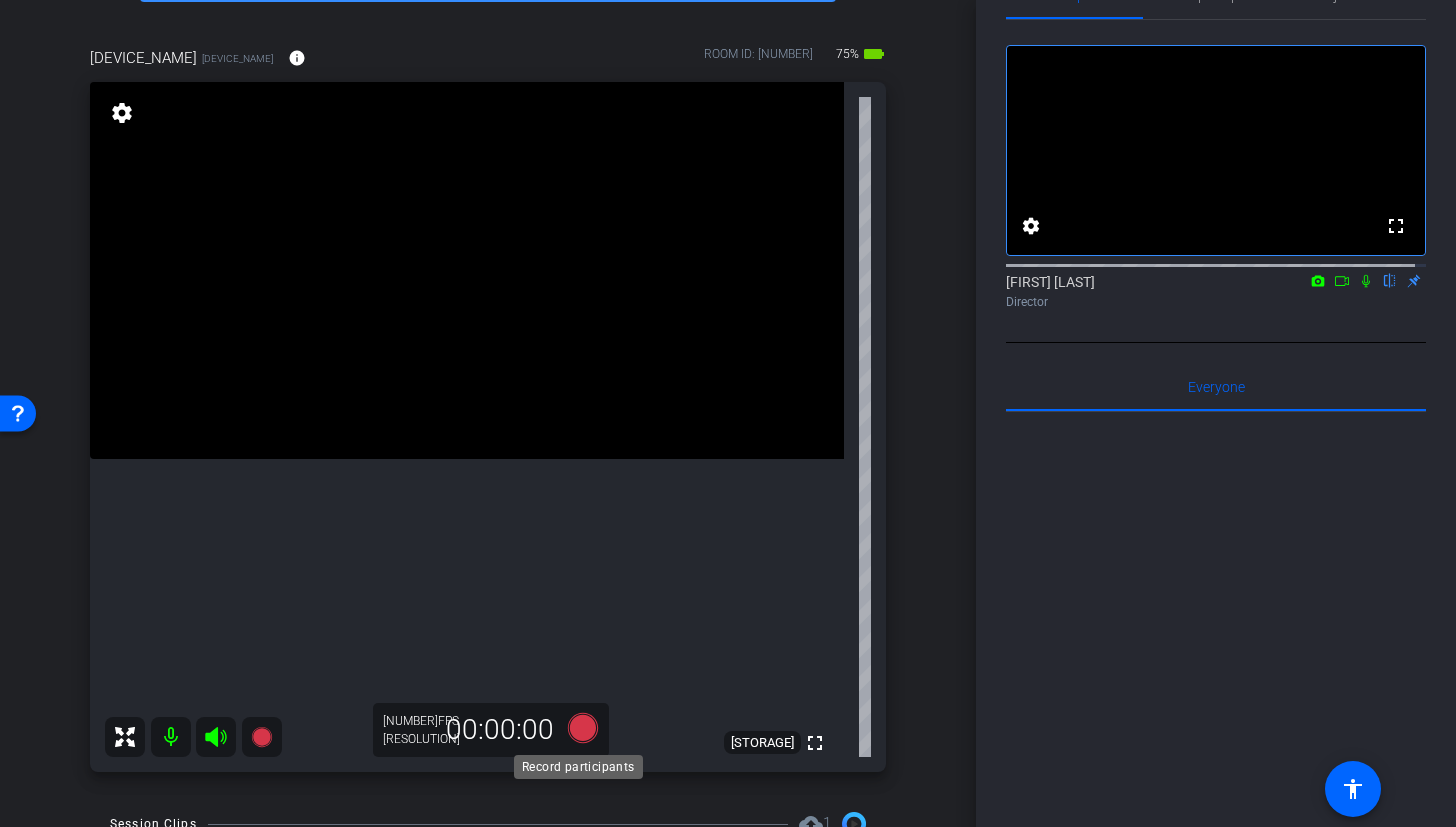 click at bounding box center [583, 728] 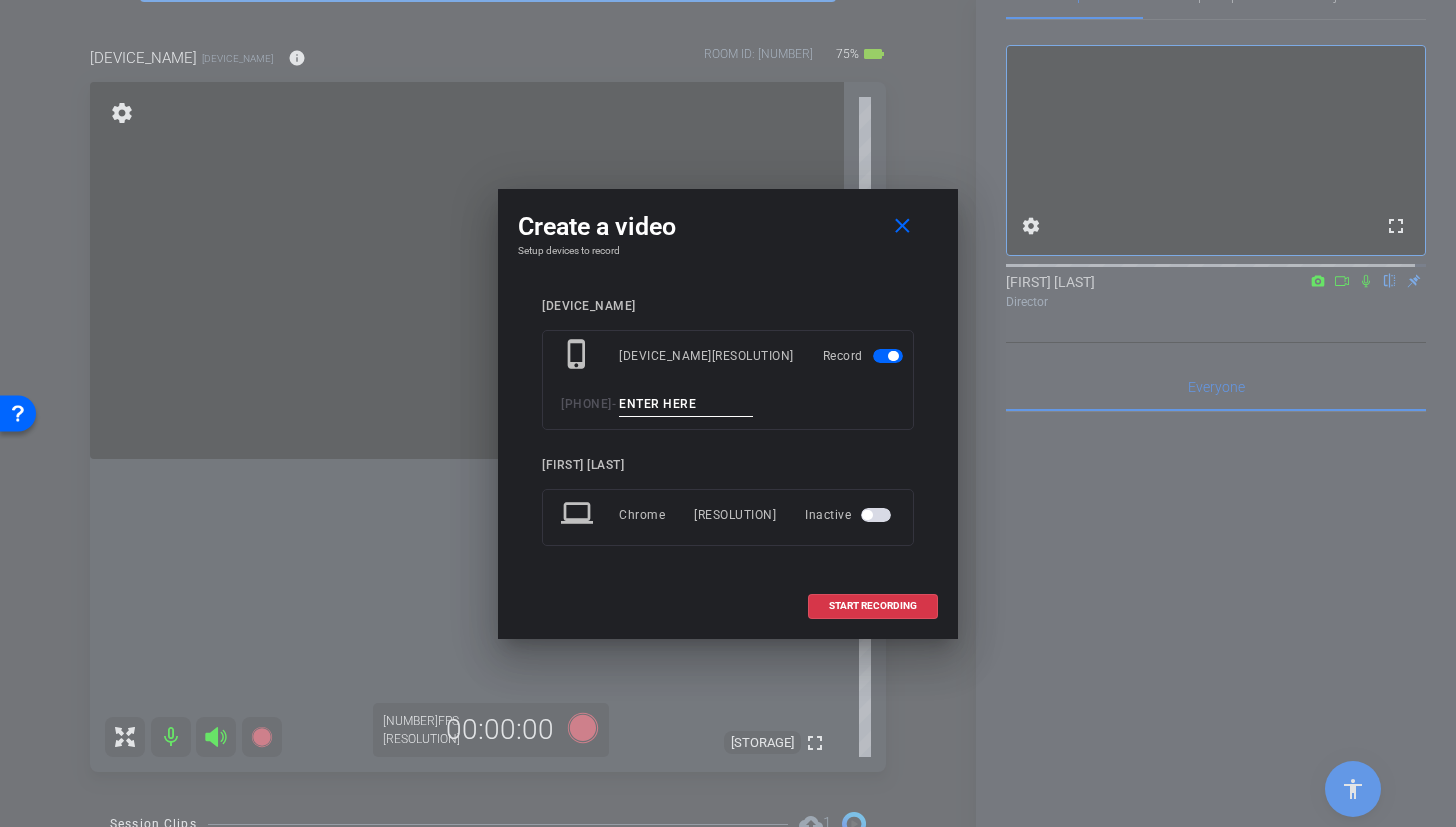 drag, startPoint x: 757, startPoint y: 412, endPoint x: 701, endPoint y: 407, distance: 56.22277 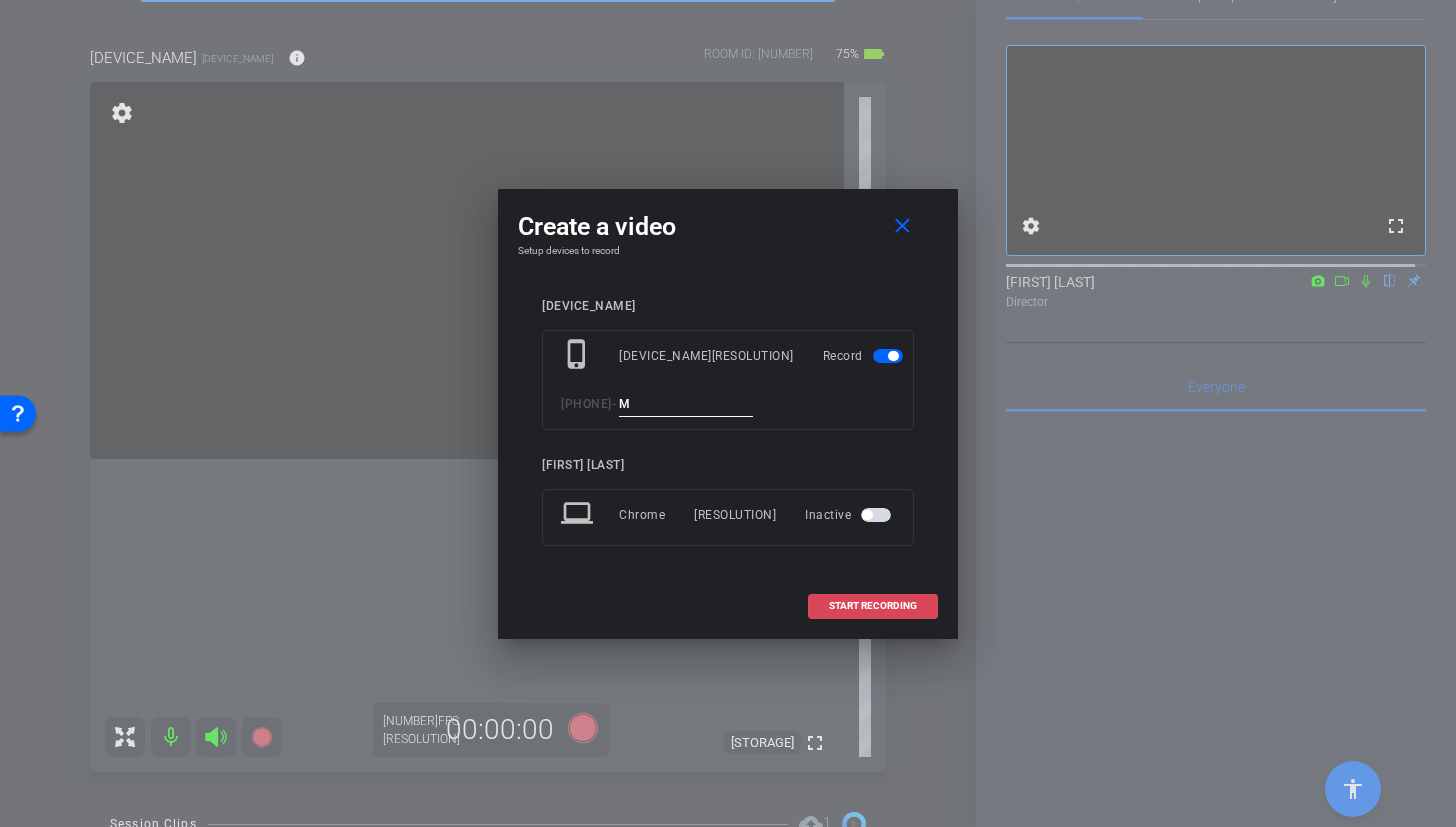 type on "M" 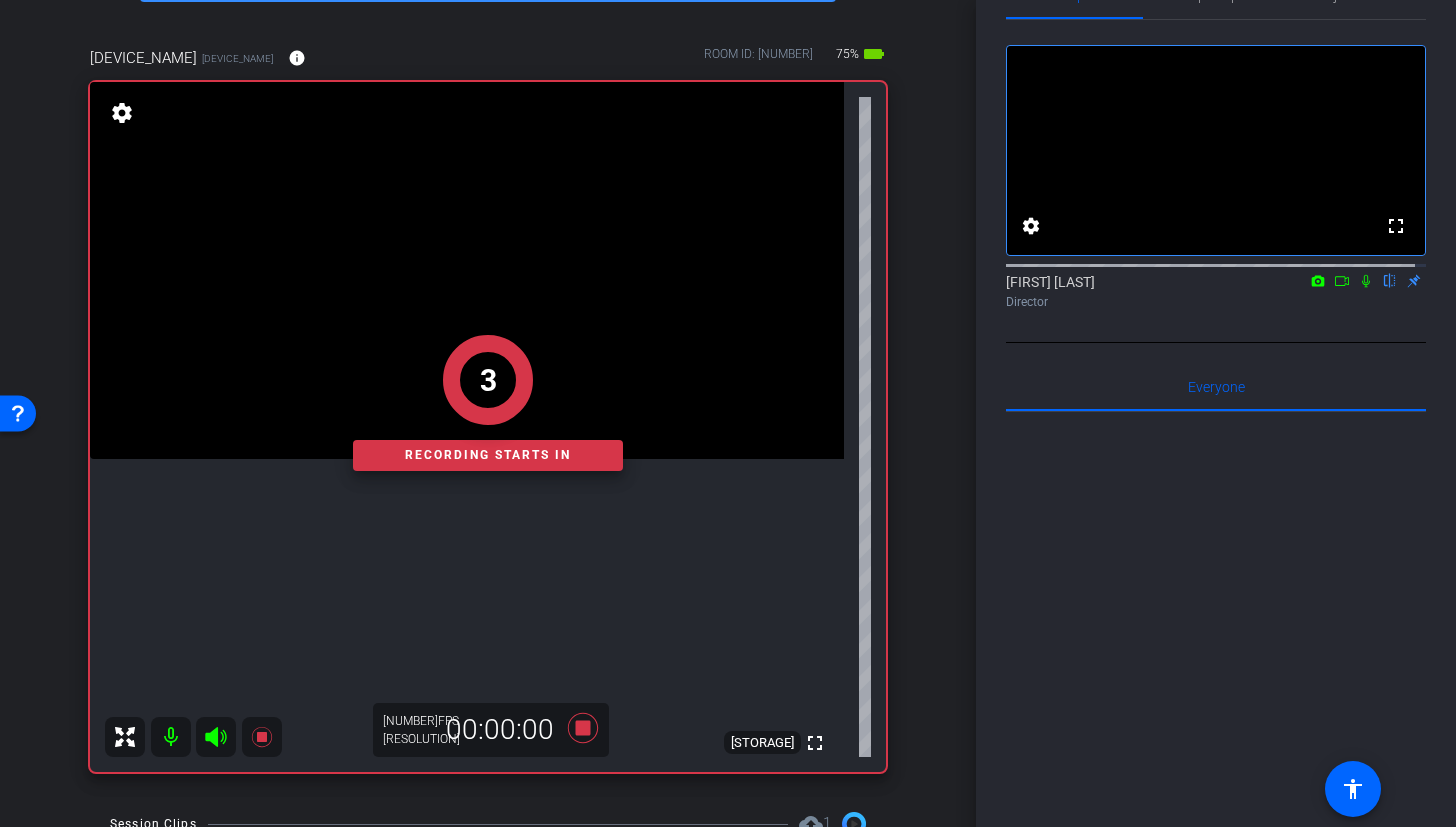 click on "3" at bounding box center [488, 380] 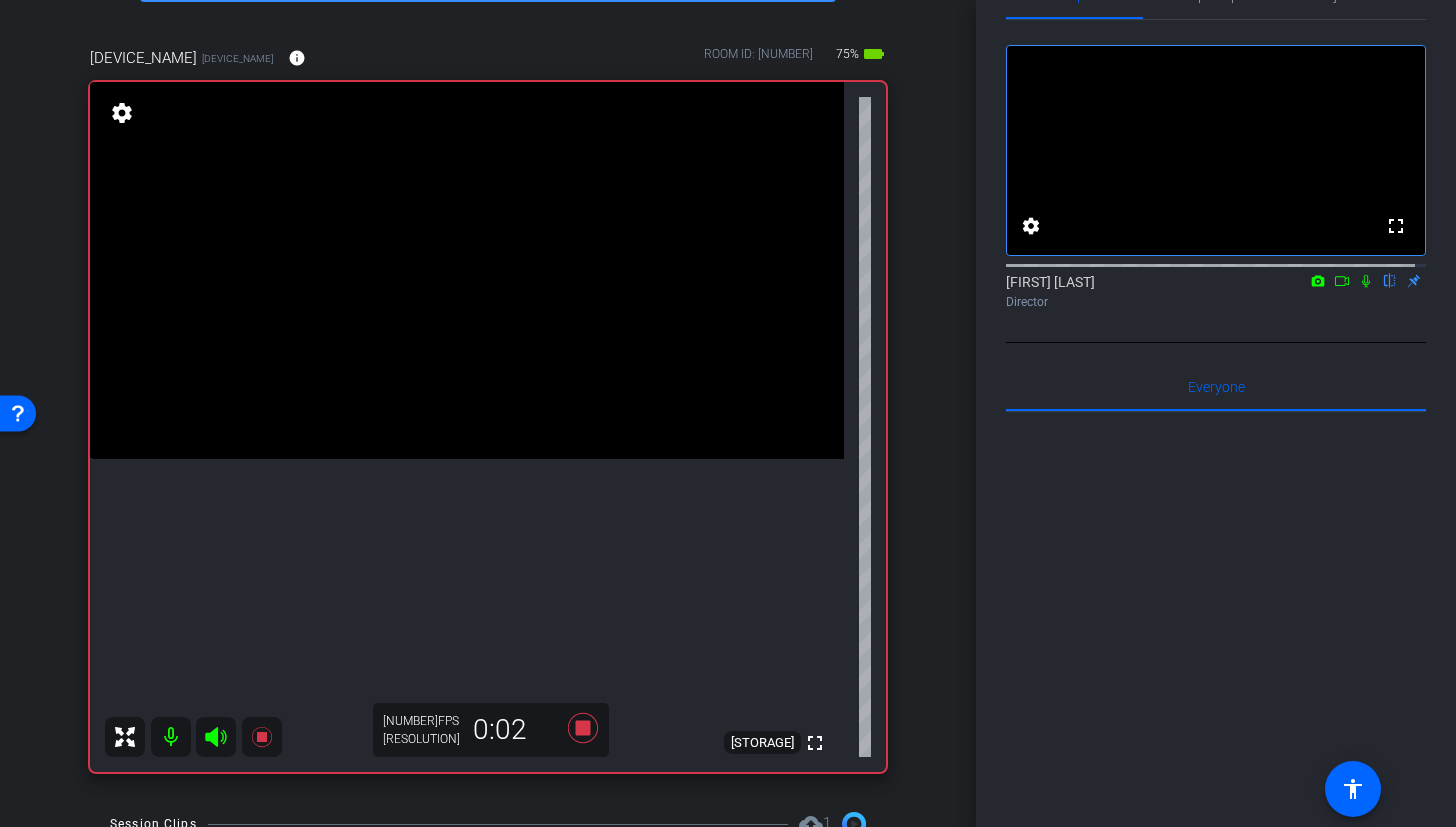 click at bounding box center [467, 270] 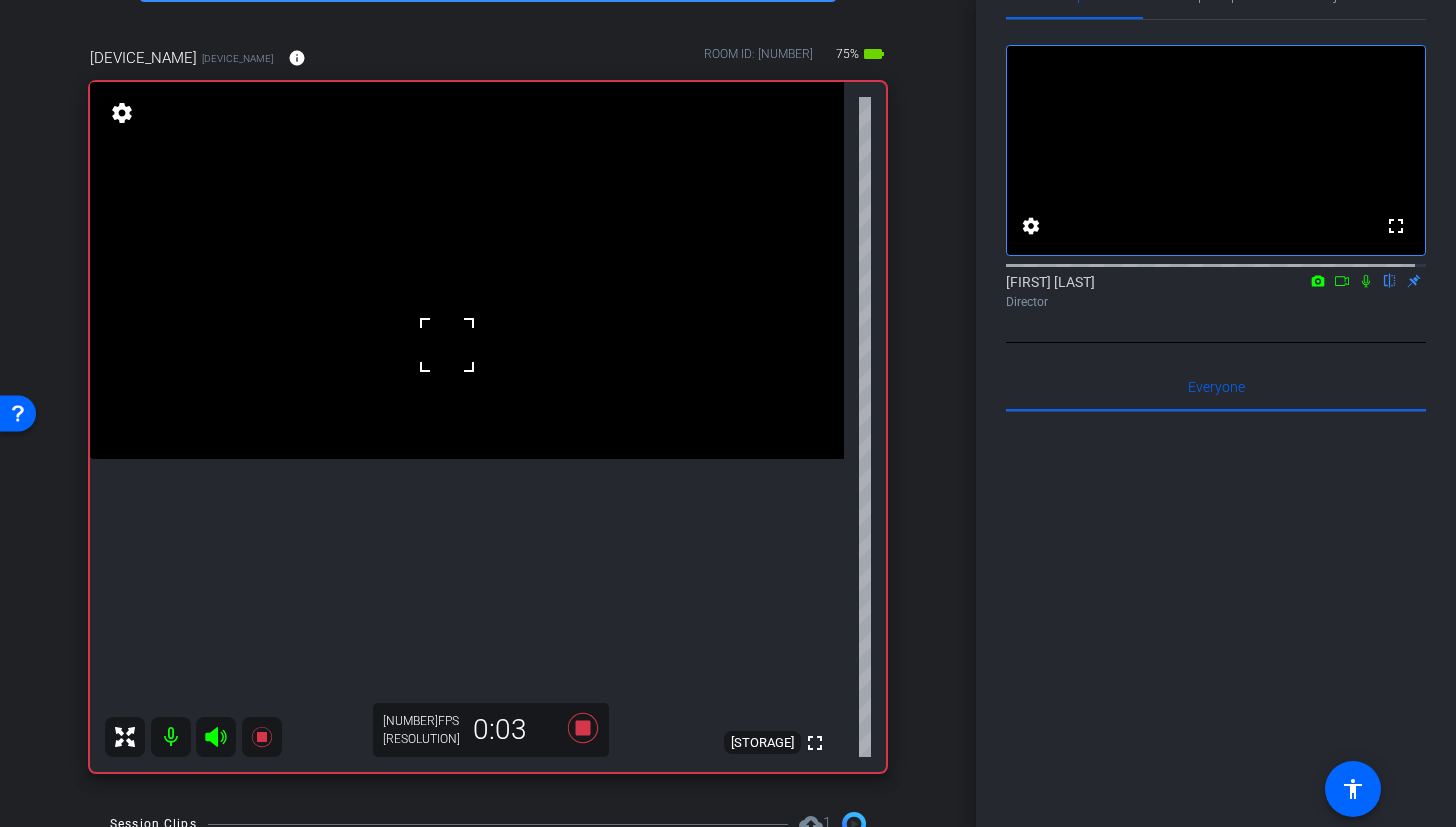 click at bounding box center [447, 345] 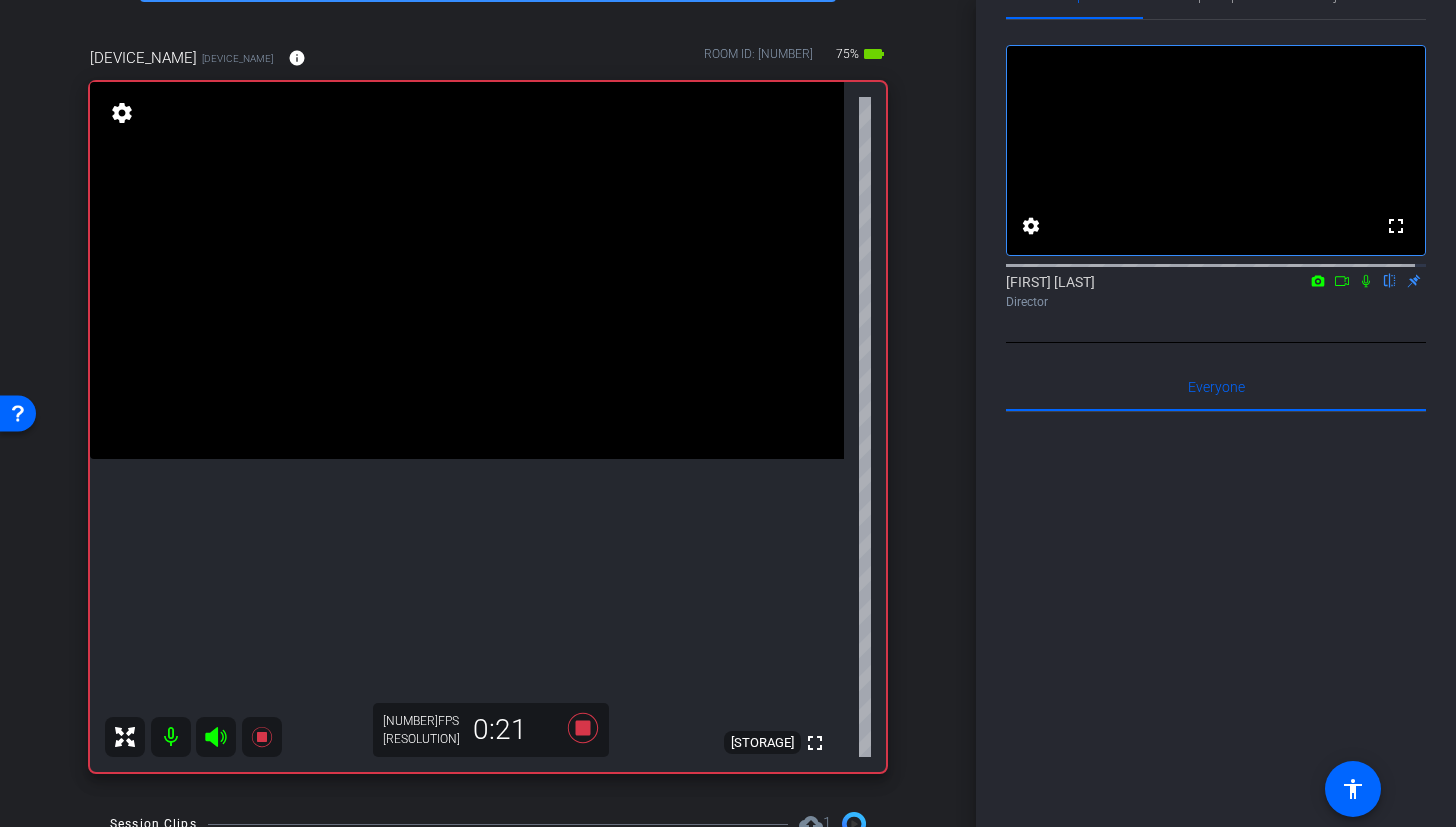 click at bounding box center (467, 270) 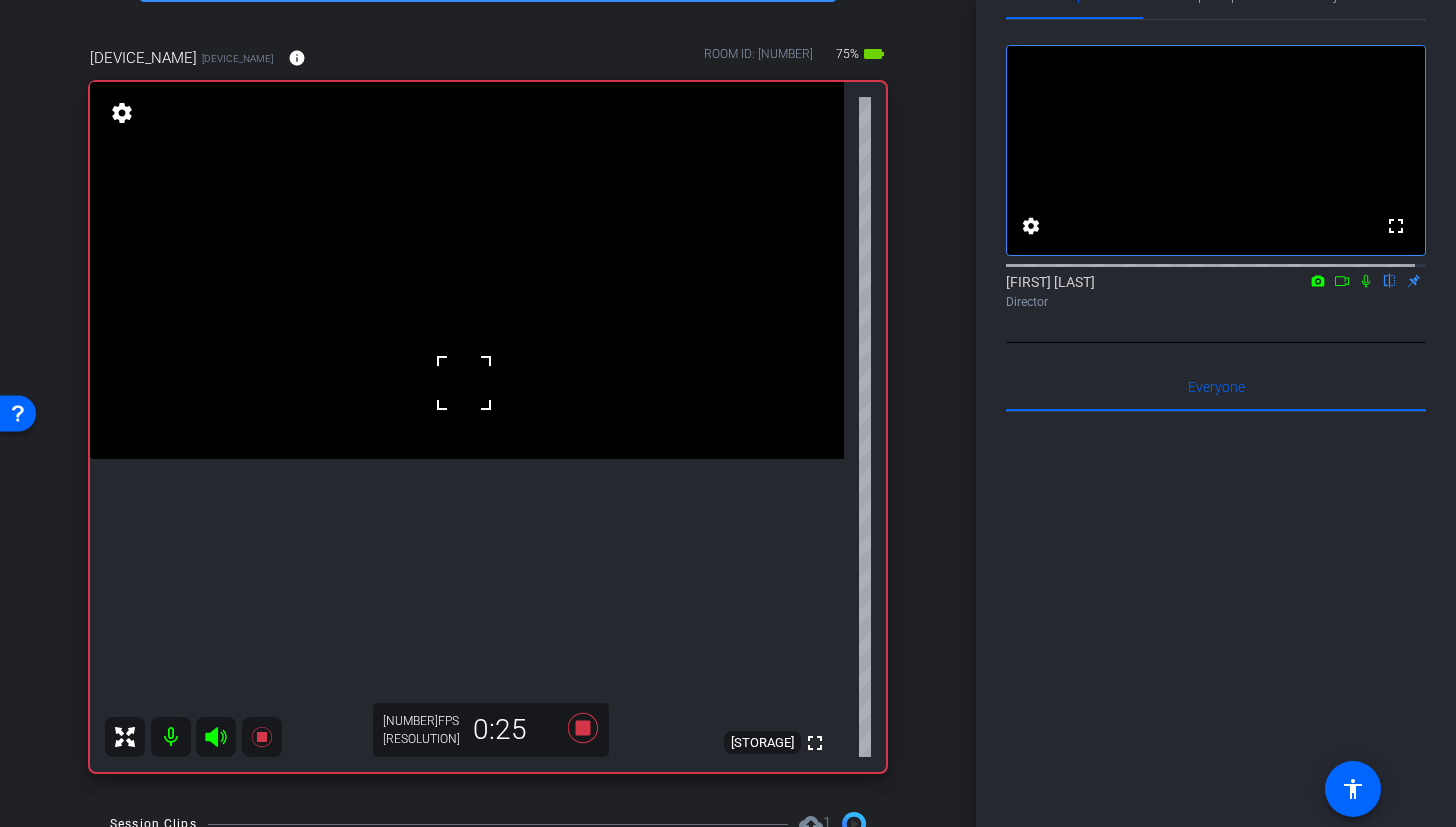 click at bounding box center [464, 383] 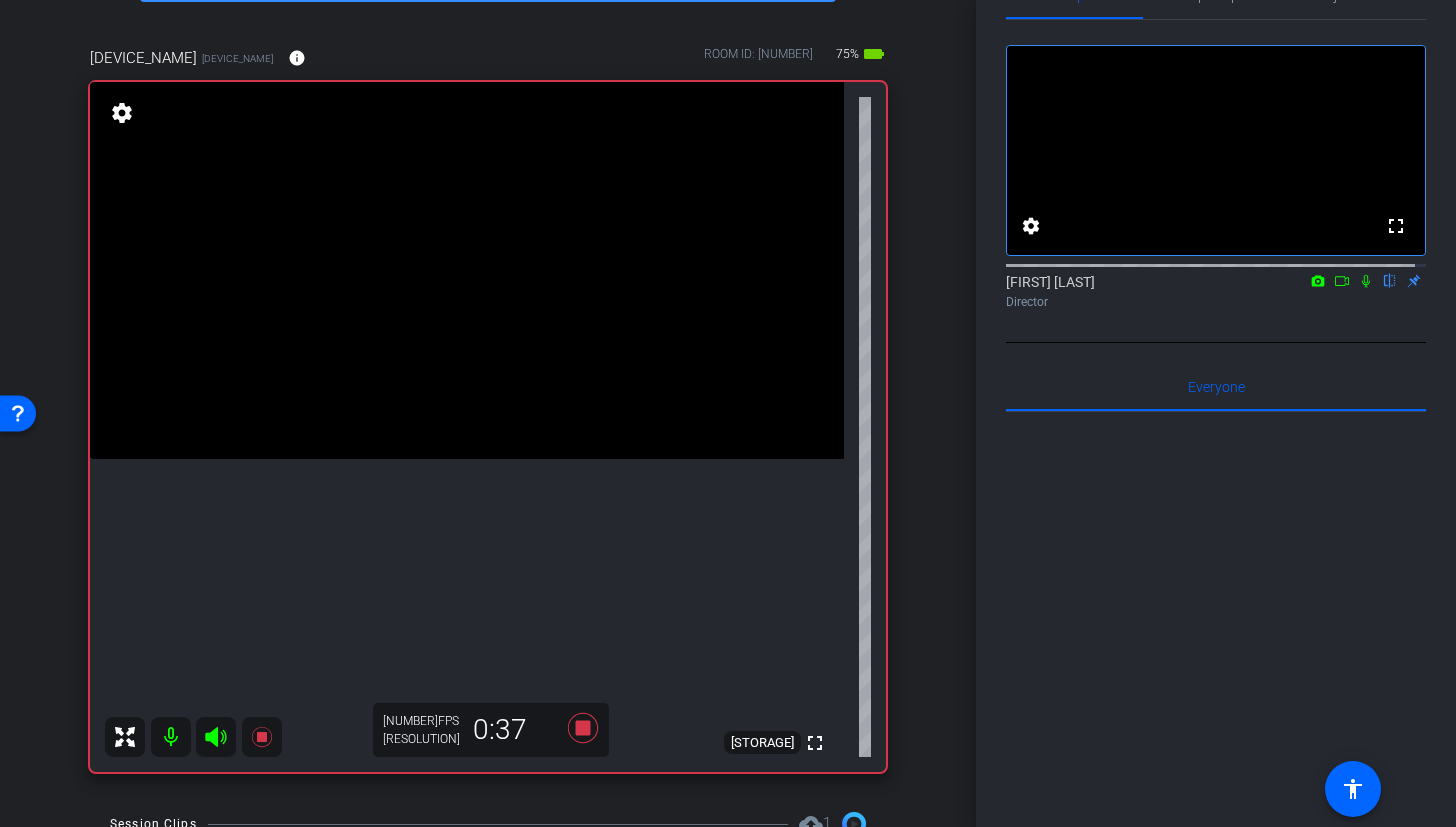 click at bounding box center [467, 270] 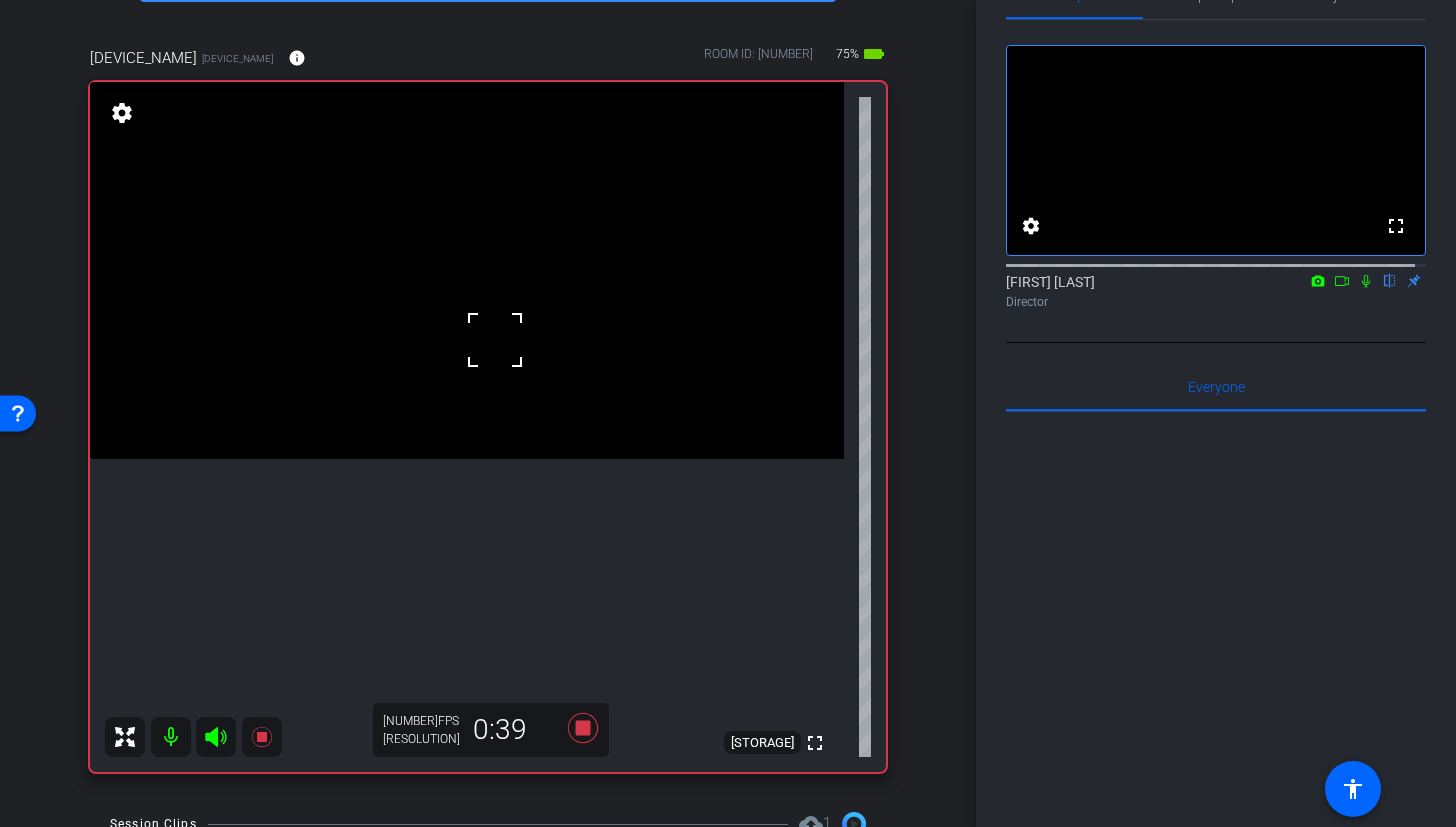 click at bounding box center [467, 270] 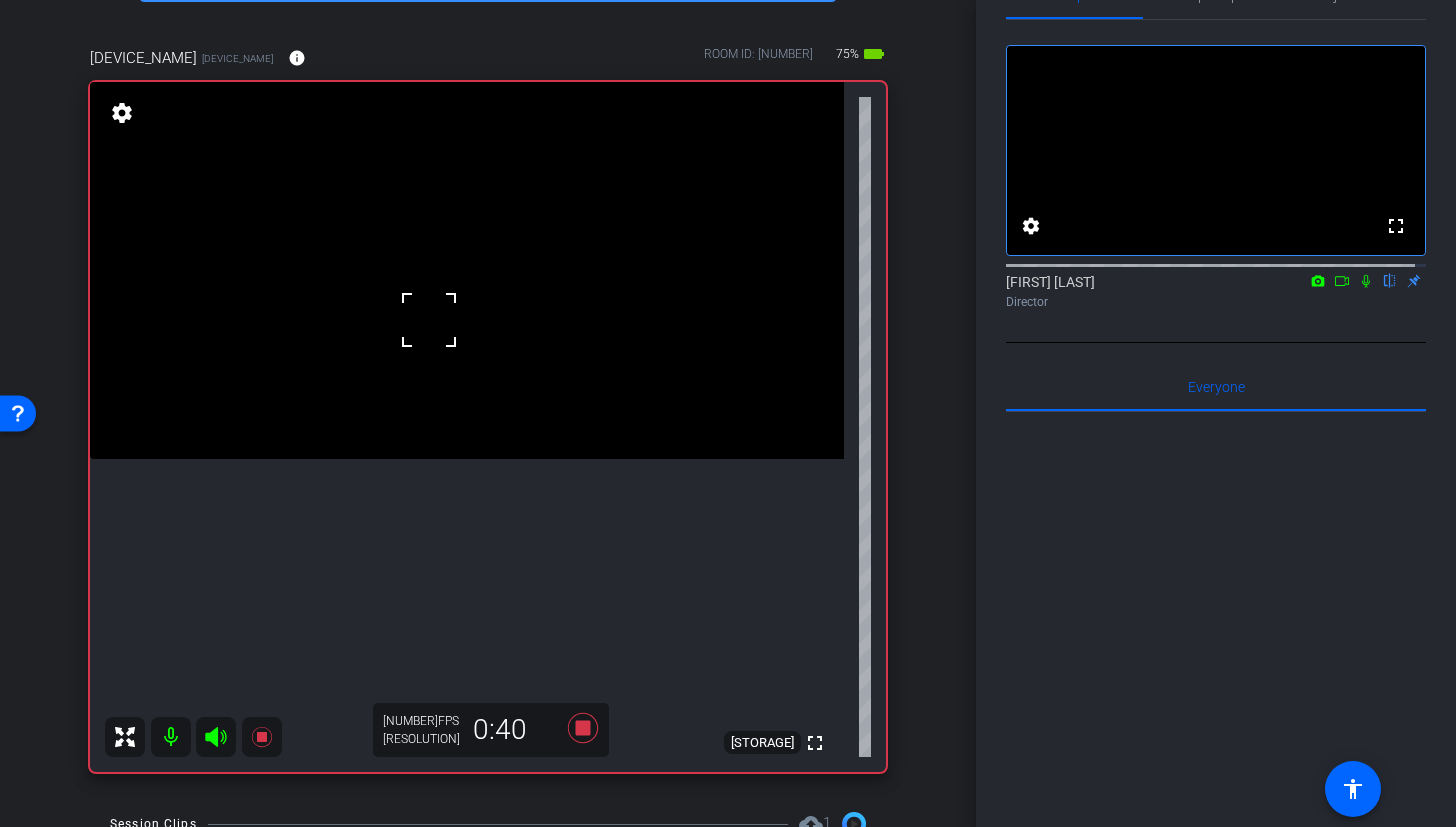 click at bounding box center [467, 270] 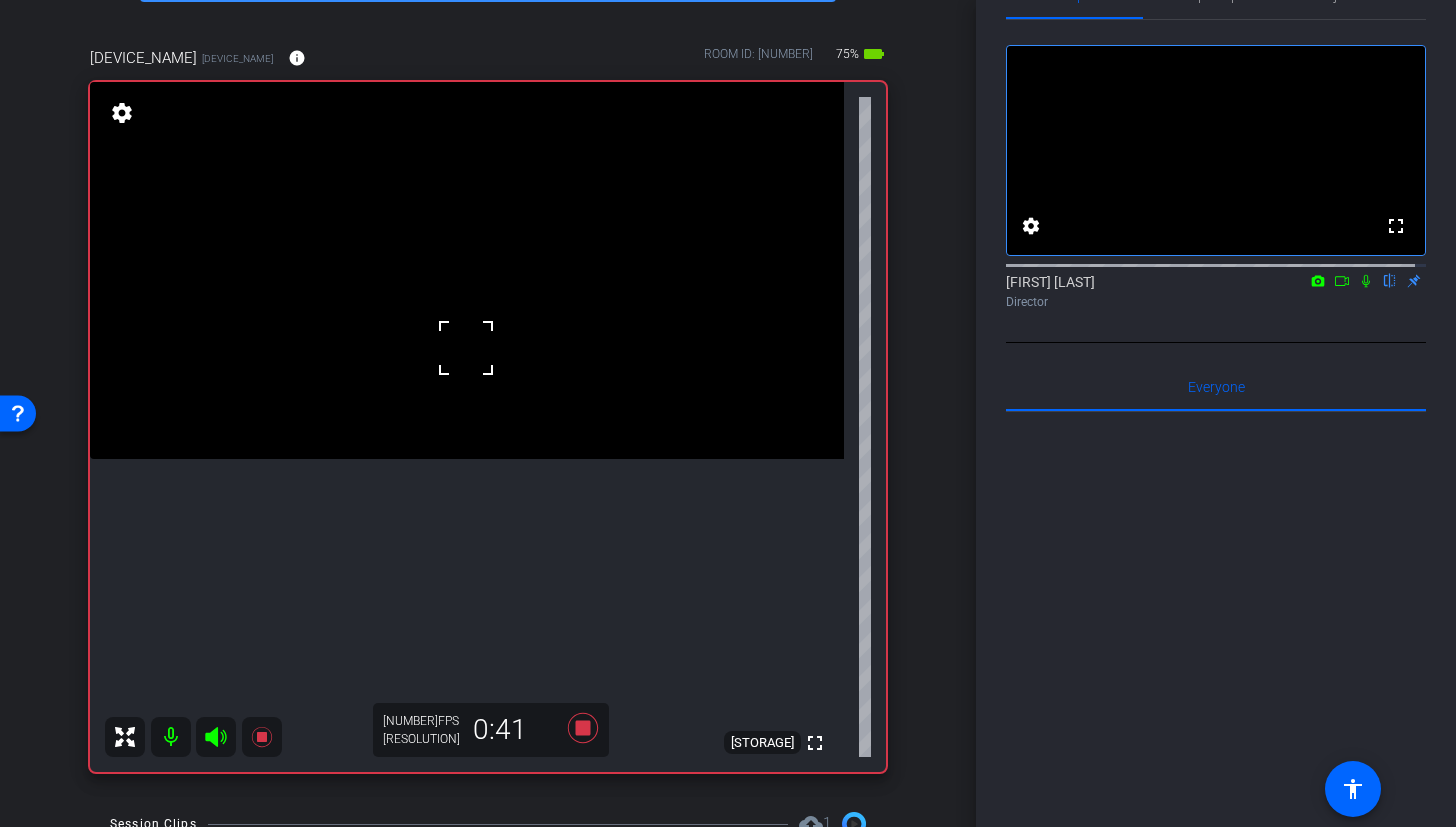 click at bounding box center [466, 348] 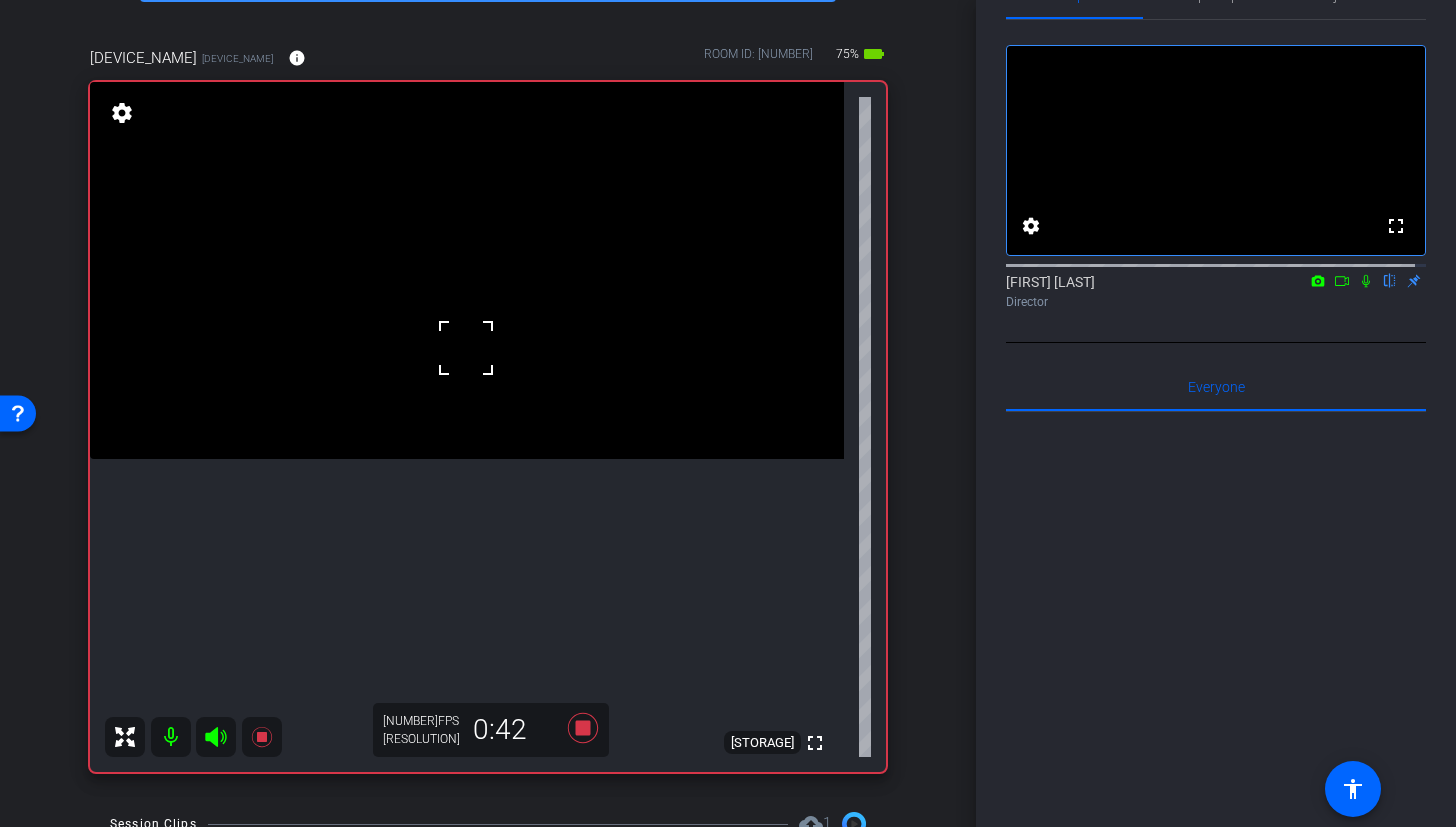 click at bounding box center [466, 348] 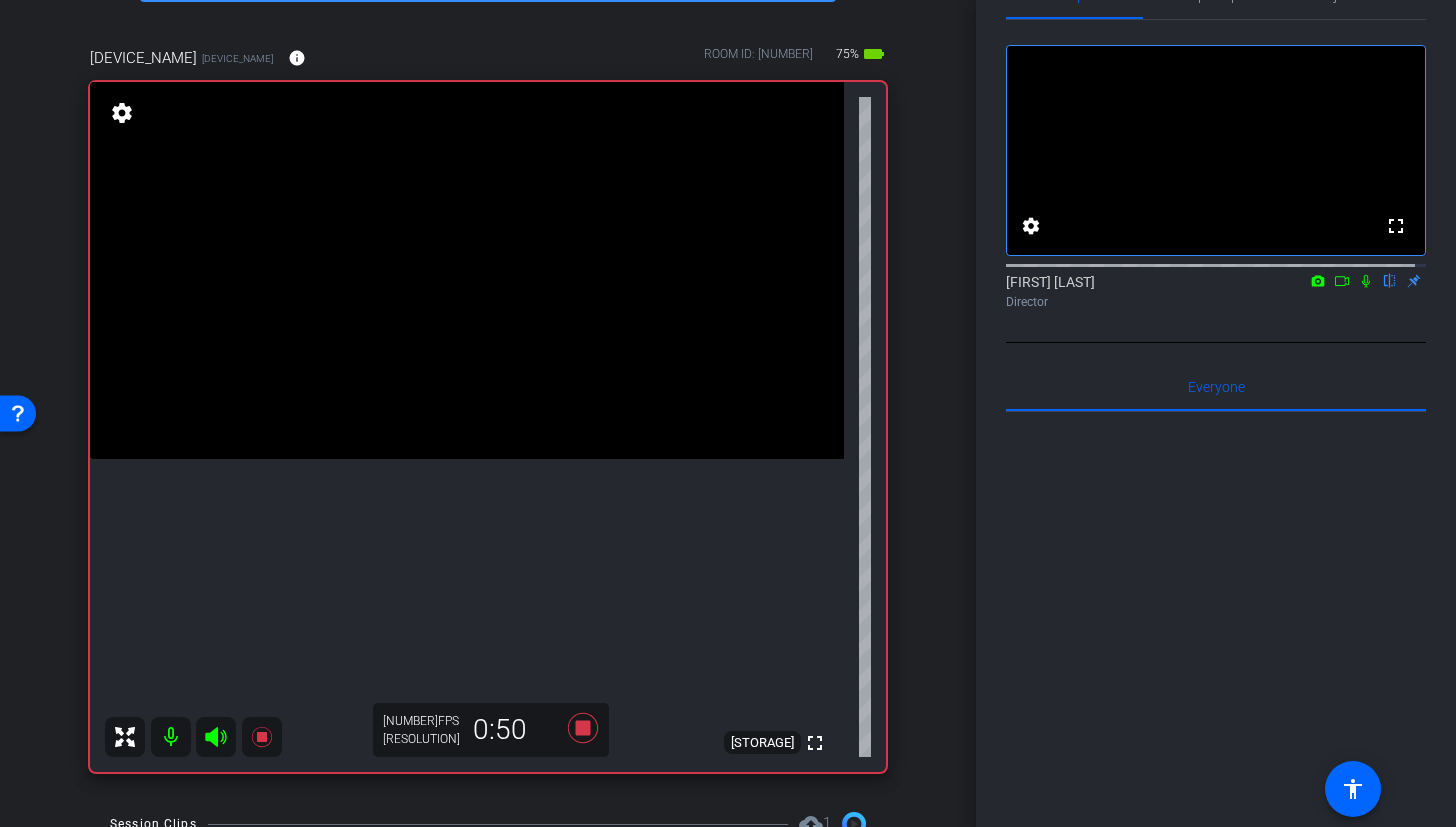 click at bounding box center (467, 270) 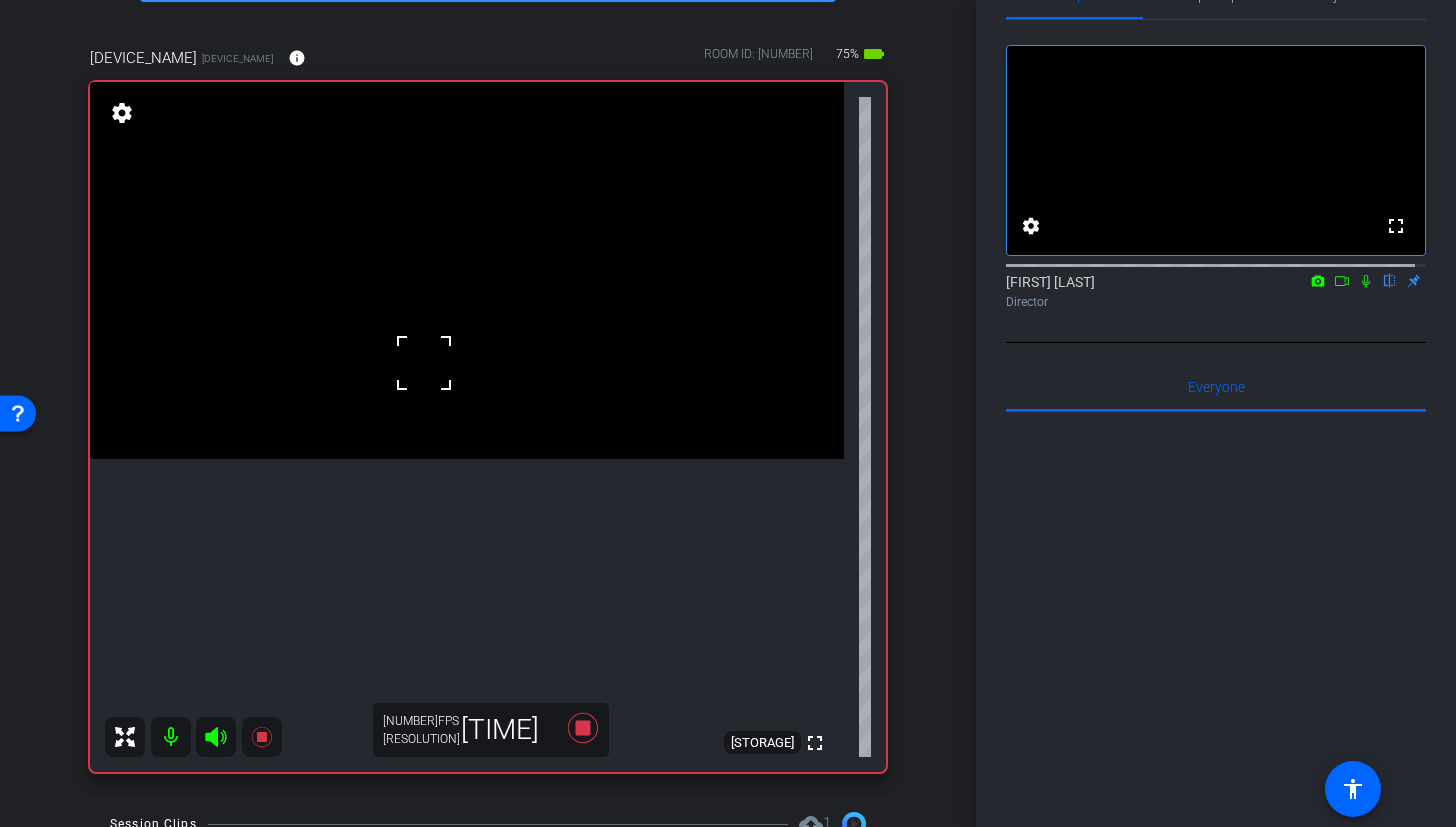 click at bounding box center [467, 270] 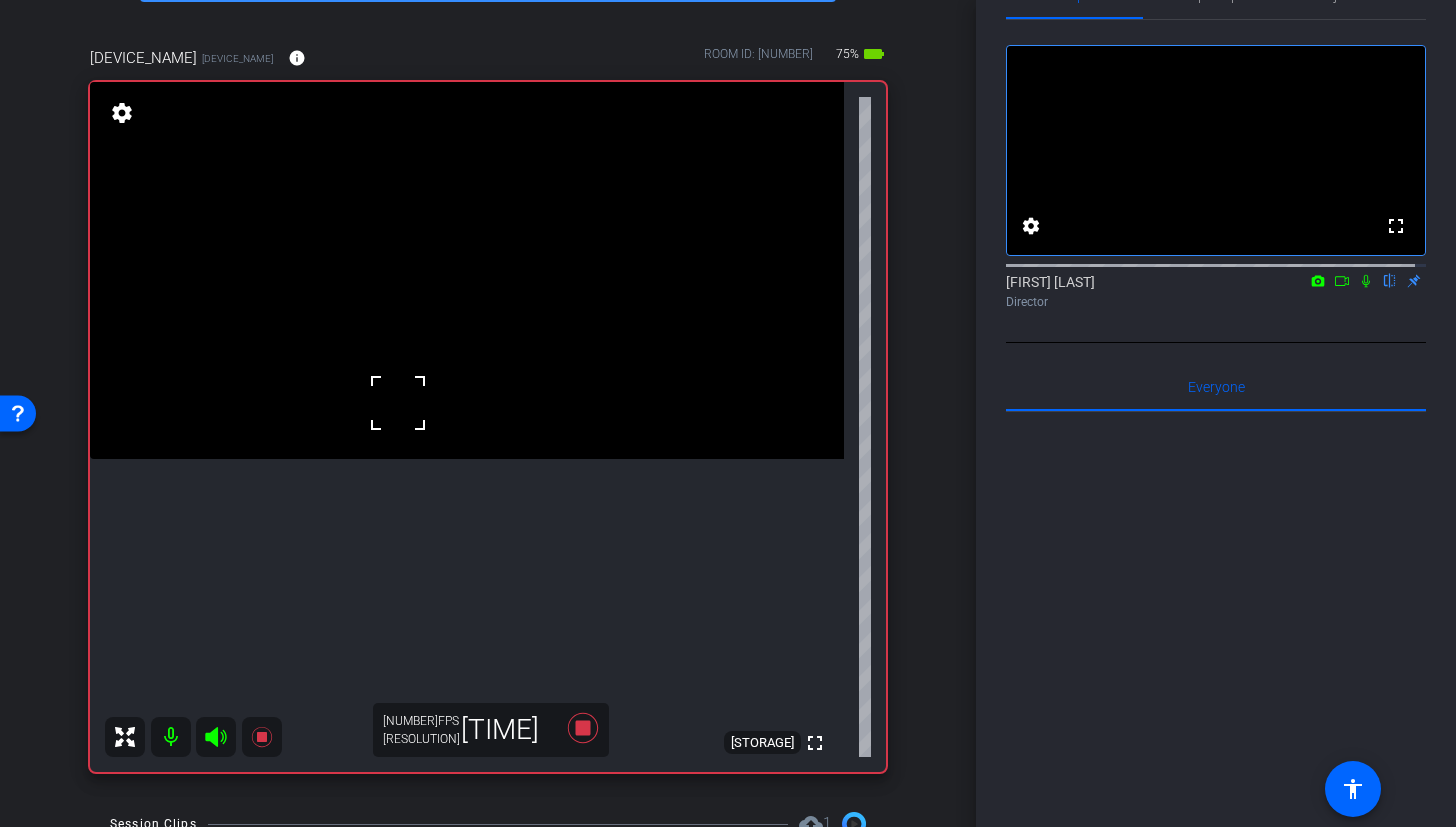 click at bounding box center [467, 270] 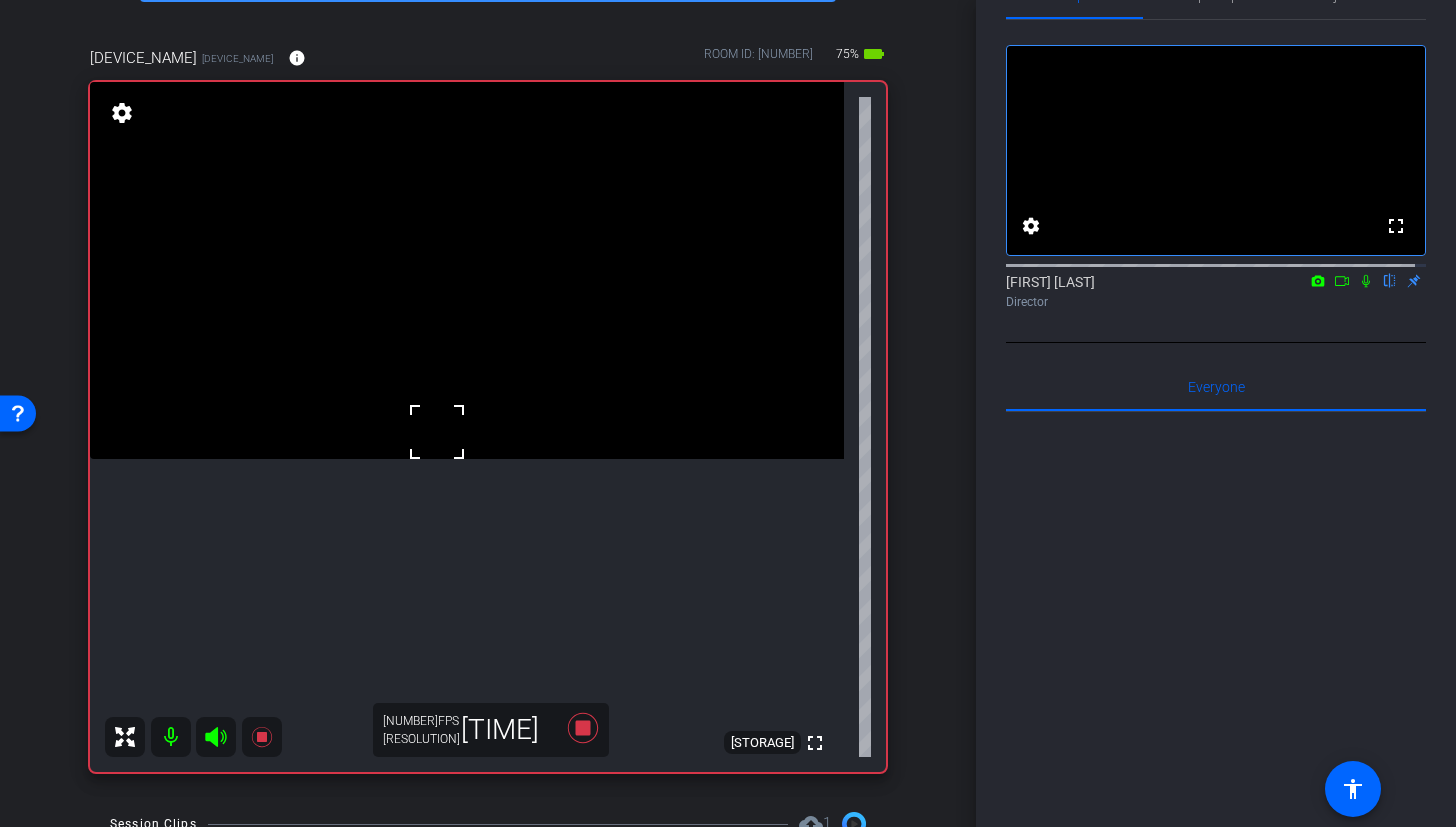 click at bounding box center [467, 270] 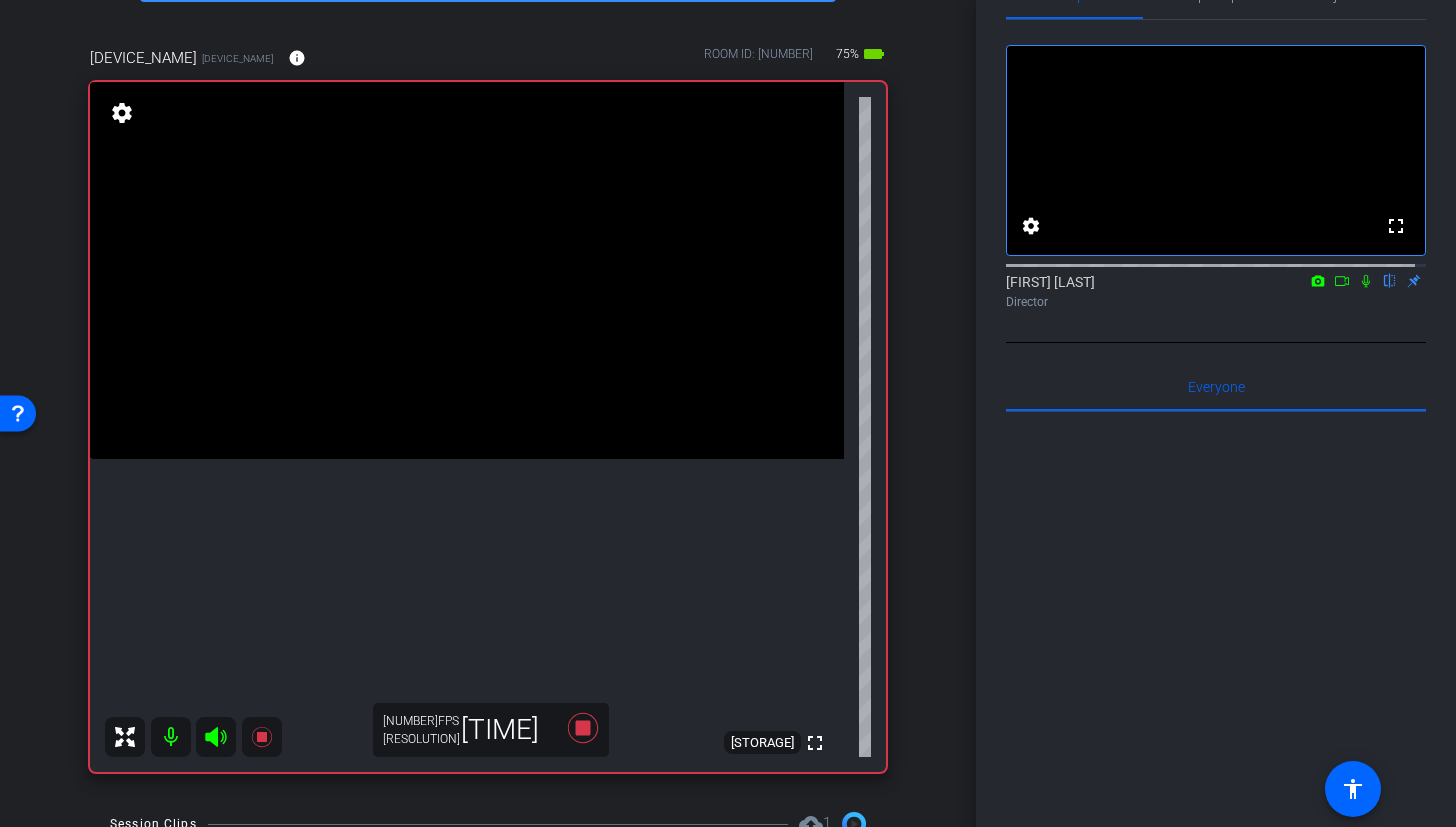 click at bounding box center [467, 270] 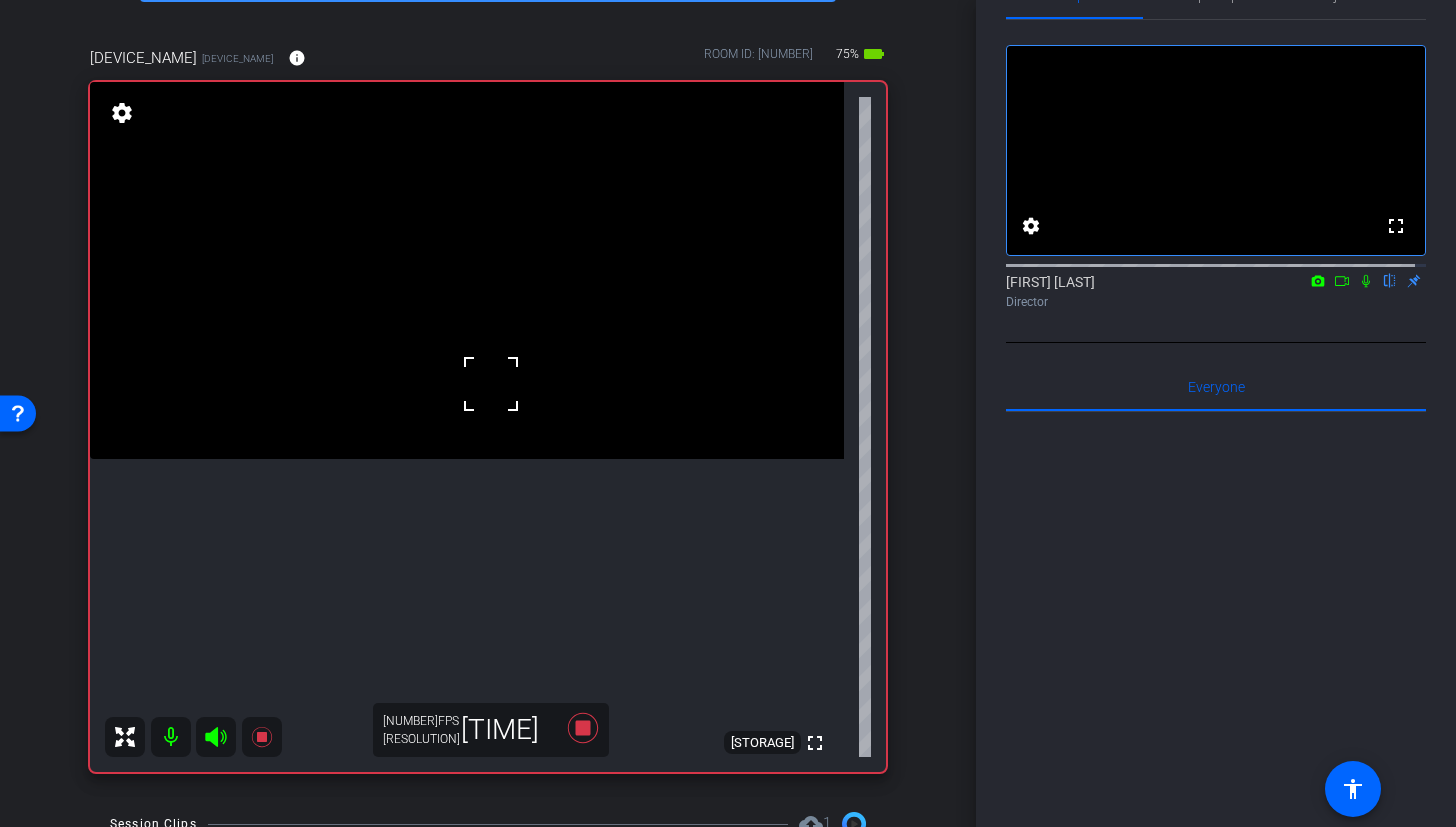 click at bounding box center [467, 270] 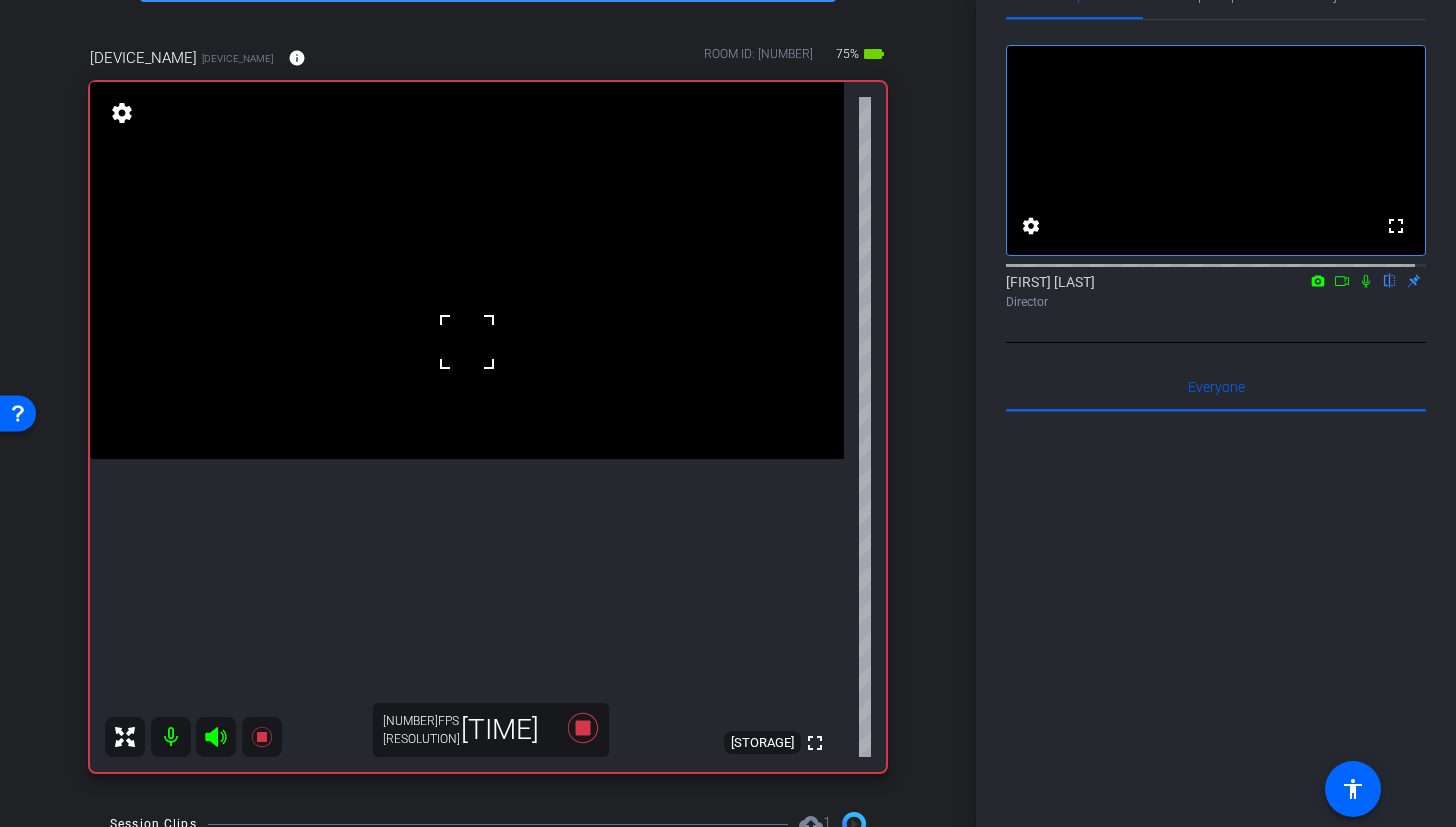 click at bounding box center (467, 342) 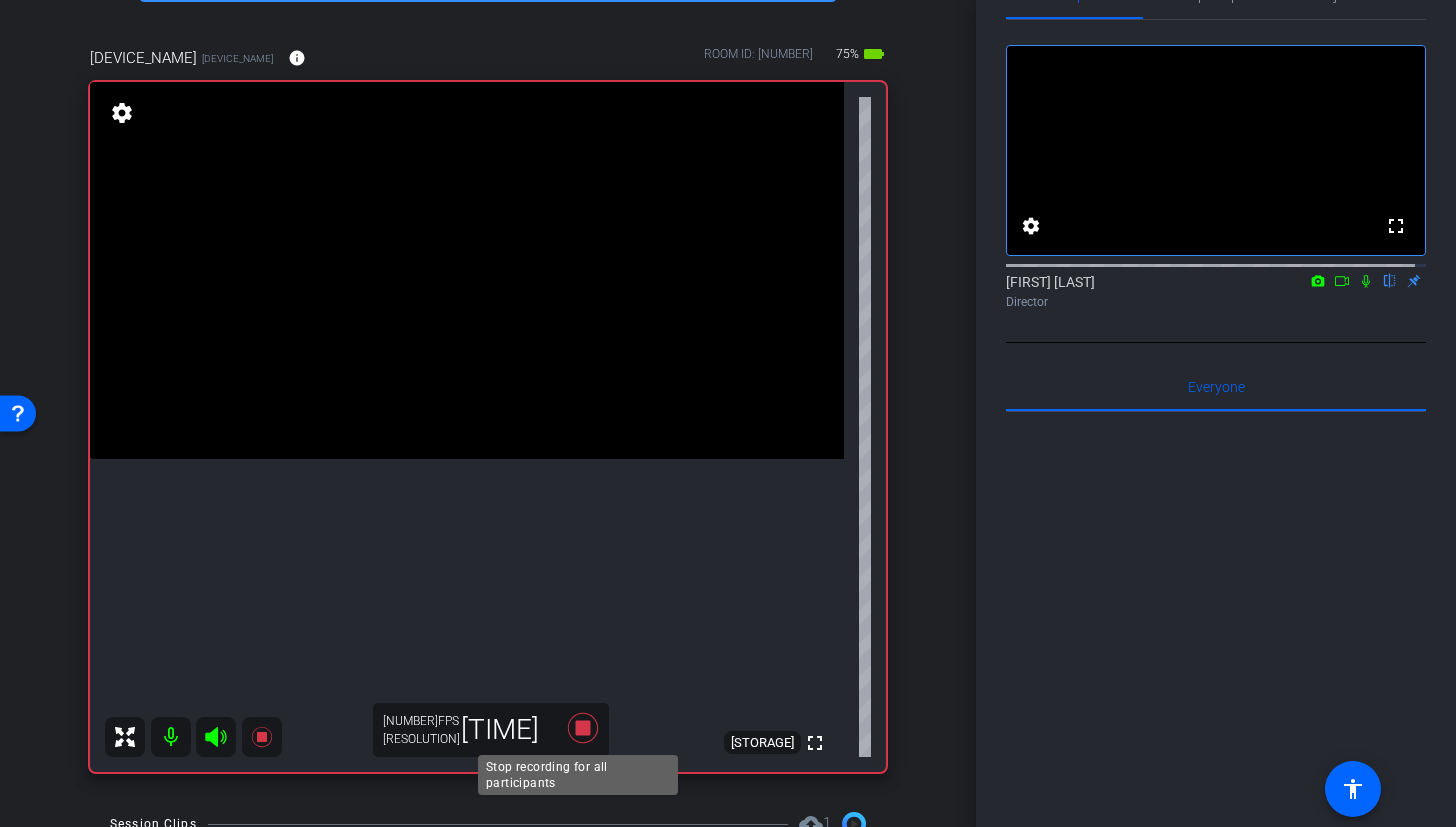 click at bounding box center [583, 728] 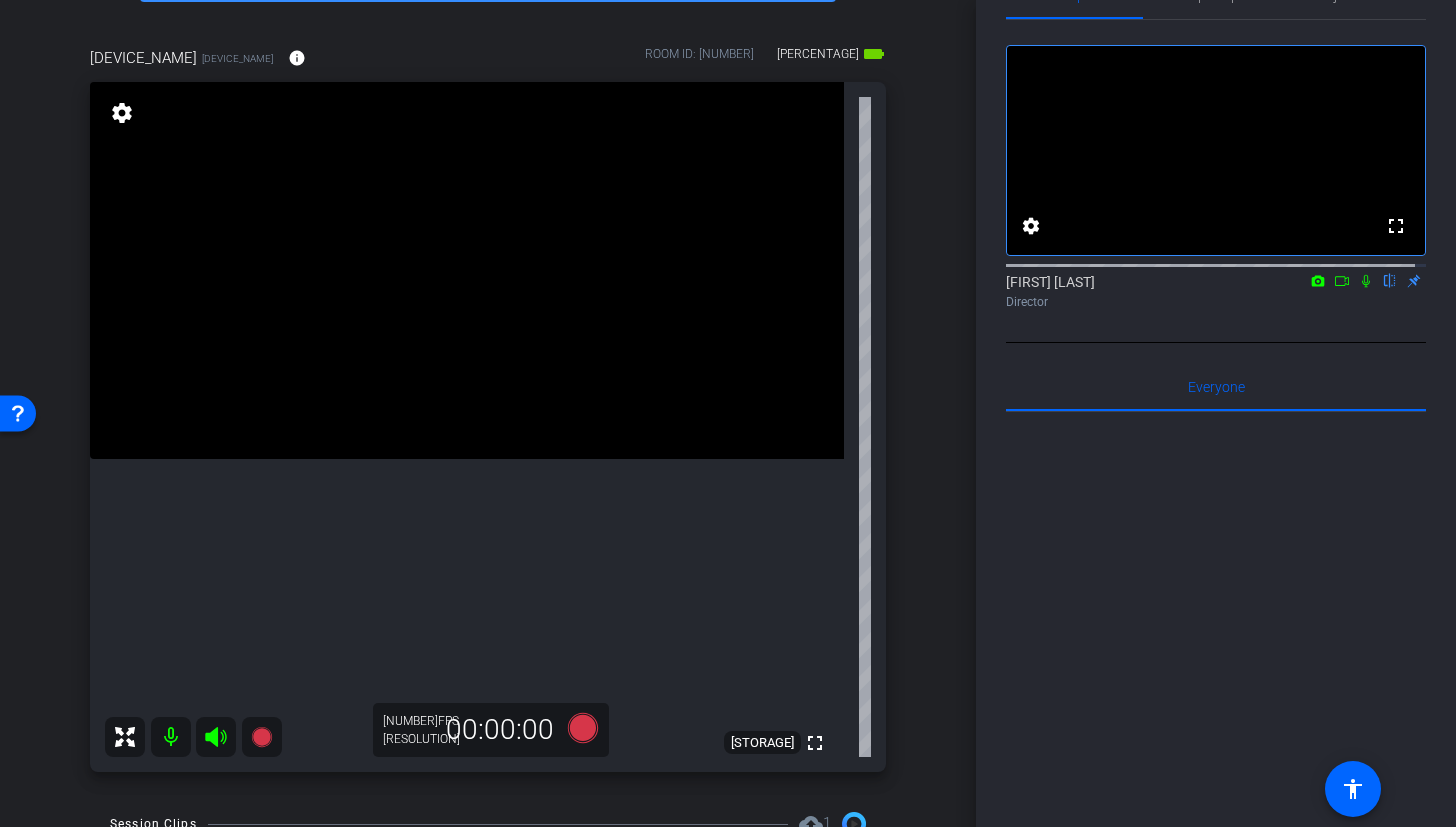 click at bounding box center (583, 728) 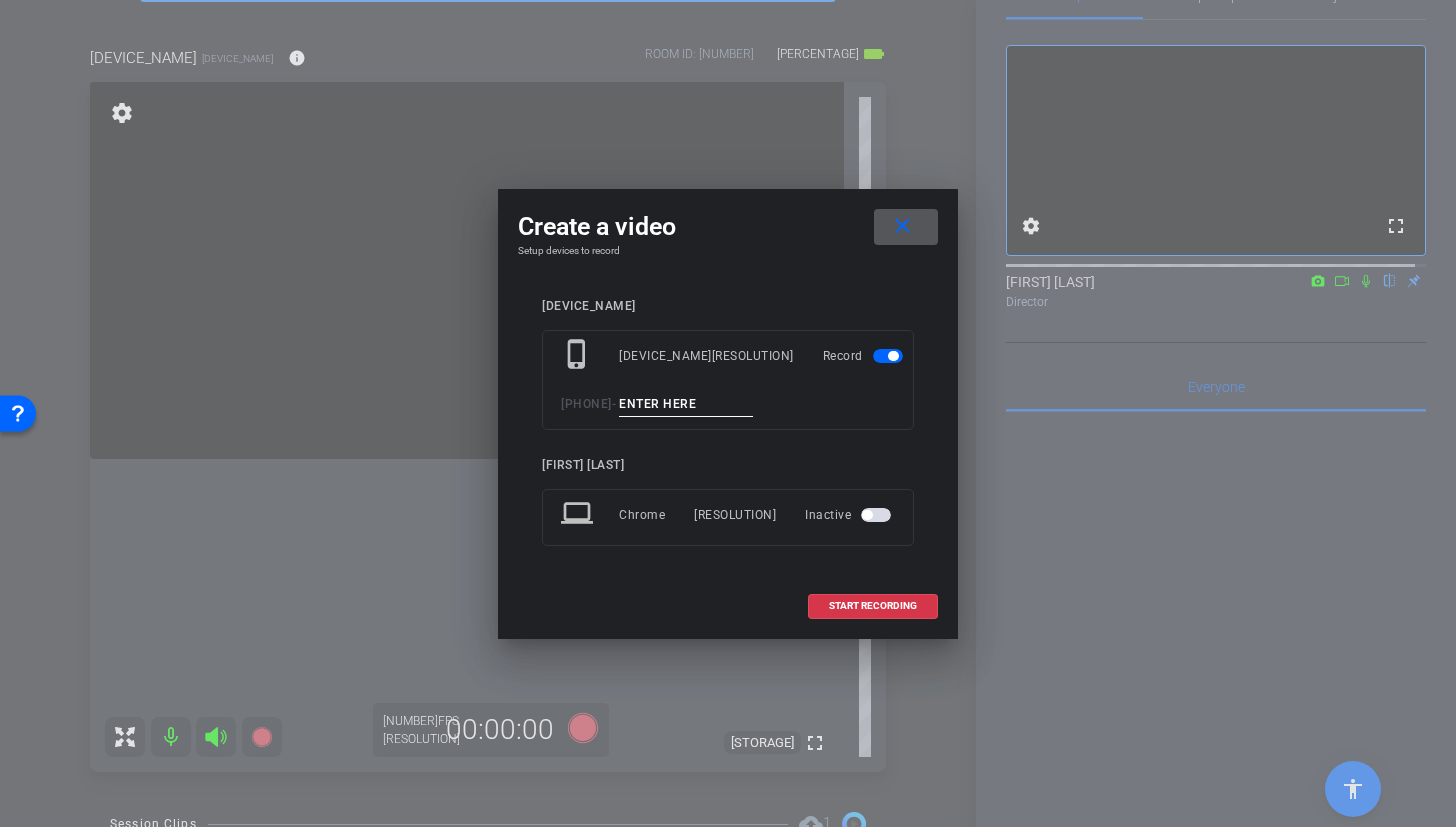 click at bounding box center (686, 404) 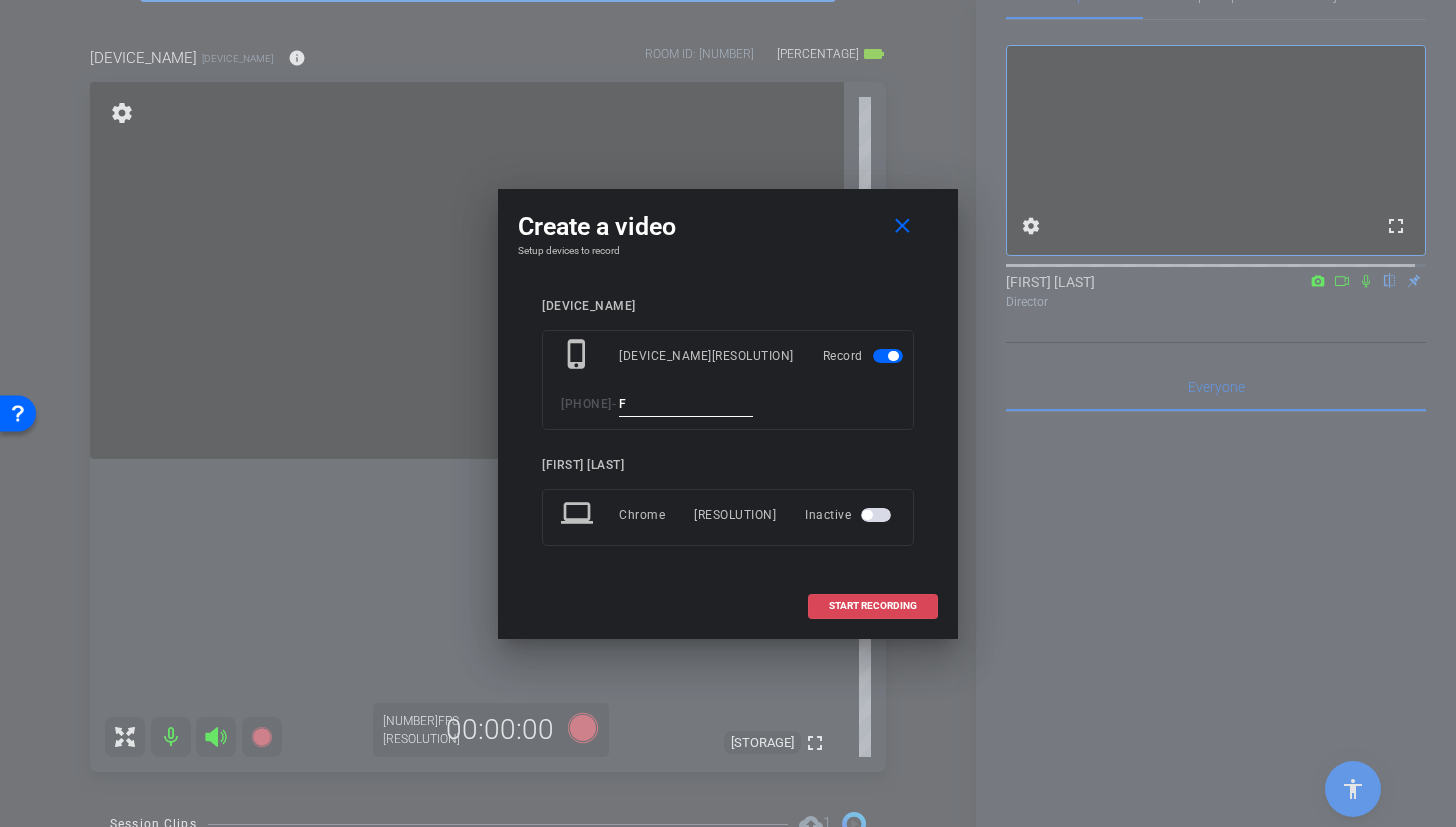 type on "F" 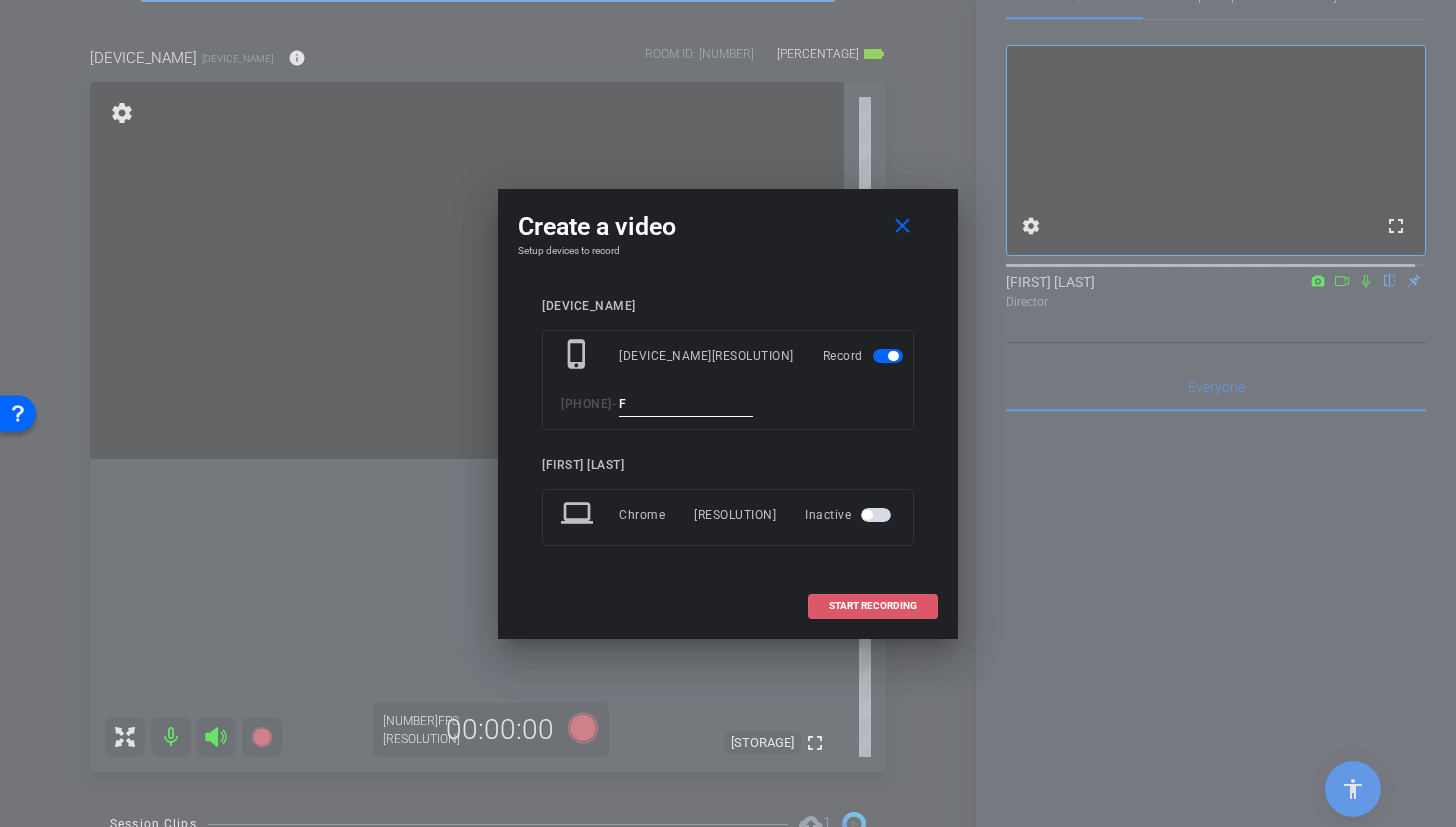 click on "START RECORDING" at bounding box center (873, 606) 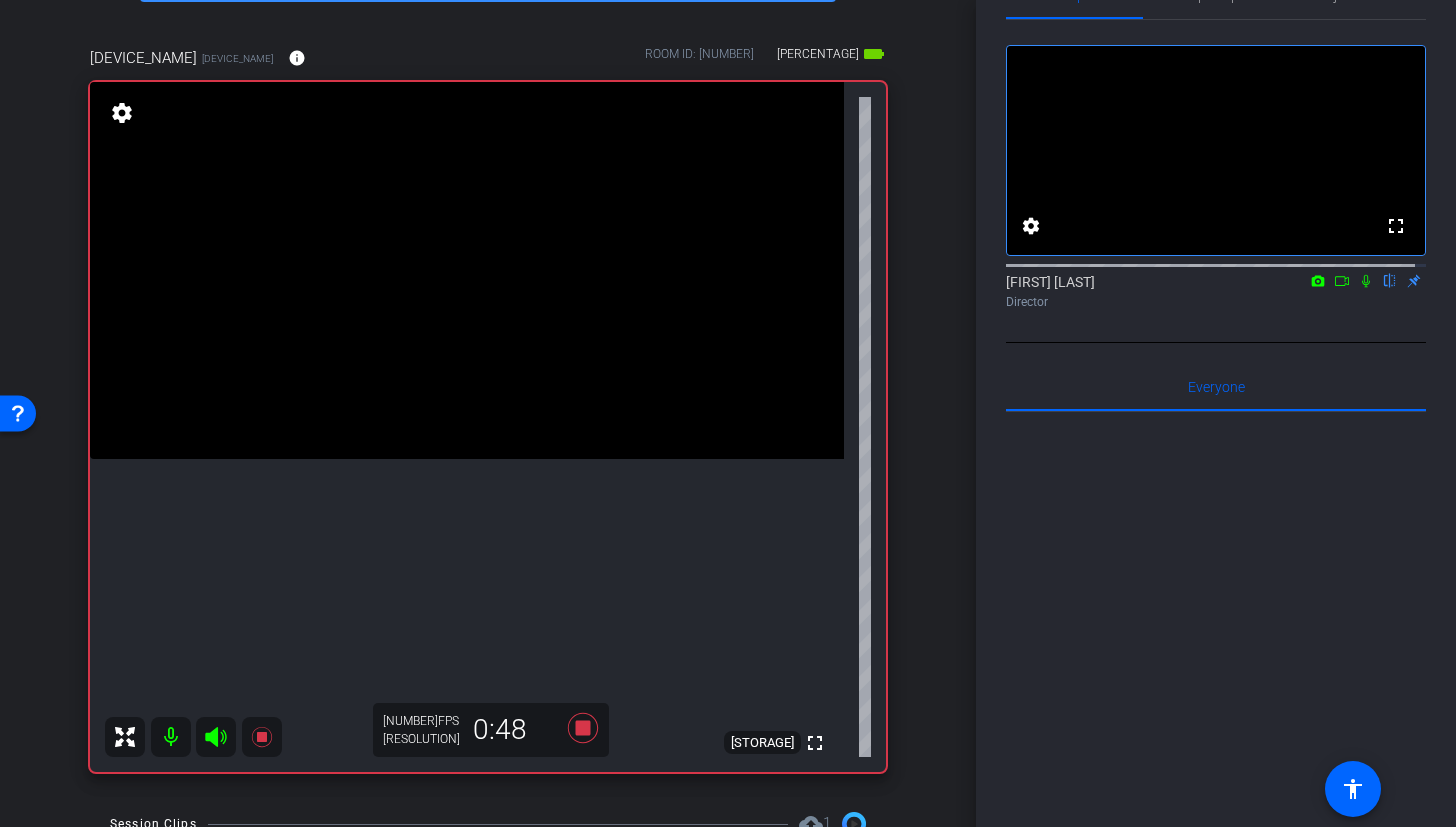 click at bounding box center [467, 270] 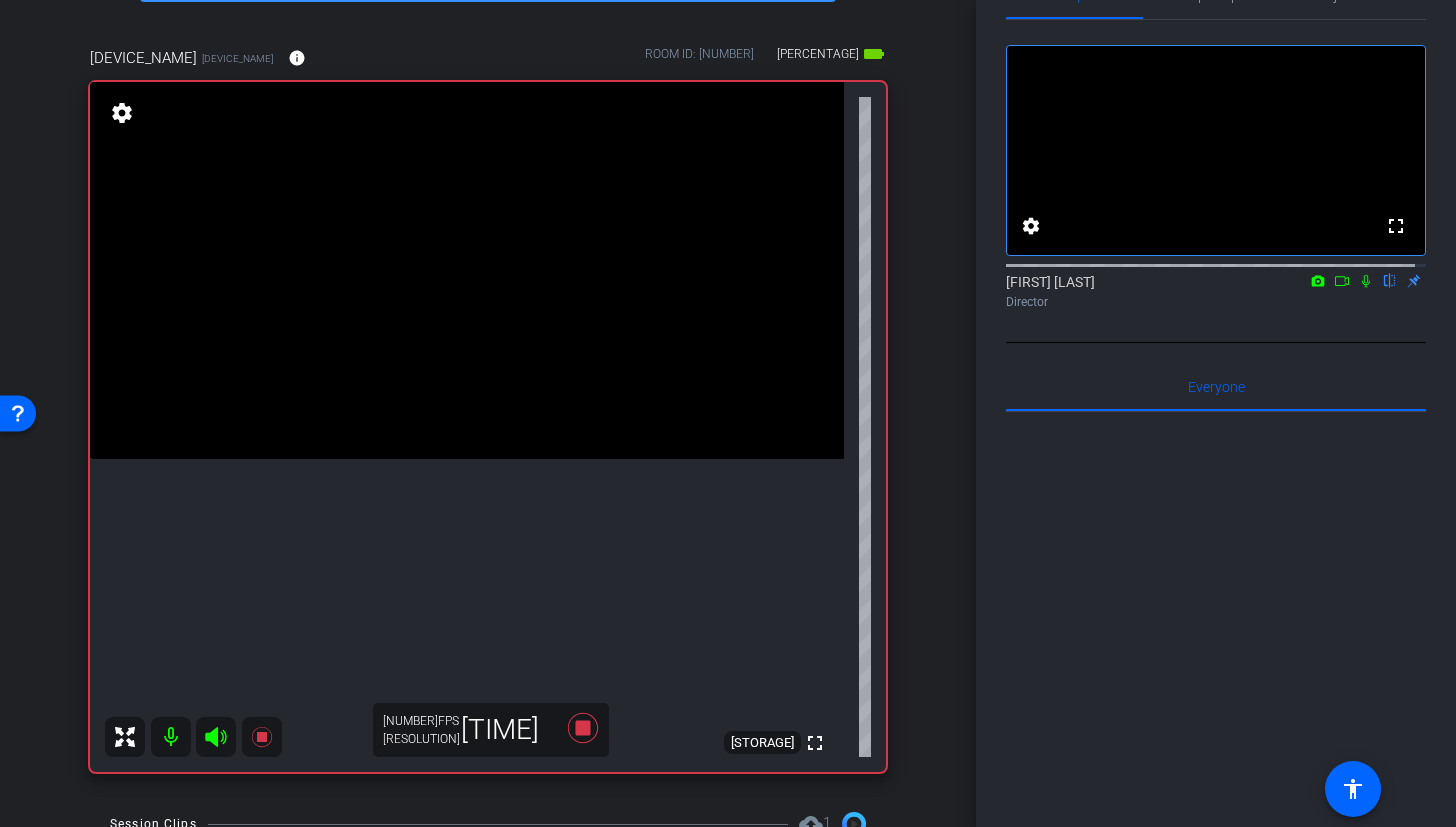 click at bounding box center [467, 270] 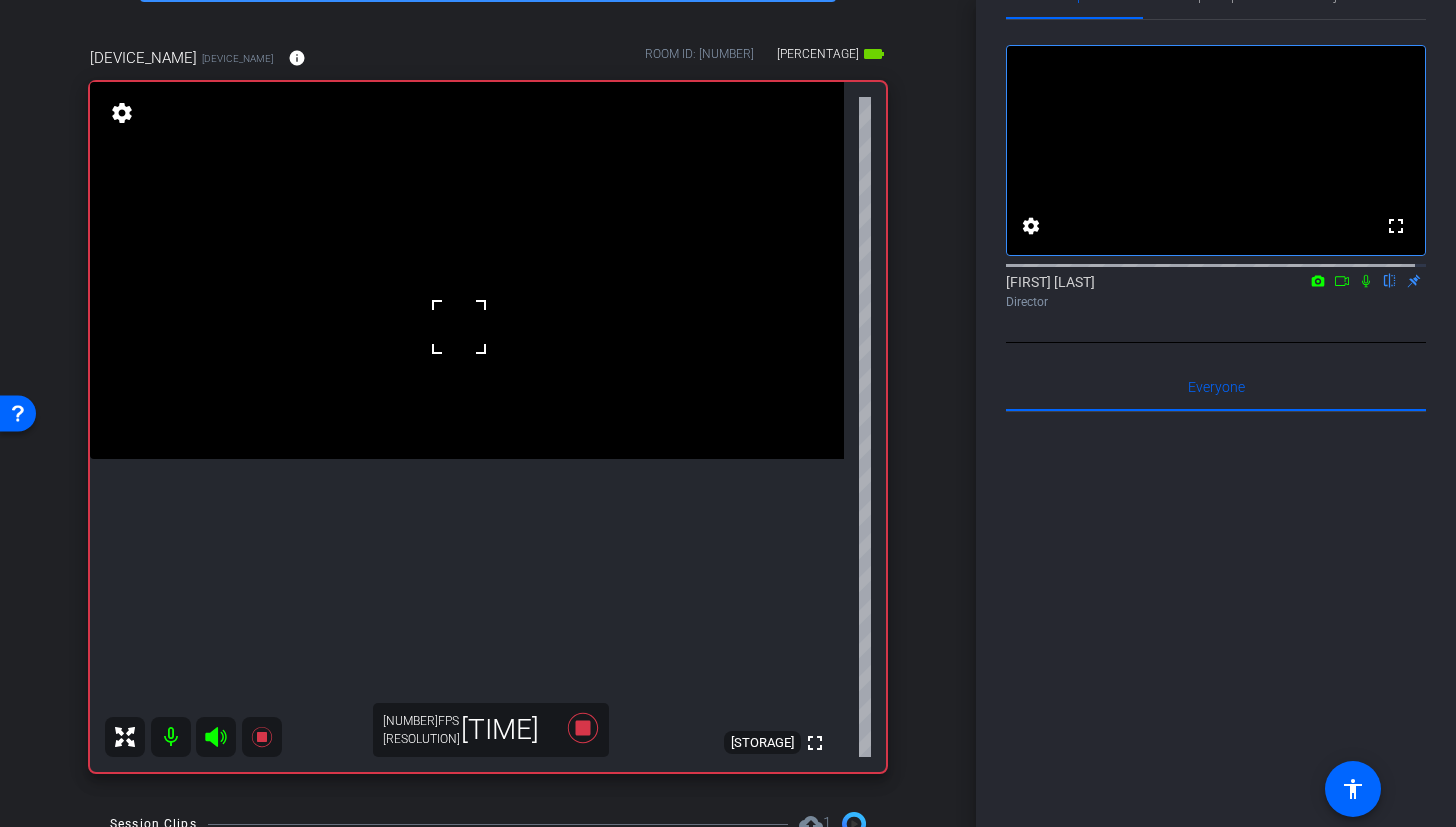 click at bounding box center [467, 270] 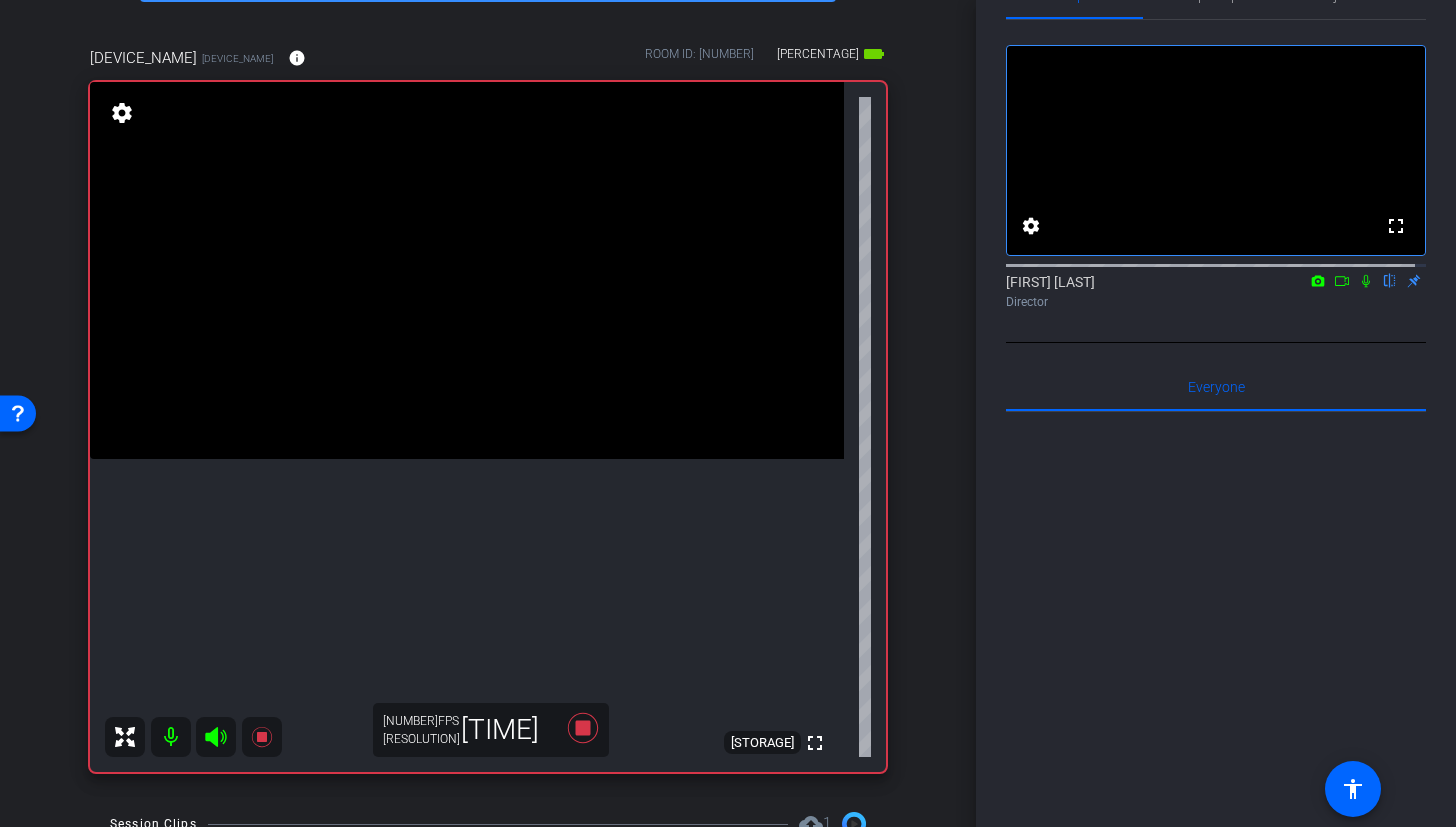 click at bounding box center [467, 270] 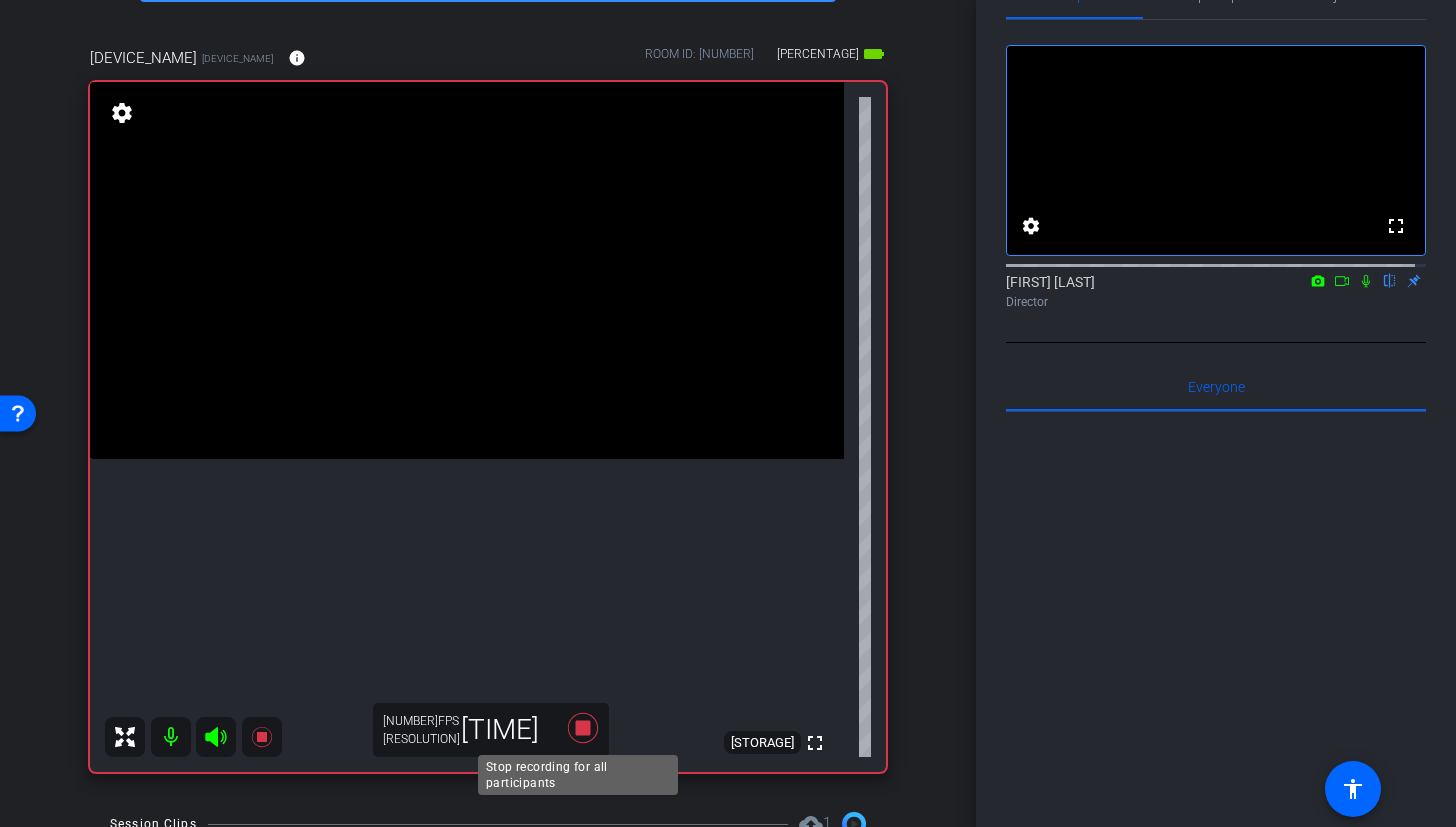 click at bounding box center (583, 728) 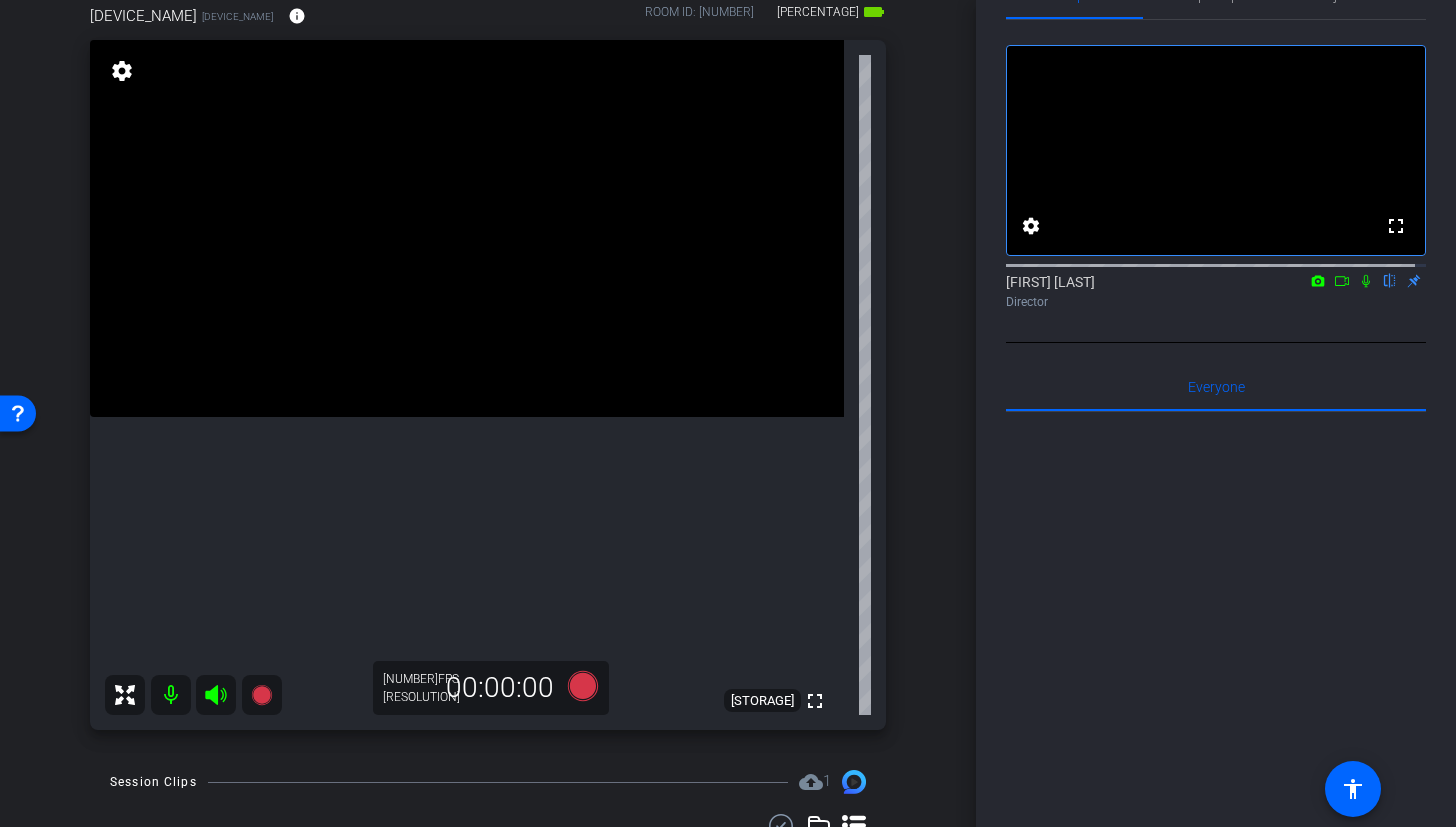 scroll, scrollTop: 128, scrollLeft: 0, axis: vertical 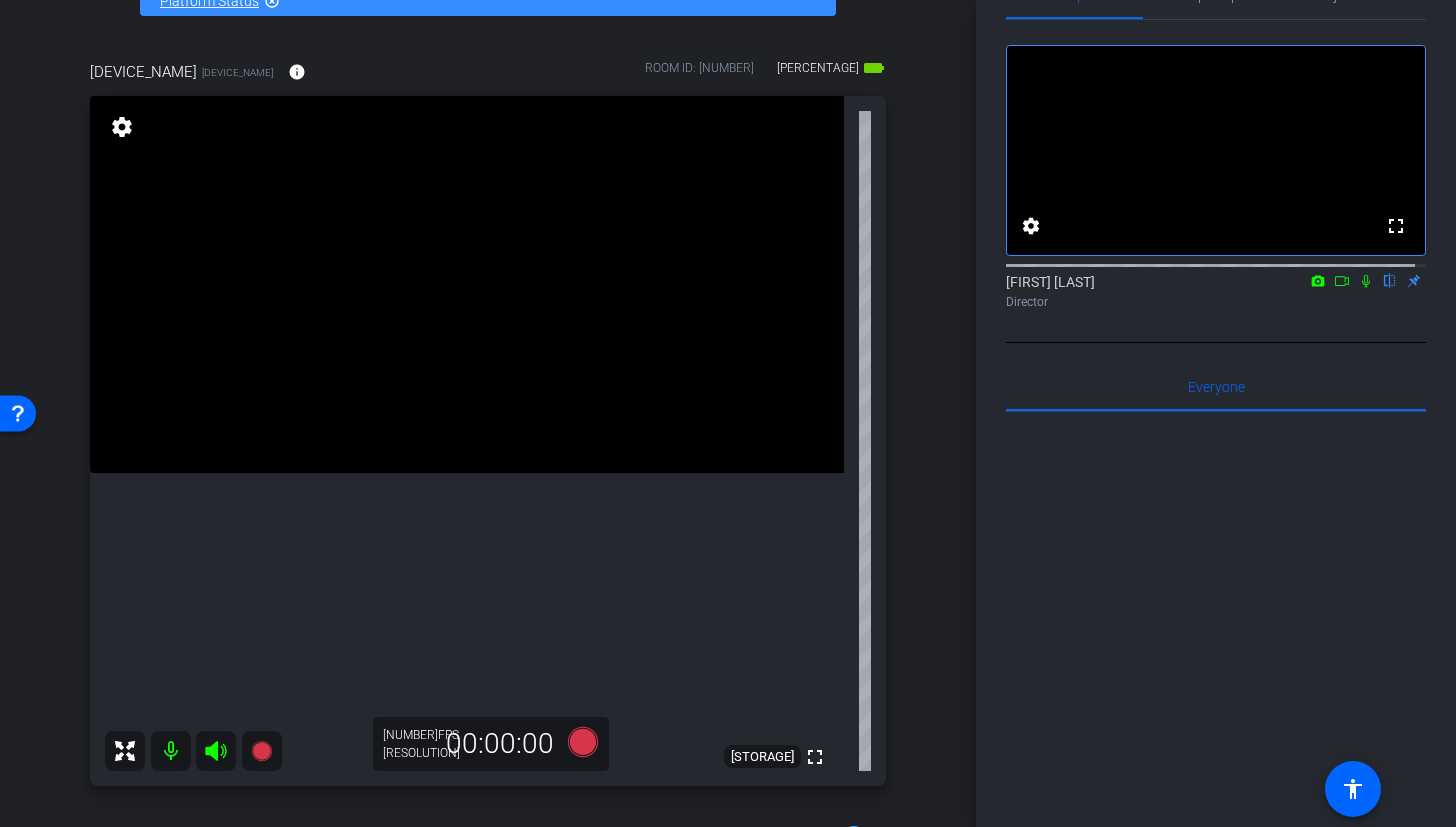 click at bounding box center [467, 284] 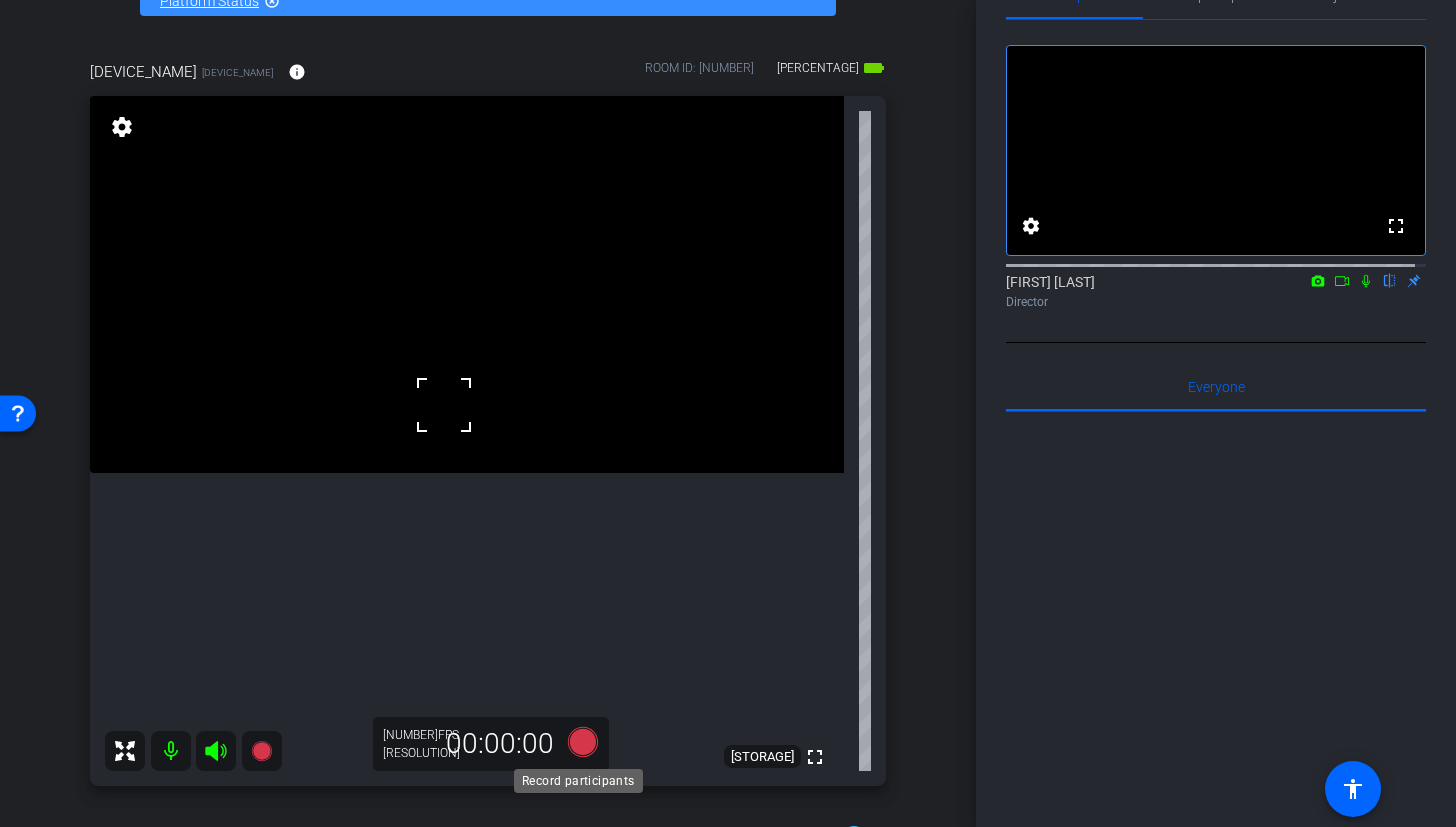 click at bounding box center [583, 742] 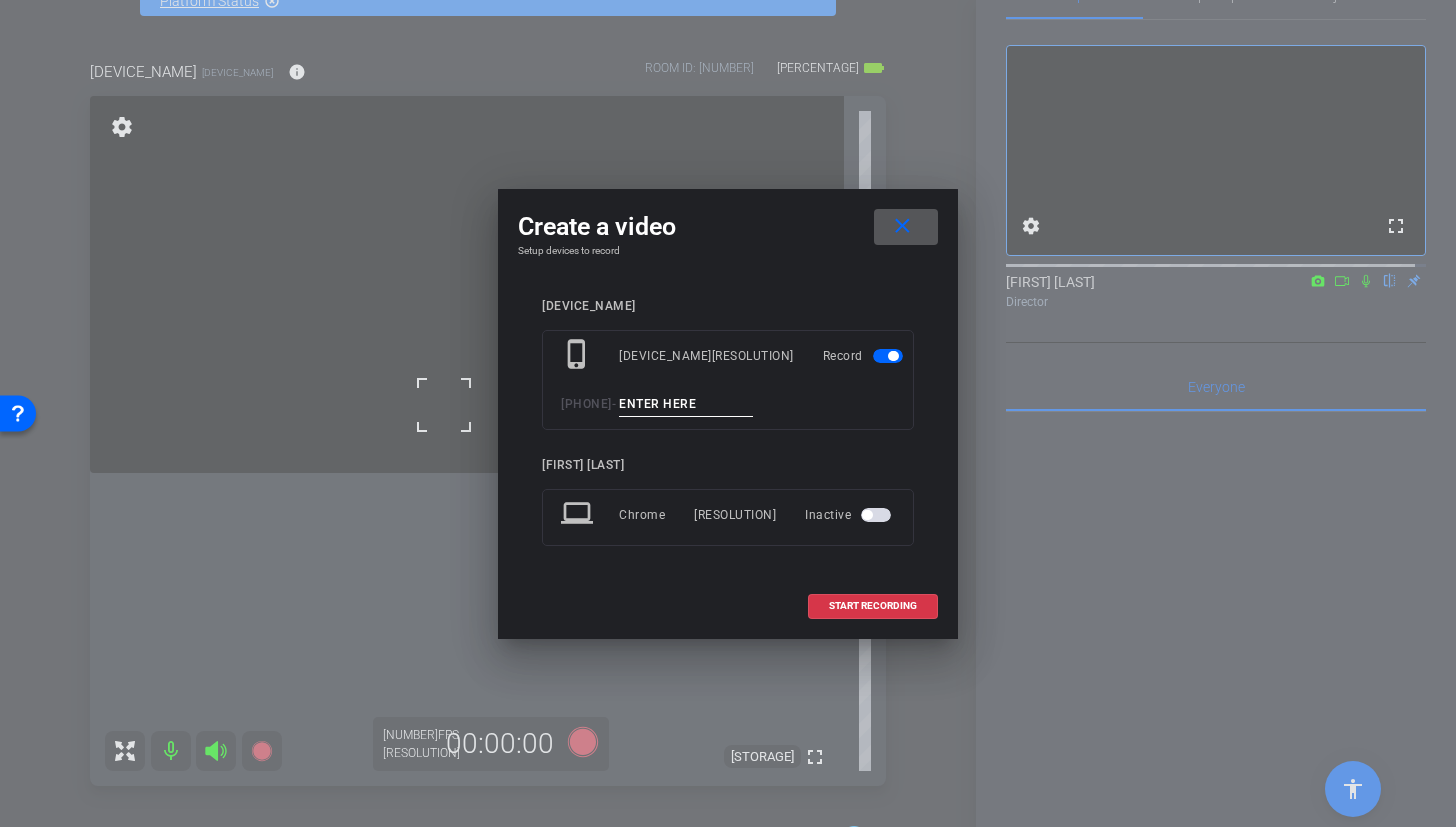 click at bounding box center [686, 404] 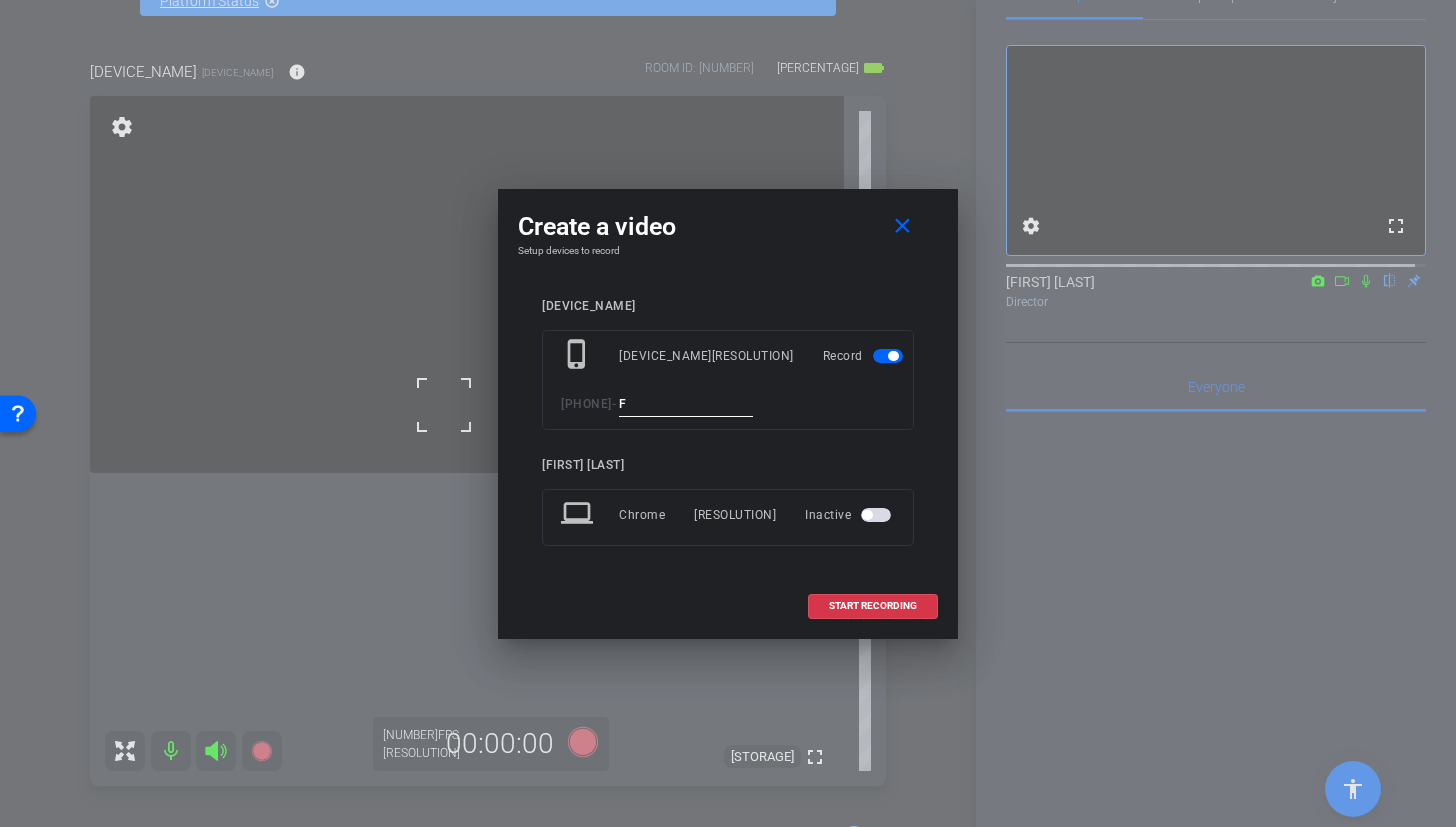 type on "F" 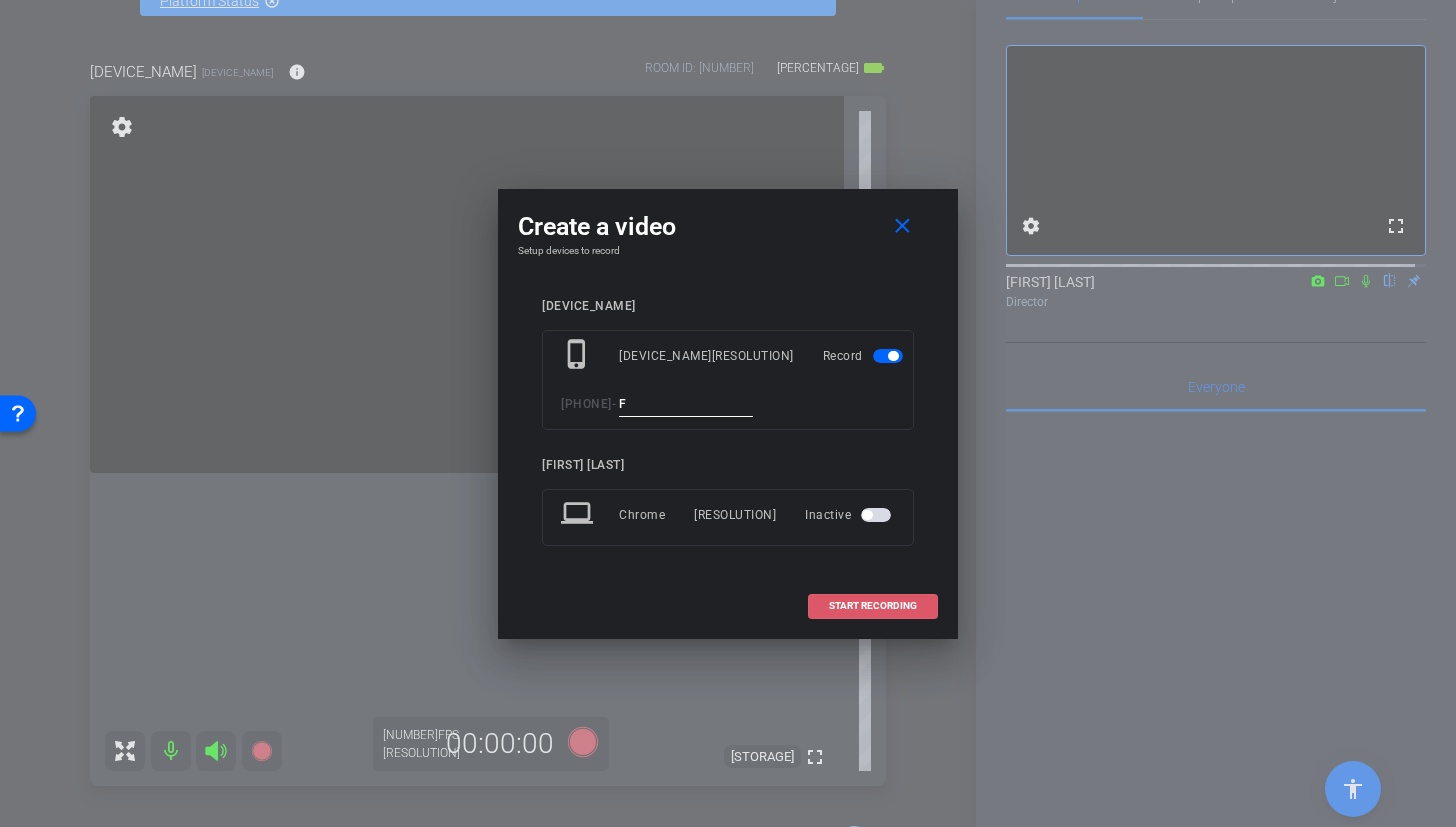 click on "START RECORDING" at bounding box center [873, 606] 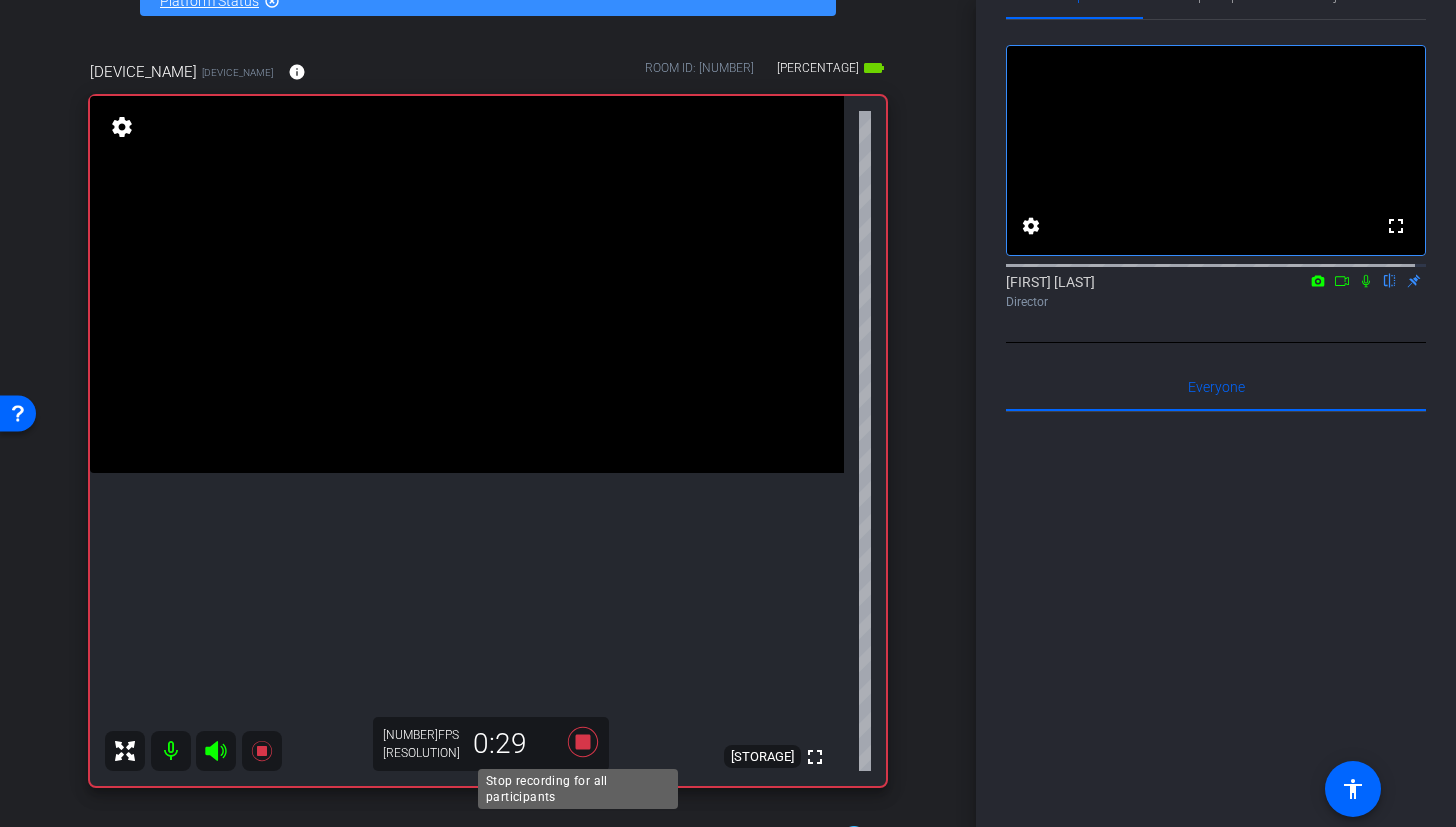 click at bounding box center (583, 742) 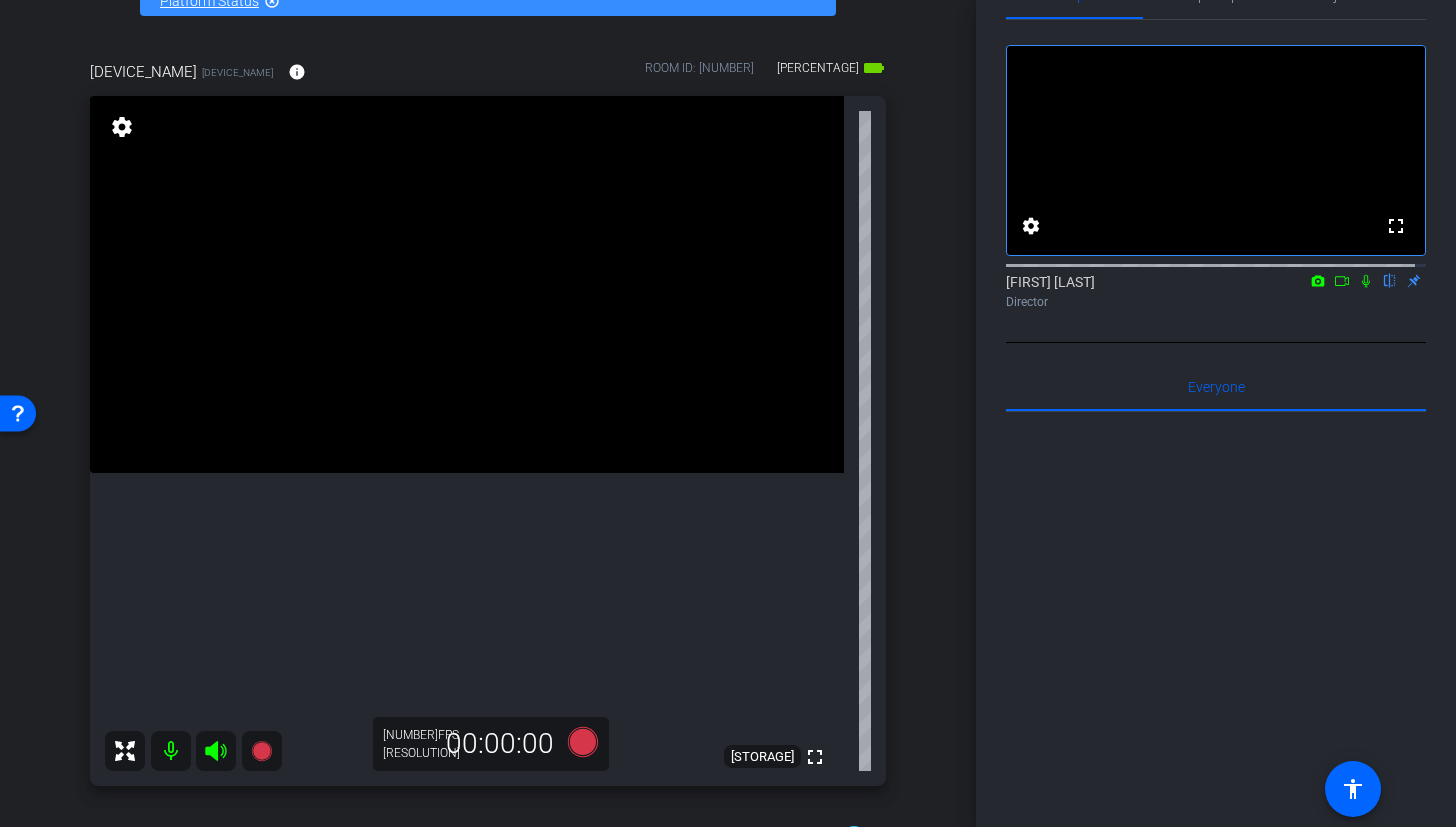 click at bounding box center (467, 284) 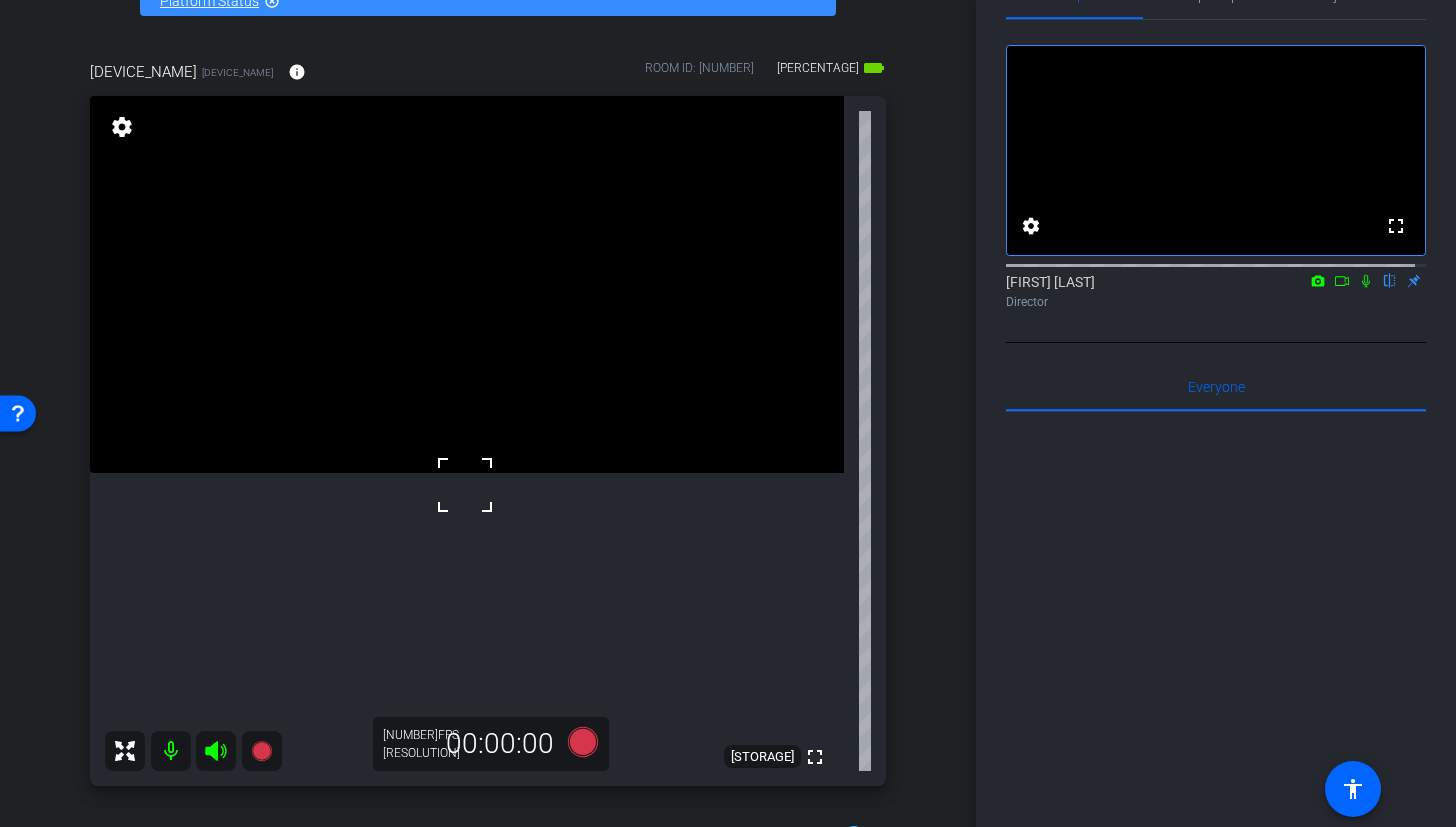 click at bounding box center (467, 284) 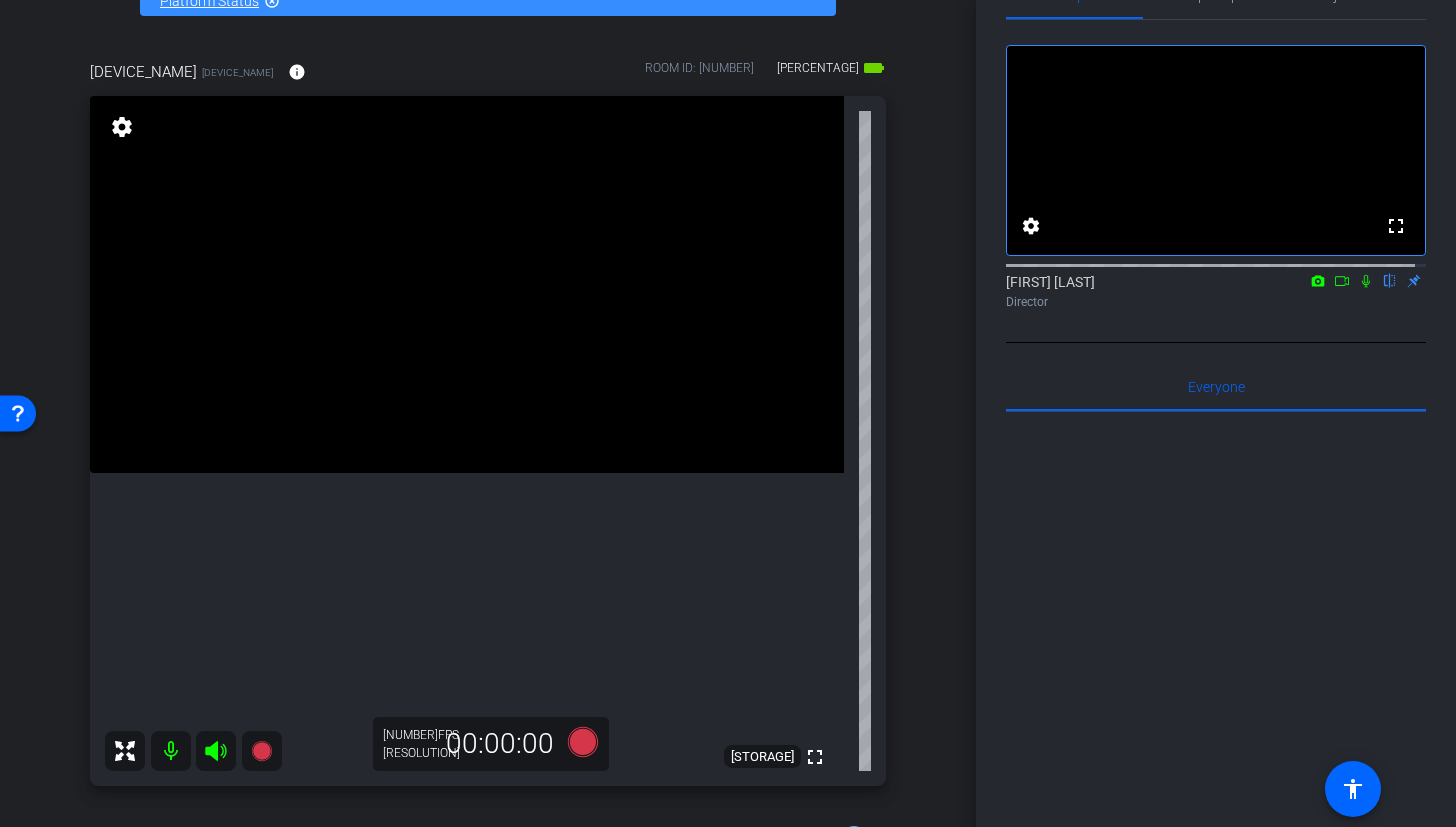 click at bounding box center (467, 284) 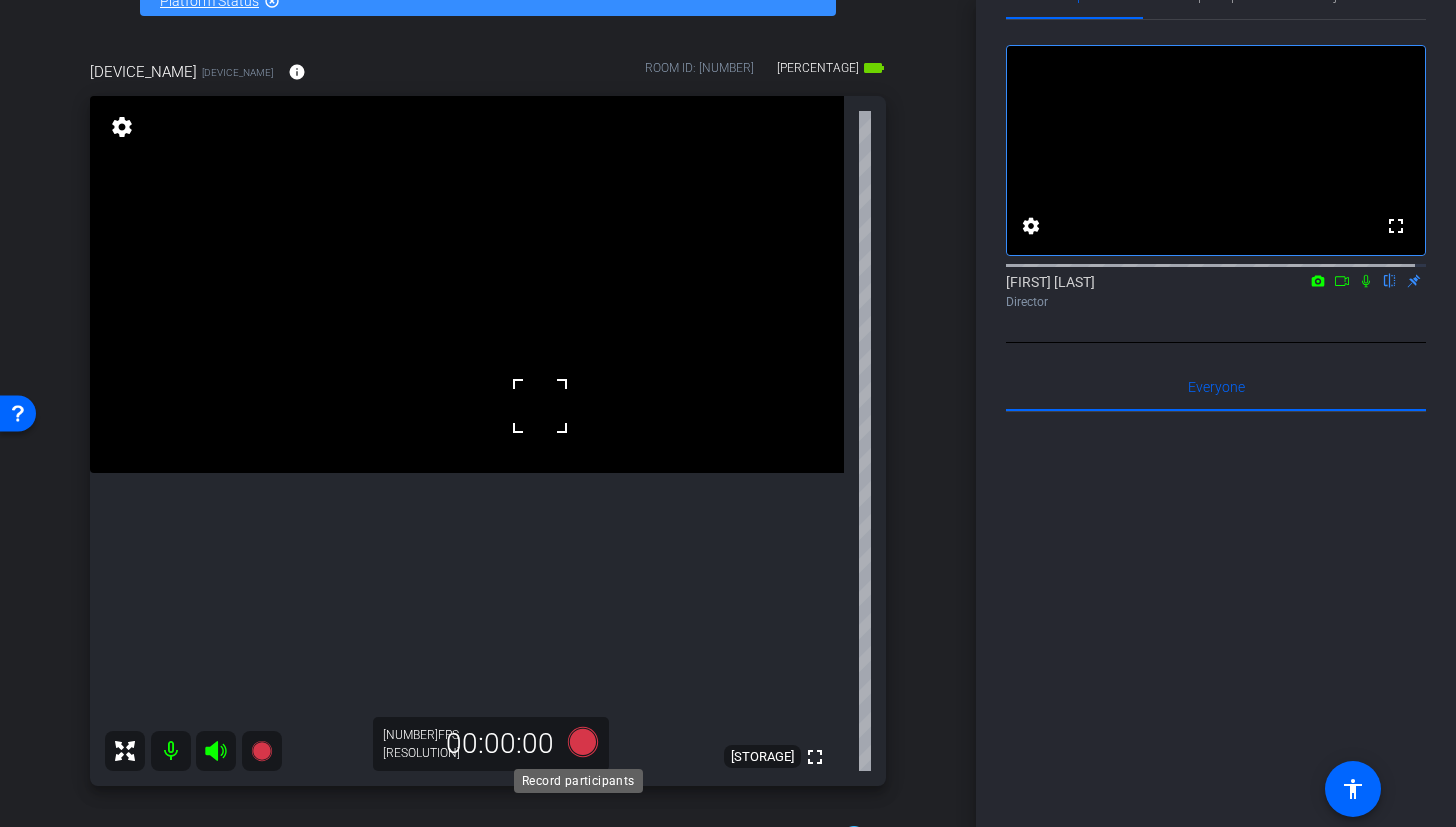 click at bounding box center [583, 742] 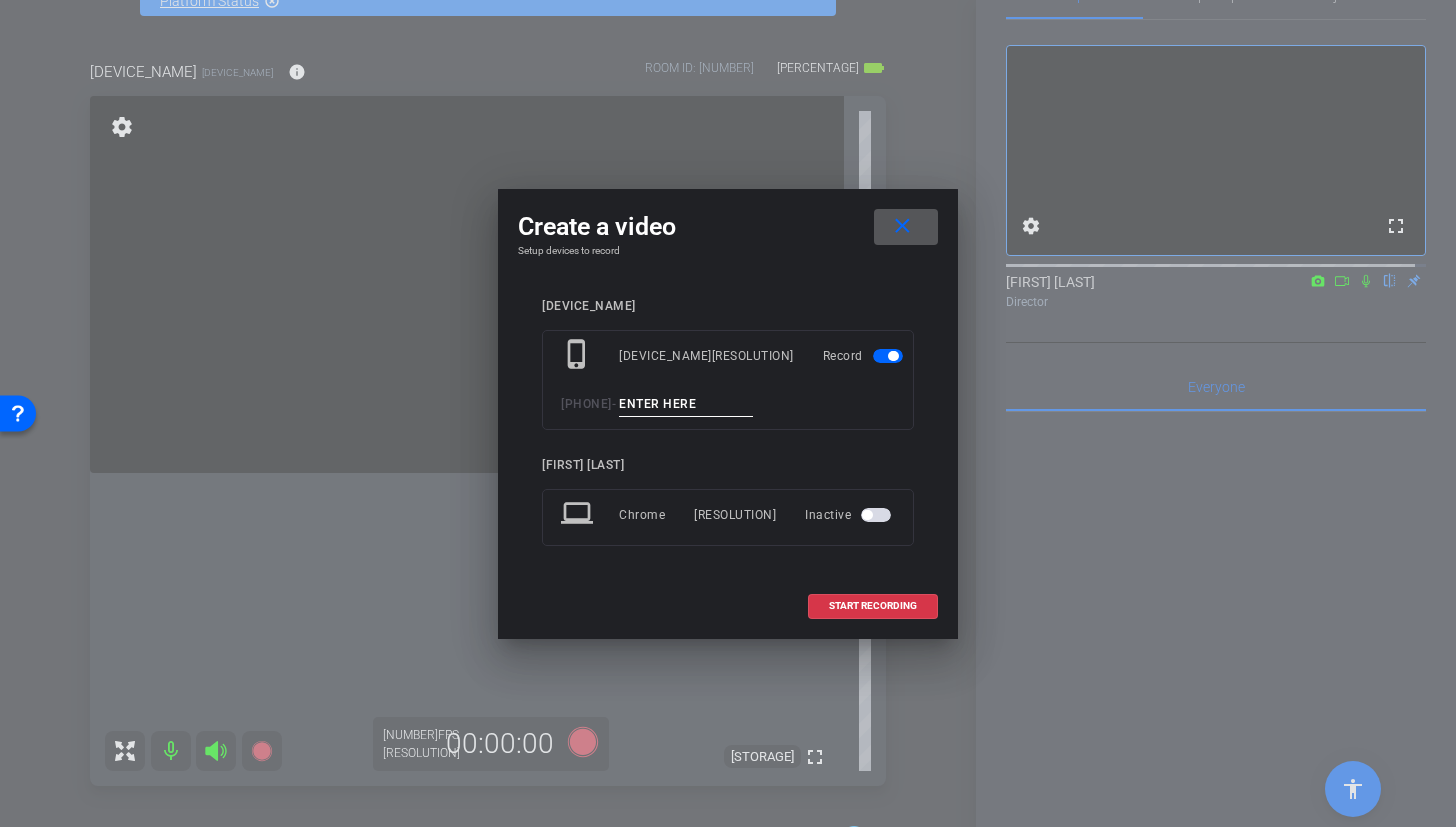 click at bounding box center (686, 404) 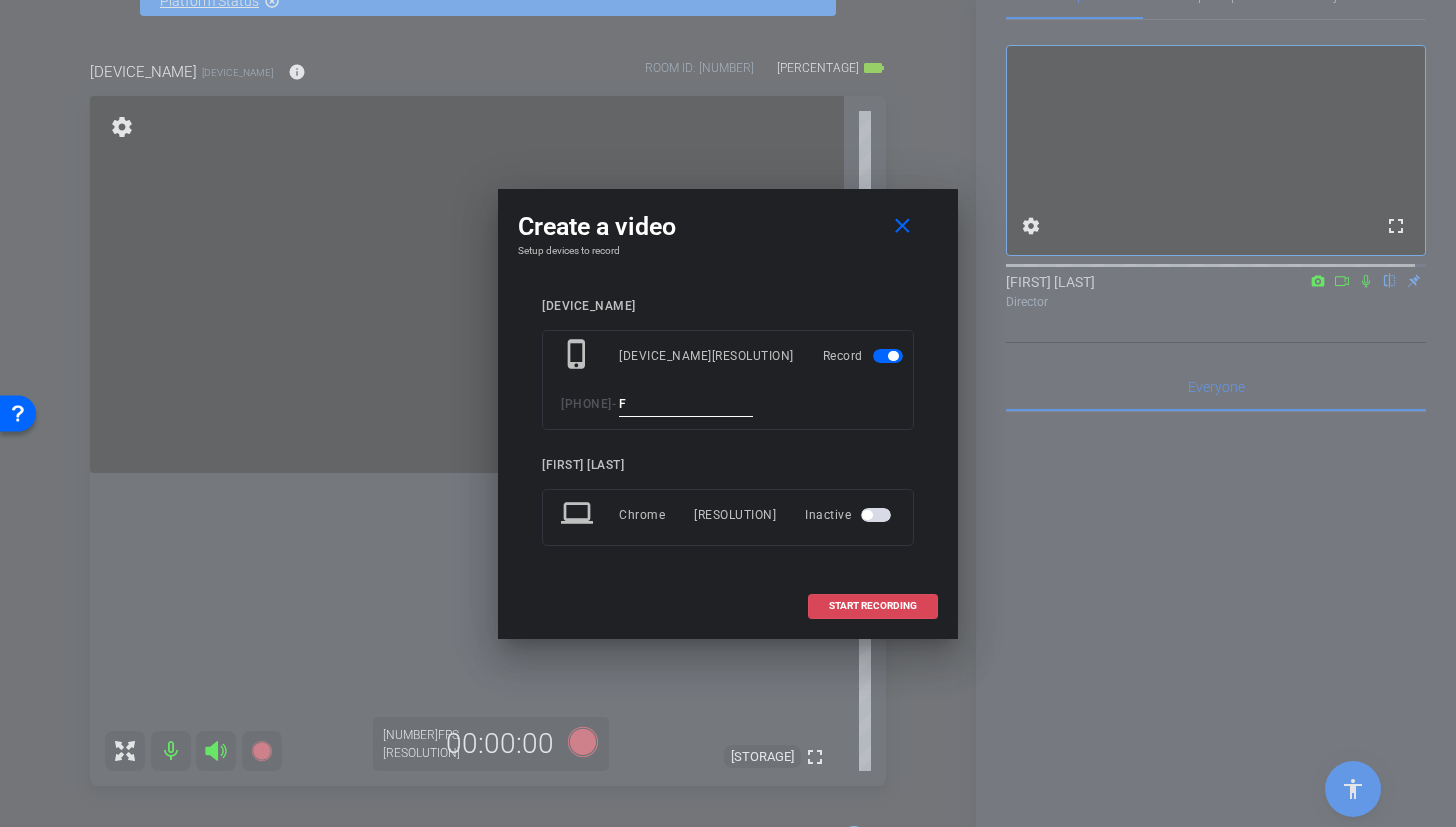 type on "F" 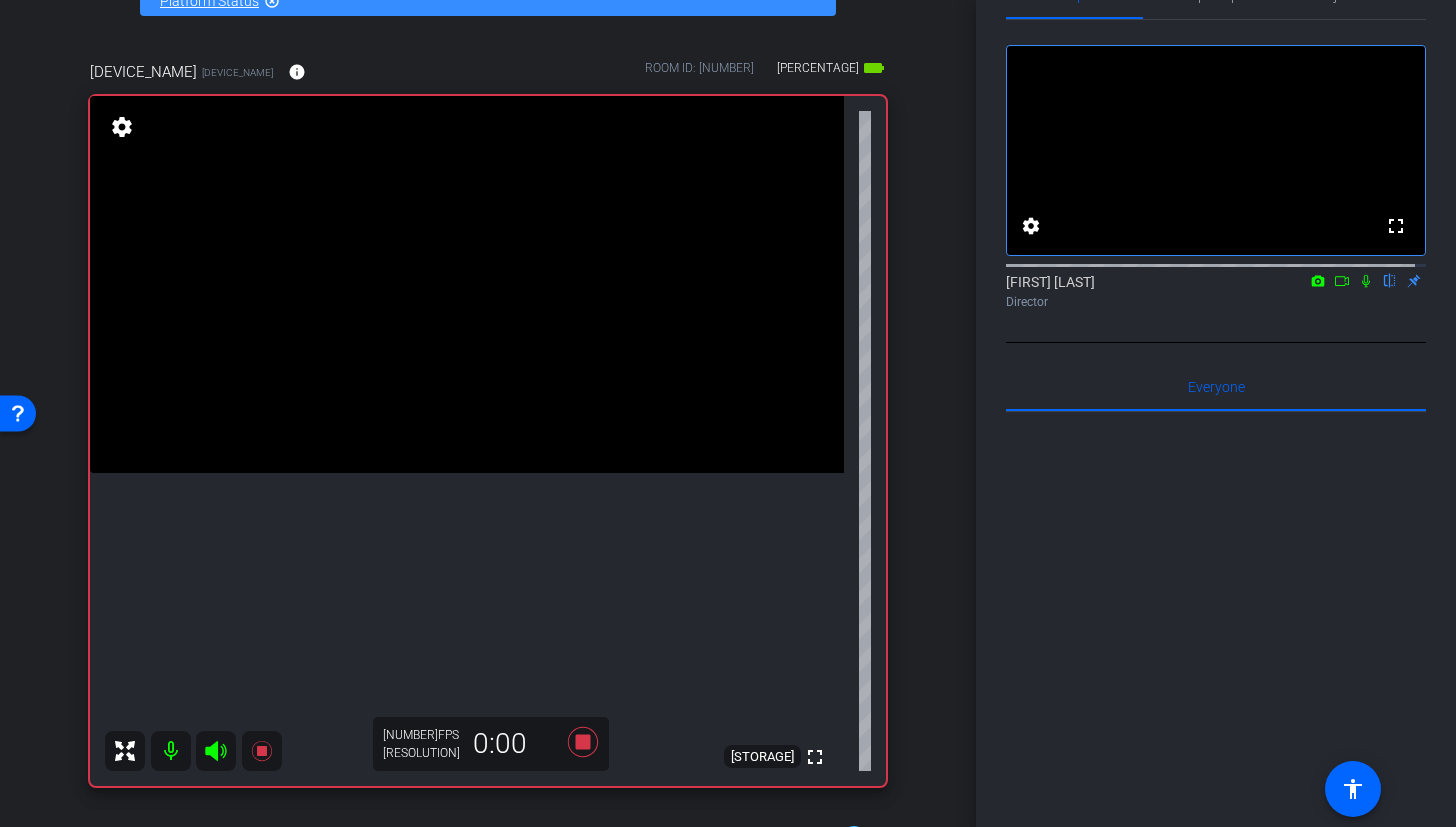 click at bounding box center (467, 284) 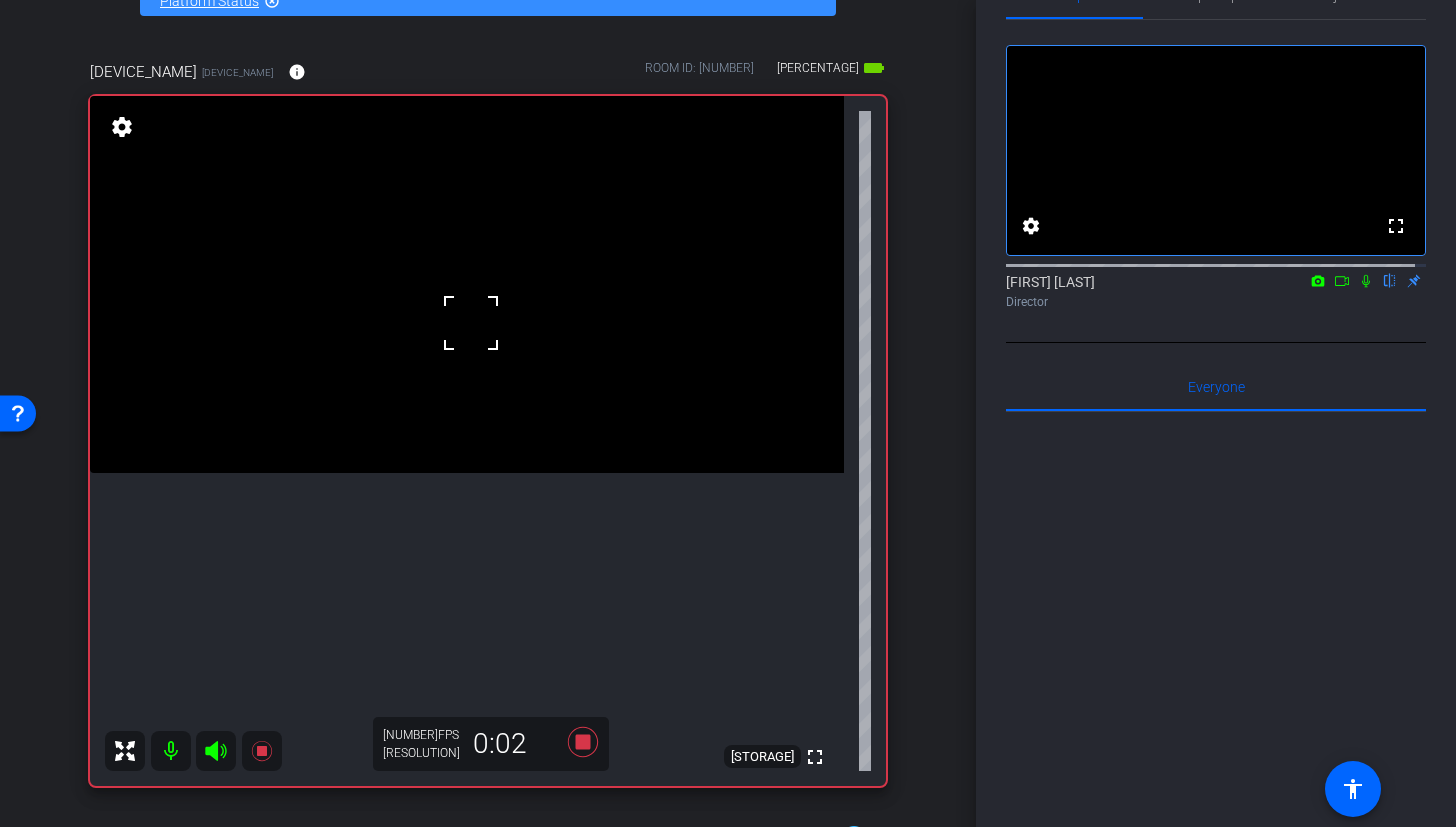 click at bounding box center [467, 284] 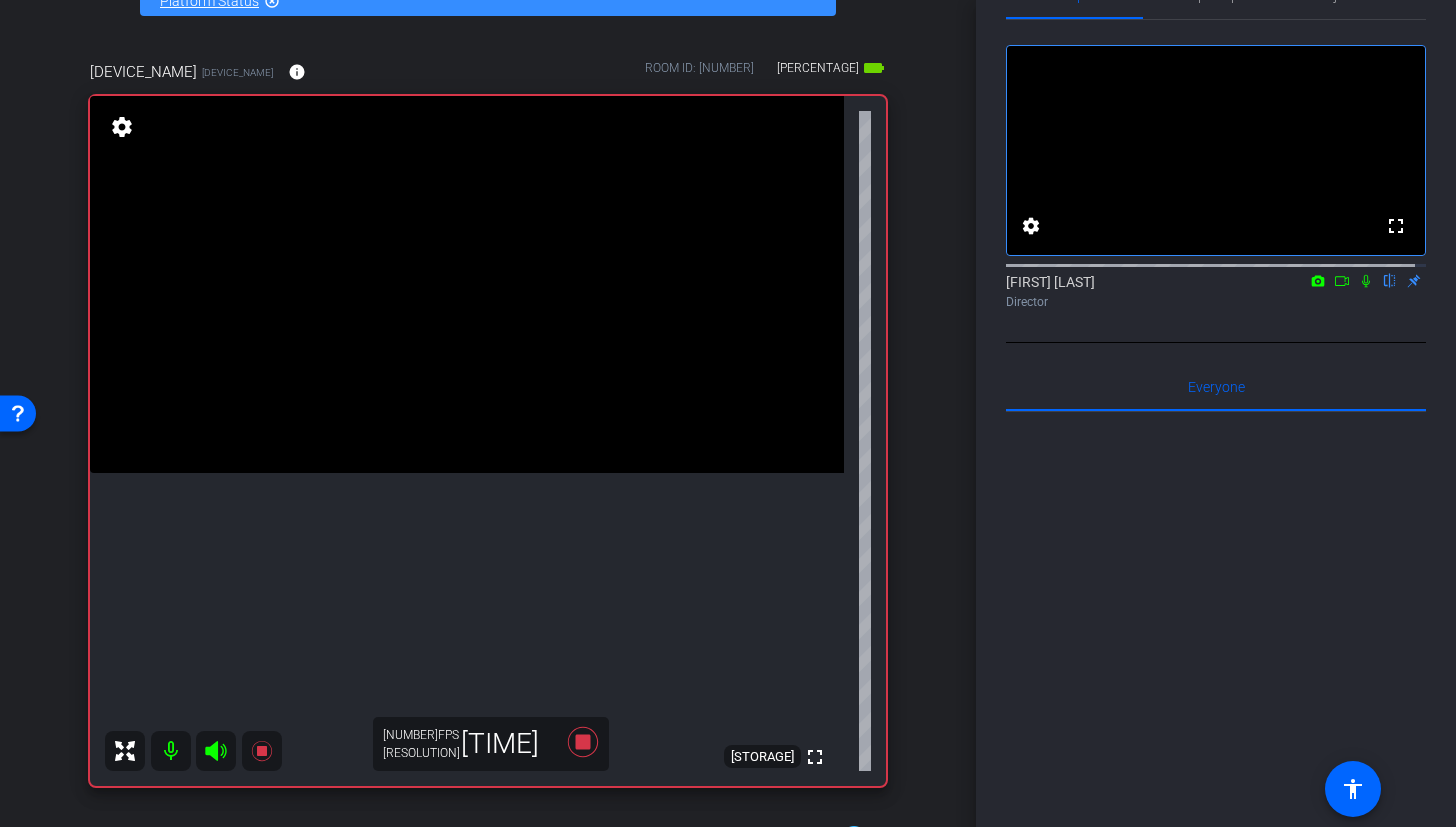 click at bounding box center (467, 284) 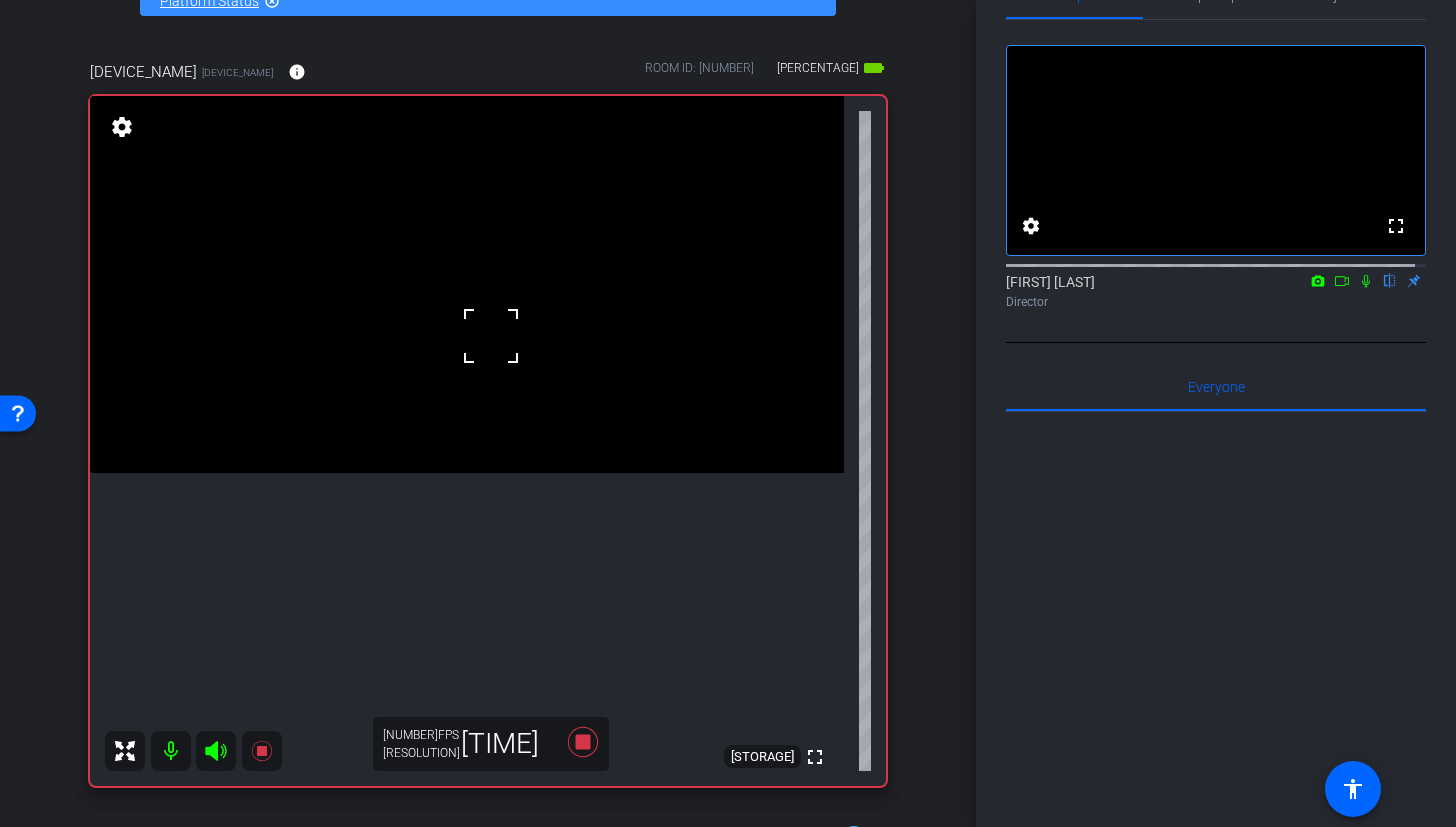 click at bounding box center [467, 284] 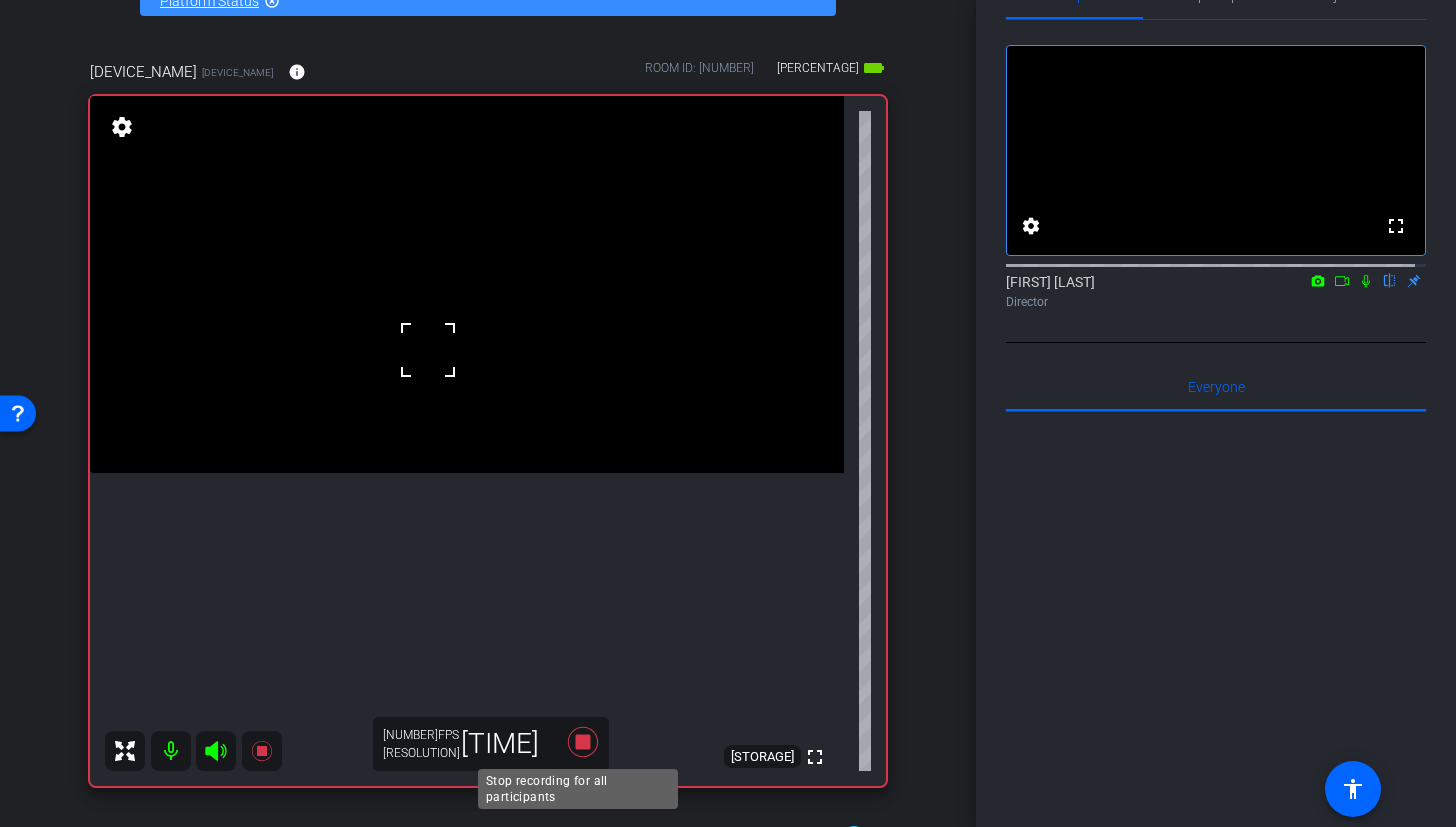 click at bounding box center (583, 742) 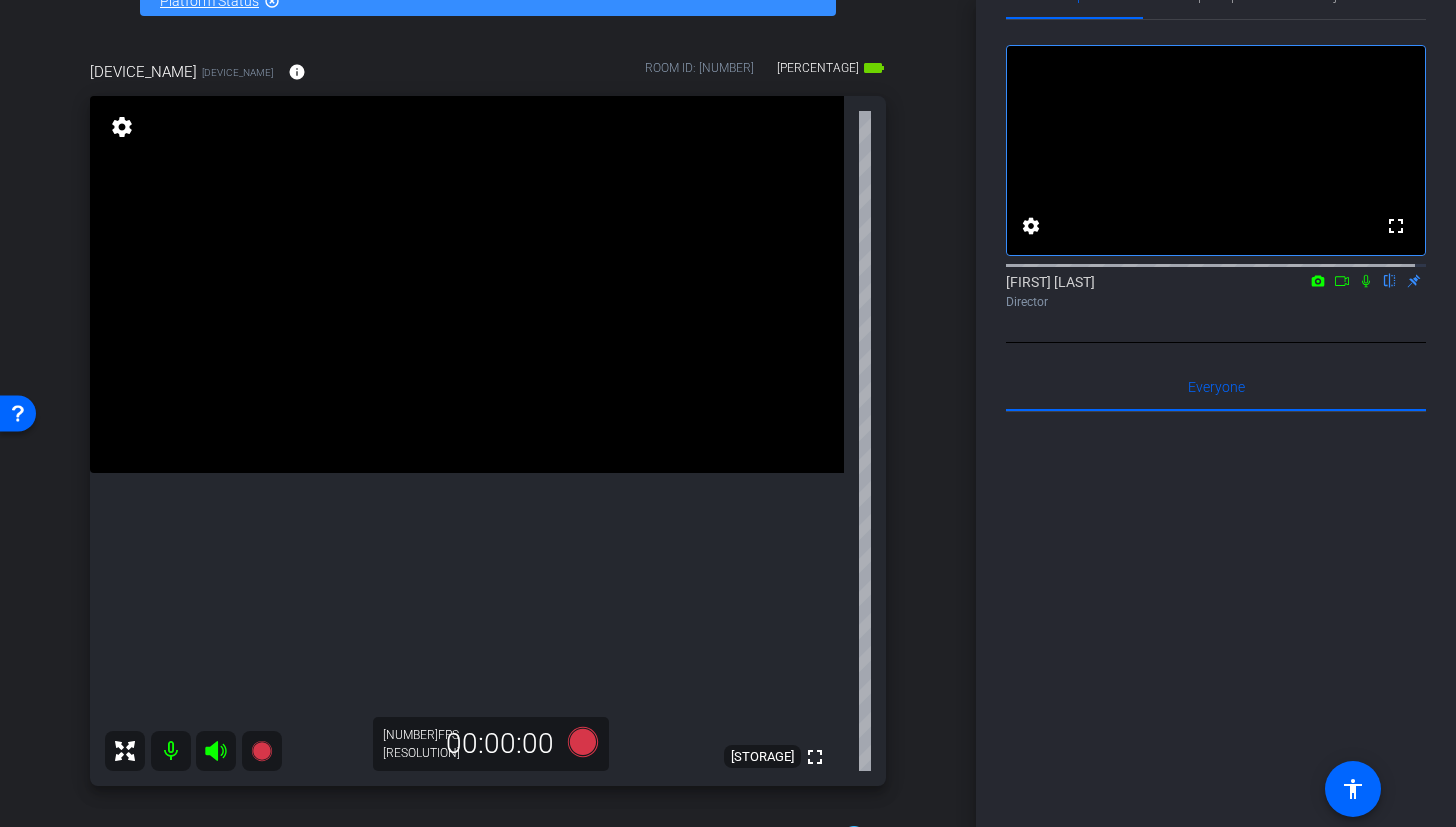 click at bounding box center [467, 284] 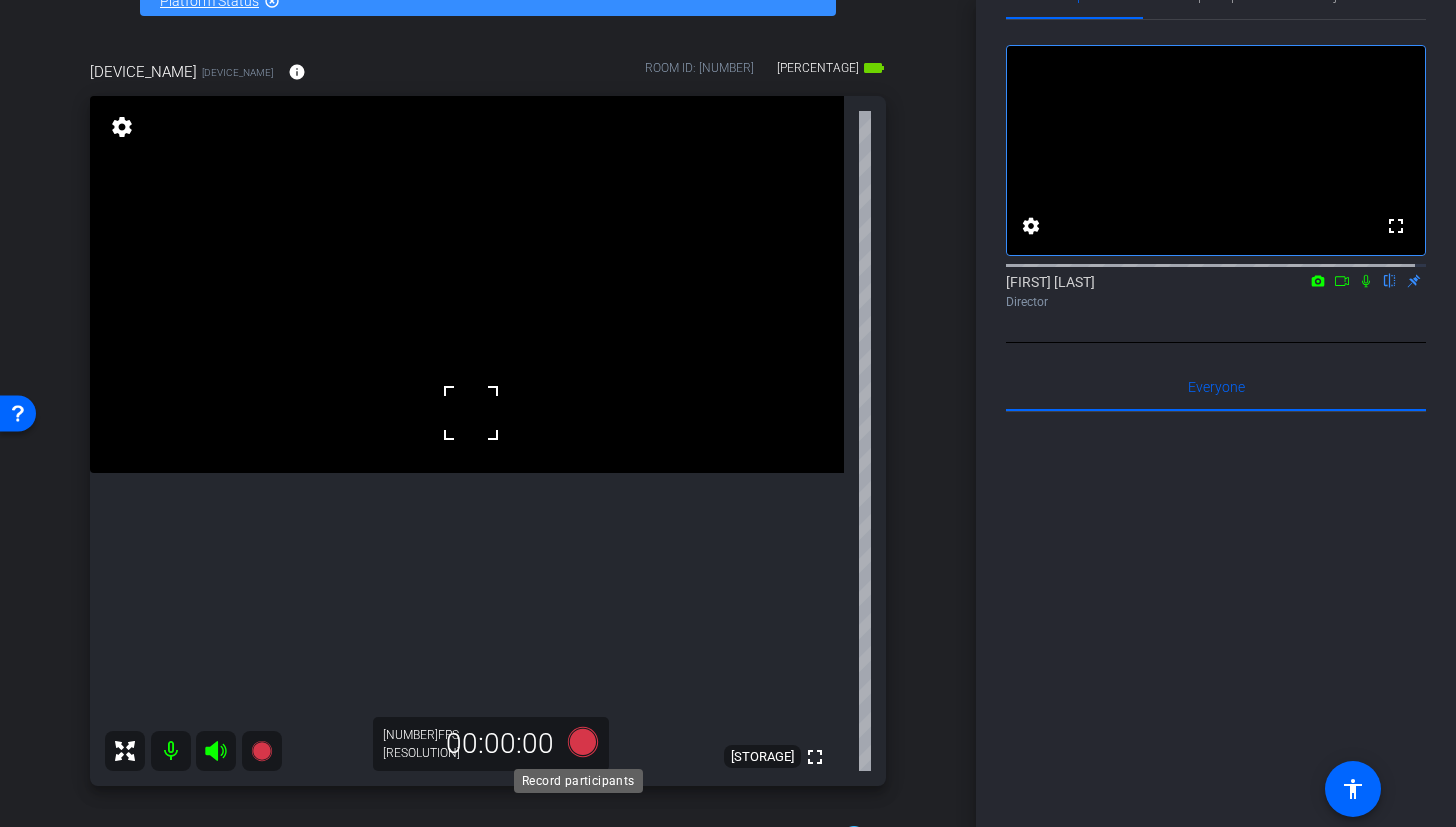 click at bounding box center [583, 742] 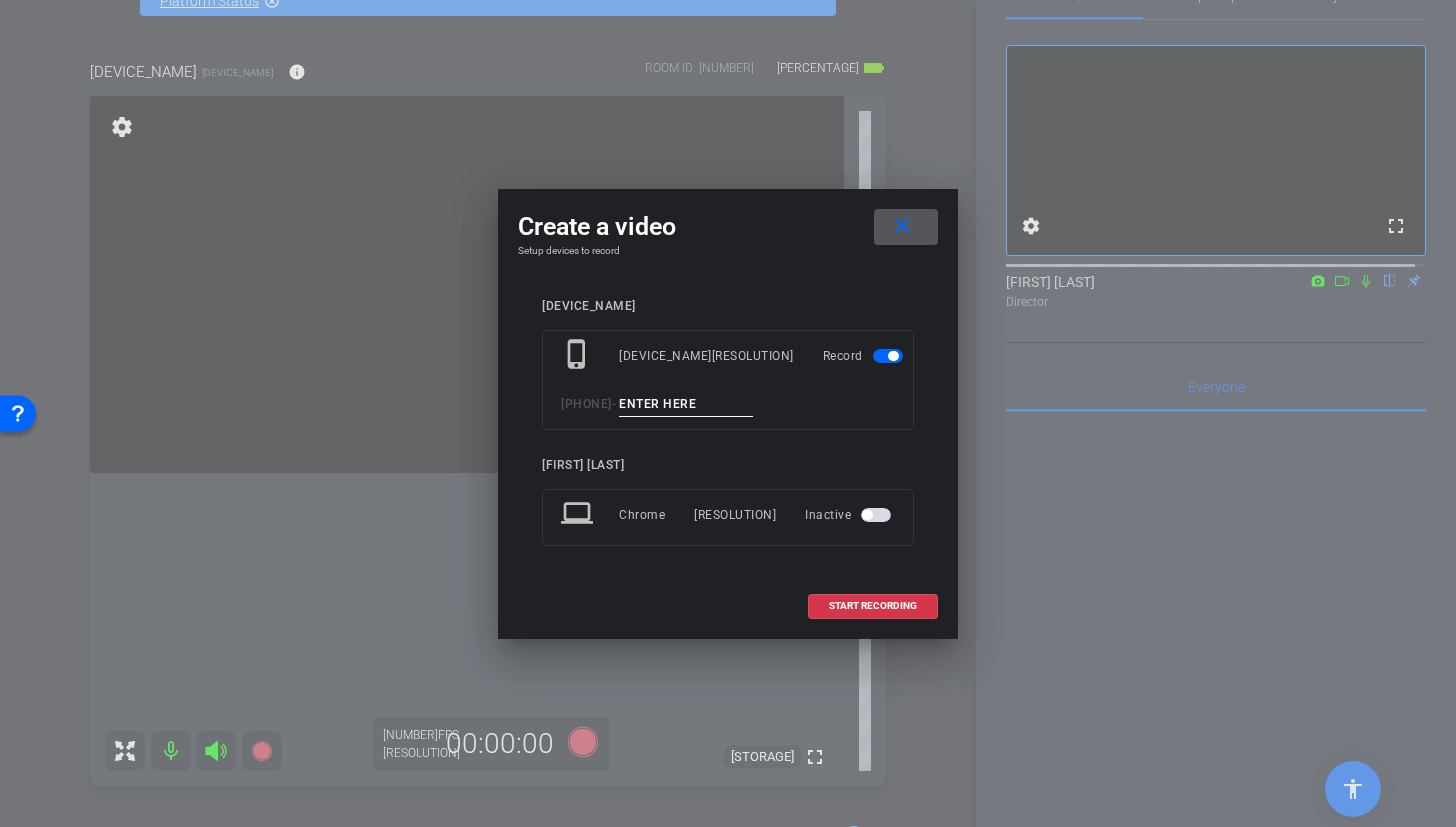 click at bounding box center [686, 404] 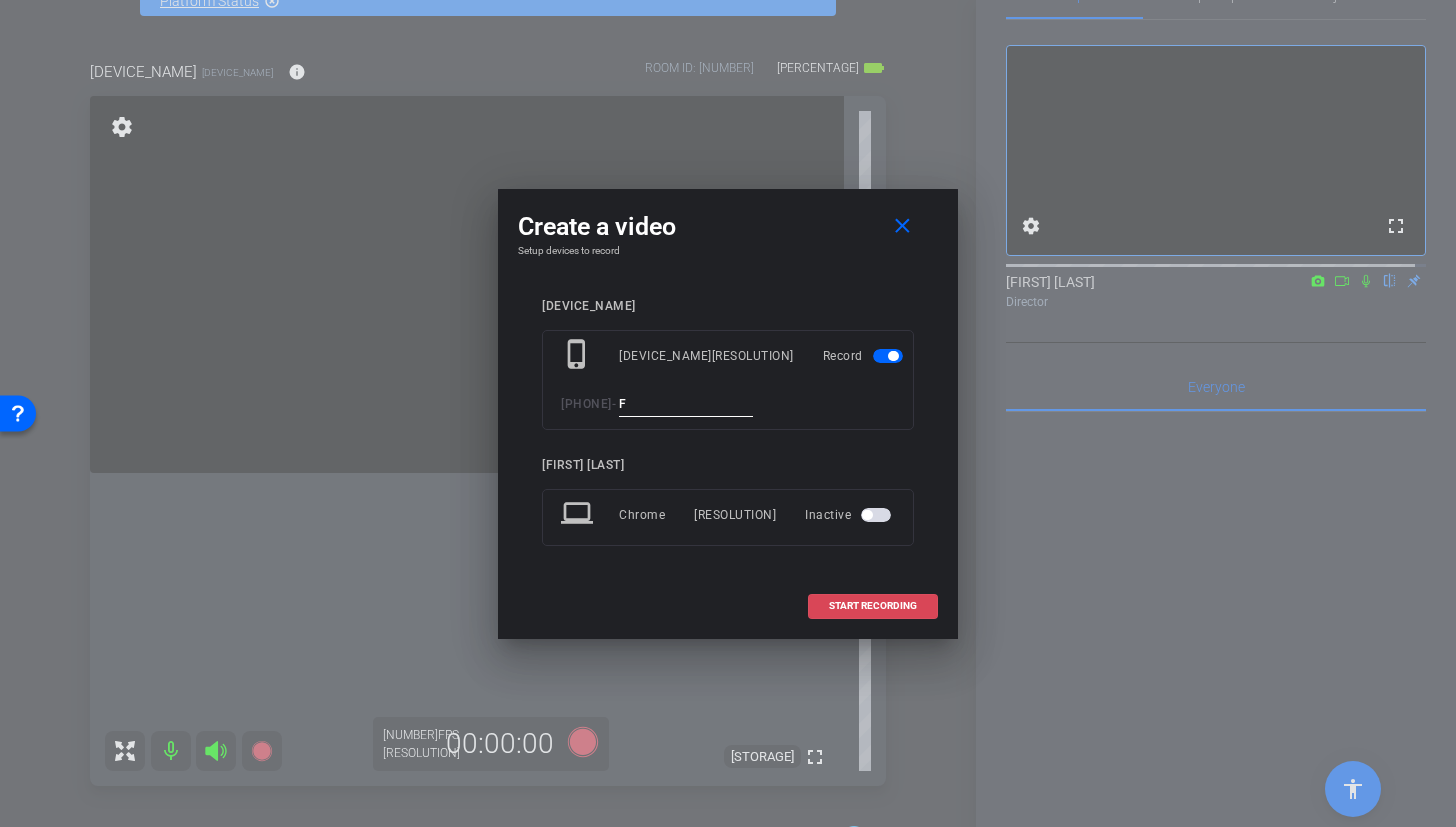 type on "F" 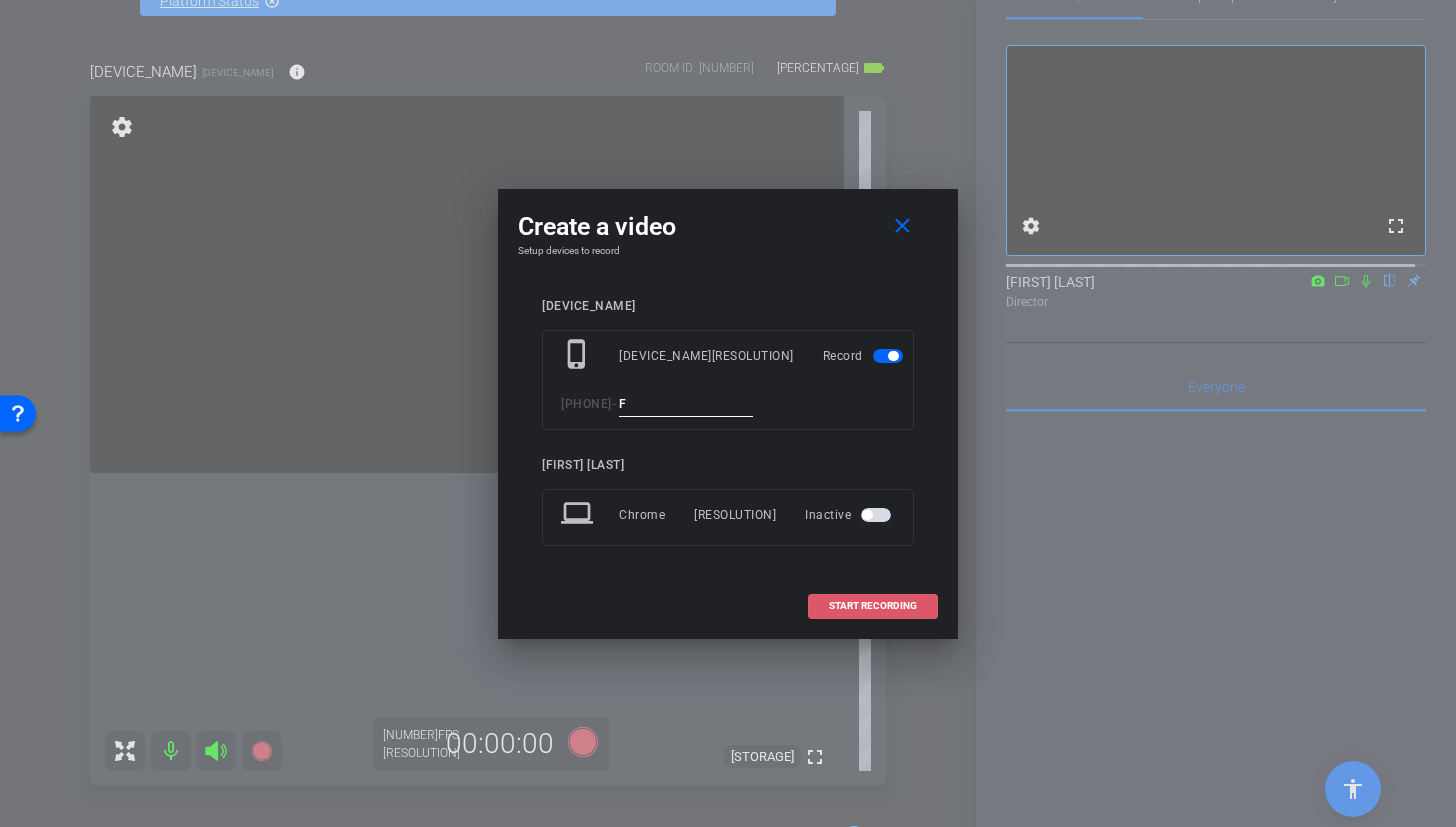 click on "START RECORDING" at bounding box center [873, 606] 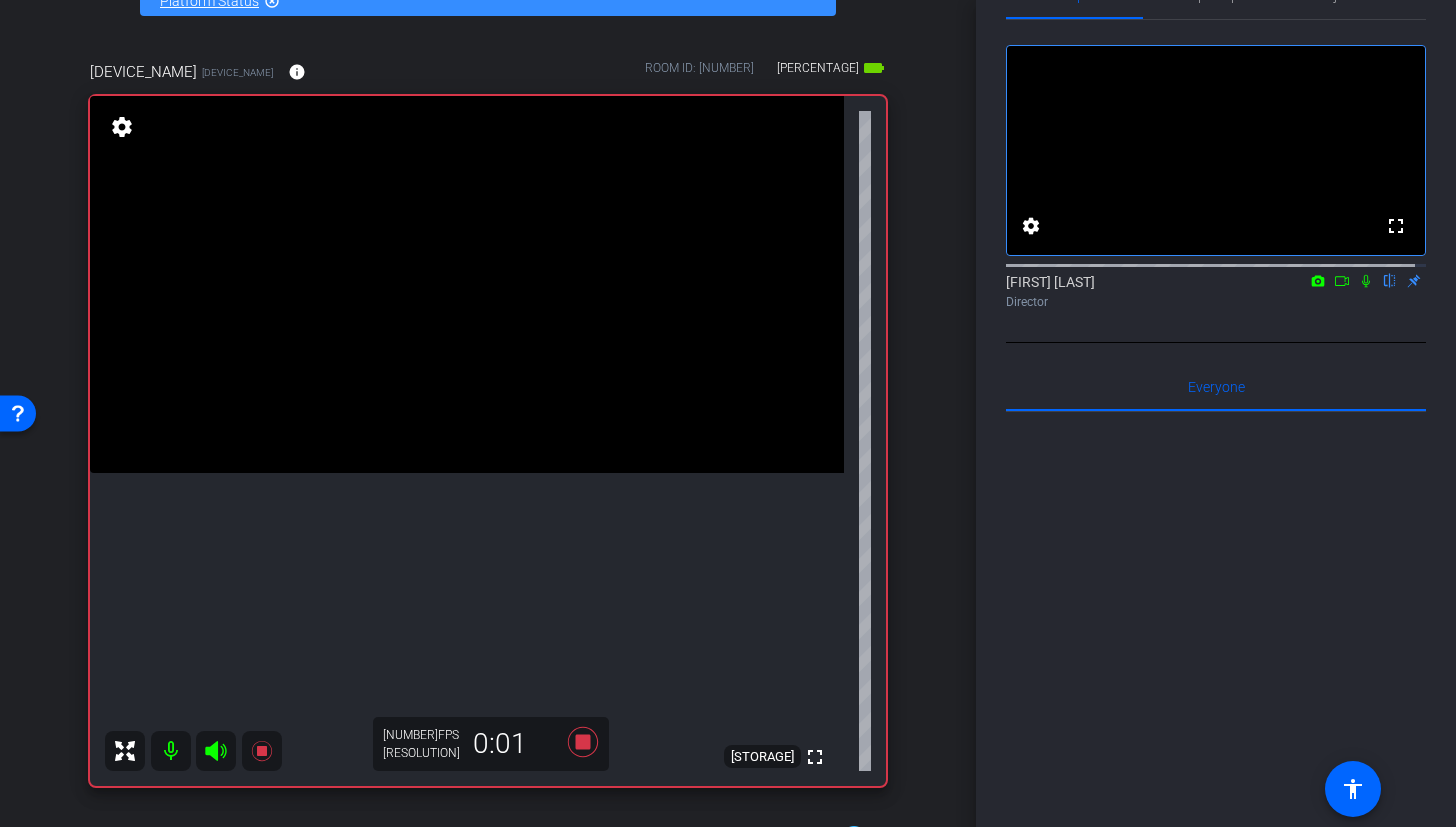 click at bounding box center (467, 284) 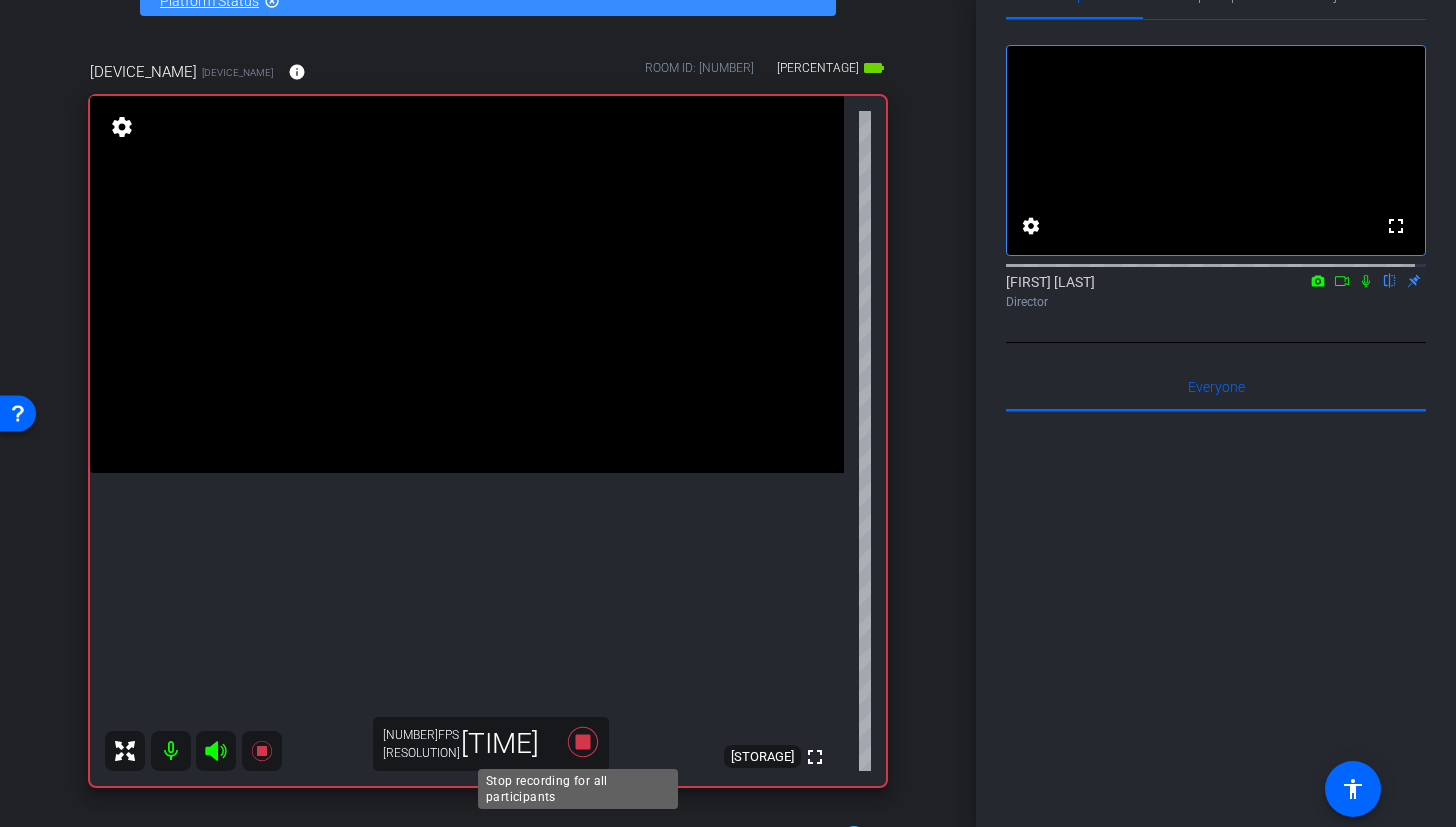 click at bounding box center (583, 742) 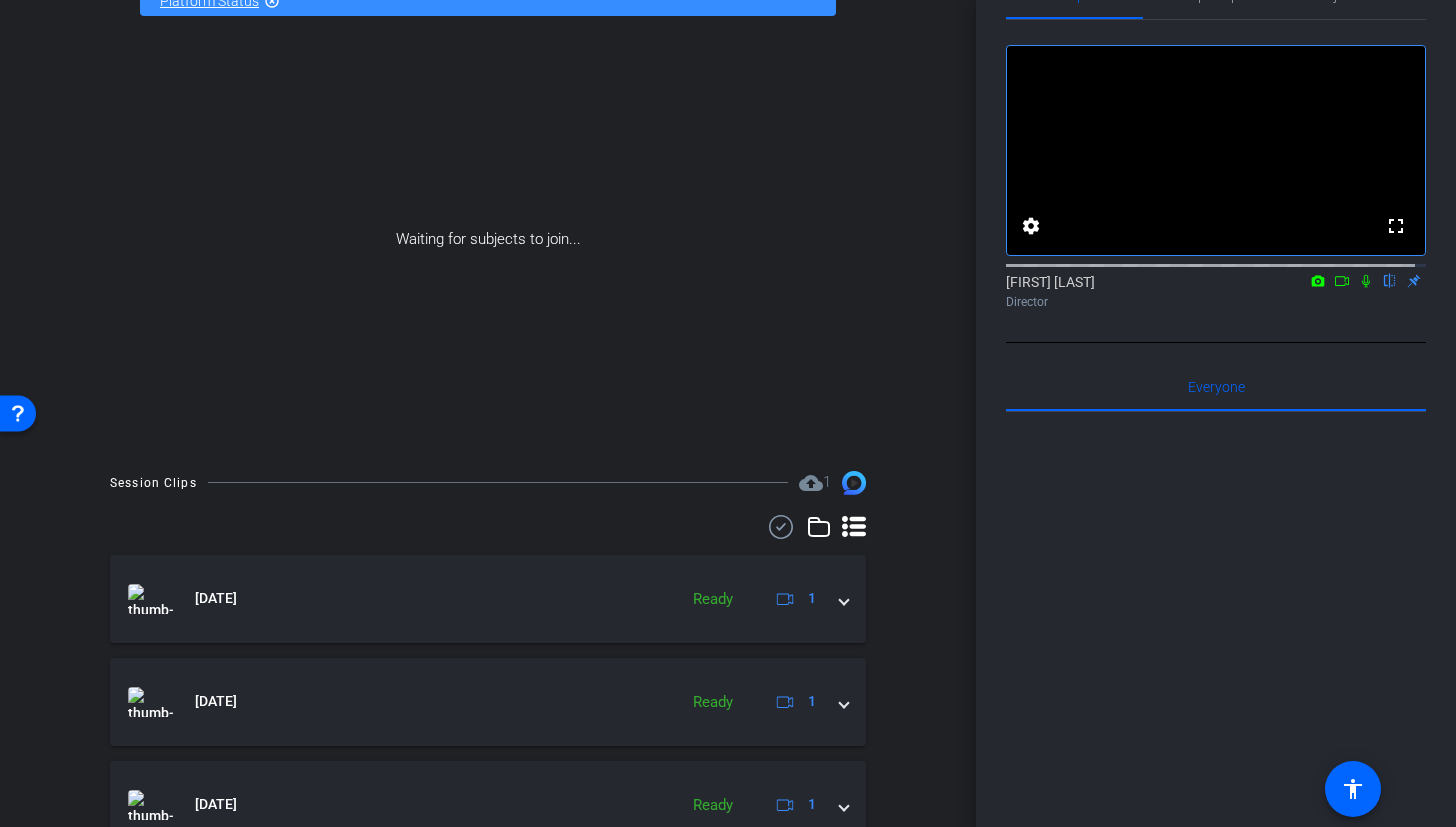 click on "[FIRST] [LAST]
flip
Director" at bounding box center [1216, 291] 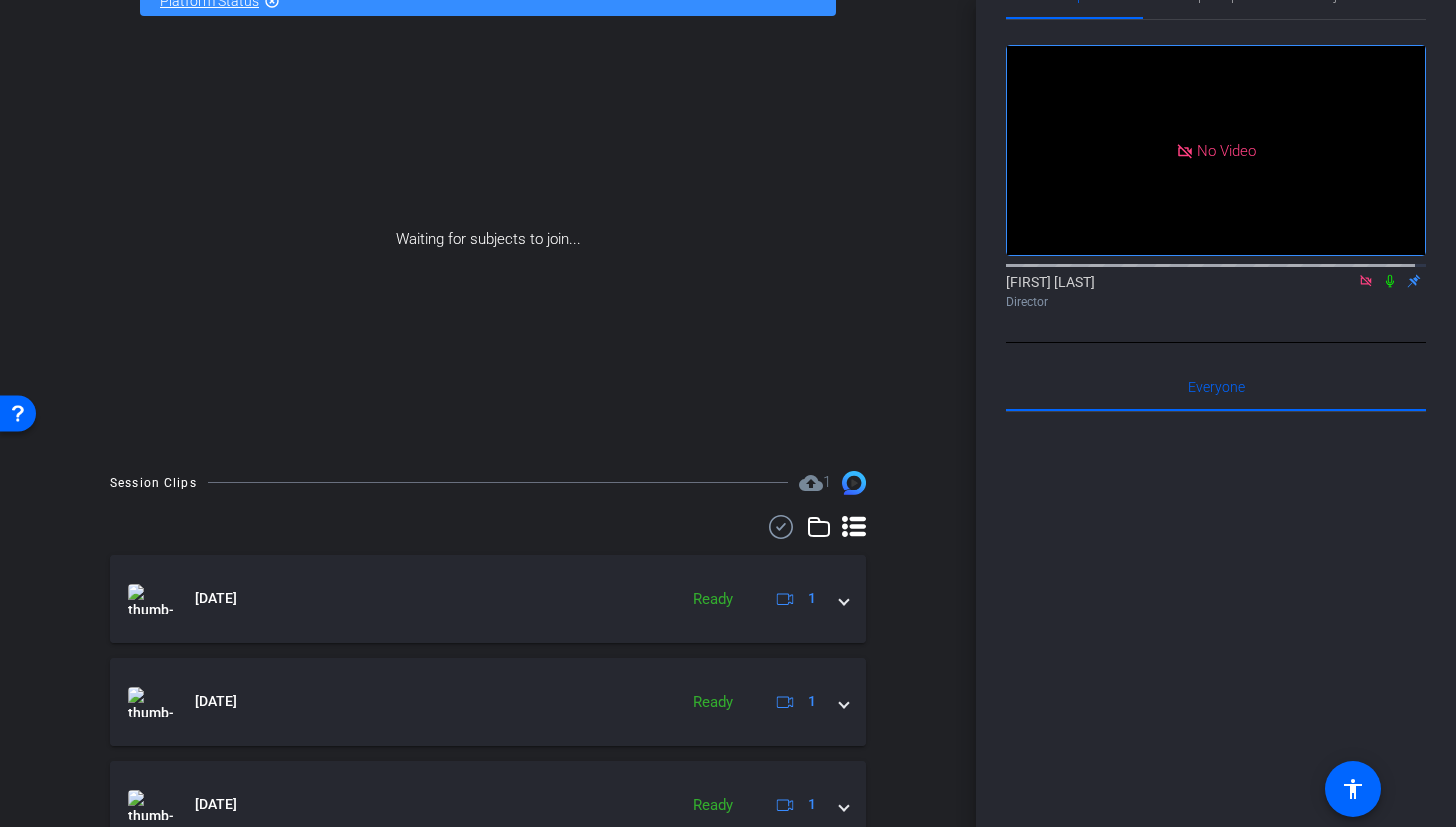 click at bounding box center (1390, 281) 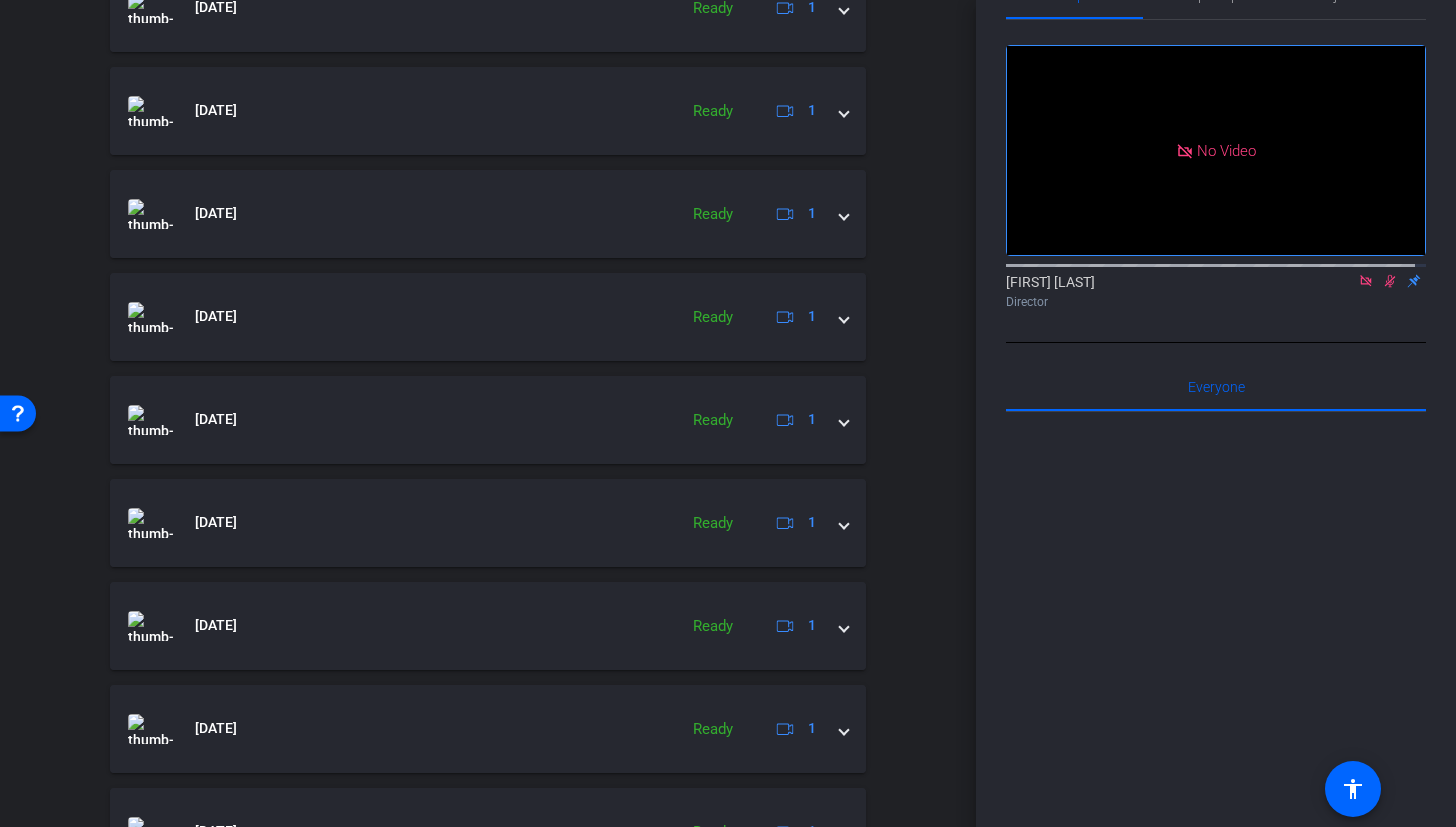 scroll, scrollTop: 0, scrollLeft: 0, axis: both 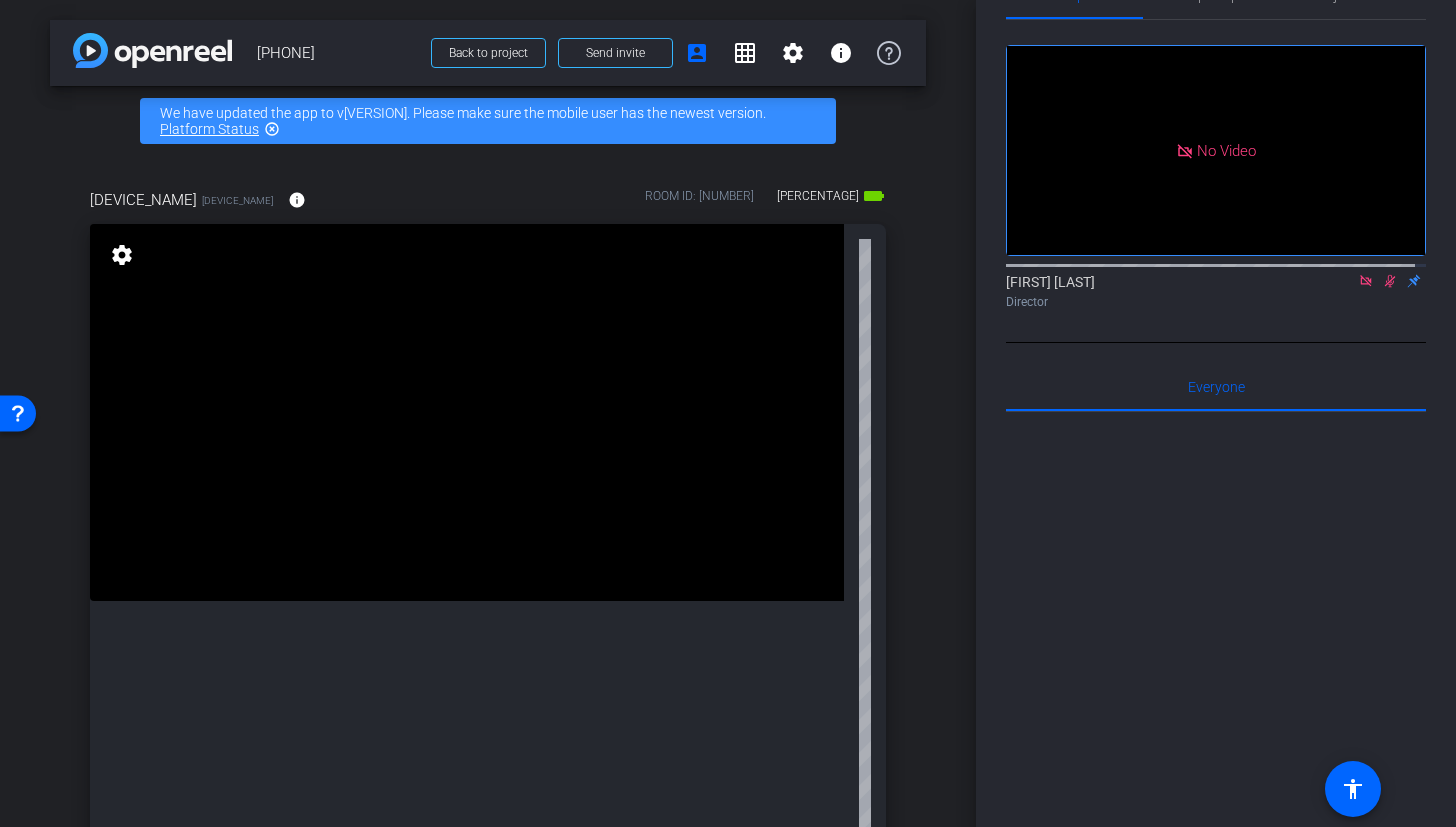 click at bounding box center (1365, 280) 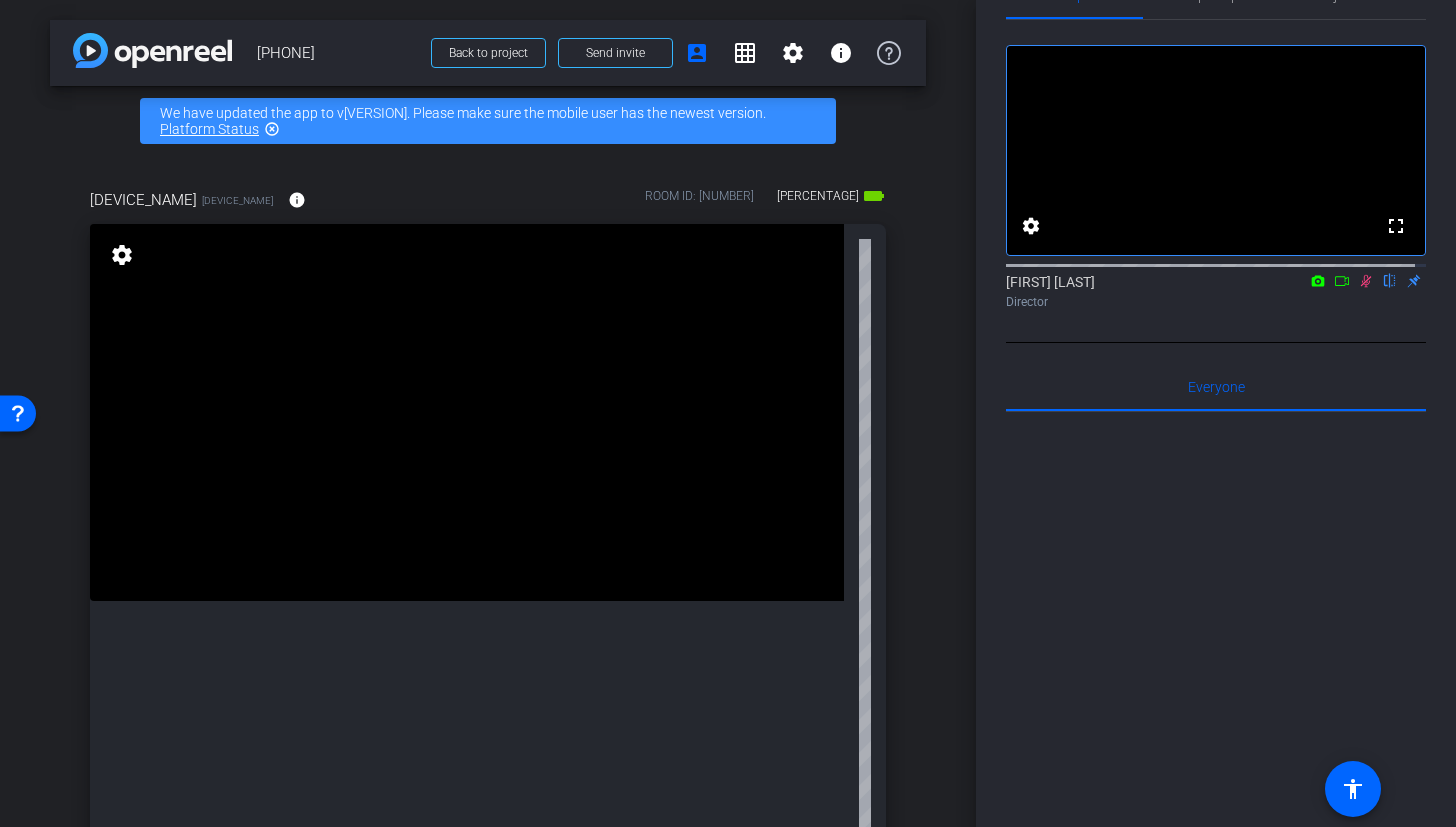 click at bounding box center (1366, 281) 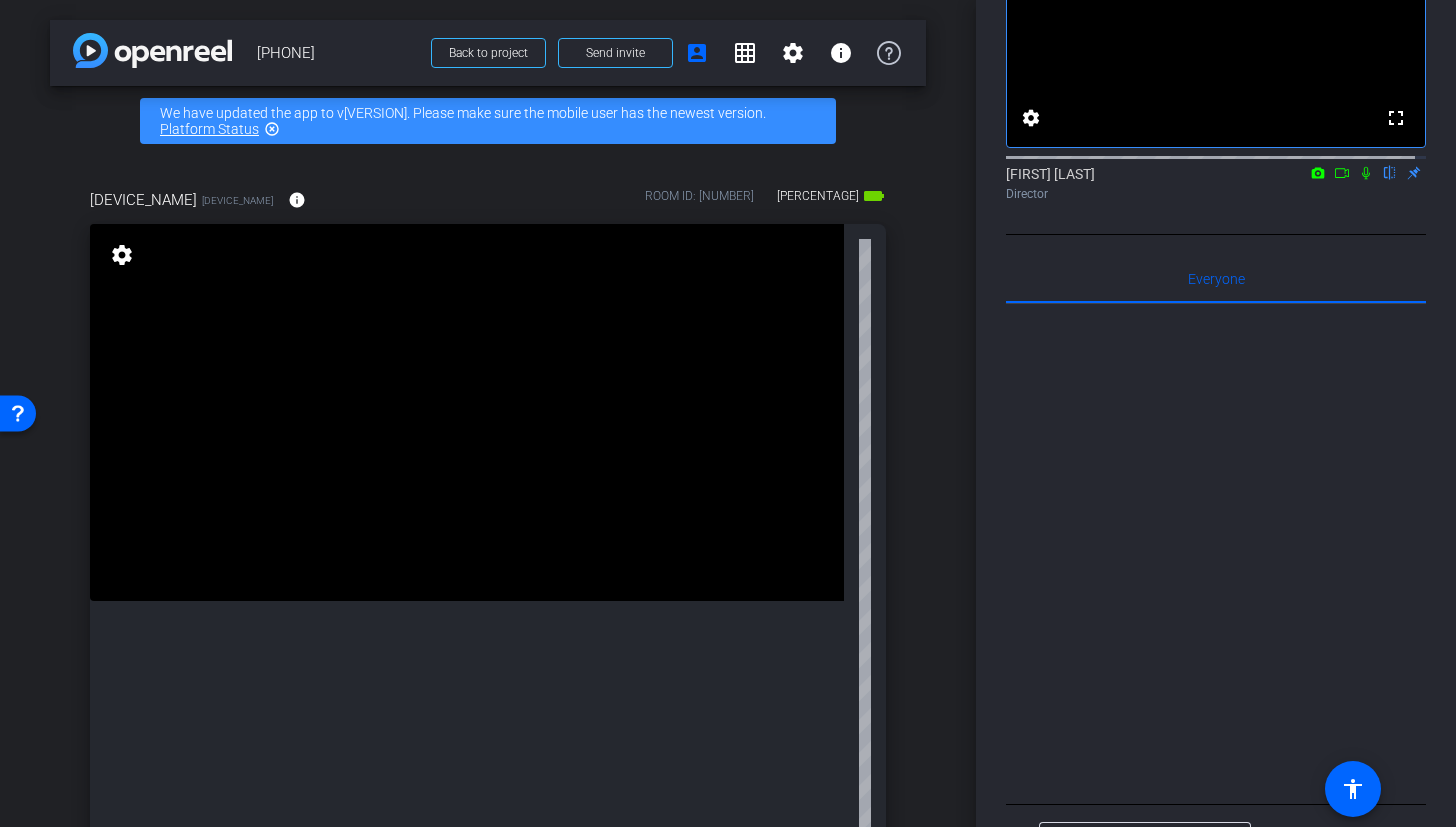 scroll, scrollTop: 235, scrollLeft: 0, axis: vertical 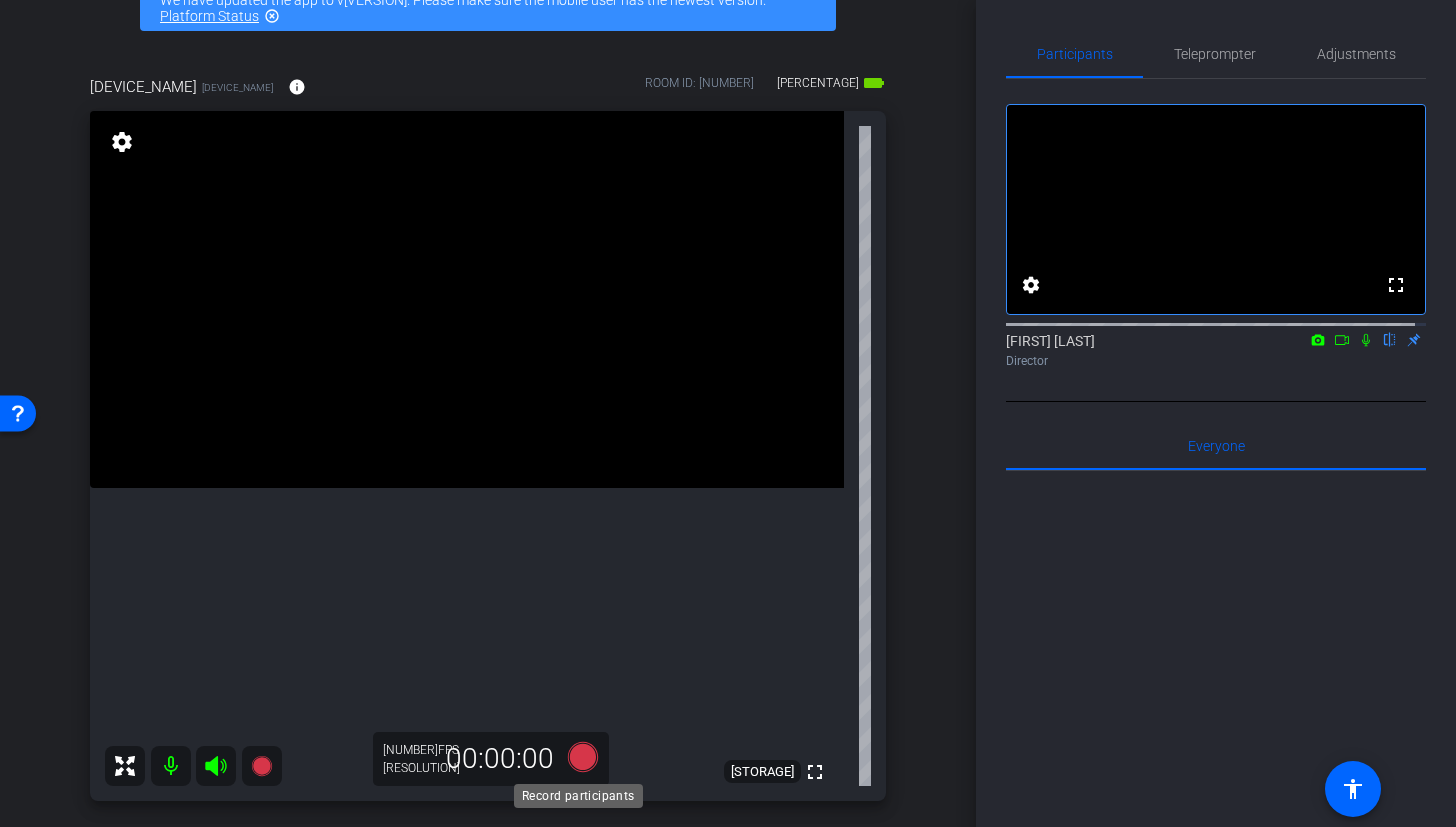 click at bounding box center [583, 757] 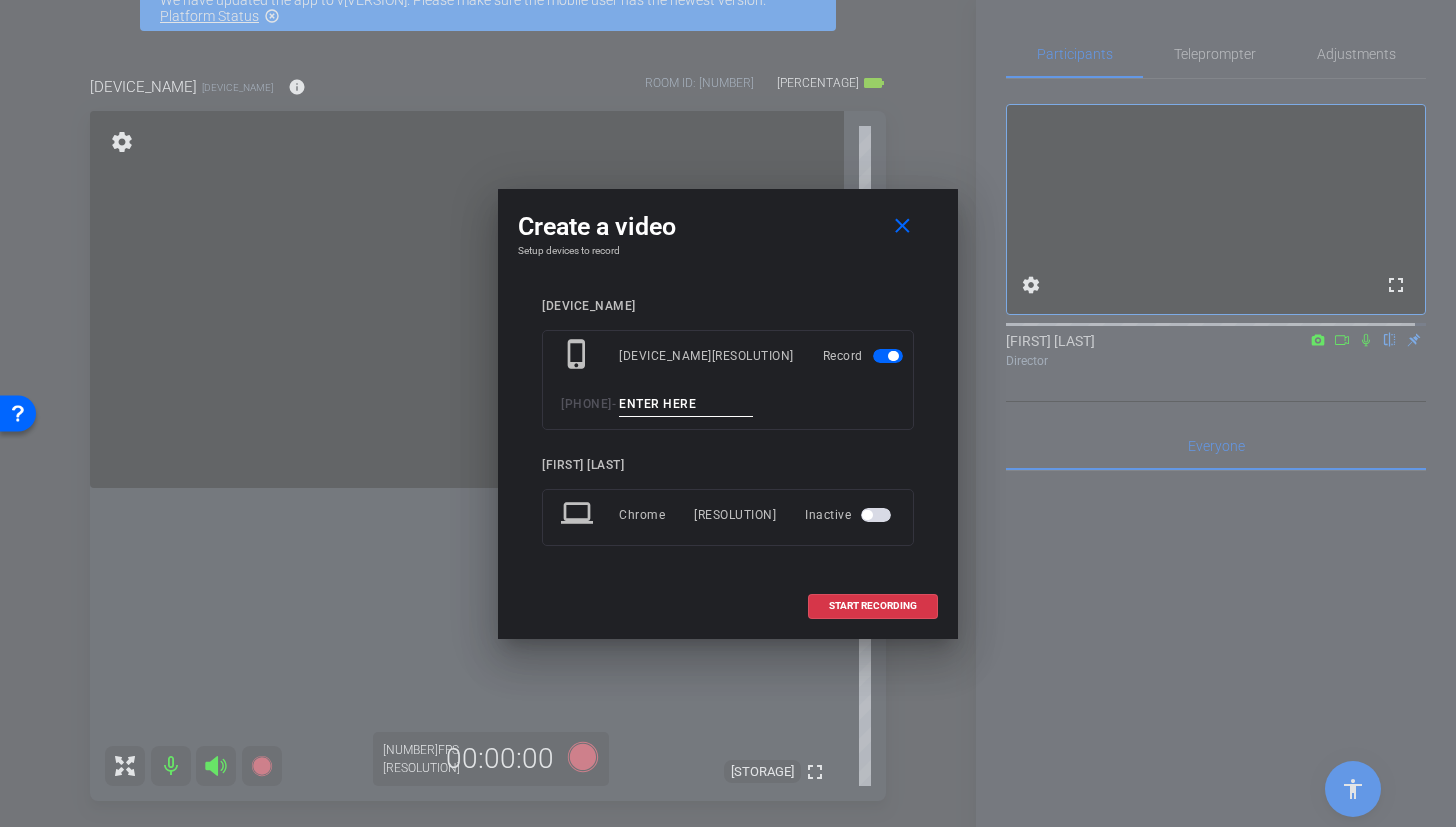 click at bounding box center [686, 404] 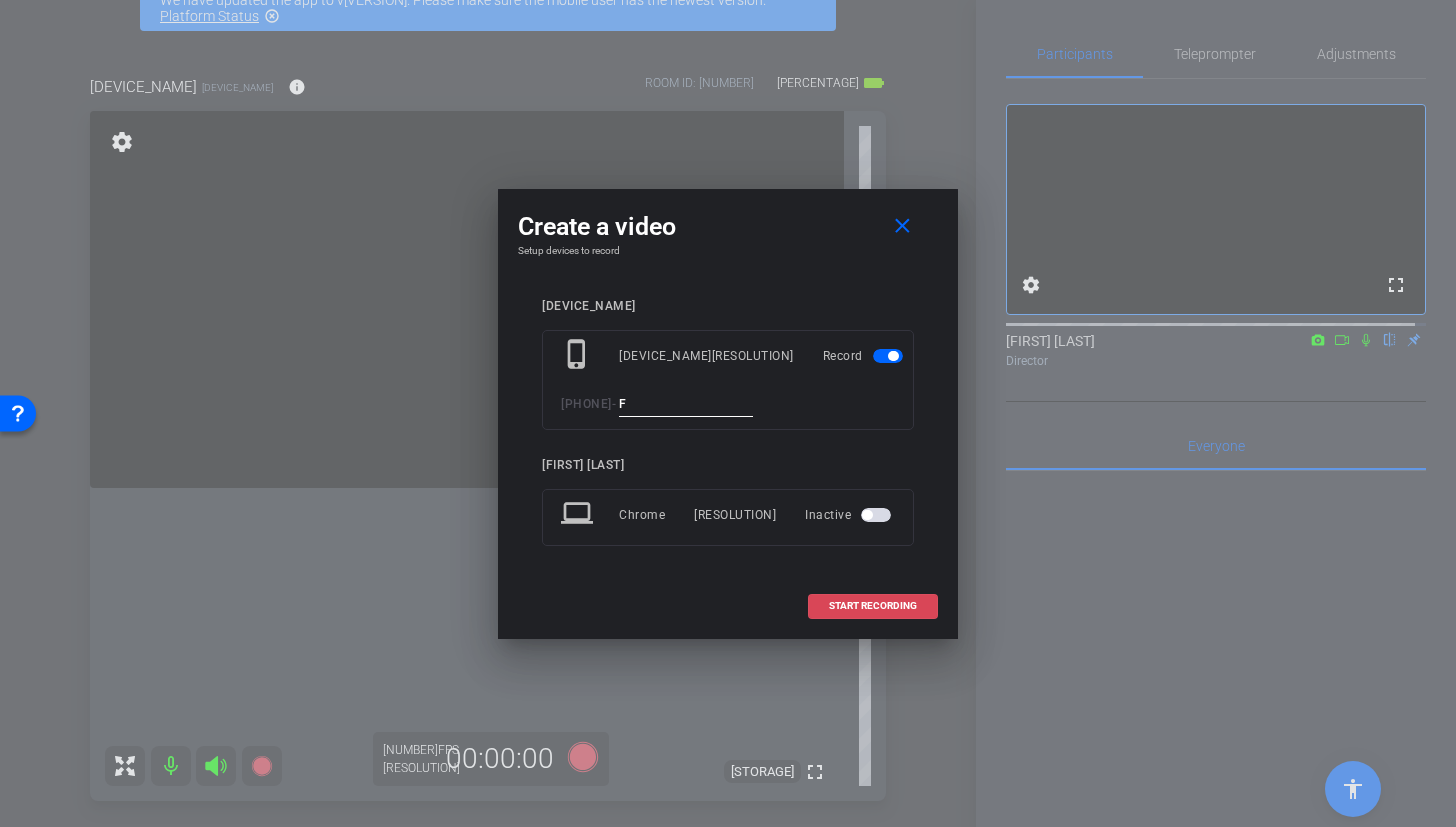 type on "F" 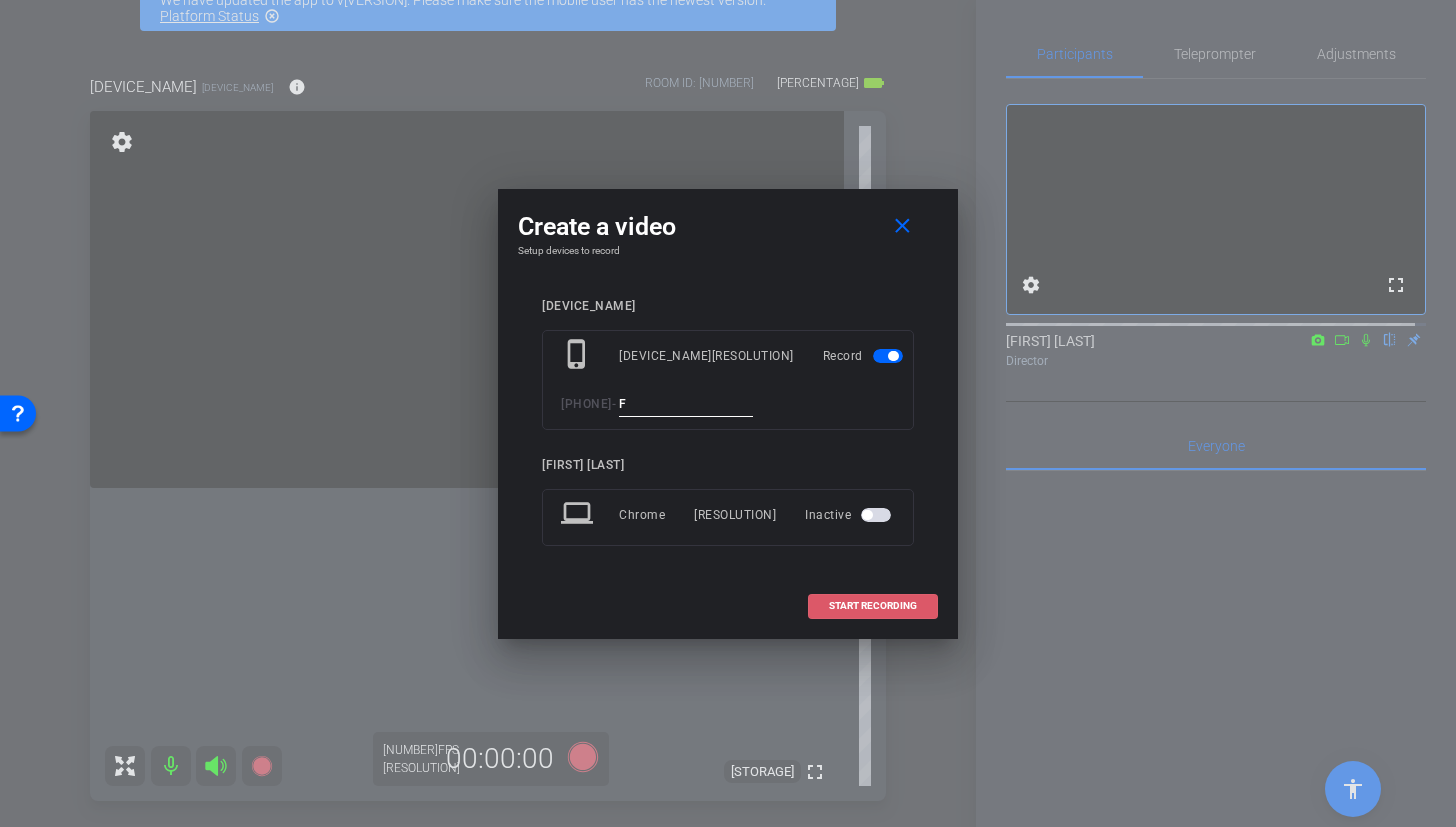 click at bounding box center [873, 606] 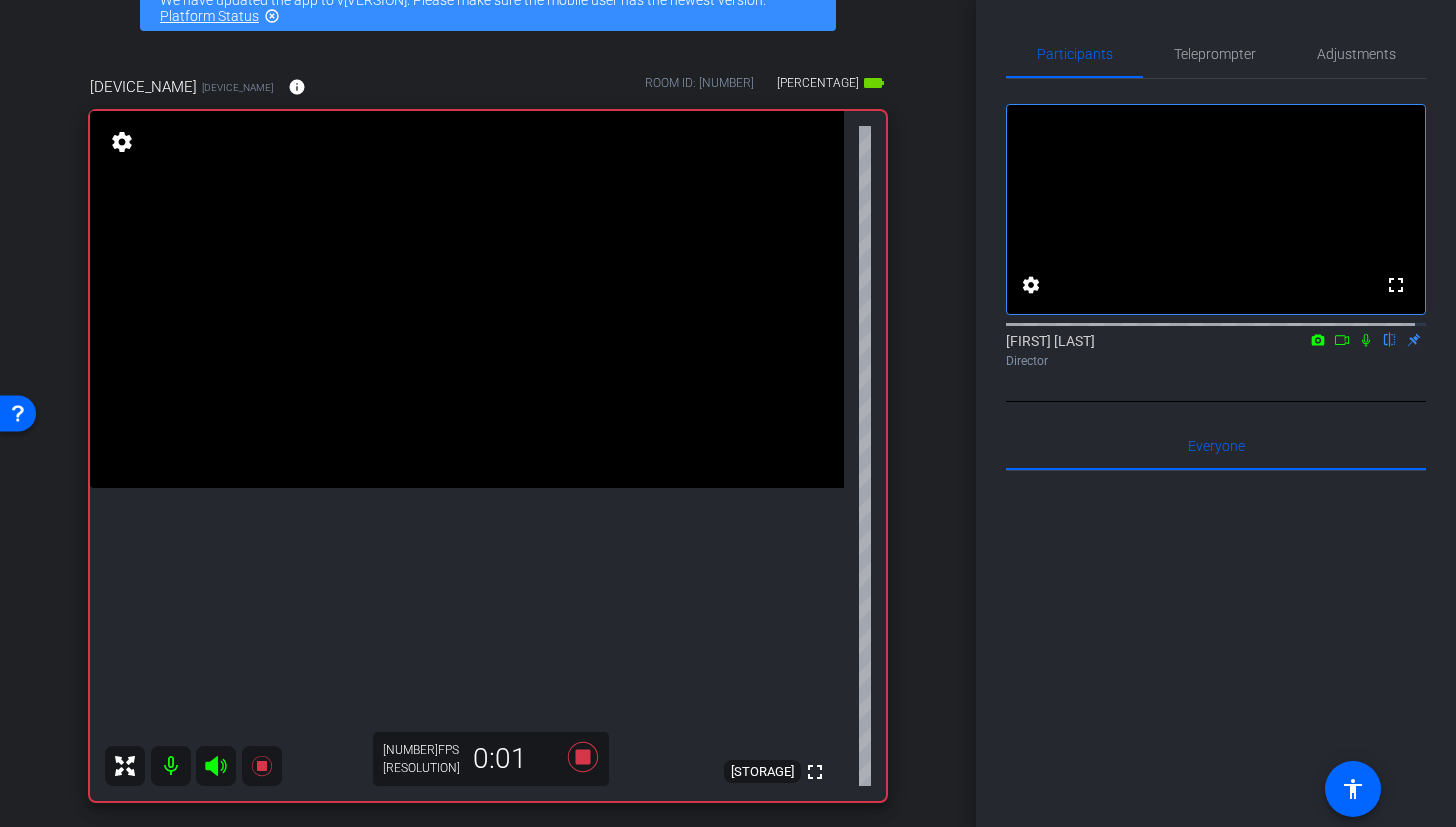 click at bounding box center [467, 299] 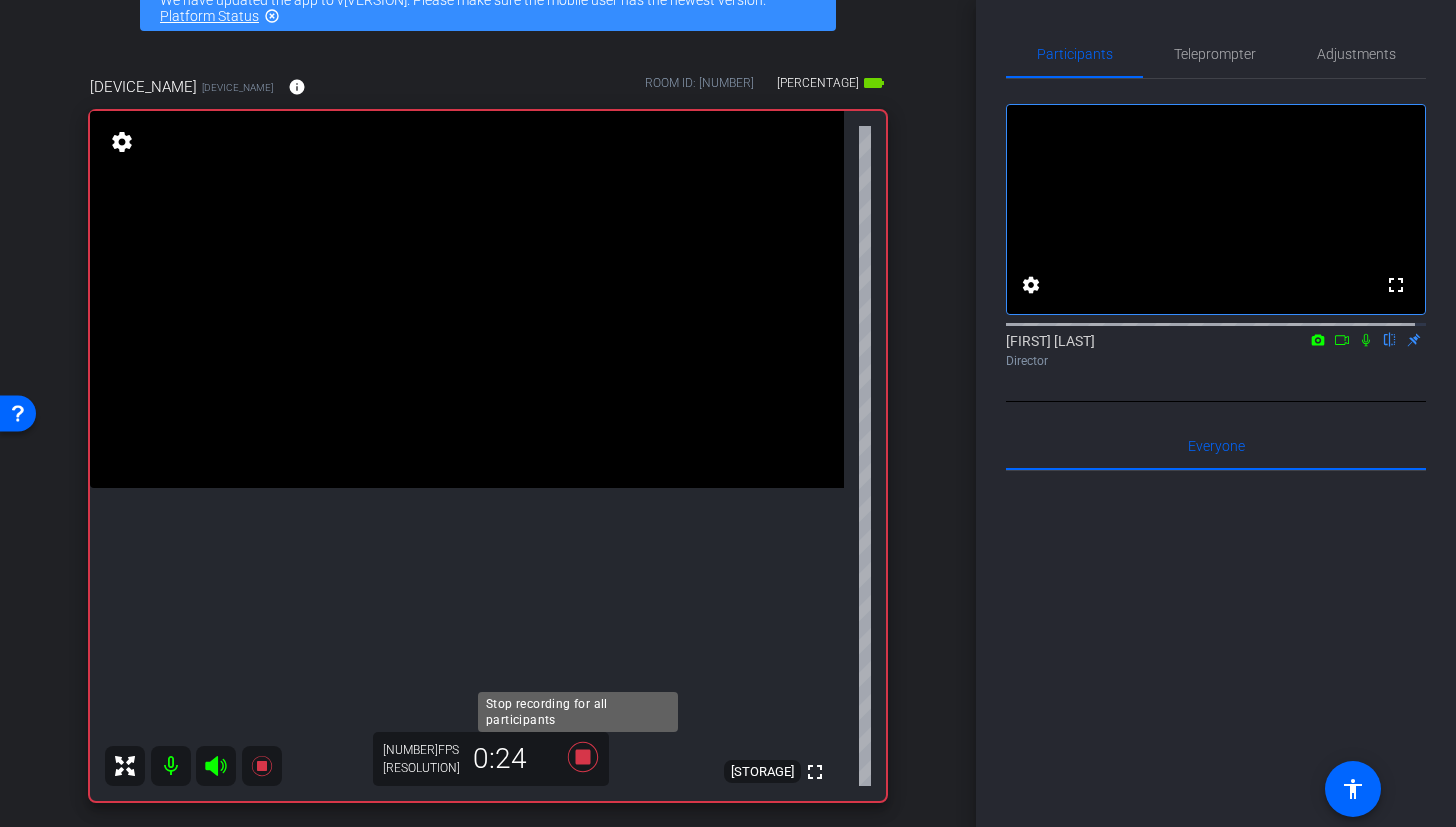 click at bounding box center [583, 757] 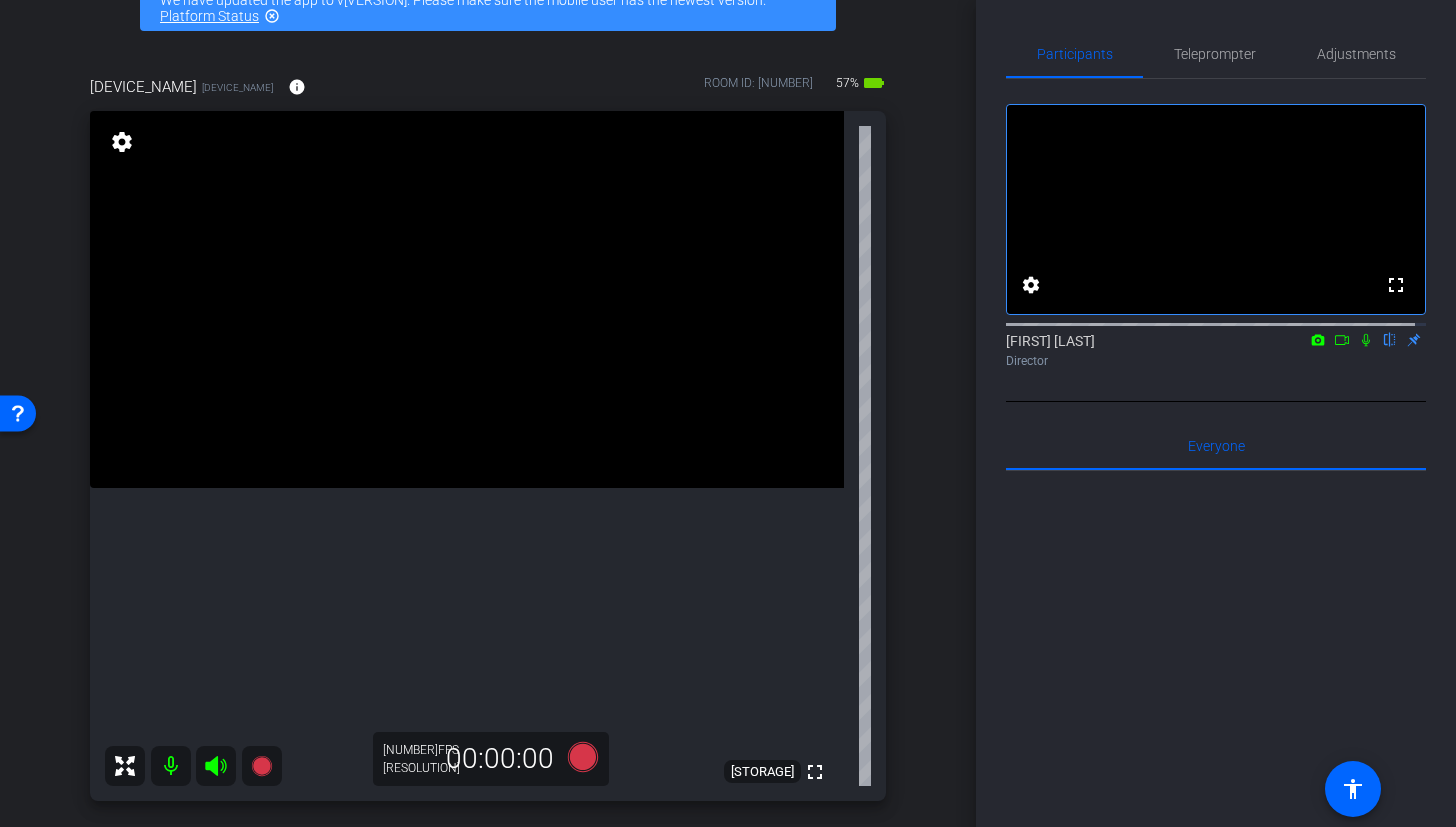 click at bounding box center (467, 299) 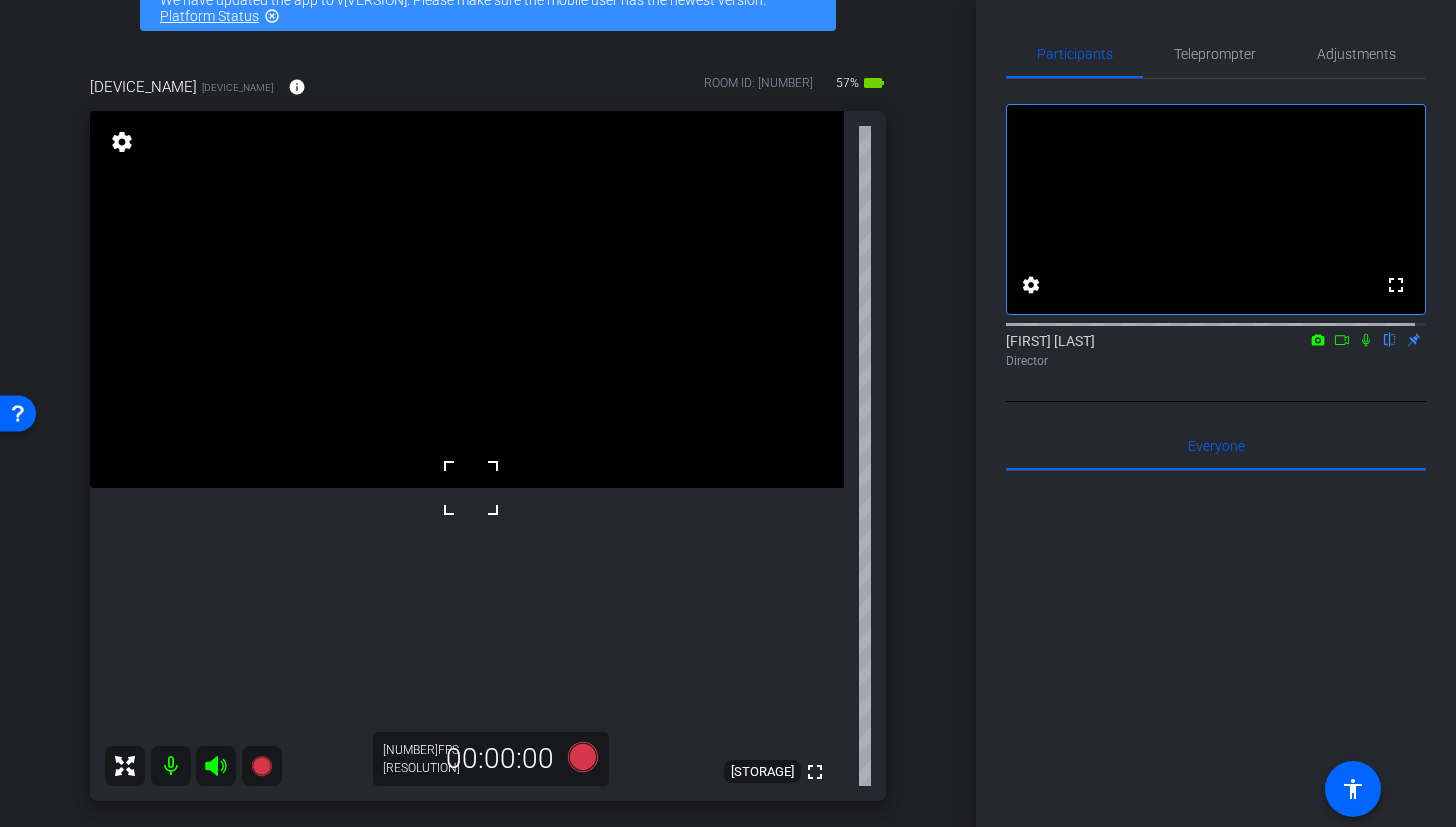 click at bounding box center (467, 299) 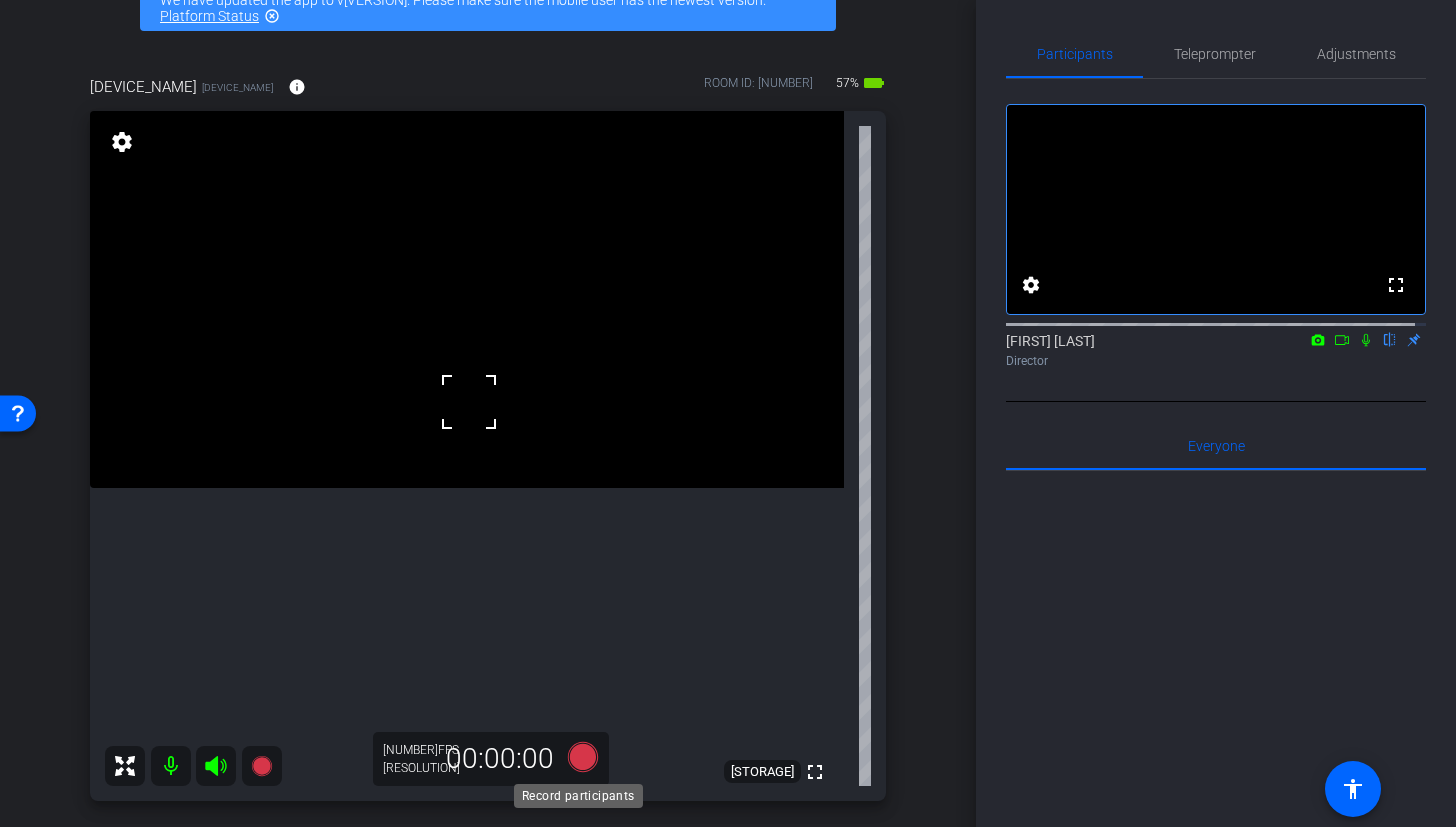 click at bounding box center [583, 757] 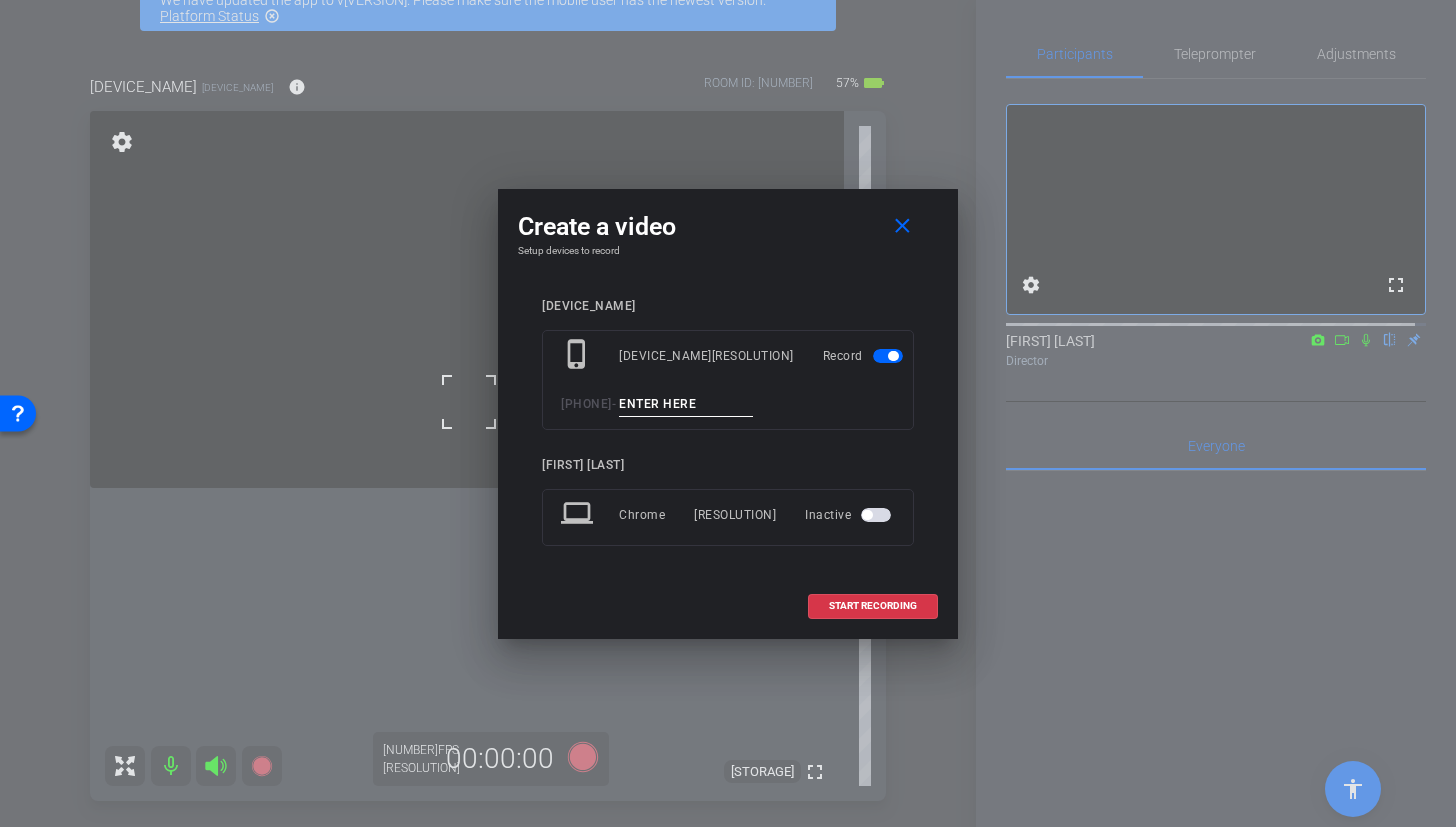 click at bounding box center (686, 404) 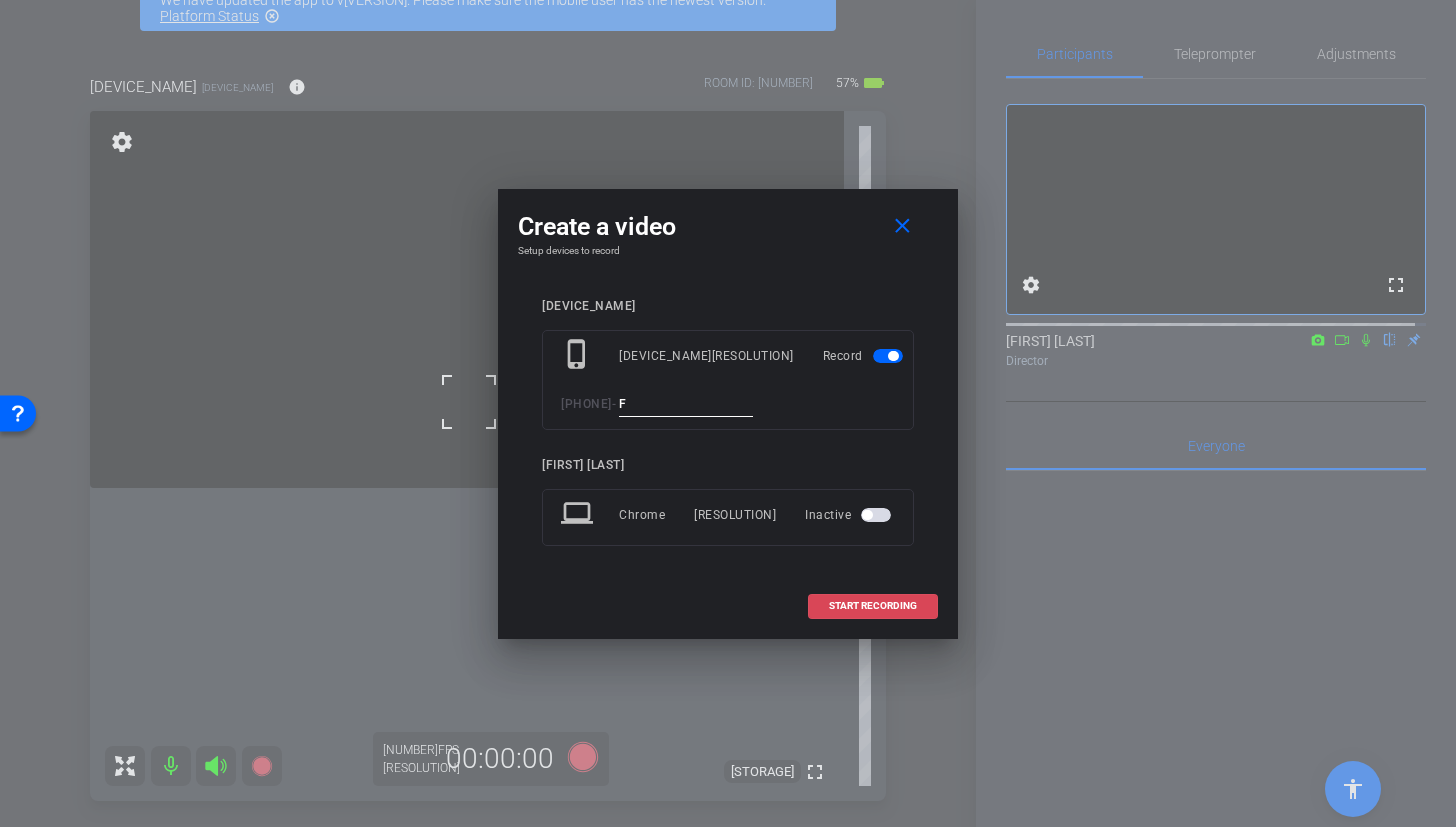type on "F" 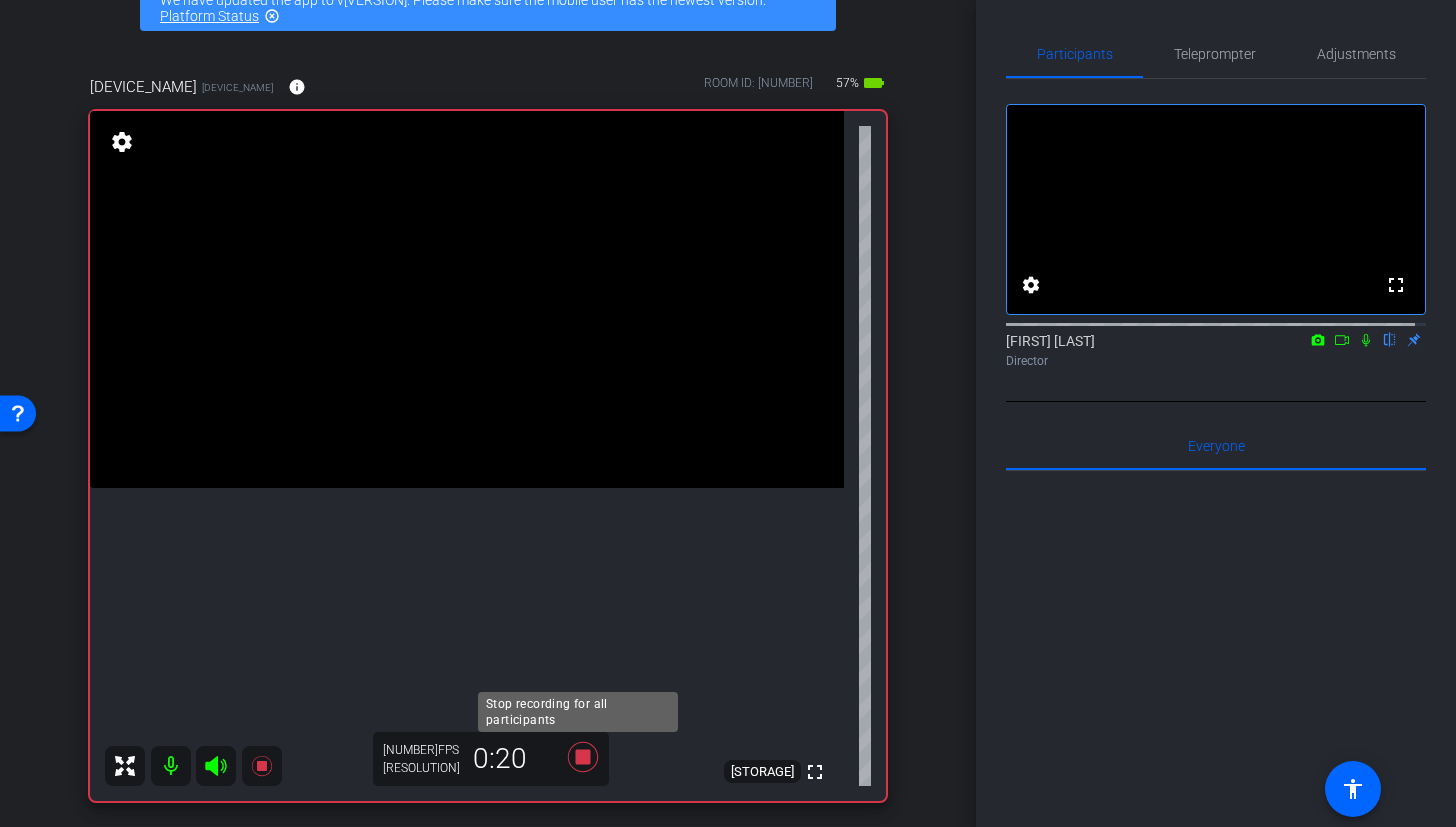 click at bounding box center [583, 757] 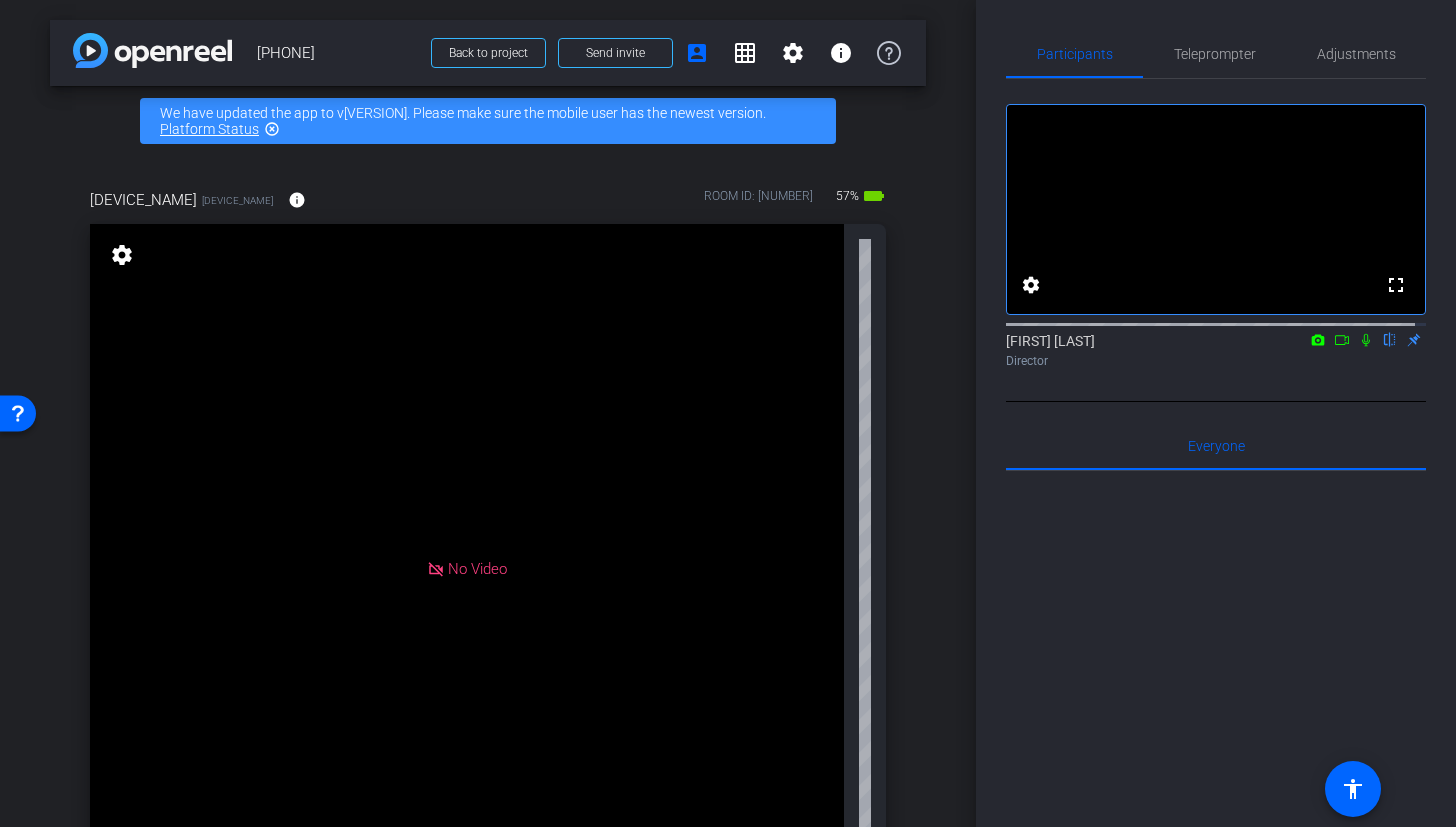 scroll, scrollTop: 355, scrollLeft: 0, axis: vertical 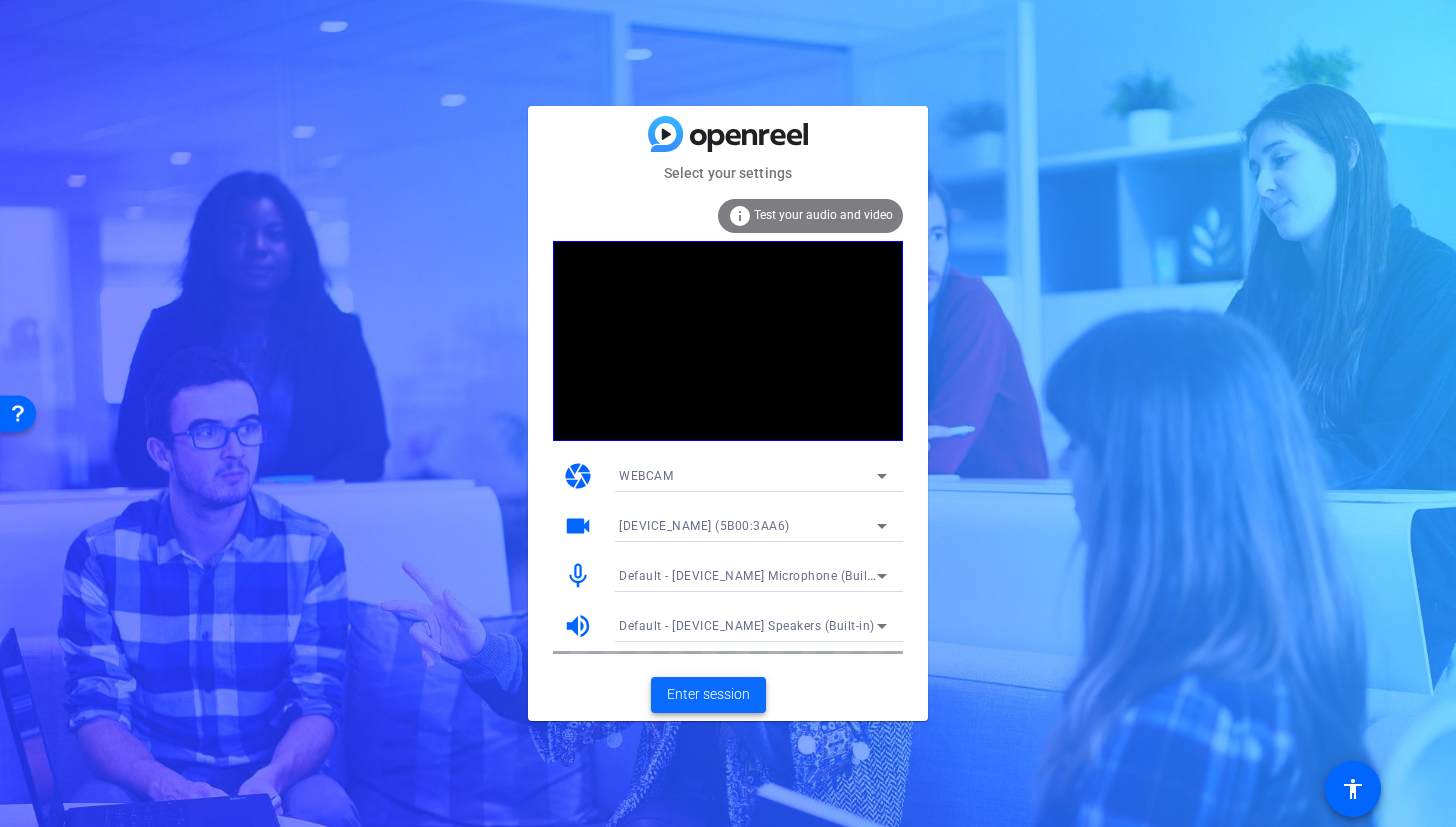 click on "Enter session" at bounding box center (708, 694) 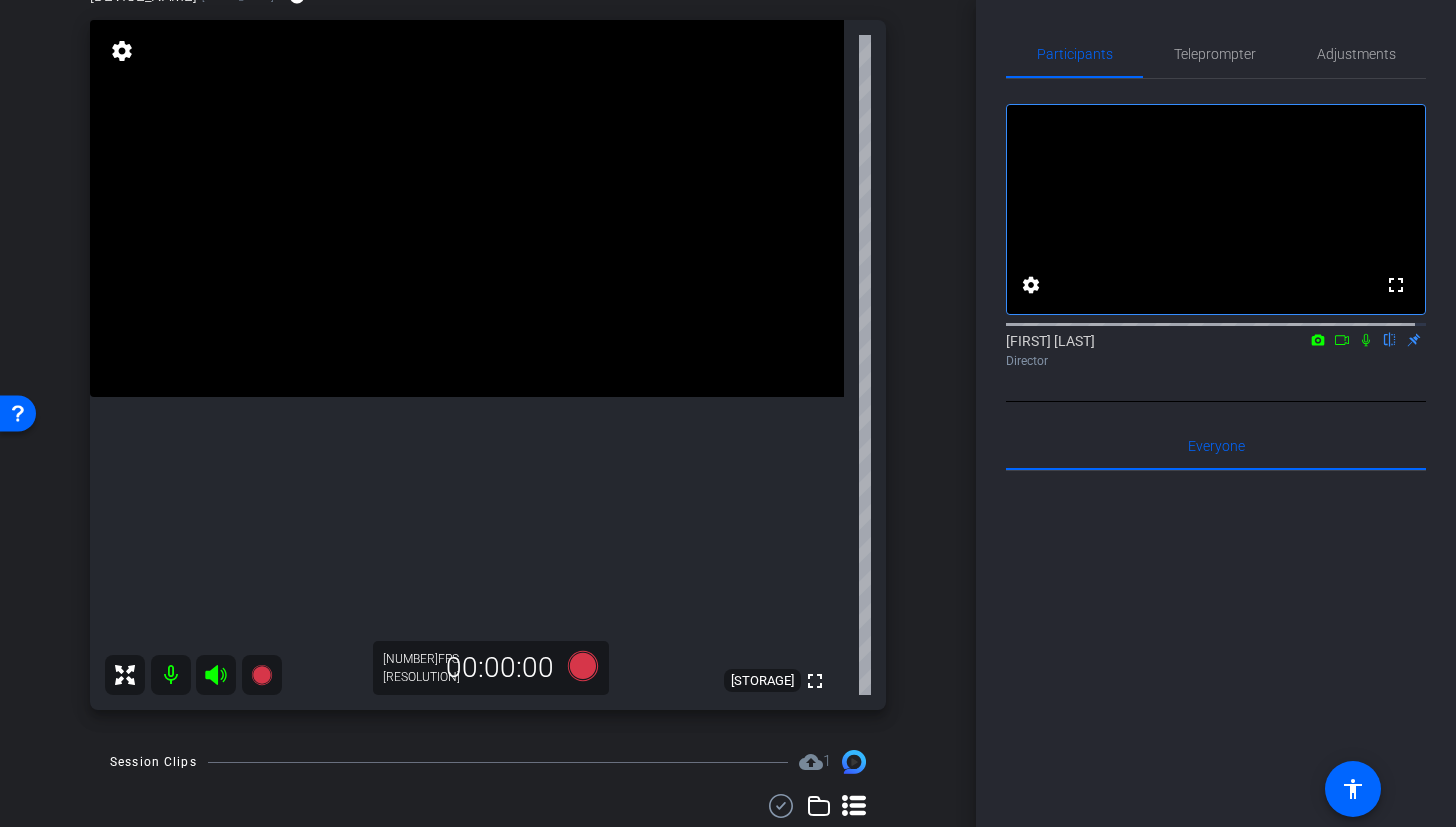 scroll, scrollTop: 0, scrollLeft: 0, axis: both 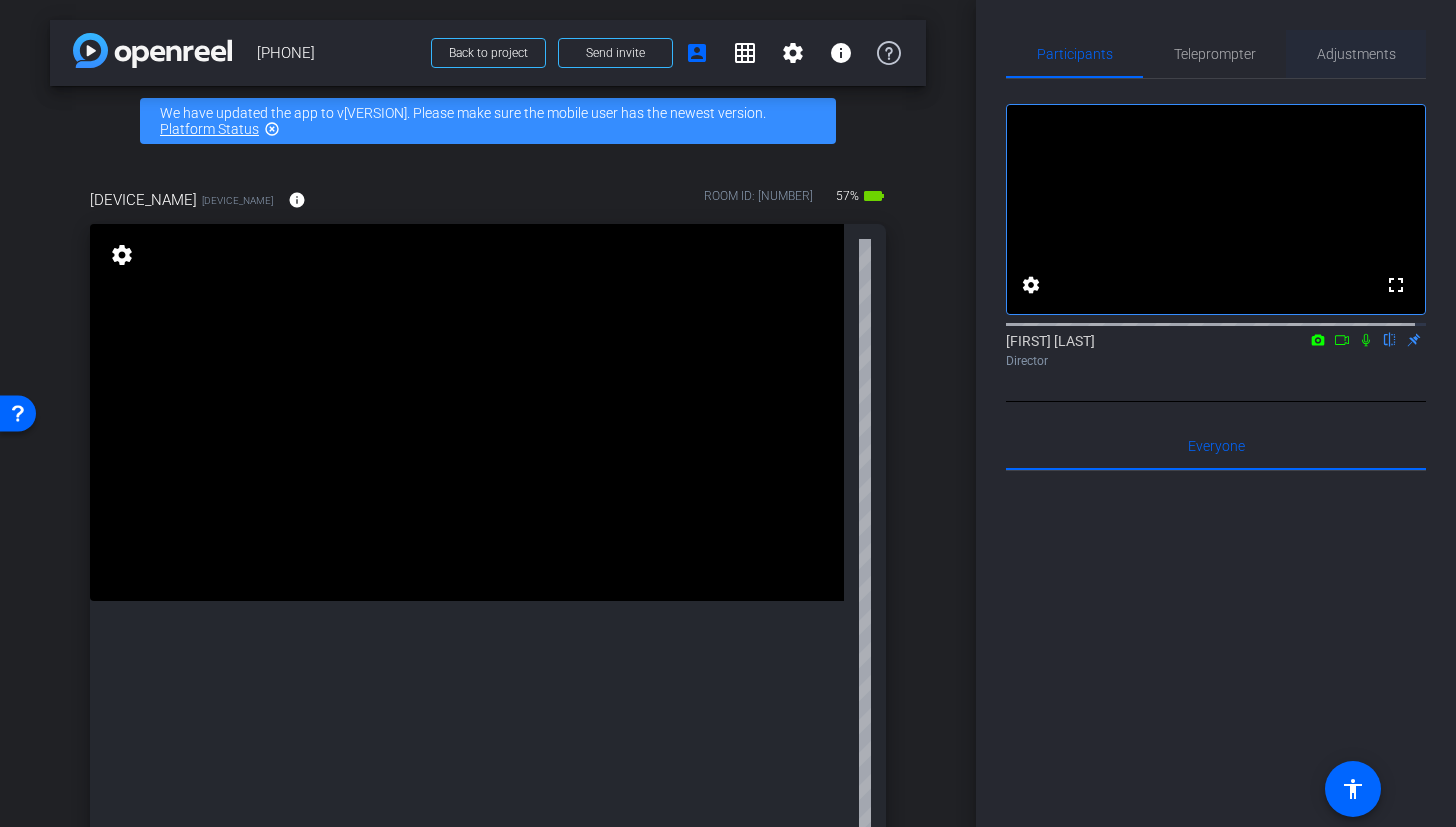 click on "Adjustments" at bounding box center (1356, 54) 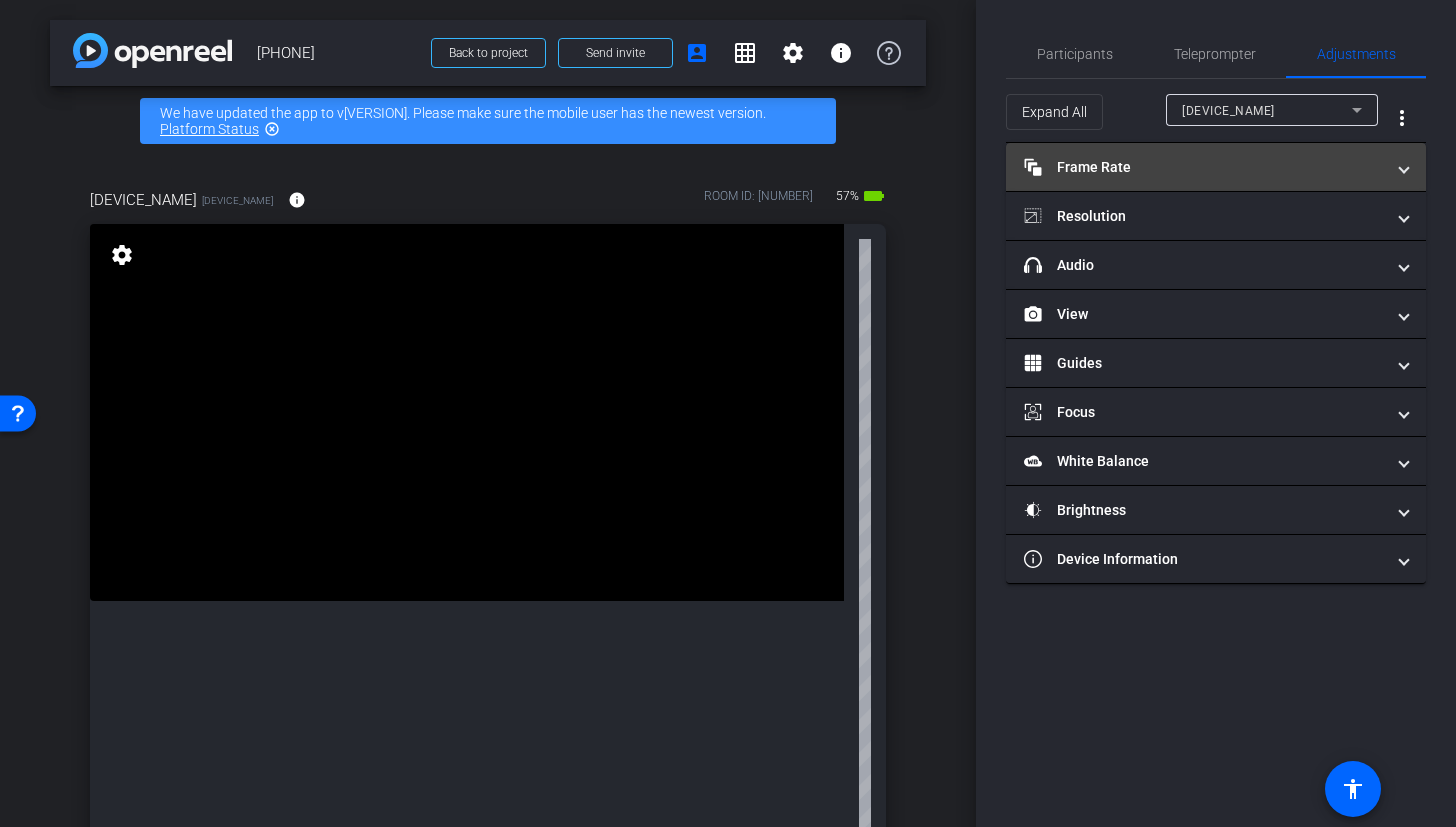 click on "Frame Rate
Frame Rate" at bounding box center [1204, 167] 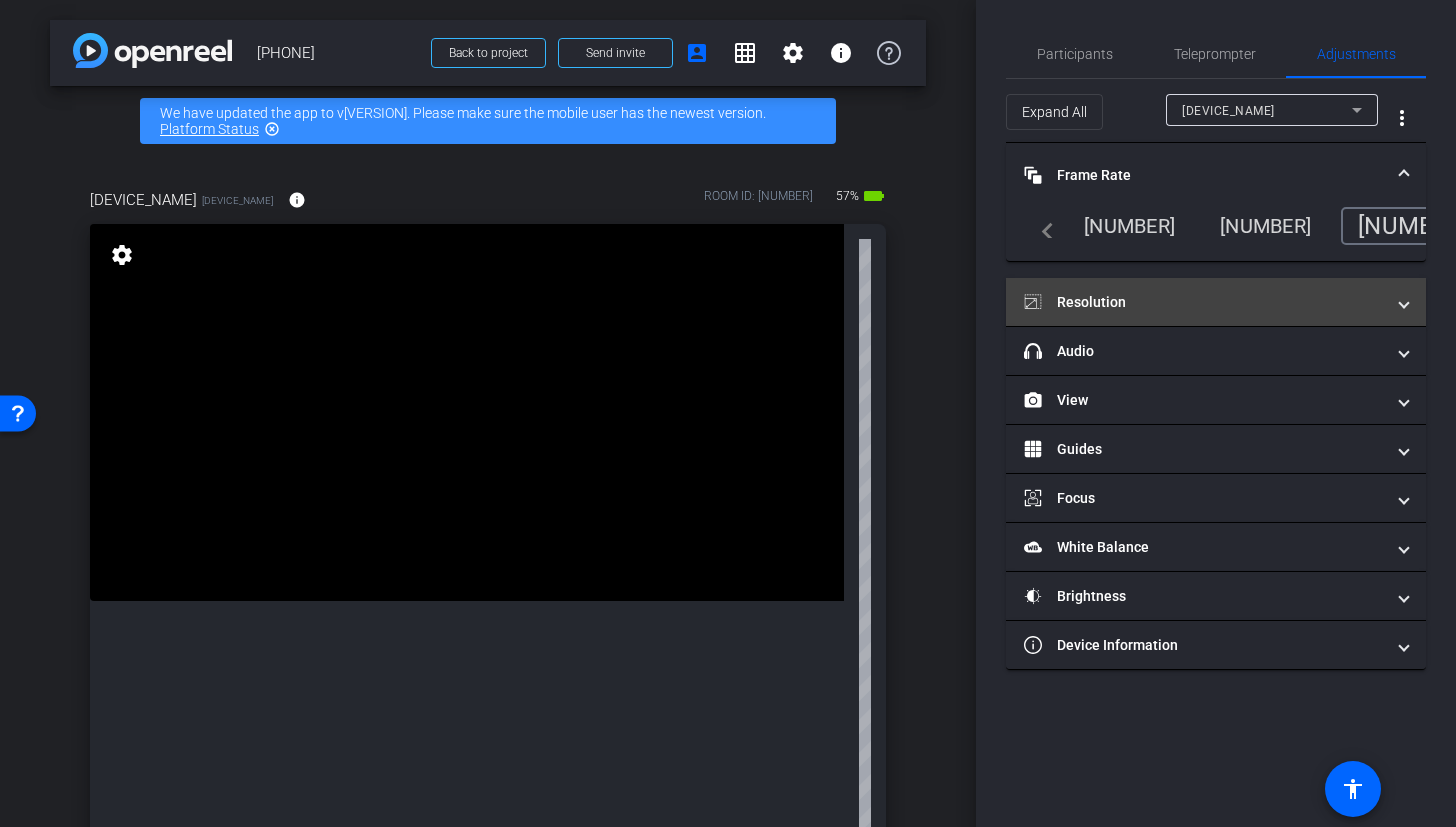 click on "Resolution" at bounding box center [1204, 302] 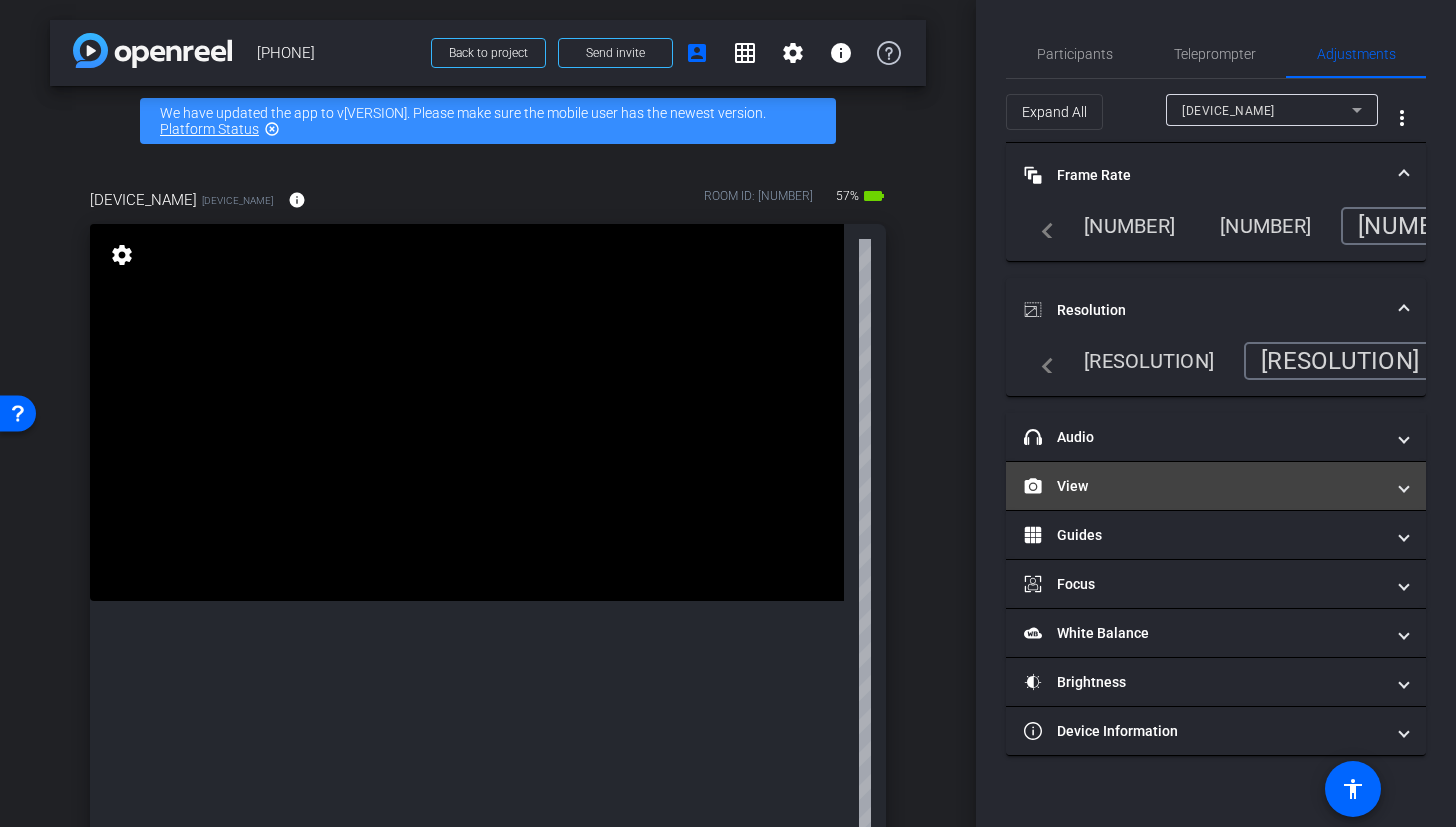 click on "View" at bounding box center (1216, 486) 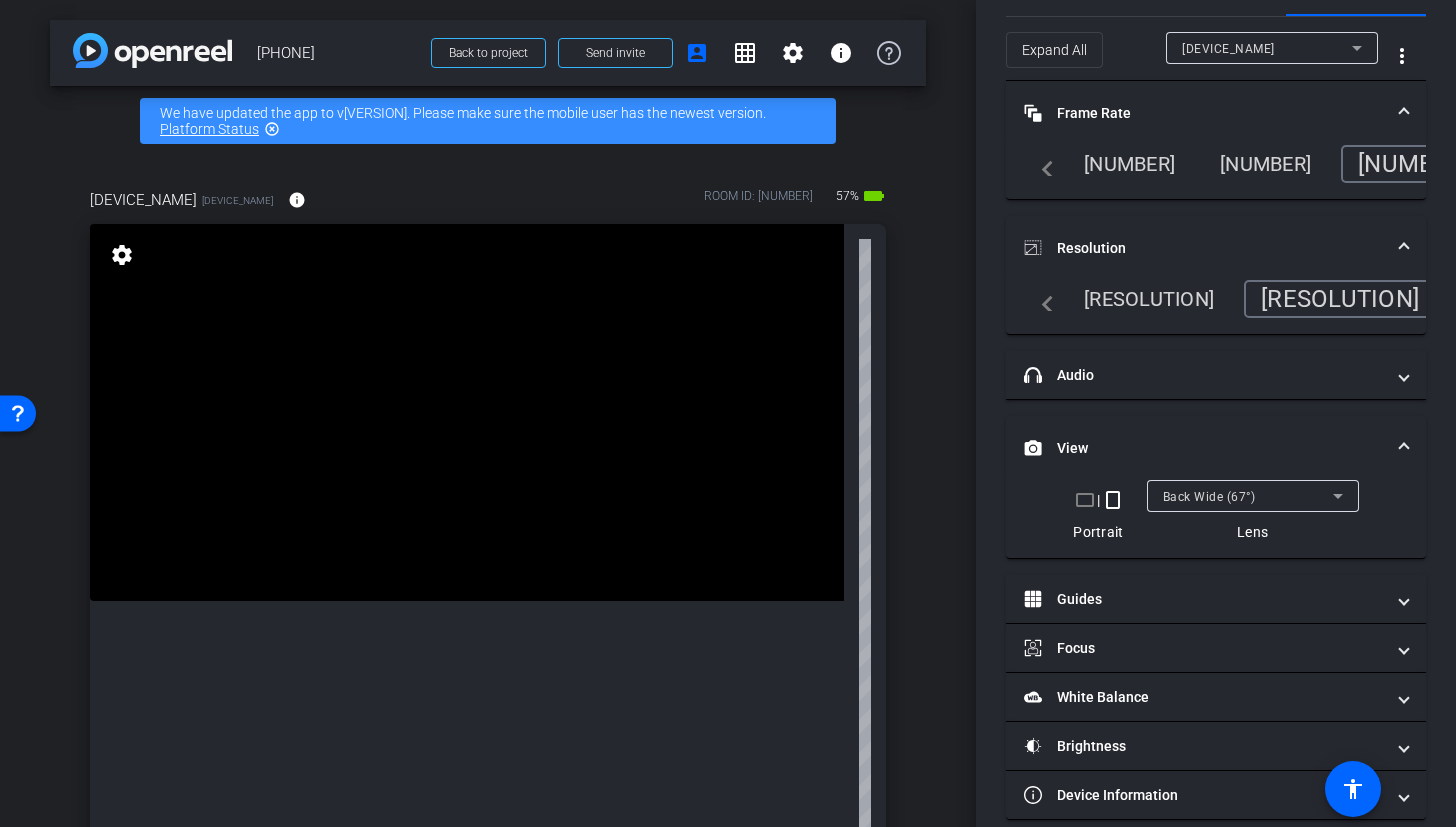 scroll, scrollTop: 0, scrollLeft: 0, axis: both 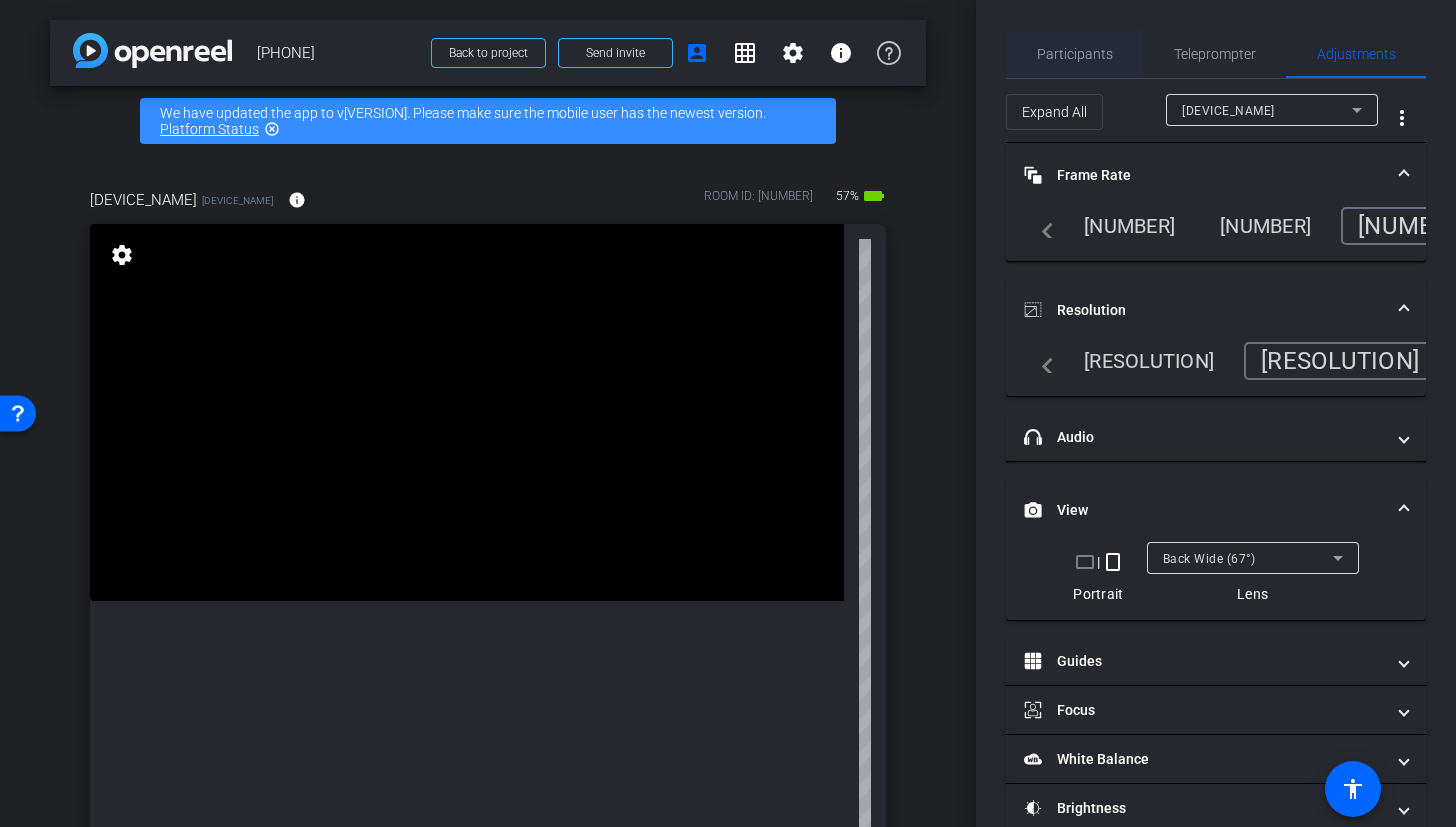 click on "Participants" at bounding box center (1075, 54) 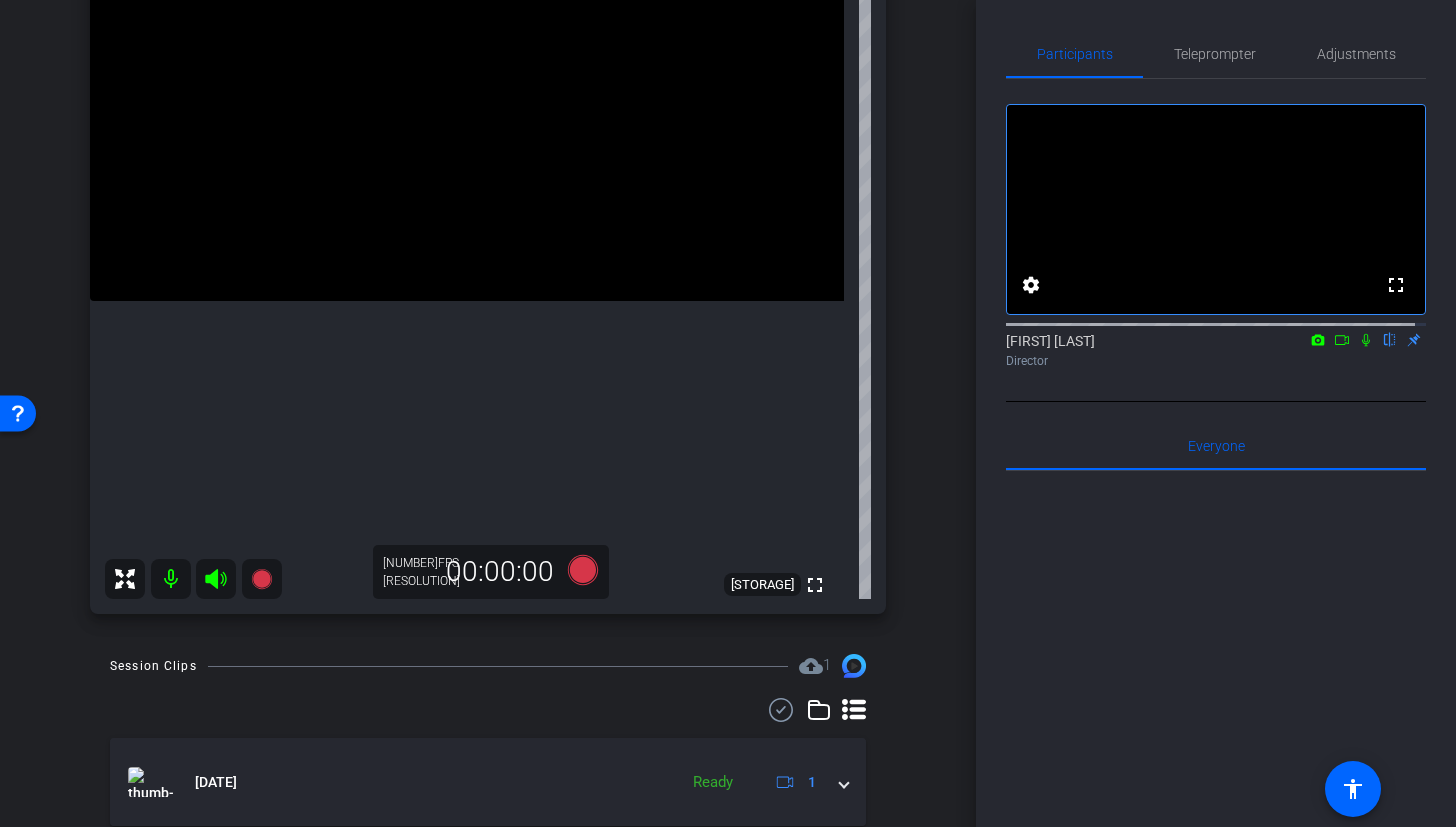 scroll, scrollTop: 224, scrollLeft: 0, axis: vertical 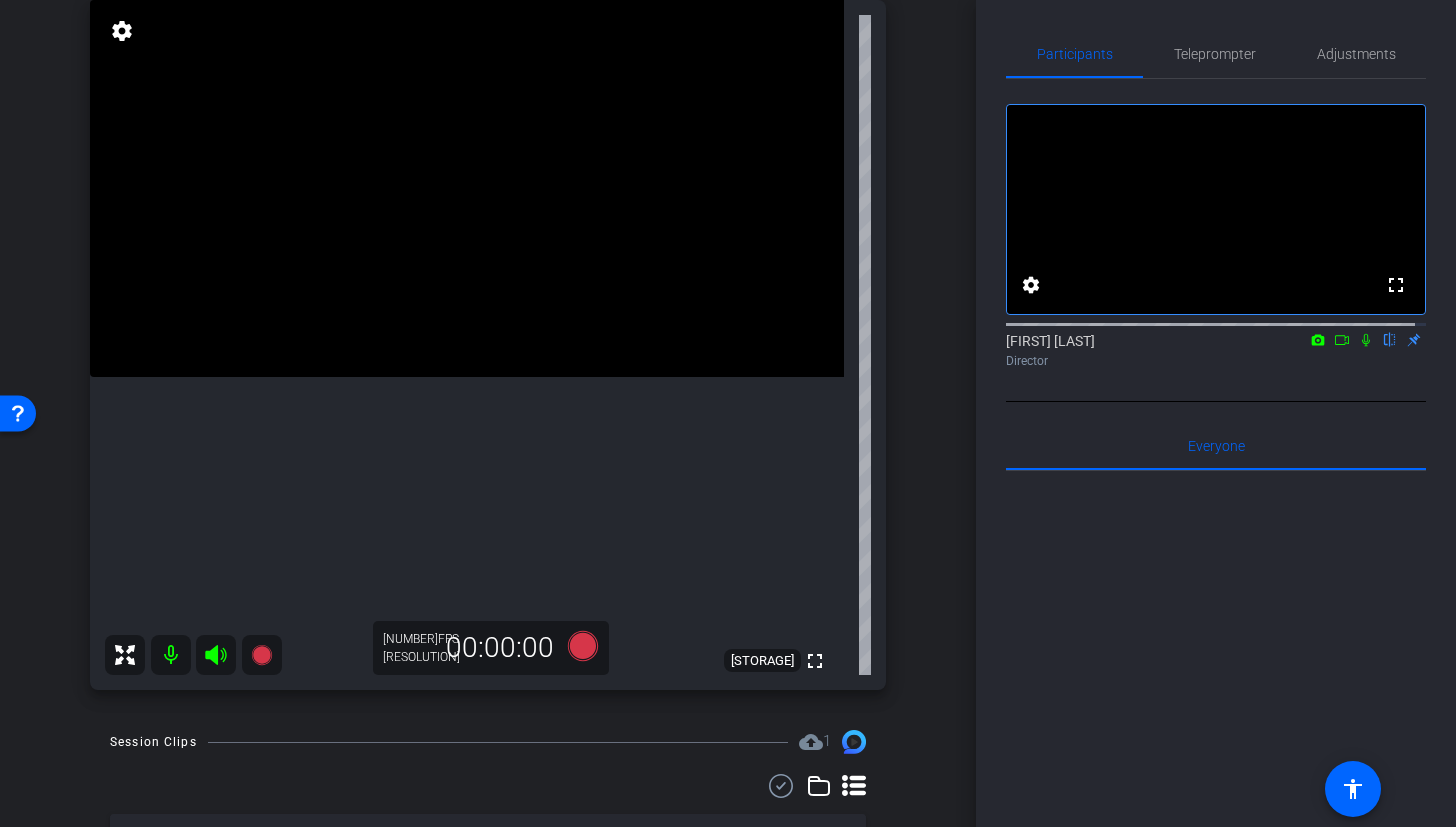 click at bounding box center (467, 188) 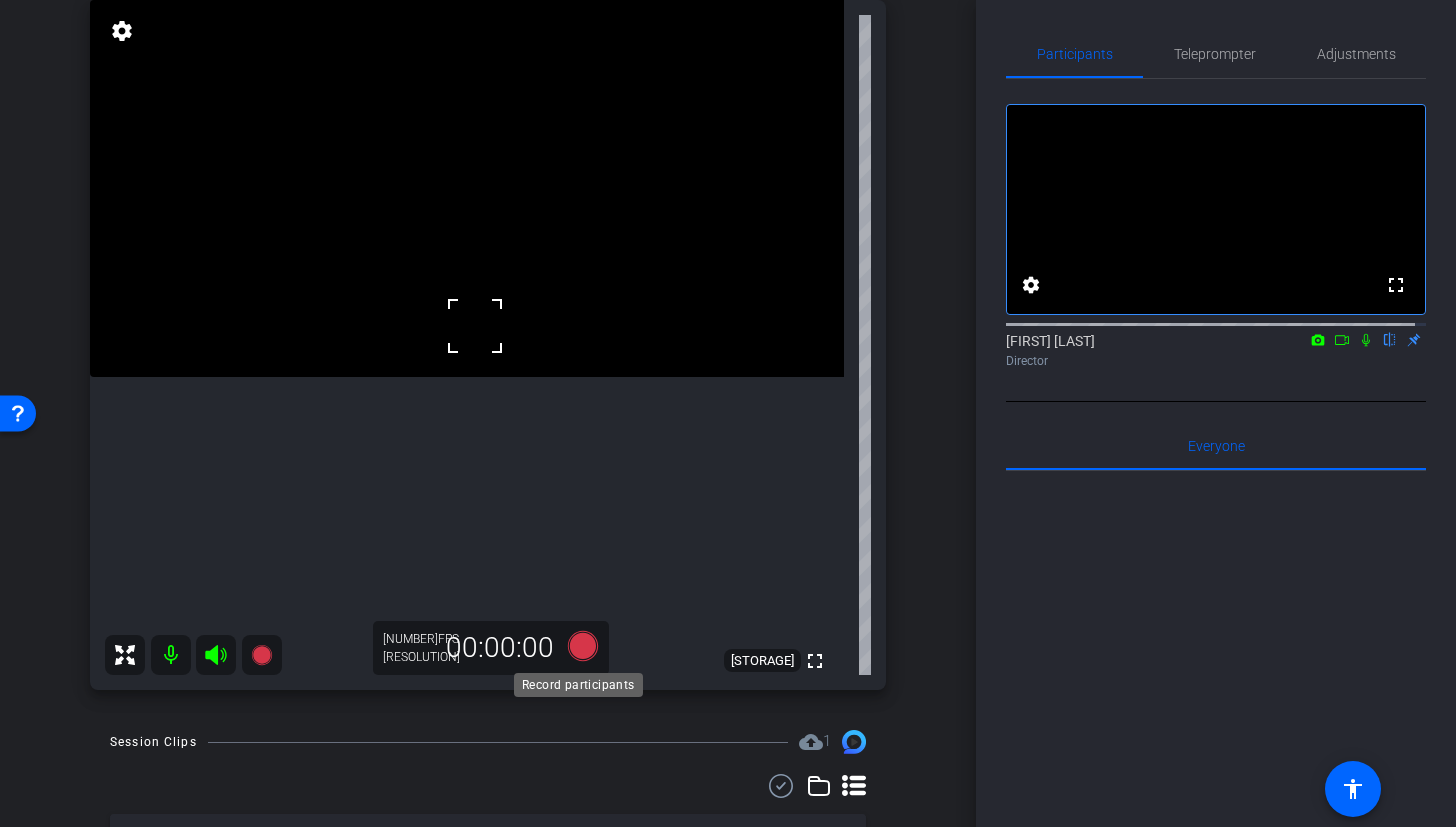 click at bounding box center (583, 646) 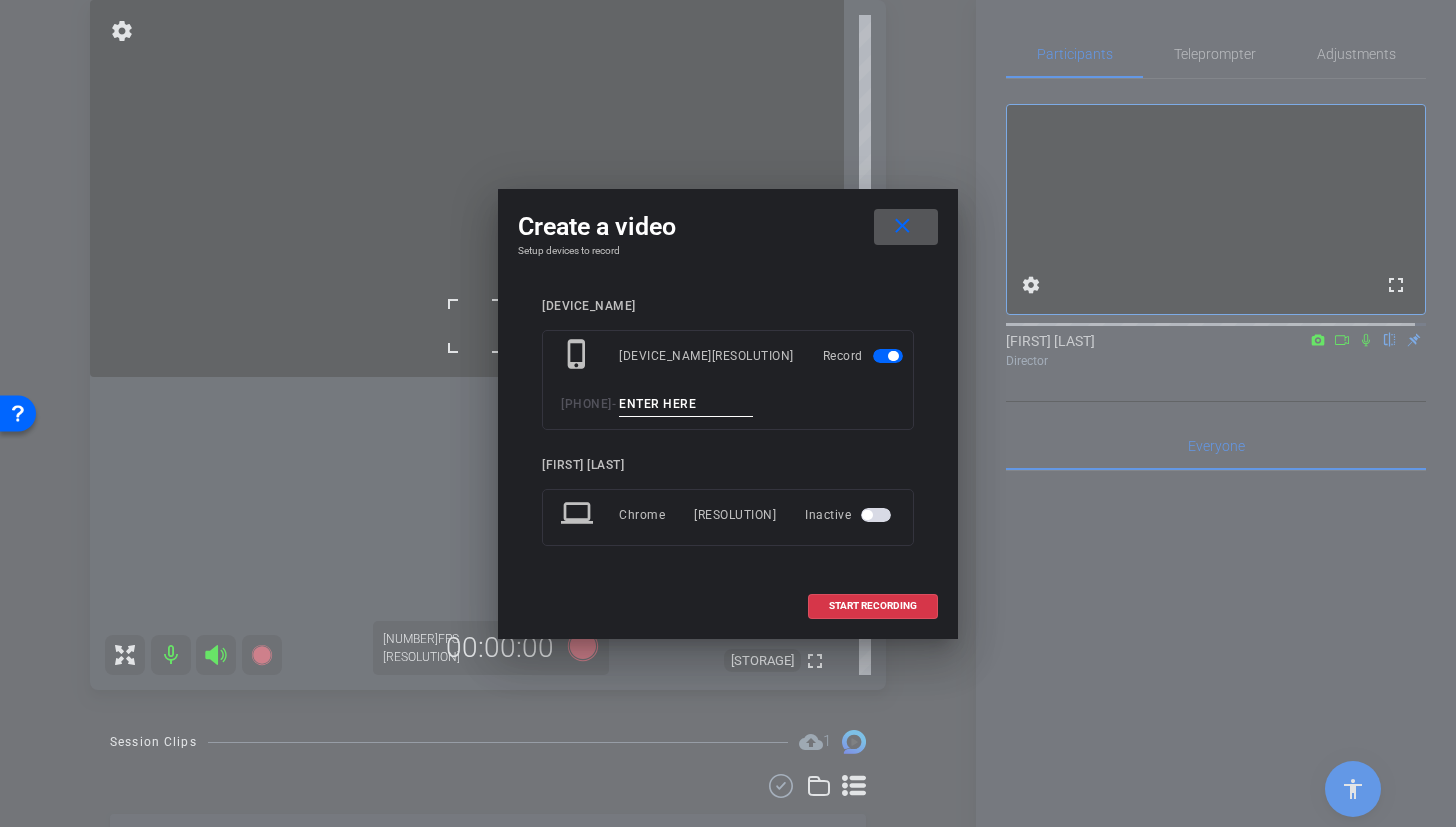 click at bounding box center [686, 404] 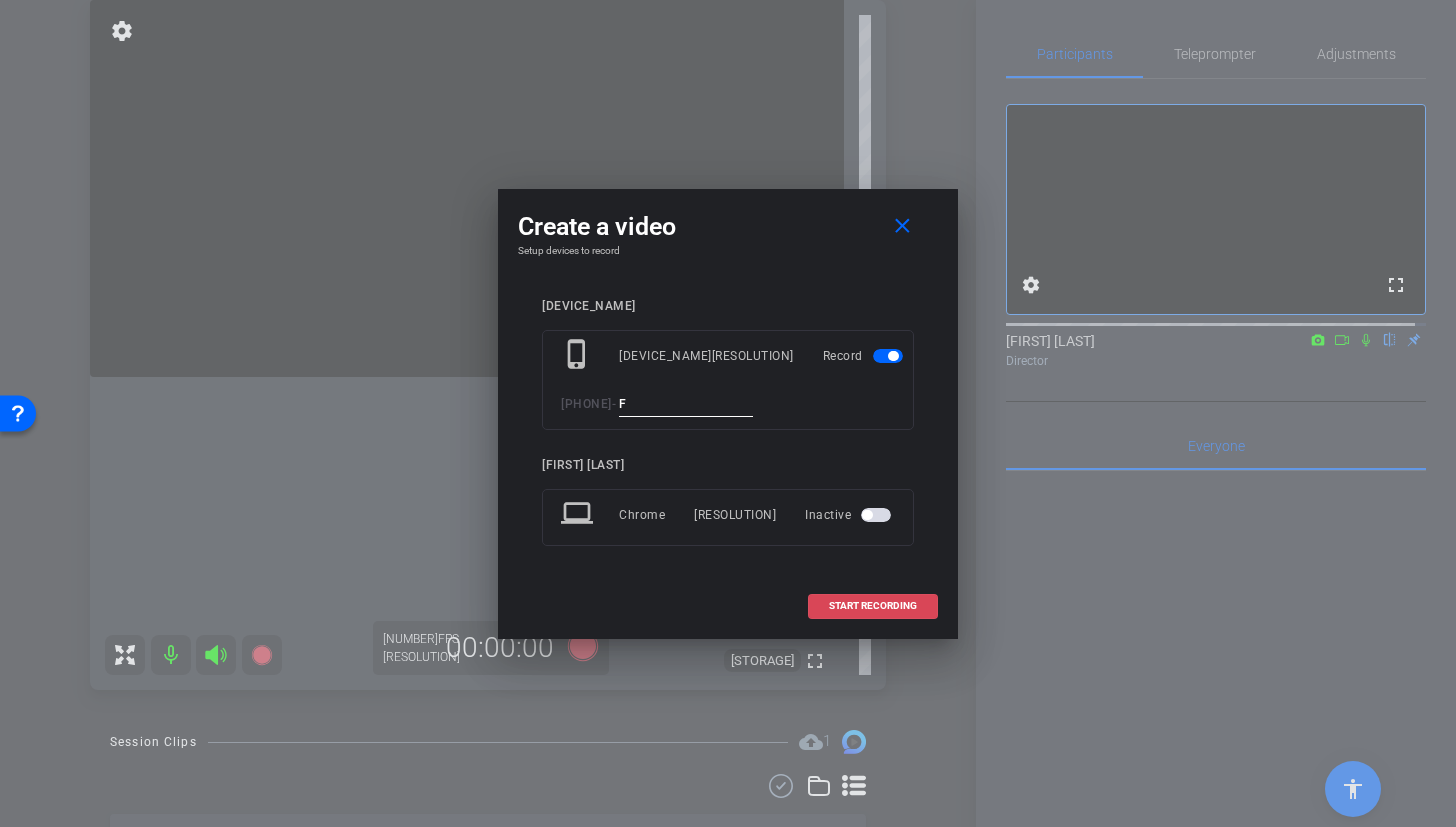 type on "F" 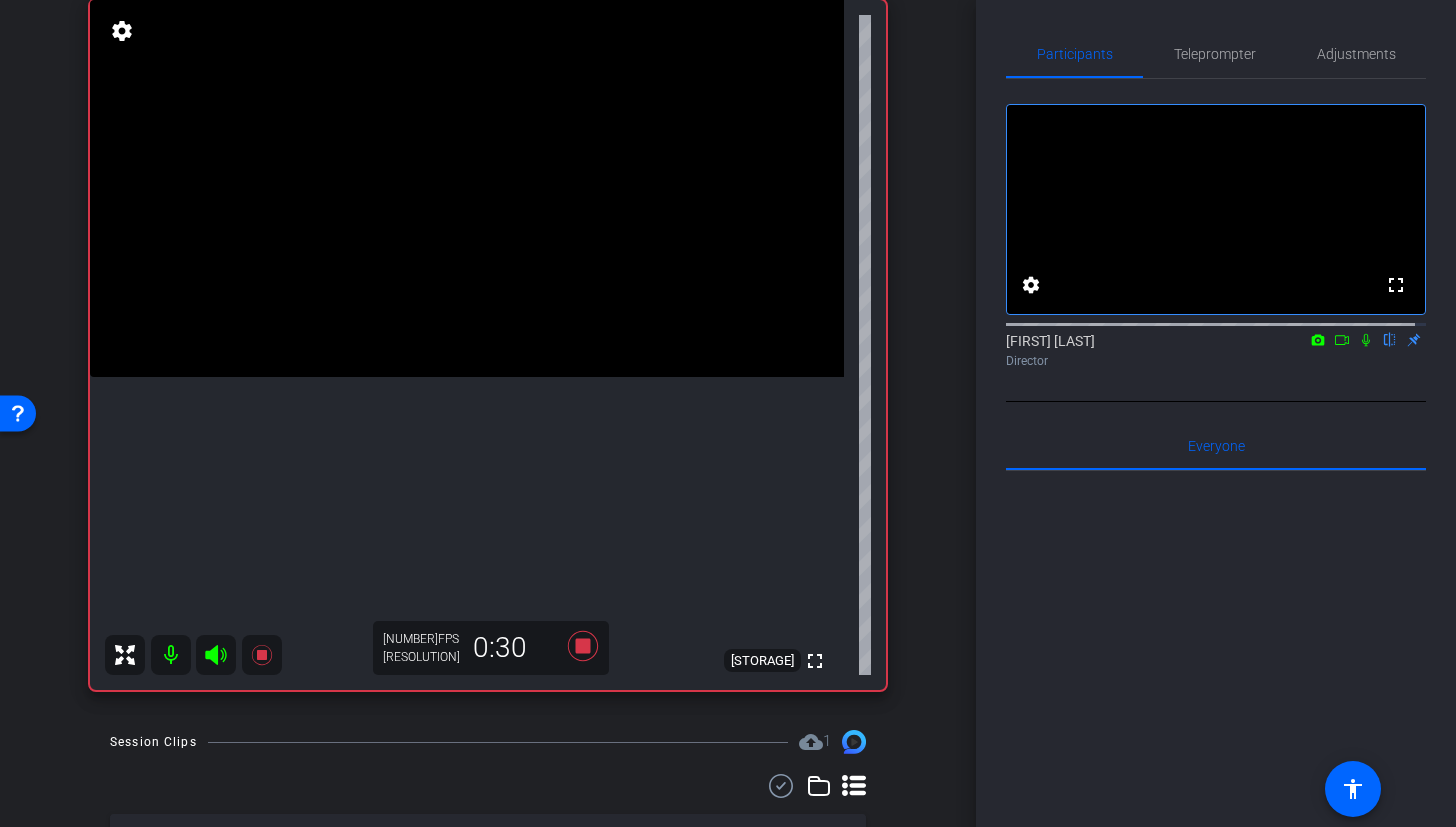 click at bounding box center [467, 188] 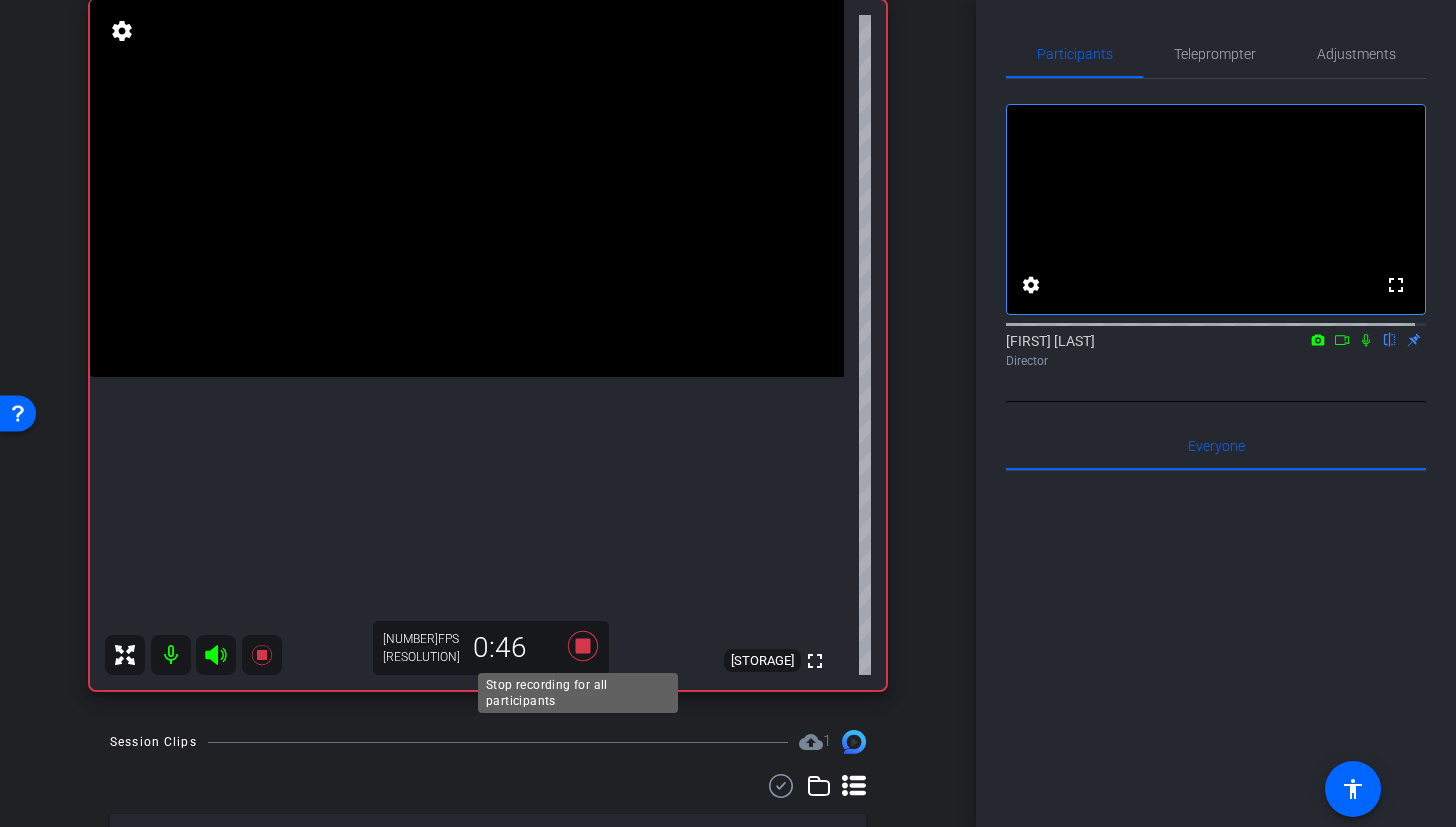 click at bounding box center [583, 646] 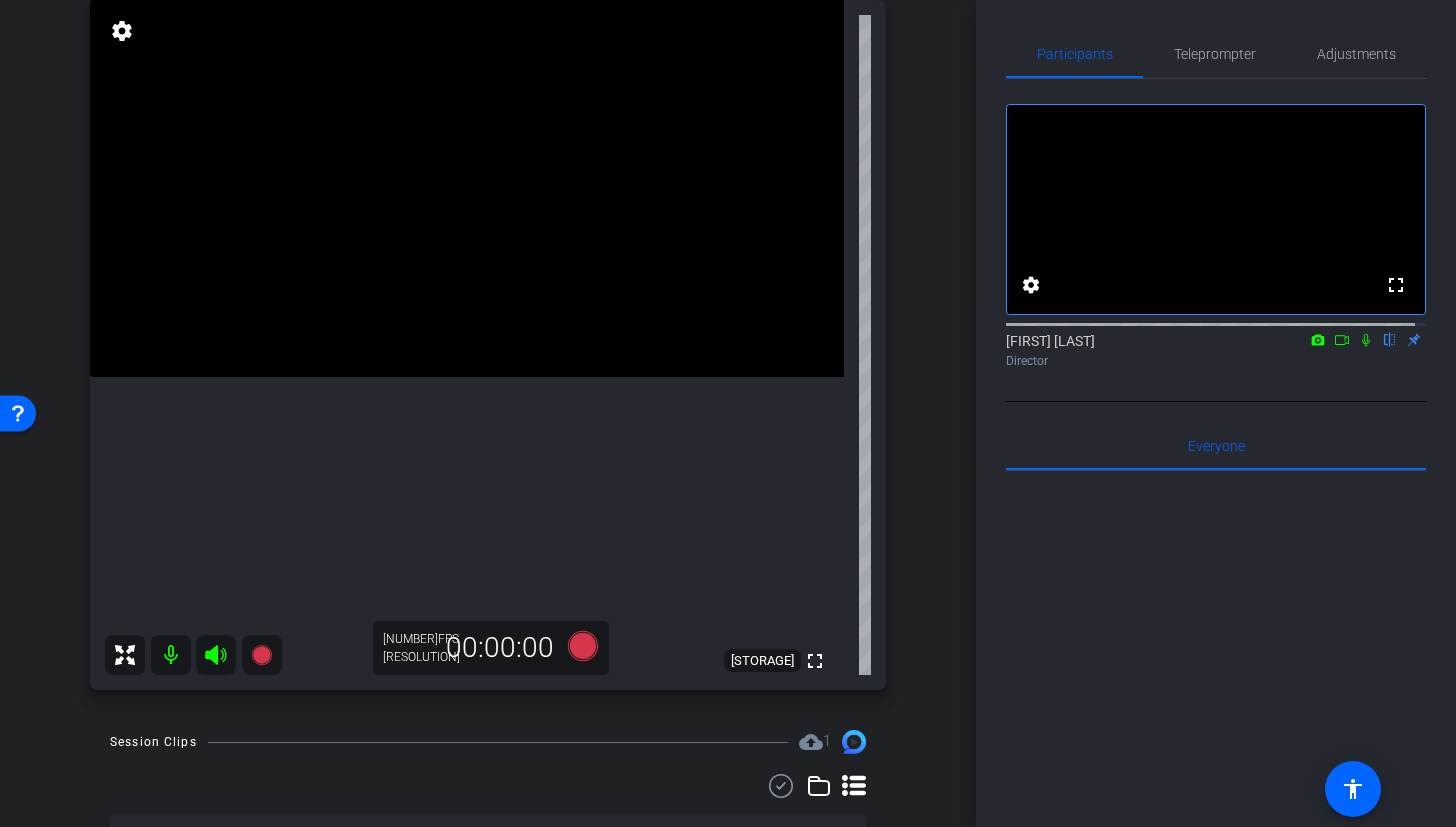 click at bounding box center [467, 188] 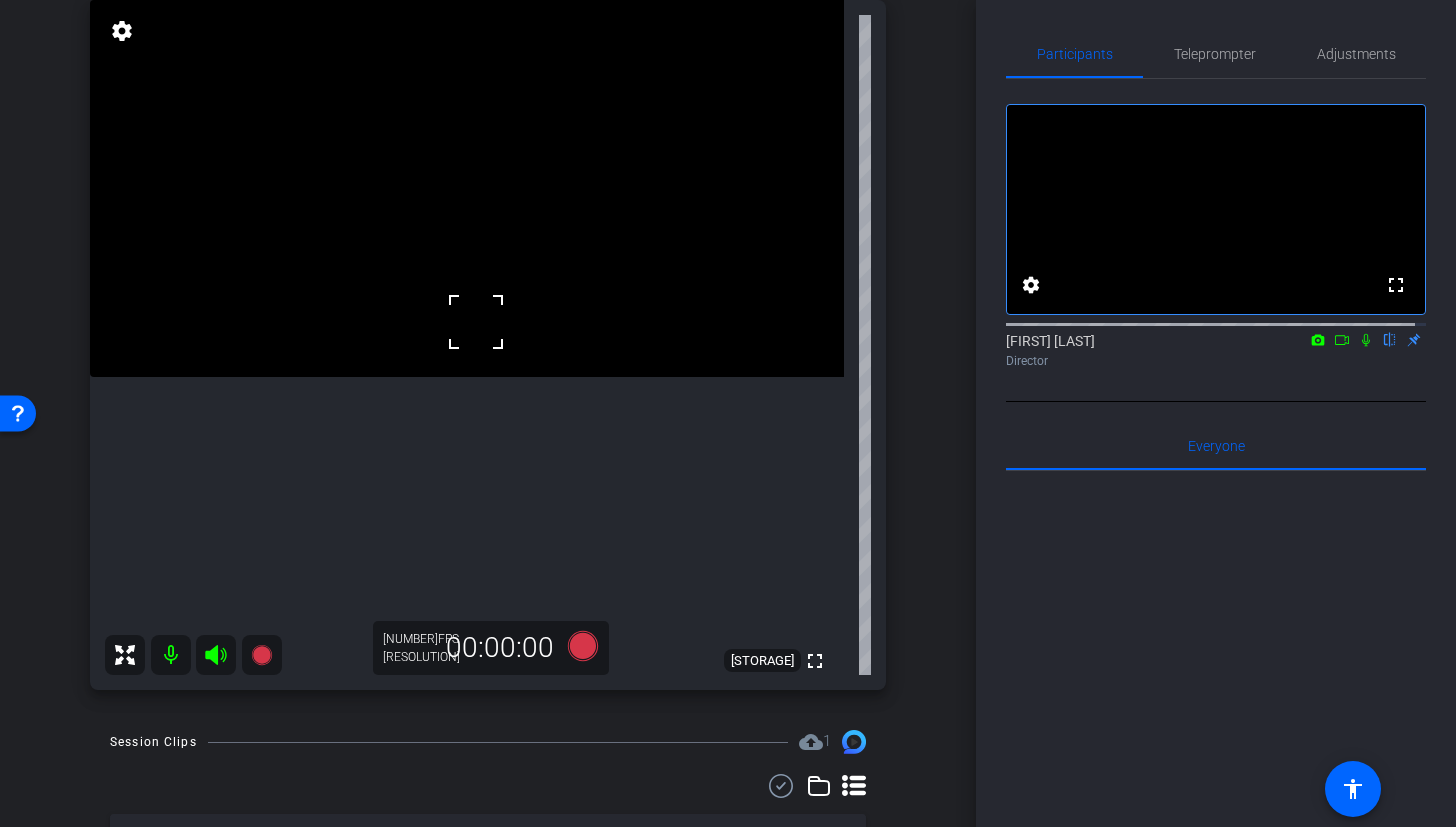 click at bounding box center [467, 188] 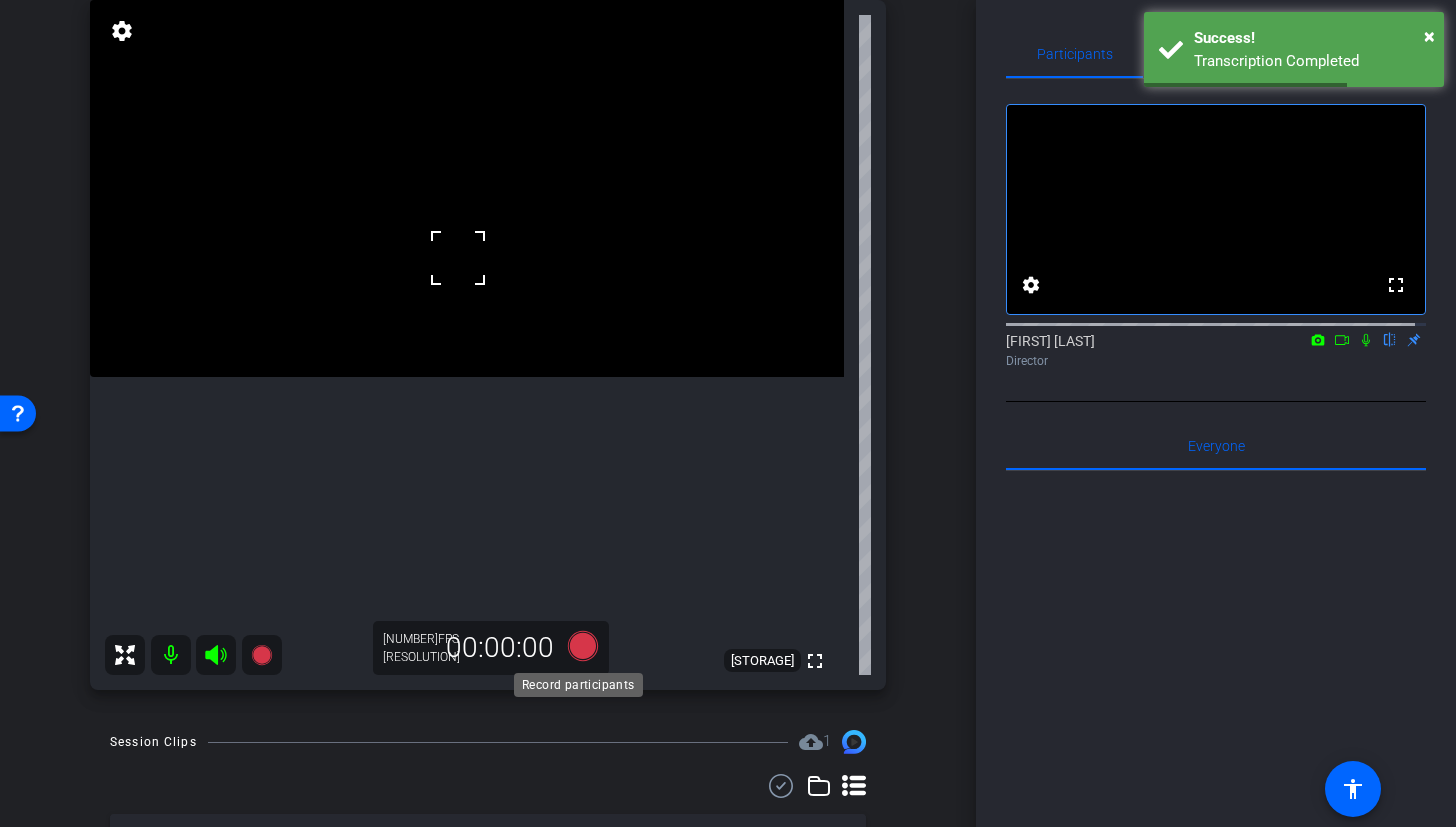 click at bounding box center [583, 646] 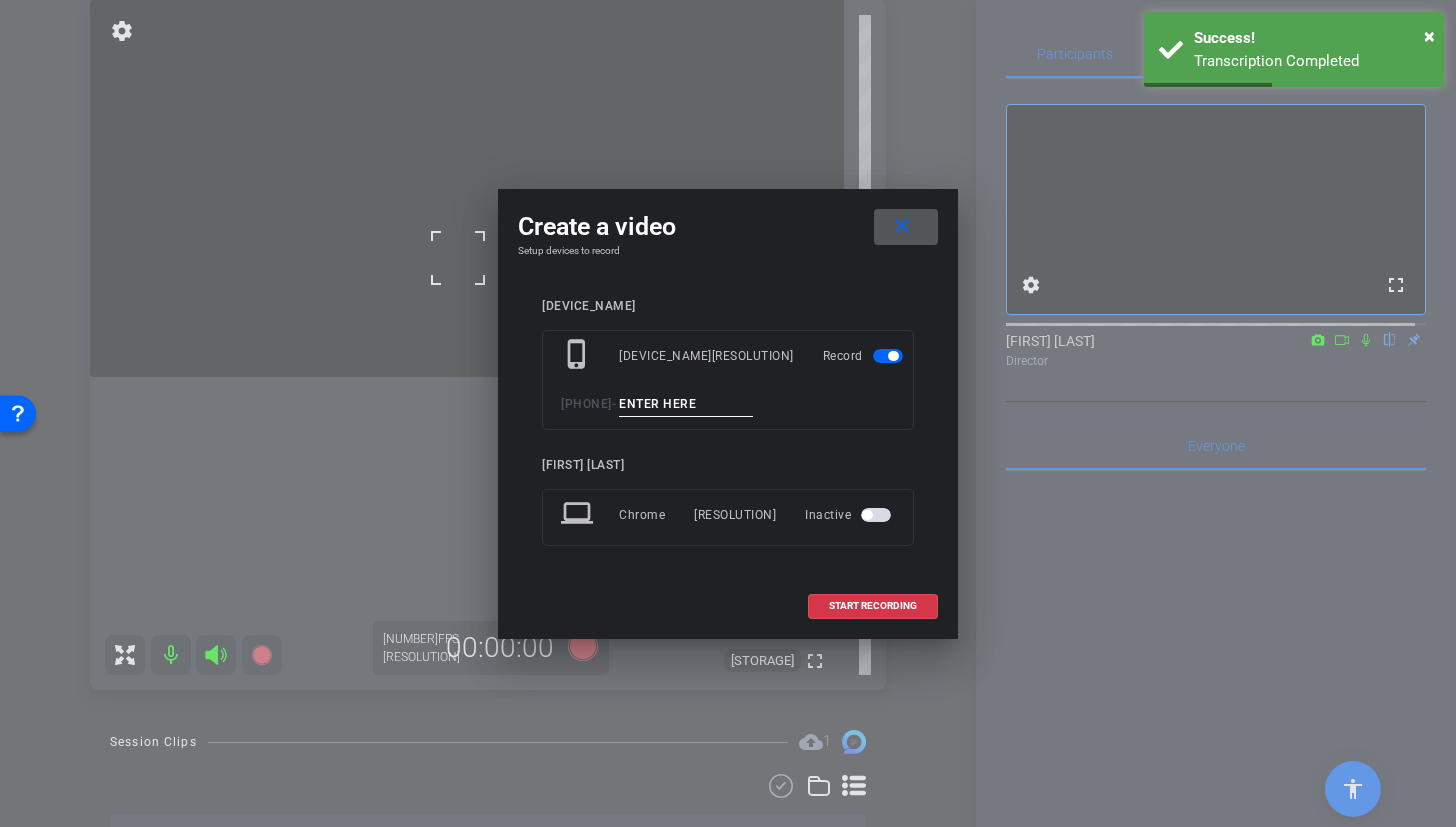 click at bounding box center (686, 404) 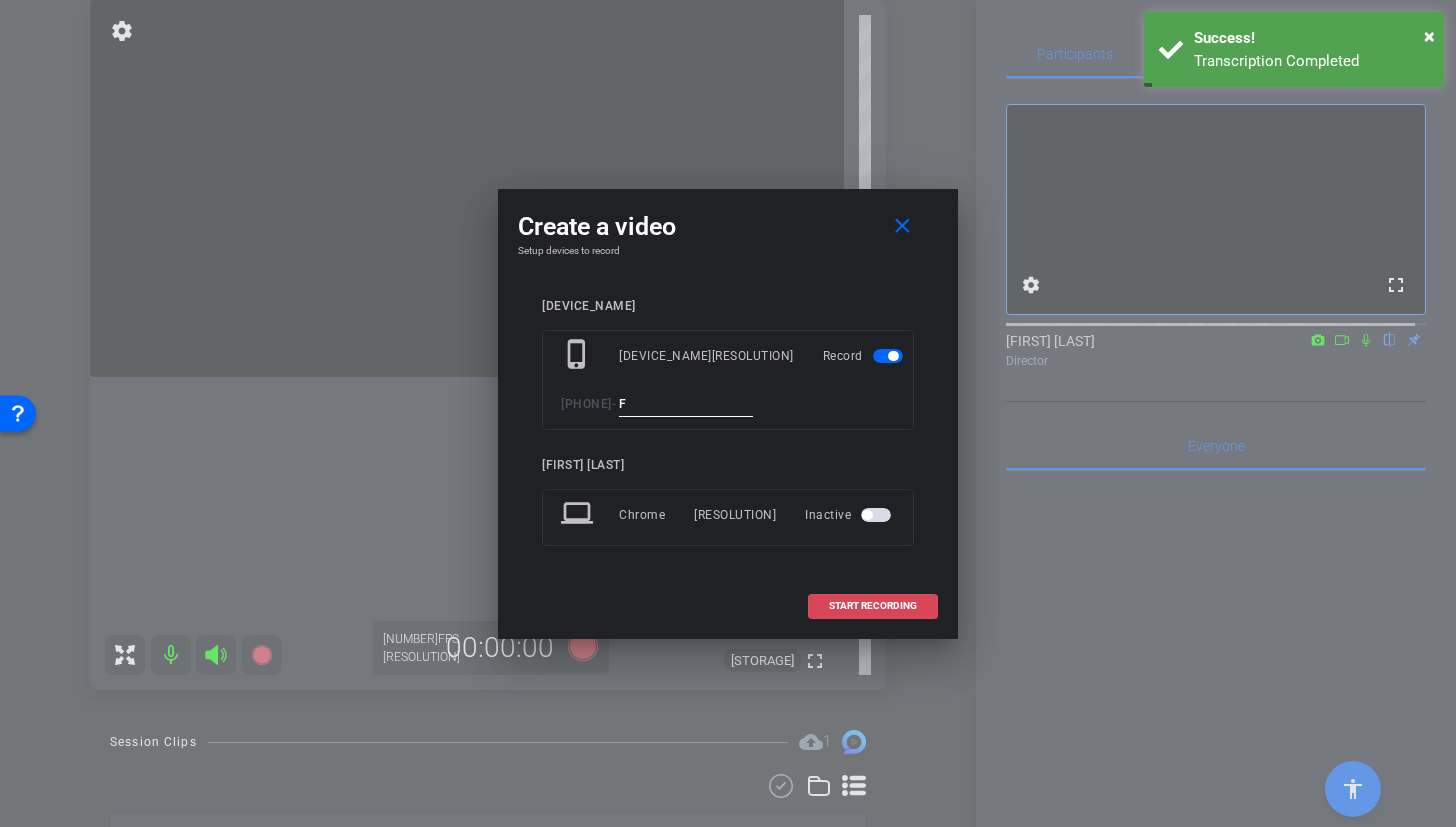 type on "F" 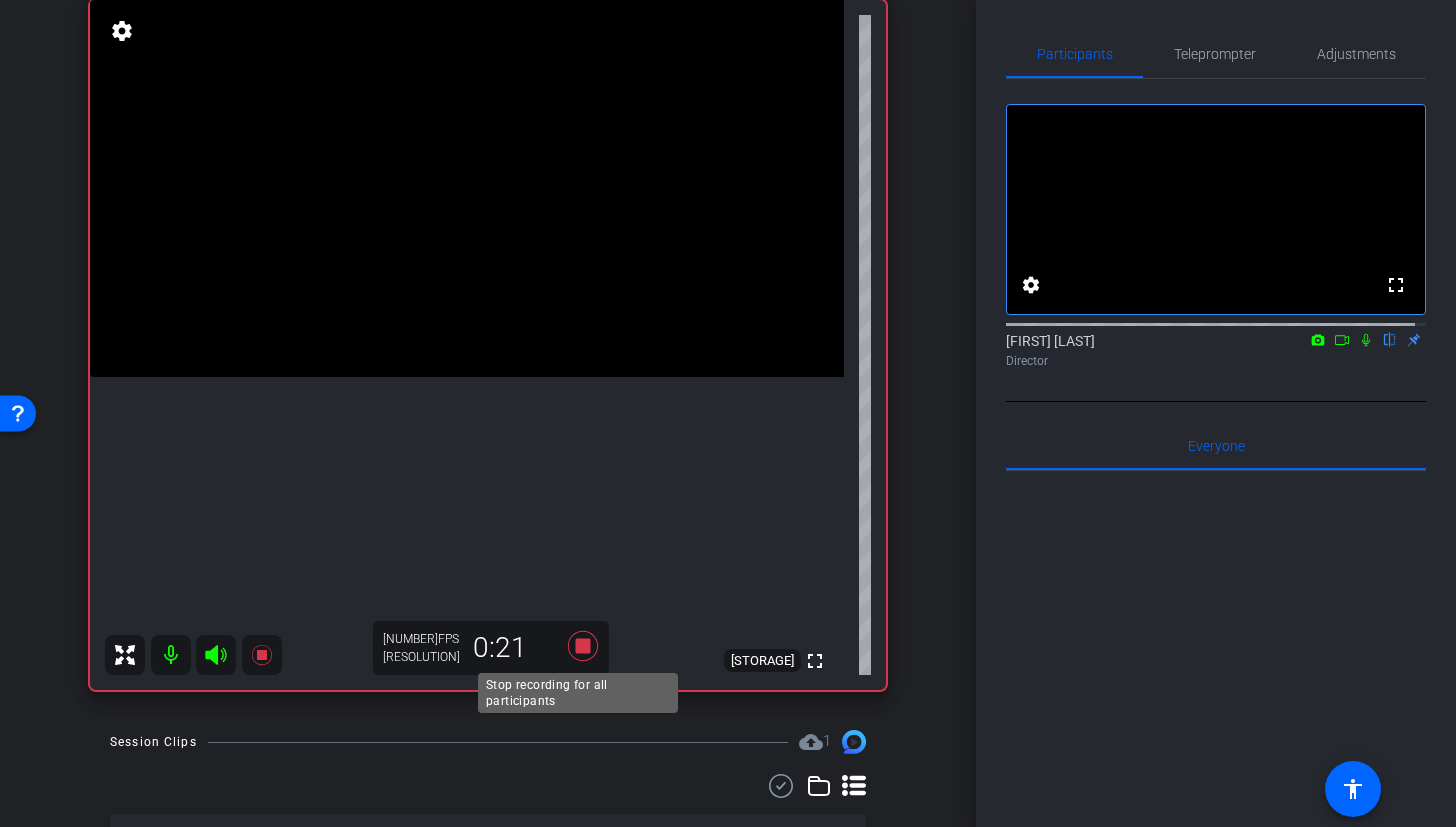 click at bounding box center [583, 646] 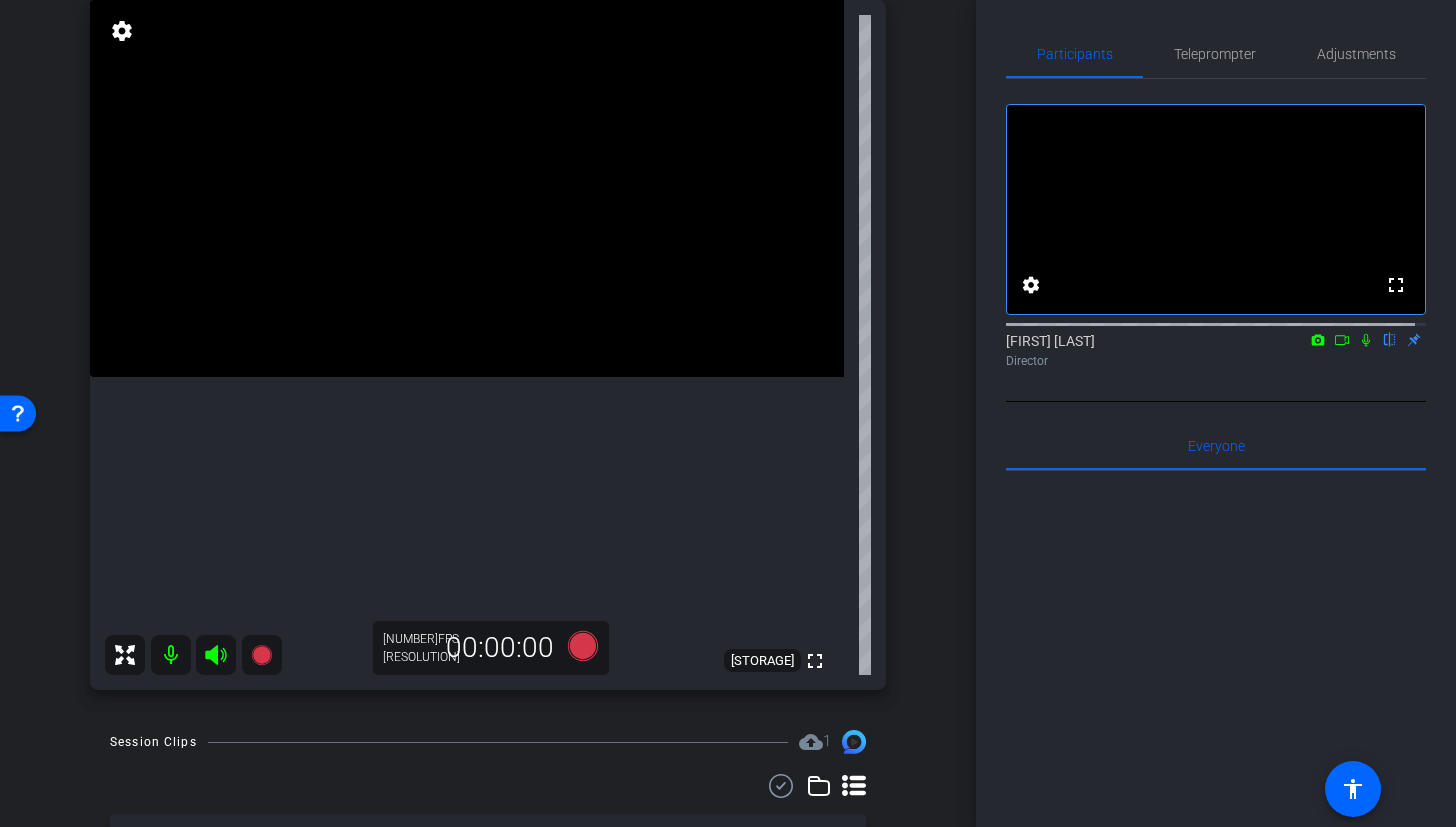 click at bounding box center [467, 188] 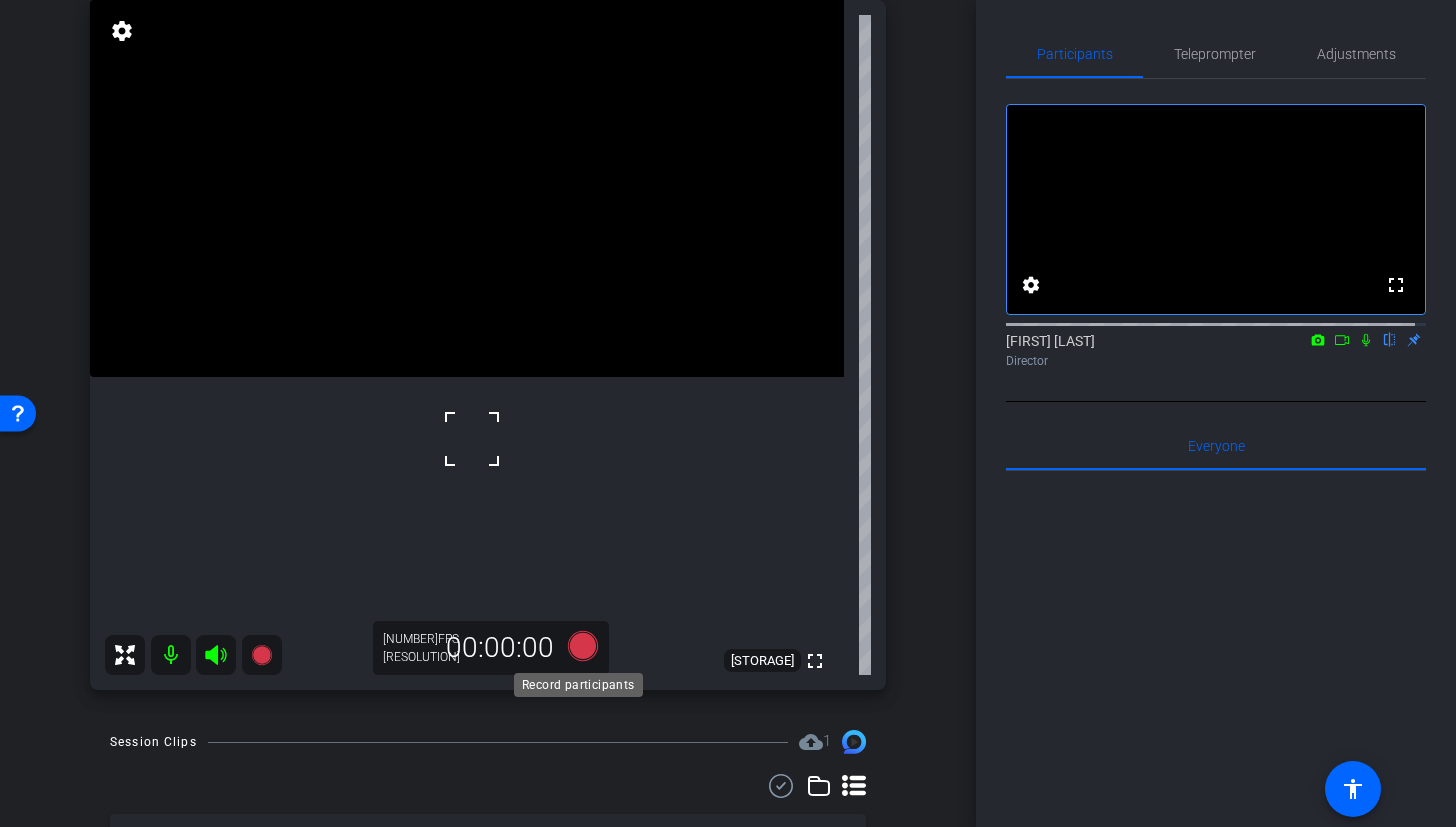 click at bounding box center (583, 646) 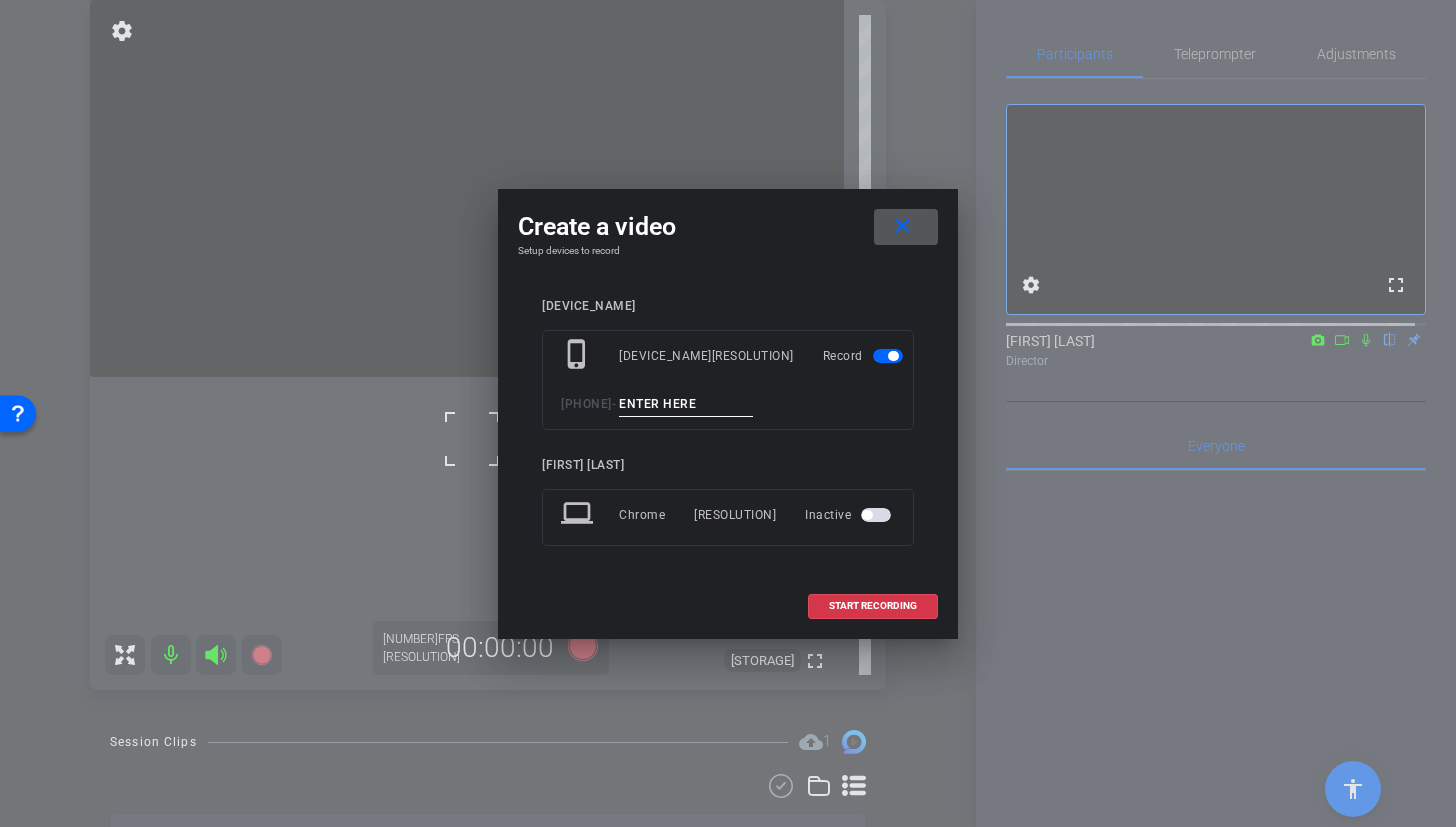 click at bounding box center [686, 404] 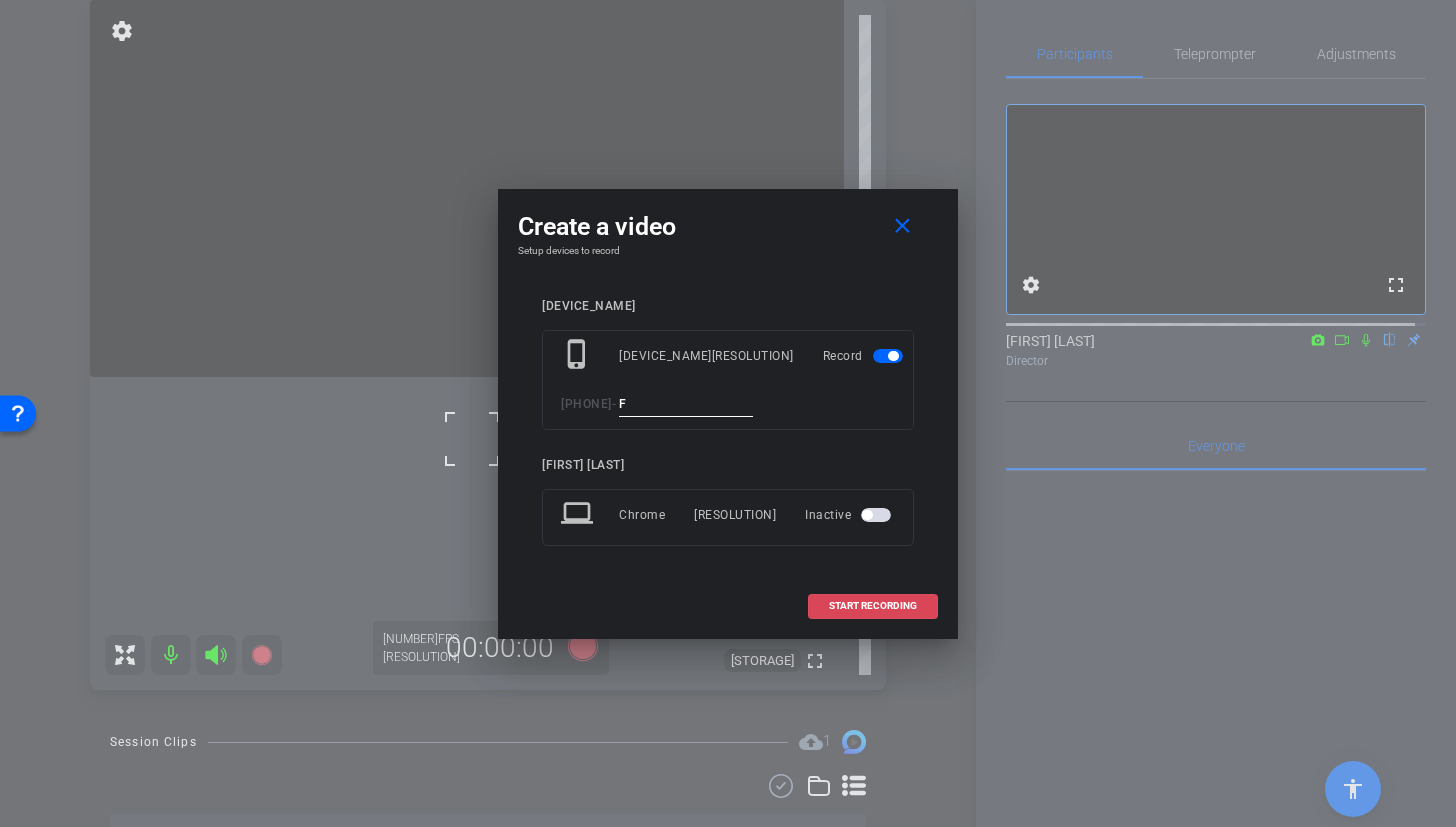 type on "F" 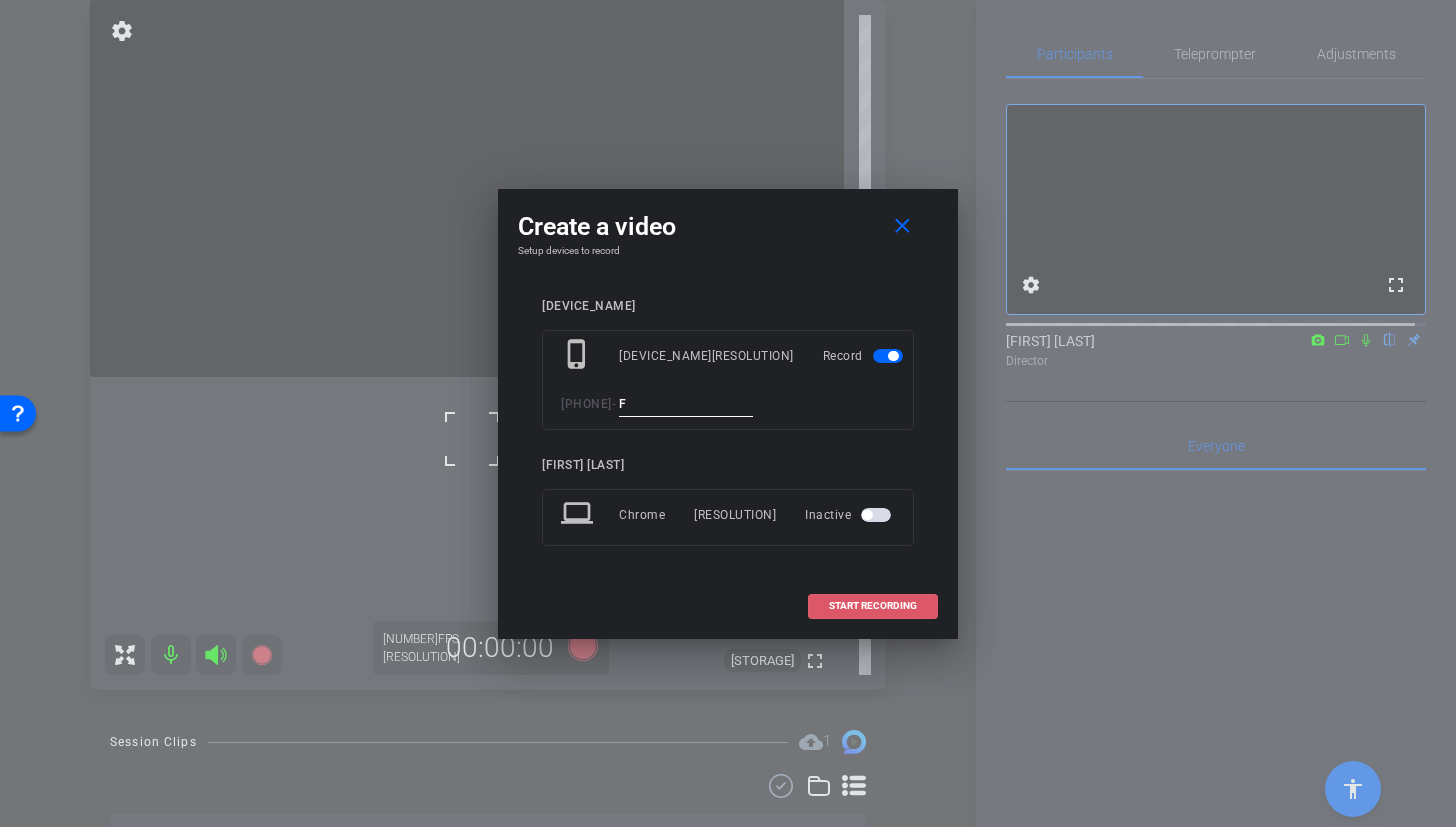 click on "START RECORDING" at bounding box center [873, 606] 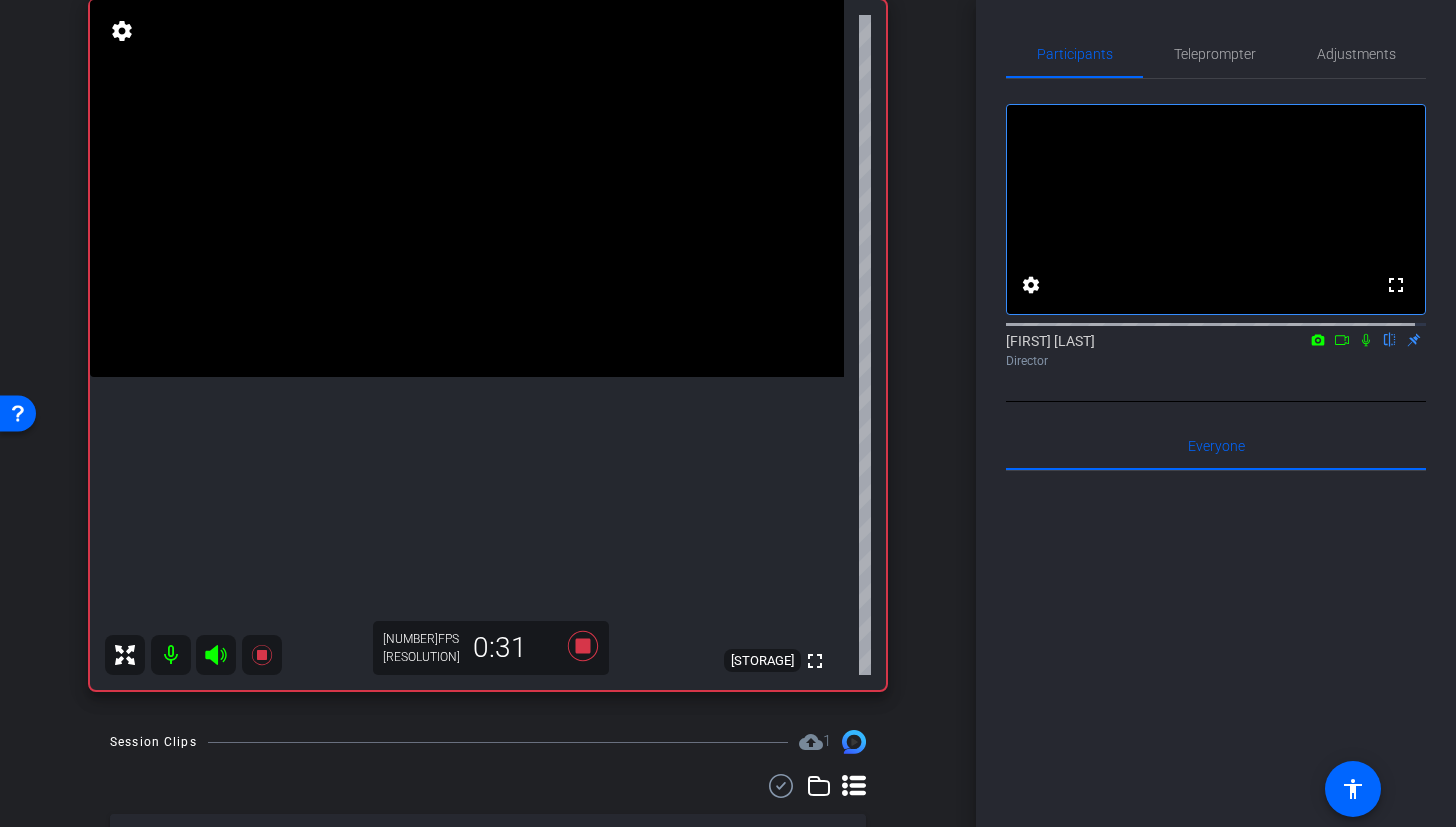 click at bounding box center (467, 188) 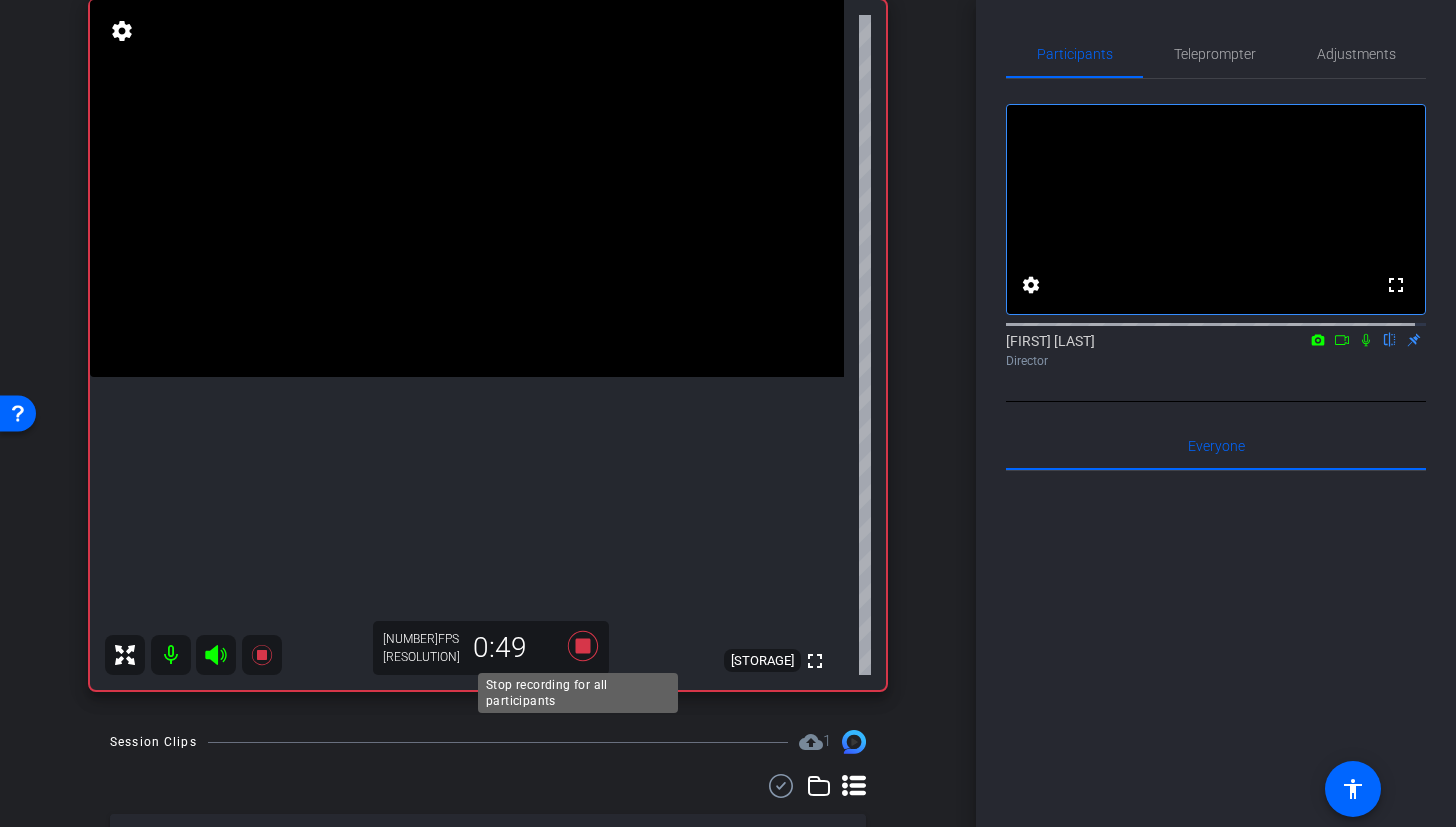 click at bounding box center (583, 646) 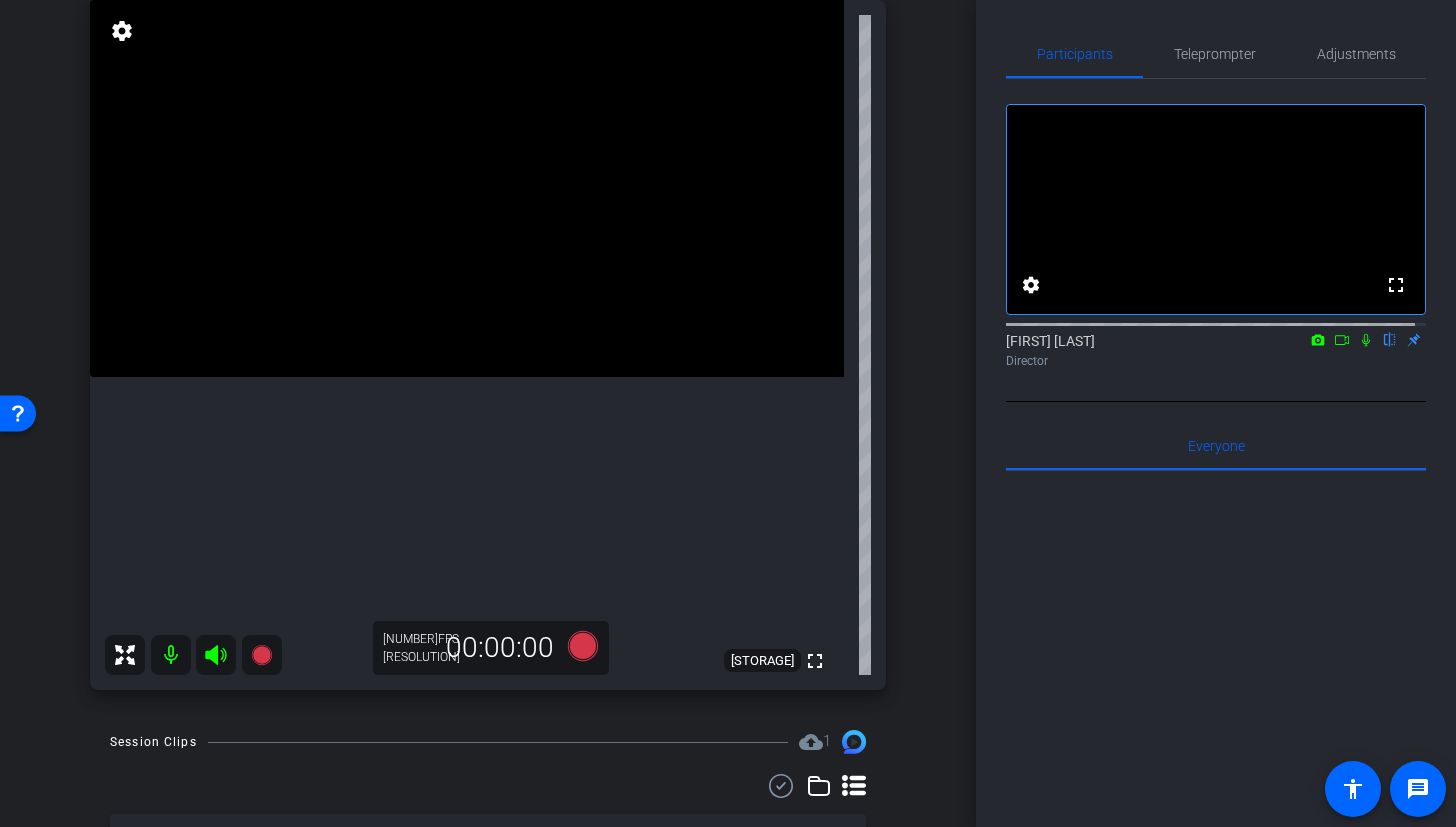 click at bounding box center (583, 646) 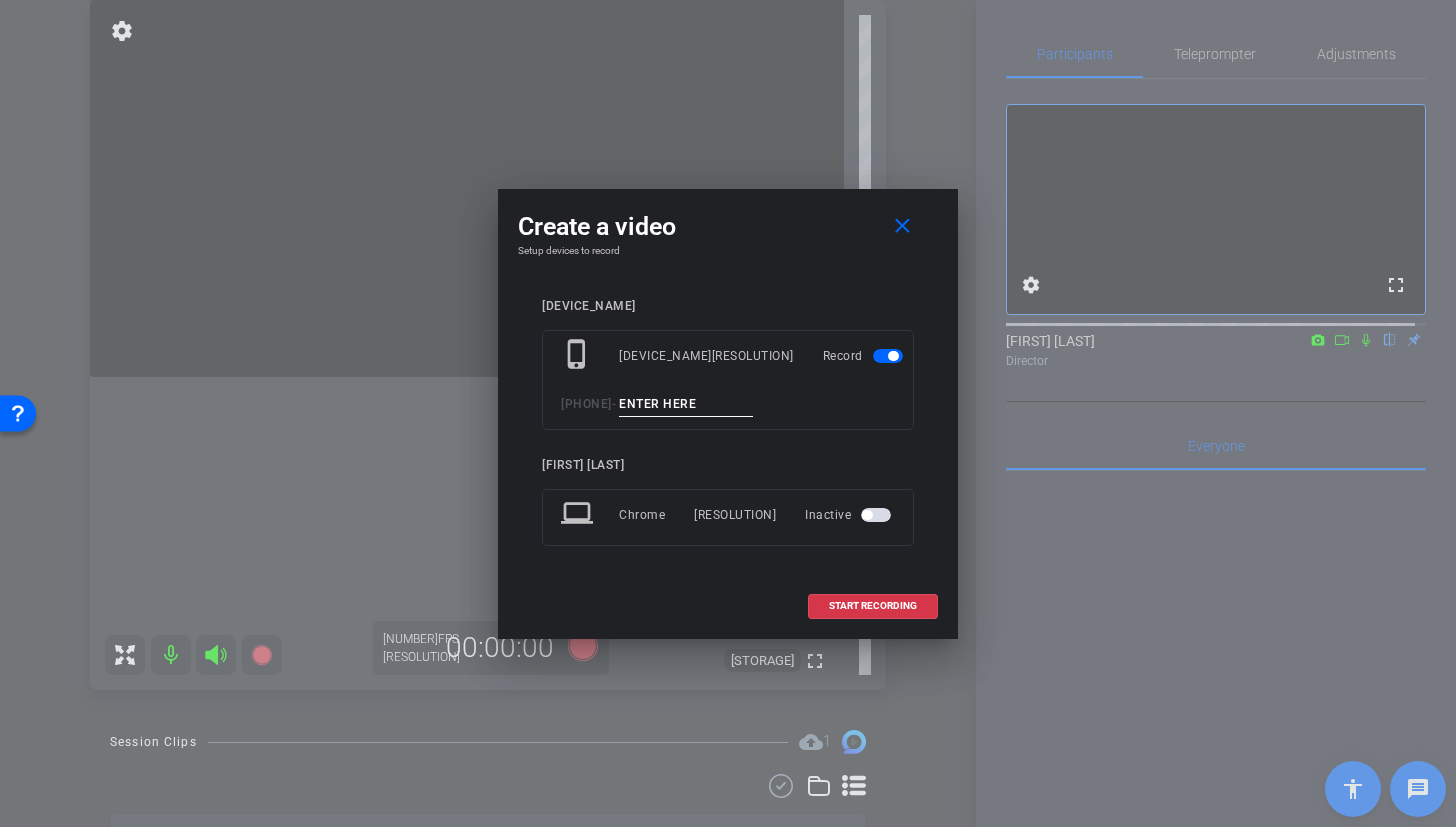 click at bounding box center (686, 404) 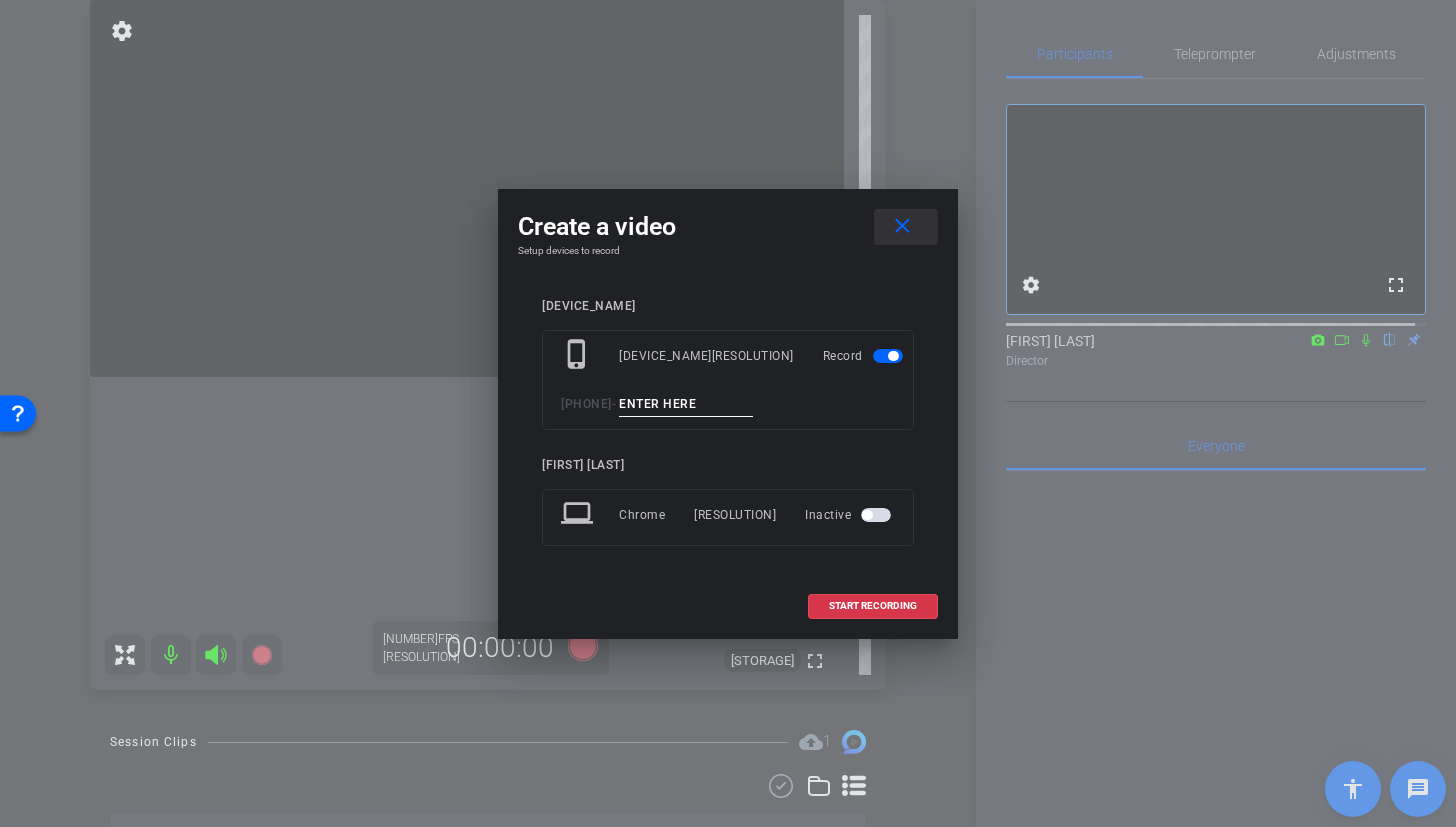 click on "close" at bounding box center [902, 226] 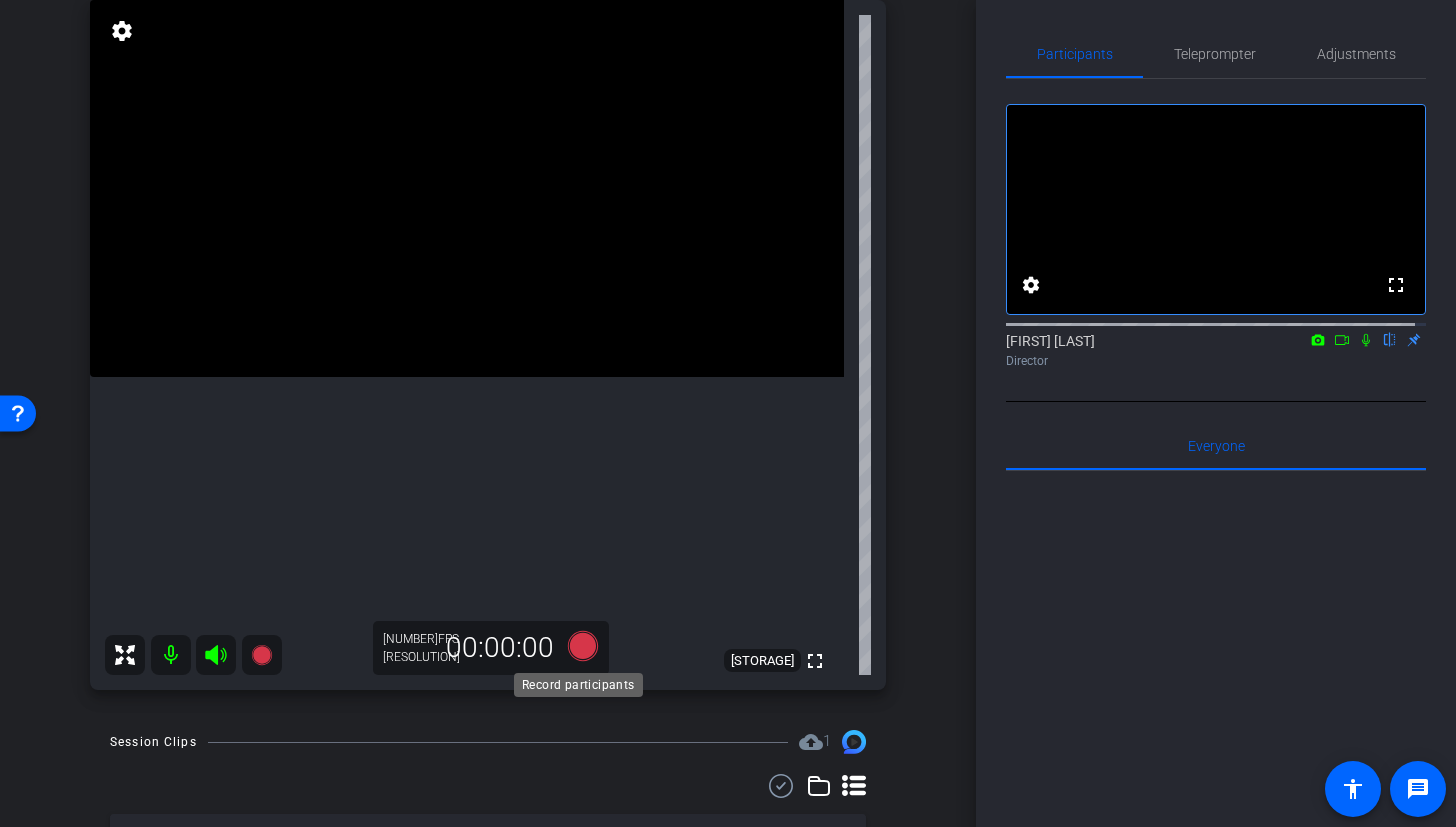 click at bounding box center [583, 646] 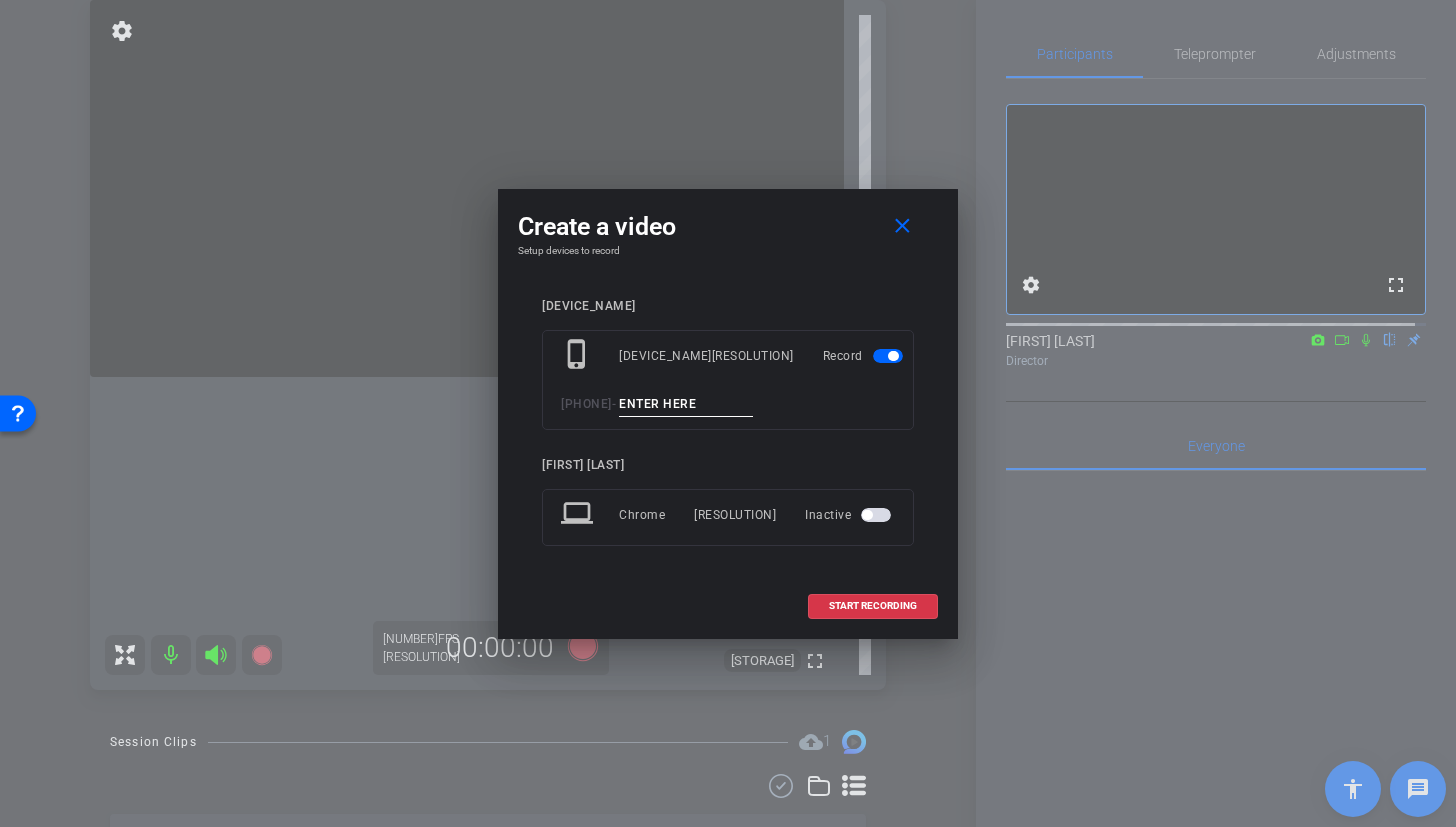 click at bounding box center (686, 404) 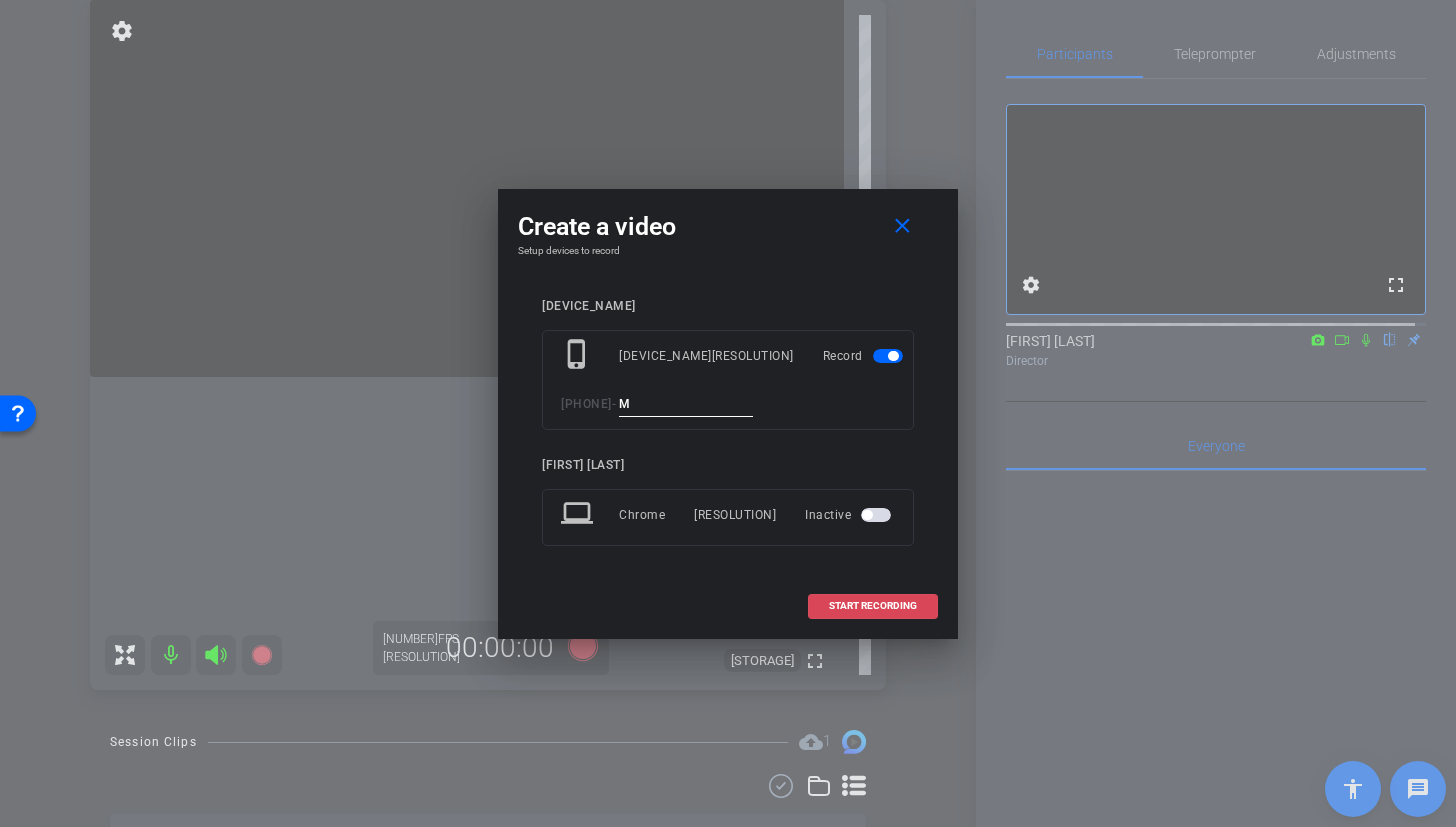 type on "M" 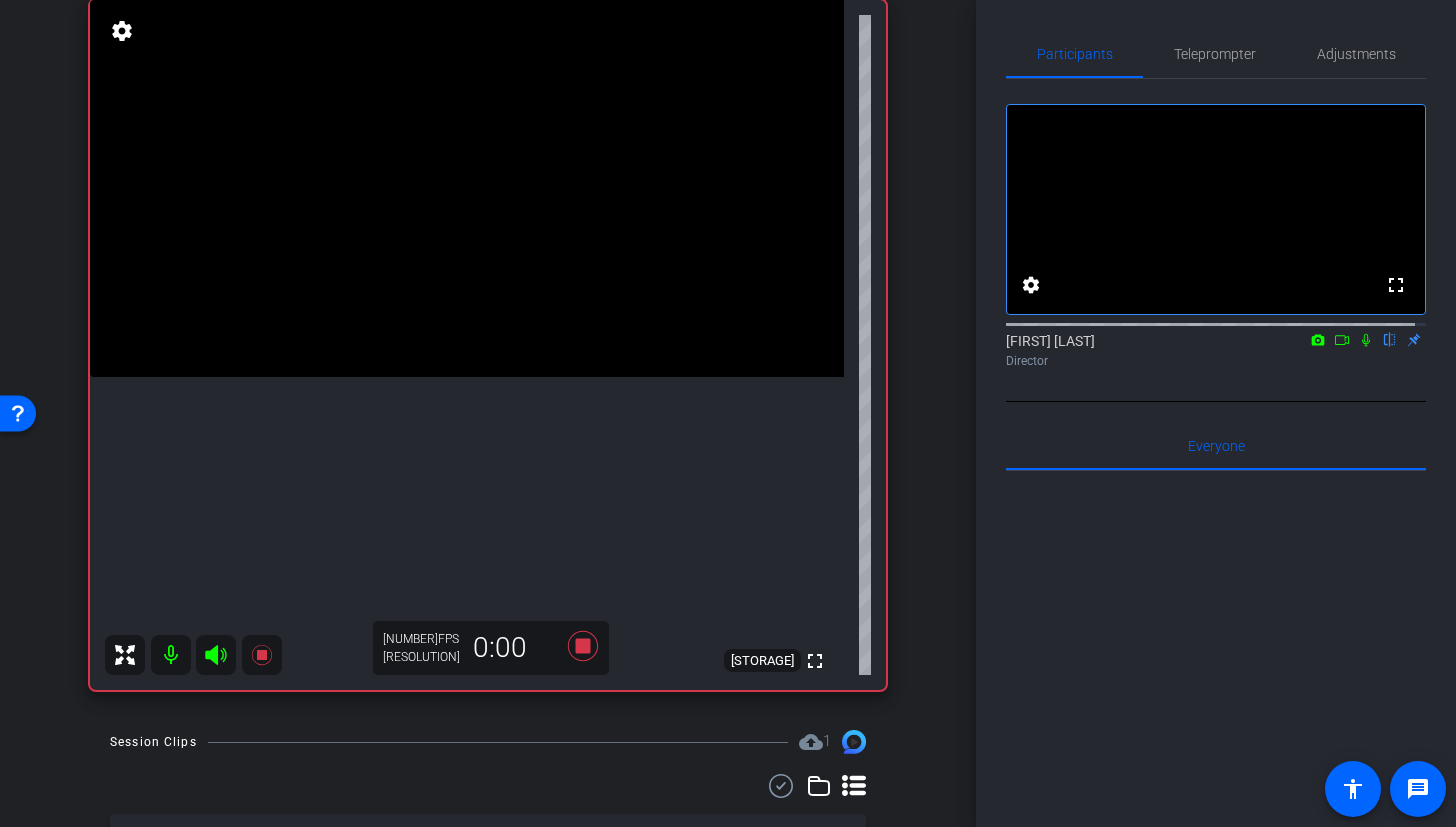 click at bounding box center (467, 188) 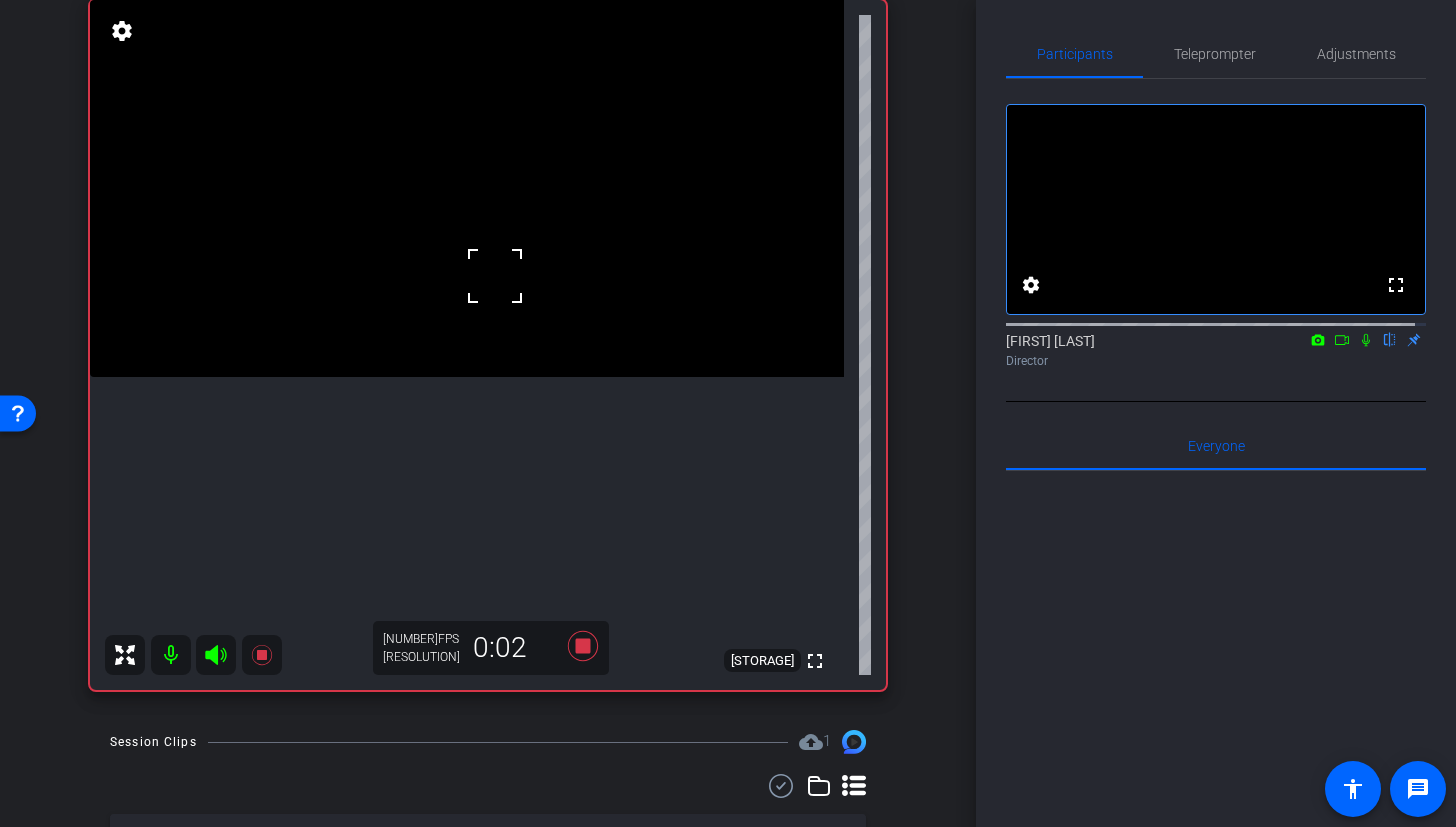 click at bounding box center (495, 276) 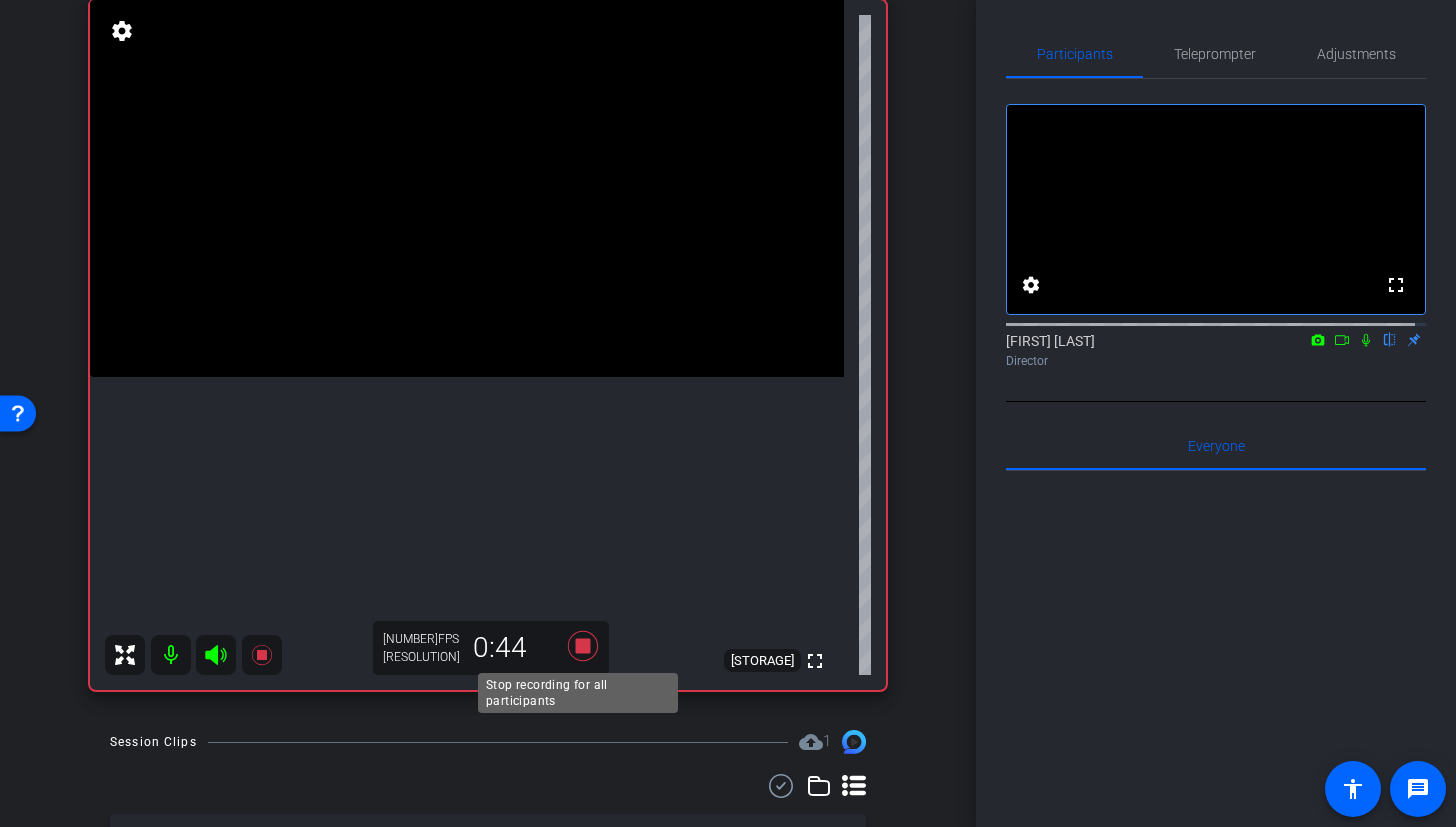 click at bounding box center [583, 646] 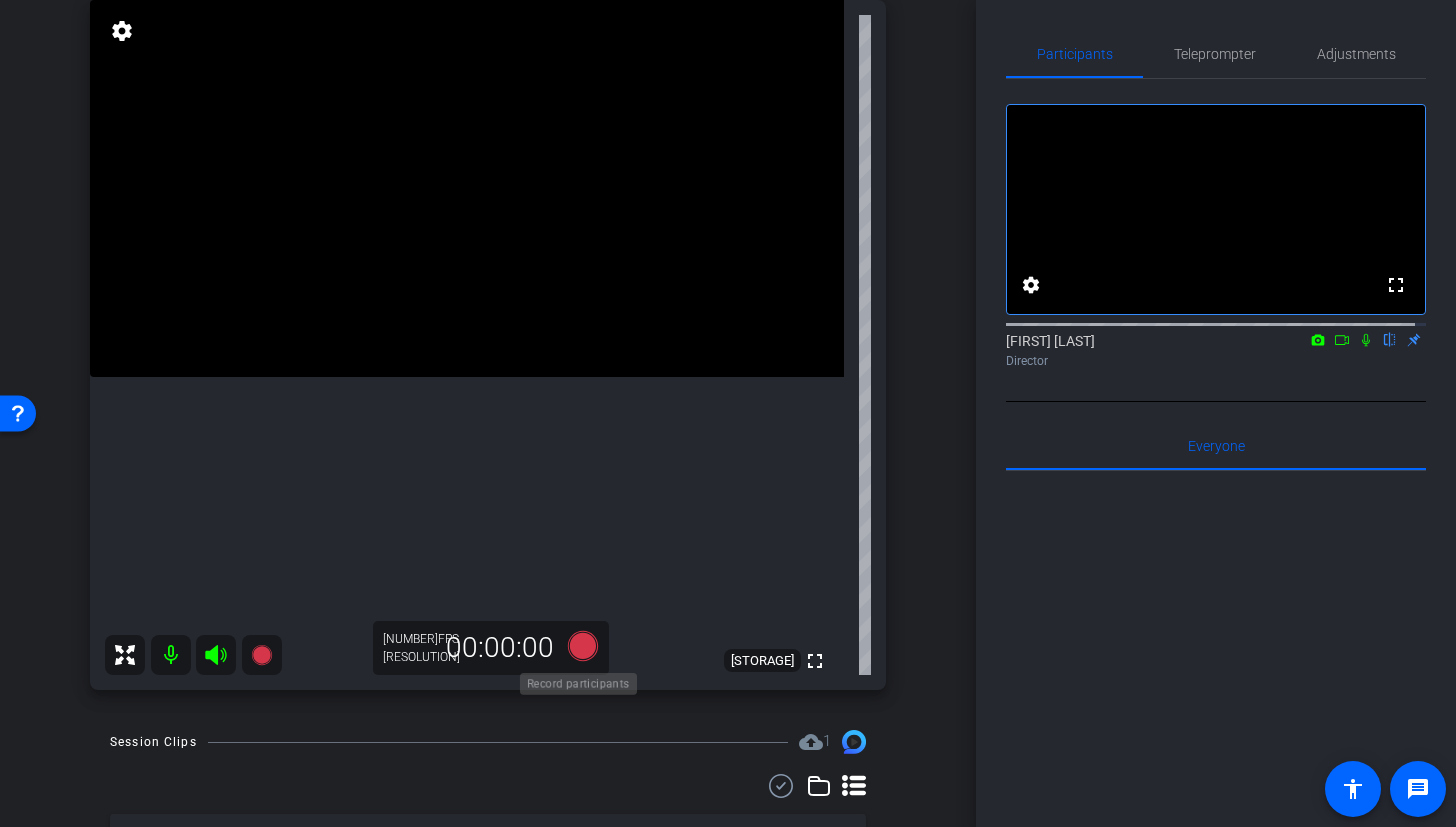 click at bounding box center [583, 646] 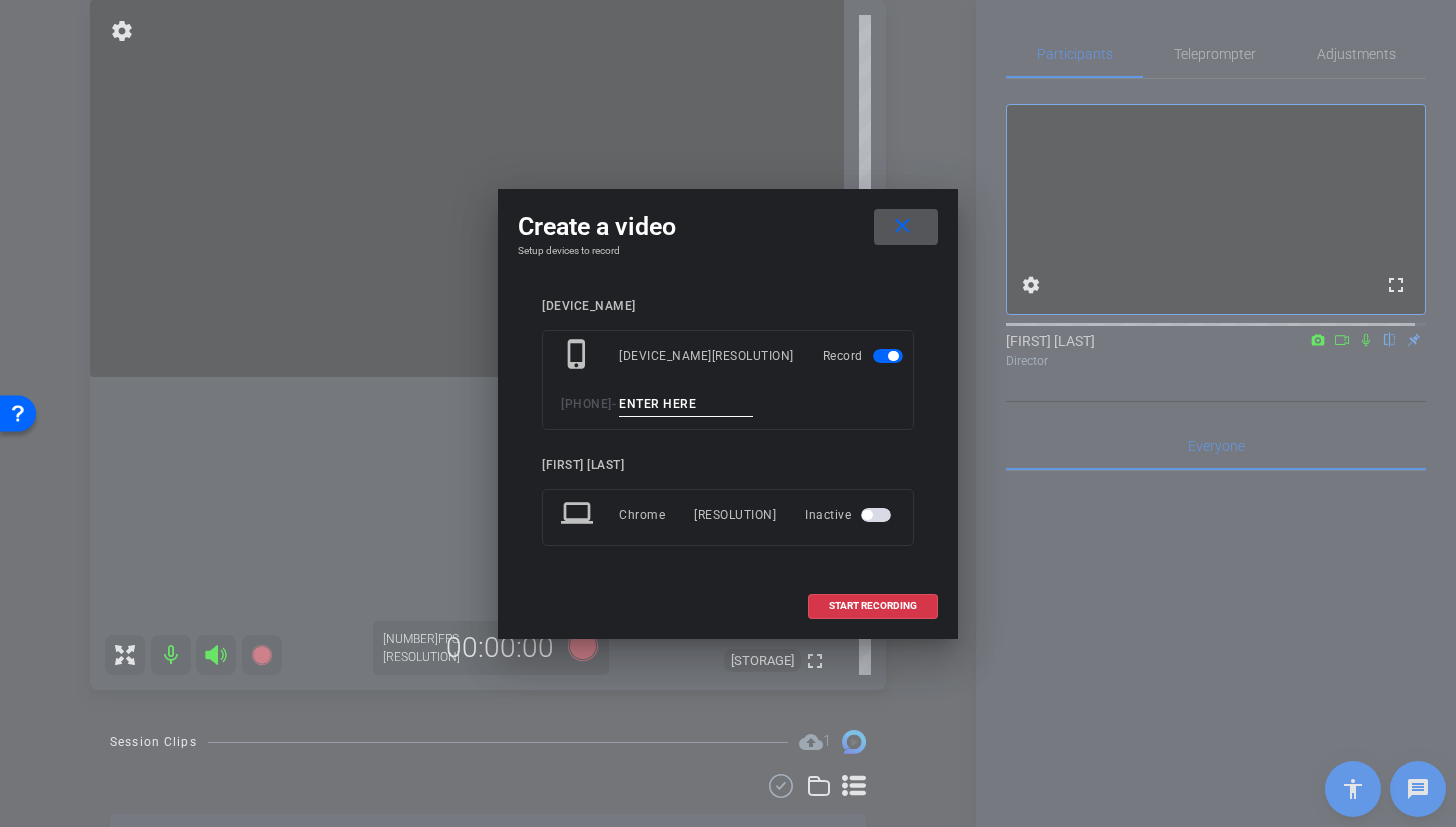 click at bounding box center (686, 404) 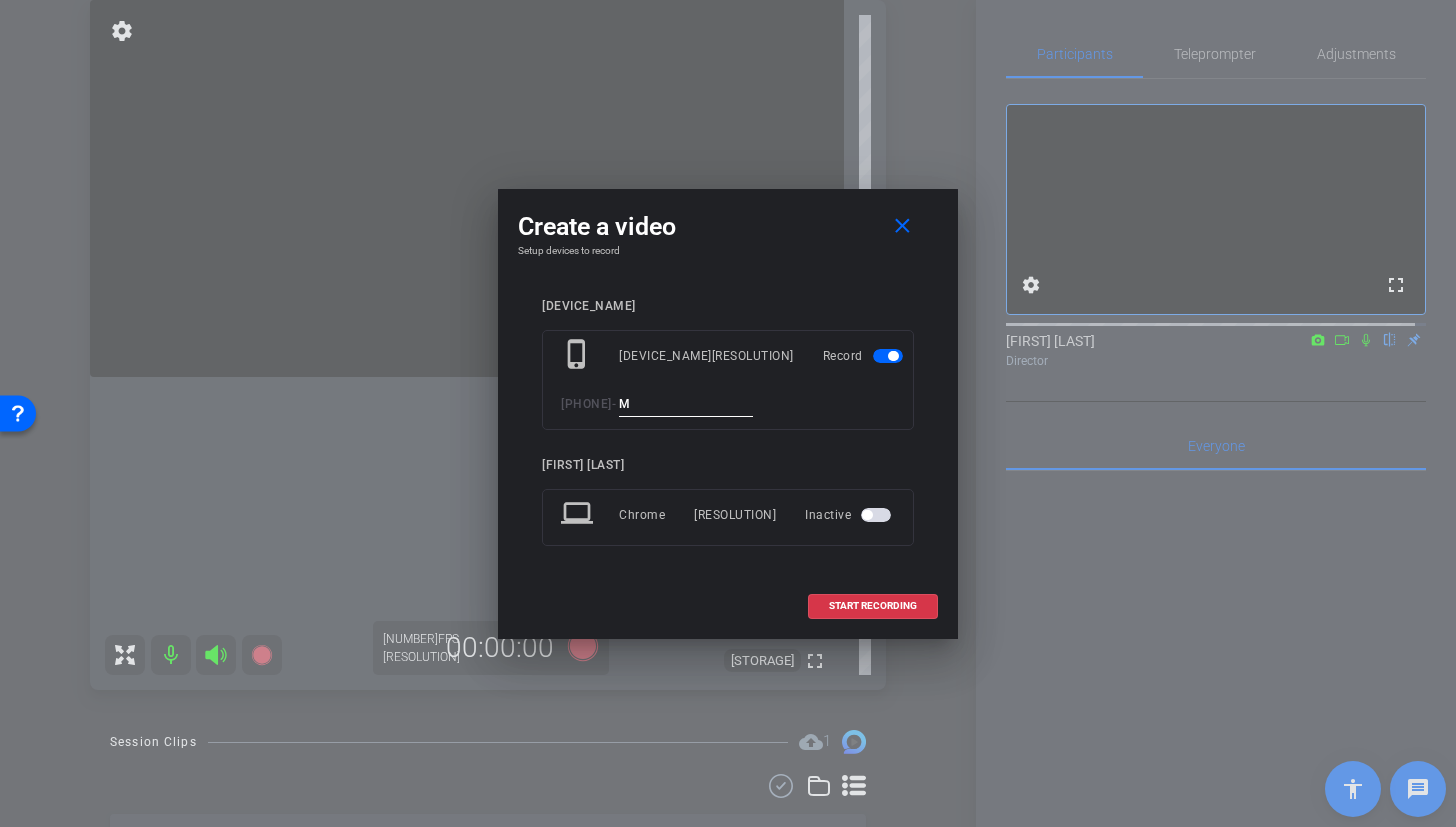 type on "M" 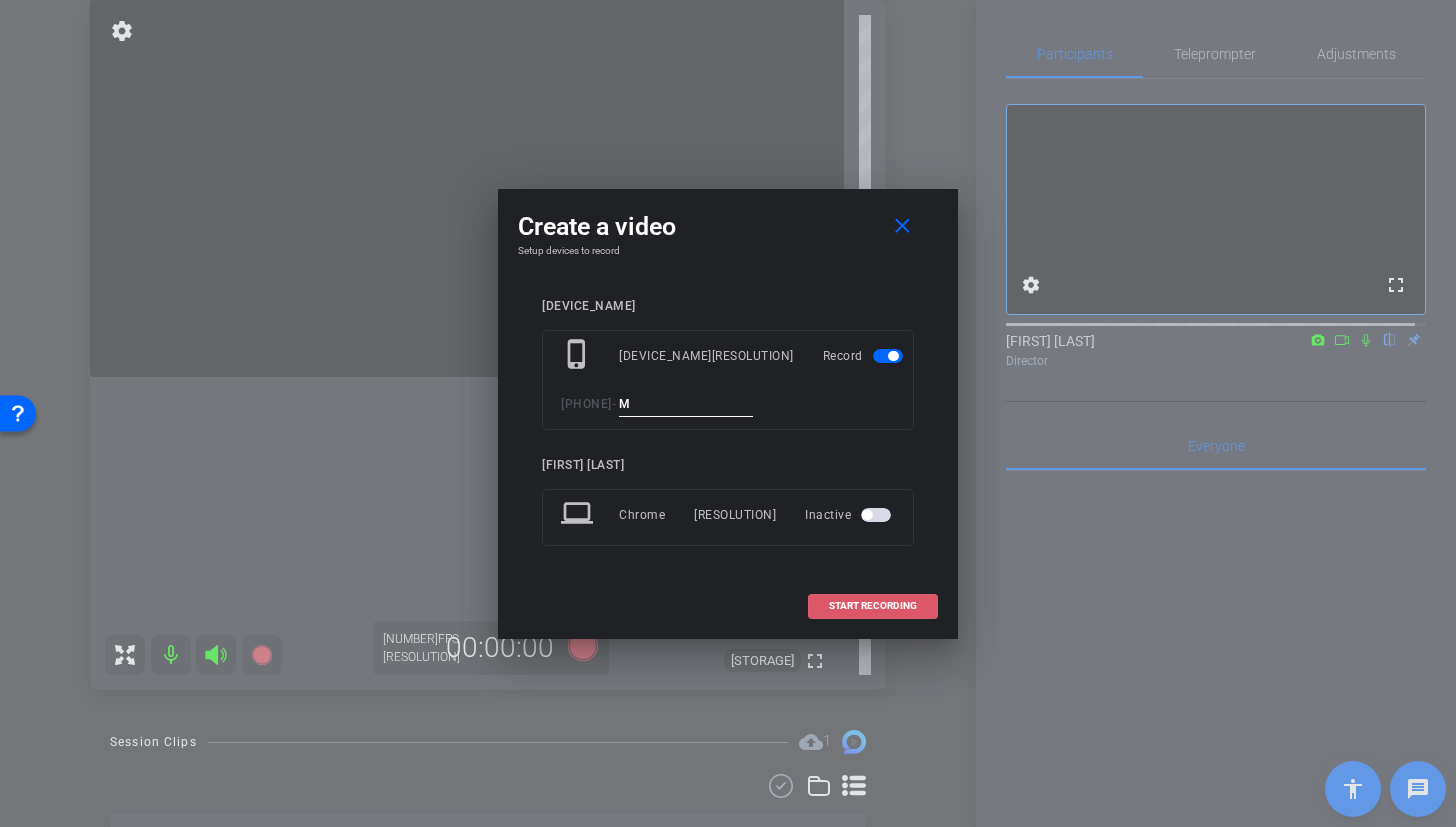 click at bounding box center [873, 606] 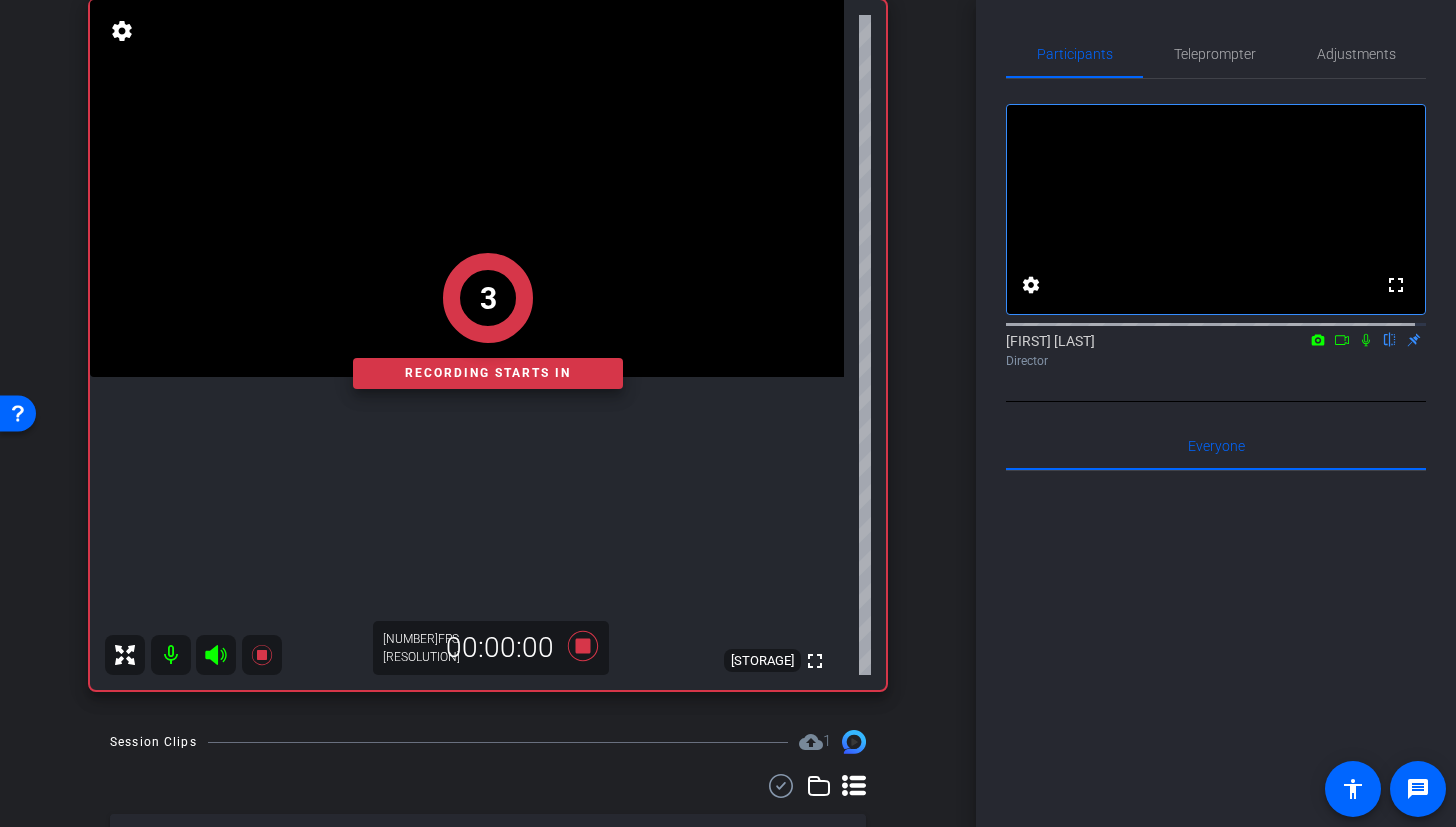 click on "[NUMBER]   Recording starts in" at bounding box center (488, 321) 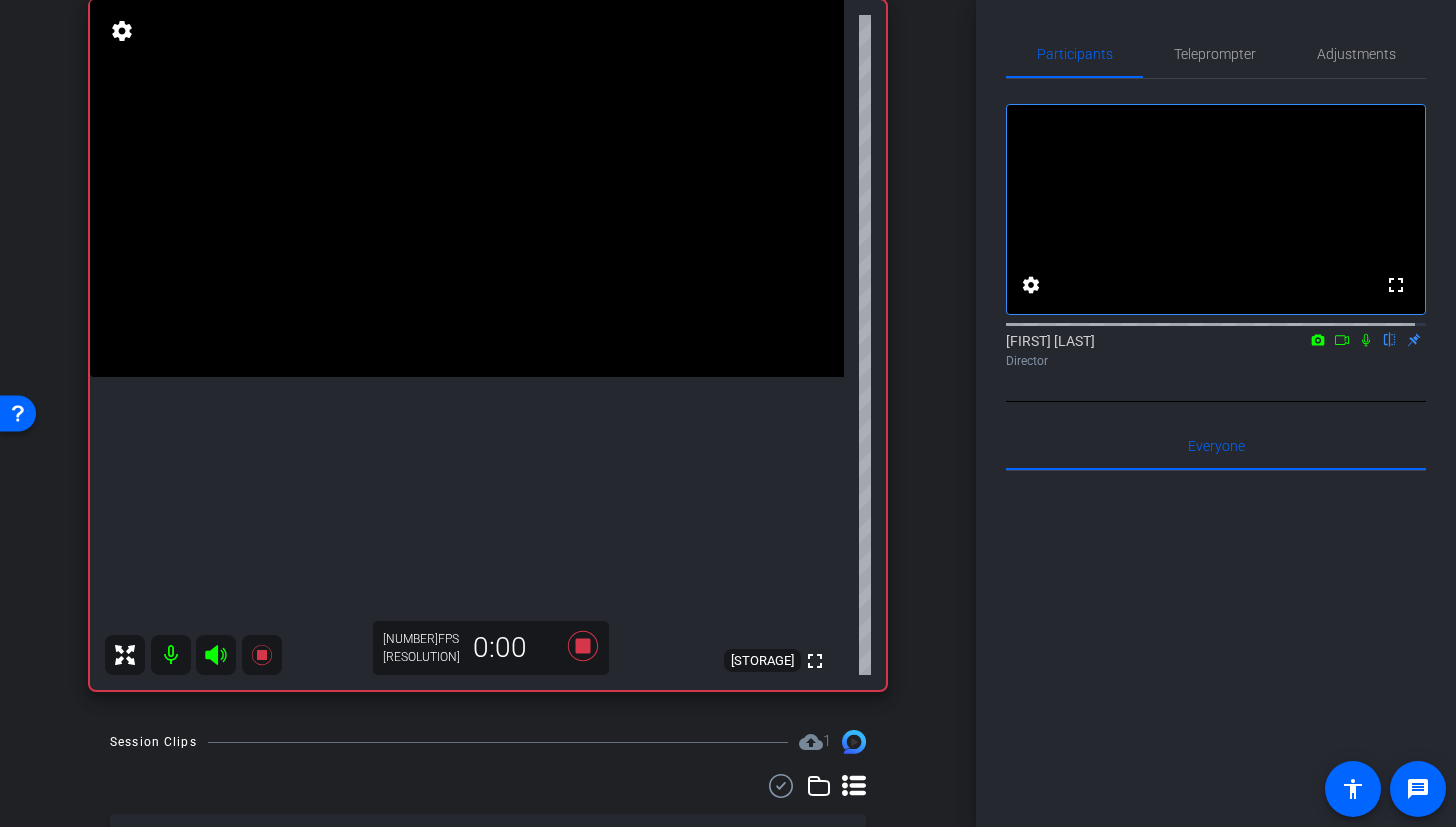 click at bounding box center [467, 188] 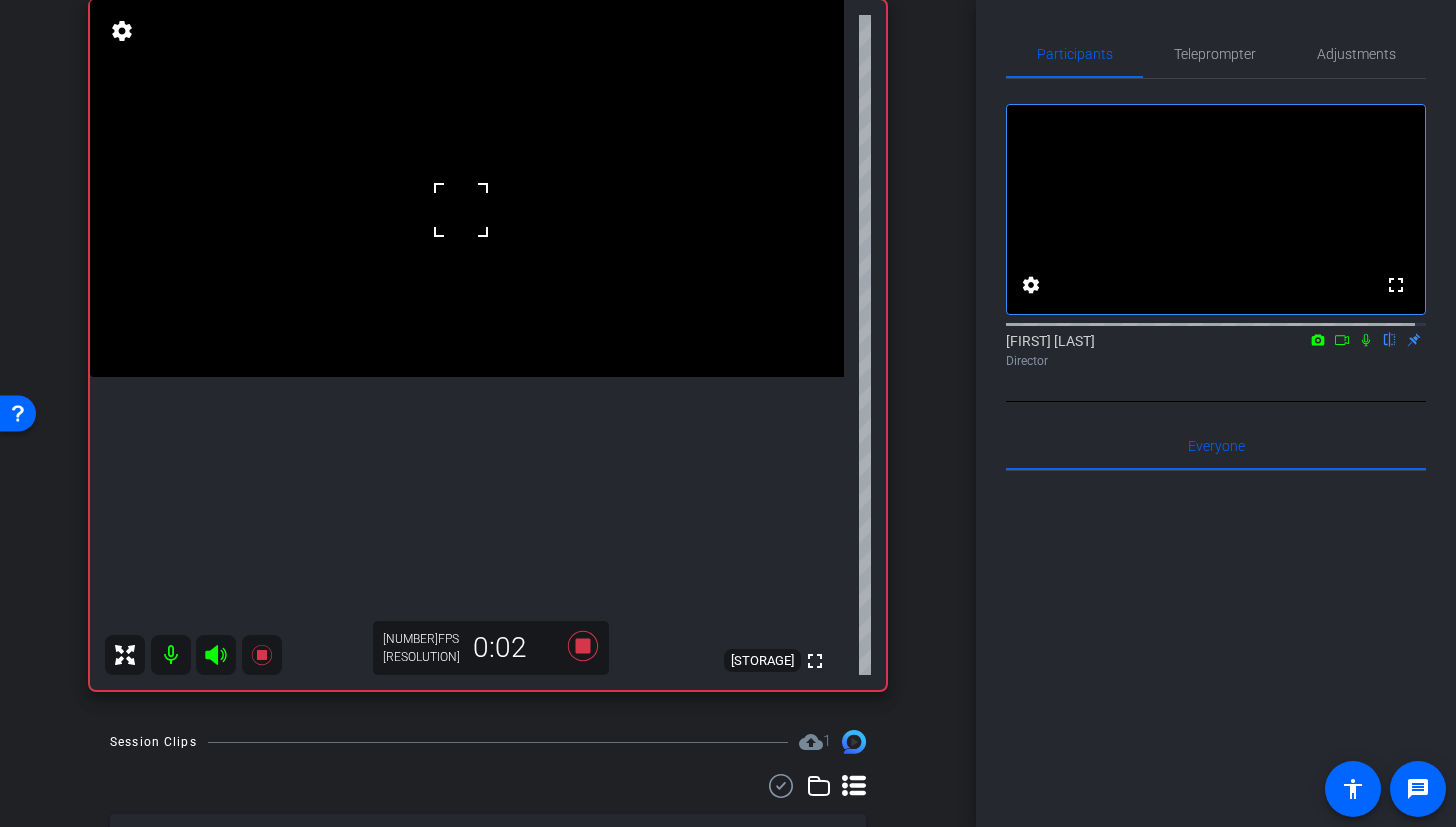 click at bounding box center [467, 188] 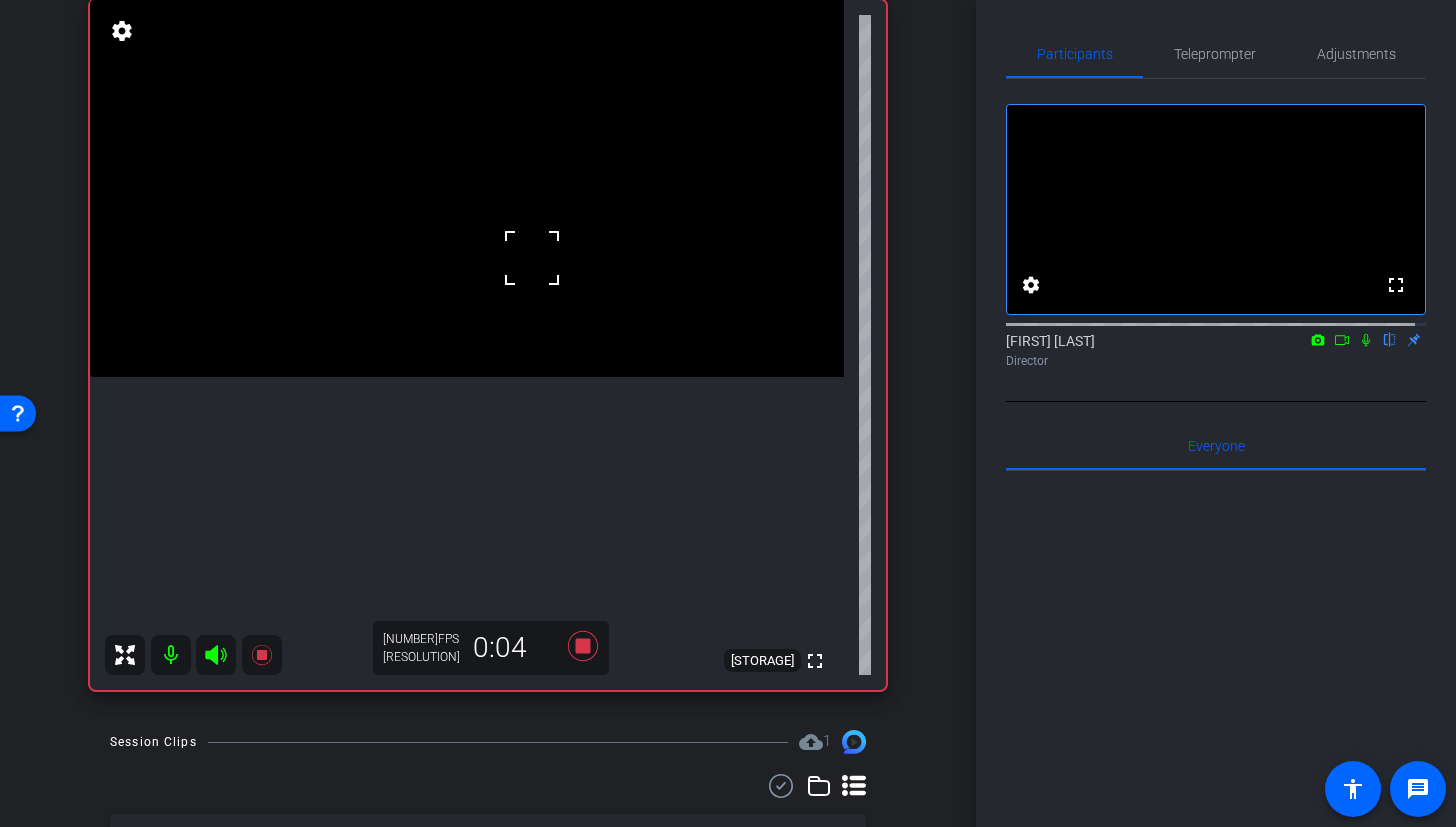 click at bounding box center [467, 188] 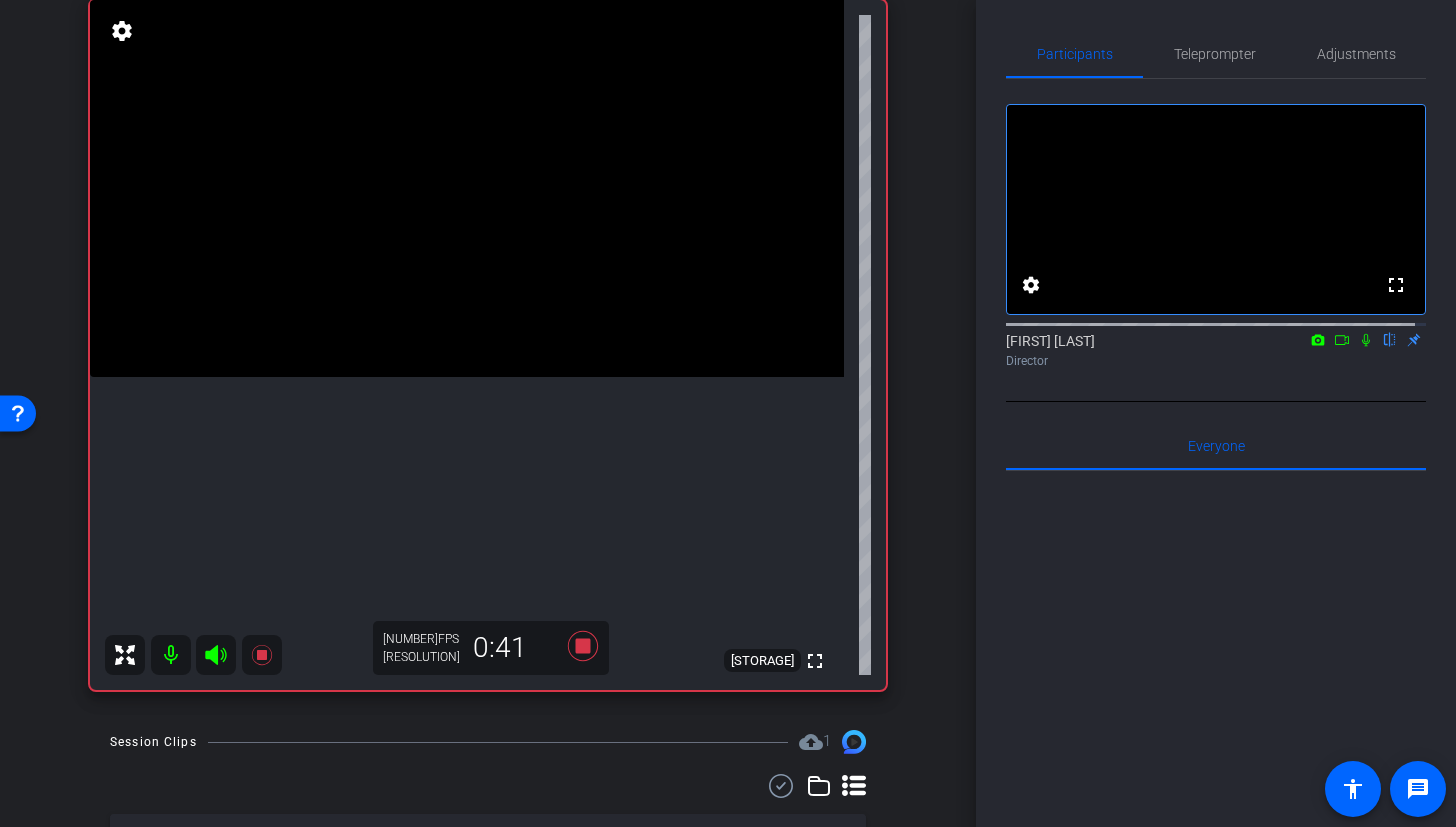 click at bounding box center [467, 188] 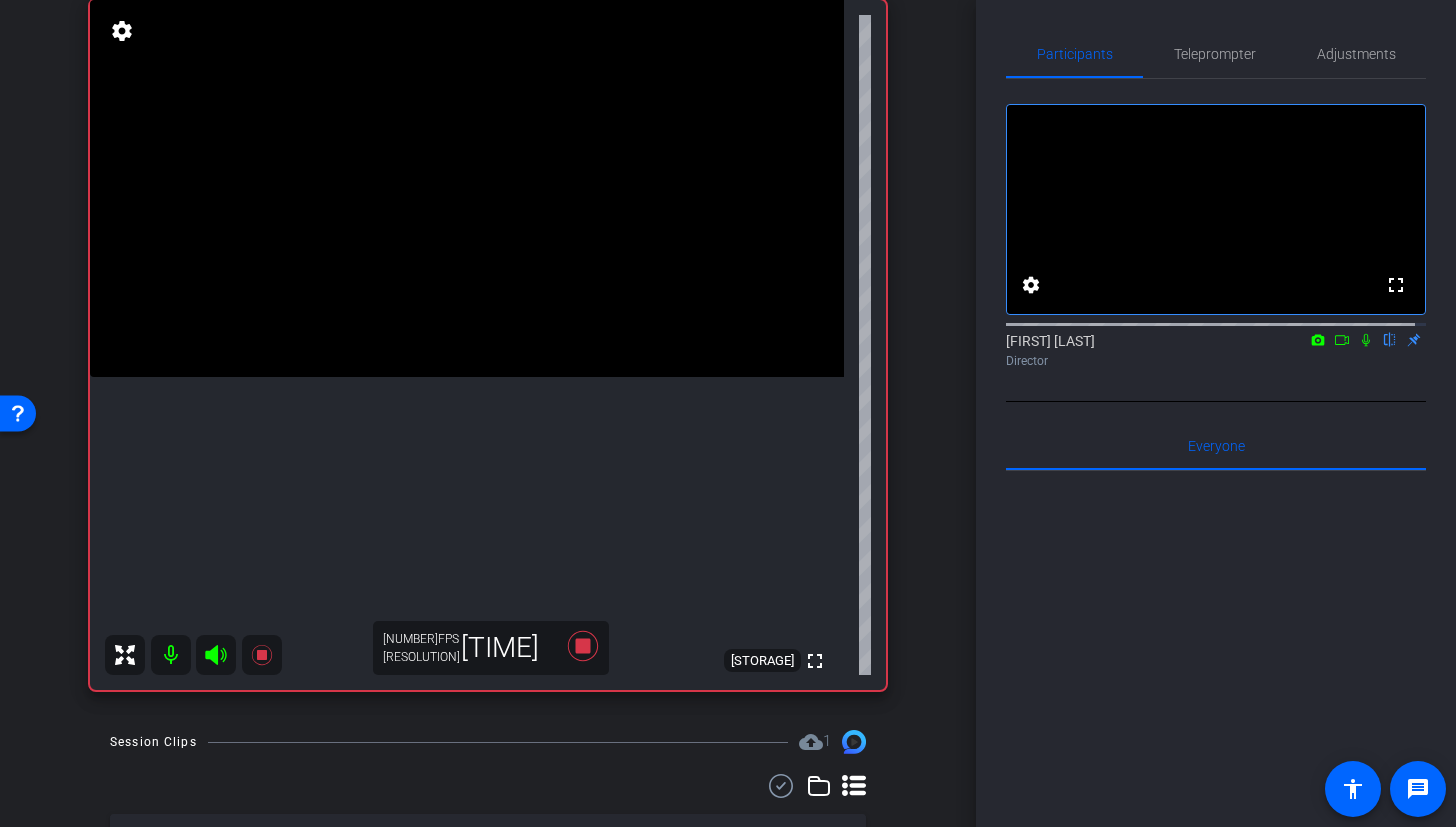 click at bounding box center [467, 188] 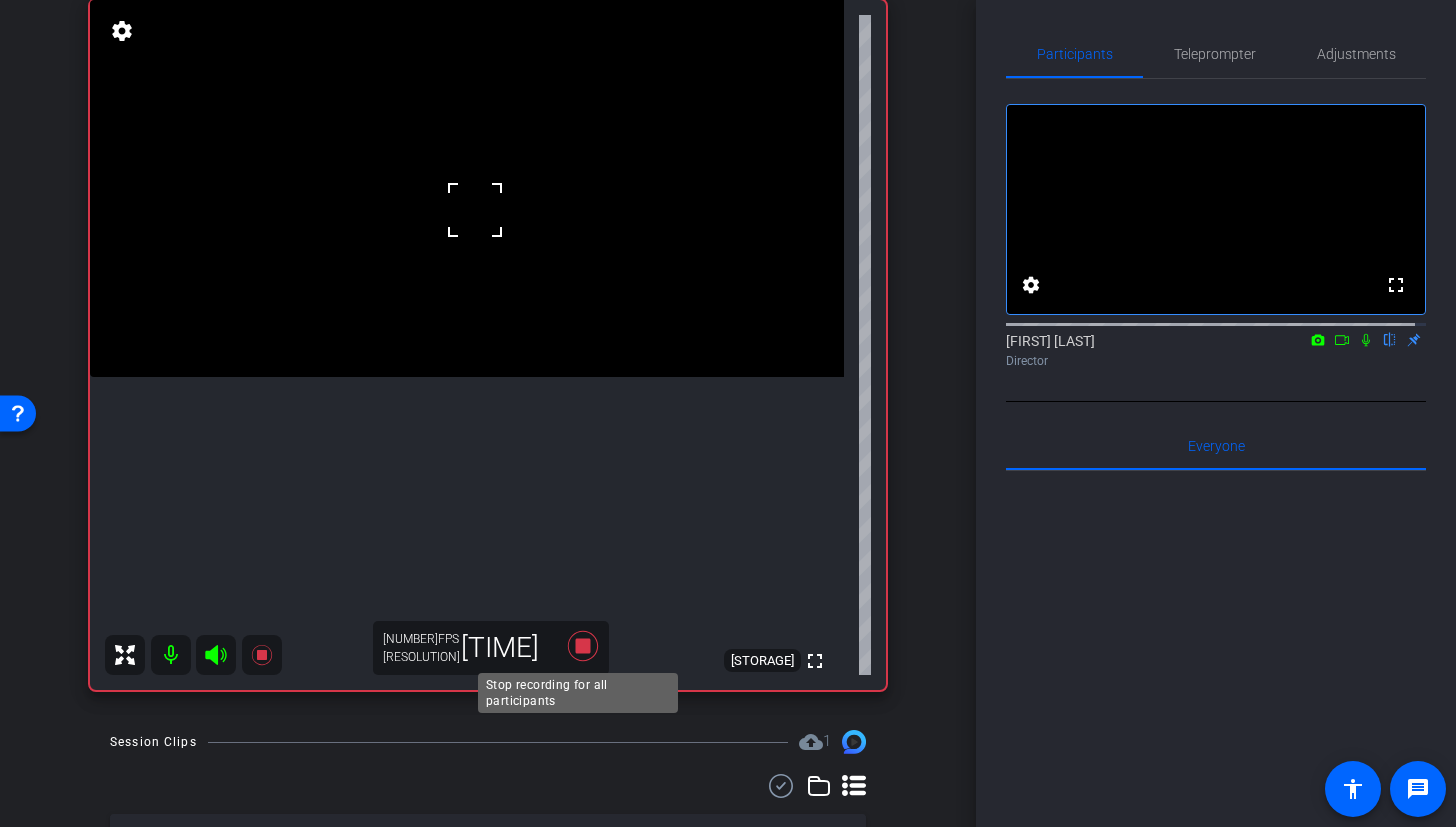 click at bounding box center (583, 646) 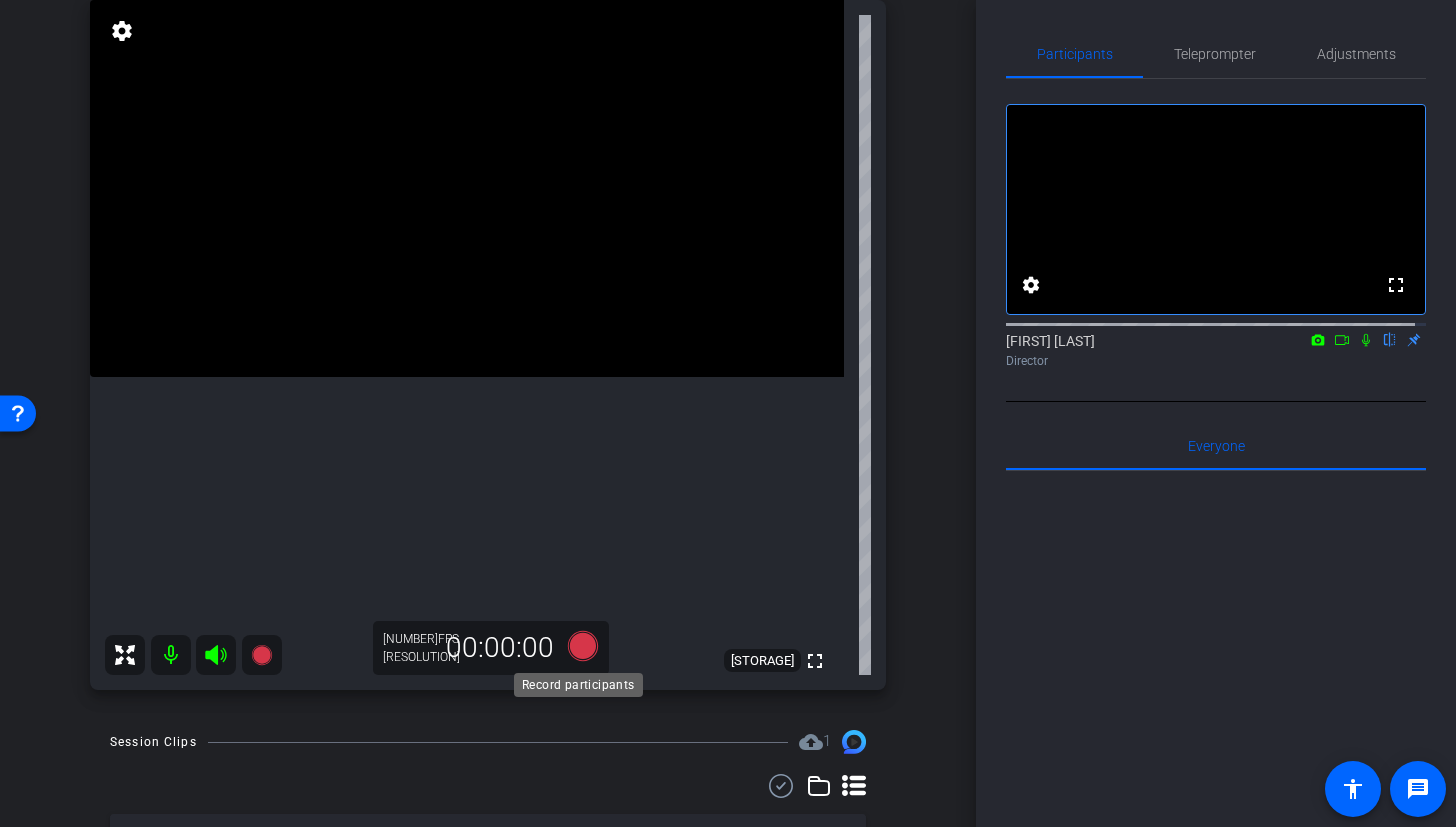 click at bounding box center (583, 646) 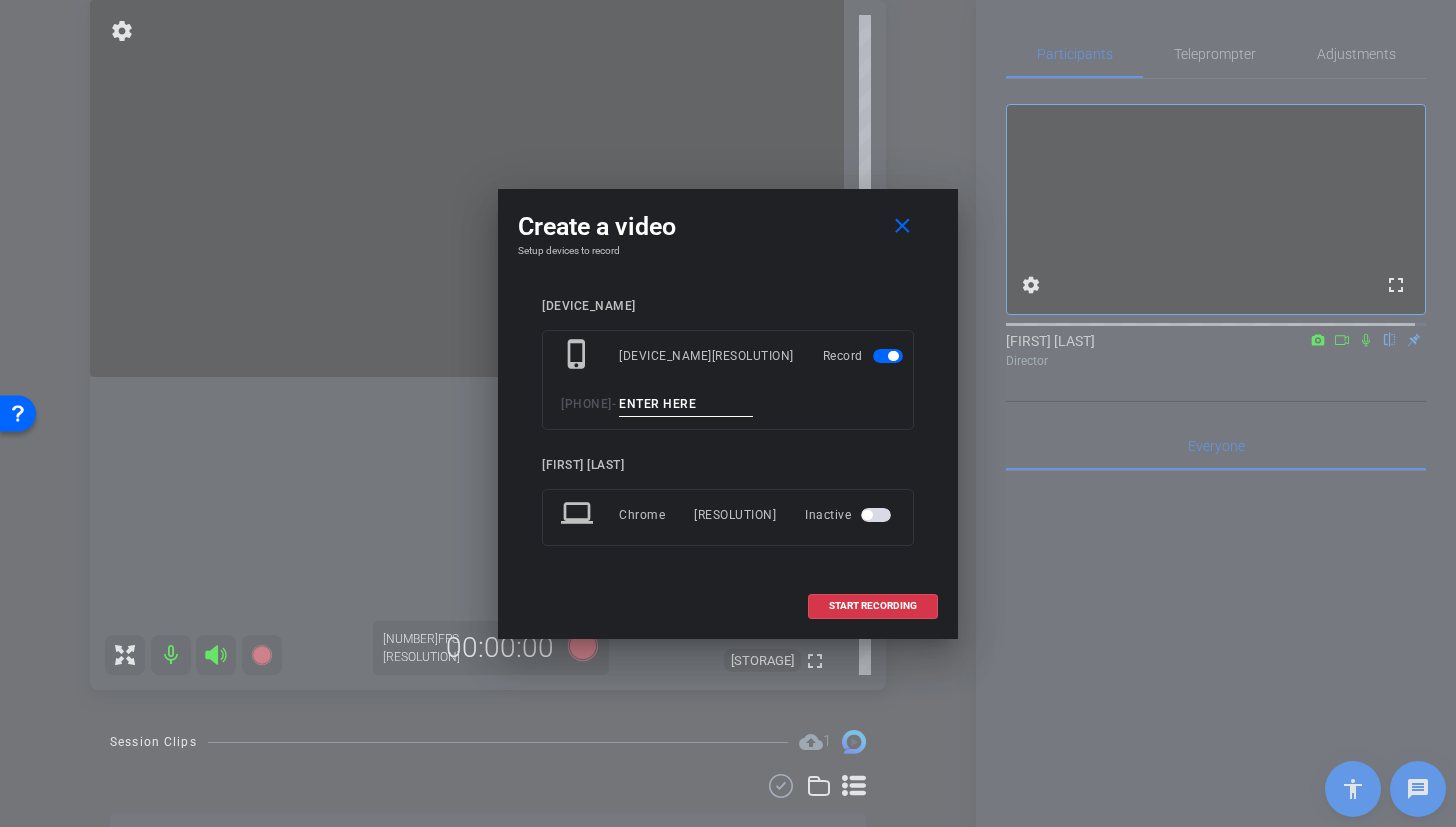 click at bounding box center (686, 404) 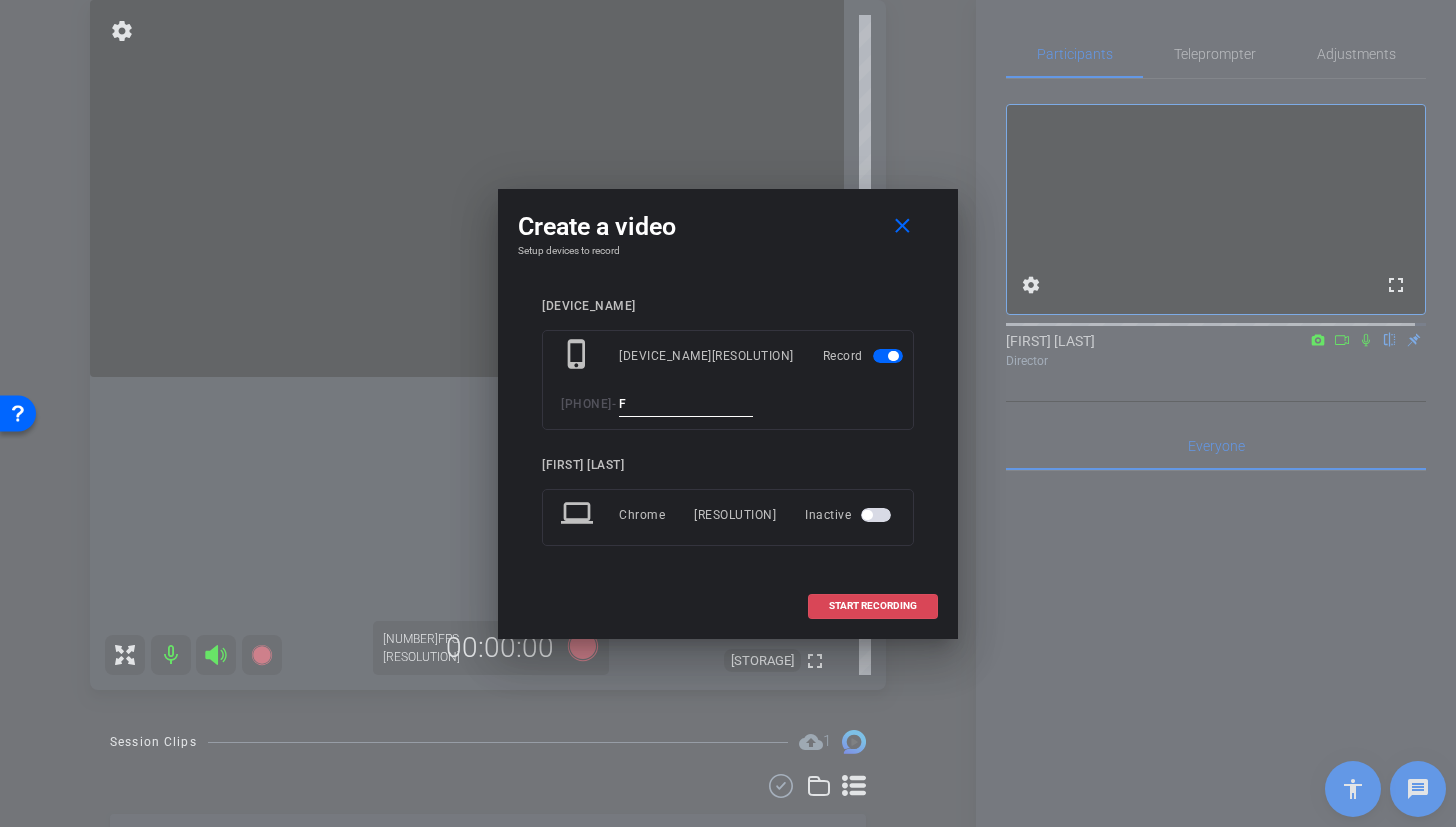 type on "F" 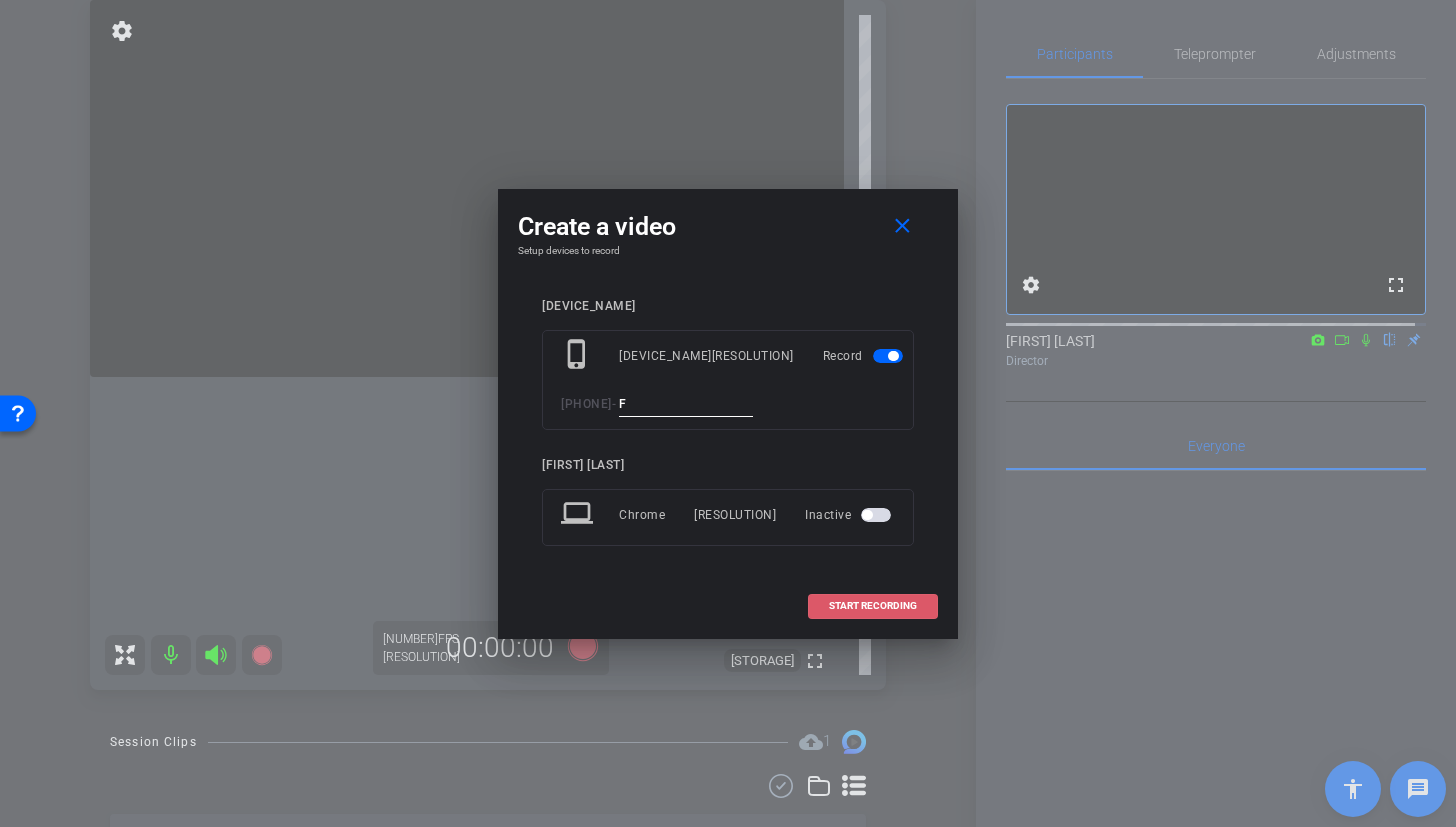 click on "START RECORDING" at bounding box center (873, 606) 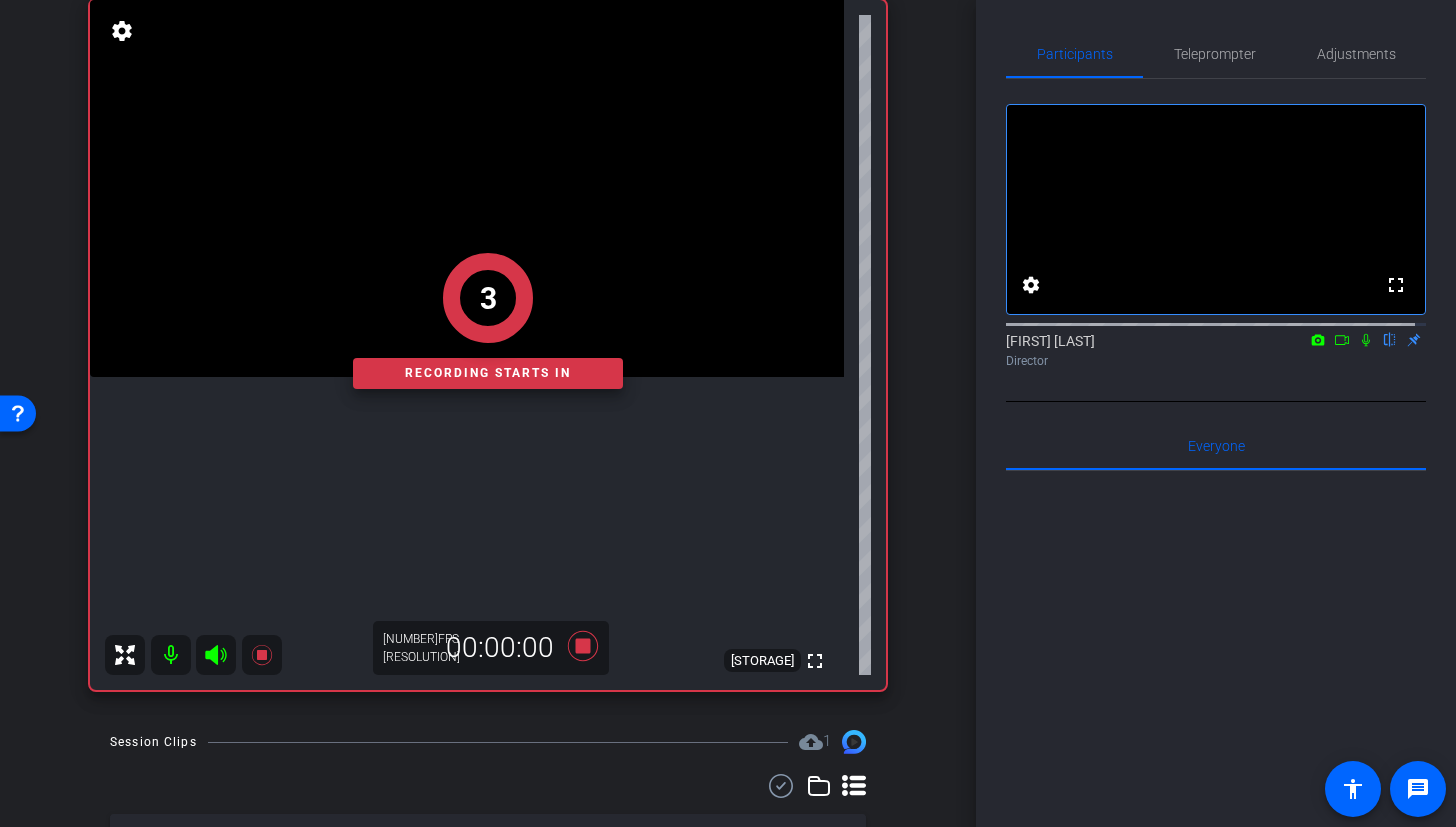 click on "[NUMBER]   Recording starts in" at bounding box center [488, 321] 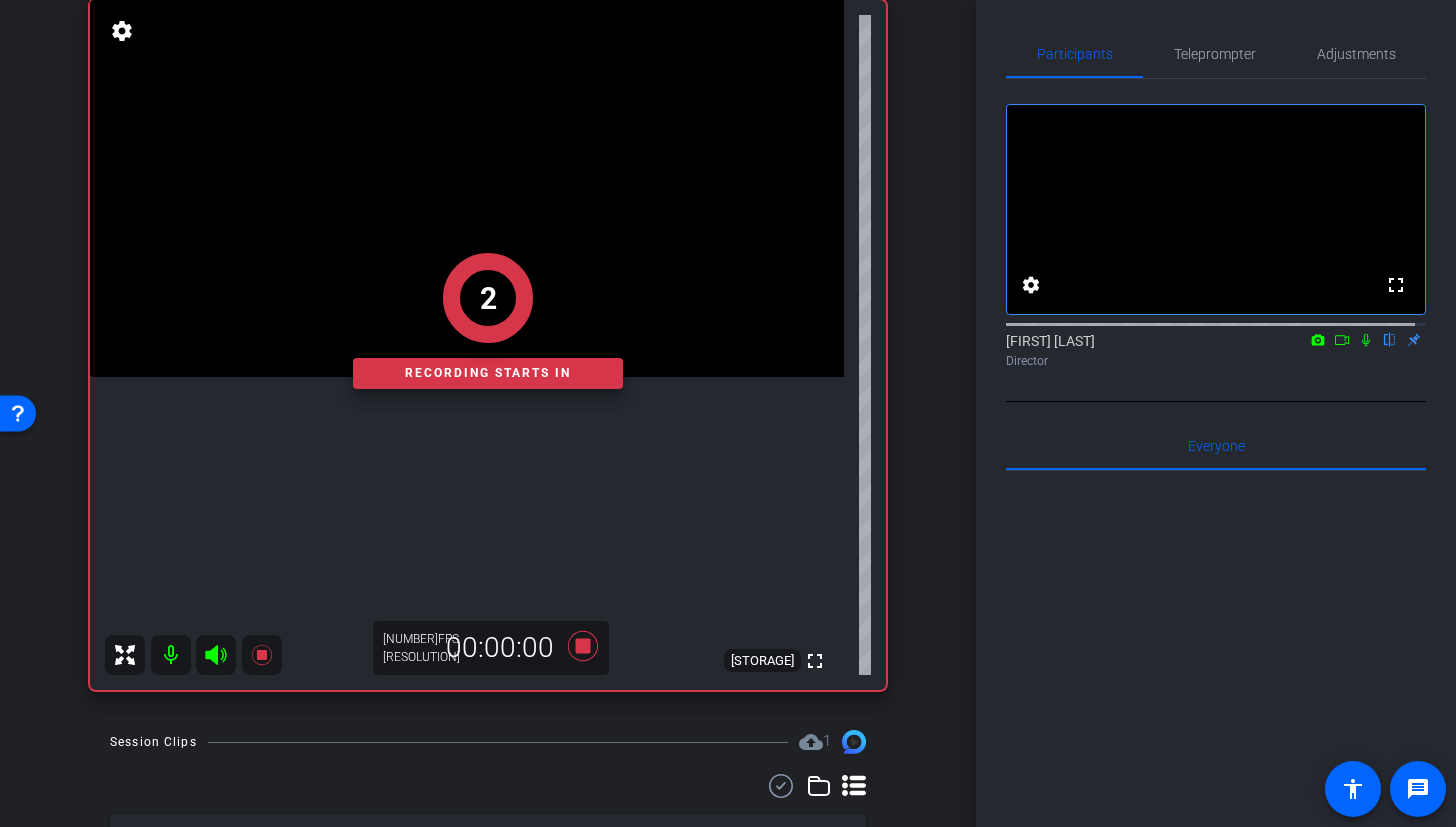 click on "[NUMBER]   Recording starts in" at bounding box center [488, 321] 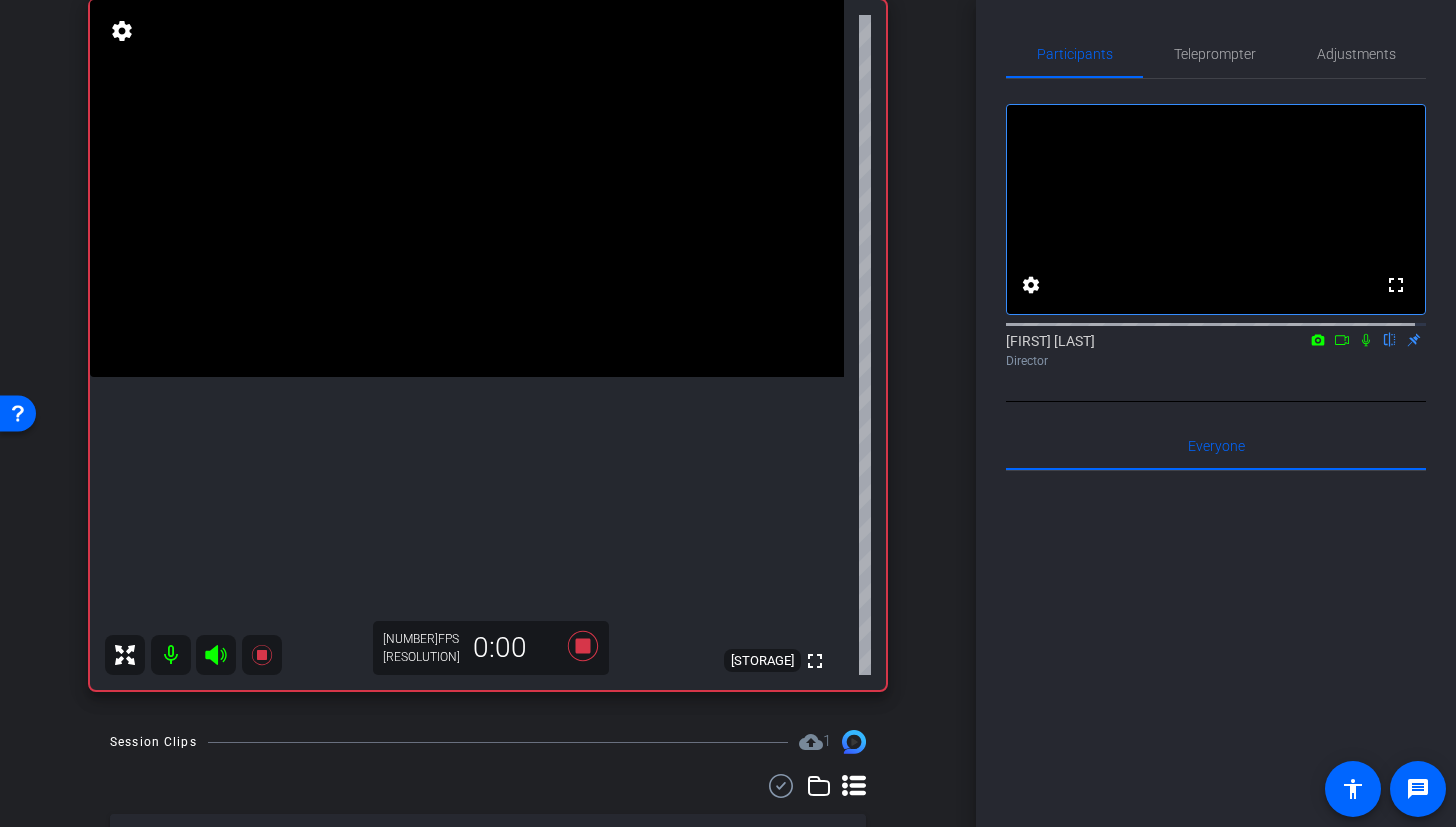 click at bounding box center (467, 188) 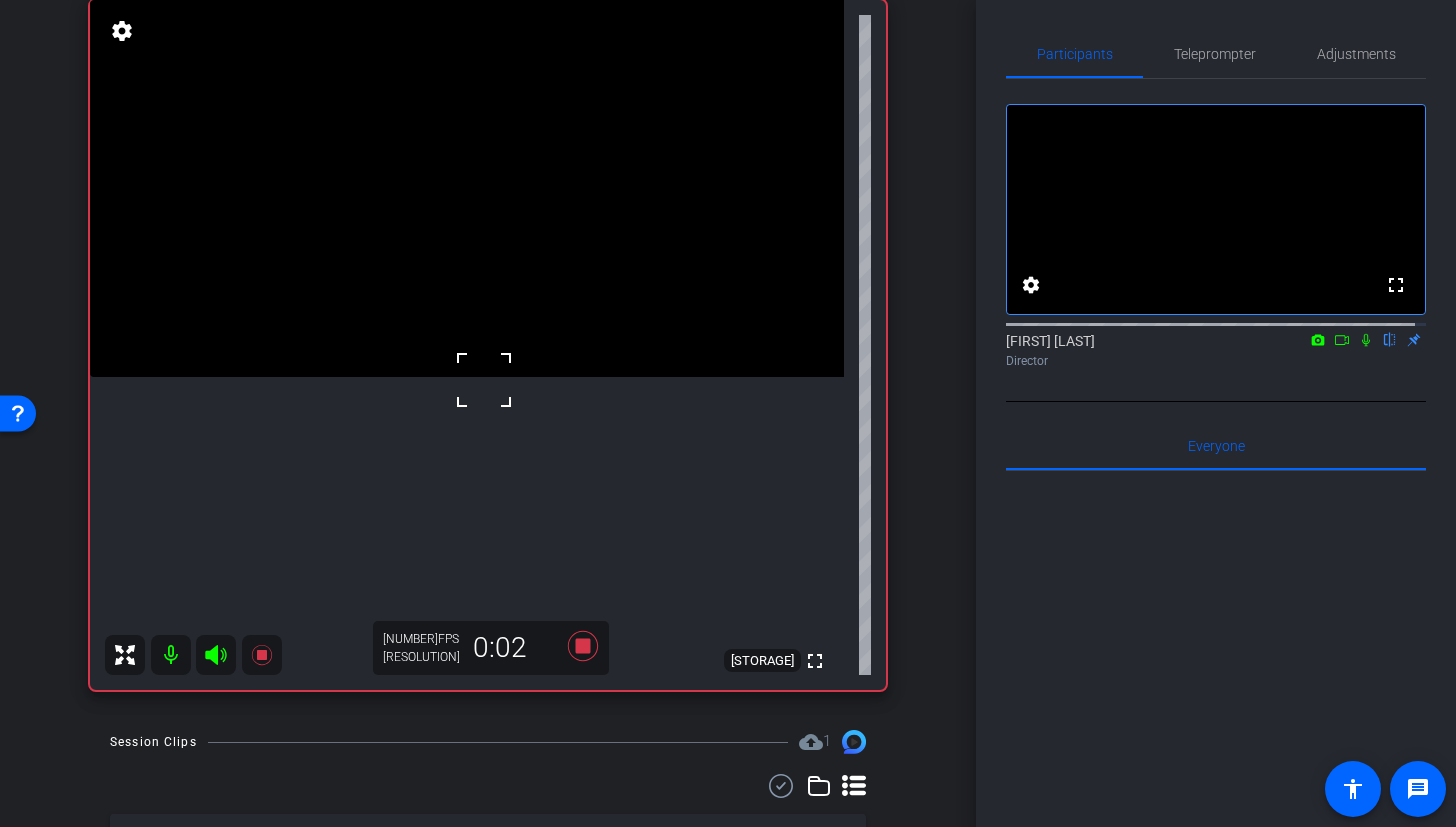 click at bounding box center (467, 188) 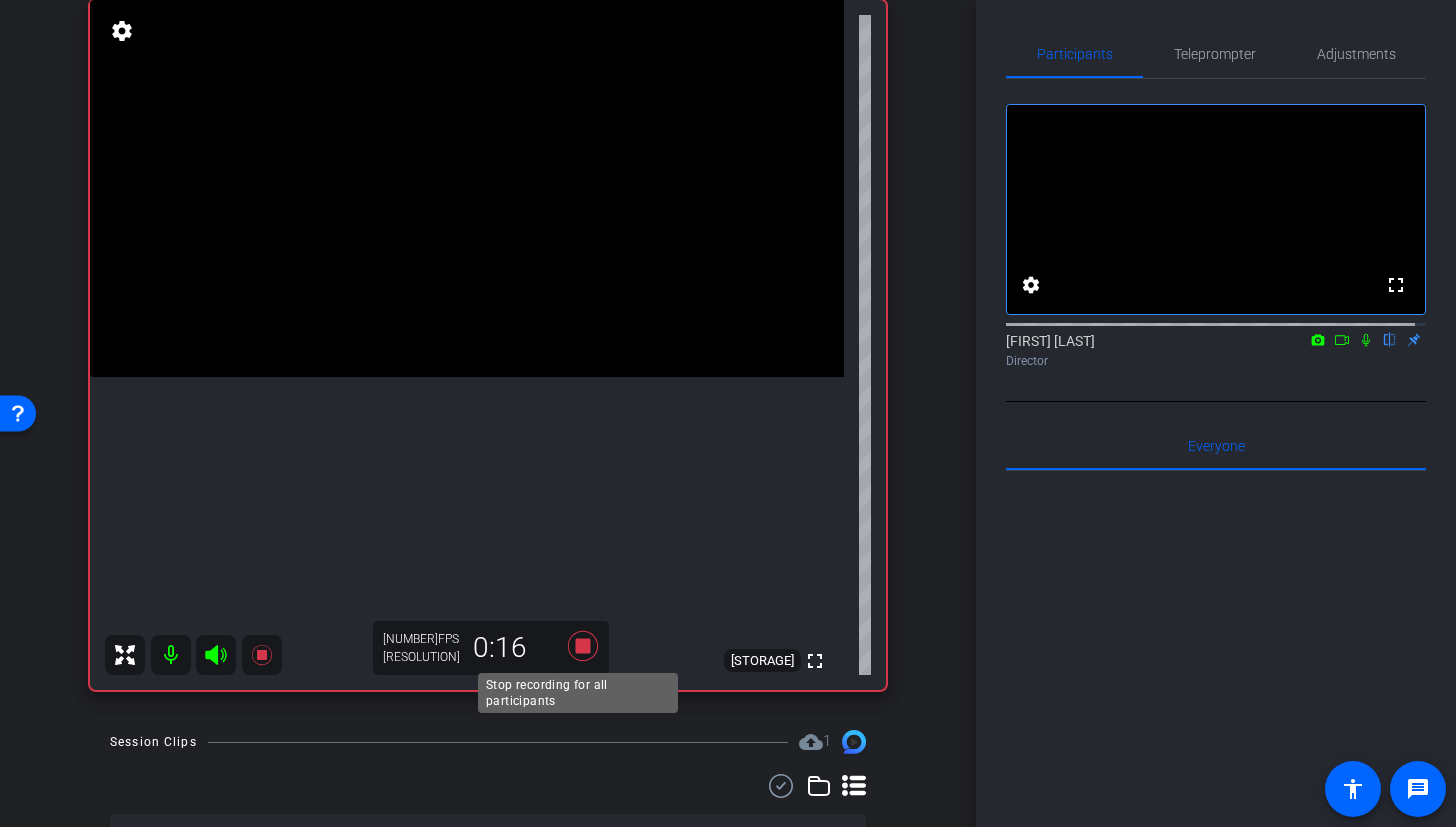 click at bounding box center [583, 646] 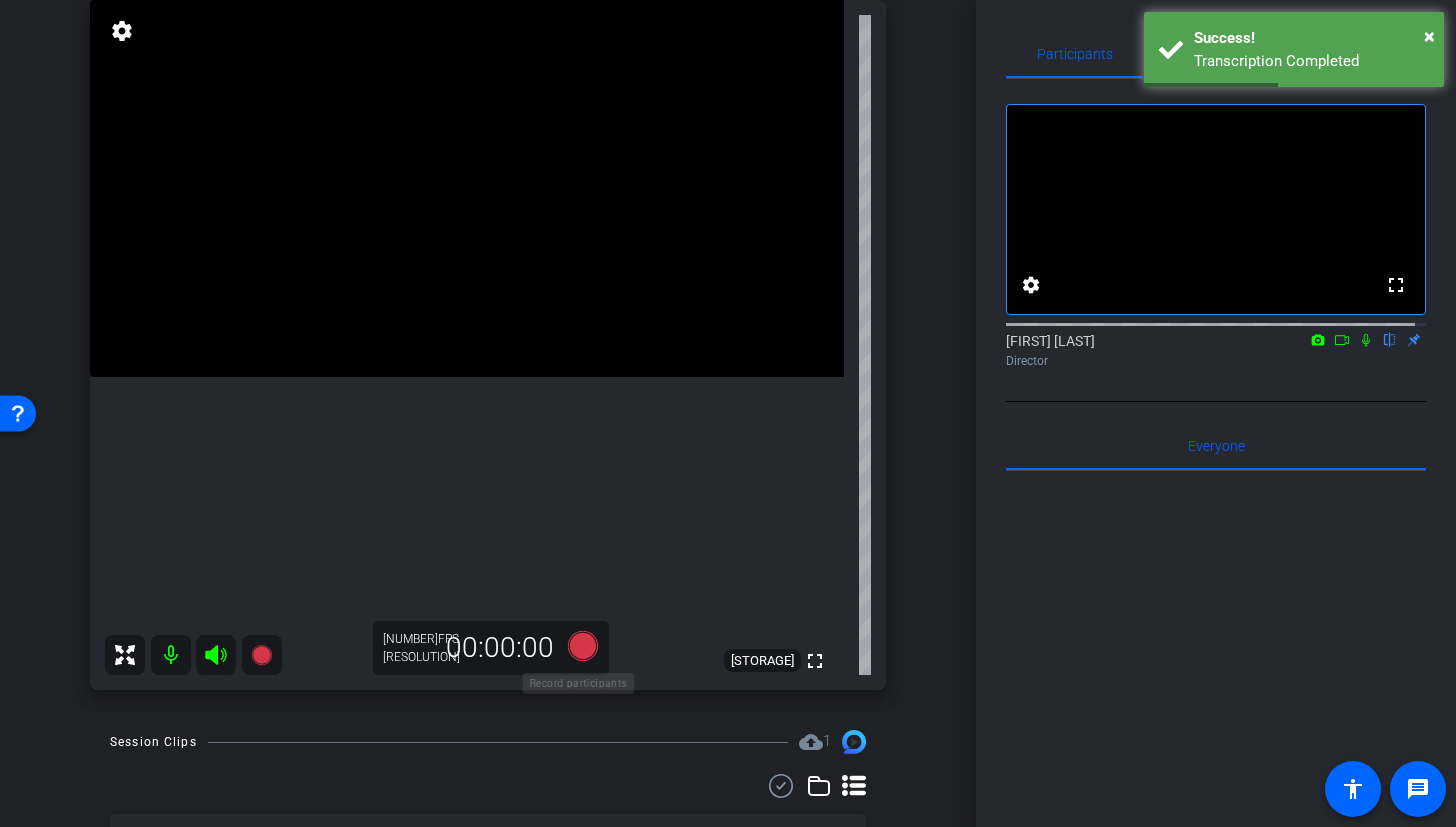 click at bounding box center [583, 646] 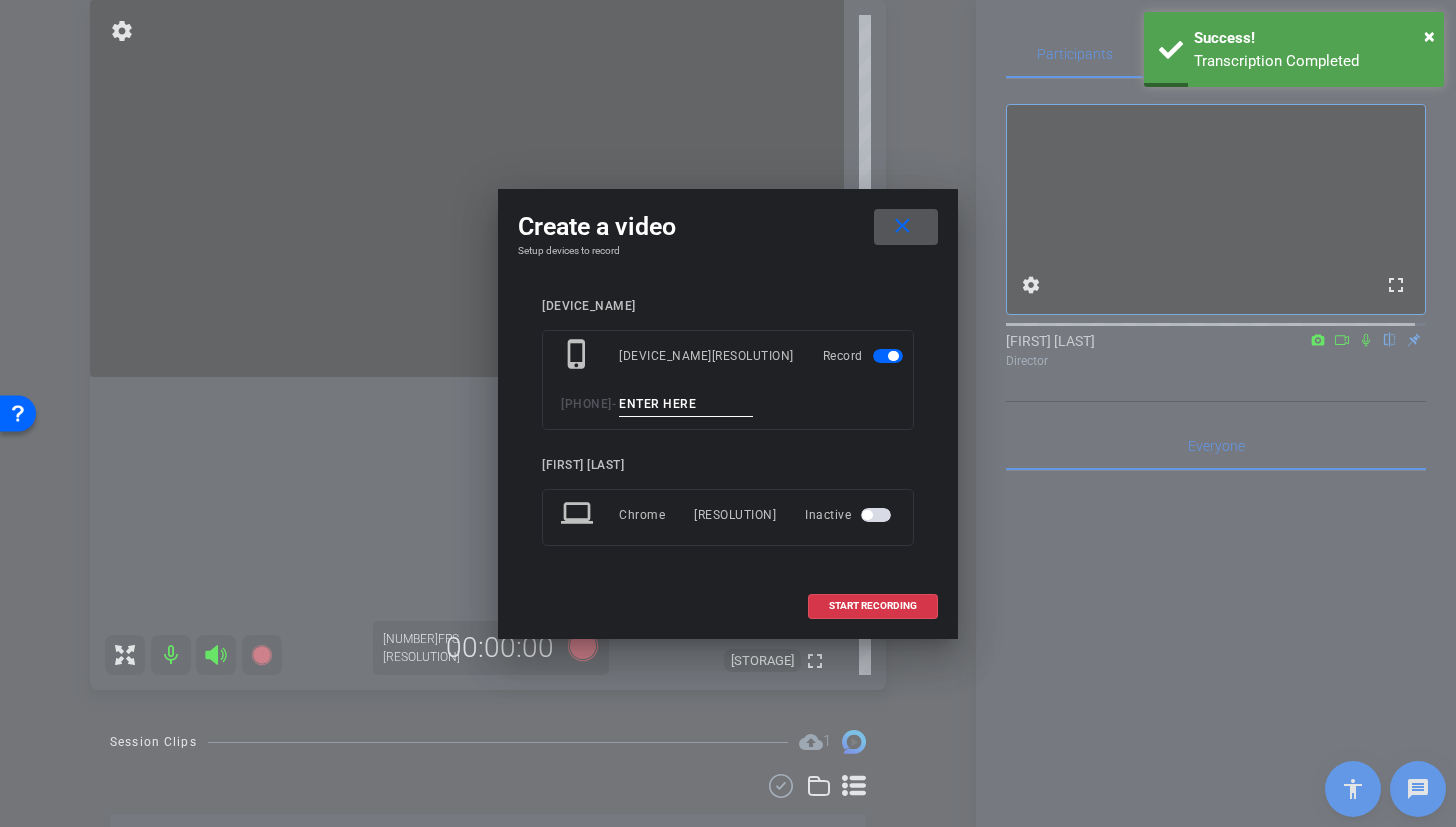 click at bounding box center (686, 404) 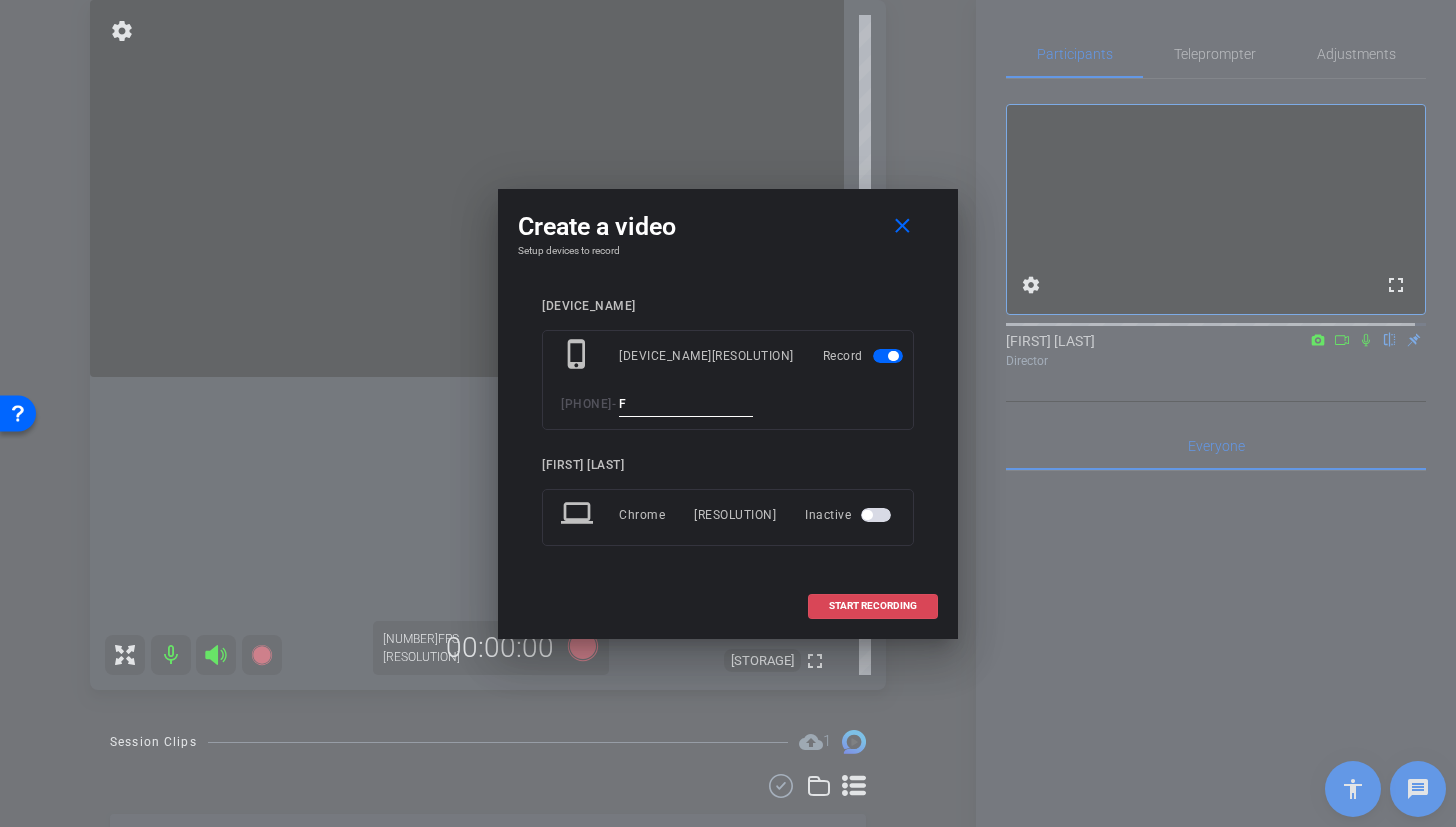 type on "F" 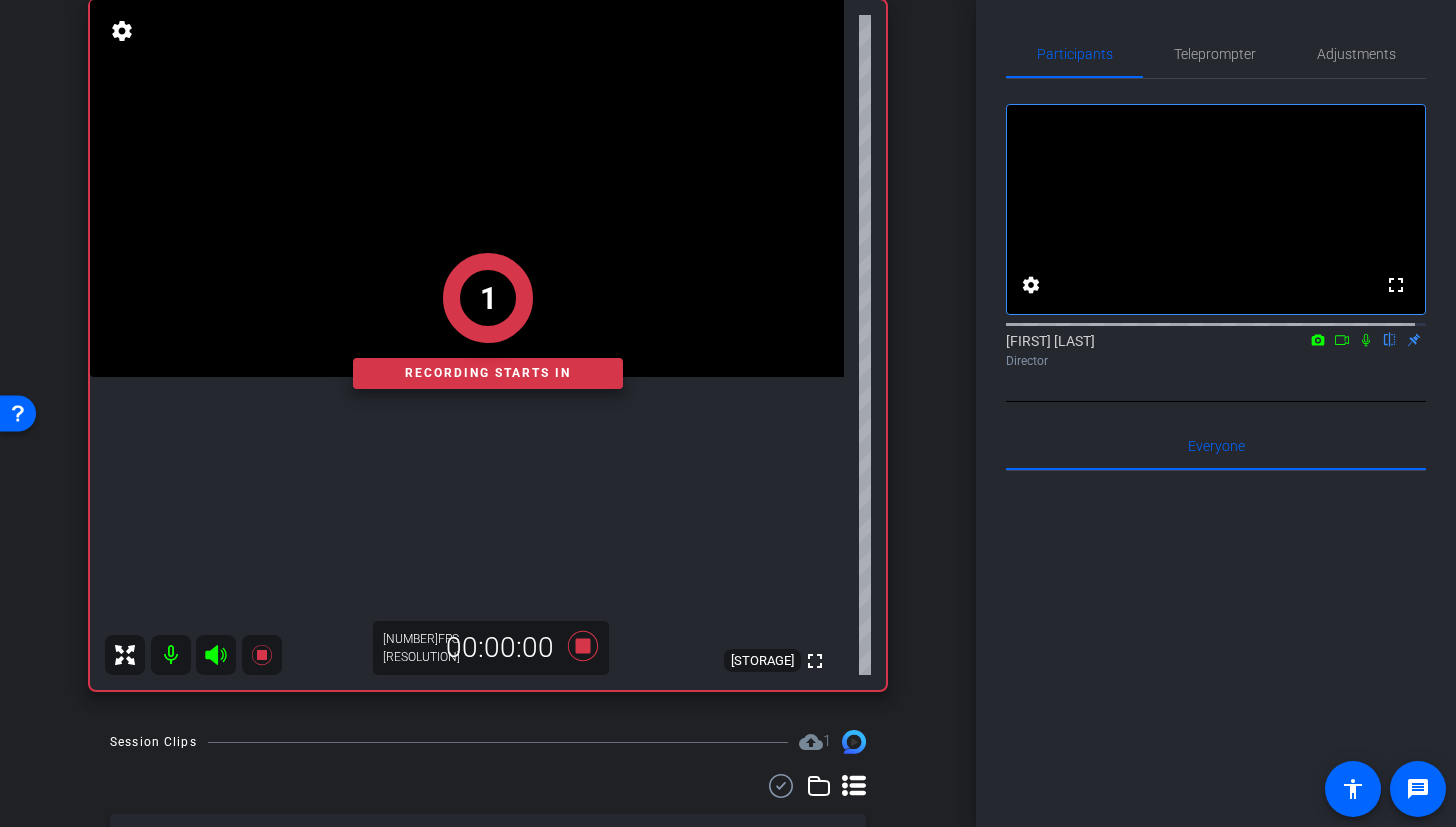 click on "1" at bounding box center [488, 298] 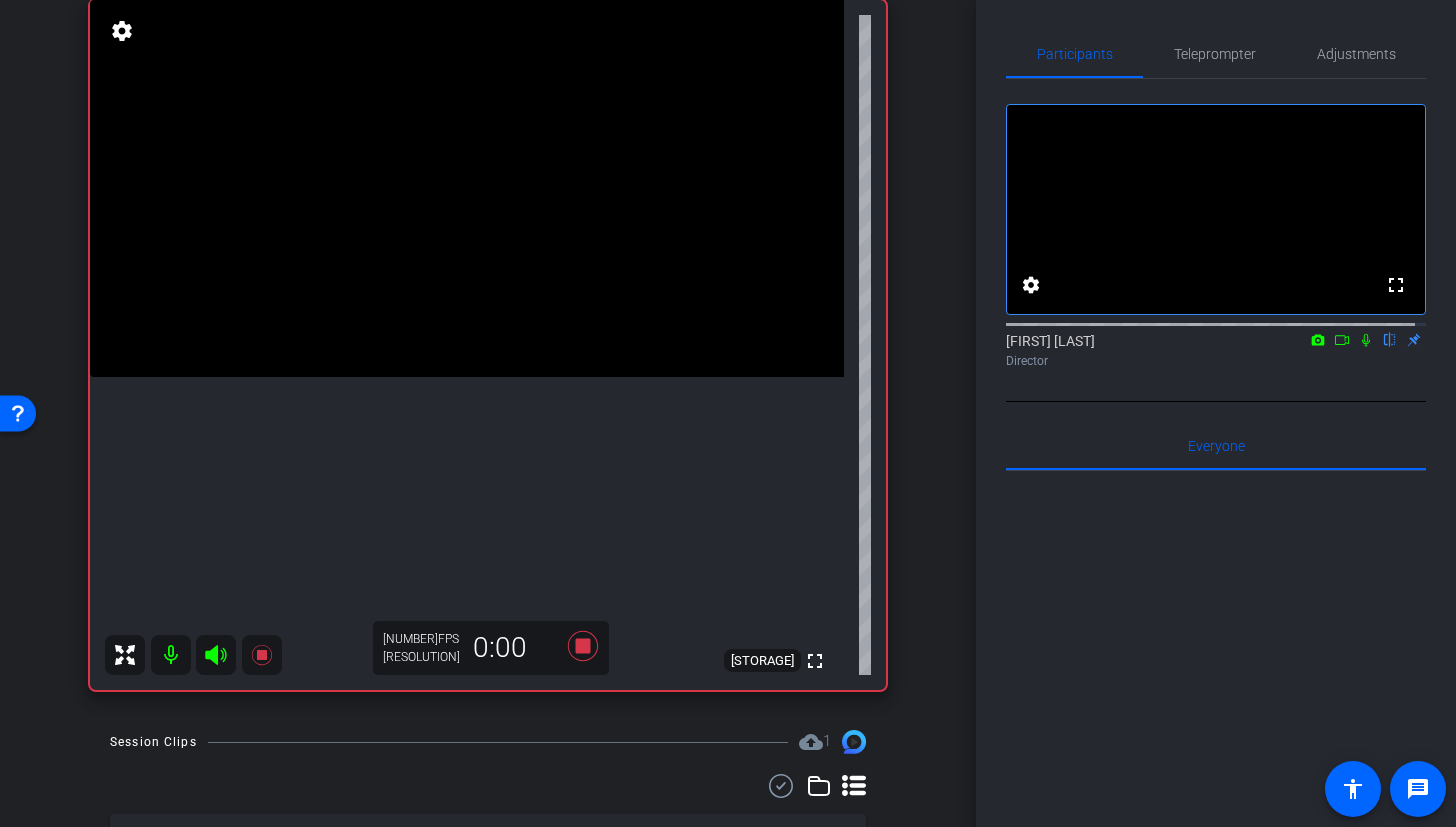 click at bounding box center [467, 188] 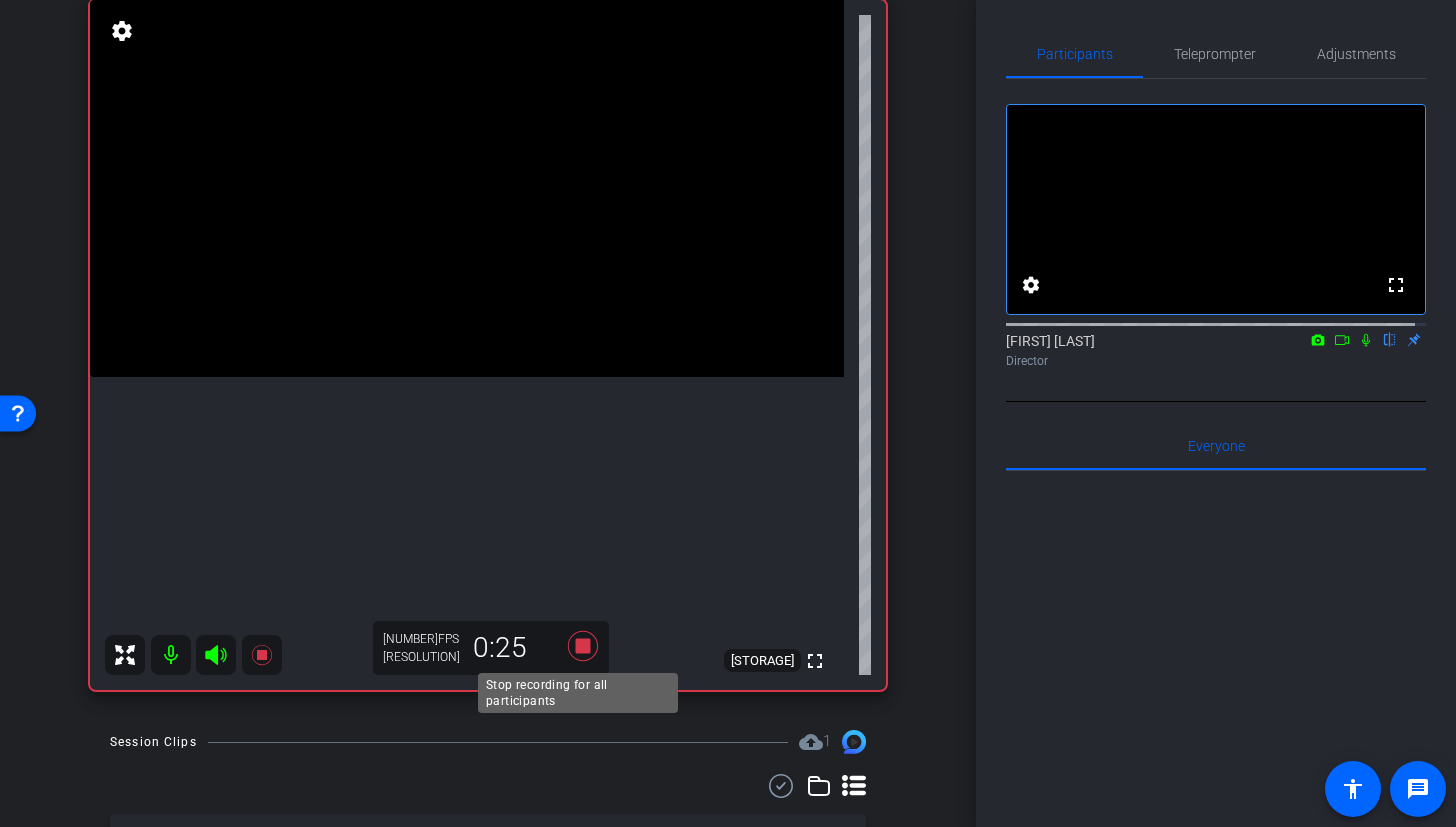 click at bounding box center (583, 646) 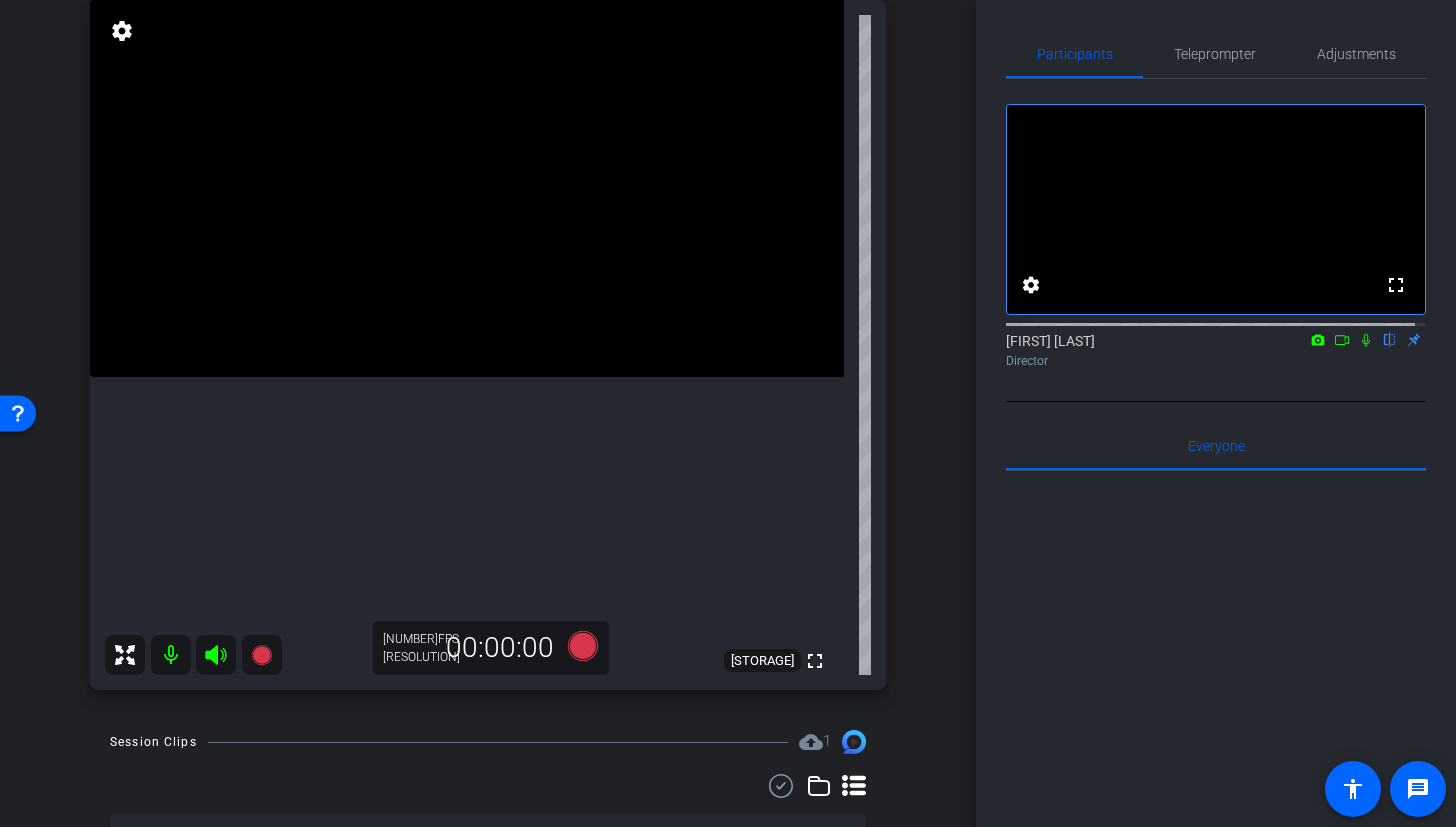 click at bounding box center (1366, 340) 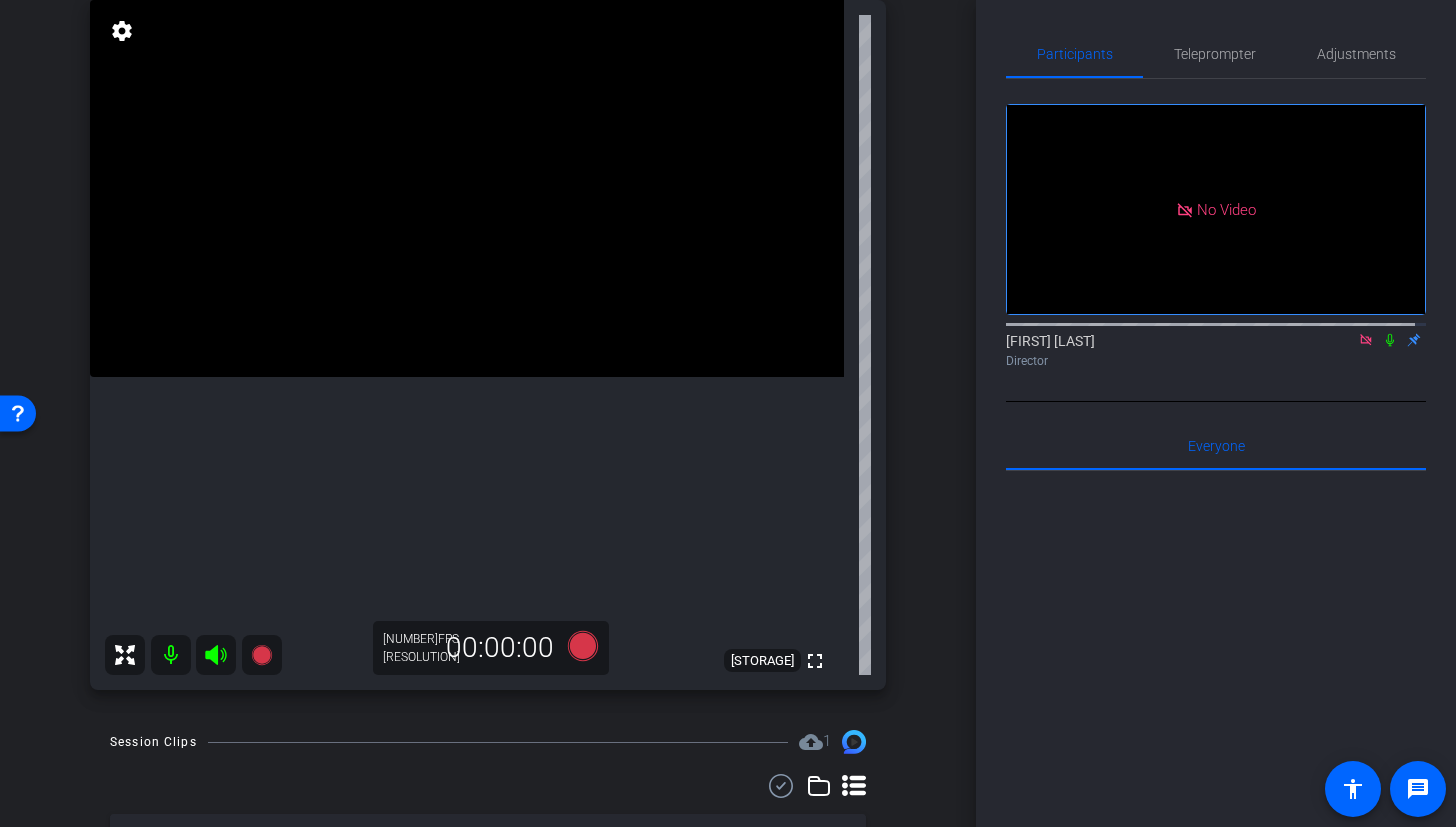 click at bounding box center [1390, 340] 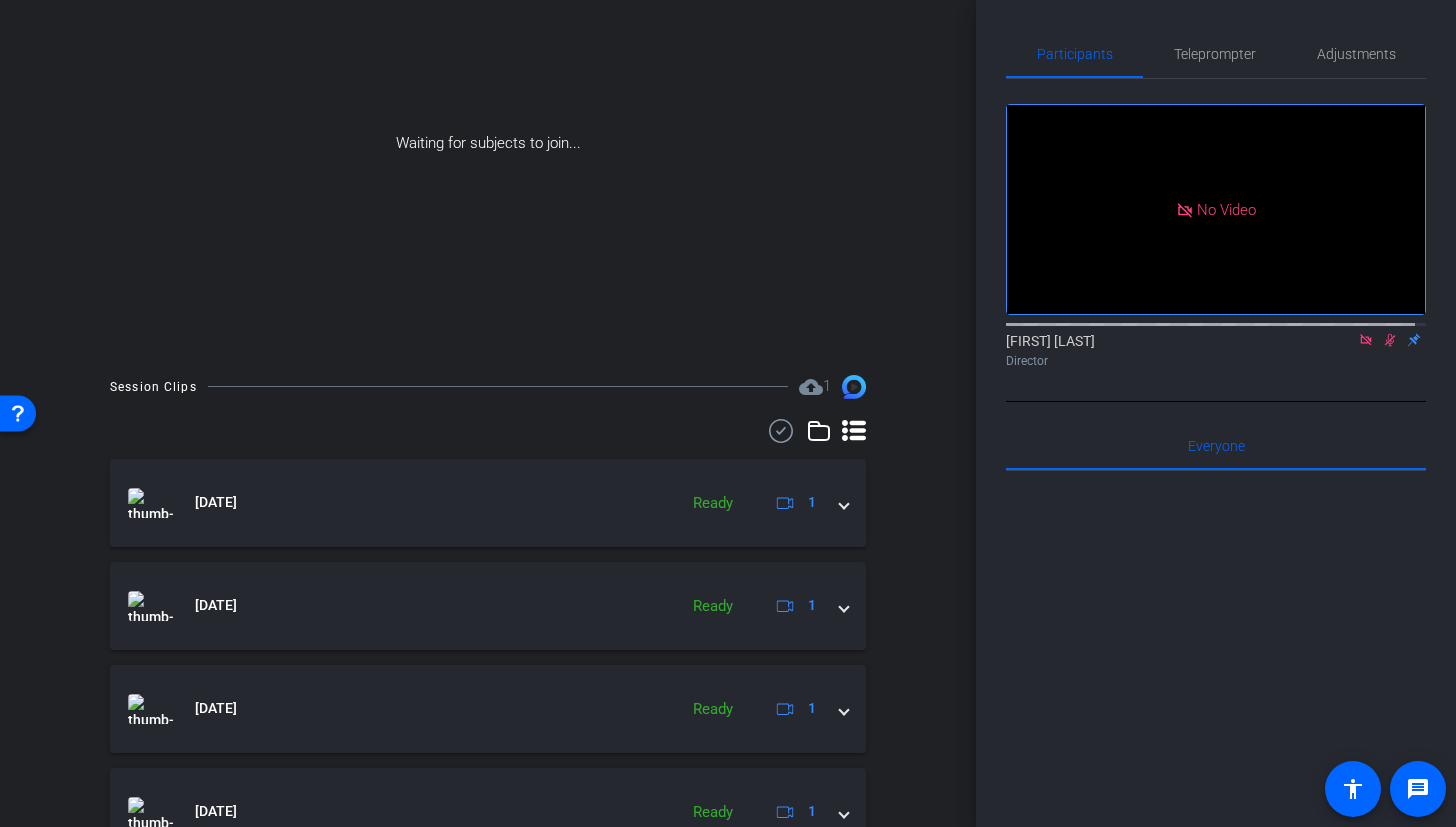 scroll, scrollTop: 0, scrollLeft: 0, axis: both 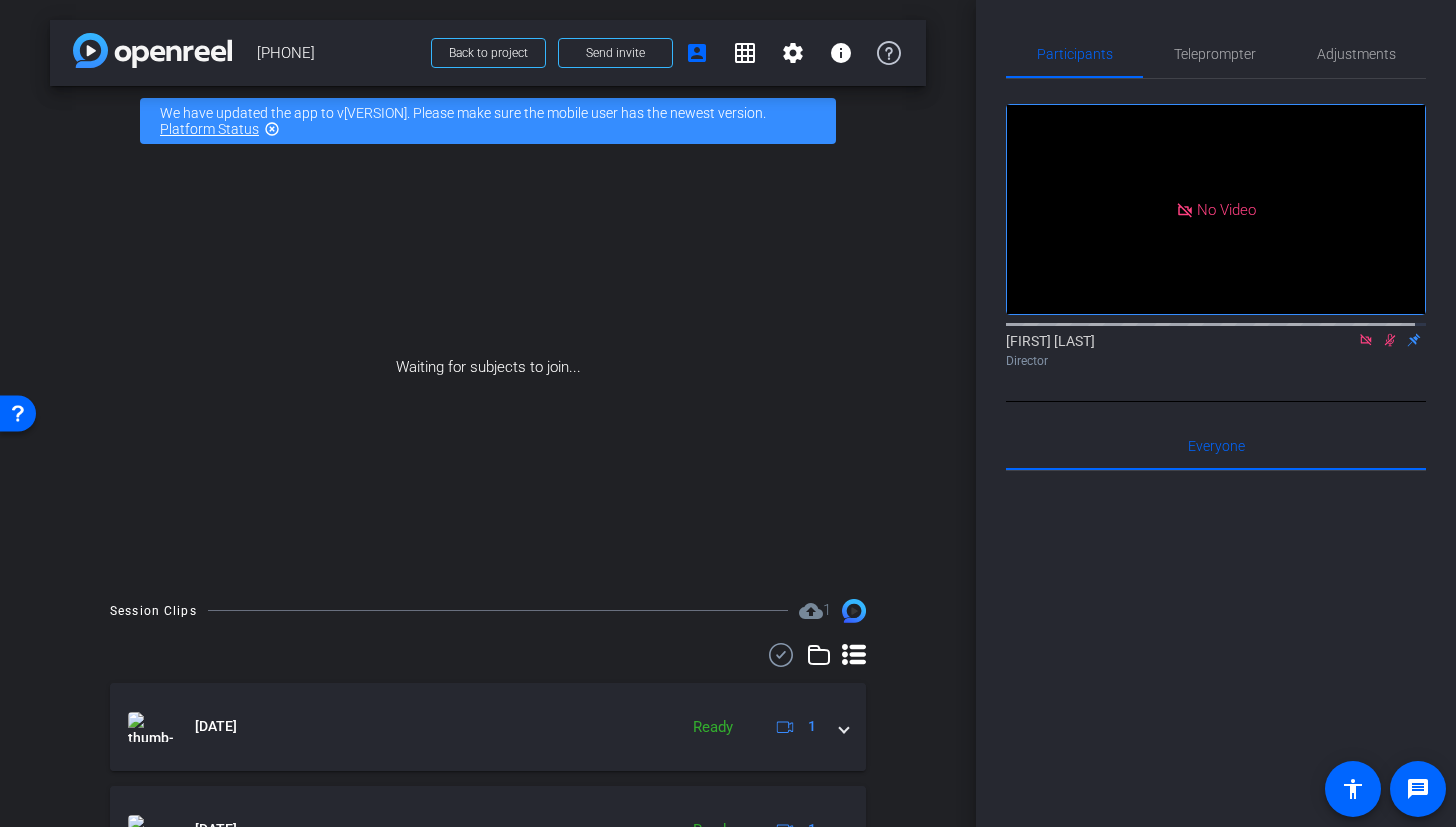 click at bounding box center [1365, 339] 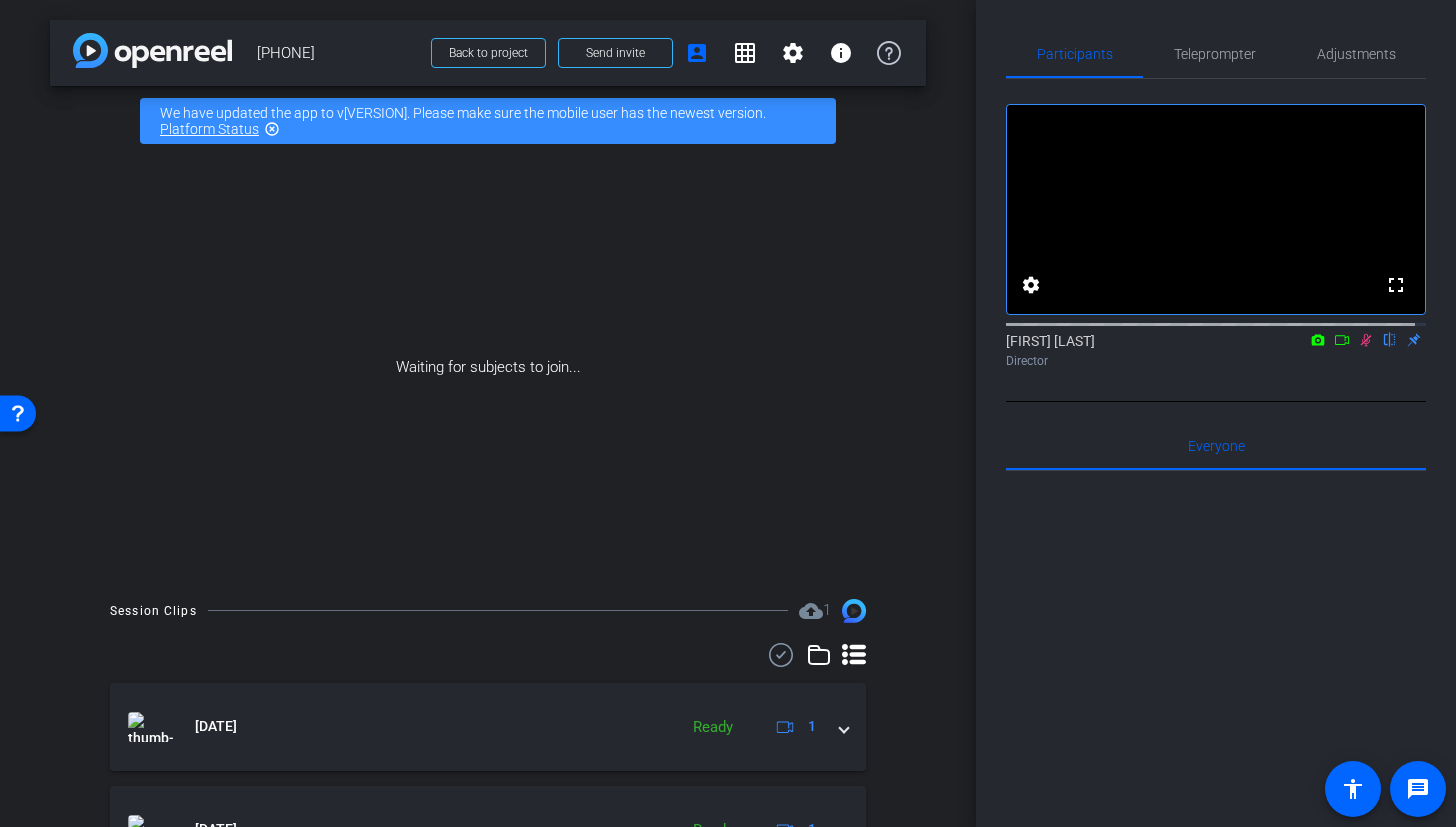 click at bounding box center [1366, 340] 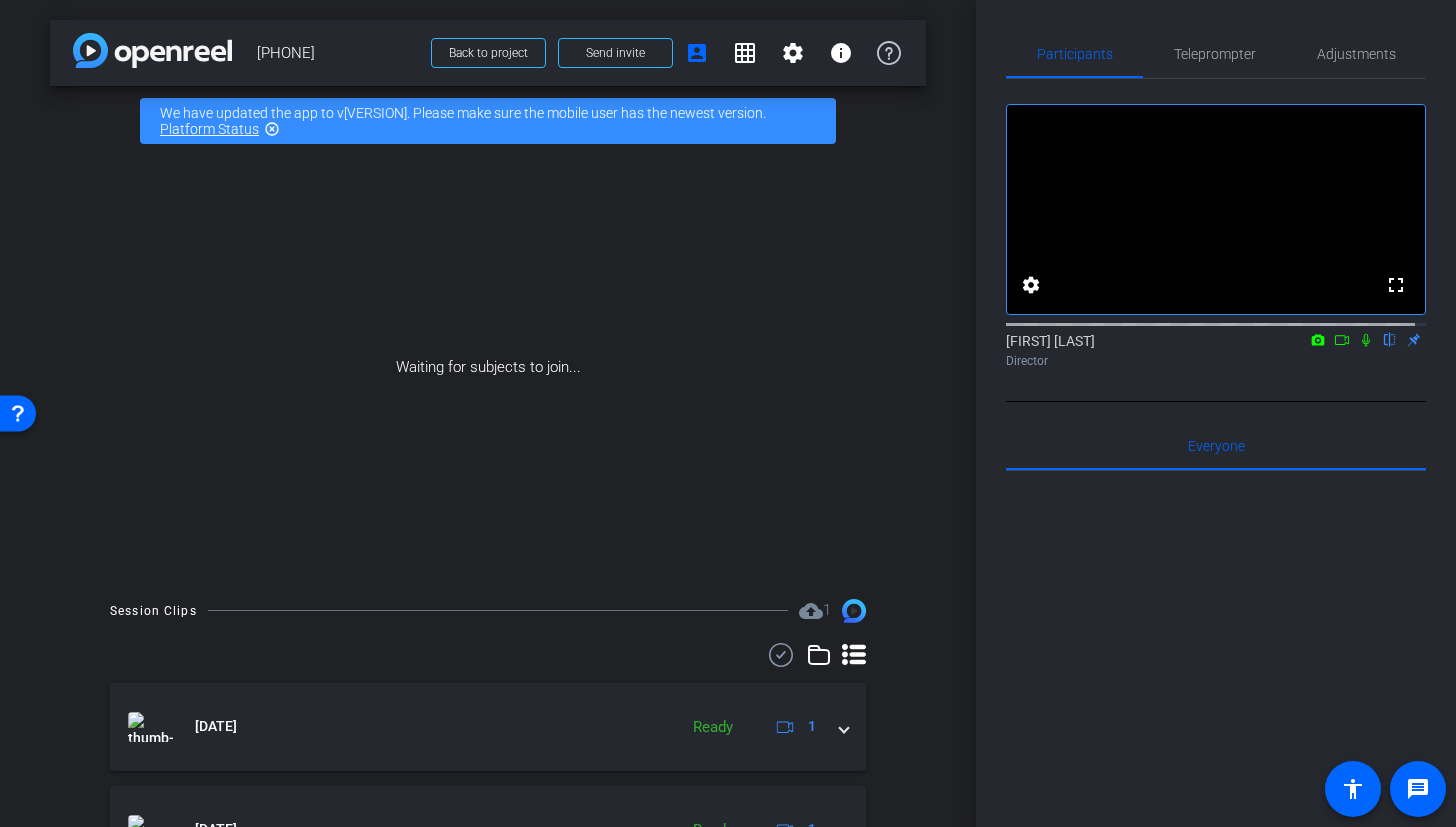 click at bounding box center [1366, 340] 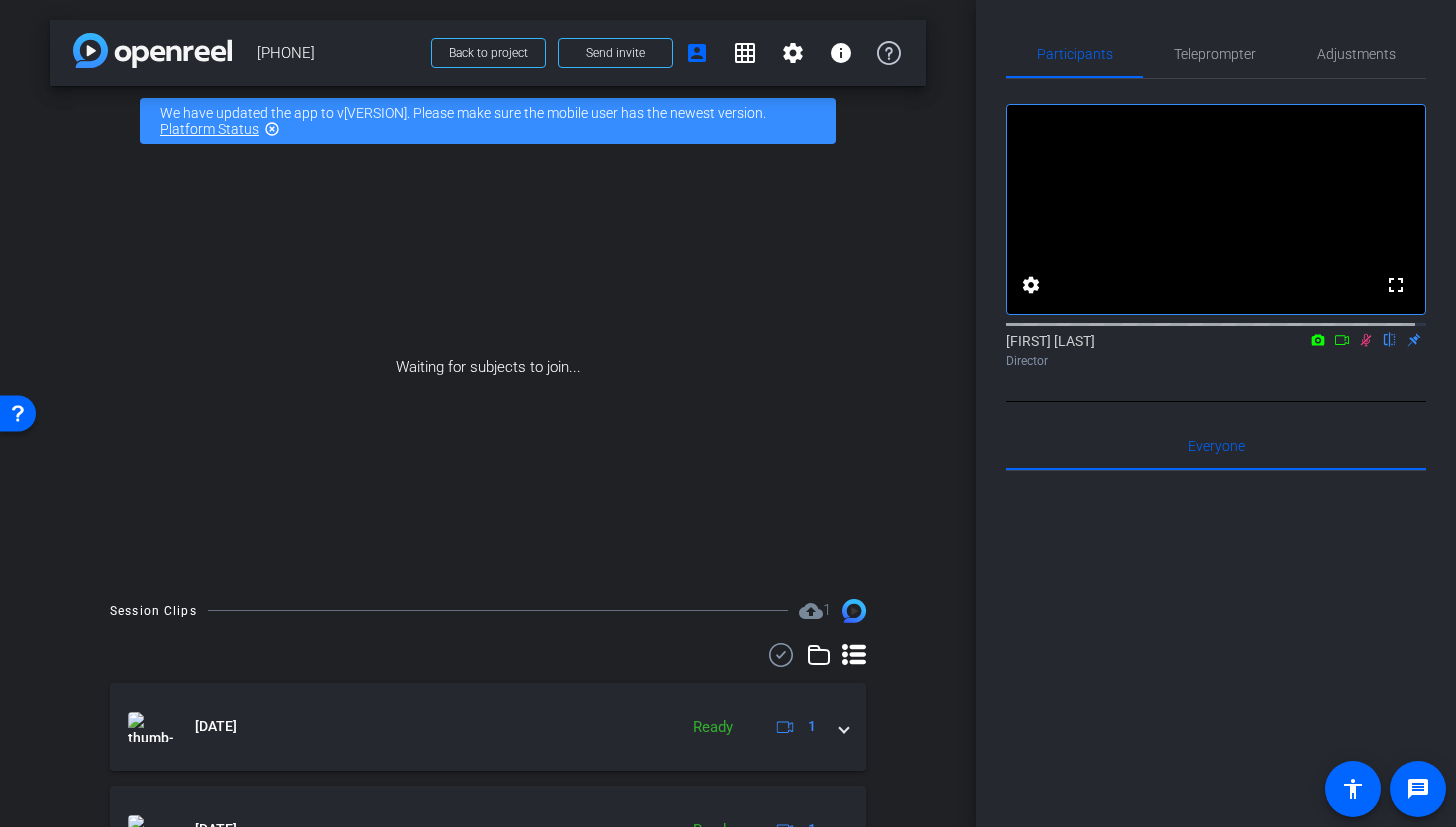 click on "Waiting for subjects to join..." at bounding box center [488, 367] 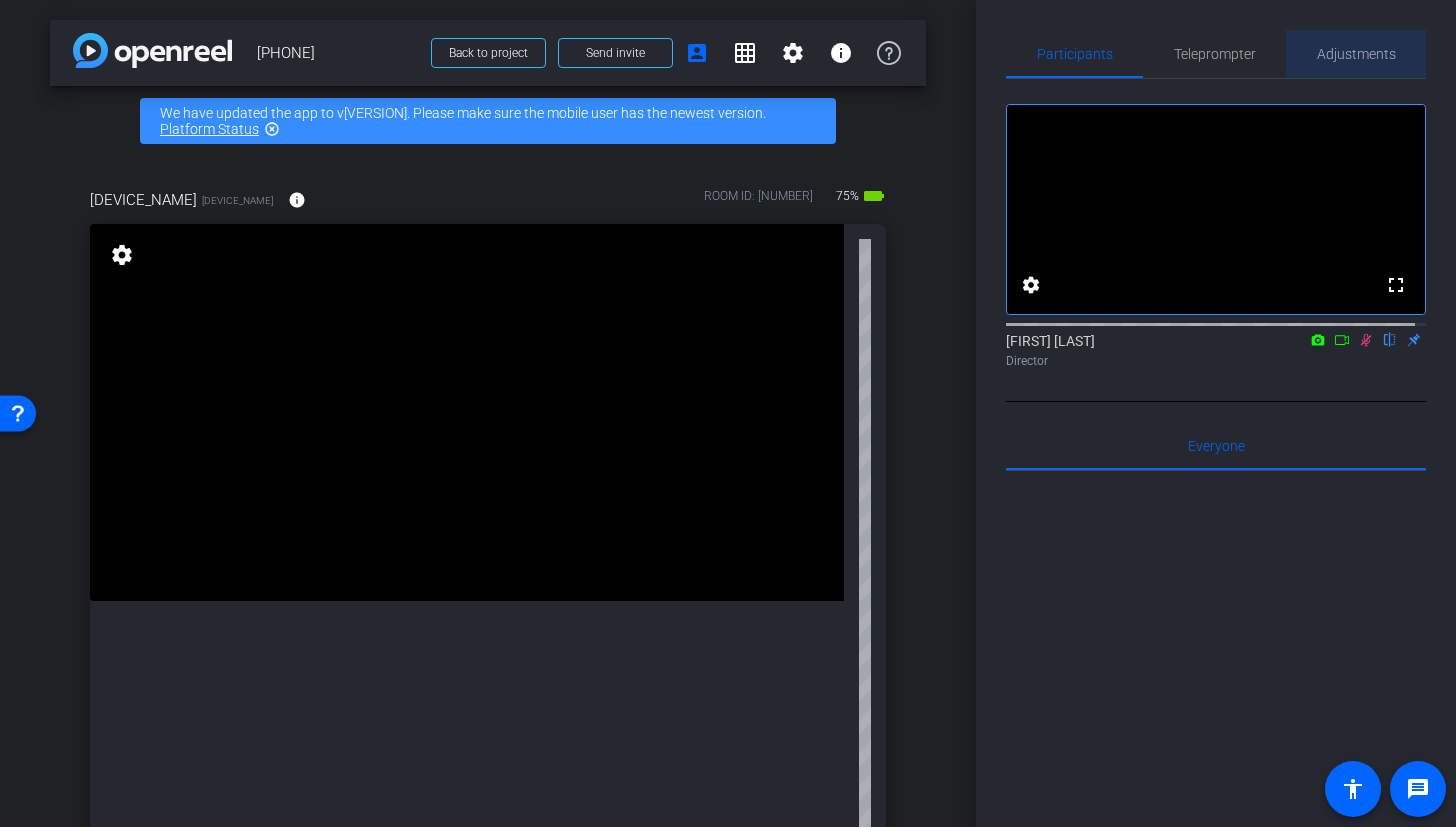 click on "Adjustments" at bounding box center (1356, 54) 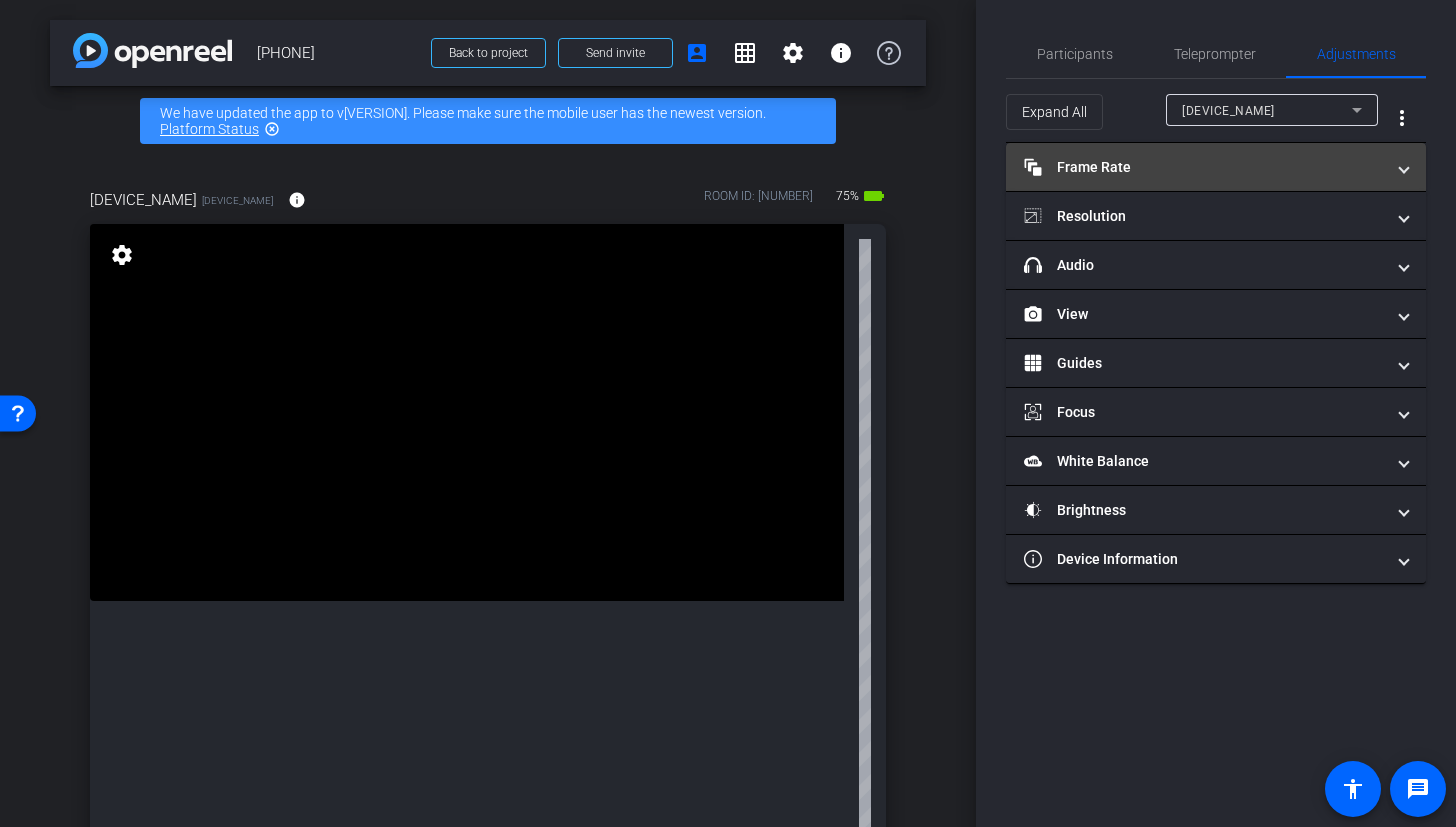 click on "Frame Rate
Frame Rate" at bounding box center [1204, 167] 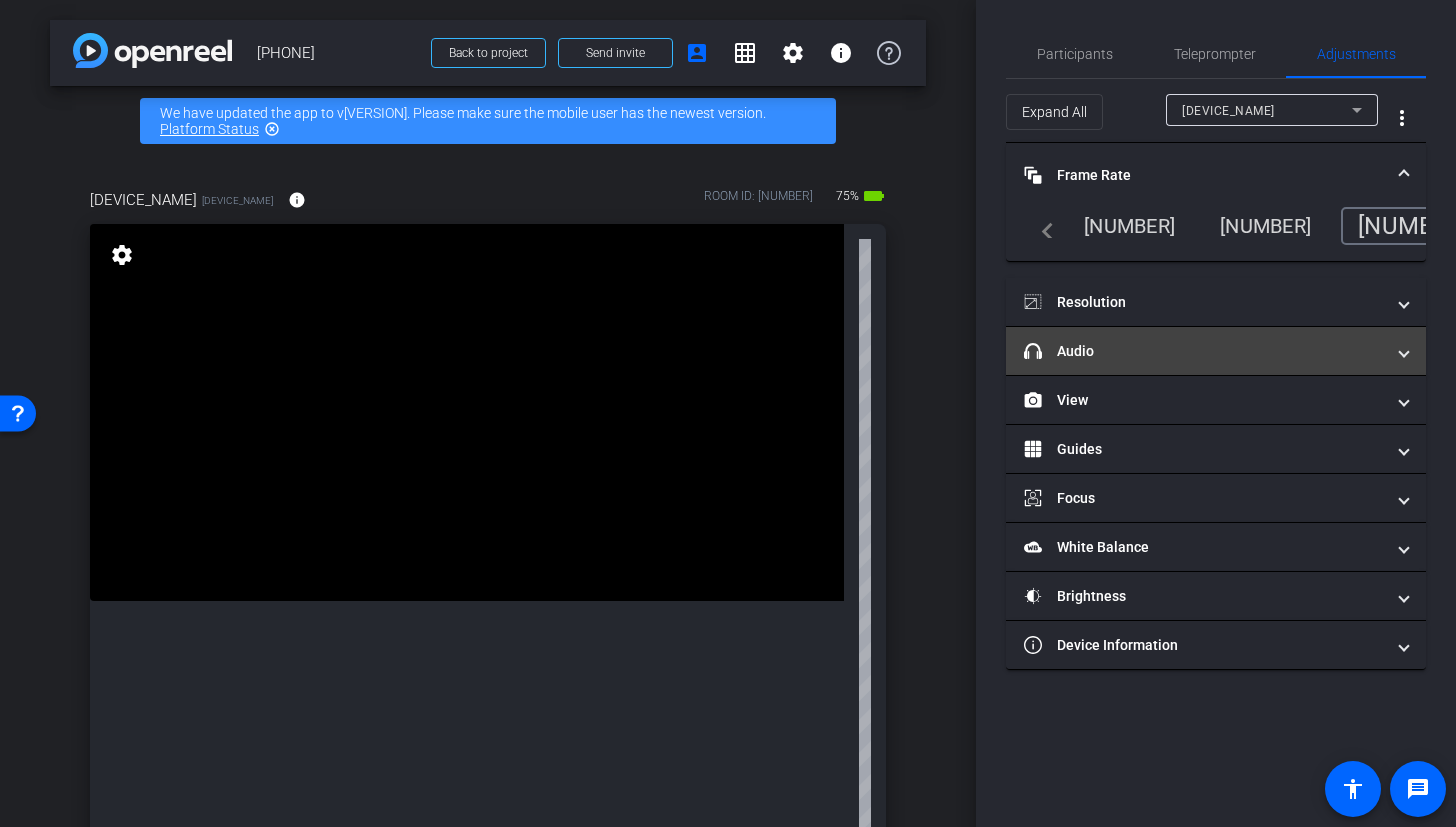 click on "headphone icon
Audio" at bounding box center [1216, 351] 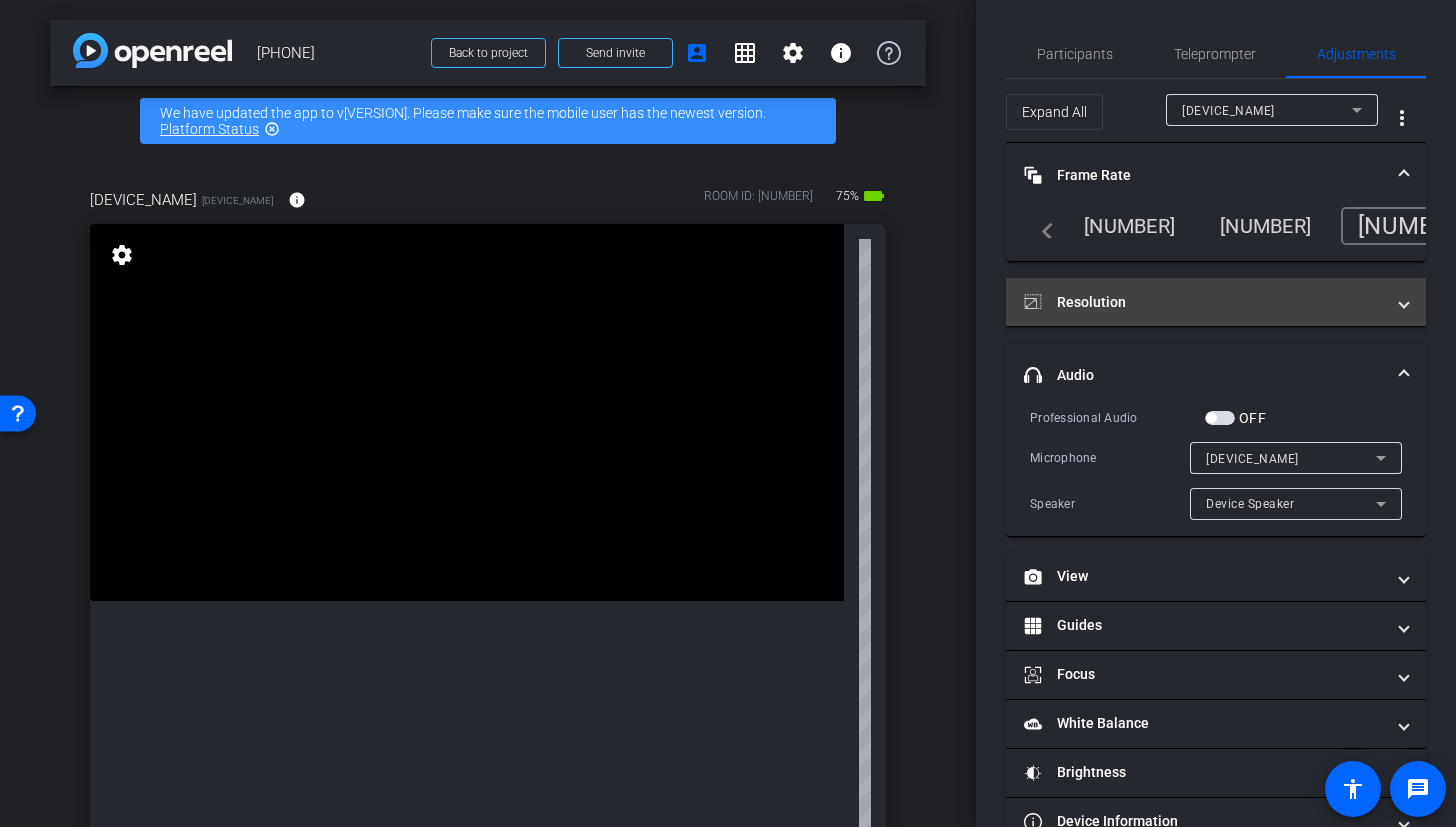 click on "Resolution" at bounding box center [1204, 302] 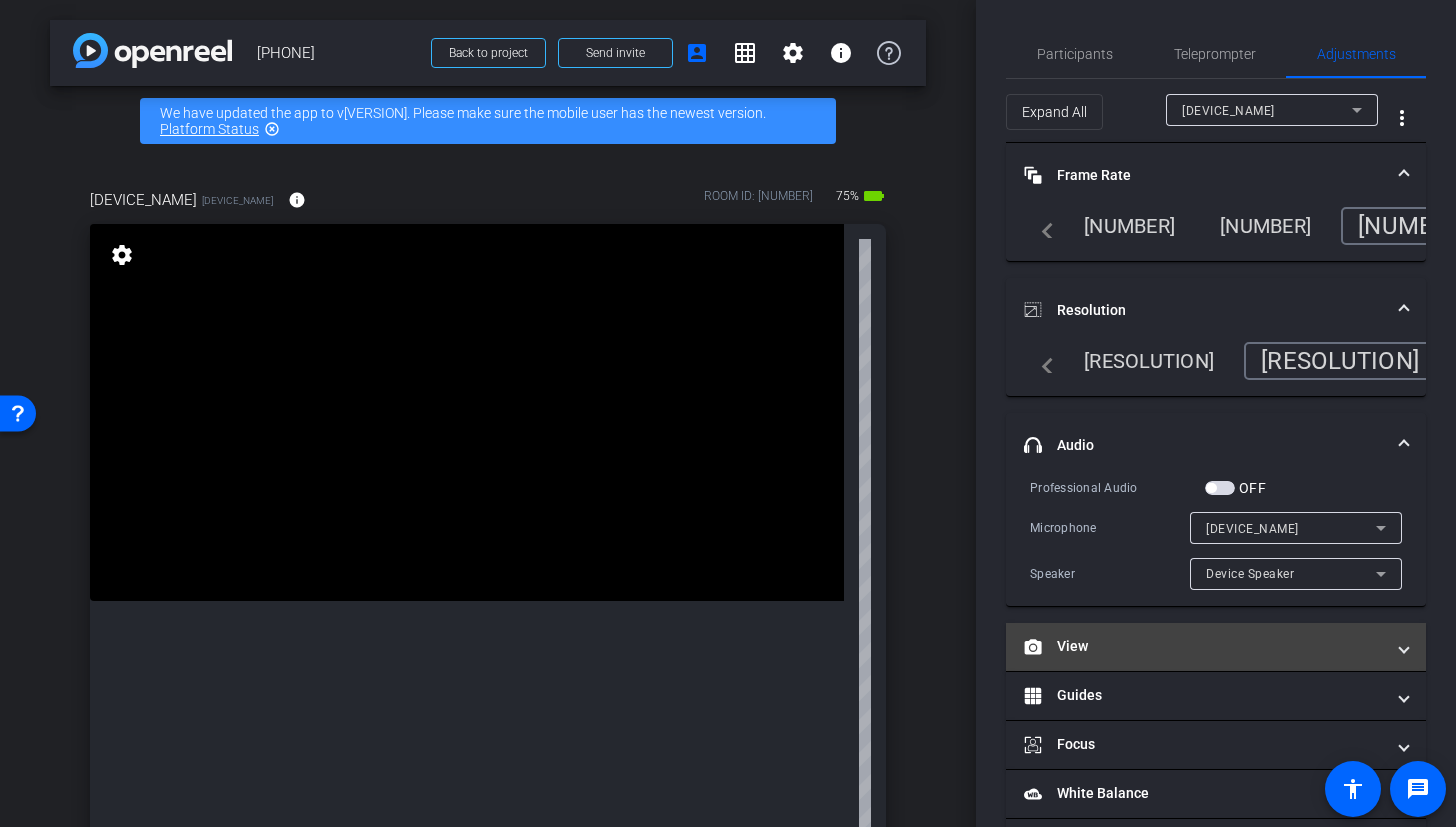 click on "View" at bounding box center [1204, 646] 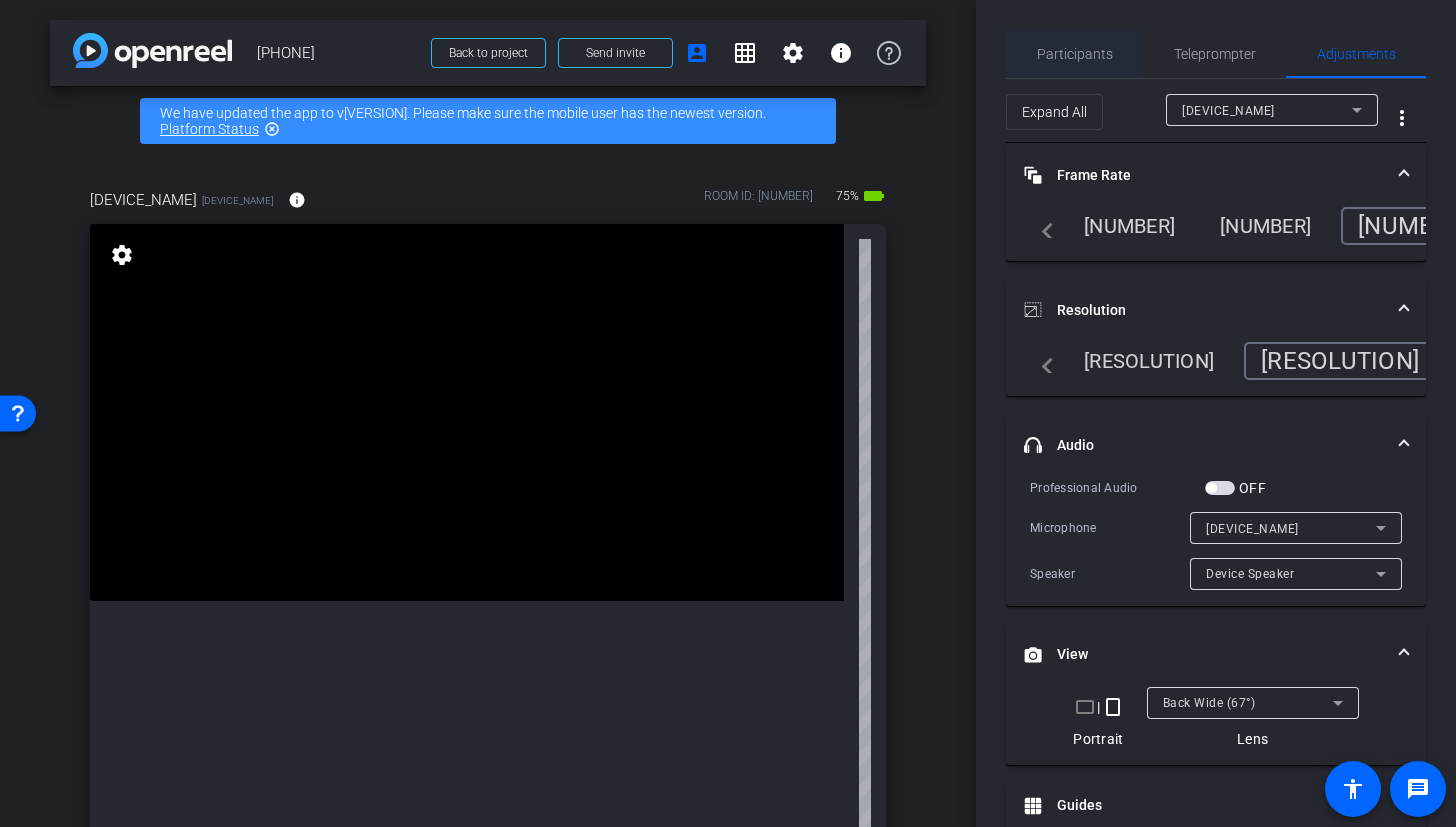 click on "Participants" at bounding box center [1075, 54] 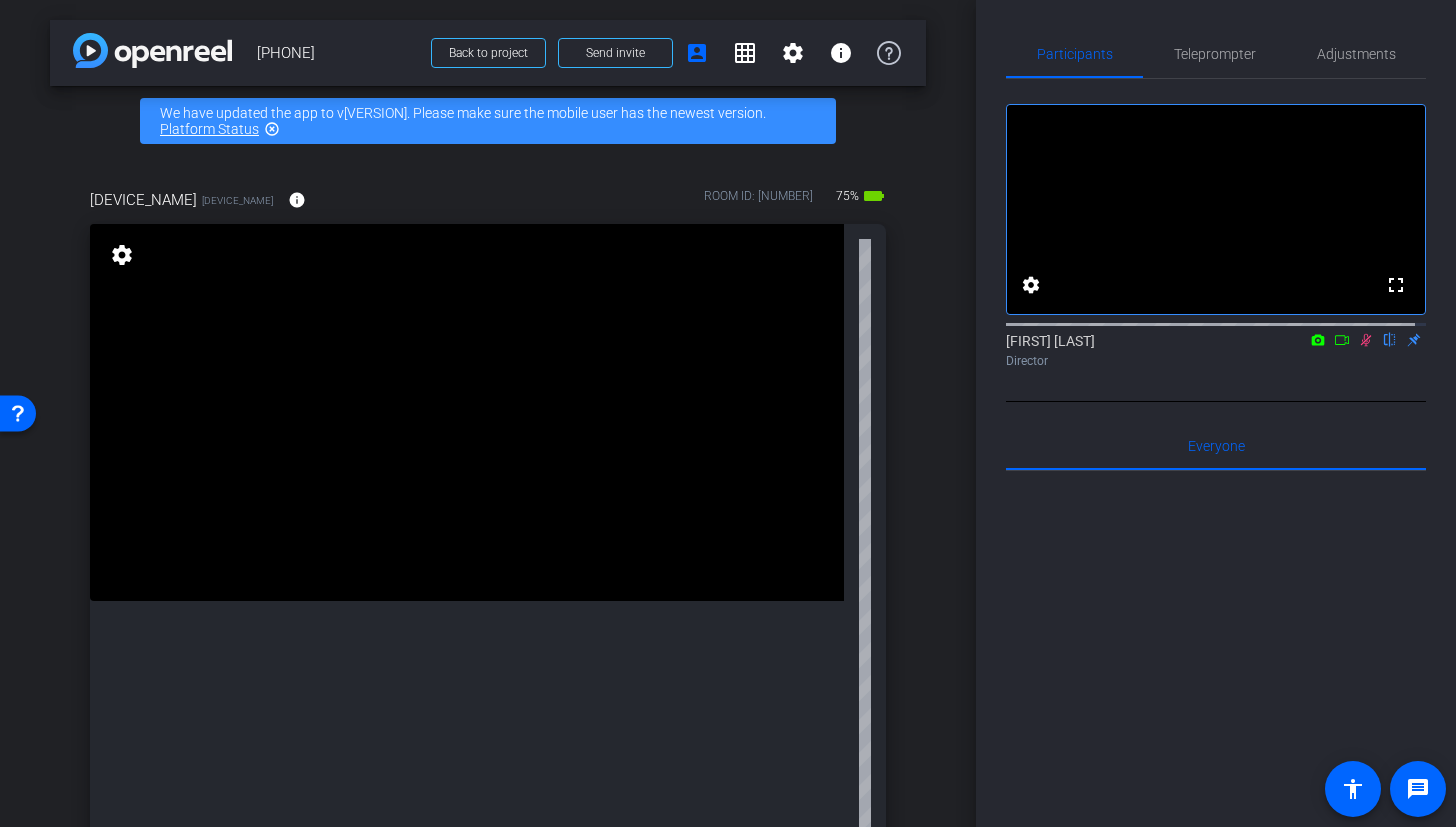 click at bounding box center [1366, 340] 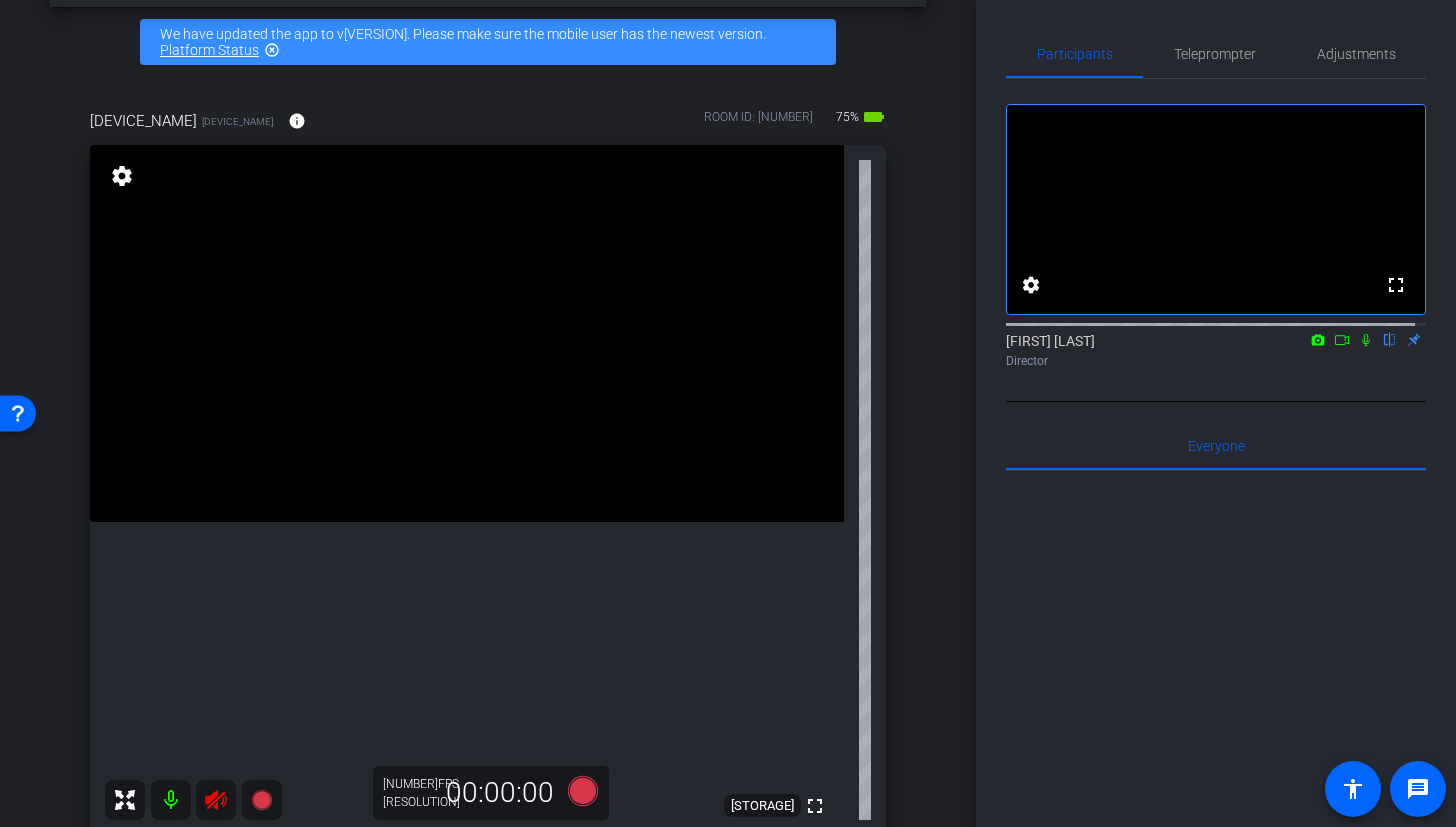 scroll, scrollTop: 114, scrollLeft: 0, axis: vertical 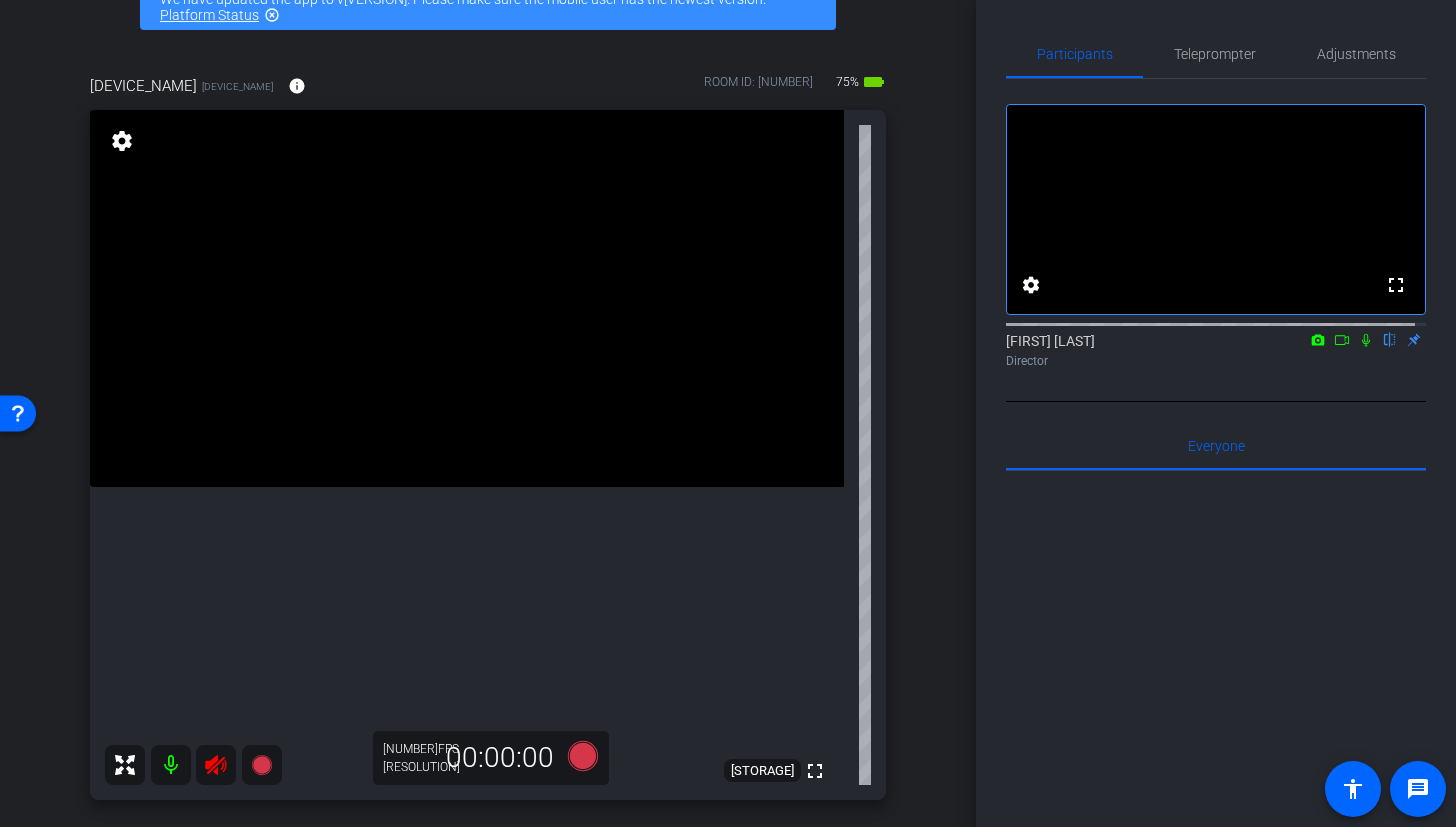 click at bounding box center [216, 765] 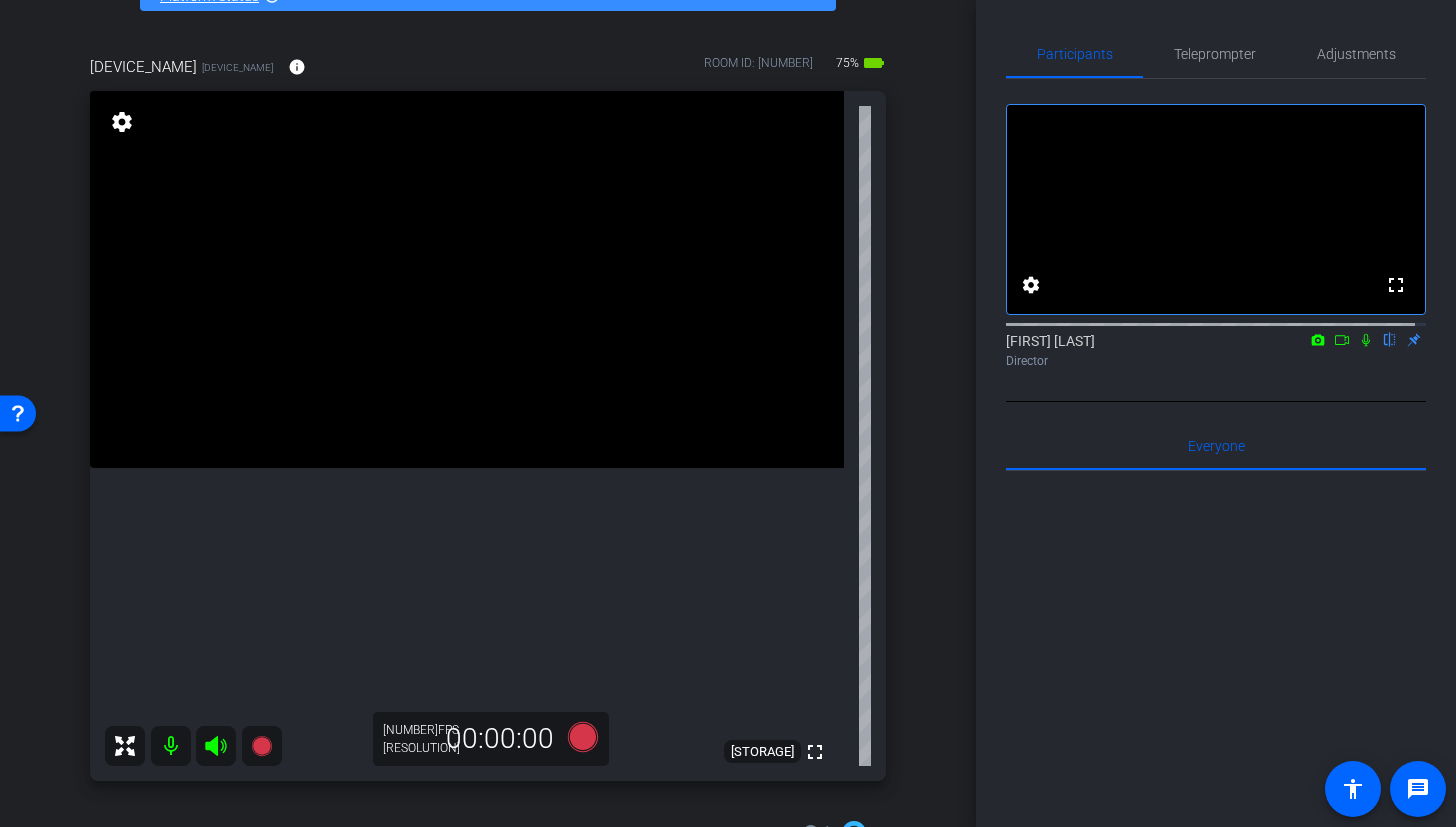 scroll, scrollTop: 140, scrollLeft: 0, axis: vertical 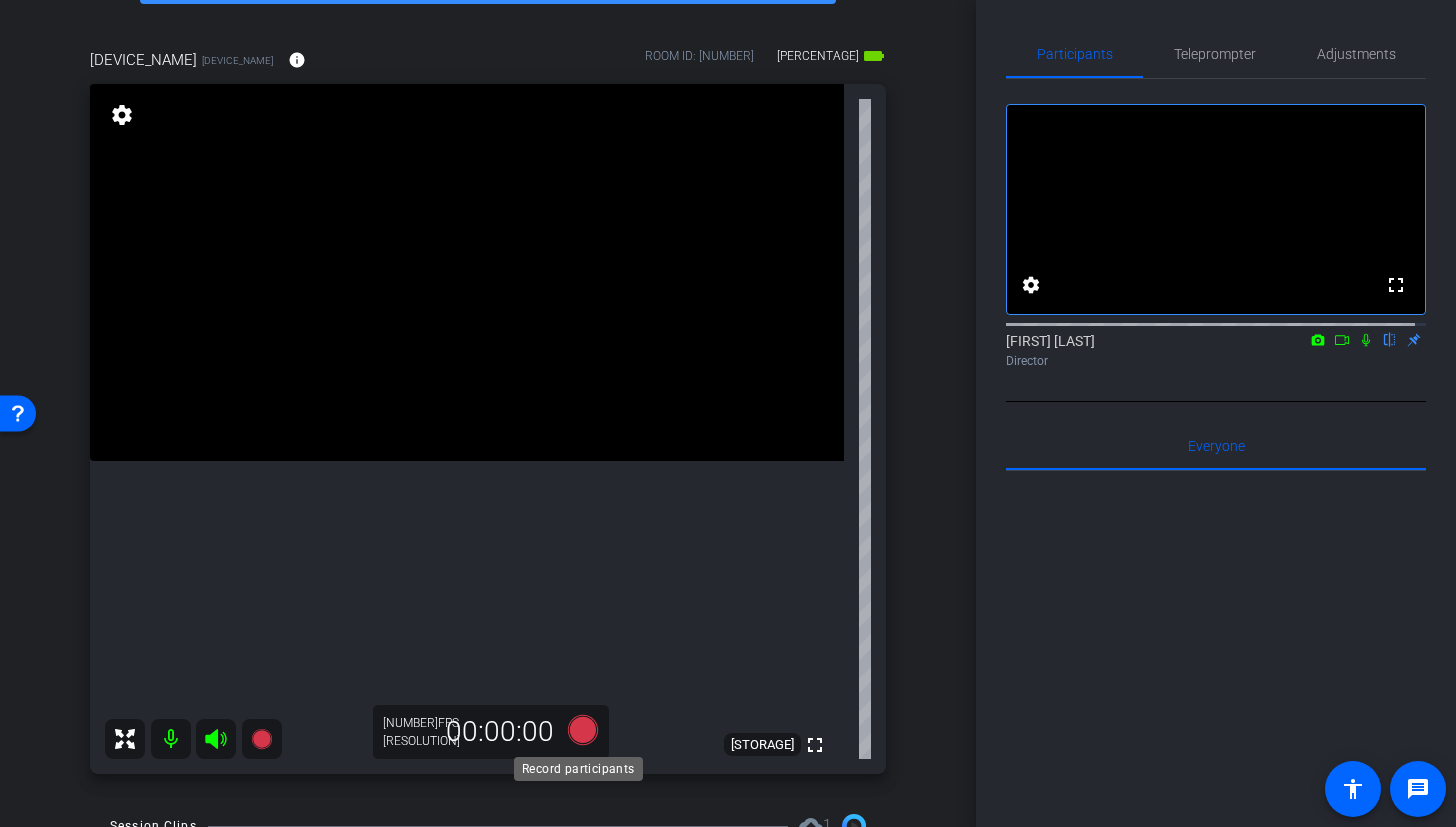 click at bounding box center (583, 730) 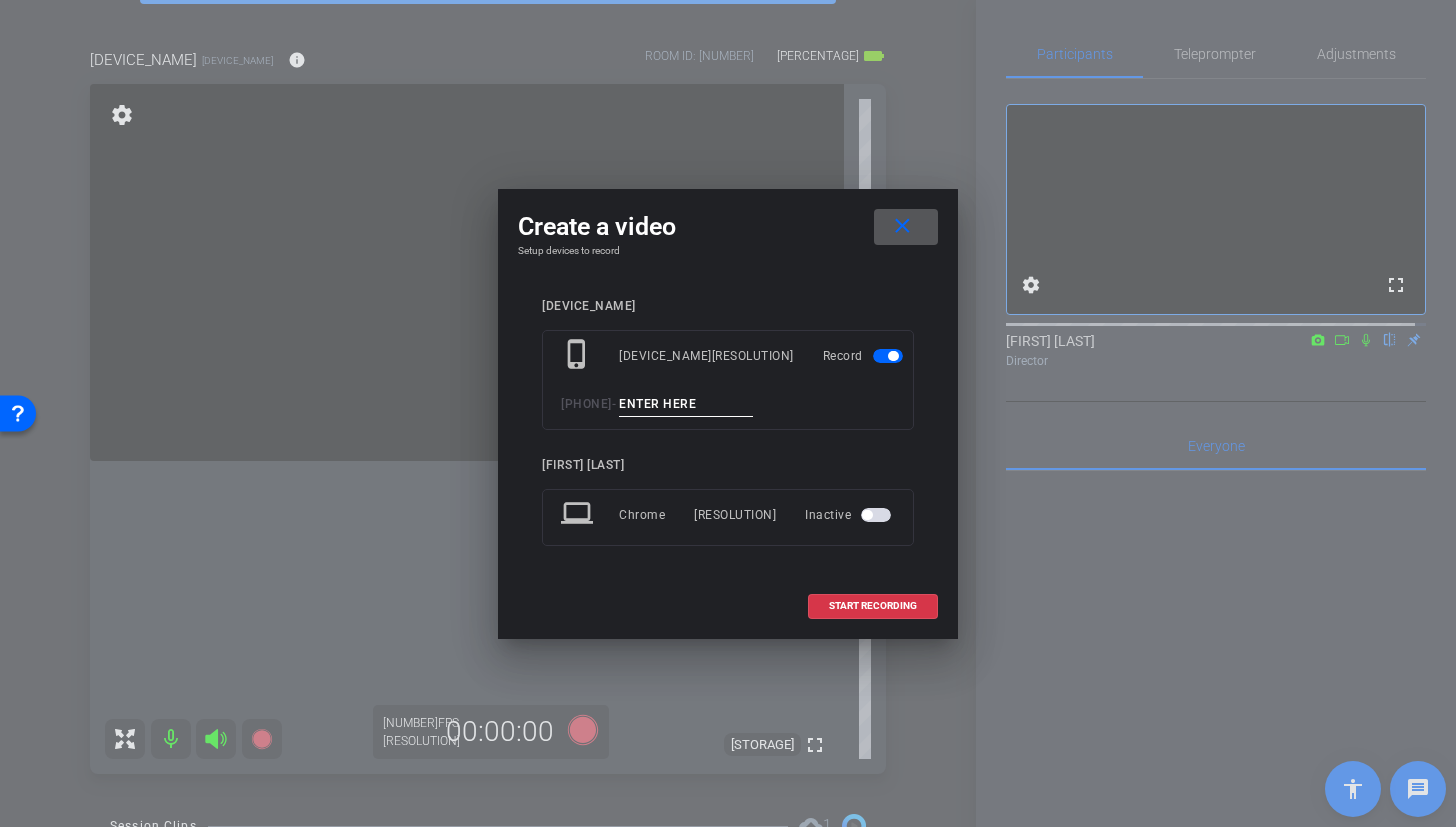 click at bounding box center (686, 404) 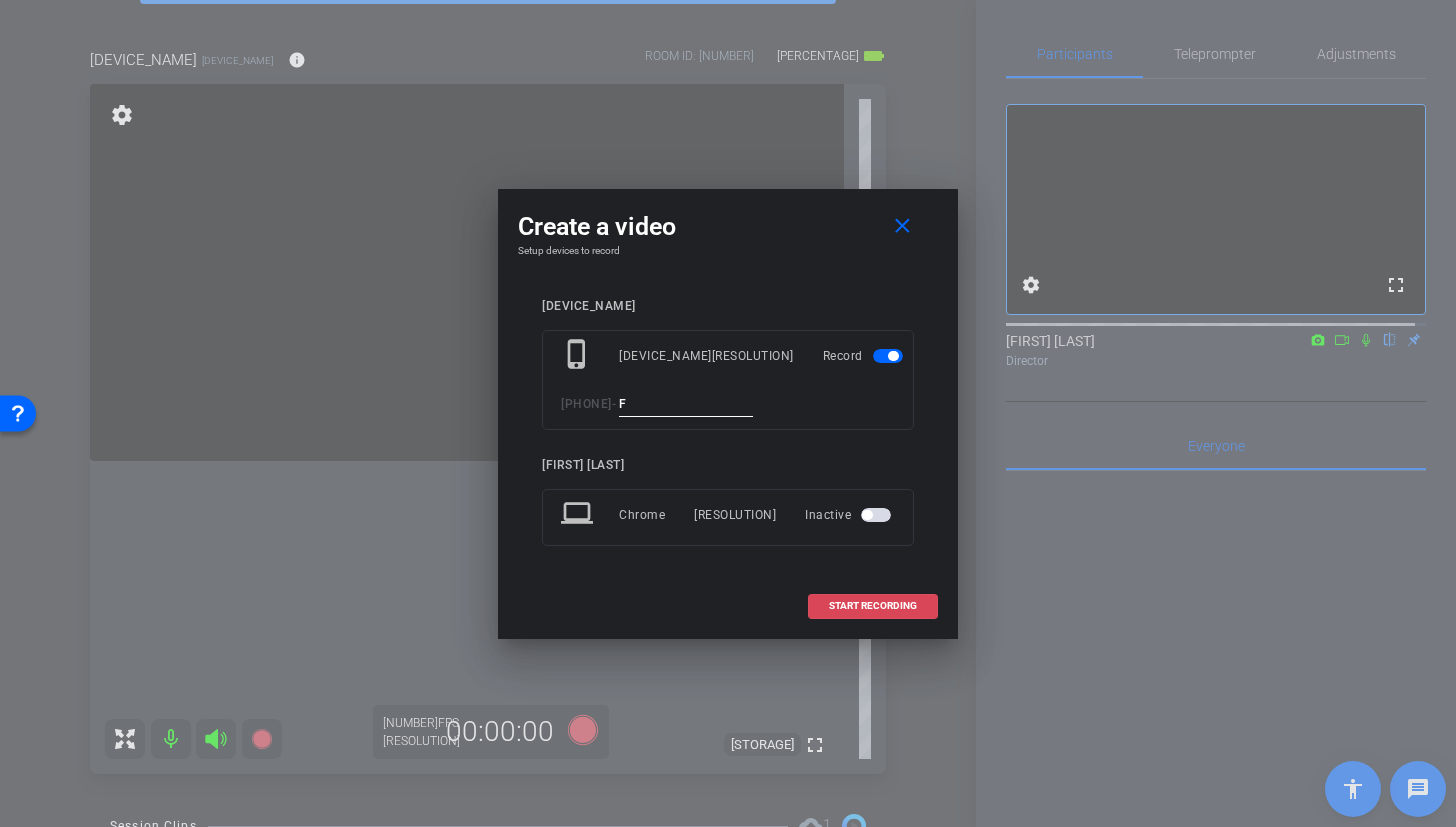type on "F" 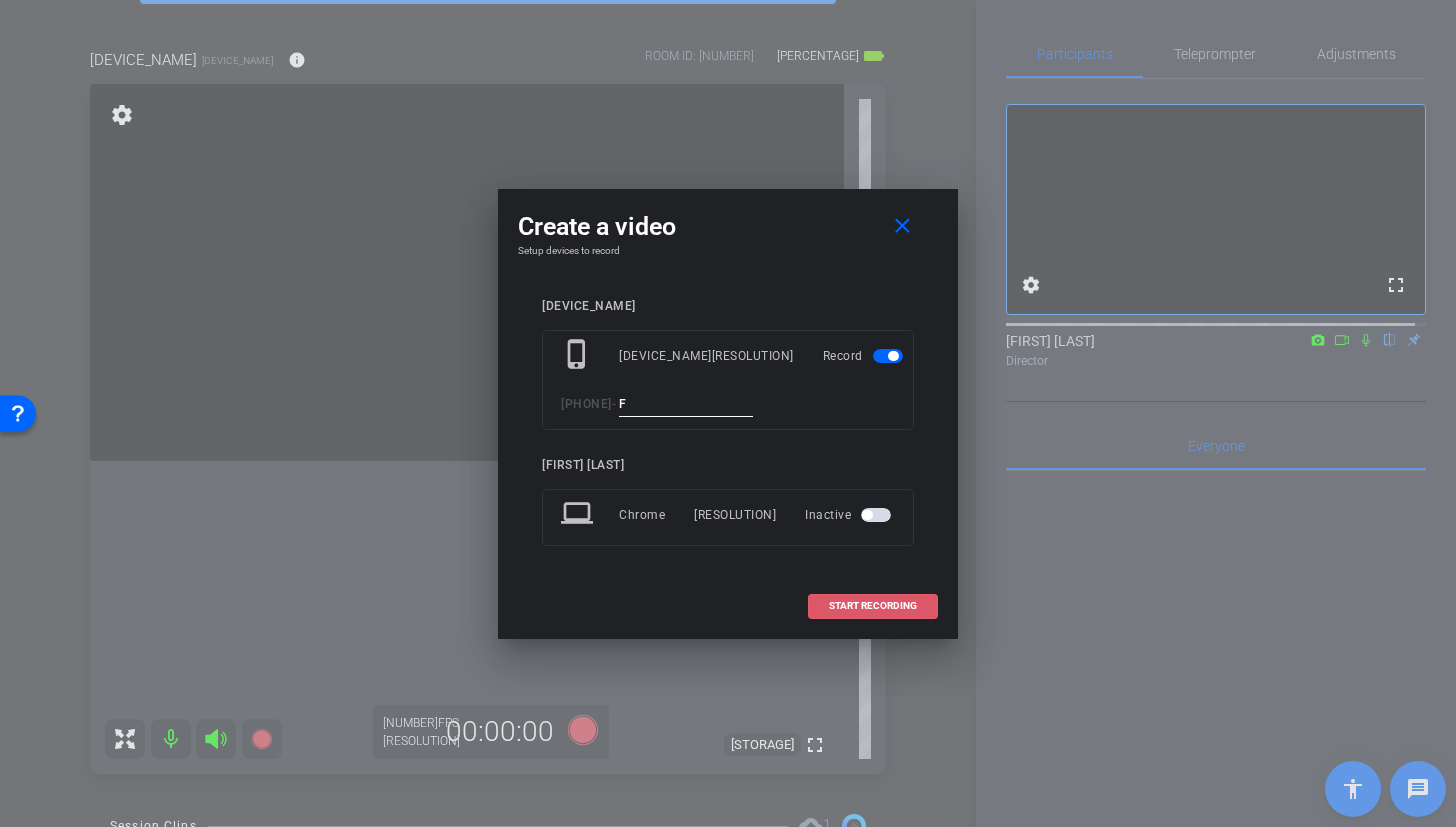 click at bounding box center (873, 606) 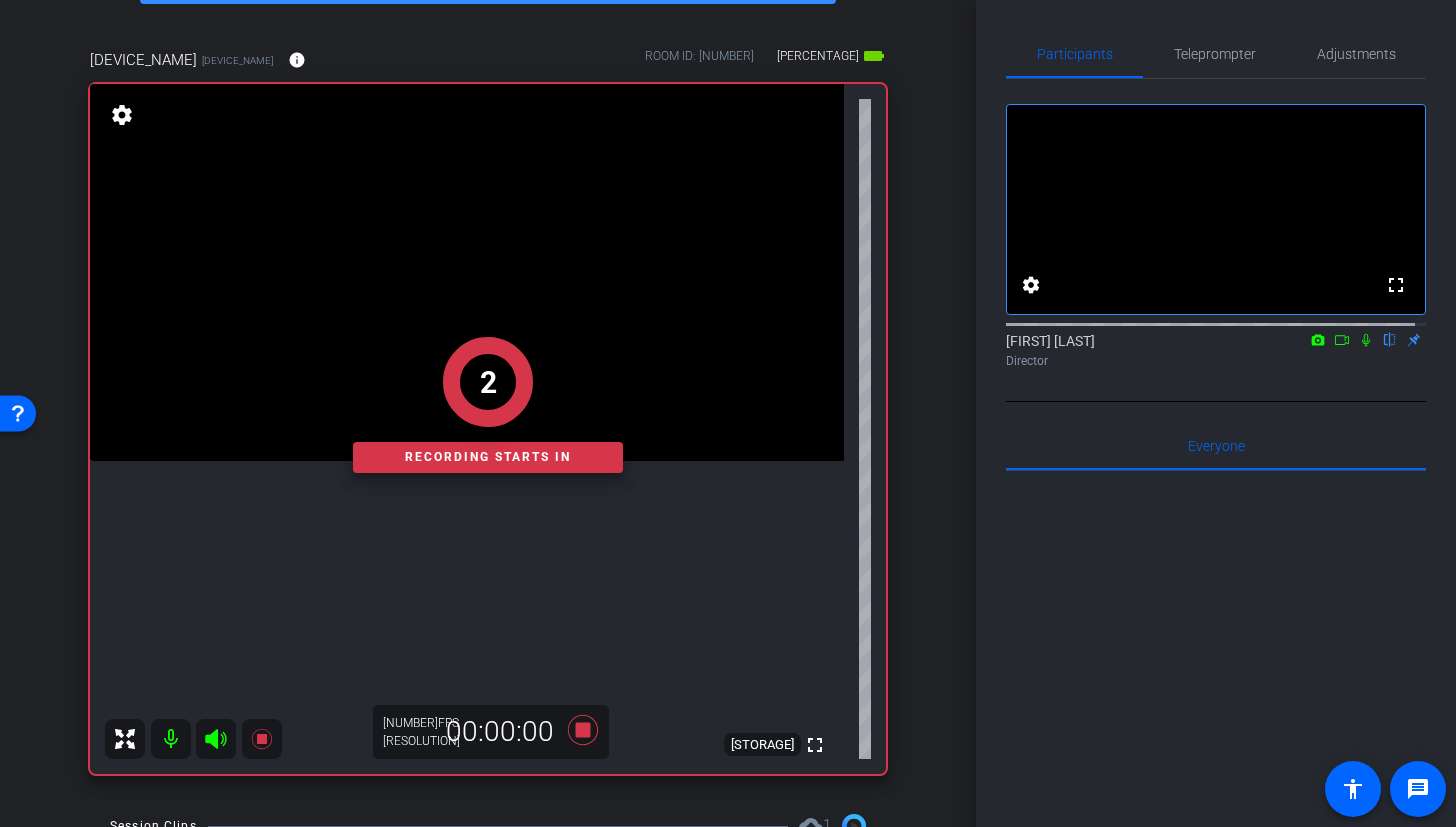 click on "2" at bounding box center [488, 382] 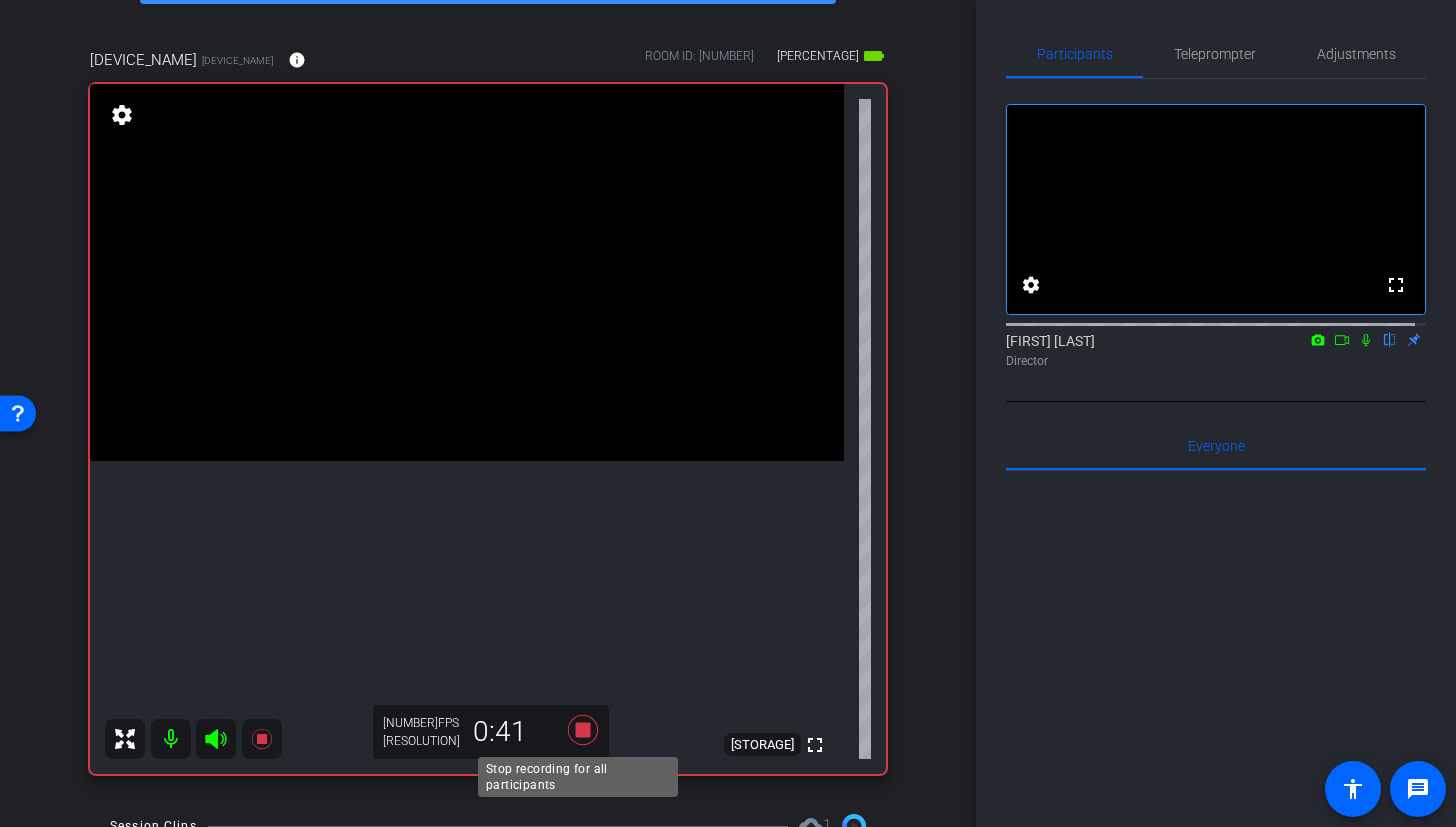 click at bounding box center [583, 730] 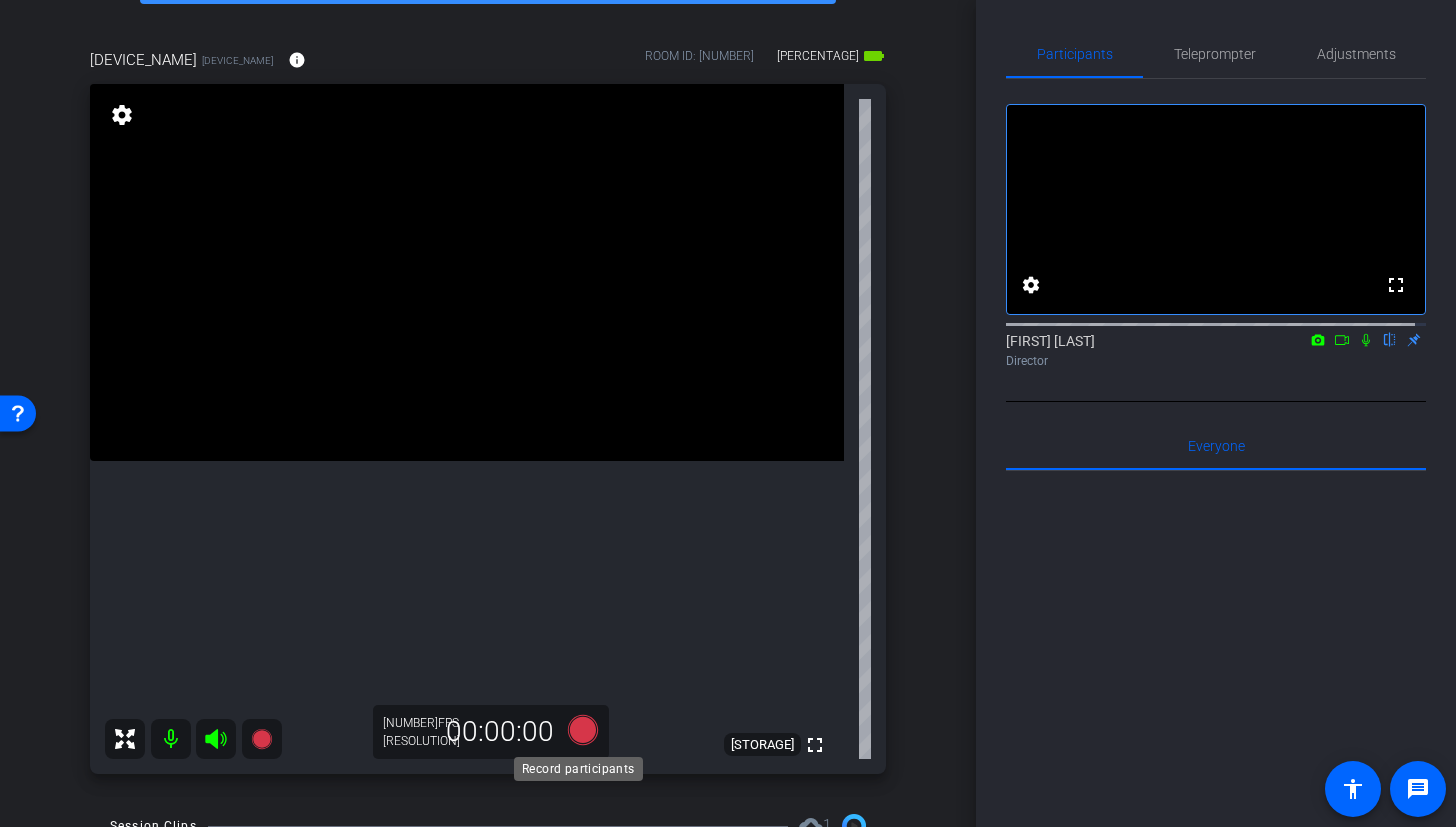 click at bounding box center (583, 730) 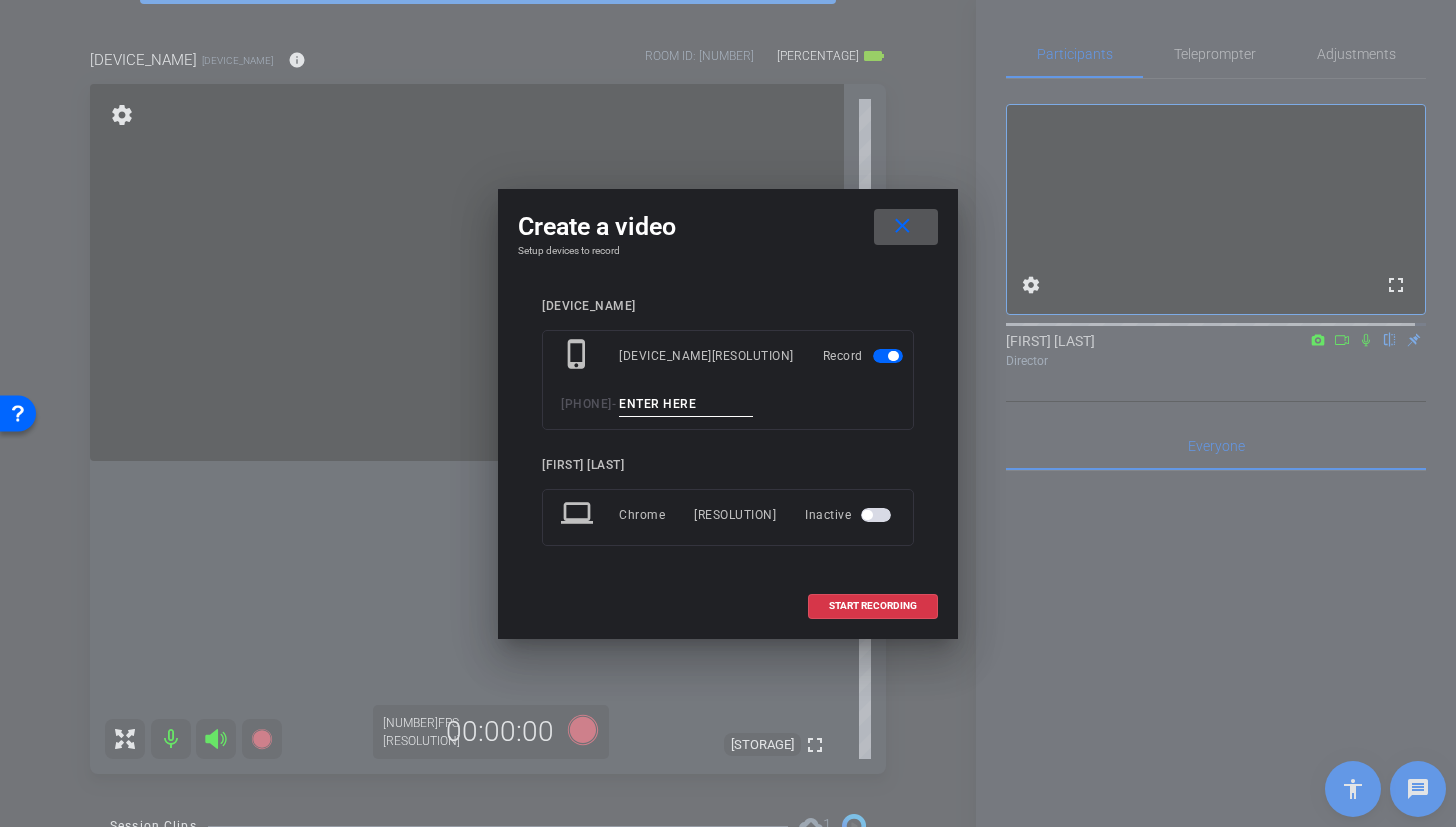 click at bounding box center (686, 404) 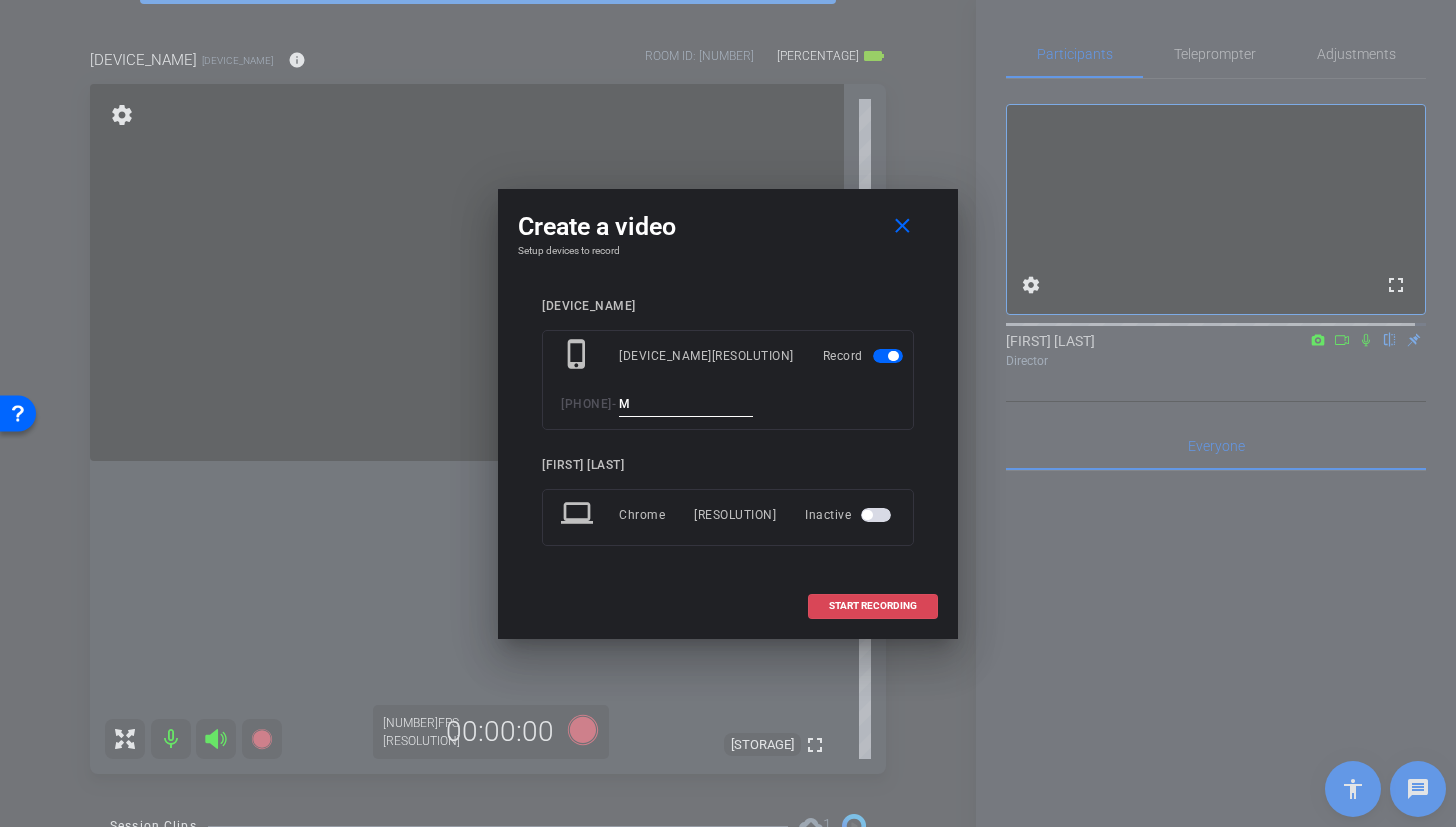 type on "M" 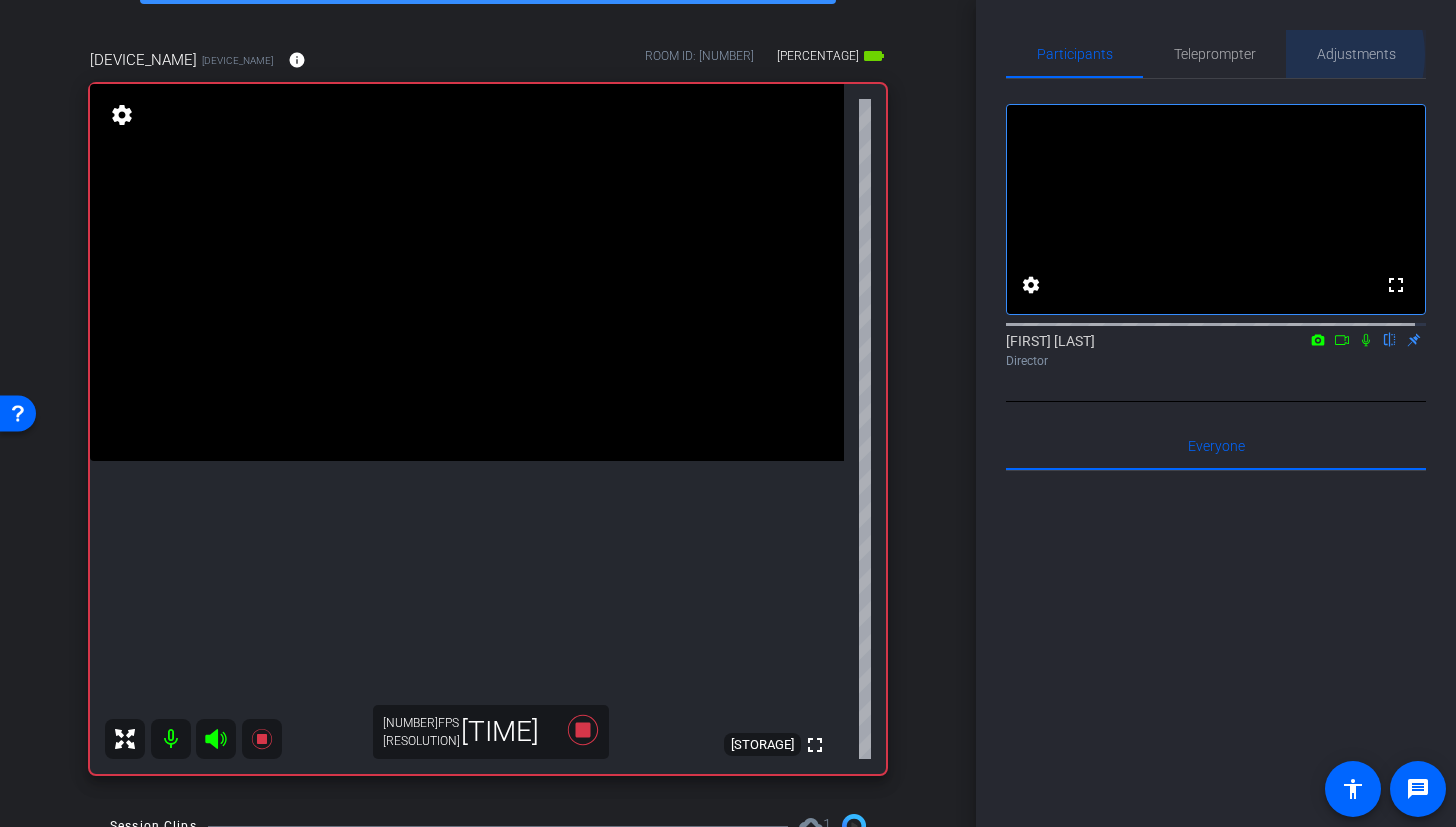 click on "Adjustments" at bounding box center (1356, 54) 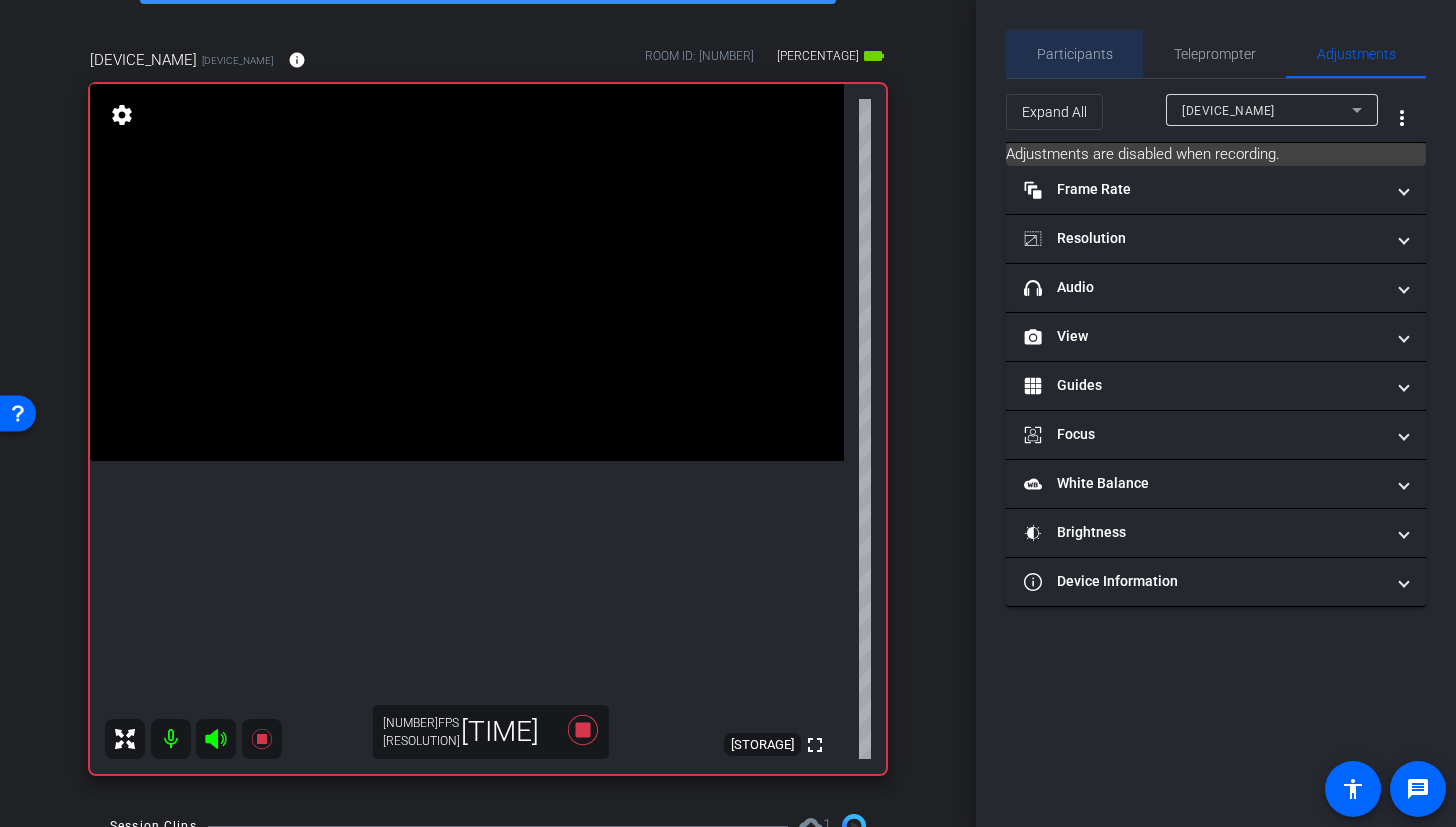 click on "Participants" at bounding box center [1075, 54] 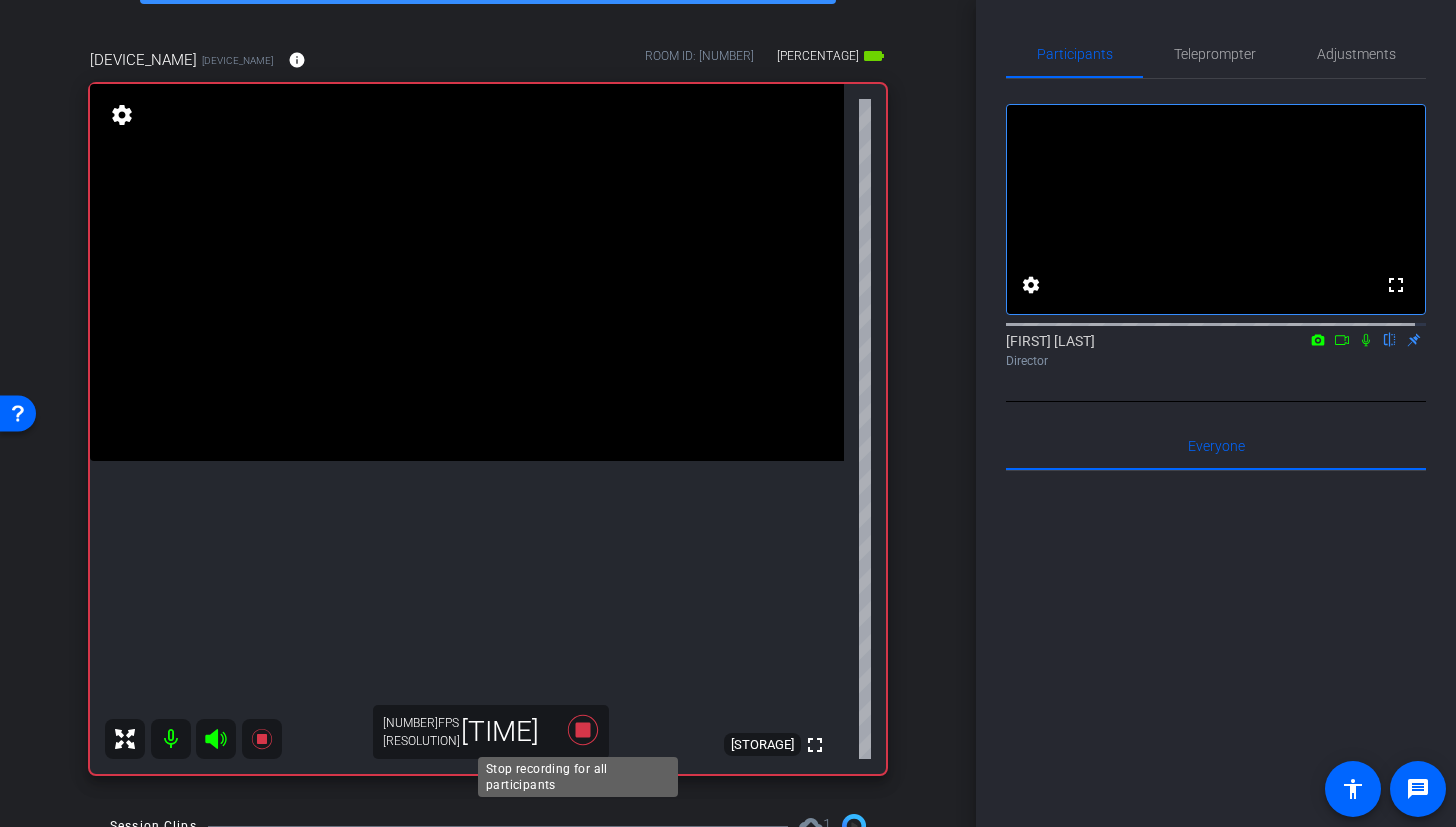 click at bounding box center [583, 730] 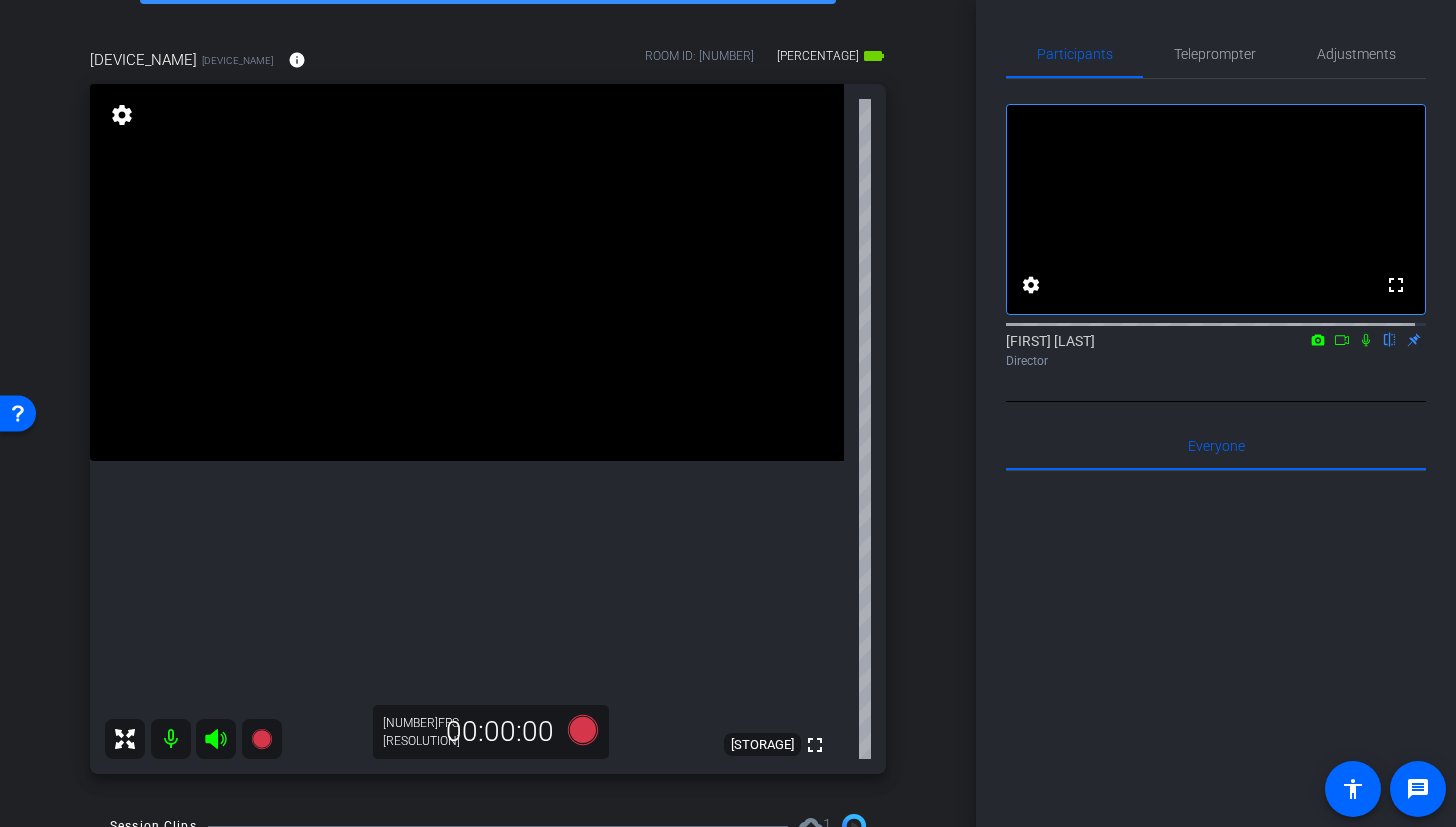 click at bounding box center [467, 272] 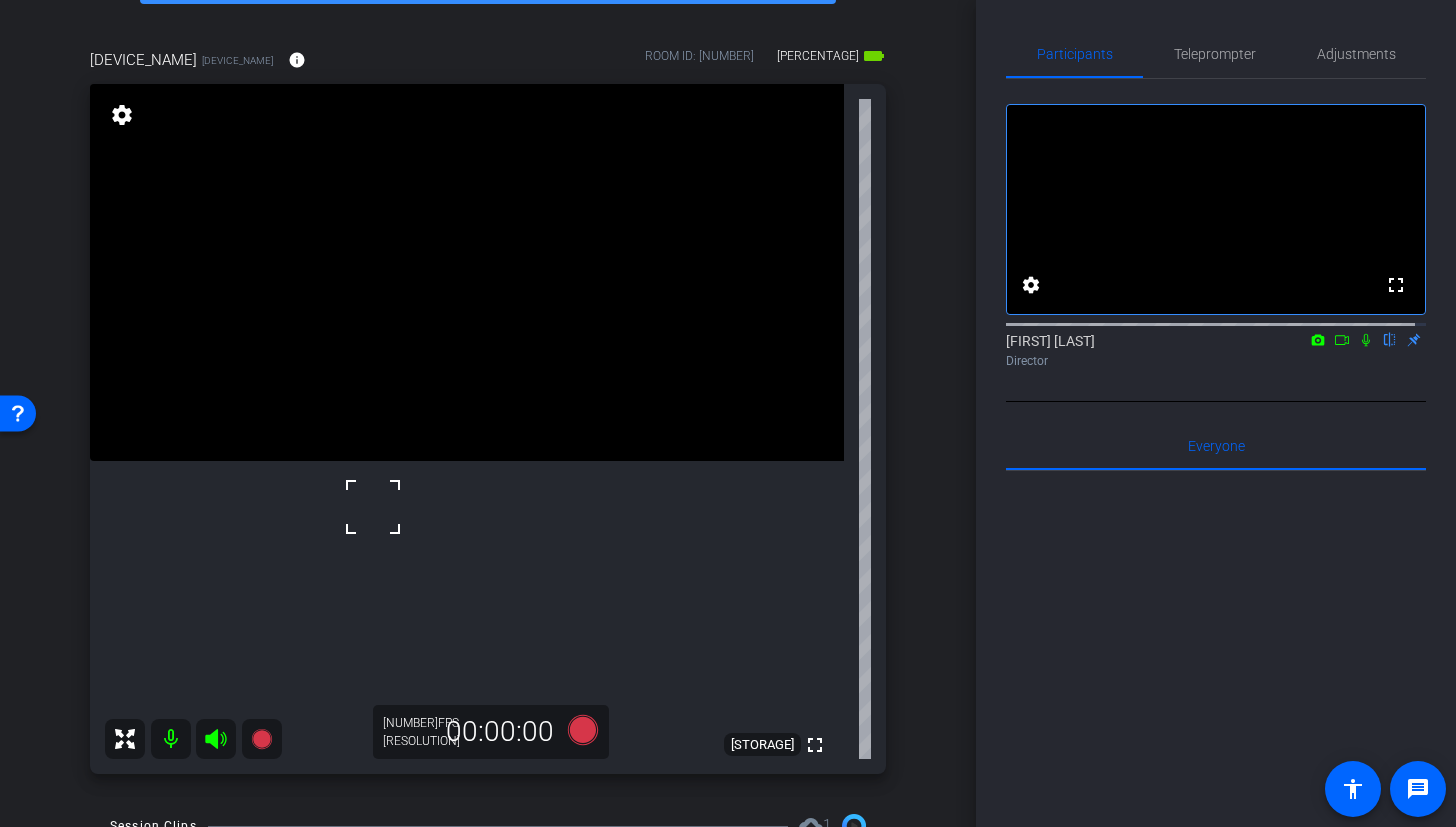 click at bounding box center [467, 272] 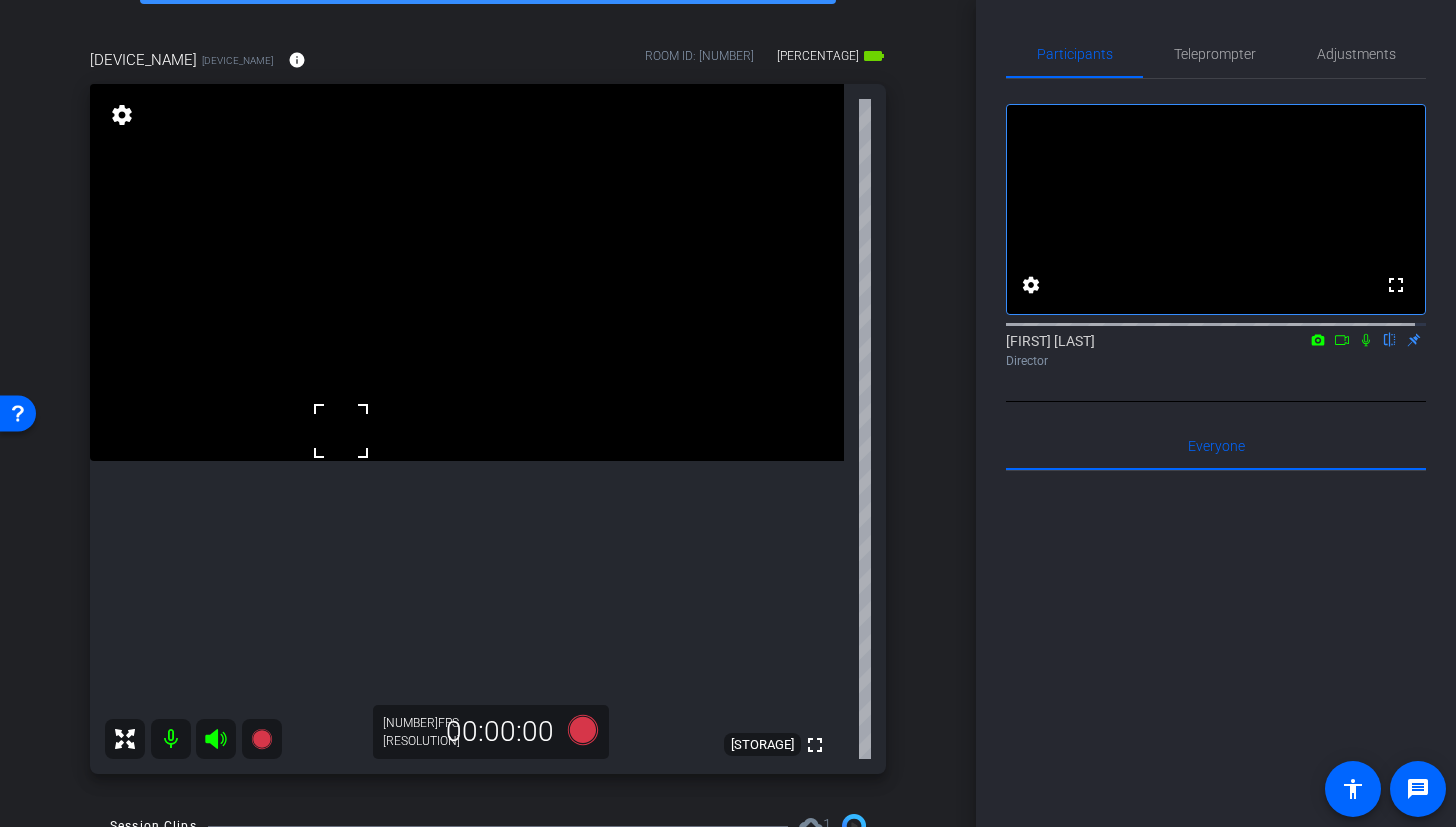 click at bounding box center (467, 272) 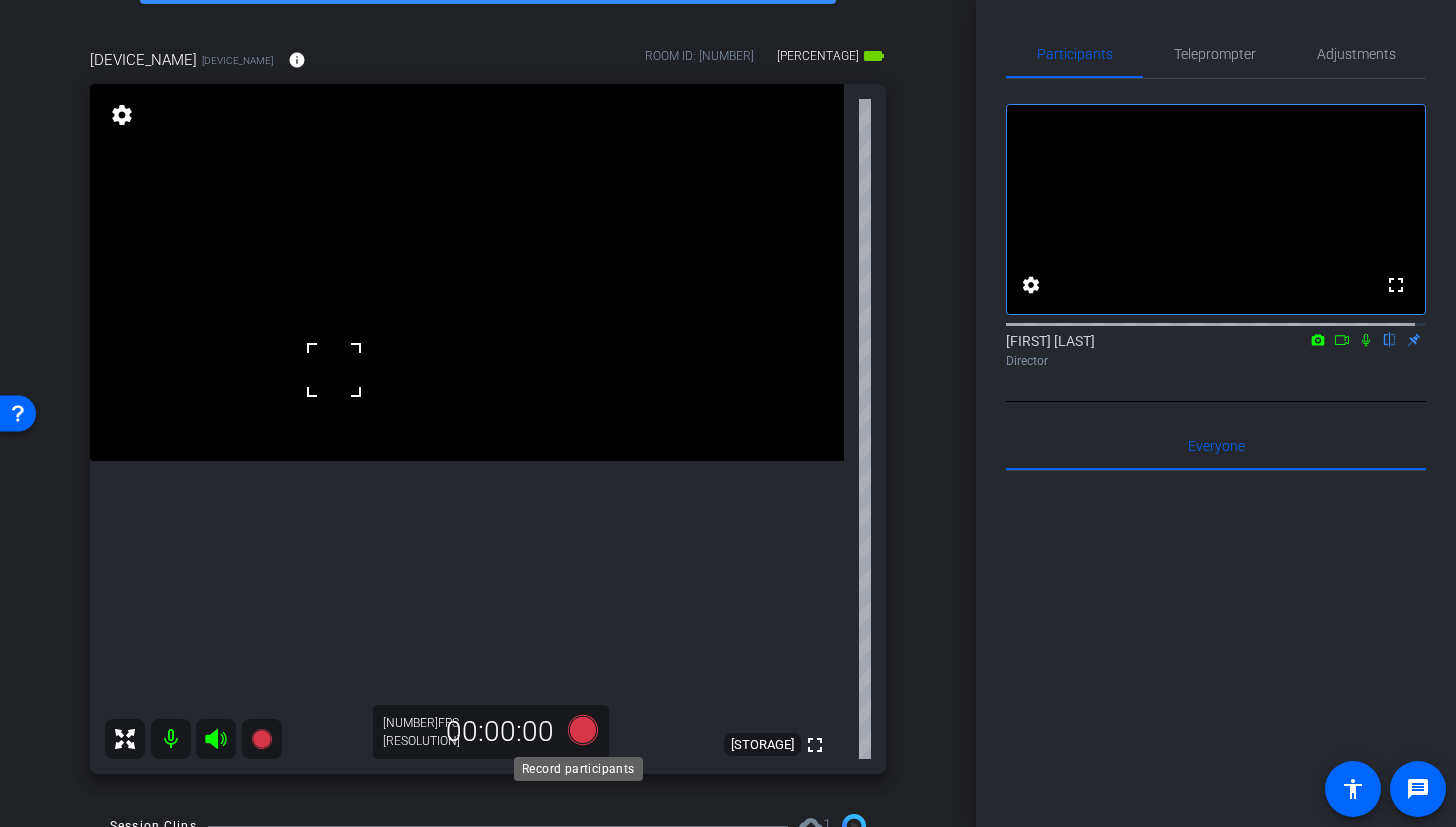 click at bounding box center (583, 730) 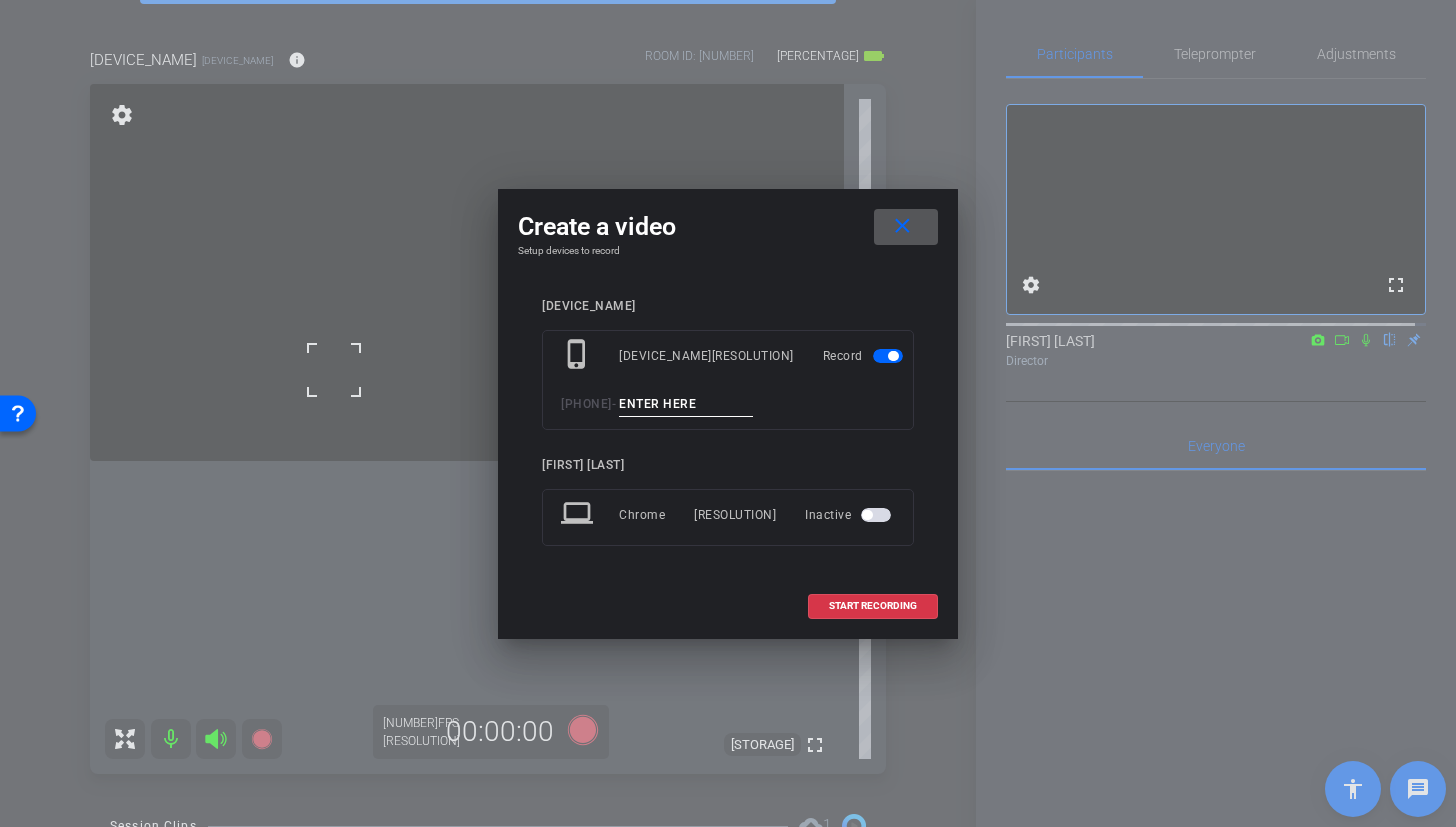 click at bounding box center [686, 404] 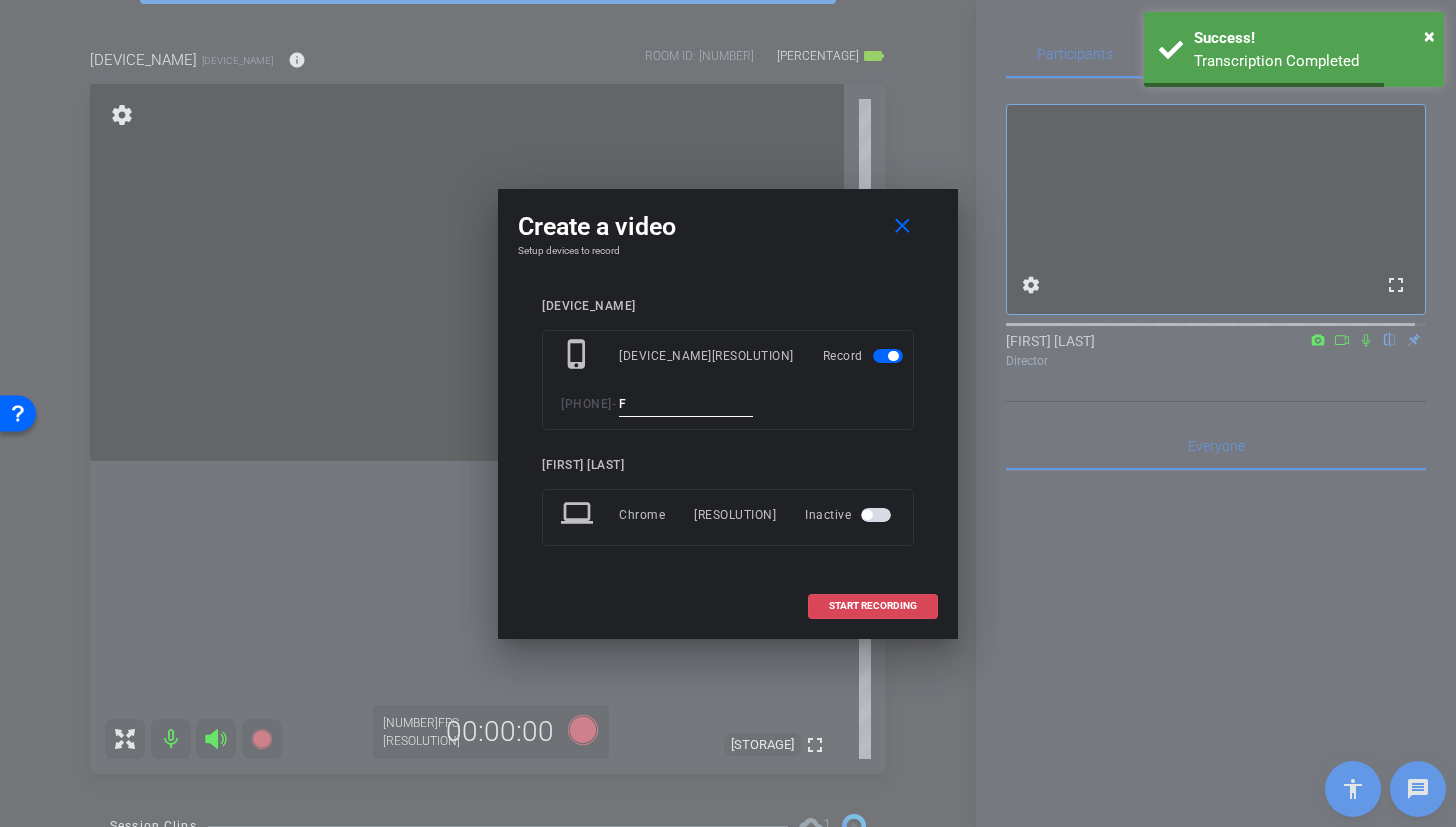 type on "F" 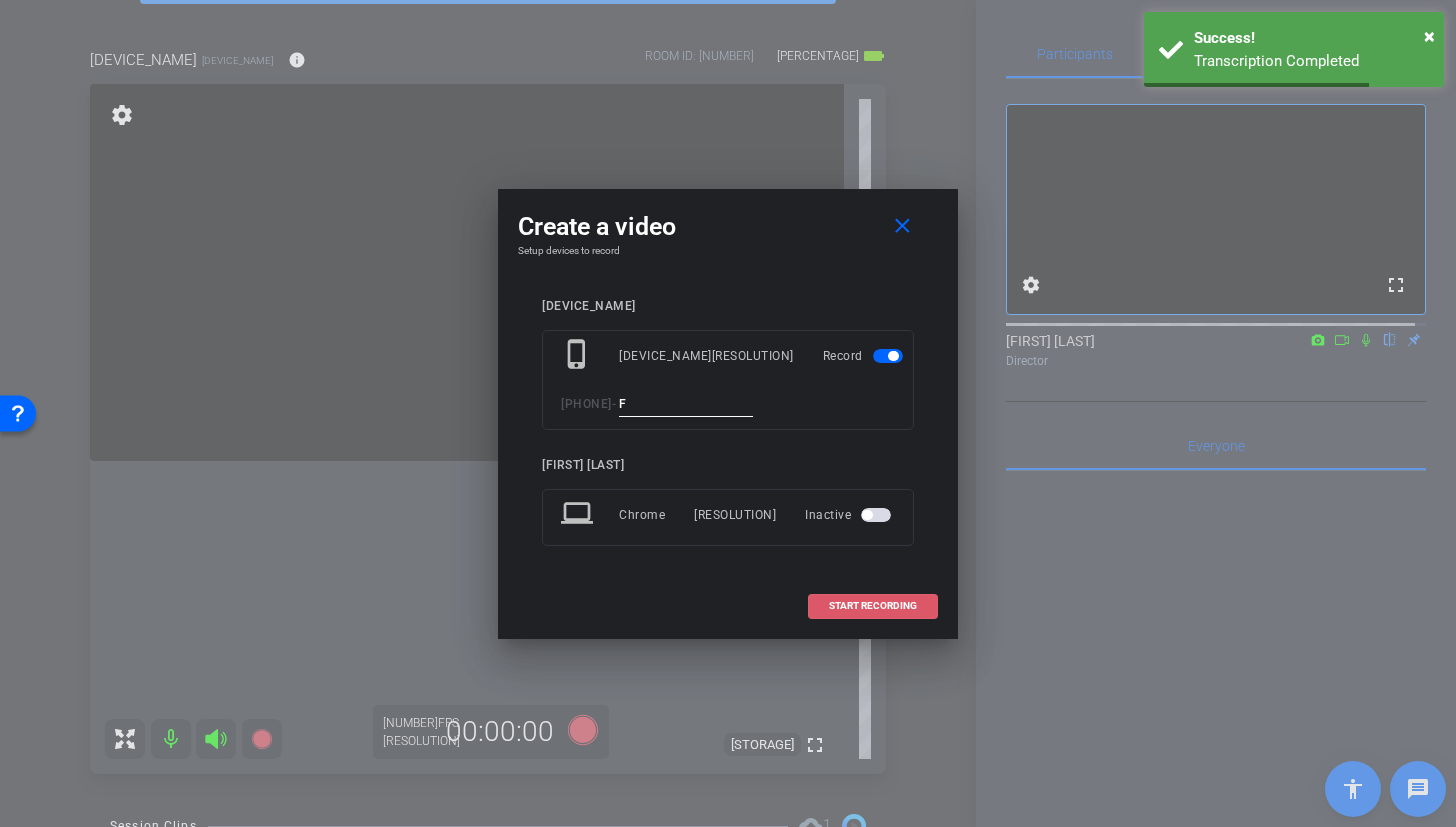 click at bounding box center [873, 606] 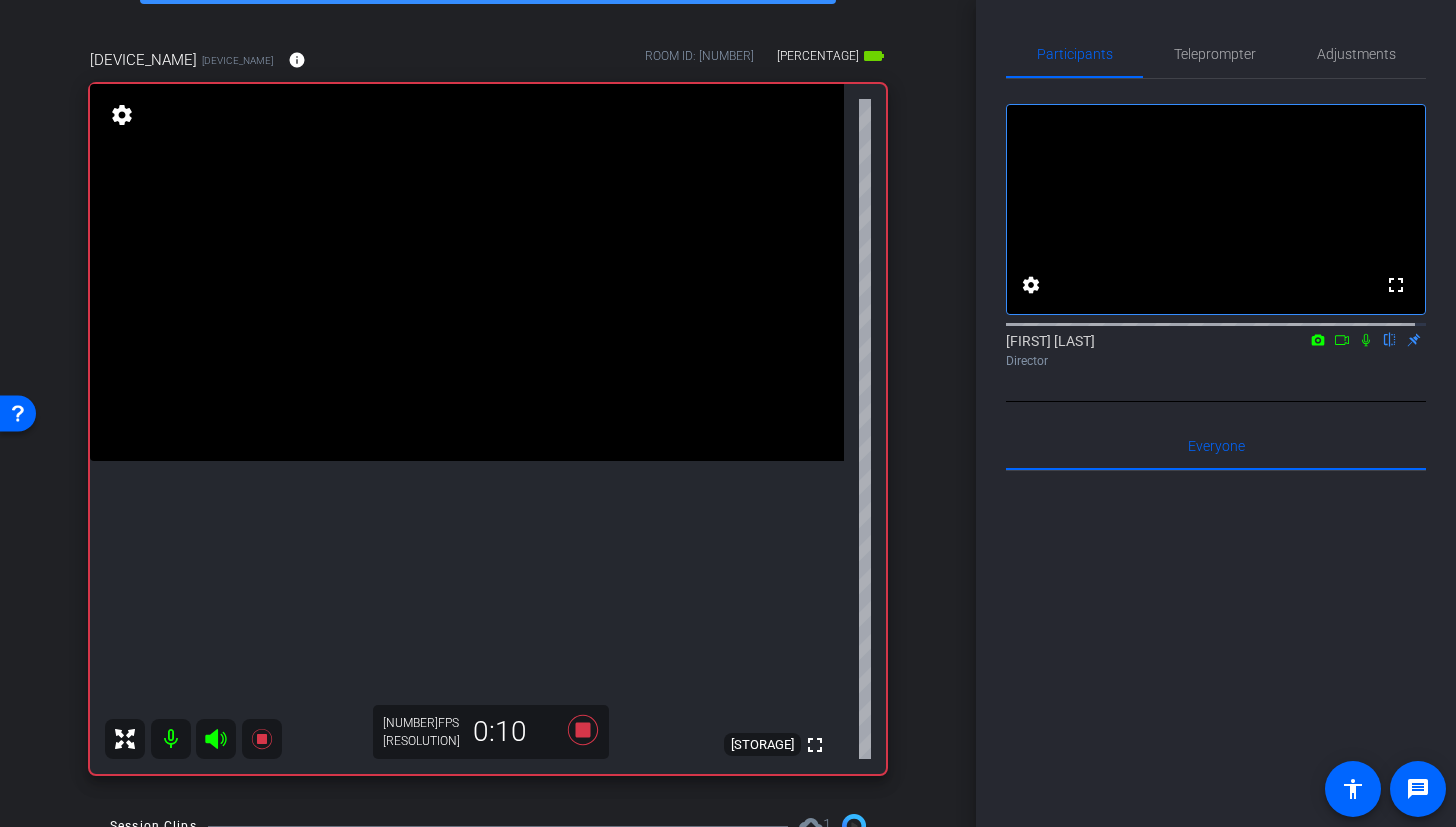 click at bounding box center [467, 272] 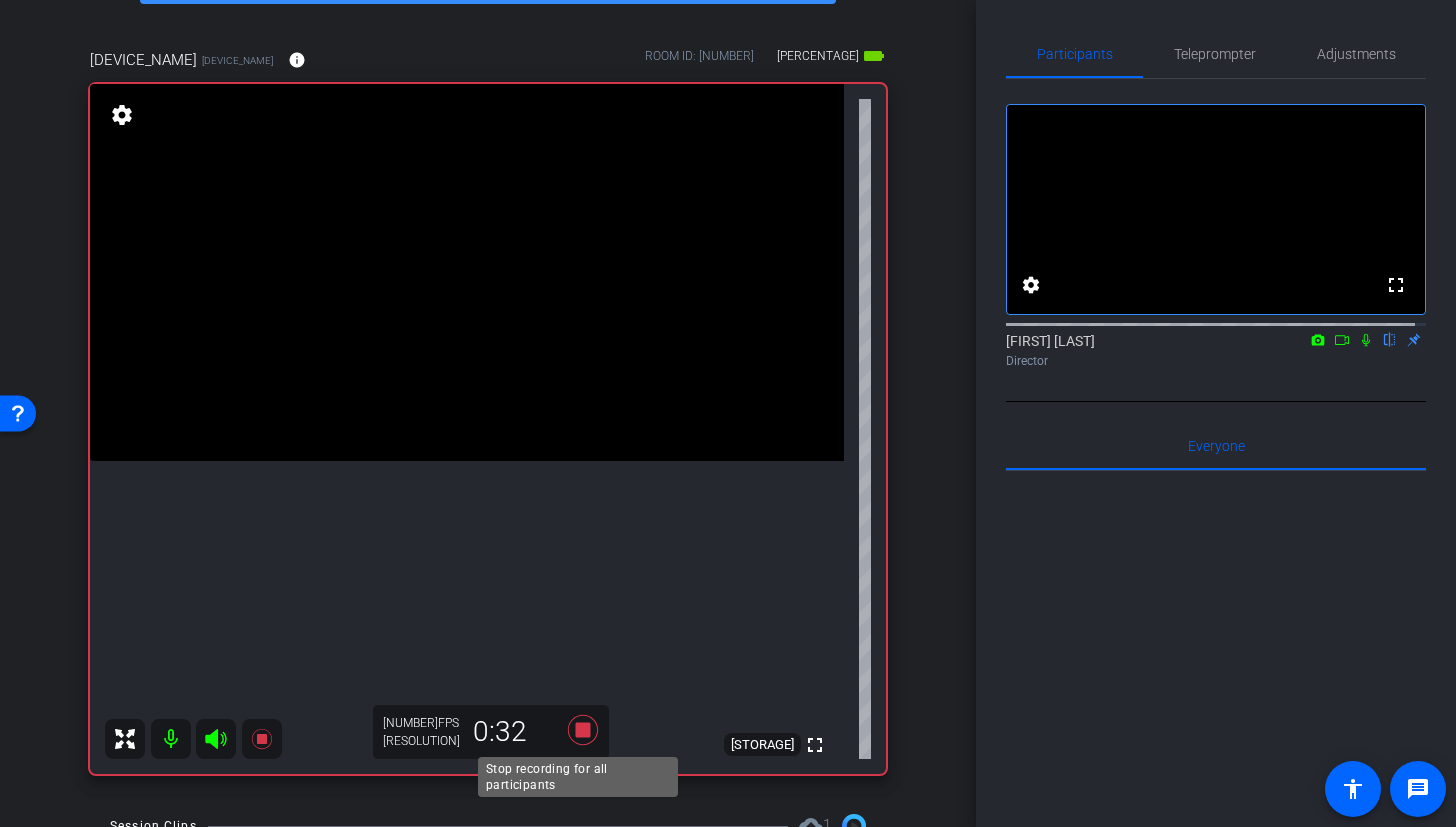 click at bounding box center [583, 730] 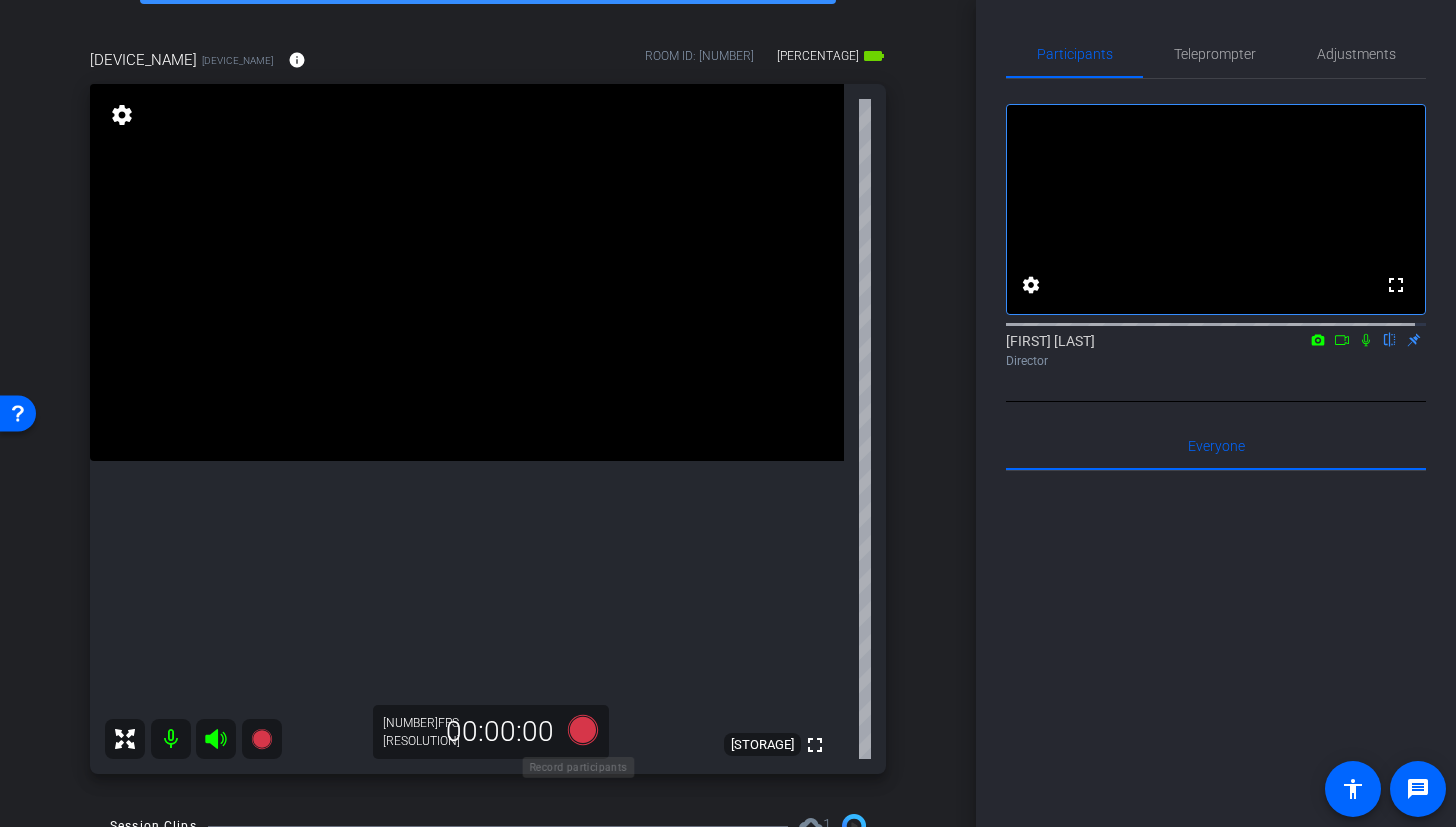 click at bounding box center (583, 730) 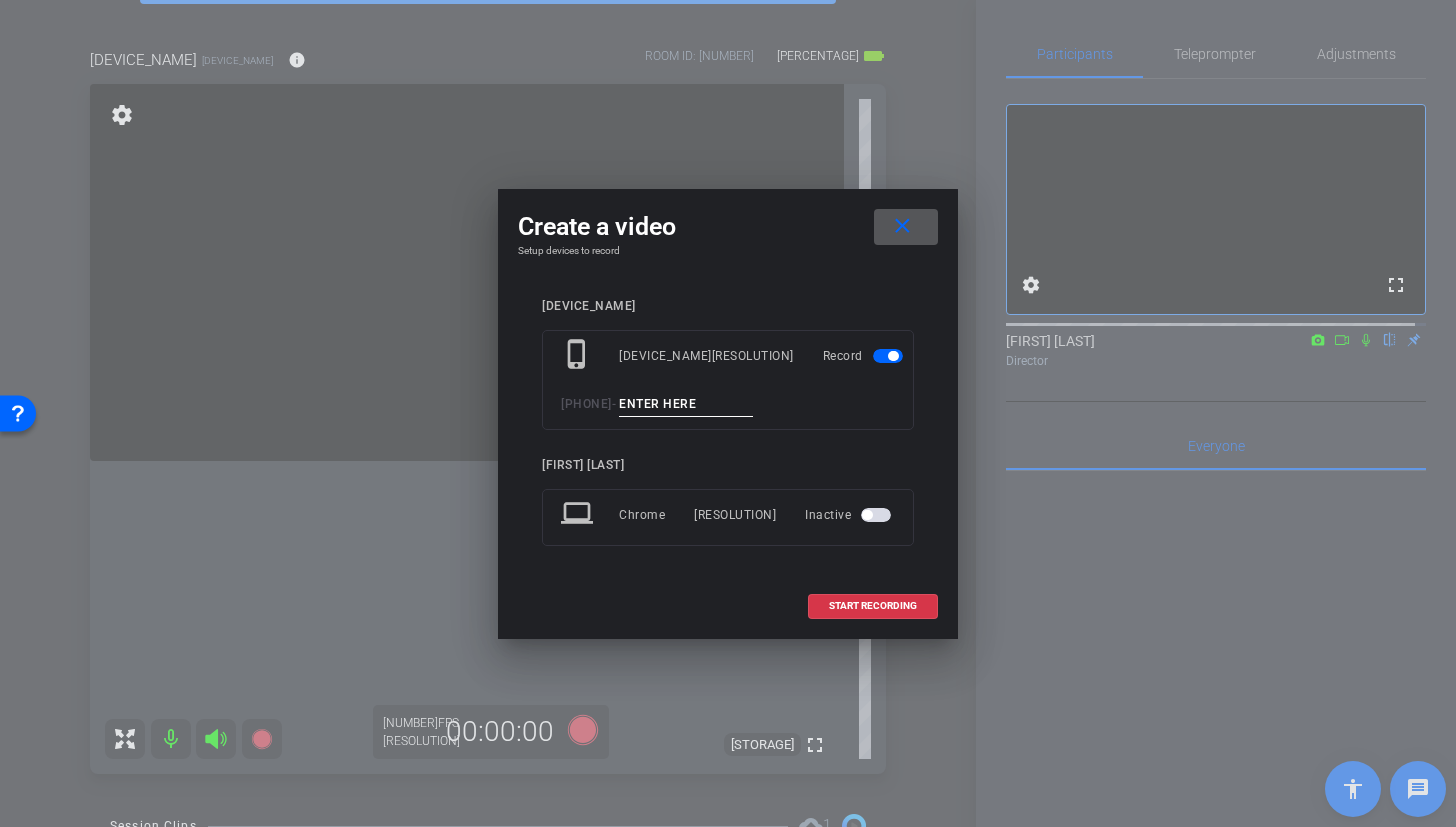 click at bounding box center (686, 404) 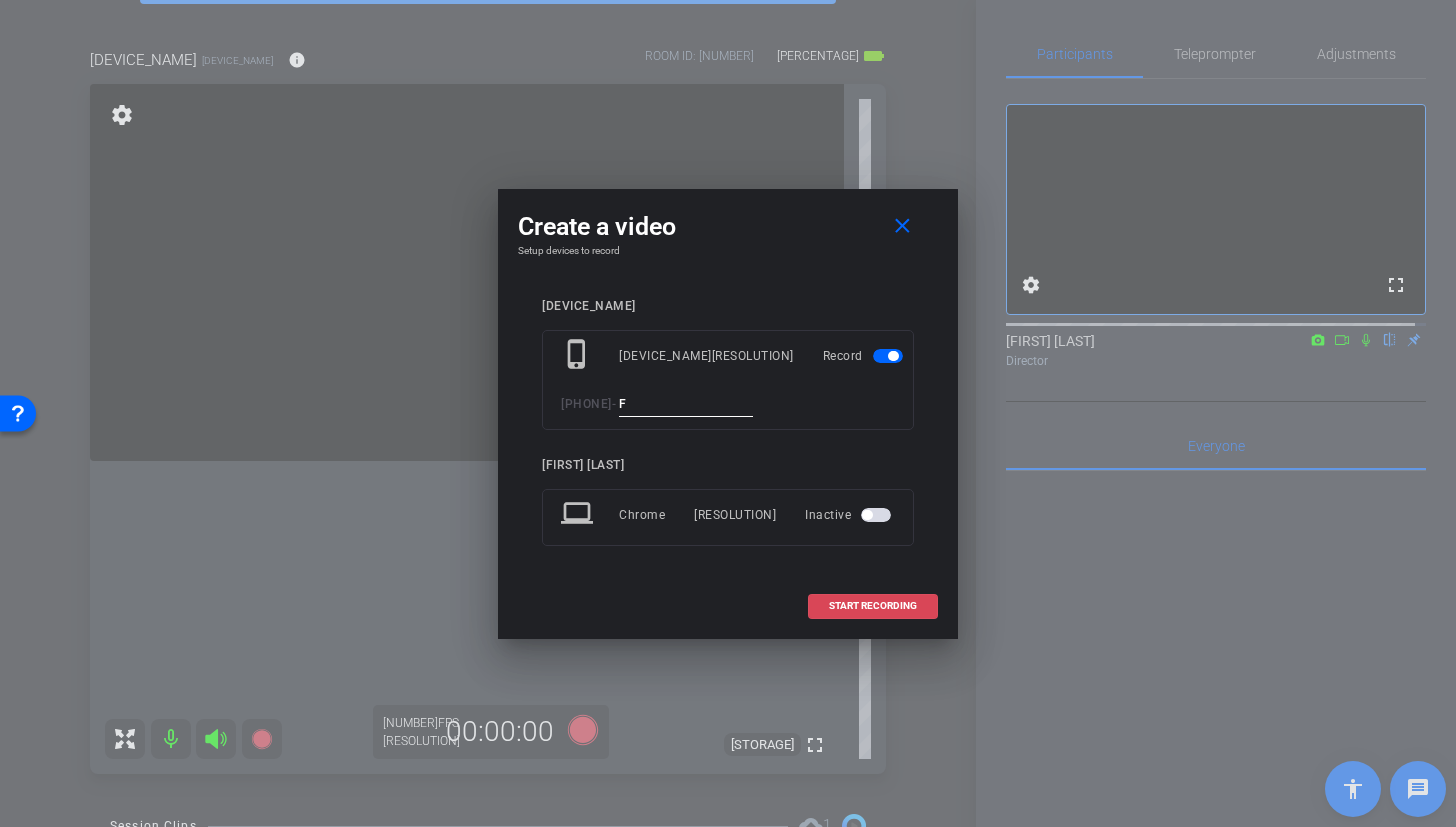 type on "F" 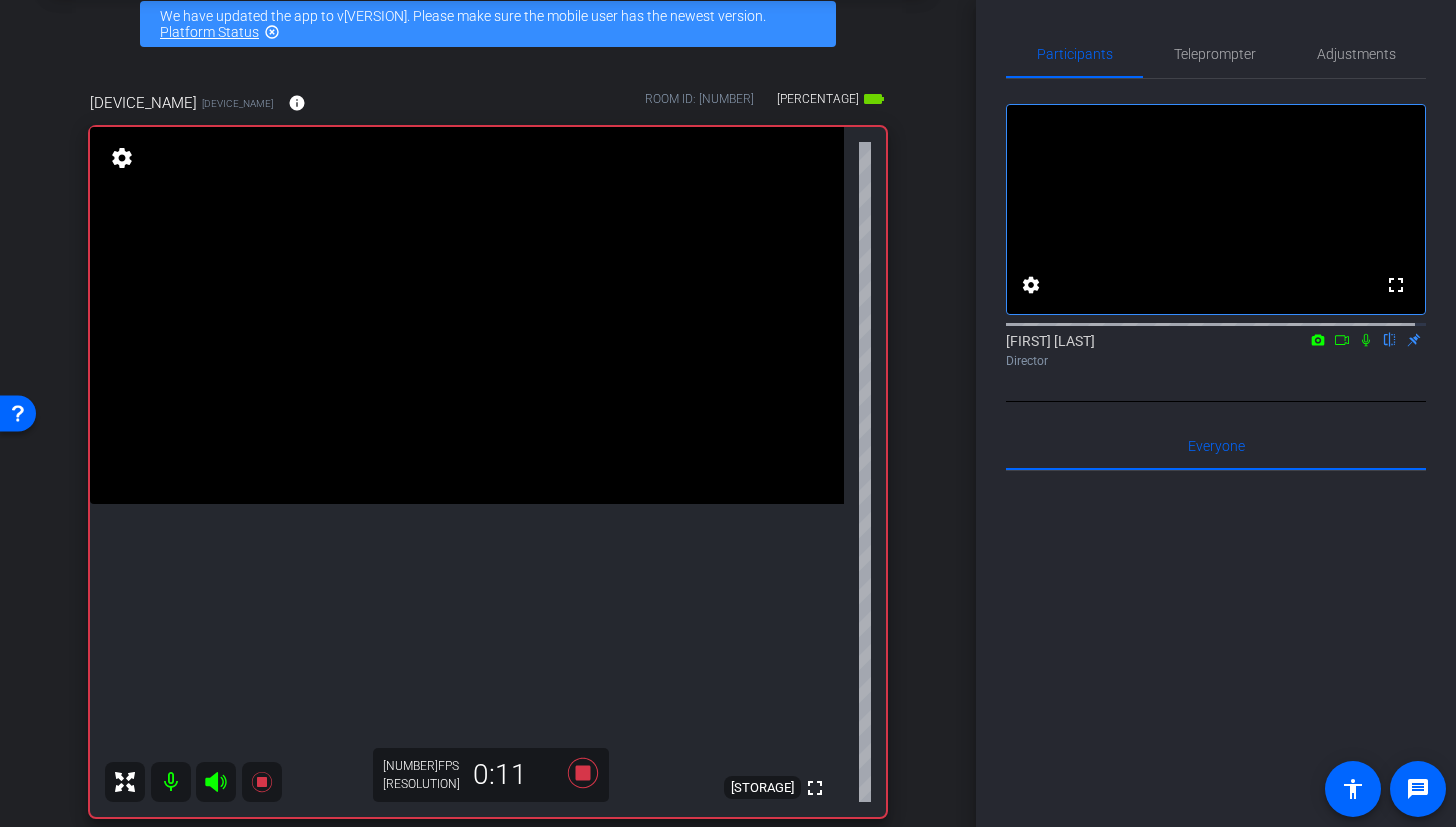 scroll, scrollTop: 130, scrollLeft: 0, axis: vertical 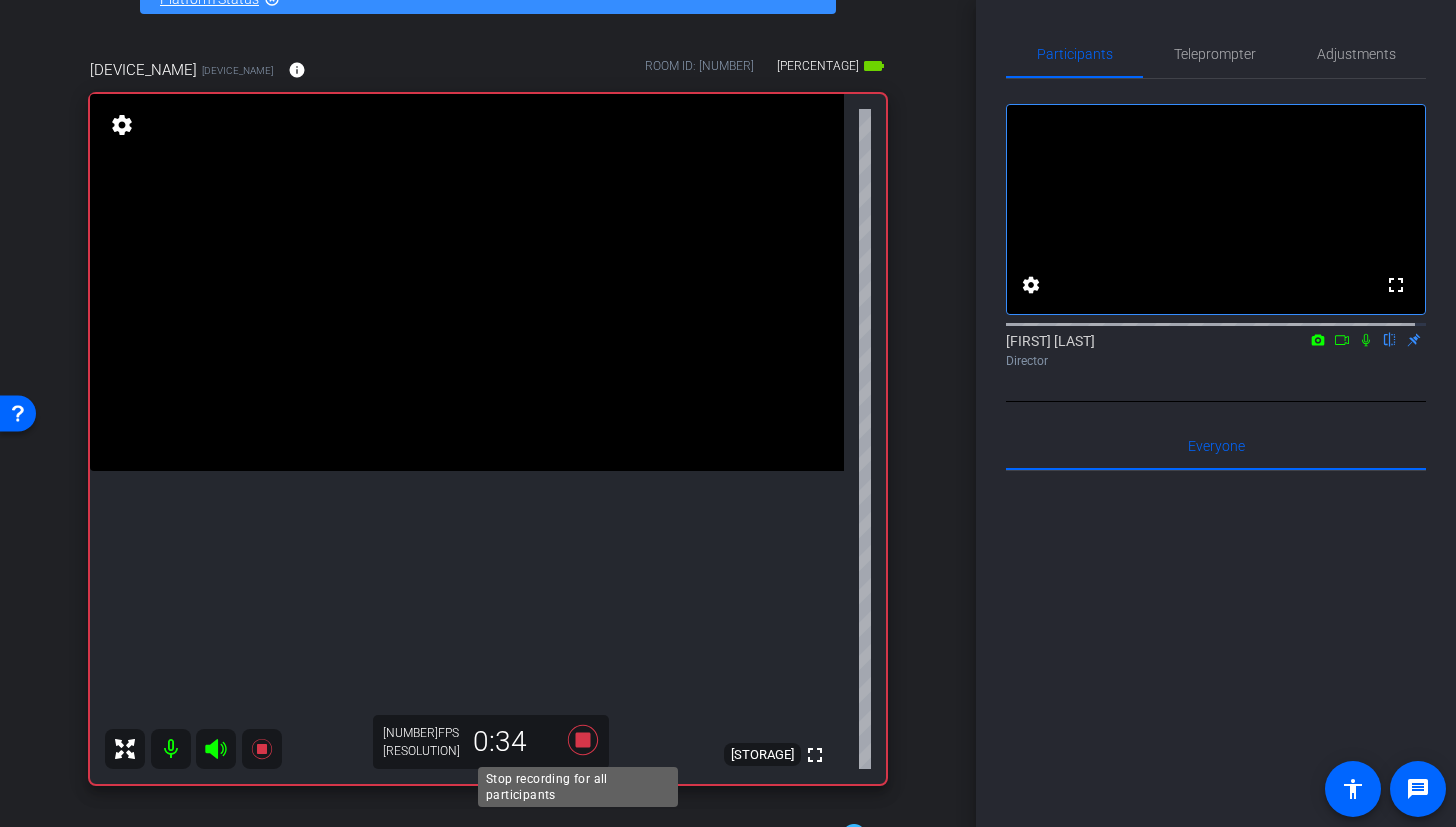 click at bounding box center (583, 740) 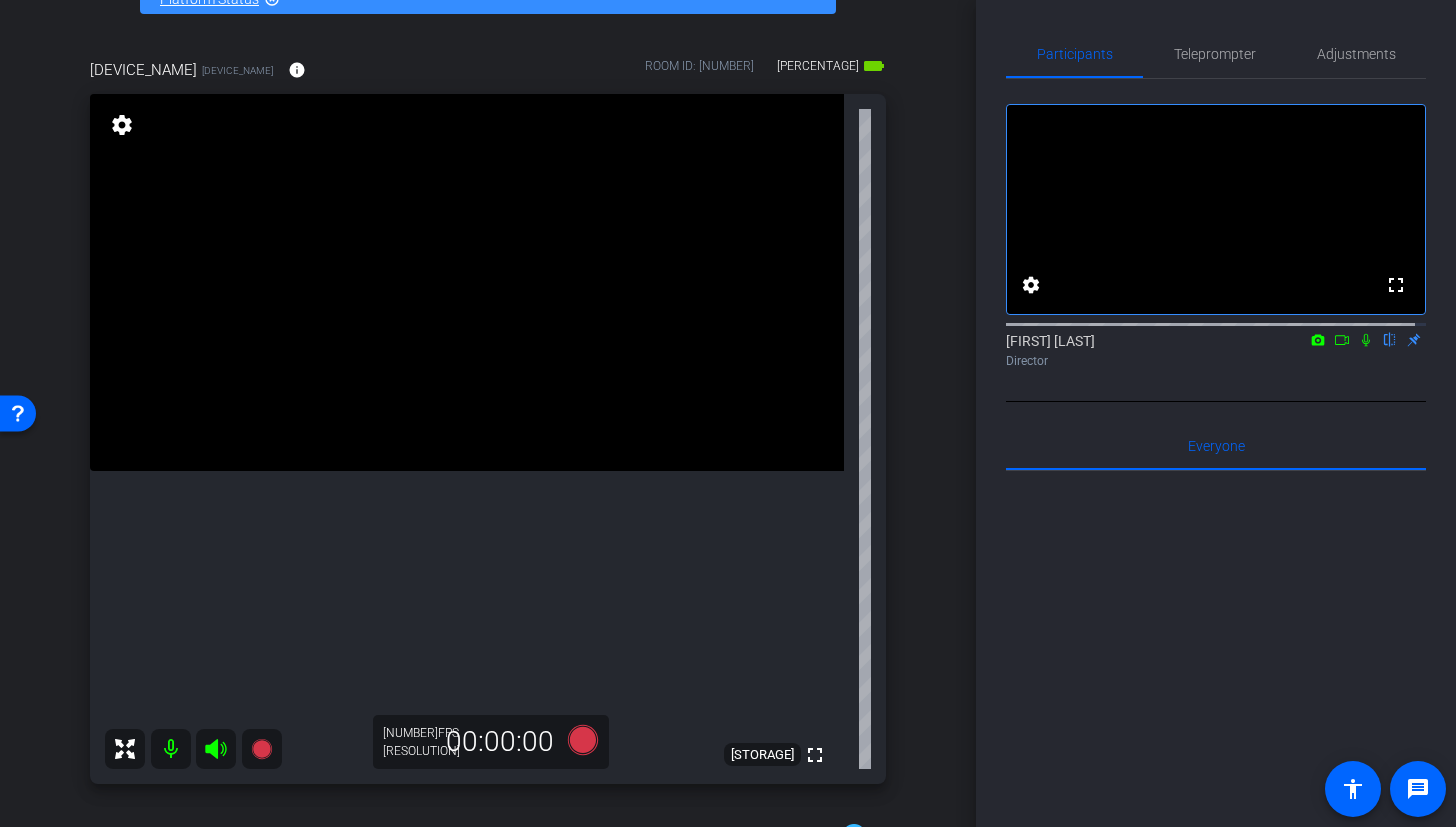 click at bounding box center (583, 740) 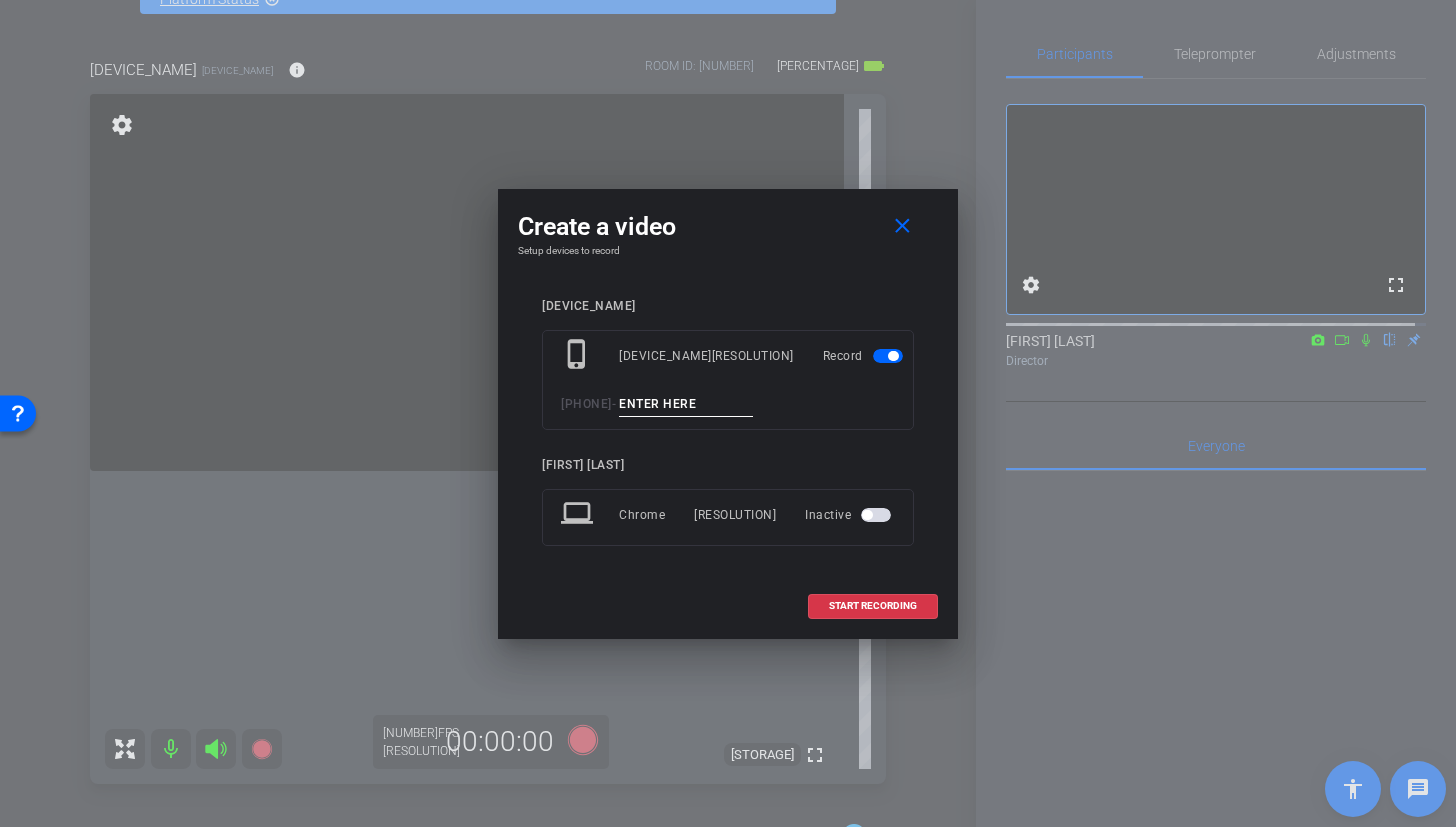 click at bounding box center [686, 404] 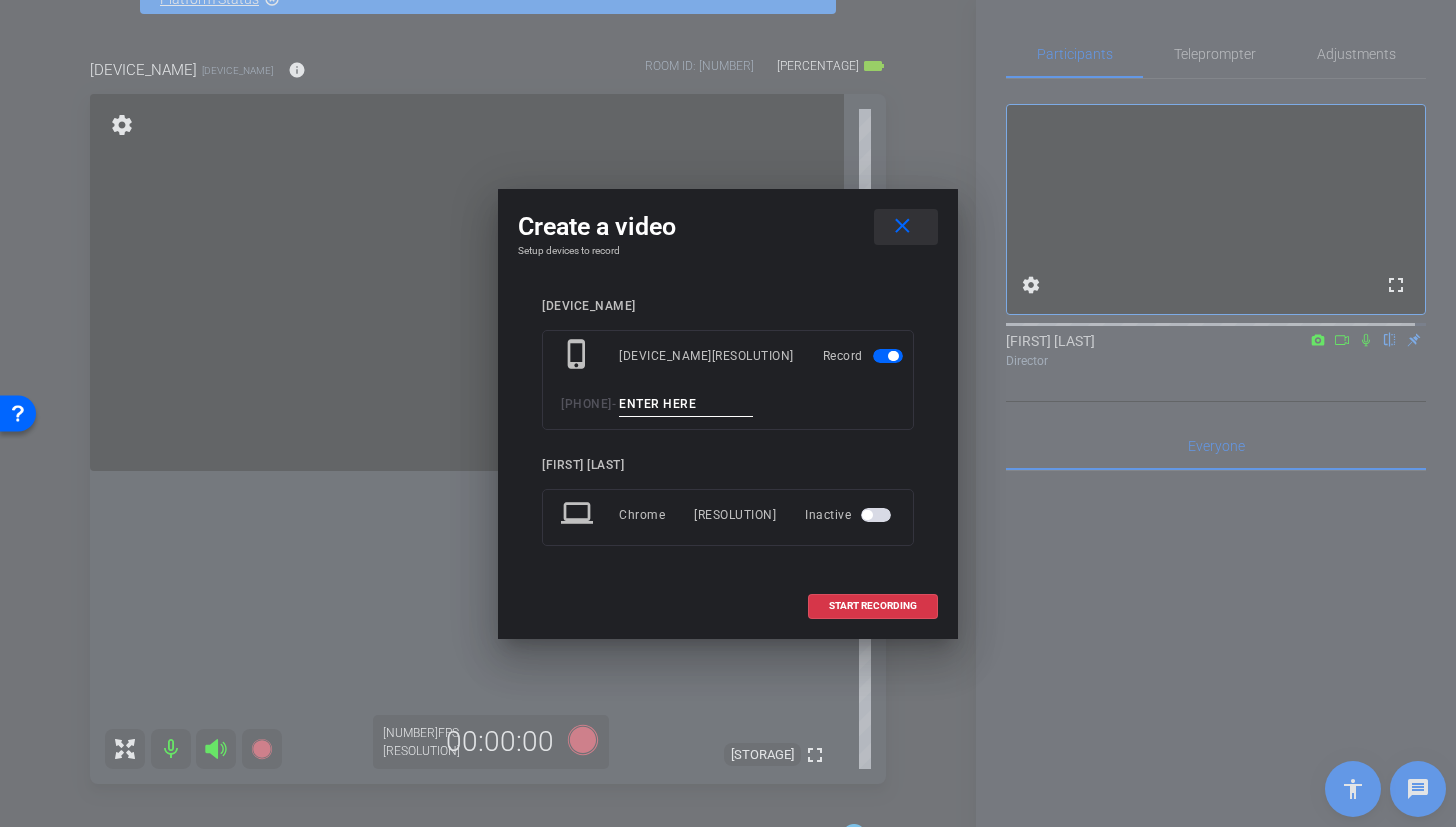 click on "close" at bounding box center [902, 226] 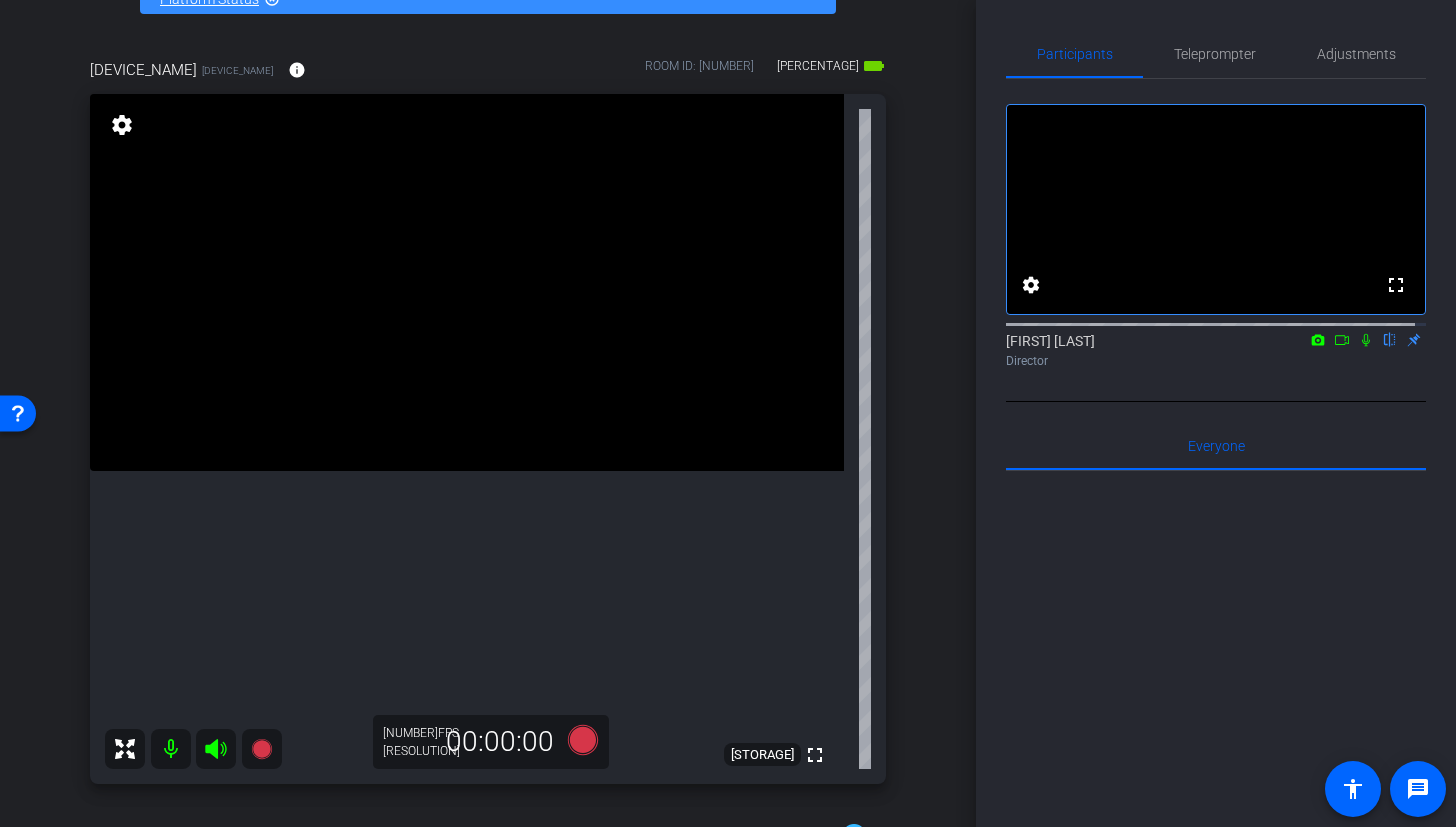 click at bounding box center [467, 282] 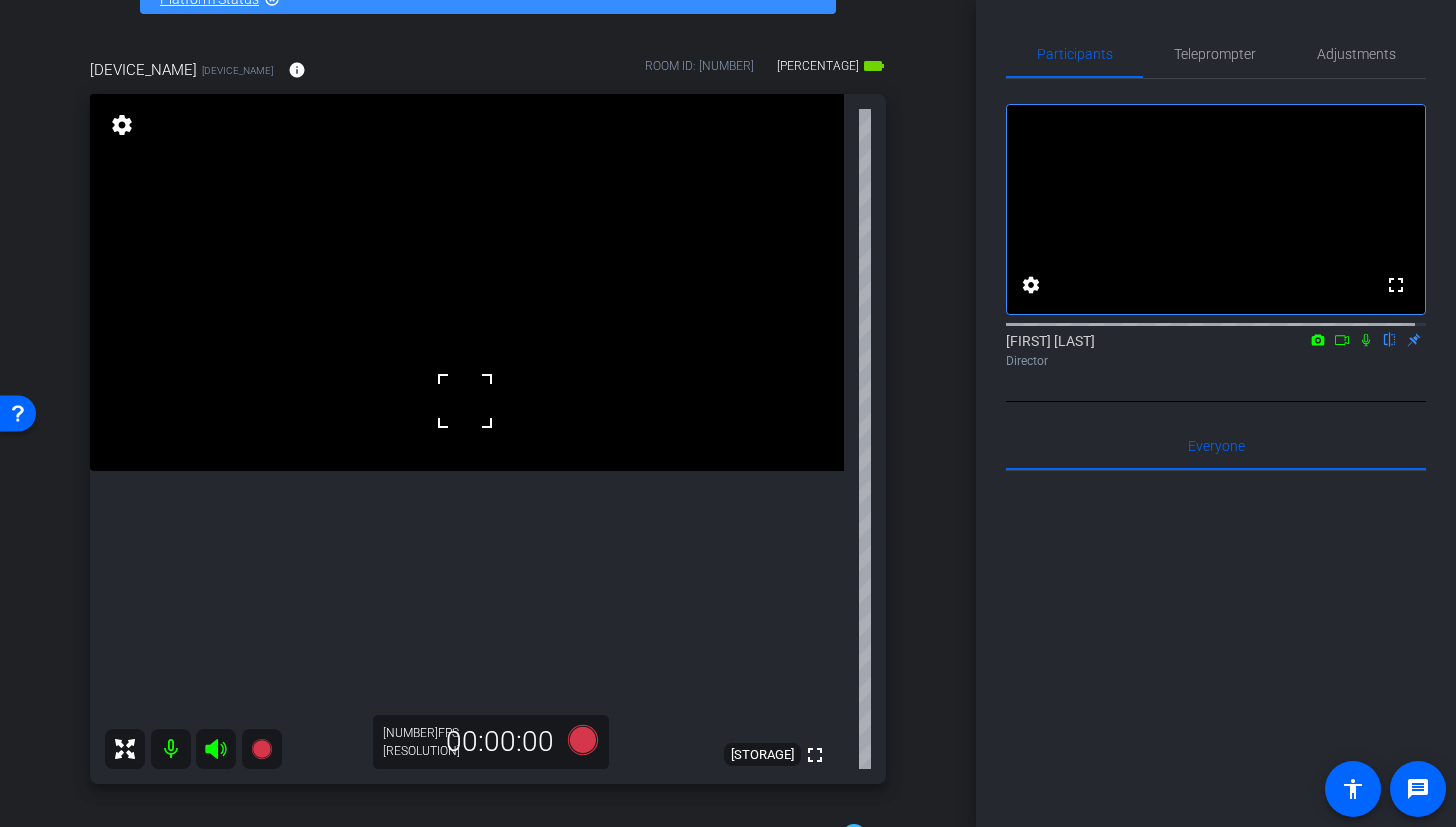 click at bounding box center [467, 282] 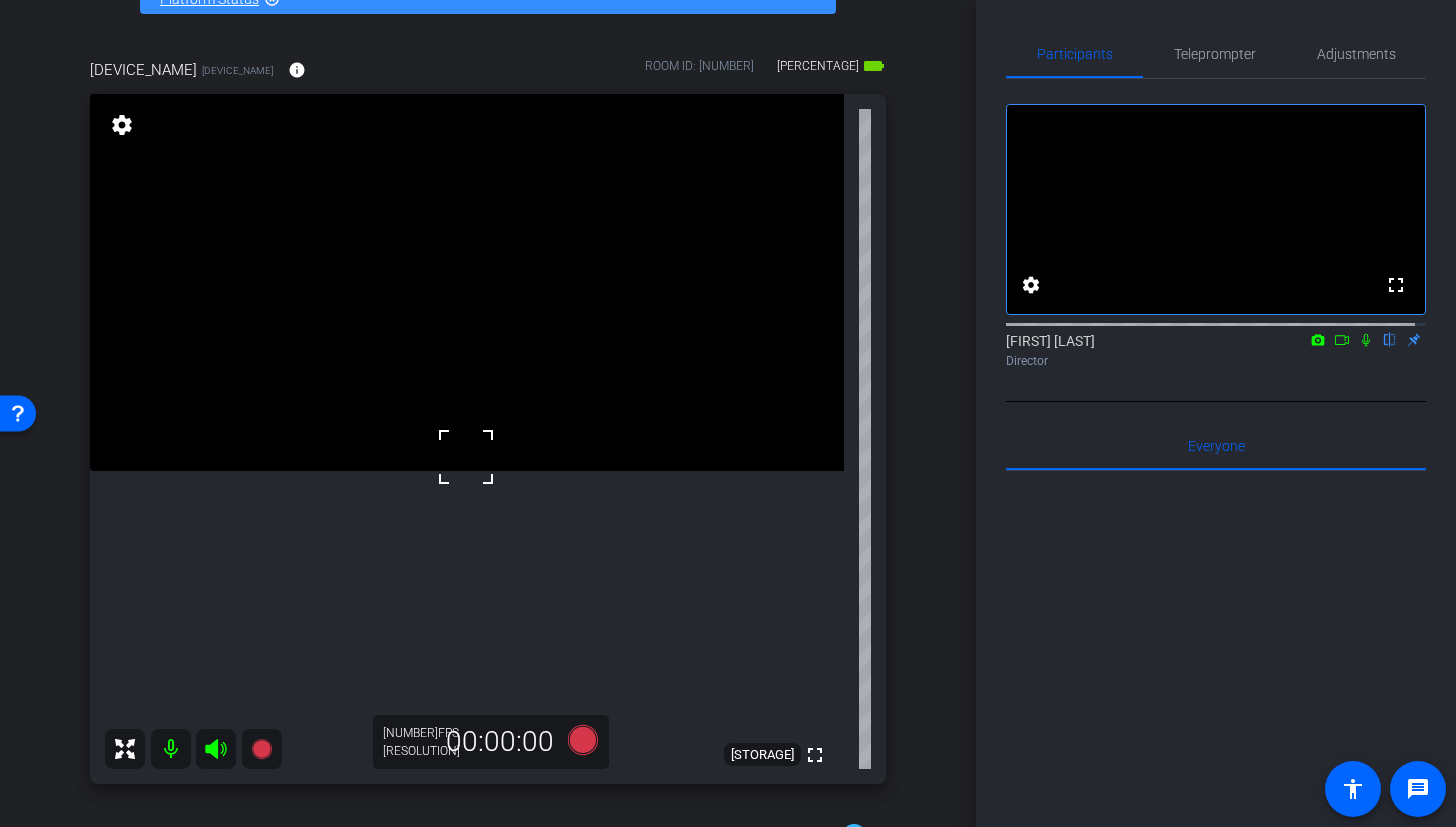 click at bounding box center [467, 282] 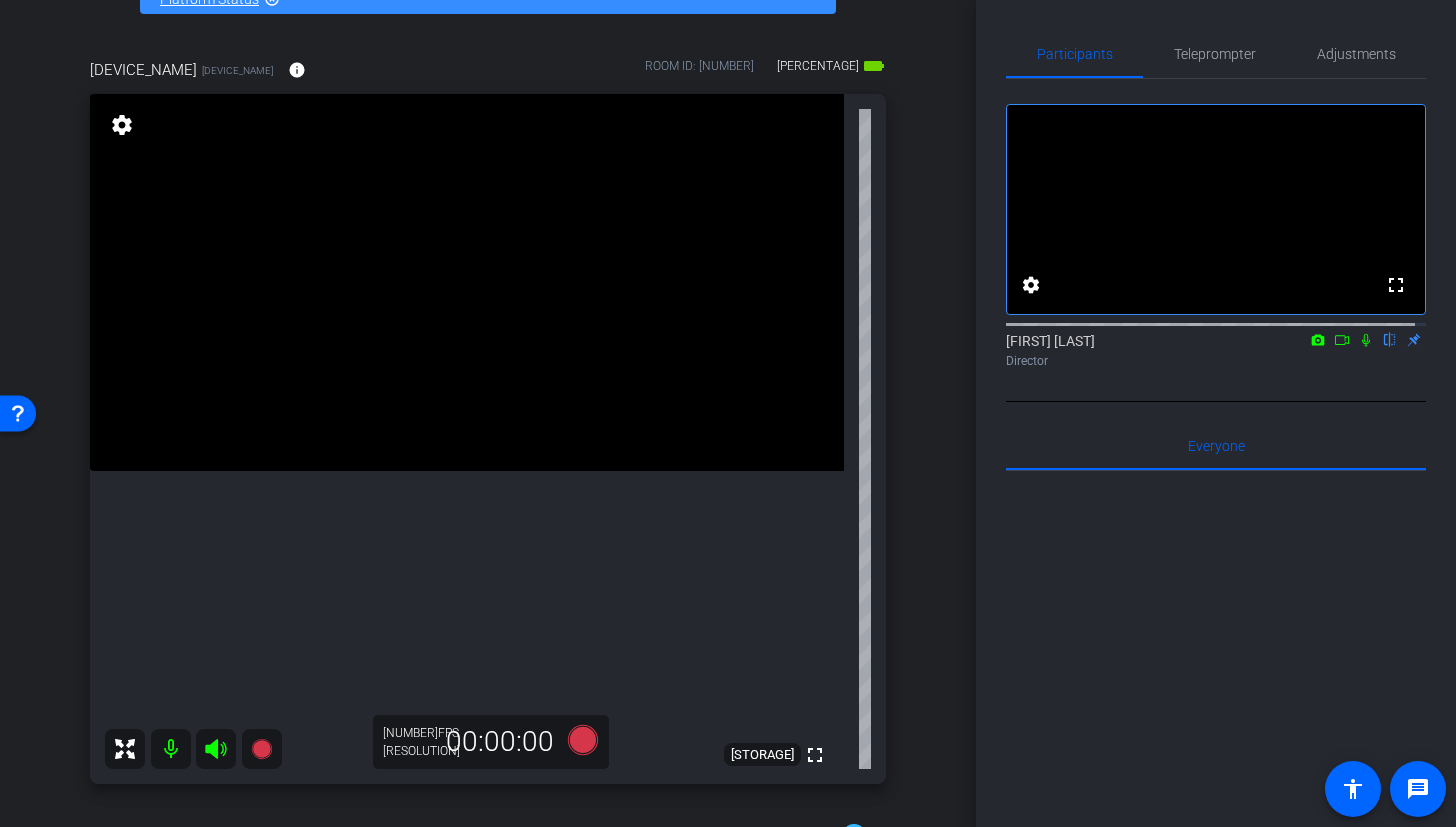 click at bounding box center [467, 282] 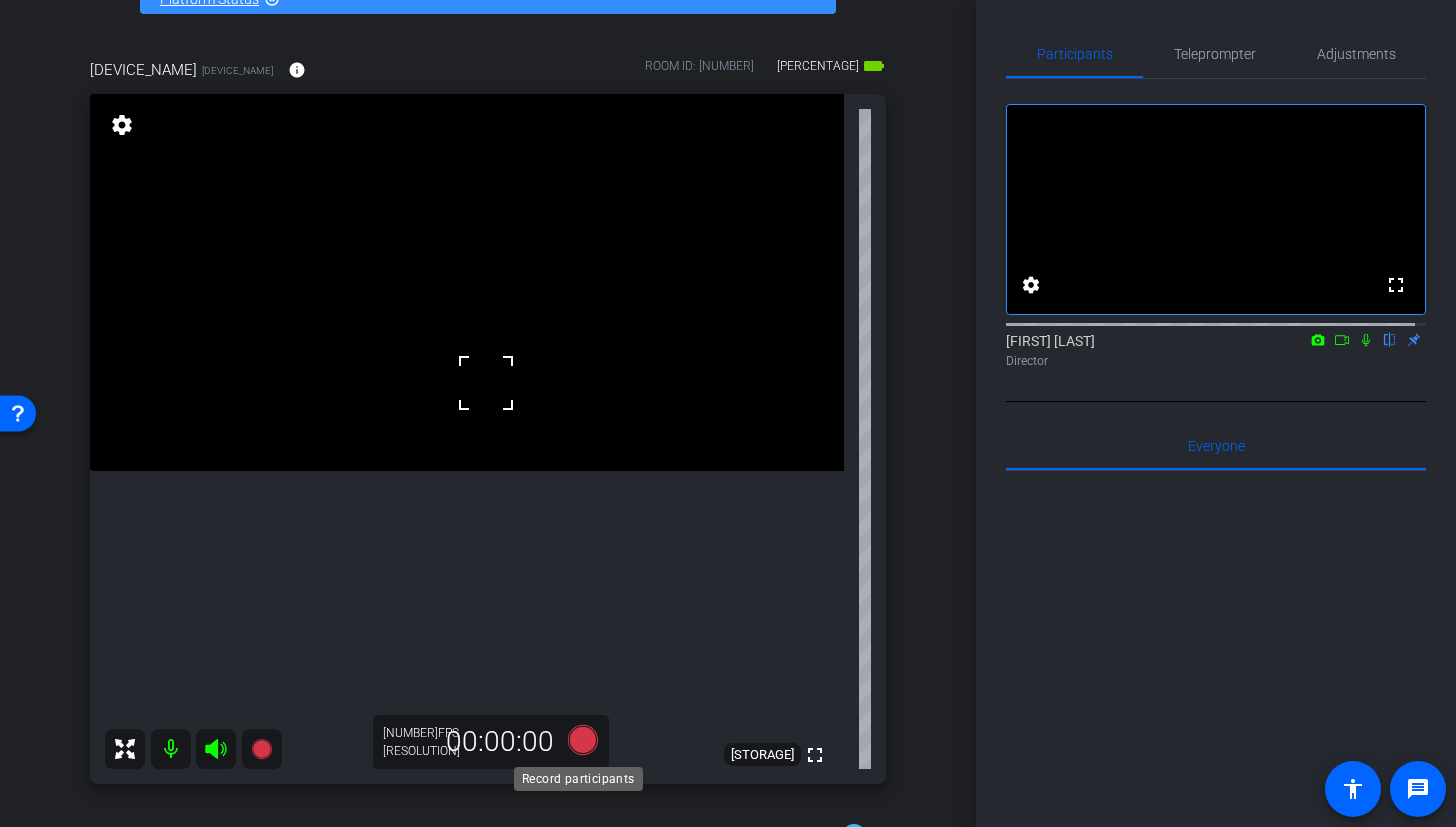 click at bounding box center (583, 740) 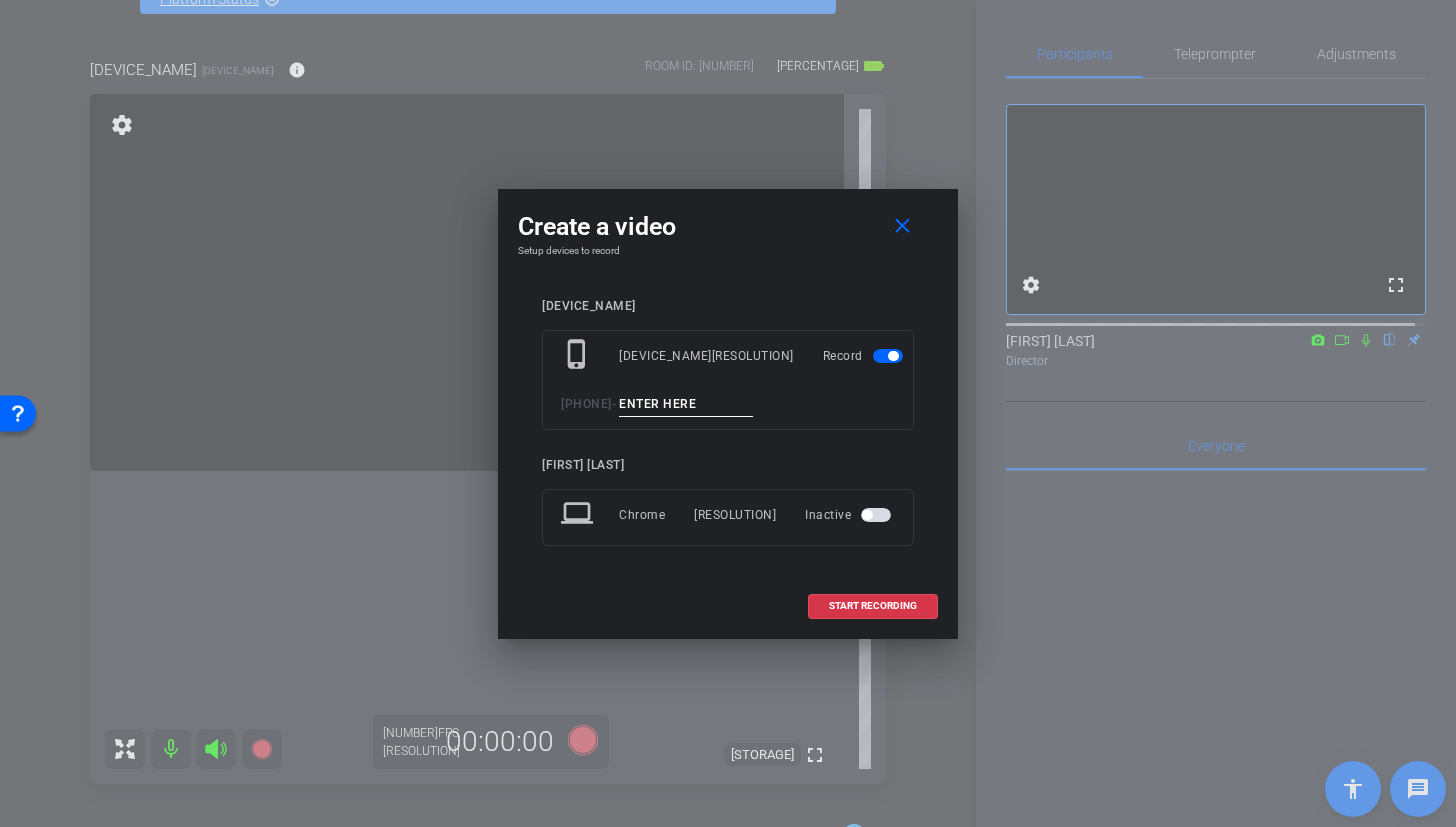 click at bounding box center (686, 404) 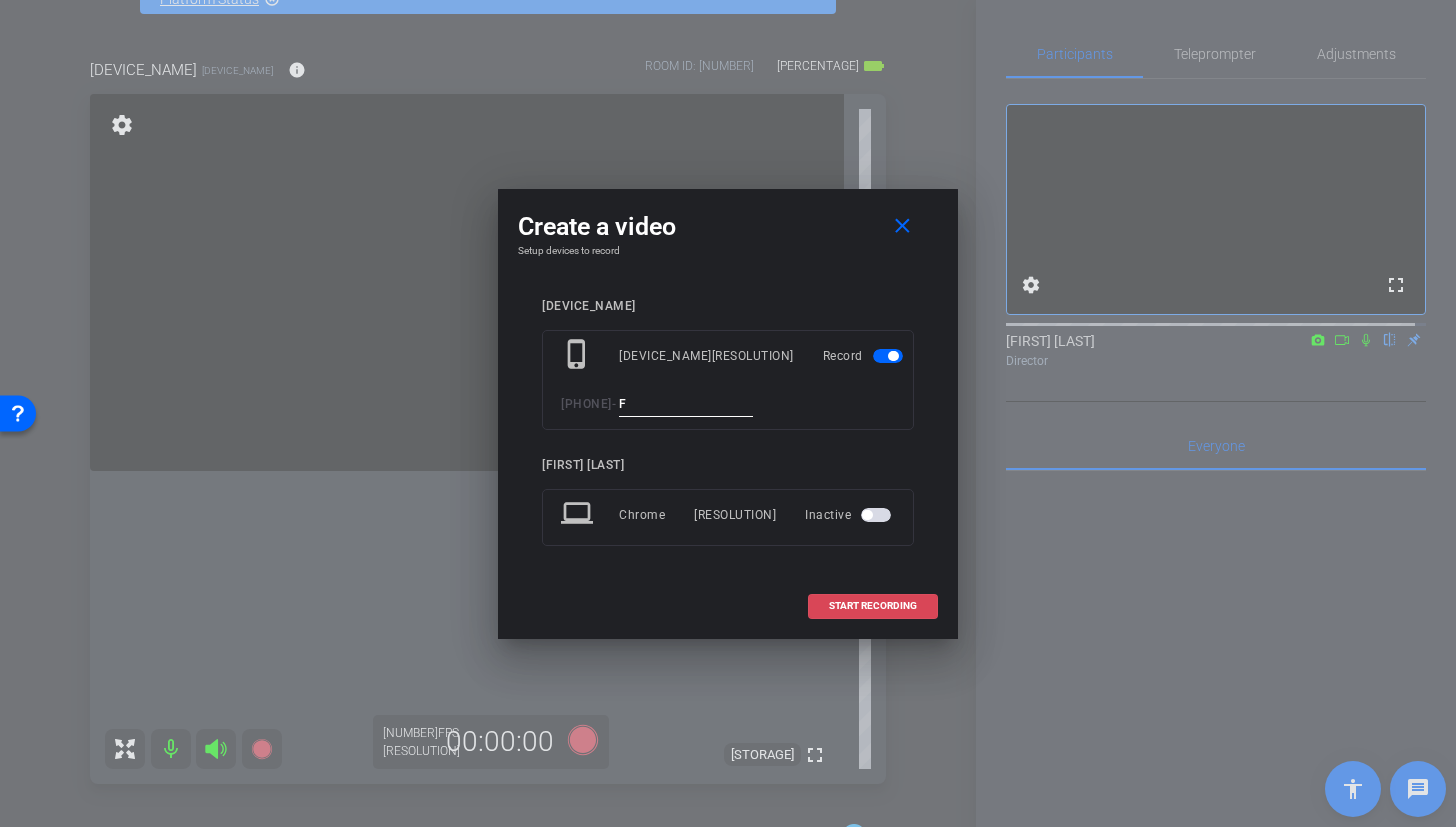 type on "F" 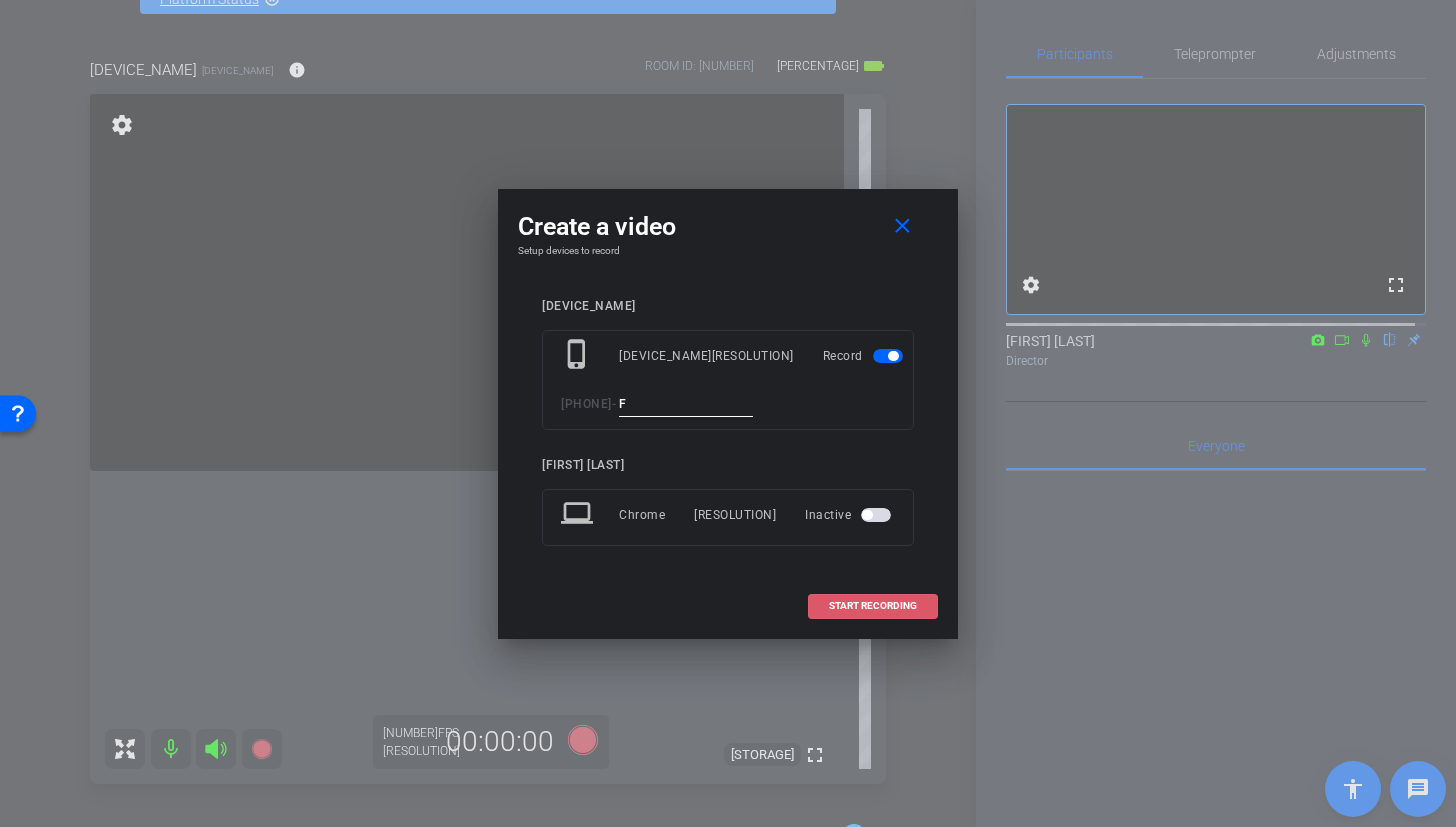 click at bounding box center (873, 606) 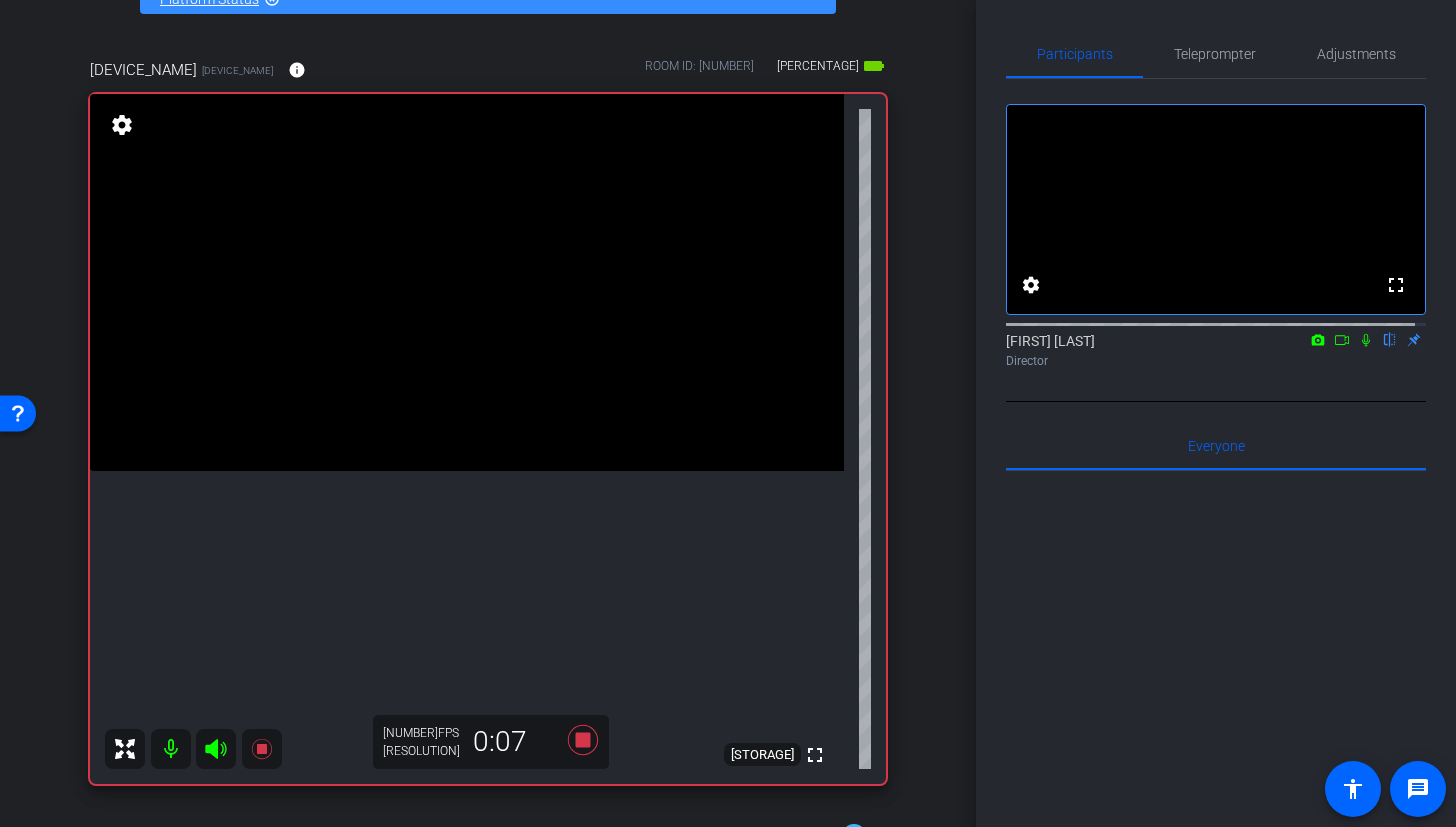 click at bounding box center (467, 282) 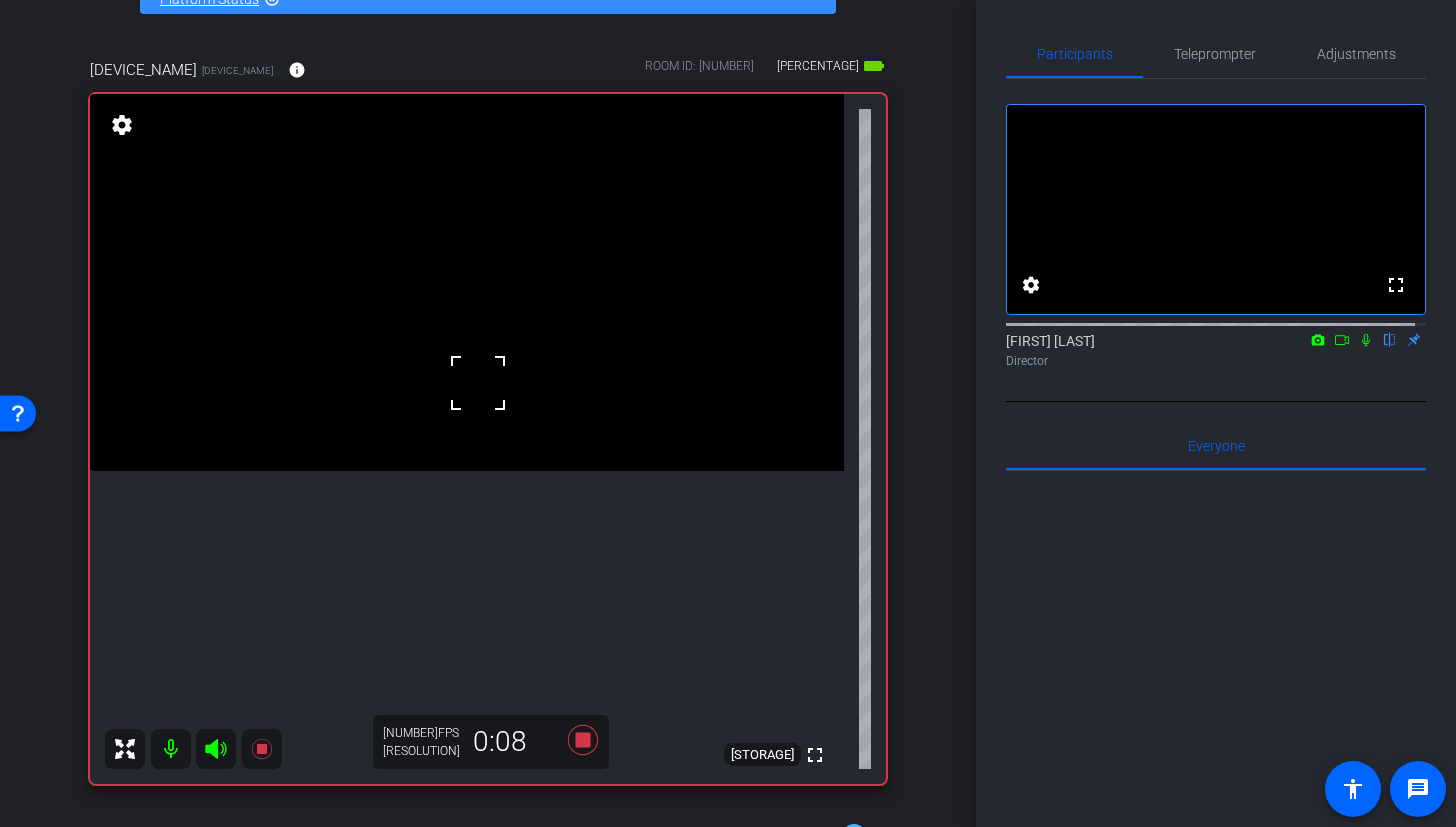 click at bounding box center [478, 383] 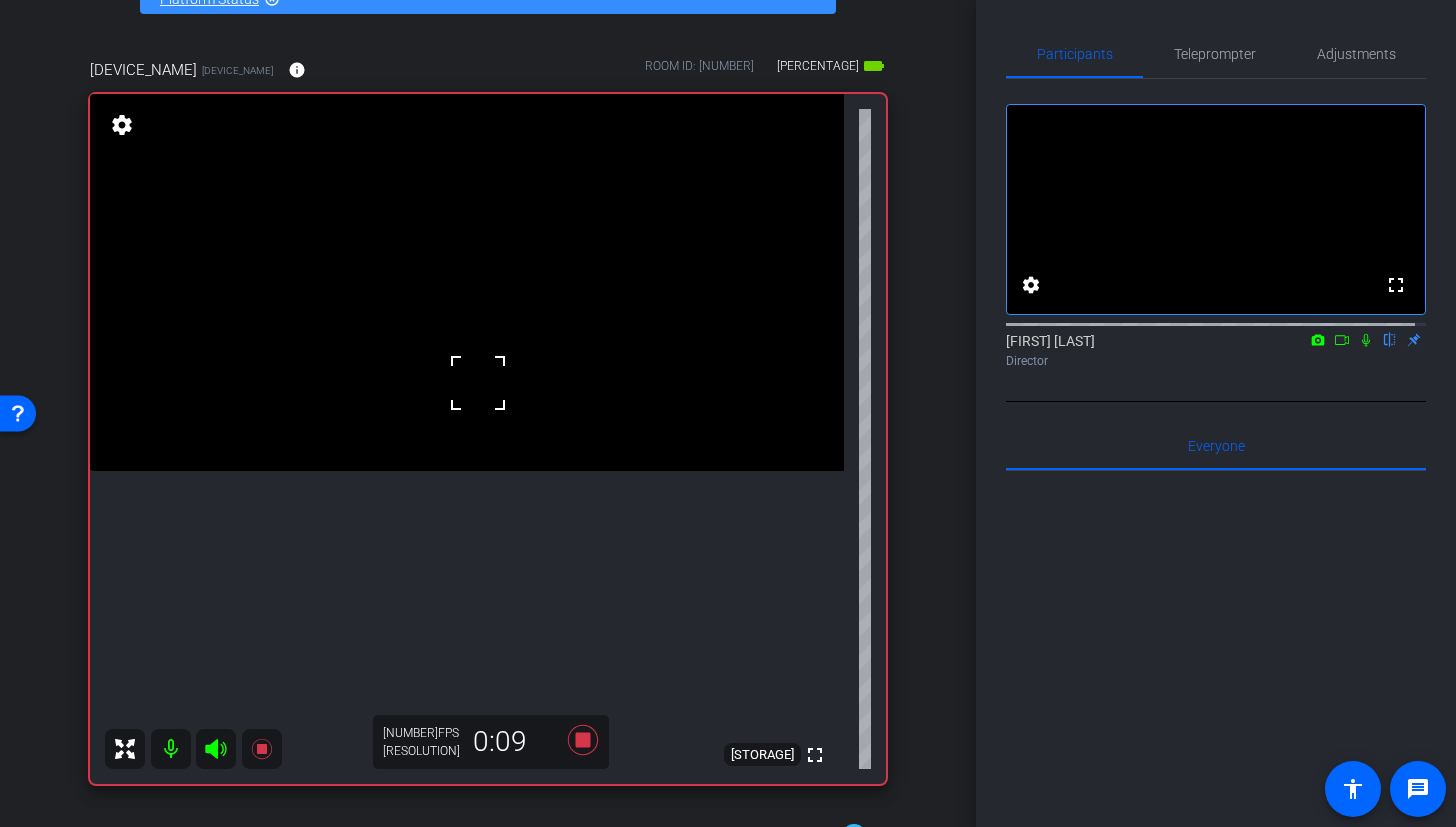 click at bounding box center [478, 383] 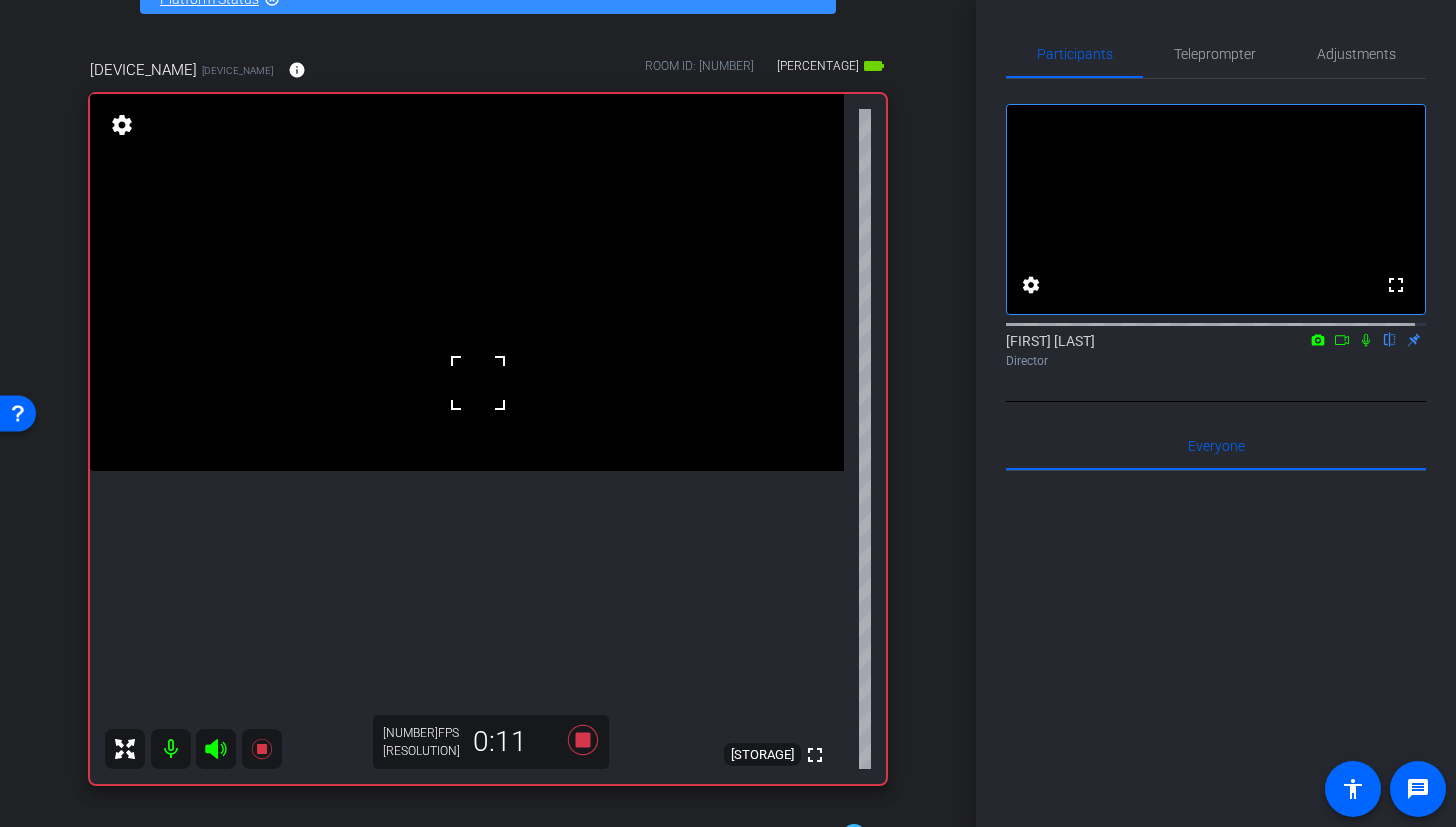 click at bounding box center (467, 282) 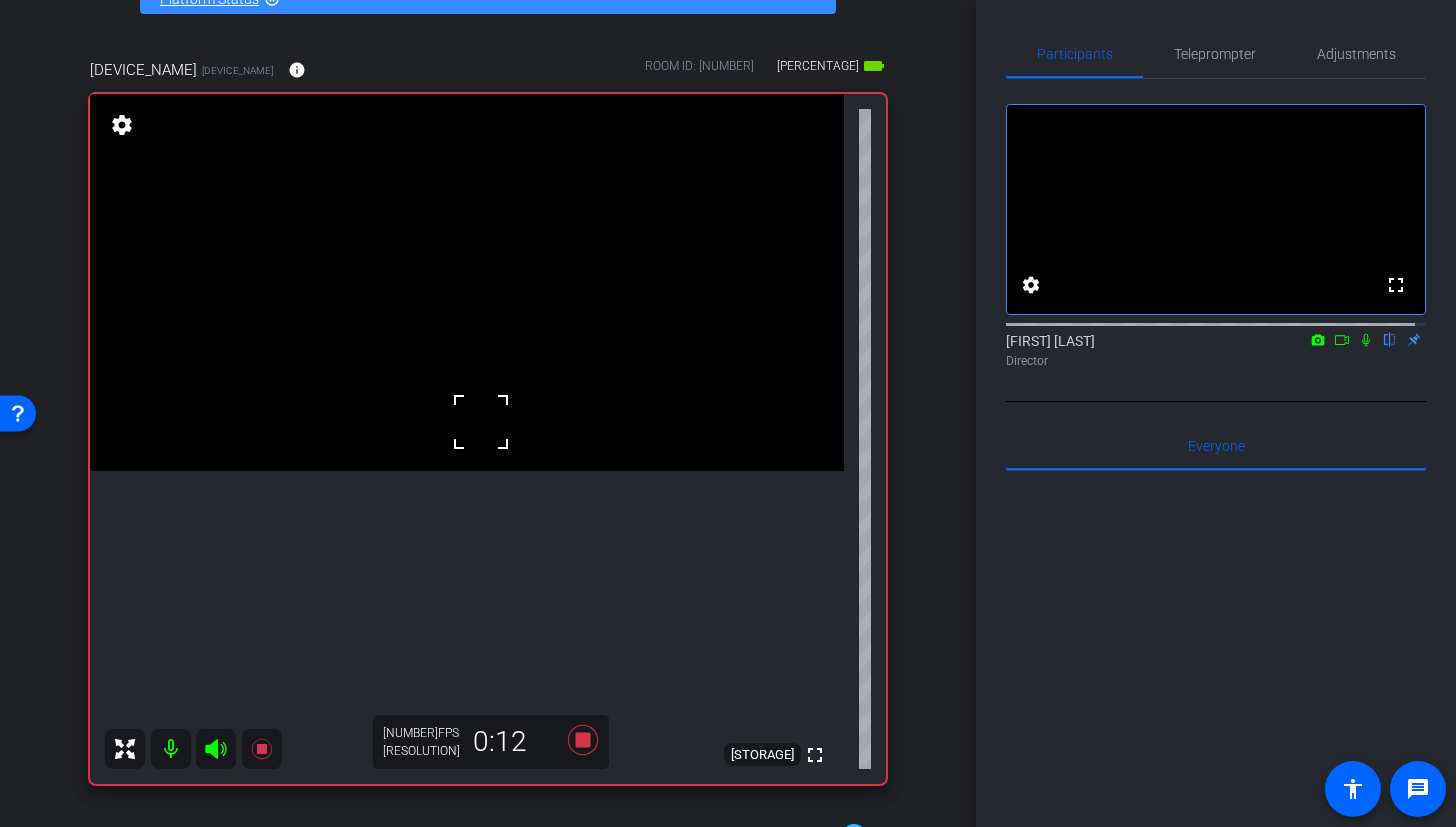 click at bounding box center (467, 282) 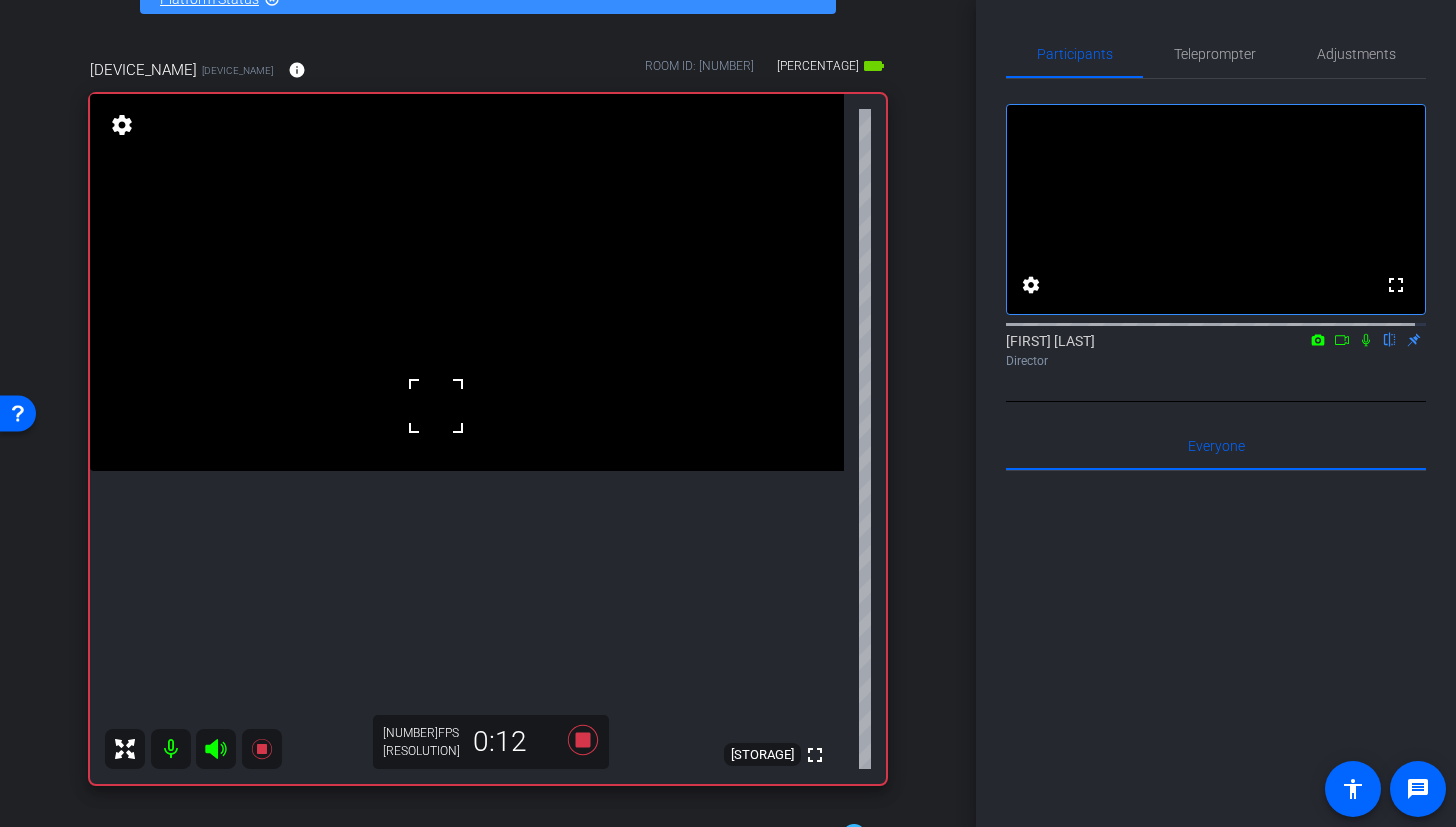 click at bounding box center (467, 282) 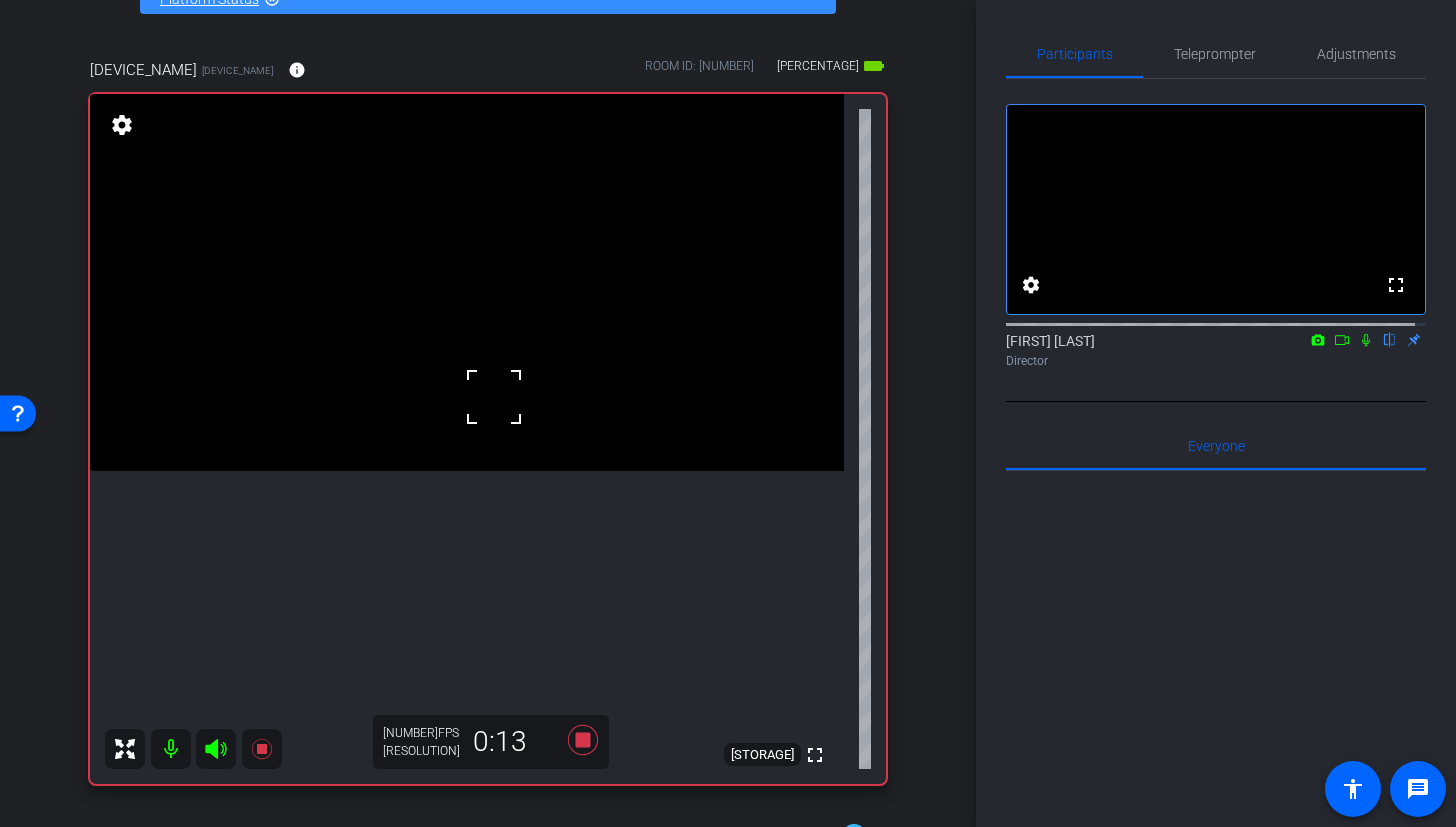 click at bounding box center (469, 372) 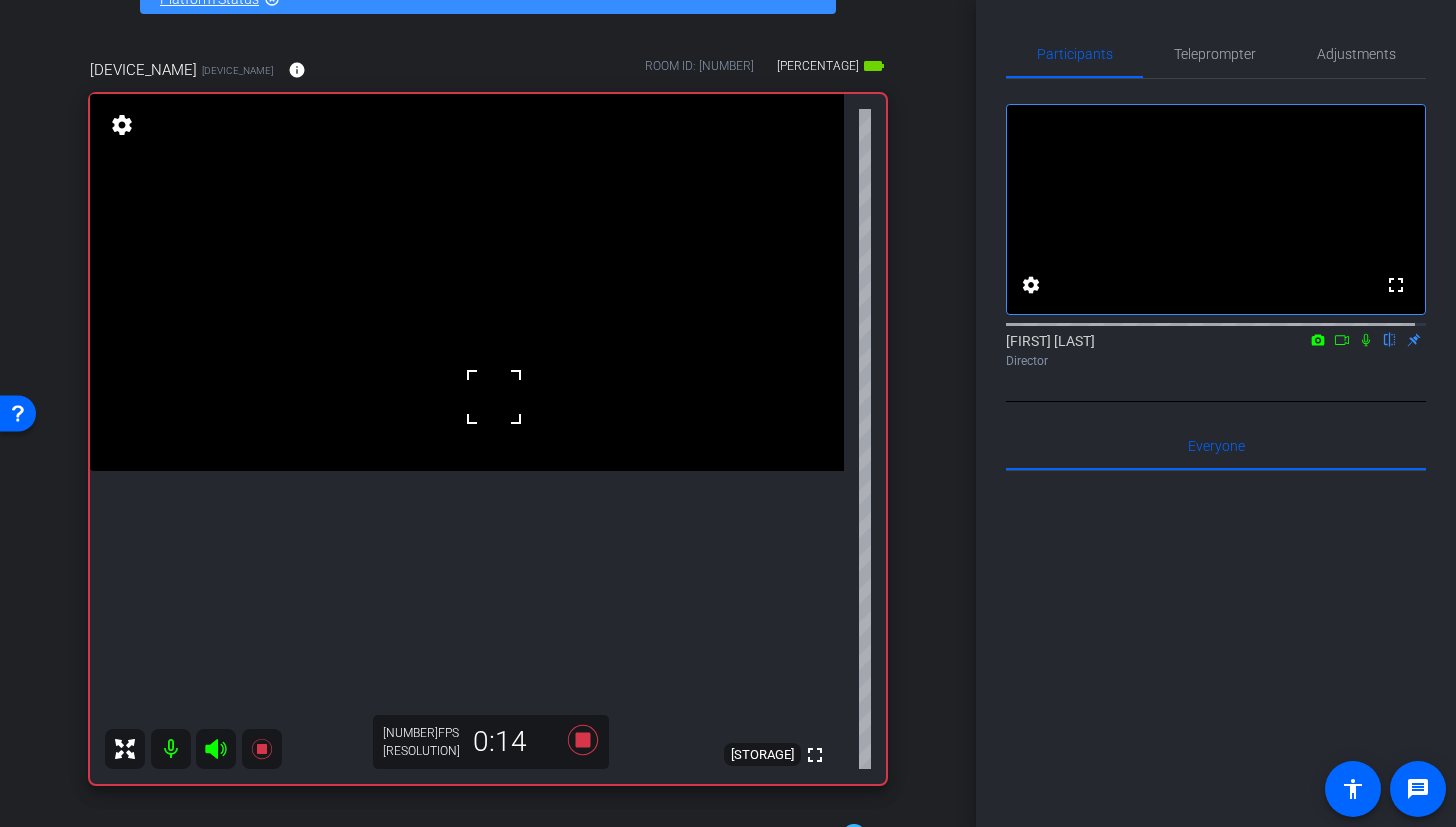click at bounding box center (467, 282) 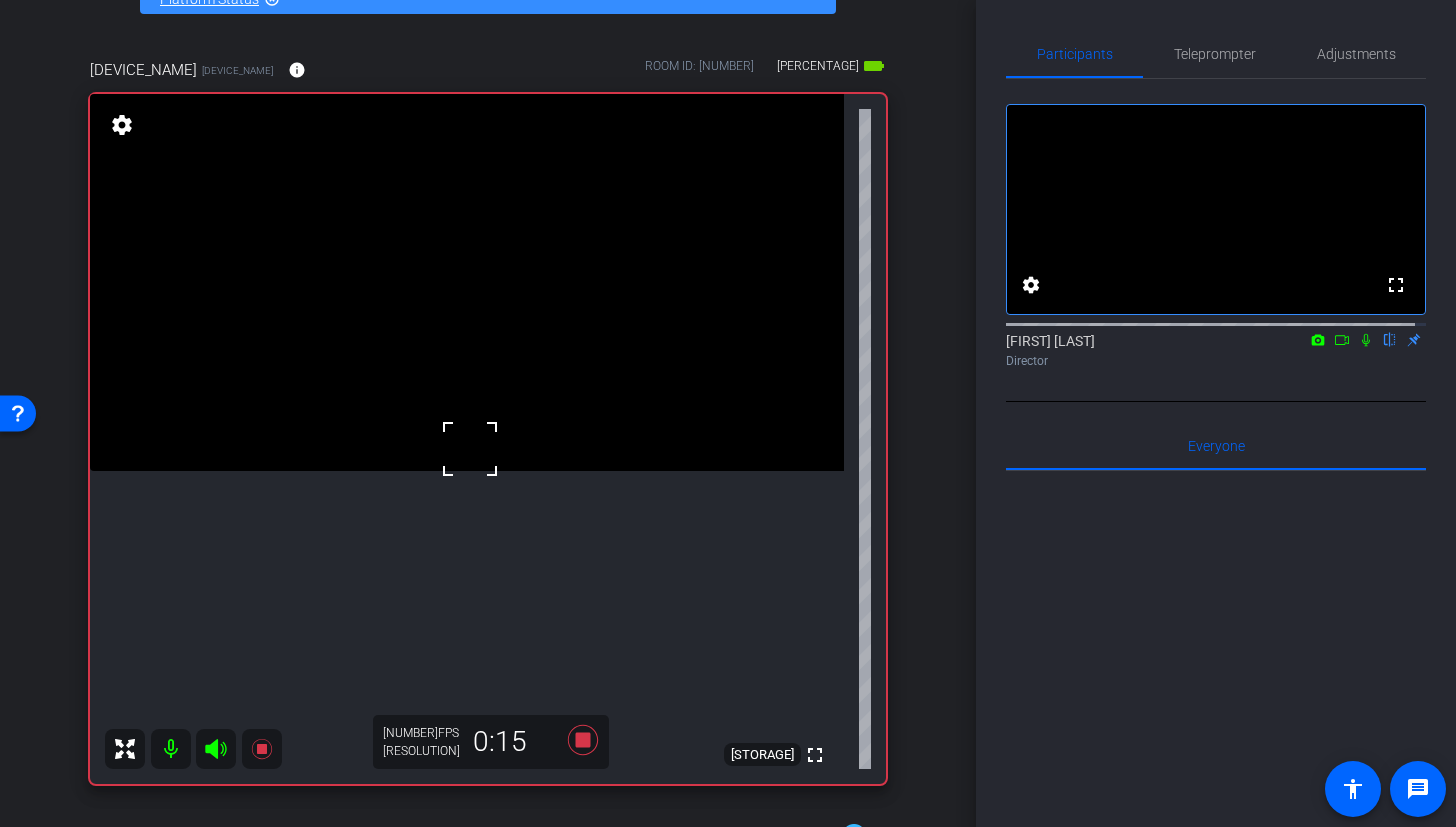 click at bounding box center (470, 449) 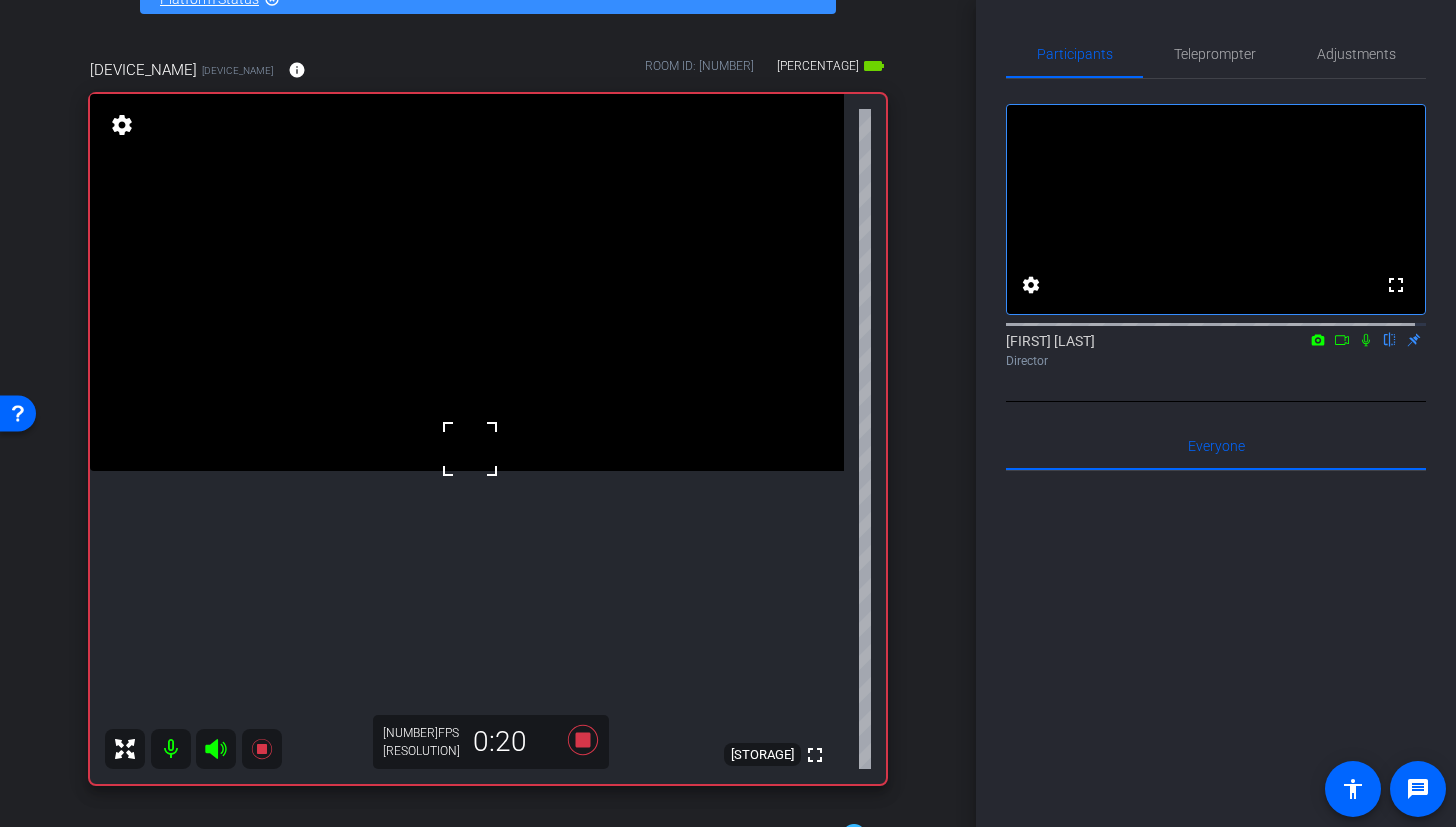 click at bounding box center (467, 282) 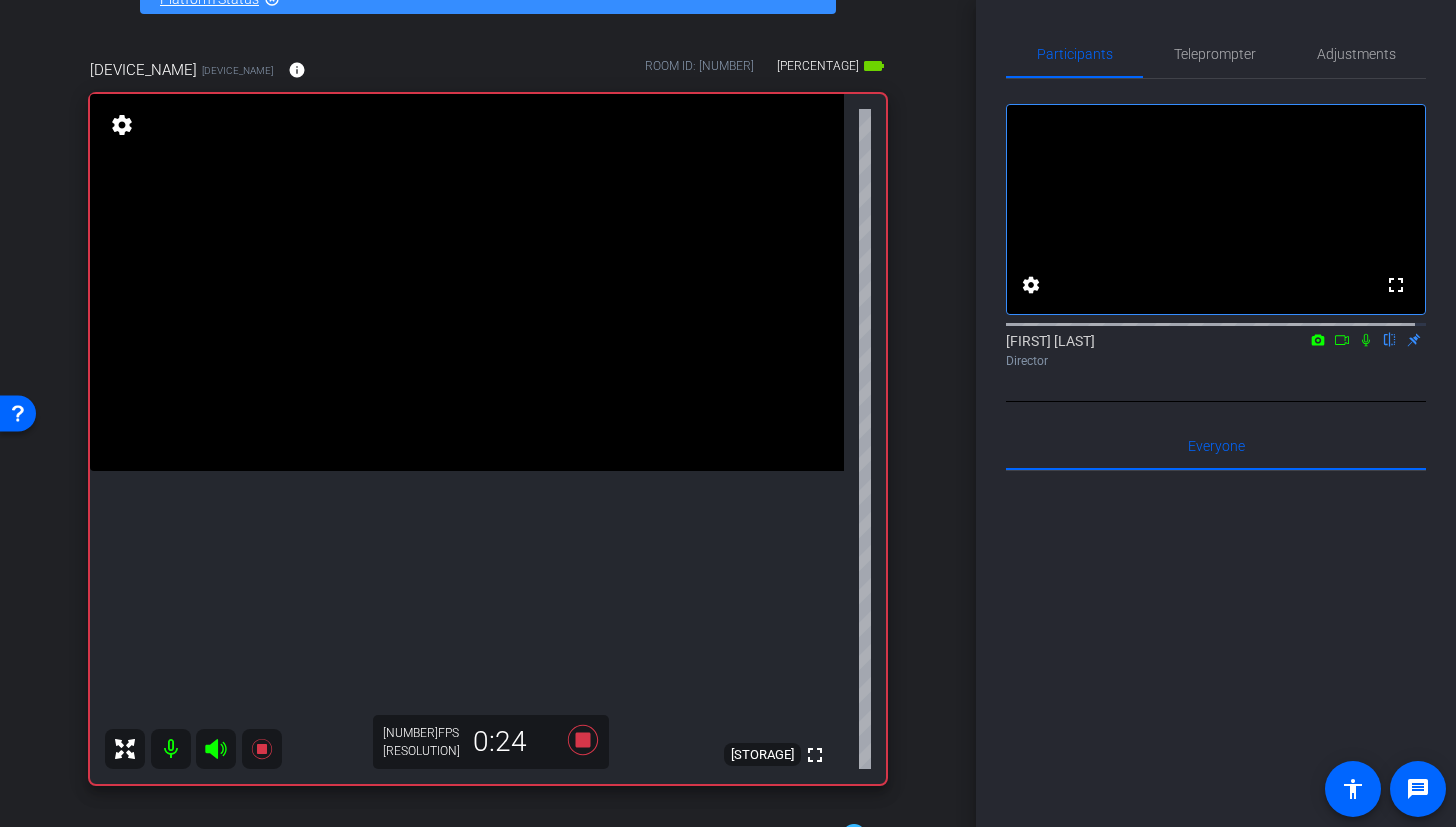 click at bounding box center [467, 282] 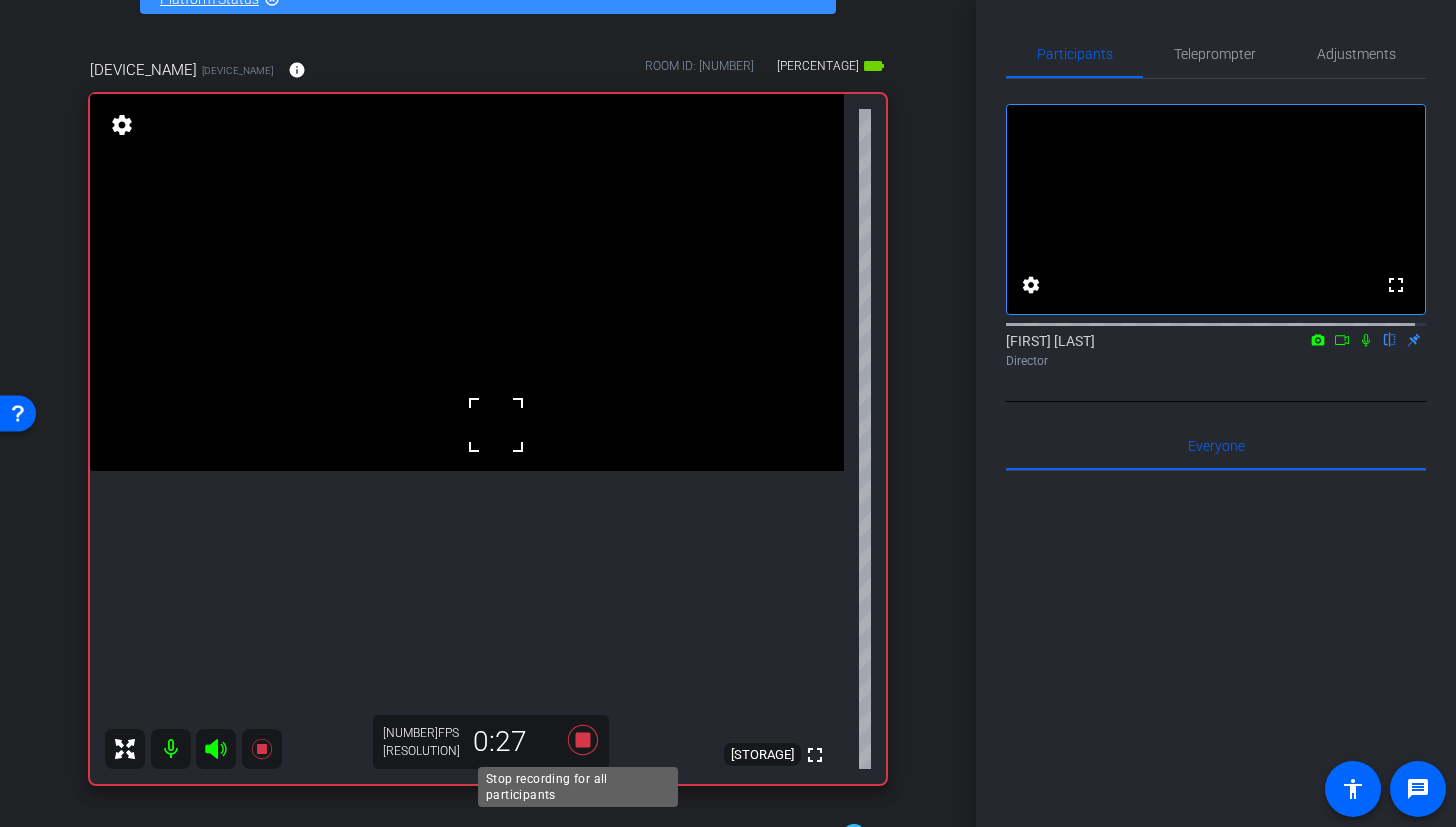click at bounding box center [583, 740] 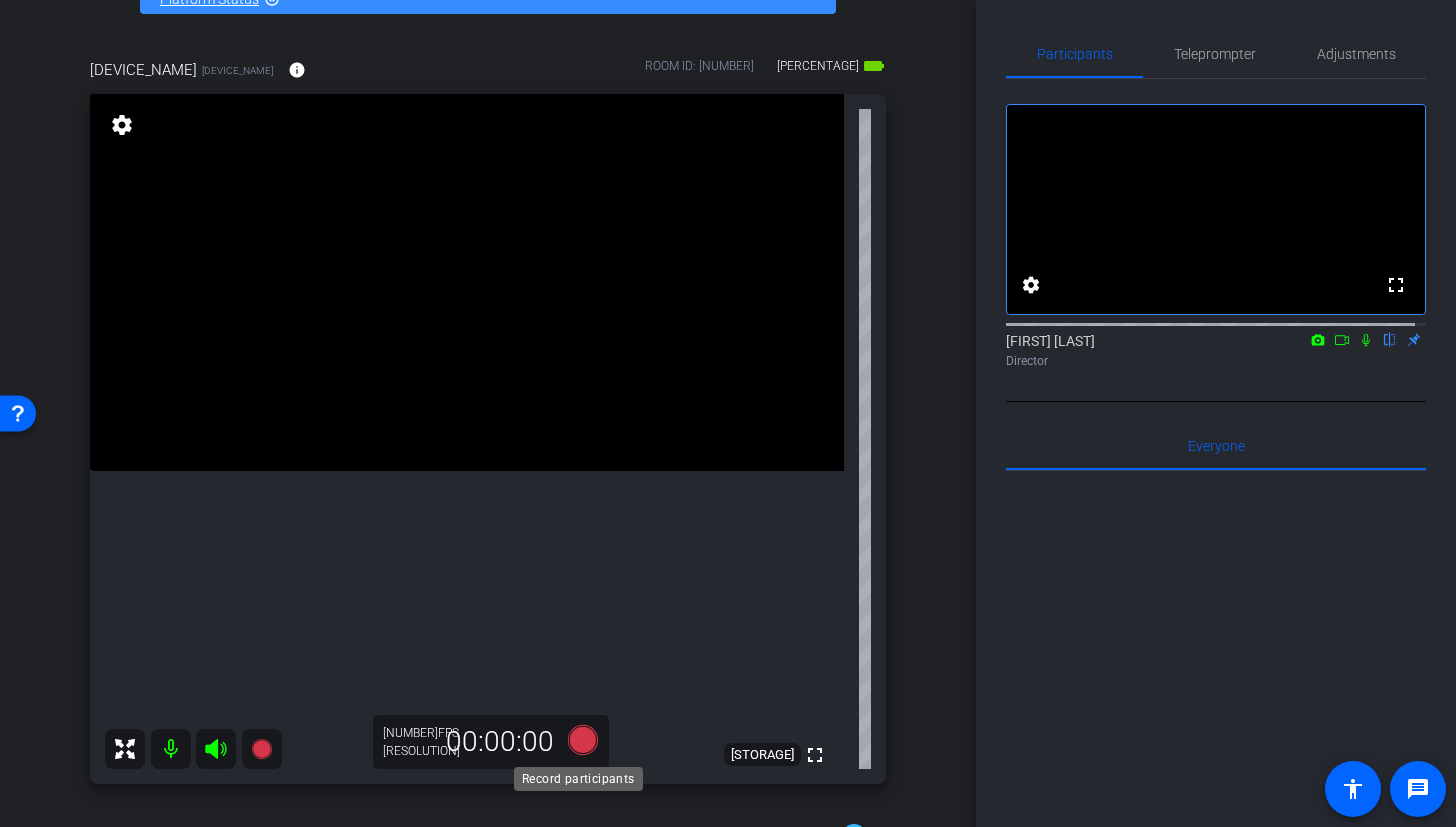 click at bounding box center (583, 740) 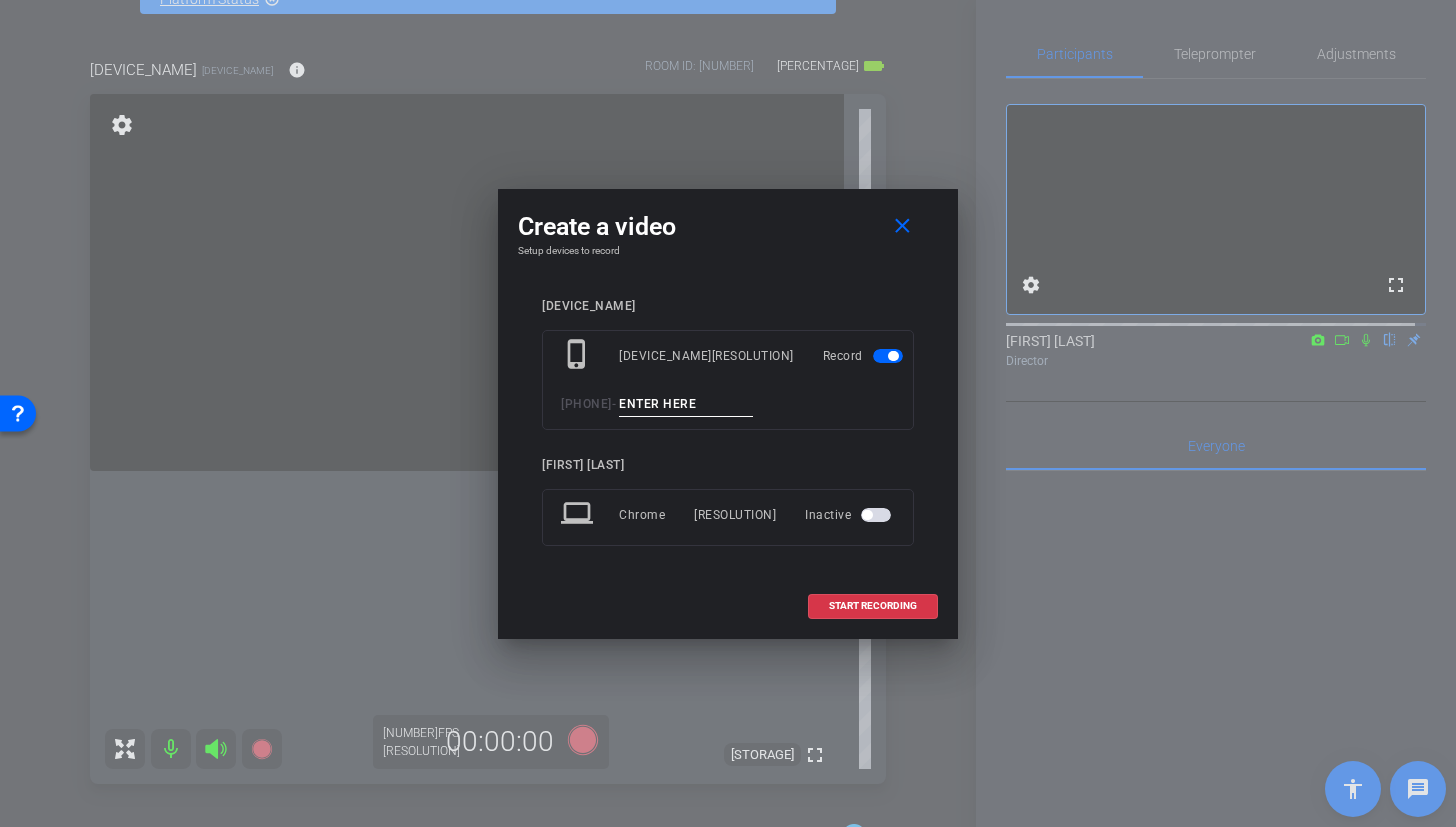 click at bounding box center (686, 404) 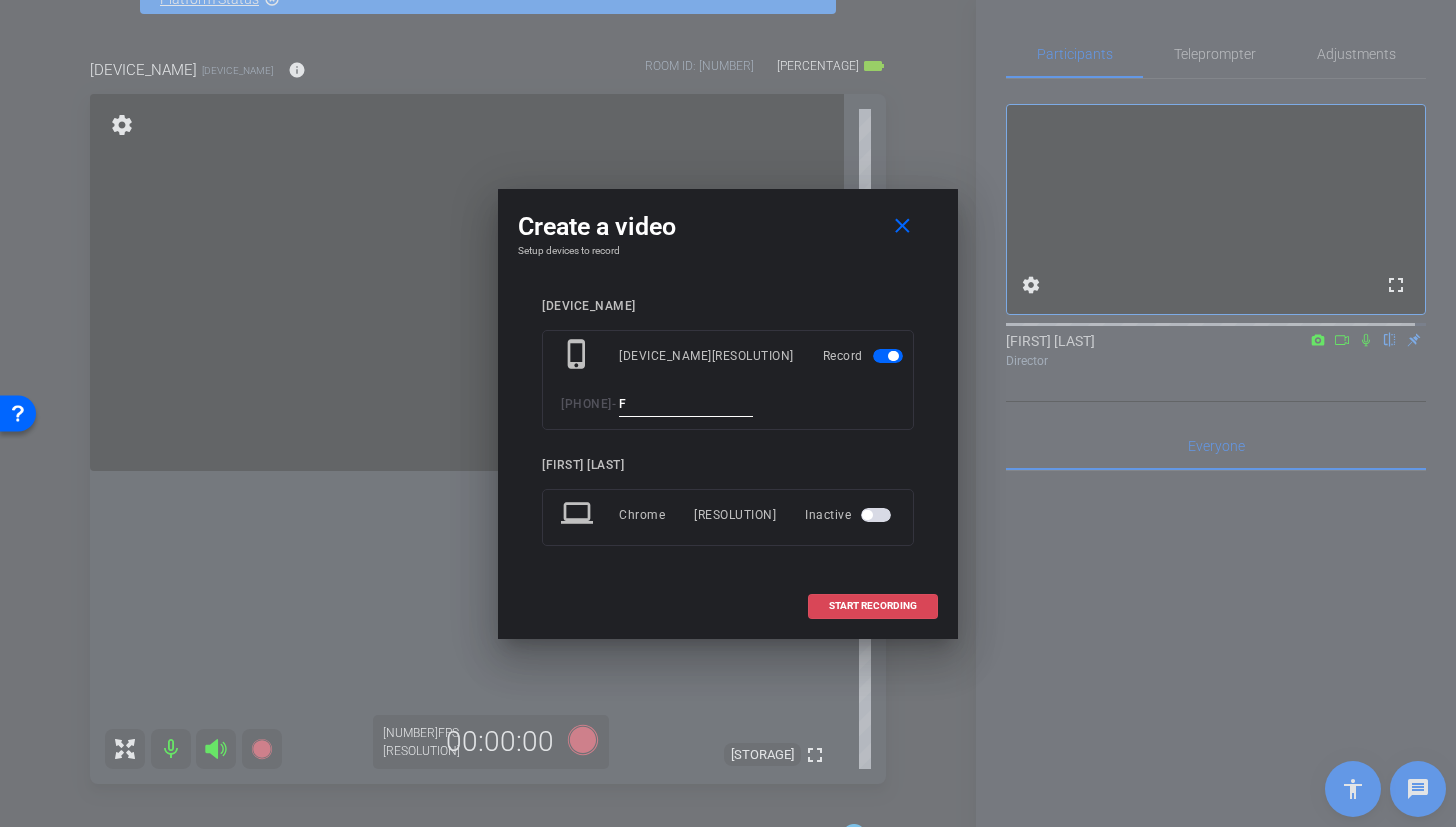 type on "F" 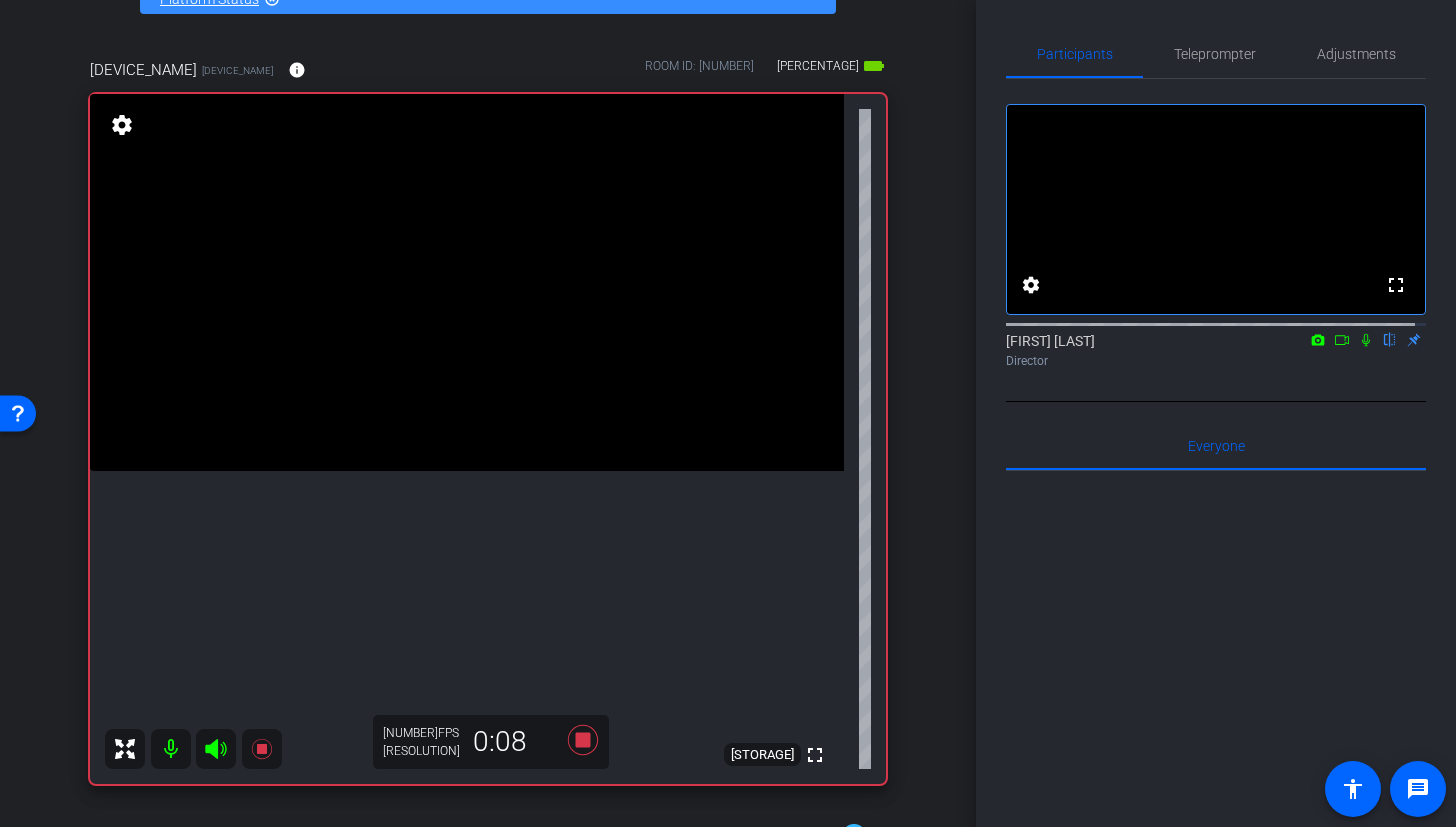 click at bounding box center (467, 282) 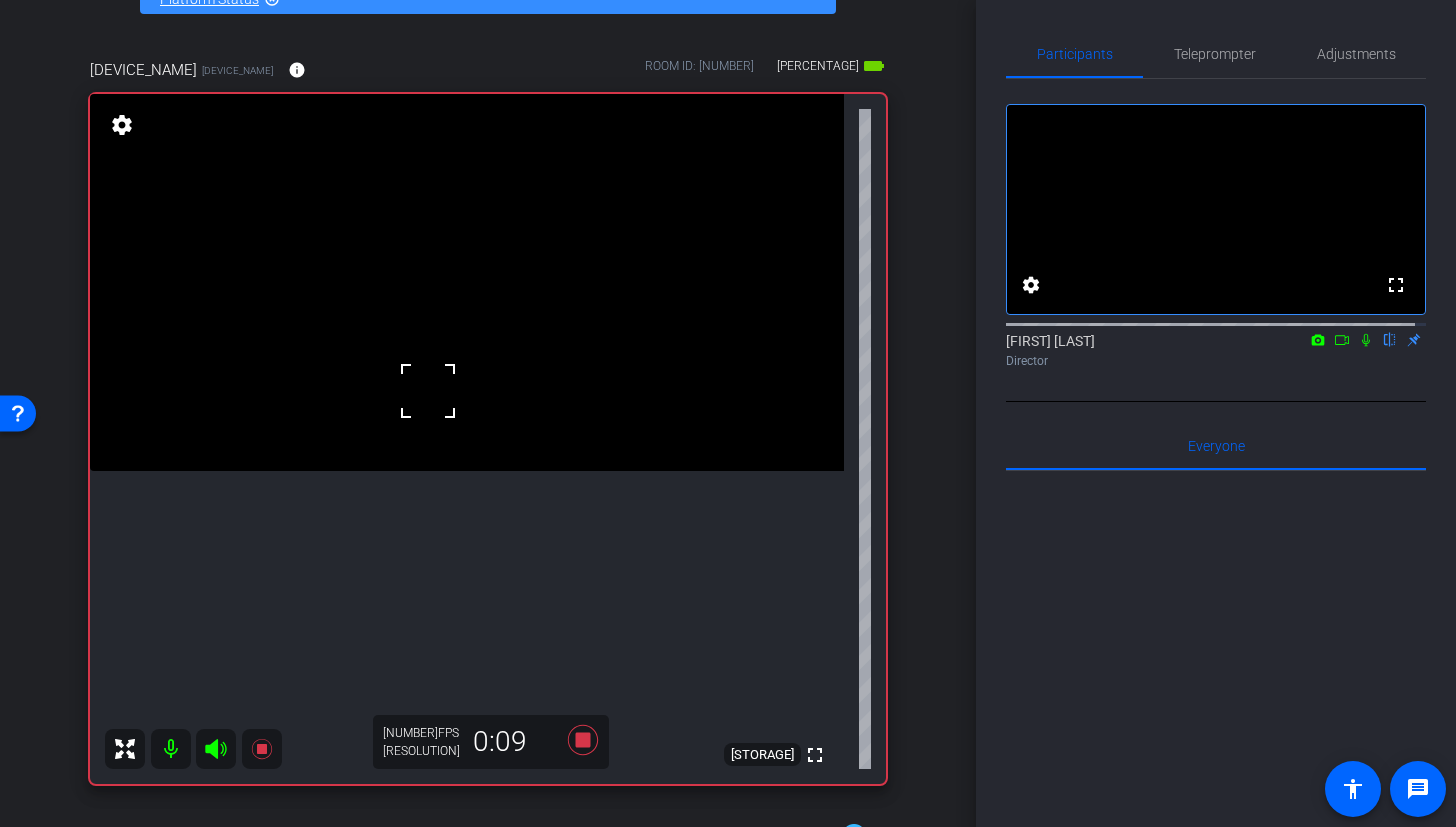 click at bounding box center [467, 282] 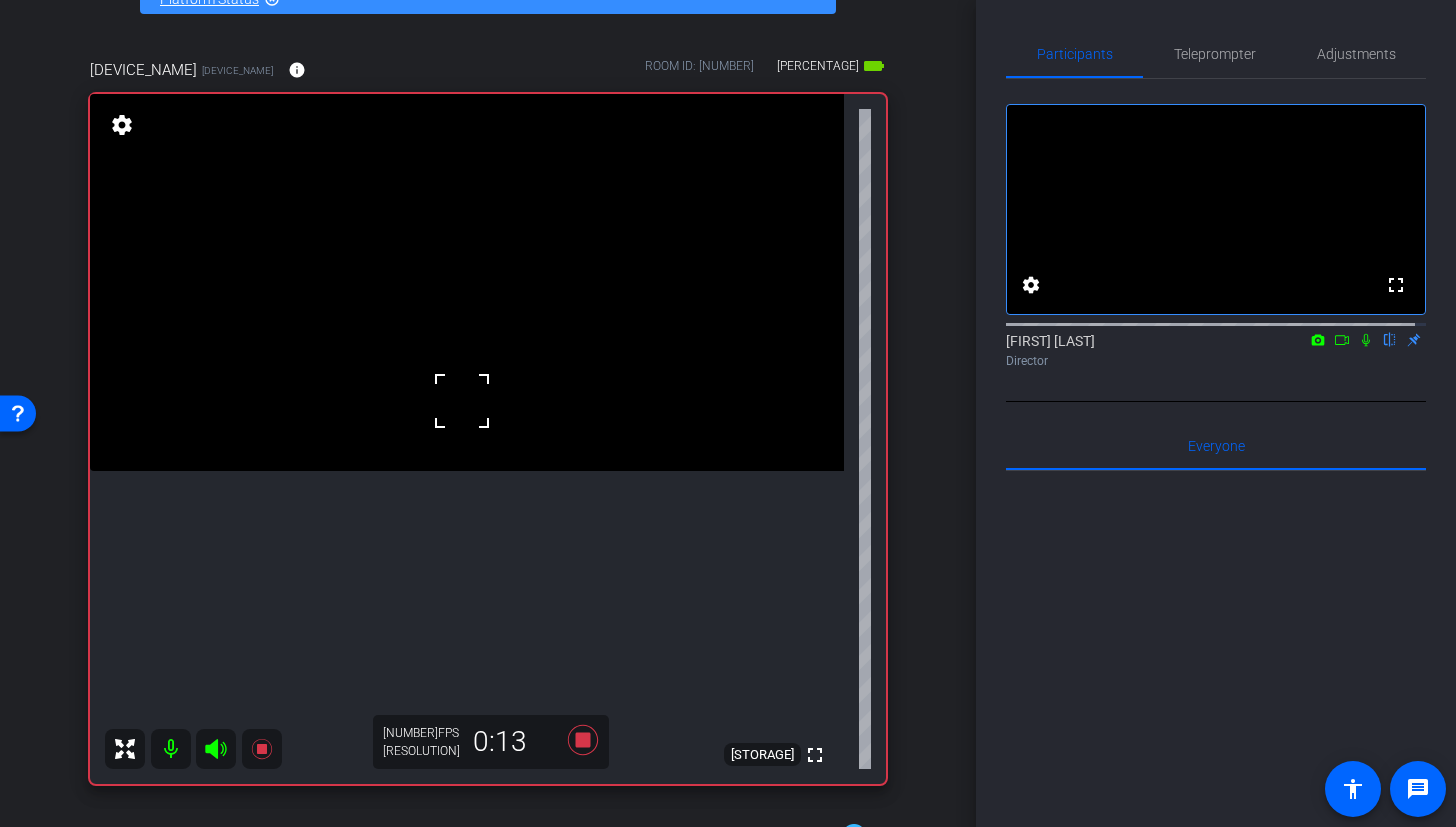 click at bounding box center [467, 282] 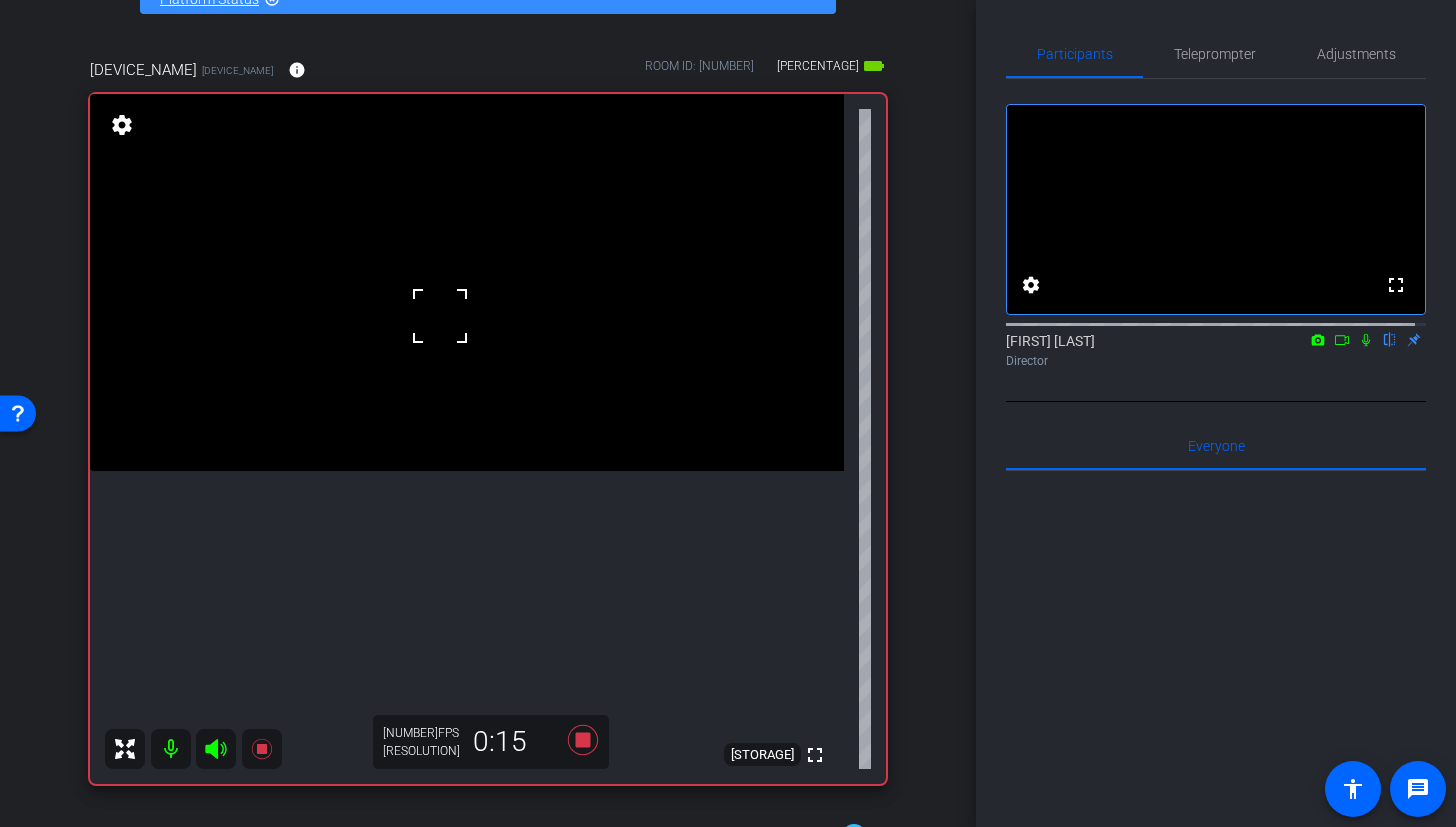 click at bounding box center [467, 282] 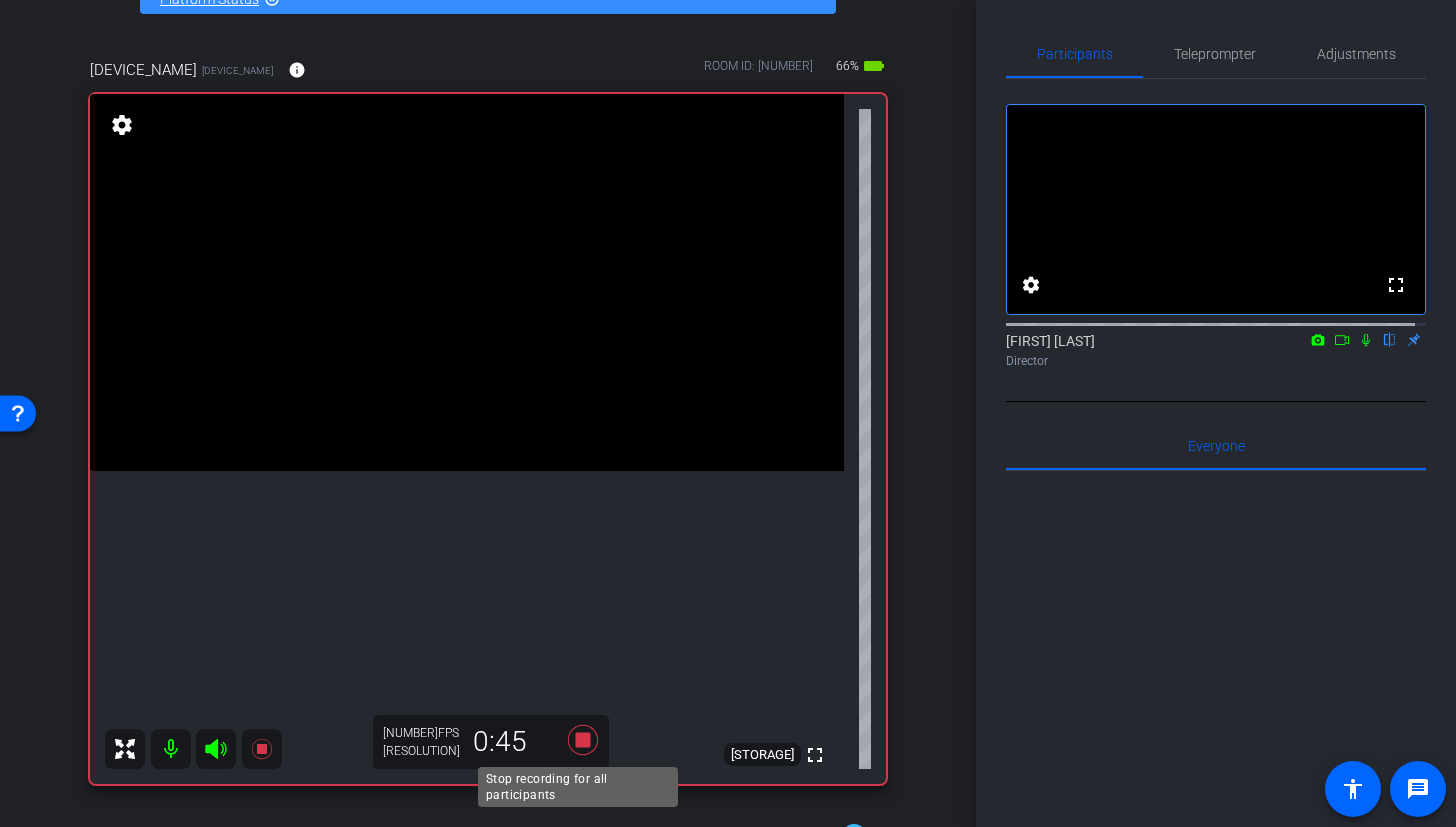 click at bounding box center [583, 740] 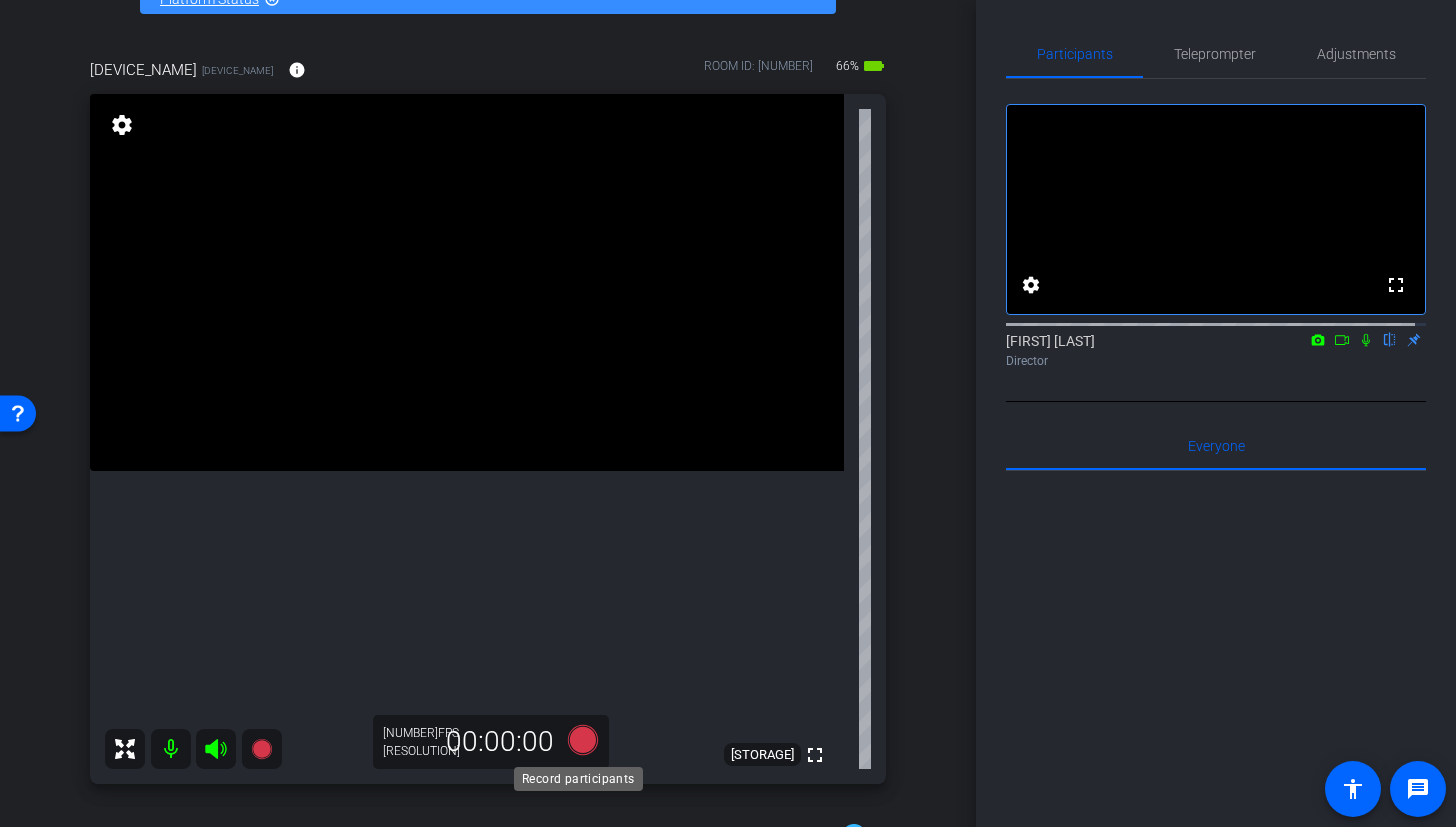 click at bounding box center (583, 740) 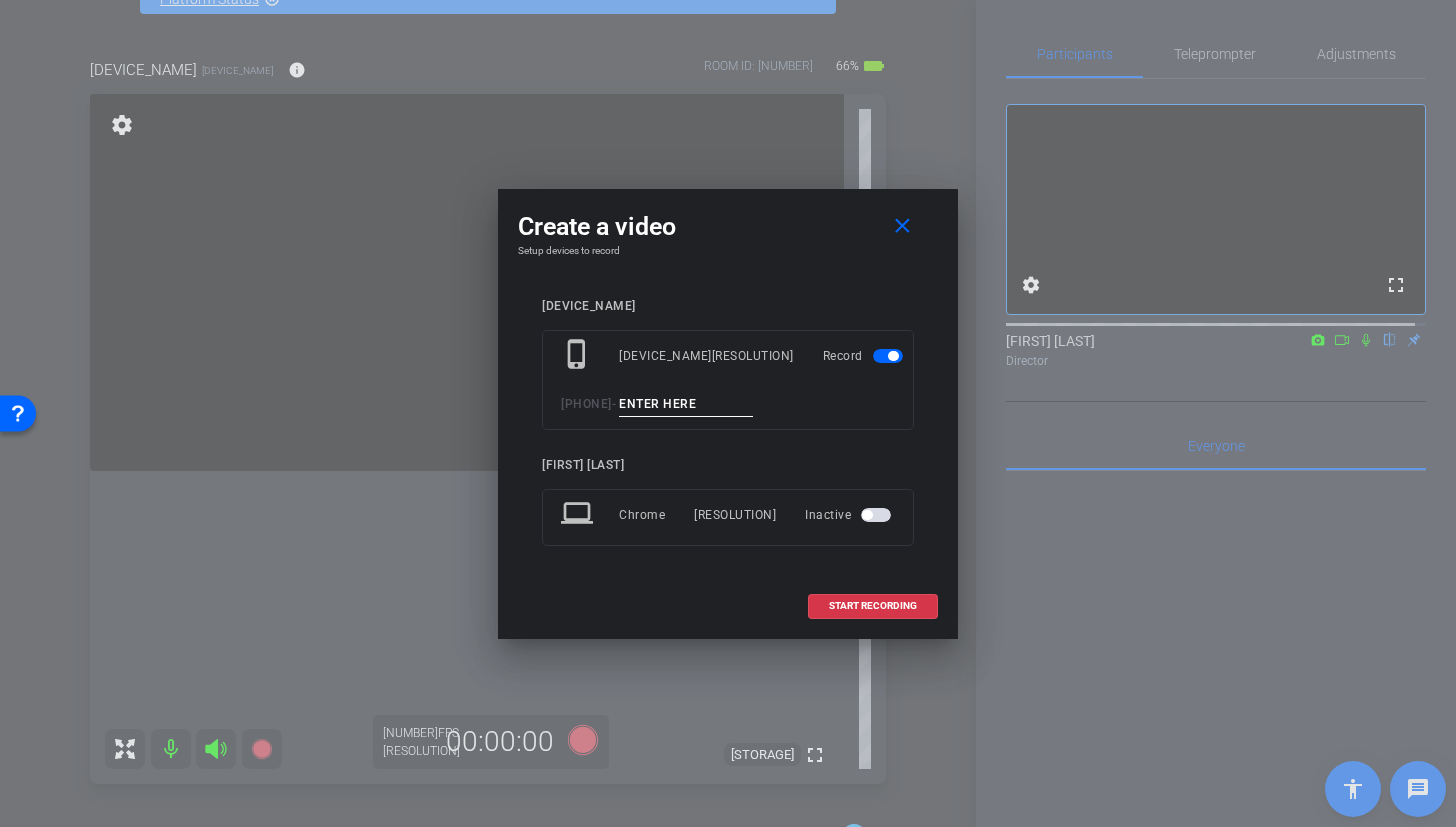 click at bounding box center (686, 404) 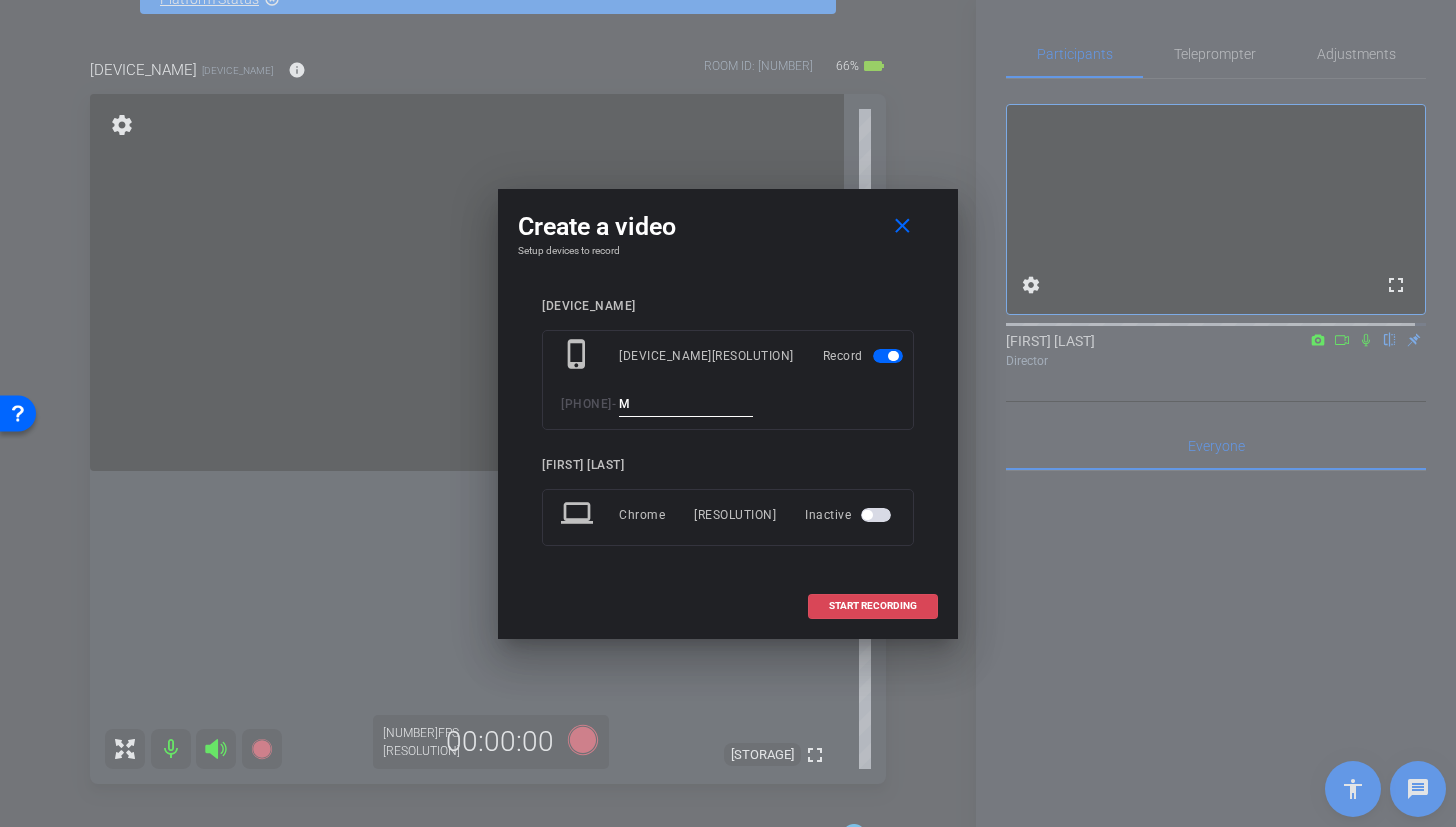 type on "M" 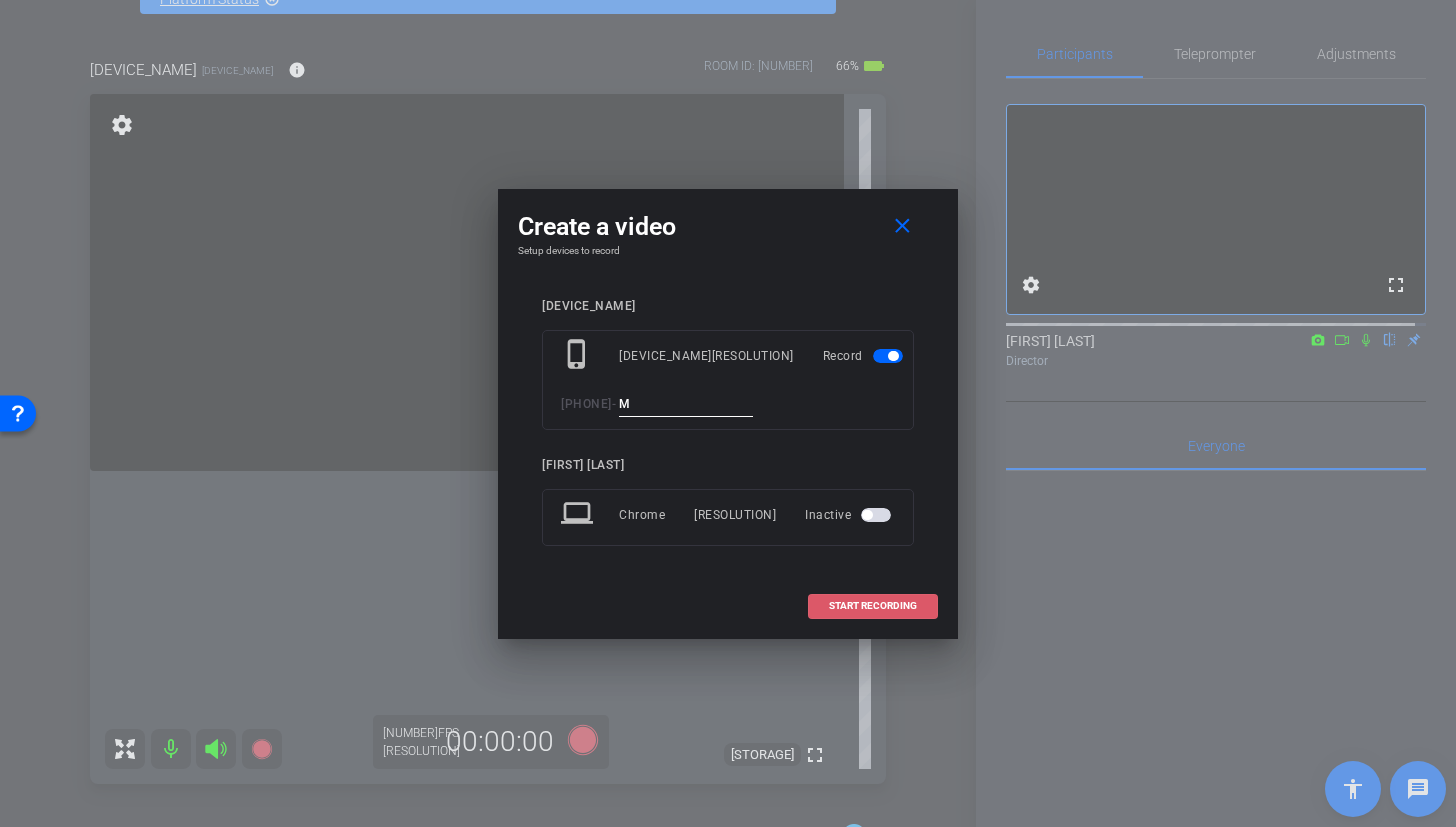 click on "START RECORDING" at bounding box center (873, 606) 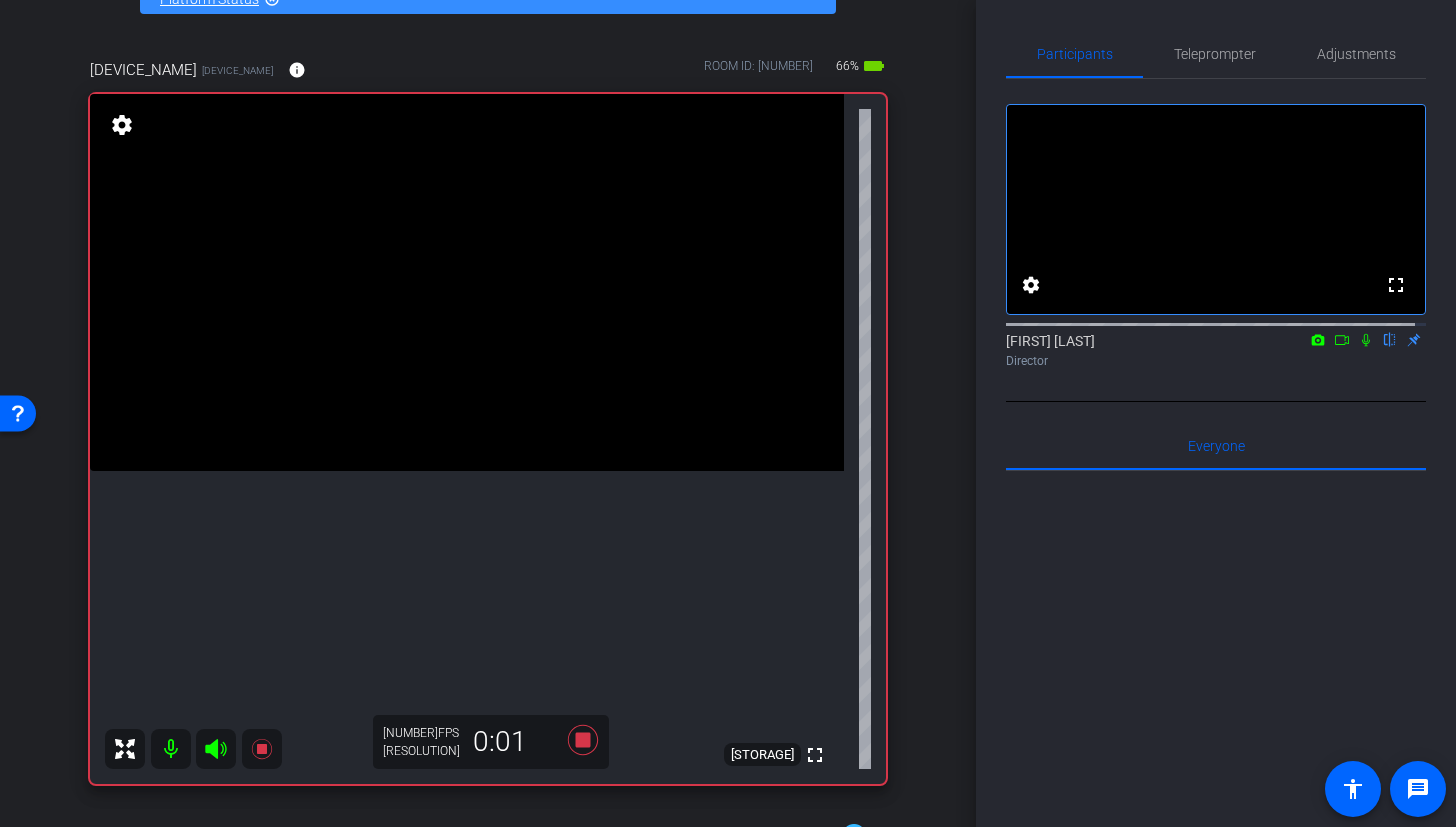 click at bounding box center [467, 282] 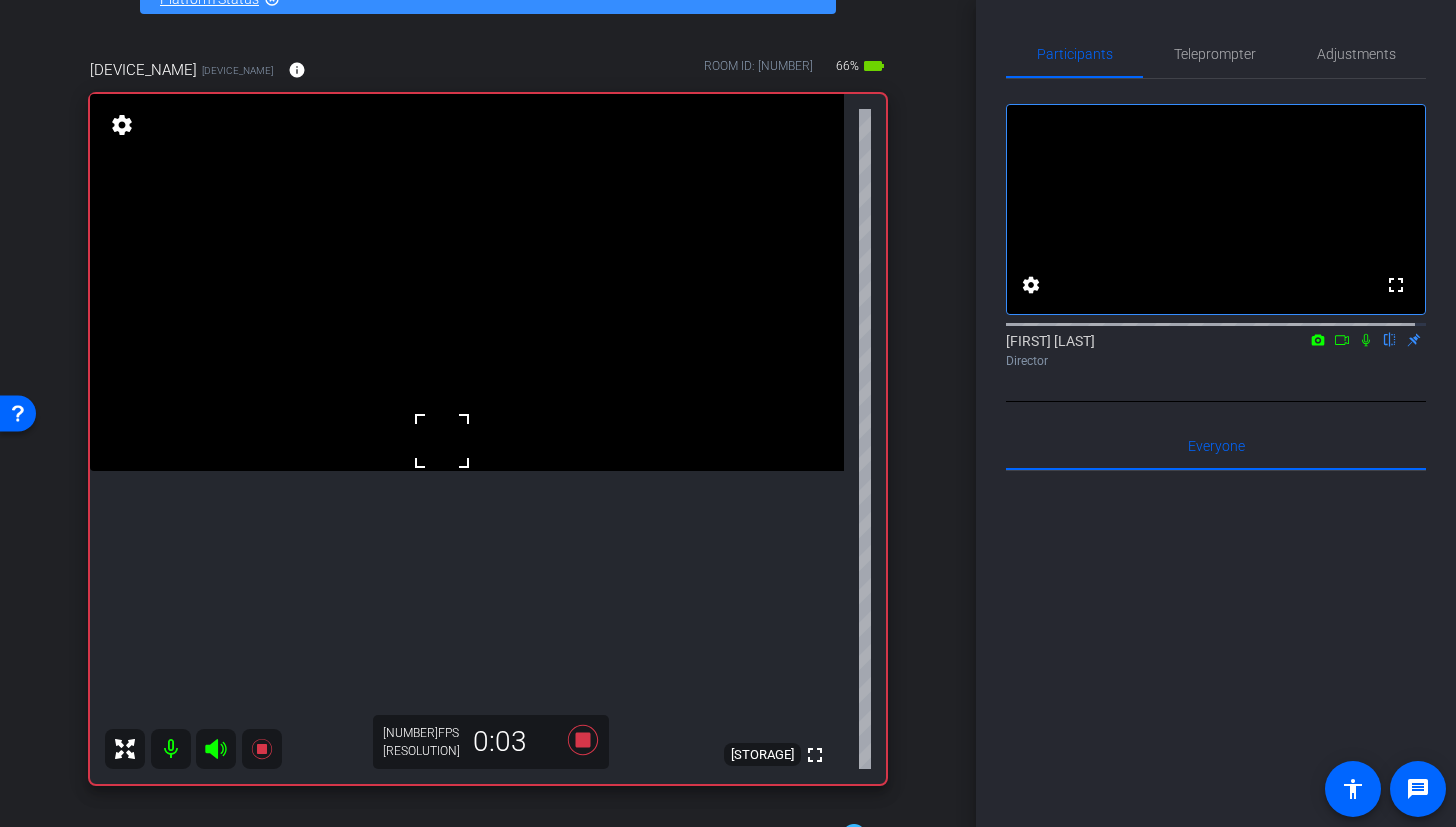 click at bounding box center (467, 282) 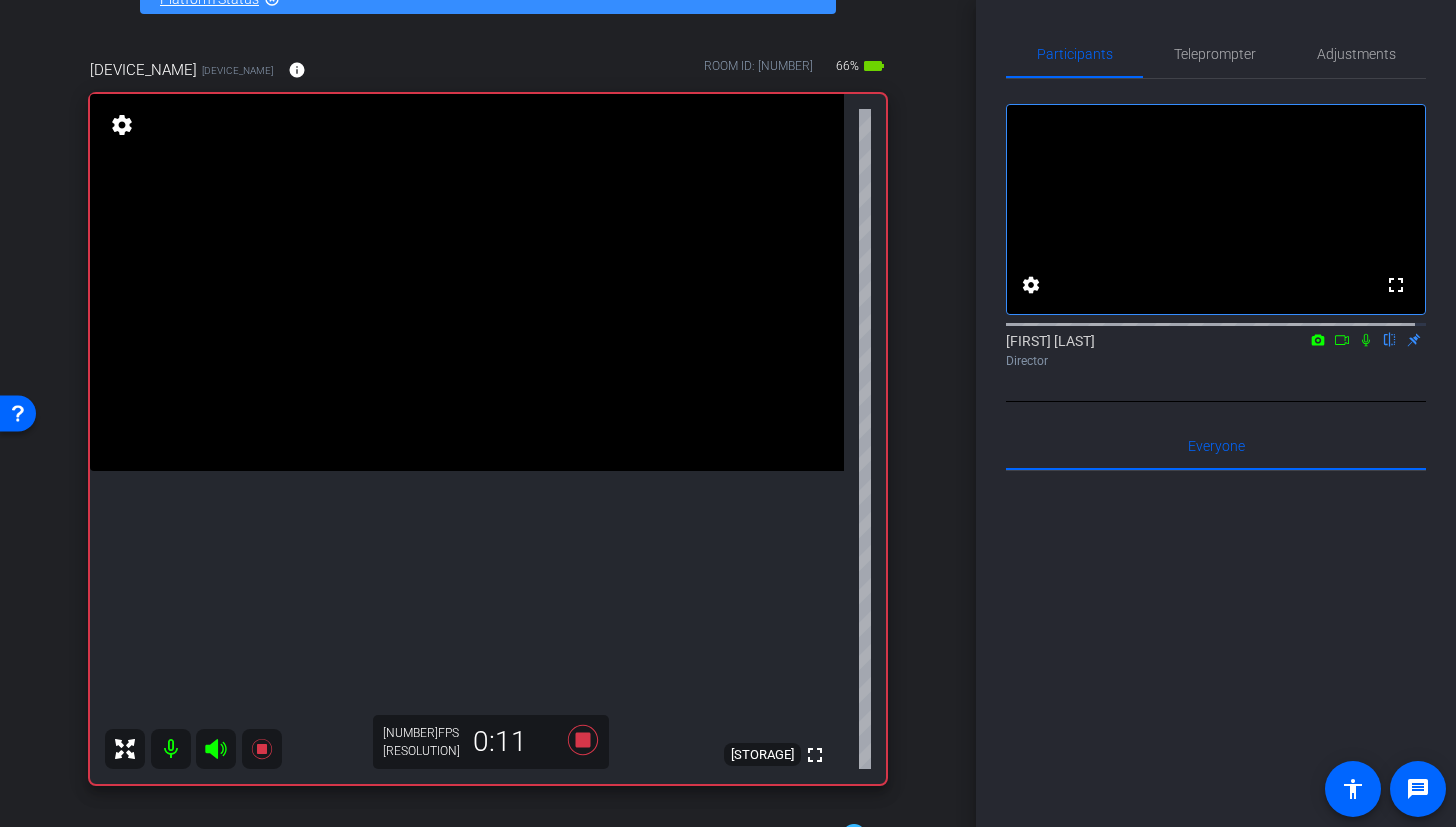 click at bounding box center [467, 282] 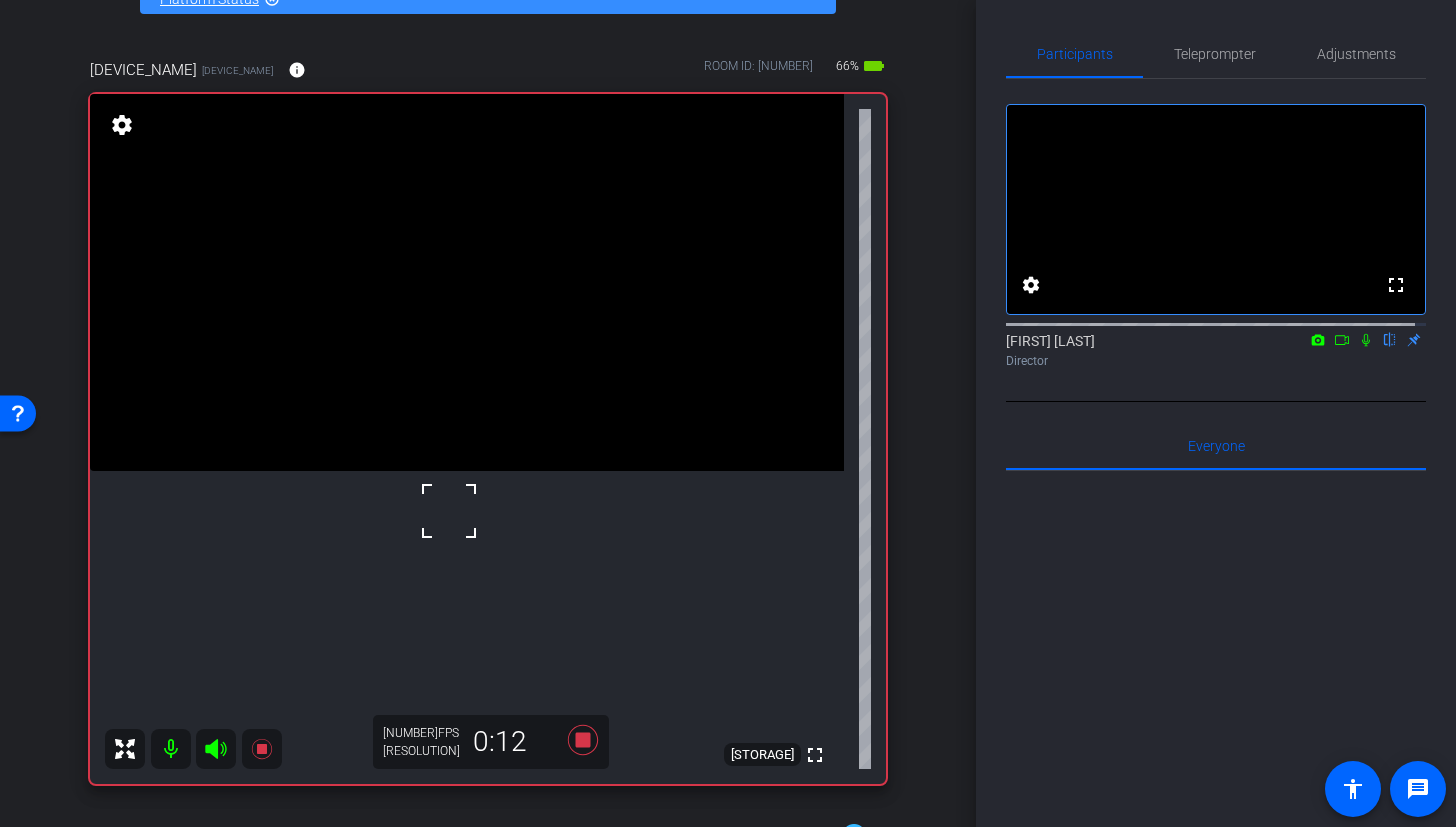click at bounding box center (467, 282) 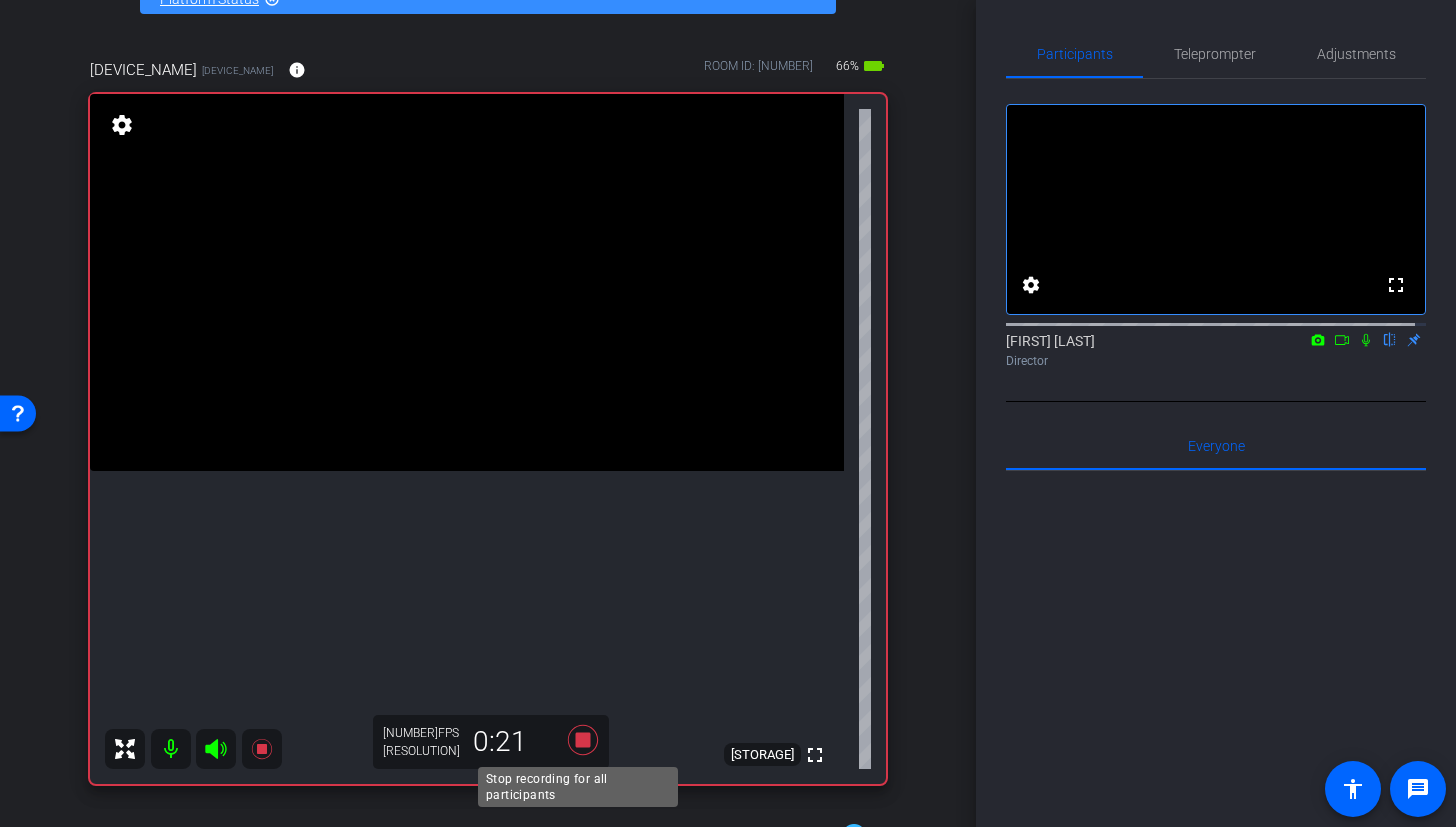 click at bounding box center (583, 740) 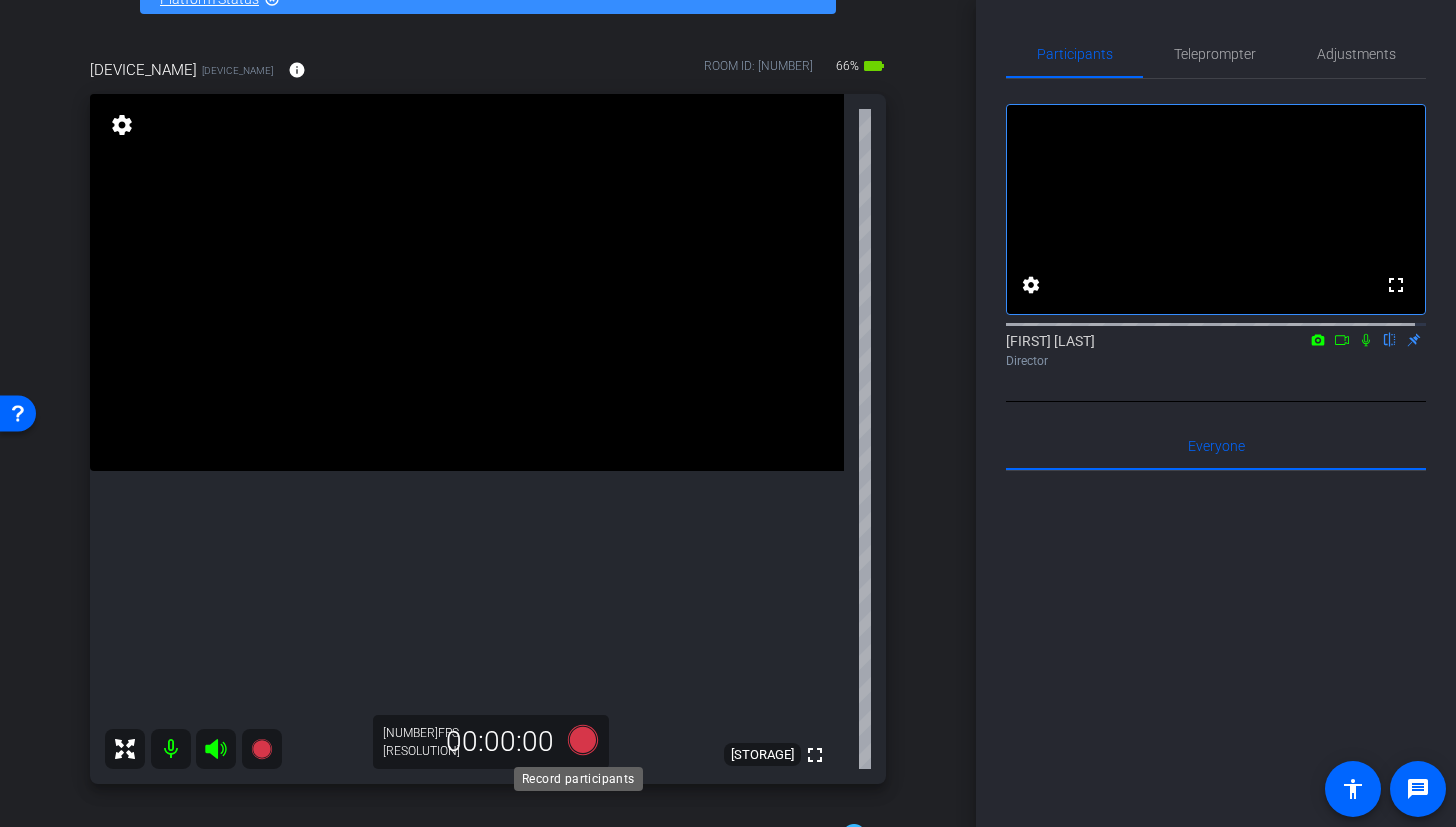 click at bounding box center (583, 740) 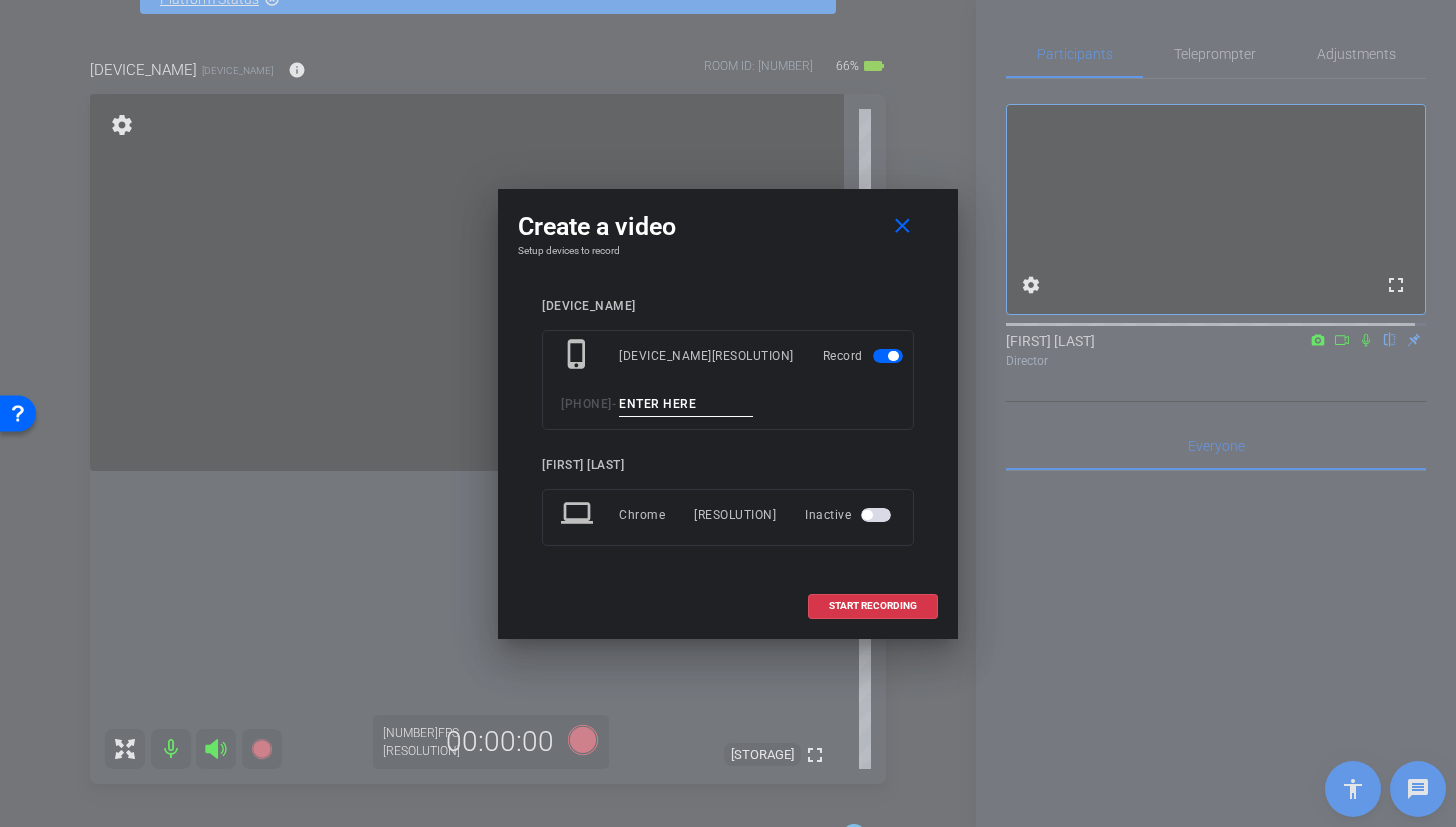 click at bounding box center (686, 404) 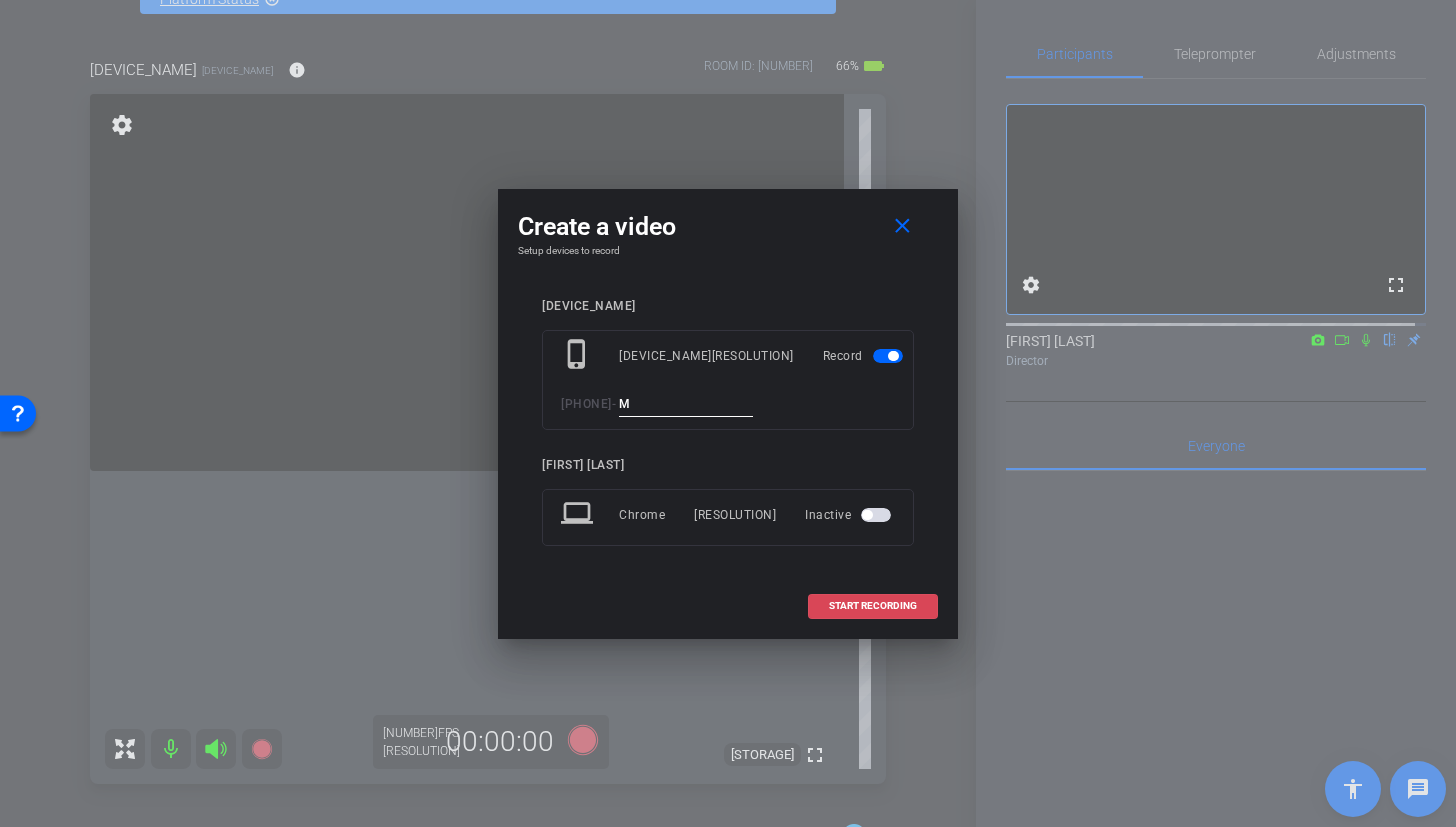 type on "M" 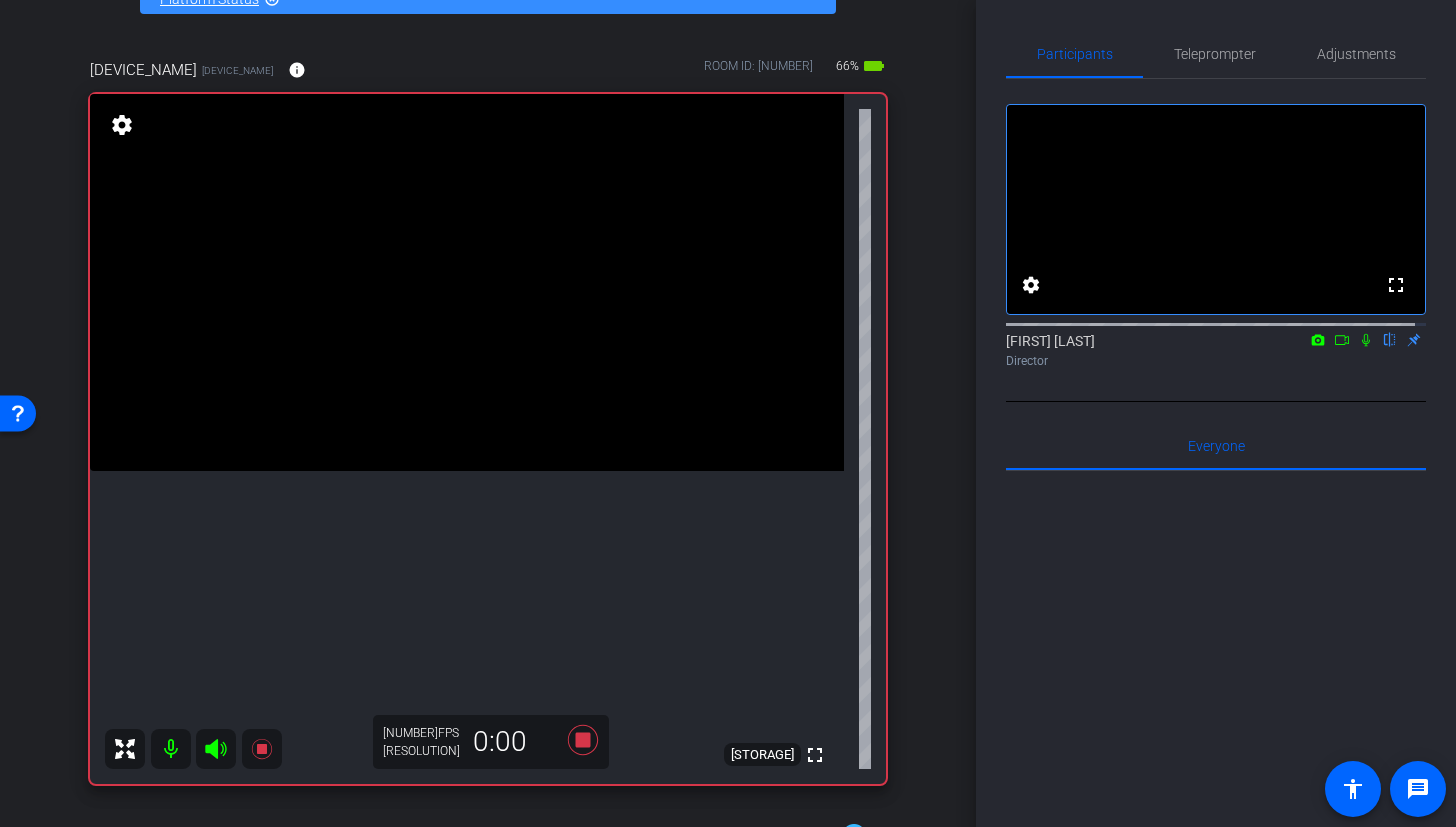 click at bounding box center (467, 282) 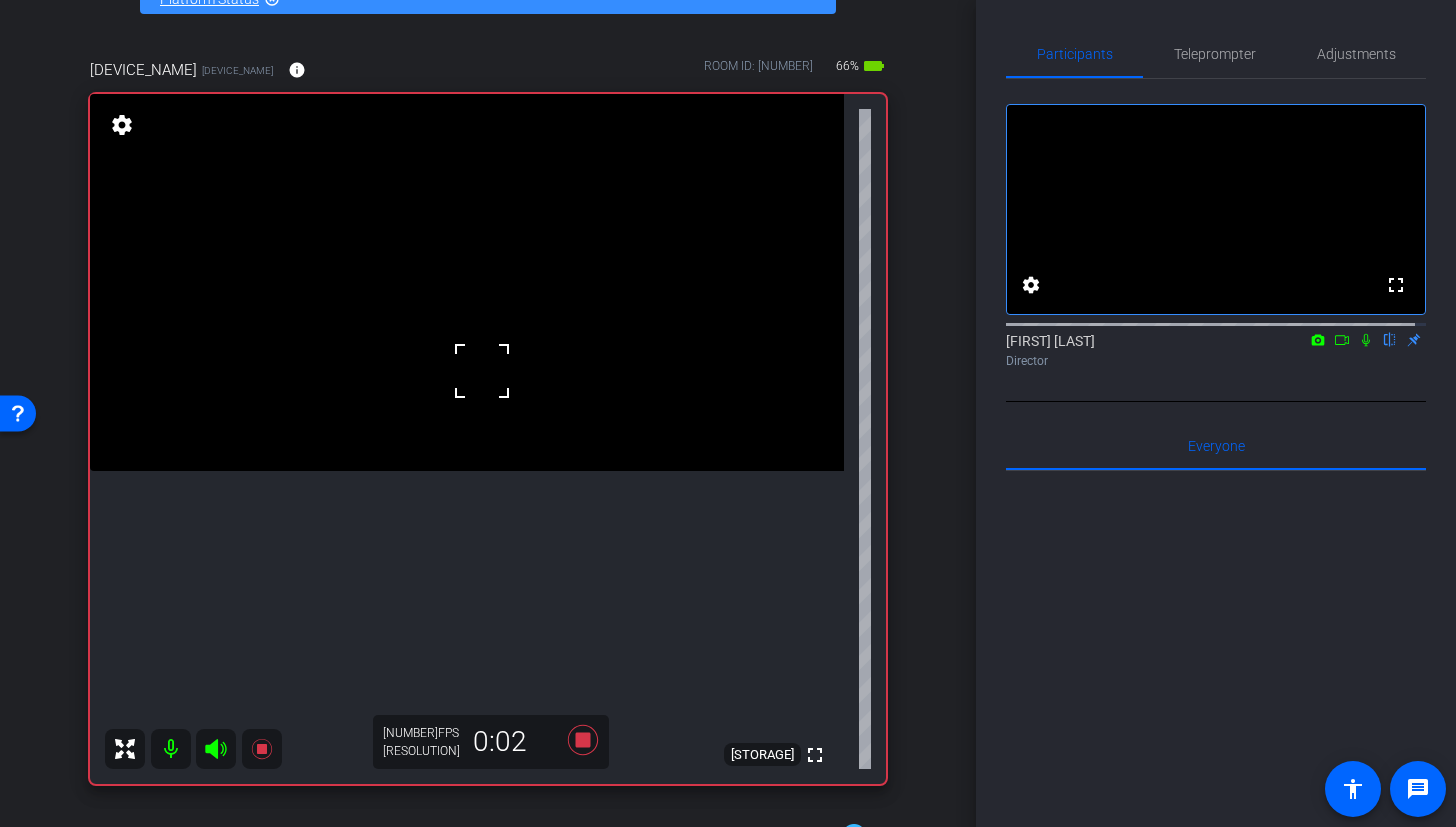 click at bounding box center (467, 282) 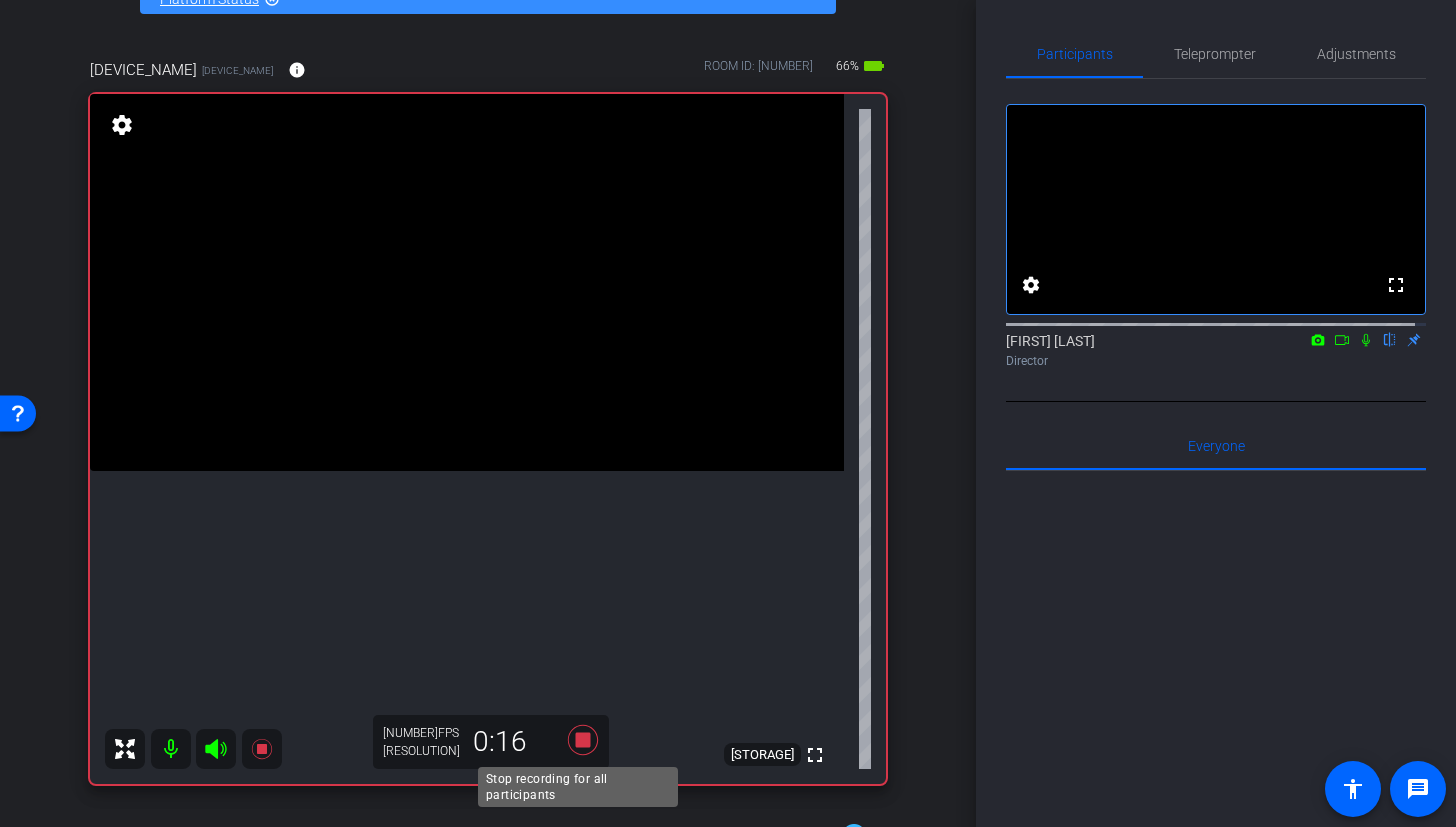 click at bounding box center [583, 740] 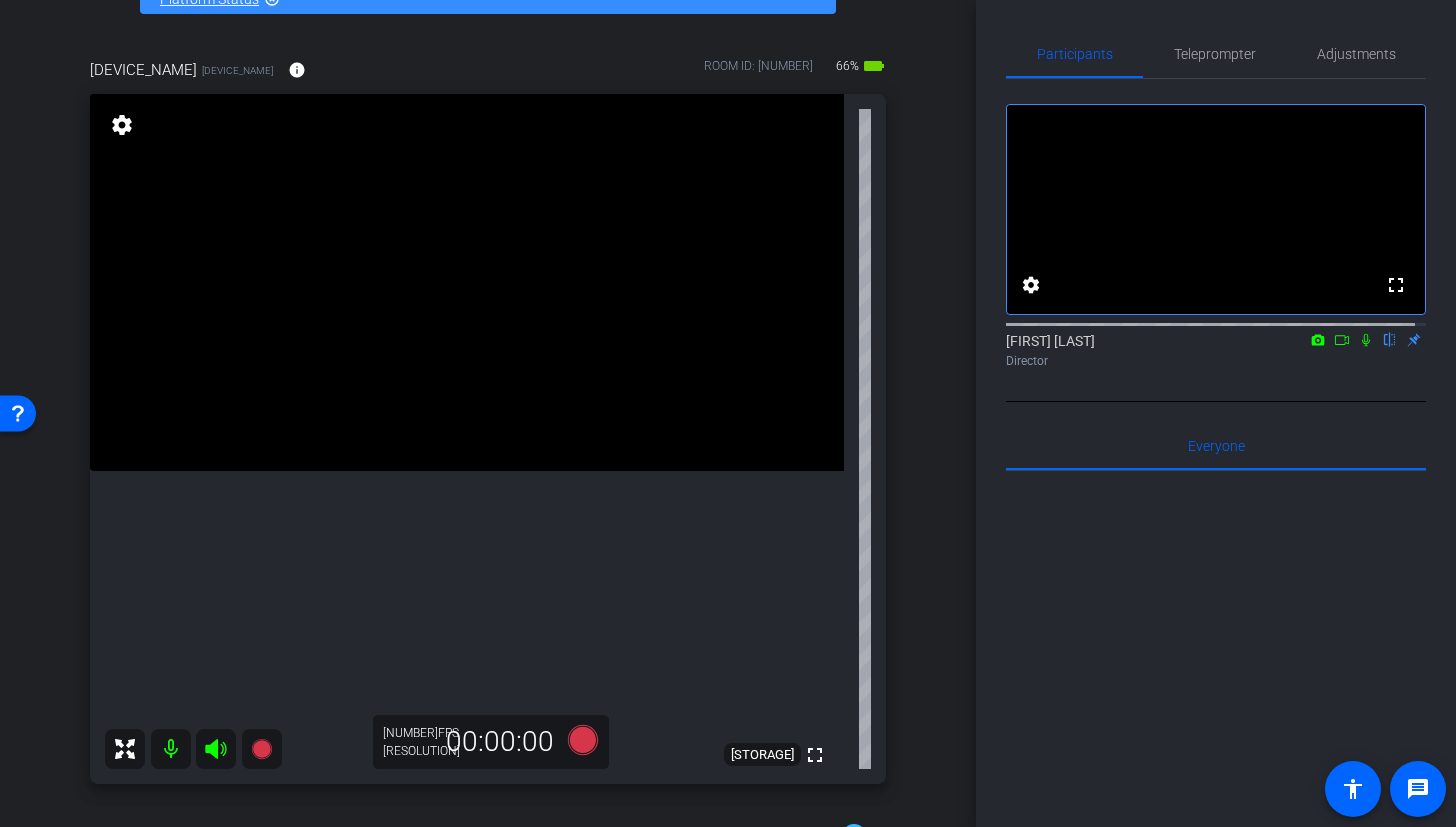 click at bounding box center [467, 282] 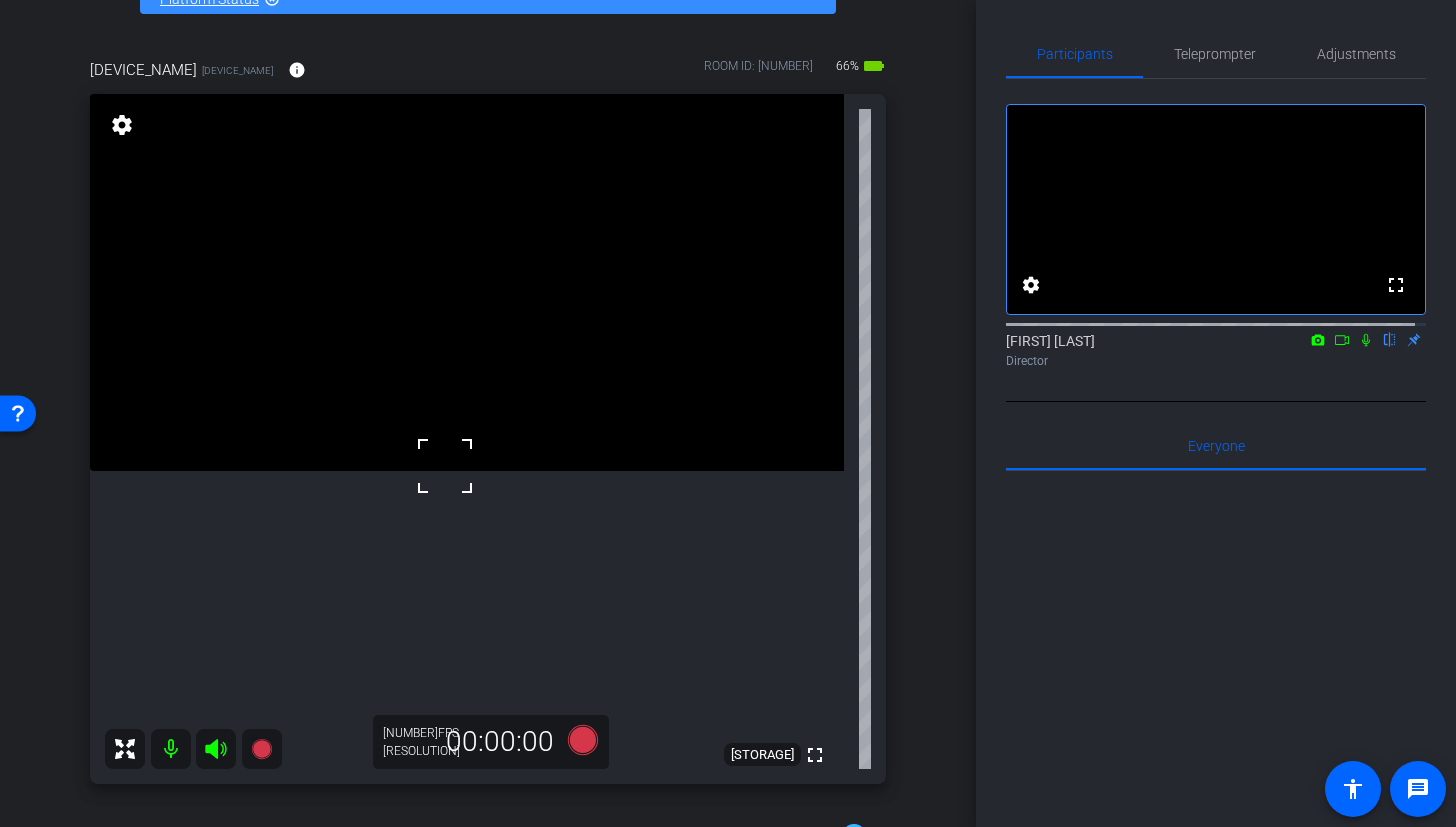 click at bounding box center [445, 466] 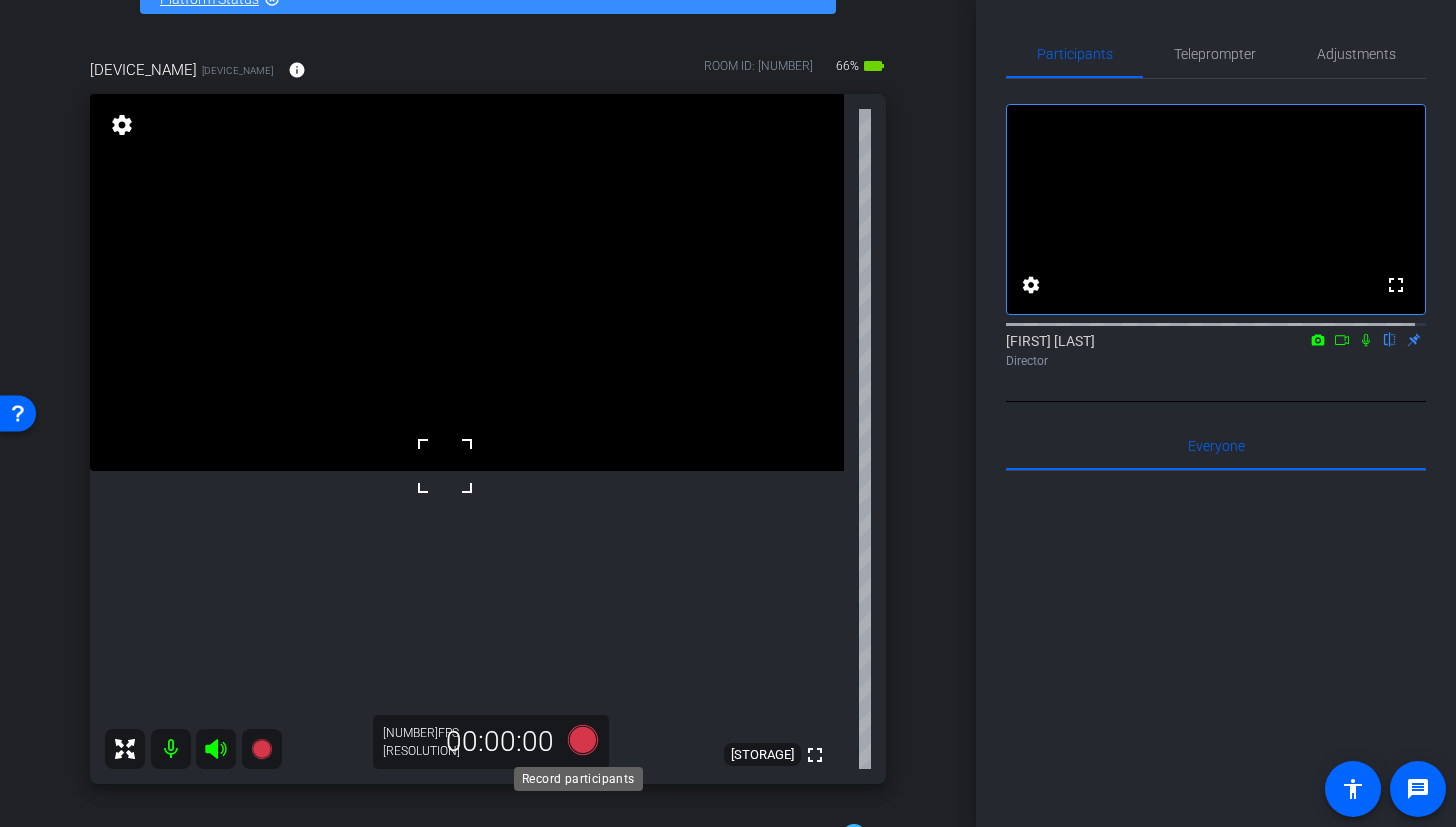 click at bounding box center [583, 740] 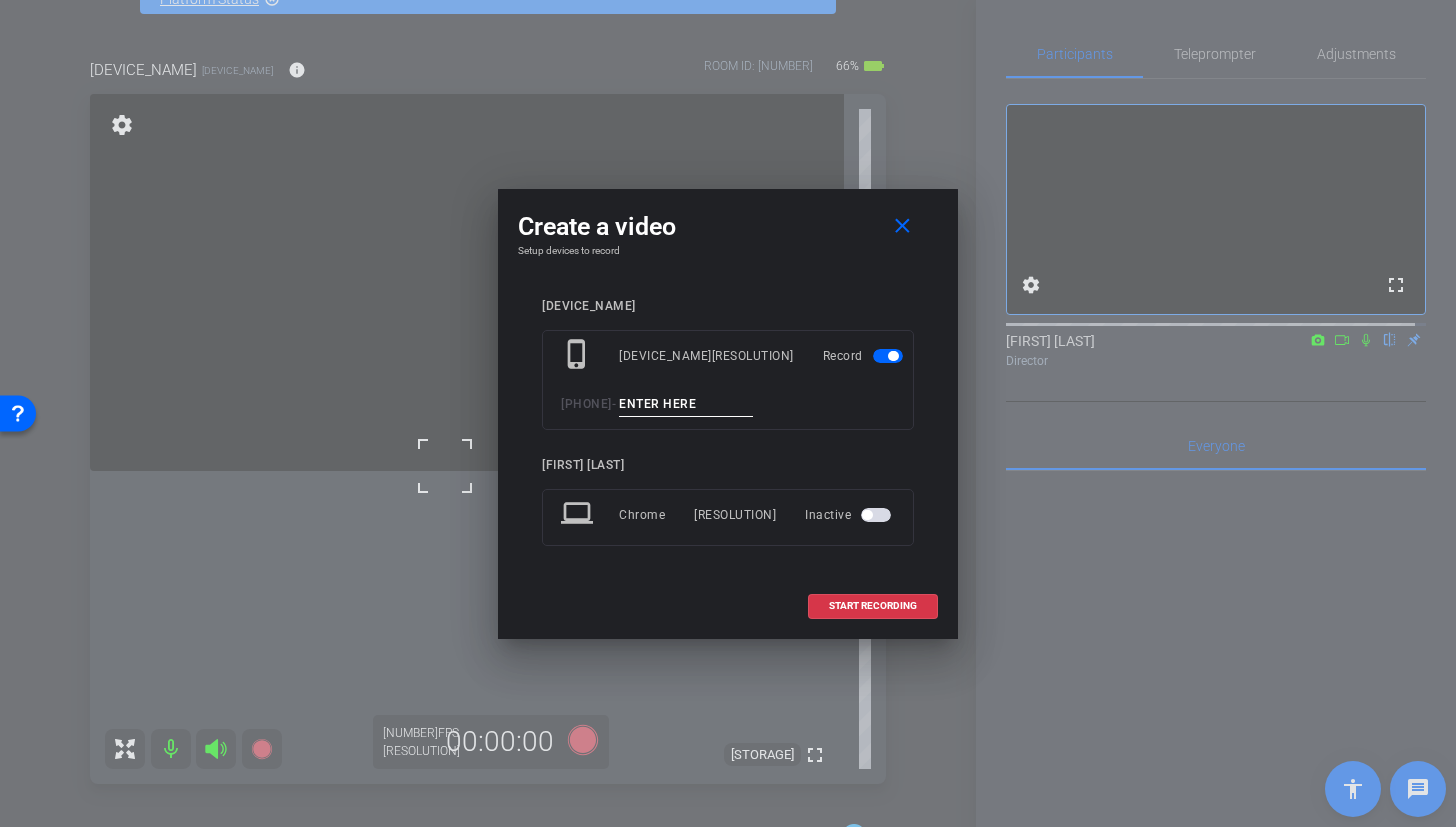 click at bounding box center (686, 404) 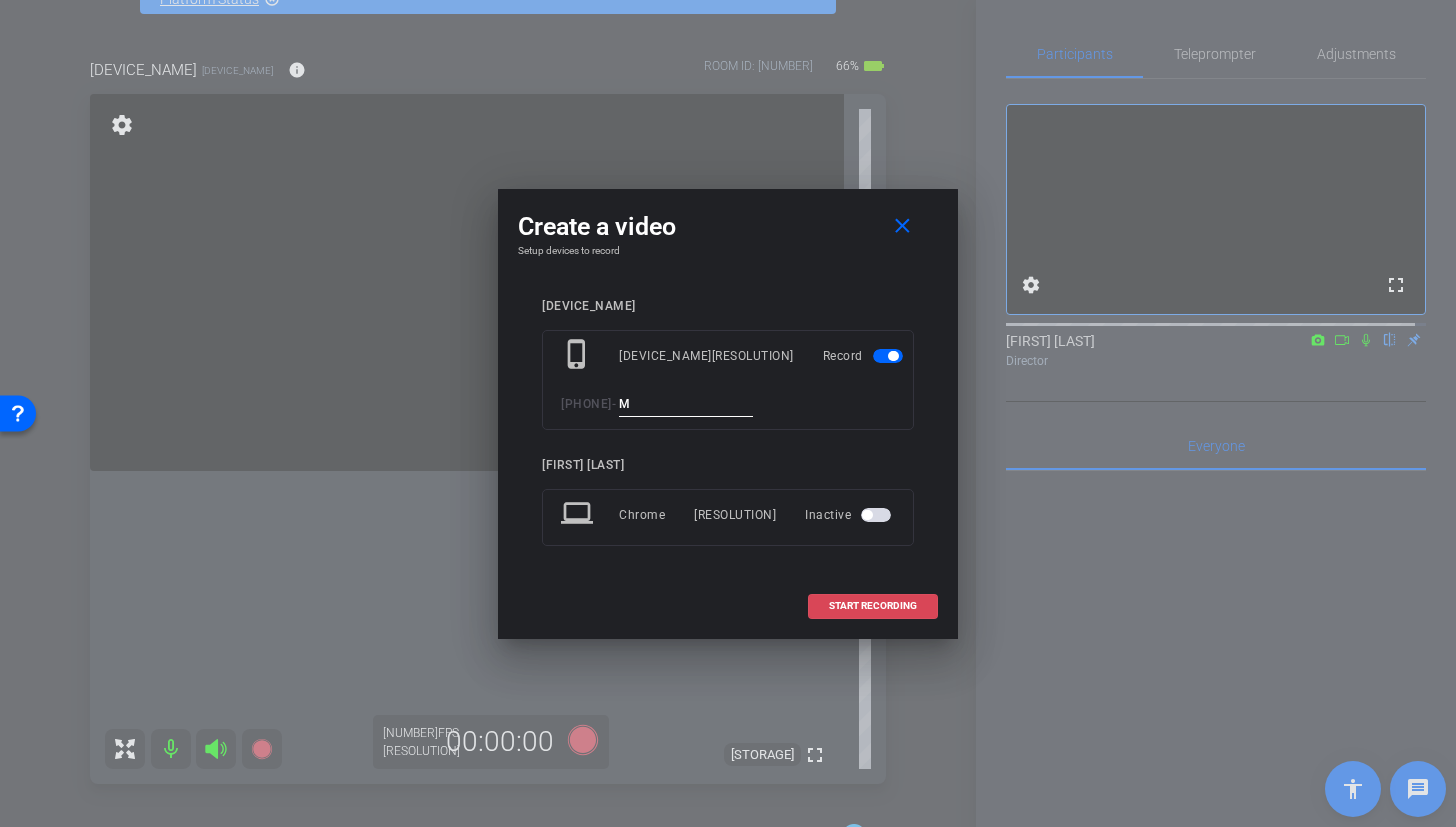 type on "M" 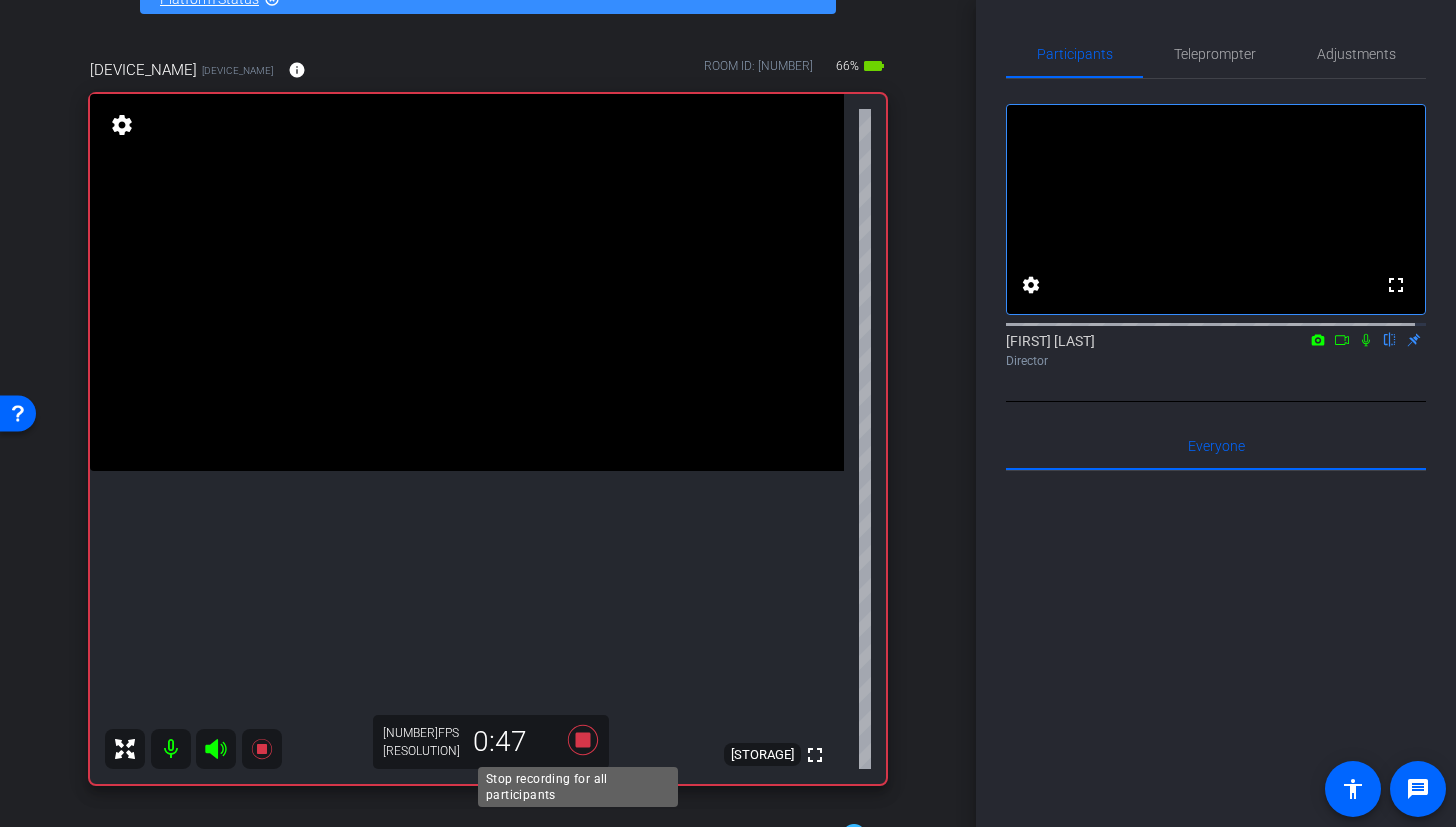 click at bounding box center (583, 740) 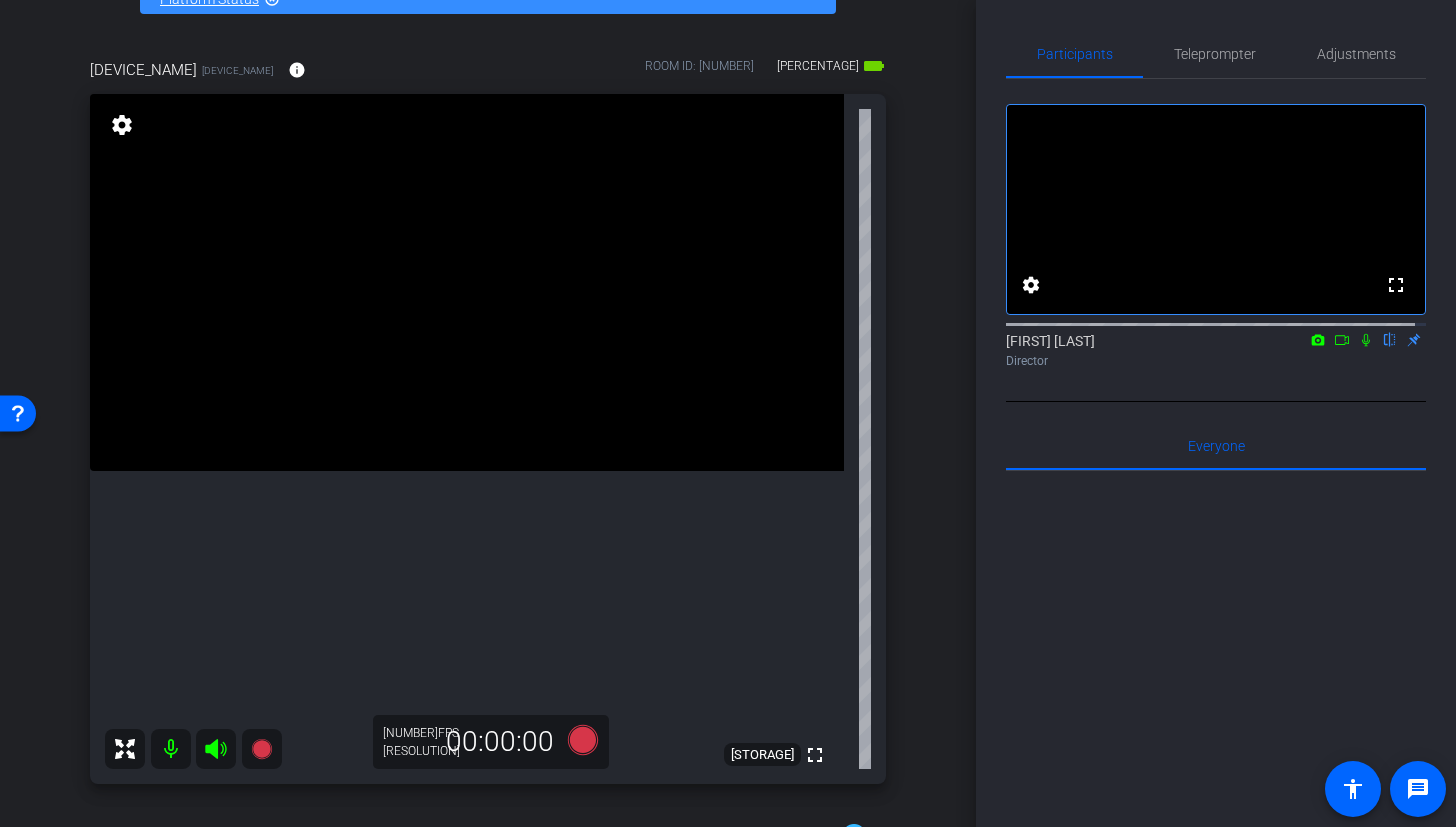 click at bounding box center (467, 282) 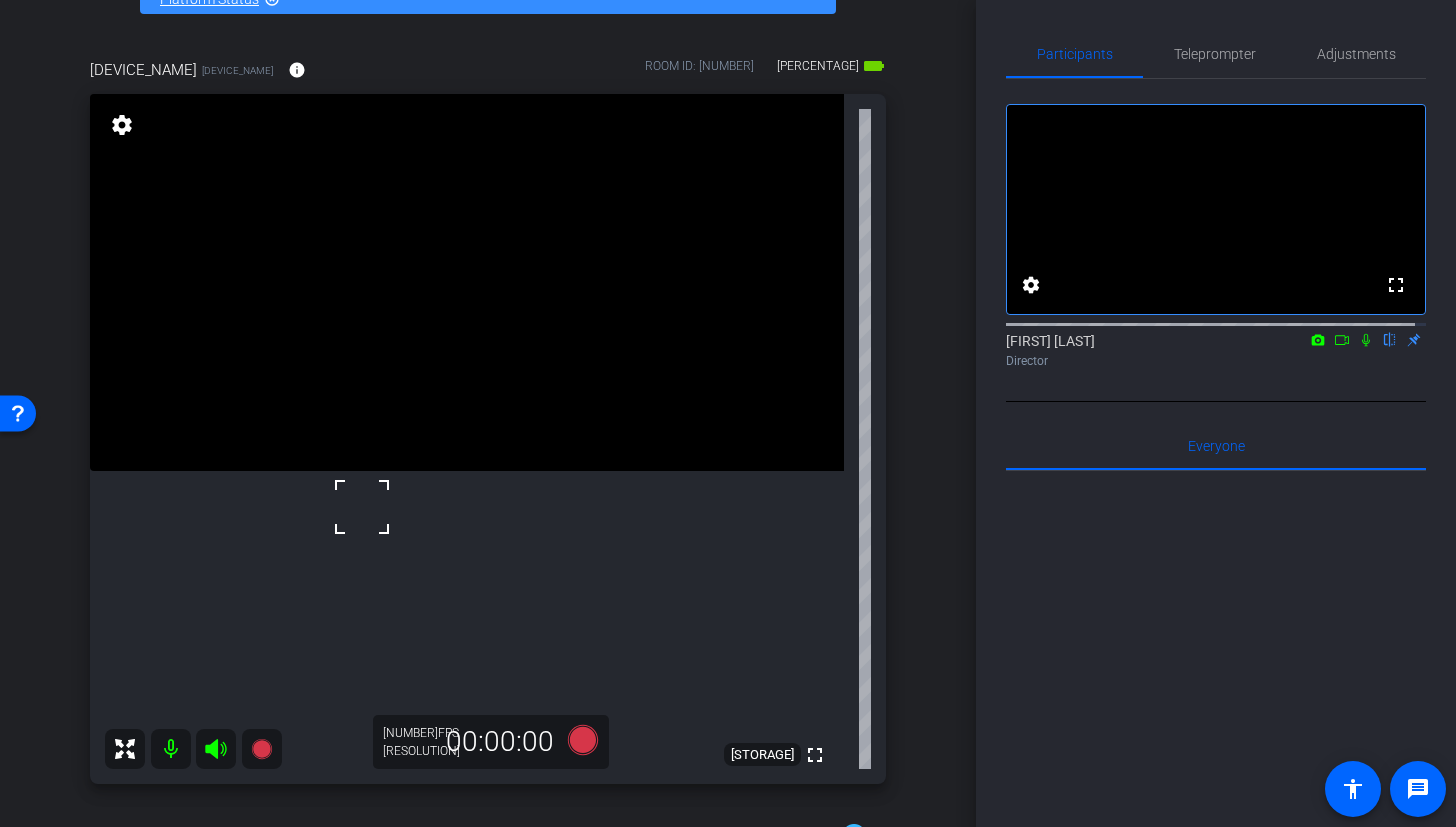 click at bounding box center (362, 507) 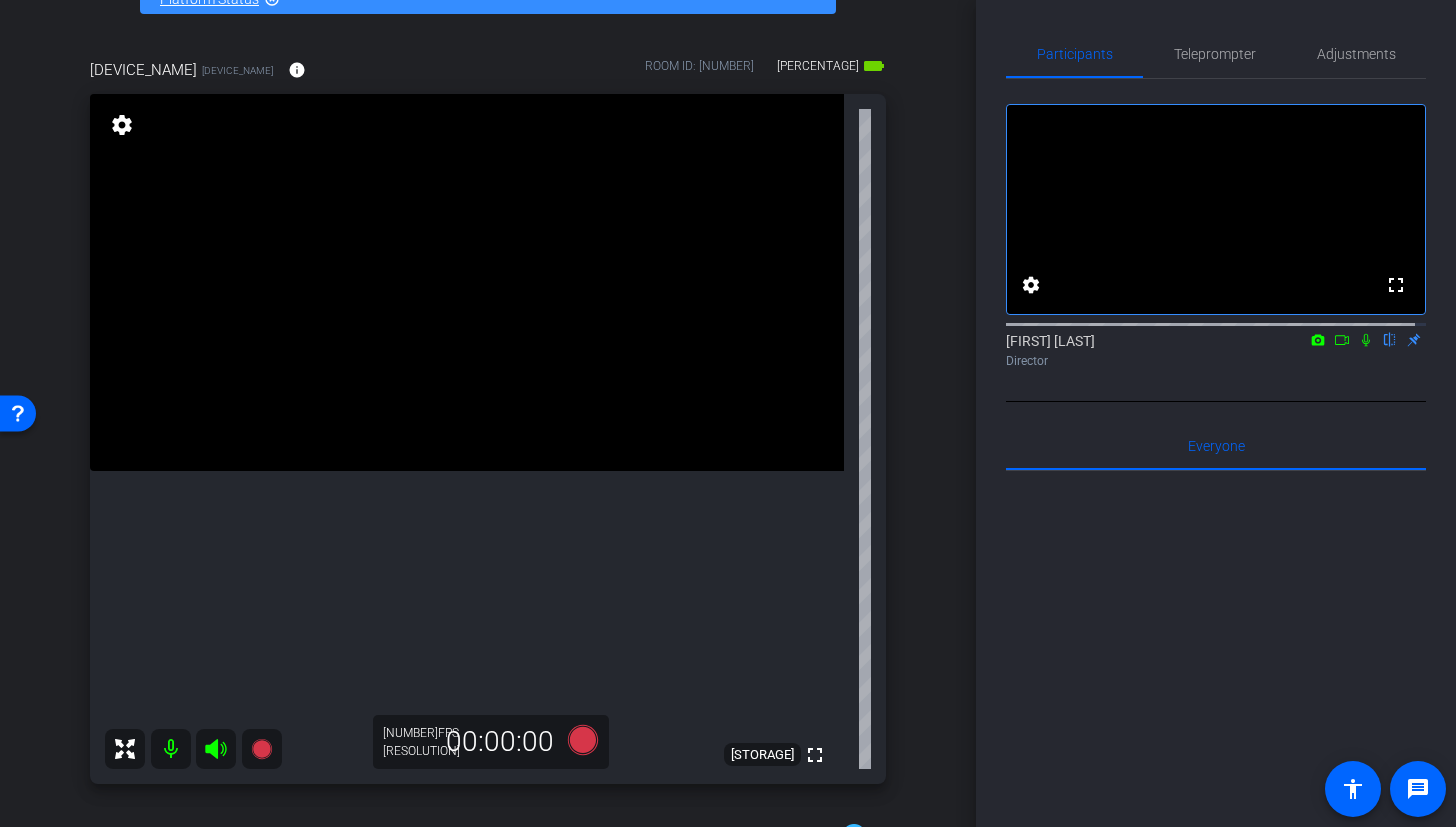 click at bounding box center (467, 282) 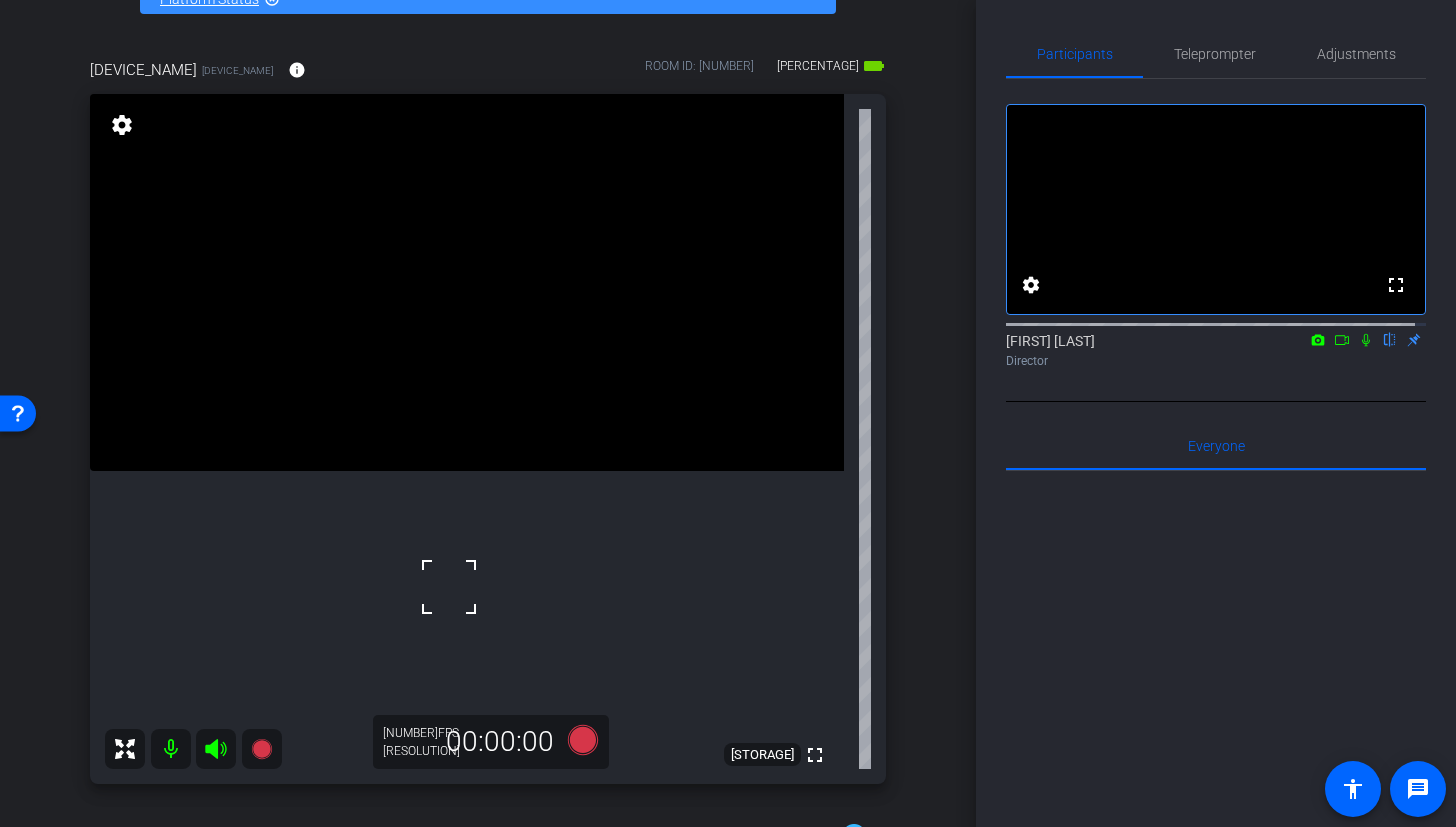 click at bounding box center [449, 587] 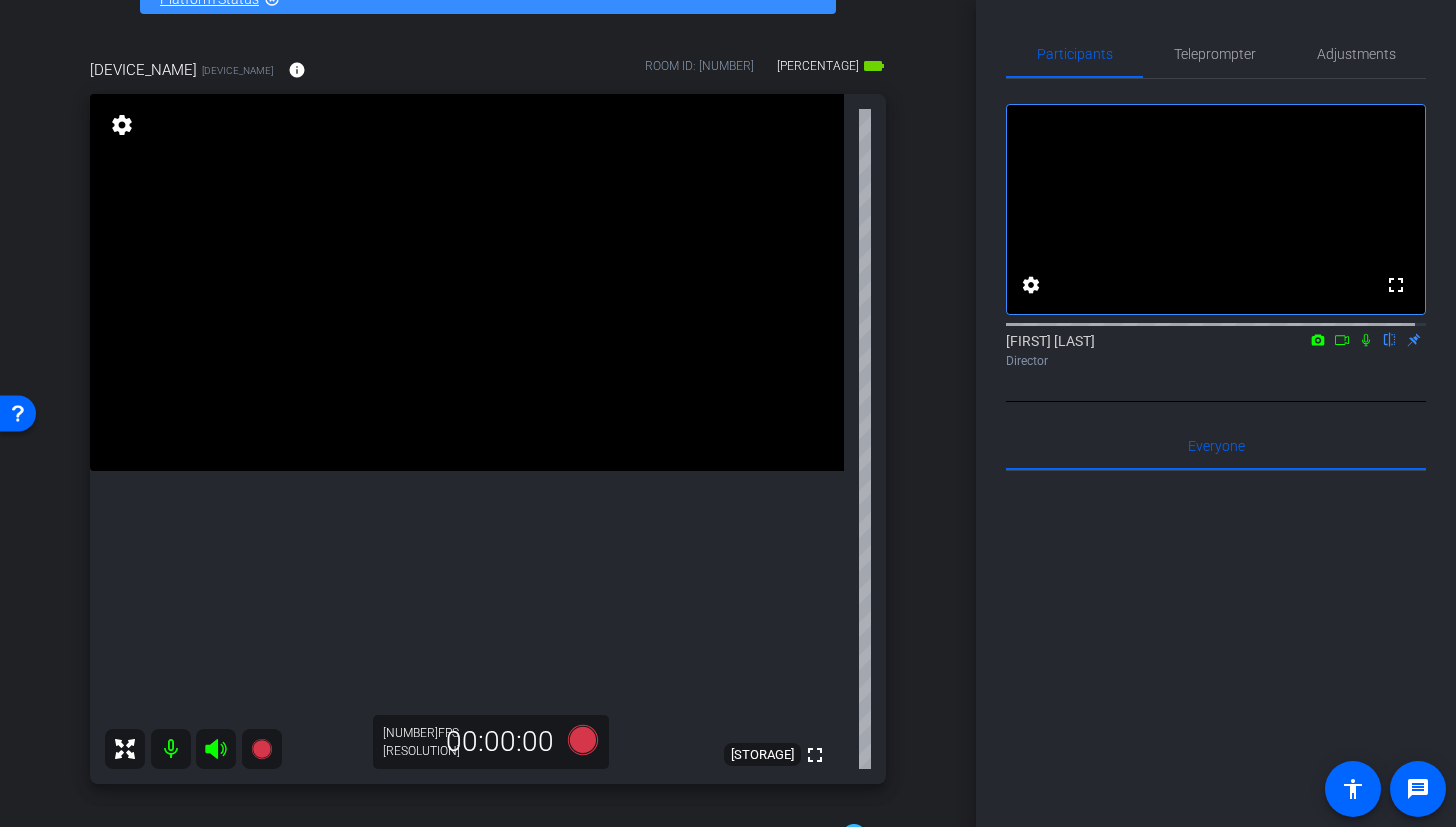 click at bounding box center (467, 282) 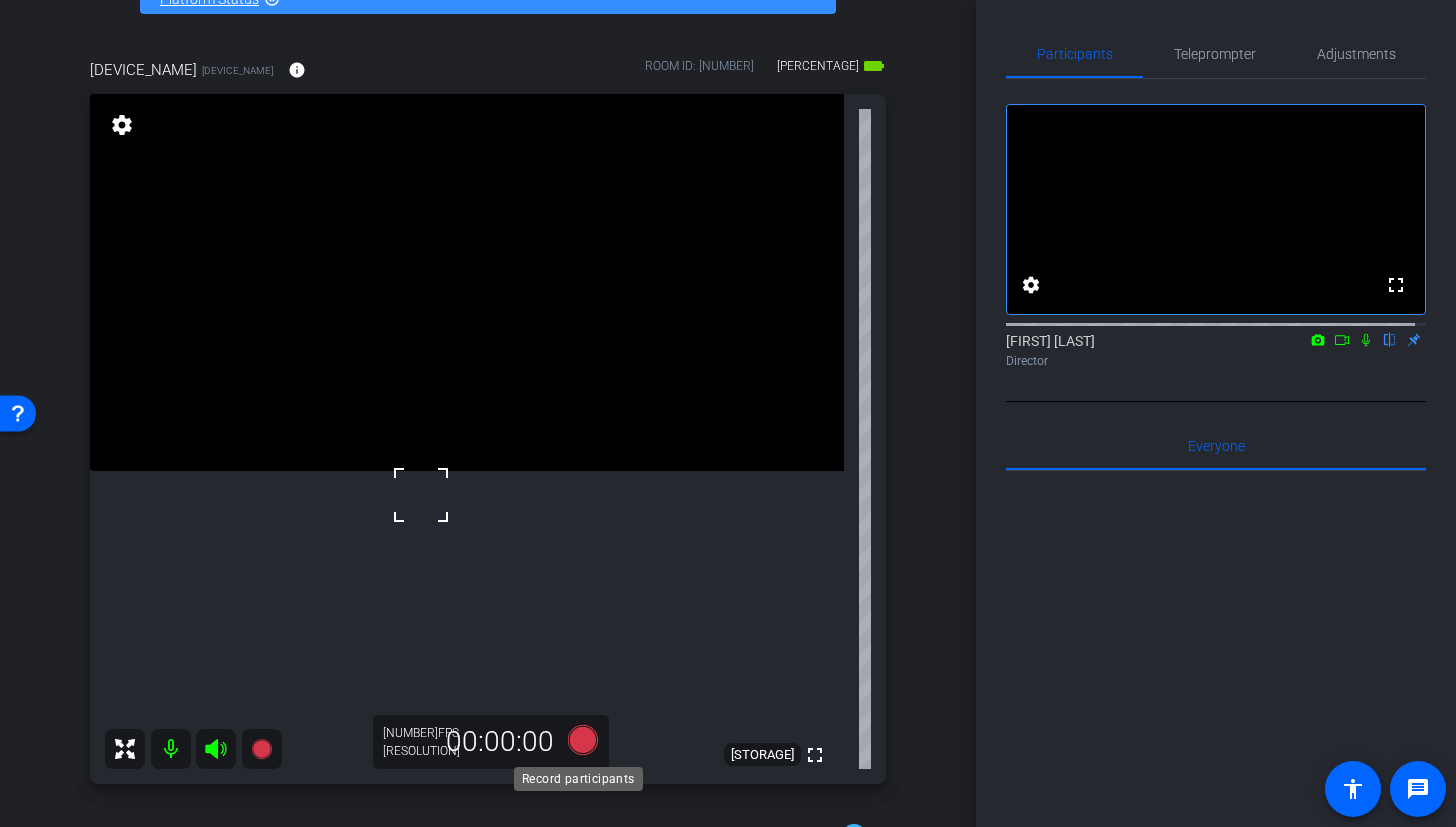 click at bounding box center [583, 740] 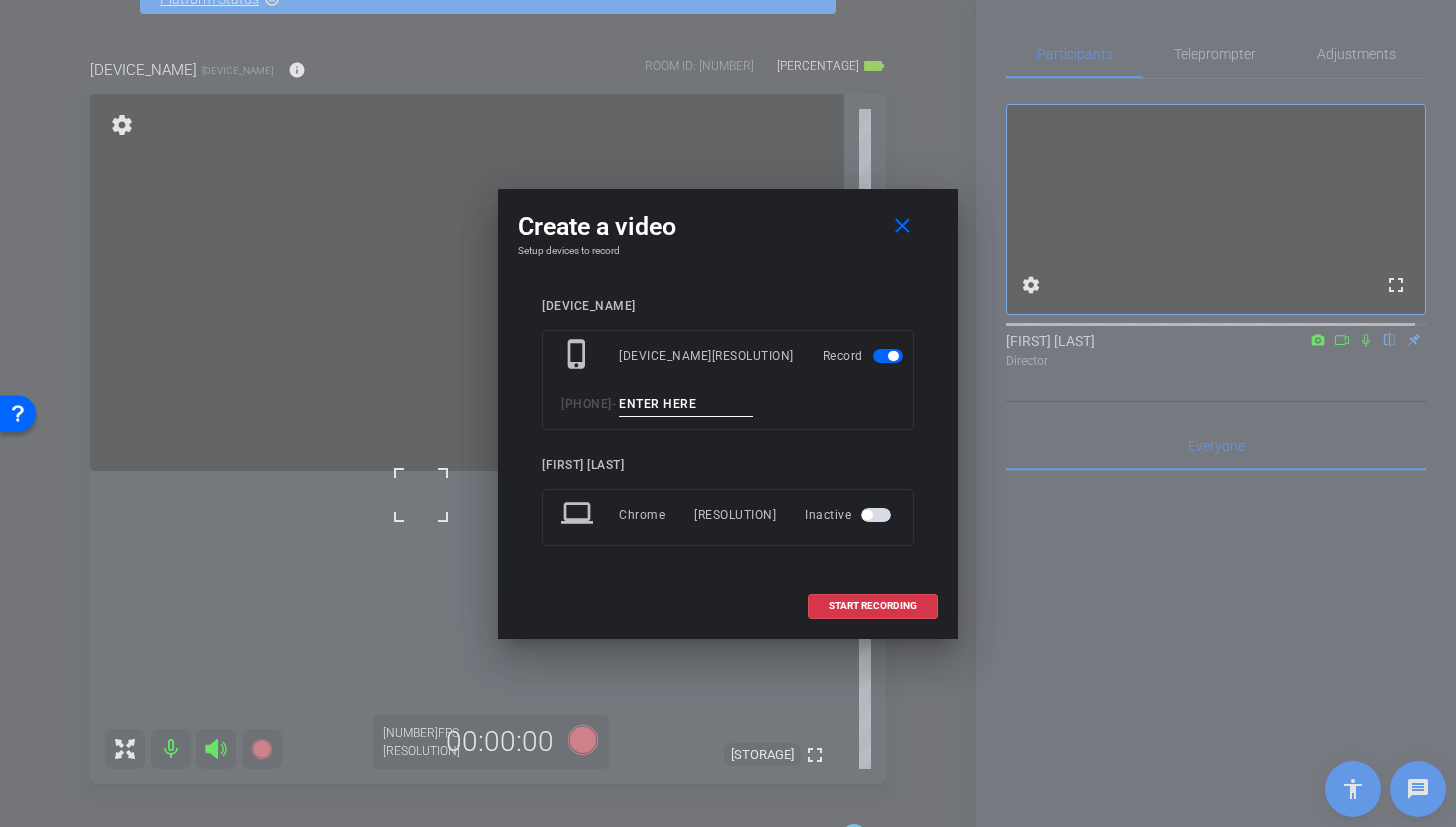 click at bounding box center (686, 404) 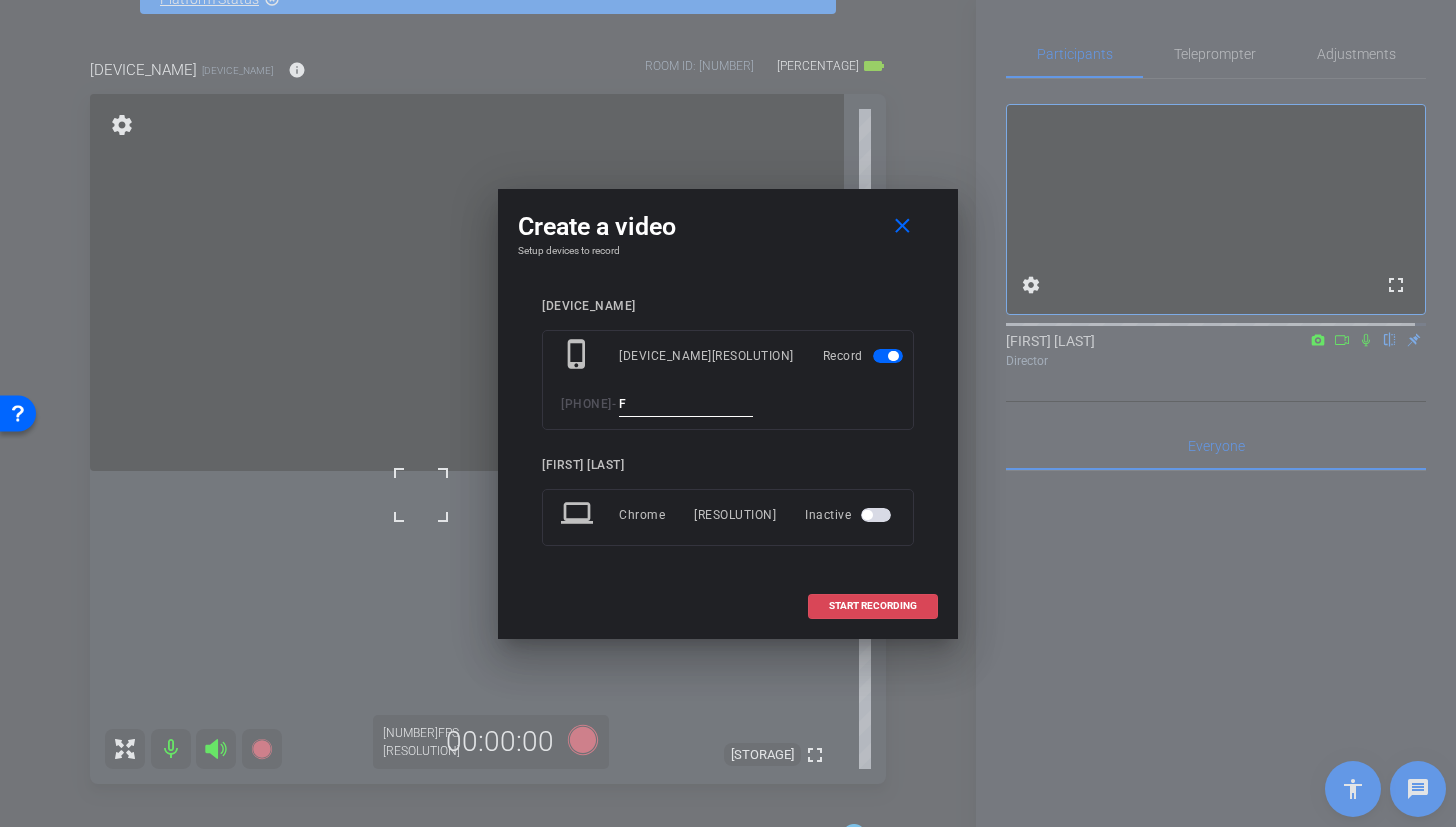 type on "F" 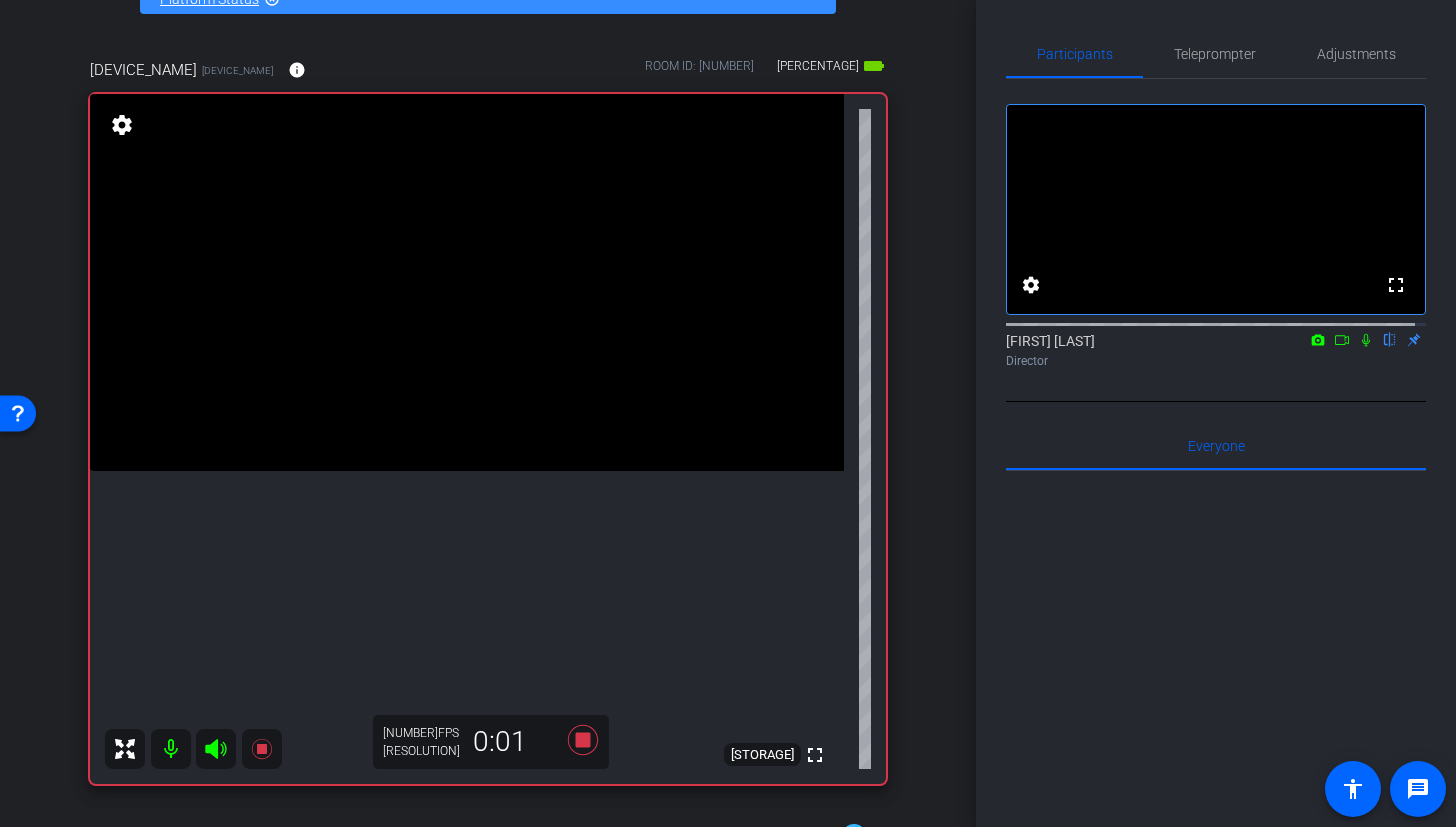 click at bounding box center (467, 282) 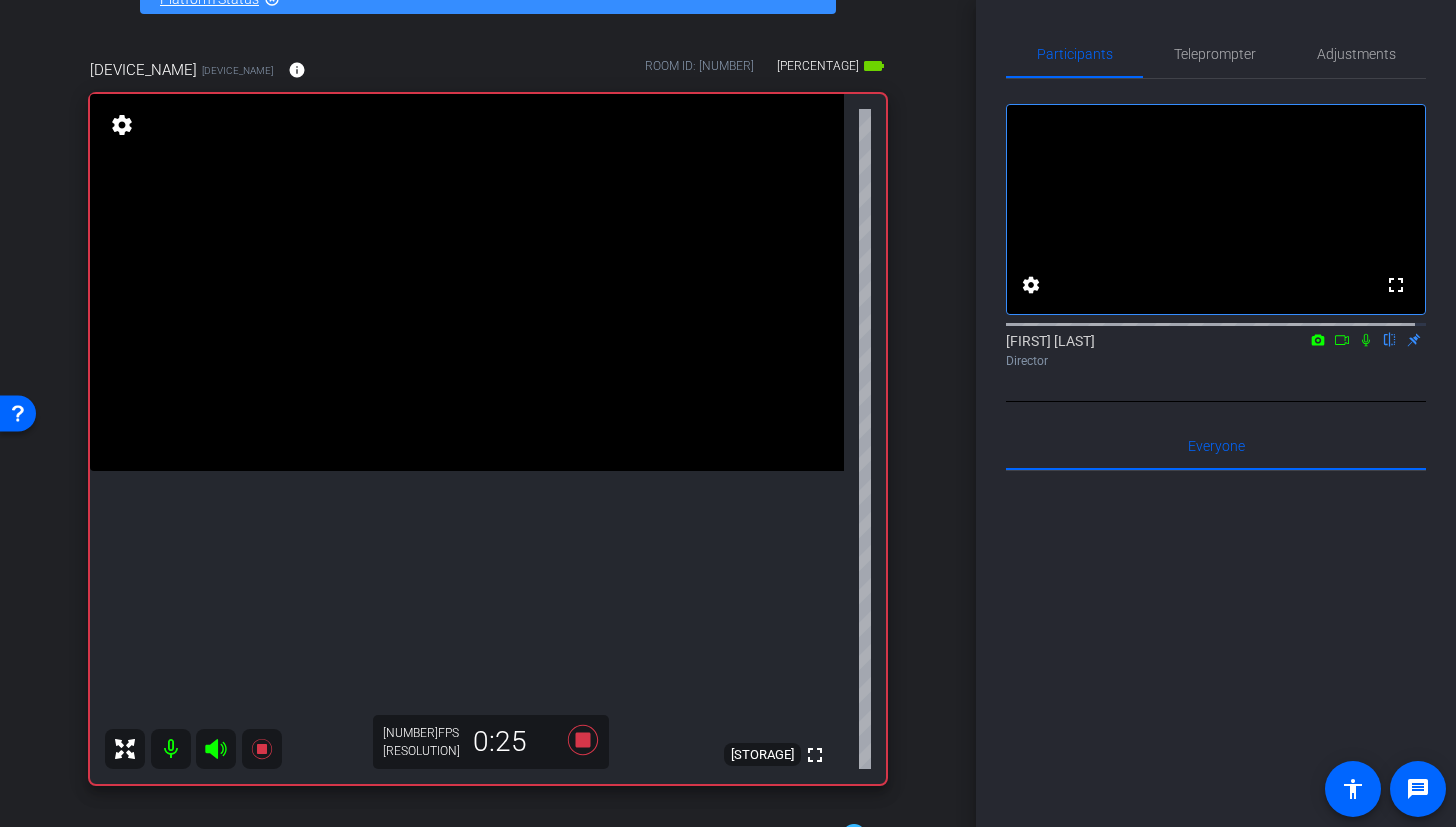 click at bounding box center (467, 282) 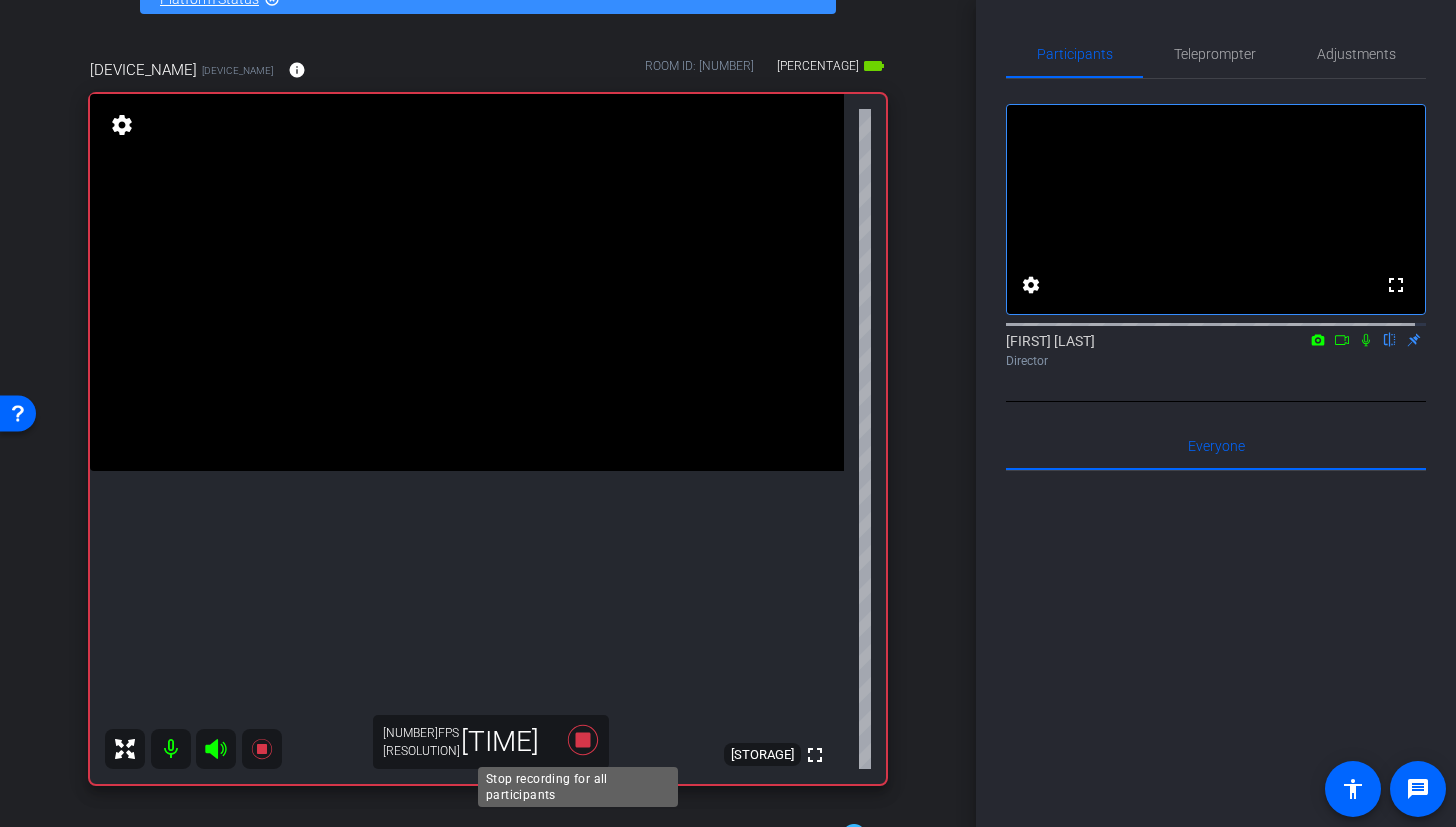 click at bounding box center (583, 740) 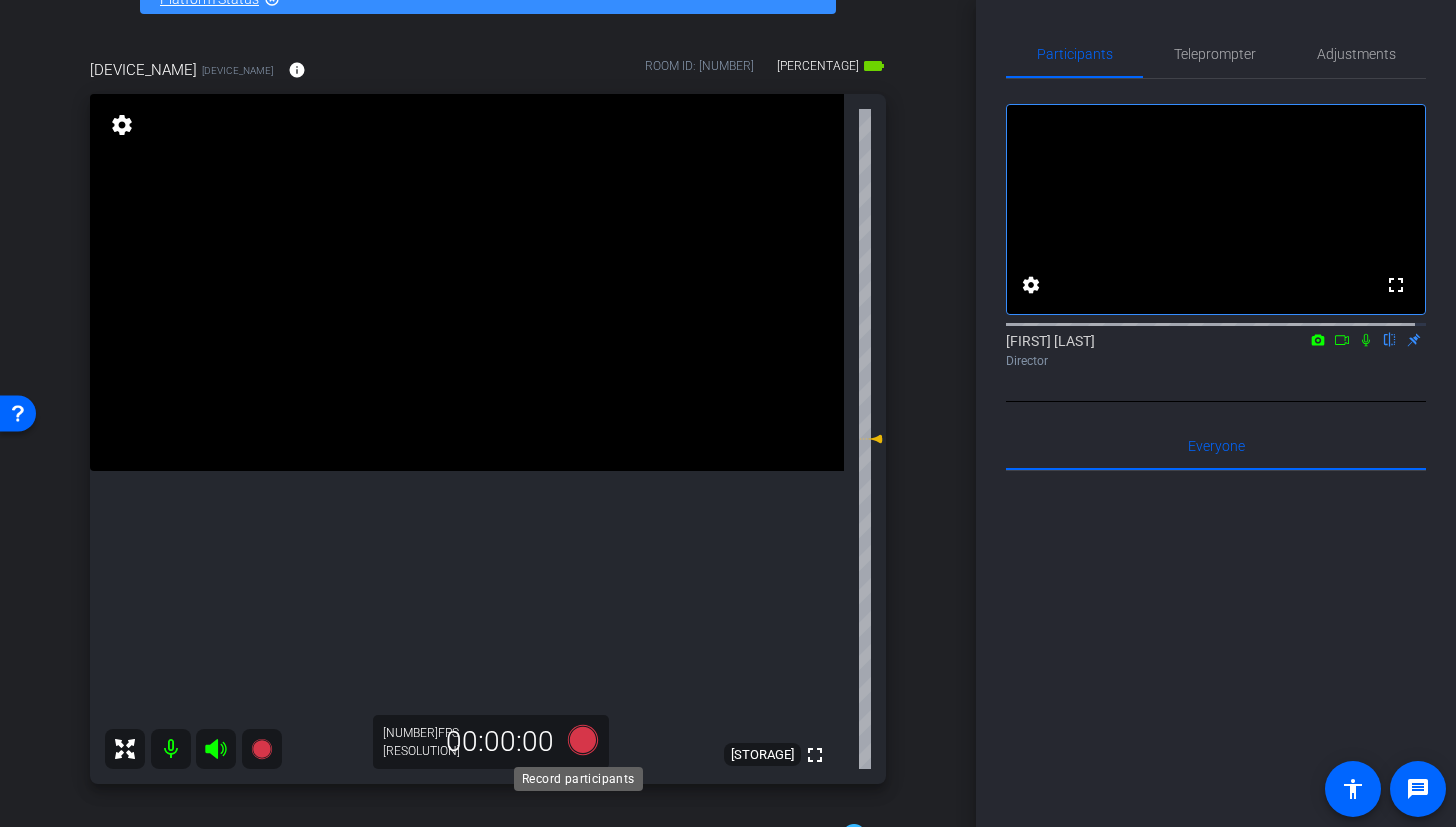 click at bounding box center (583, 740) 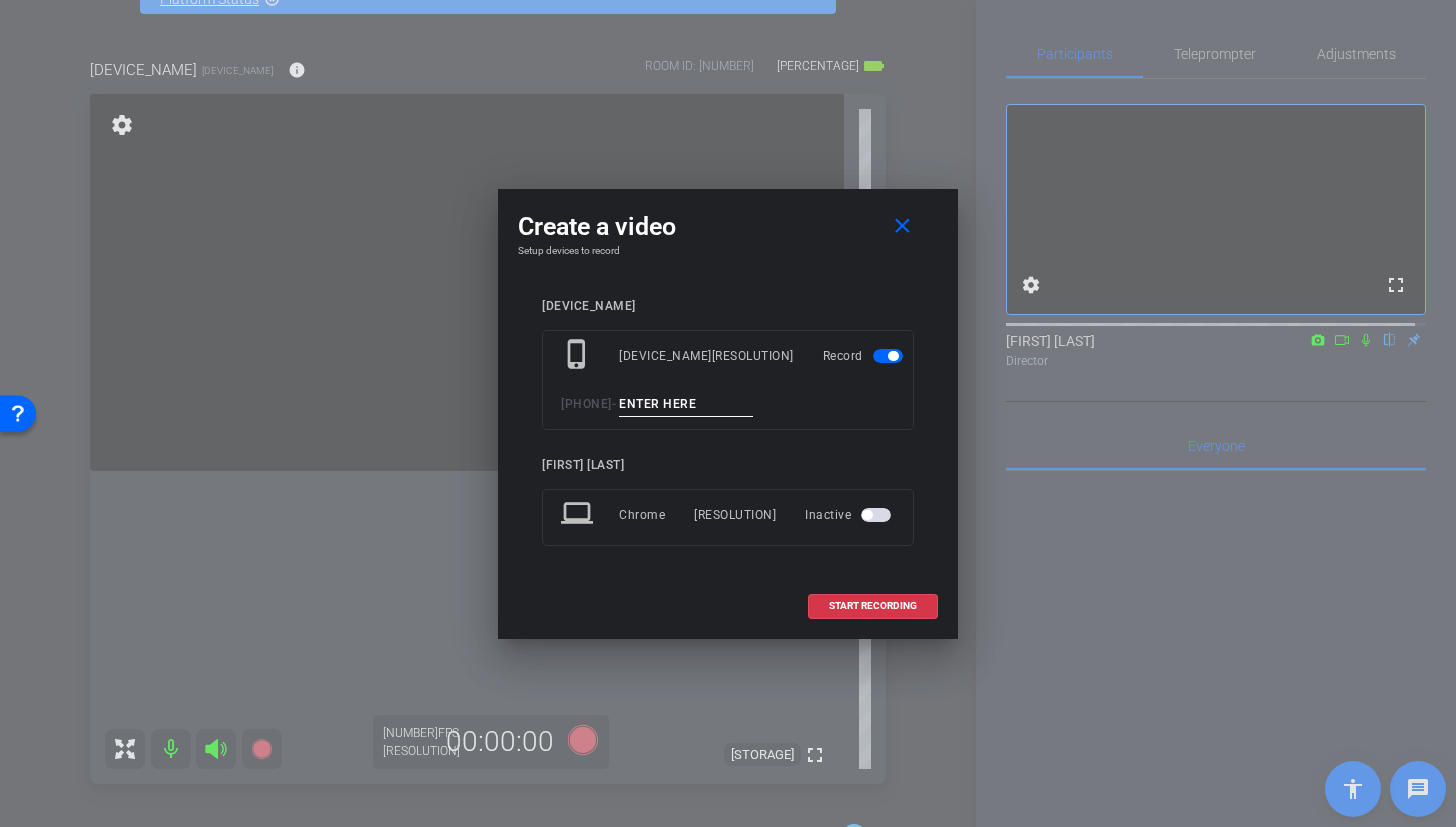 click at bounding box center [686, 404] 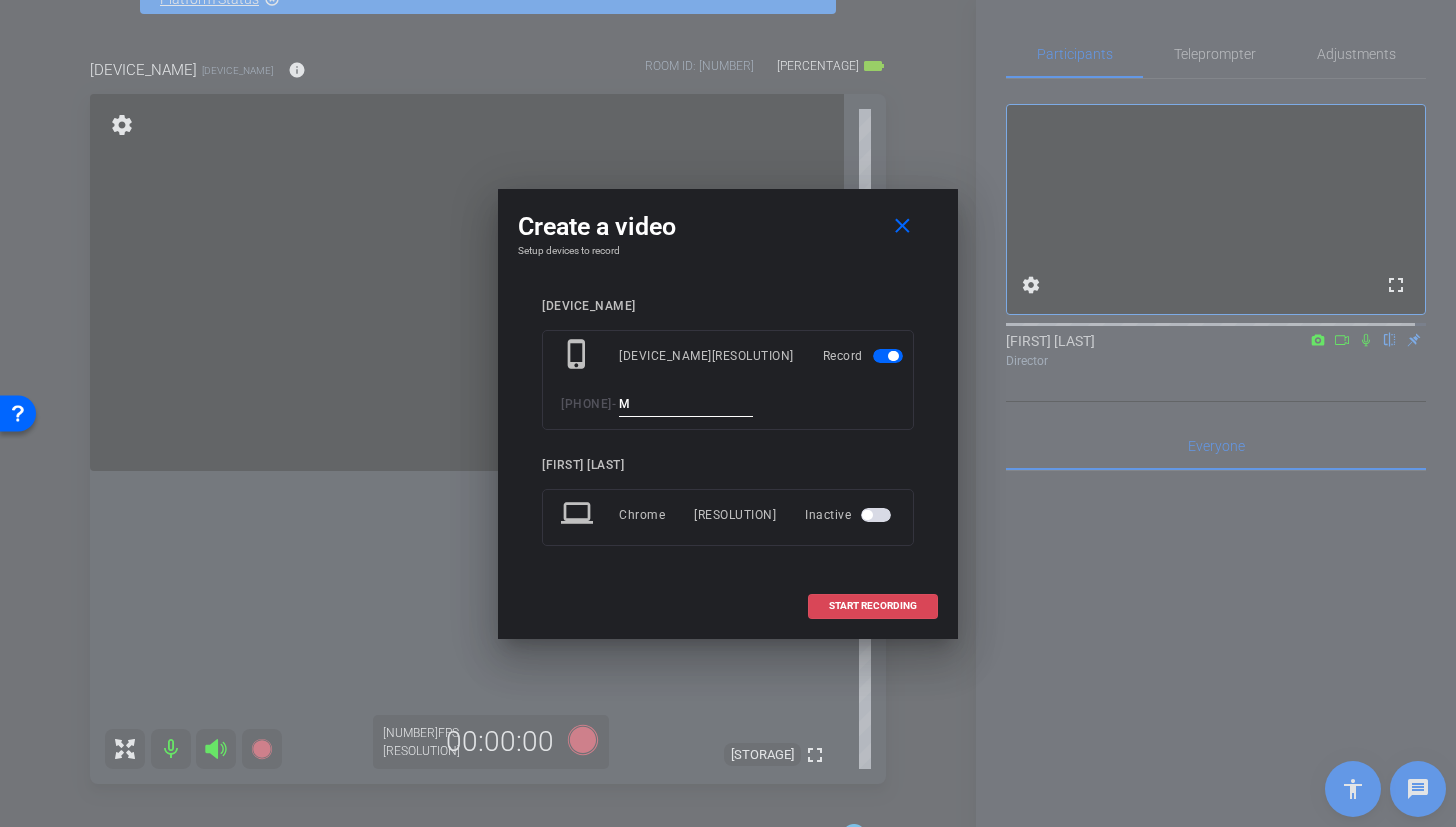 type on "M" 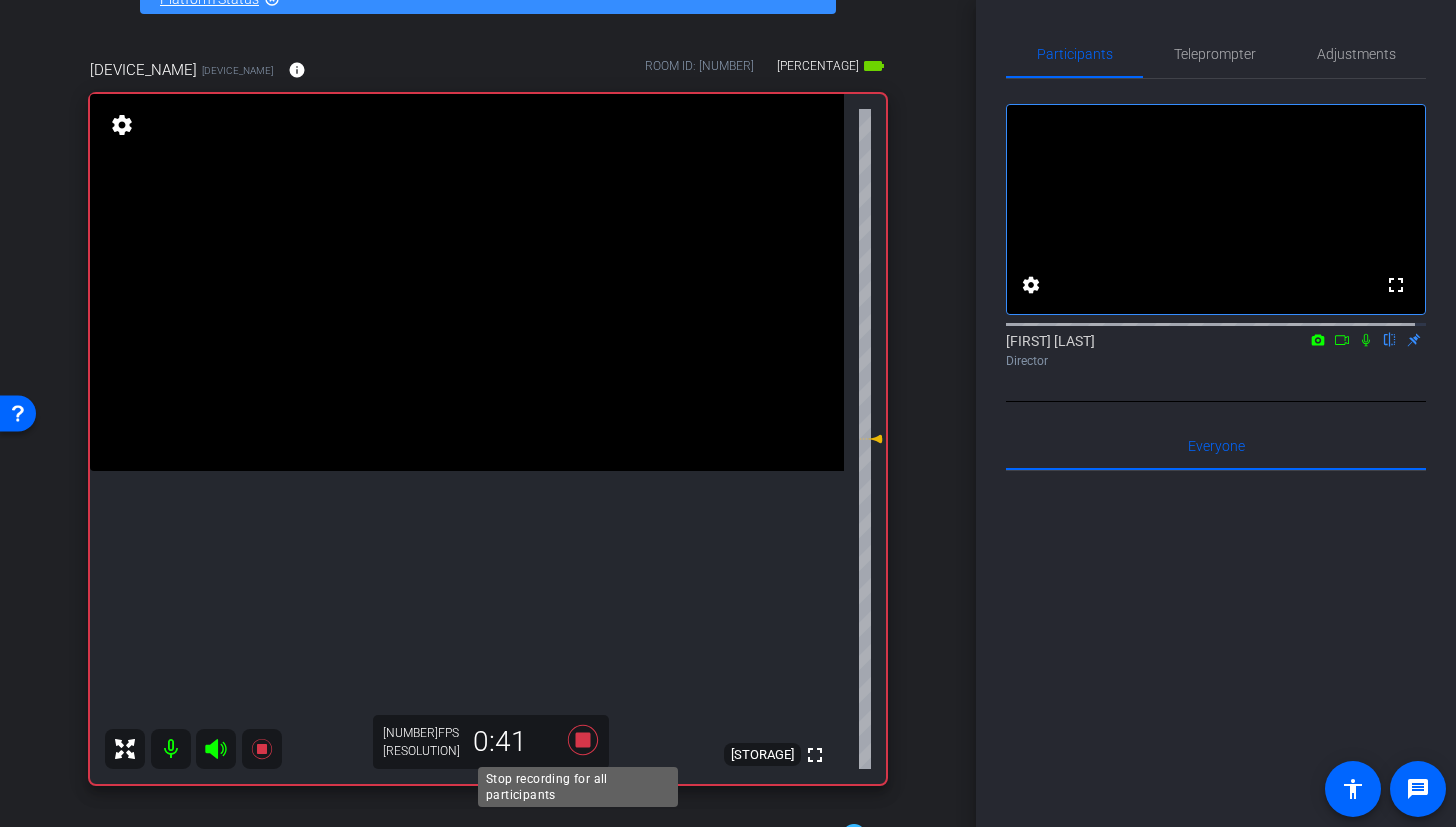 click at bounding box center [583, 740] 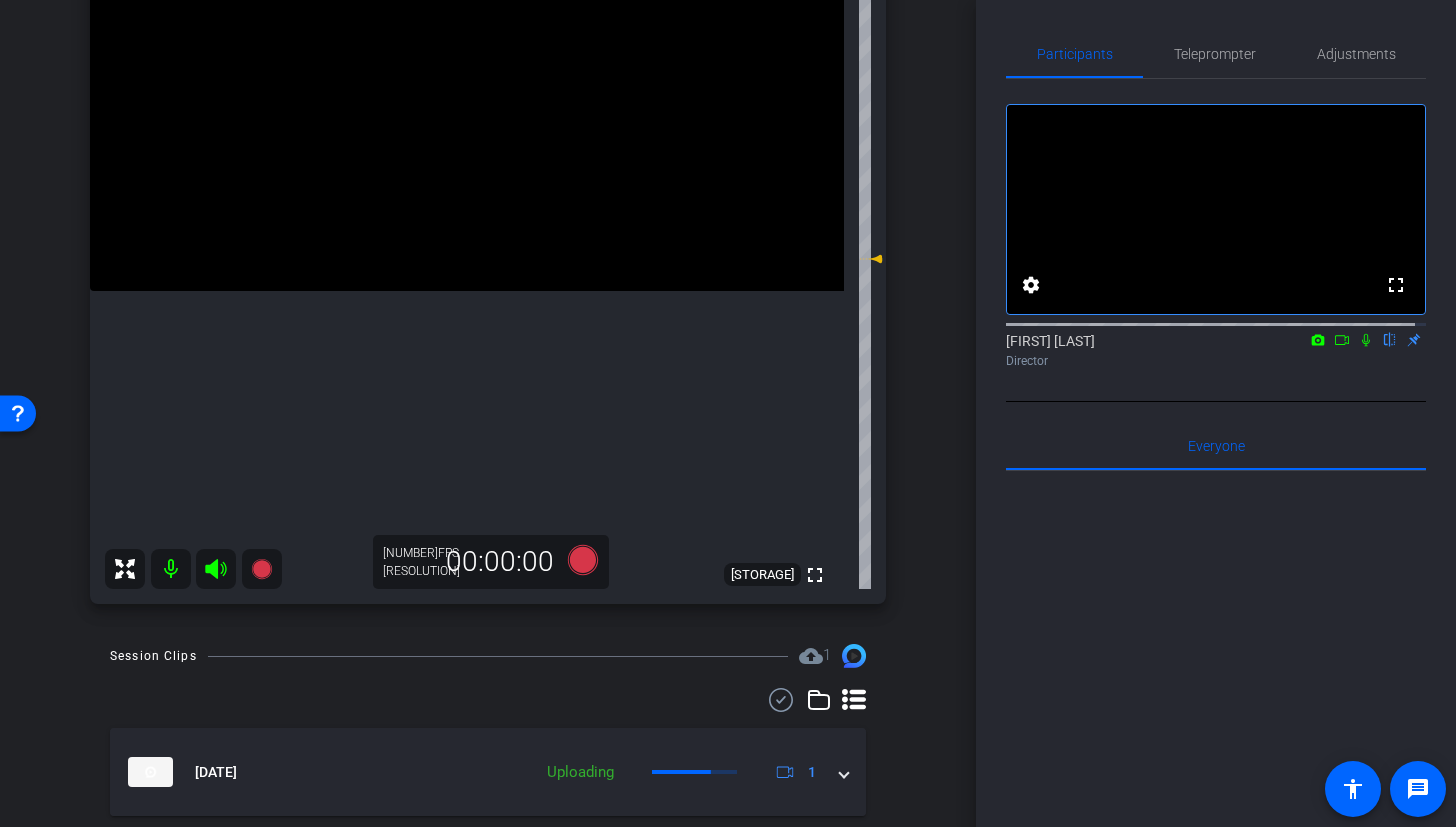 scroll, scrollTop: 311, scrollLeft: 0, axis: vertical 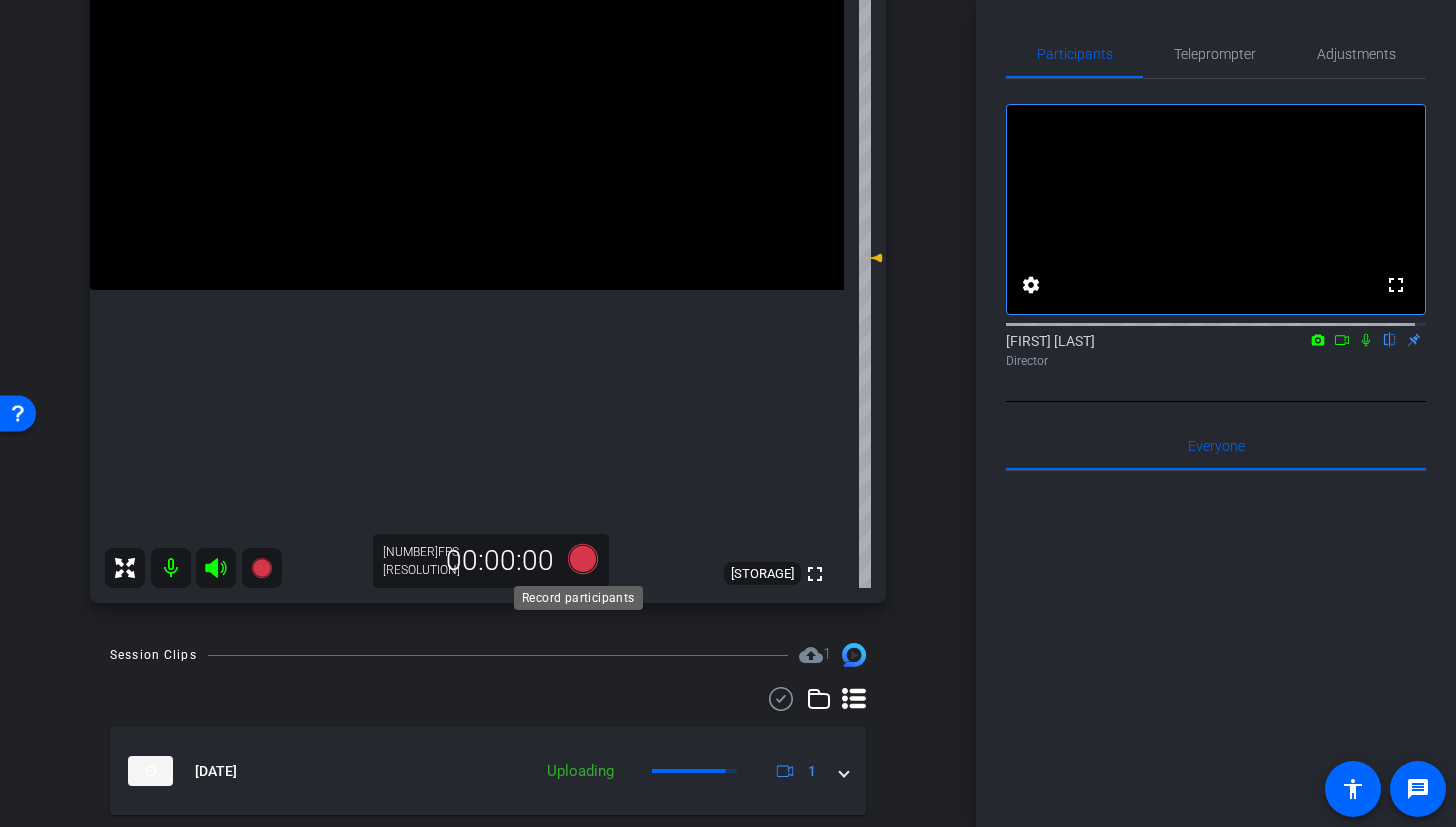click at bounding box center [583, 559] 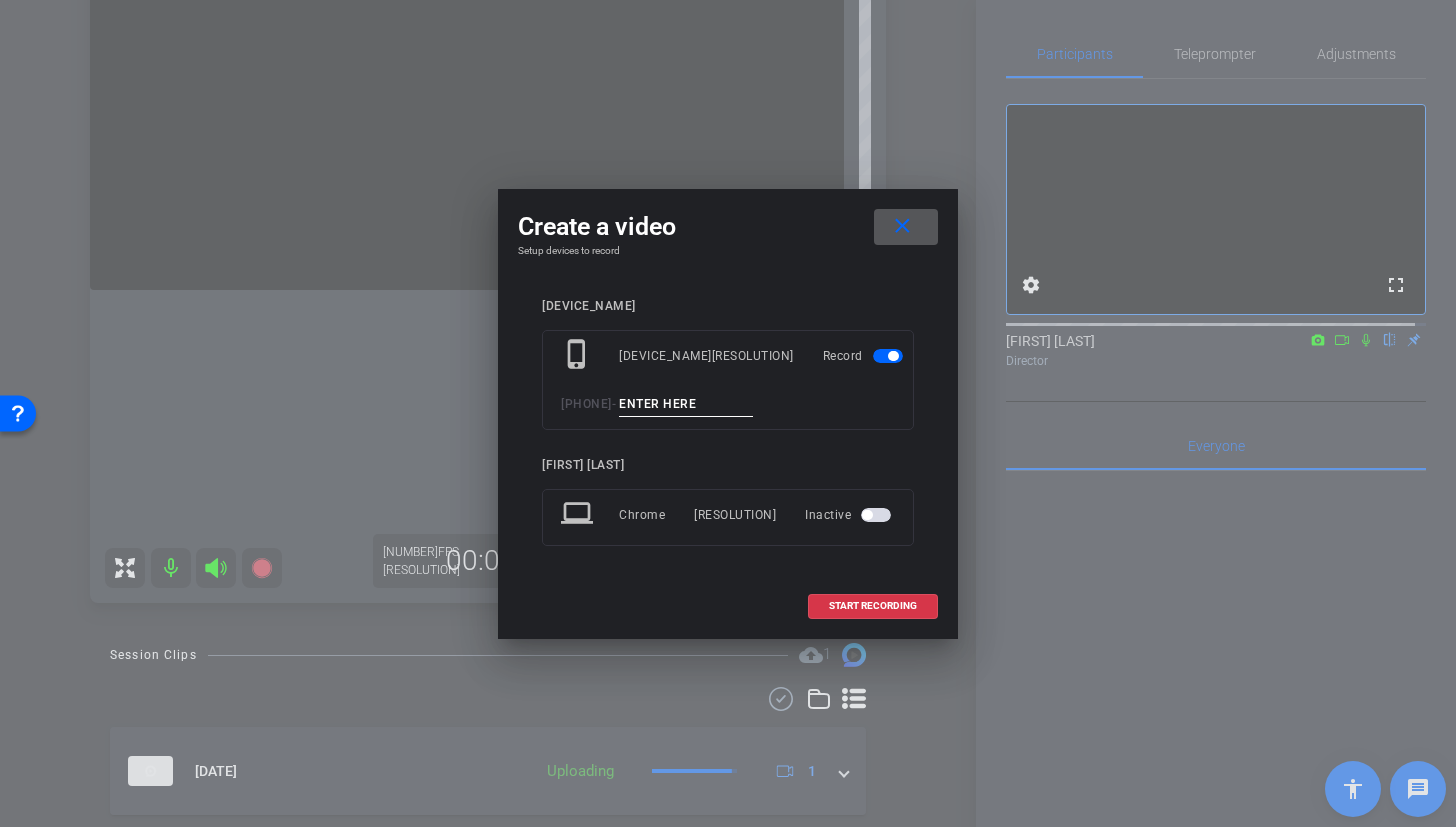 click at bounding box center [686, 404] 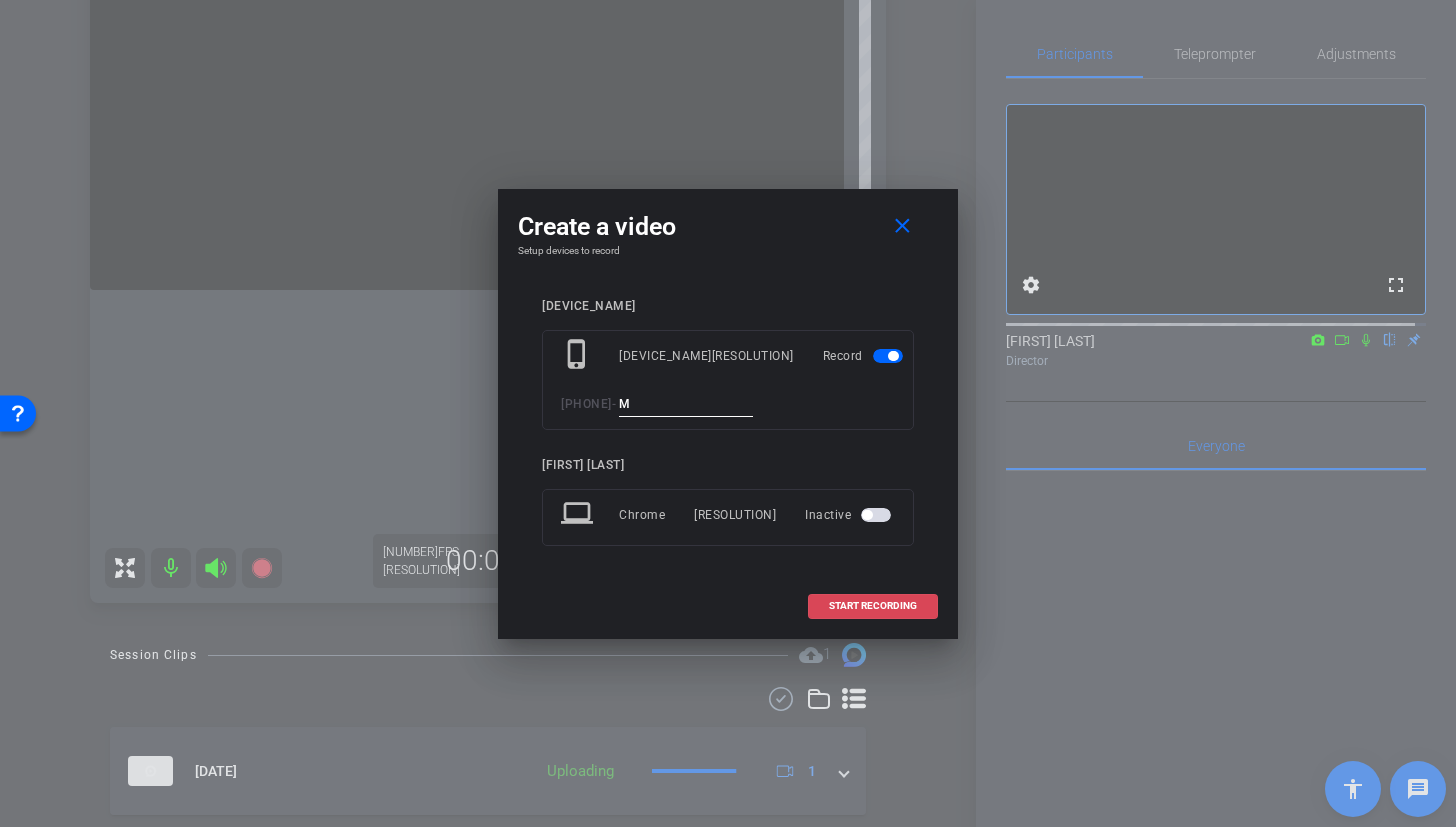 type on "M" 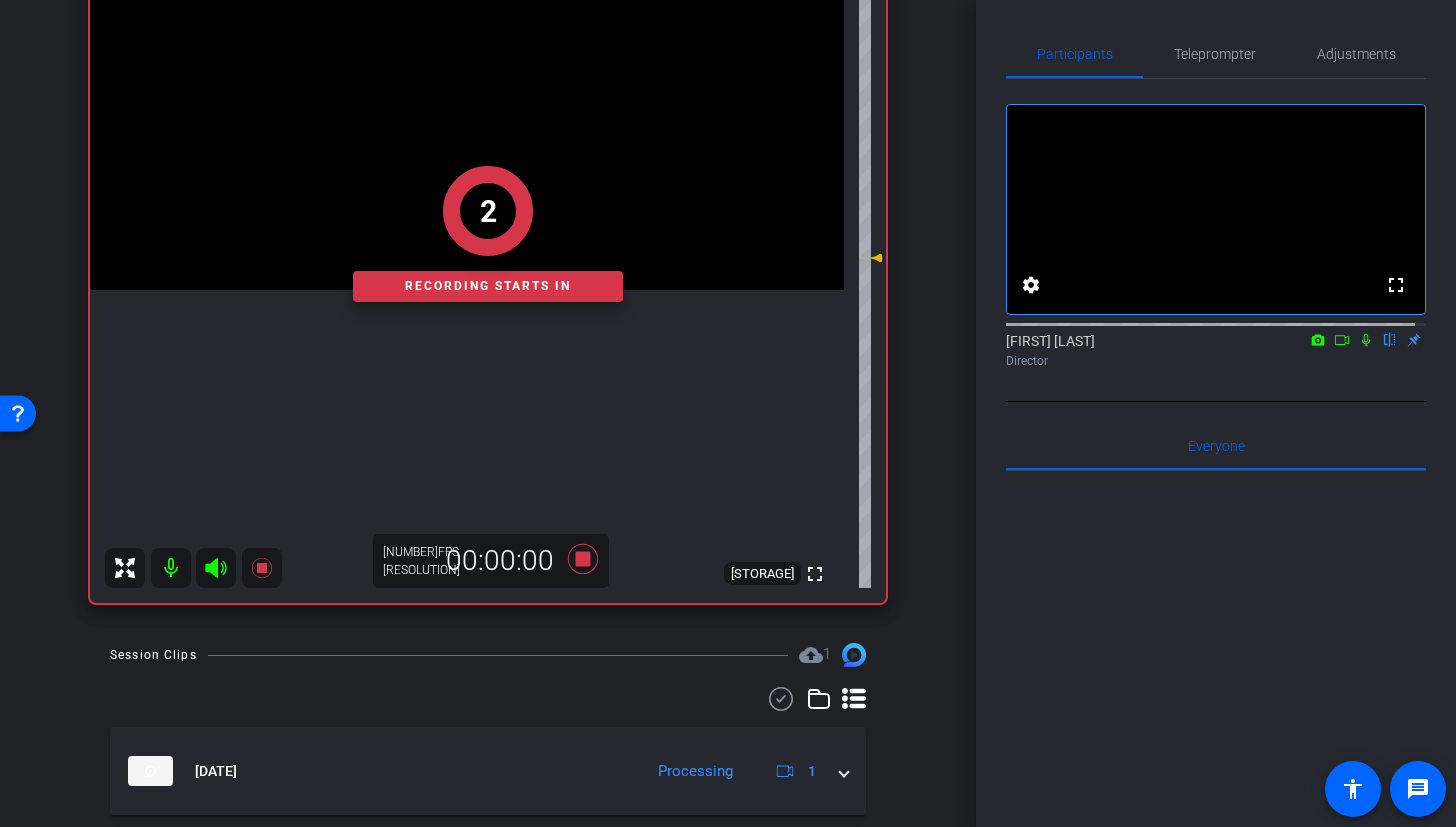 click on "[NUMBER]   Recording starts in" at bounding box center (488, 234) 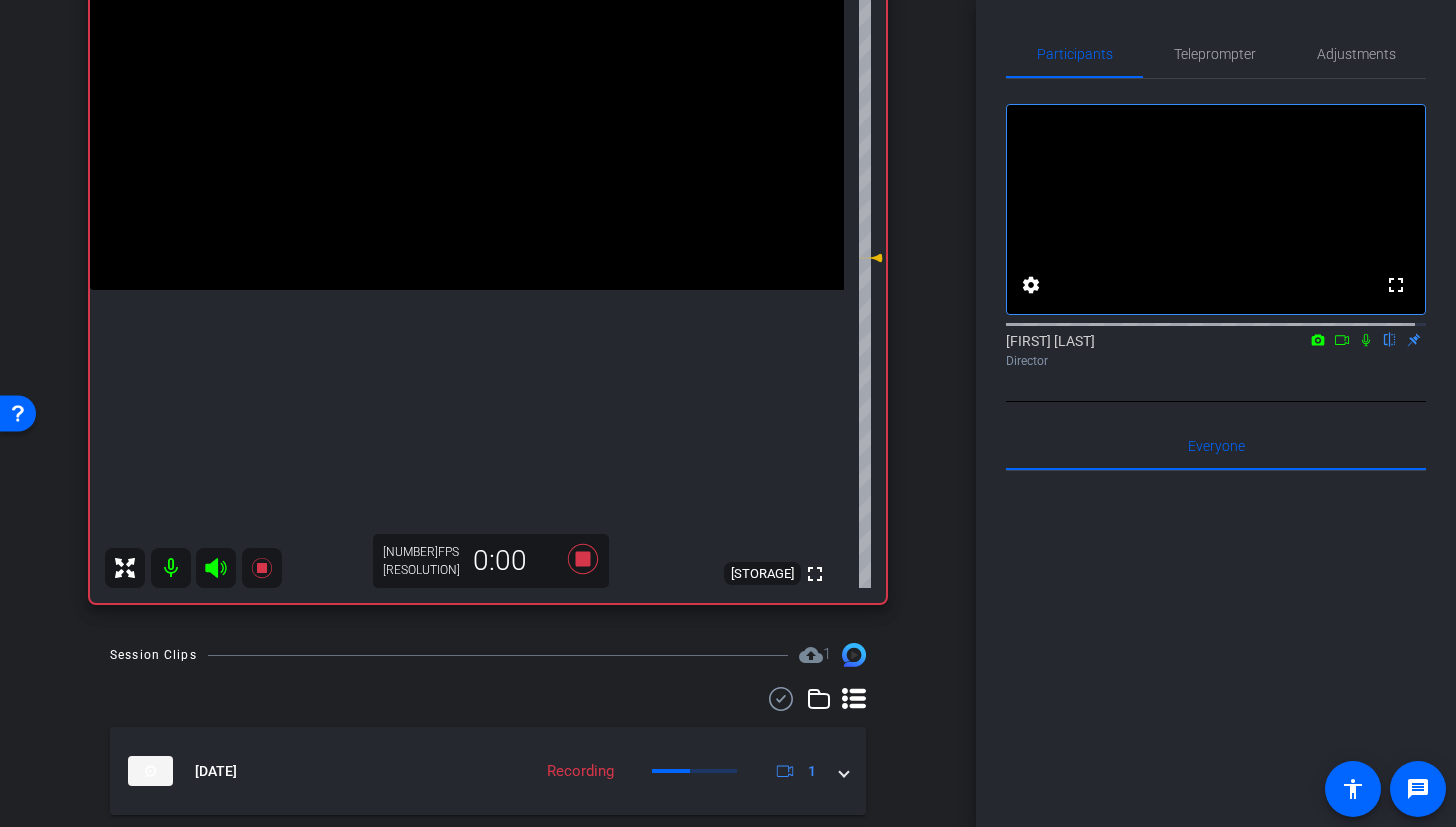 click at bounding box center (467, 101) 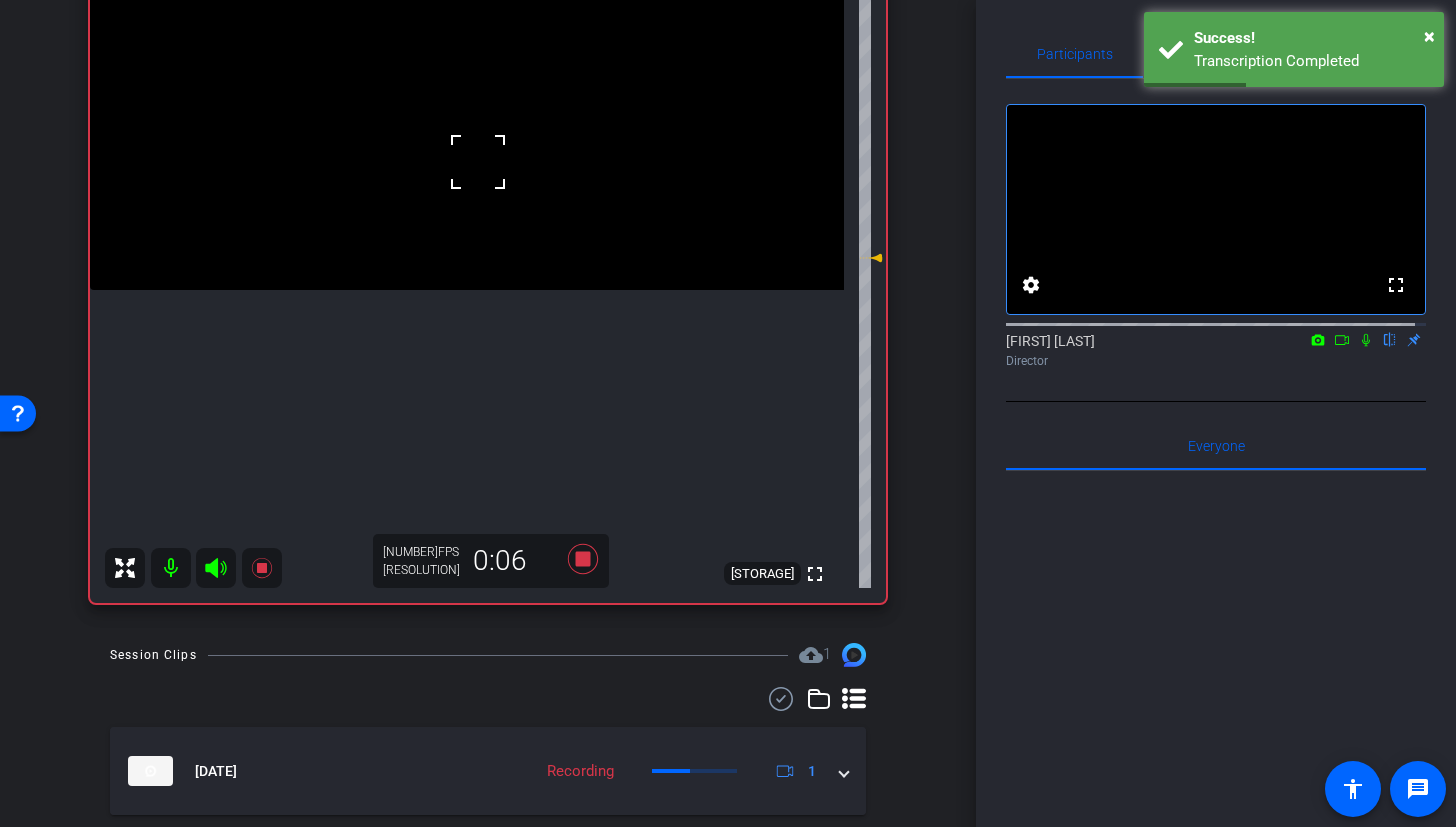 click at bounding box center (467, 101) 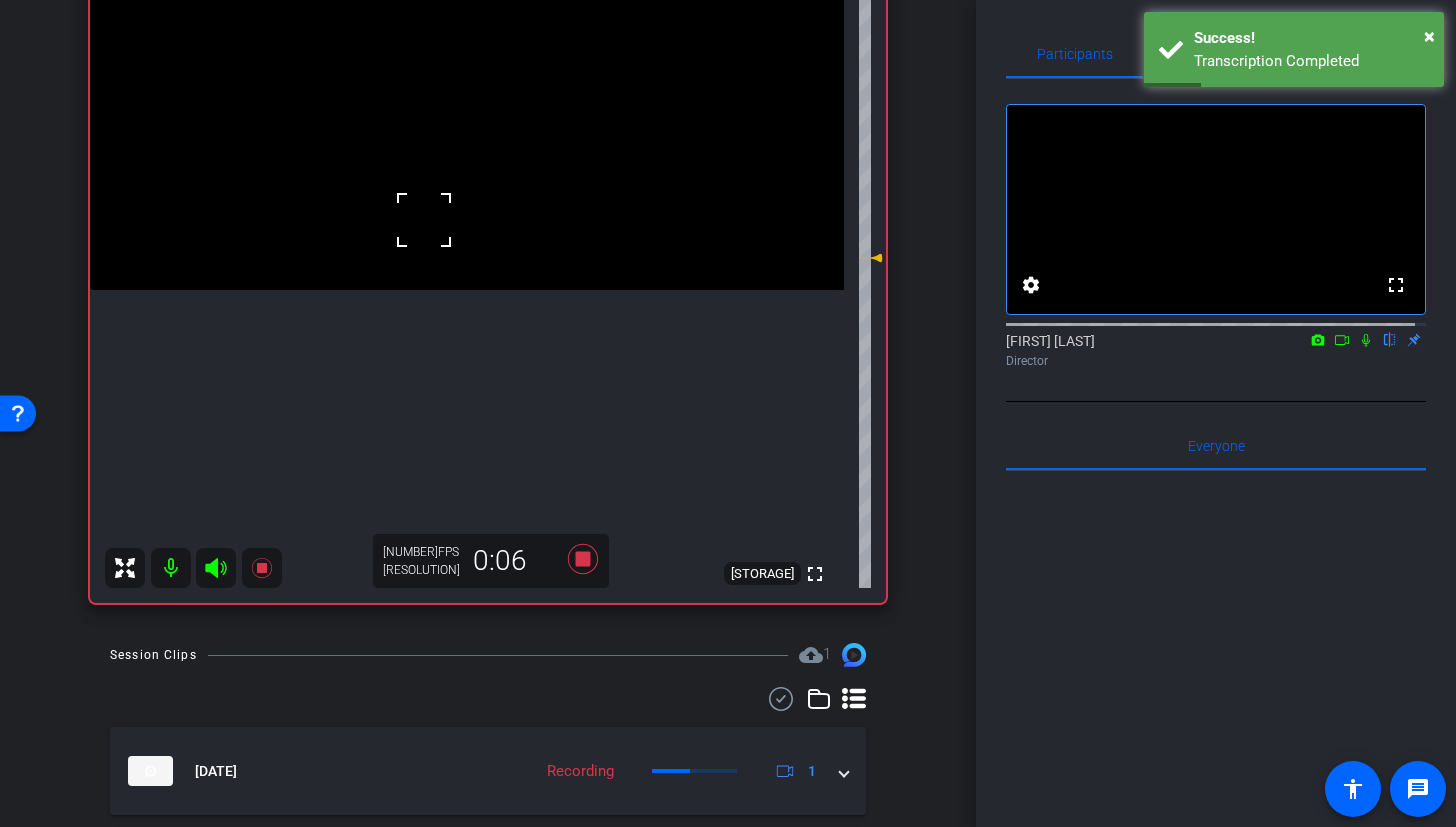 click at bounding box center (424, 220) 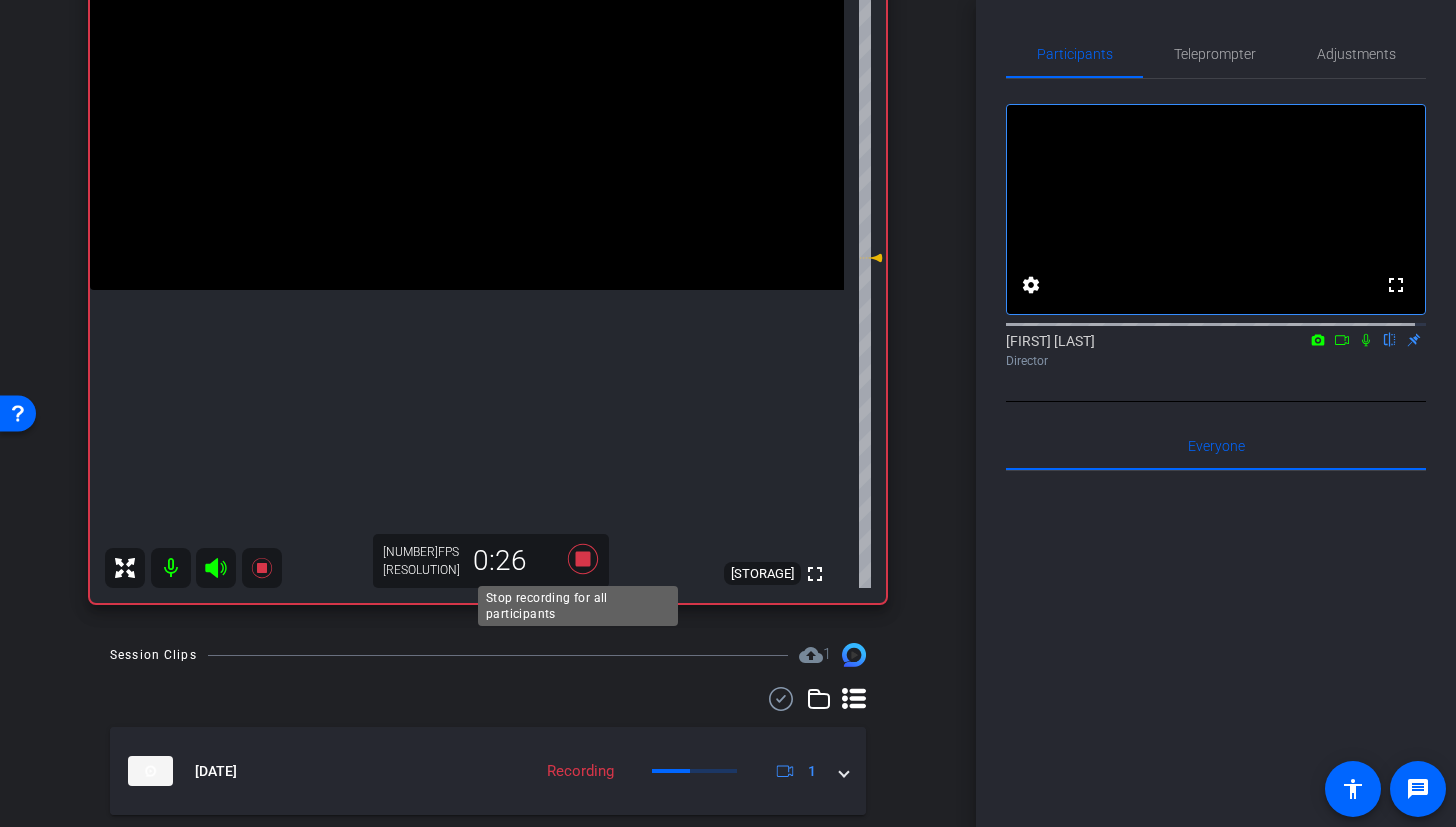 click at bounding box center [583, 559] 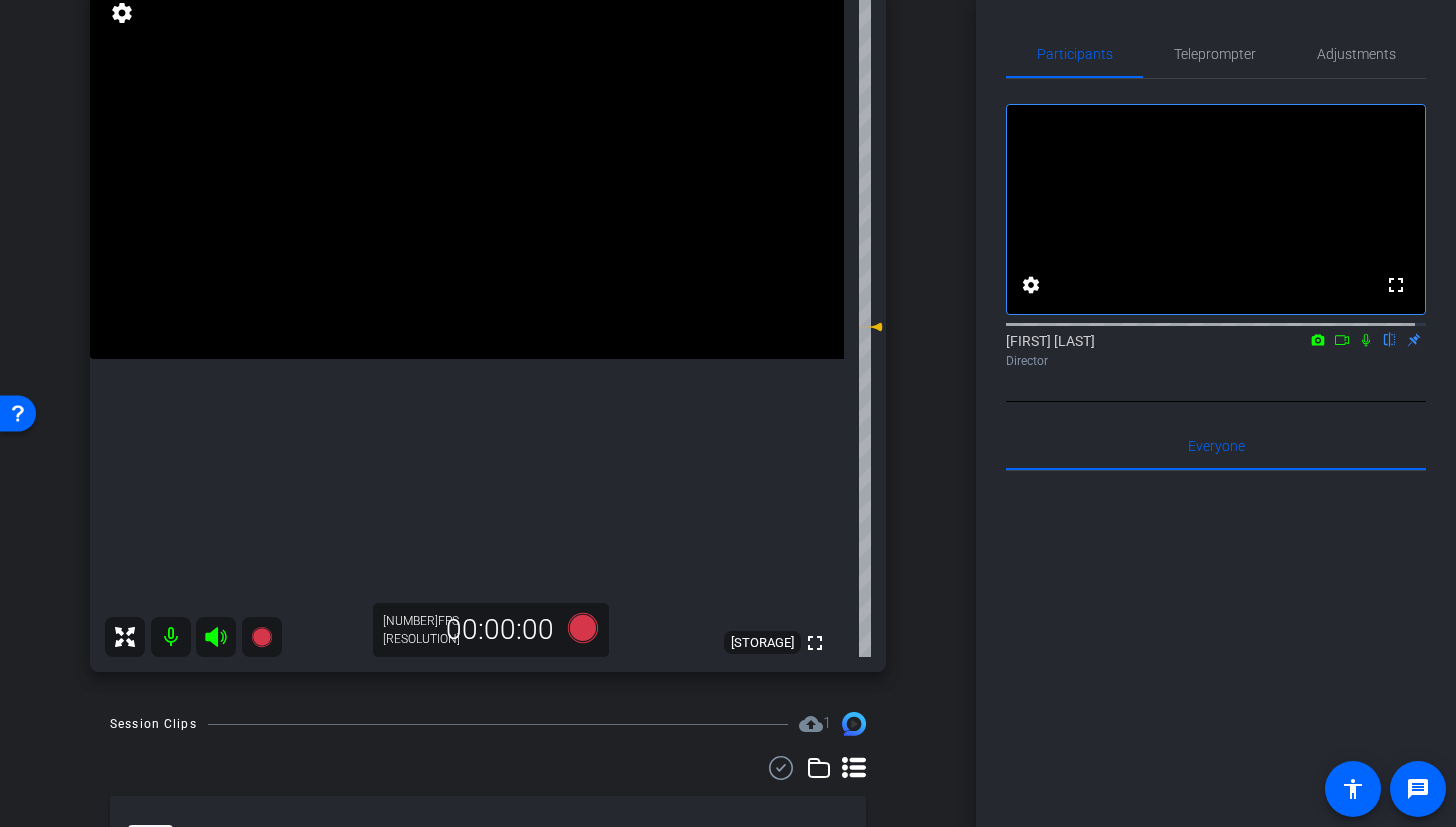 scroll, scrollTop: 221, scrollLeft: 0, axis: vertical 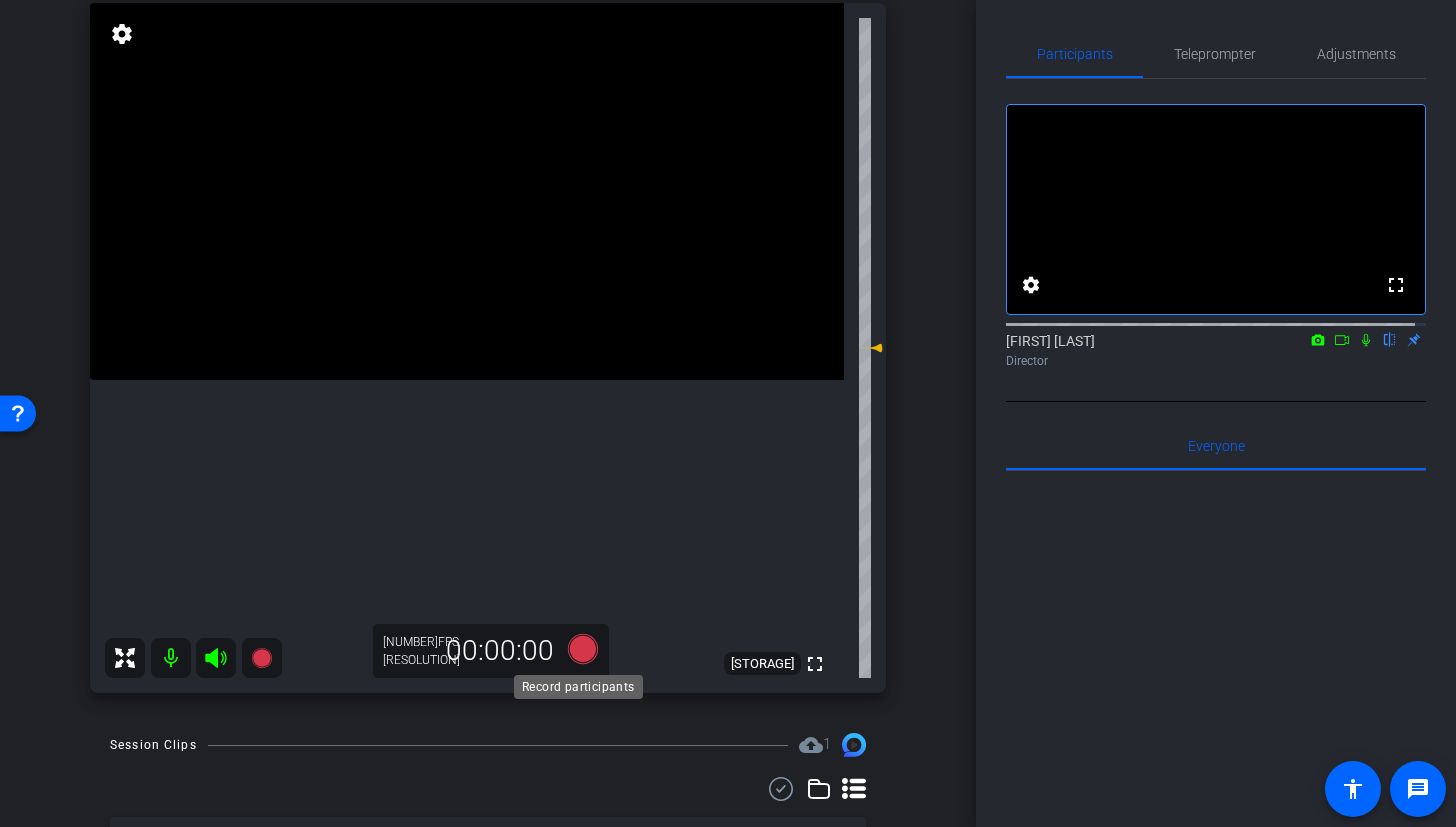 click at bounding box center [583, 649] 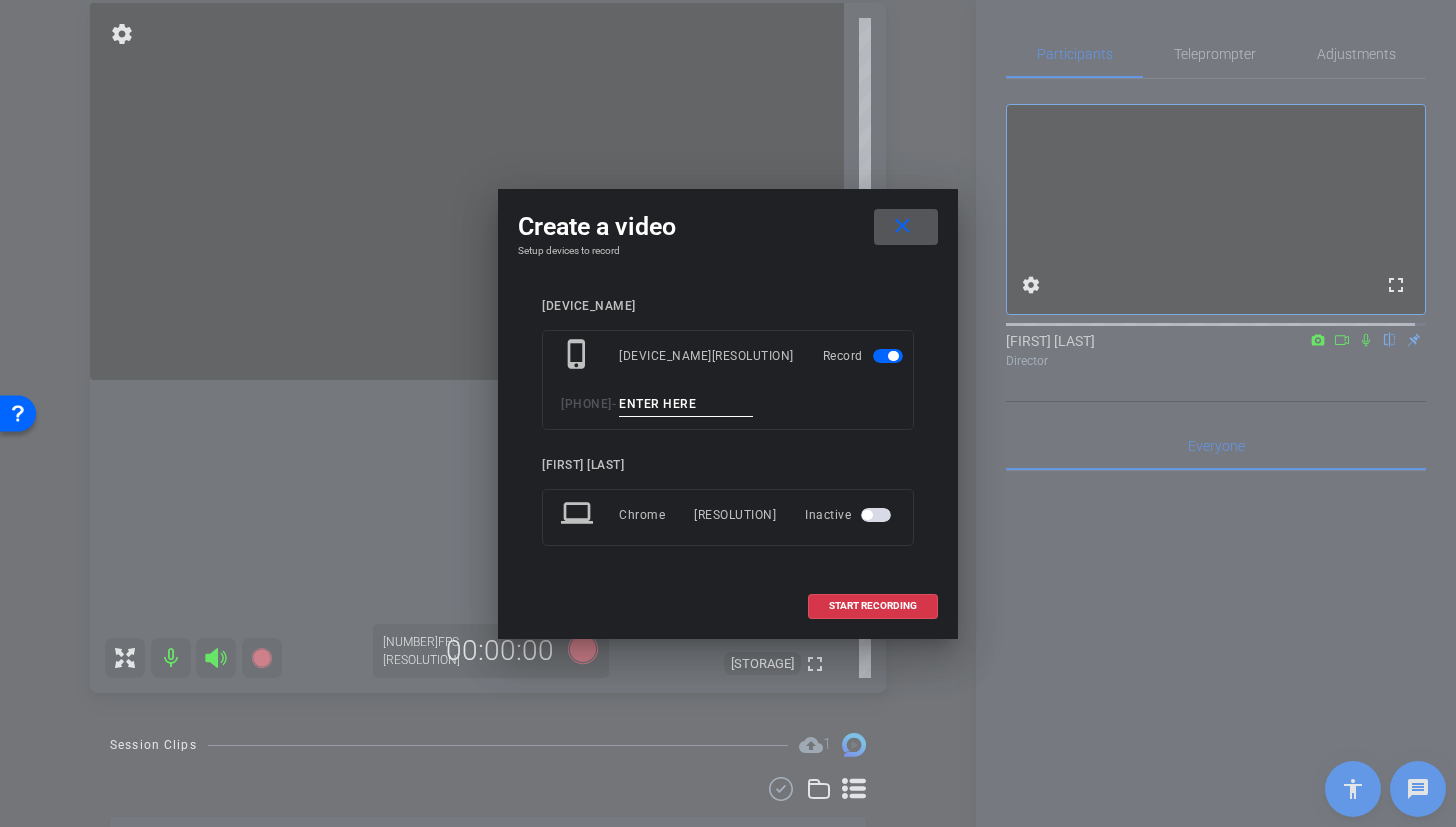 click at bounding box center [686, 404] 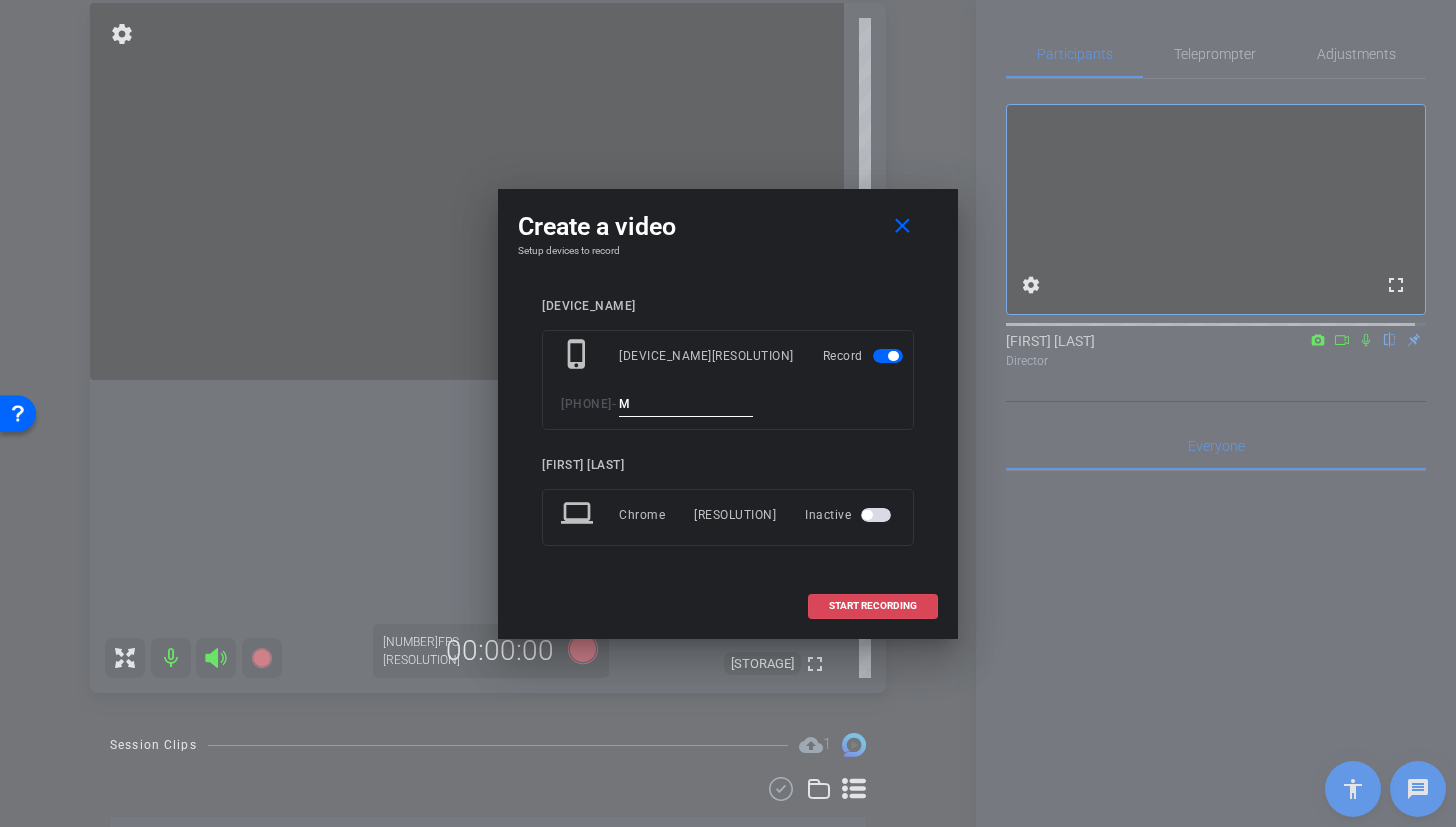 type on "M" 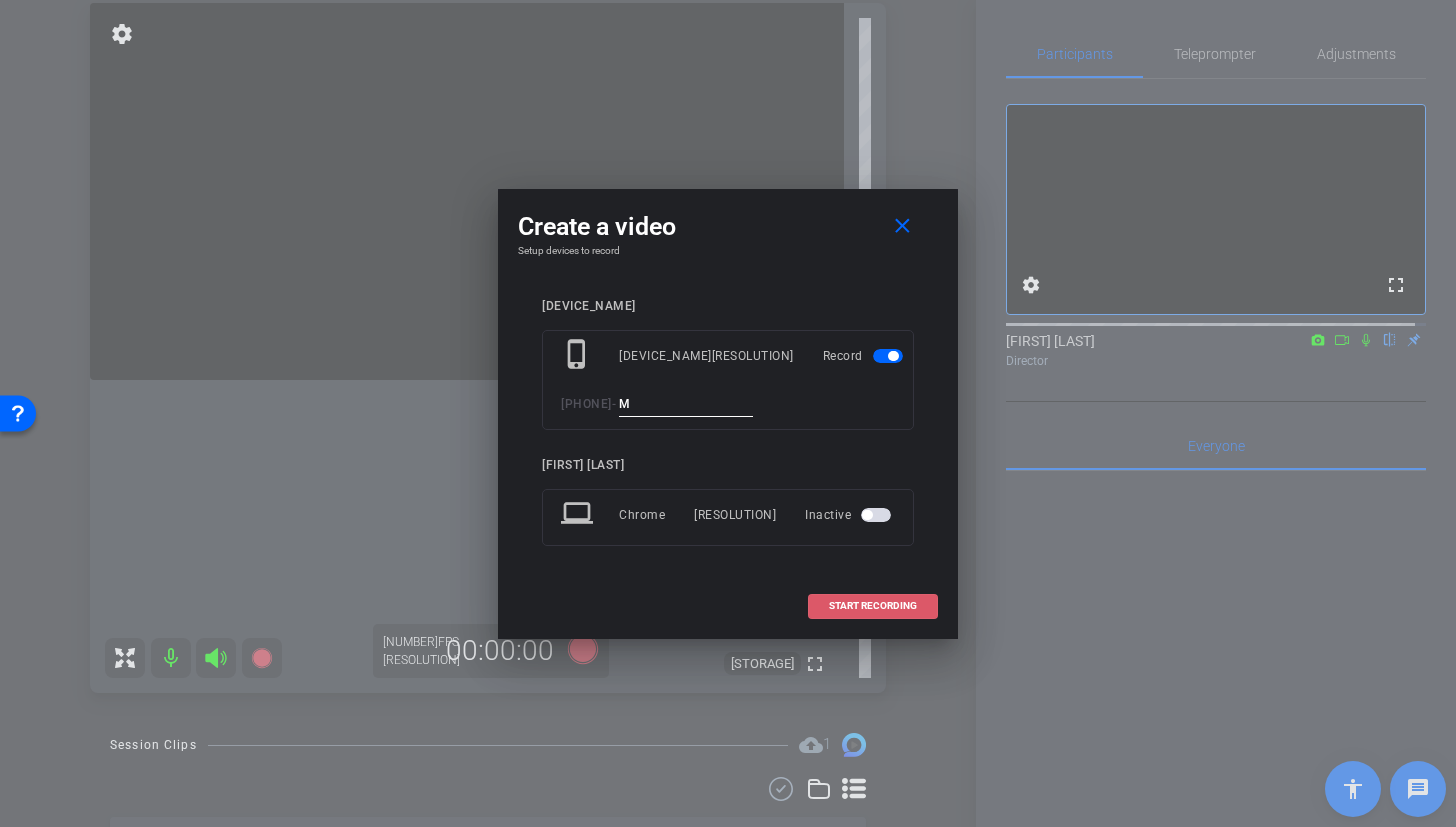 click on "START RECORDING" at bounding box center [873, 606] 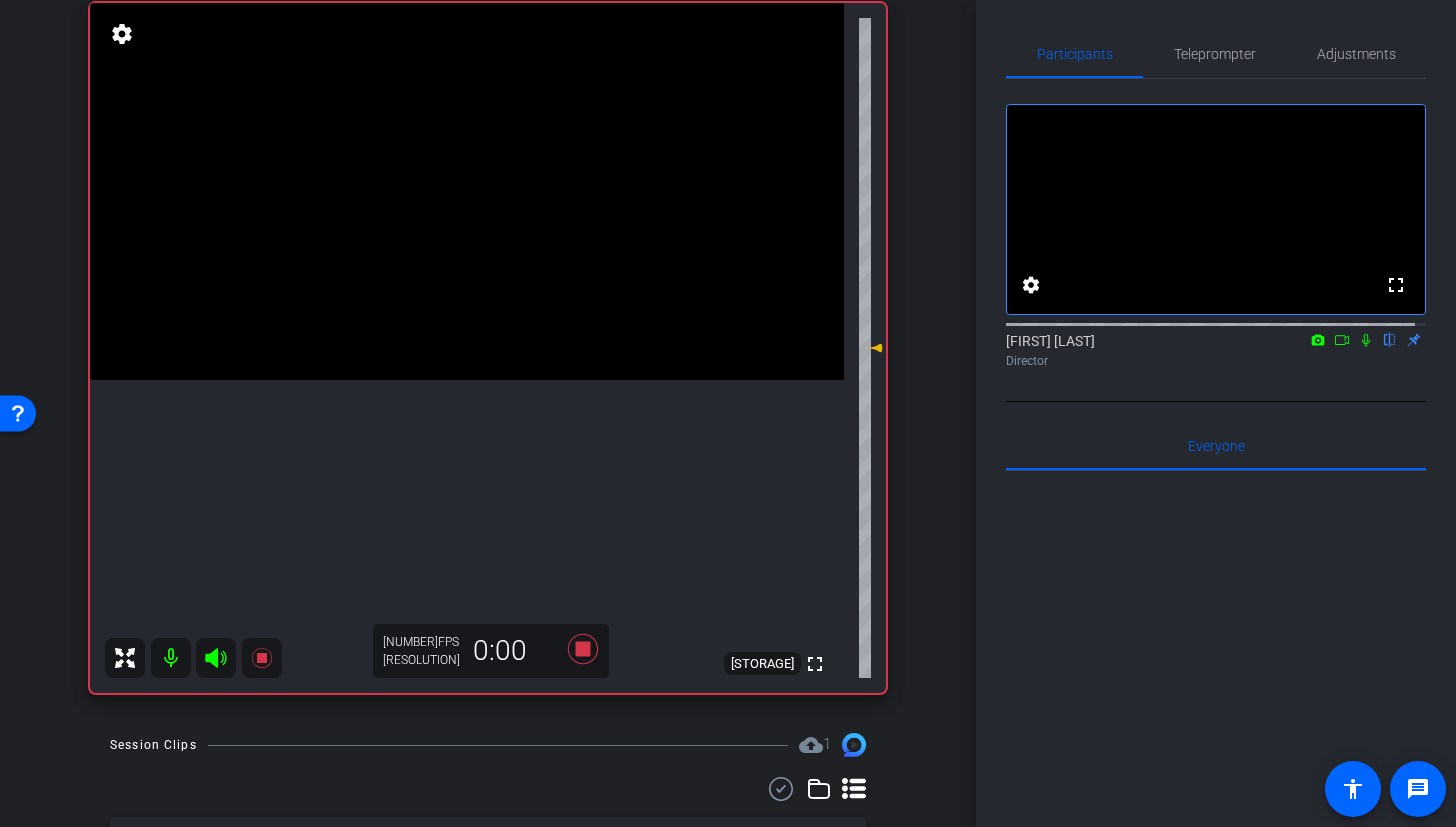 click at bounding box center [467, 191] 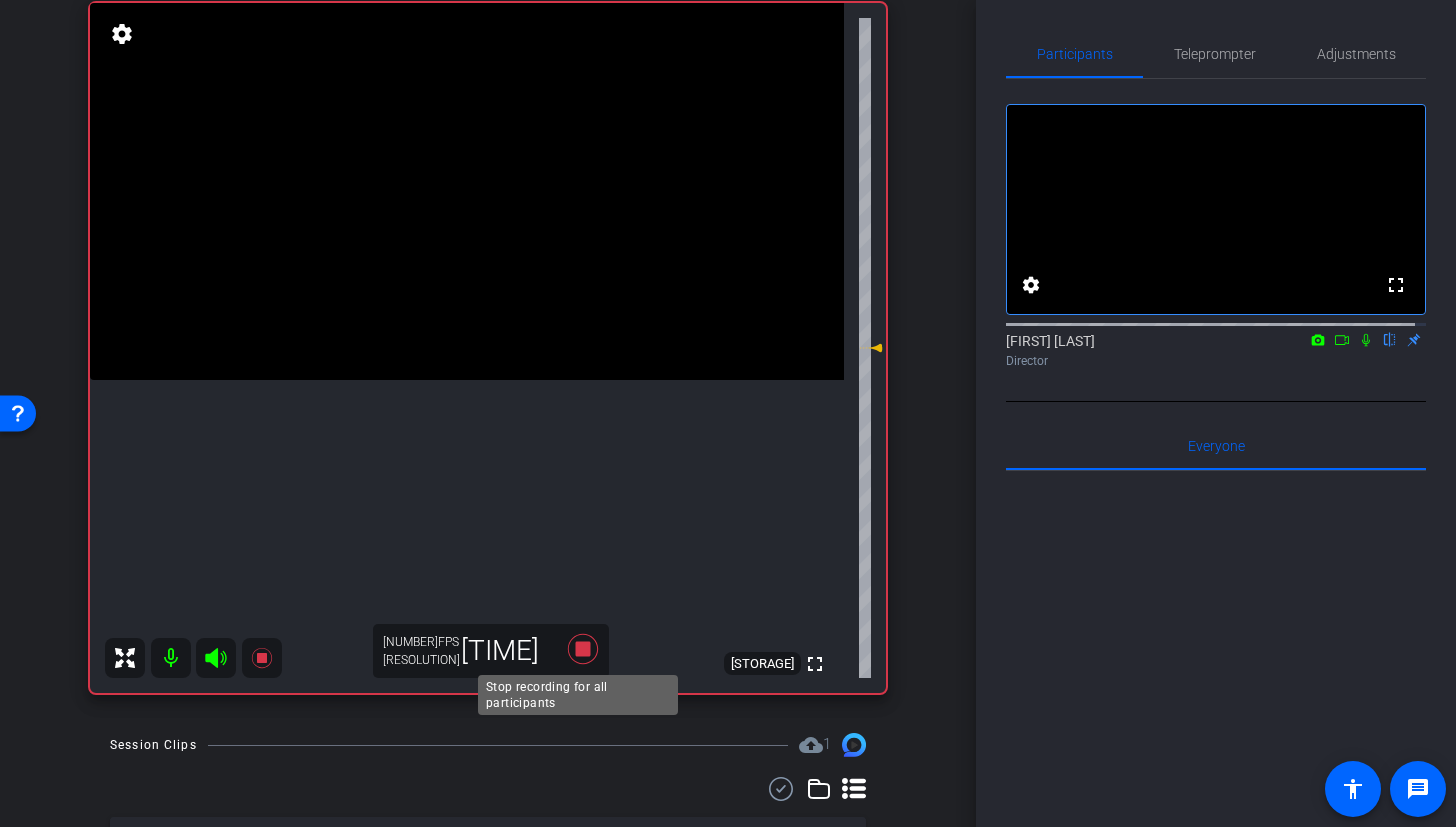 click at bounding box center [583, 649] 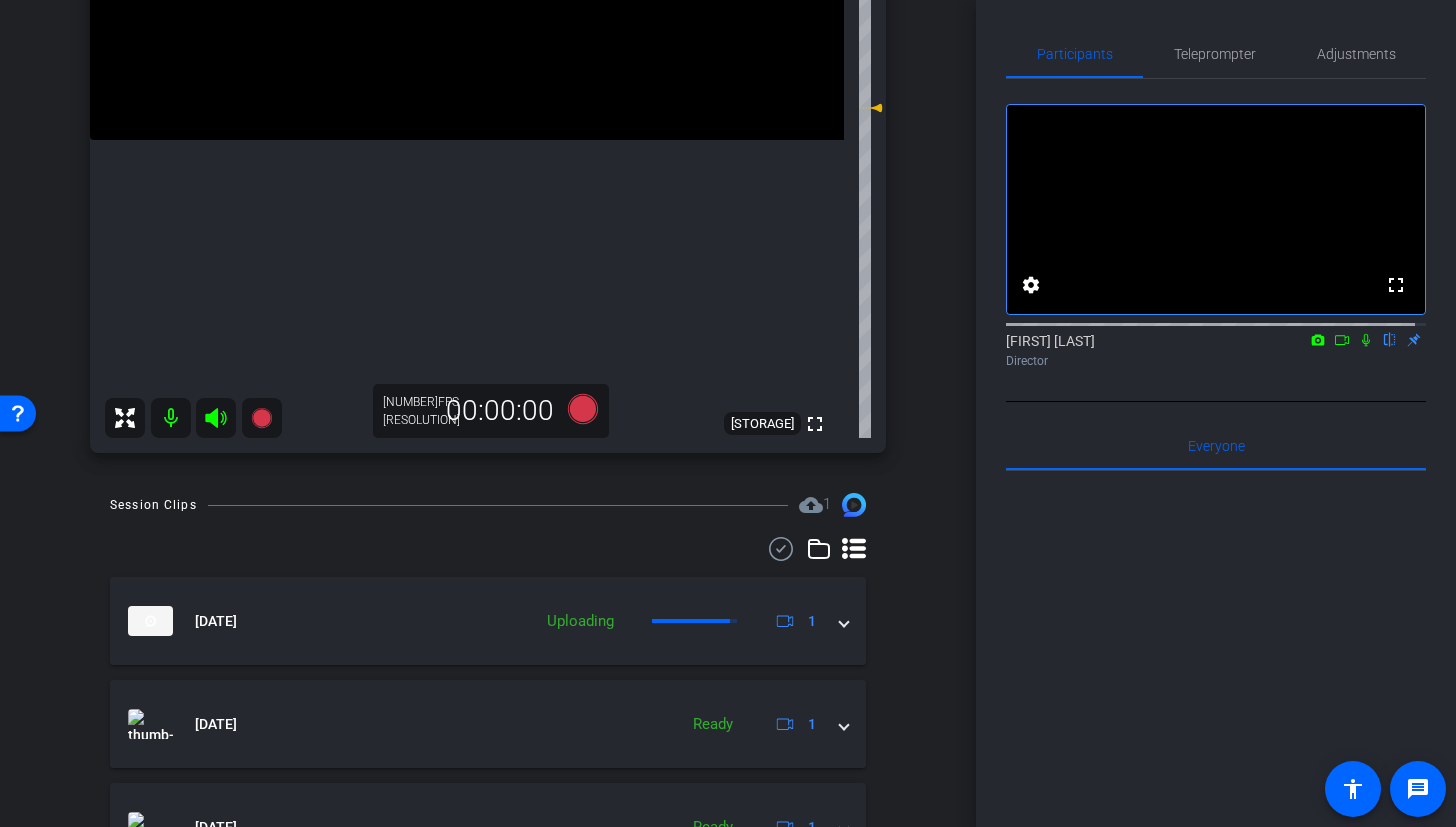 scroll, scrollTop: 382, scrollLeft: 0, axis: vertical 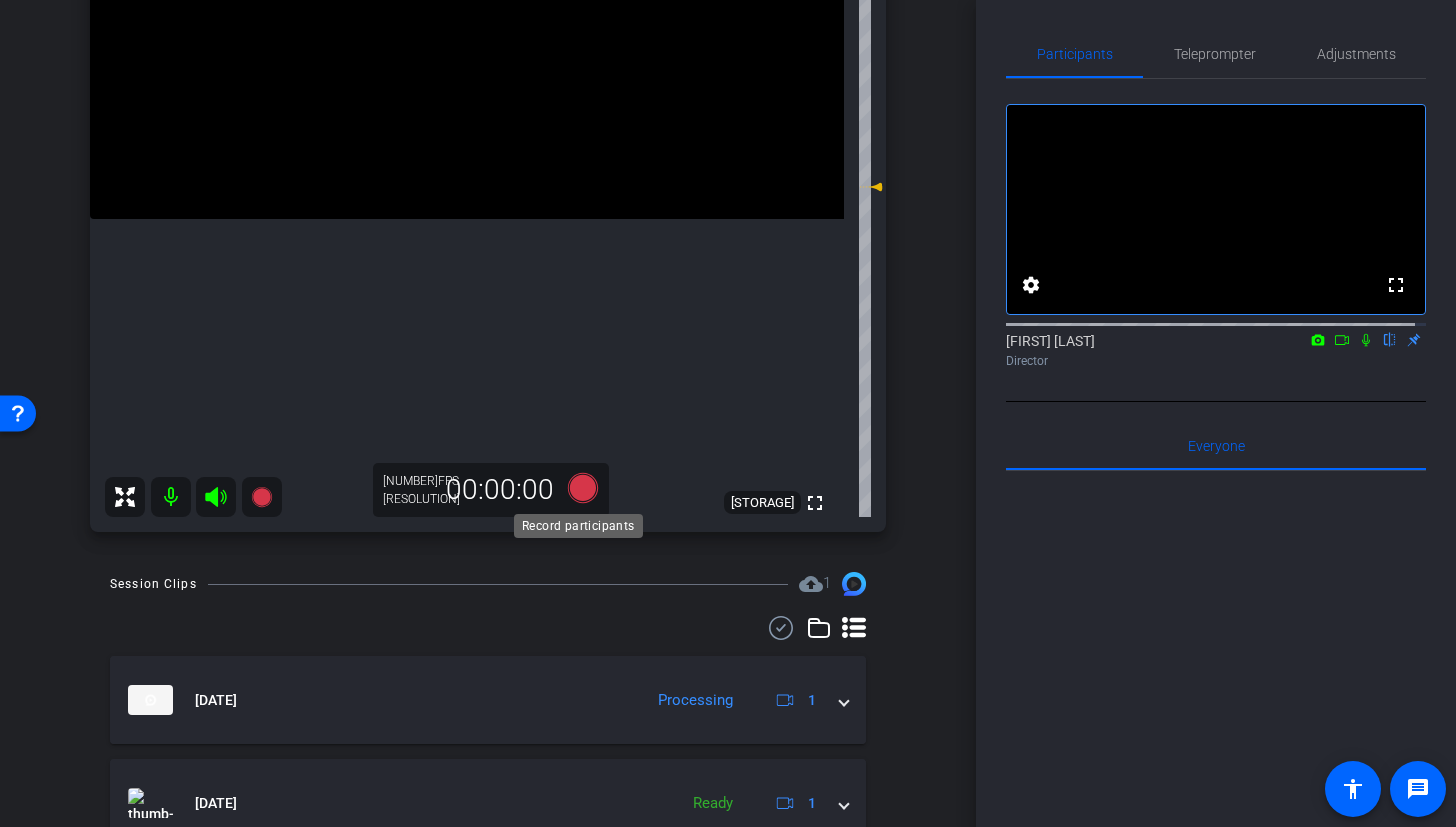 click at bounding box center (583, 488) 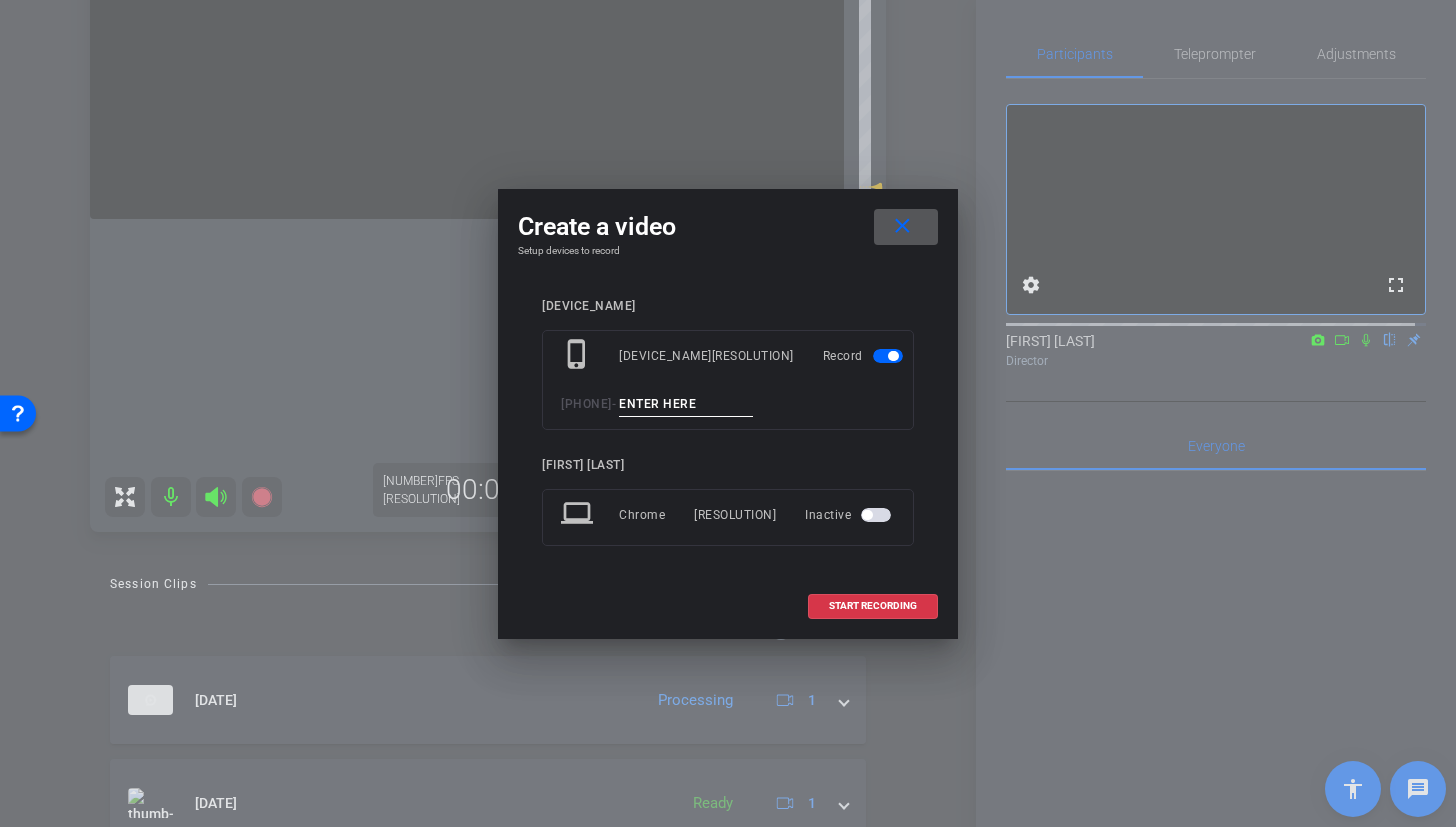 click at bounding box center [686, 404] 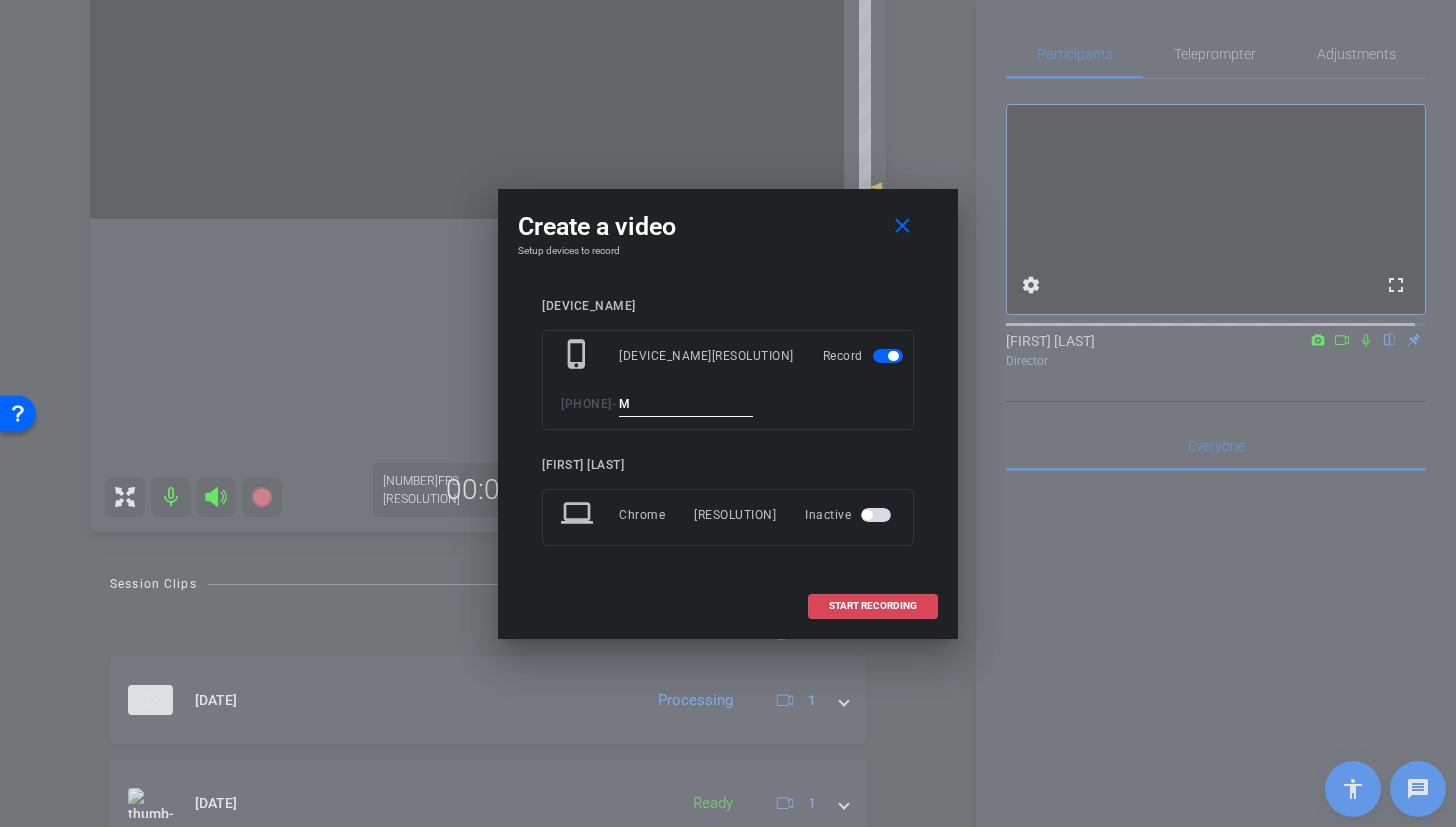 type on "M" 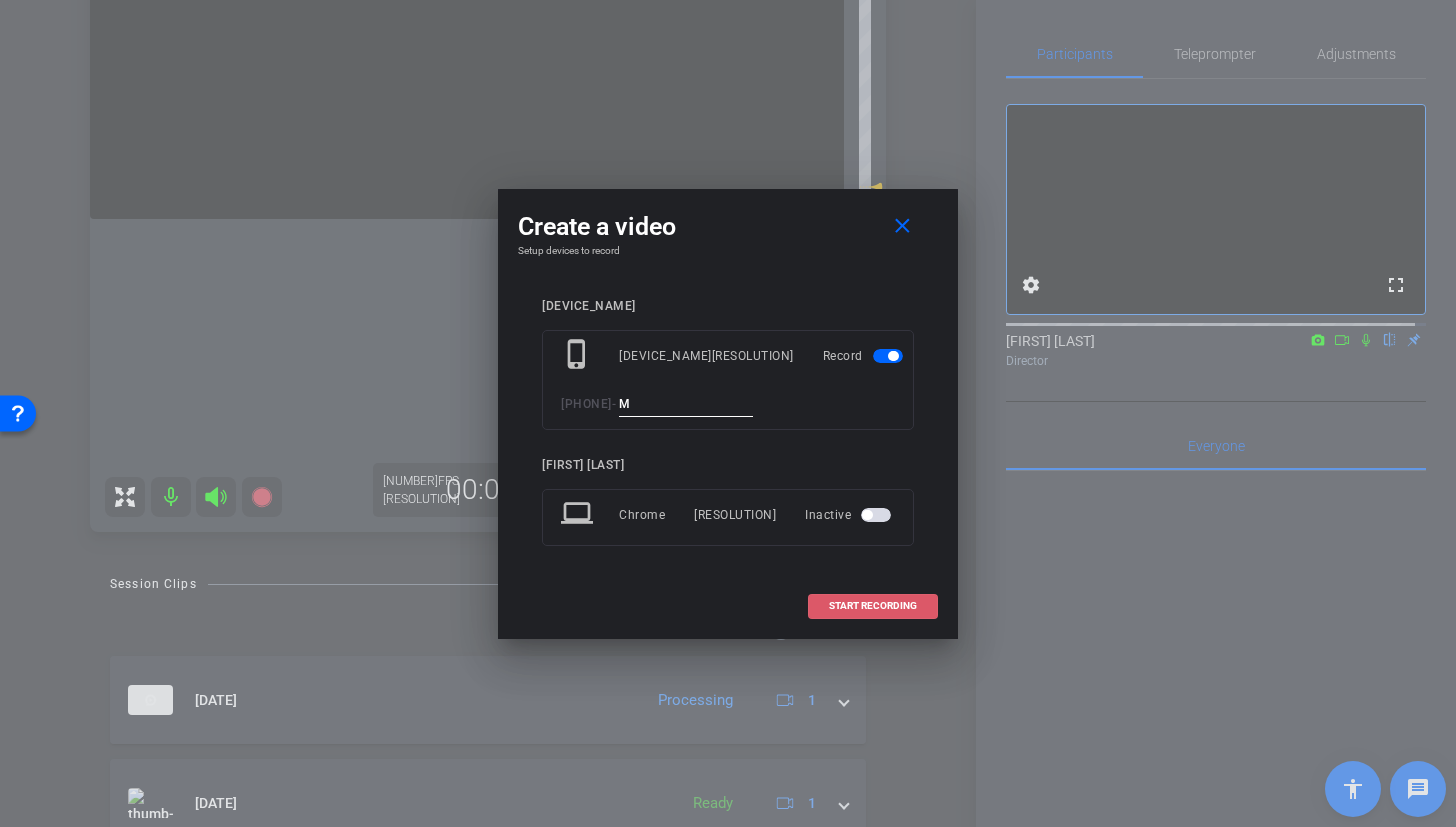click on "START RECORDING" at bounding box center [873, 606] 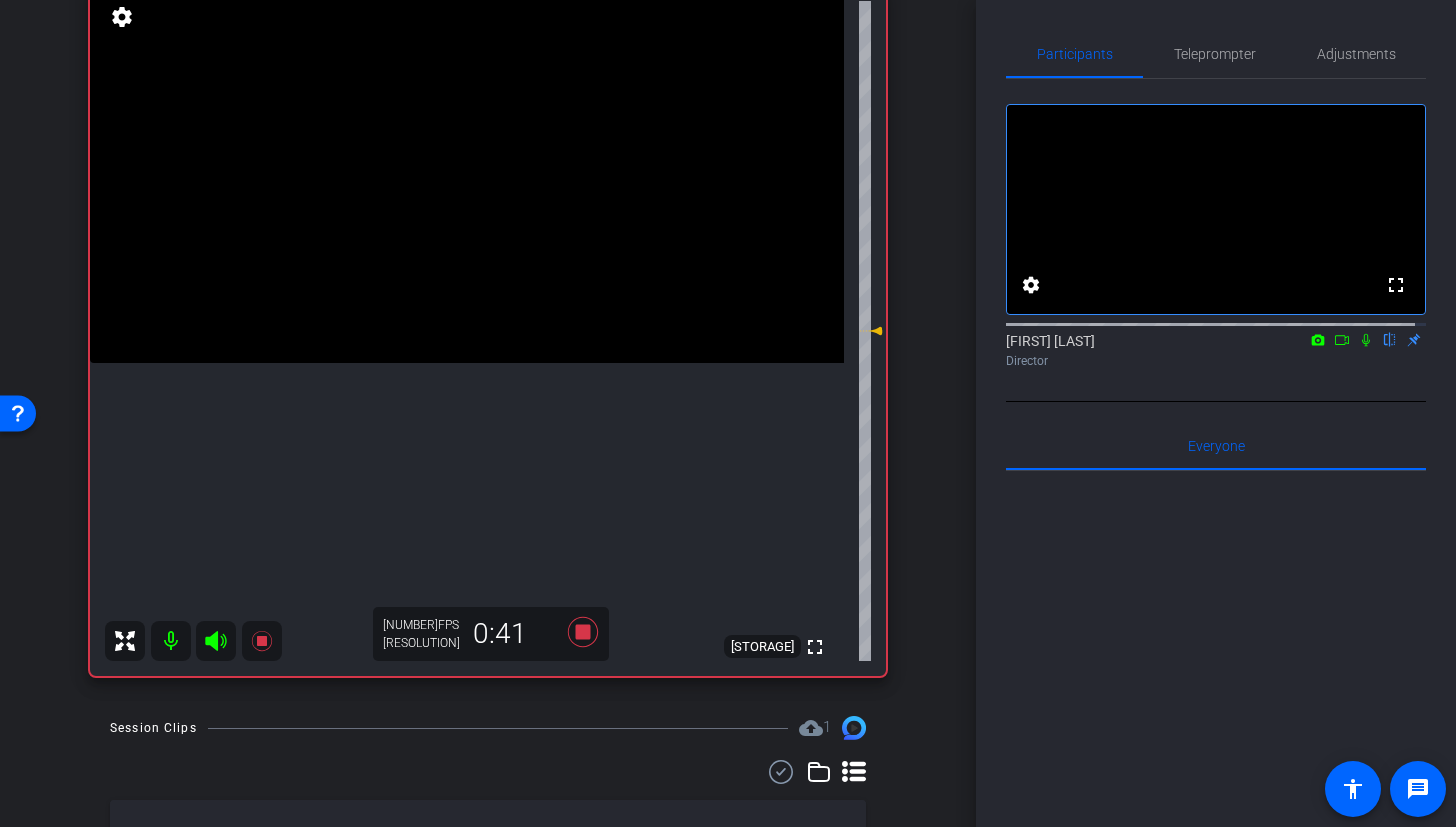 scroll, scrollTop: 106, scrollLeft: 0, axis: vertical 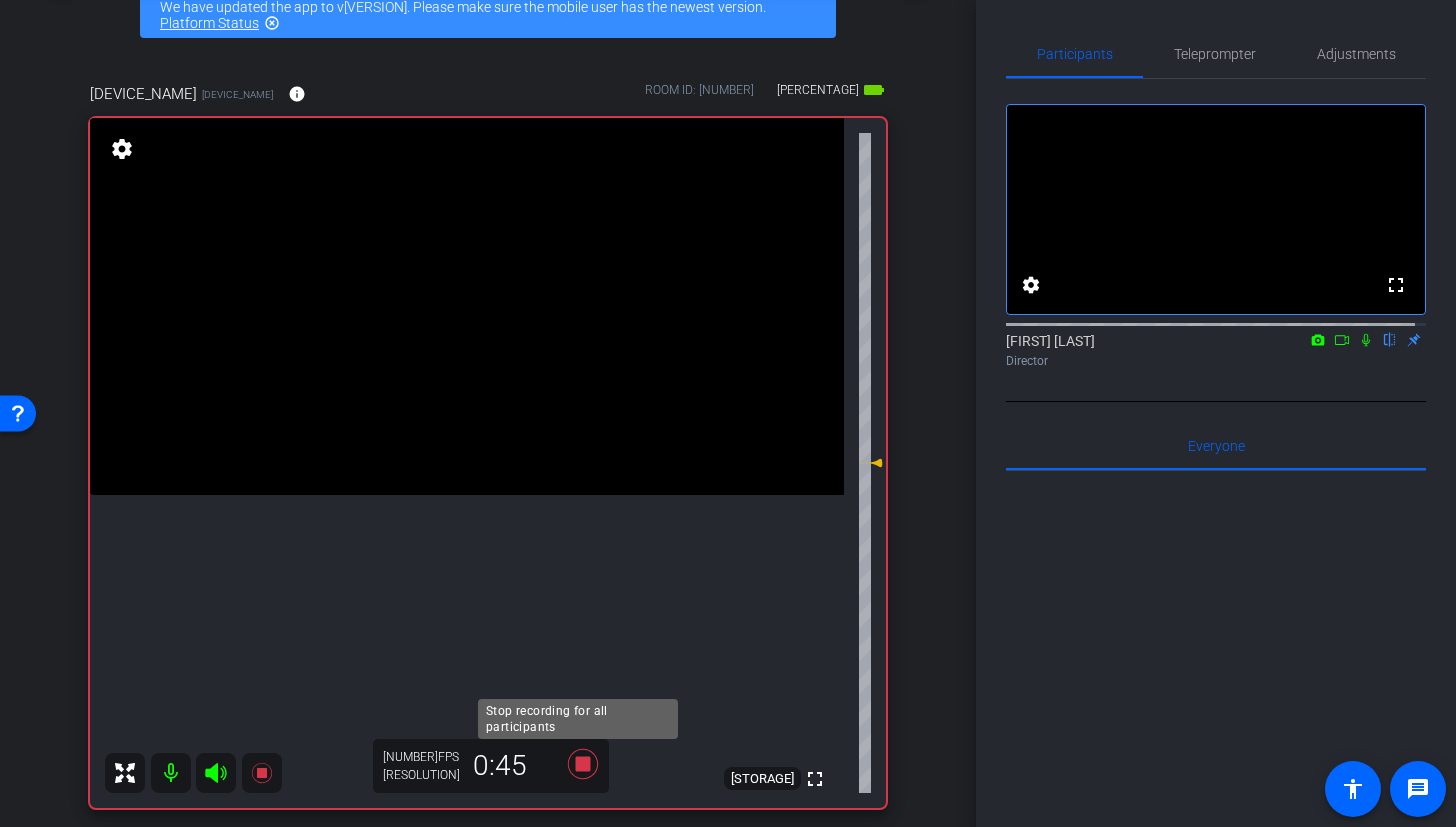 click at bounding box center [583, 764] 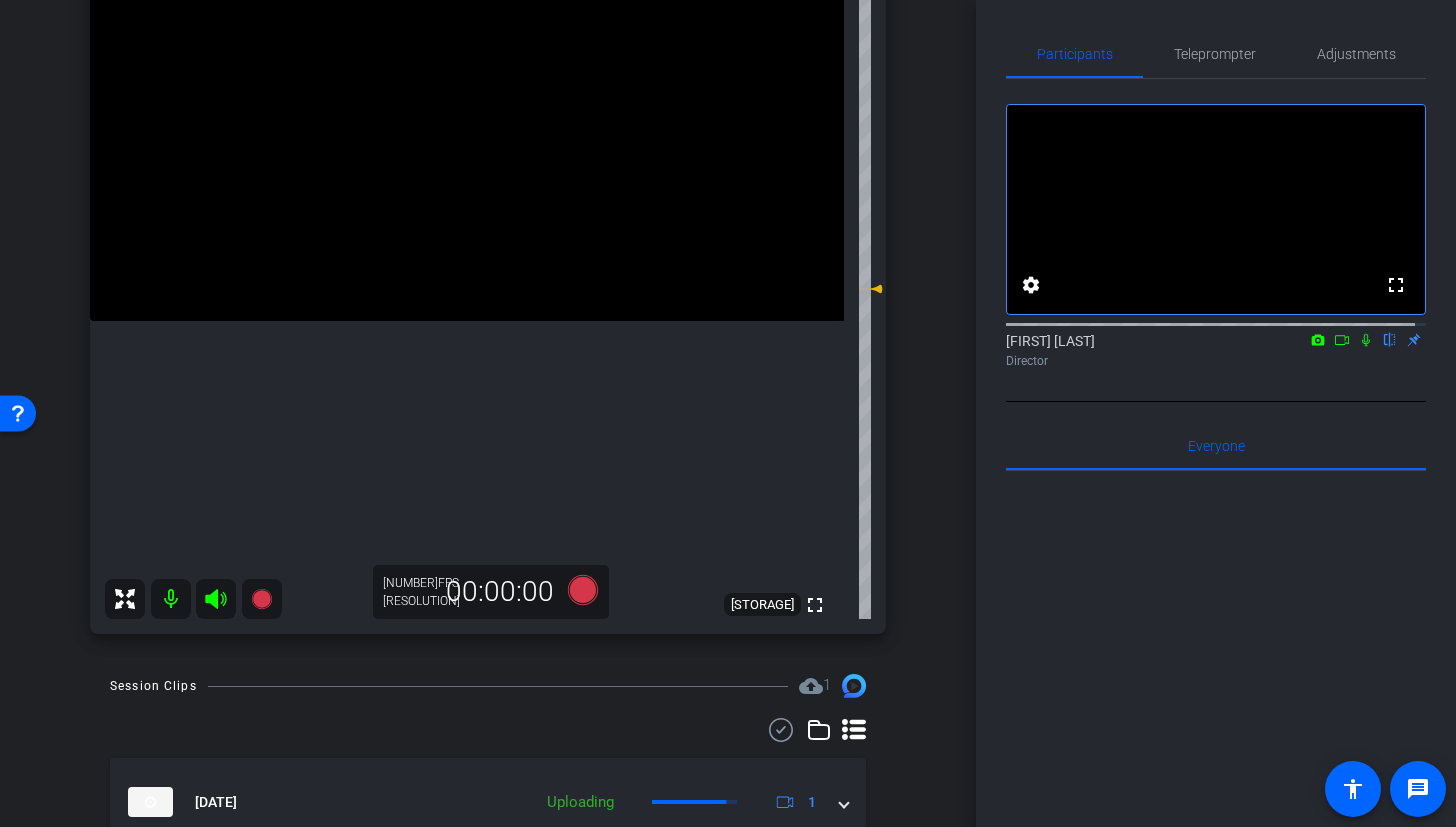 scroll, scrollTop: 324, scrollLeft: 0, axis: vertical 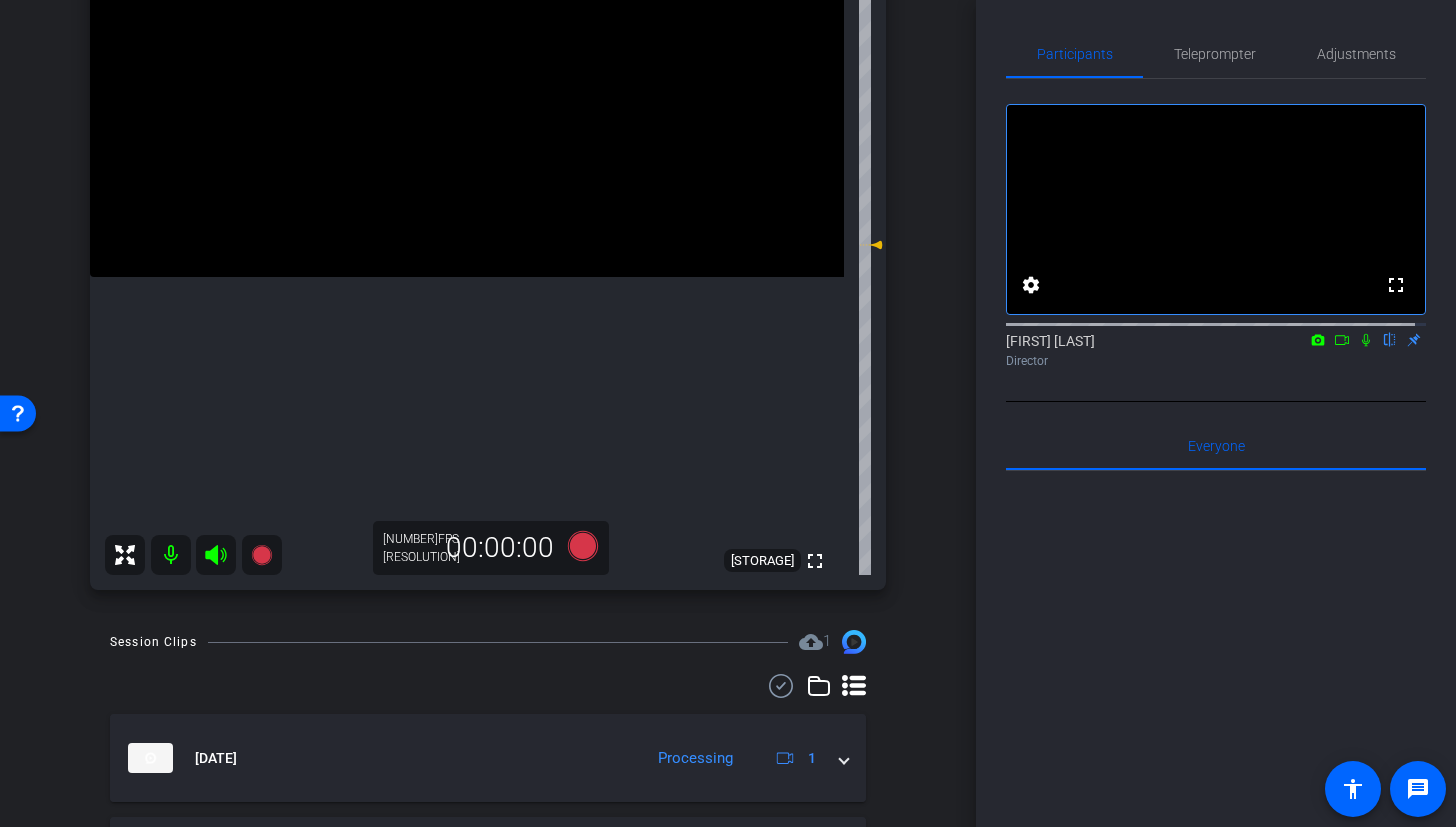 click at bounding box center (467, 88) 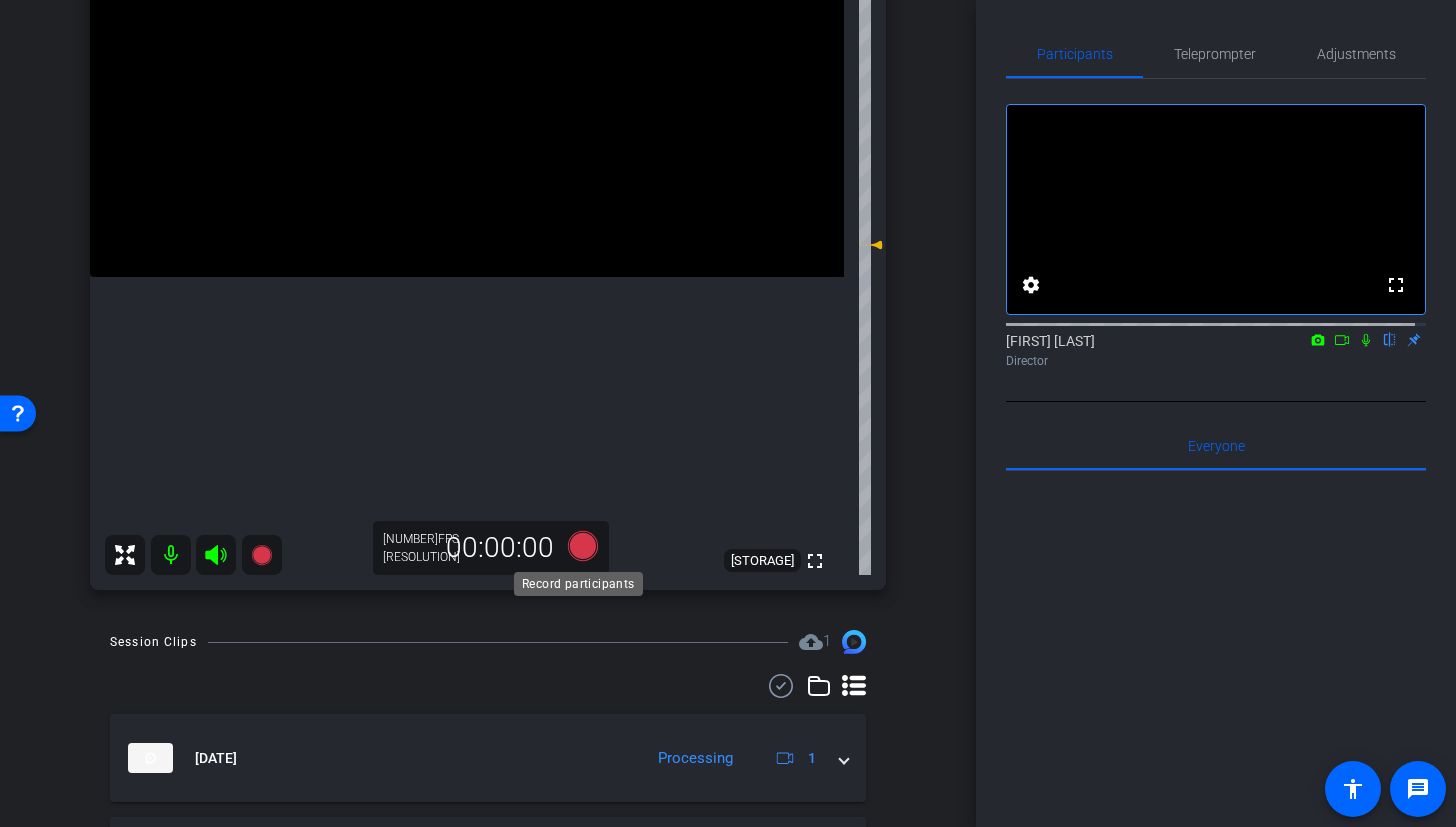click at bounding box center [583, 546] 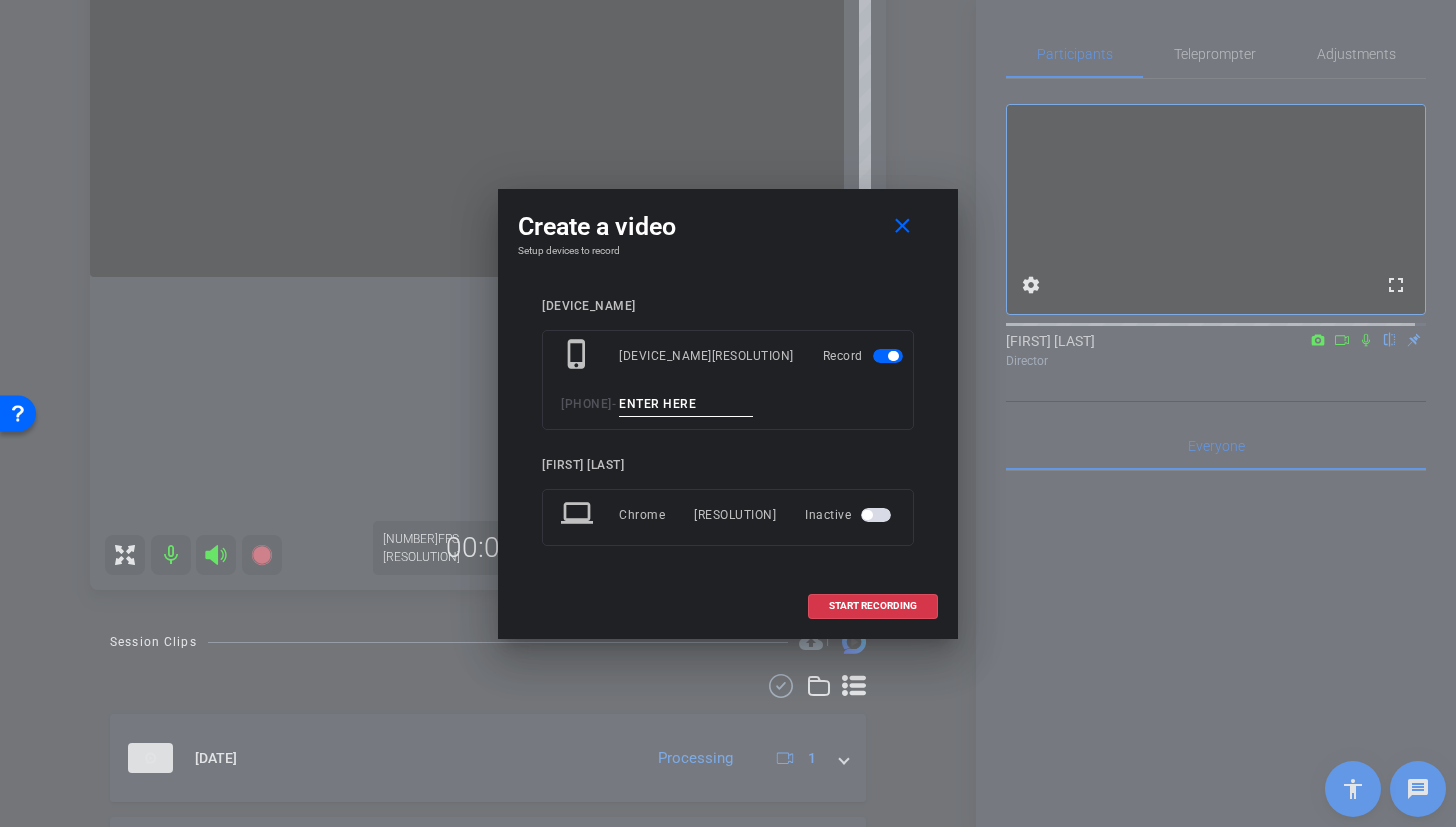 click at bounding box center (686, 404) 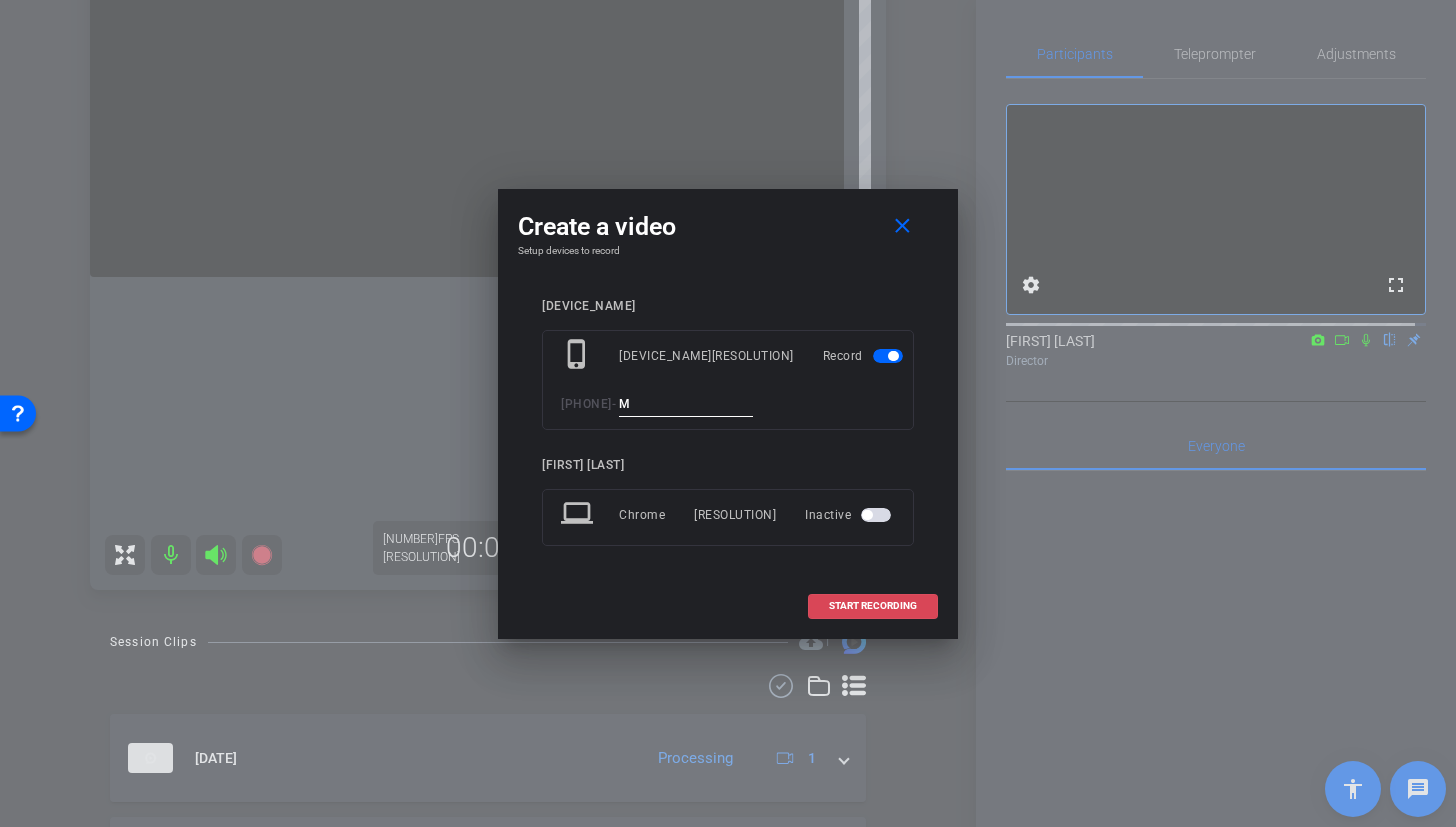 type on "M" 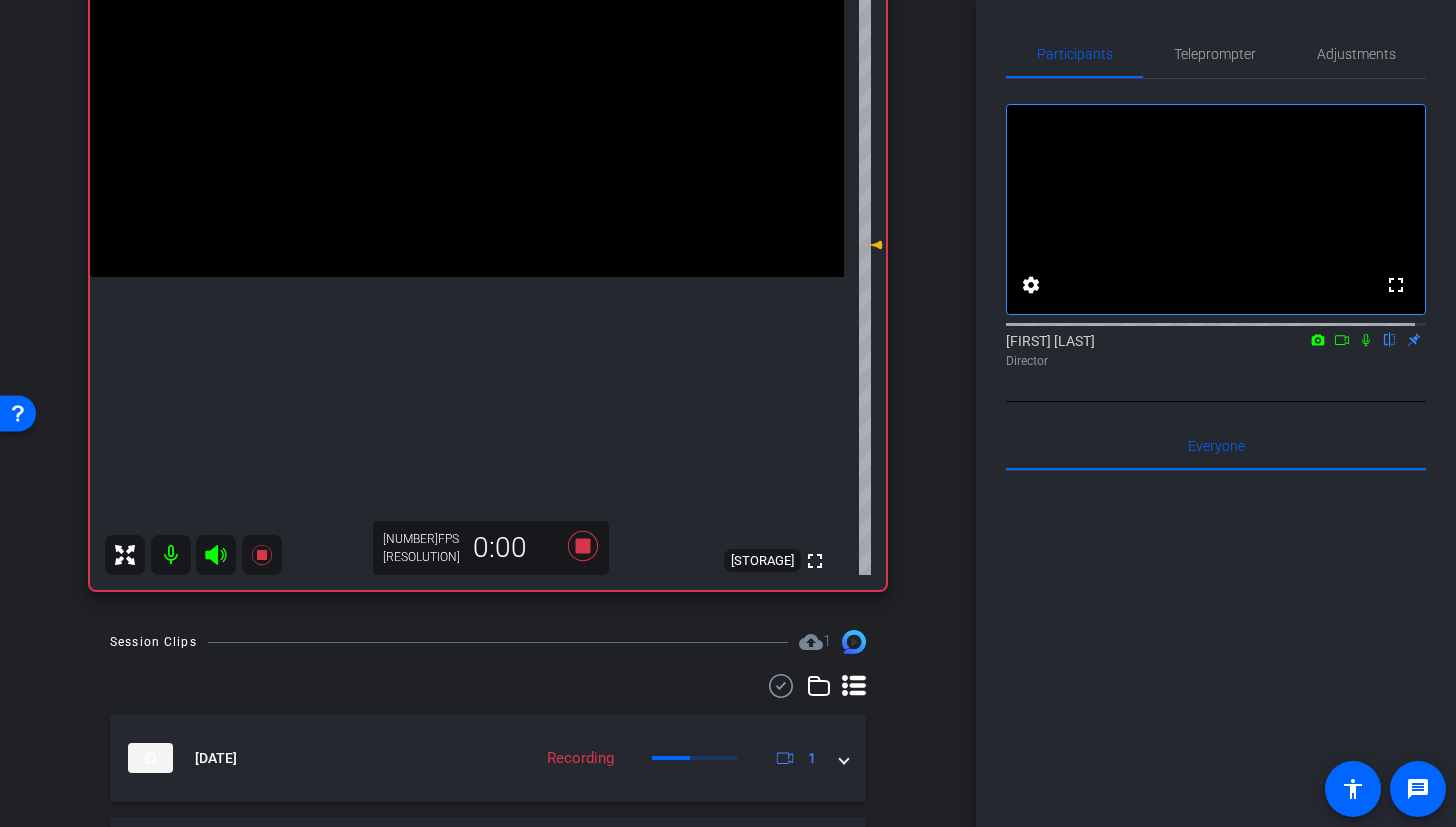 click at bounding box center (467, 88) 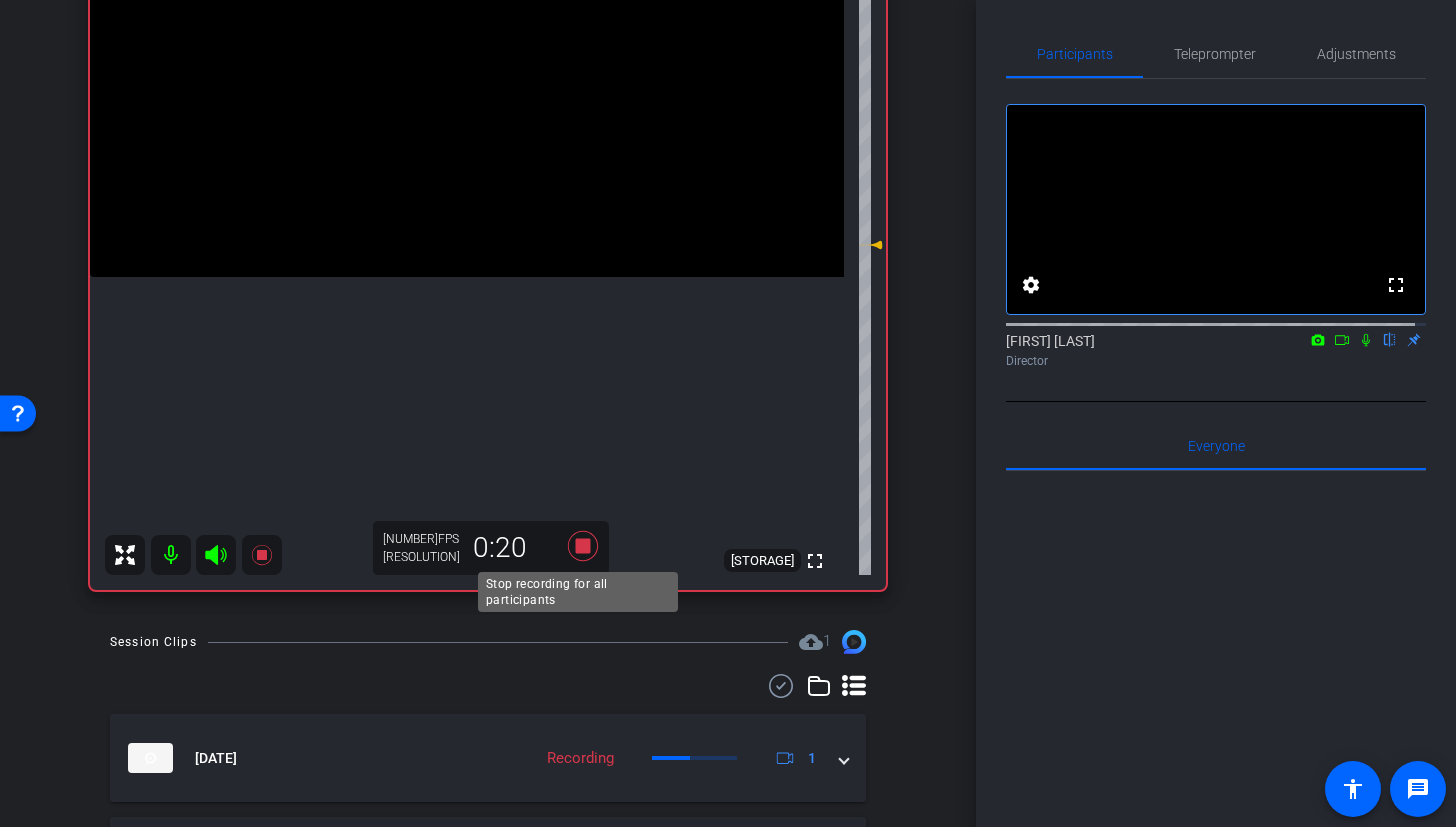 click at bounding box center [583, 546] 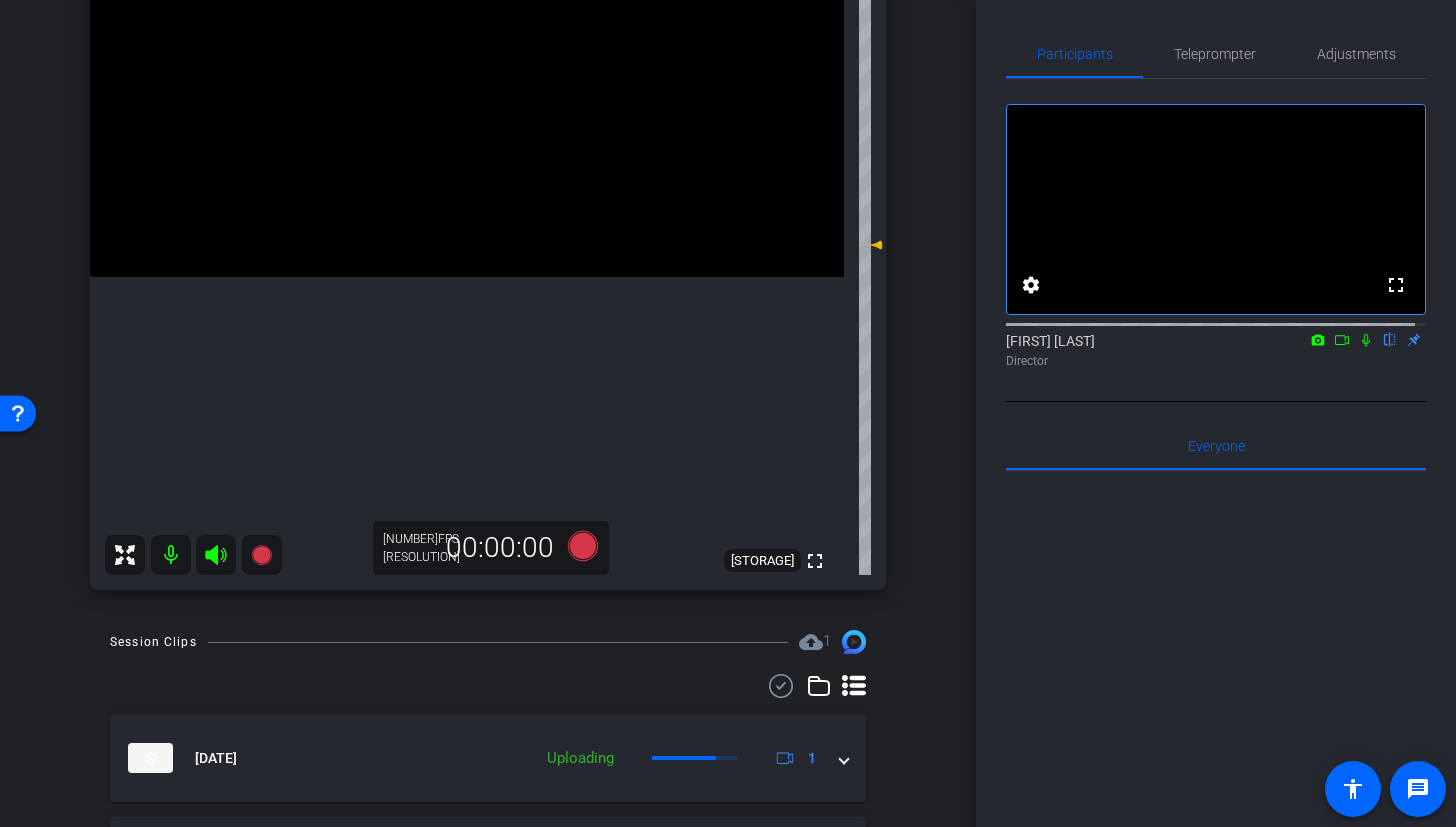 click at bounding box center [467, 88] 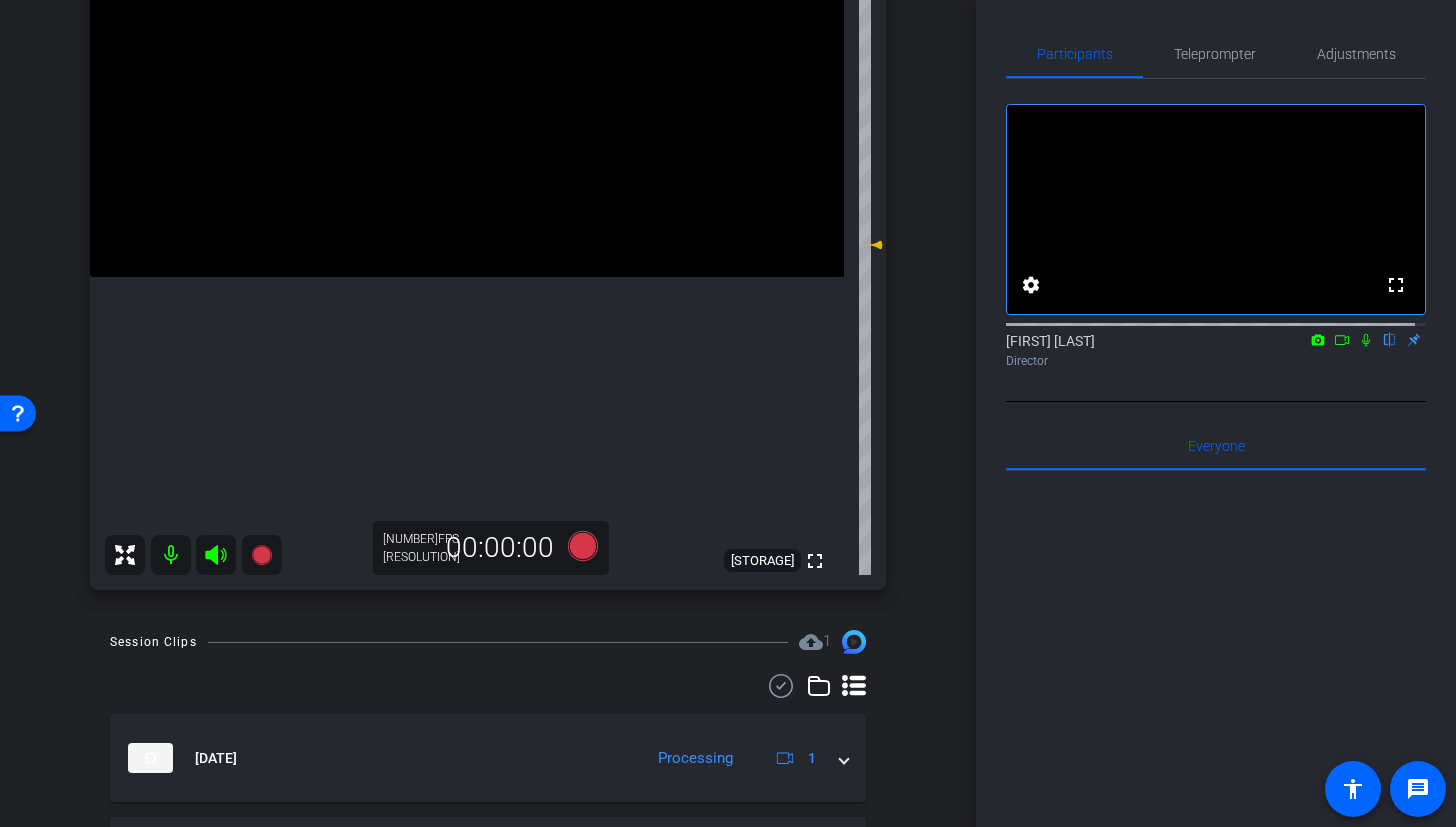 click at bounding box center (467, 88) 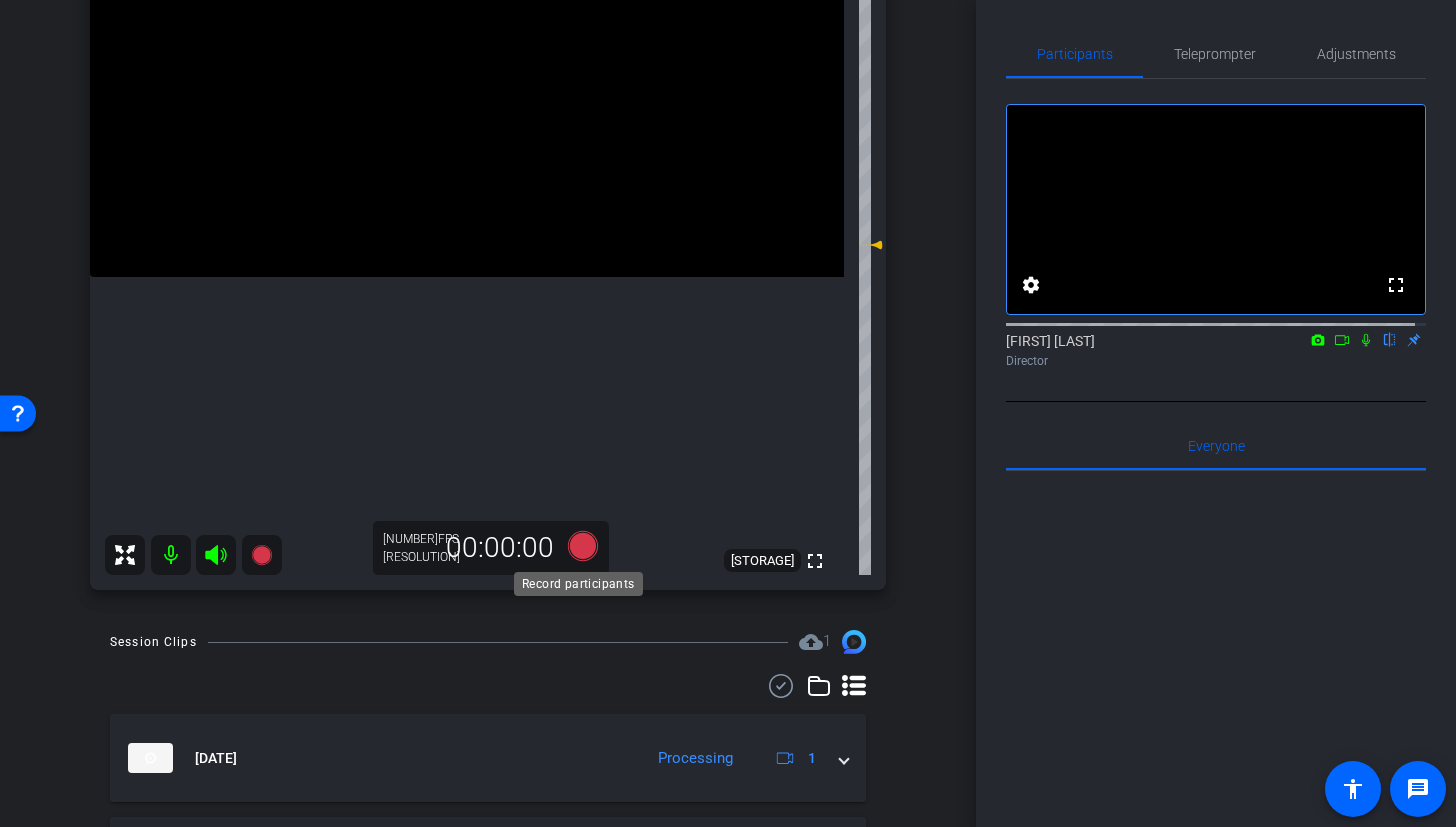 click at bounding box center (583, 546) 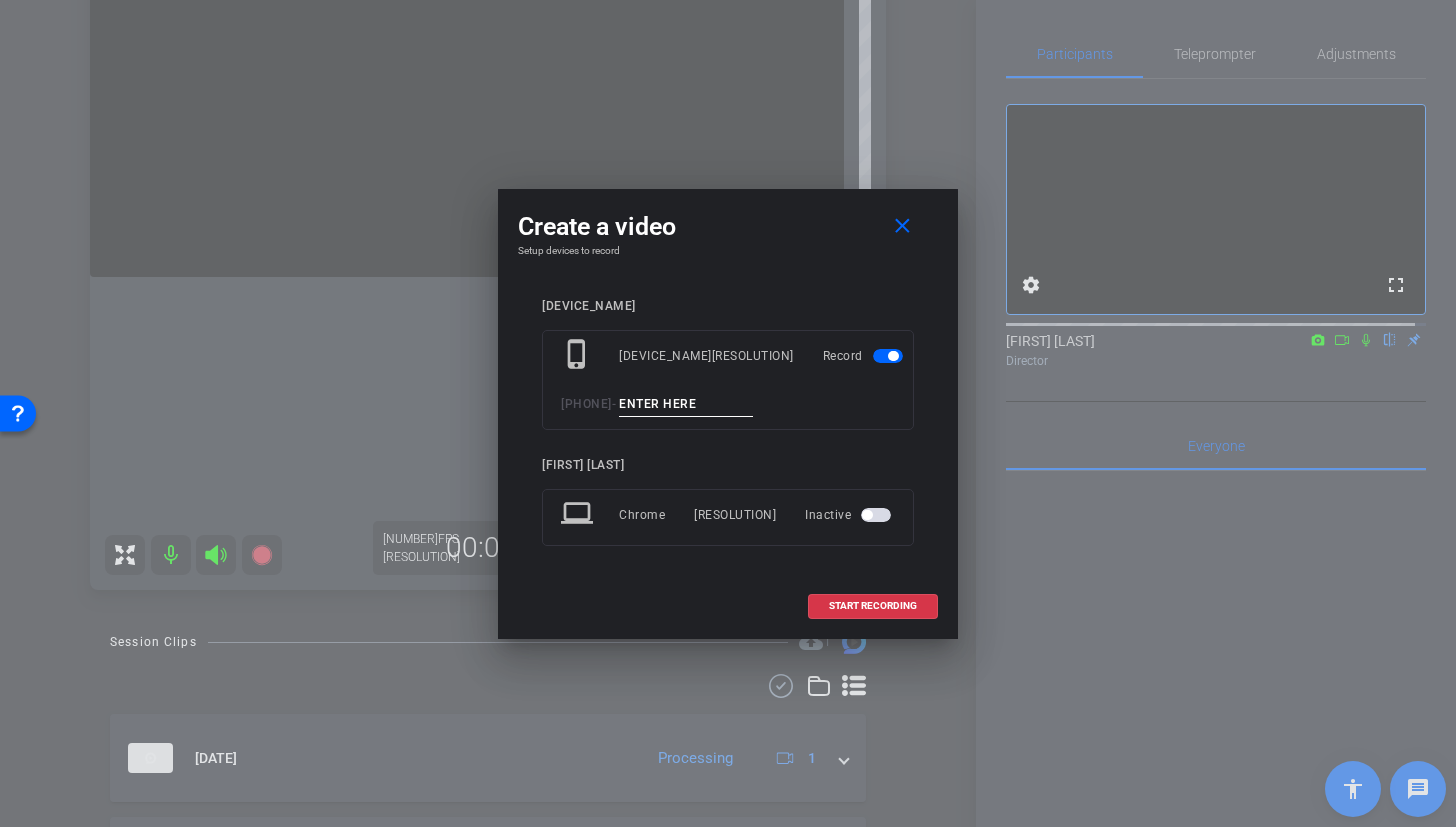 click at bounding box center [686, 404] 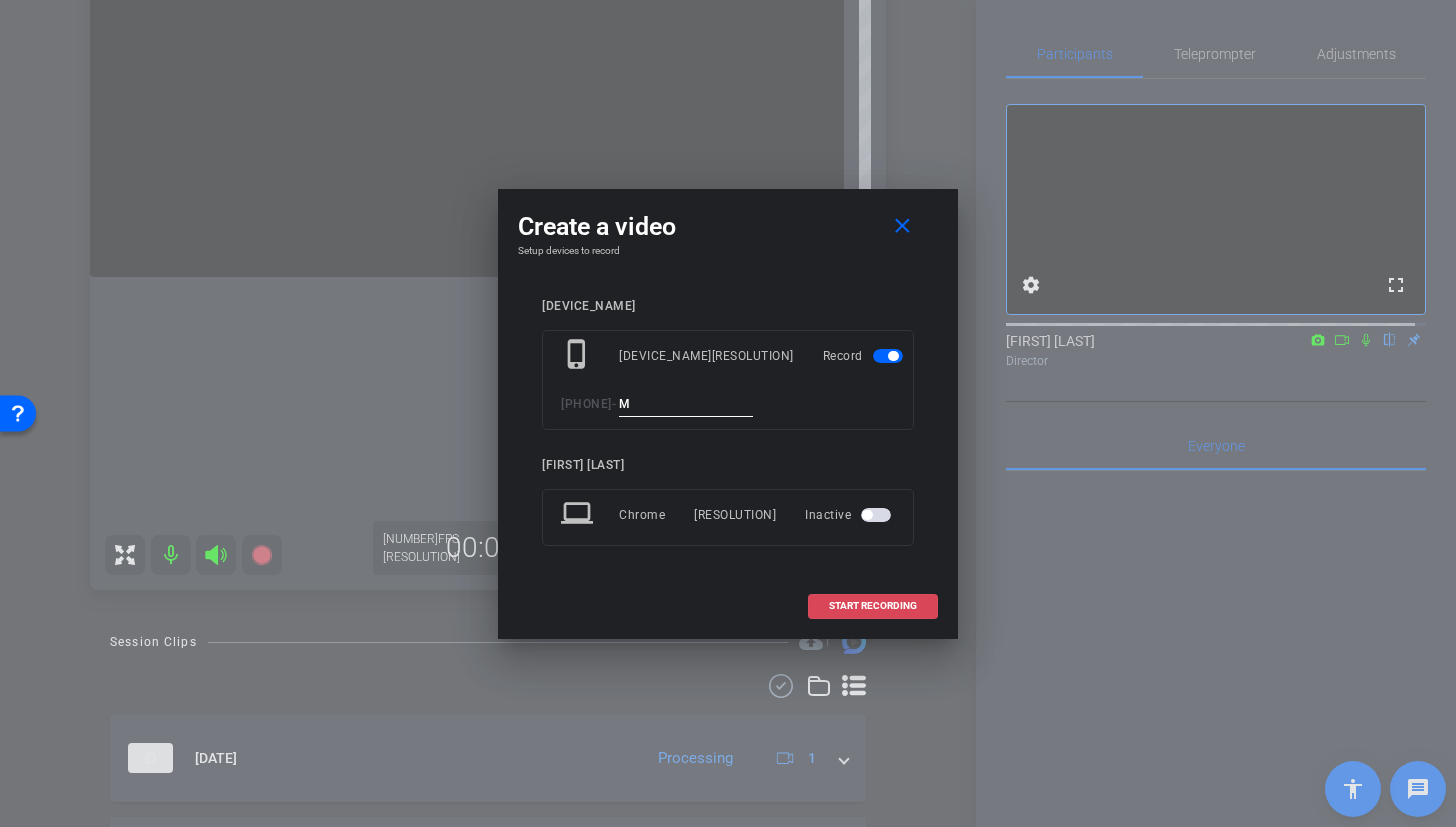 type on "M" 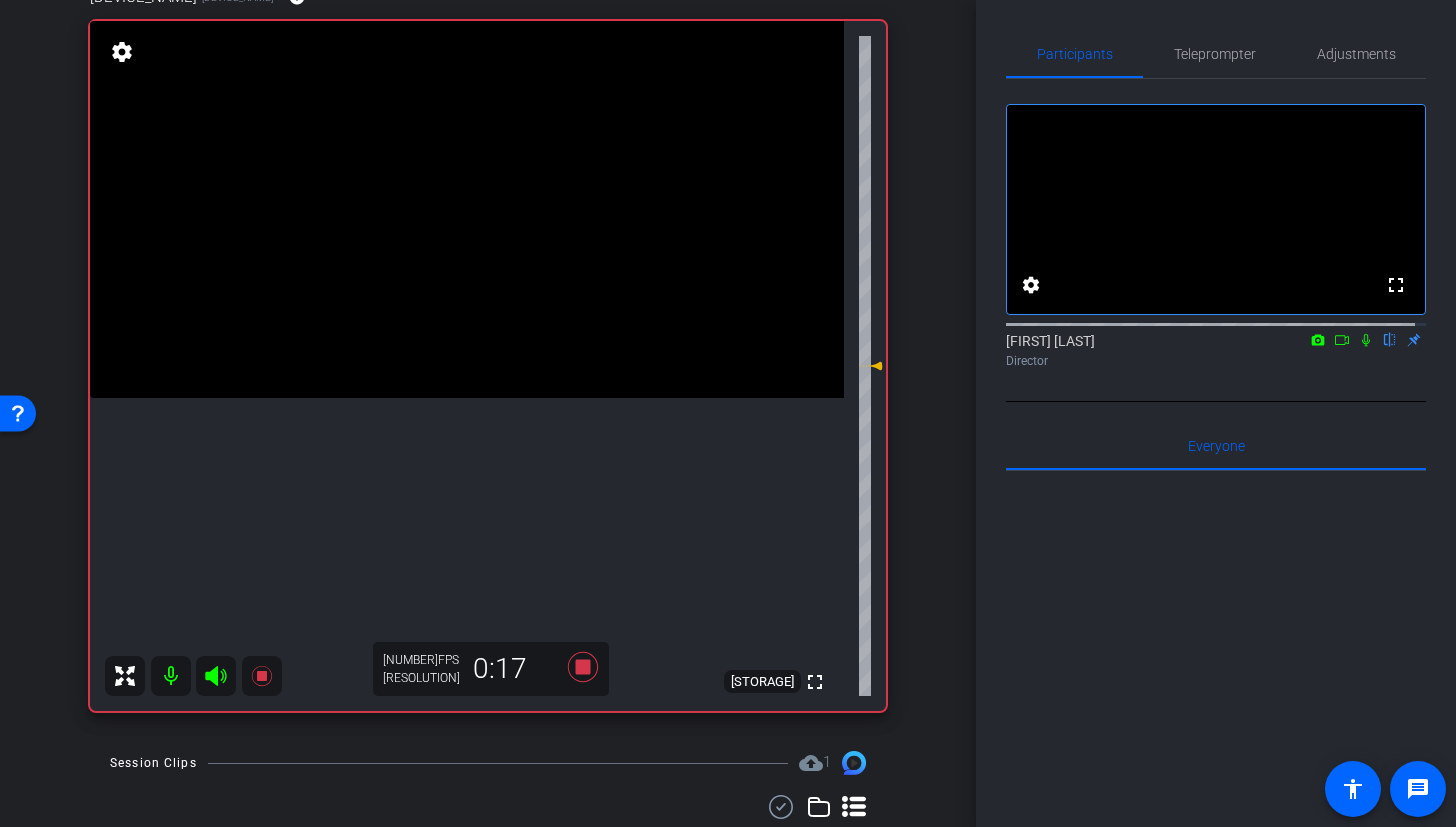 scroll, scrollTop: 195, scrollLeft: 0, axis: vertical 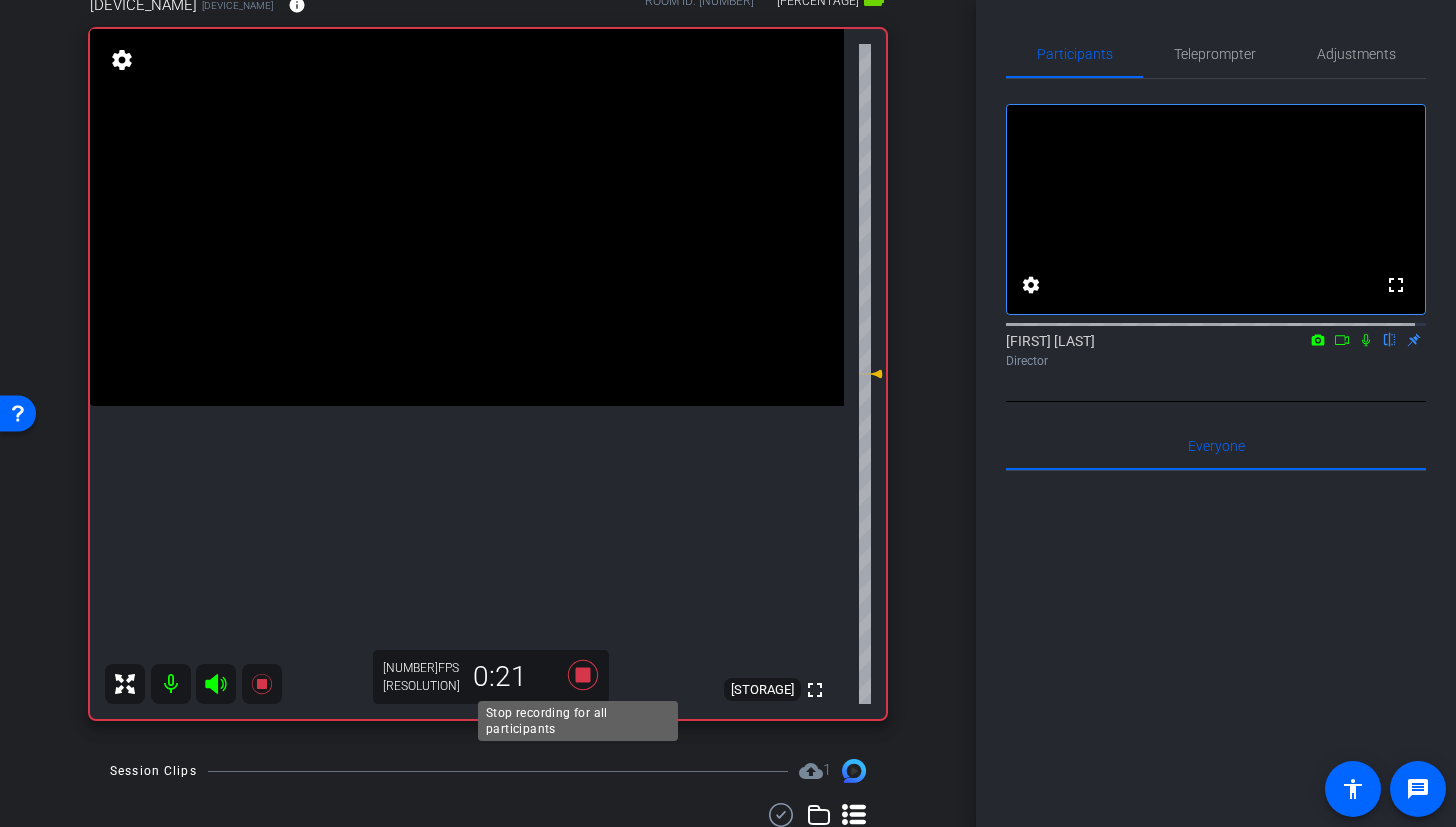 click at bounding box center (583, 675) 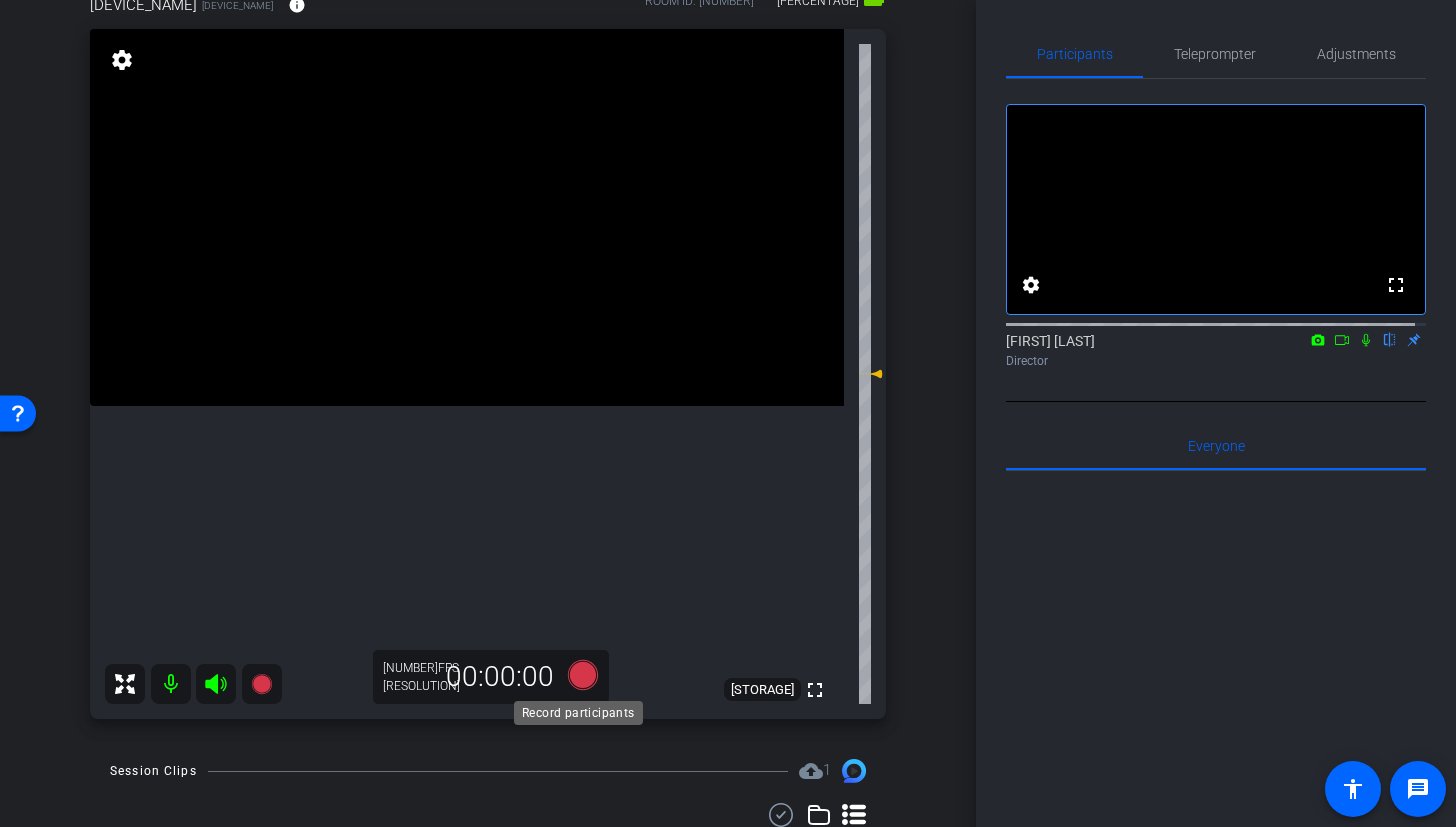 click at bounding box center (583, 675) 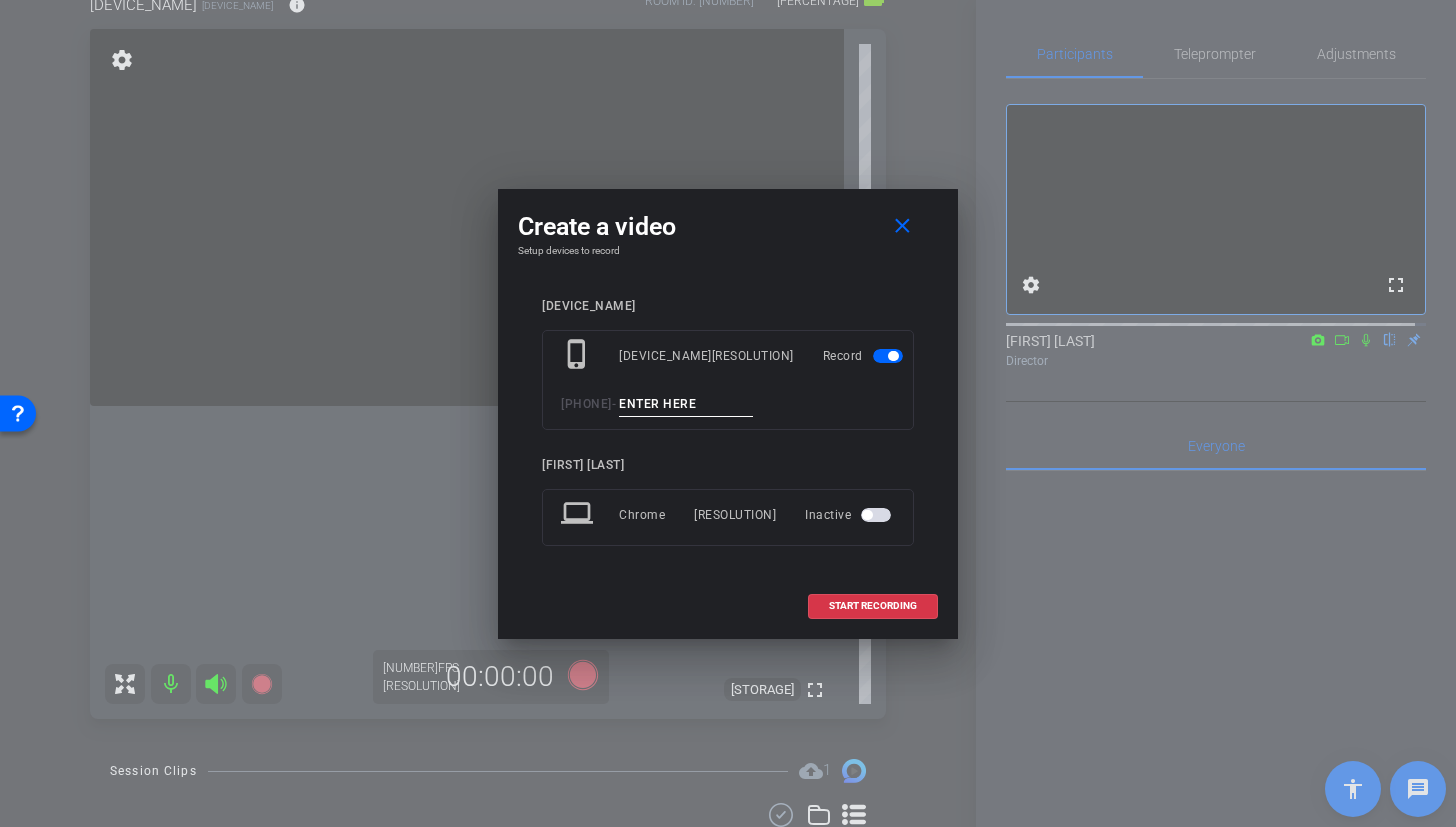click at bounding box center [686, 404] 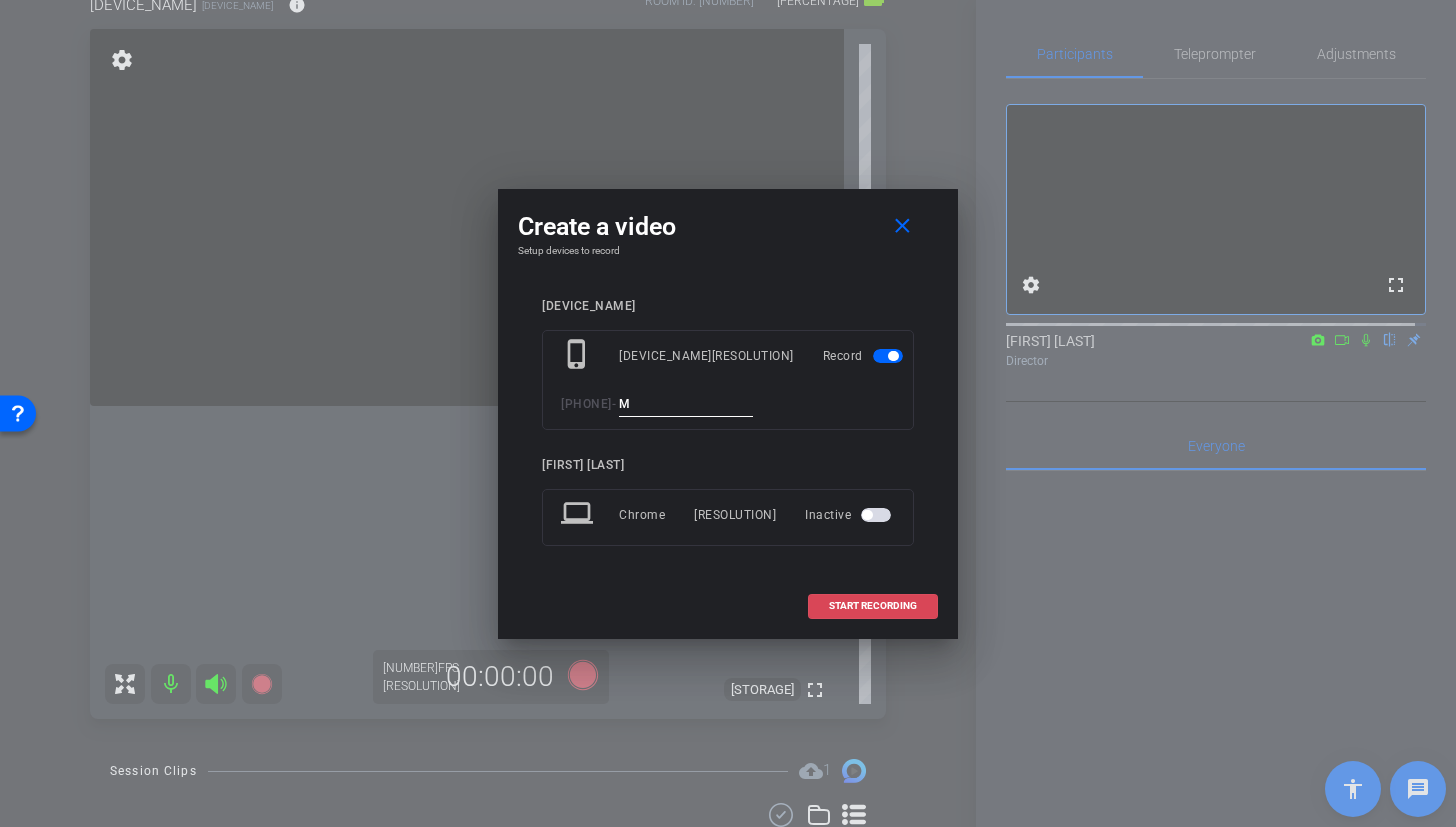 type on "M" 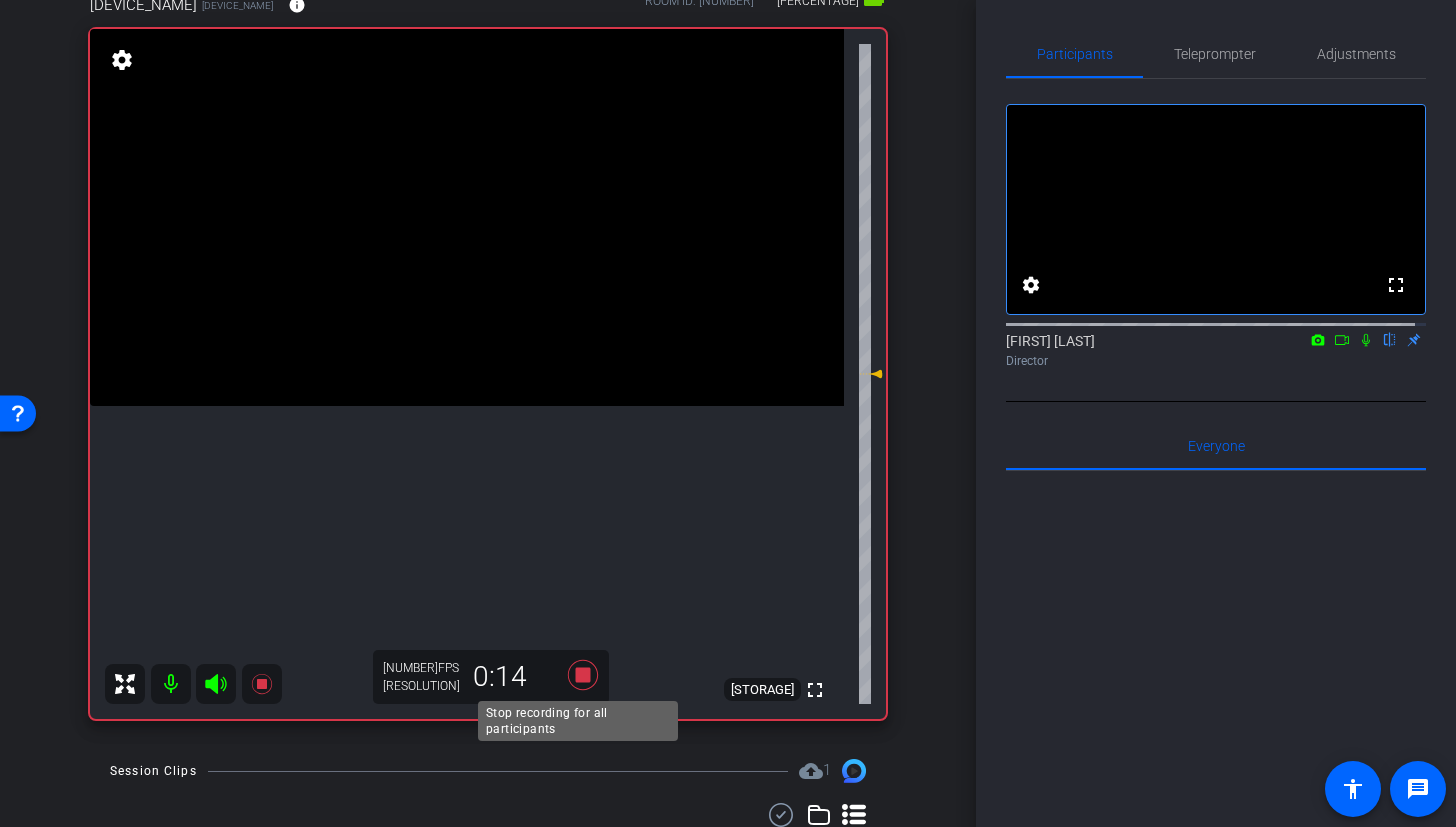 click at bounding box center (583, 675) 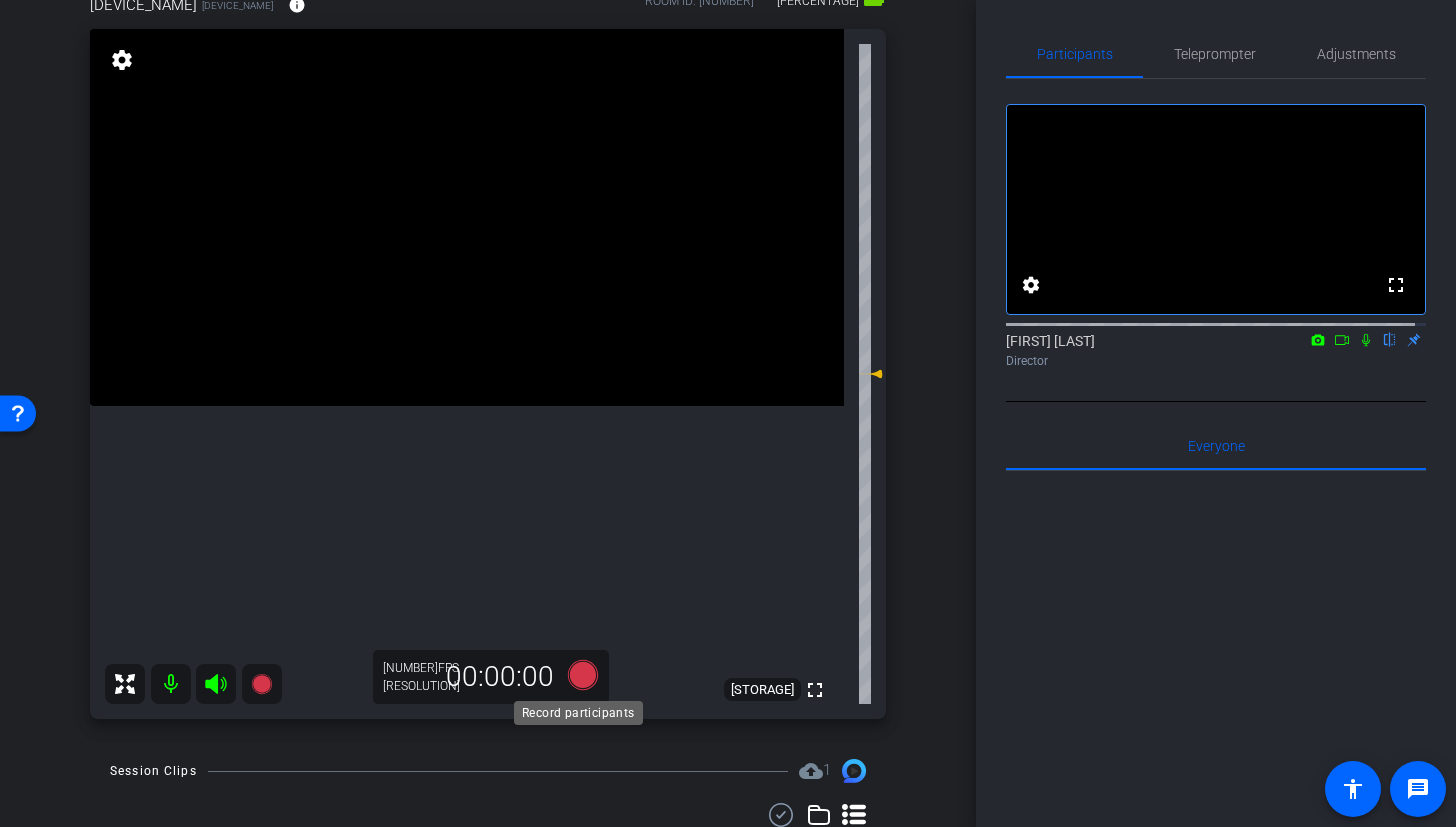 click at bounding box center [583, 675] 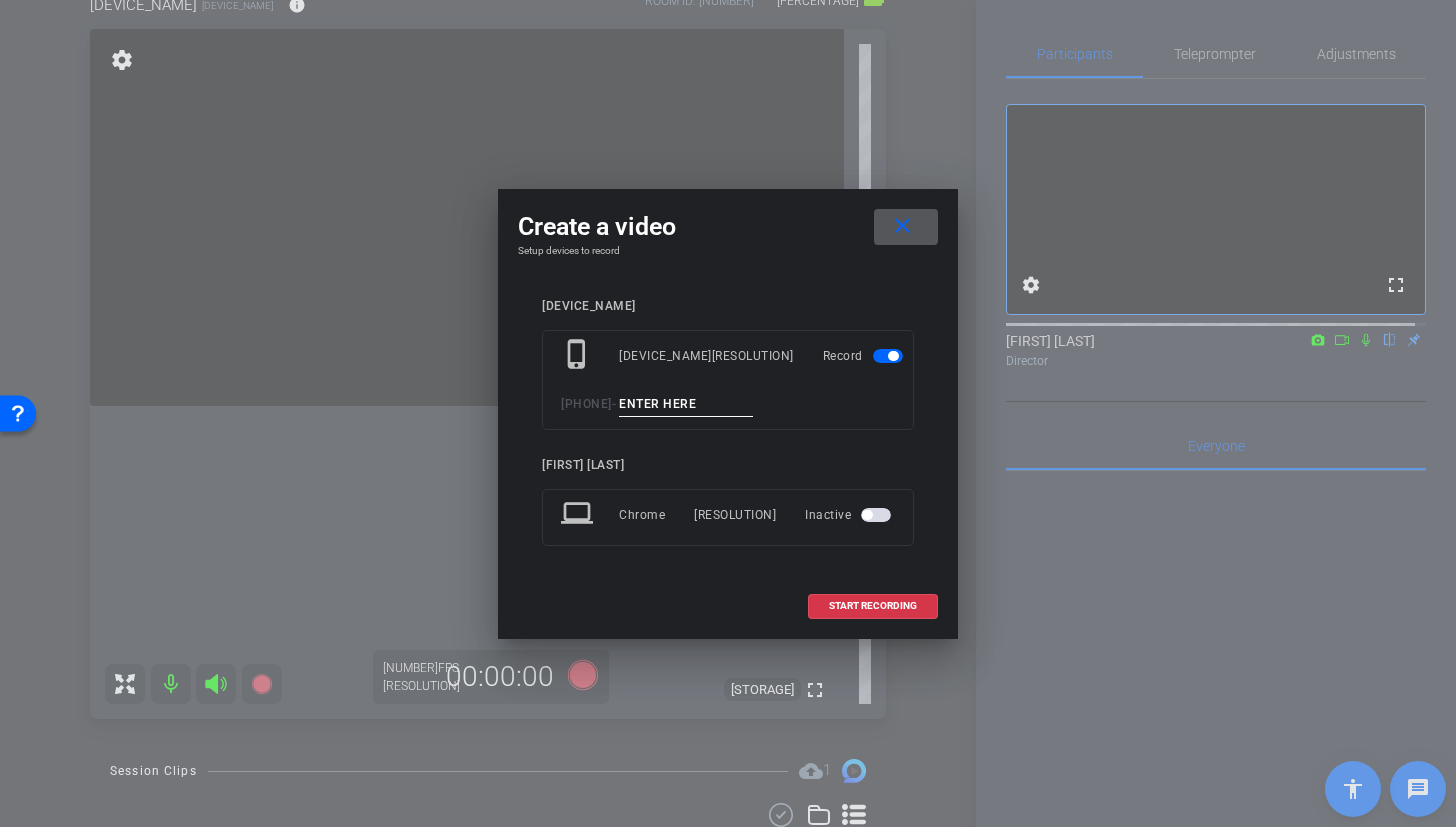 click at bounding box center (686, 404) 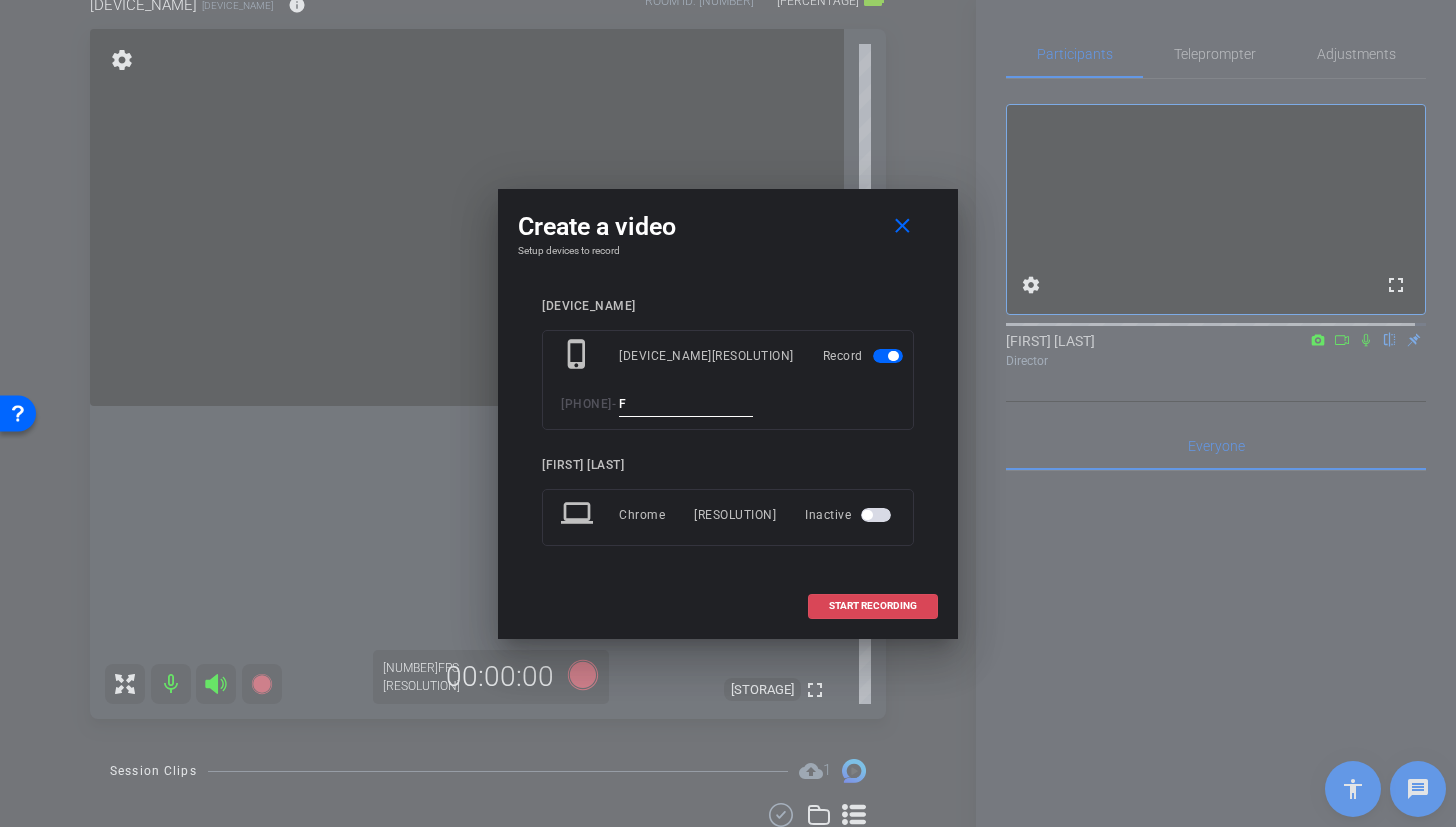 type on "F" 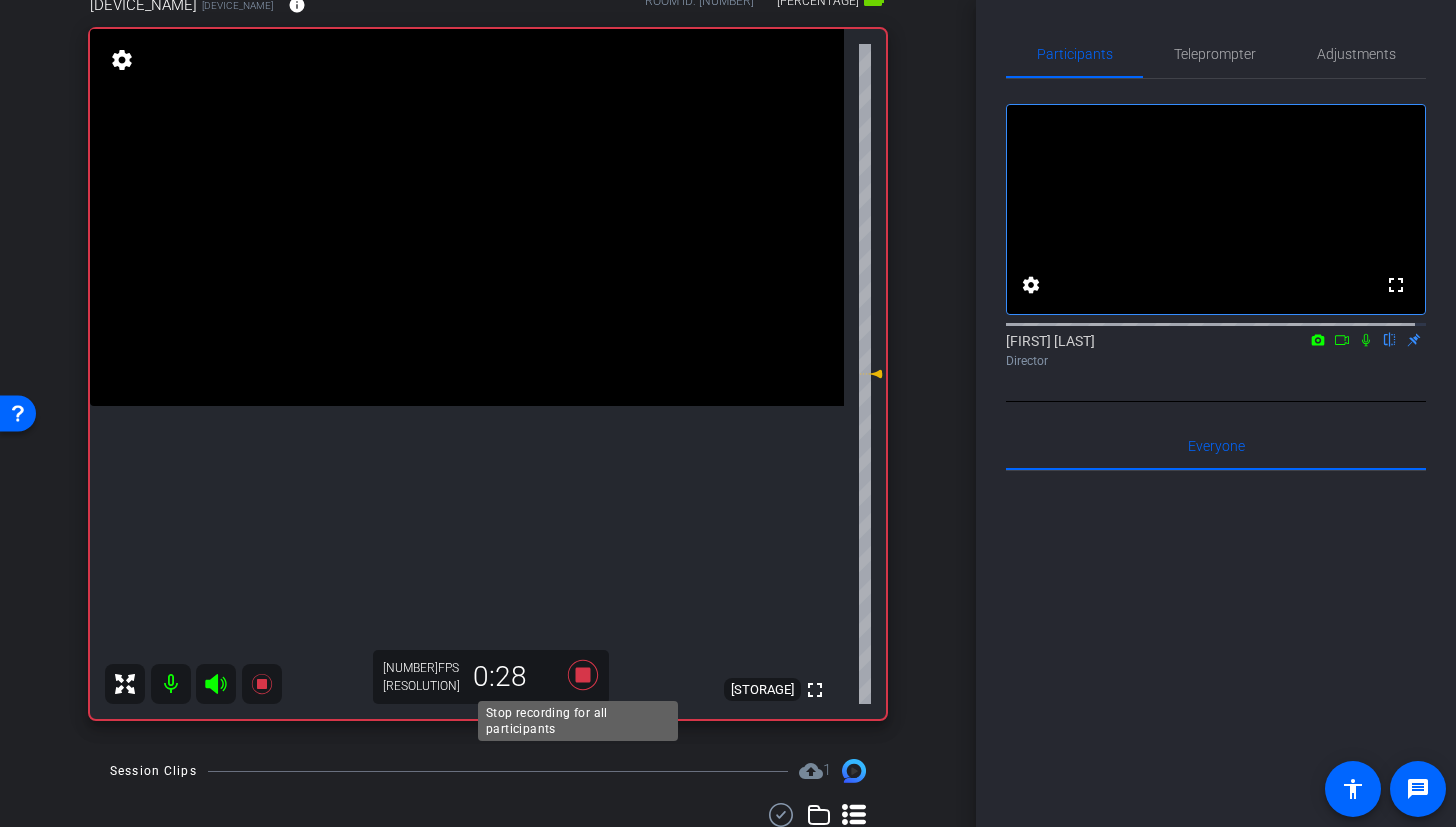 click at bounding box center [583, 675] 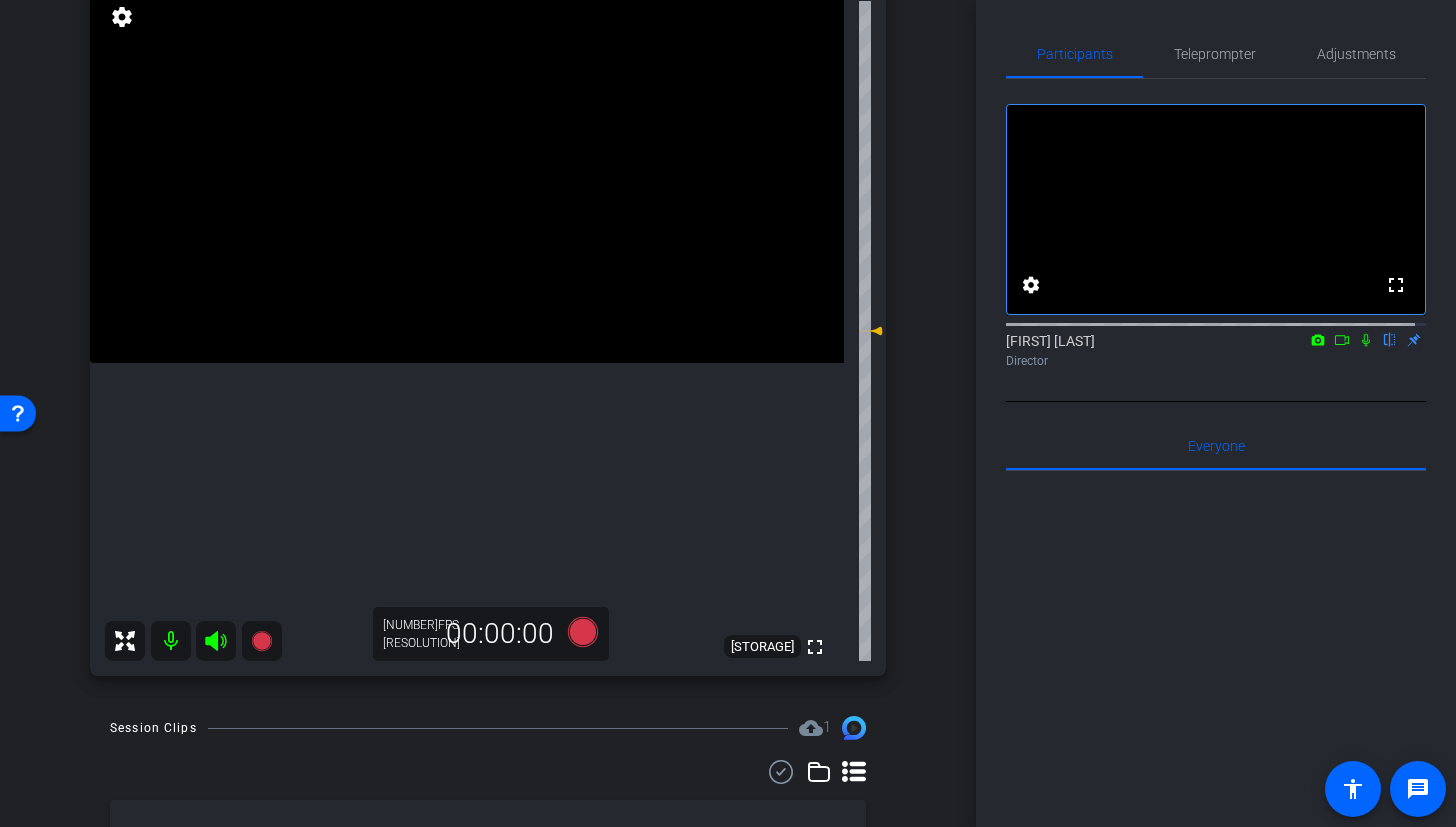 scroll, scrollTop: 228, scrollLeft: 0, axis: vertical 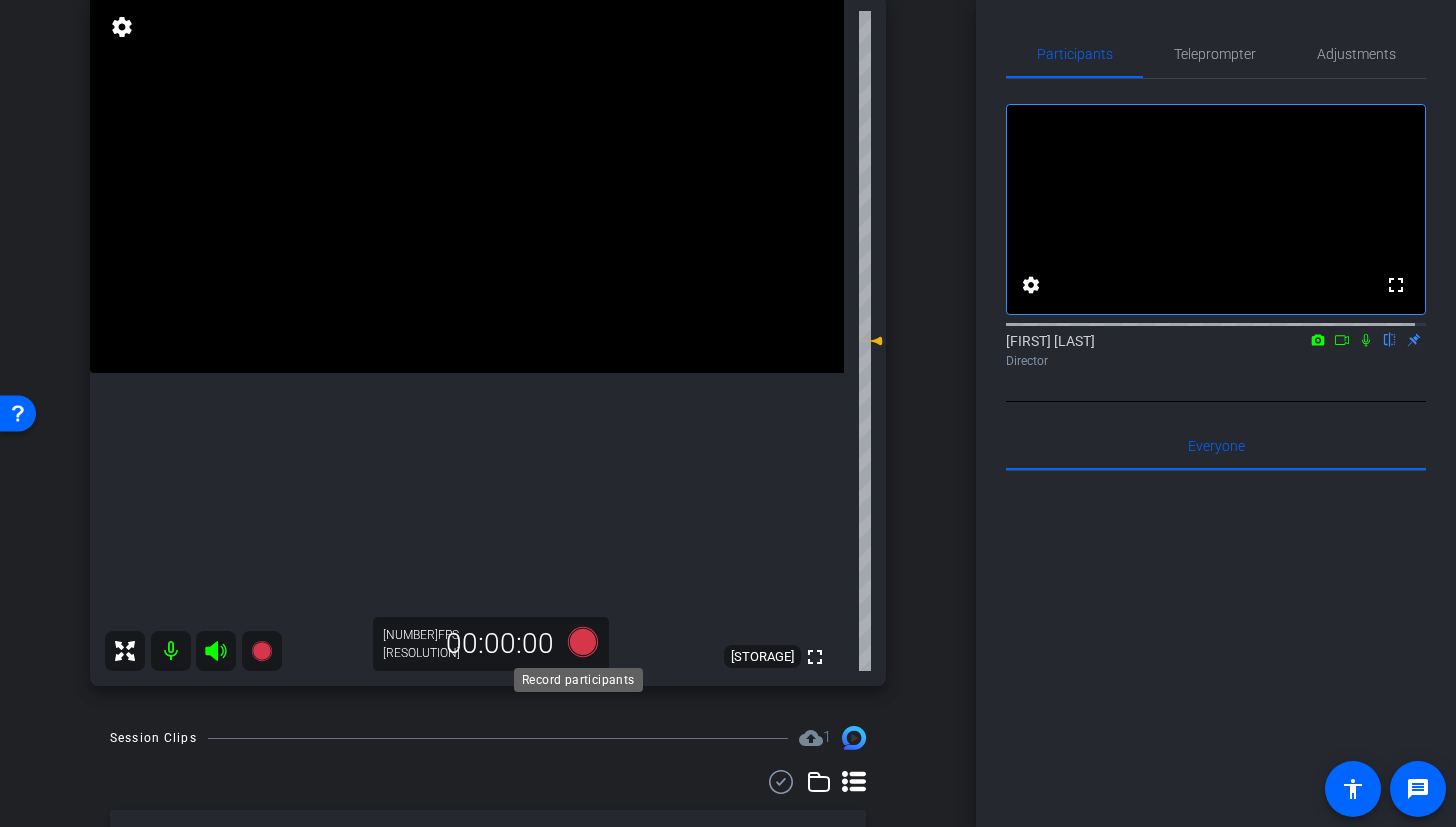 click at bounding box center [583, 642] 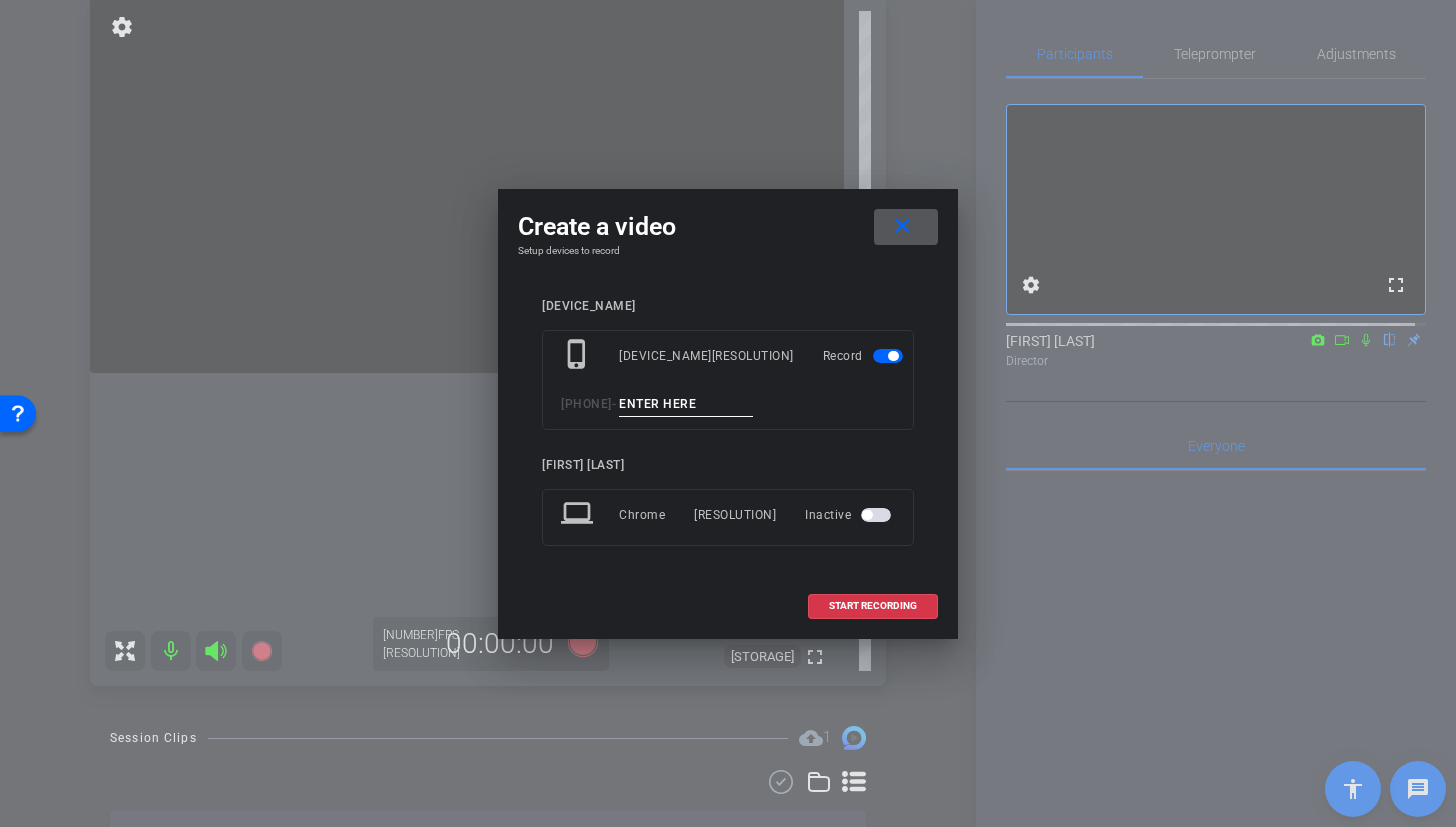 click at bounding box center (686, 404) 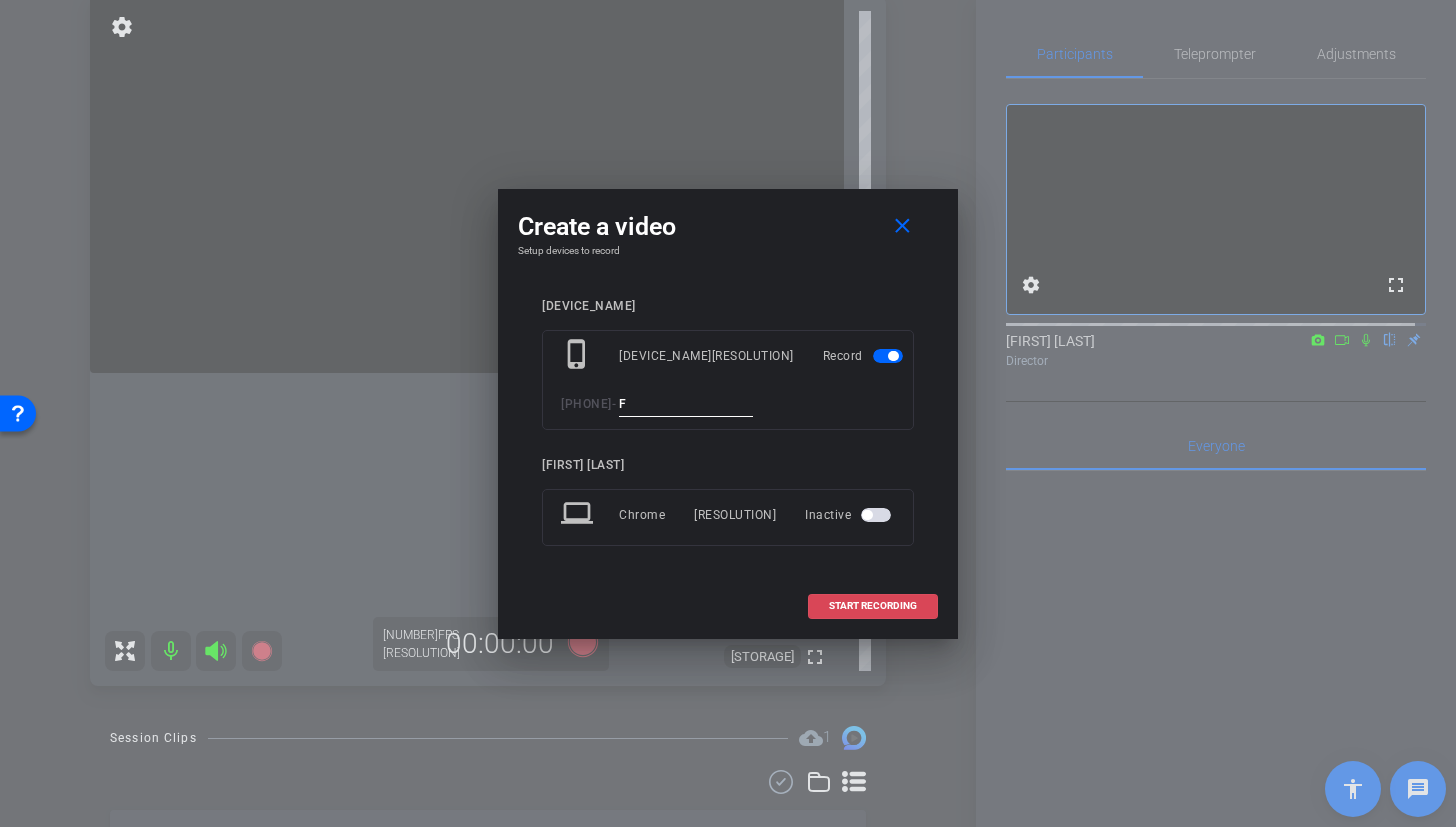 type on "F" 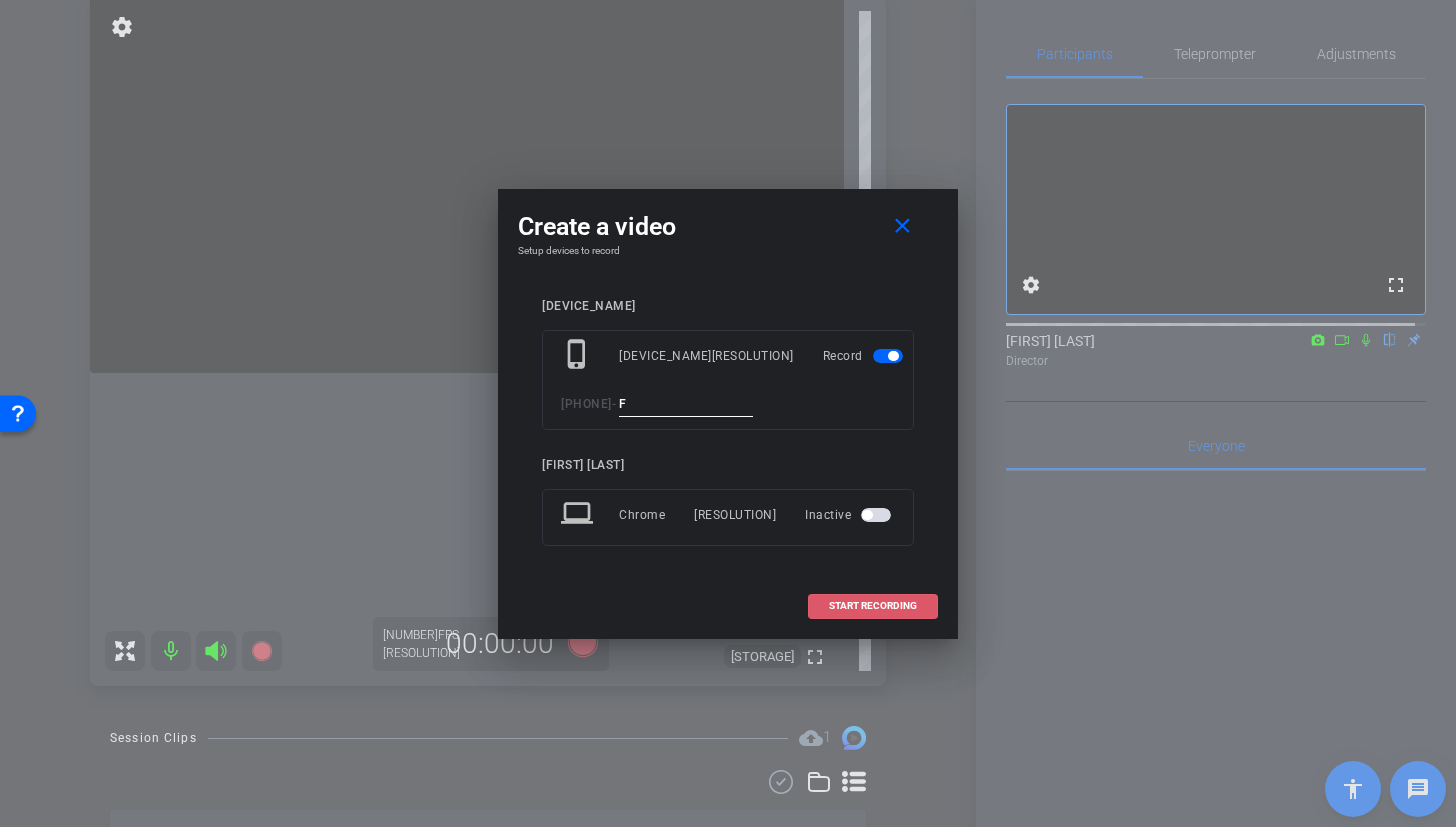 click at bounding box center [873, 606] 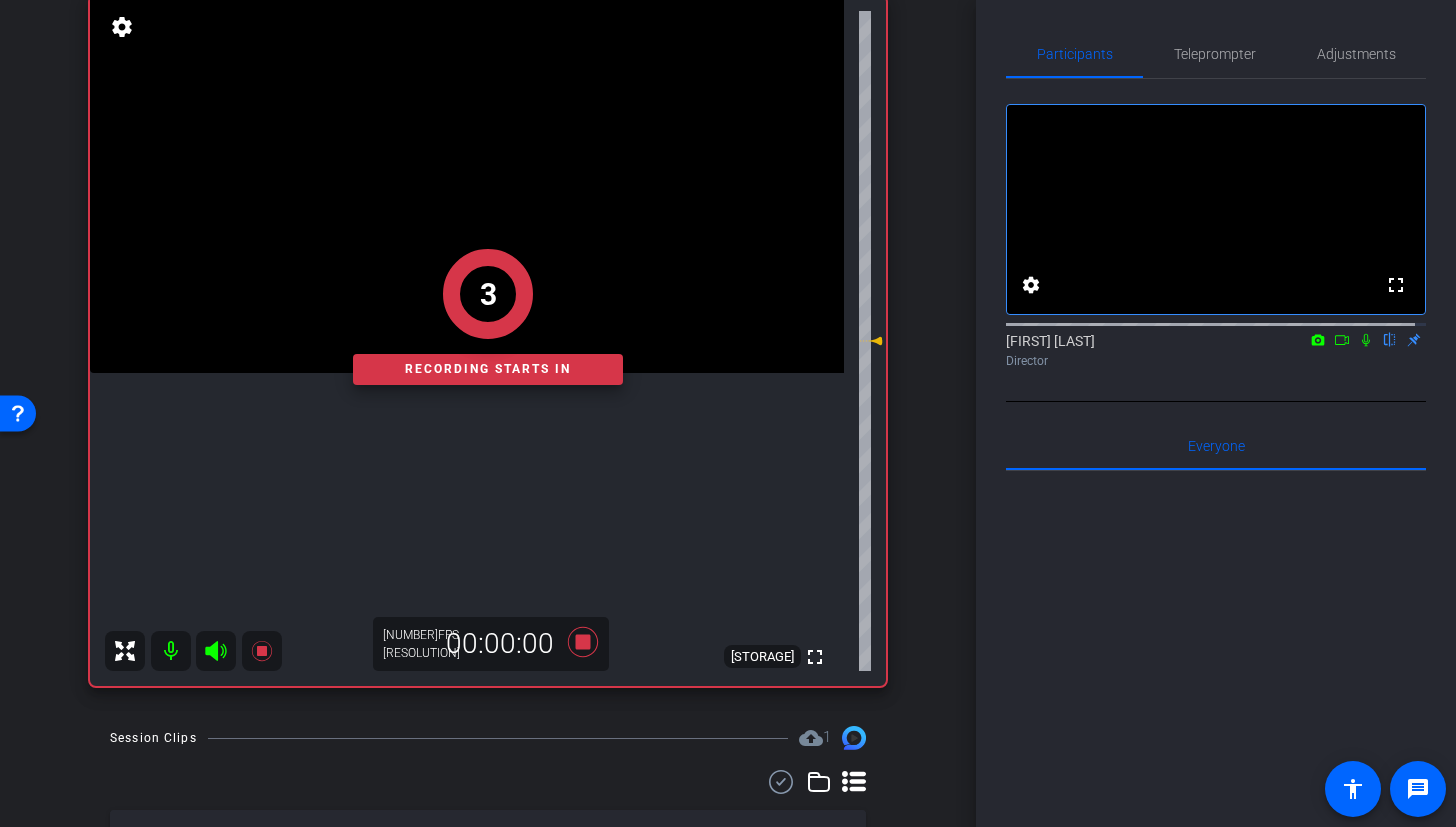 click on "[NUMBER]   Recording starts in" at bounding box center [488, 317] 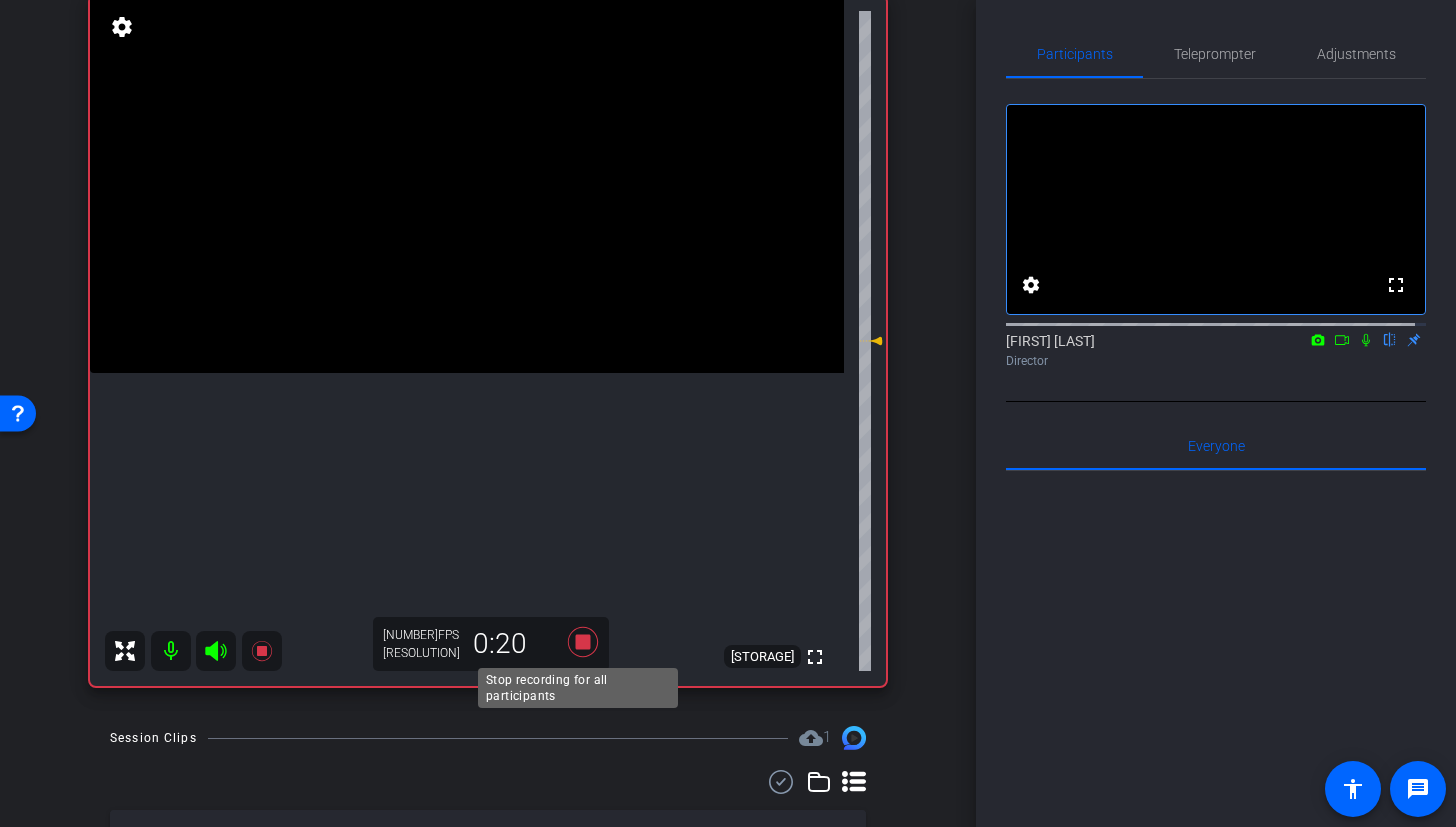 click at bounding box center [583, 642] 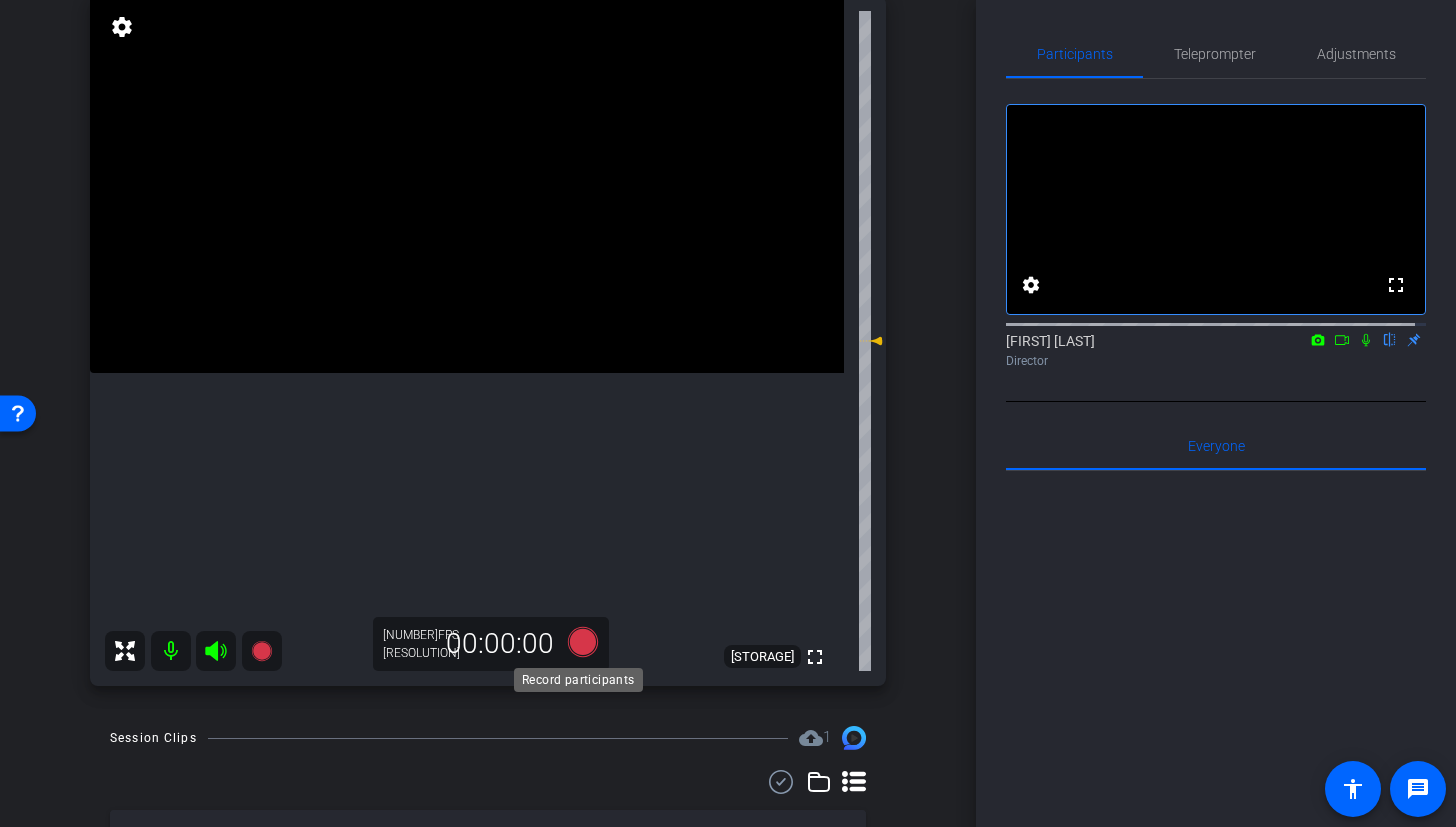 scroll, scrollTop: 236, scrollLeft: 0, axis: vertical 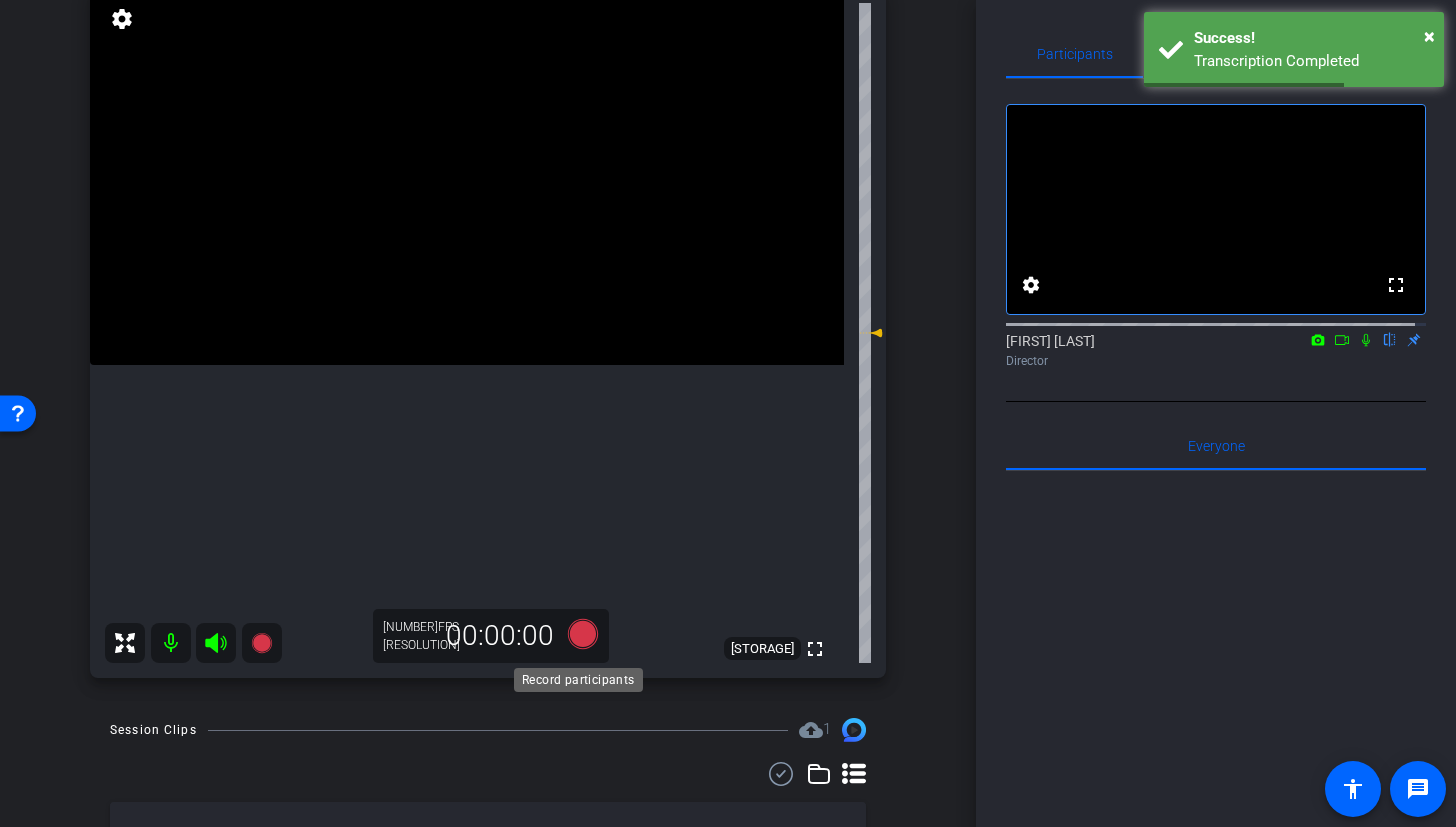 click at bounding box center [583, 634] 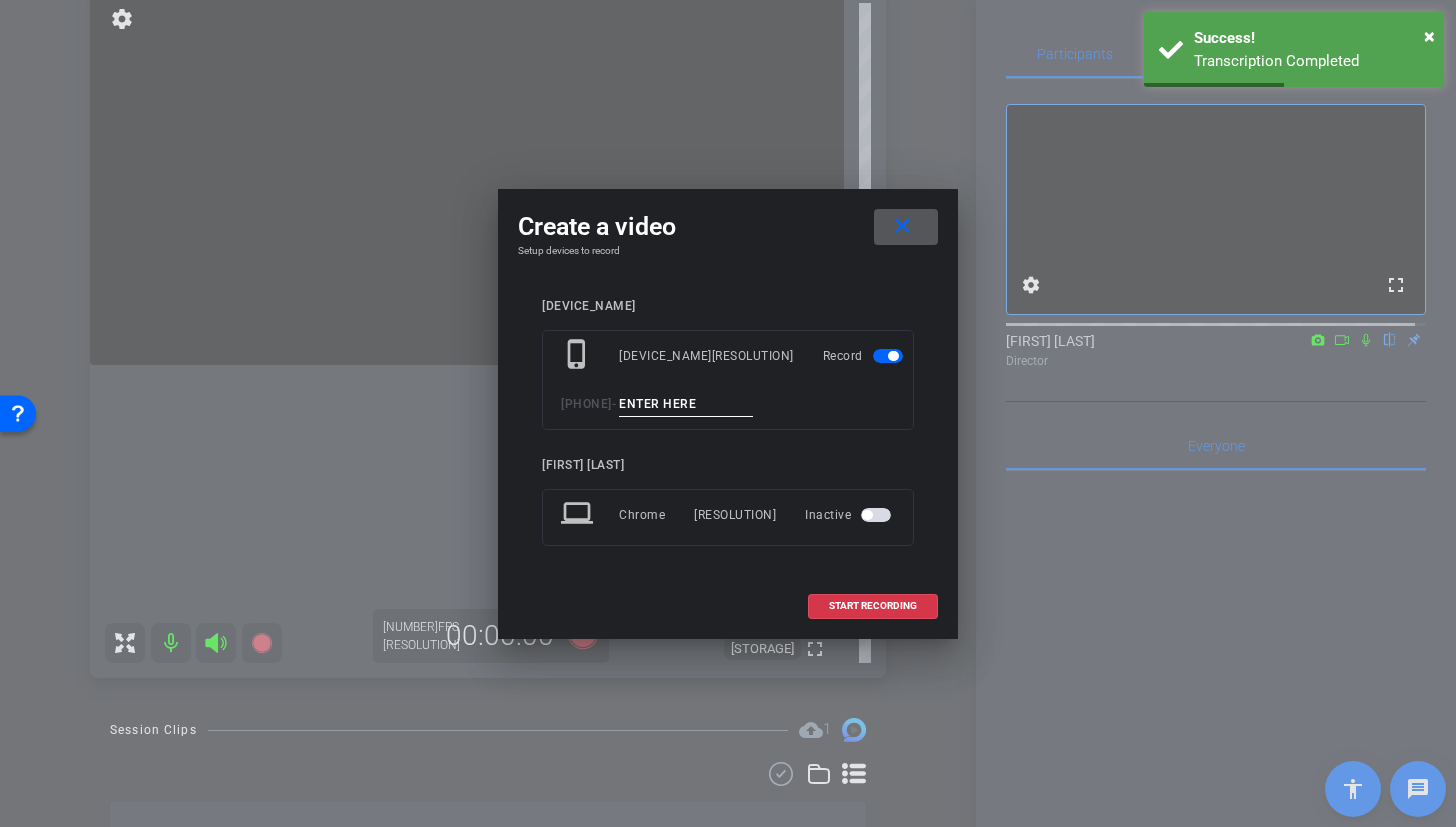 click at bounding box center [686, 404] 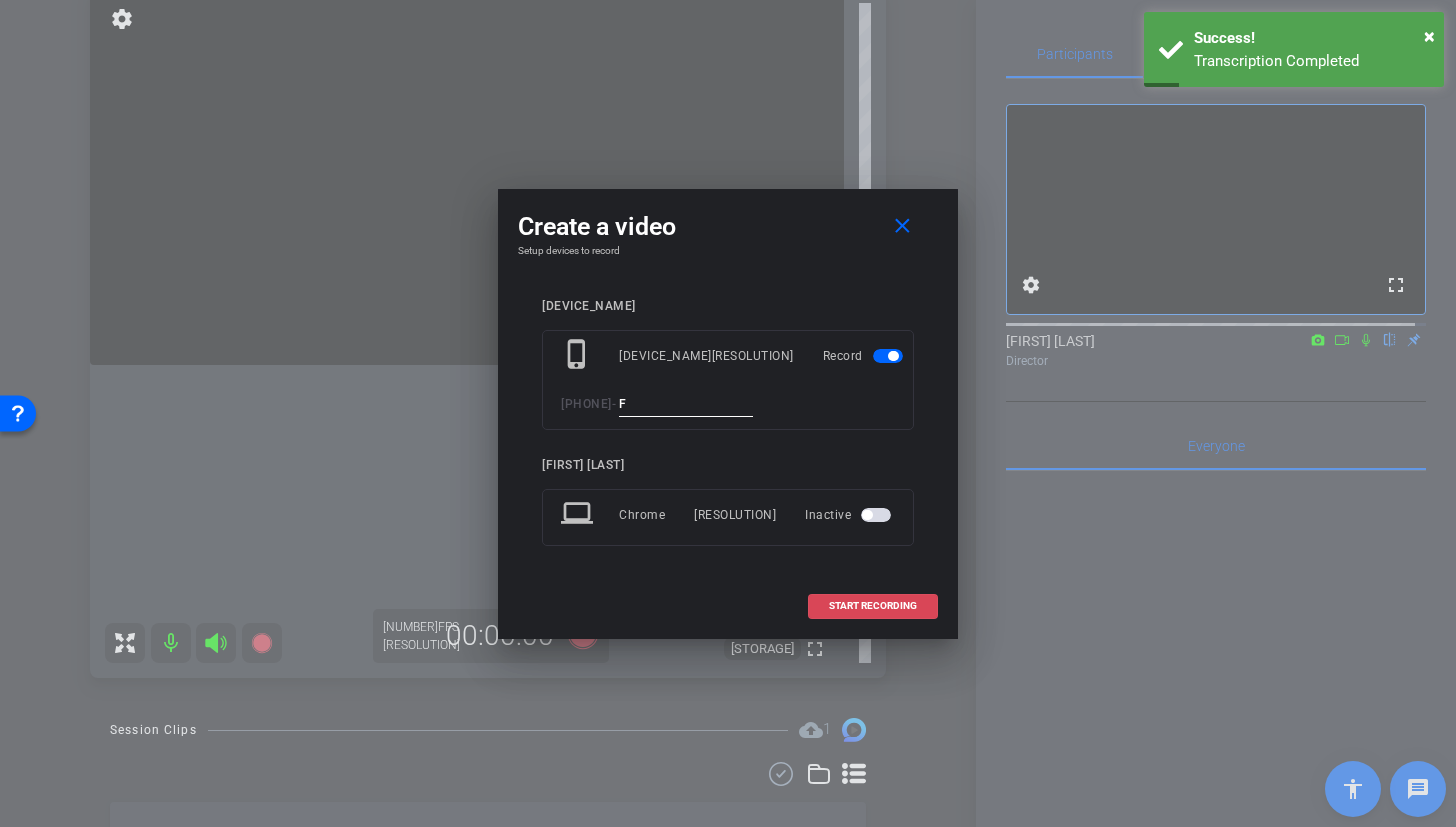 type on "F" 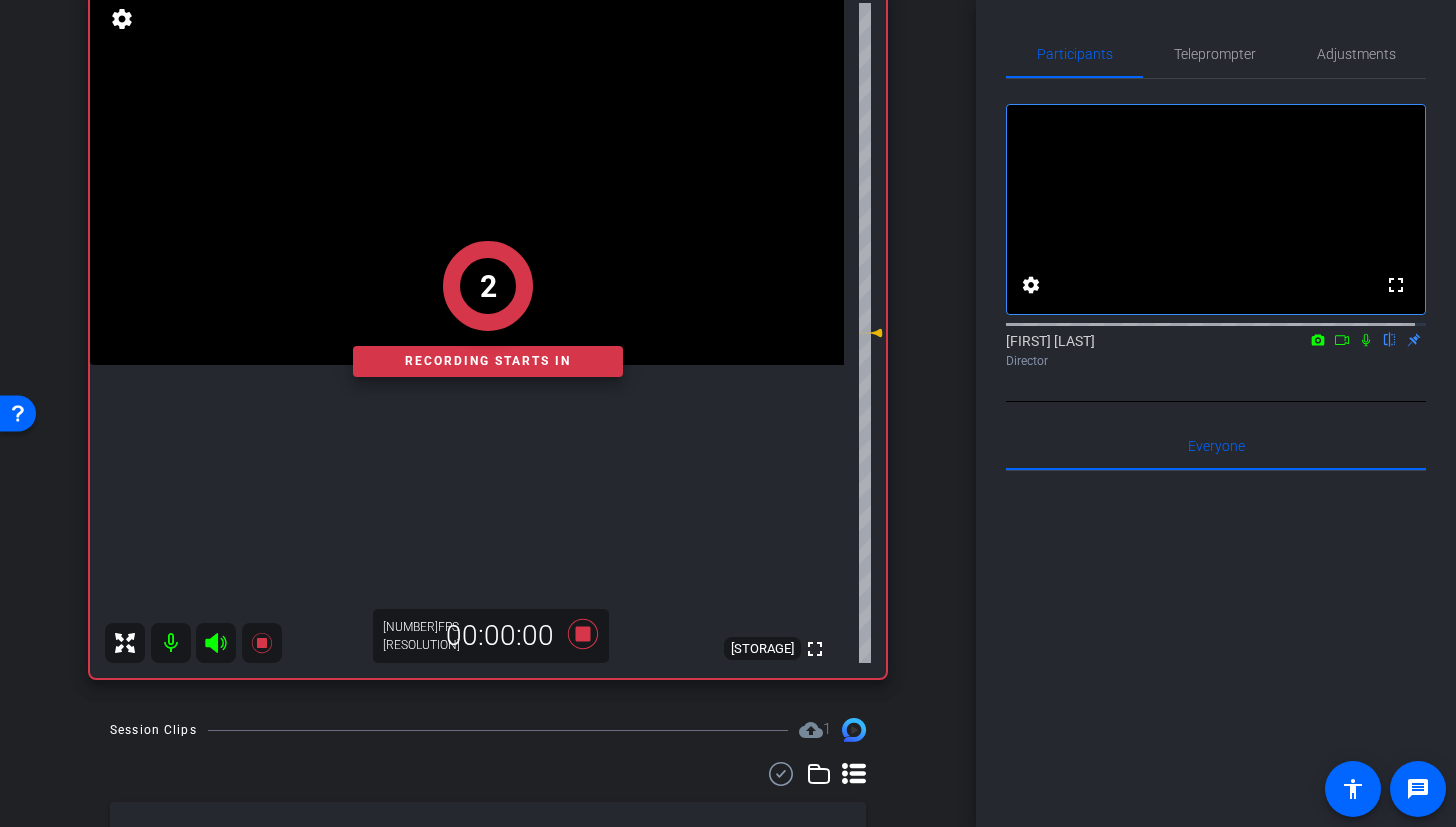 click on "[NUMBER]   Recording starts in" at bounding box center [488, 309] 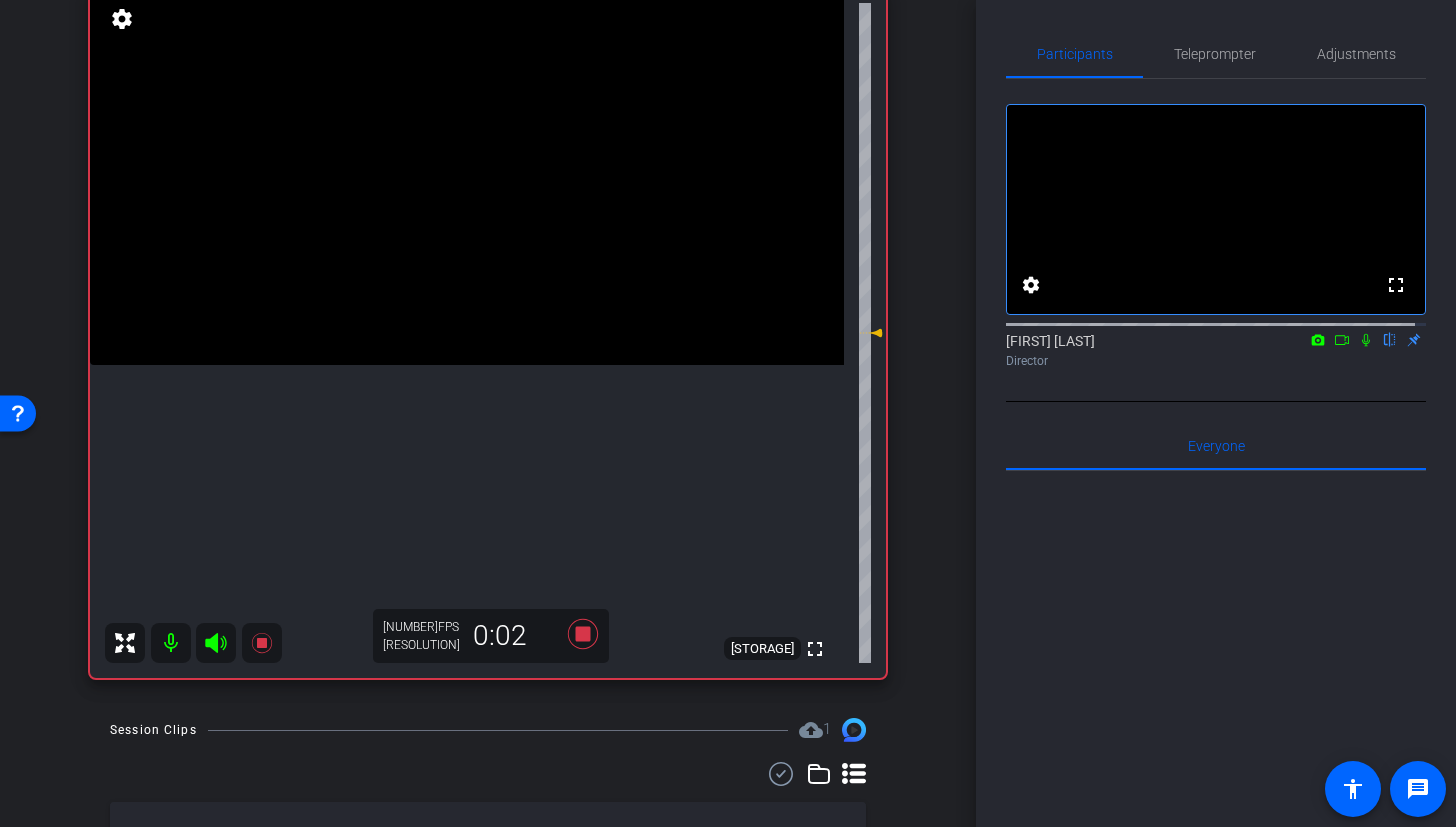 click at bounding box center (467, 176) 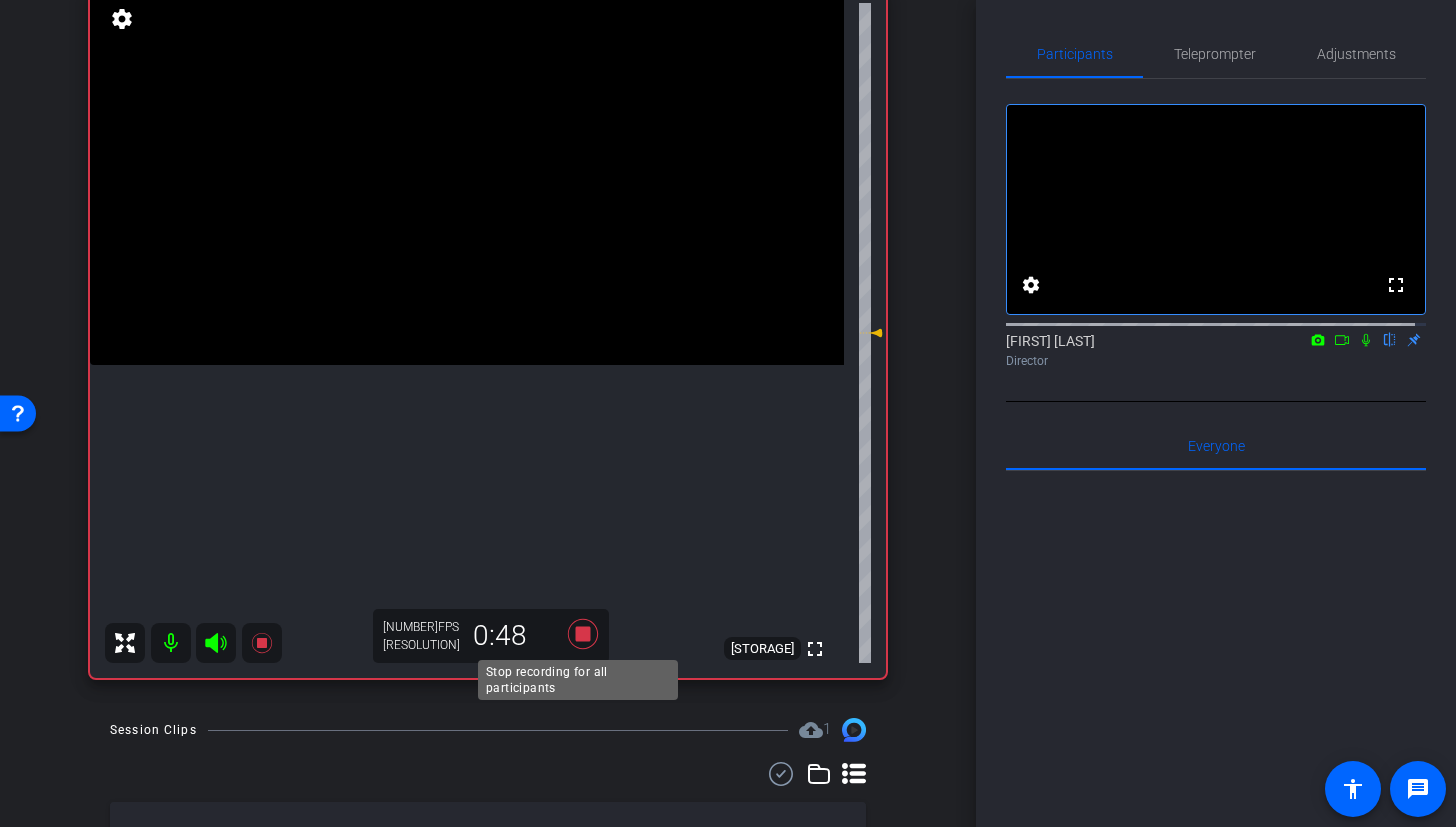 click at bounding box center (583, 634) 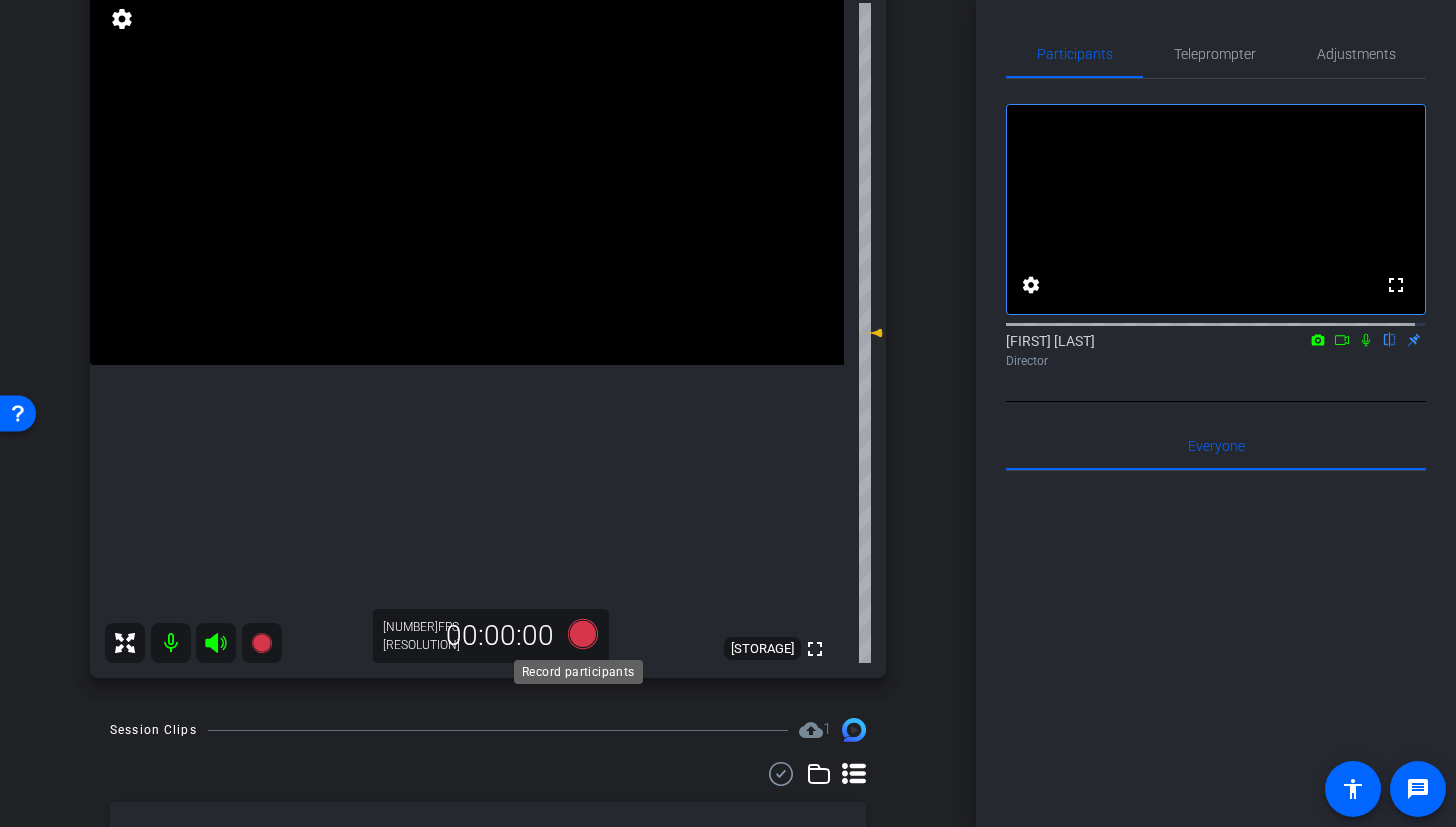 click at bounding box center (583, 634) 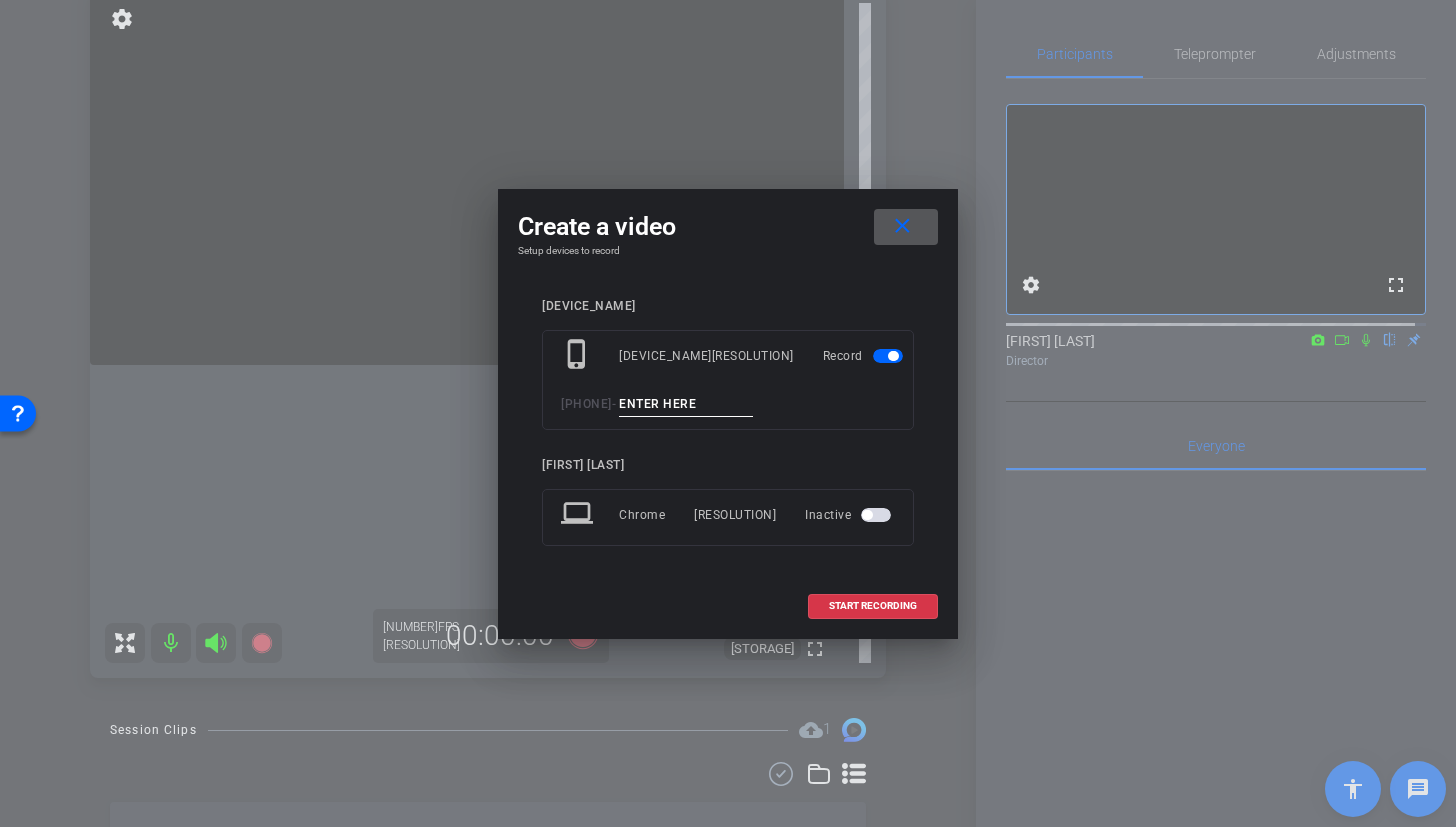 click at bounding box center (686, 404) 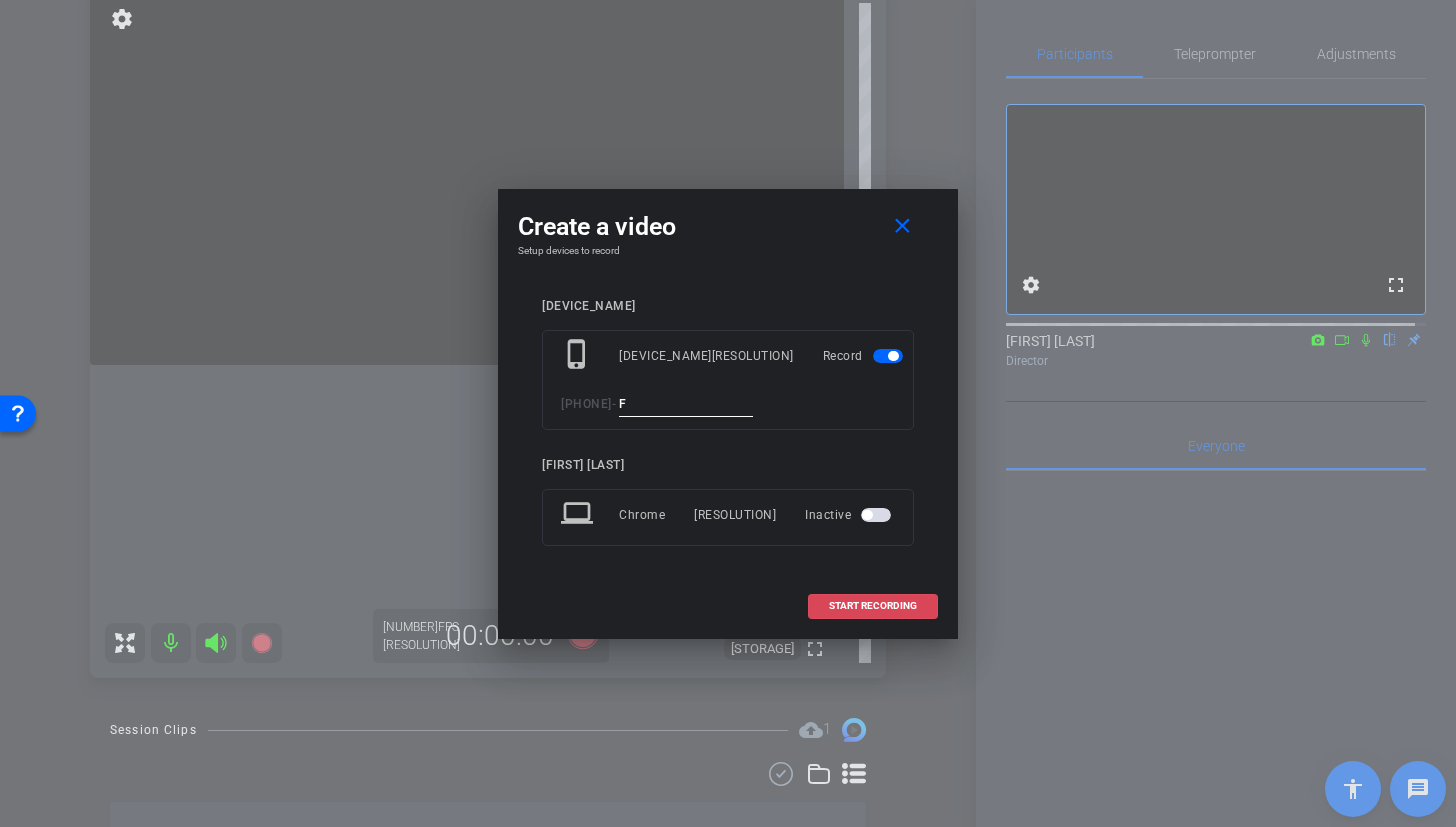 type on "F" 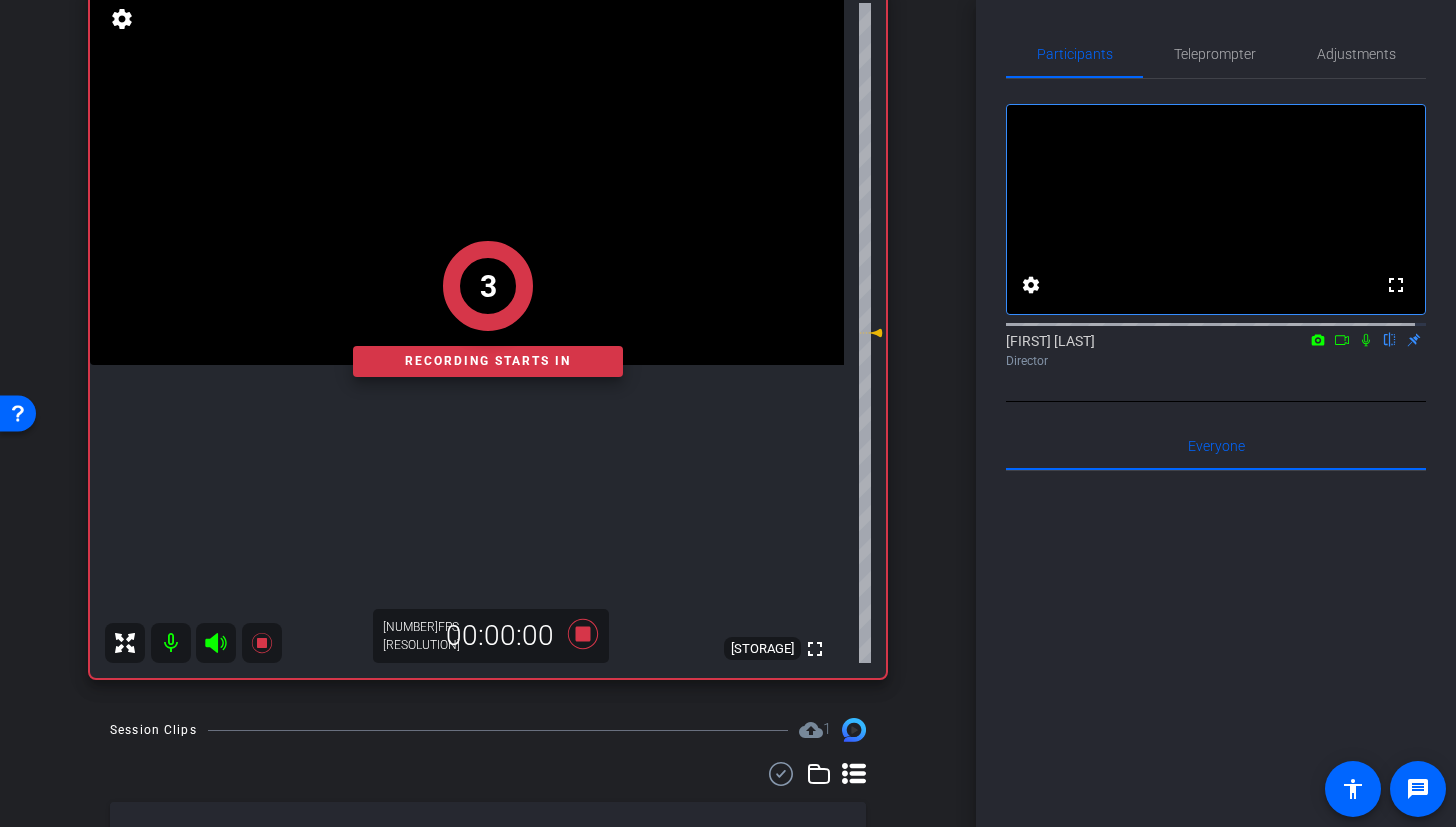 click on "[NUMBER]   Recording starts in" at bounding box center (488, 309) 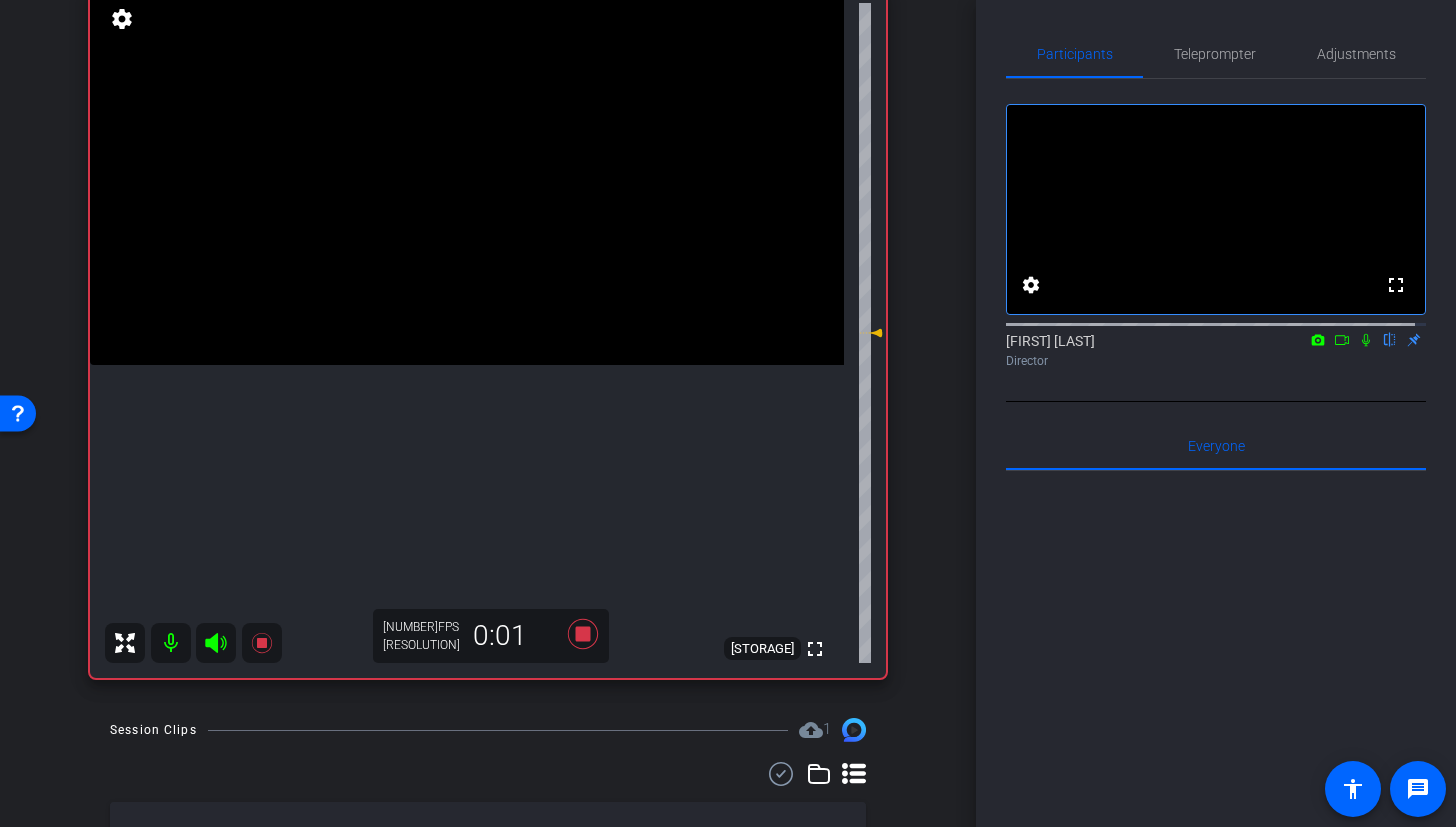 click at bounding box center (467, 176) 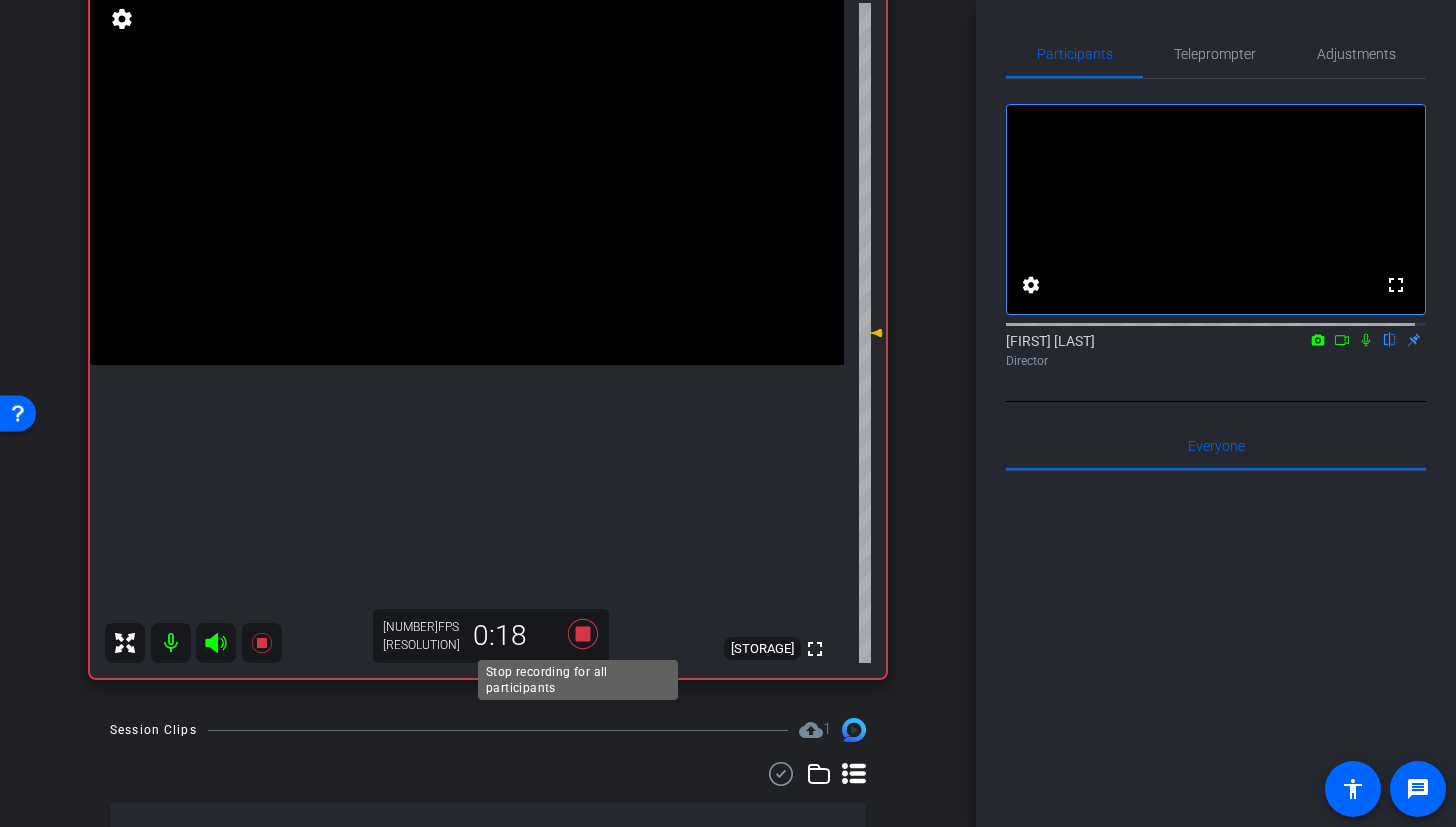 click at bounding box center [583, 634] 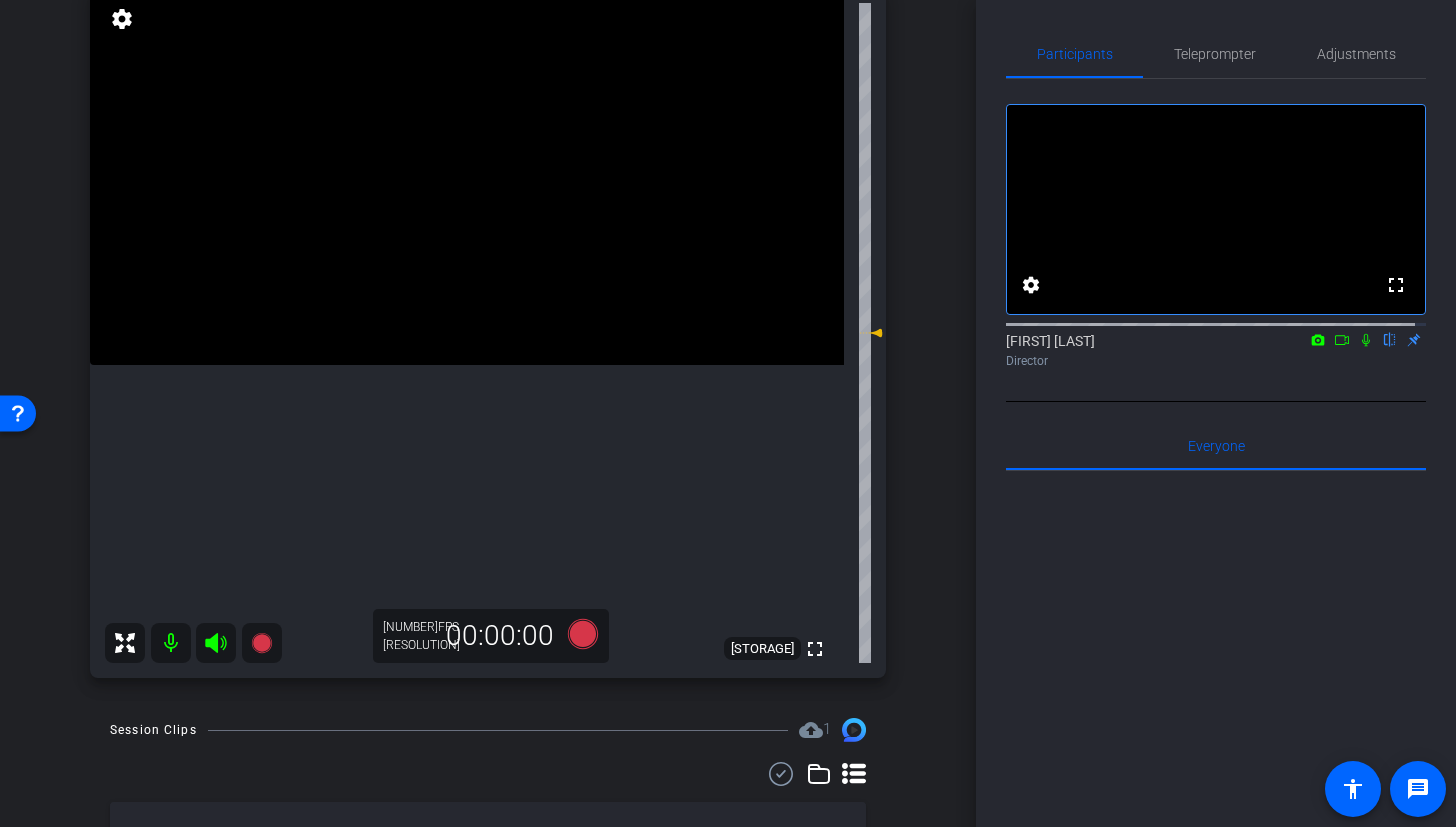 click at bounding box center [583, 634] 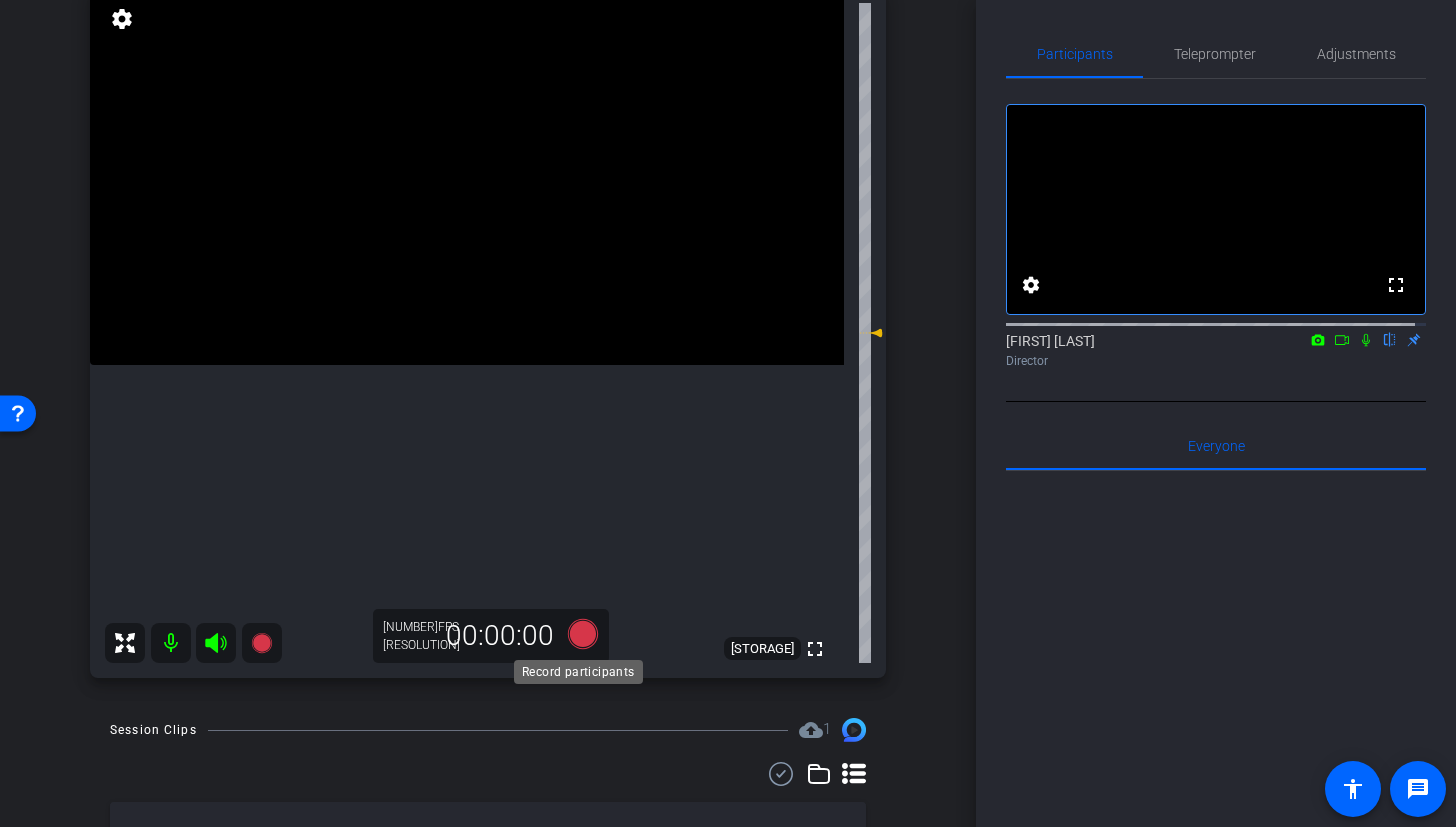 click at bounding box center (583, 634) 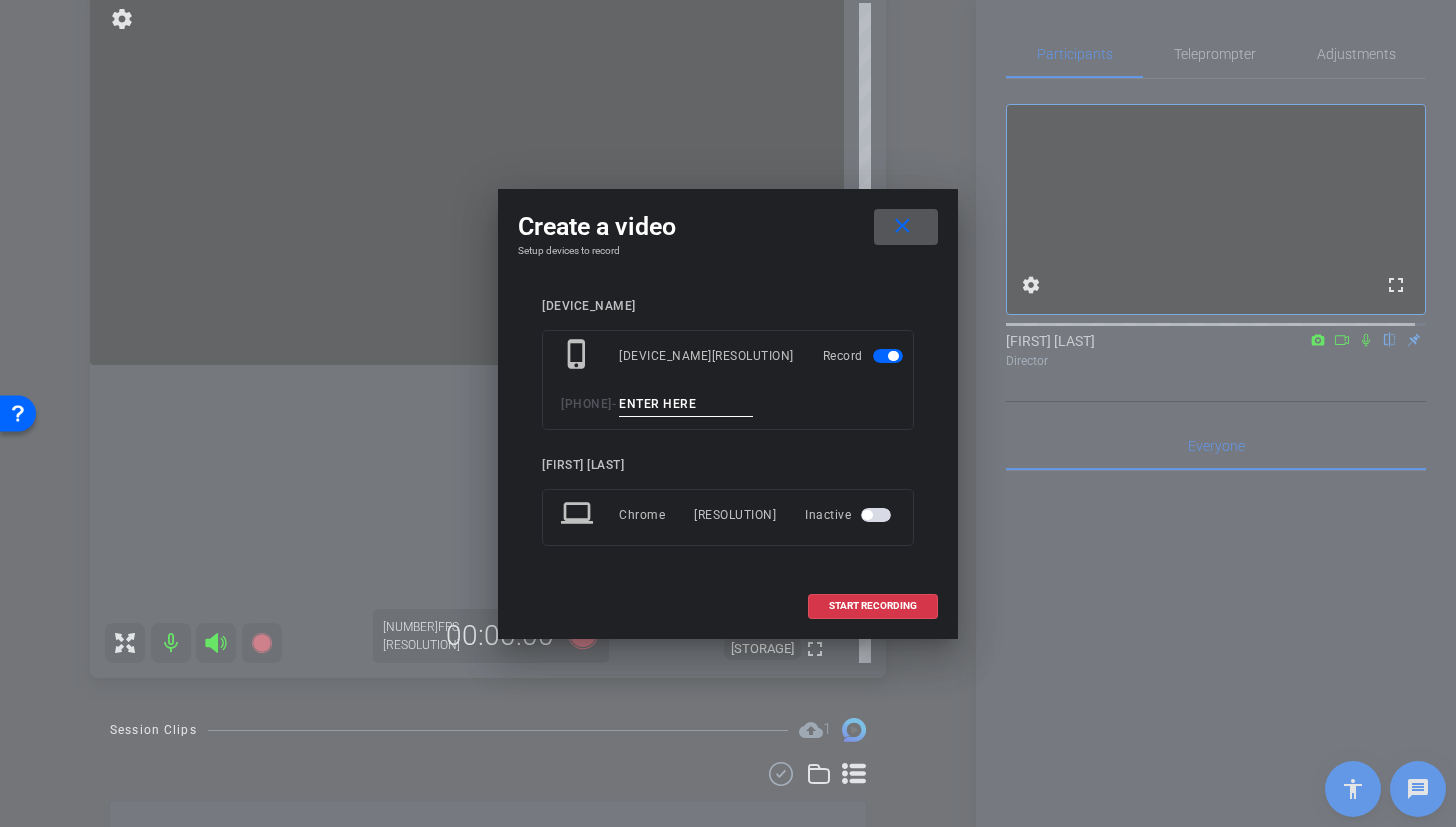 click at bounding box center [686, 404] 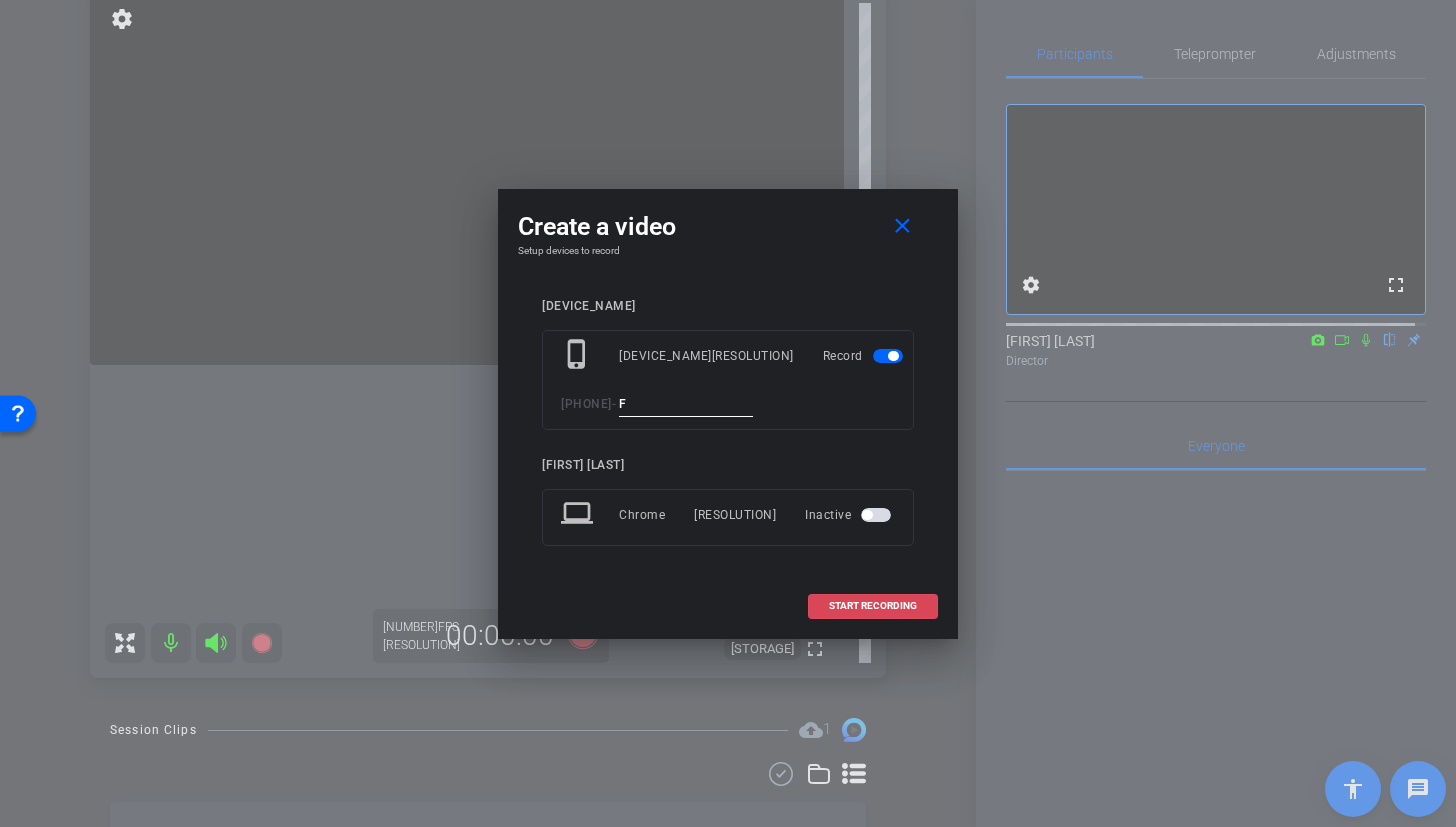 type on "F" 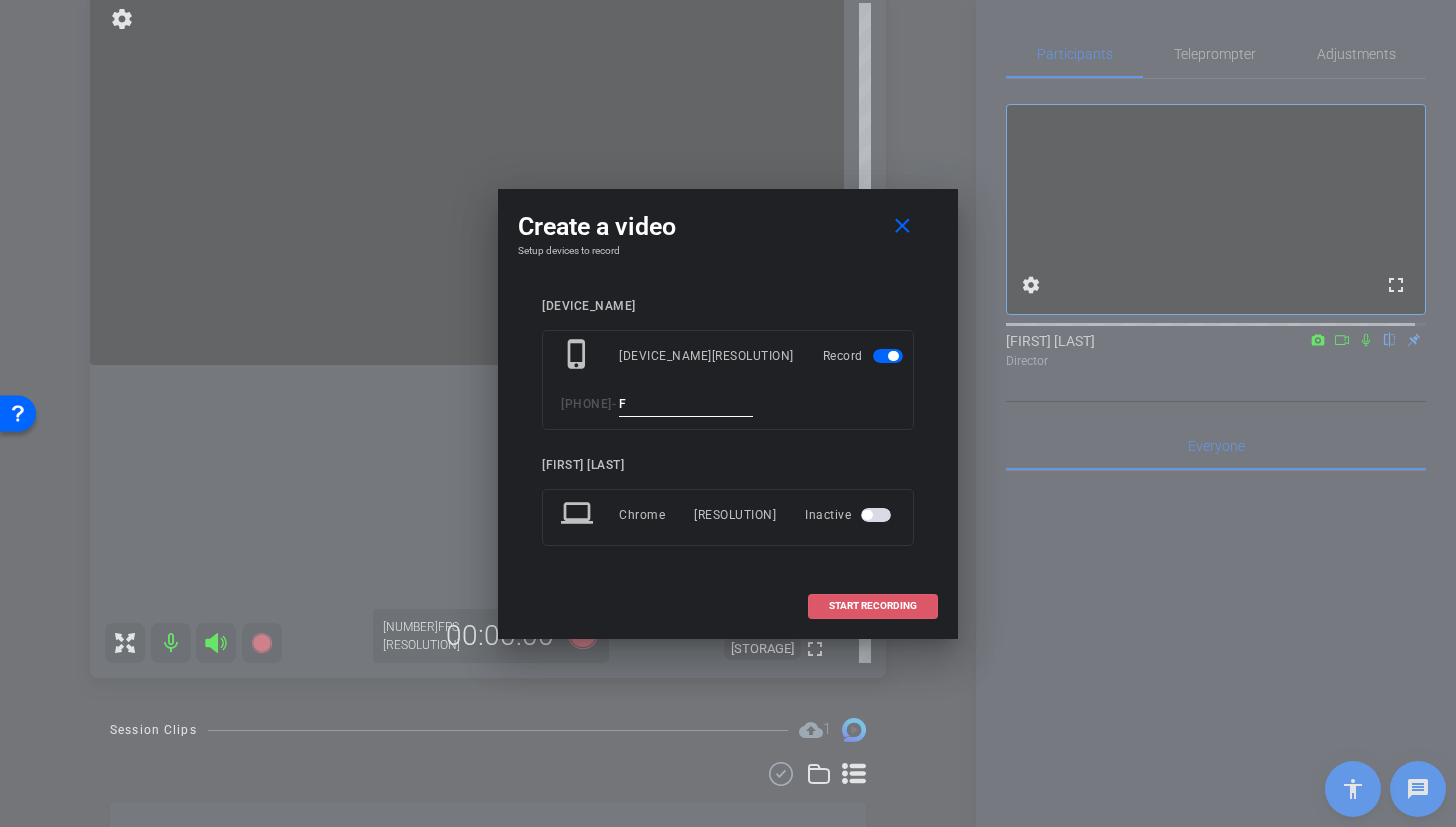 click on "START RECORDING" at bounding box center (873, 606) 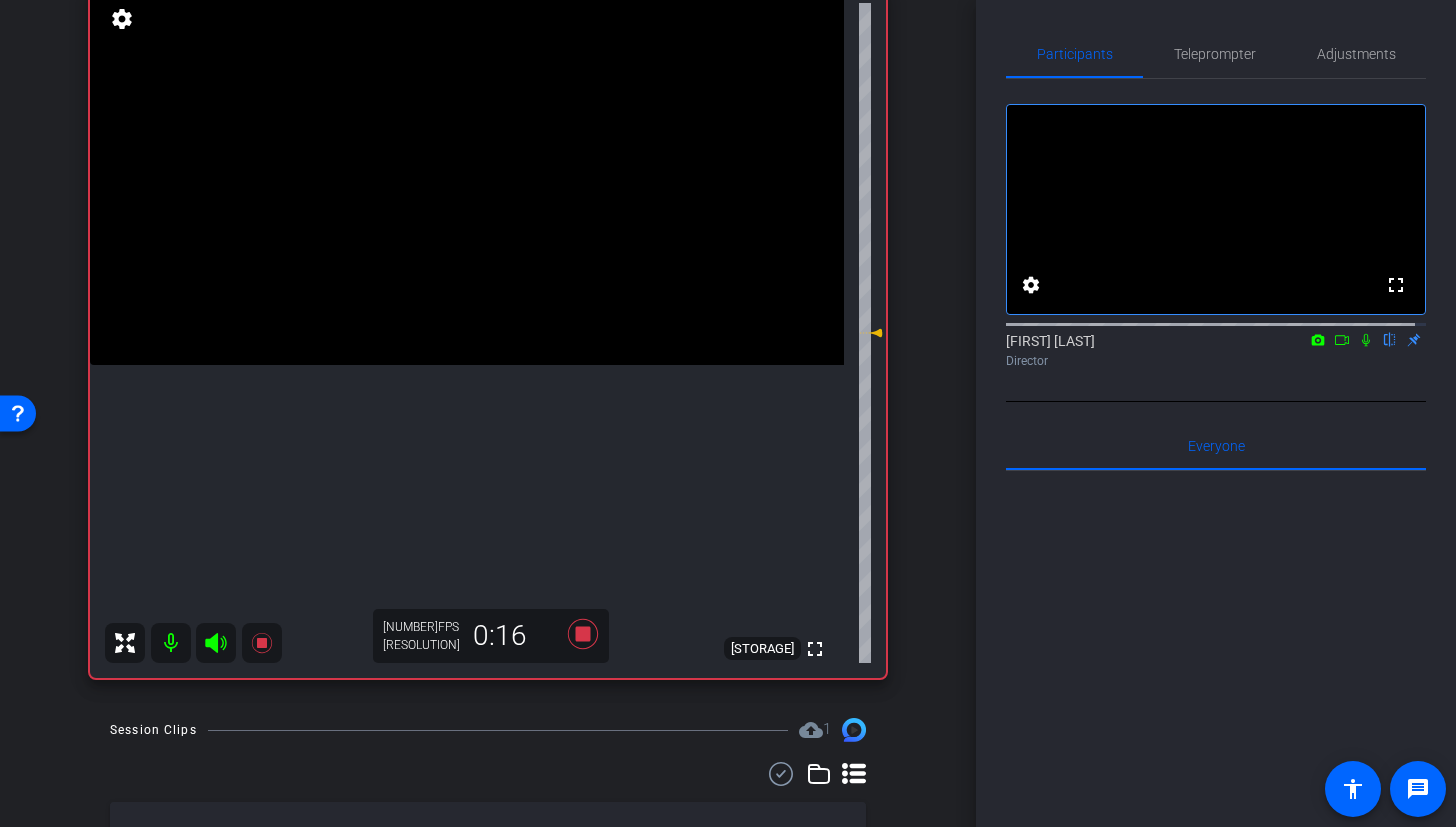 click at bounding box center (583, 634) 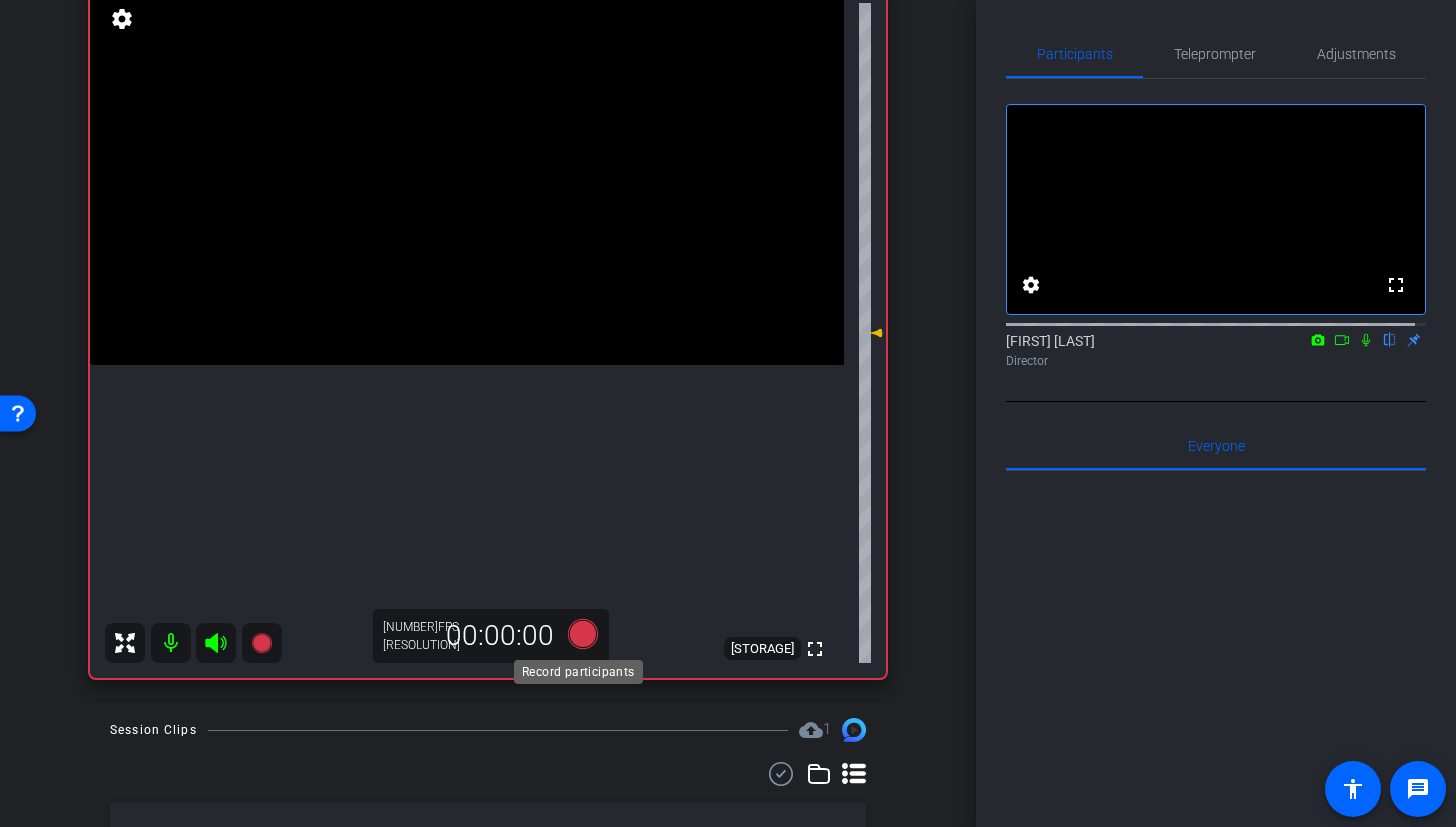 click at bounding box center [583, 634] 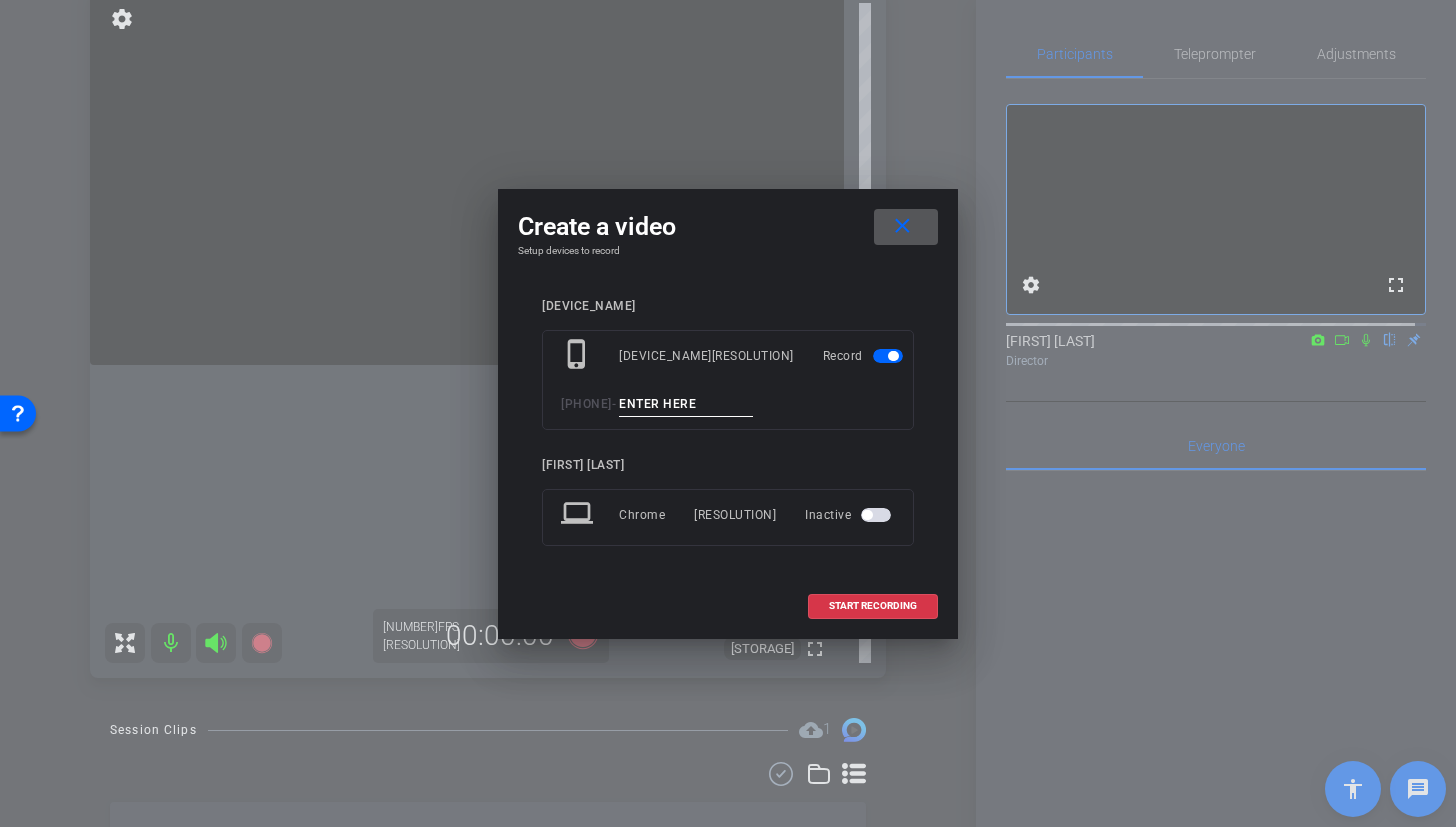 click at bounding box center (728, 413) 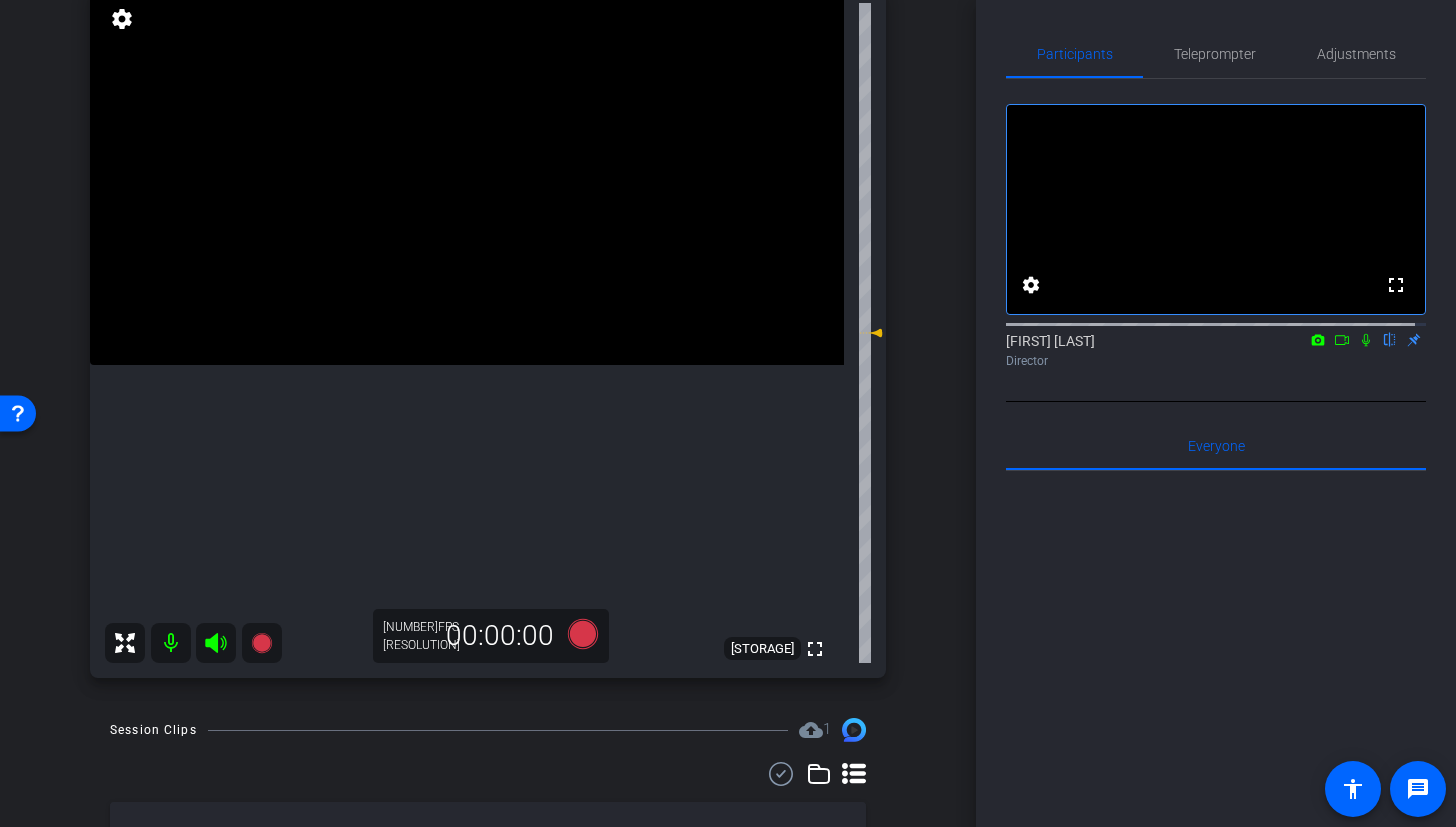 click at bounding box center [1366, 340] 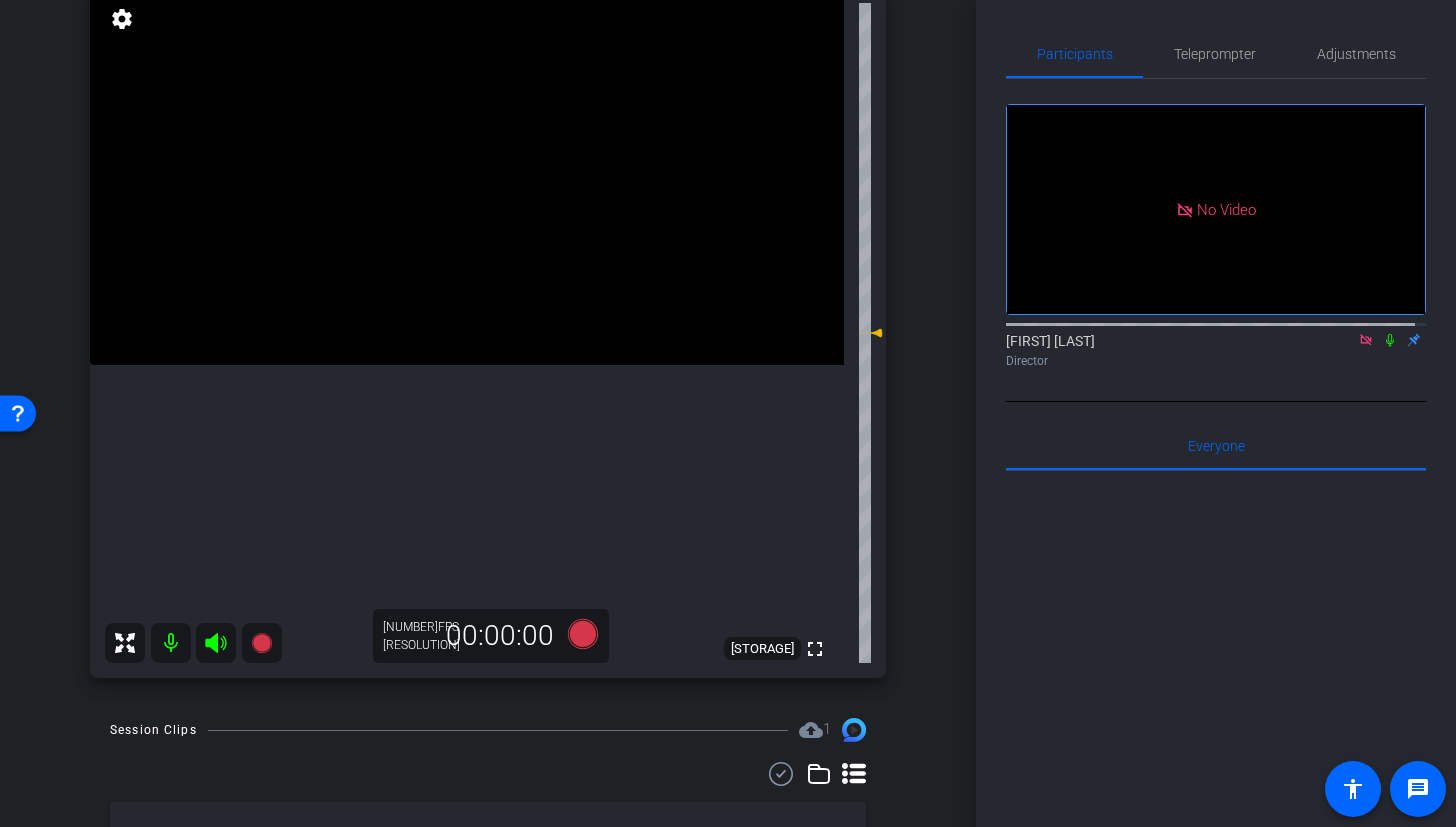click at bounding box center (1390, 340) 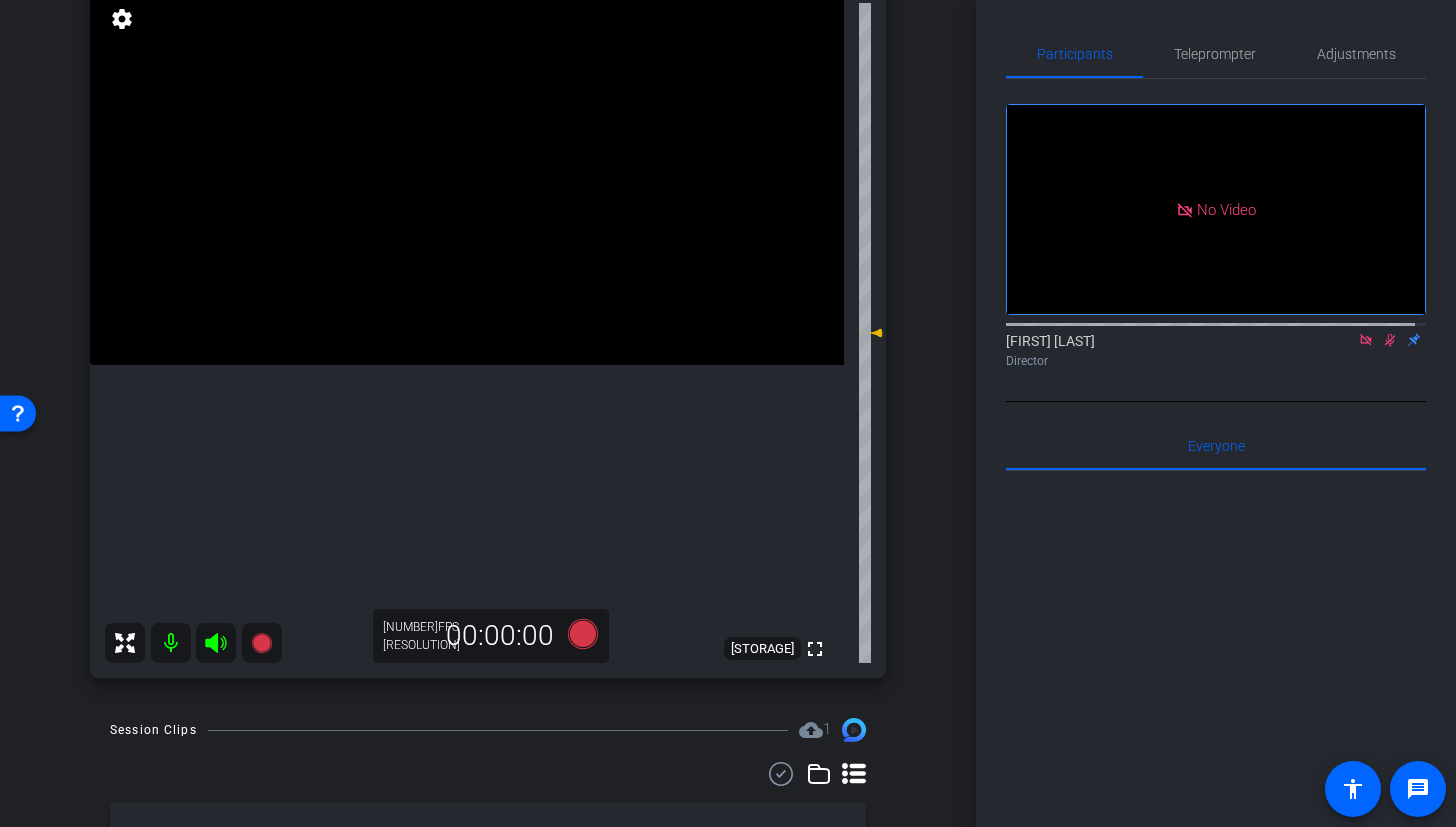 click at bounding box center (1390, 340) 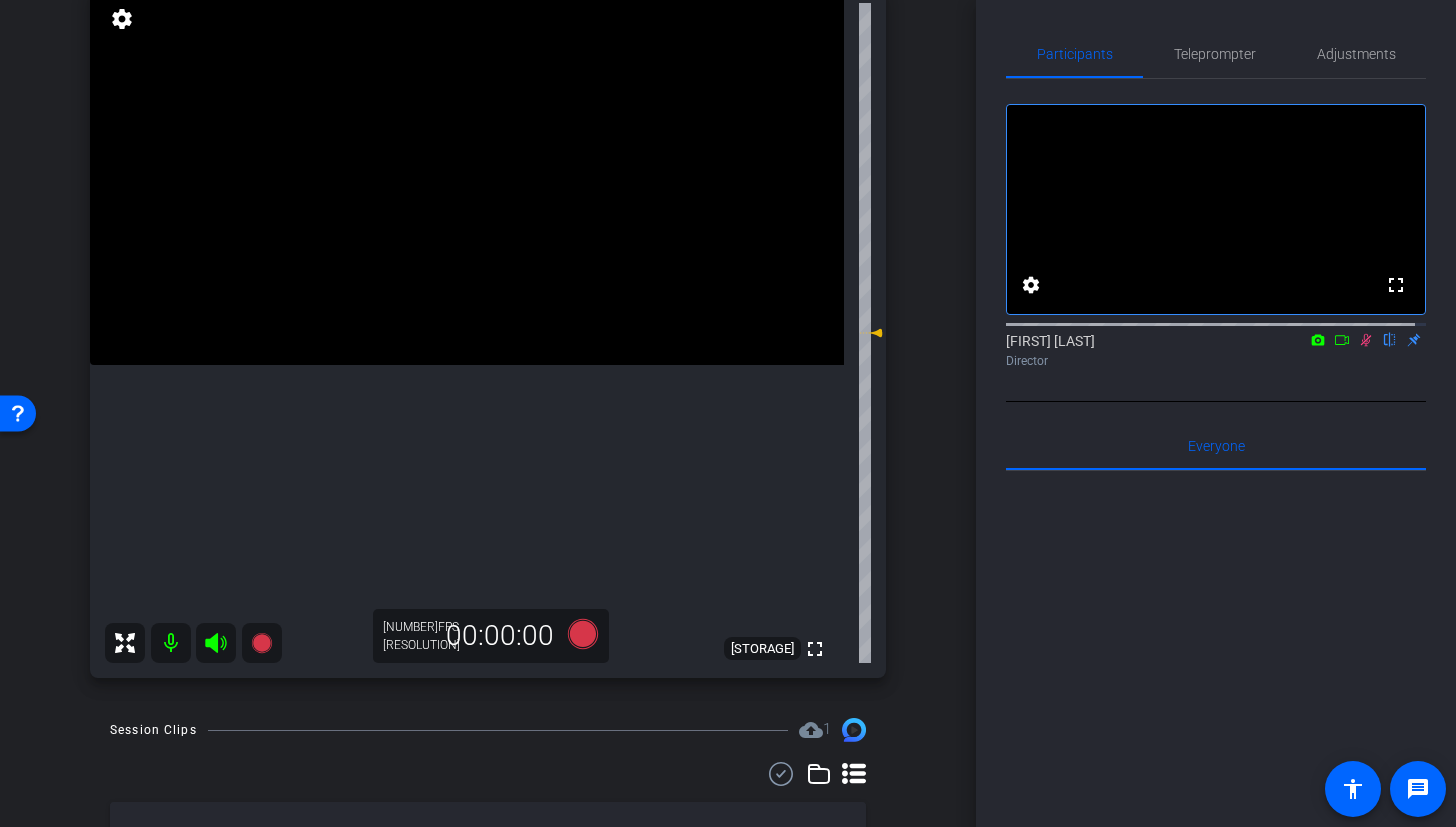 click at bounding box center [1366, 340] 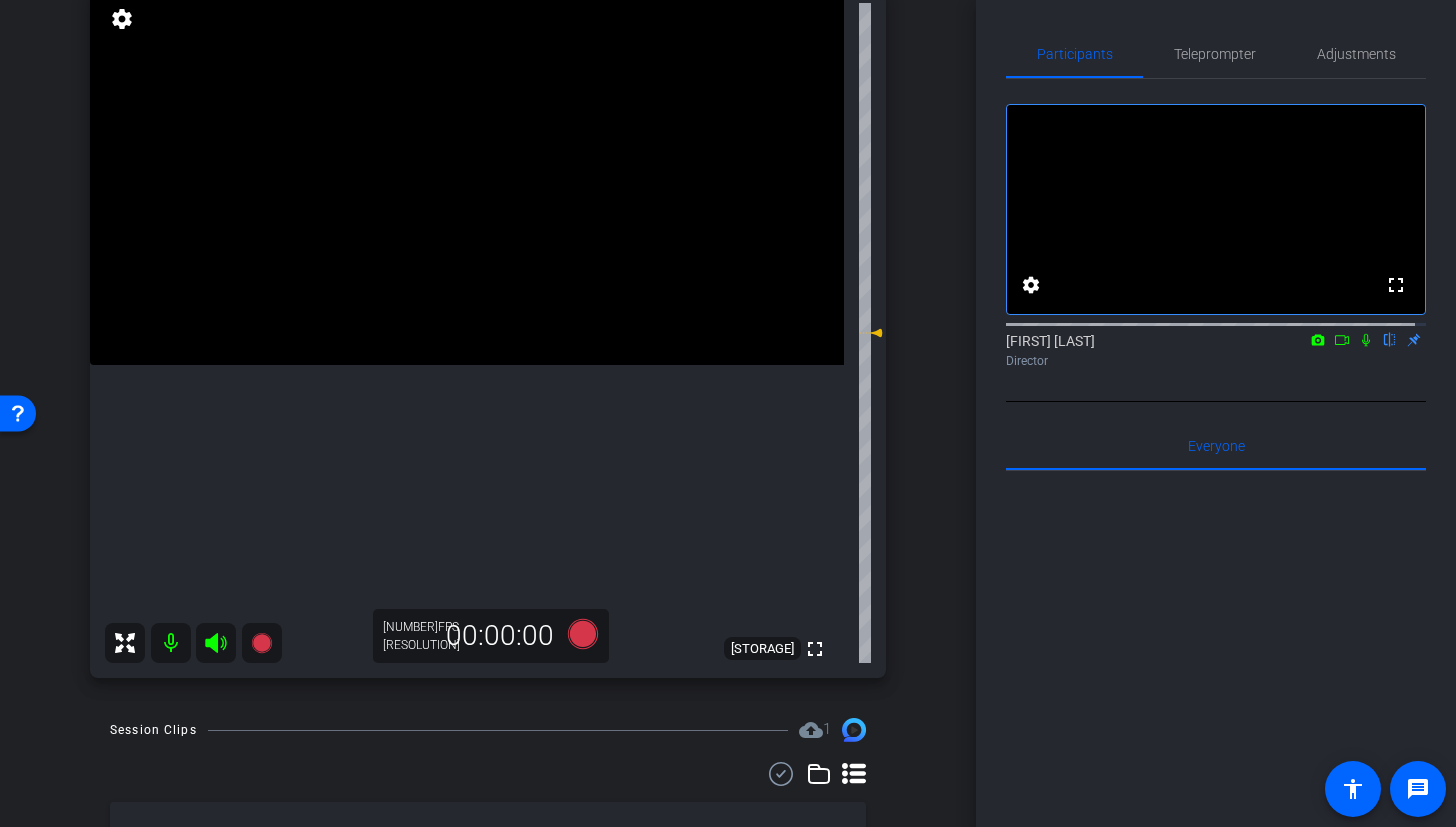 click at bounding box center (1366, 340) 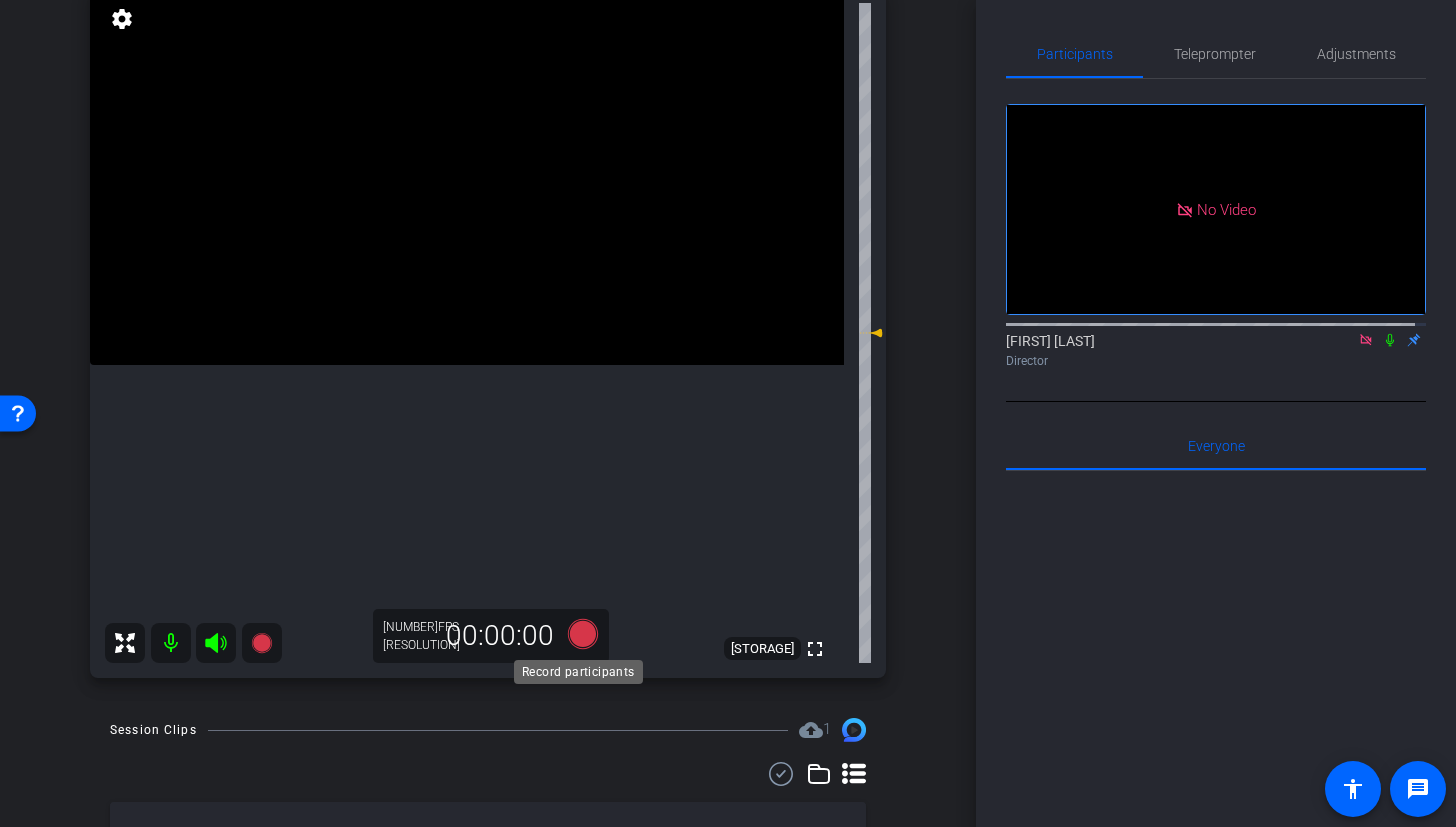 click at bounding box center [583, 634] 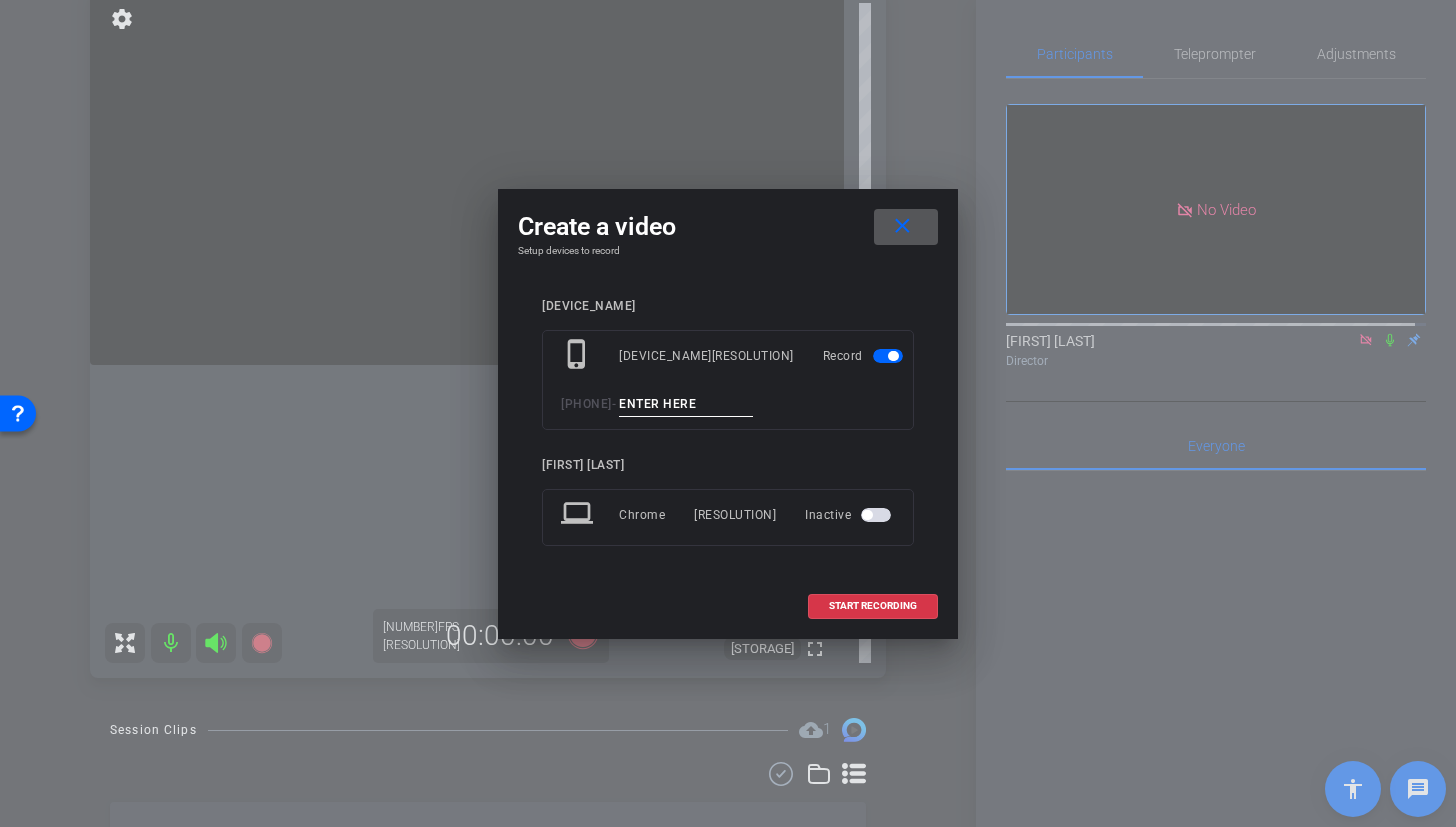 click on "phone_iphone  [DEVICE_NAME]   [RESOLUTION]   Record   [PHONE]  -" at bounding box center [728, 380] 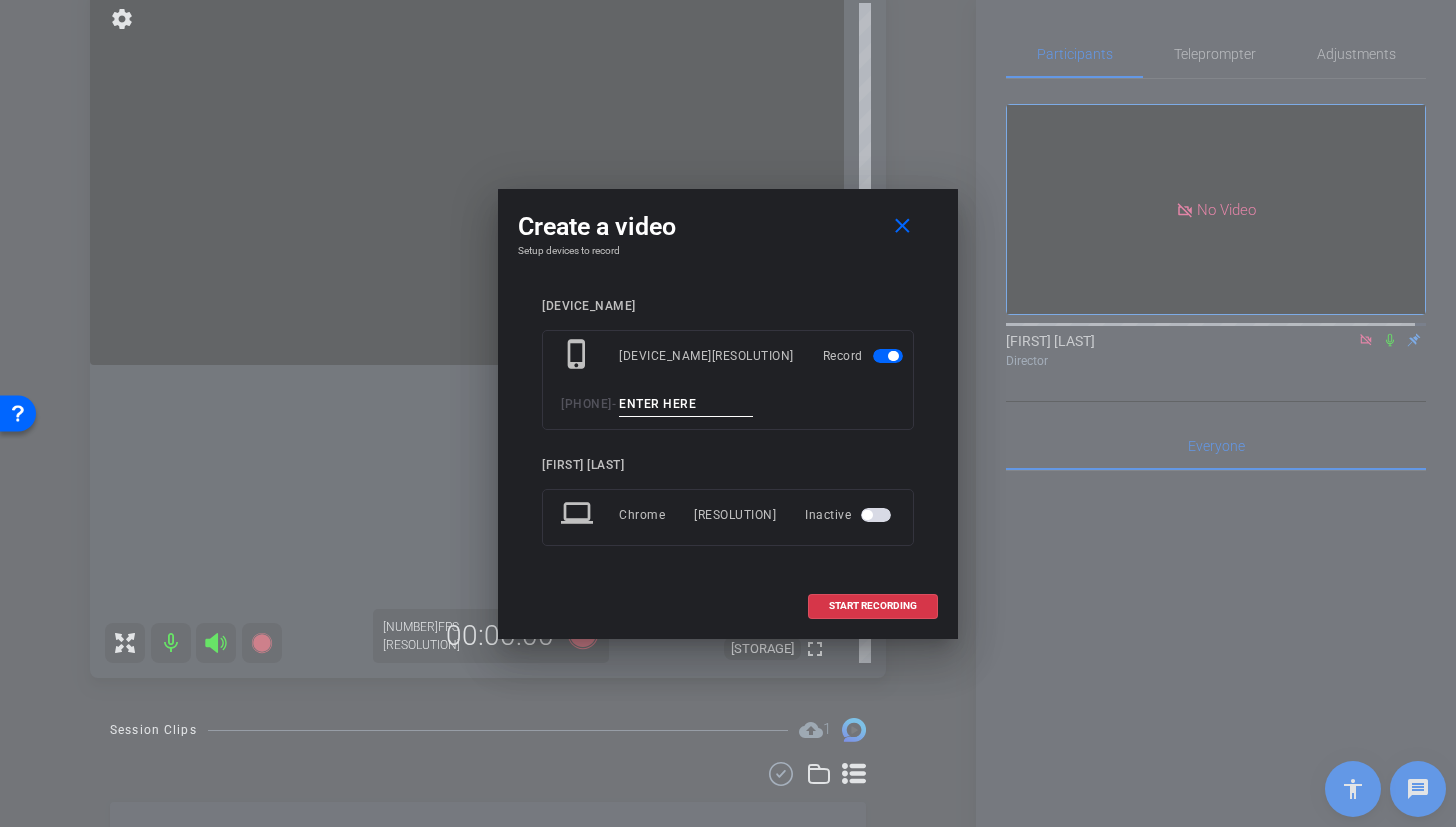 click at bounding box center [686, 404] 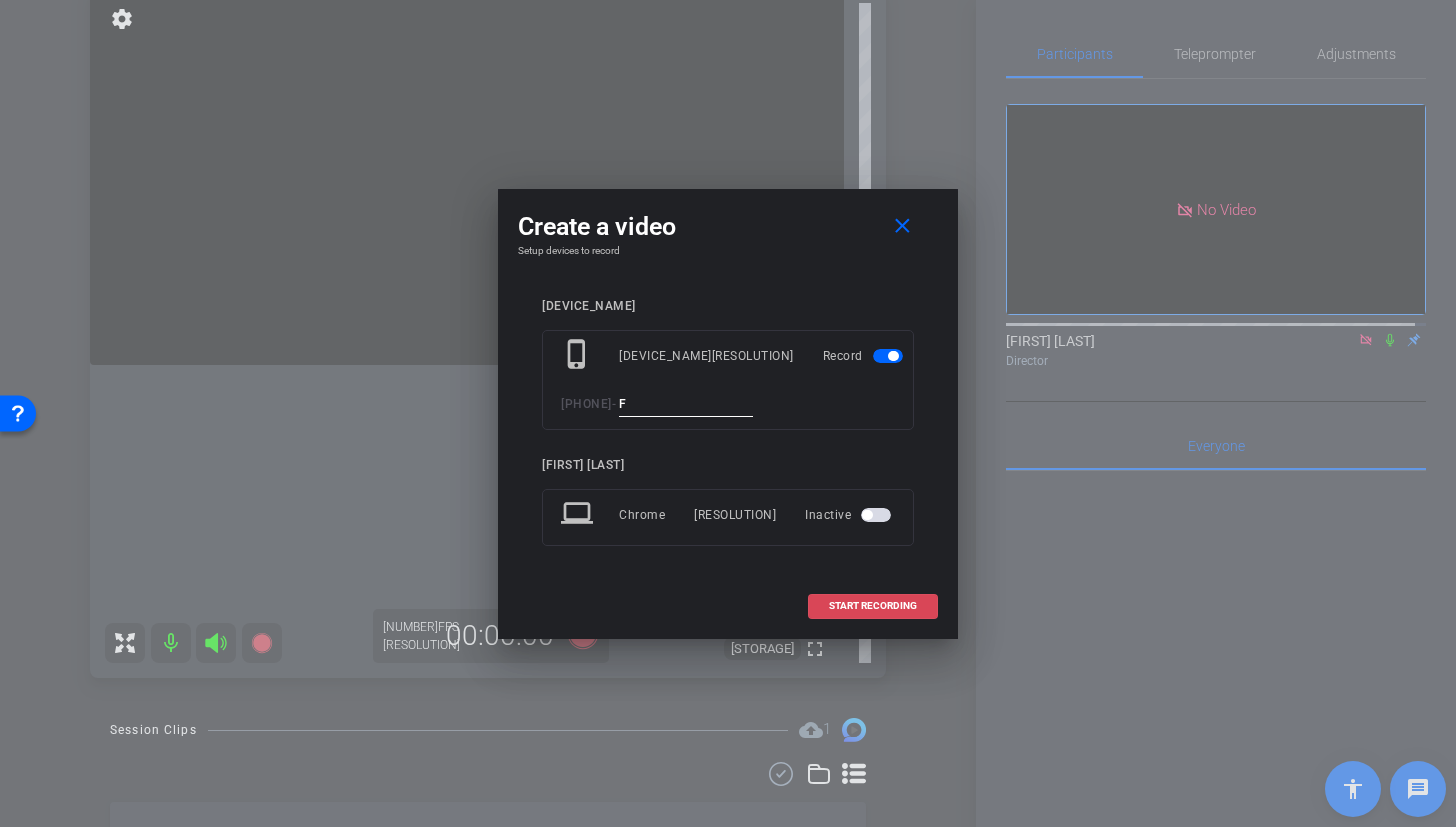 type on "F" 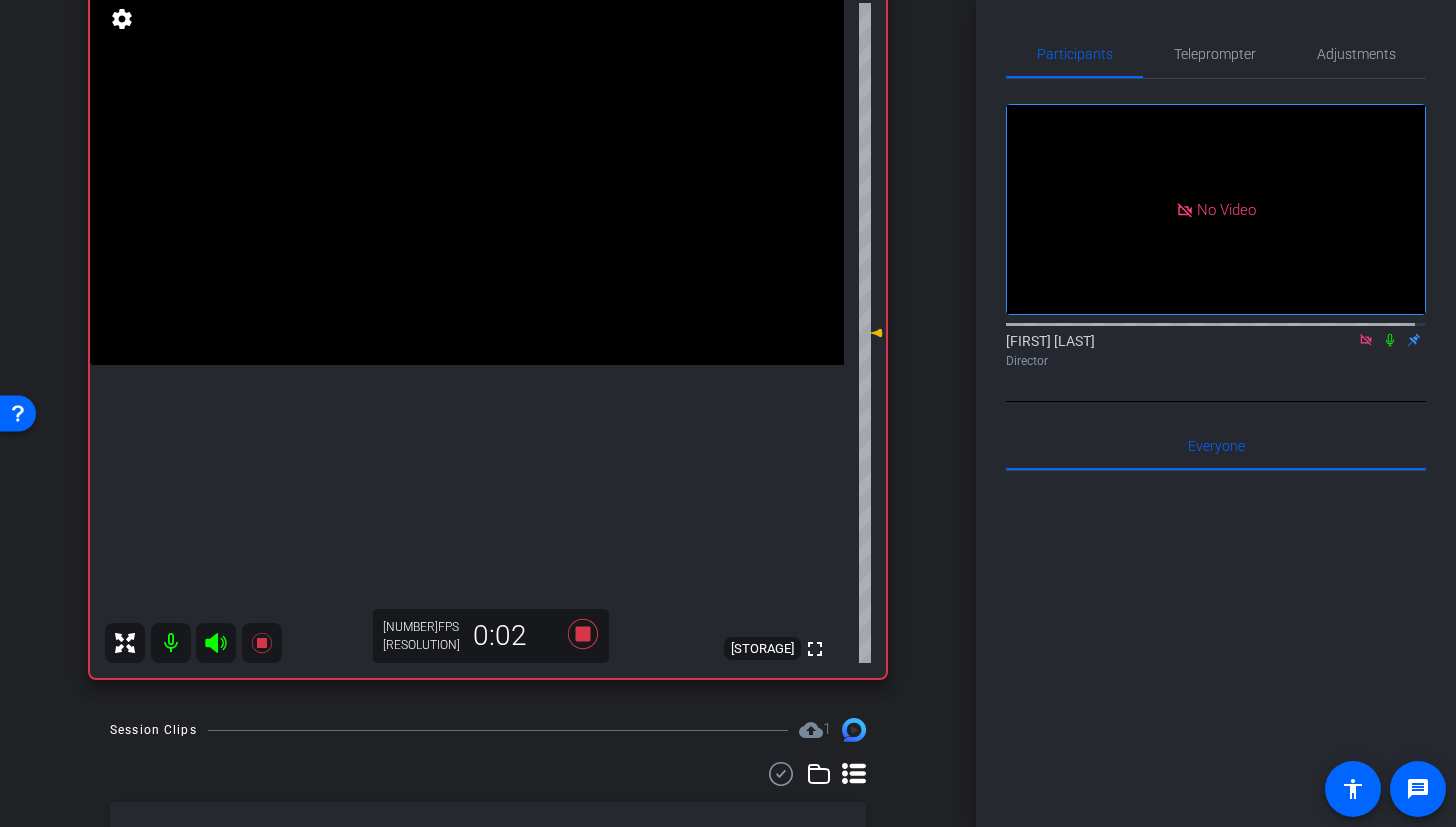 click at bounding box center (467, 176) 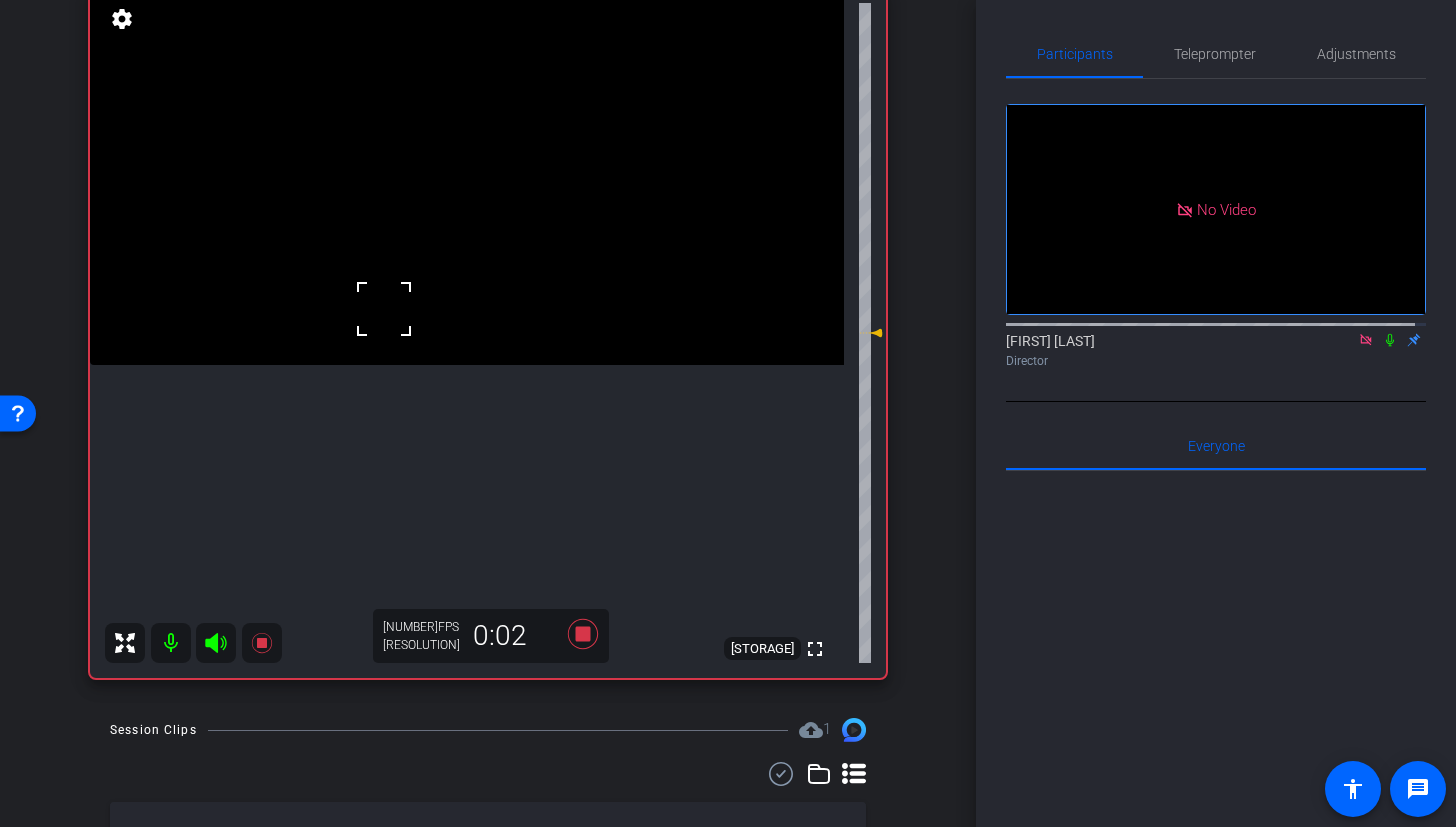 click at bounding box center (467, 176) 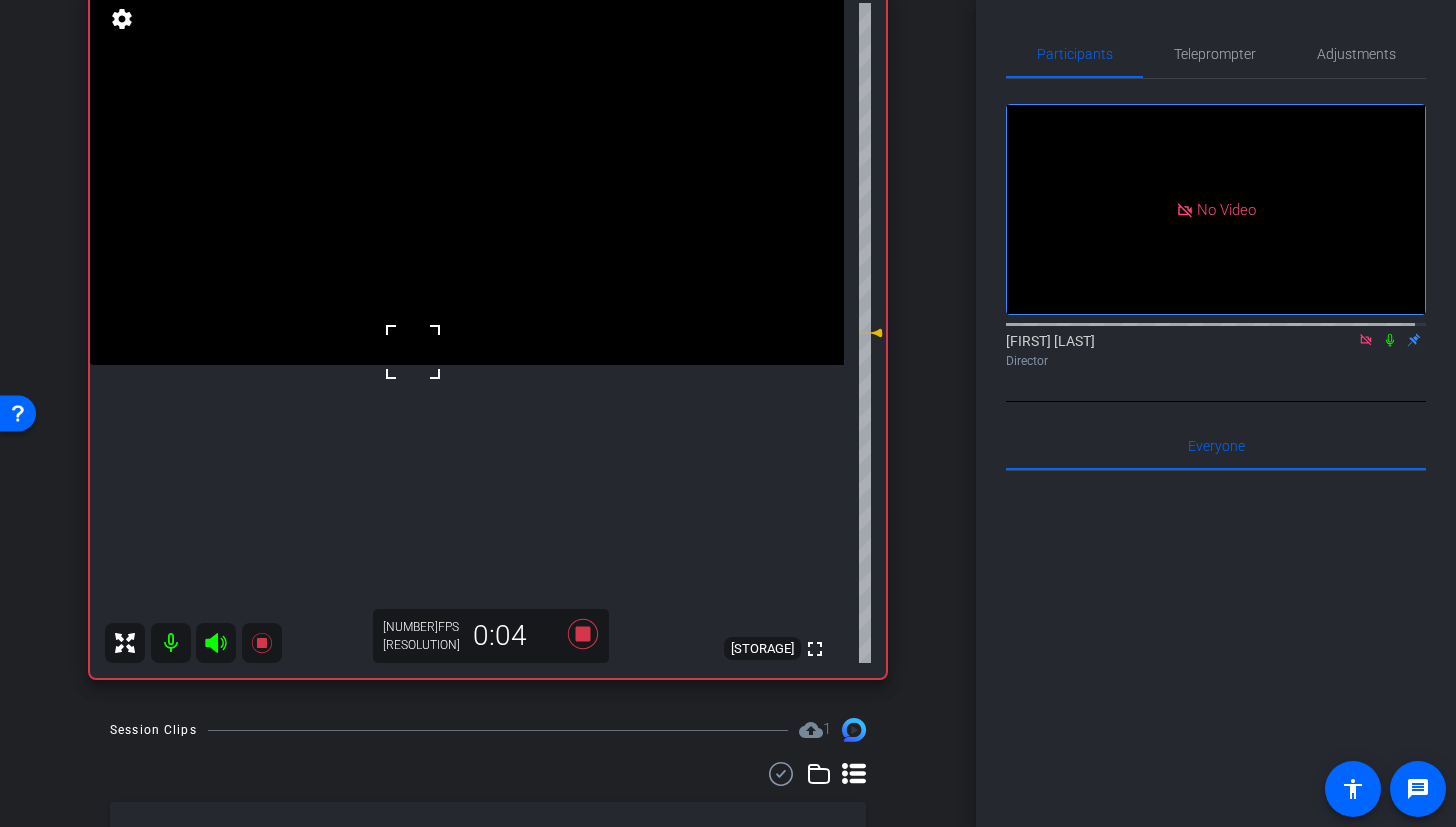 click at bounding box center (413, 352) 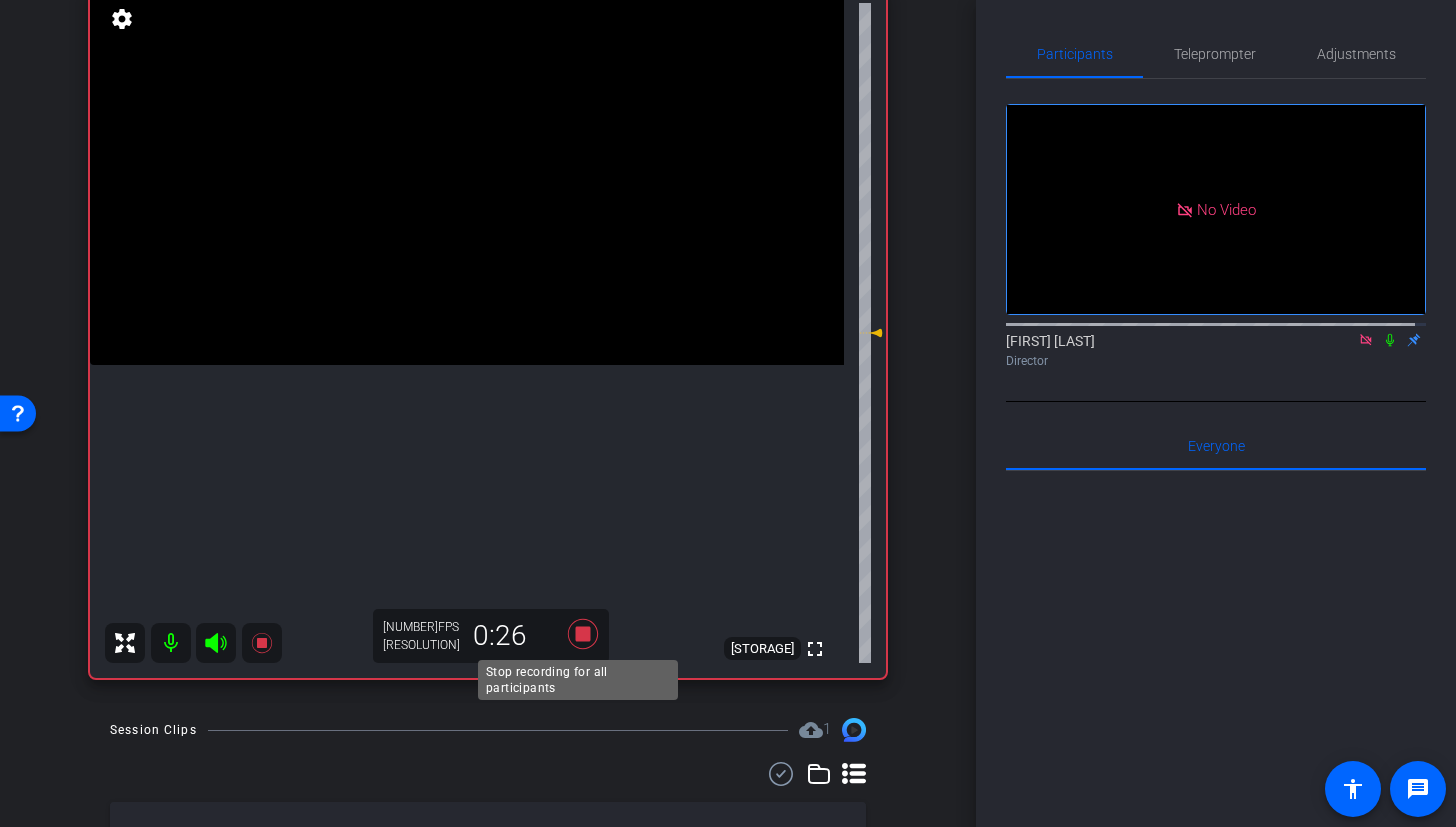 click at bounding box center [583, 634] 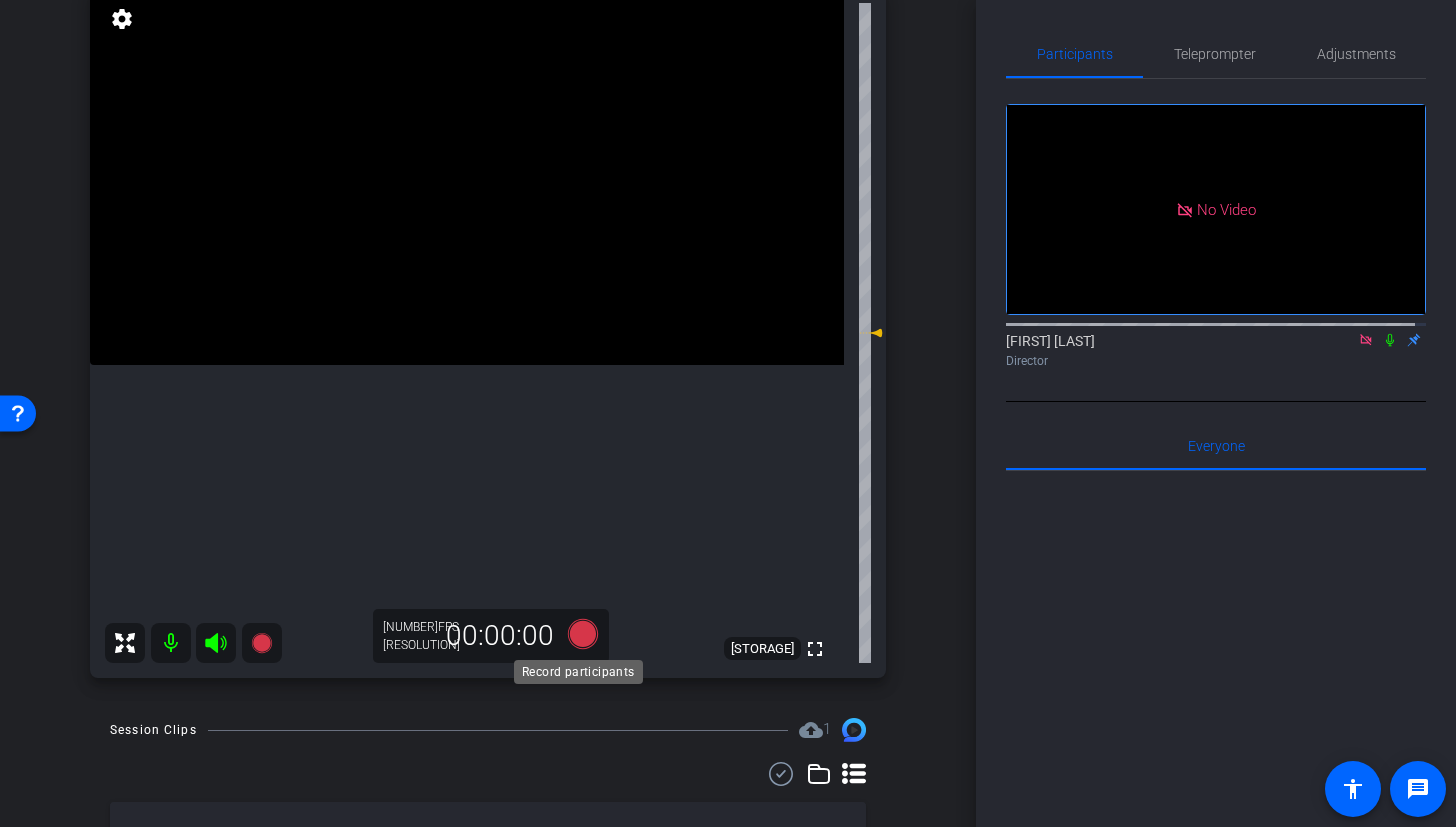 click at bounding box center (583, 634) 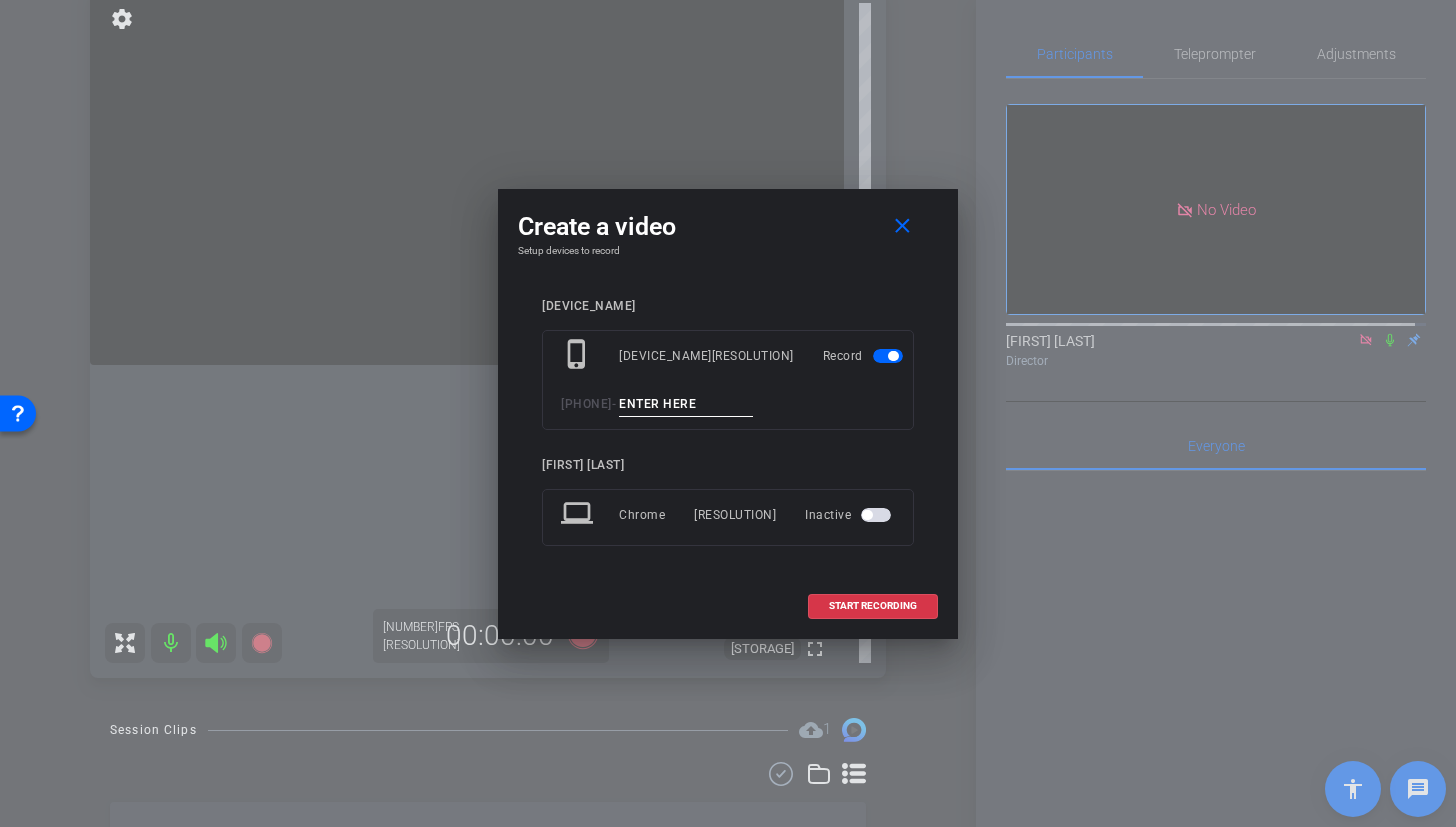 click at bounding box center [686, 404] 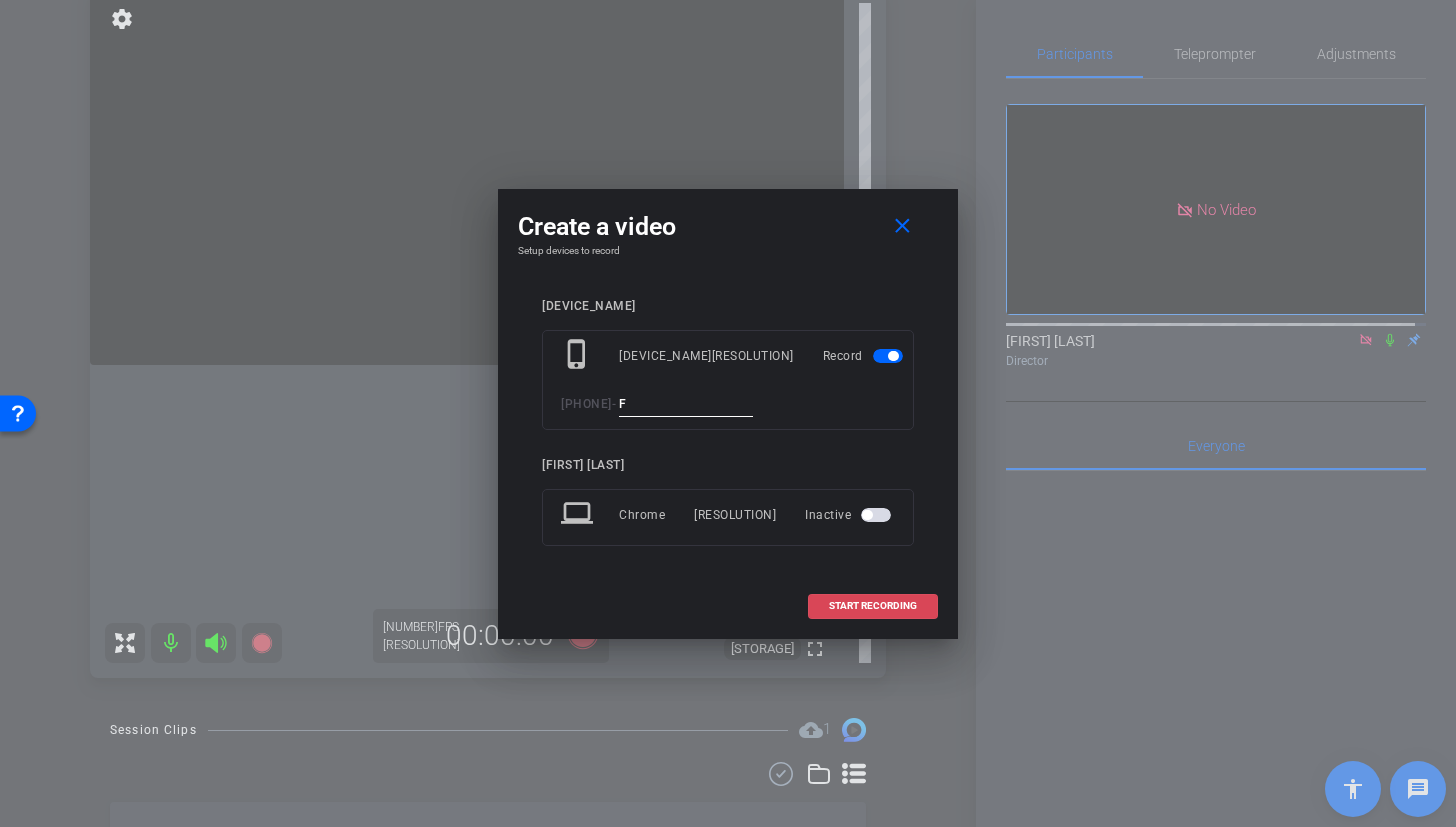 type on "F" 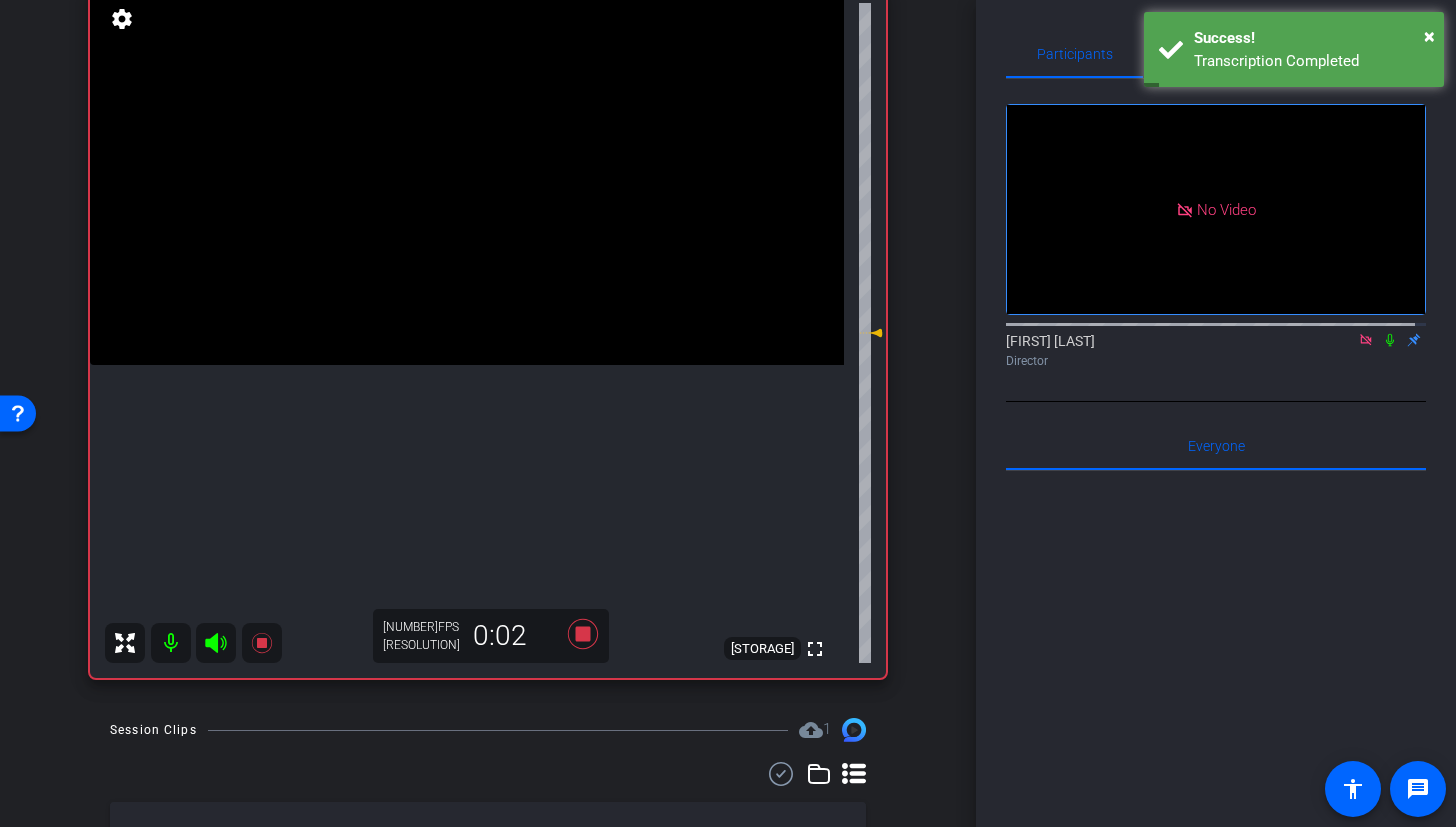 click at bounding box center (467, 176) 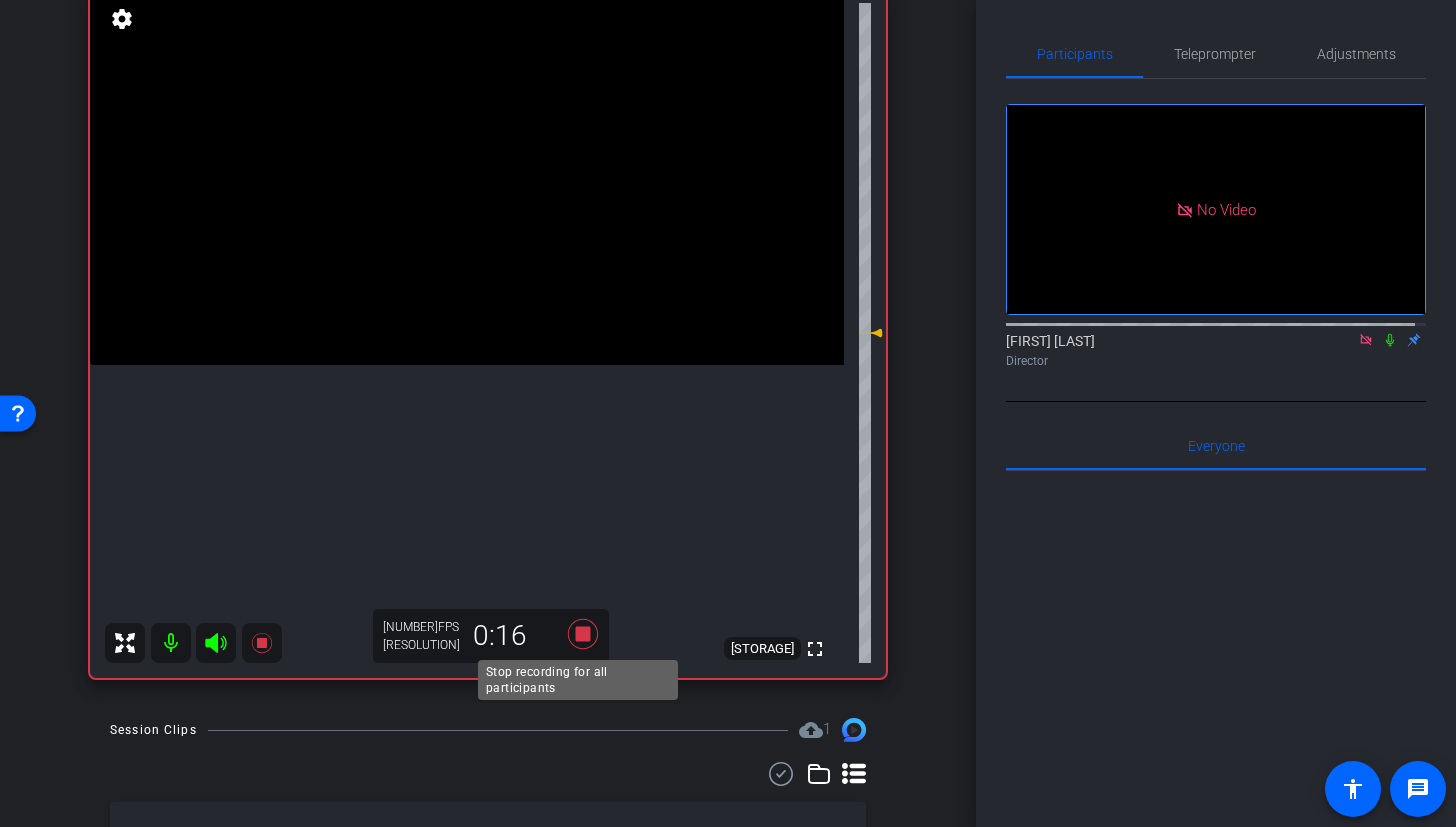 click at bounding box center [583, 634] 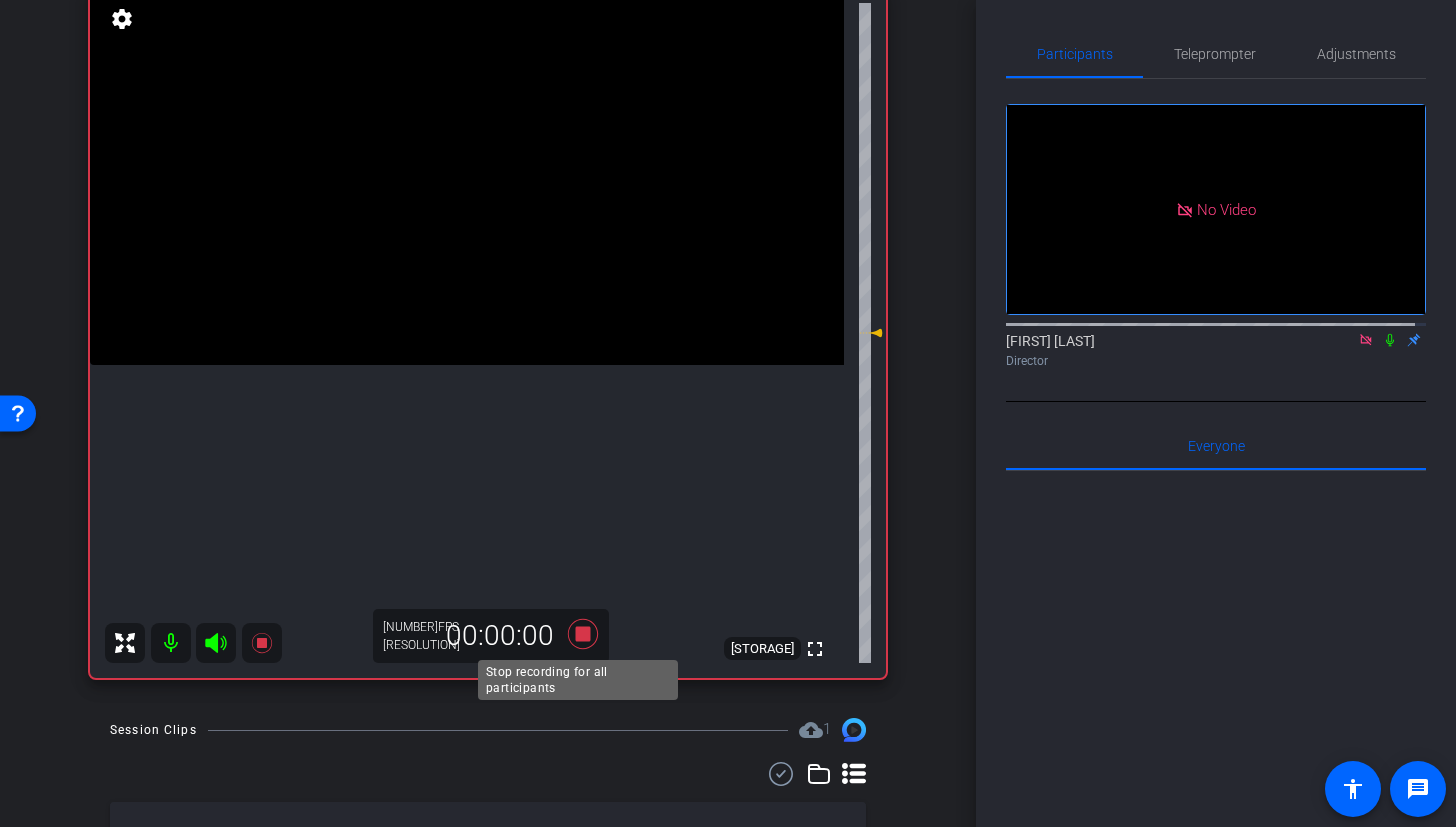 click at bounding box center [583, 634] 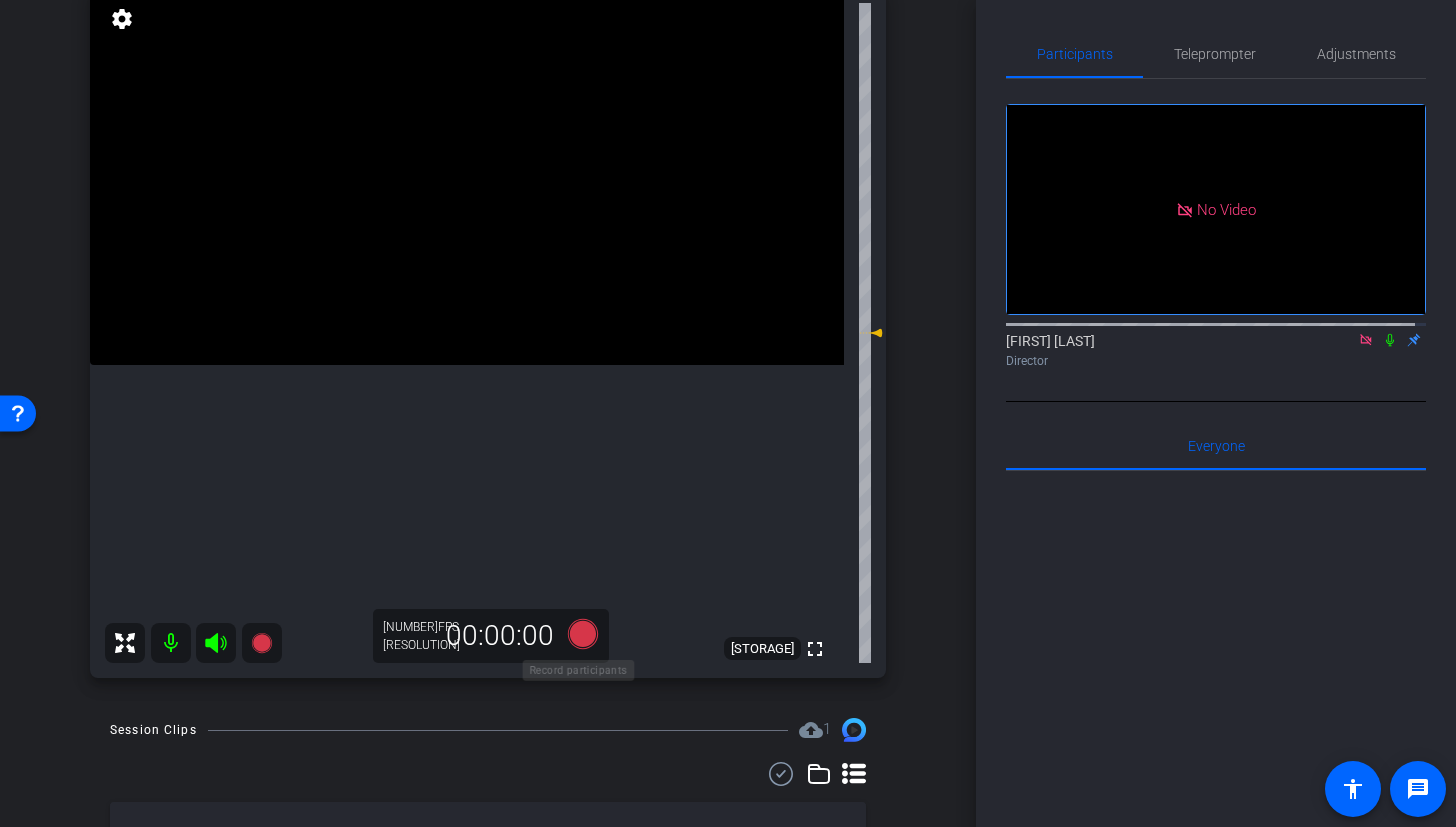 click at bounding box center [583, 634] 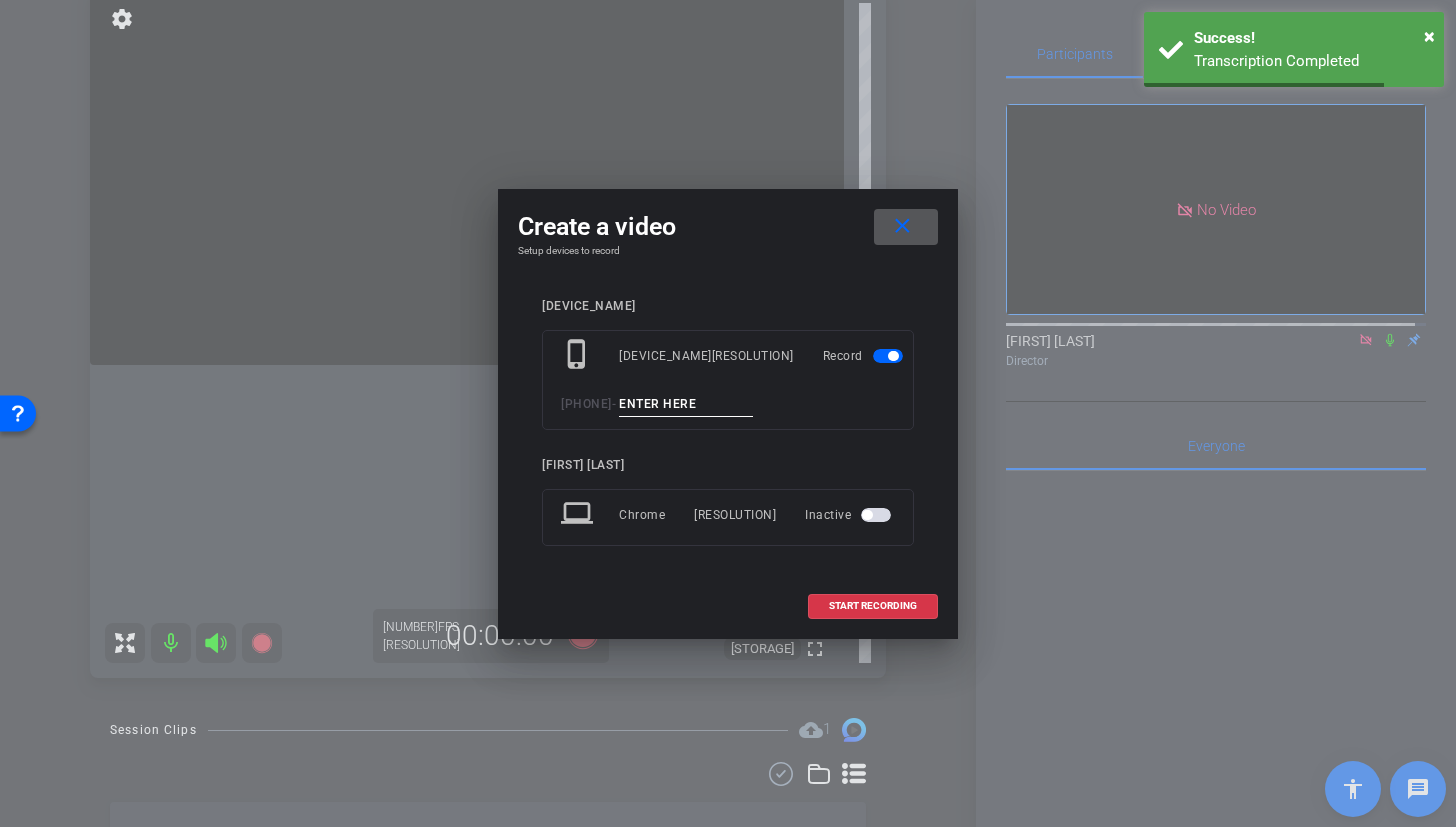 click on "phone_iphone  [DEVICE_NAME]   [RESOLUTION]   Record   [PHONE]  -" at bounding box center [728, 380] 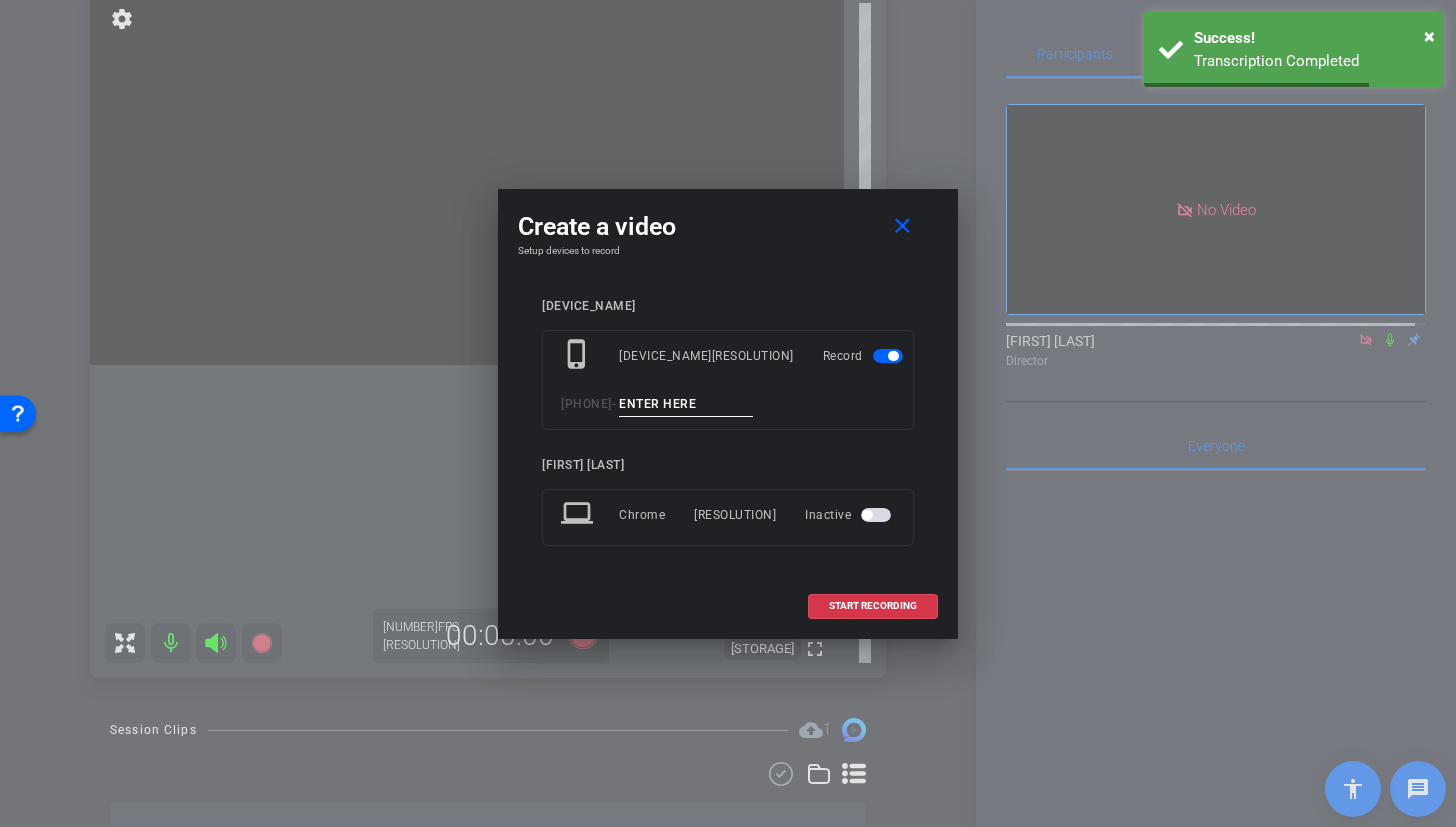 click at bounding box center [686, 404] 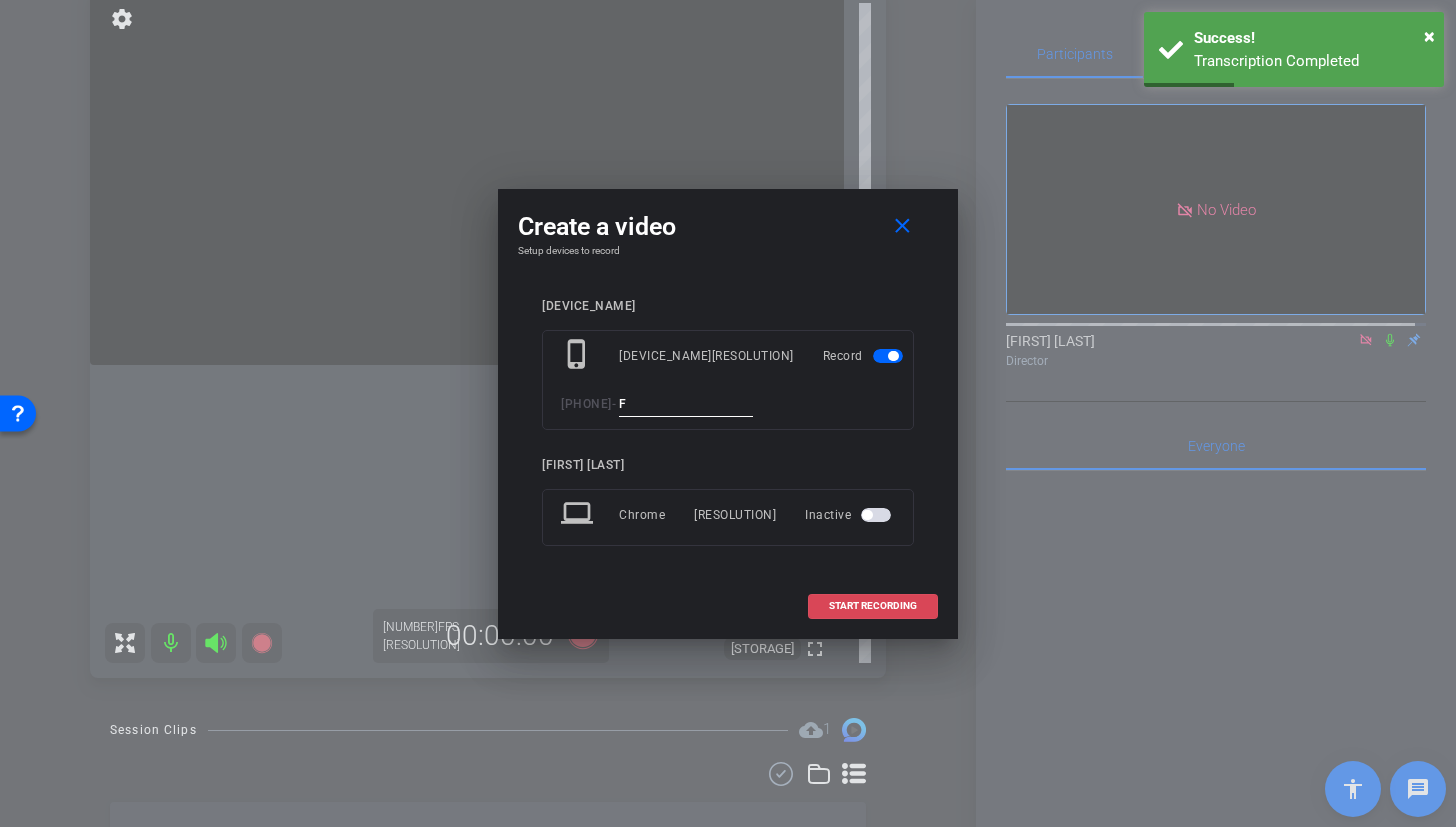 type on "F" 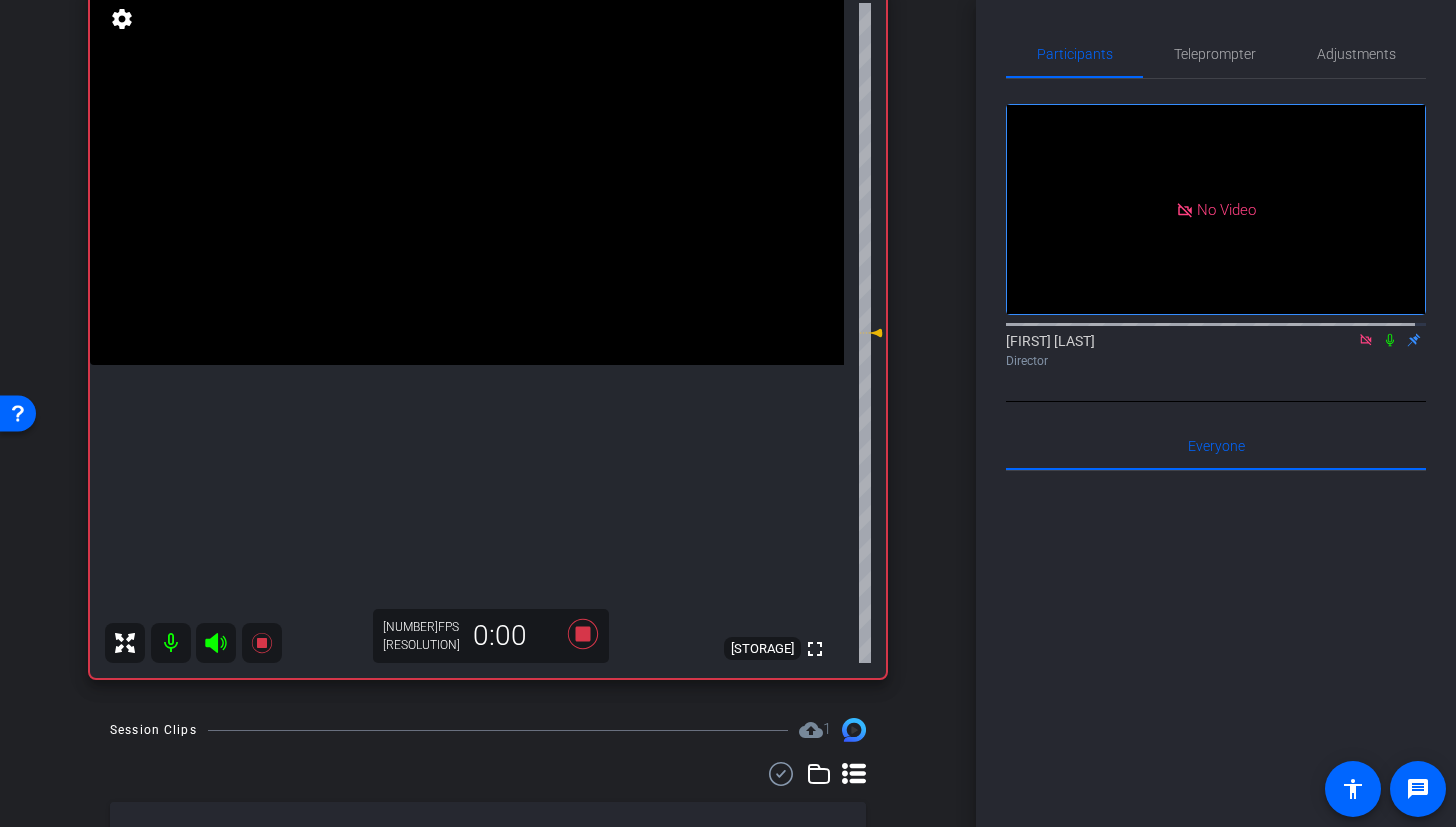 click at bounding box center (467, 176) 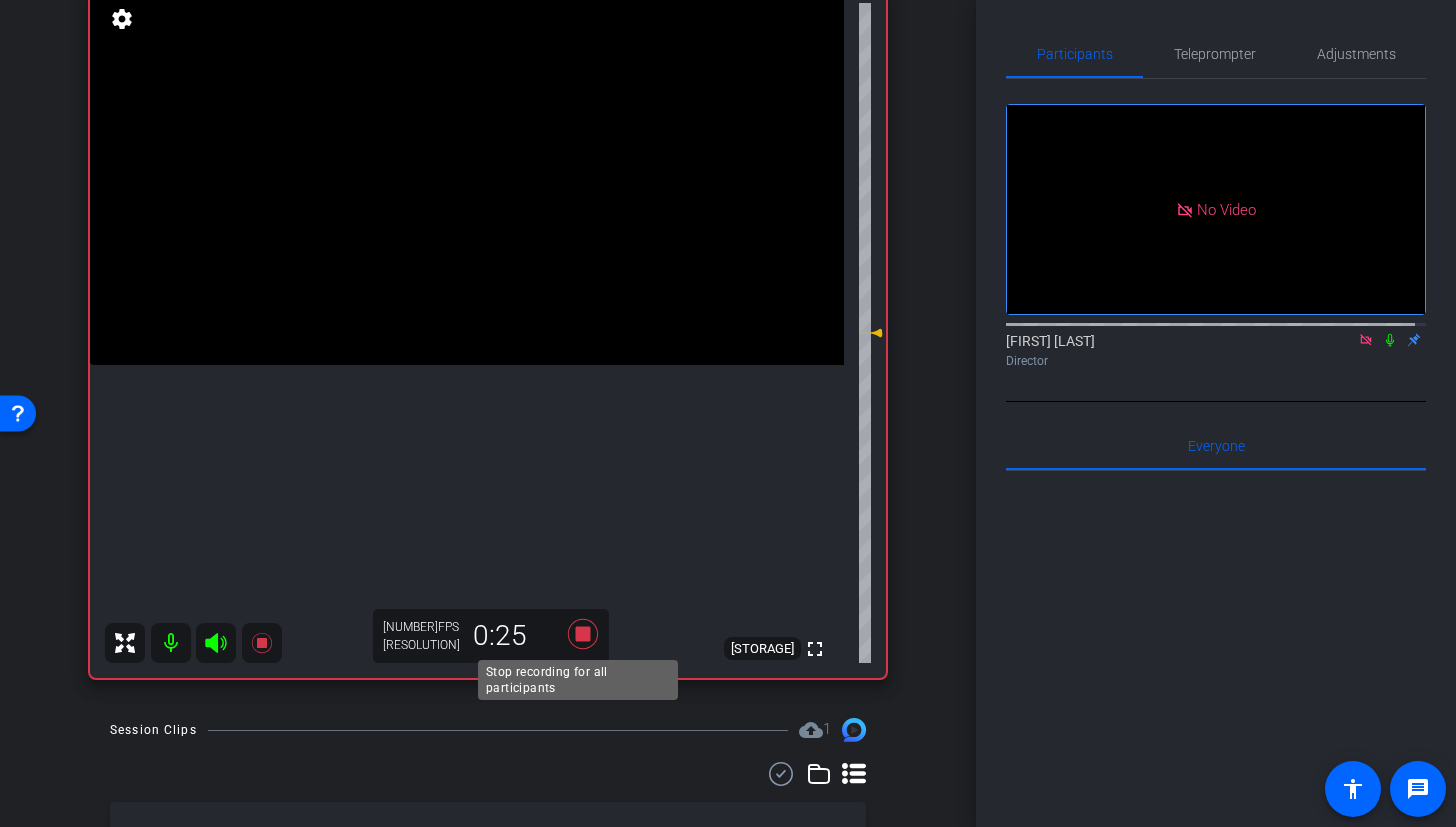 click at bounding box center (583, 634) 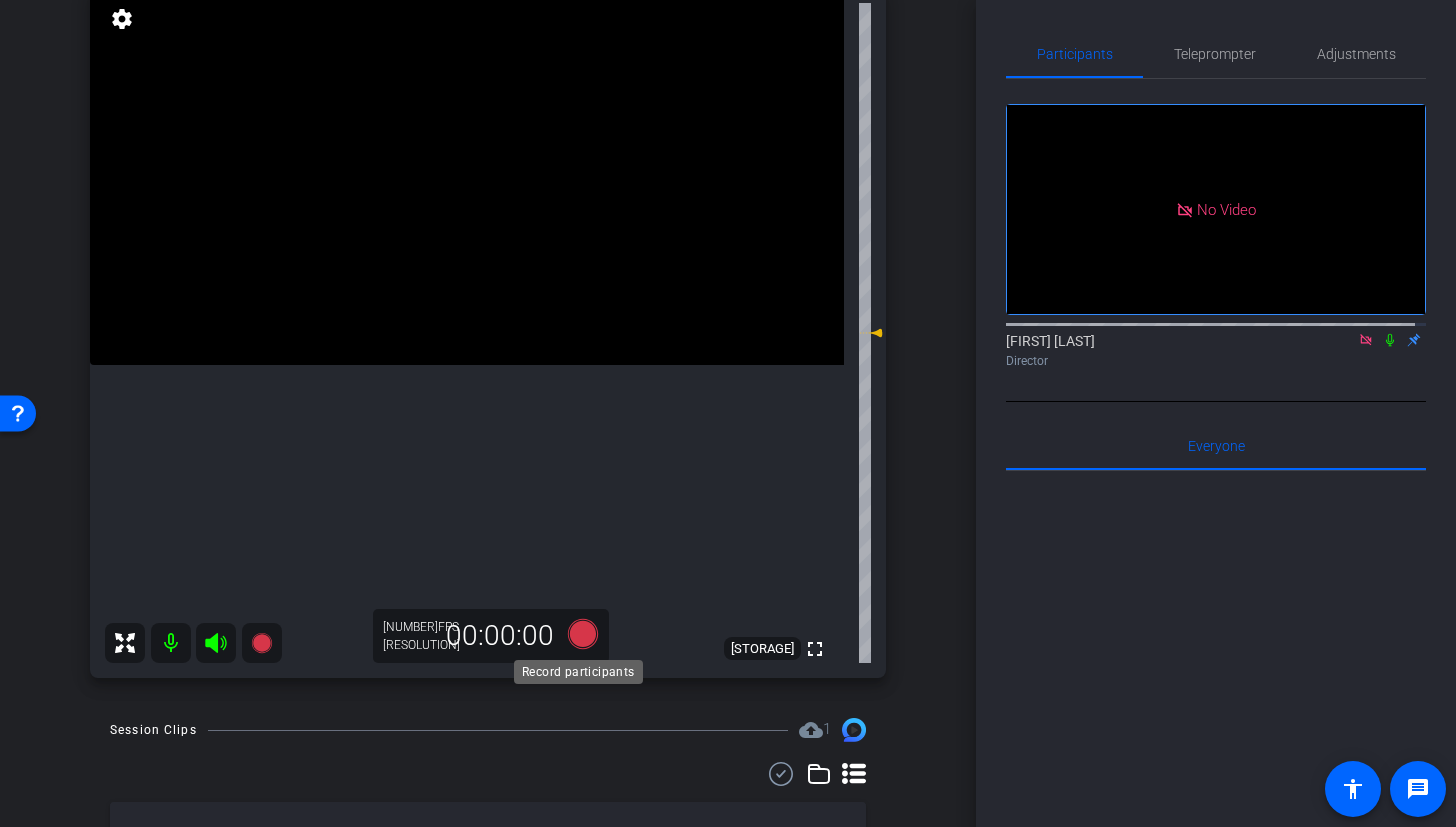 click at bounding box center (583, 634) 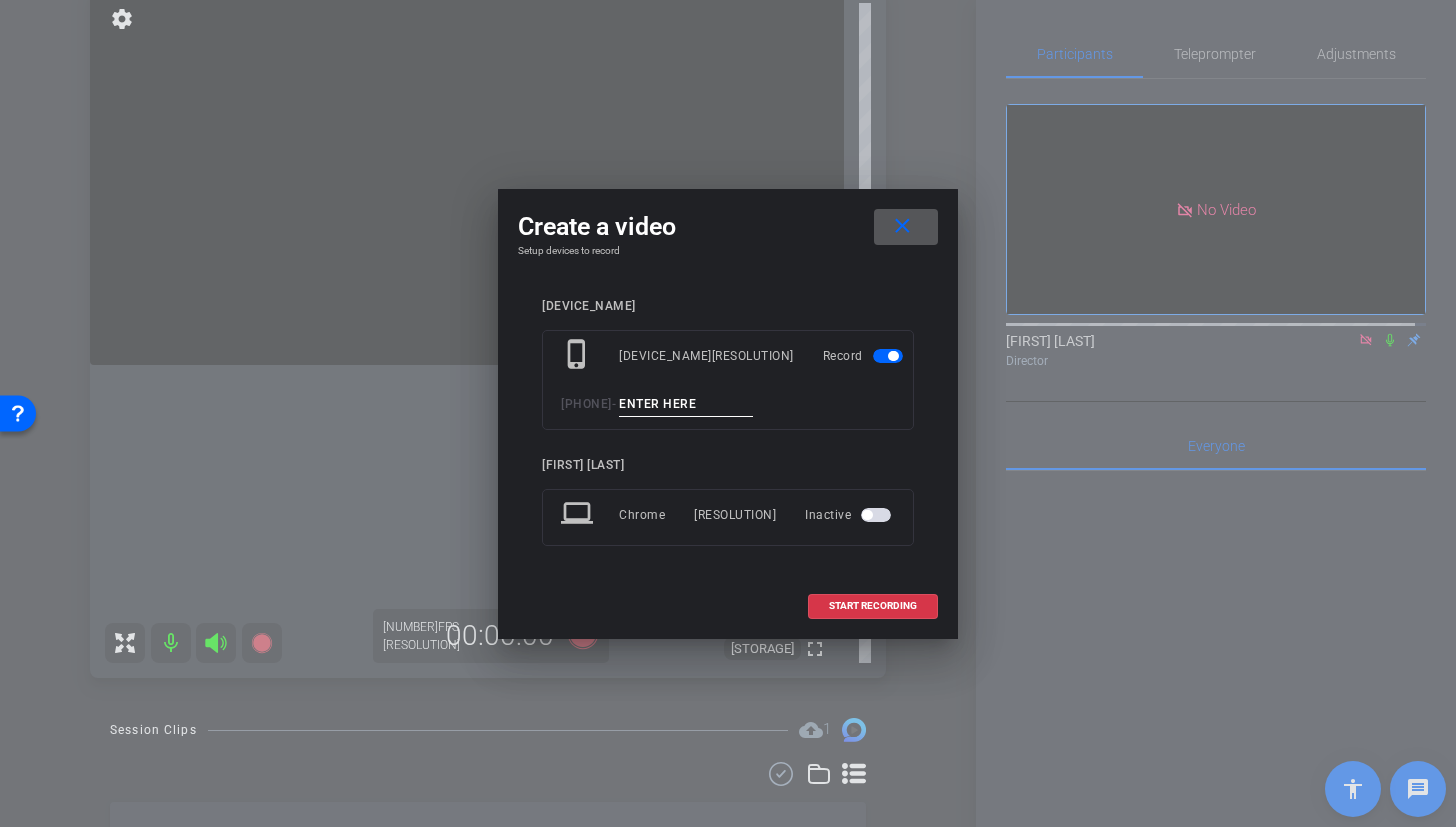 click at bounding box center (686, 404) 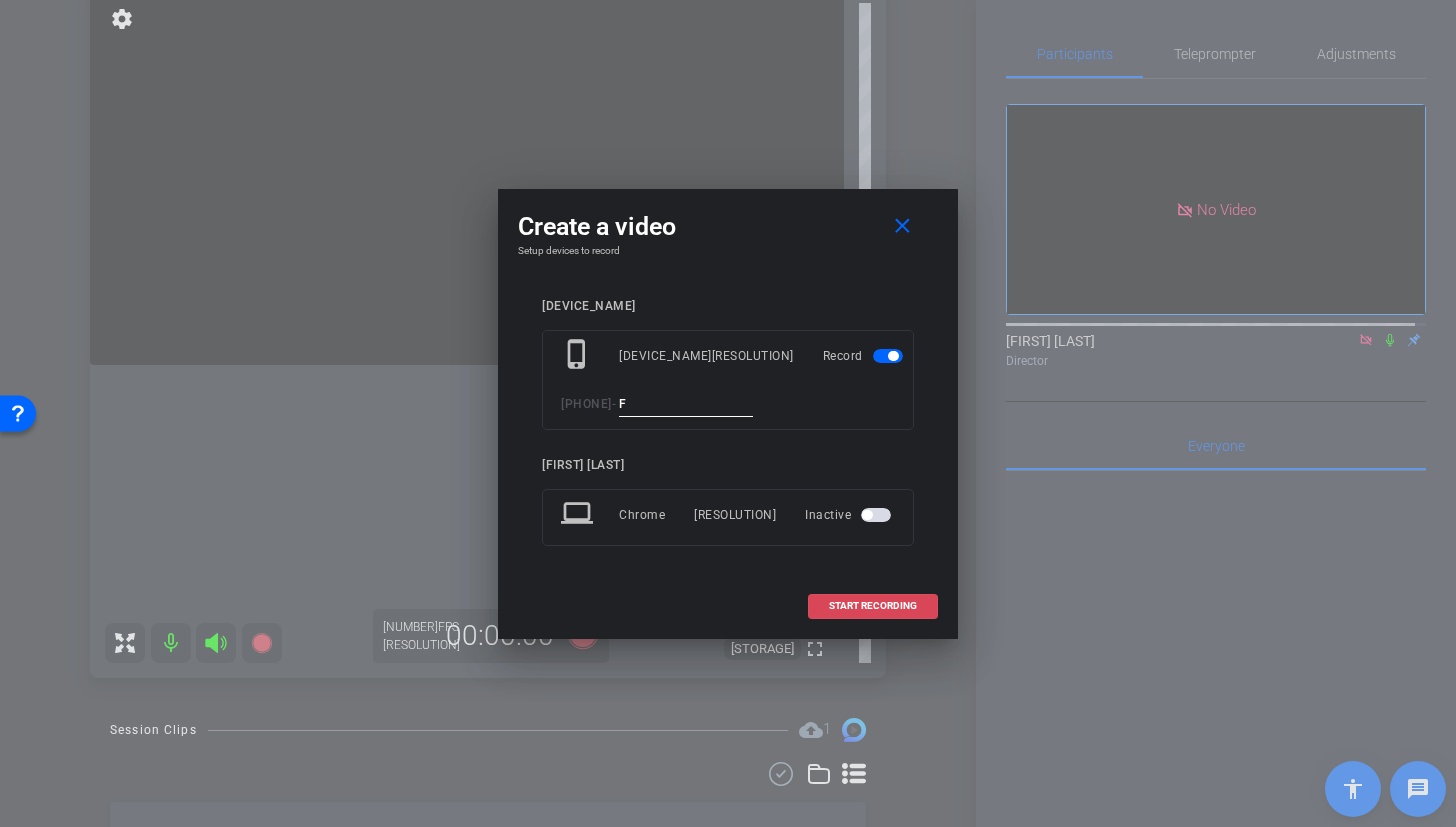 type on "F" 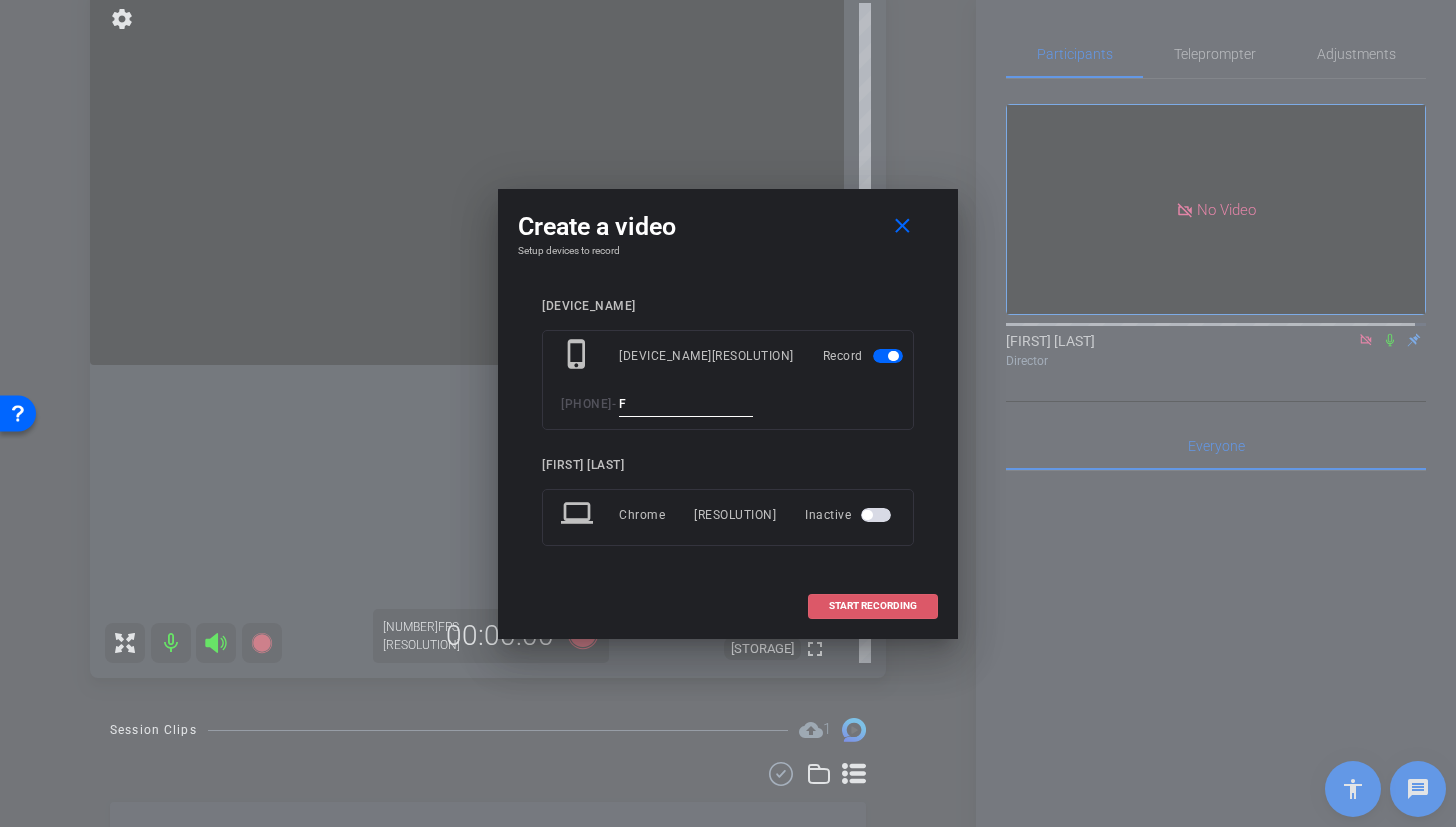 click at bounding box center [873, 606] 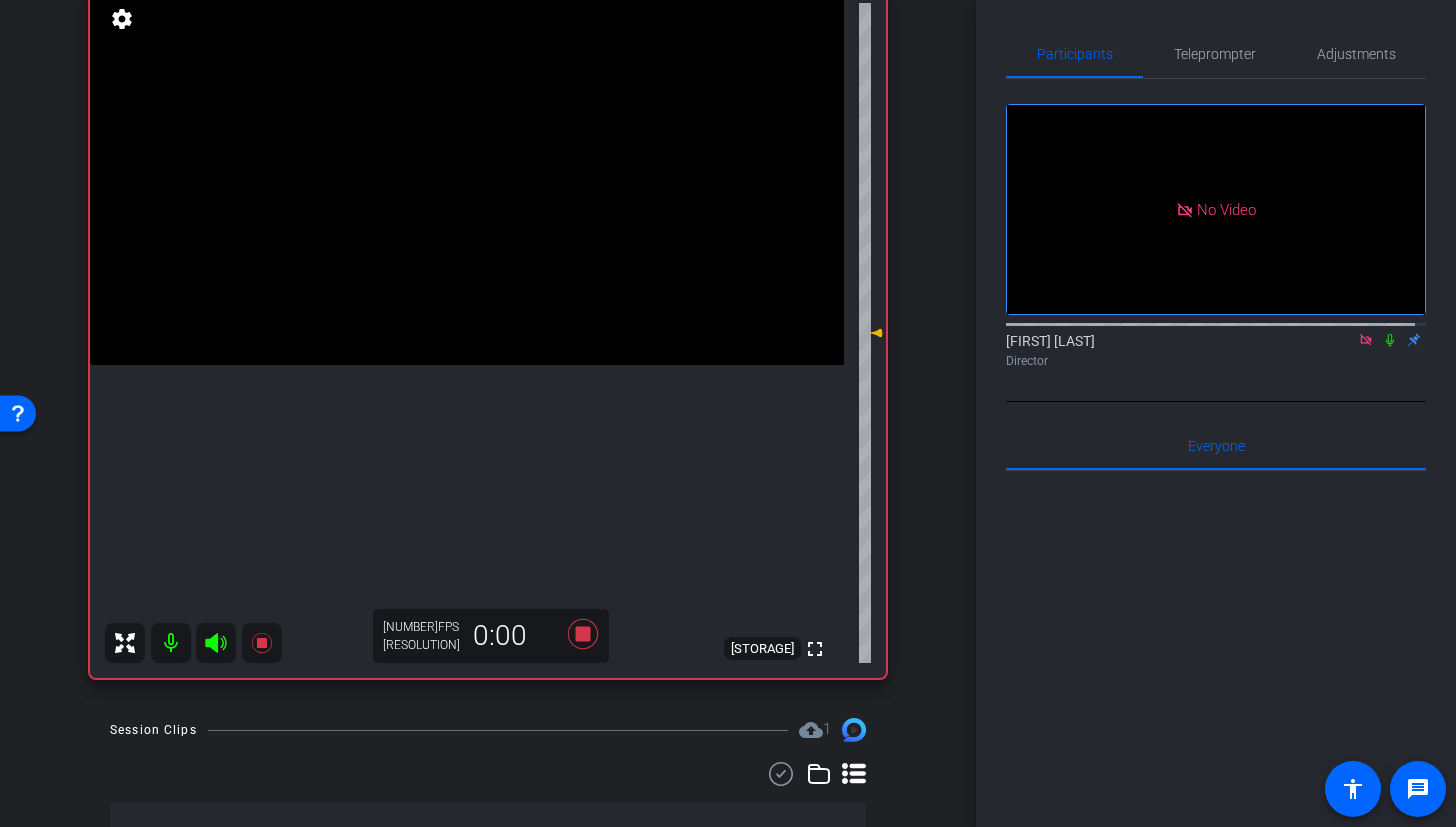 click at bounding box center [467, 176] 